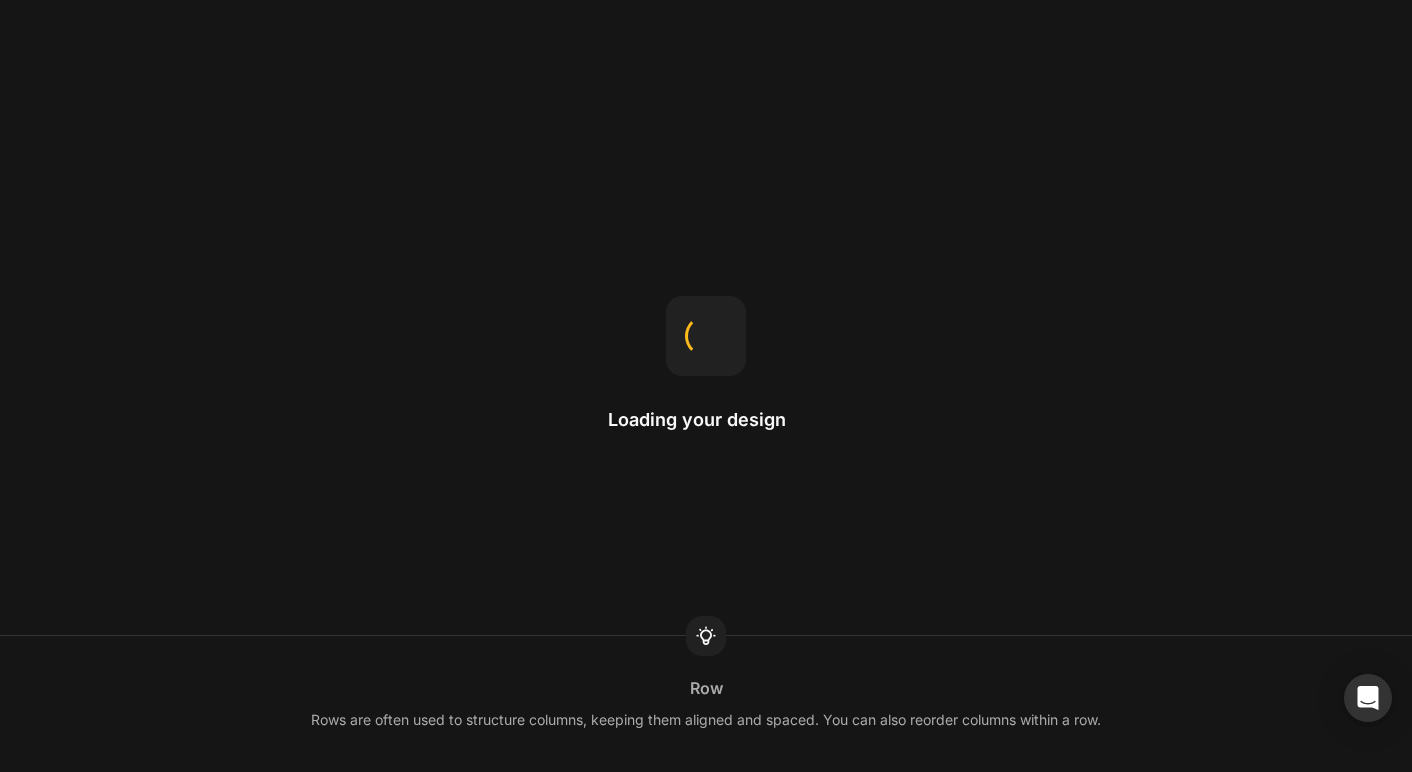 scroll, scrollTop: 0, scrollLeft: 0, axis: both 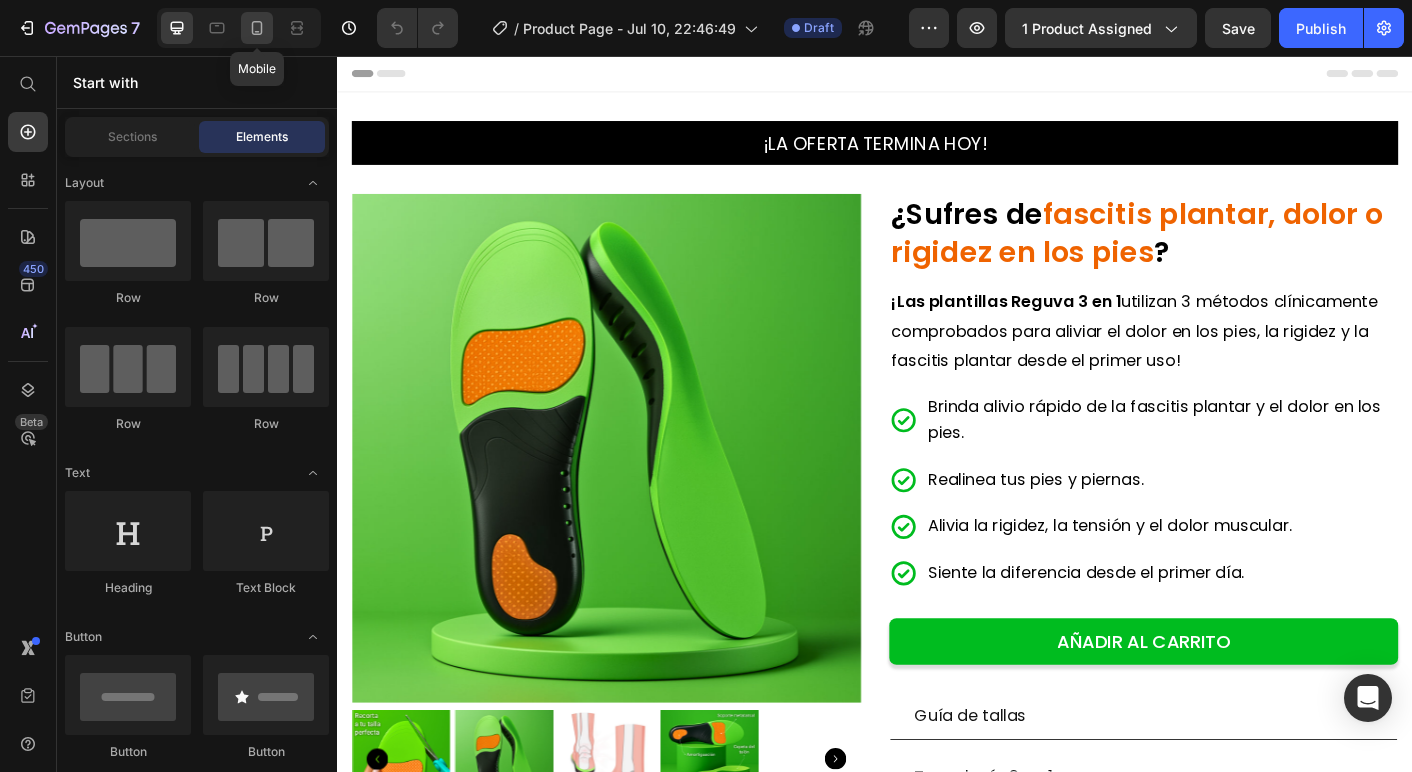 click 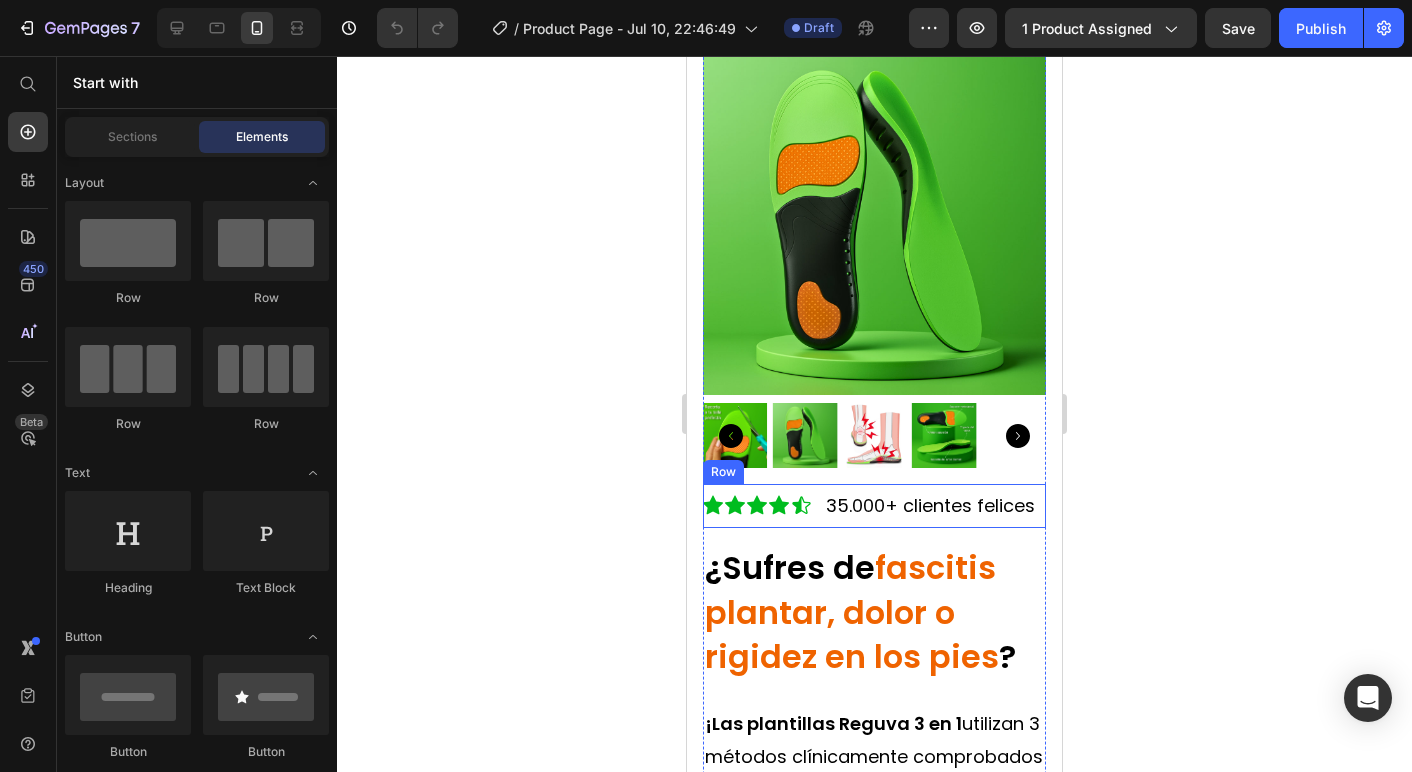 scroll, scrollTop: 39, scrollLeft: 0, axis: vertical 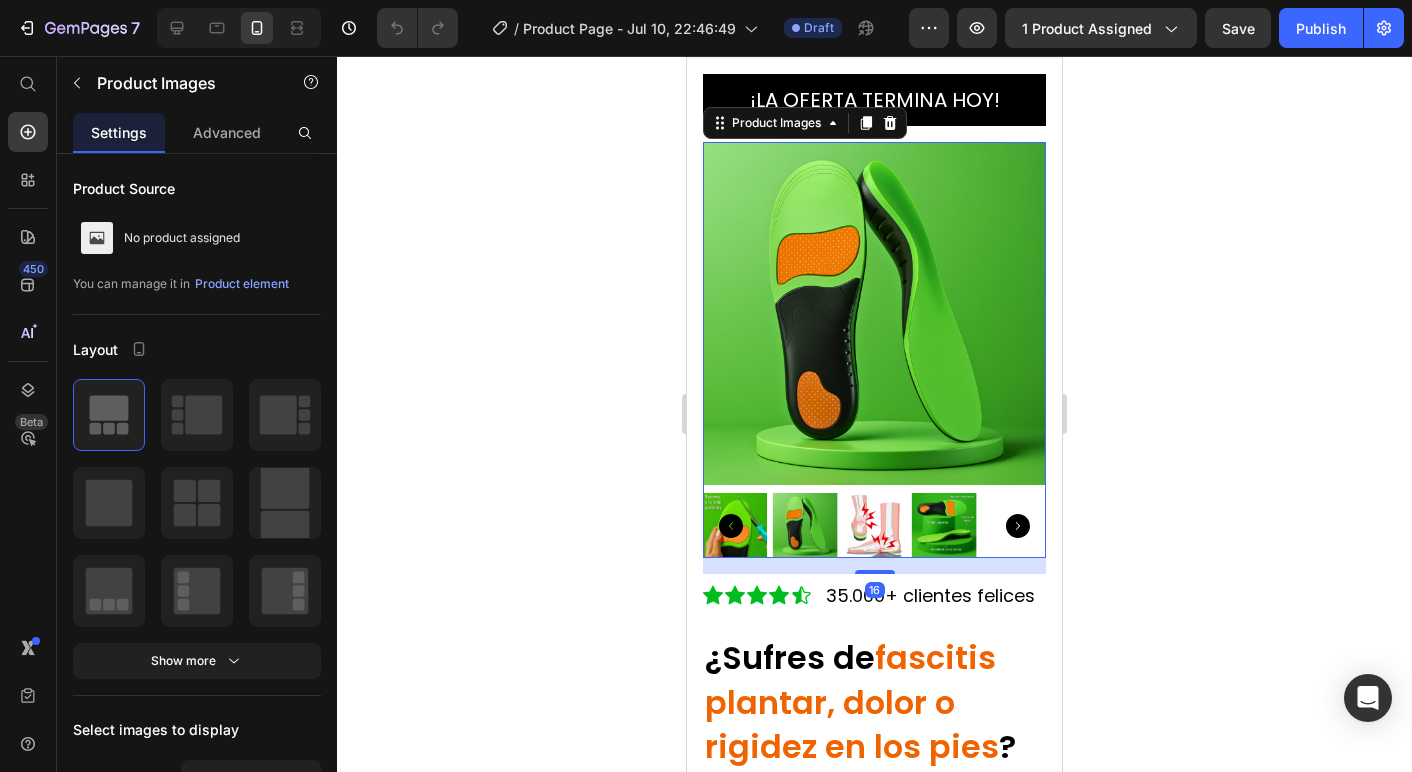 click at bounding box center (805, 525) 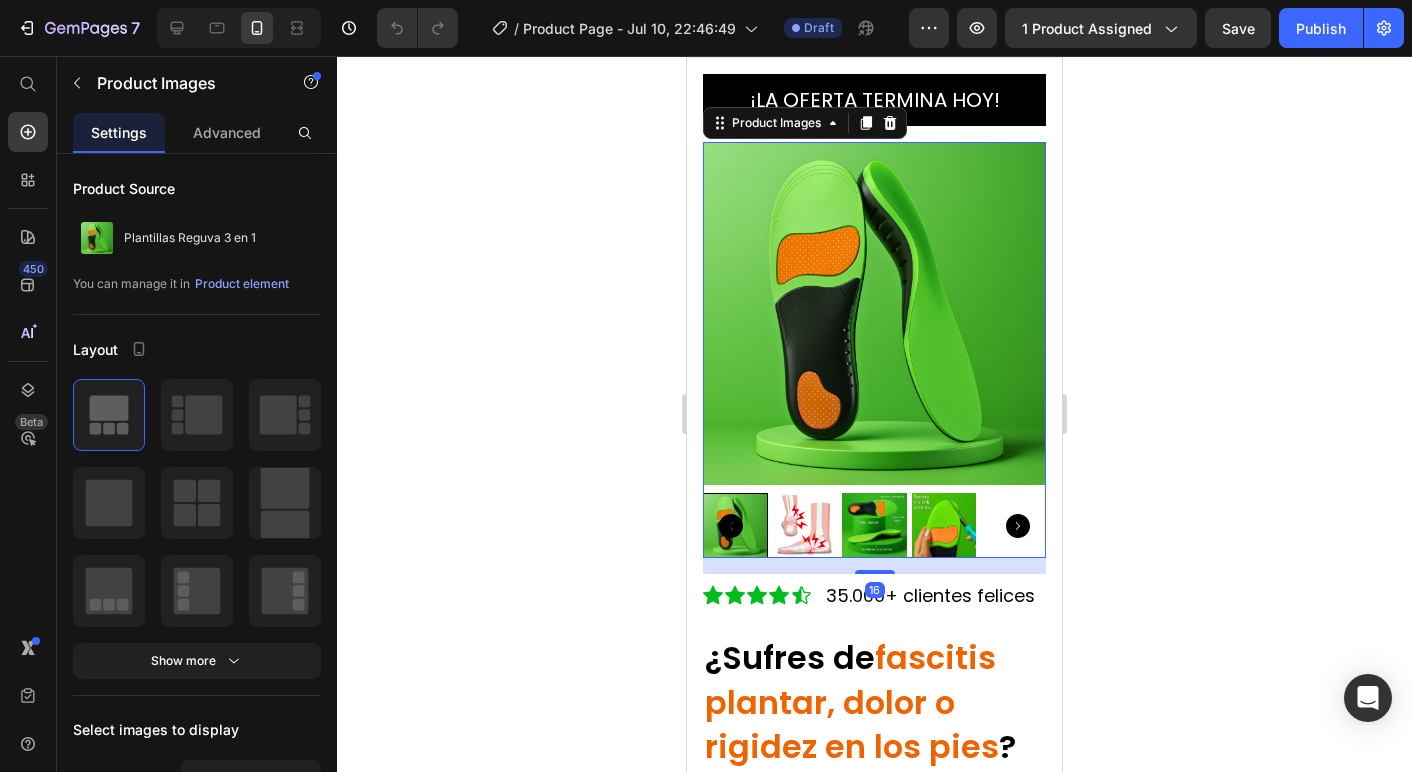 click at bounding box center [805, 525] 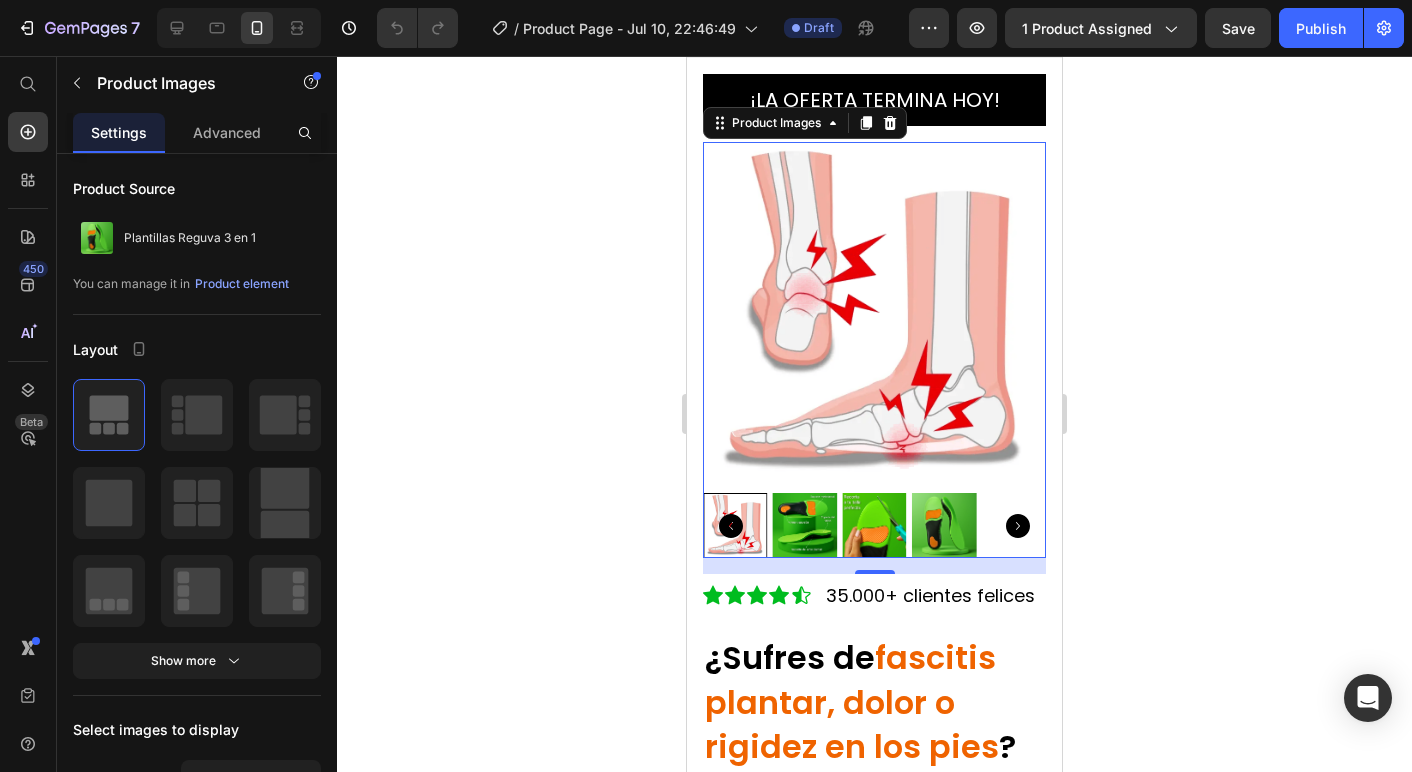 click at bounding box center [805, 525] 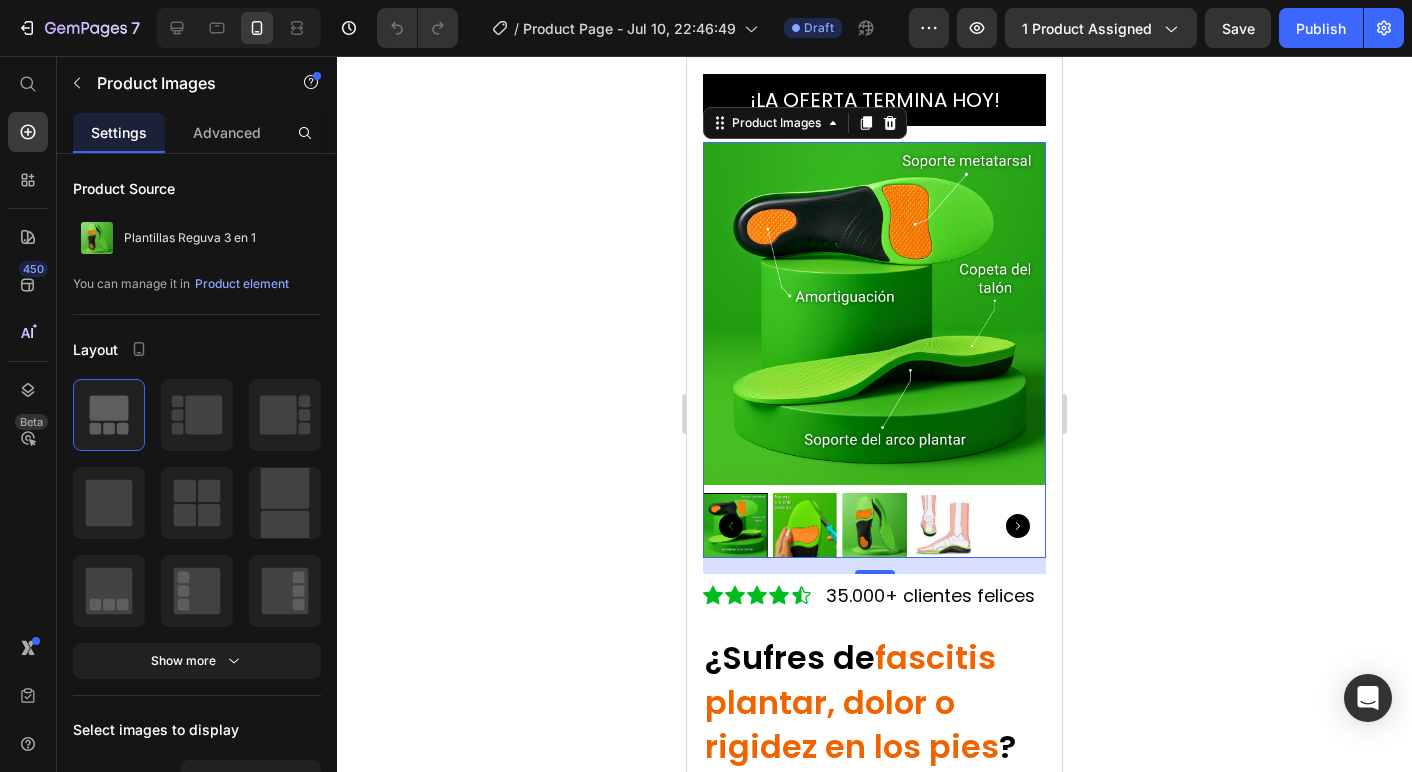 click 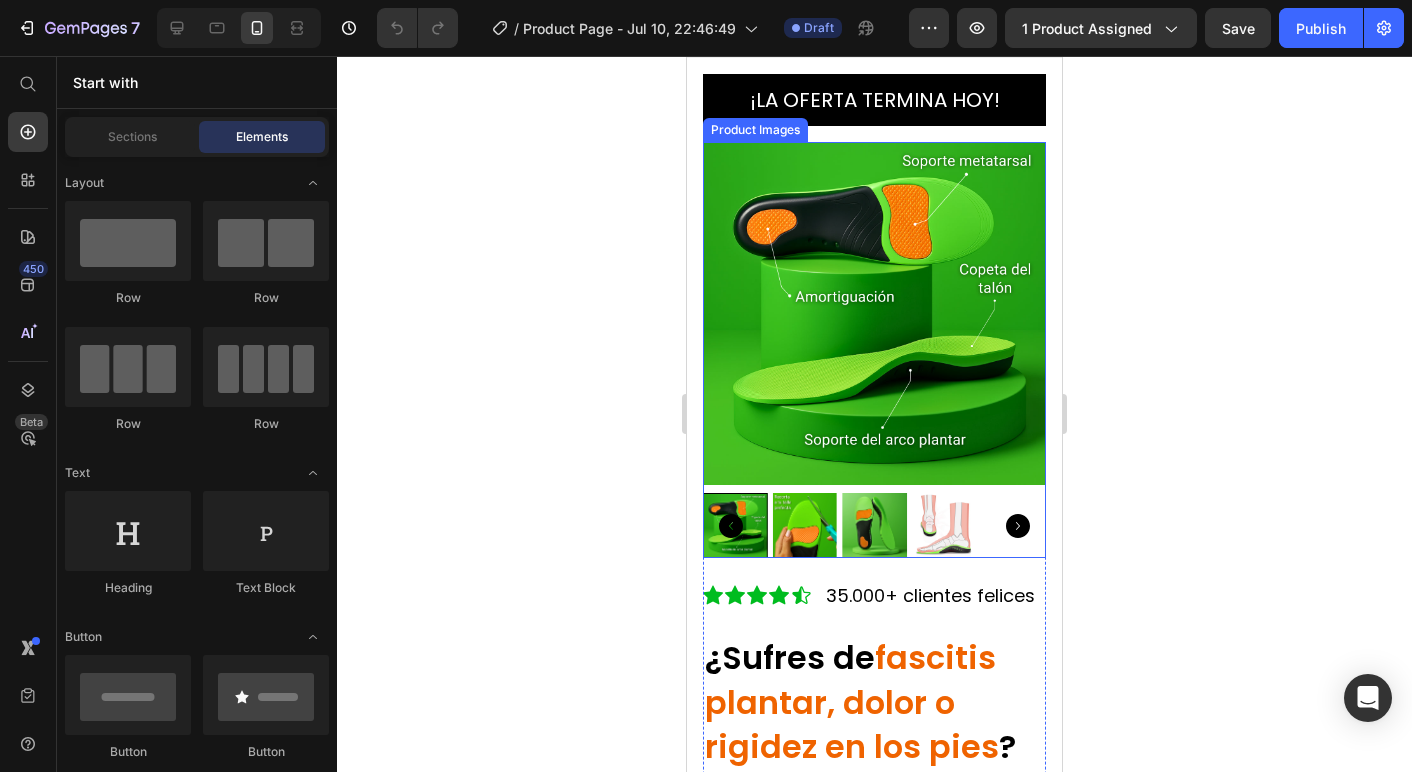 click at bounding box center [805, 525] 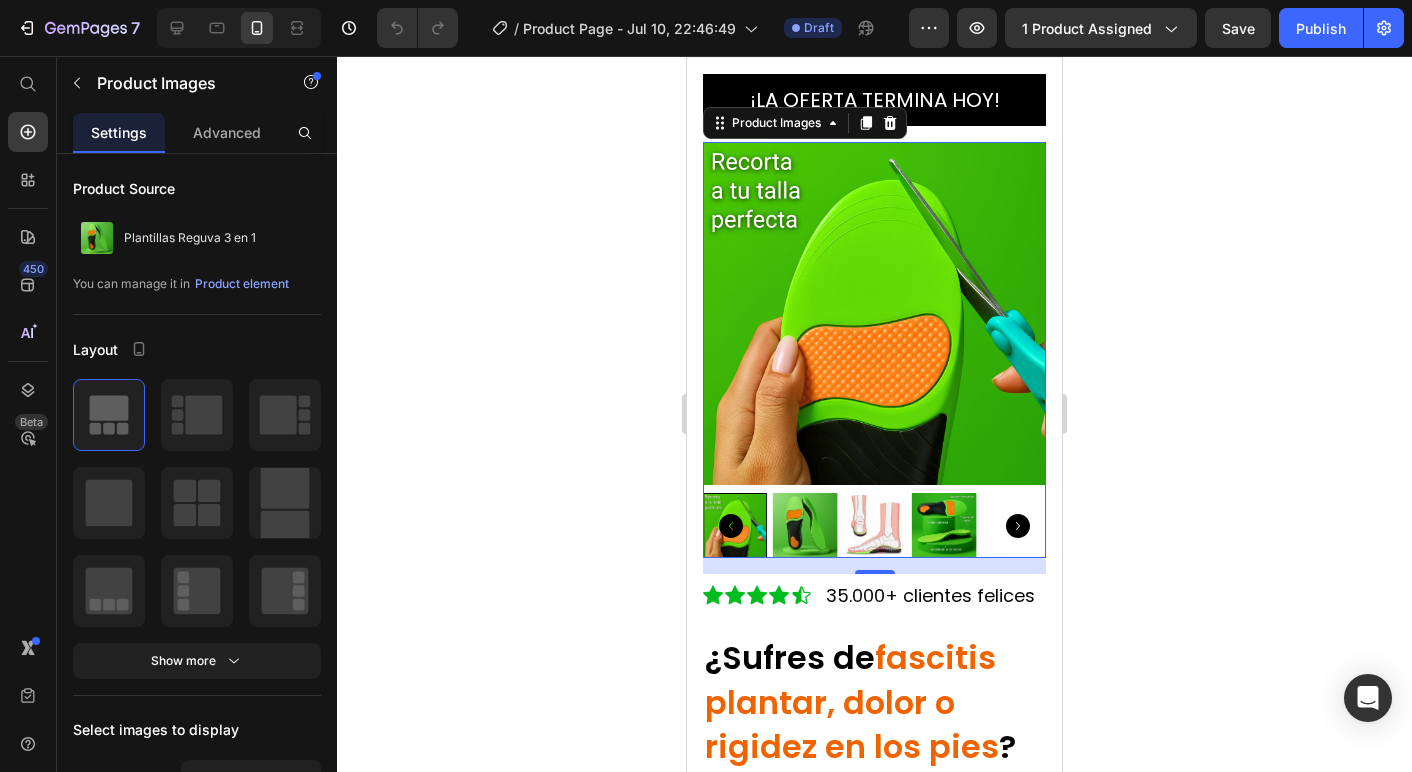 click 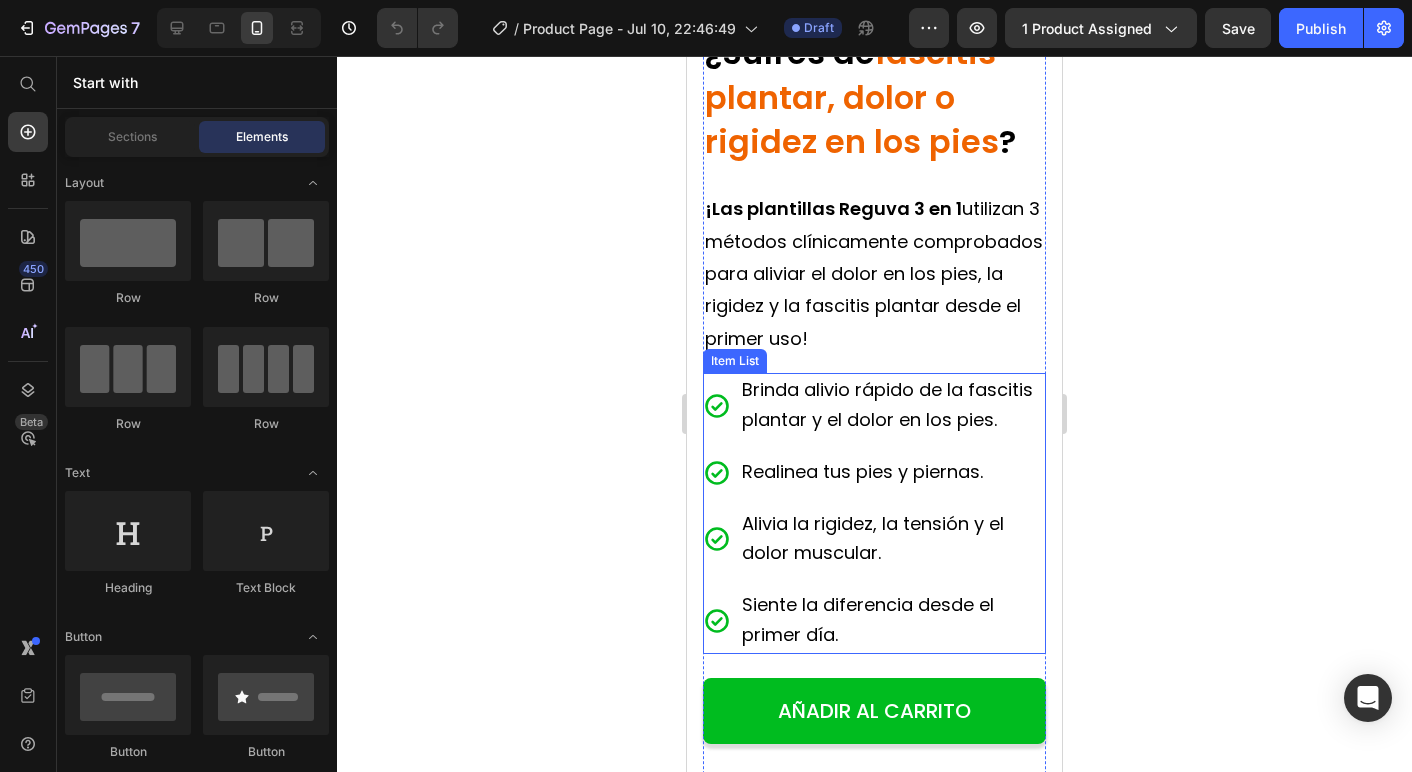 scroll, scrollTop: 650, scrollLeft: 0, axis: vertical 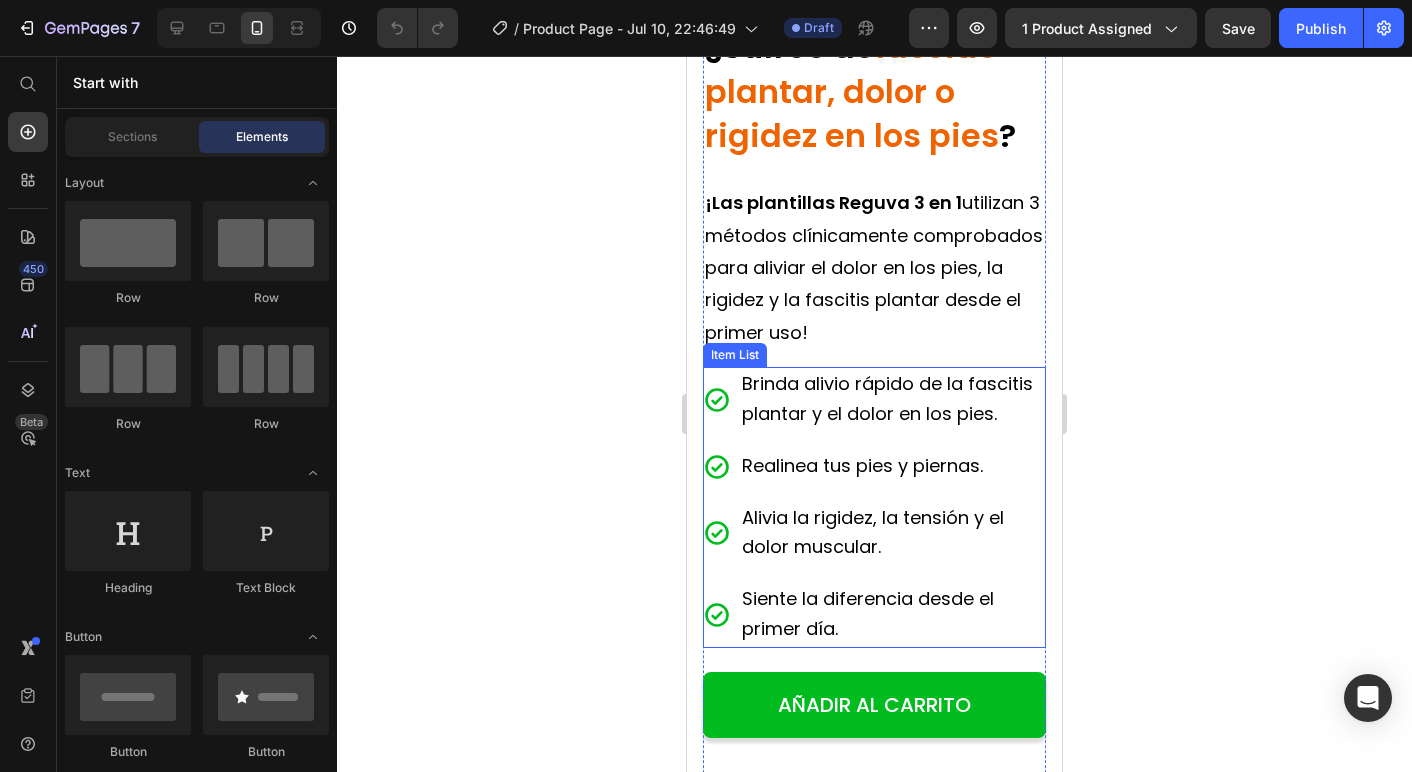 click 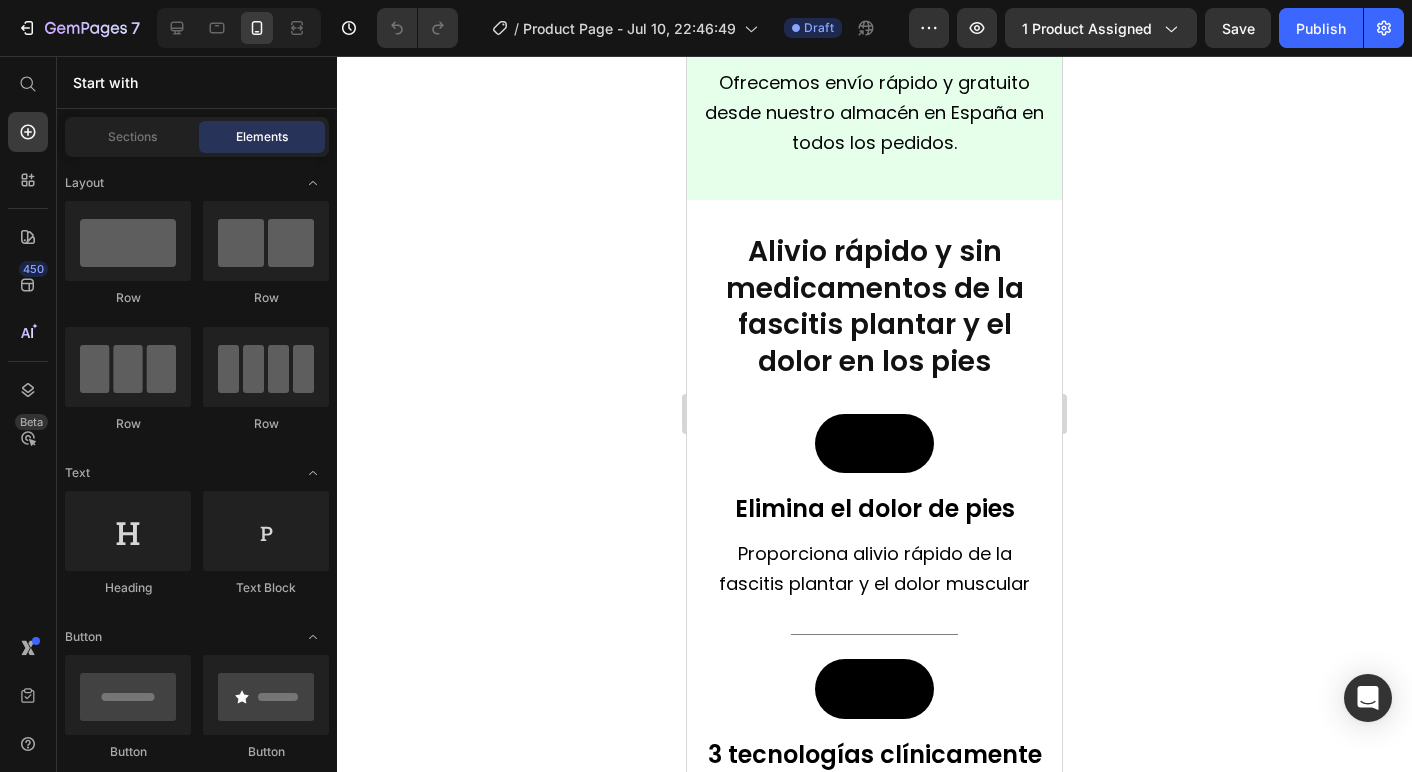 scroll, scrollTop: 2520, scrollLeft: 0, axis: vertical 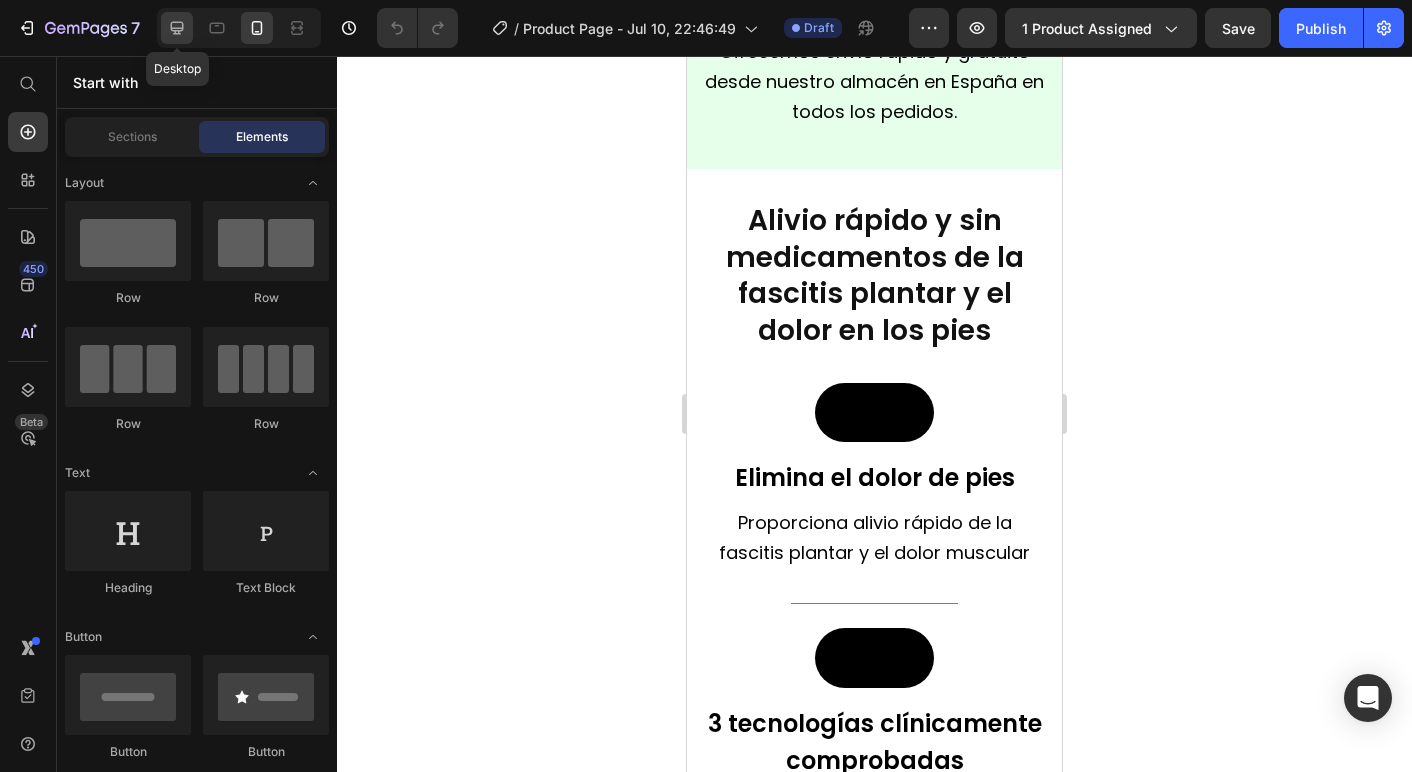 click 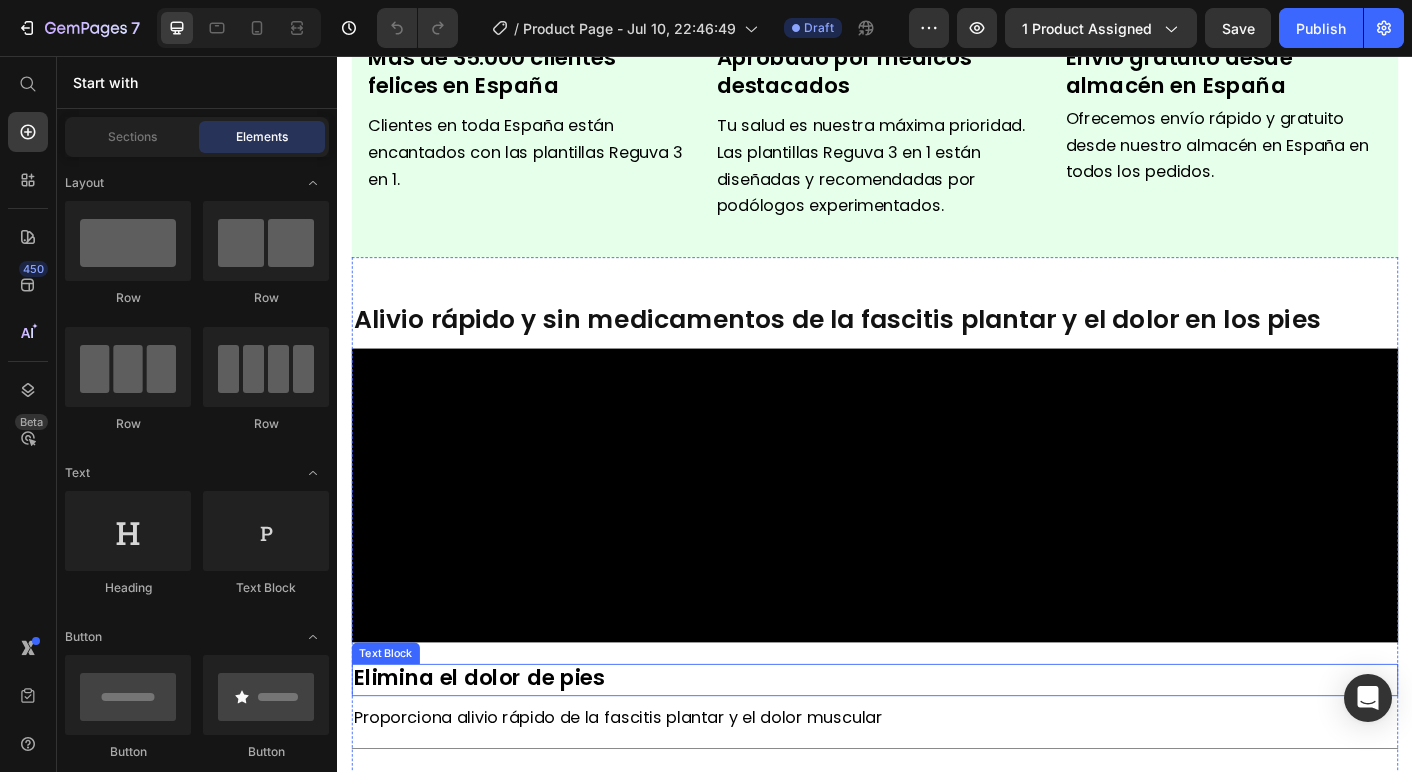 scroll, scrollTop: 1153, scrollLeft: 0, axis: vertical 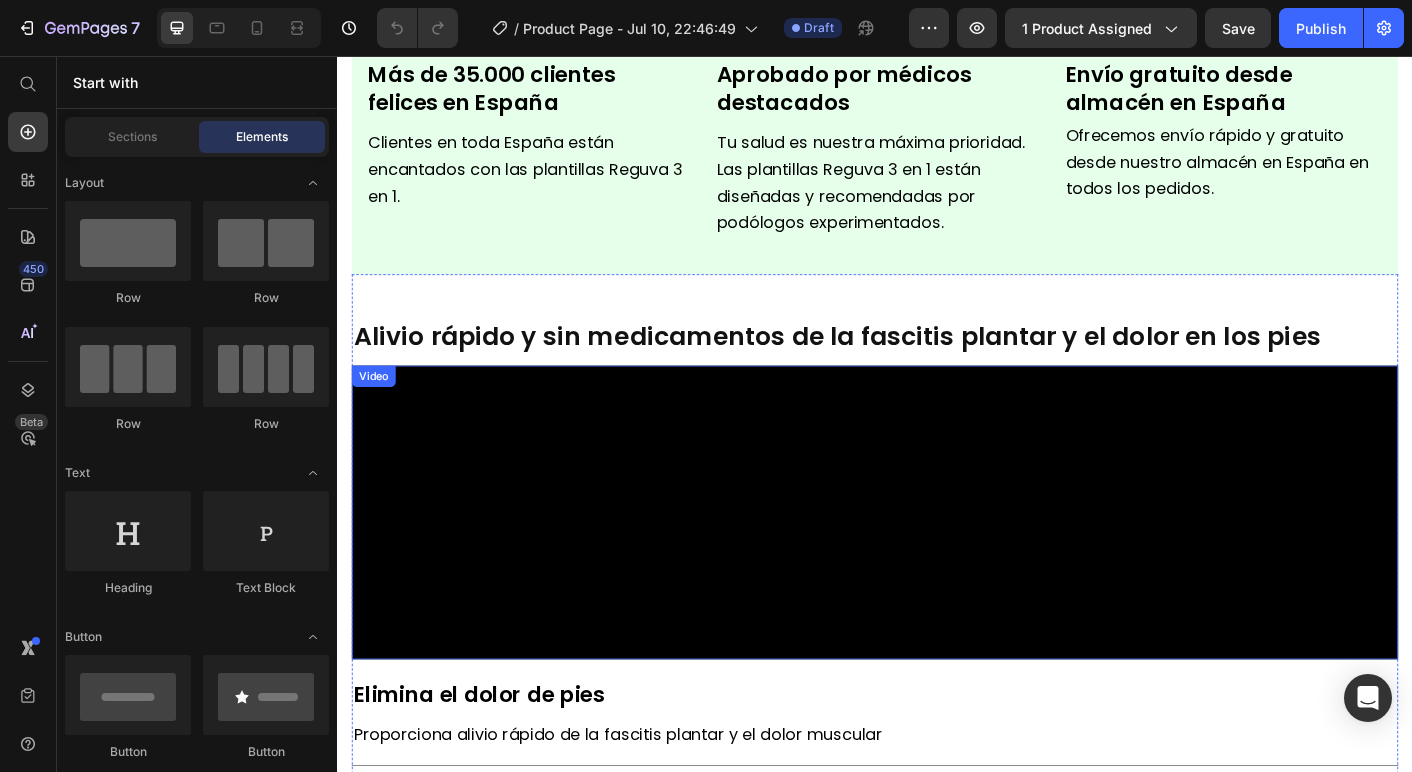 click at bounding box center [937, 566] 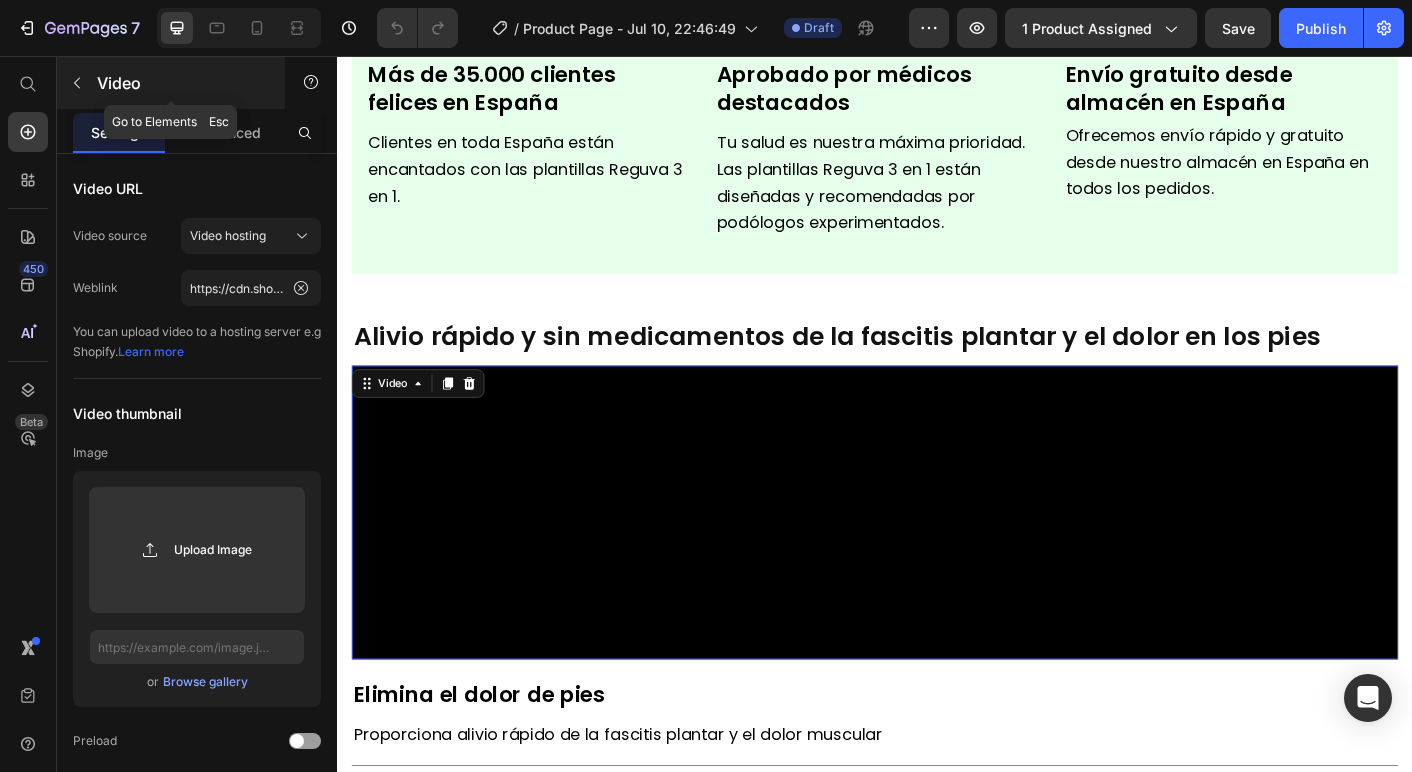 click 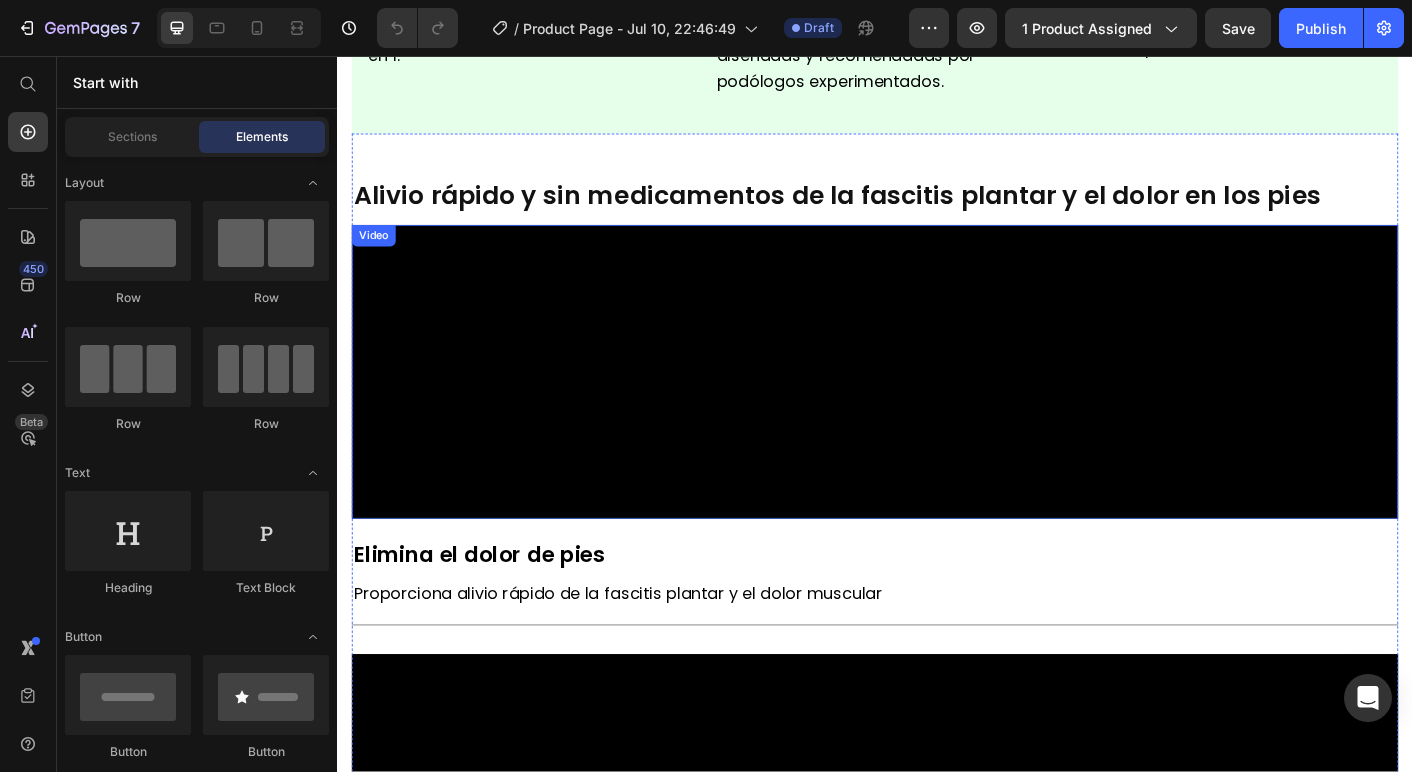 scroll, scrollTop: 1294, scrollLeft: 0, axis: vertical 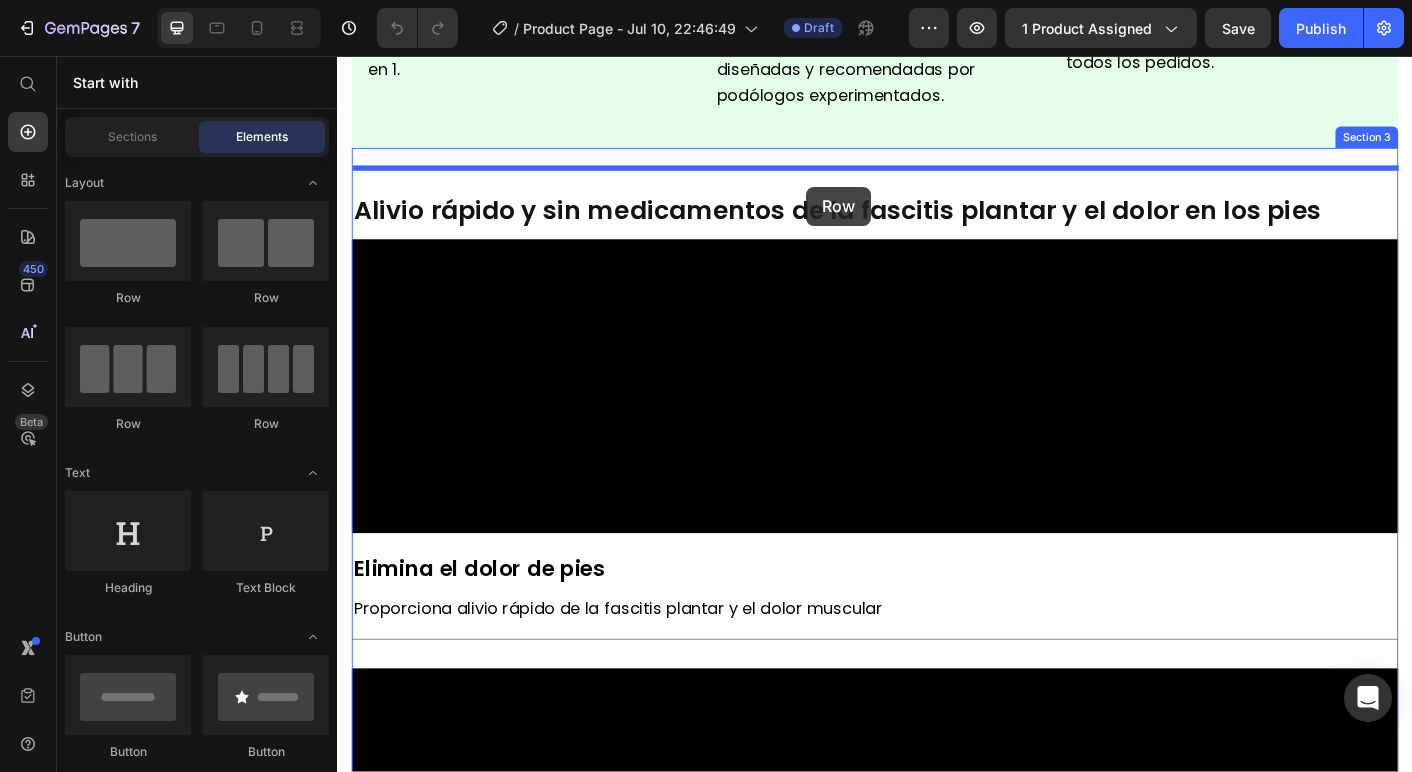 drag, startPoint x: 454, startPoint y: 416, endPoint x: 861, endPoint y: 202, distance: 459.83148 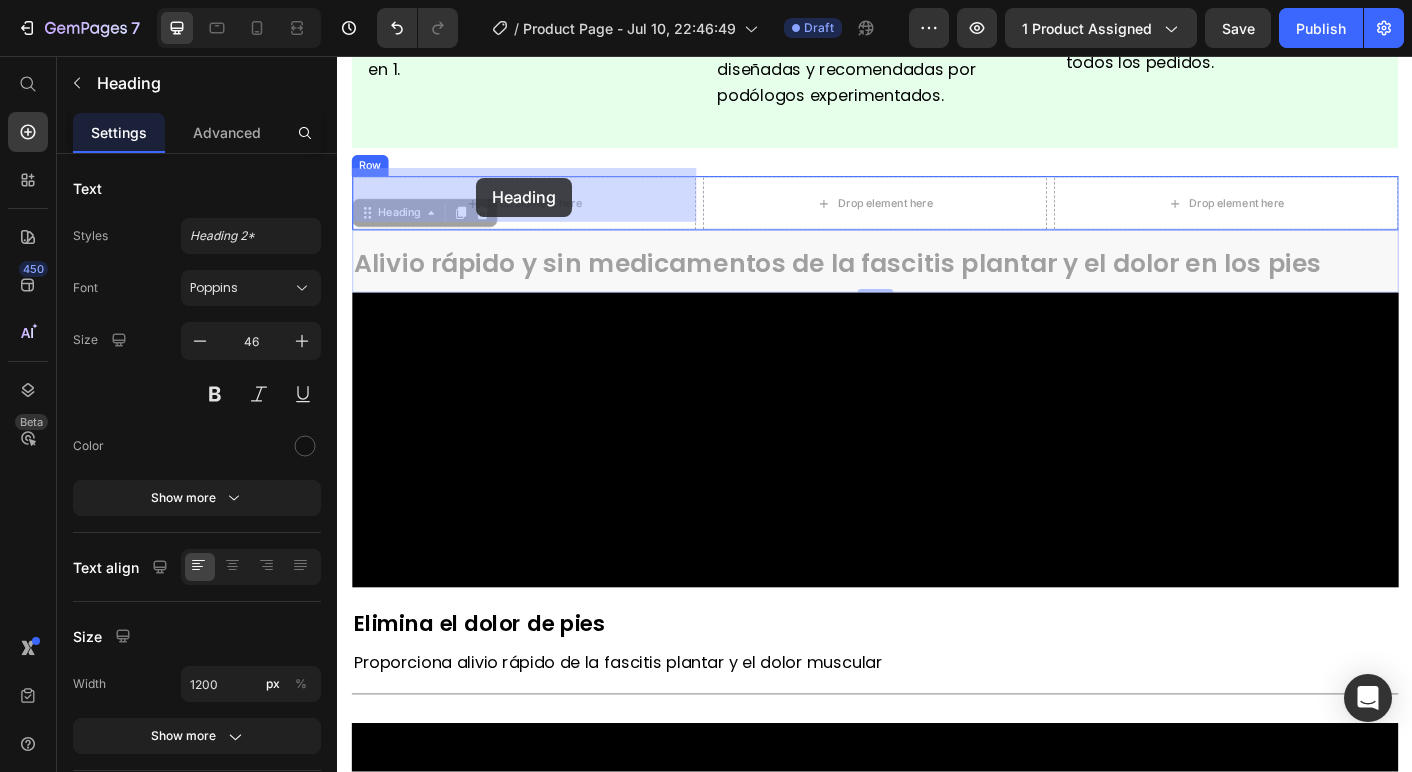 drag, startPoint x: 560, startPoint y: 286, endPoint x: 492, endPoint y: 192, distance: 116.01724 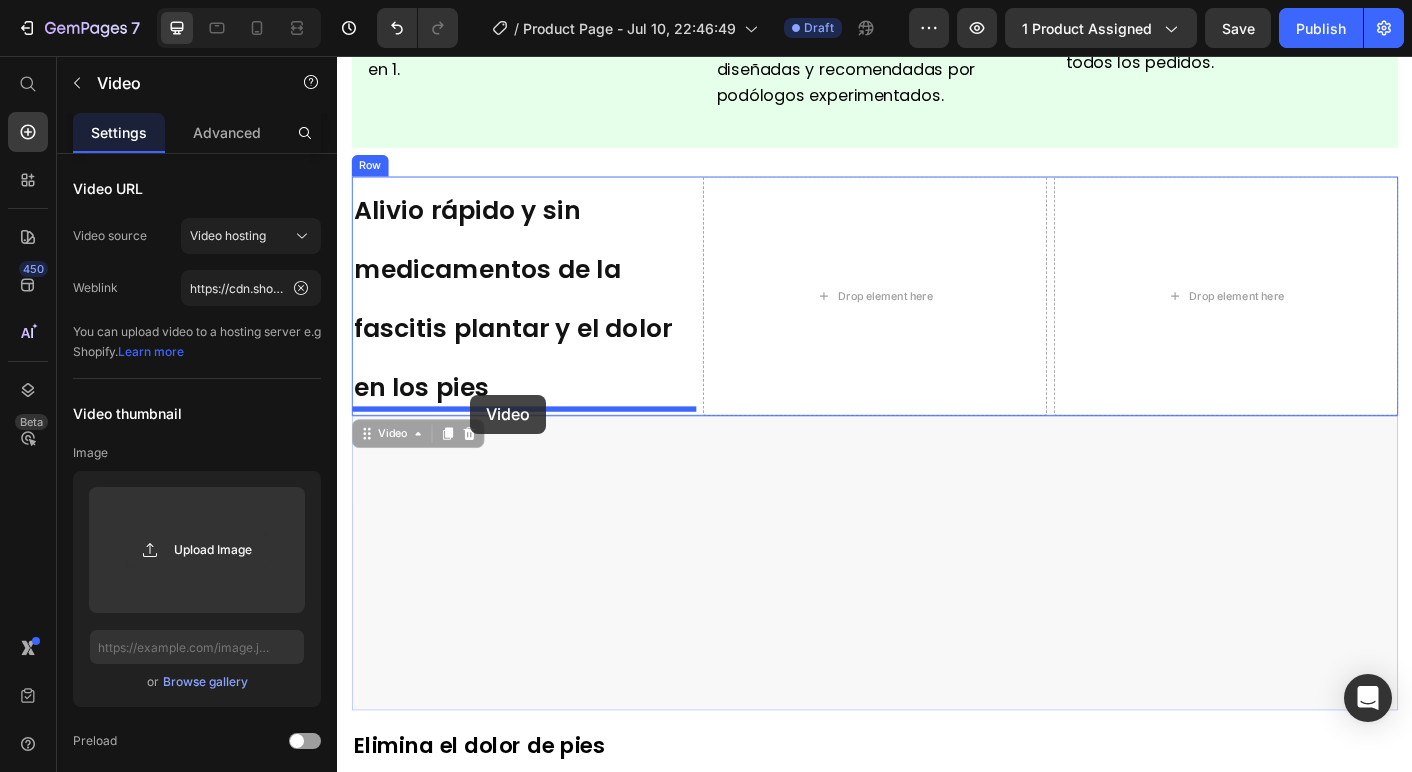 drag, startPoint x: 650, startPoint y: 560, endPoint x: 486, endPoint y: 434, distance: 206.81392 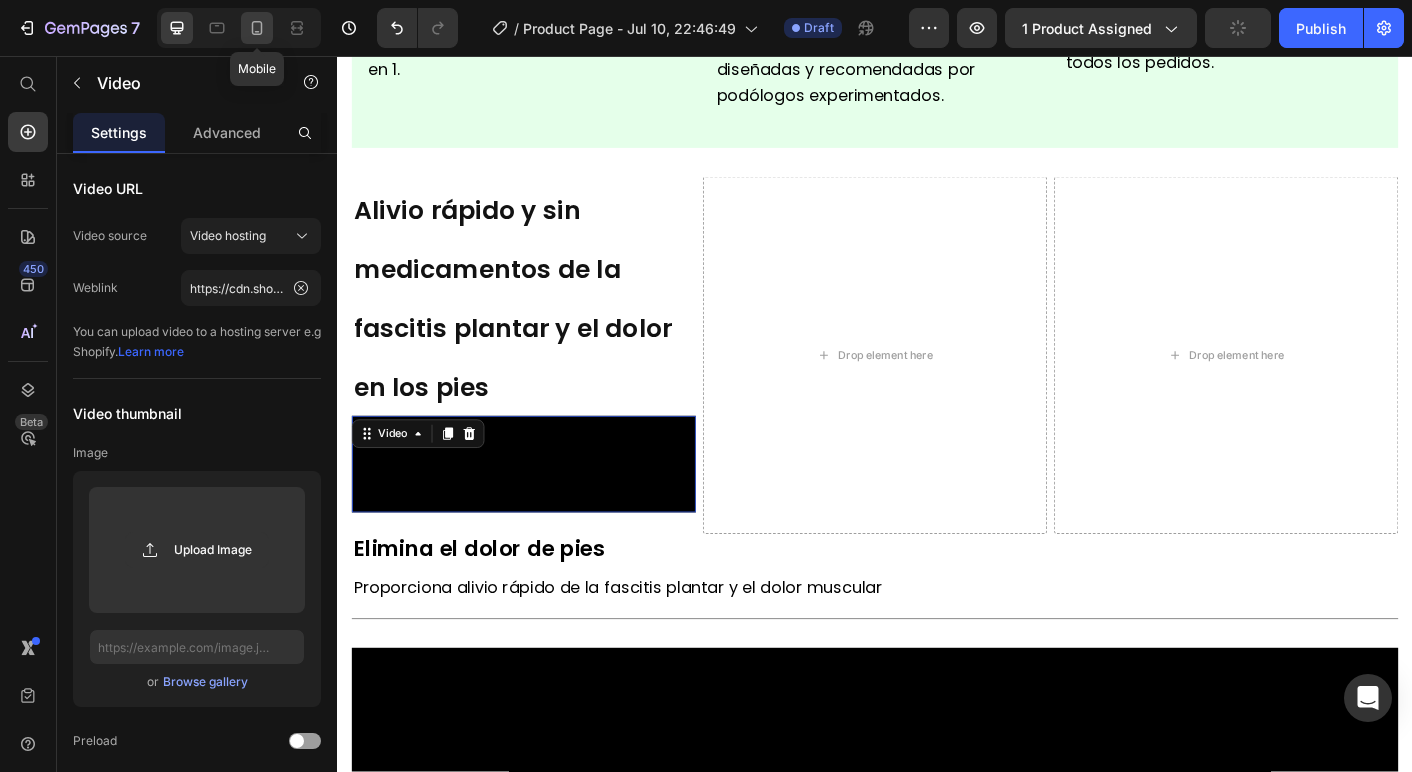 click 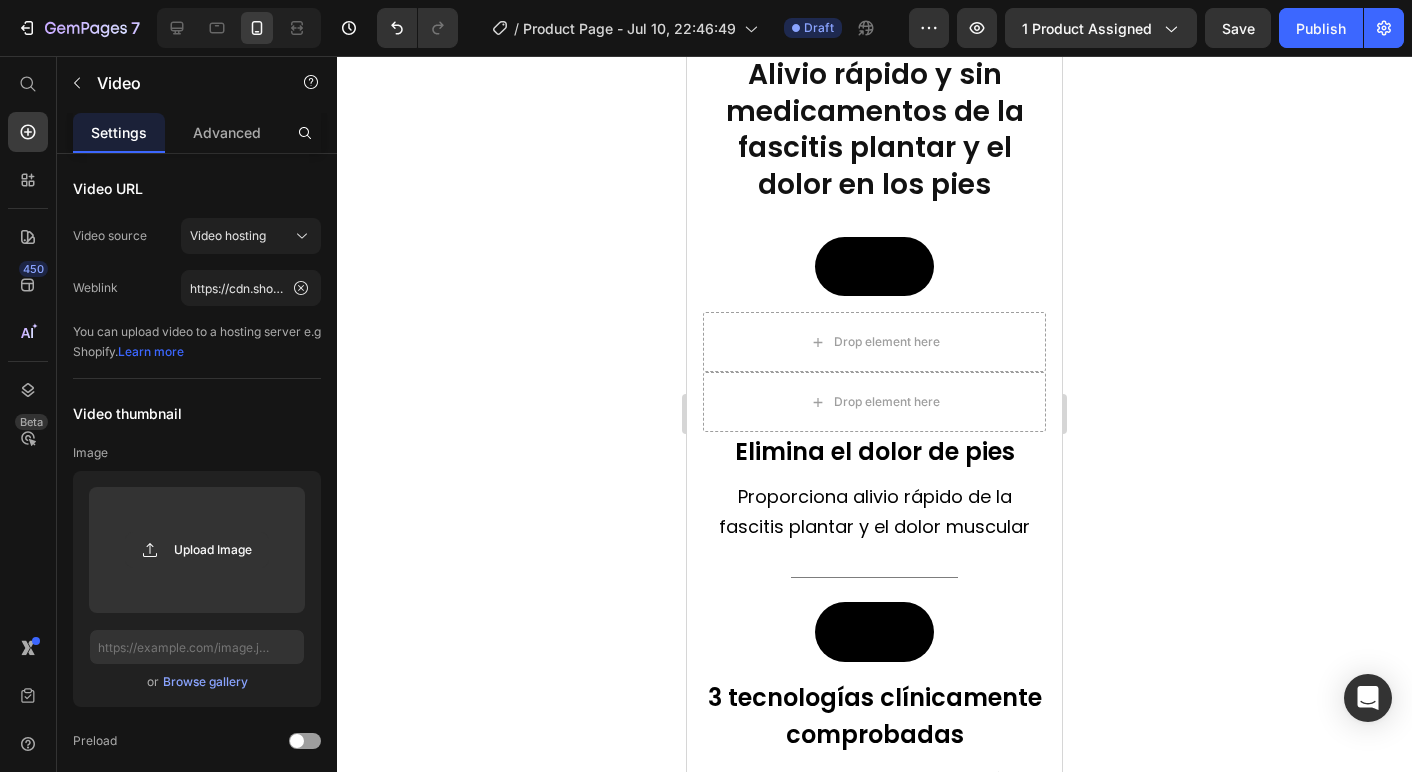 scroll, scrollTop: 2687, scrollLeft: 0, axis: vertical 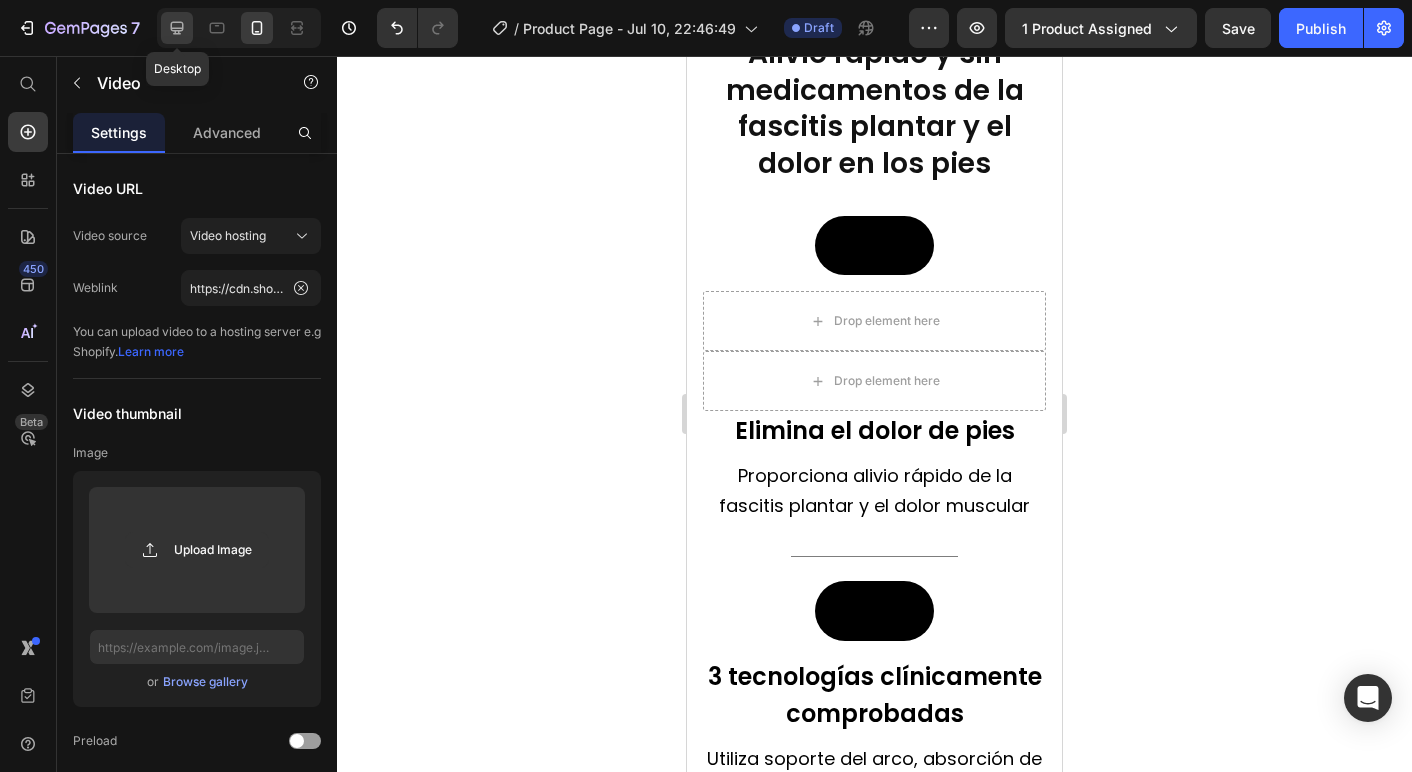 click 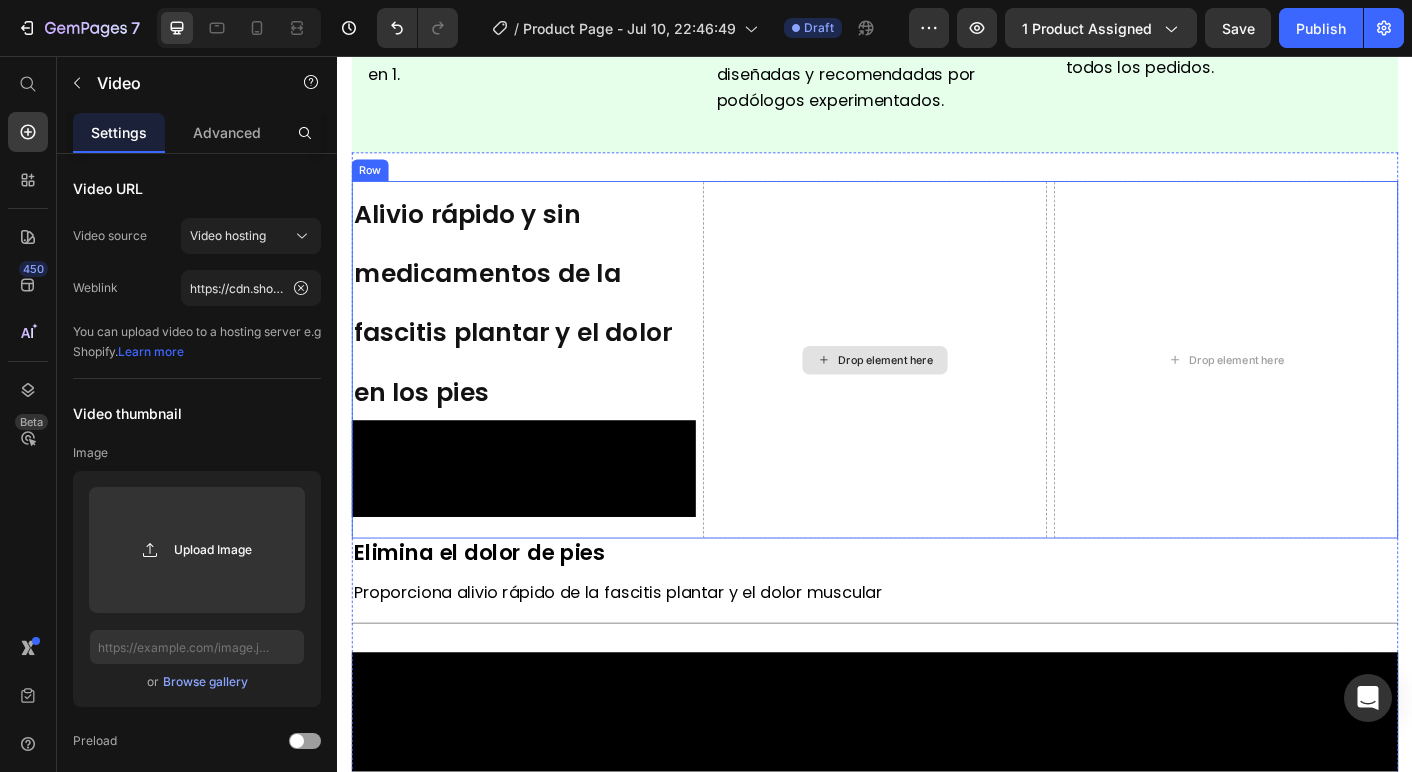 scroll, scrollTop: 1292, scrollLeft: 0, axis: vertical 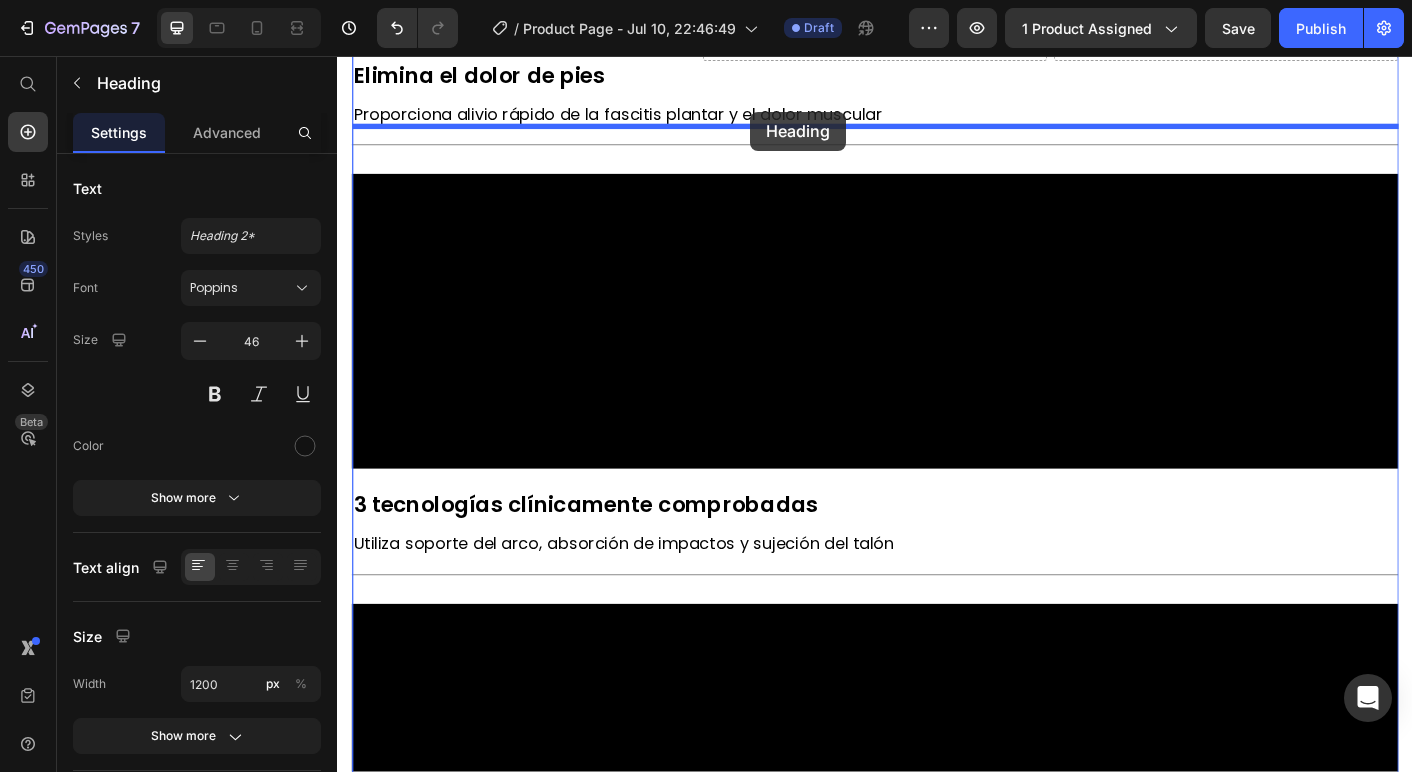 drag, startPoint x: 488, startPoint y: 312, endPoint x: 793, endPoint y: 109, distance: 366.37958 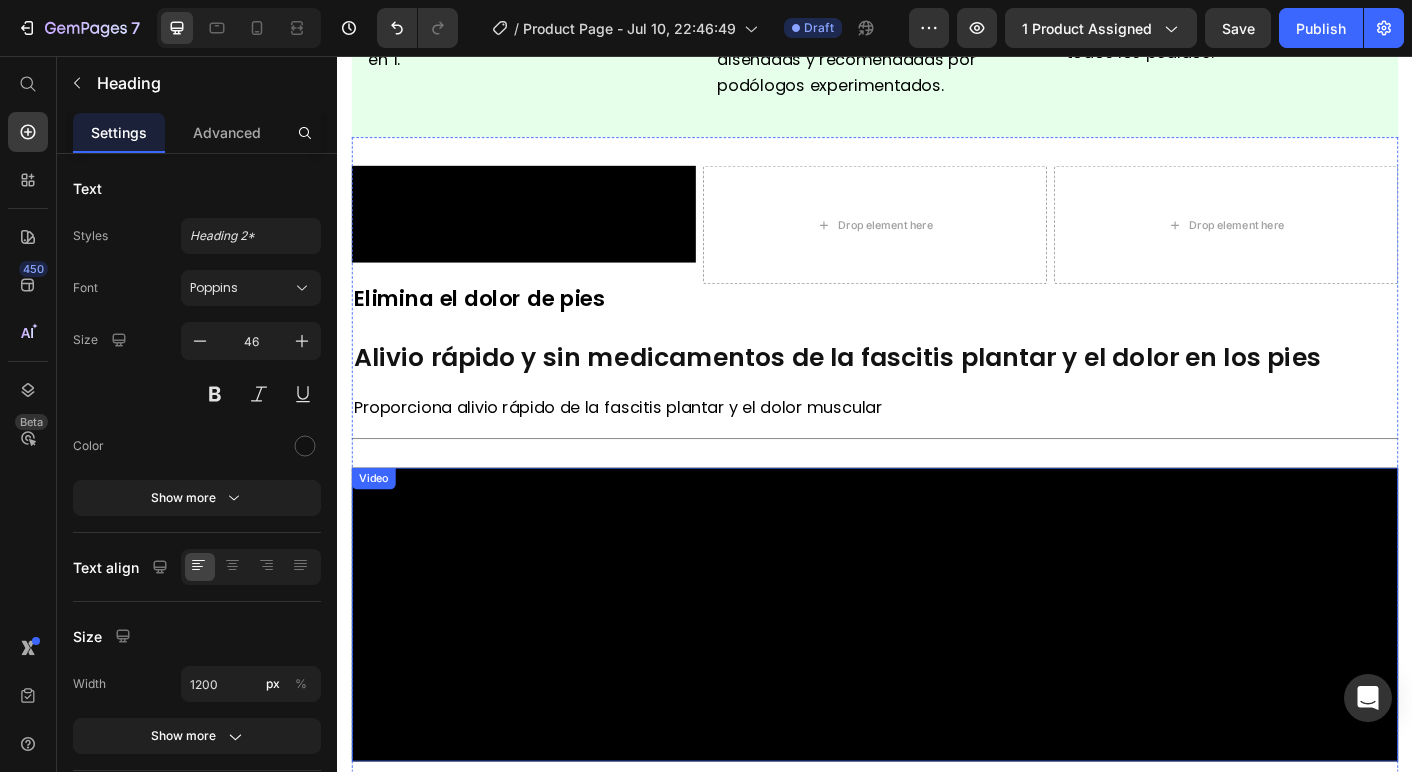 scroll, scrollTop: 1281, scrollLeft: 0, axis: vertical 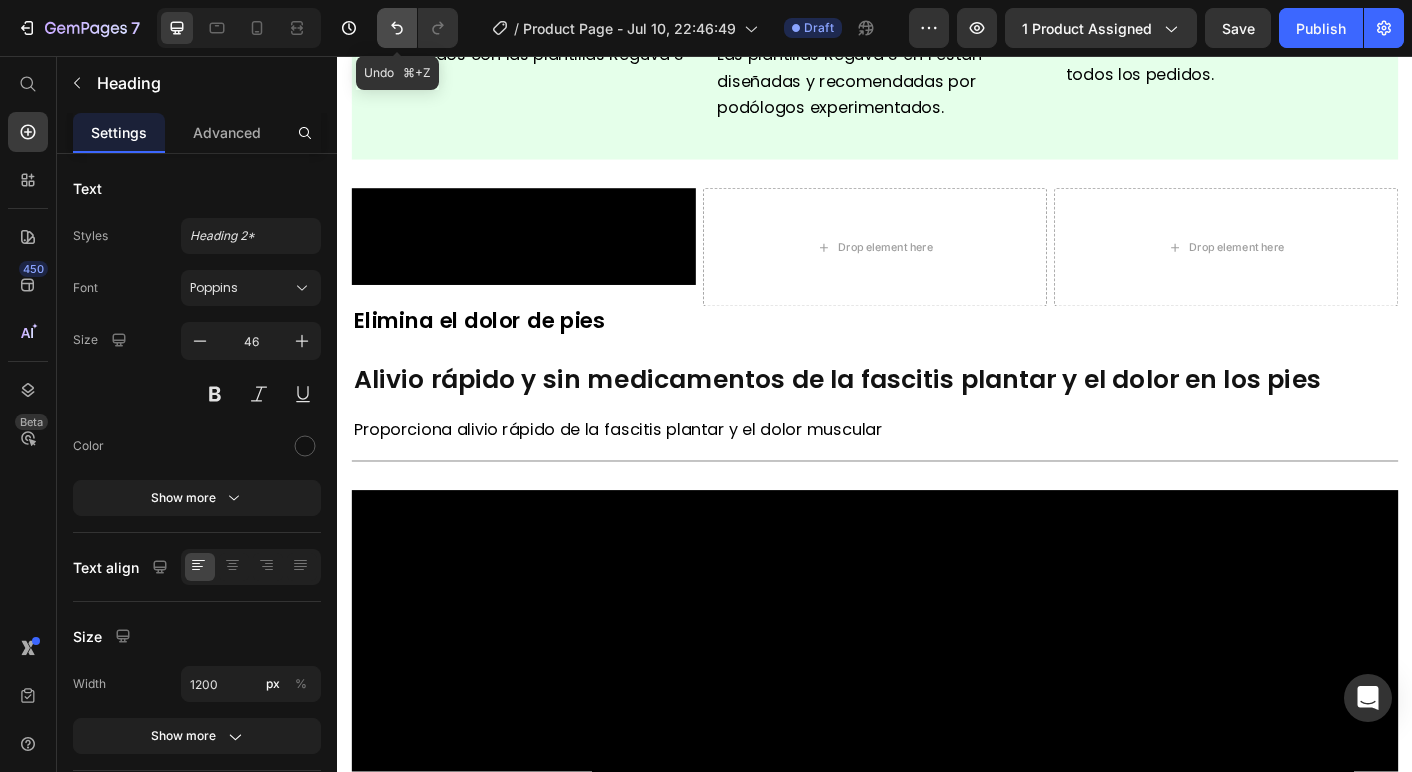 click 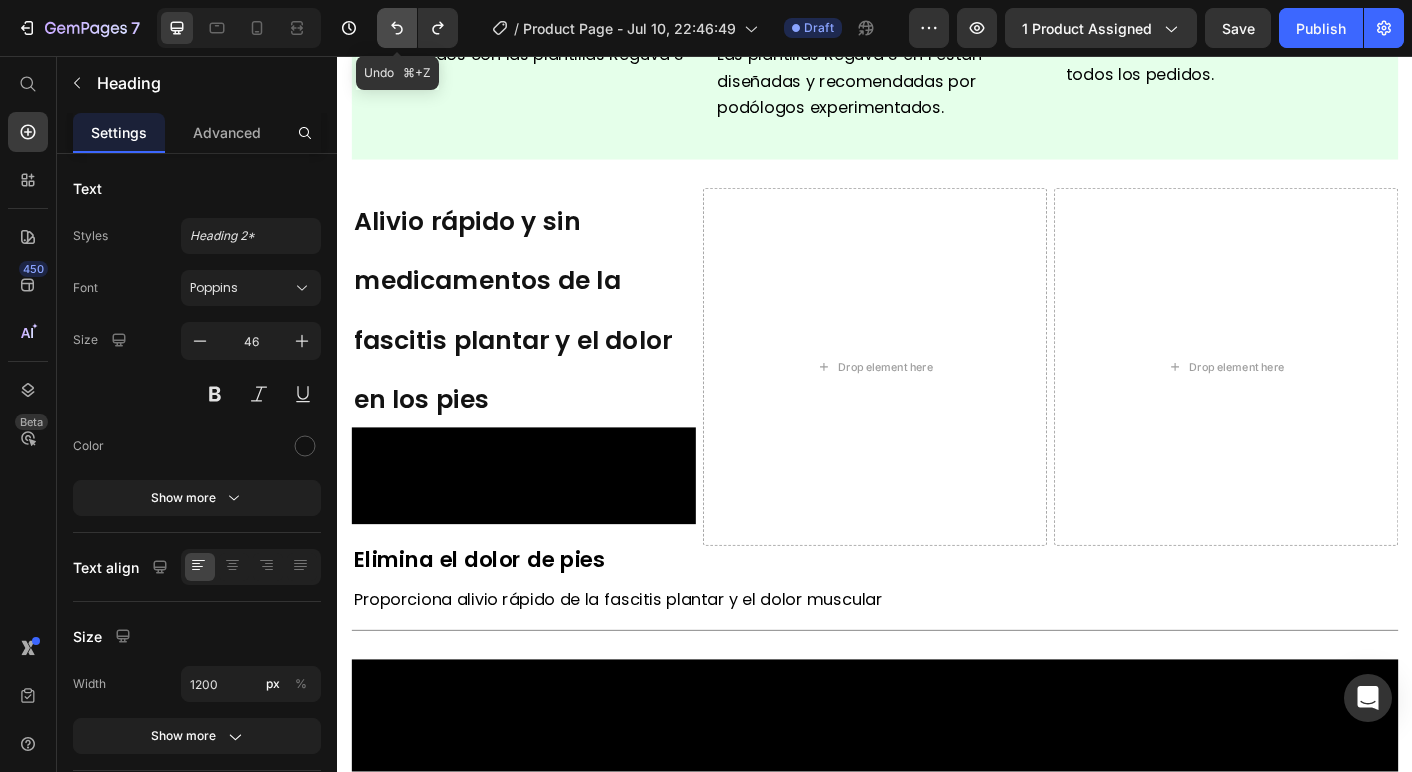 click 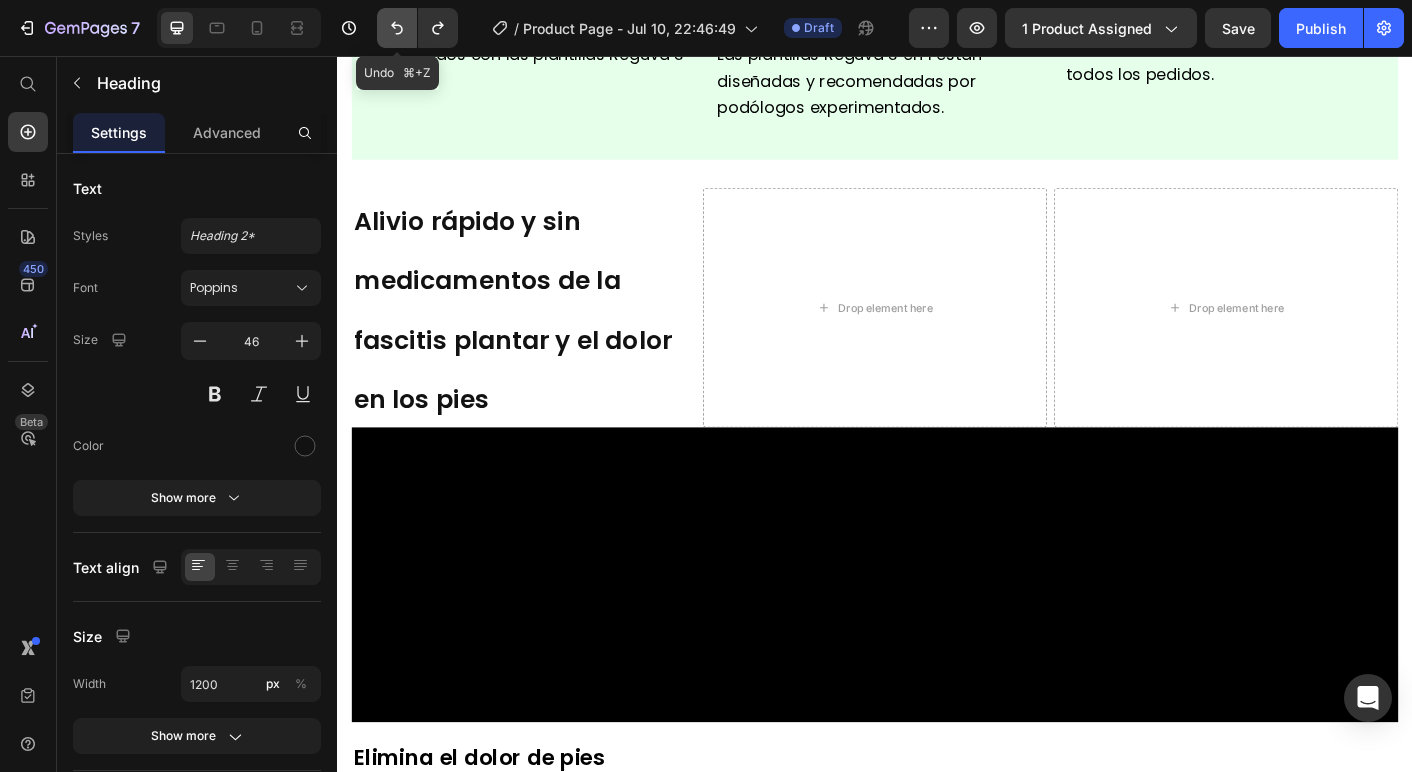 click 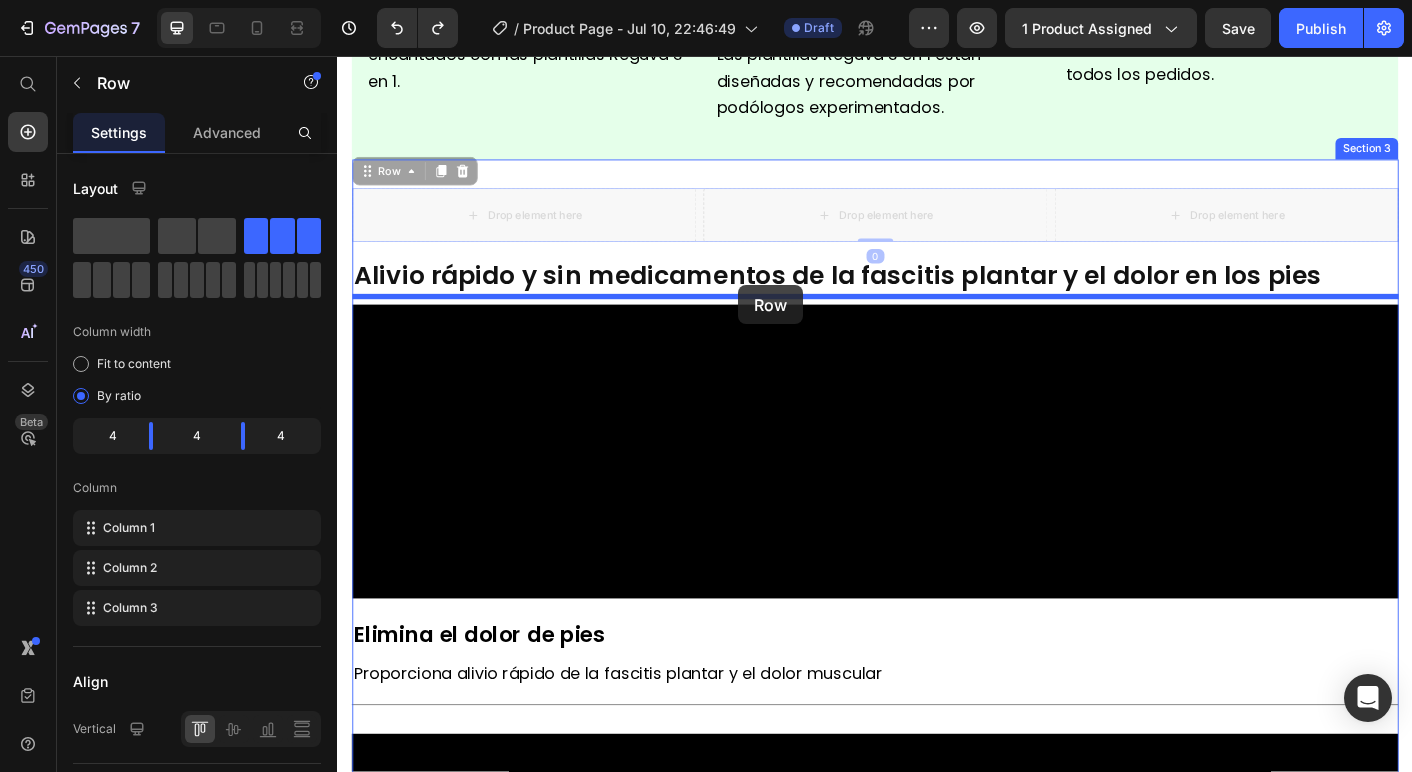 drag, startPoint x: 739, startPoint y: 216, endPoint x: 785, endPoint y: 312, distance: 106.451866 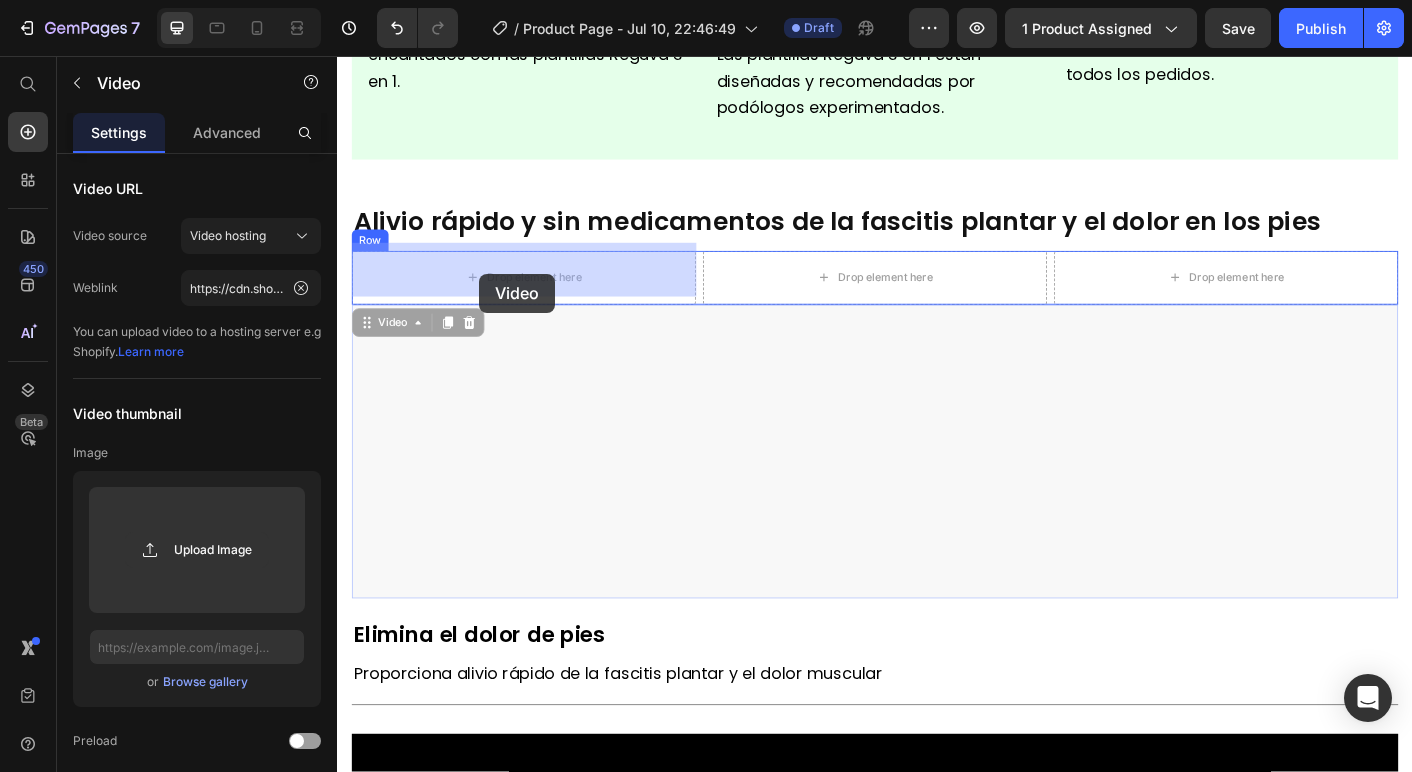drag, startPoint x: 535, startPoint y: 515, endPoint x: 496, endPoint y: 299, distance: 219.4926 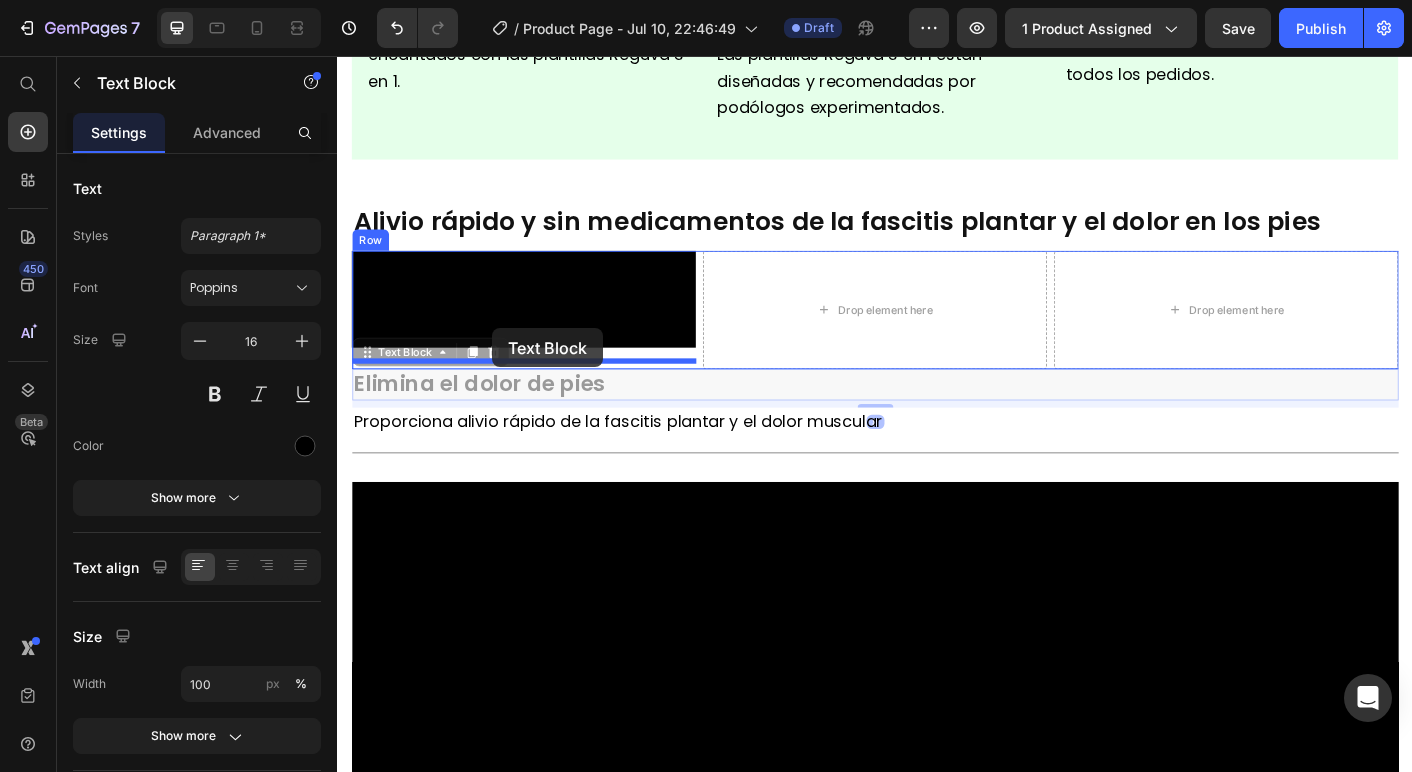 drag, startPoint x: 529, startPoint y: 410, endPoint x: 510, endPoint y: 360, distance: 53.488316 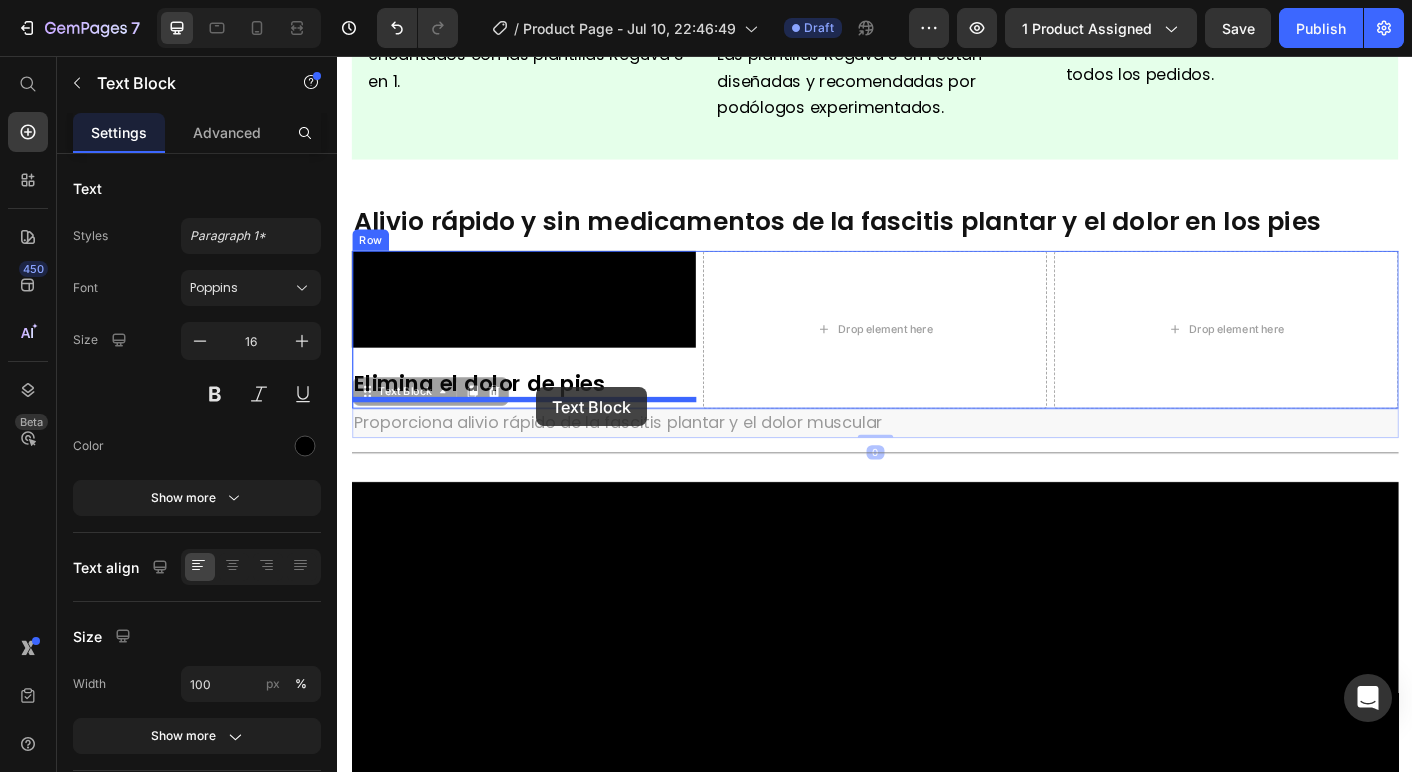 drag, startPoint x: 600, startPoint y: 453, endPoint x: 559, endPoint y: 426, distance: 49.09175 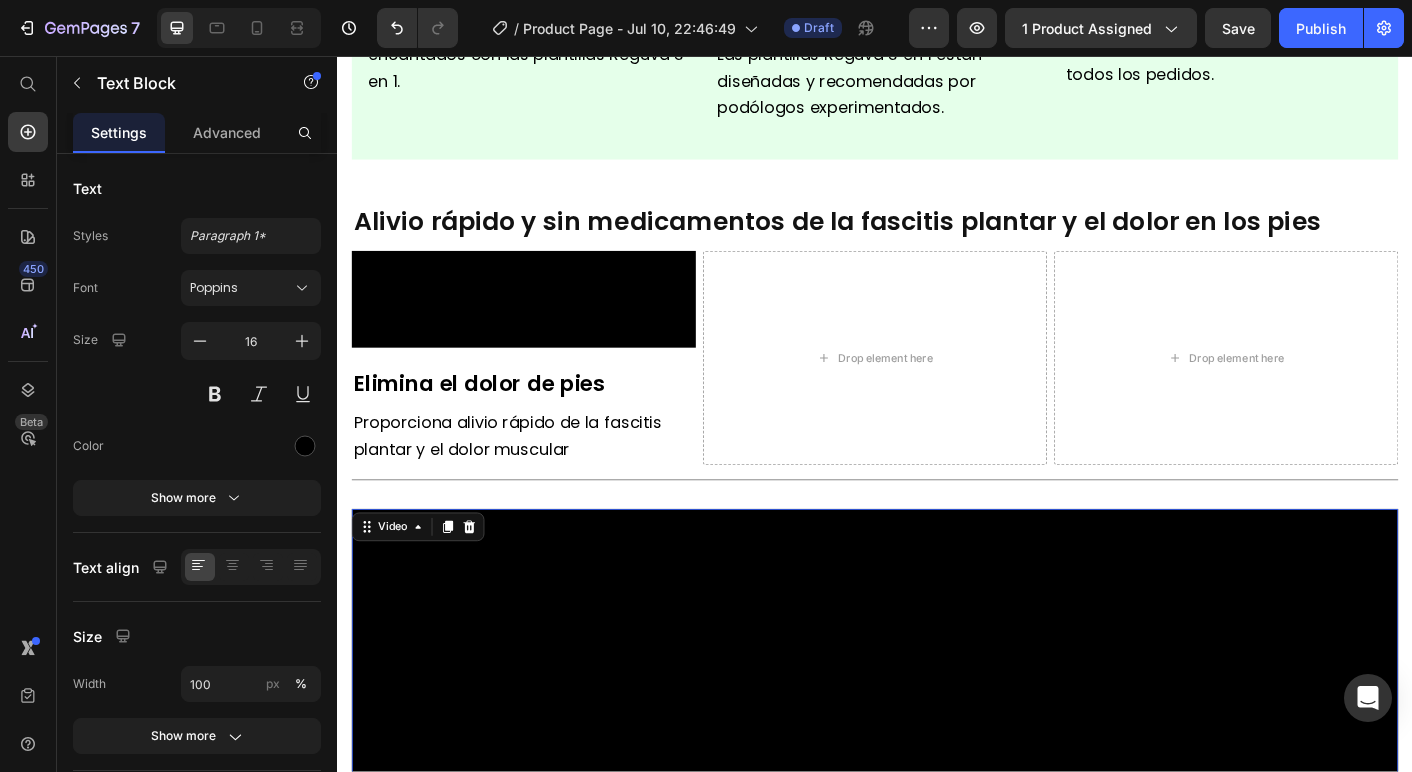 click at bounding box center (937, 726) 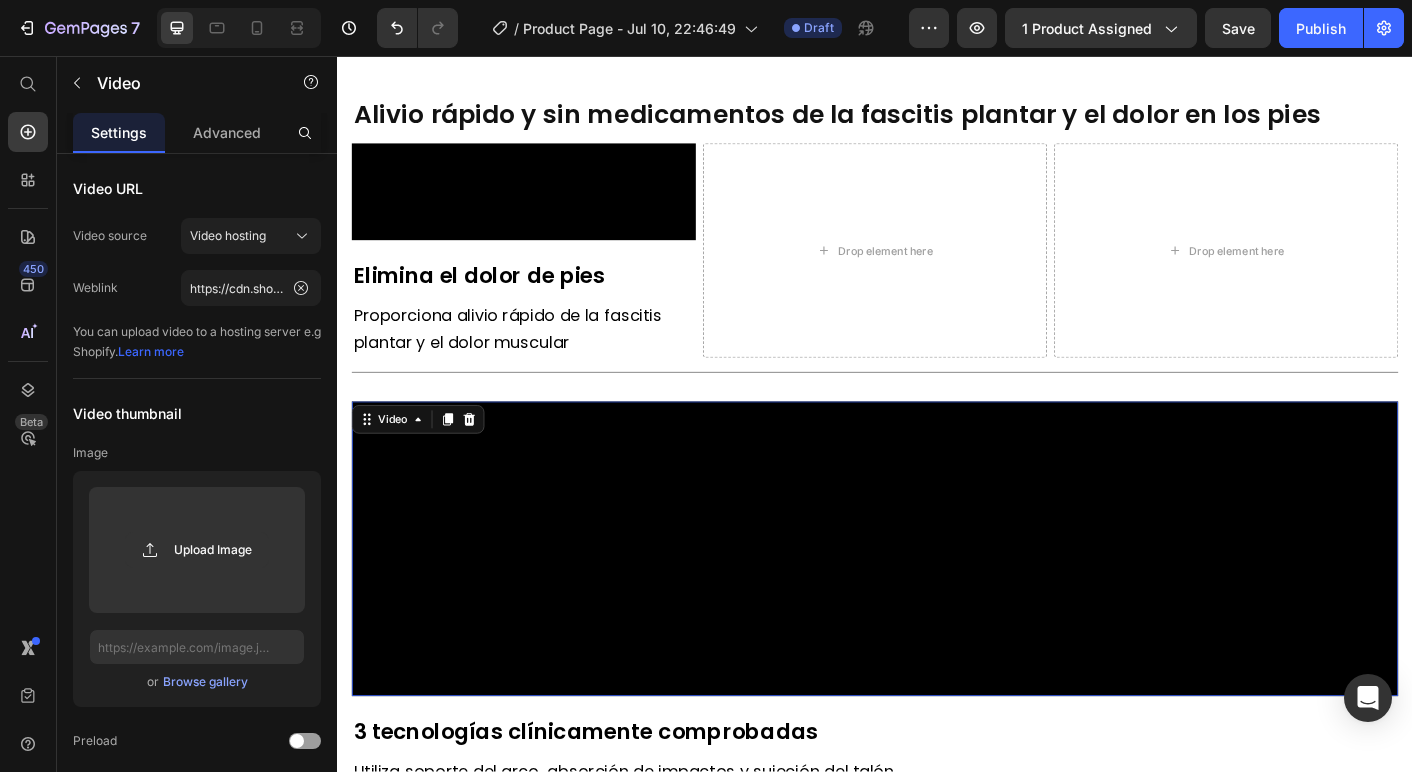 scroll, scrollTop: 1403, scrollLeft: 0, axis: vertical 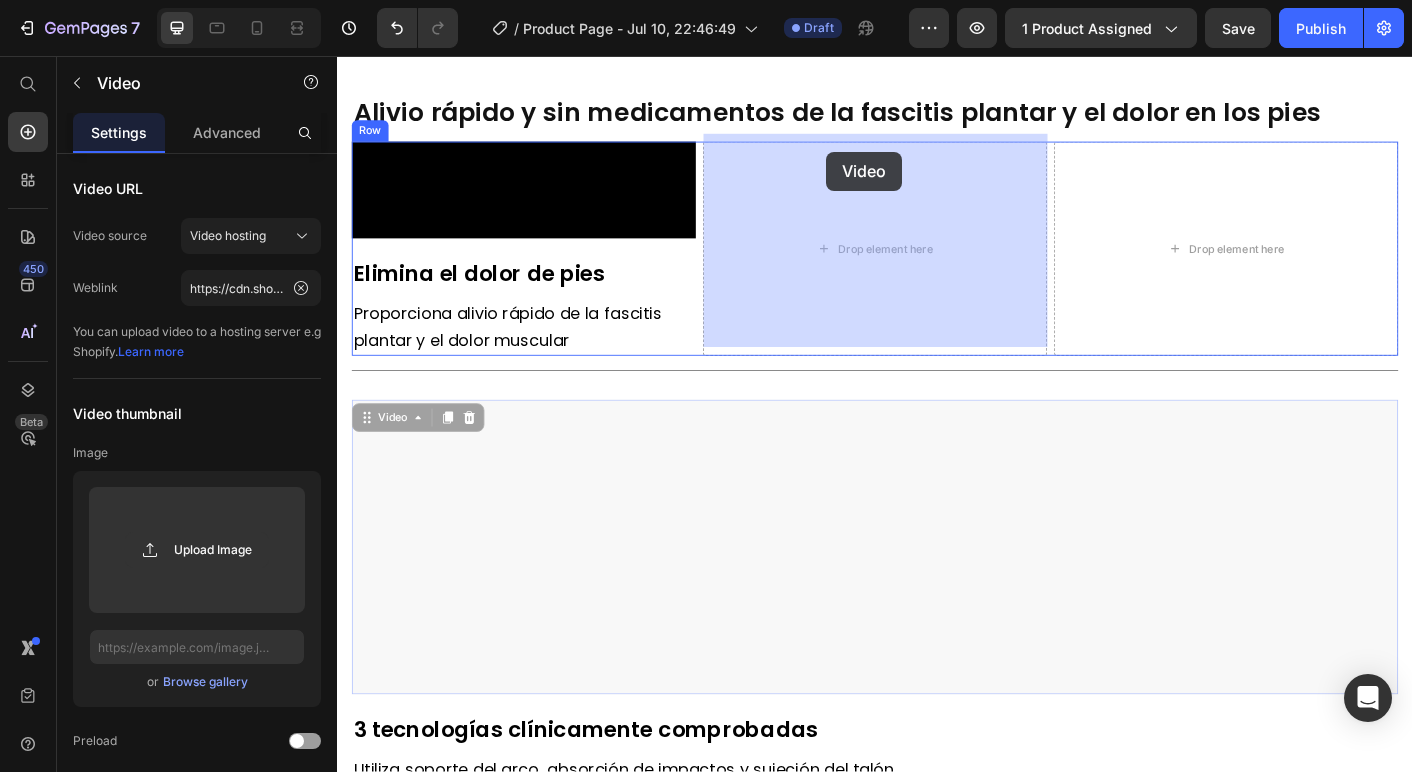 drag, startPoint x: 672, startPoint y: 570, endPoint x: 883, endPoint y: 163, distance: 458.44302 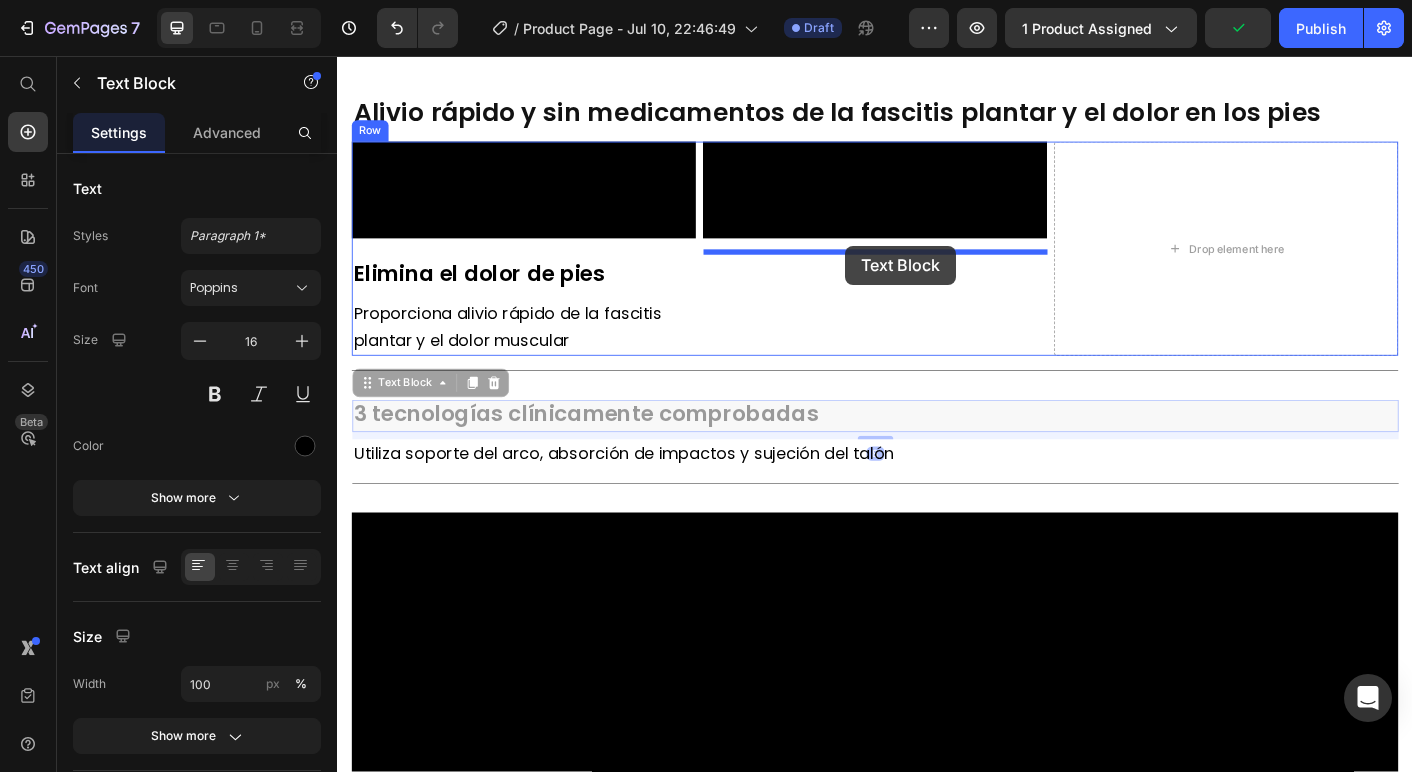drag, startPoint x: 734, startPoint y: 443, endPoint x: 904, endPoint y: 268, distance: 243.97746 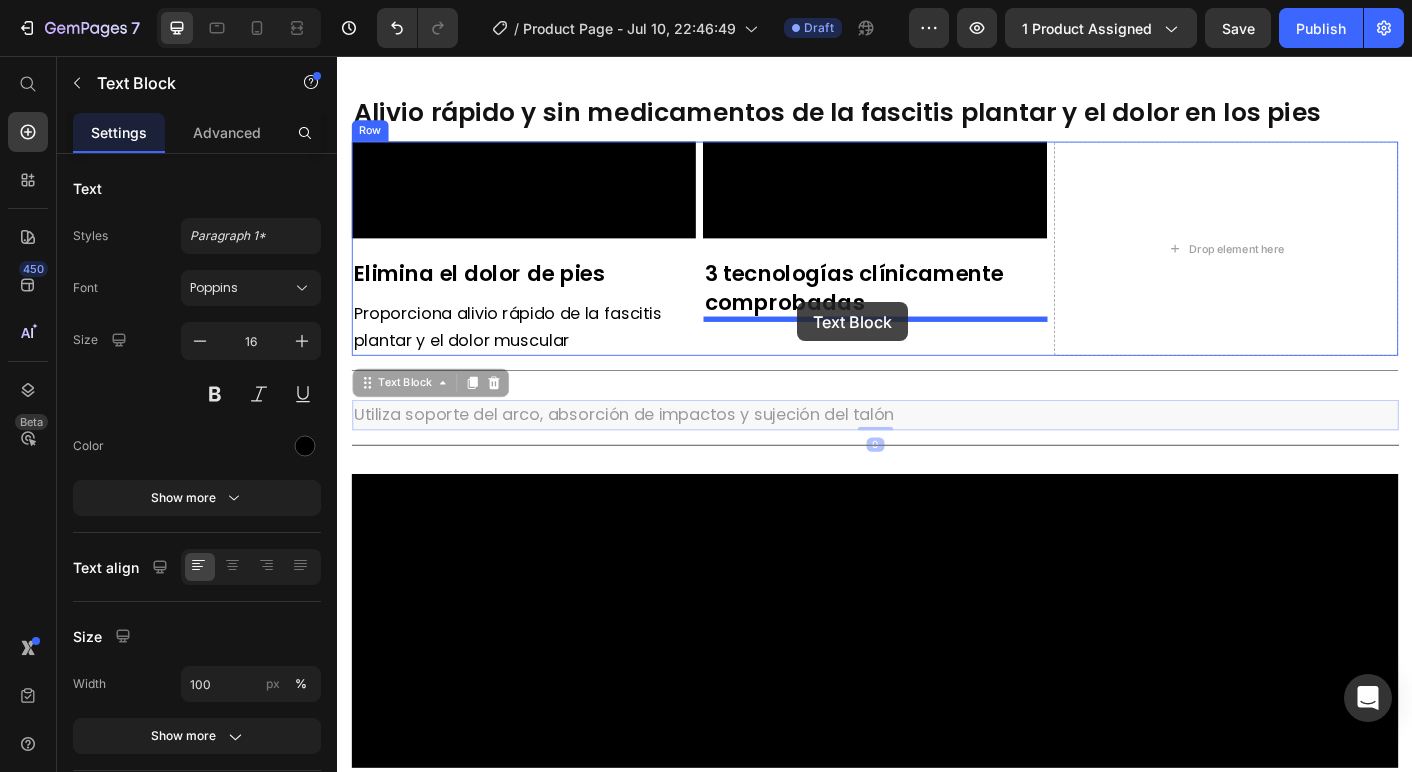 drag, startPoint x: 610, startPoint y: 445, endPoint x: 850, endPoint y: 332, distance: 265.27155 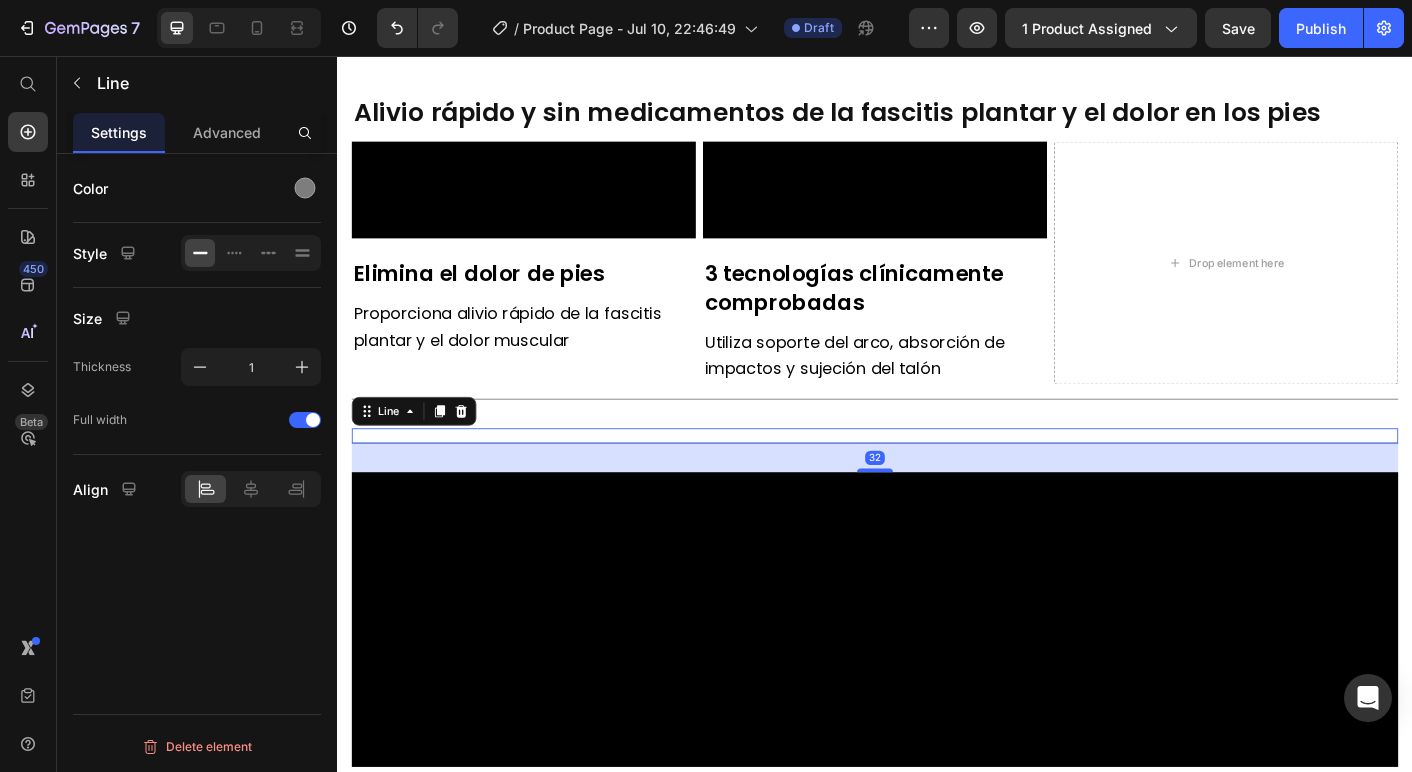 click on "Title Line   32" at bounding box center [937, 480] 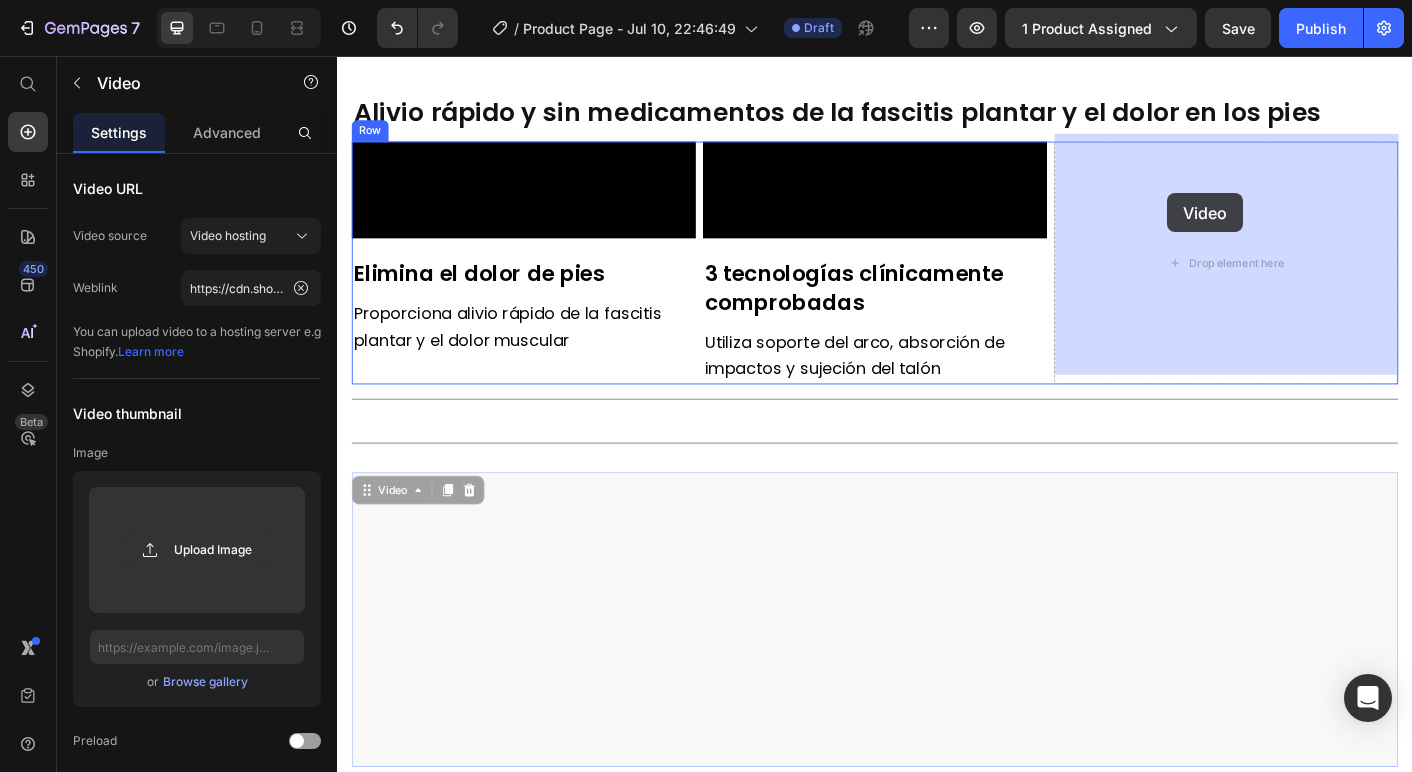 drag, startPoint x: 931, startPoint y: 591, endPoint x: 1264, endPoint y: 208, distance: 507.52142 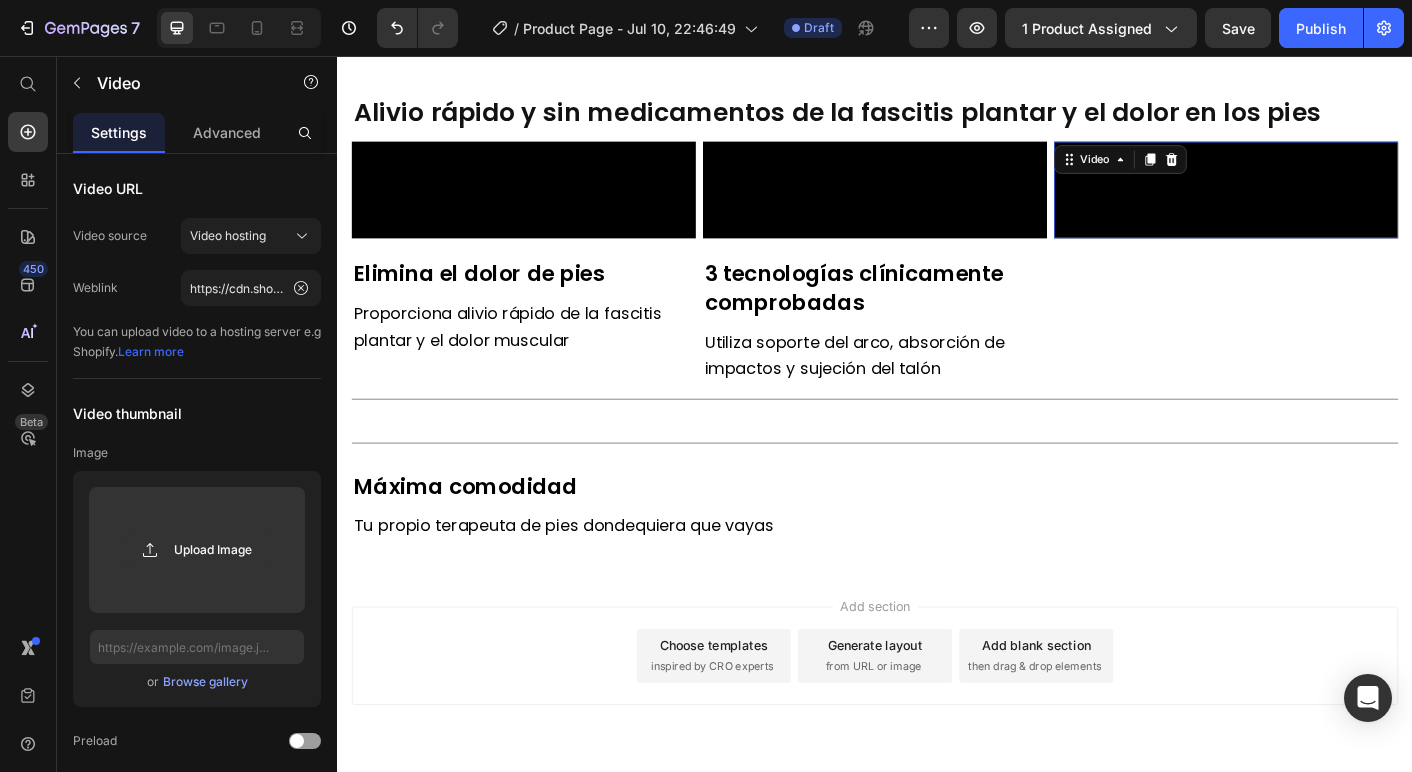 scroll, scrollTop: 1454, scrollLeft: 0, axis: vertical 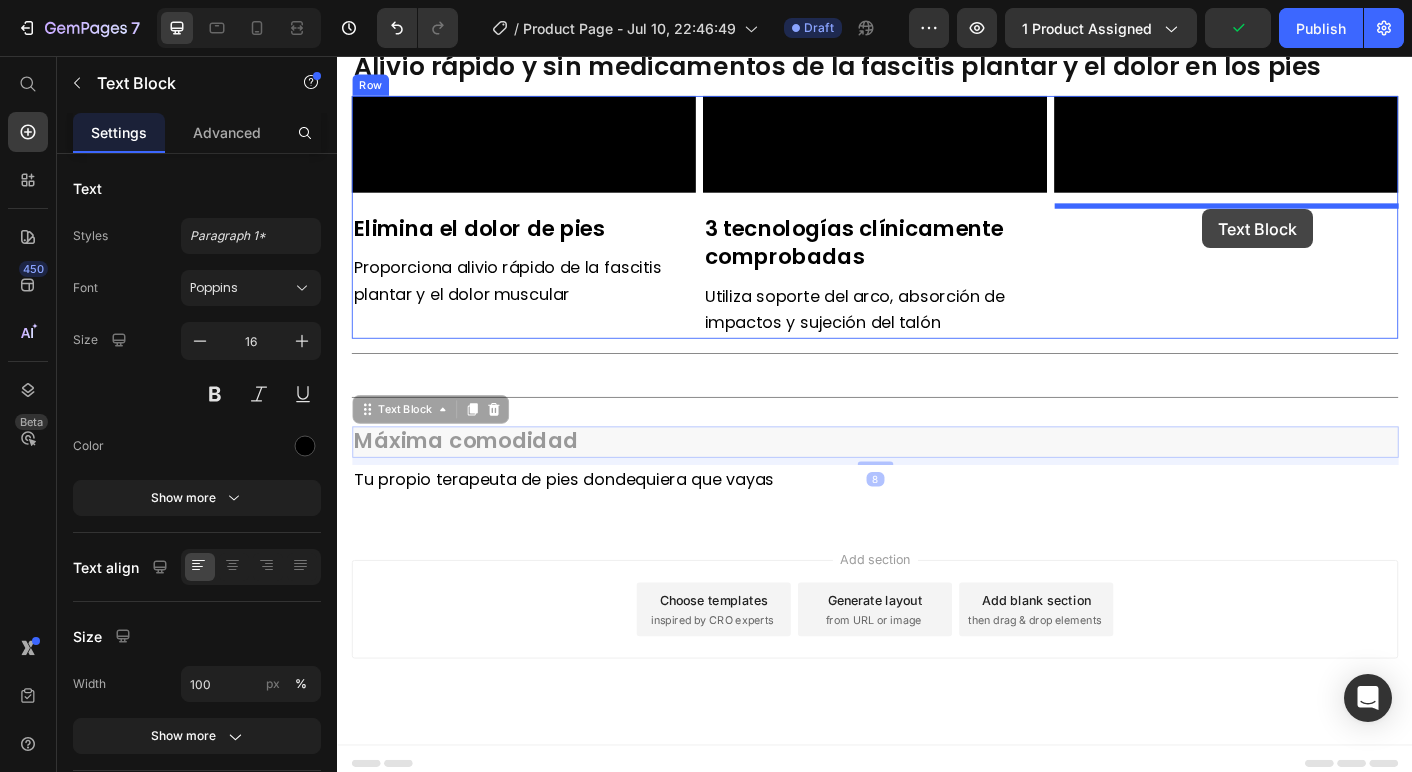 drag, startPoint x: 510, startPoint y: 471, endPoint x: 1303, endPoint y: 227, distance: 829.6897 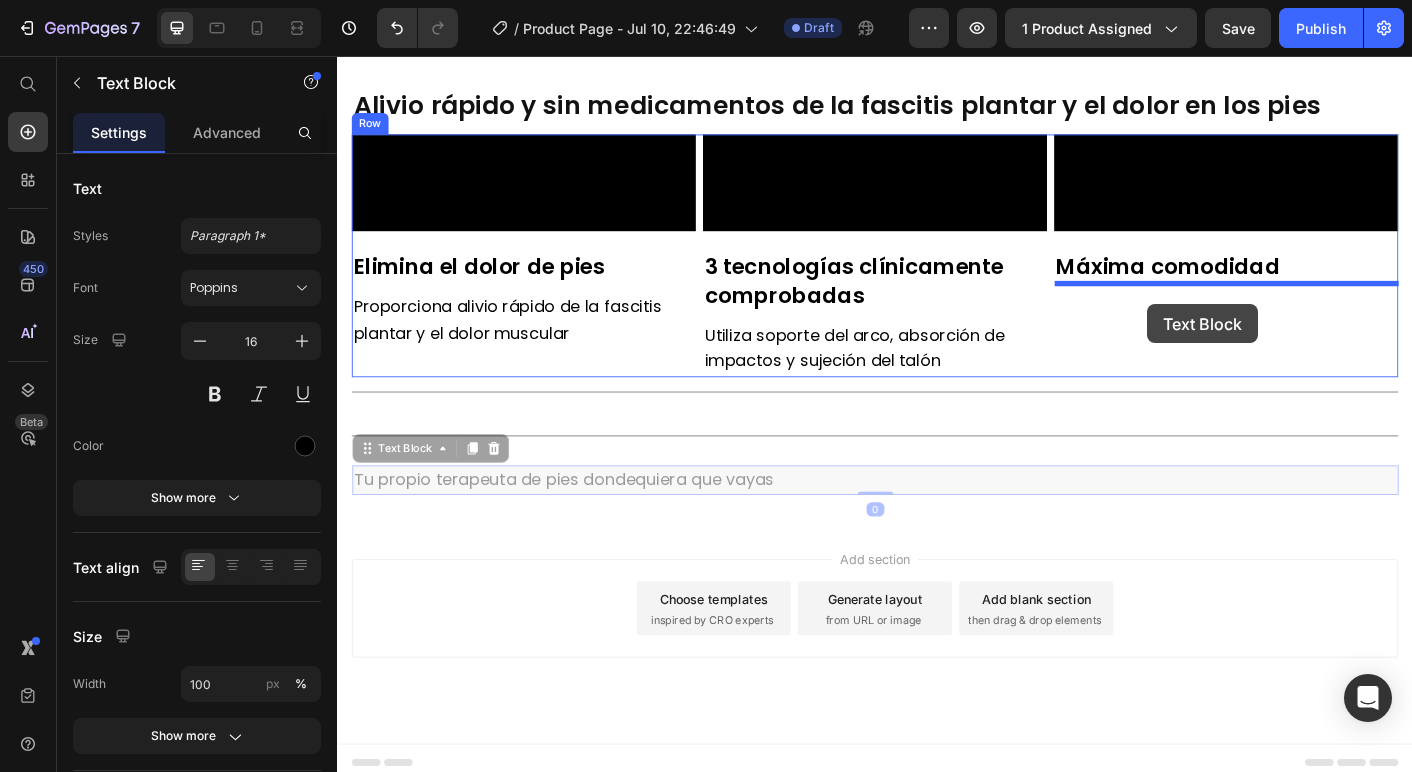 drag, startPoint x: 573, startPoint y: 520, endPoint x: 1241, endPoint y: 333, distance: 693.6808 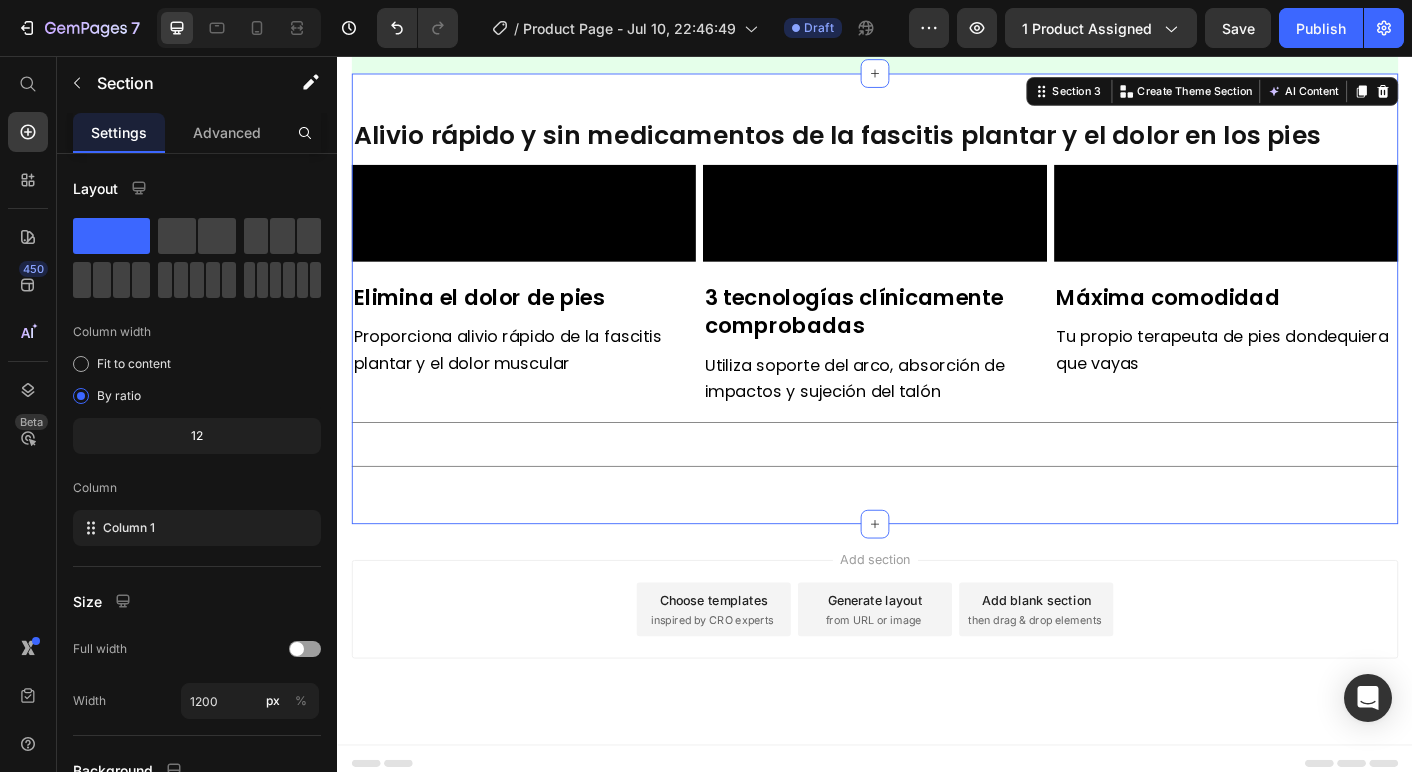 click on "Alivio rápido y sin medicamentos de la fascitis plantar y el dolor en los pies Heading Video Elimina el dolor de pies Text Block Proporciona alivio rápido de la fascitis plantar y el dolor muscular Text Block Video 3 tecnologías clínicamente comprobadas Text Block Utiliza soporte del arco, absorción de impactos y sujeción del talón Text Block Video Máxima comodidad Text Block Tu propio terapeuta de pies dondequiera que vayas Text Block Row                Title Line                Title Line Section 3   You can create reusable sections Create Theme Section AI Content Write with GemAI What would you like to describe here? Tone and Voice Persuasive Product Getting products... Show more Generate" at bounding box center (937, 327) 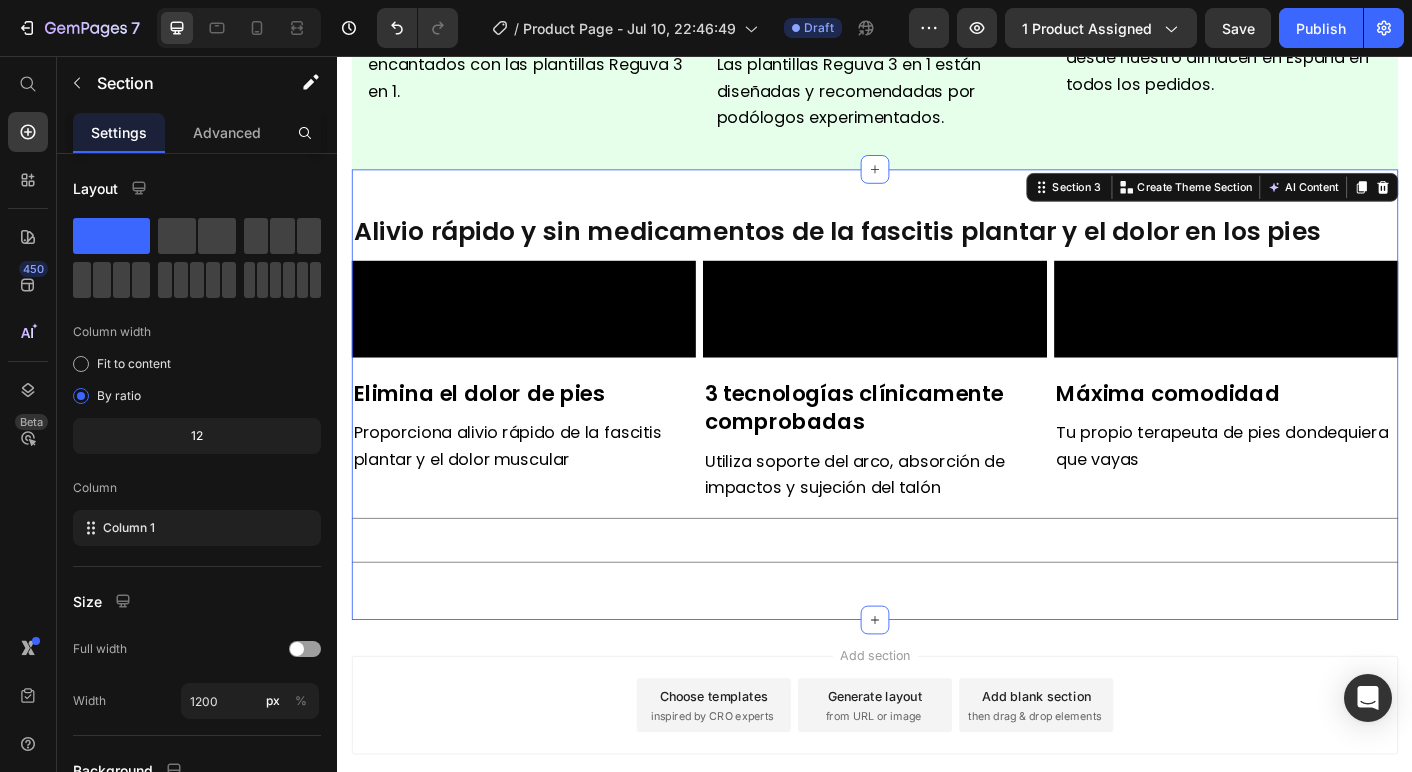 scroll, scrollTop: 1253, scrollLeft: 0, axis: vertical 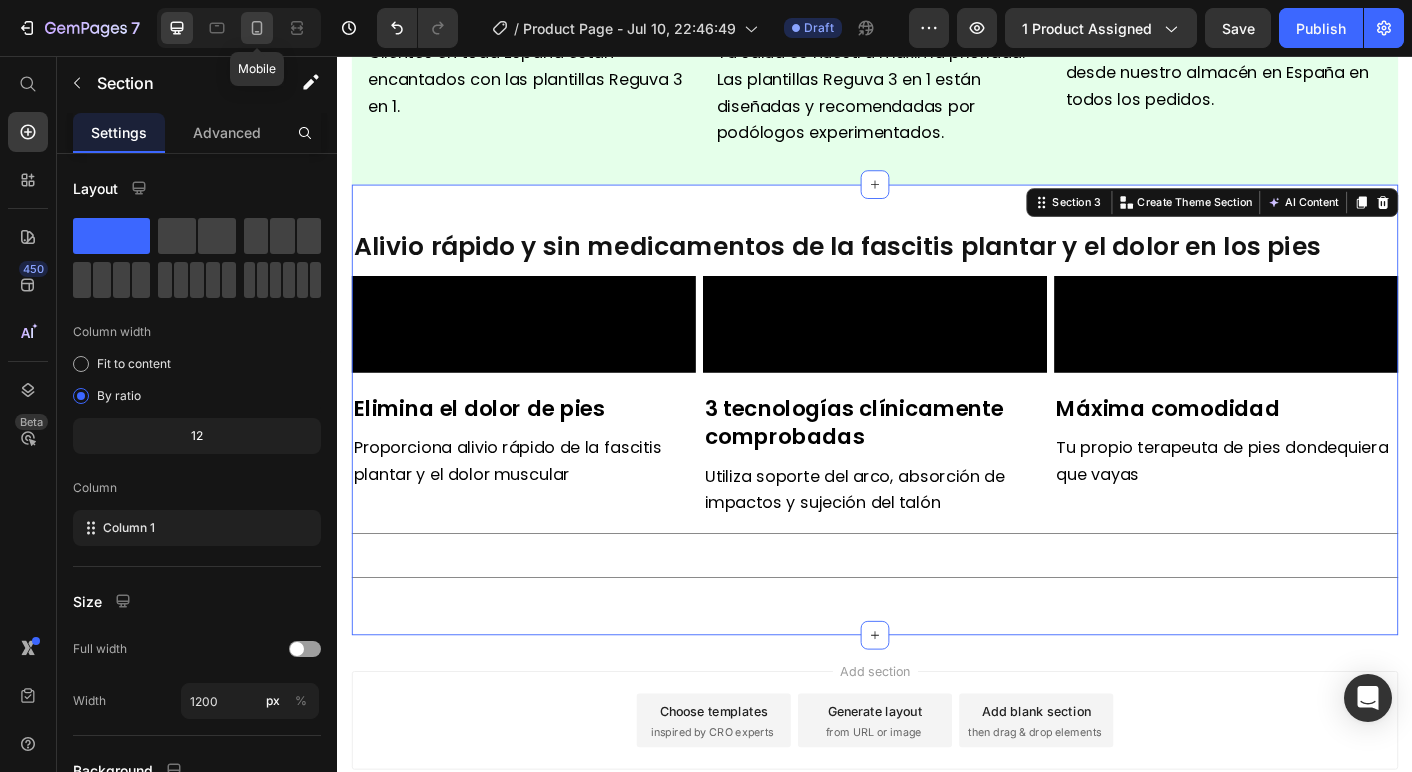 click 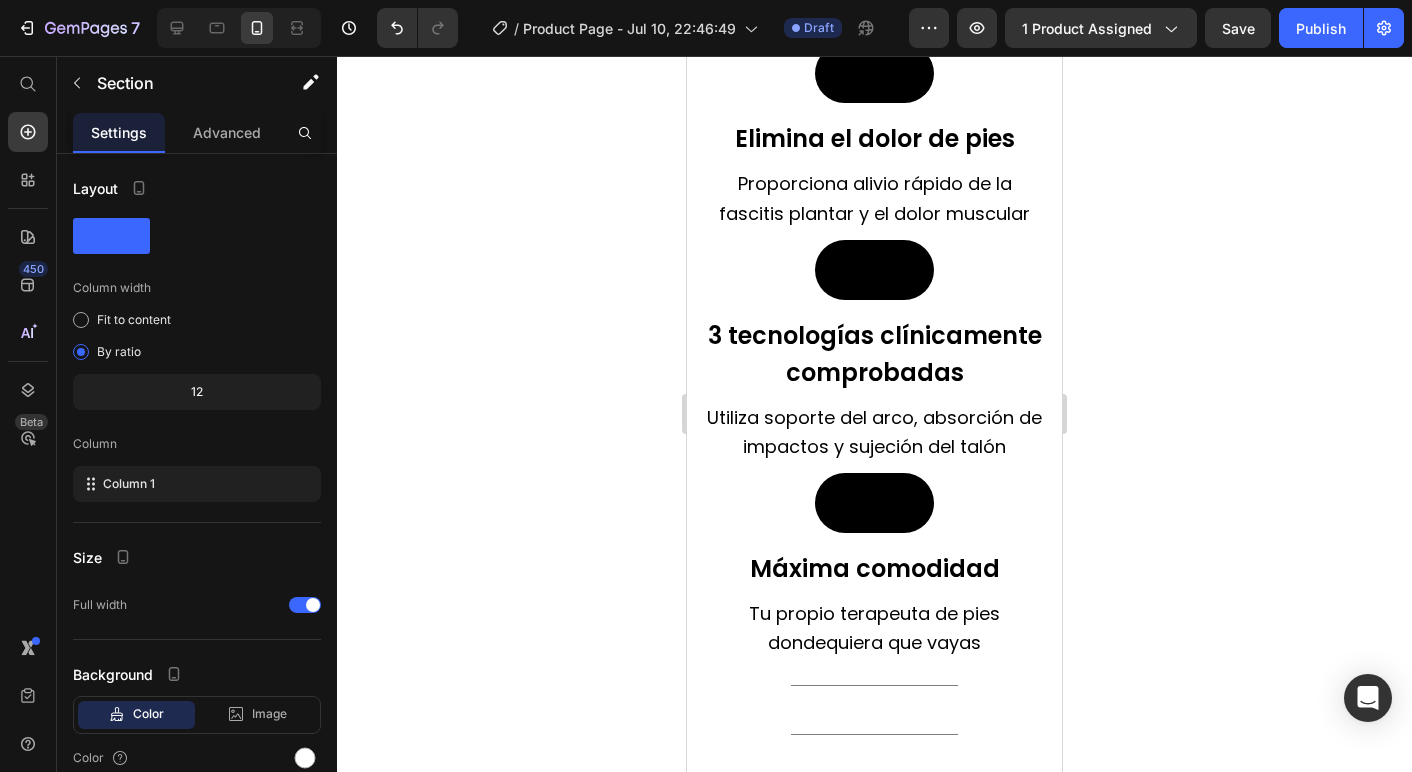 scroll, scrollTop: 2884, scrollLeft: 0, axis: vertical 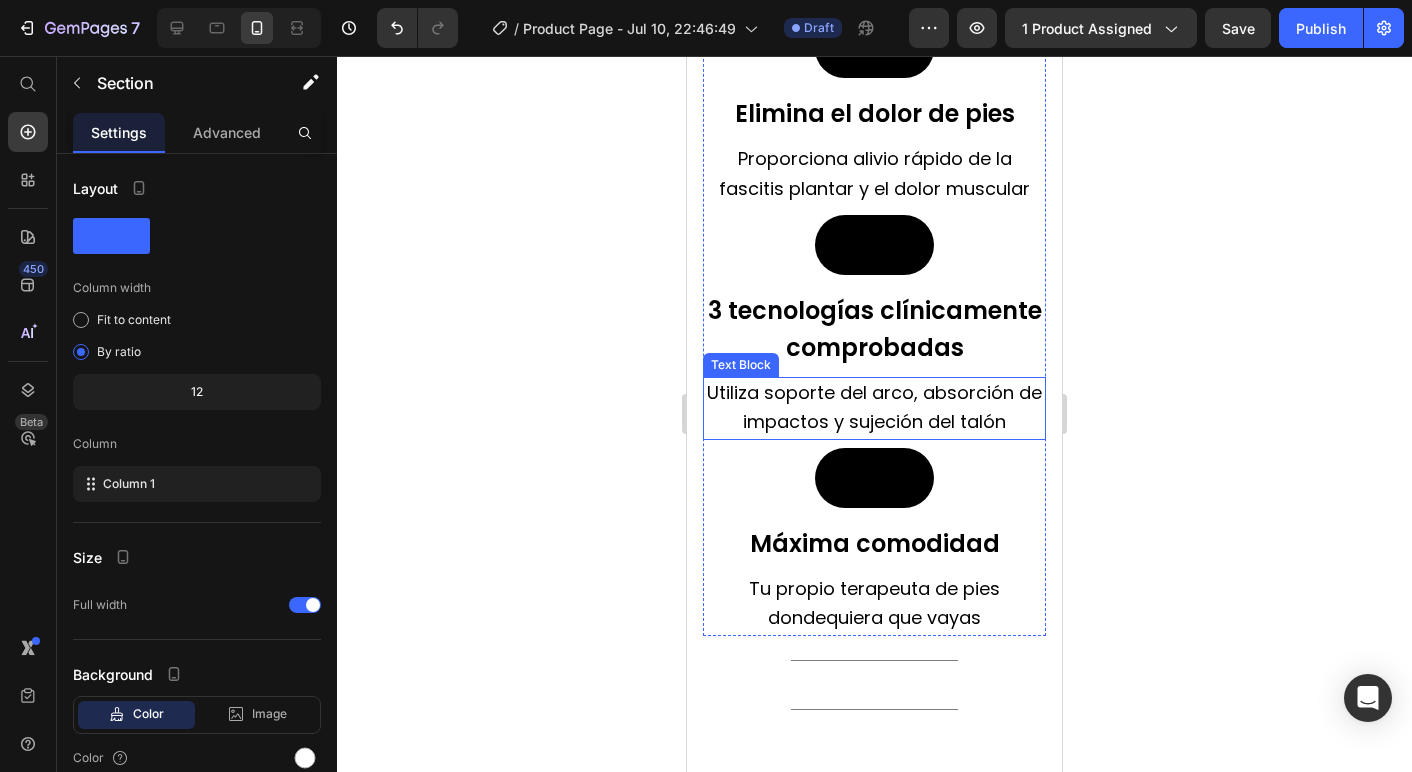 click on "Utiliza soporte del arco, absorción de impactos y sujeción del talón" at bounding box center [874, 407] 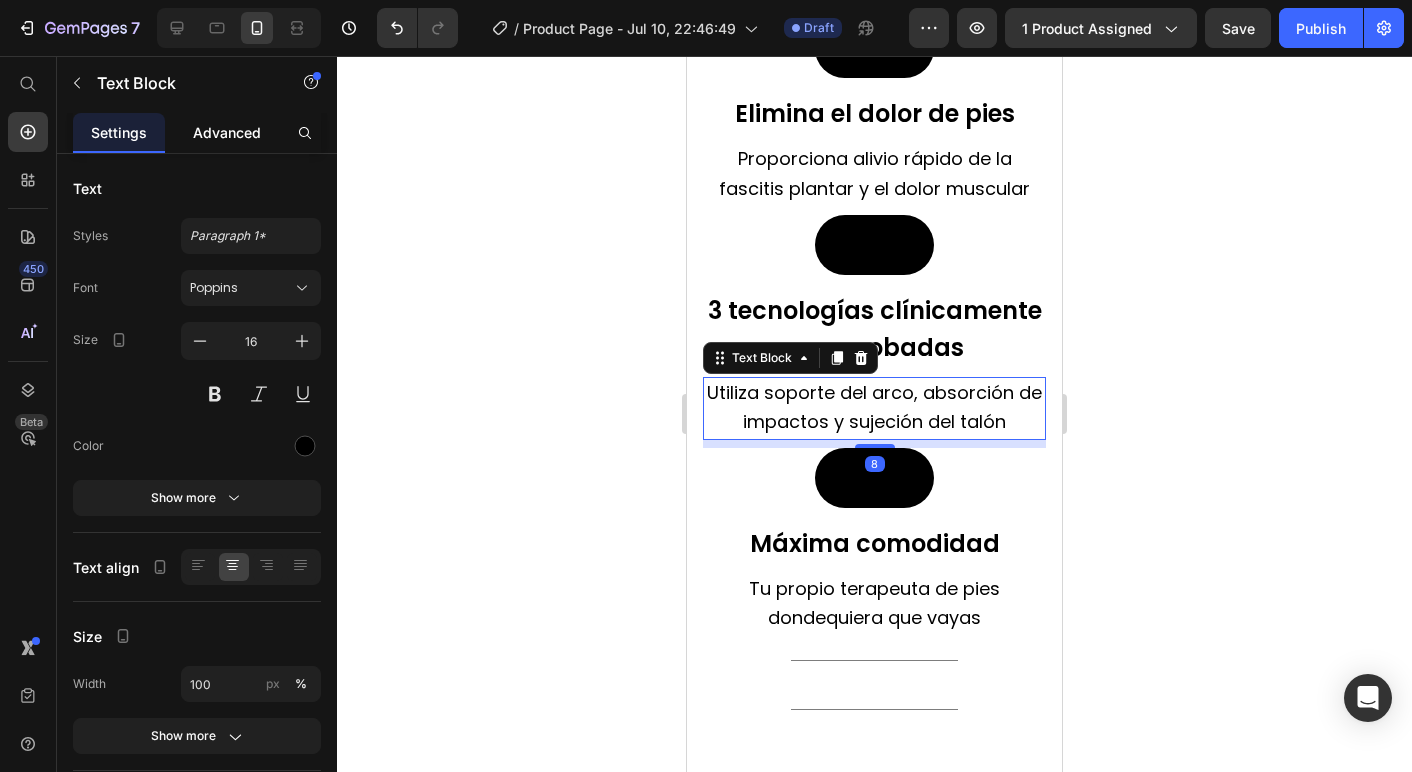 click on "Advanced" at bounding box center (227, 132) 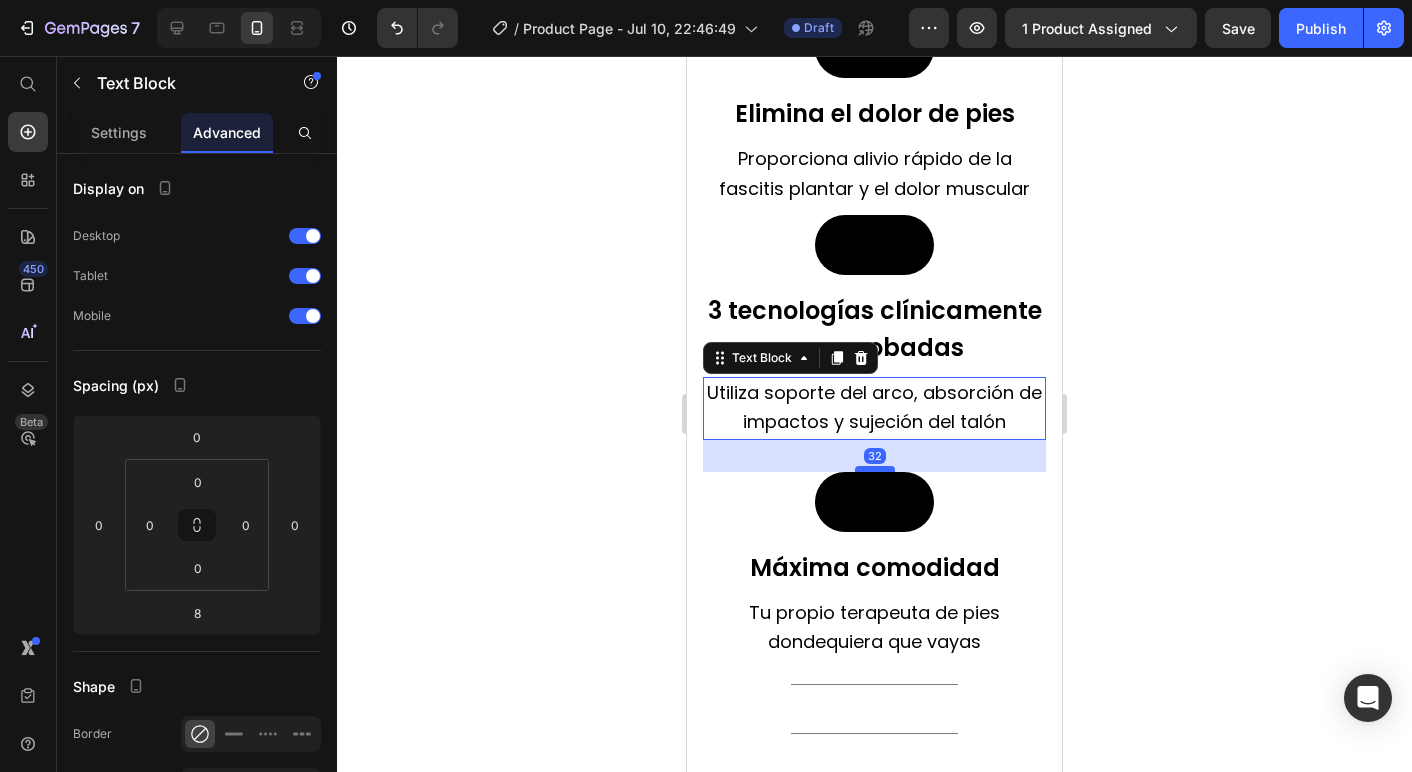 drag, startPoint x: 878, startPoint y: 556, endPoint x: 880, endPoint y: 580, distance: 24.083189 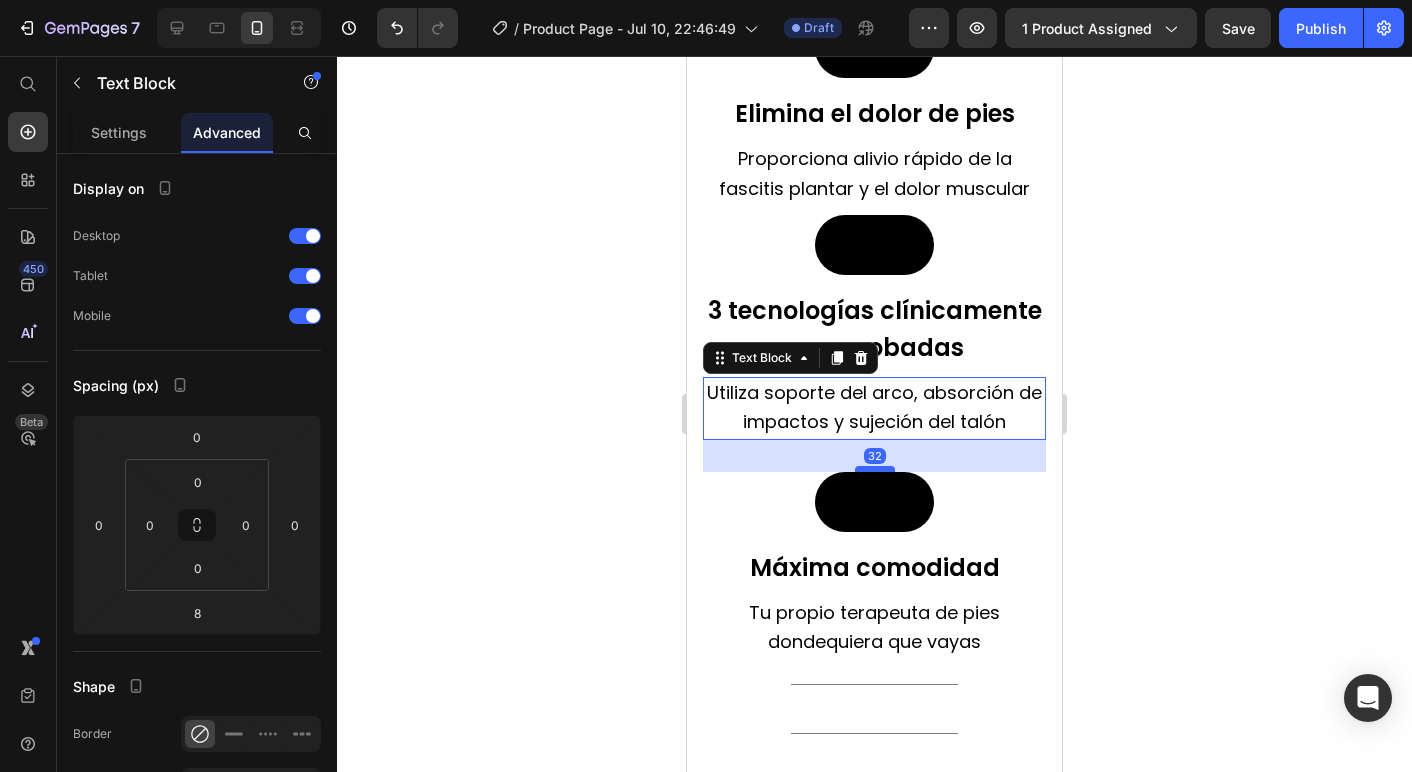 click at bounding box center (875, 469) 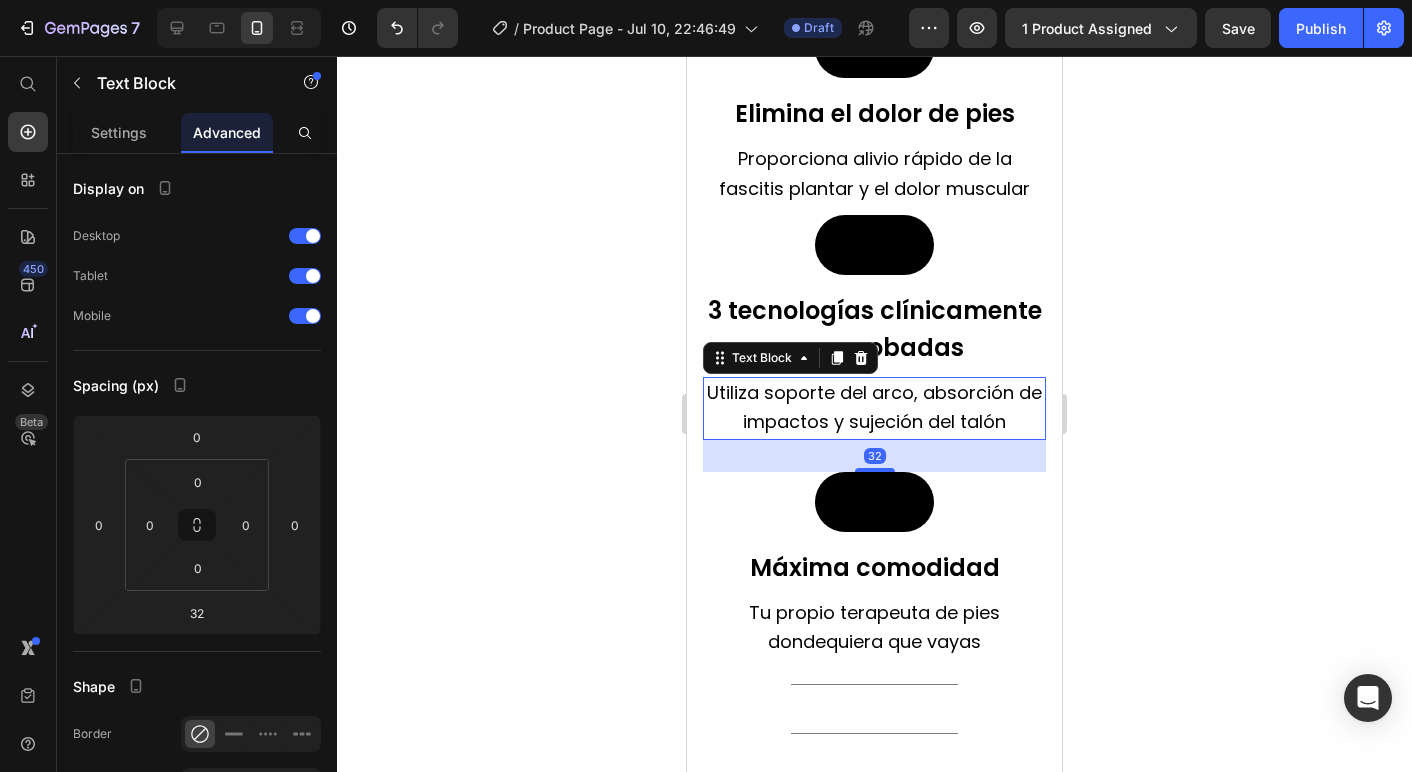 click 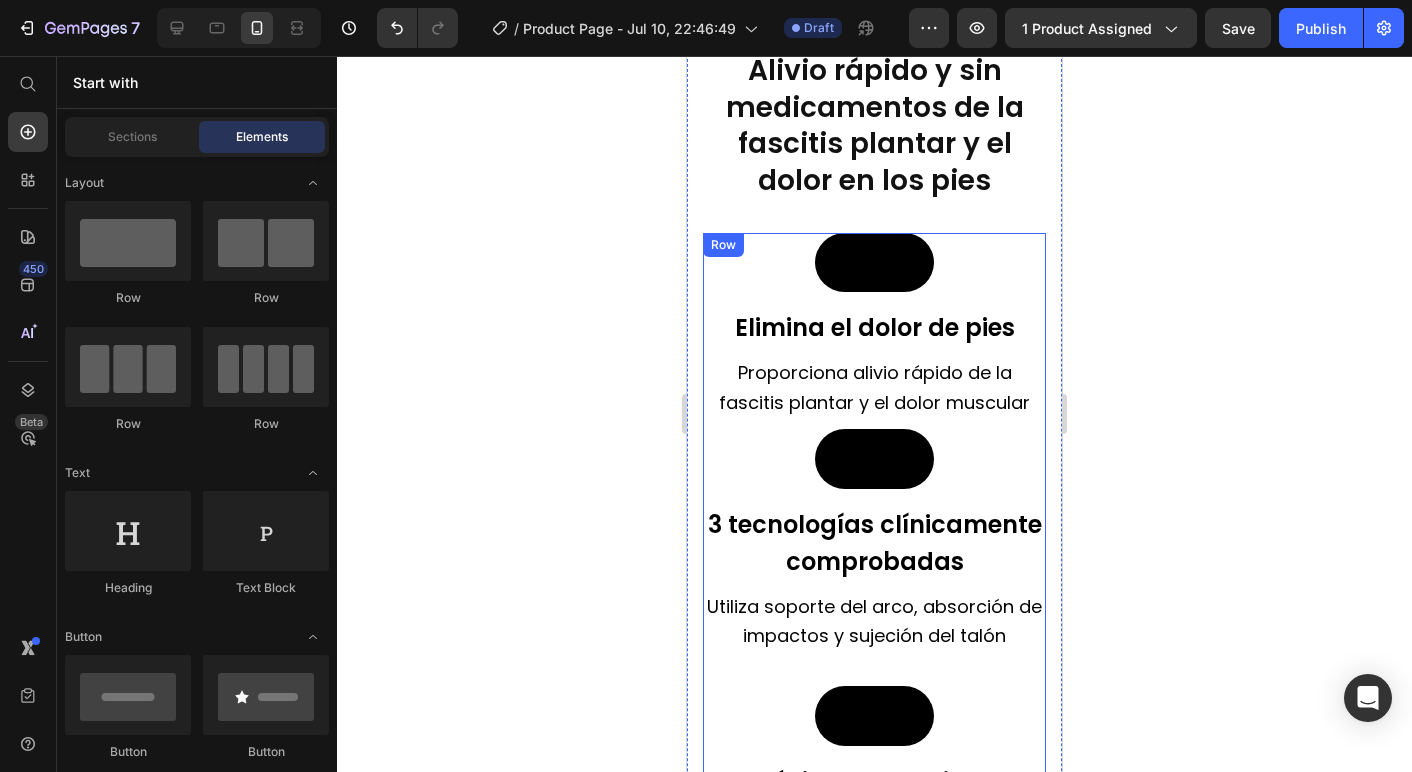 scroll, scrollTop: 2601, scrollLeft: 0, axis: vertical 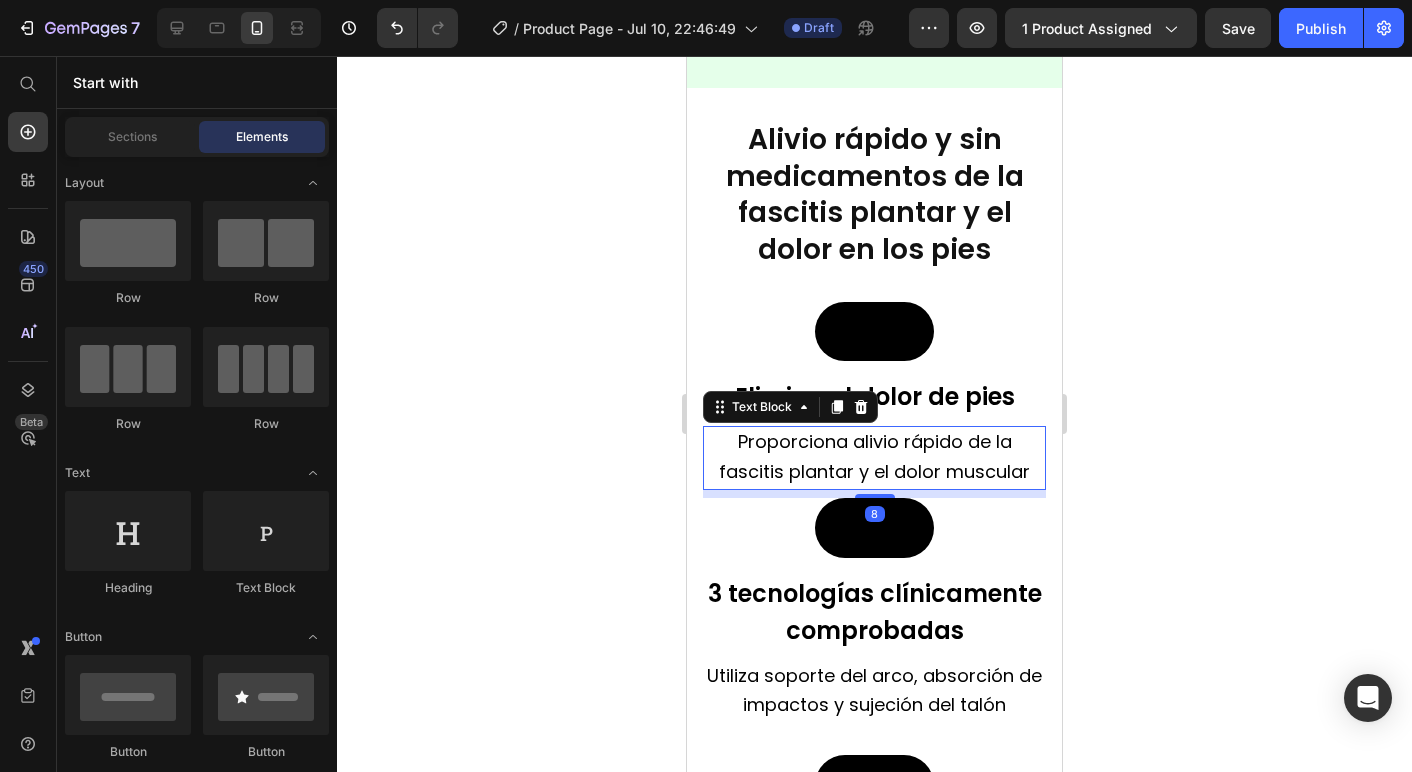 click on "Proporciona alivio rápido de la fascitis plantar y el dolor muscular" at bounding box center [874, 456] 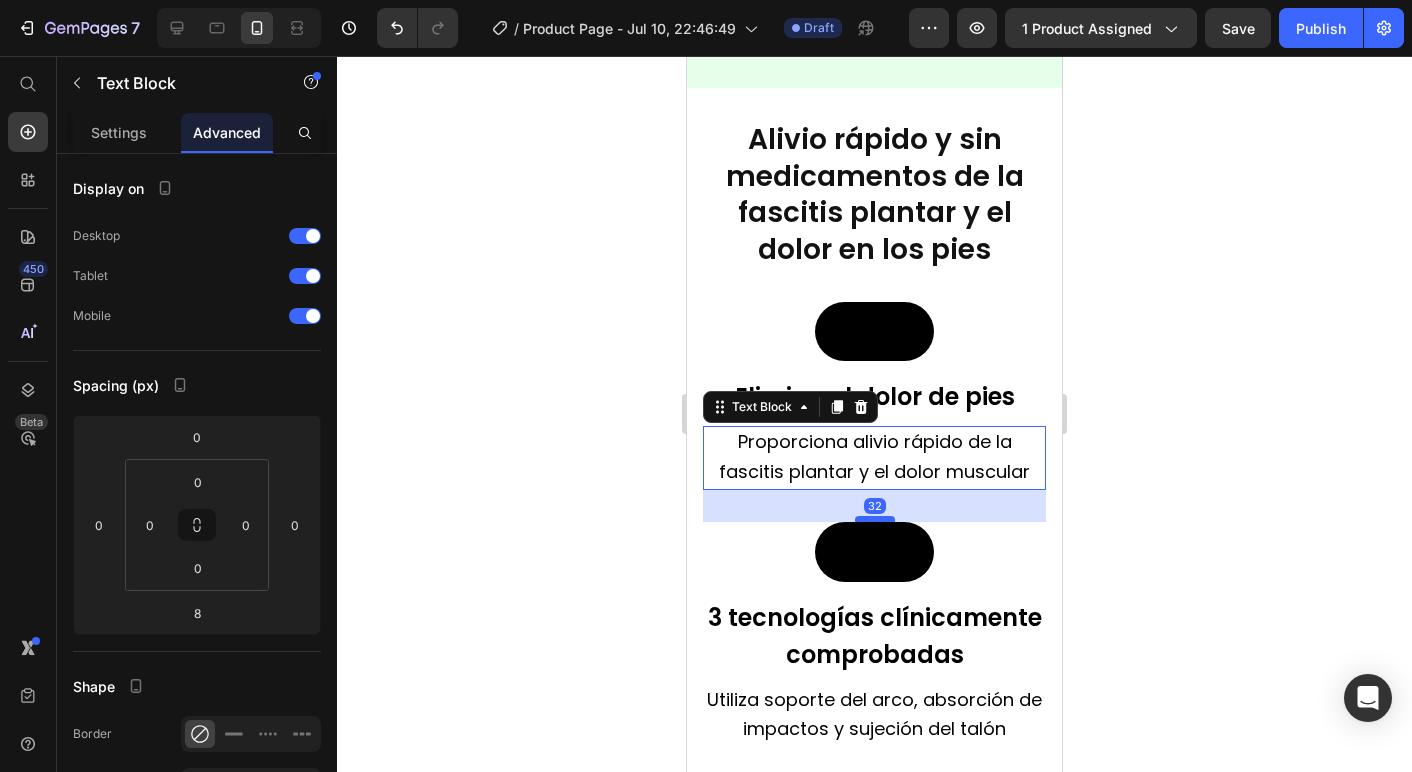 drag, startPoint x: 874, startPoint y: 548, endPoint x: 875, endPoint y: 572, distance: 24.020824 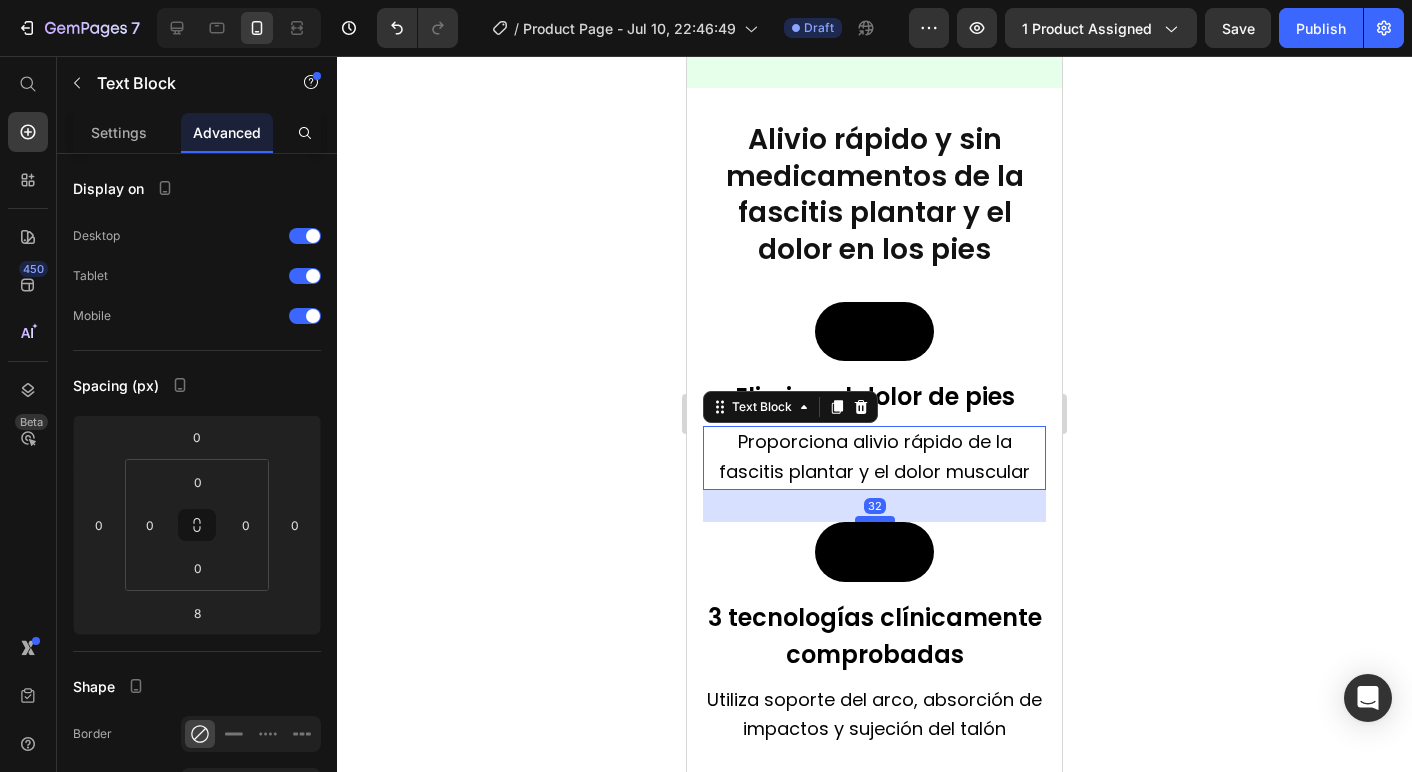 click at bounding box center [875, 519] 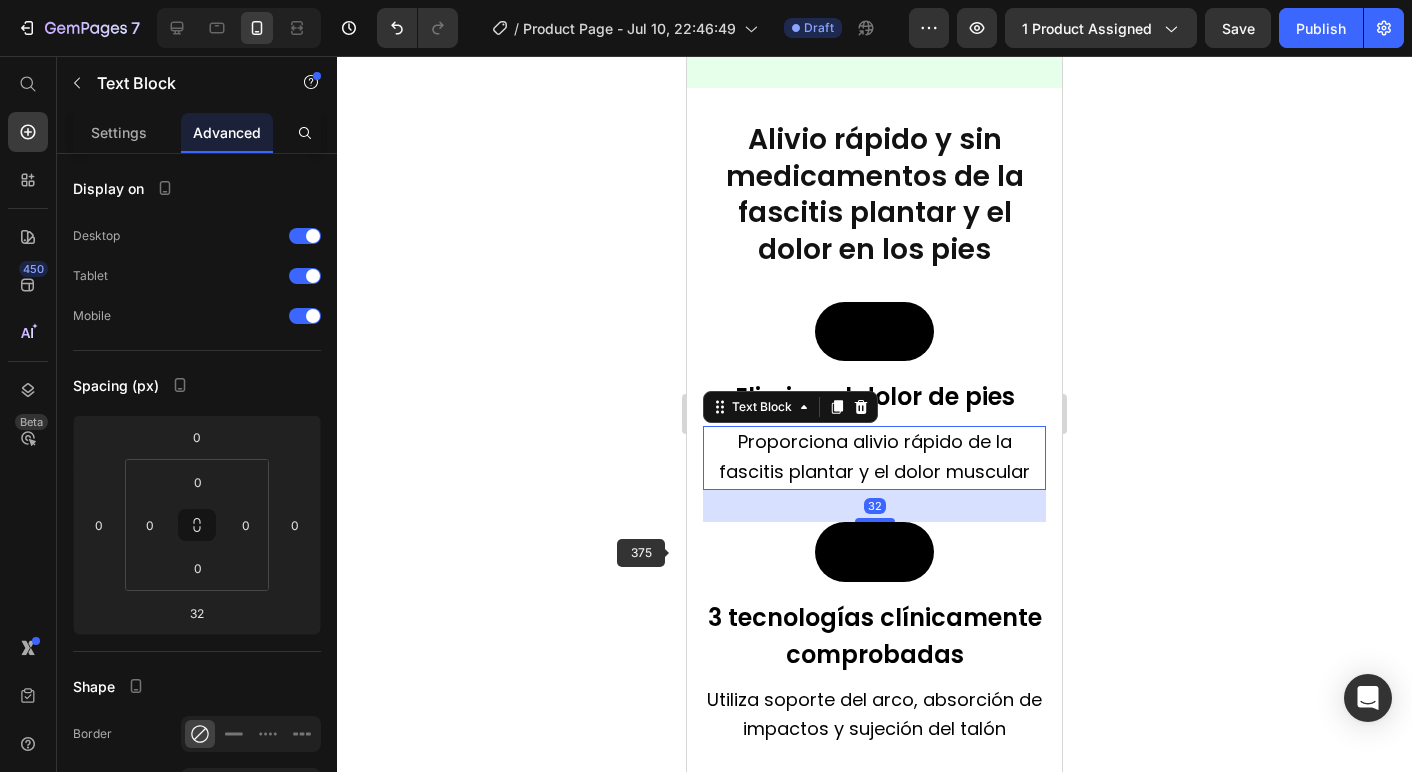 click 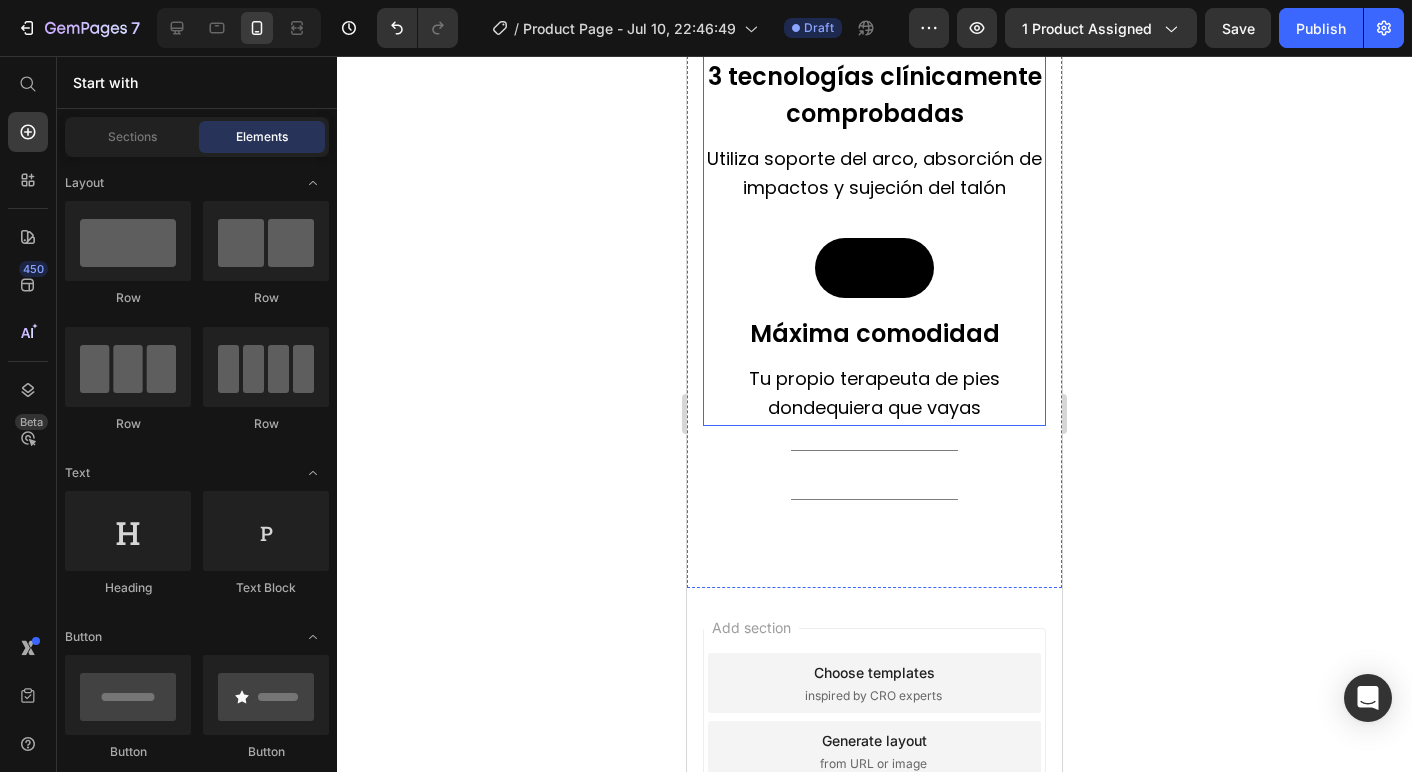 scroll, scrollTop: 3161, scrollLeft: 0, axis: vertical 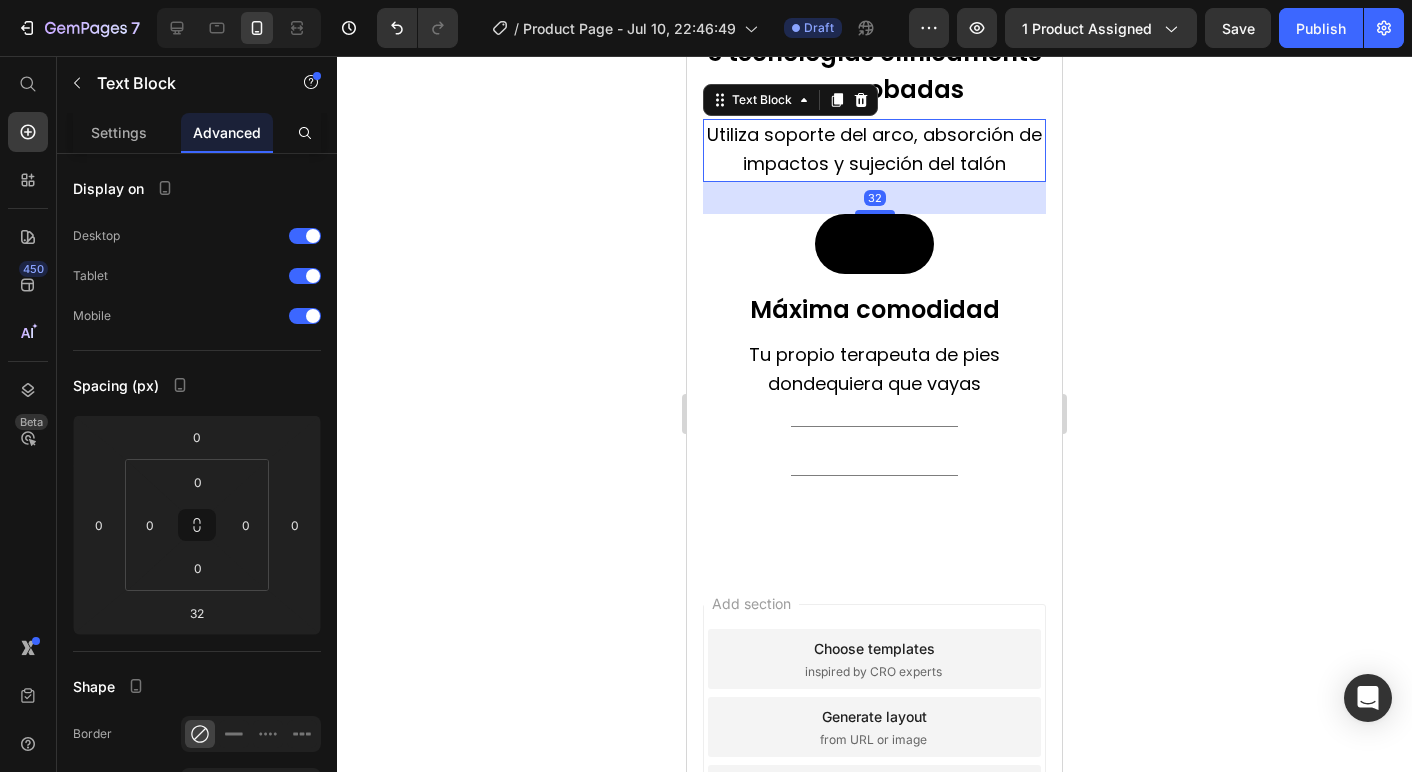 click on "Utiliza soporte del arco, absorción de impactos y sujeción del talón" at bounding box center (874, 149) 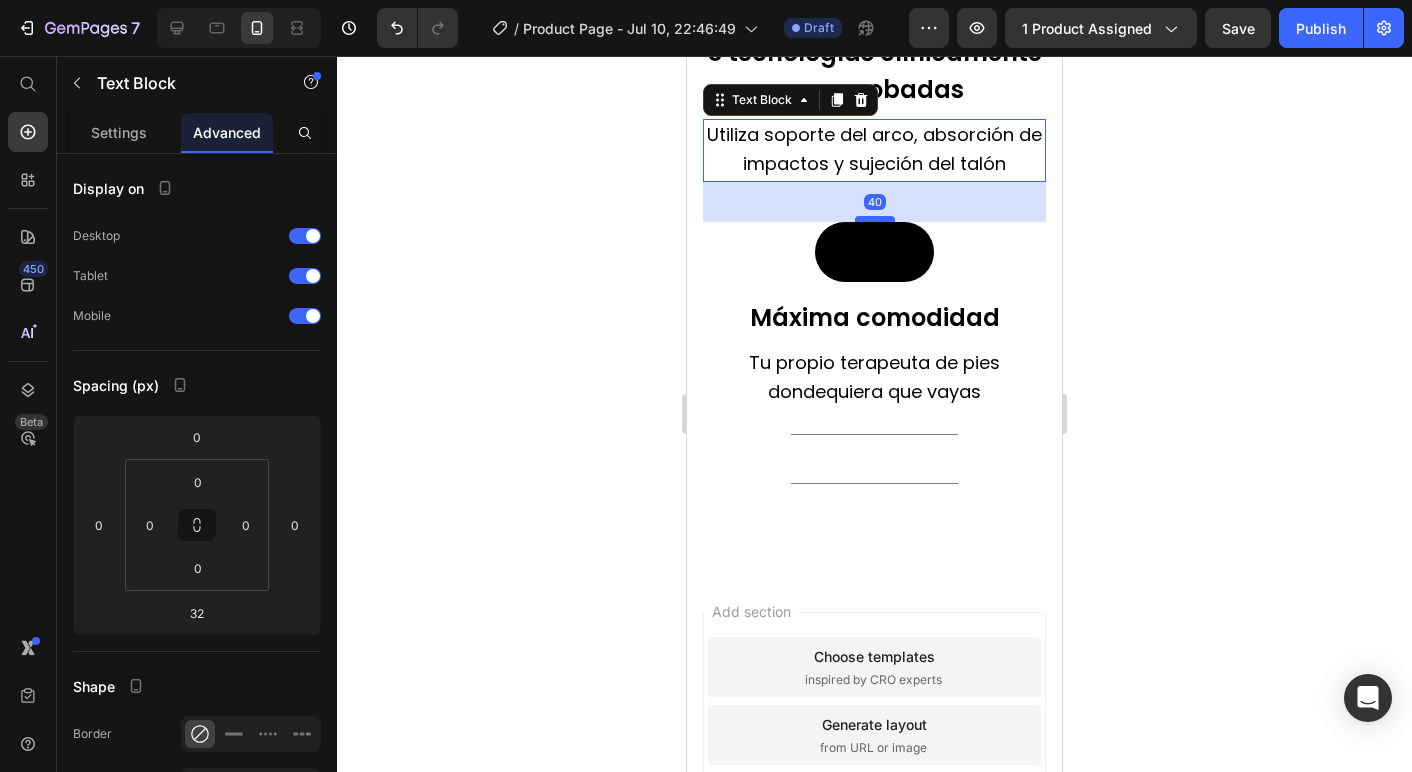 click at bounding box center [875, 219] 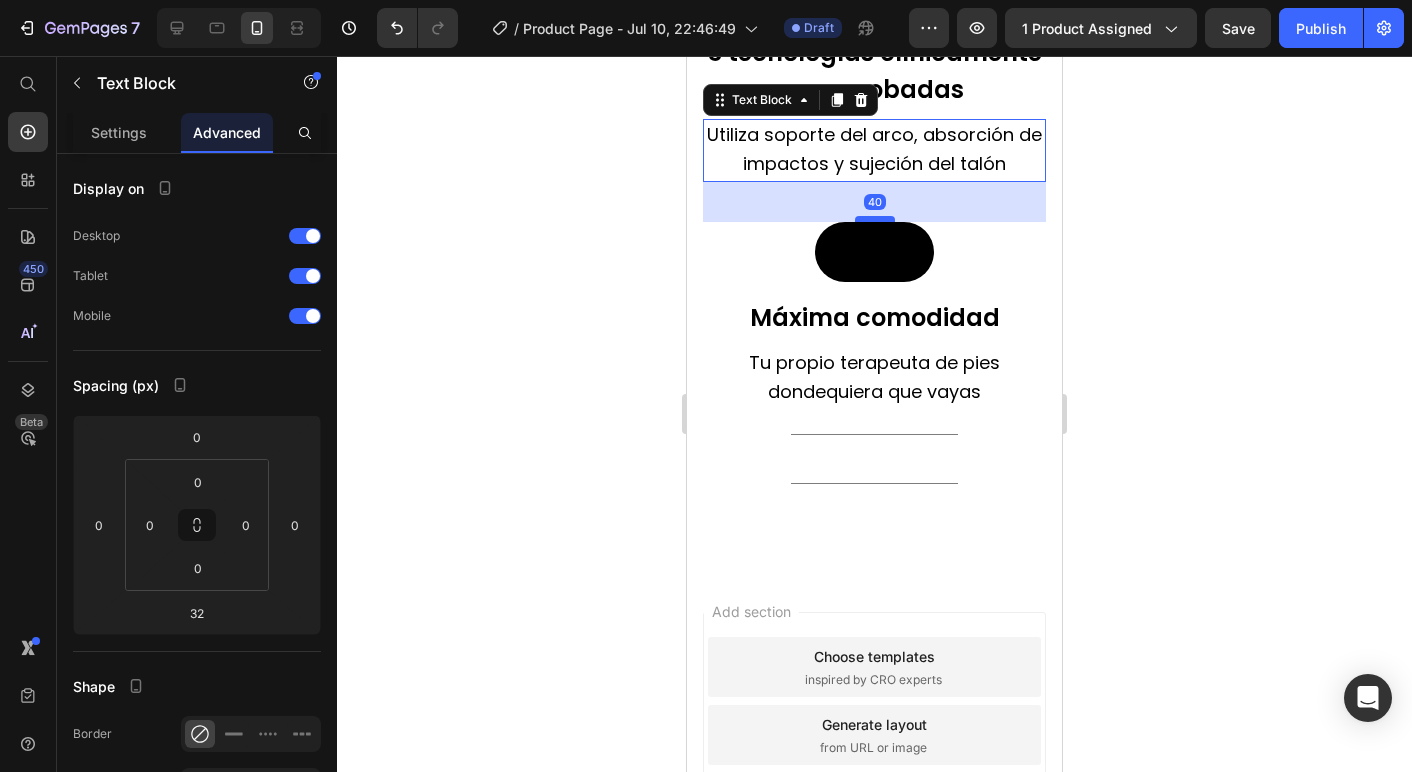 type on "40" 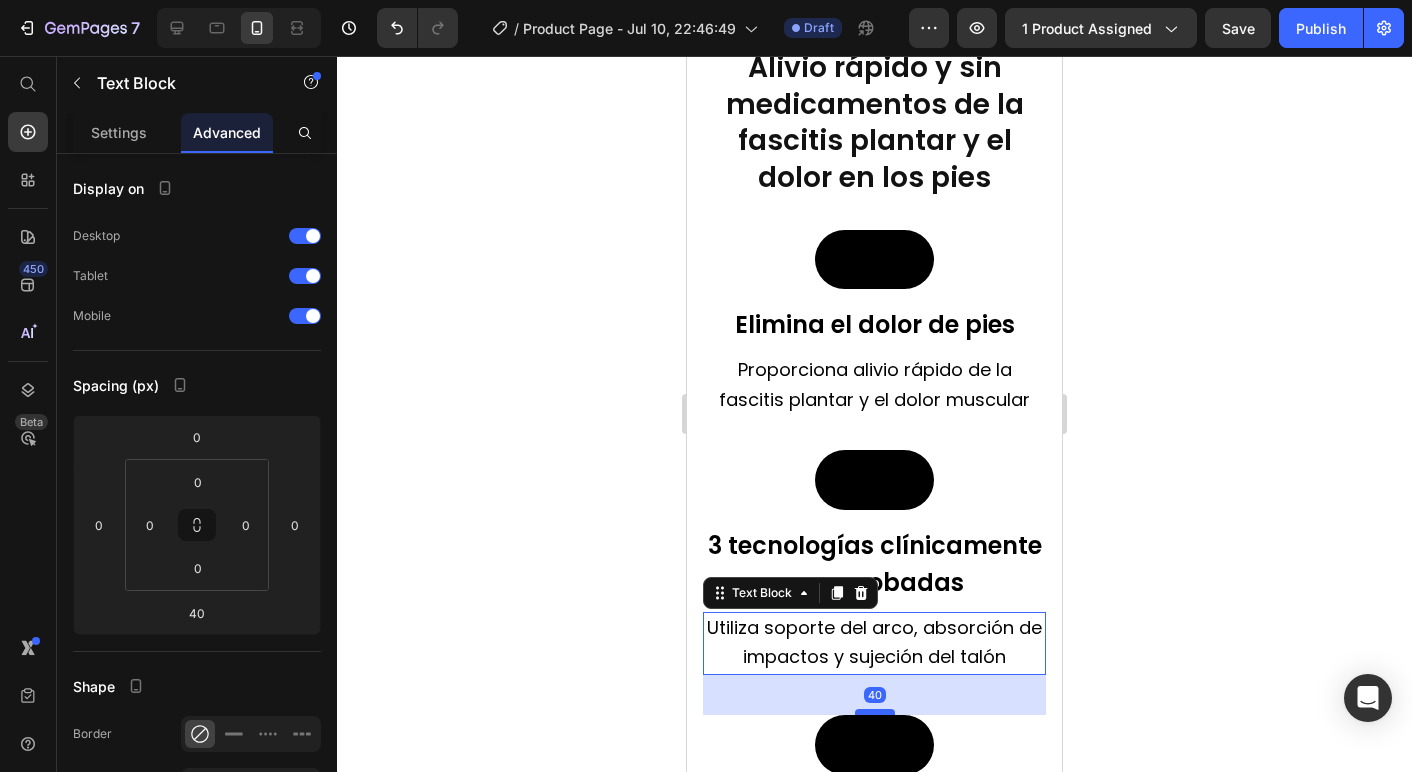 scroll, scrollTop: 2661, scrollLeft: 0, axis: vertical 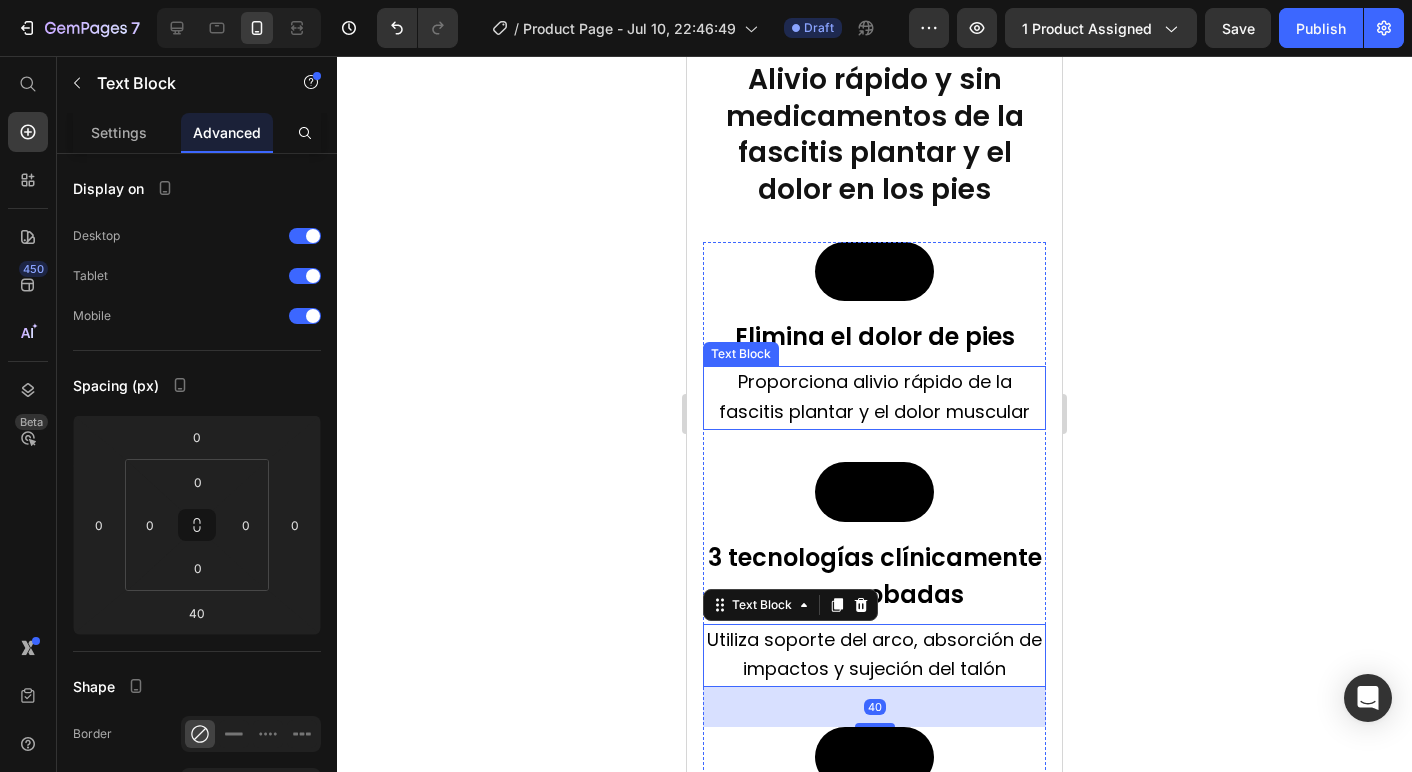 click on "Proporciona alivio rápido de la fascitis plantar y el dolor muscular" at bounding box center (874, 396) 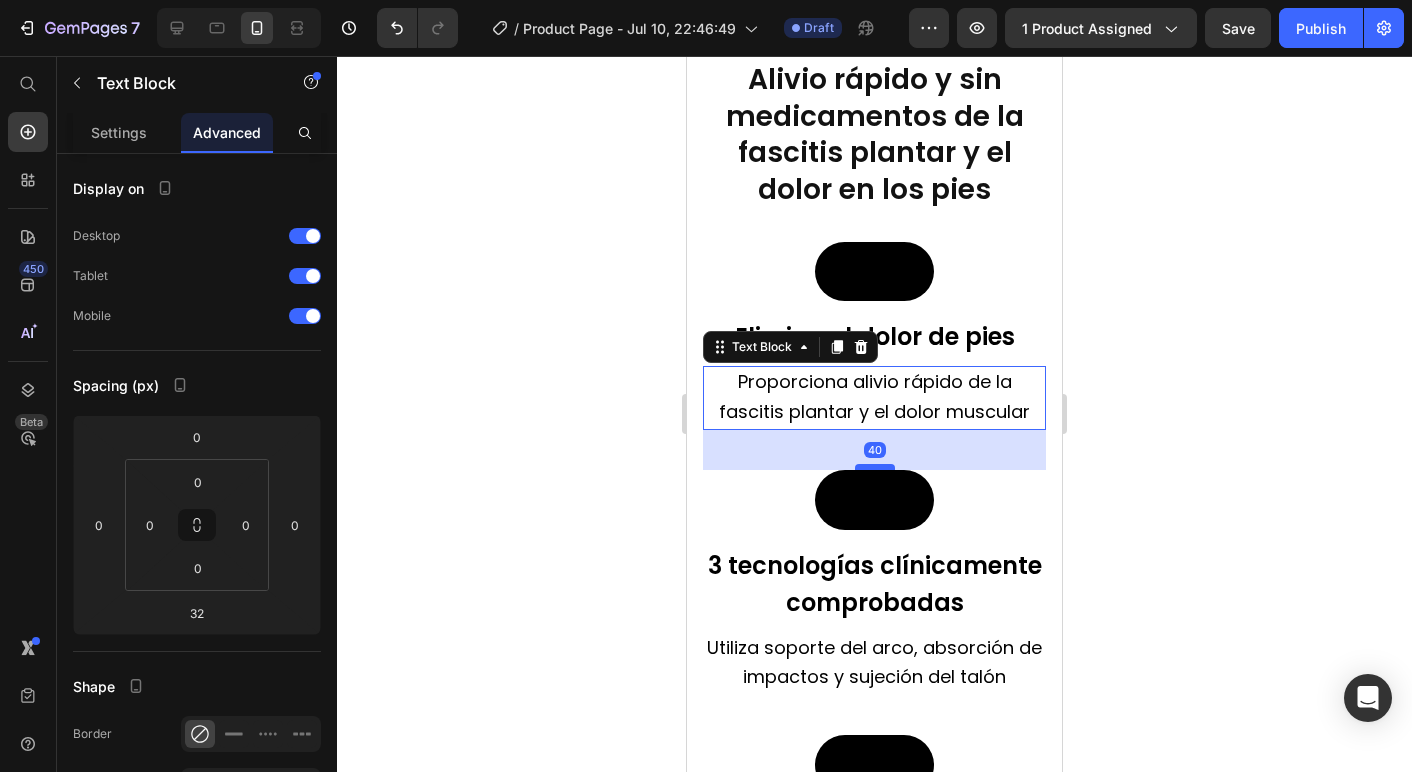 click at bounding box center (875, 467) 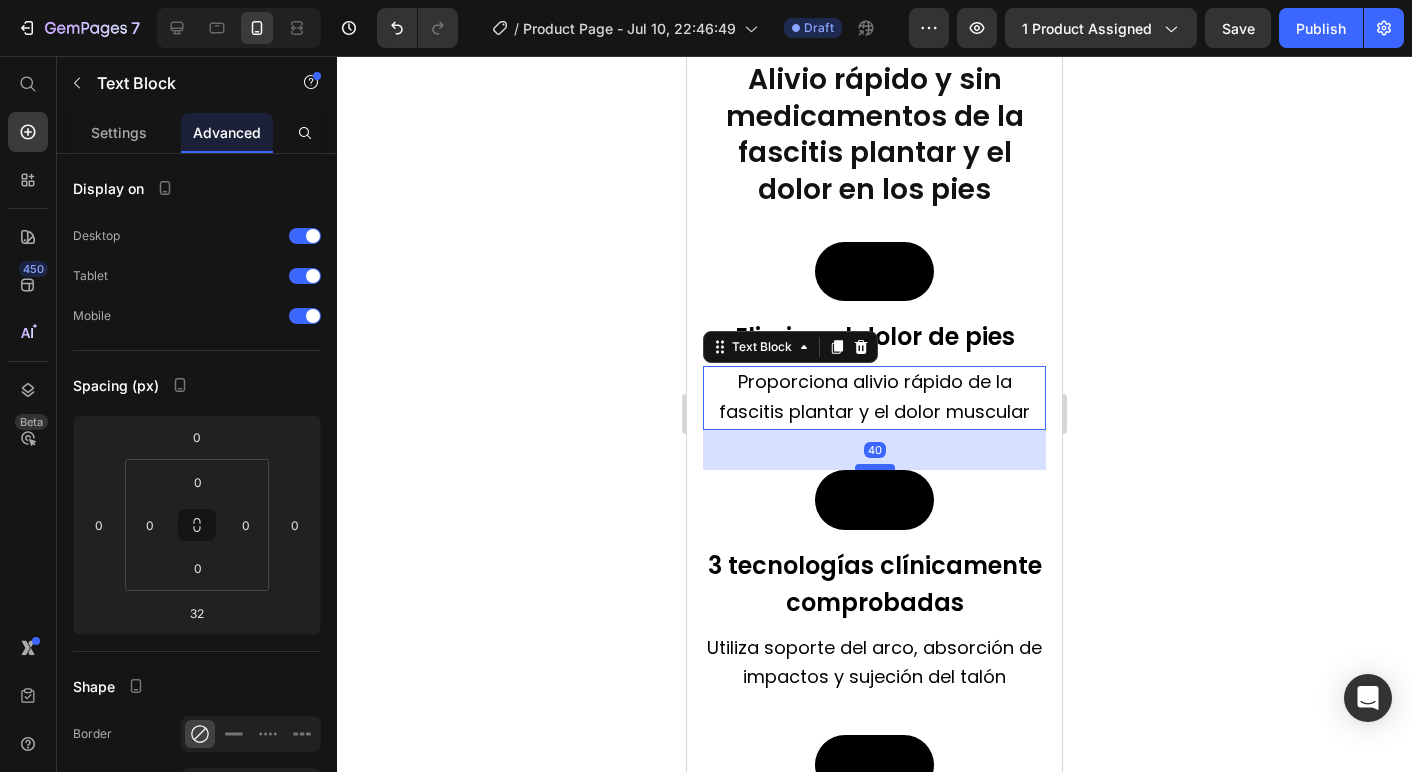 type on "40" 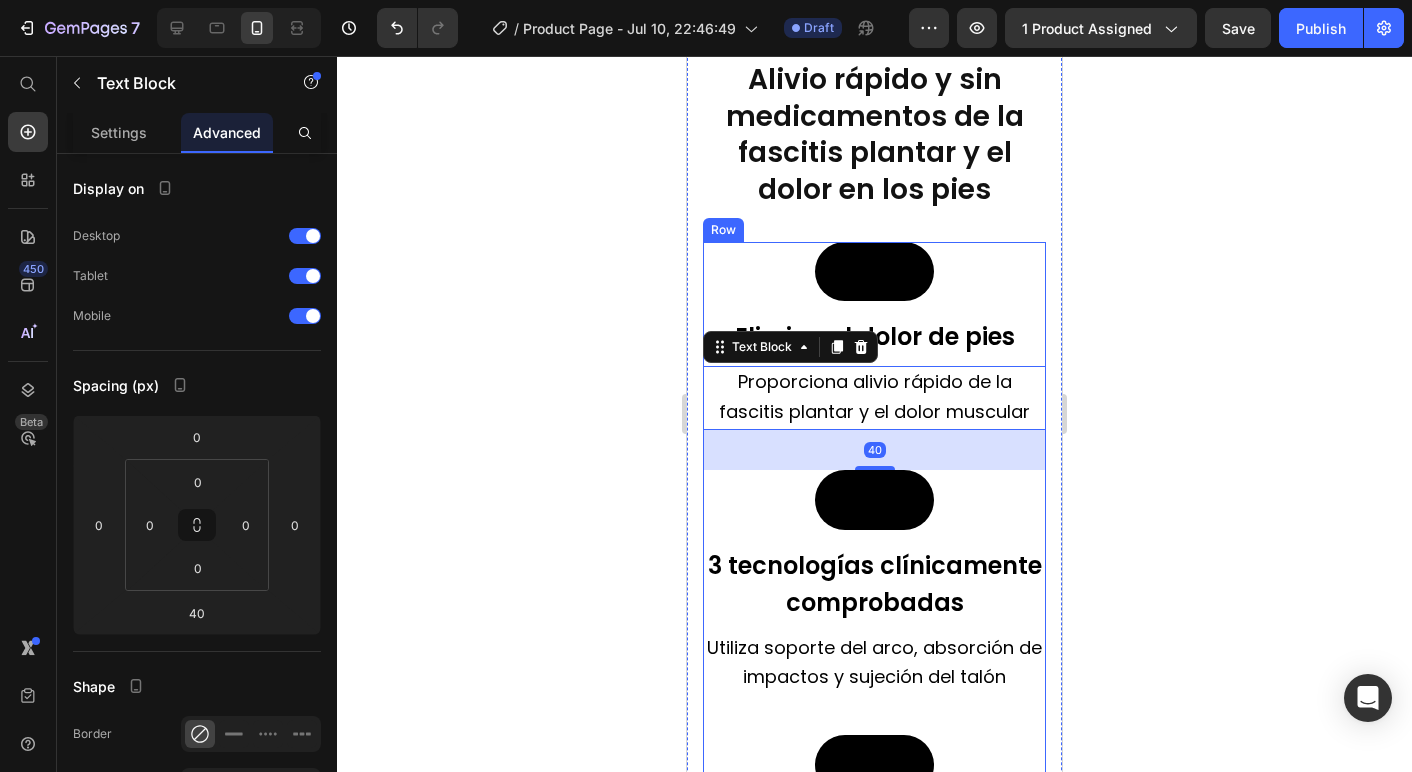 click 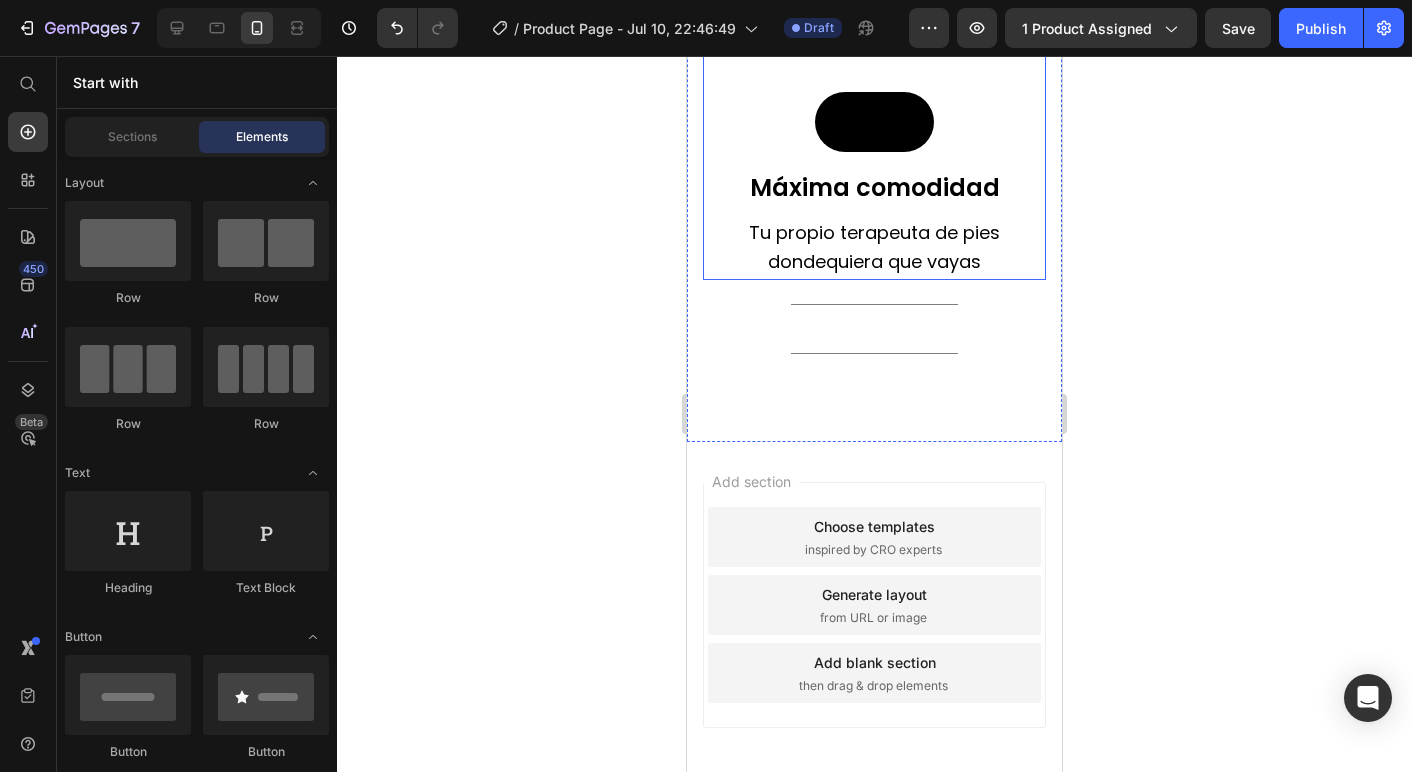 scroll, scrollTop: 3315, scrollLeft: 0, axis: vertical 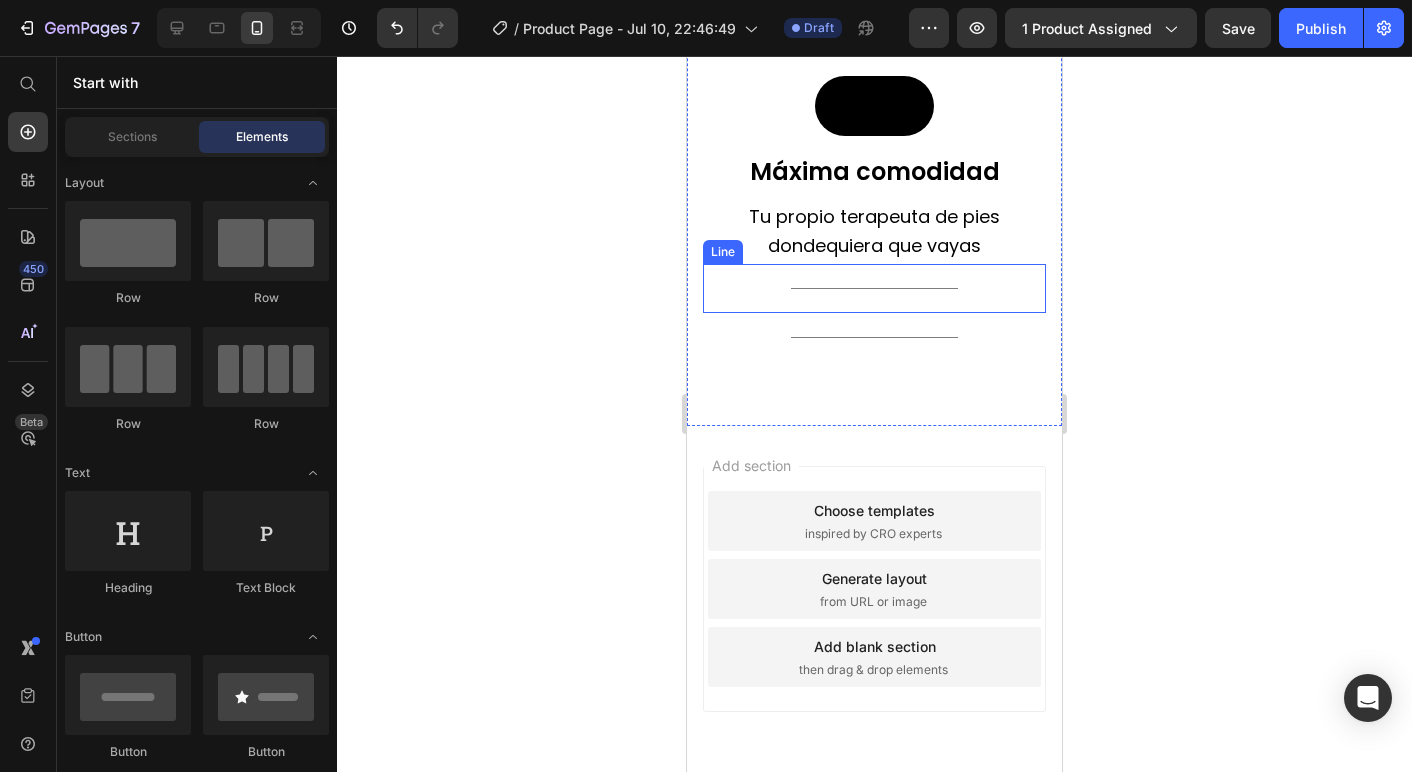 click on "Title Line" at bounding box center (874, 288) 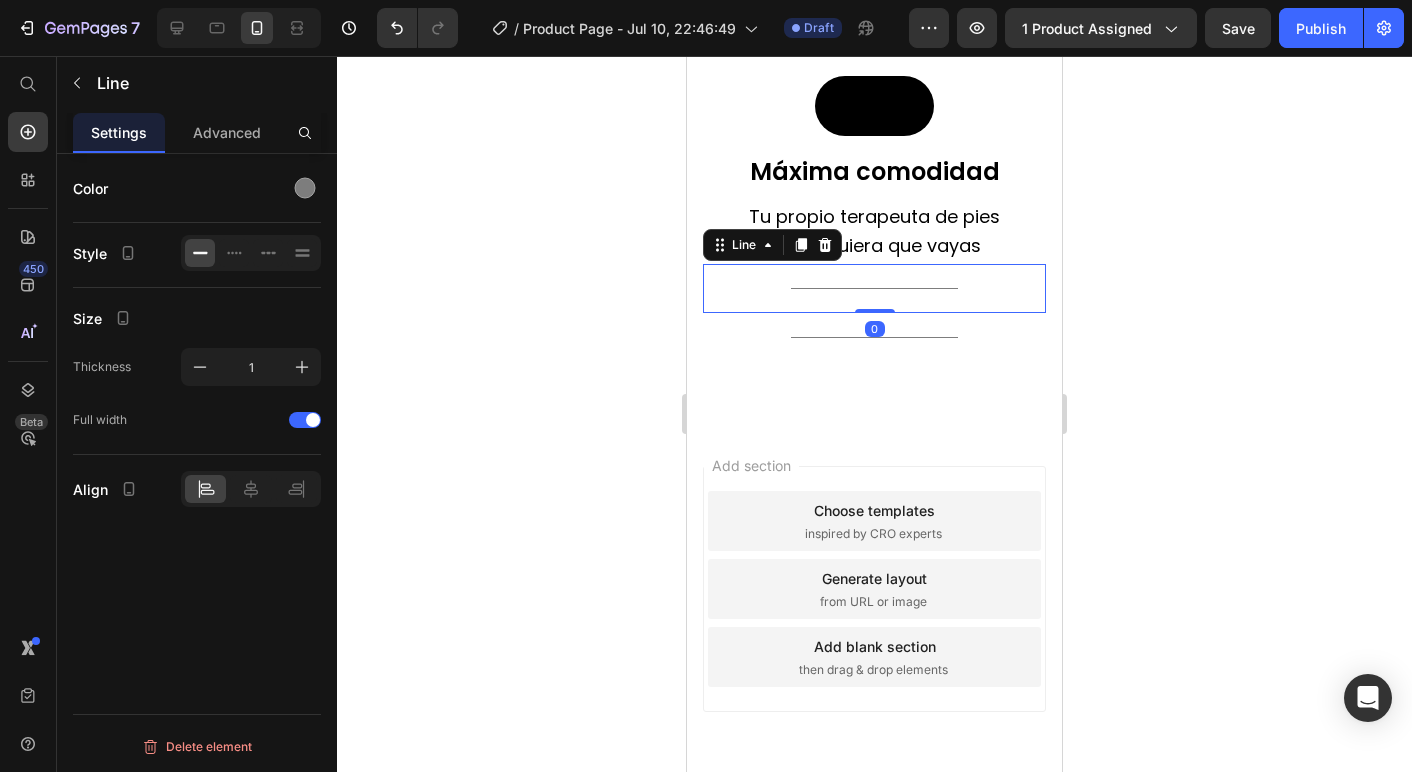 click 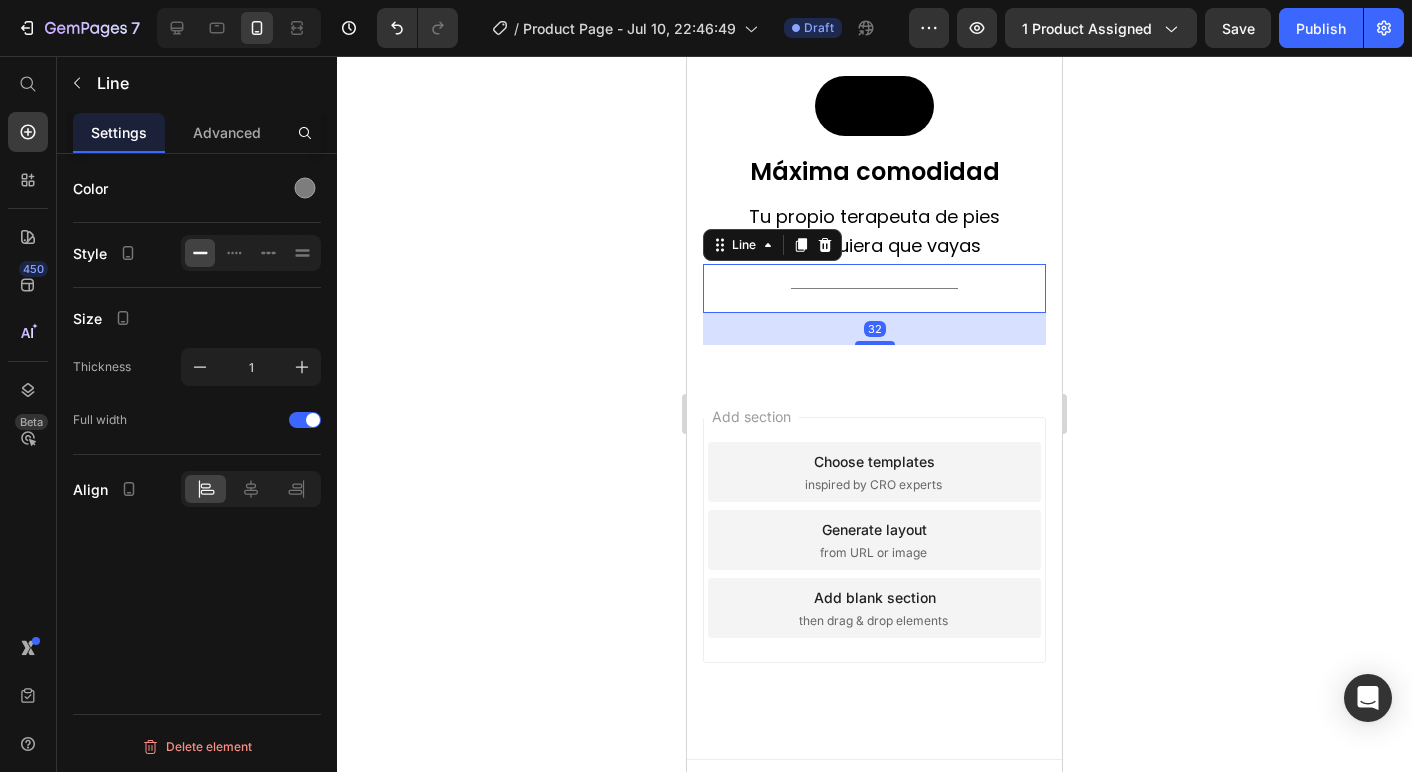 click on "Title Line   32" at bounding box center (874, 288) 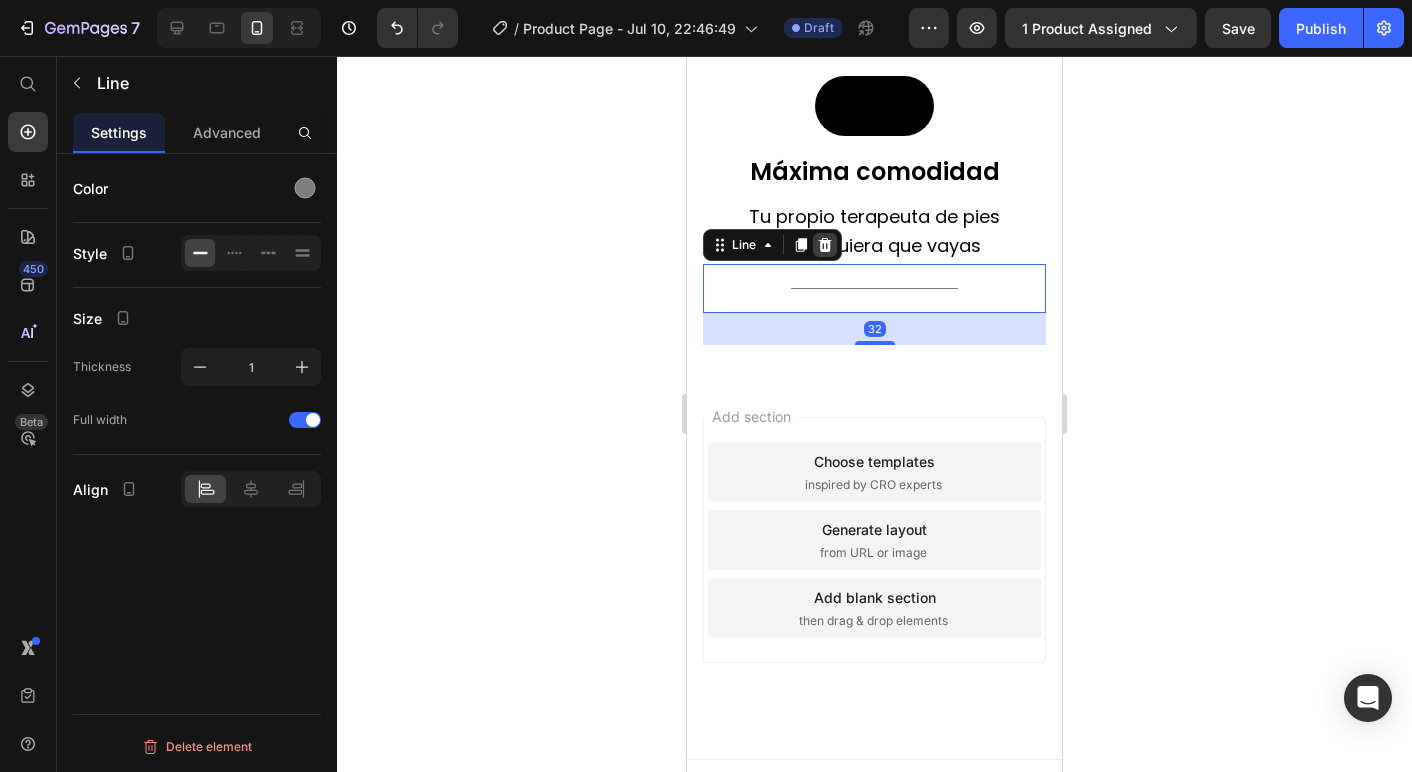 click 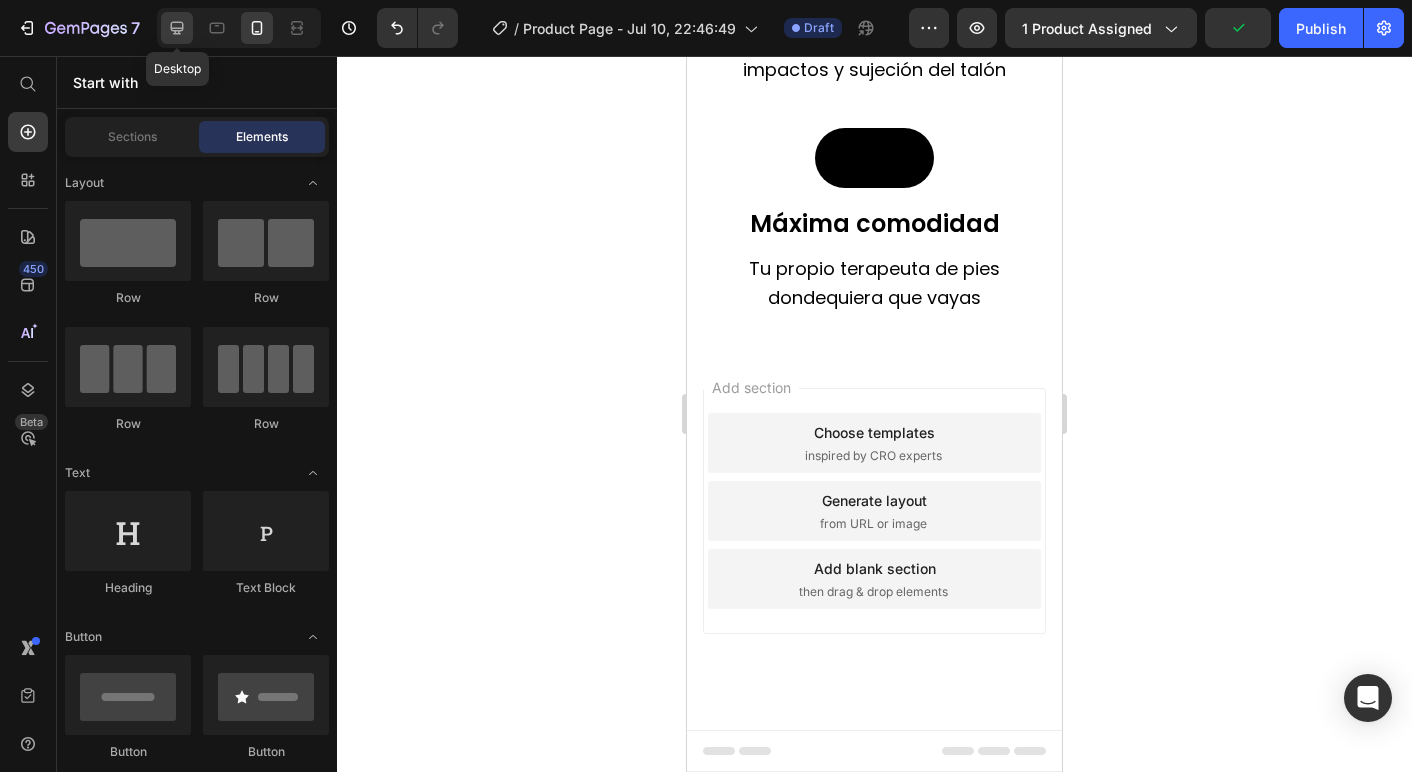 click 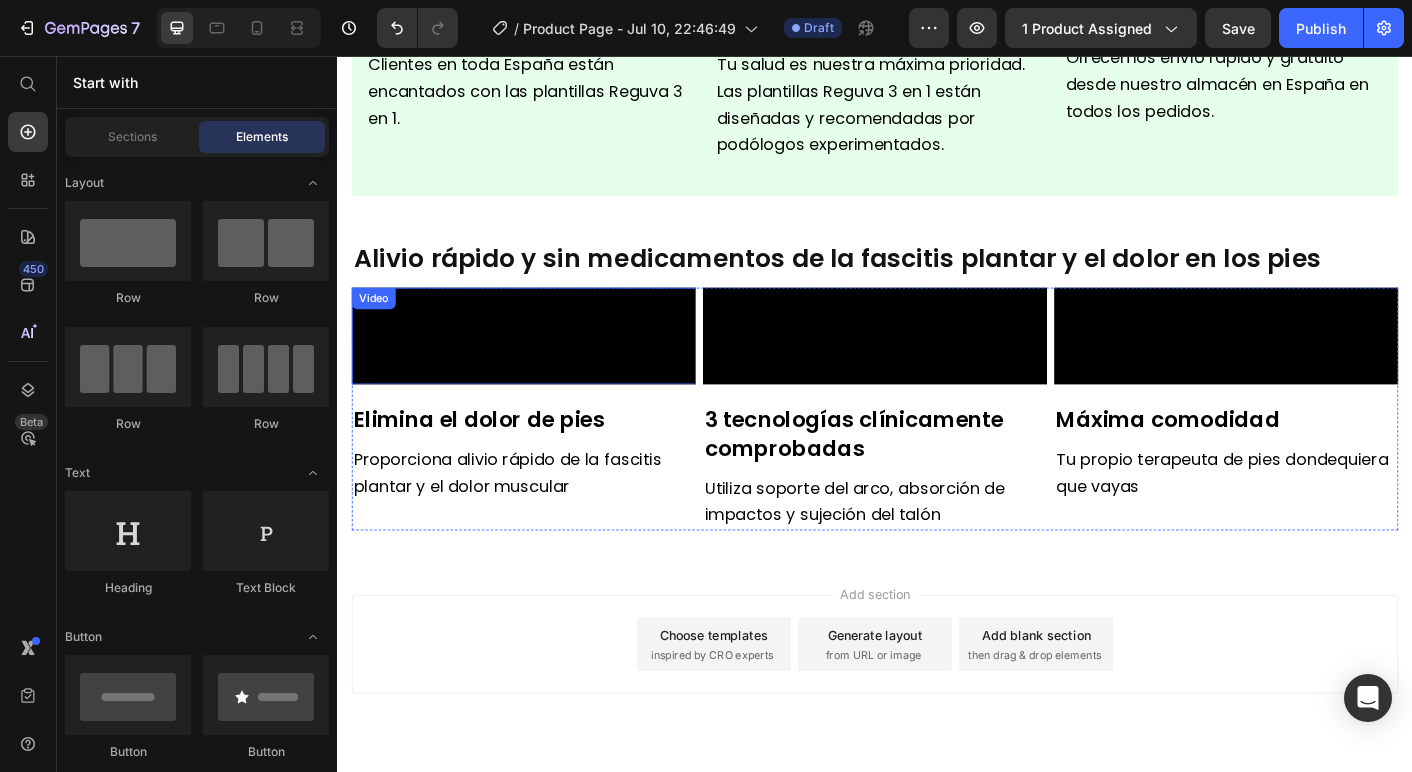 scroll, scrollTop: 1250, scrollLeft: 0, axis: vertical 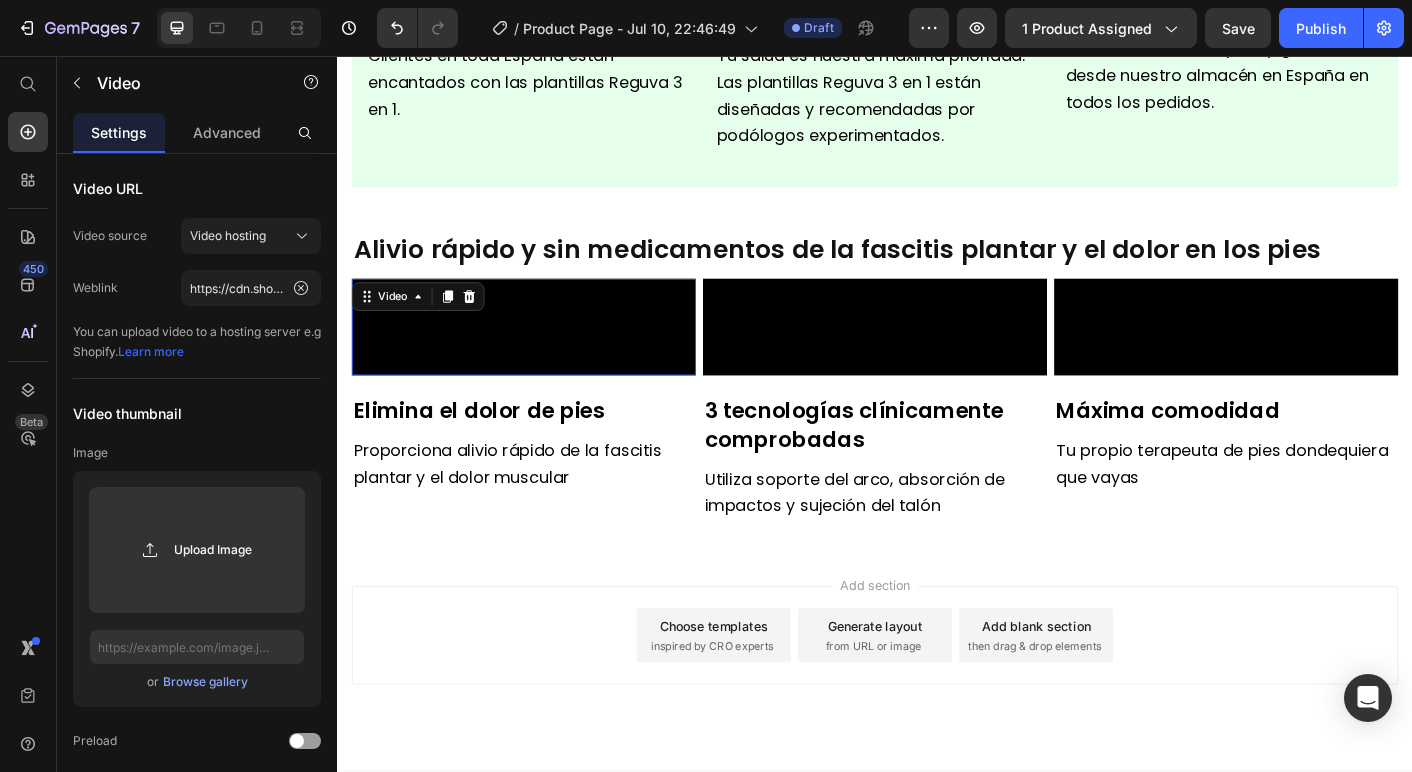 click at bounding box center [545, 359] 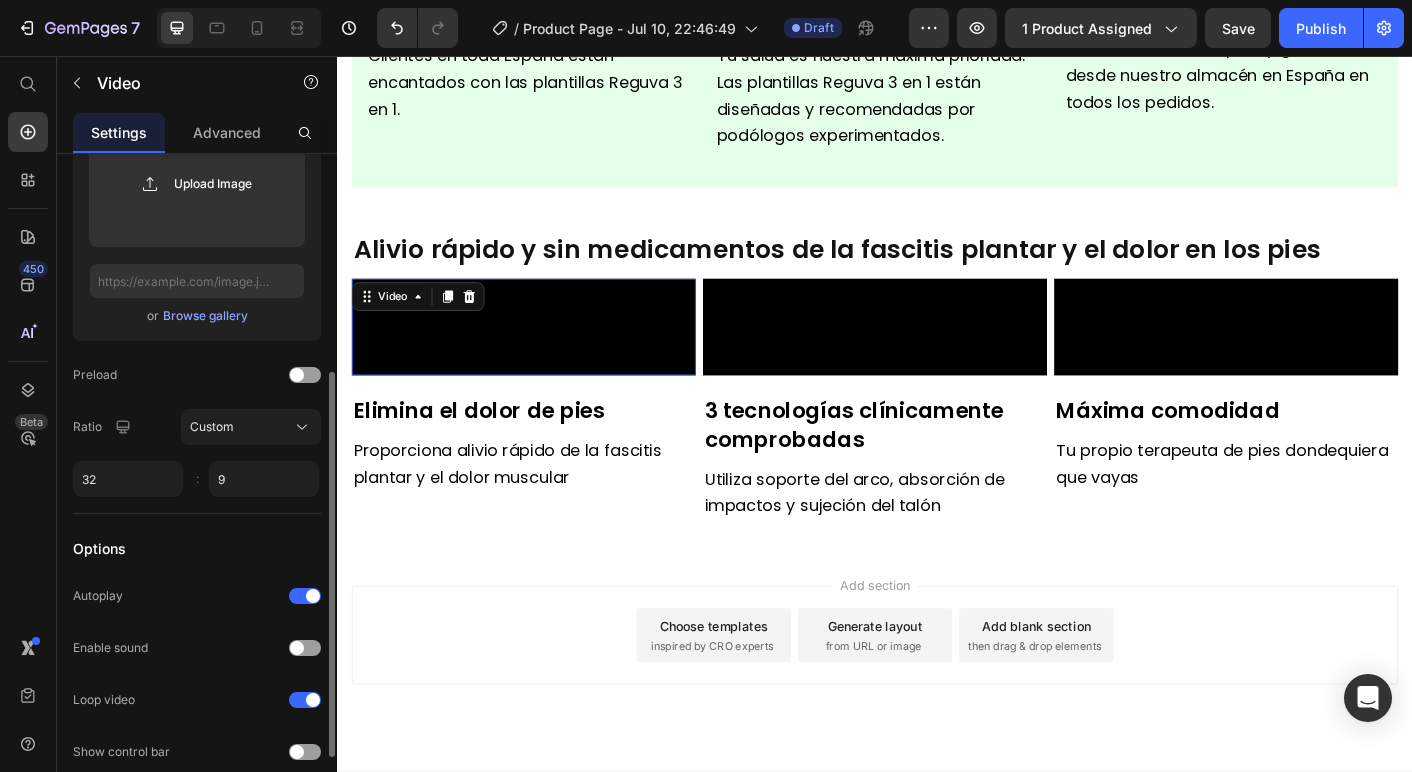 scroll, scrollTop: 406, scrollLeft: 0, axis: vertical 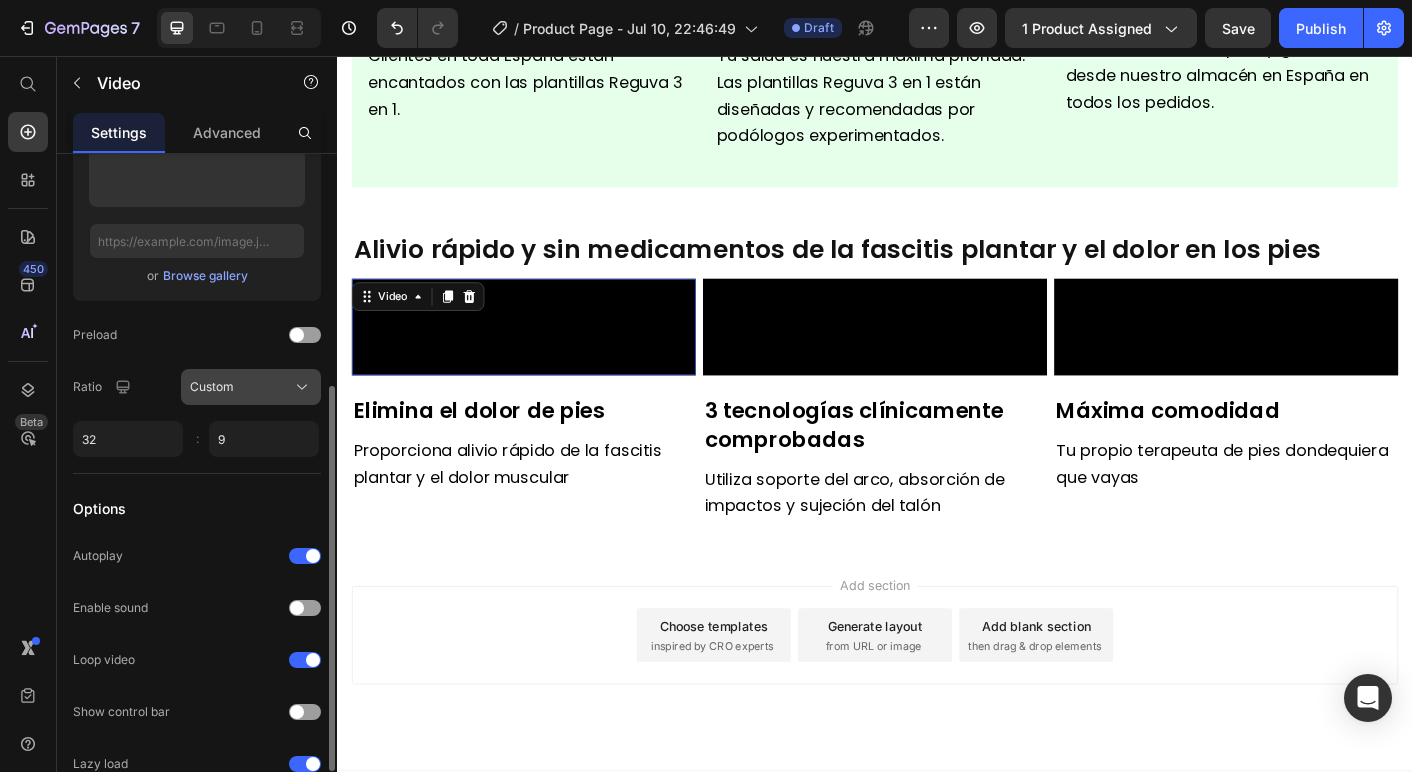 click on "Custom" at bounding box center (251, 387) 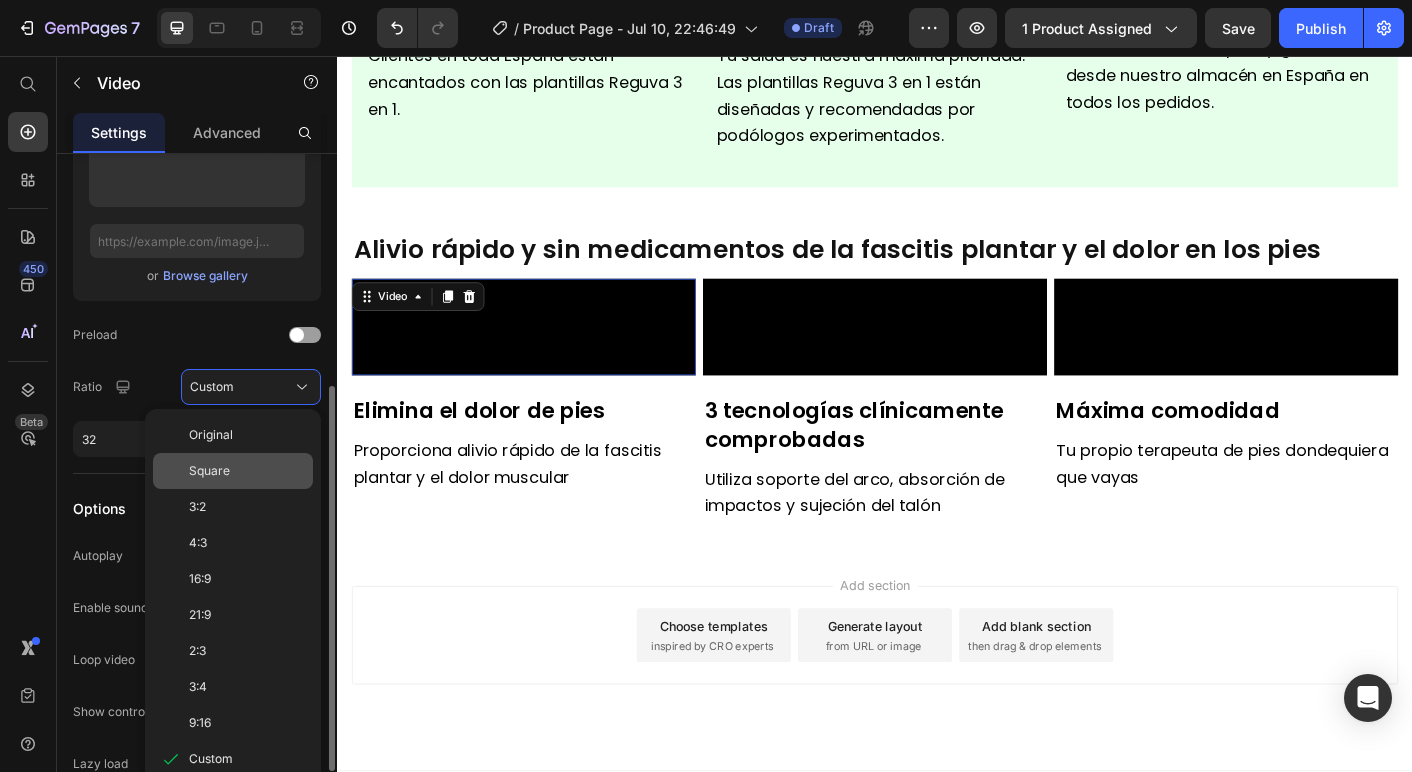 click on "Square" at bounding box center (247, 471) 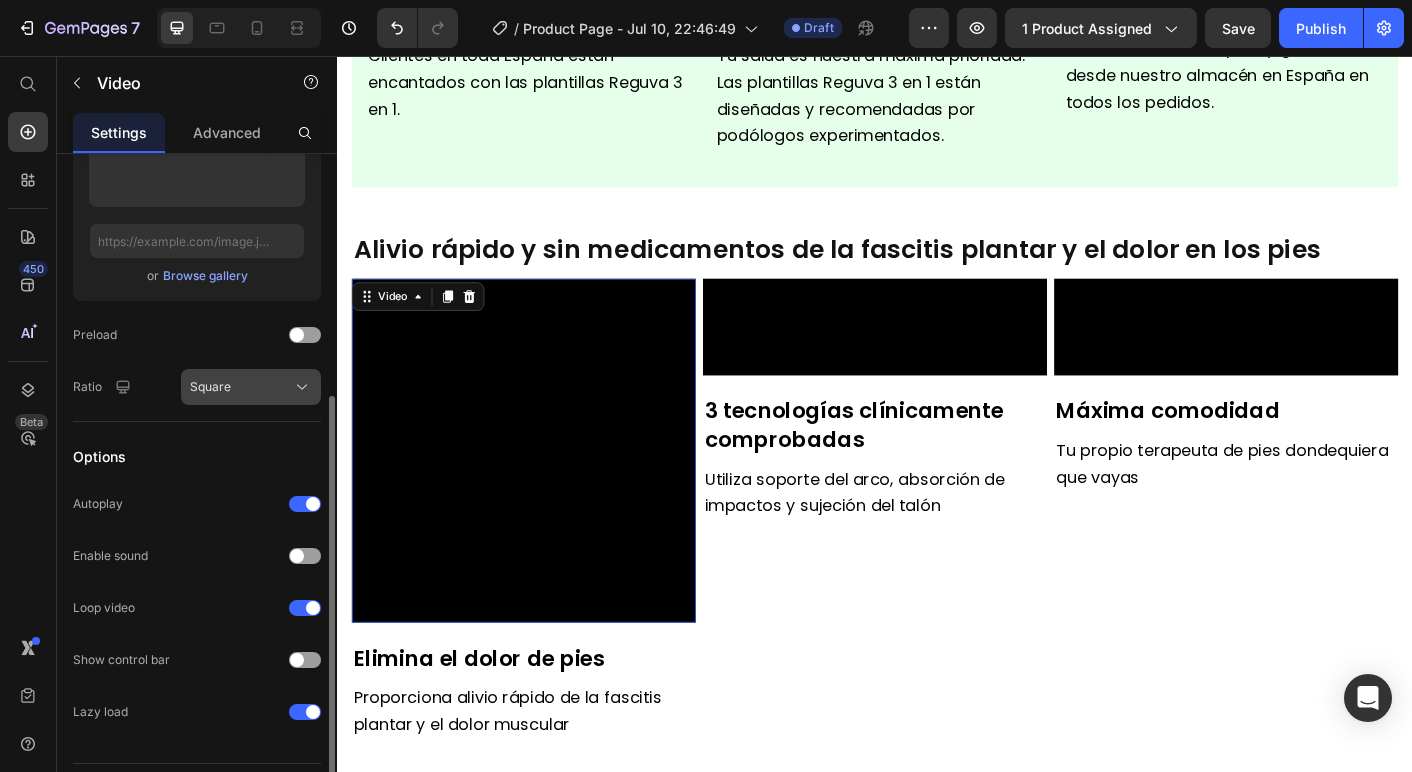 click on "Square" 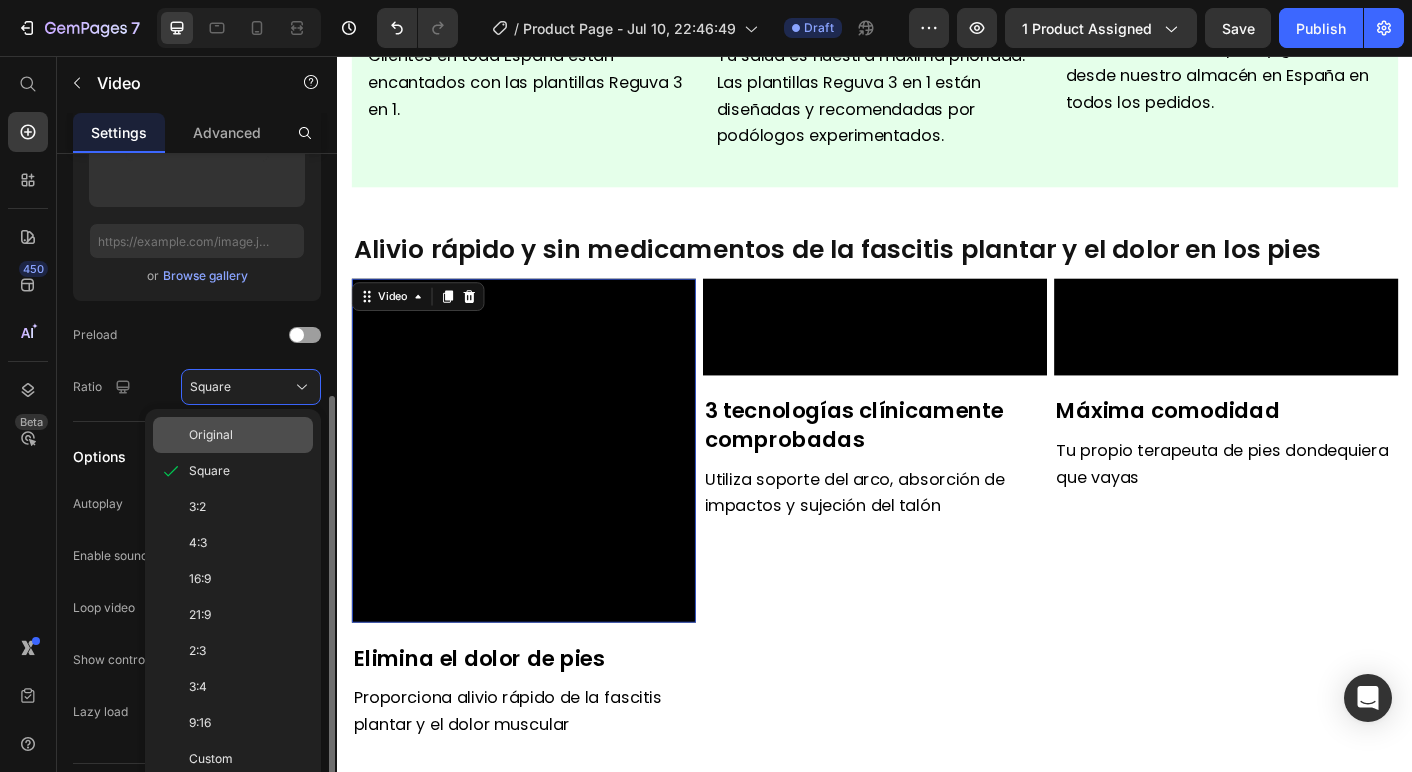 click on "Original" at bounding box center (247, 435) 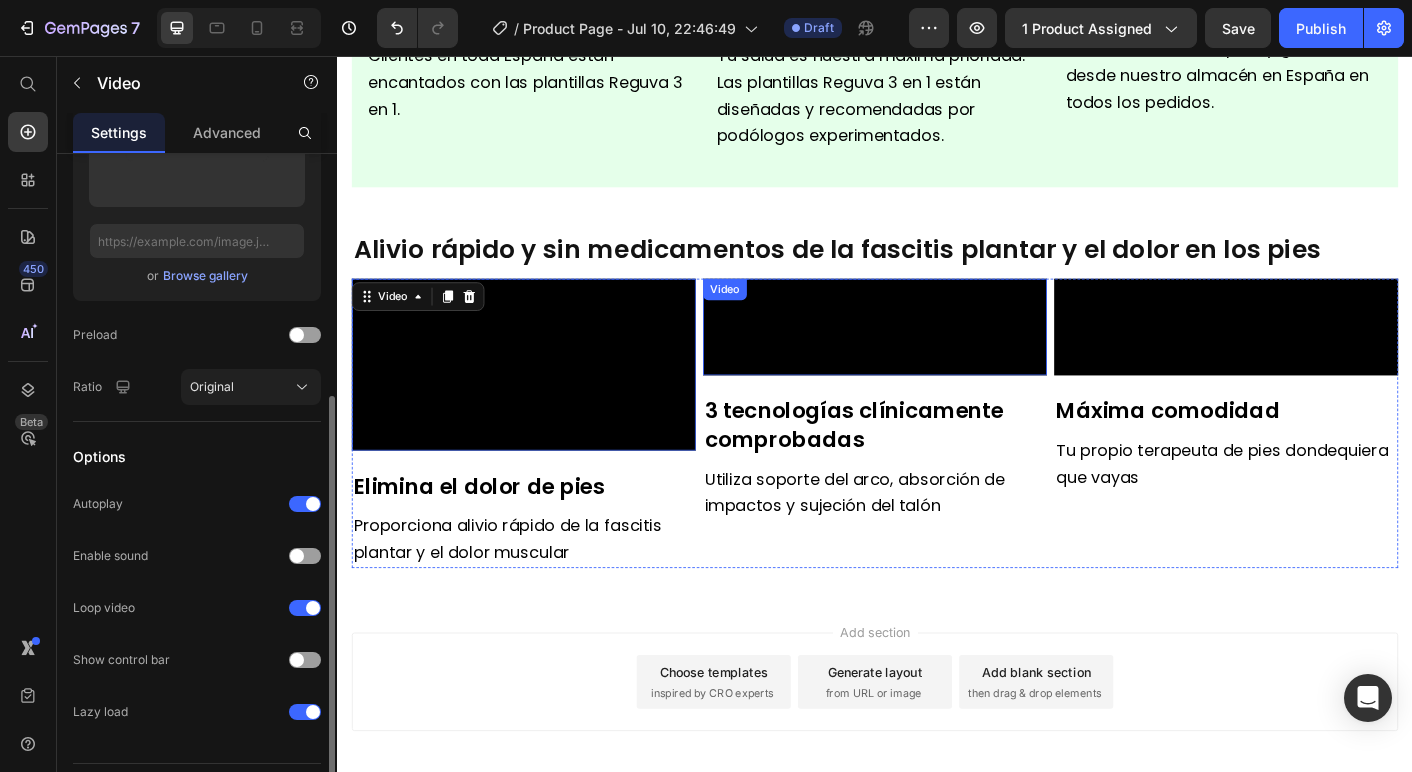 click at bounding box center (937, 359) 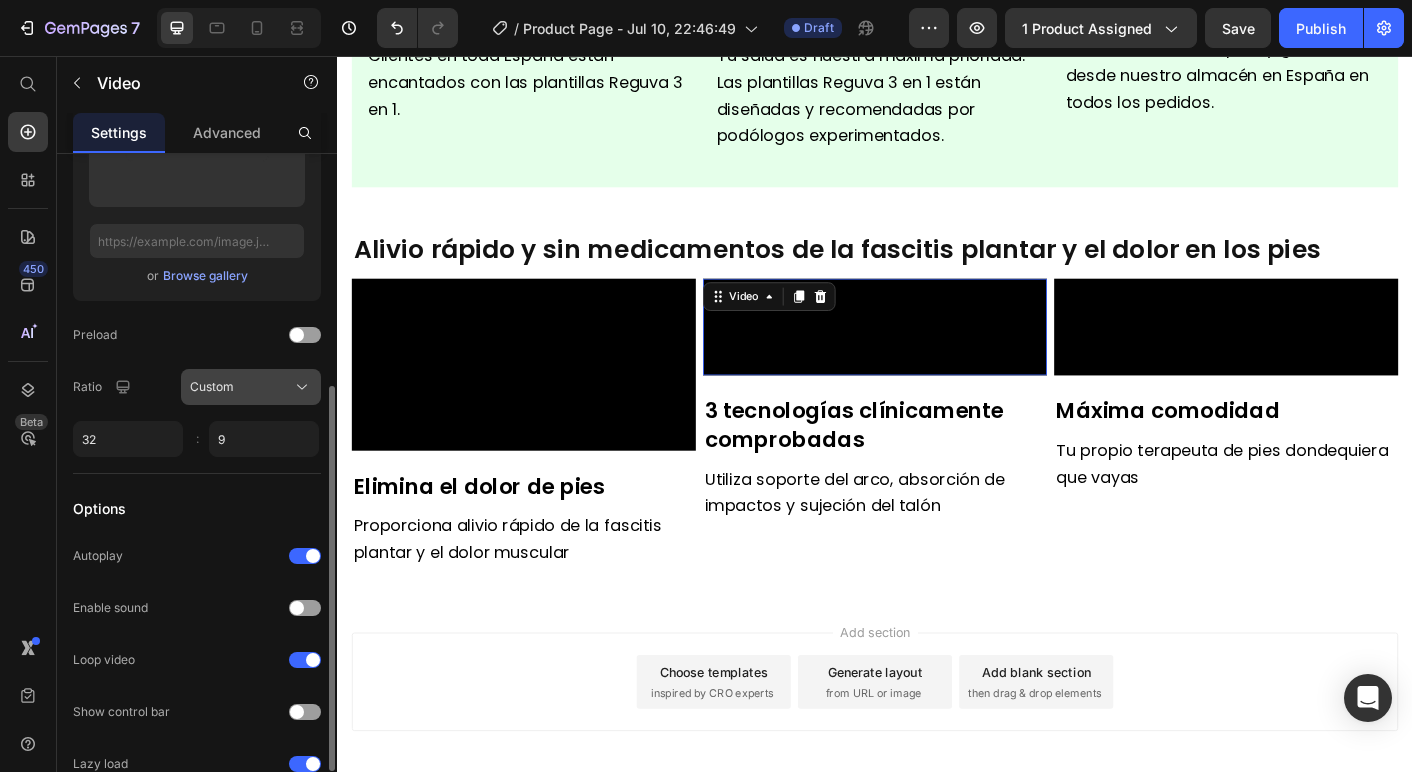 click on "Custom" 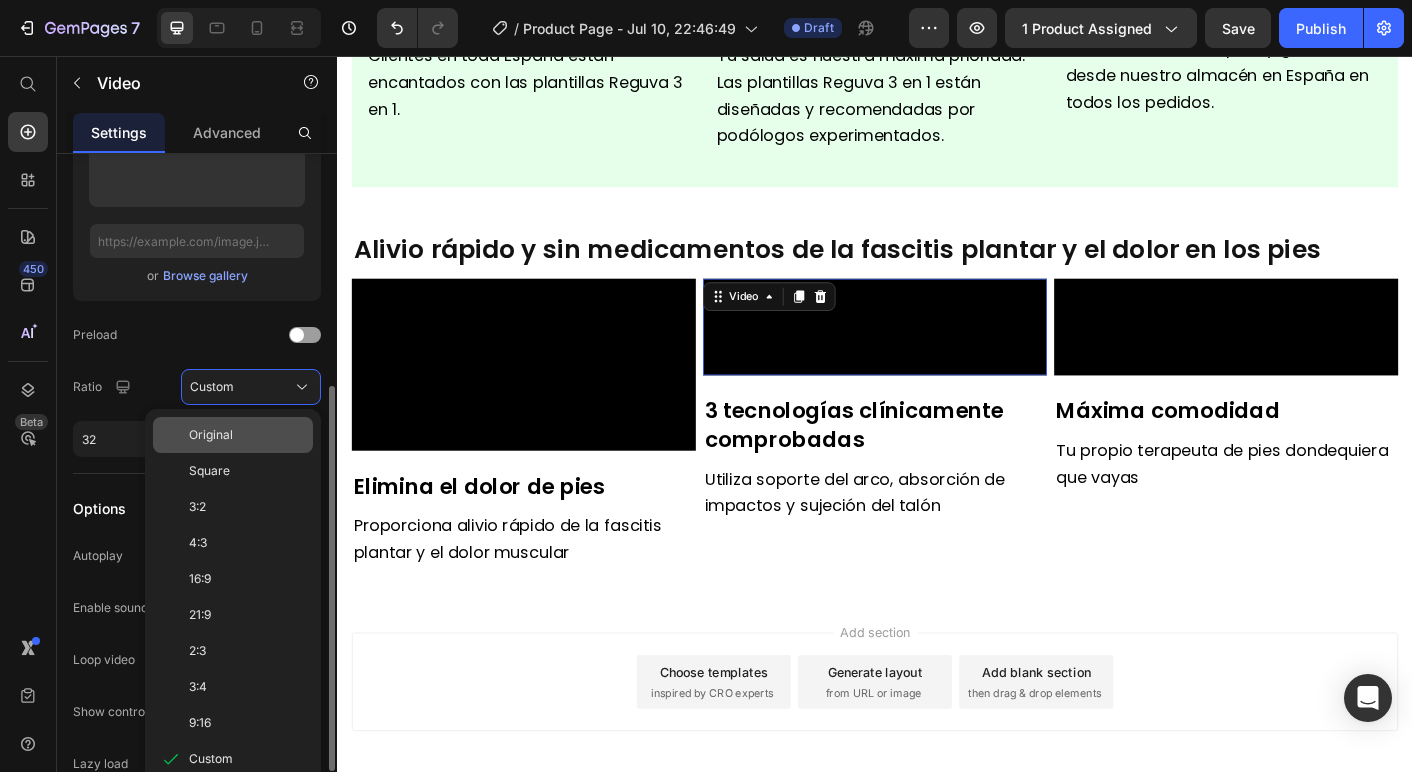 click on "Original" at bounding box center (247, 435) 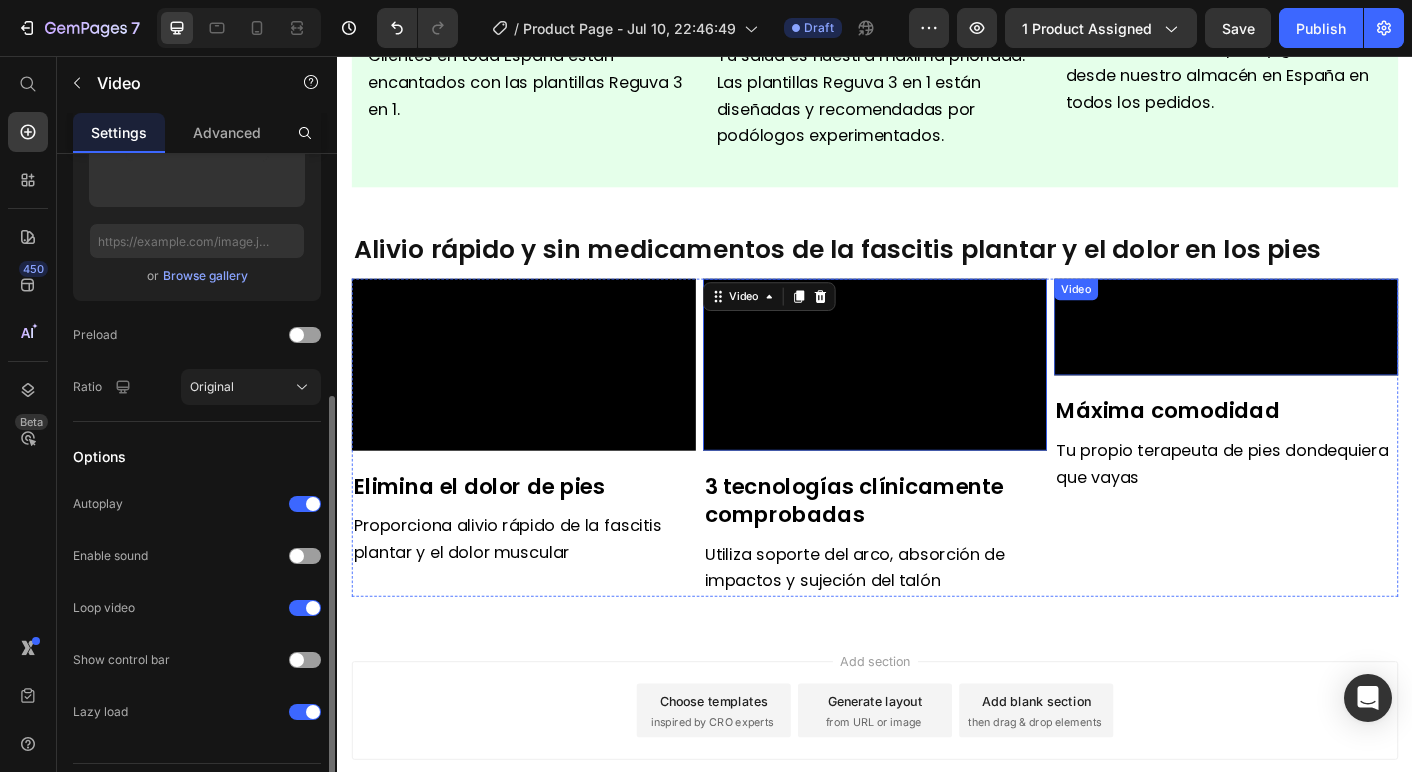 click at bounding box center (1329, 359) 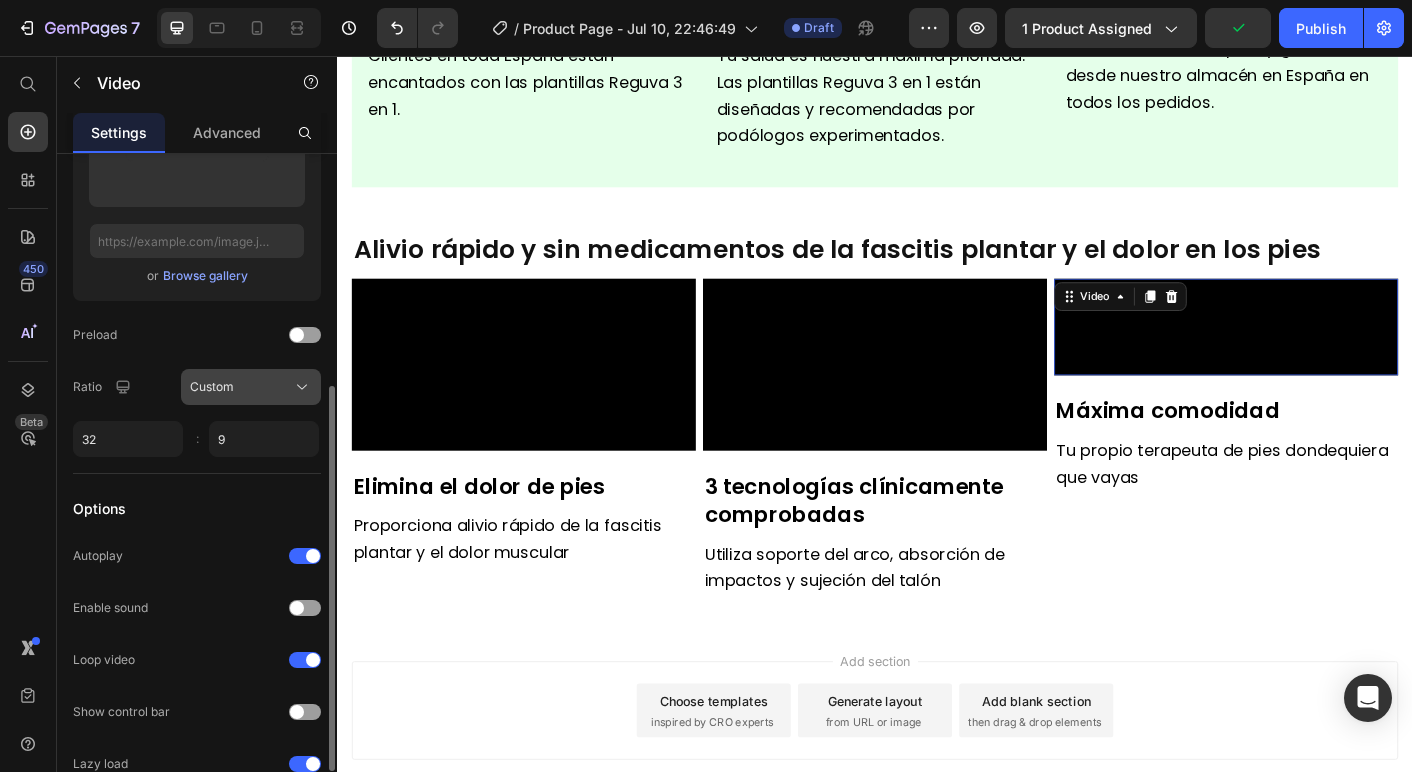 click on "Custom" 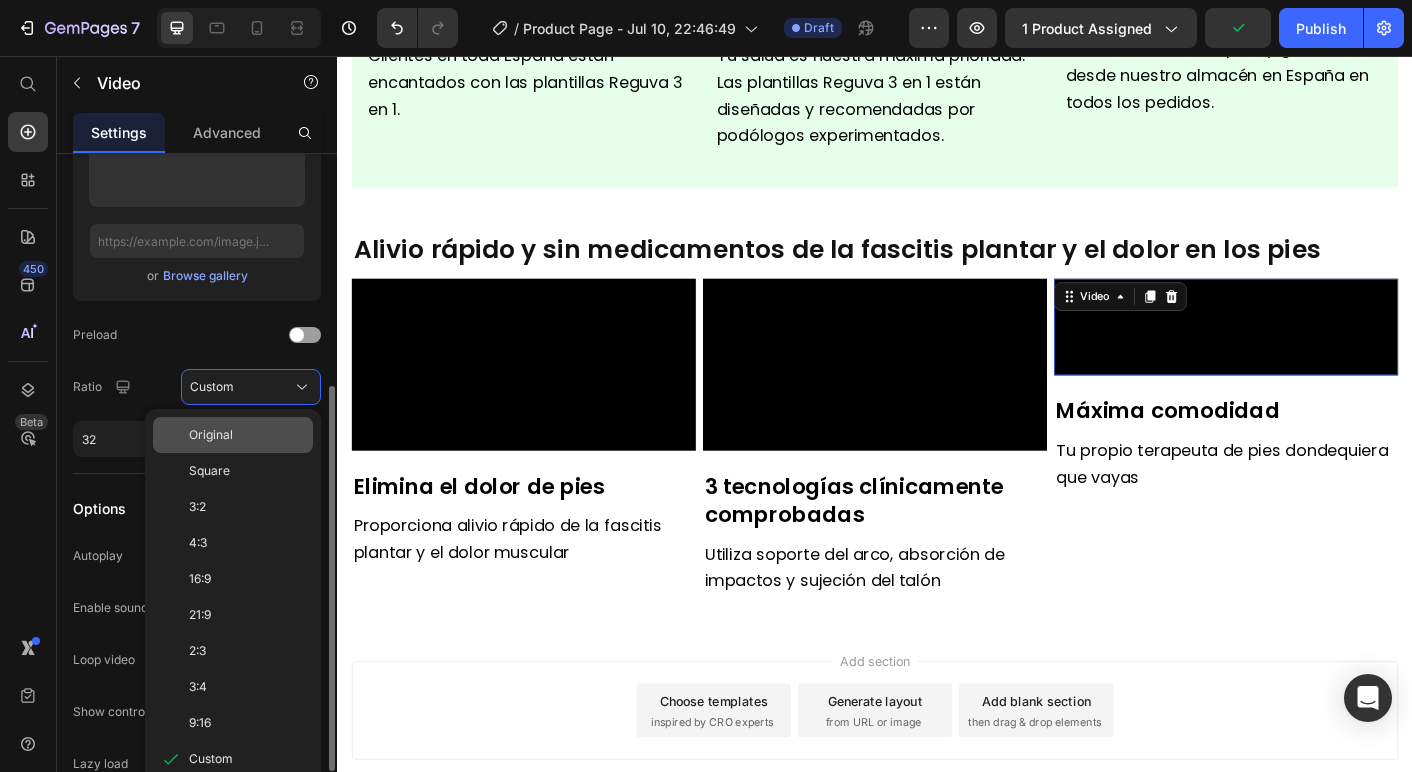 click on "Original" 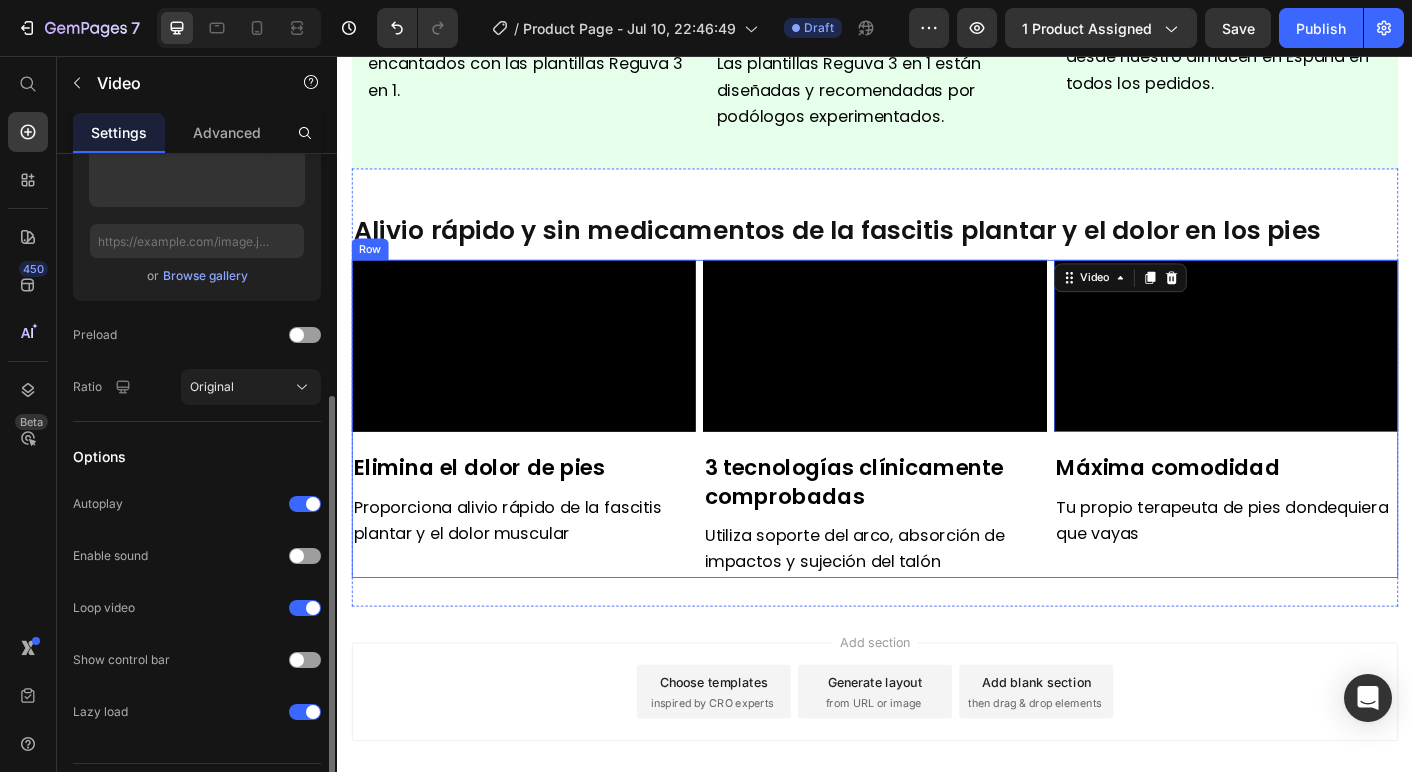 scroll, scrollTop: 1253, scrollLeft: 0, axis: vertical 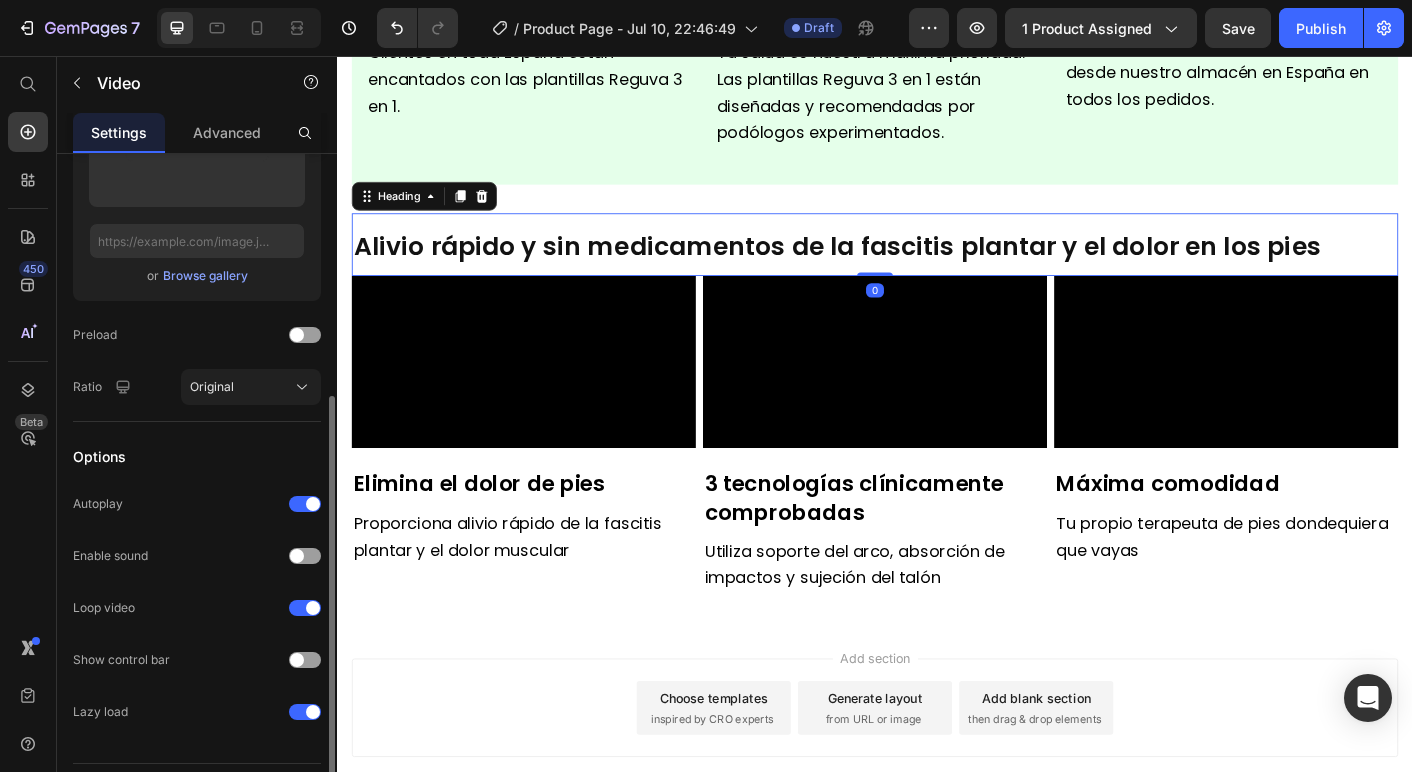 click on "Alivio rápido y sin medicamentos de la fascitis plantar y el dolor en los pies" at bounding box center (895, 269) 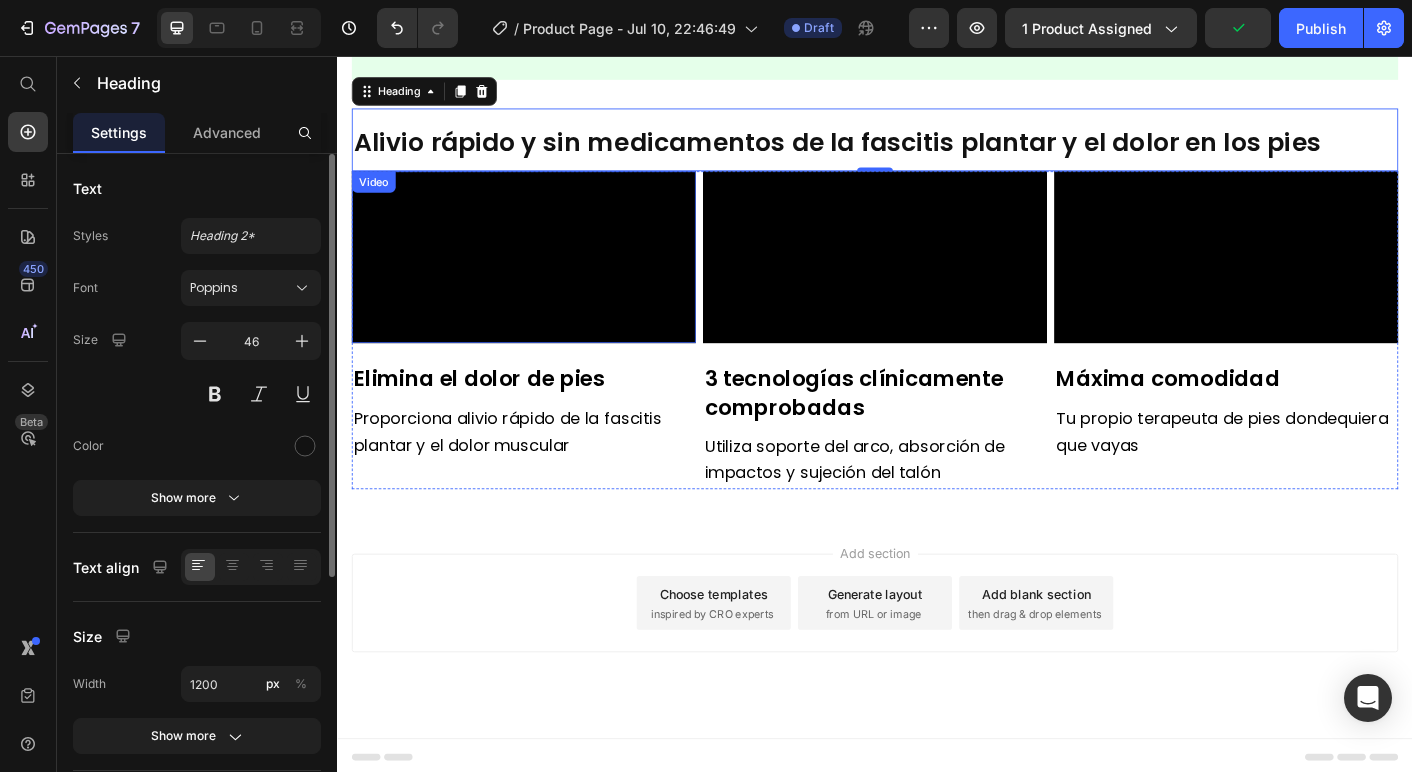 scroll, scrollTop: 1387, scrollLeft: 0, axis: vertical 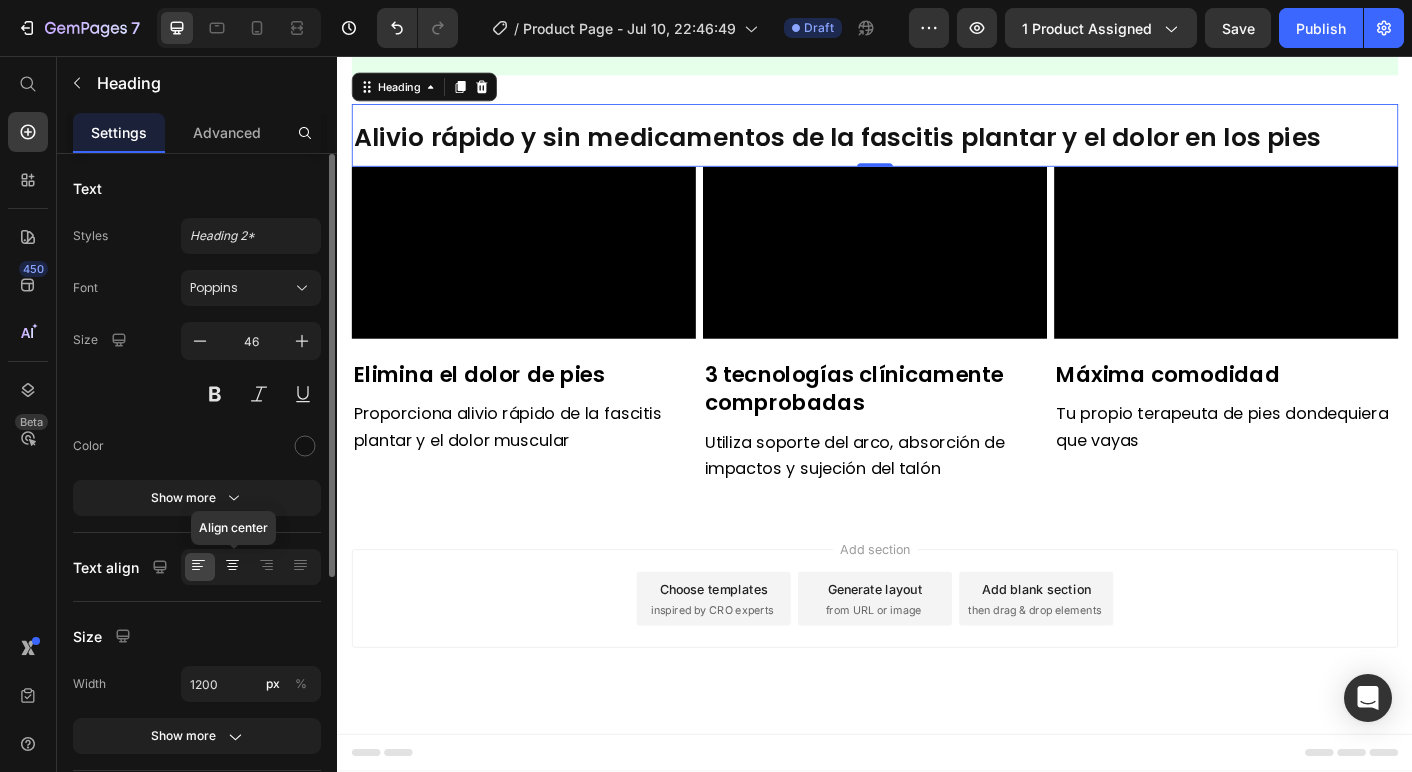 drag, startPoint x: 228, startPoint y: 566, endPoint x: 31, endPoint y: 465, distance: 221.38202 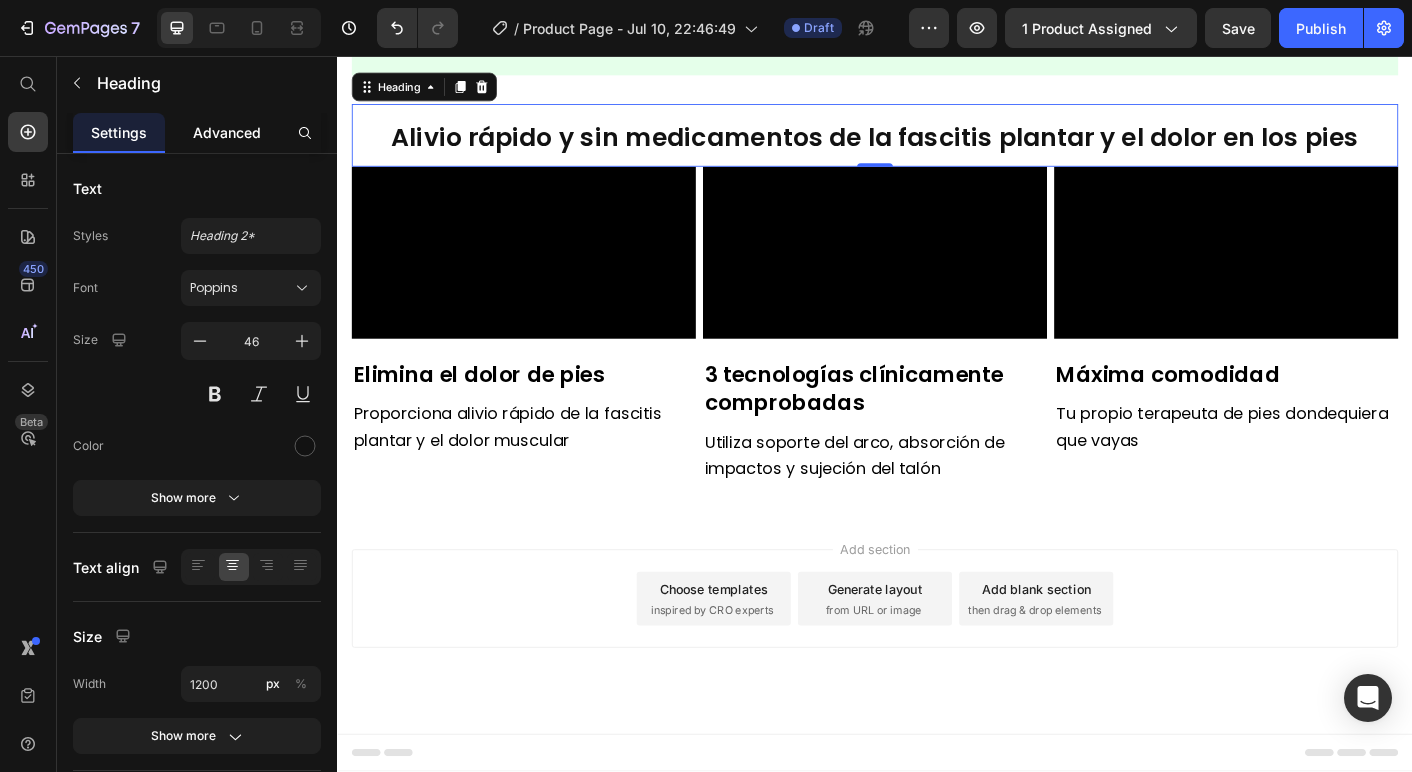 click on "Advanced" at bounding box center [227, 132] 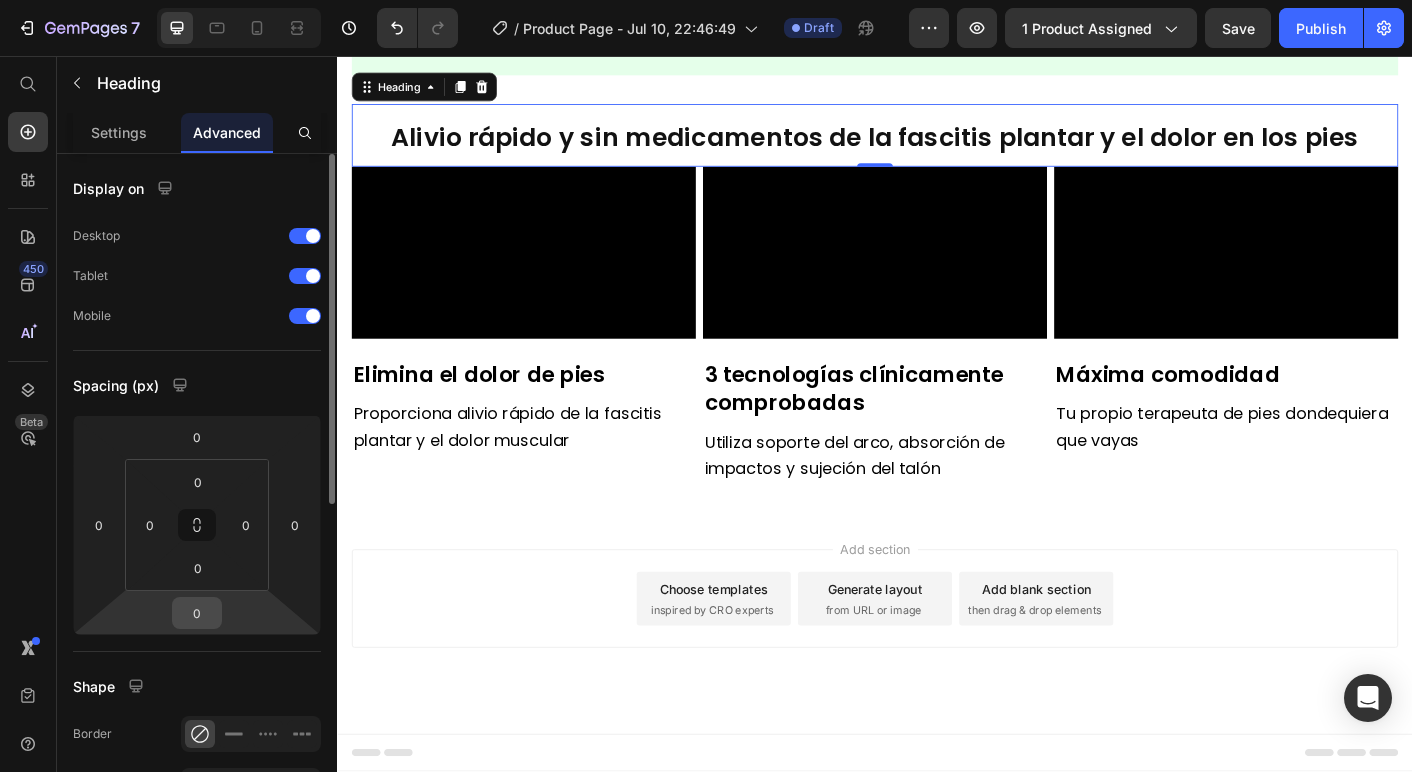 click on "0" at bounding box center (197, 613) 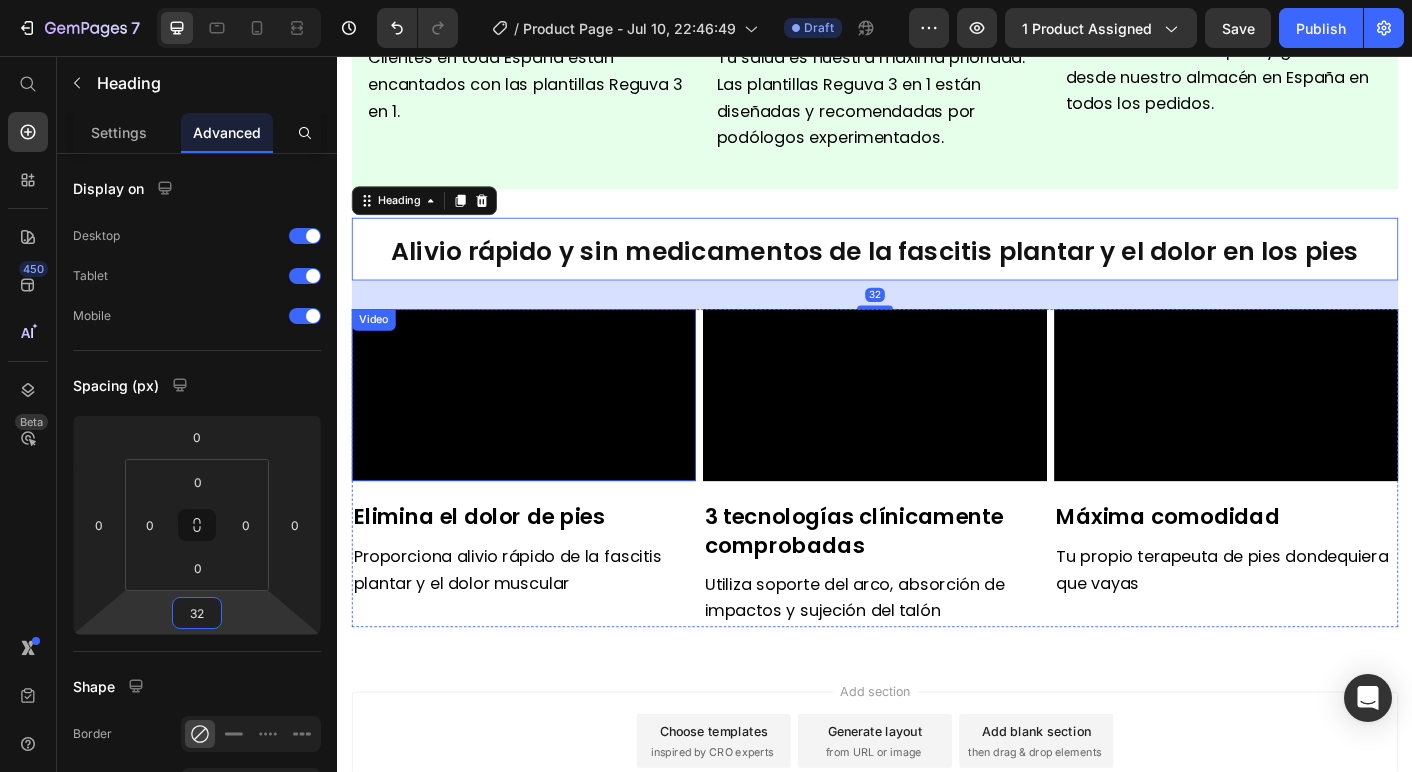 scroll, scrollTop: 1237, scrollLeft: 0, axis: vertical 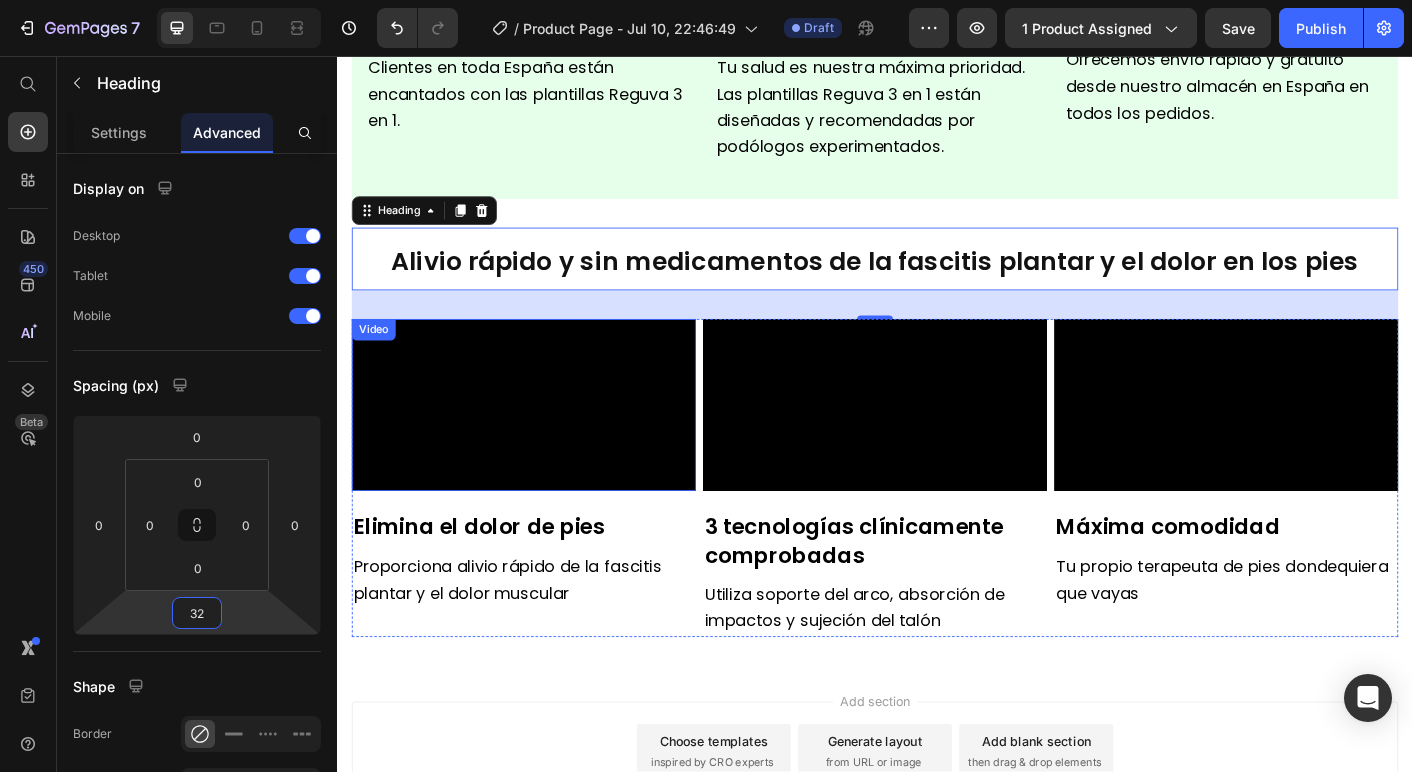 type on "3" 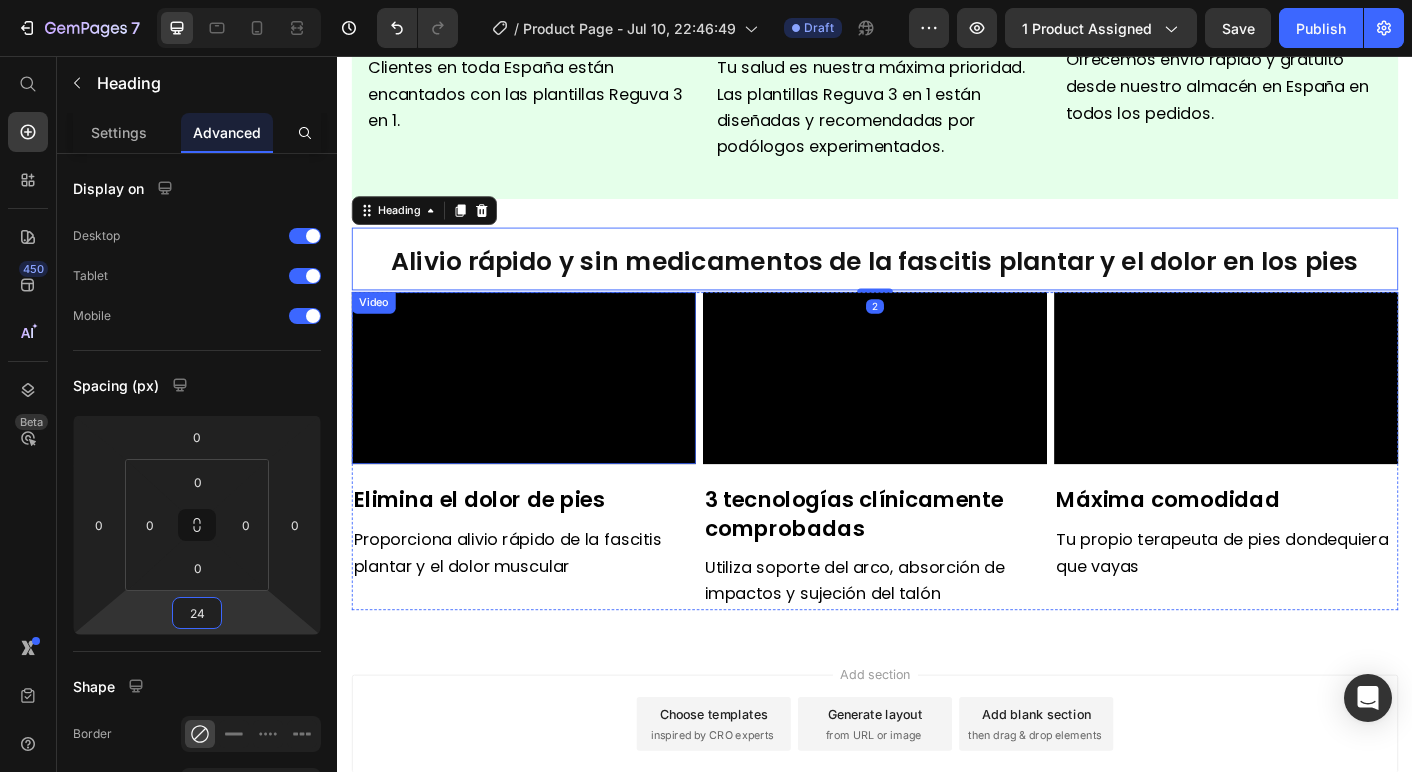 type on "24" 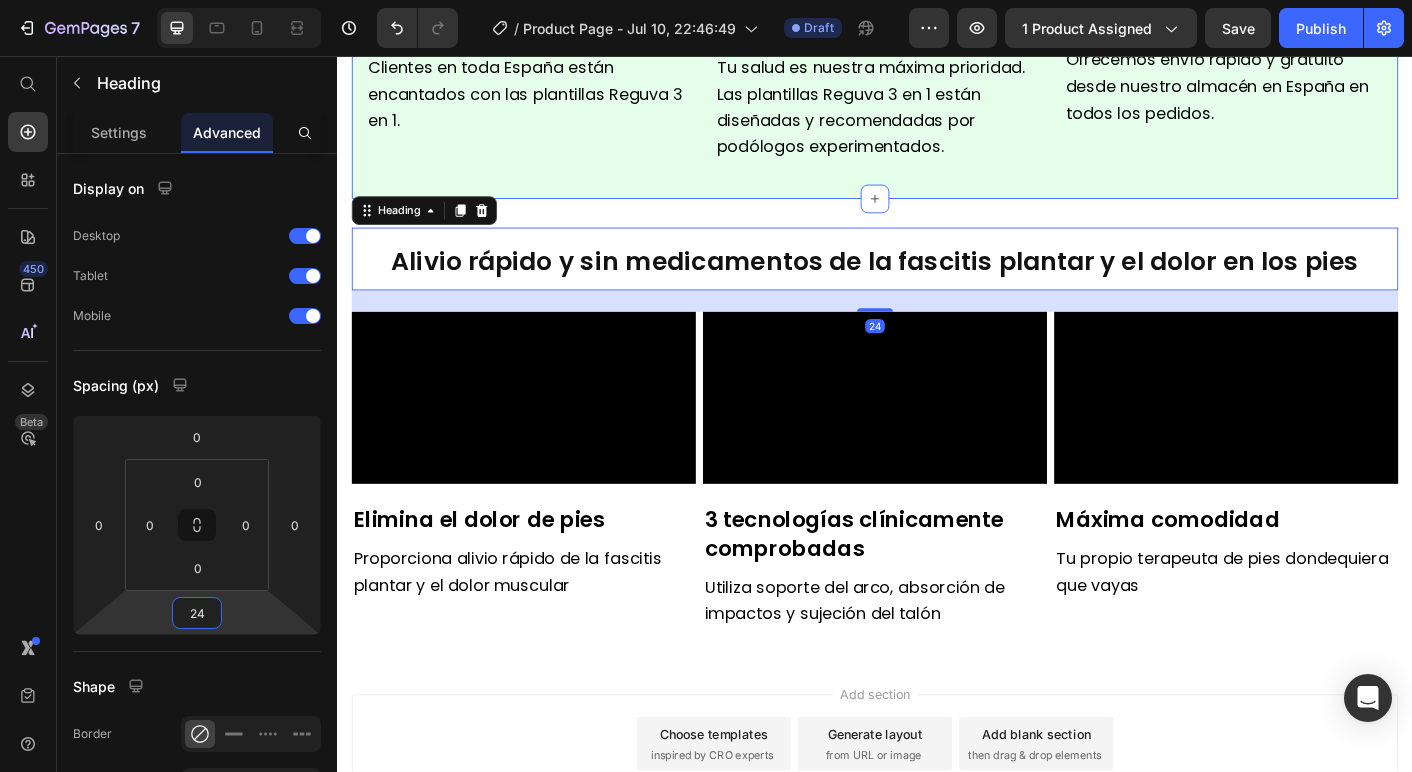 click on "Icon Más de 35.000 clientes felices en España Text Block Clientes en toda España están encantados con las plantillas Reguva 3 en 1. Text Block
Icon Aprobado por médicos destacados Text Block Tu salud es nuestra máxima prioridad. Las plantillas Reguva 3 en 1 están diseñadas y recomendadas por podólogos experimentados. Text Block
Icon Envío gratuito desde almacén en España Text Block Ofrecemos envío rápido y gratuito desde nuestro almacén en España en todos los pedidos. Text Block Section 2" at bounding box center (937, 48) 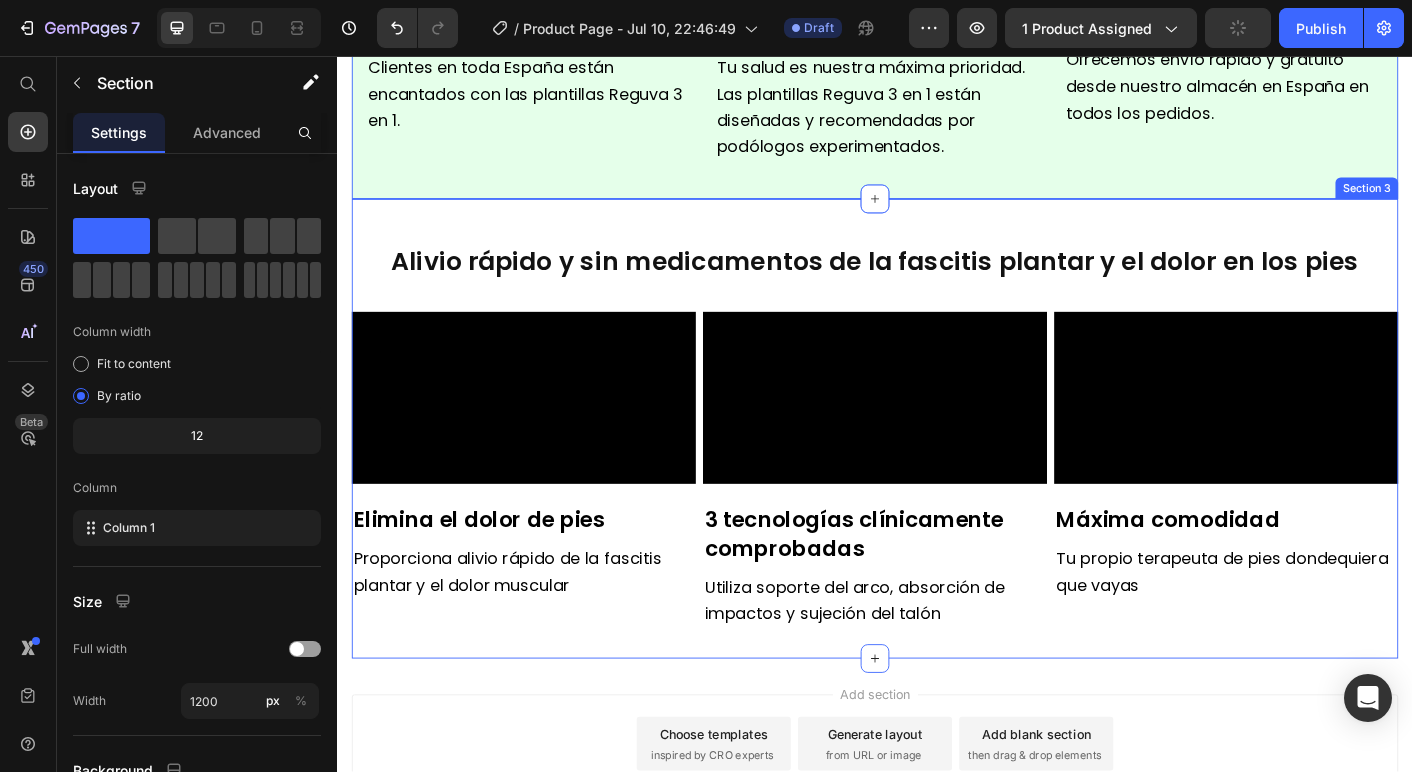 click on "Alivio rápido y sin medicamentos de la fascitis plantar y el dolor en los pies Heading Video Elimina el dolor de pies Text Block Proporciona alivio rápido de la fascitis plantar y el dolor muscular Text Block Video 3 tecnologías clínicamente comprobadas Text Block Utiliza soporte del arco, absorción de impactos y sujeción del talón Text Block Video Máxima comodidad Text Block Tu propio terapeuta de pies dondequiera que vayas Text Block Row Section 3" at bounding box center [937, 472] 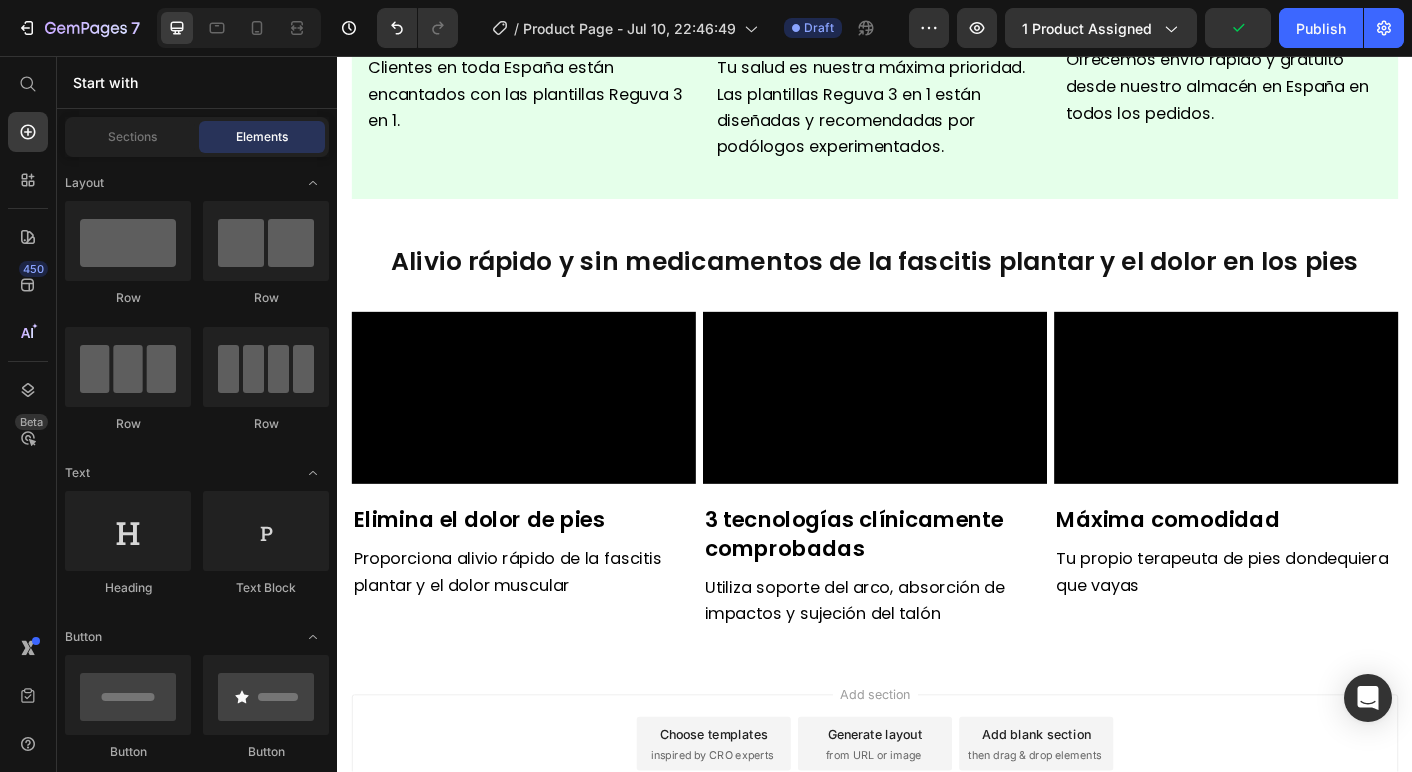 click on "Alivio rápido y sin medicamentos de la fascitis plantar y el dolor en los pies Heading Video Elimina el dolor de pies Text Block Proporciona alivio rápido de la fascitis plantar y el dolor muscular Text Block Video 3 tecnologías clínicamente comprobadas Text Block Utiliza soporte del arco, absorción de impactos y sujeción del talón Text Block Video Máxima comodidad Text Block Tu propio terapeuta de pies dondequiera que vayas Text Block Row Section 3" at bounding box center (937, 472) 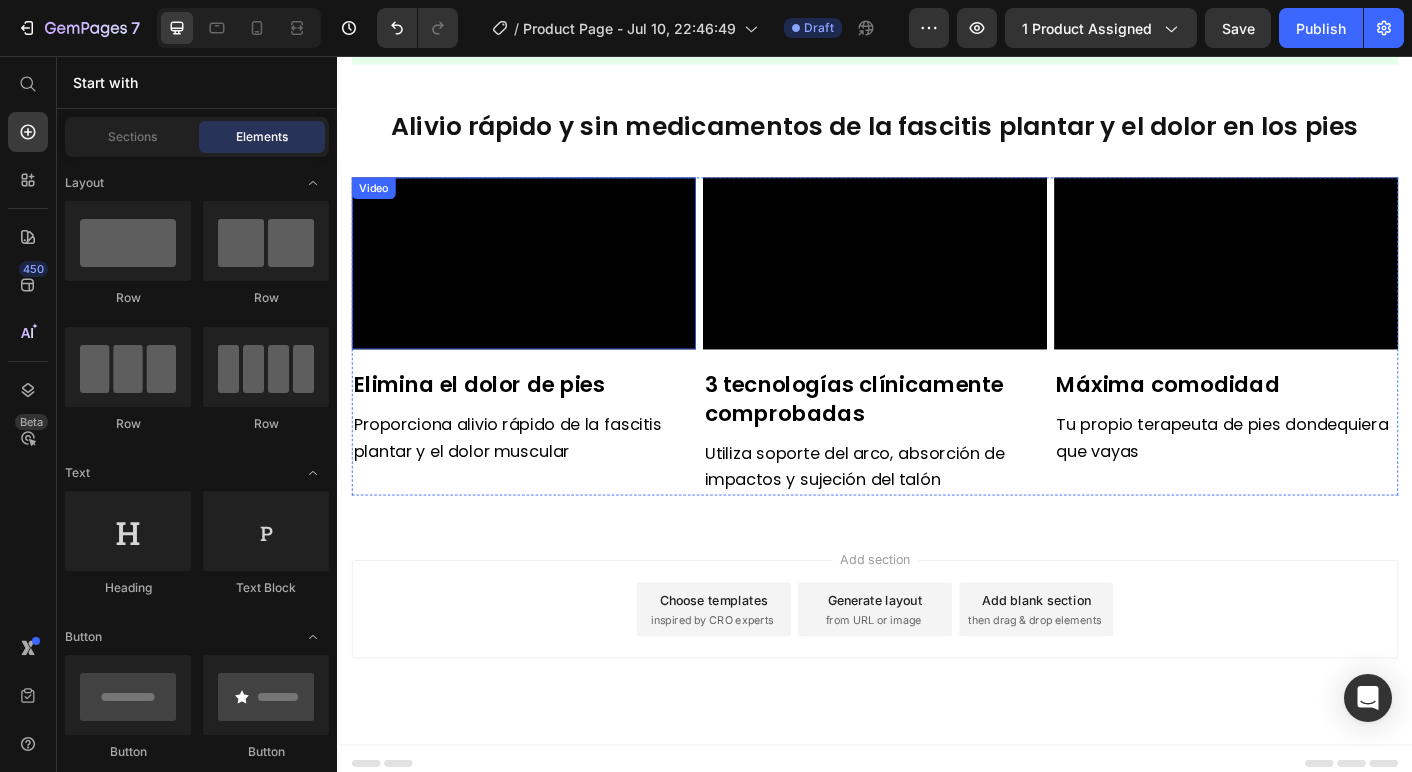 scroll, scrollTop: 1407, scrollLeft: 0, axis: vertical 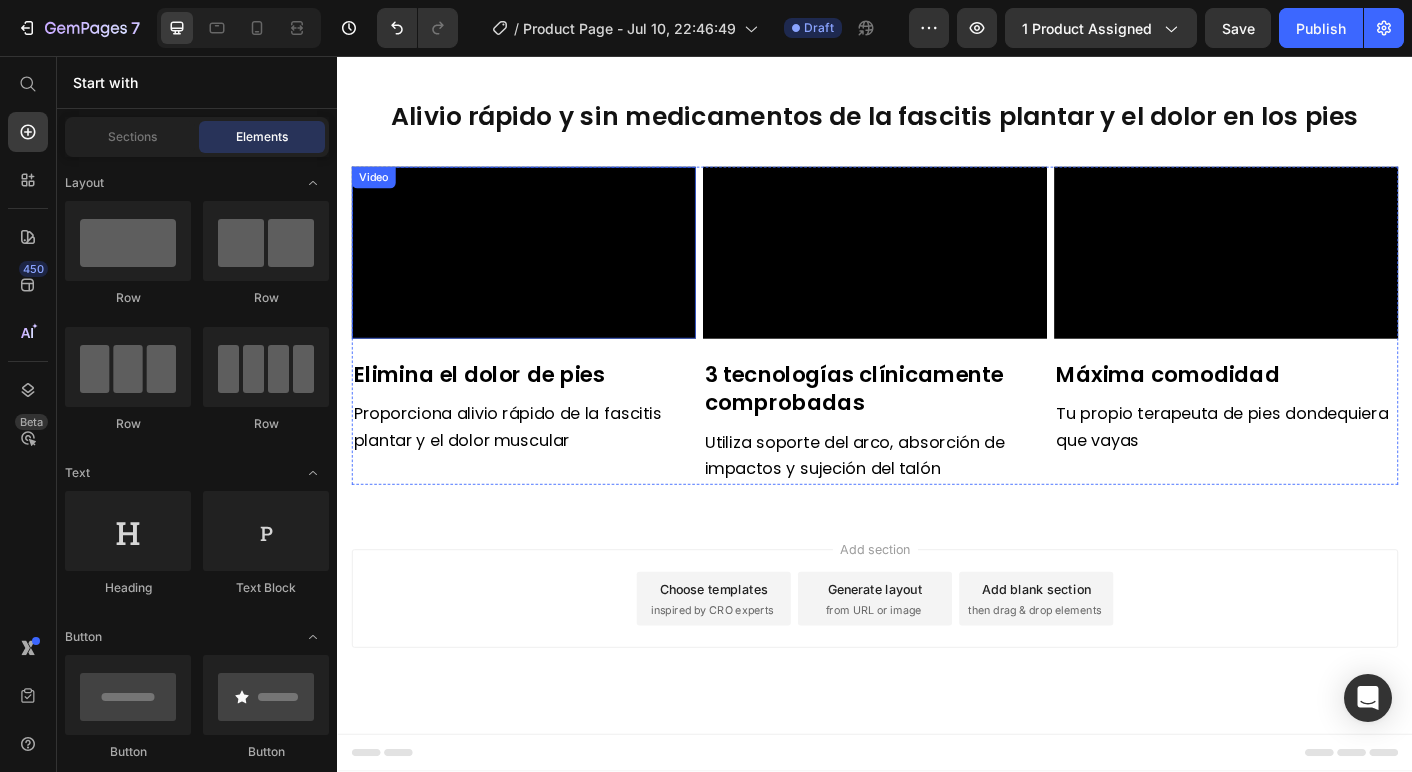 click at bounding box center (545, 276) 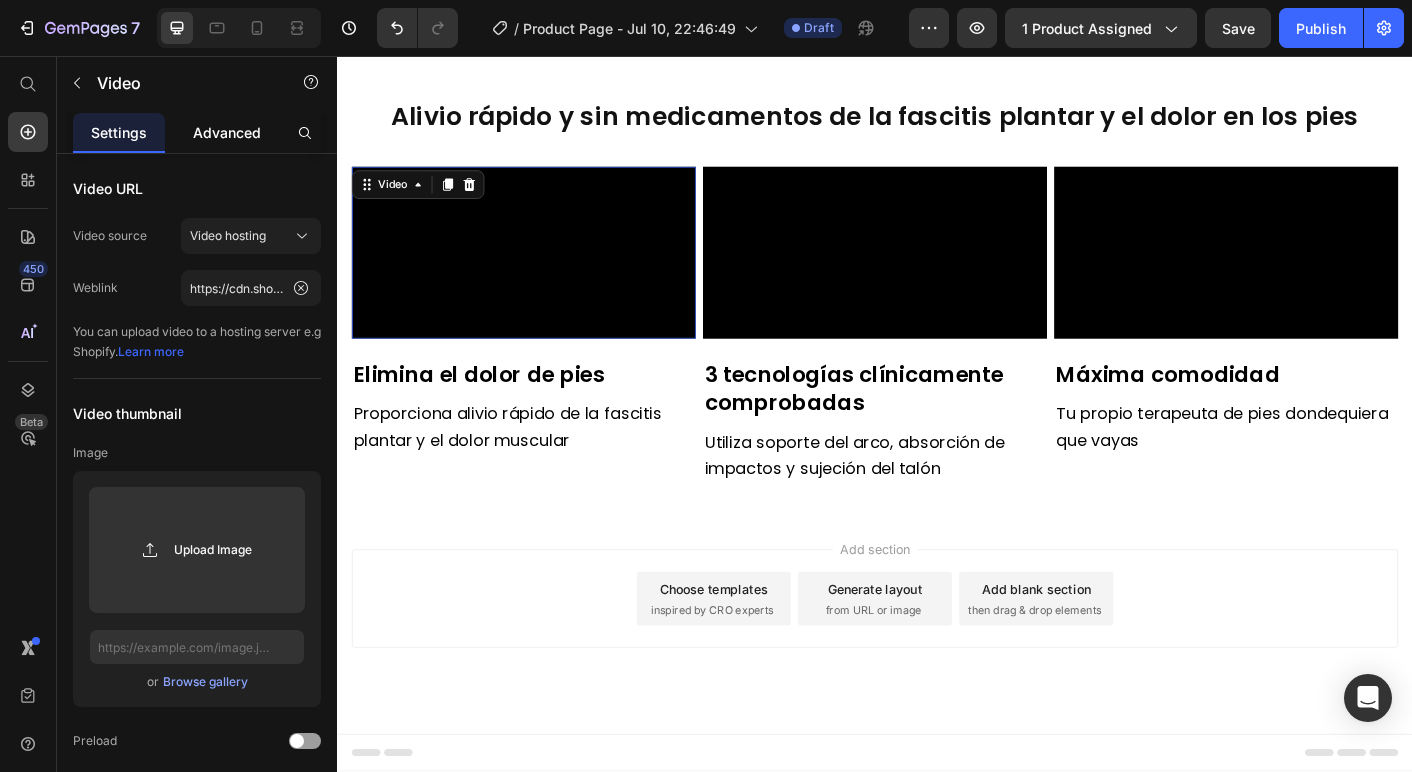 click on "Advanced" at bounding box center (227, 132) 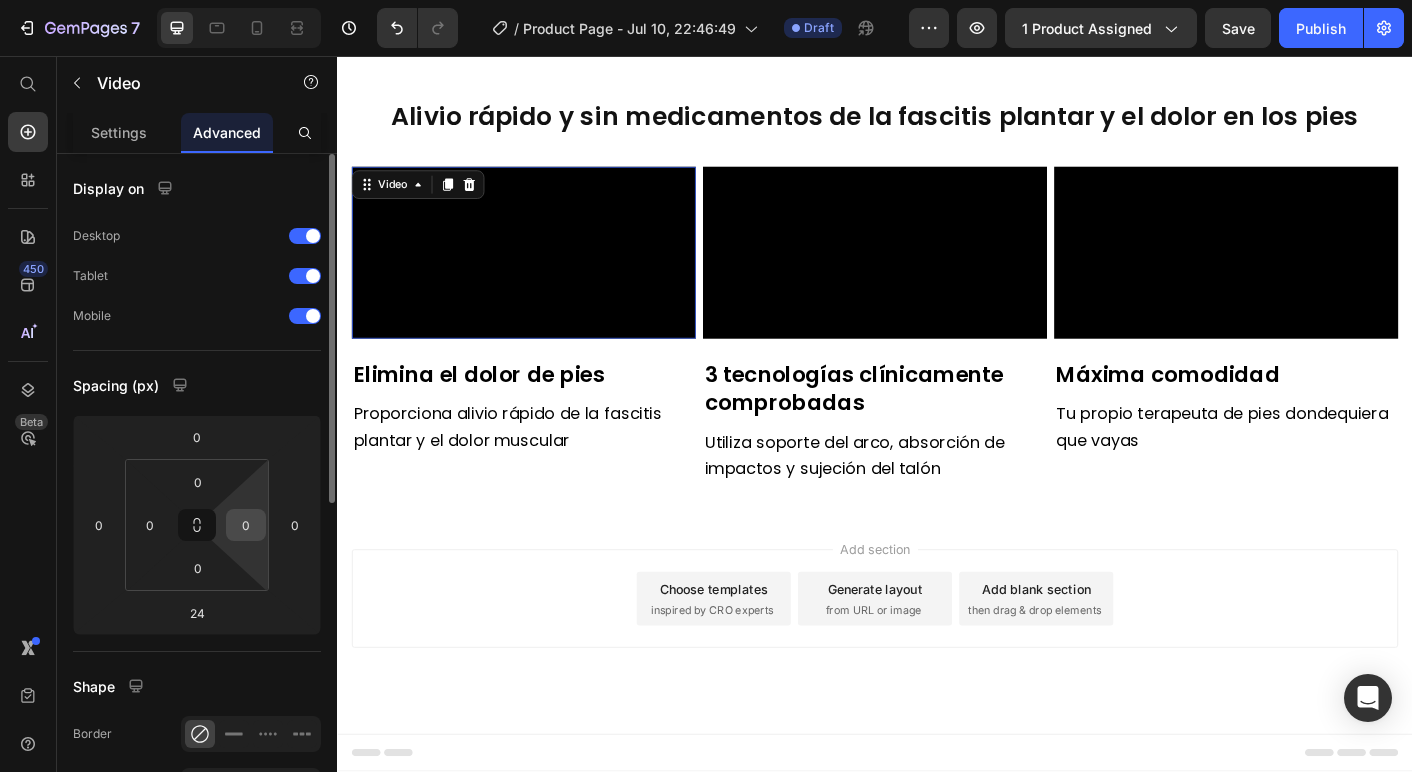 click on "0" at bounding box center (246, 525) 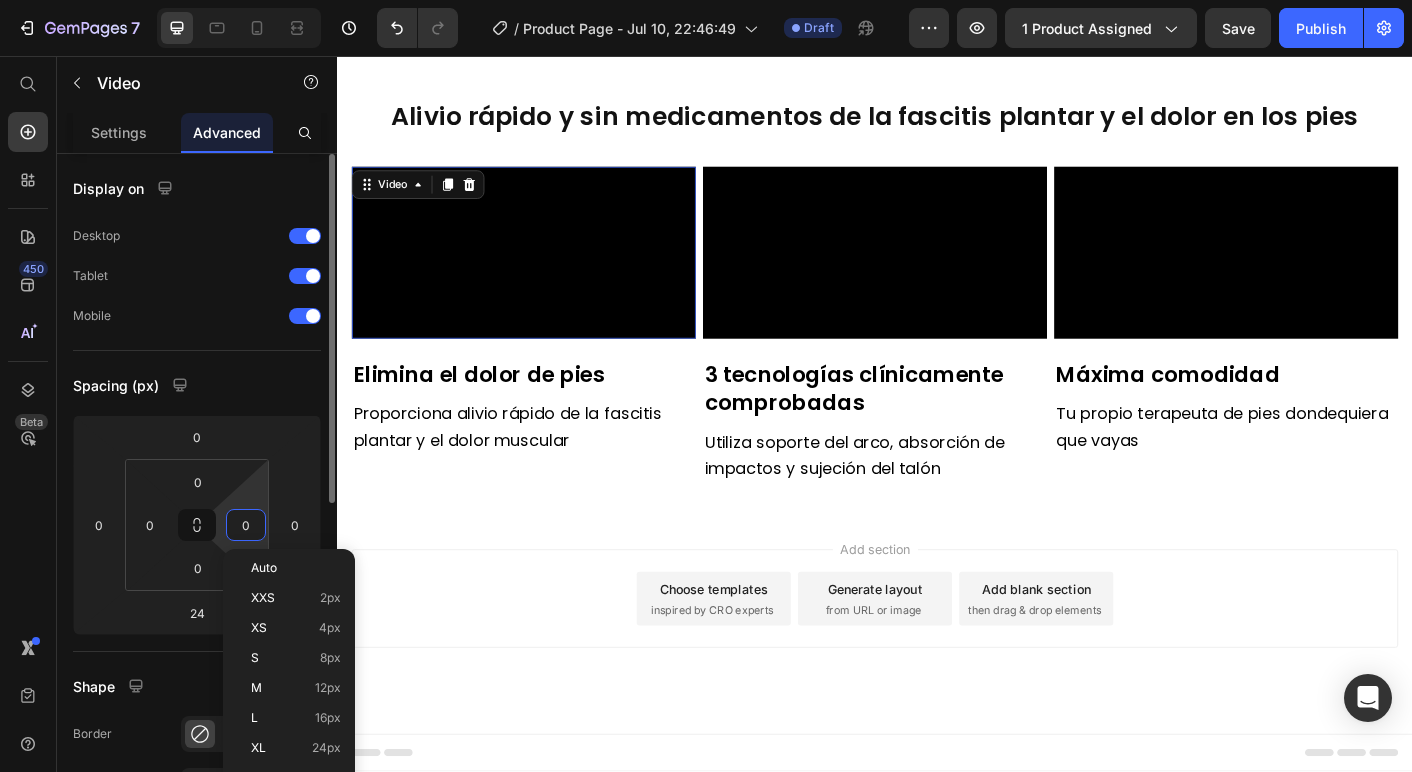 type on "8" 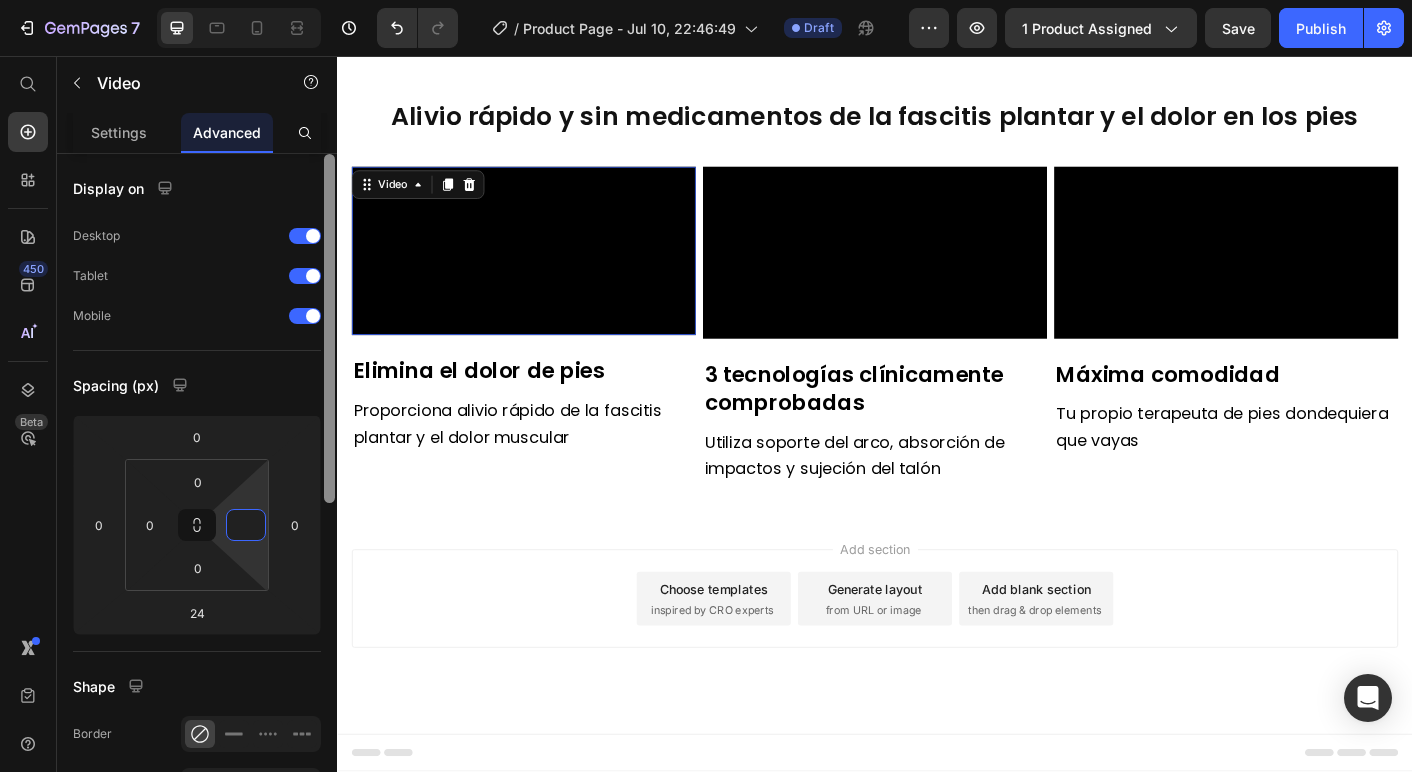 type on "0" 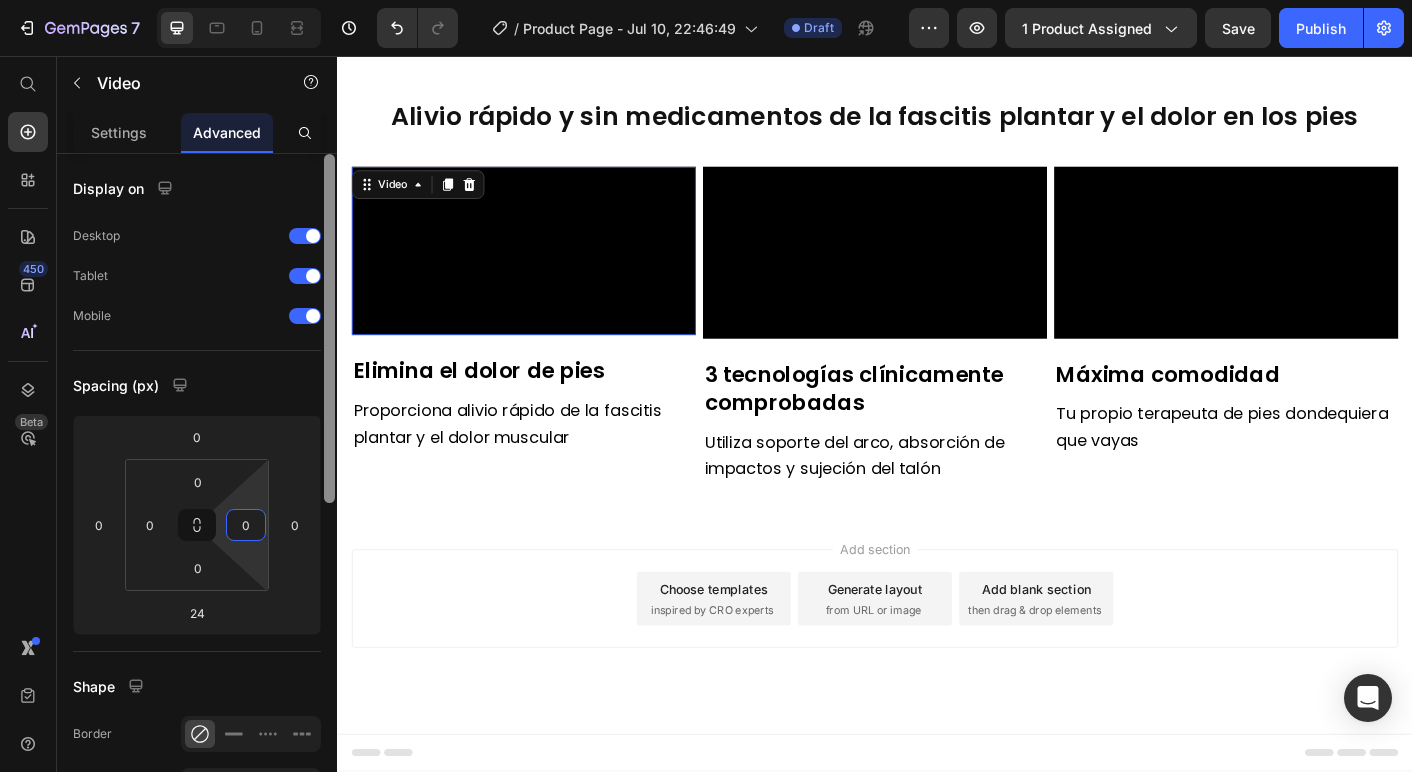 click at bounding box center [329, 491] 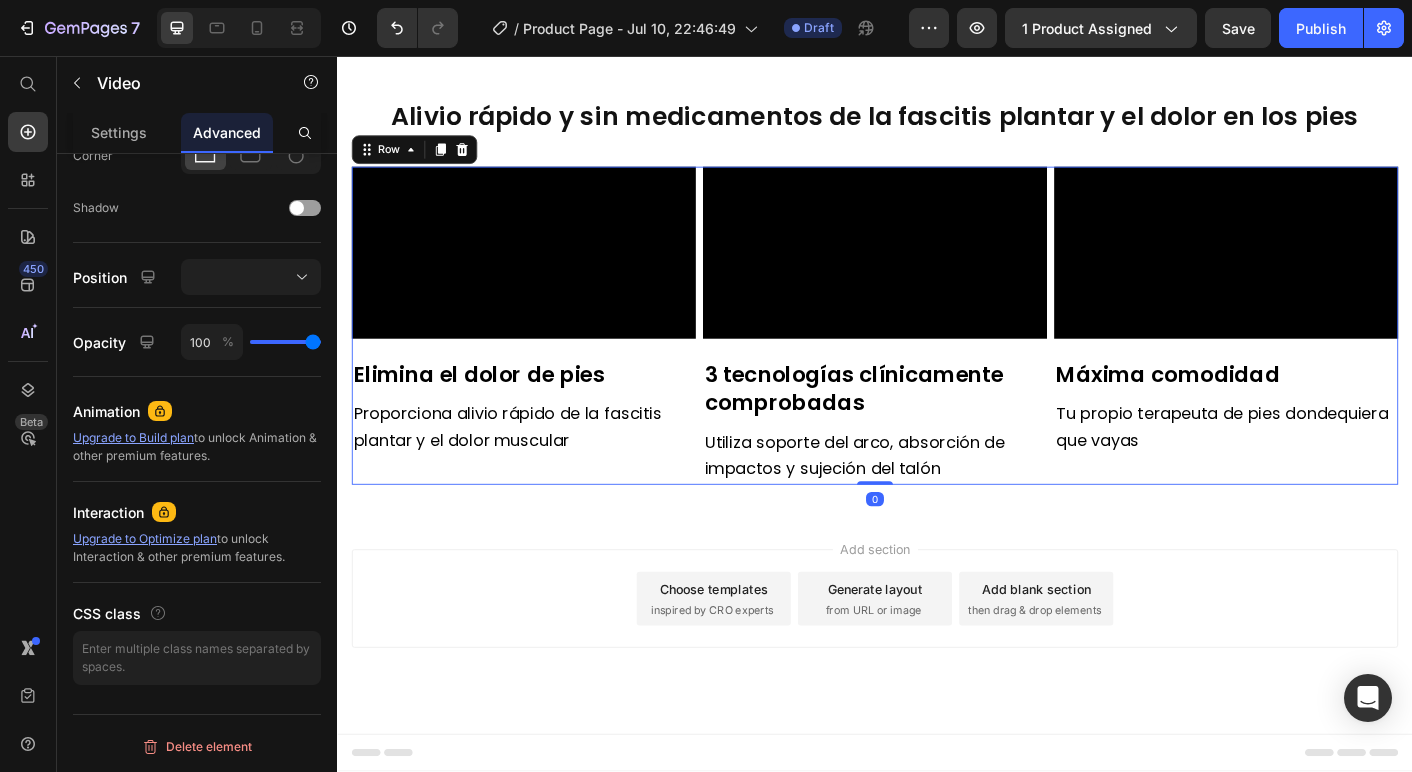 click on "Video Elimina el dolor de pies Text Block Proporciona alivio rápido de la fascitis plantar y el dolor muscular Text Block" at bounding box center (545, 357) 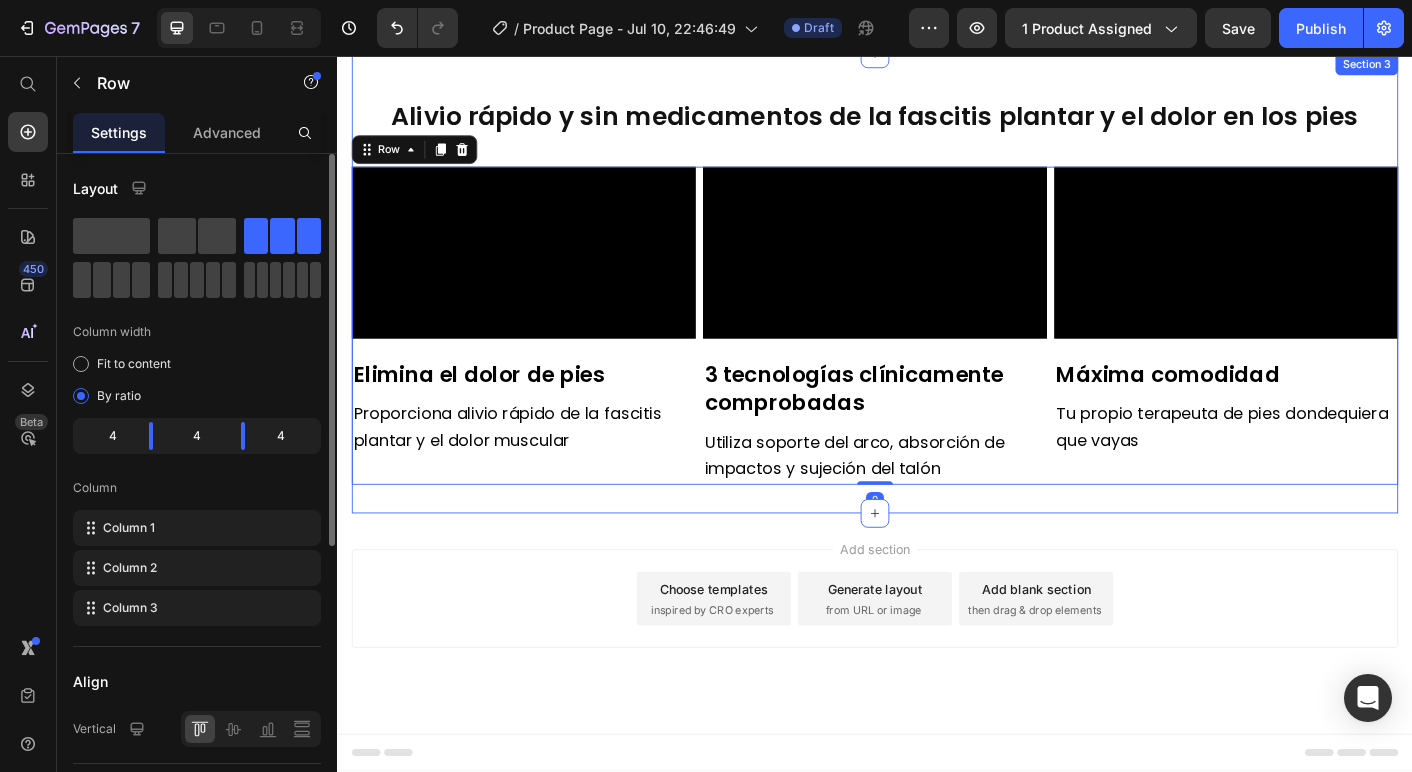 click on "Add section Choose templates inspired by CRO experts Generate layout from URL or image Add blank section then drag & drop elements" at bounding box center (937, 690) 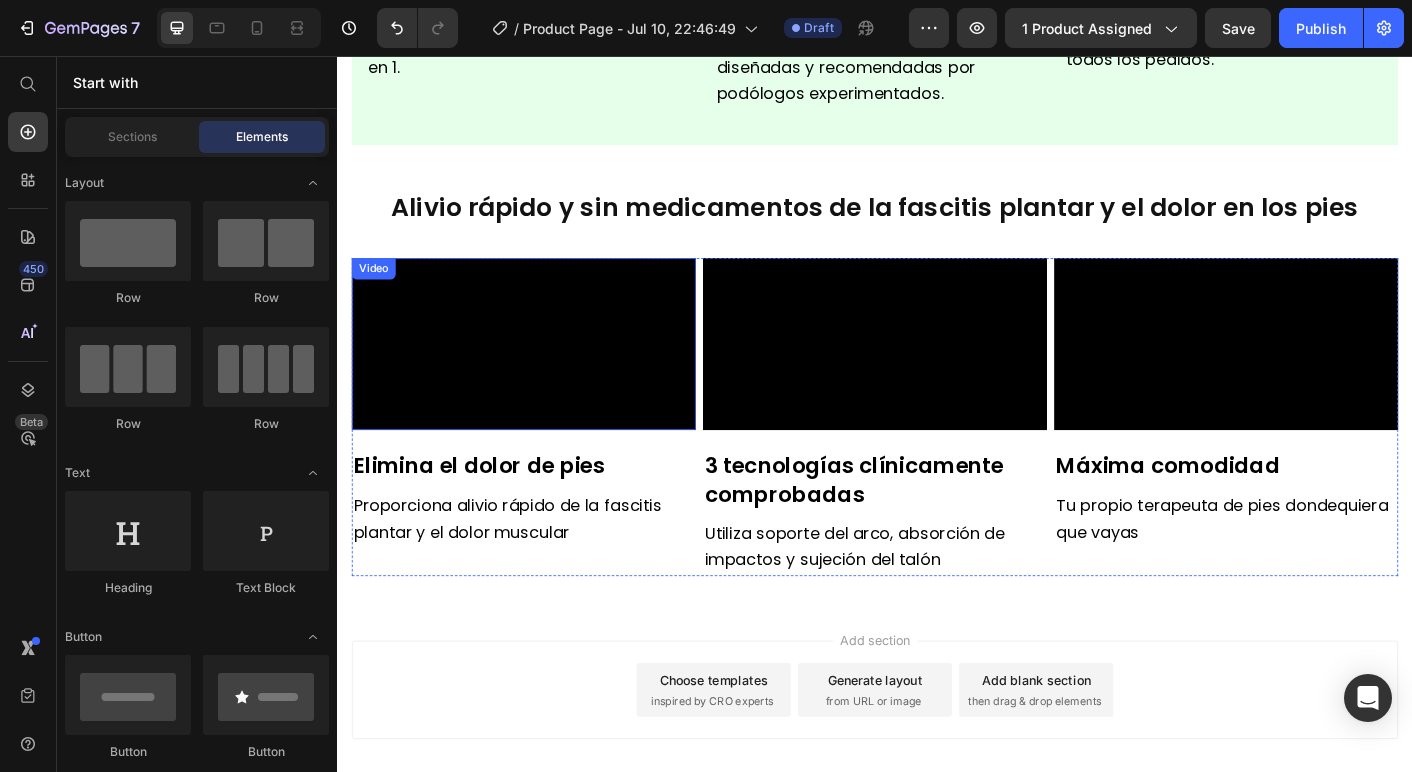 scroll, scrollTop: 1293, scrollLeft: 0, axis: vertical 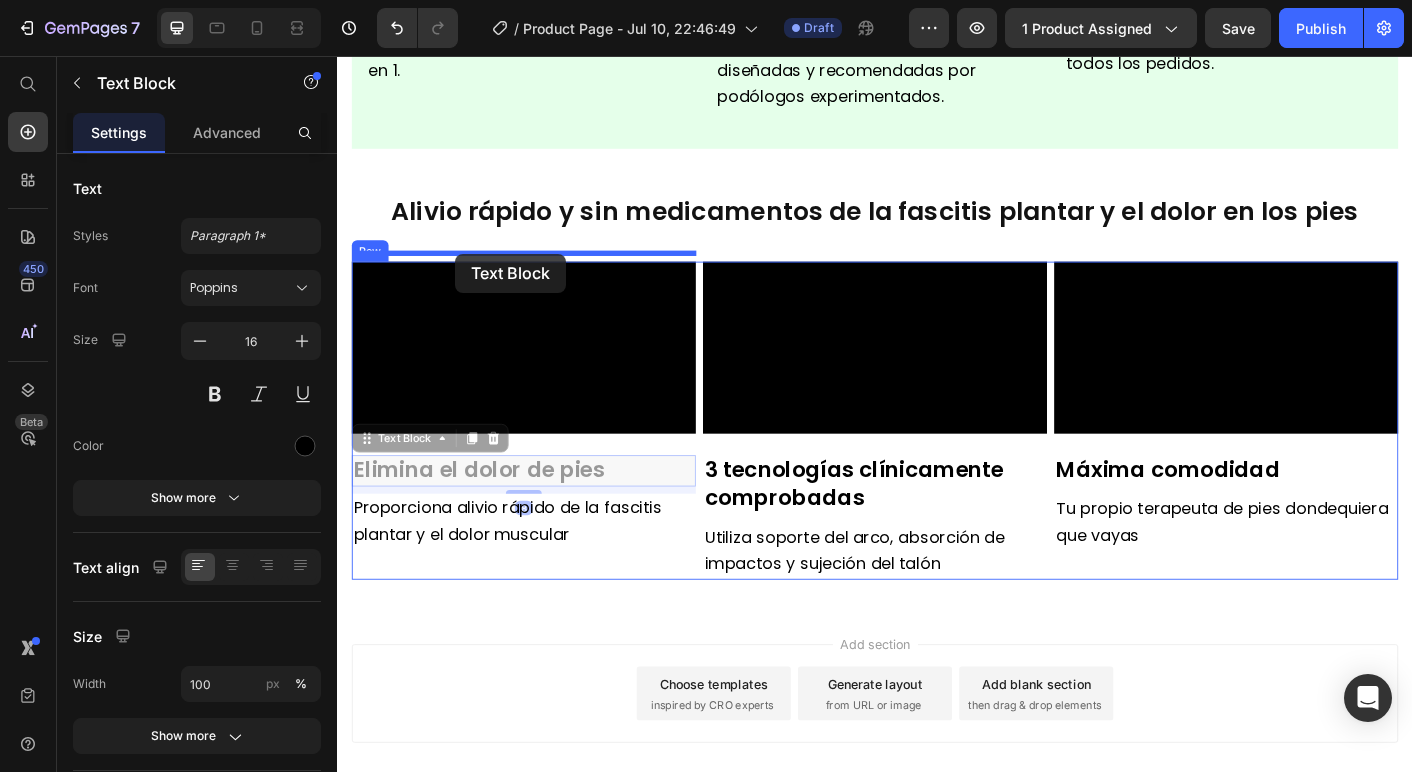 drag, startPoint x: 463, startPoint y: 700, endPoint x: 469, endPoint y: 277, distance: 423.04254 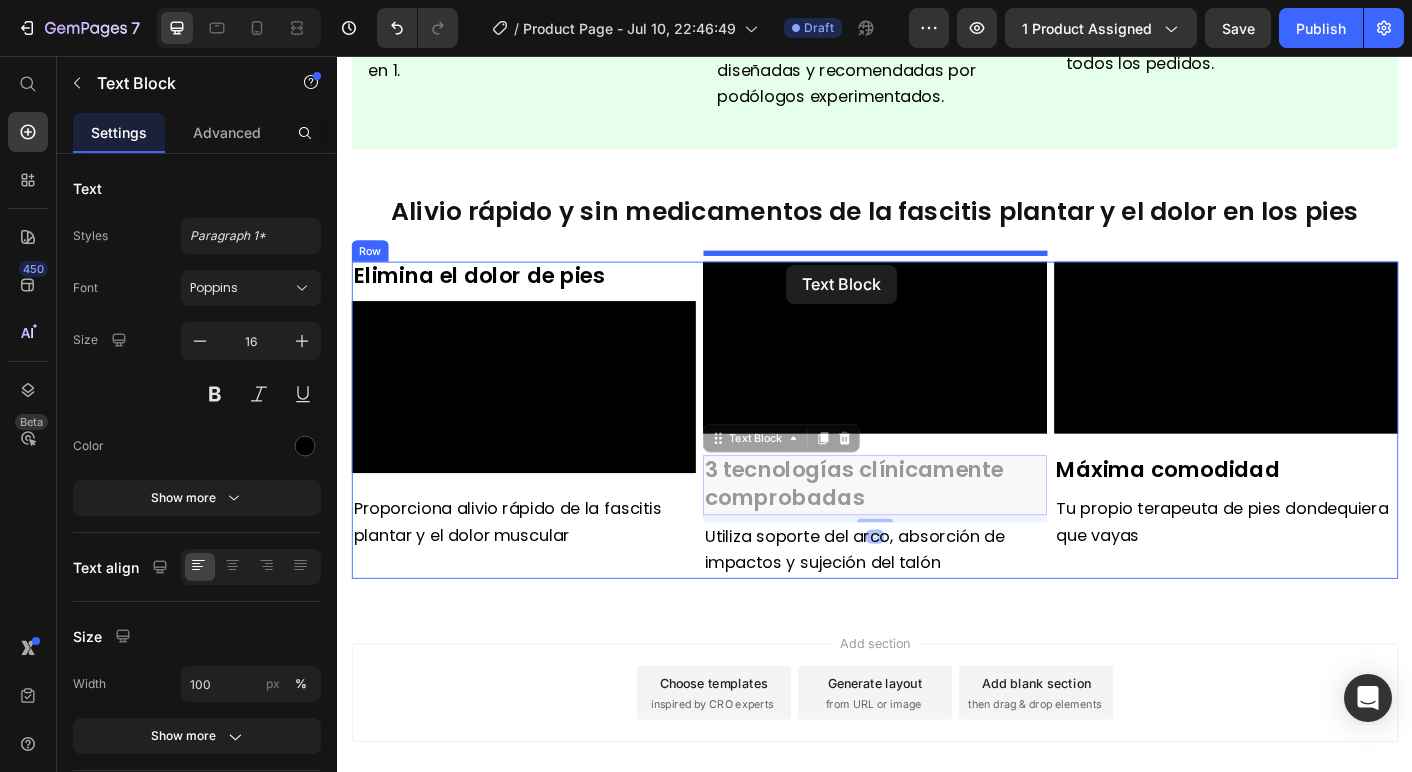 drag, startPoint x: 847, startPoint y: 694, endPoint x: 838, endPoint y: 289, distance: 405.09998 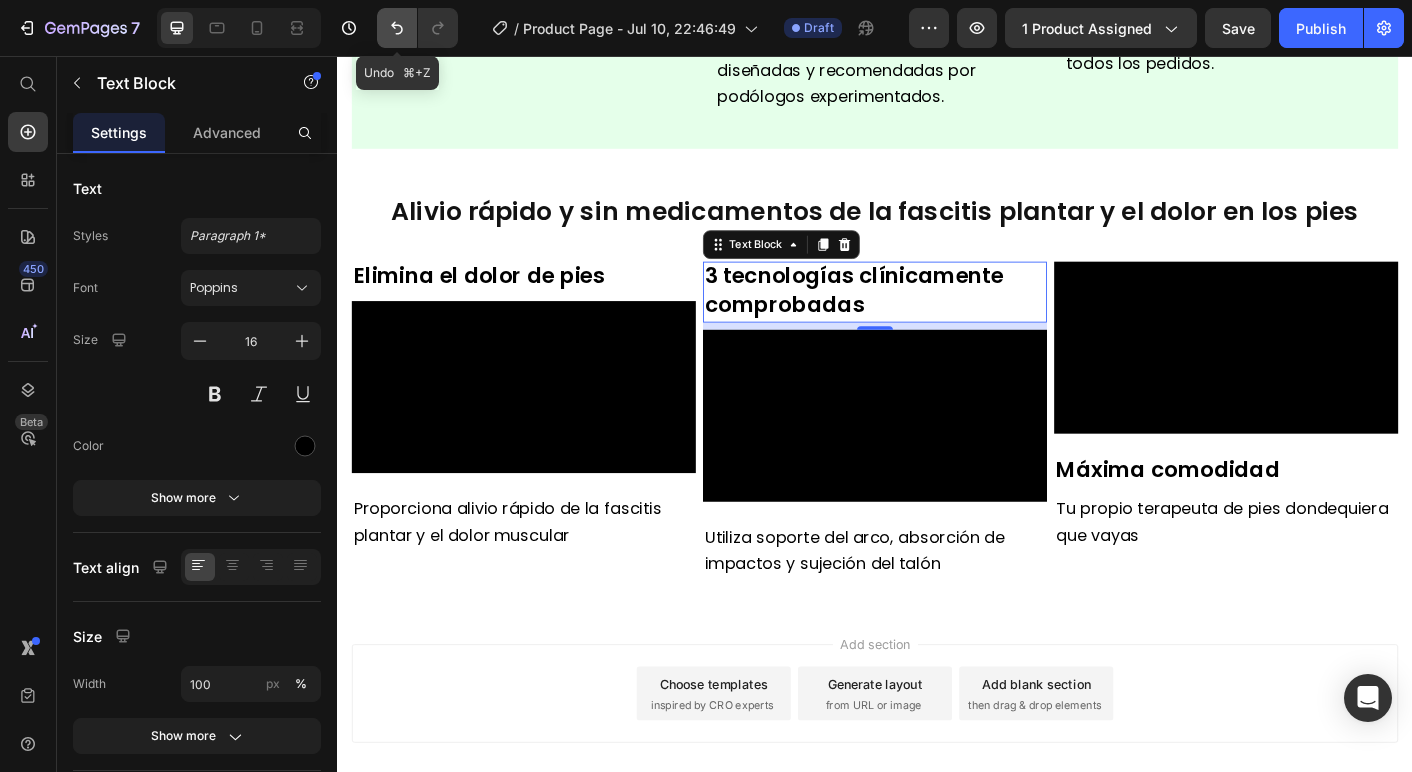 click 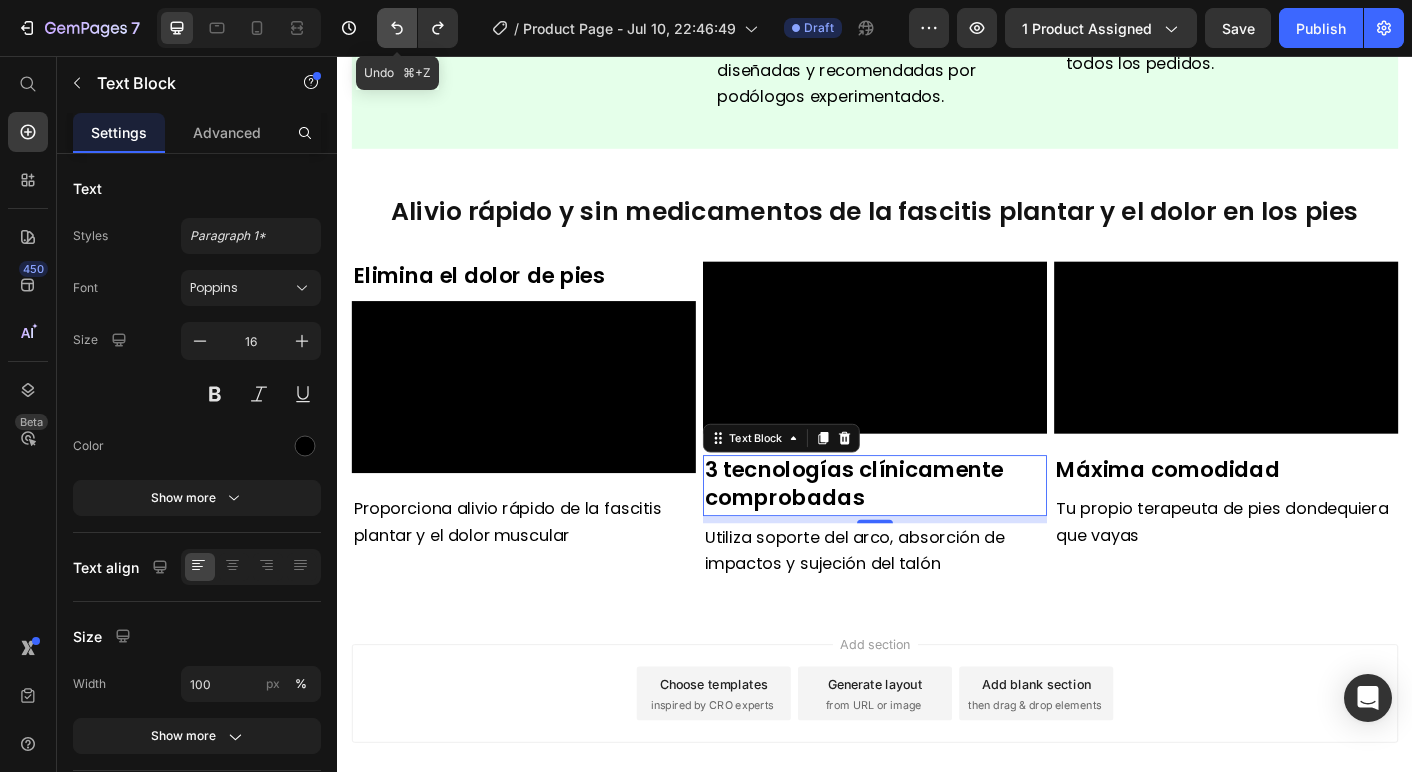 click 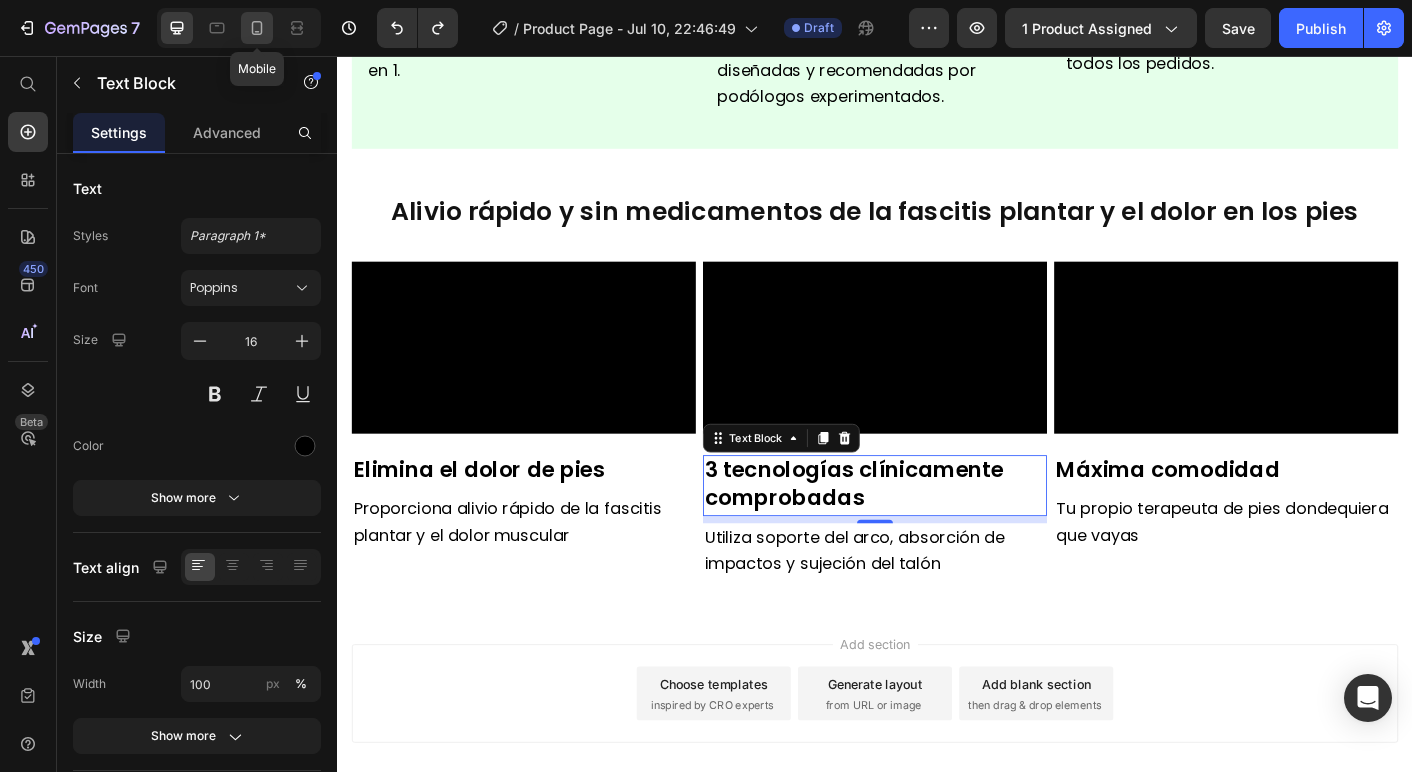 click 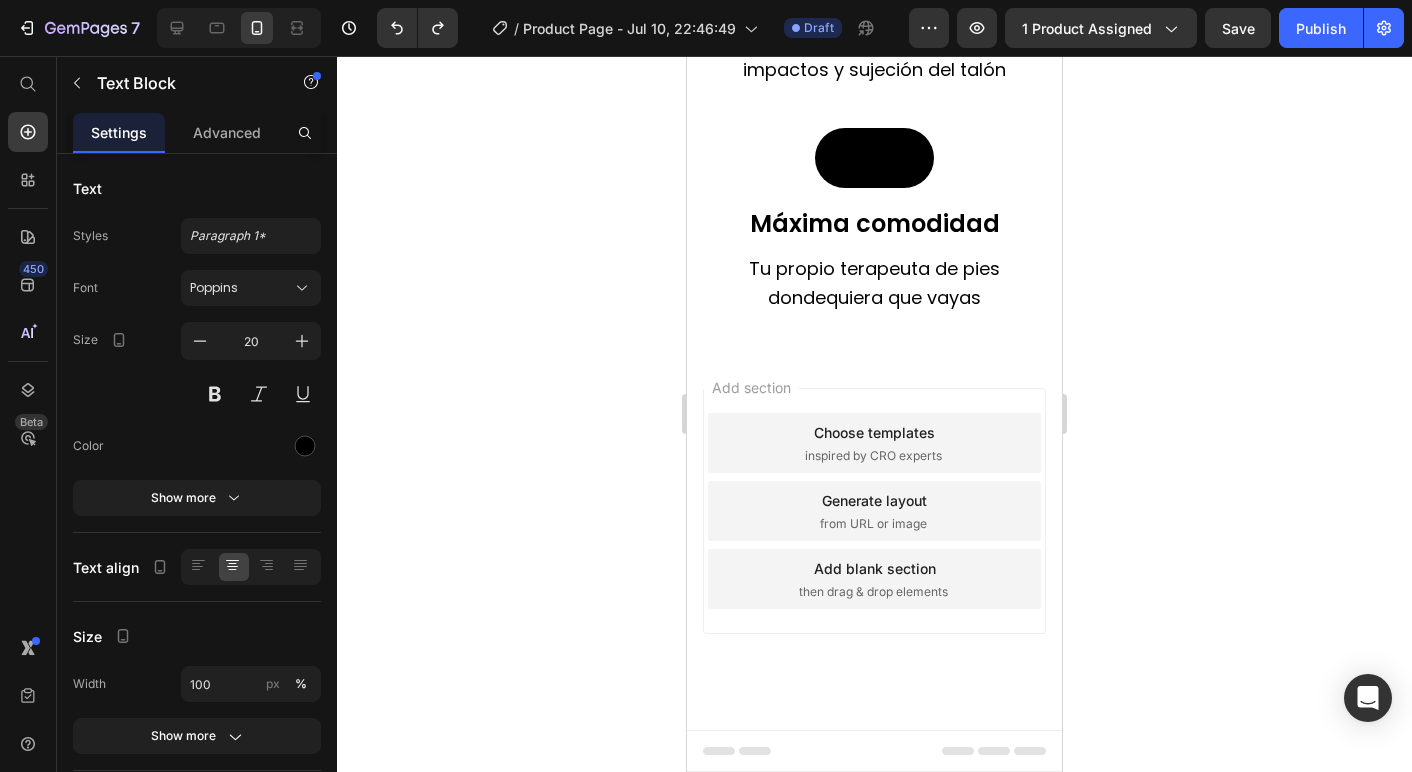 scroll, scrollTop: 3339, scrollLeft: 0, axis: vertical 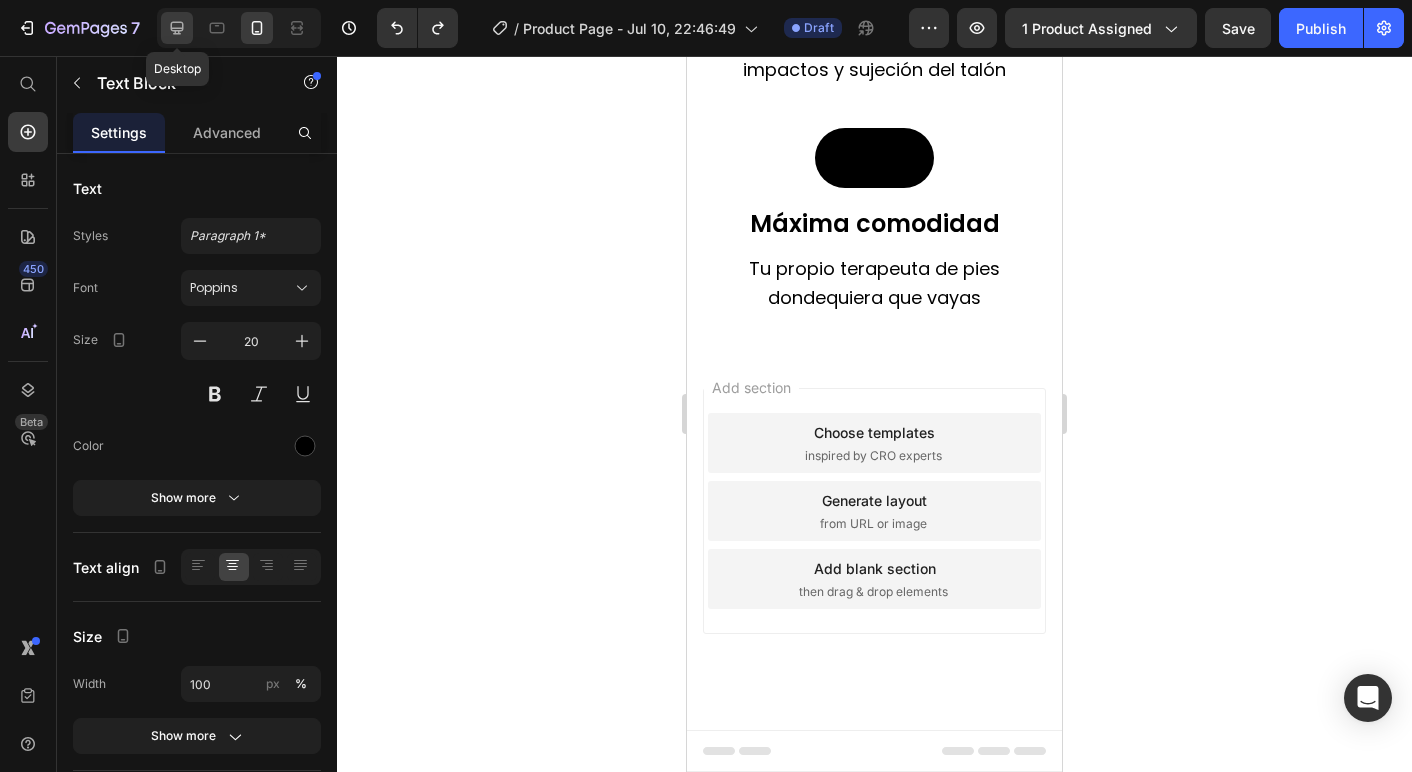 click 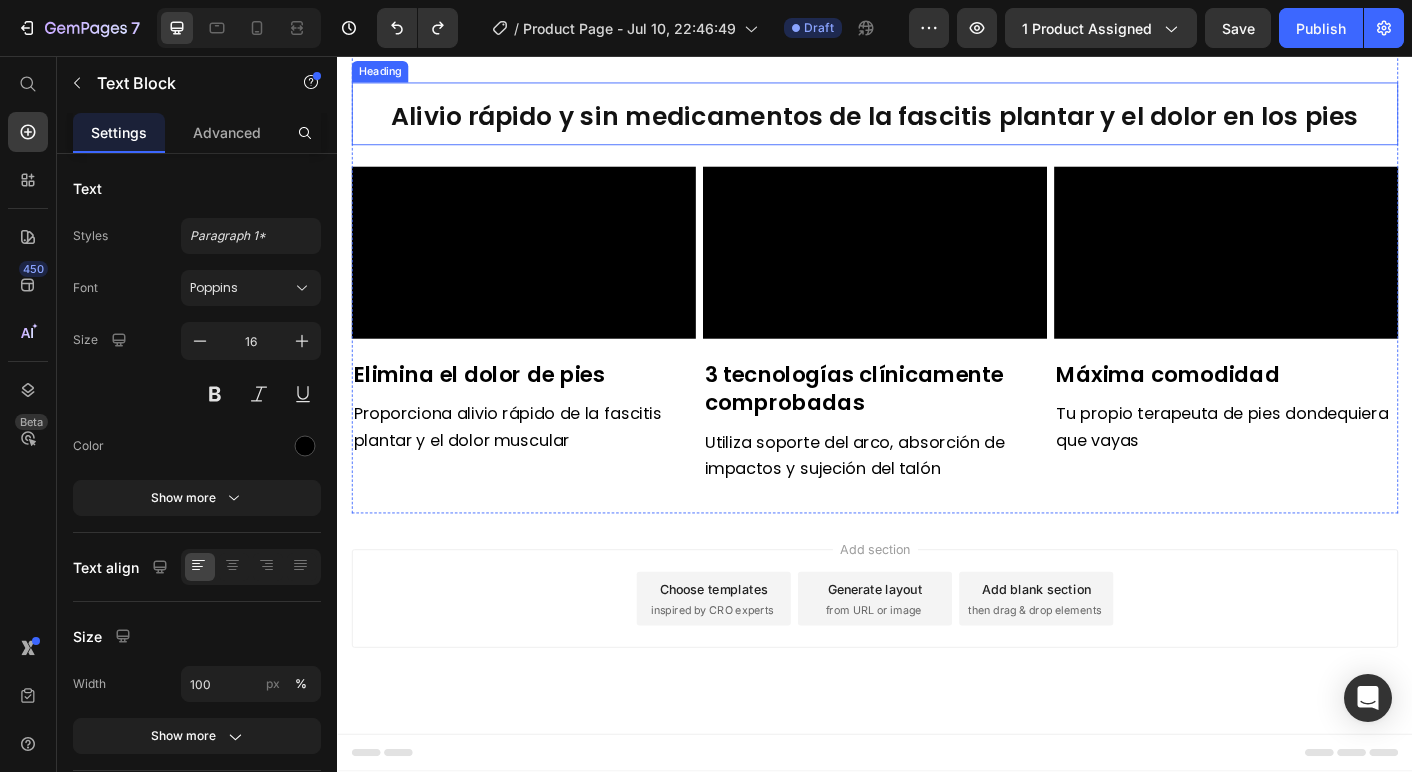 scroll, scrollTop: 1481, scrollLeft: 0, axis: vertical 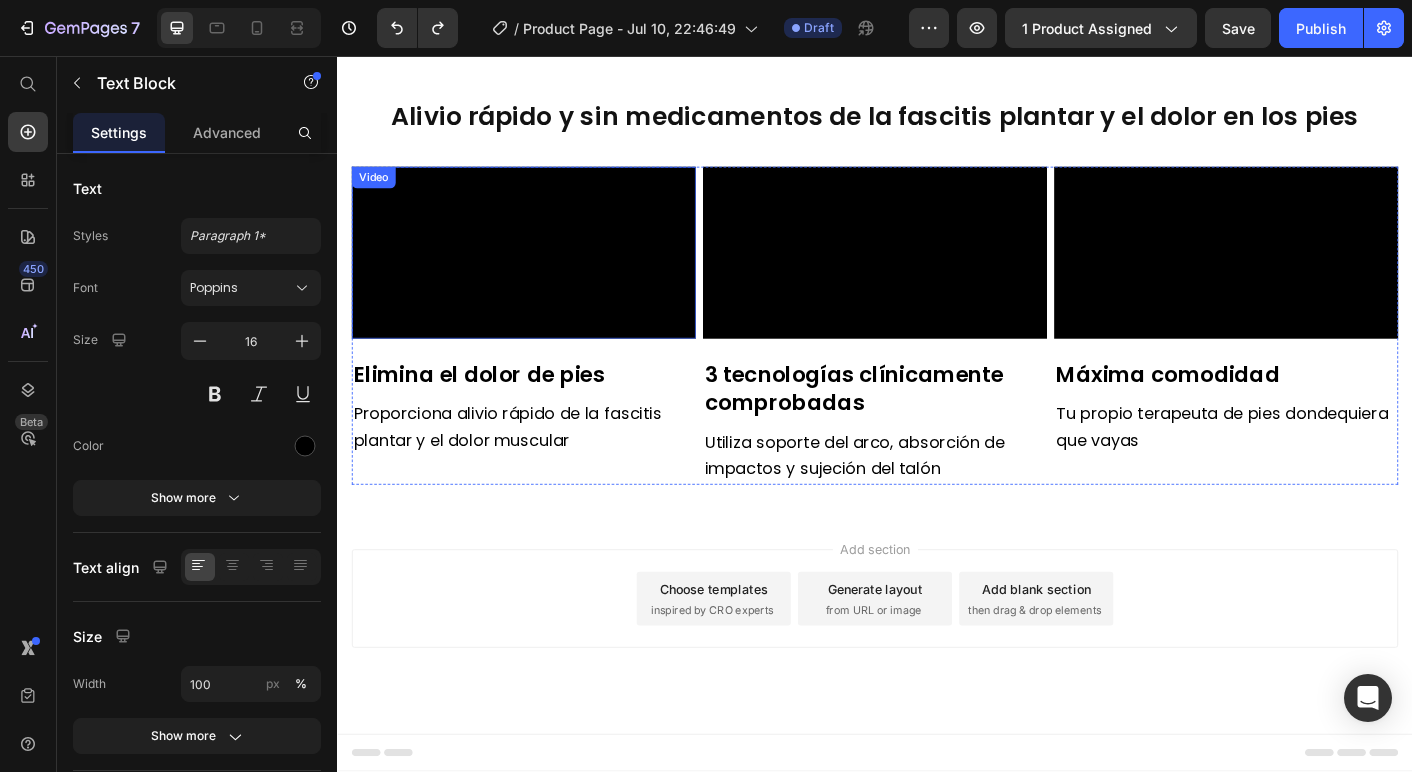 click at bounding box center (545, 276) 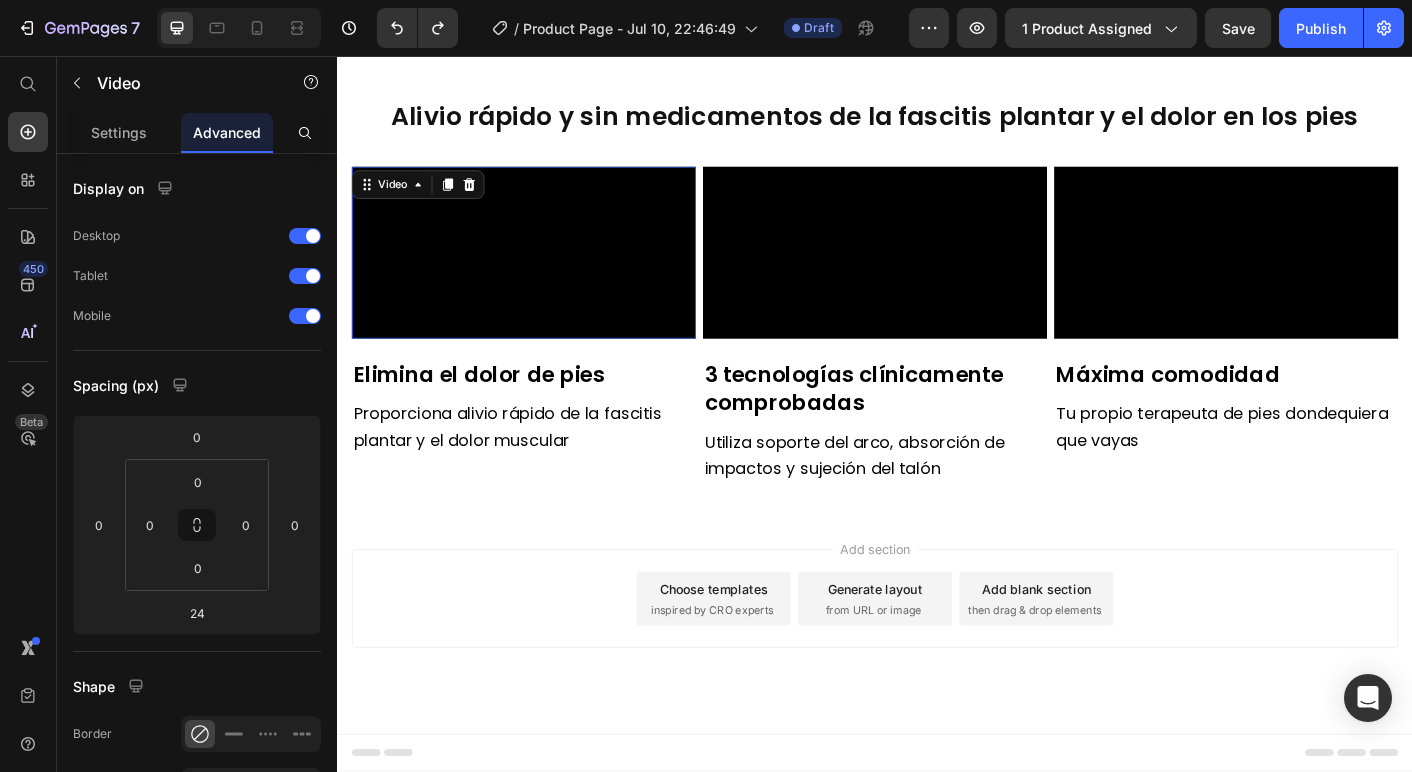 scroll, scrollTop: 1370, scrollLeft: 0, axis: vertical 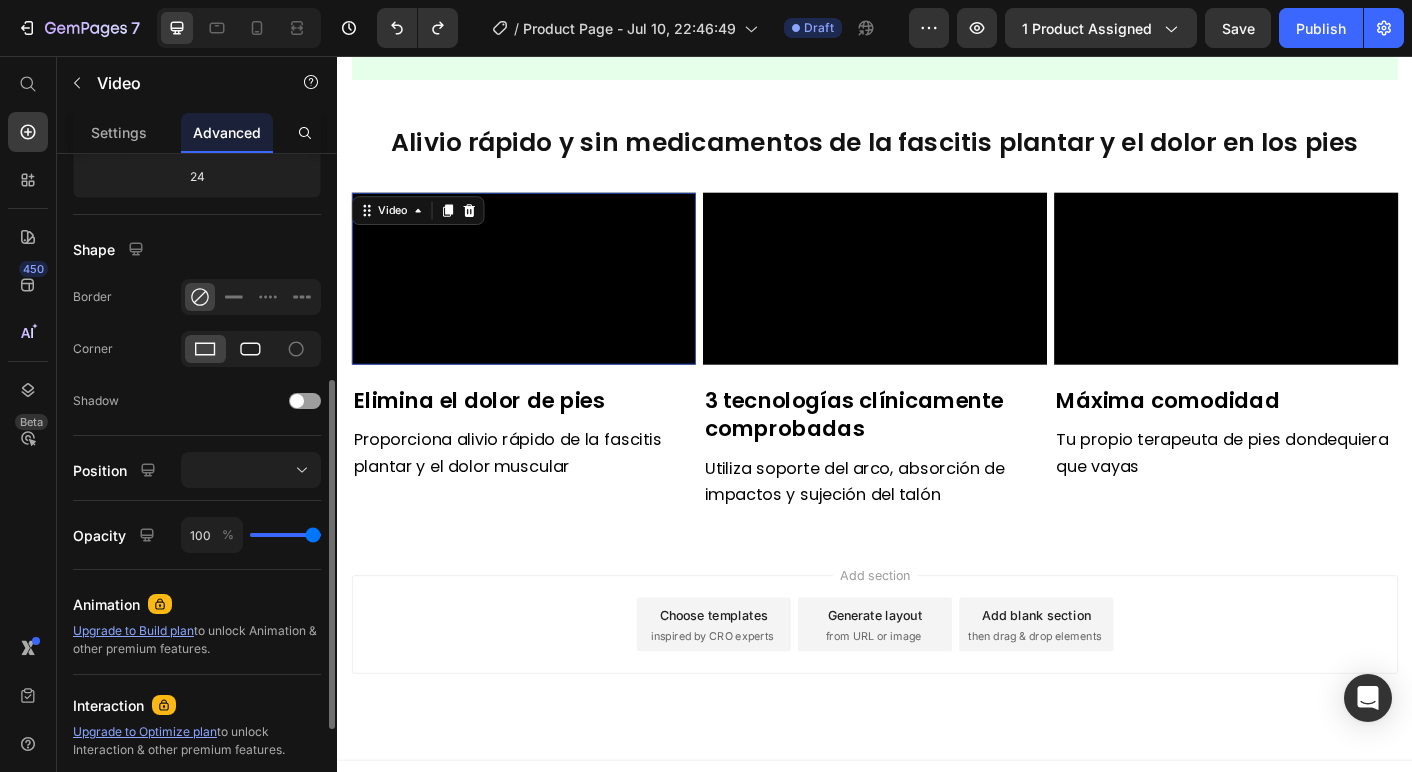click 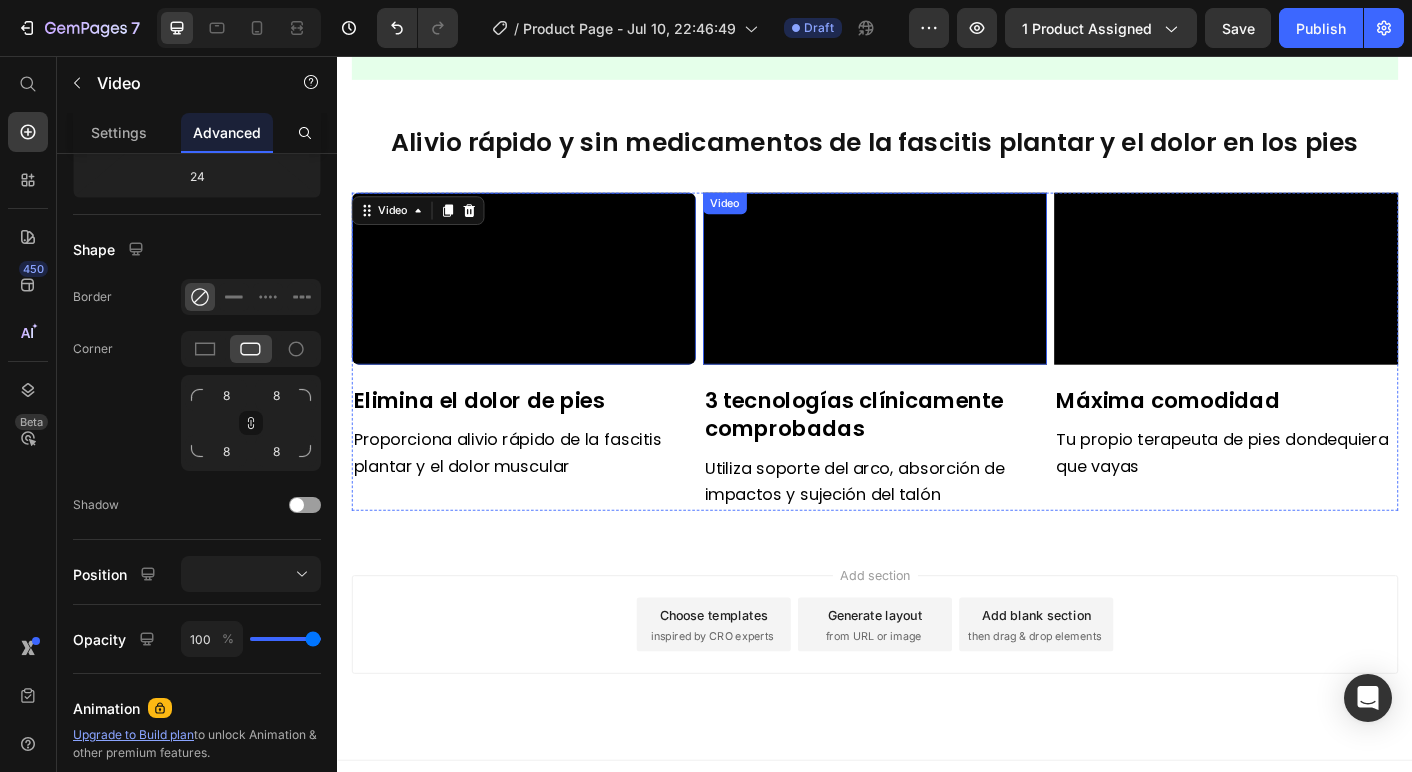 click at bounding box center (937, 305) 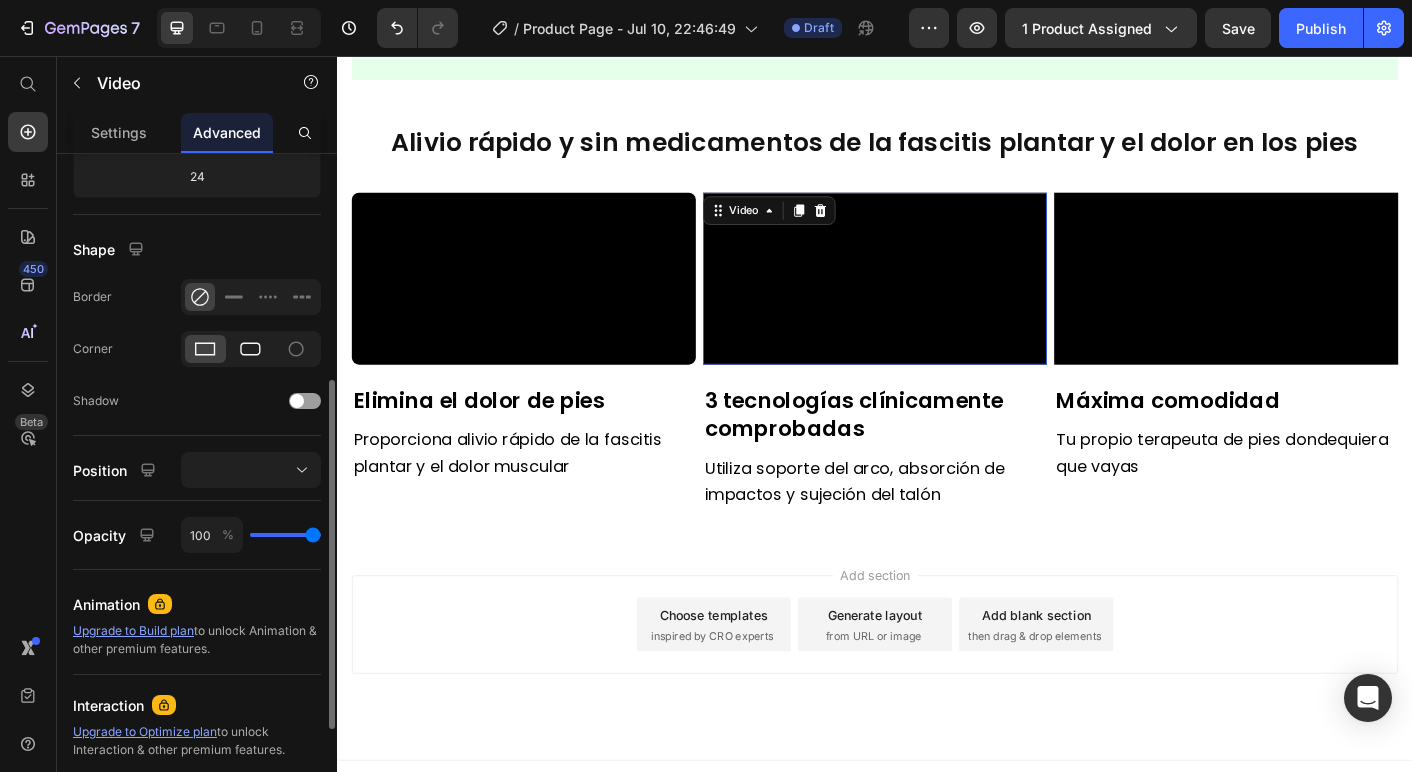 click 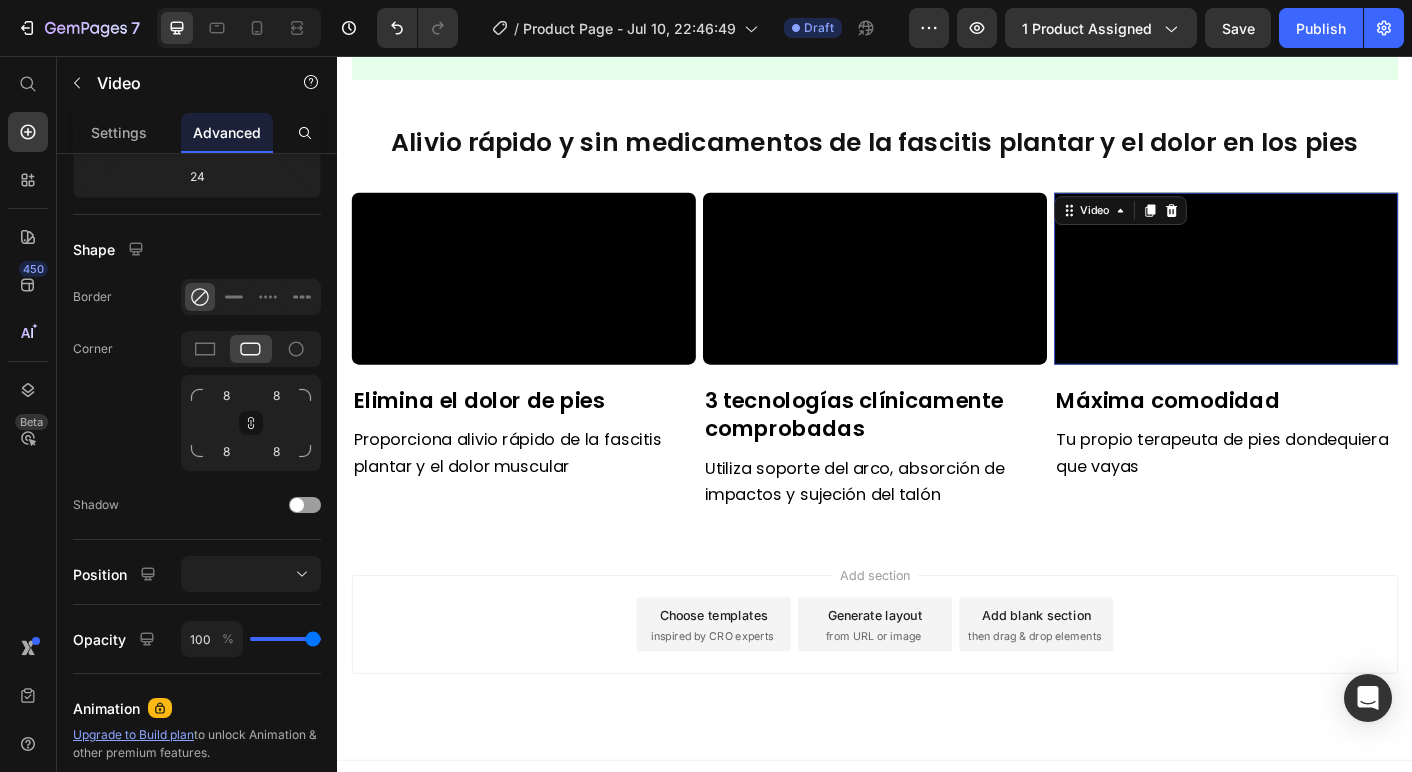 click at bounding box center [1329, 305] 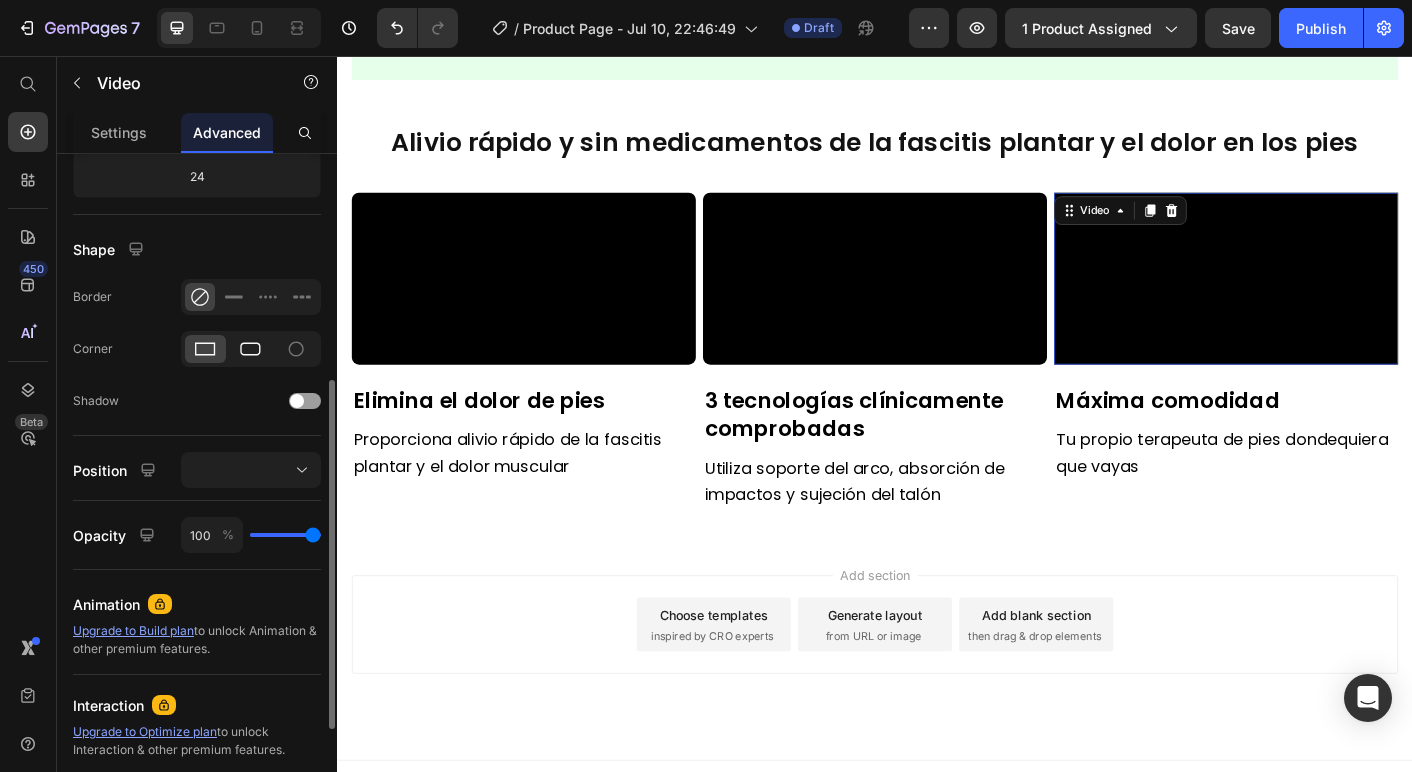 click 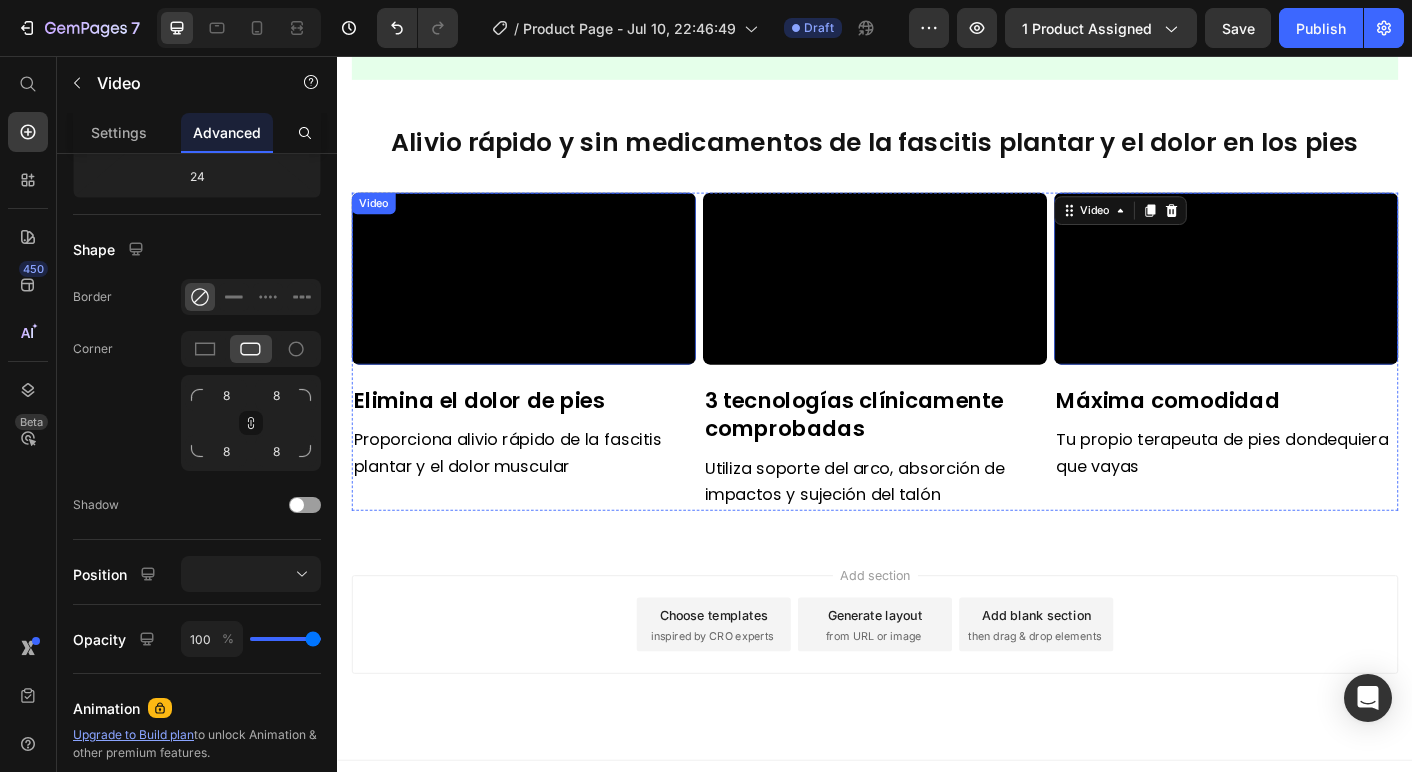 click at bounding box center (545, 305) 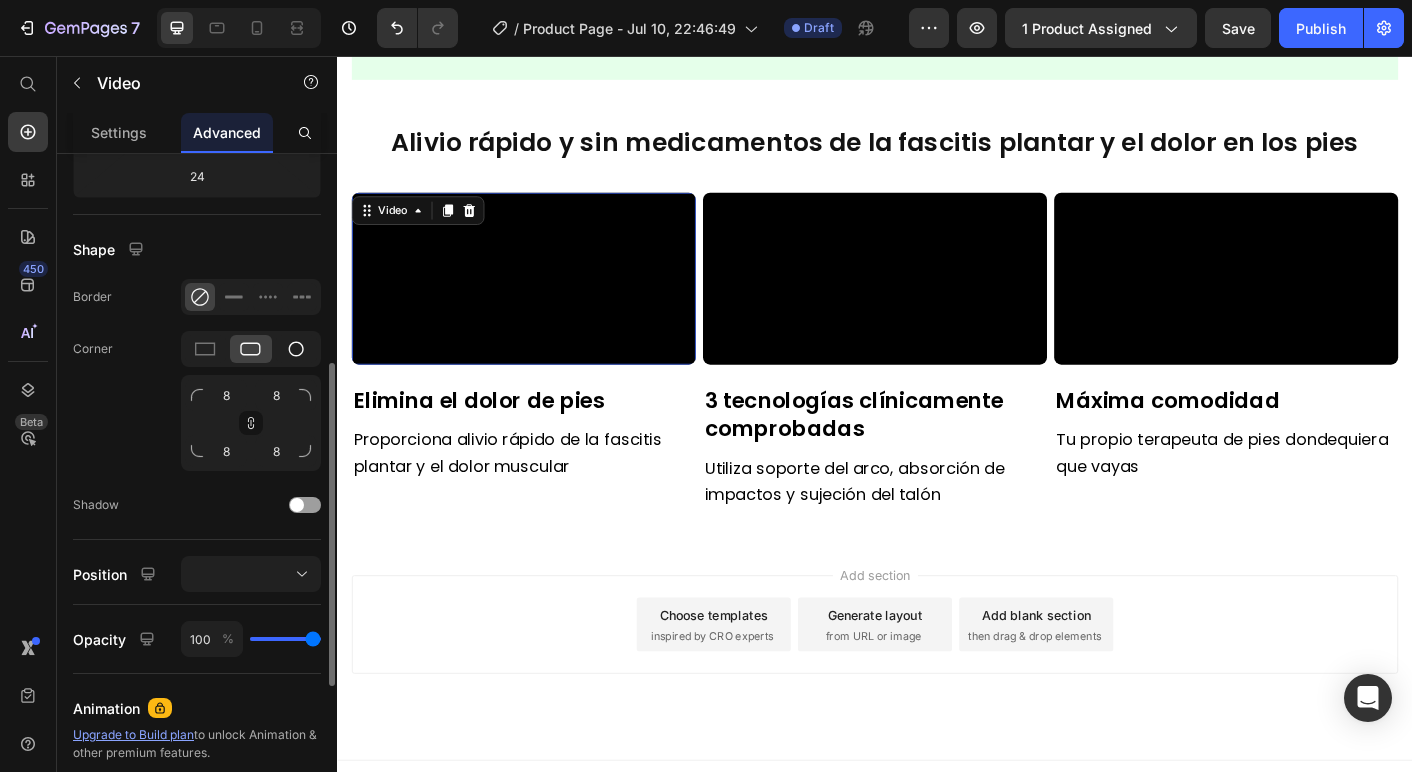 click 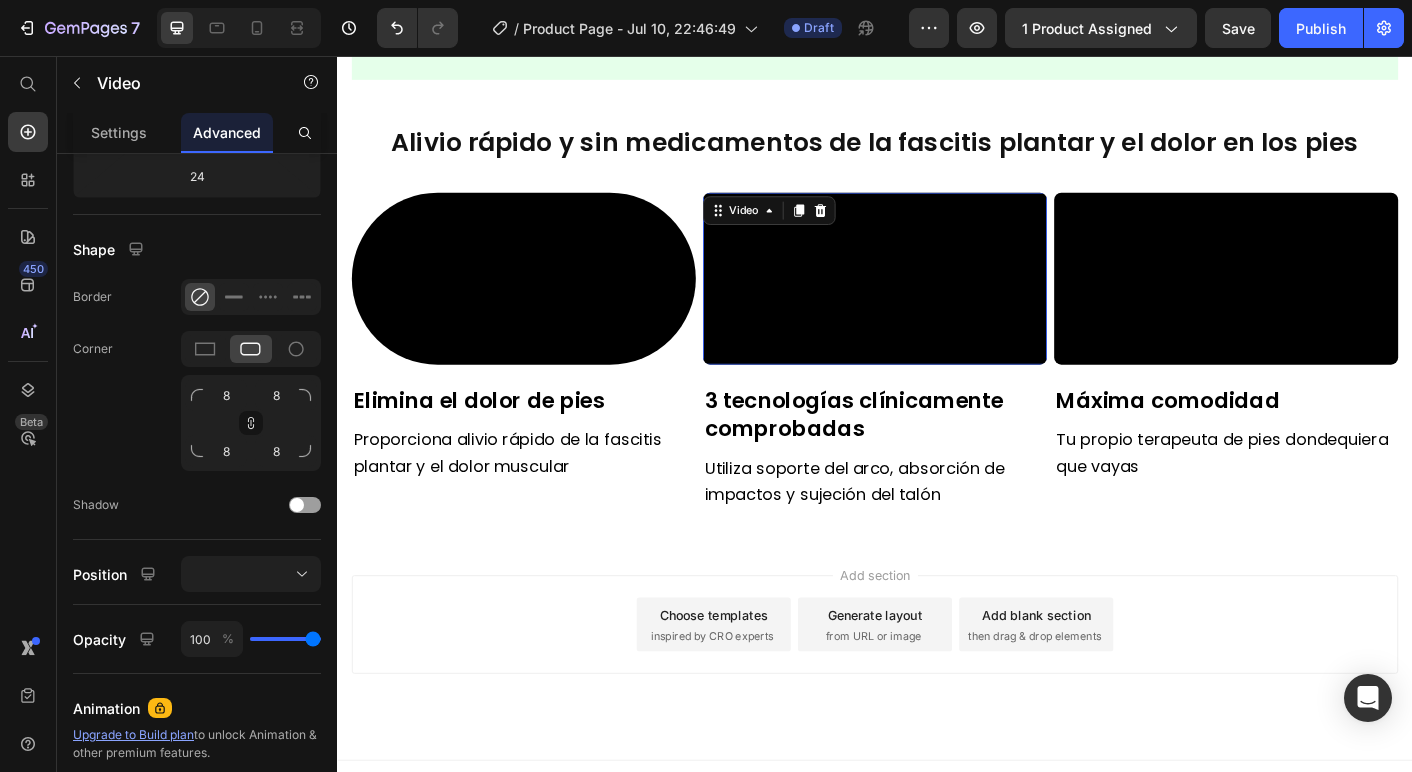 click at bounding box center [937, 305] 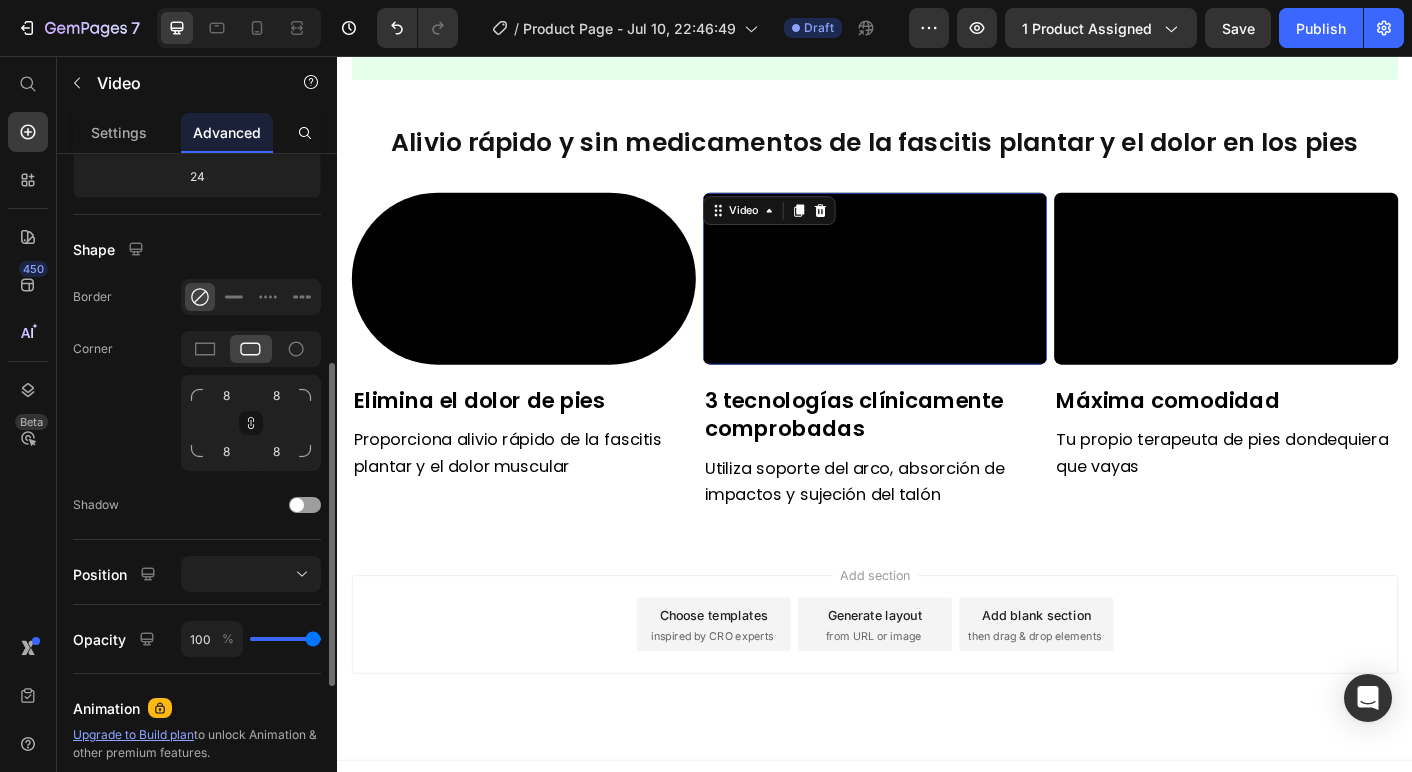click 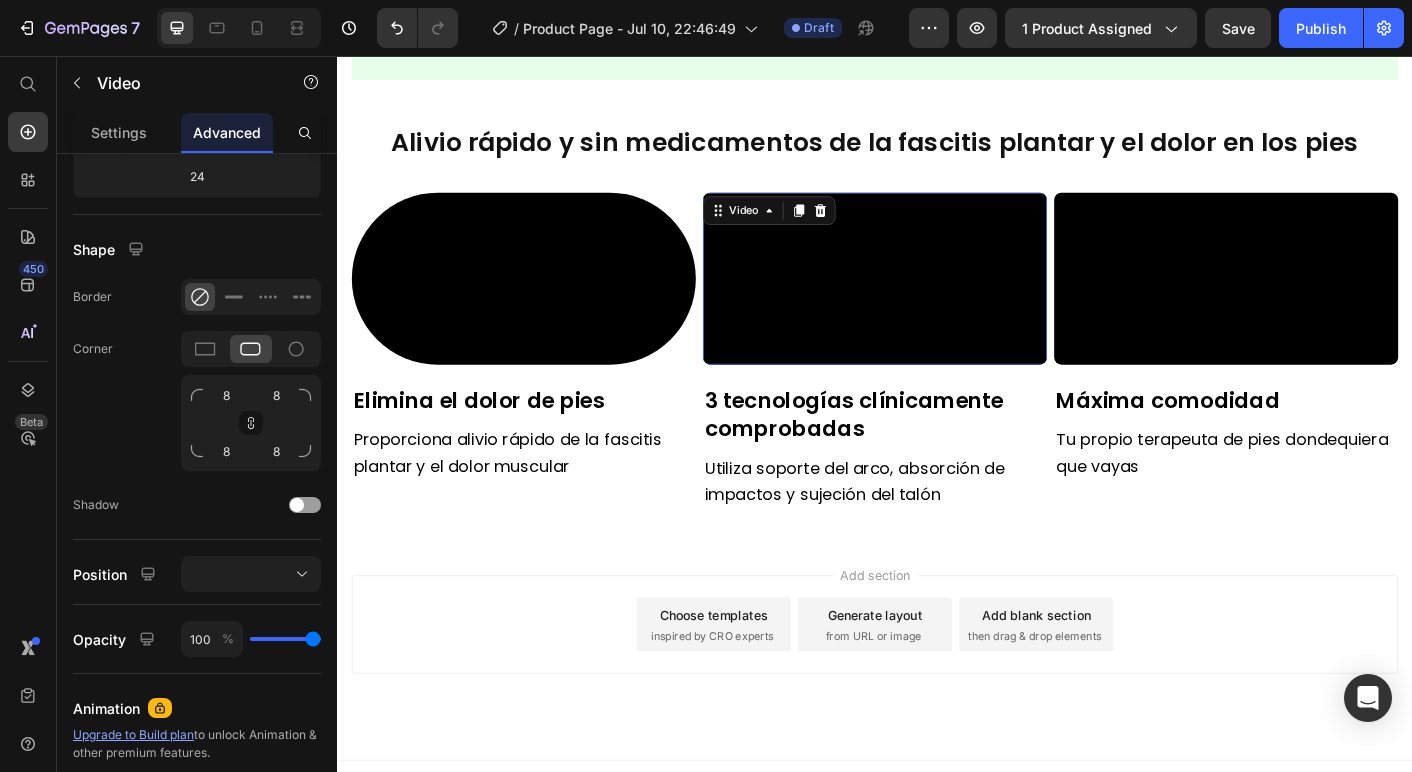 click at bounding box center [937, 305] 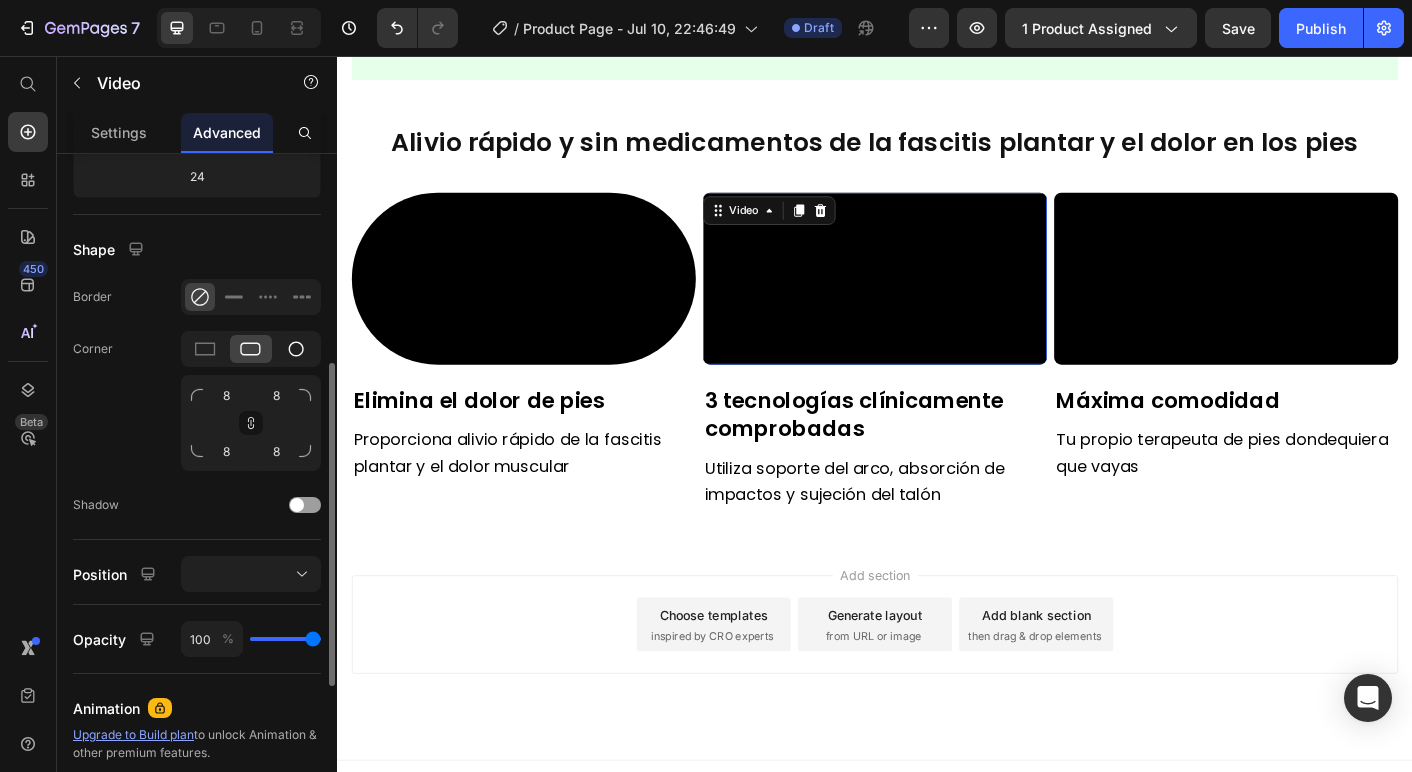 click 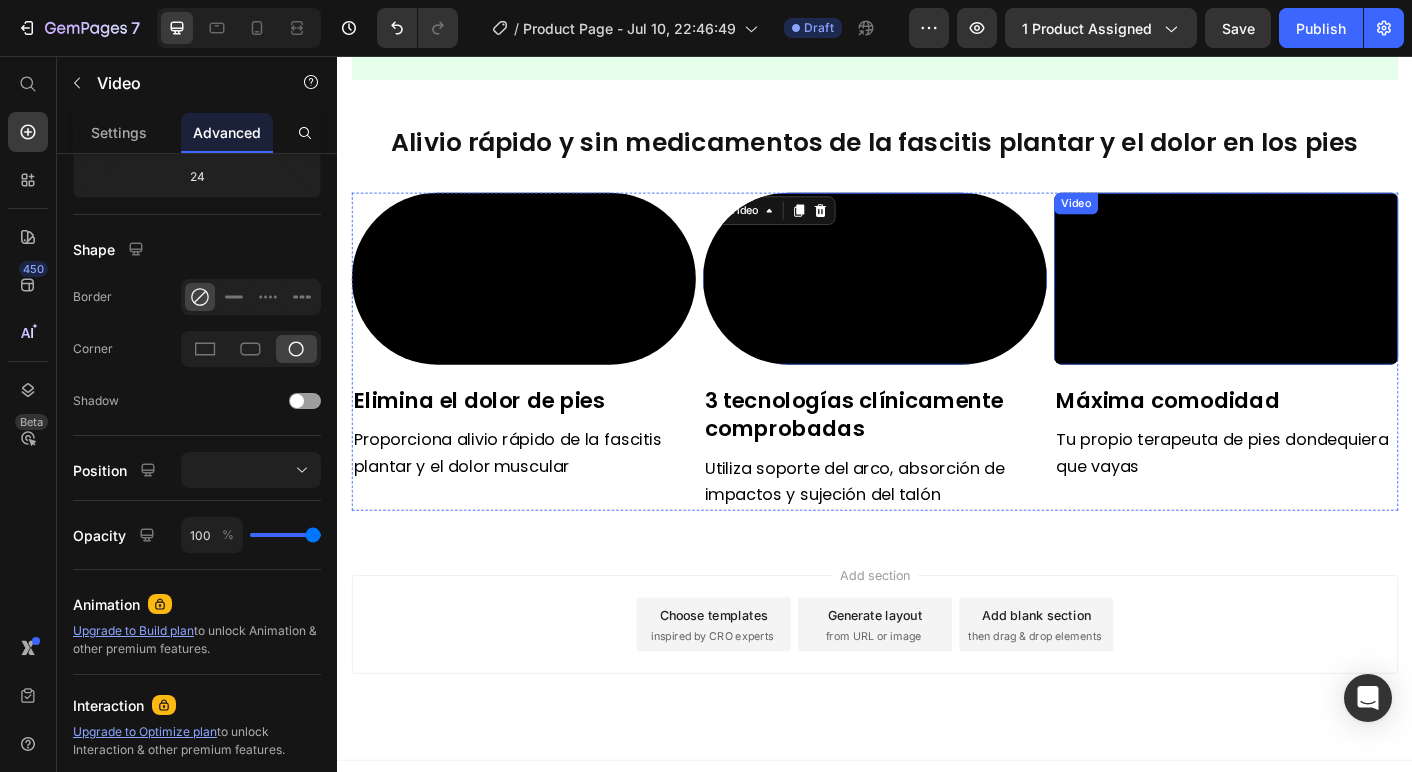 click at bounding box center [1329, 305] 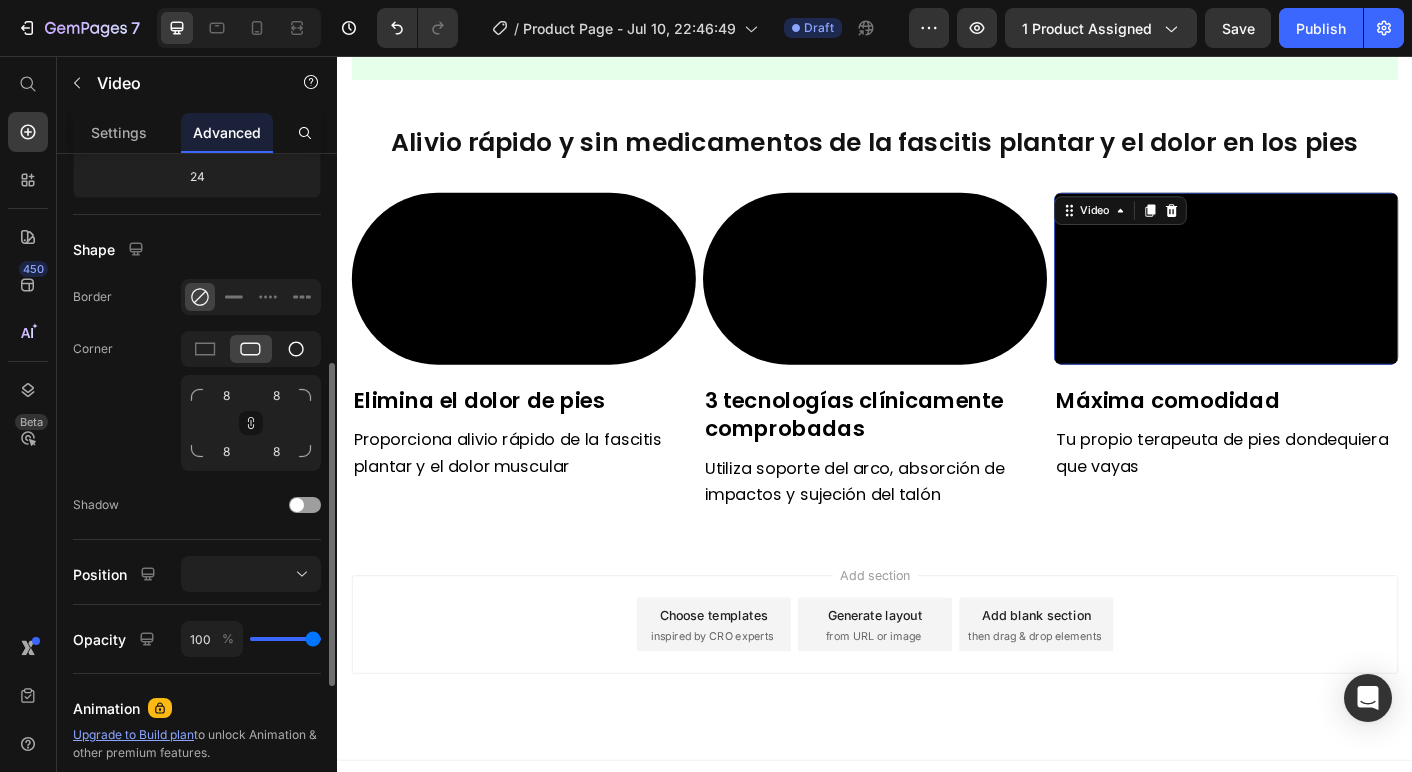 click 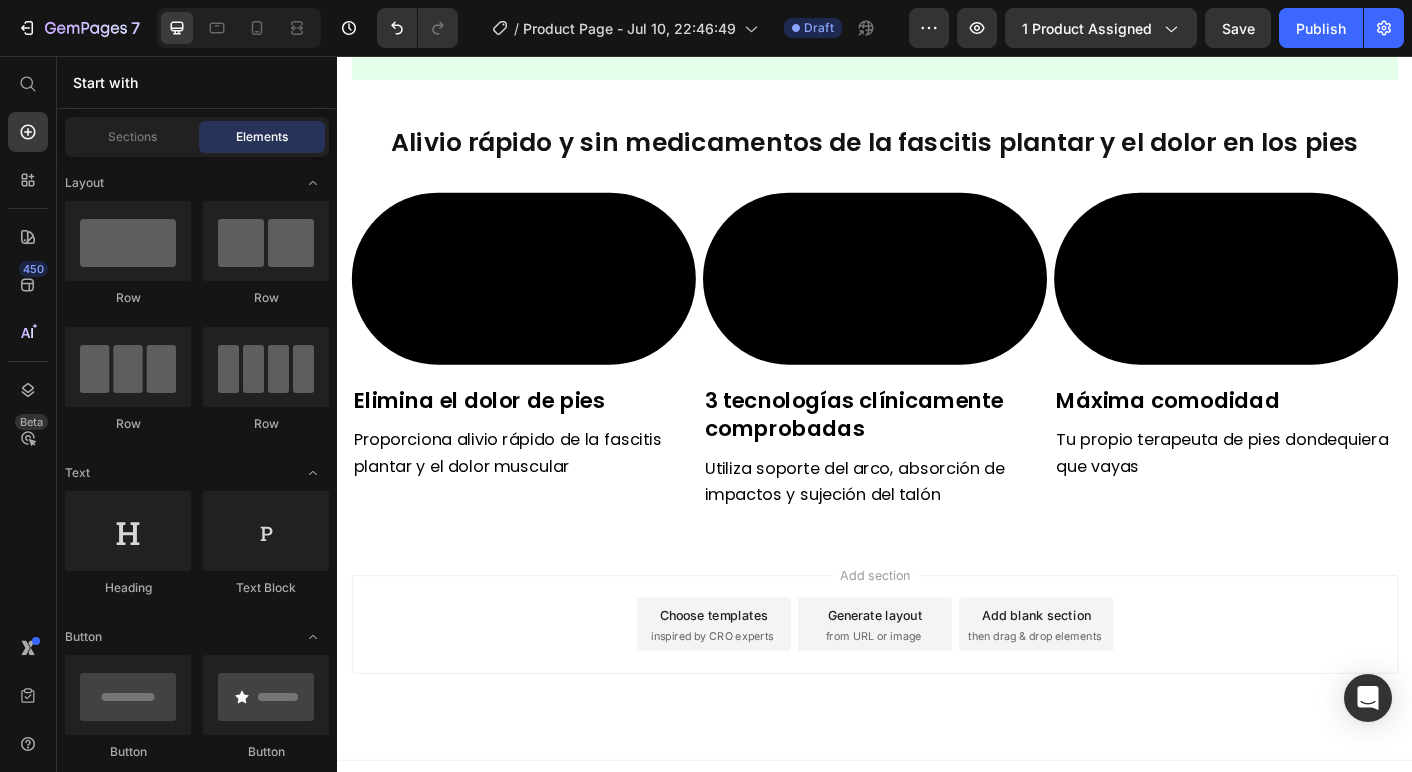 click on "Add section Choose templates inspired by CRO experts Generate layout from URL or image Add blank section then drag & drop elements" at bounding box center (937, 719) 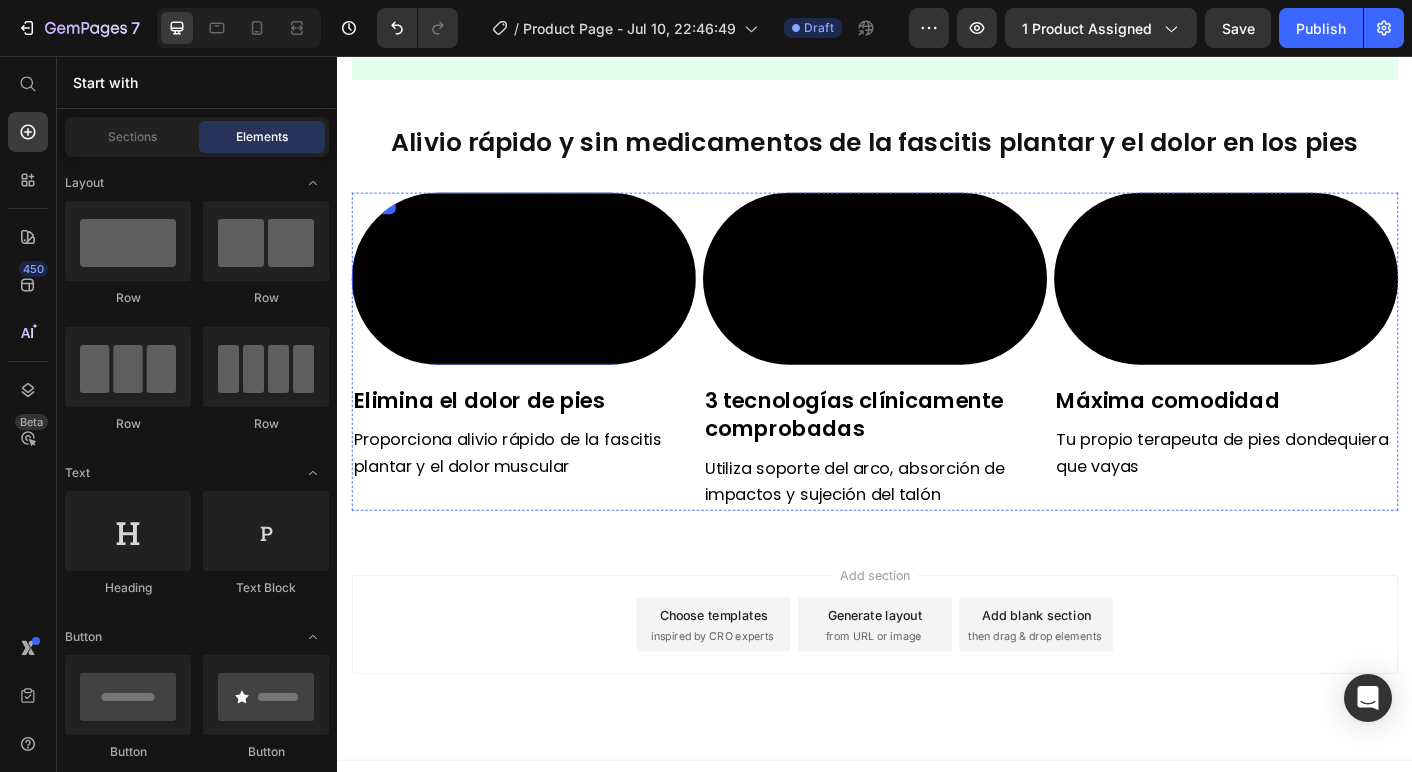 click at bounding box center (545, 305) 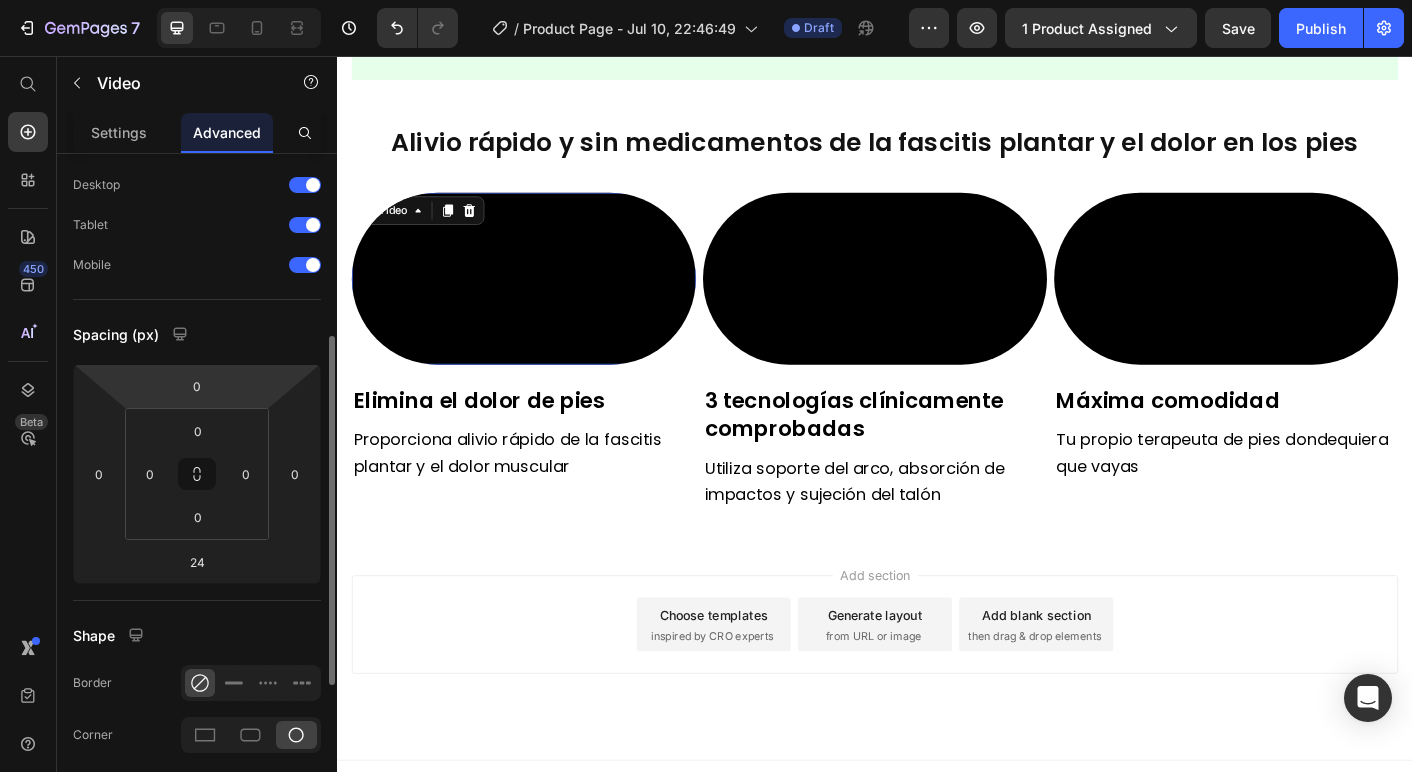 scroll, scrollTop: 0, scrollLeft: 0, axis: both 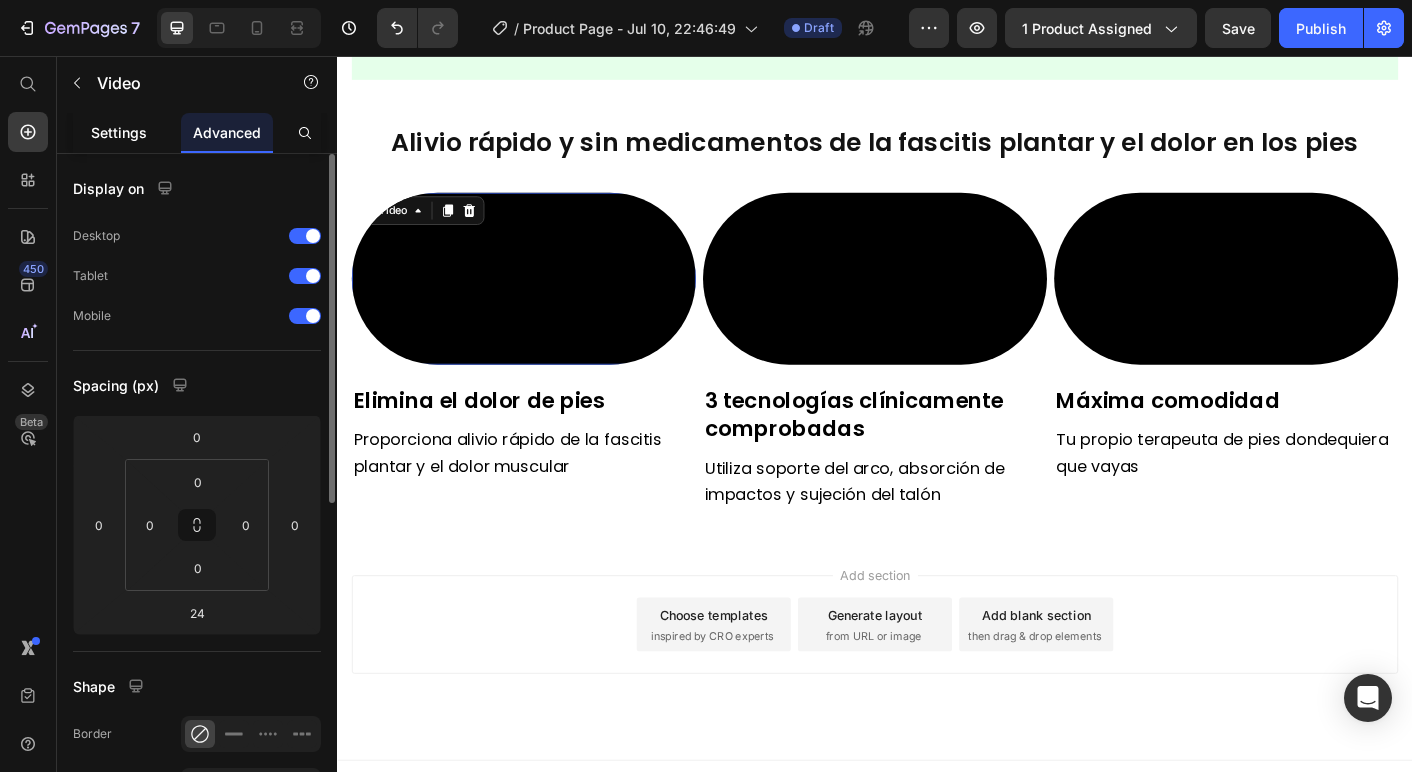 click on "Settings" at bounding box center [119, 132] 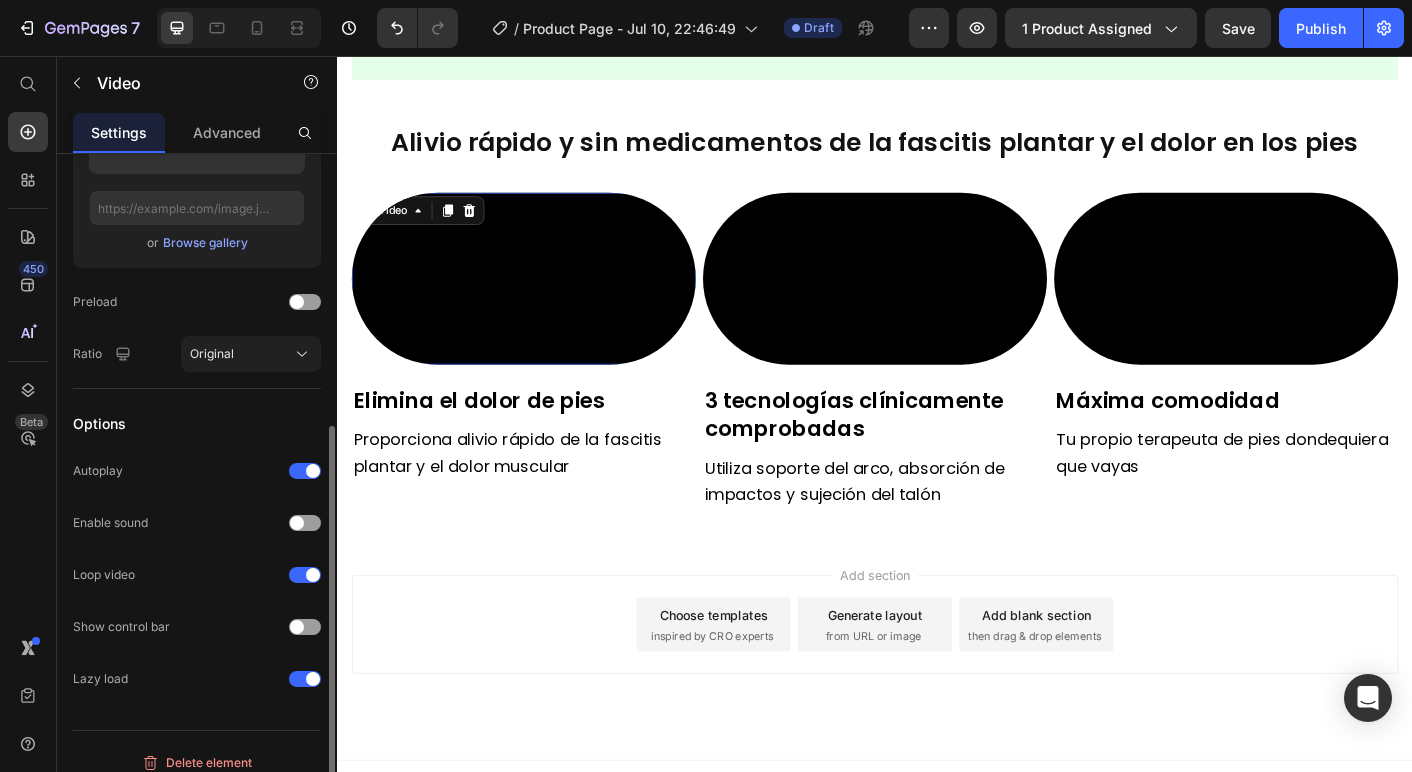 scroll, scrollTop: 455, scrollLeft: 0, axis: vertical 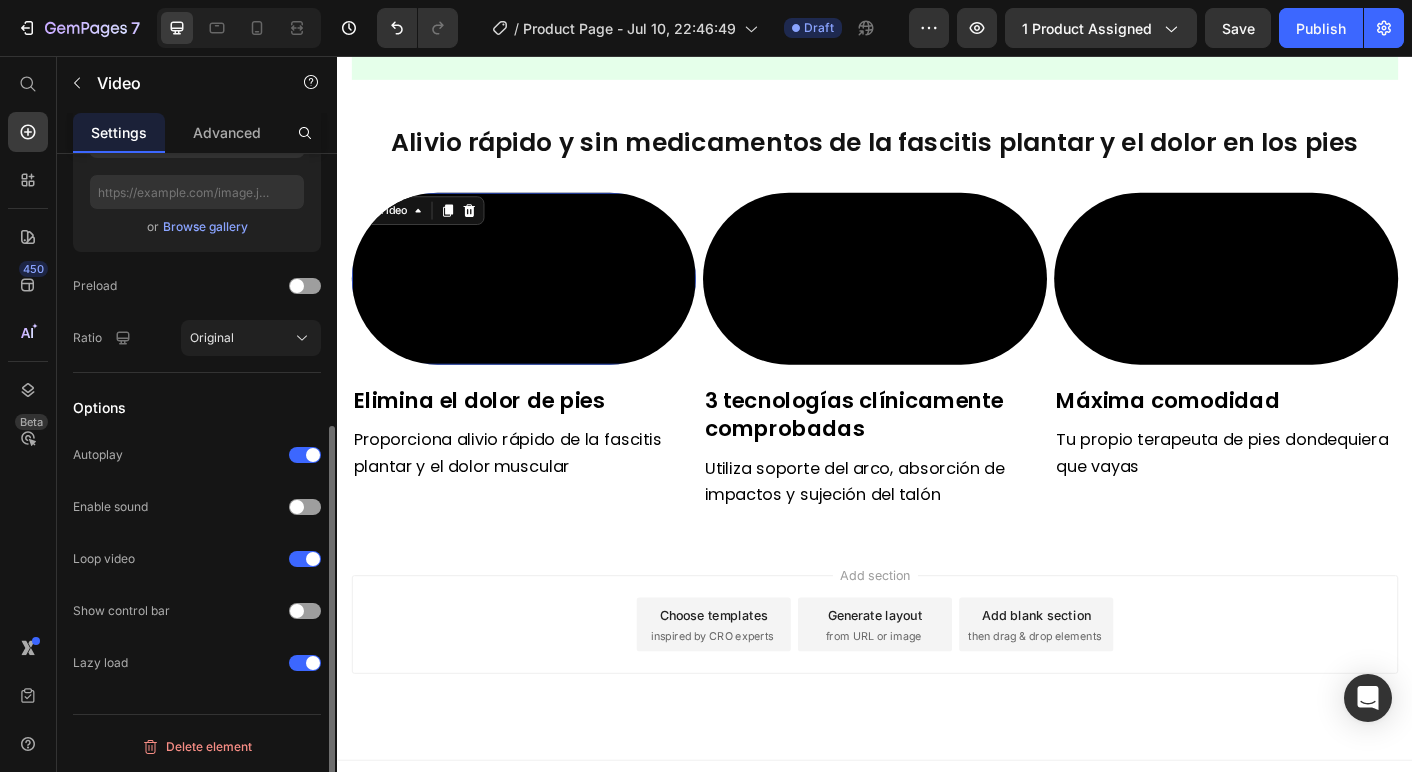 click on "Original" at bounding box center (212, 338) 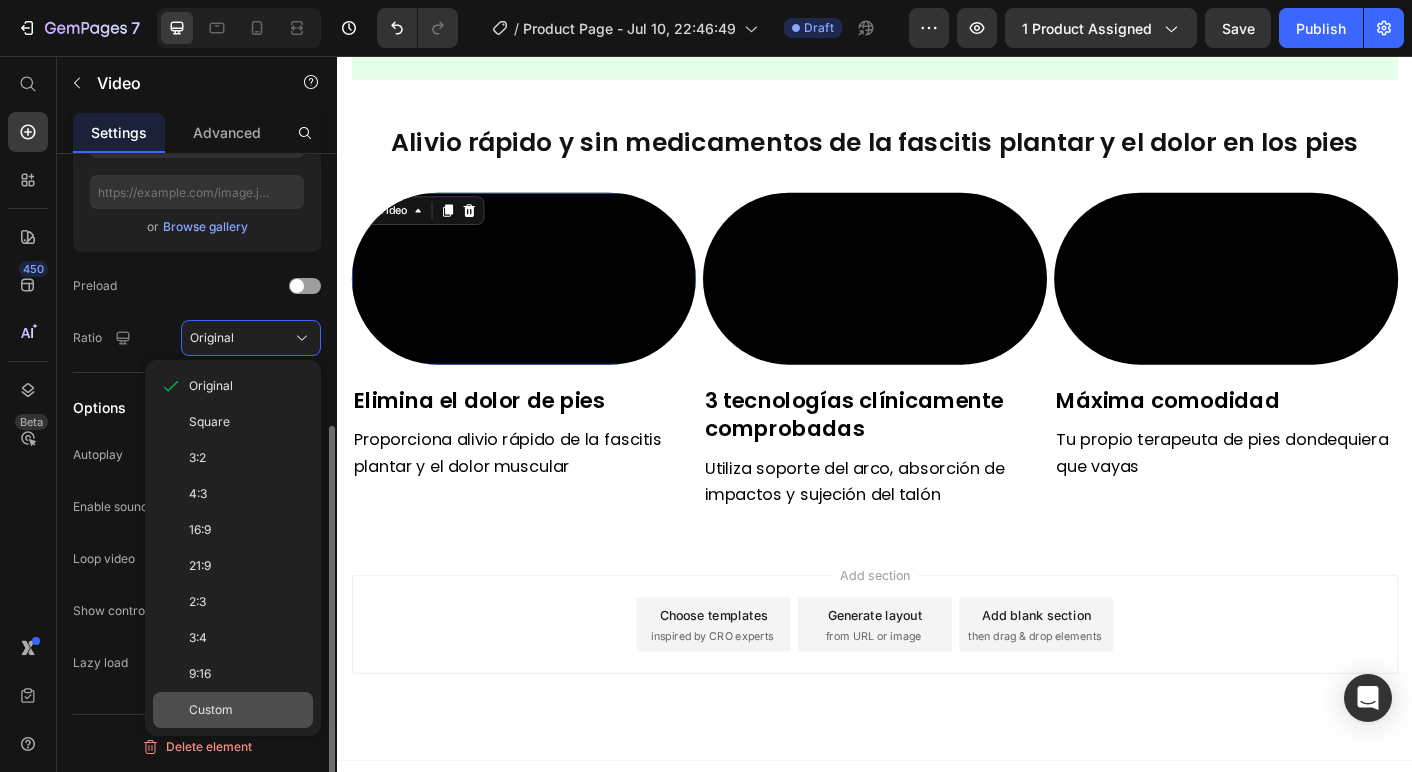 click on "Custom" at bounding box center [211, 710] 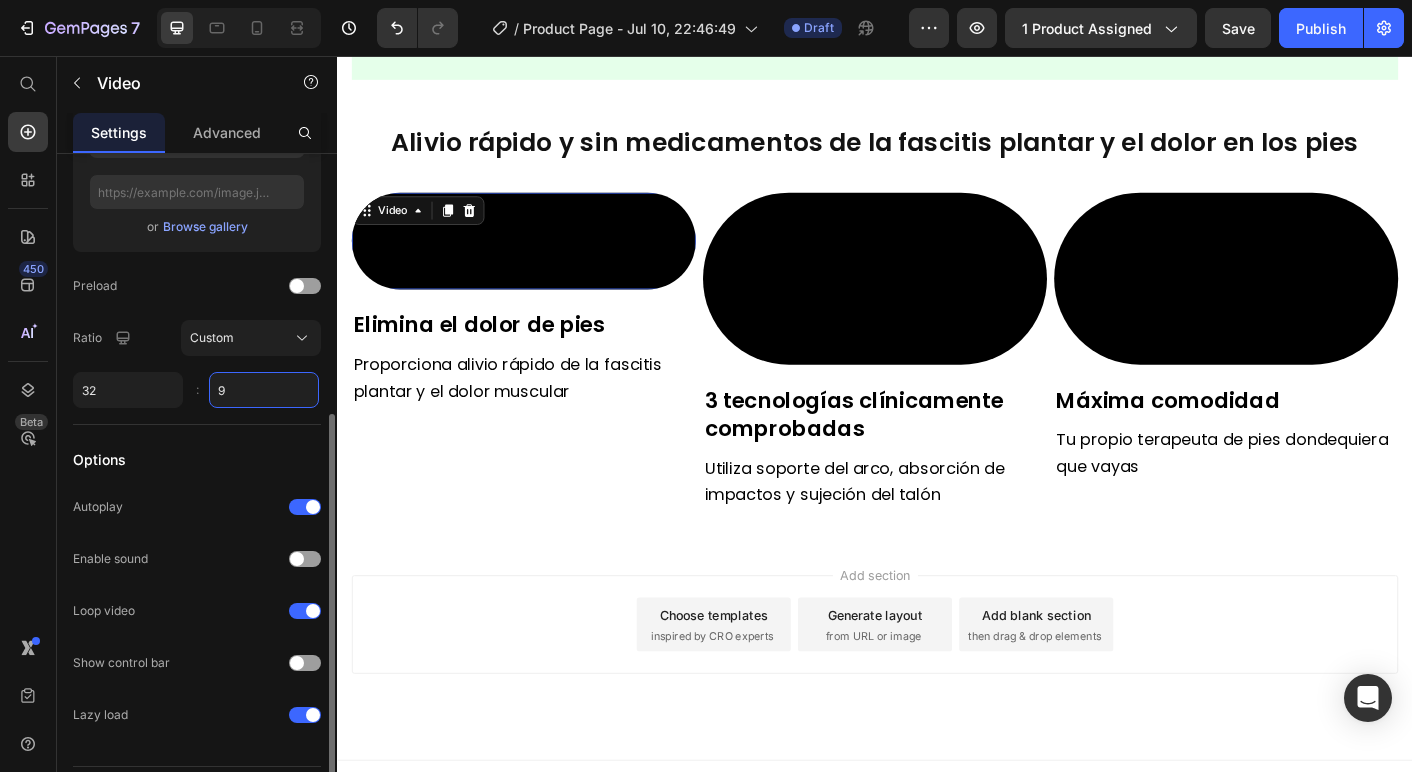 click on "9" at bounding box center (264, 390) 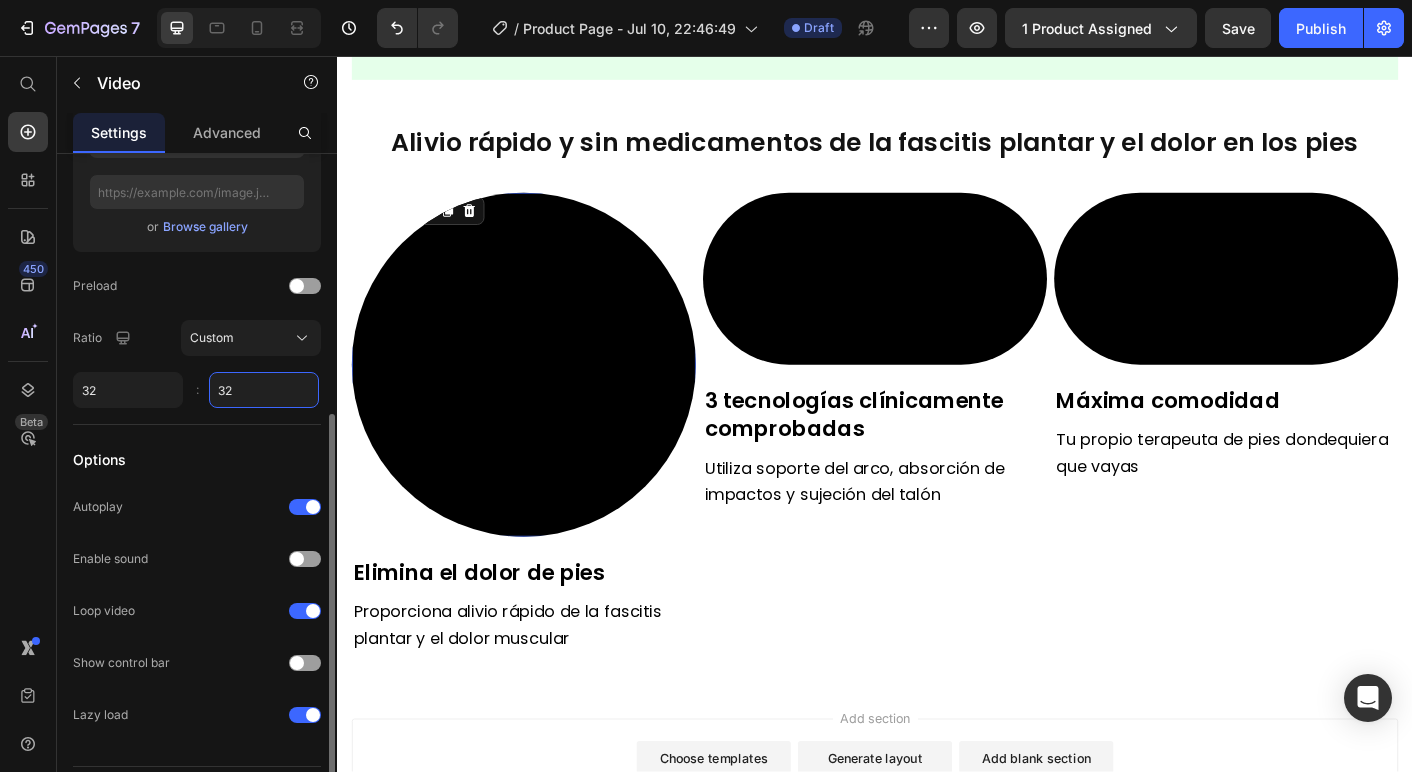 type on "3" 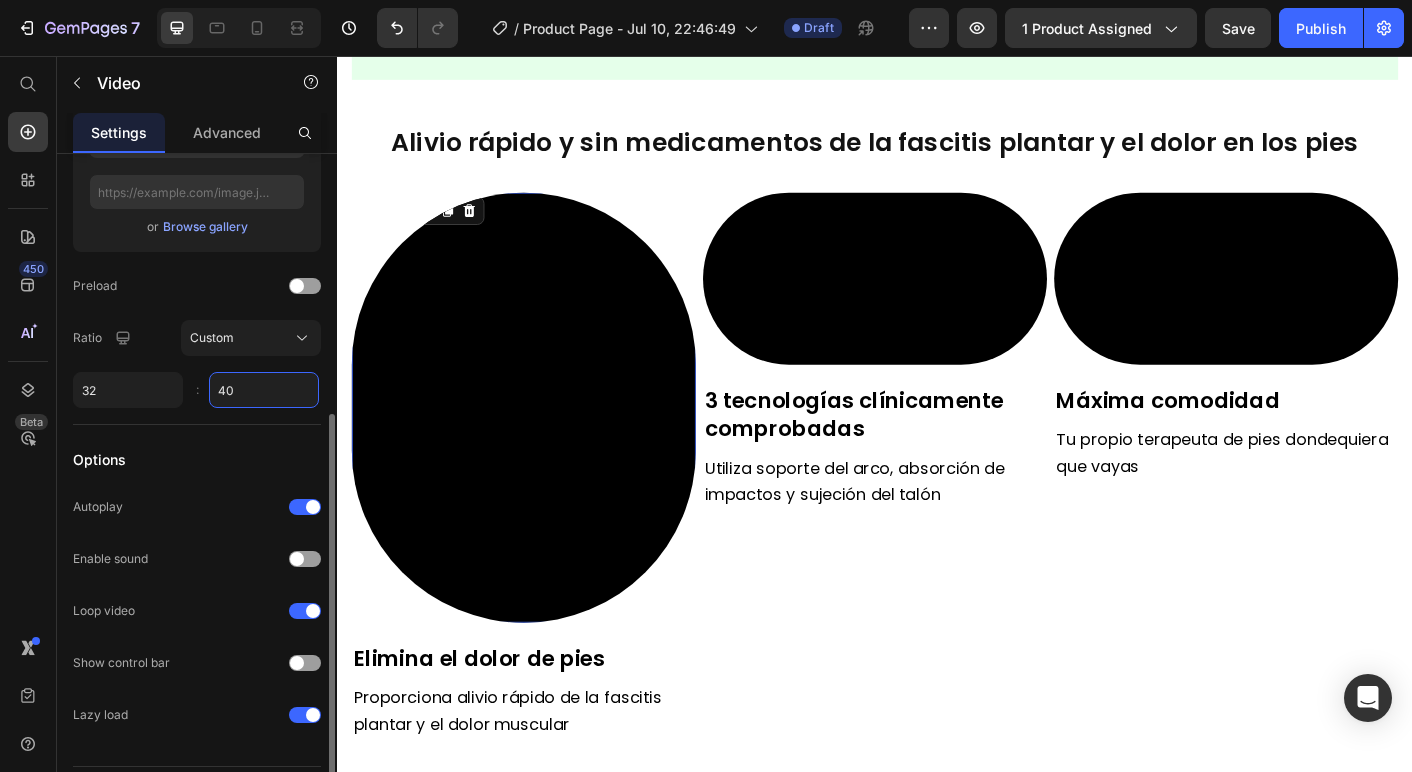 type on "4" 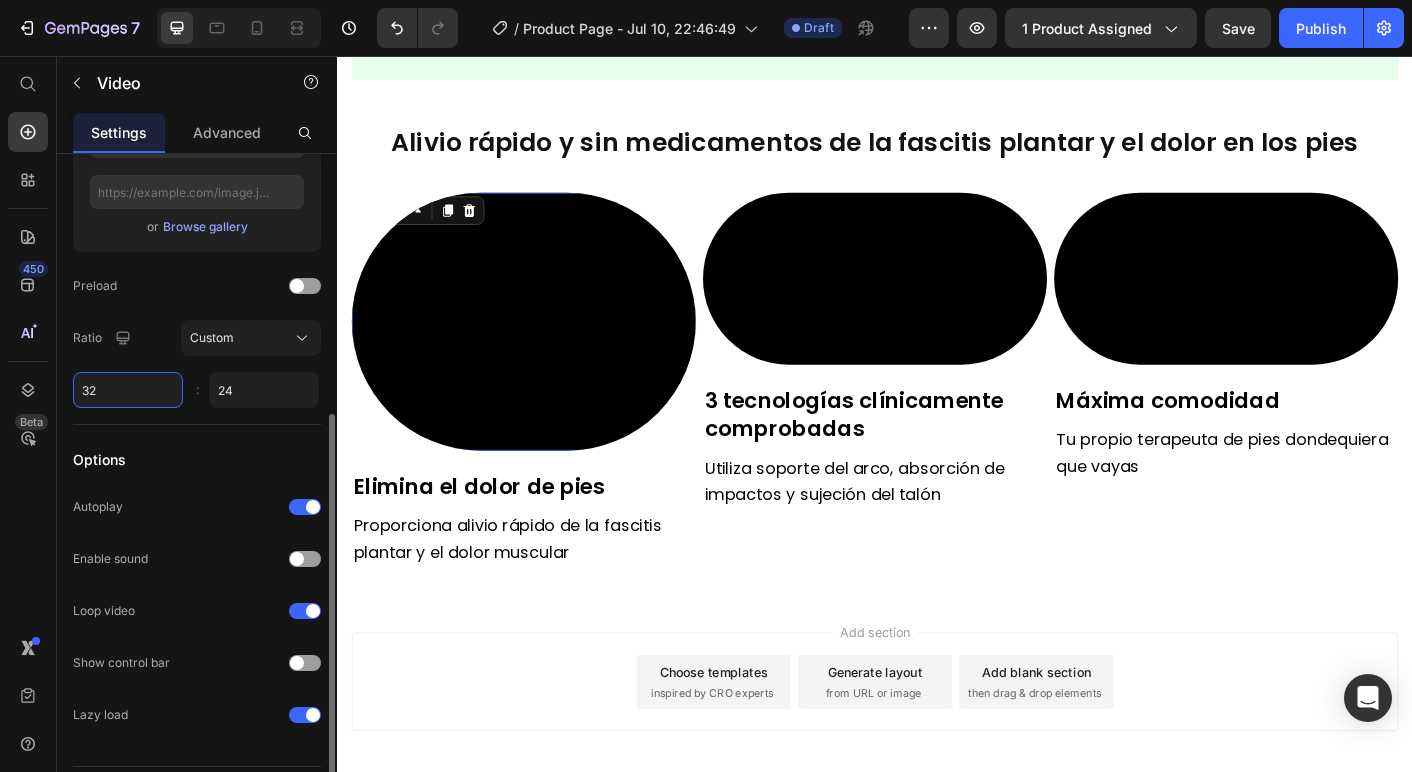 type on "24" 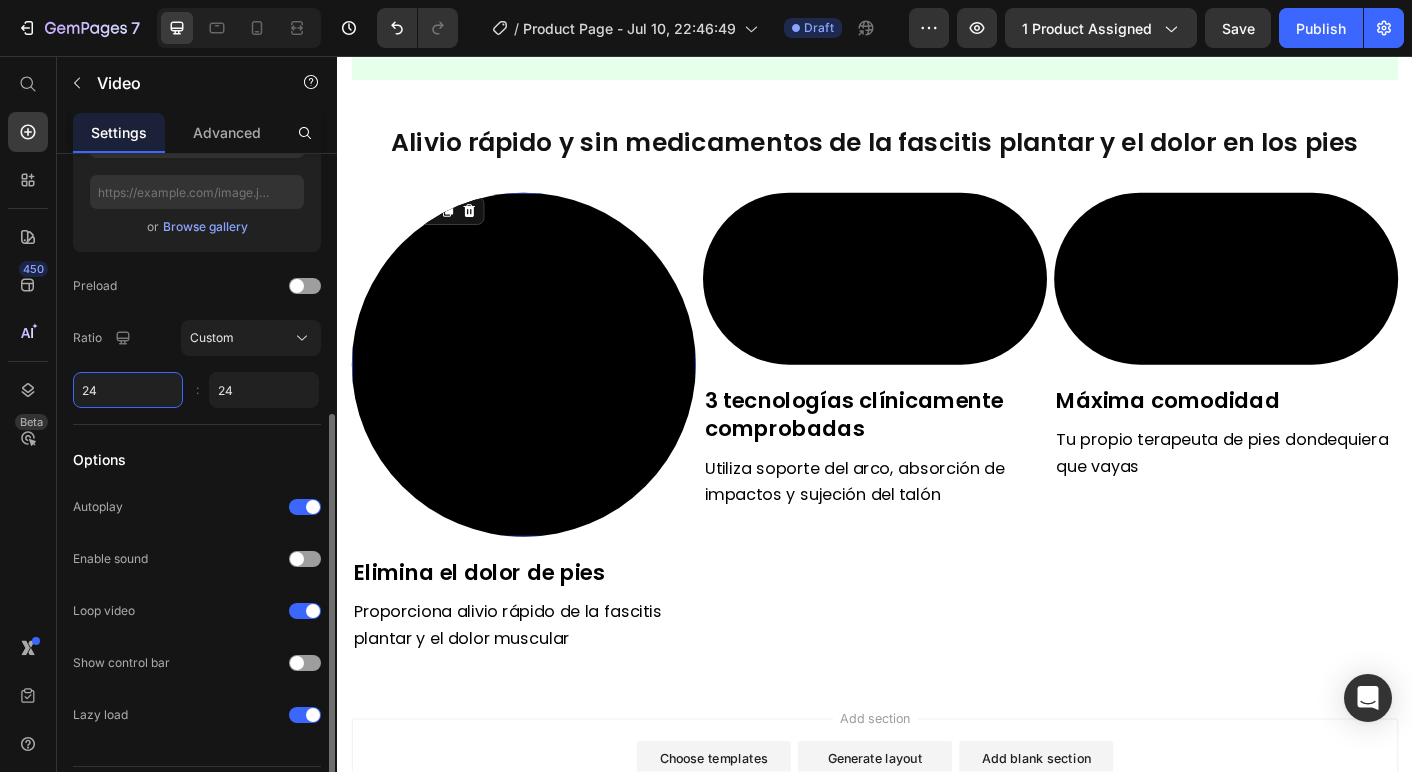 type on "2" 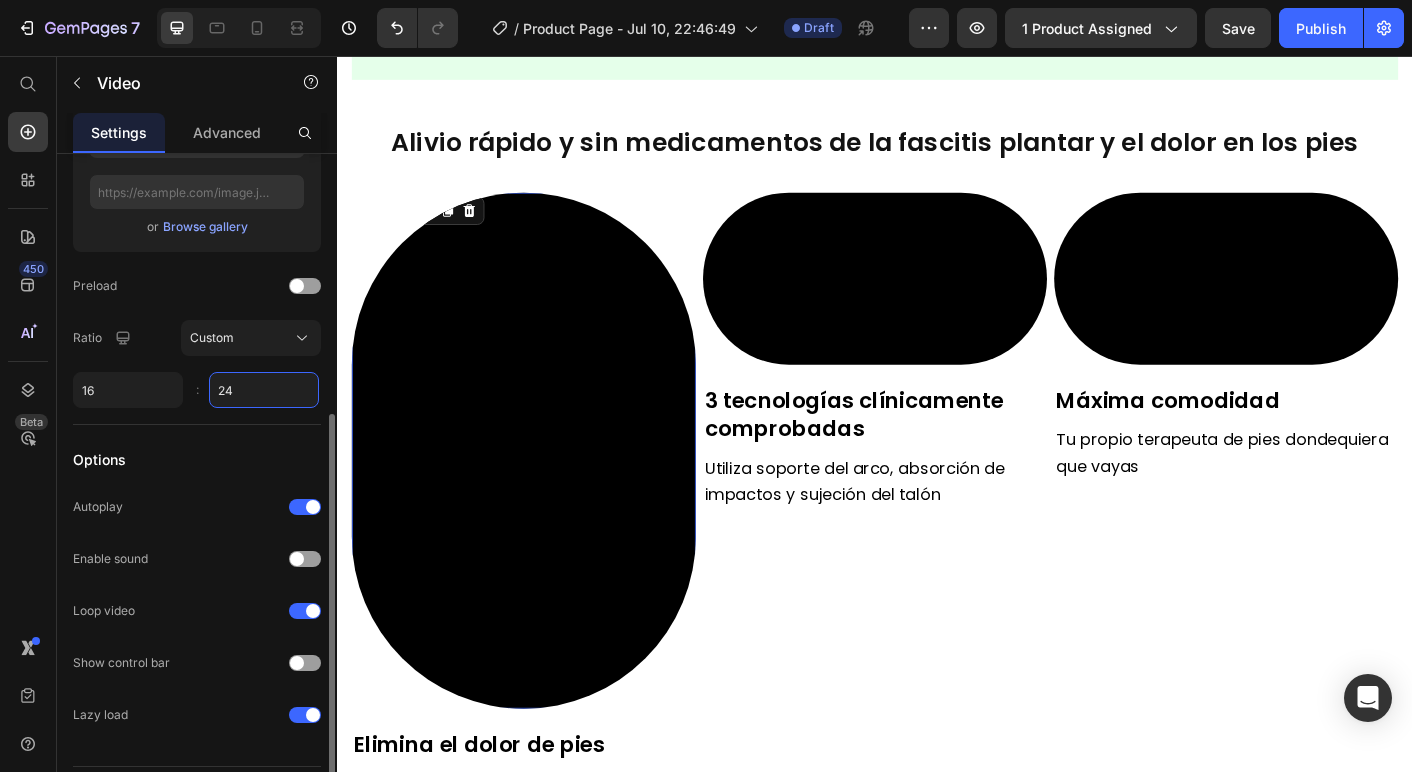 type on "16" 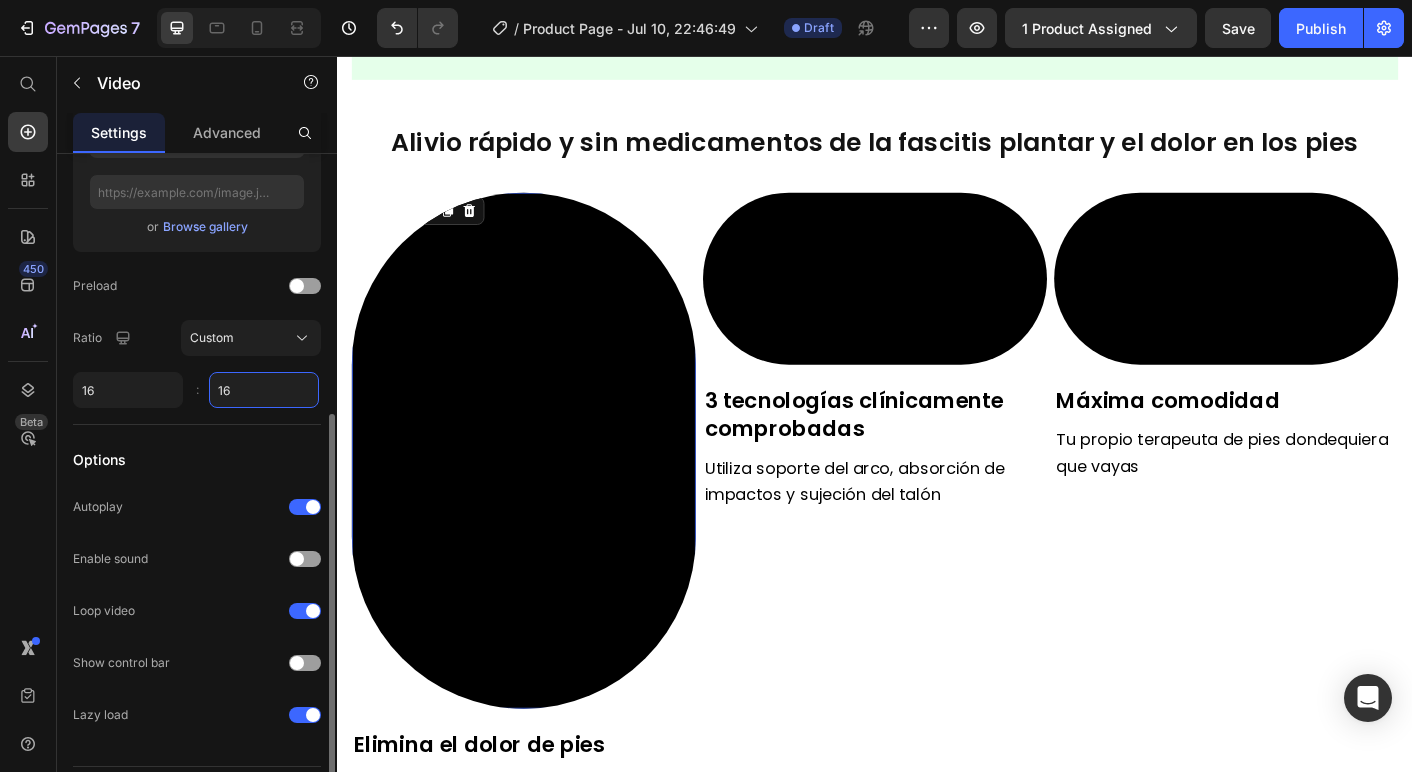 type on "16" 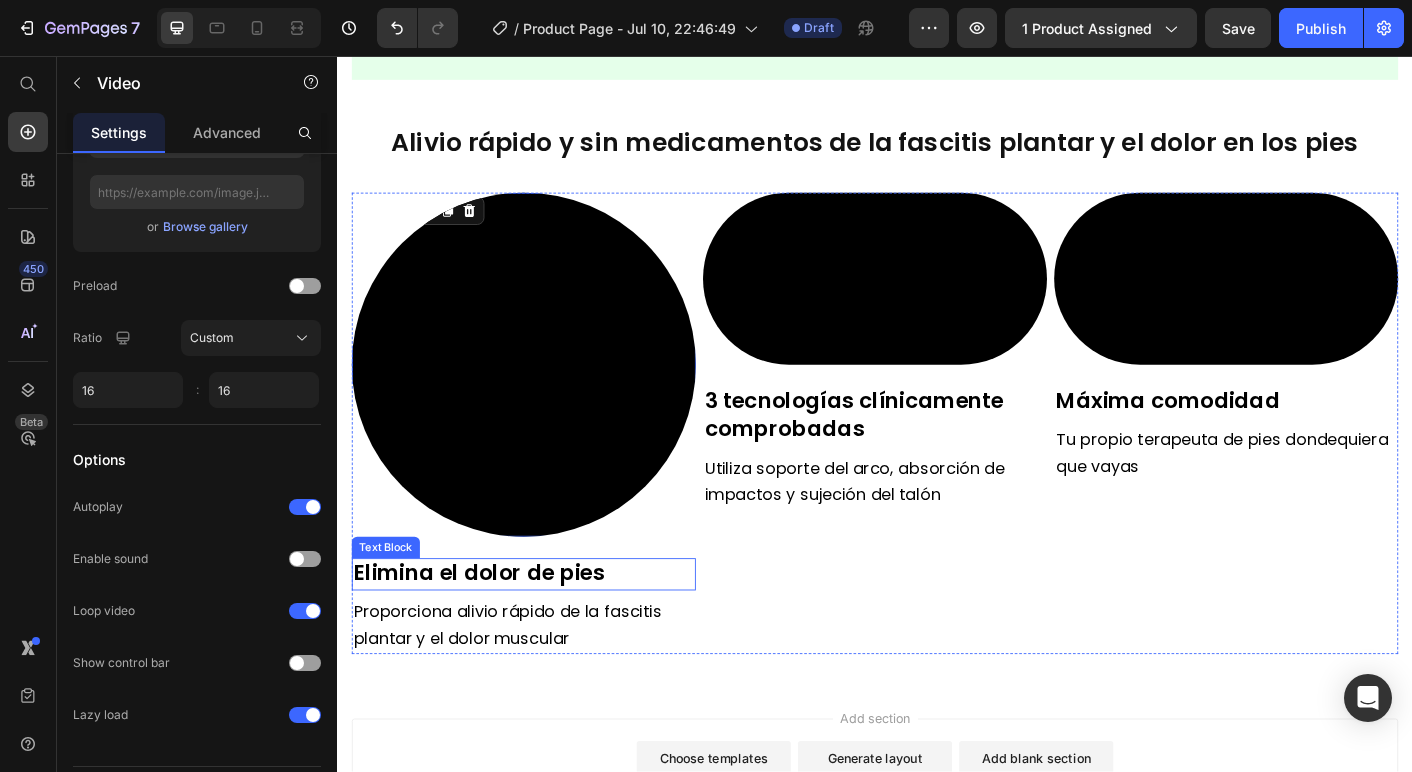 click on "Elimina el dolor de pies" at bounding box center (495, 632) 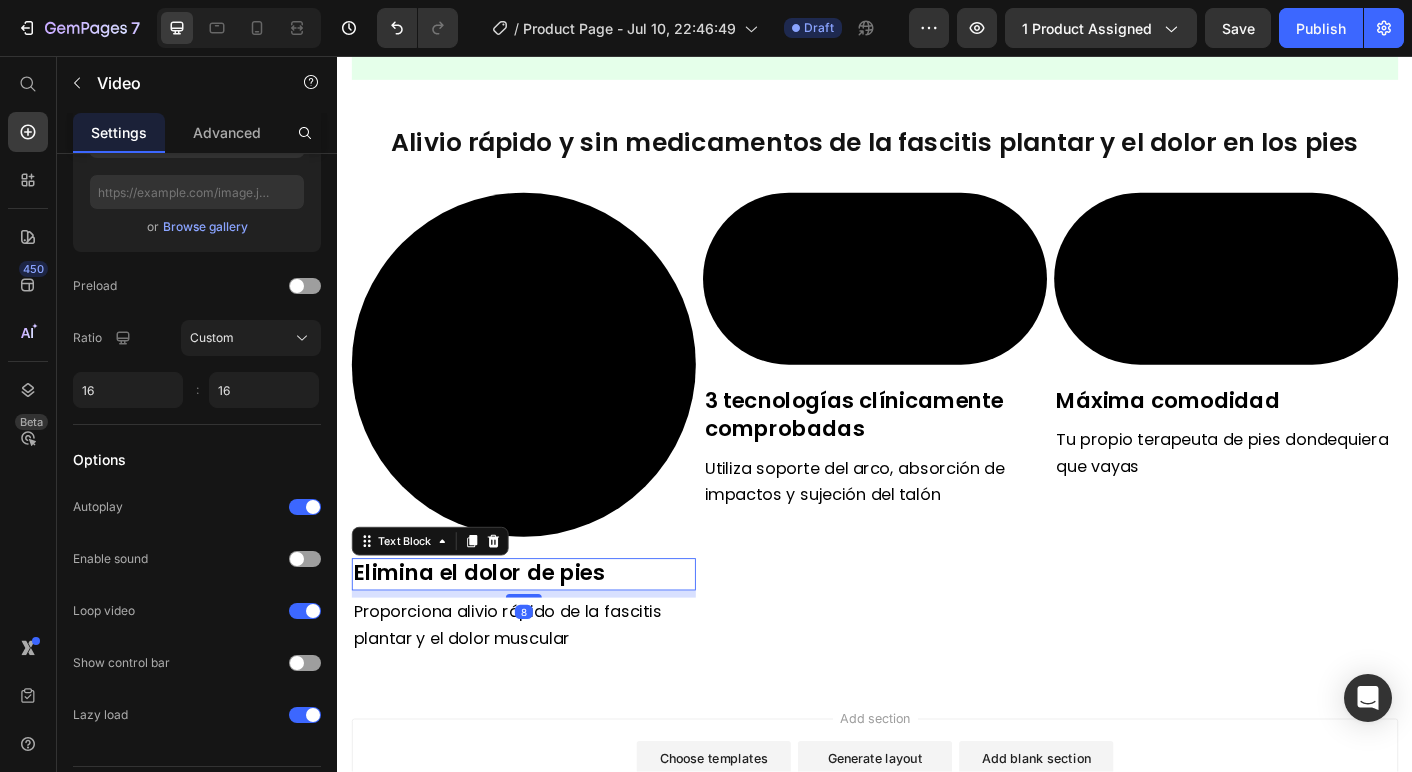 scroll, scrollTop: 0, scrollLeft: 0, axis: both 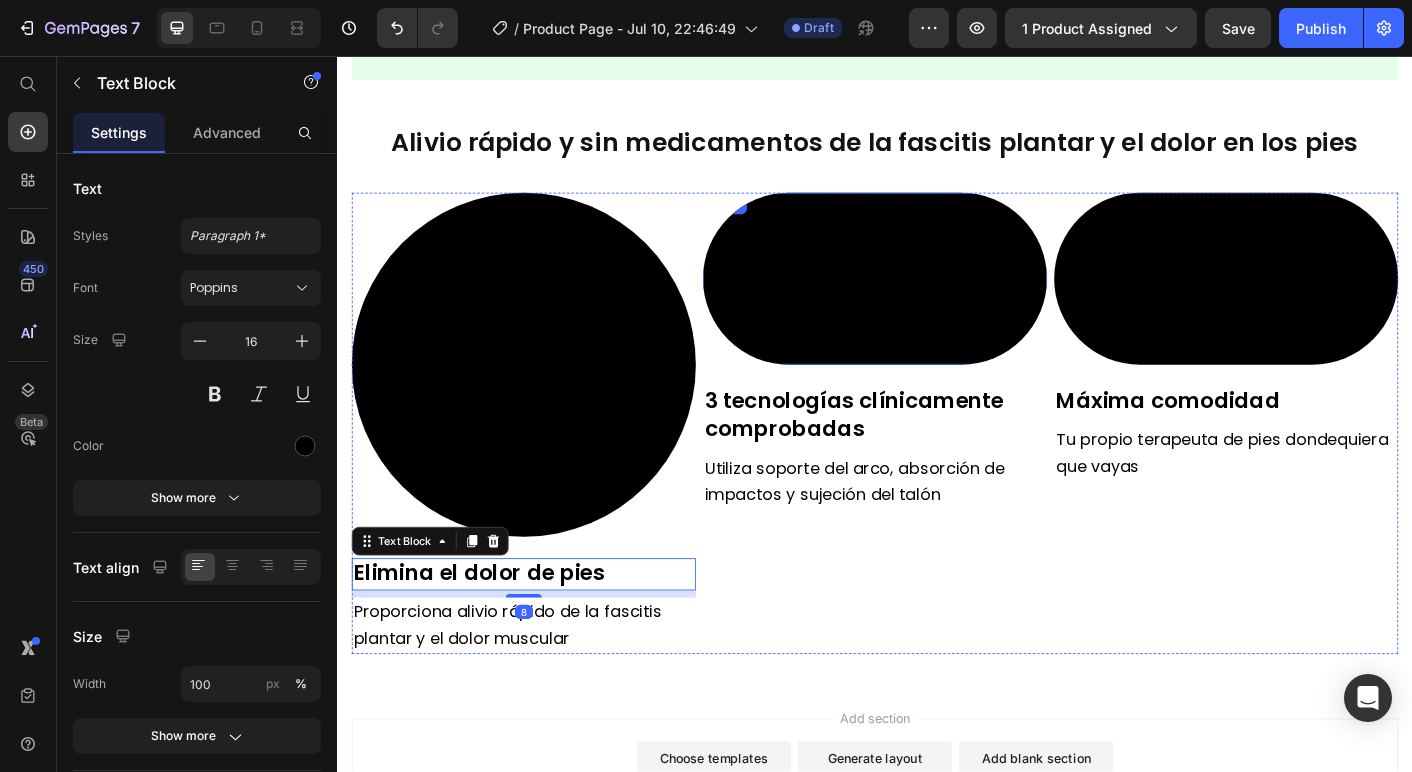 click at bounding box center (937, 305) 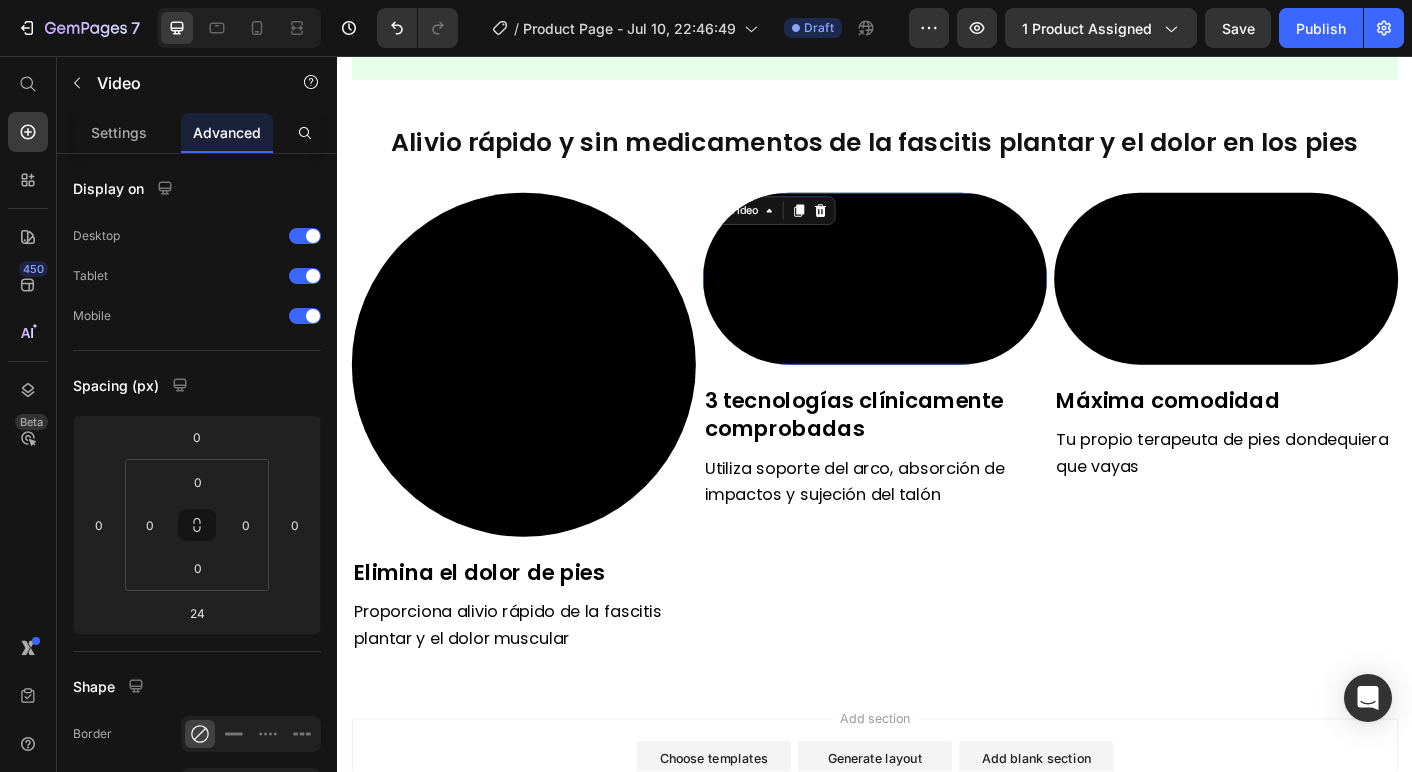 click at bounding box center (545, 401) 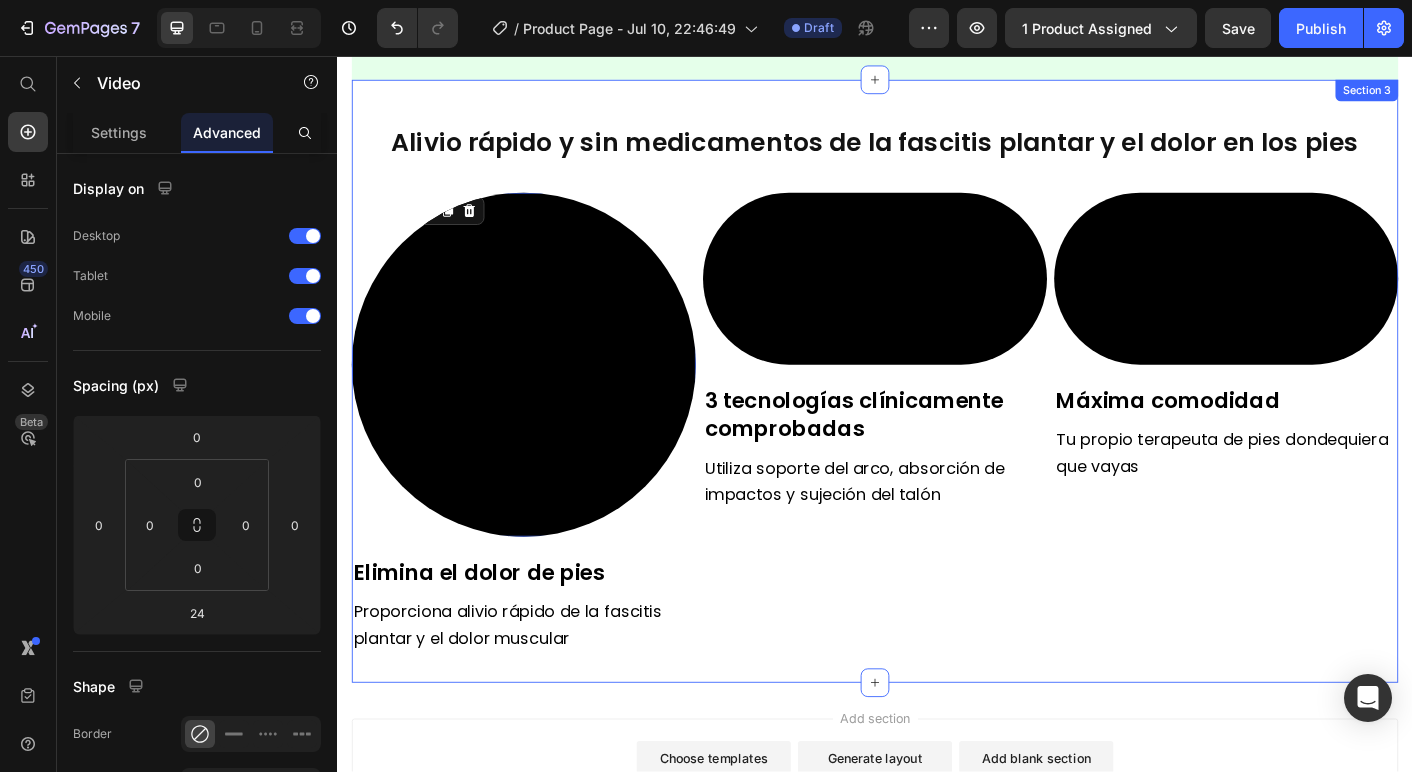 click on "Alivio rápido y sin medicamentos de la fascitis plantar y el dolor en los pies Heading Video   24 Elimina el dolor de pies Text Block Proporciona alivio rápido de la fascitis plantar y el dolor muscular Text Block Video 3 tecnologías clínicamente comprobadas Text Block Utiliza soporte del arco, absorción de impactos y sujeción del talón Text Block Video Máxima comodidad Text Block Tu propio terapeuta de pies dondequiera que vayas Text Block Row Section 3" at bounding box center (937, 419) 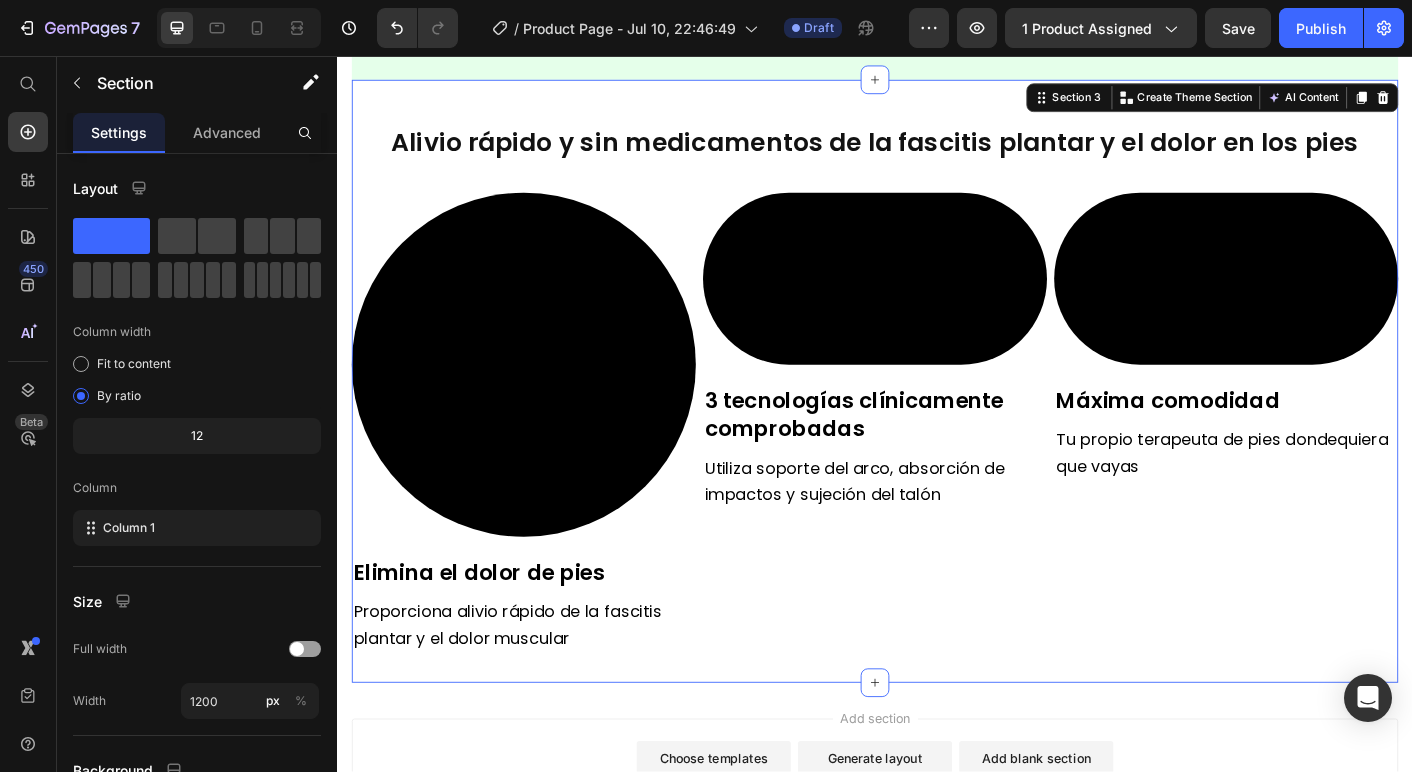 click on "Add section Choose templates inspired by CRO experts Generate layout from URL or image Add blank section then drag & drop elements" at bounding box center [937, 879] 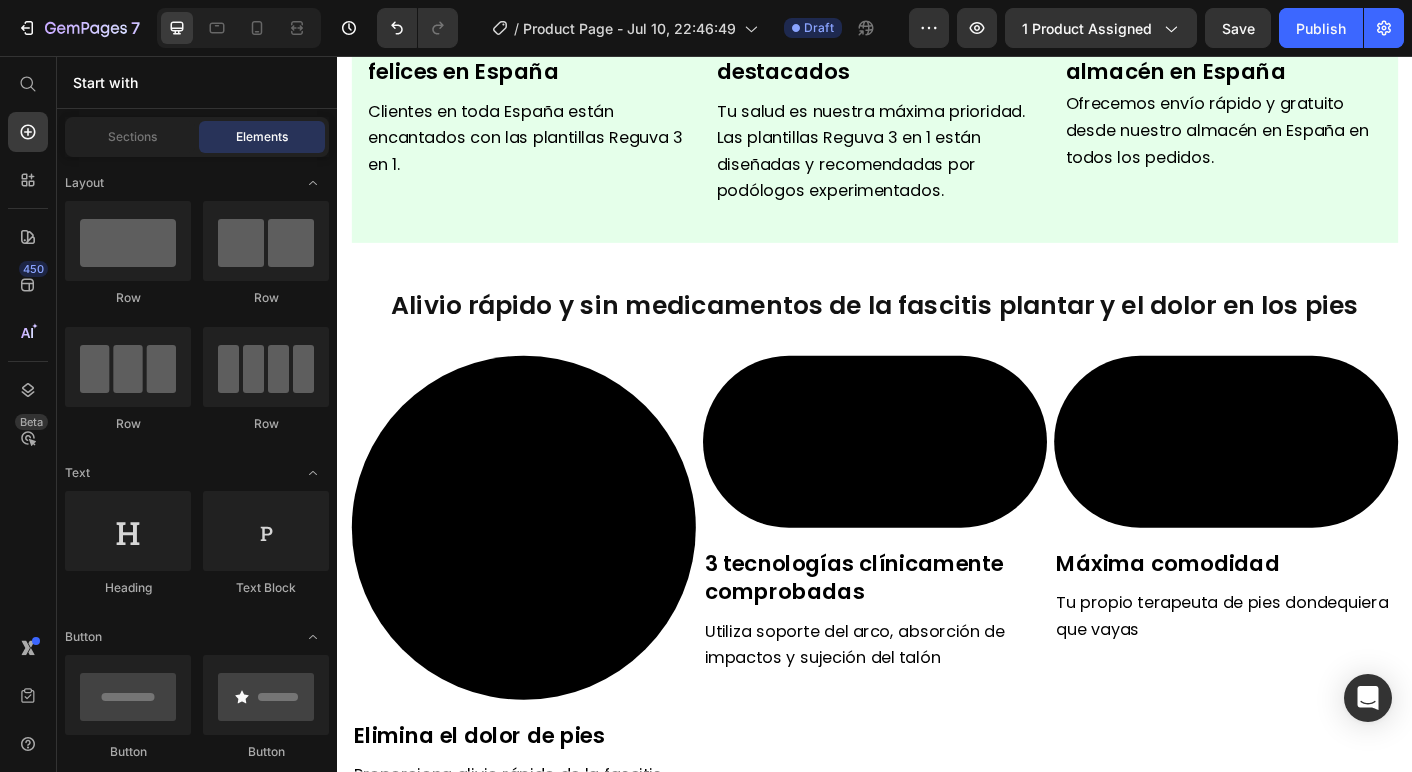 scroll, scrollTop: 1180, scrollLeft: 0, axis: vertical 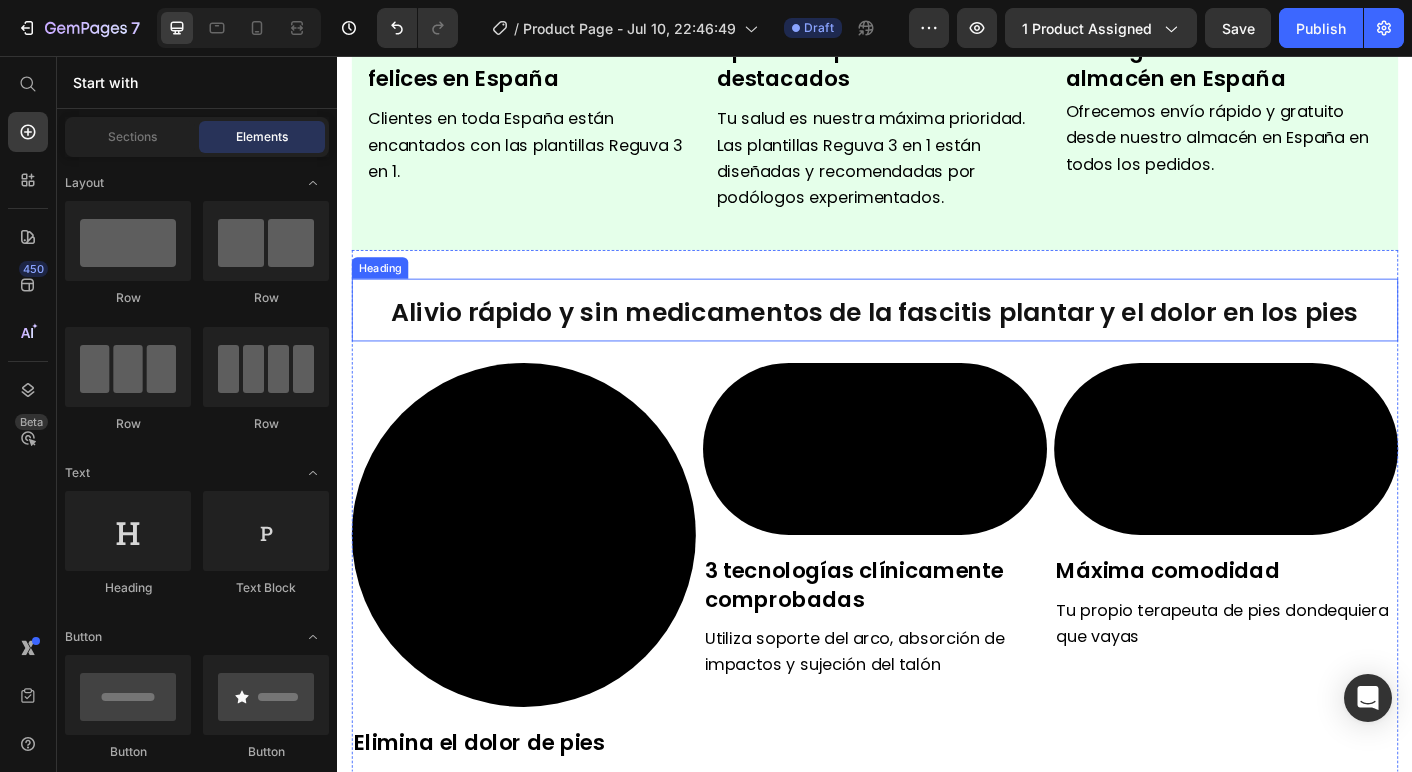 click on "Alivio rápido y sin medicamentos de la fascitis plantar y el dolor en los pies" at bounding box center (937, 342) 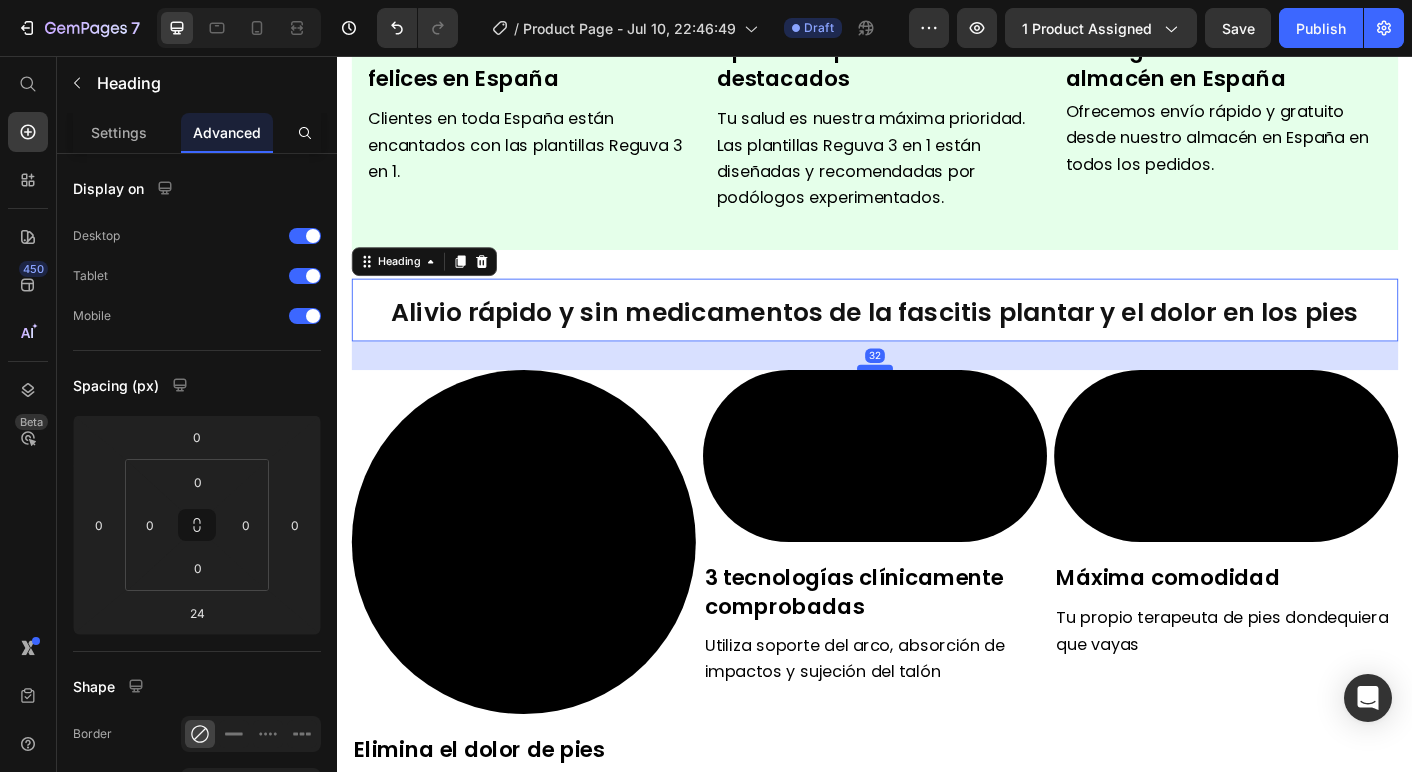 click at bounding box center (937, 404) 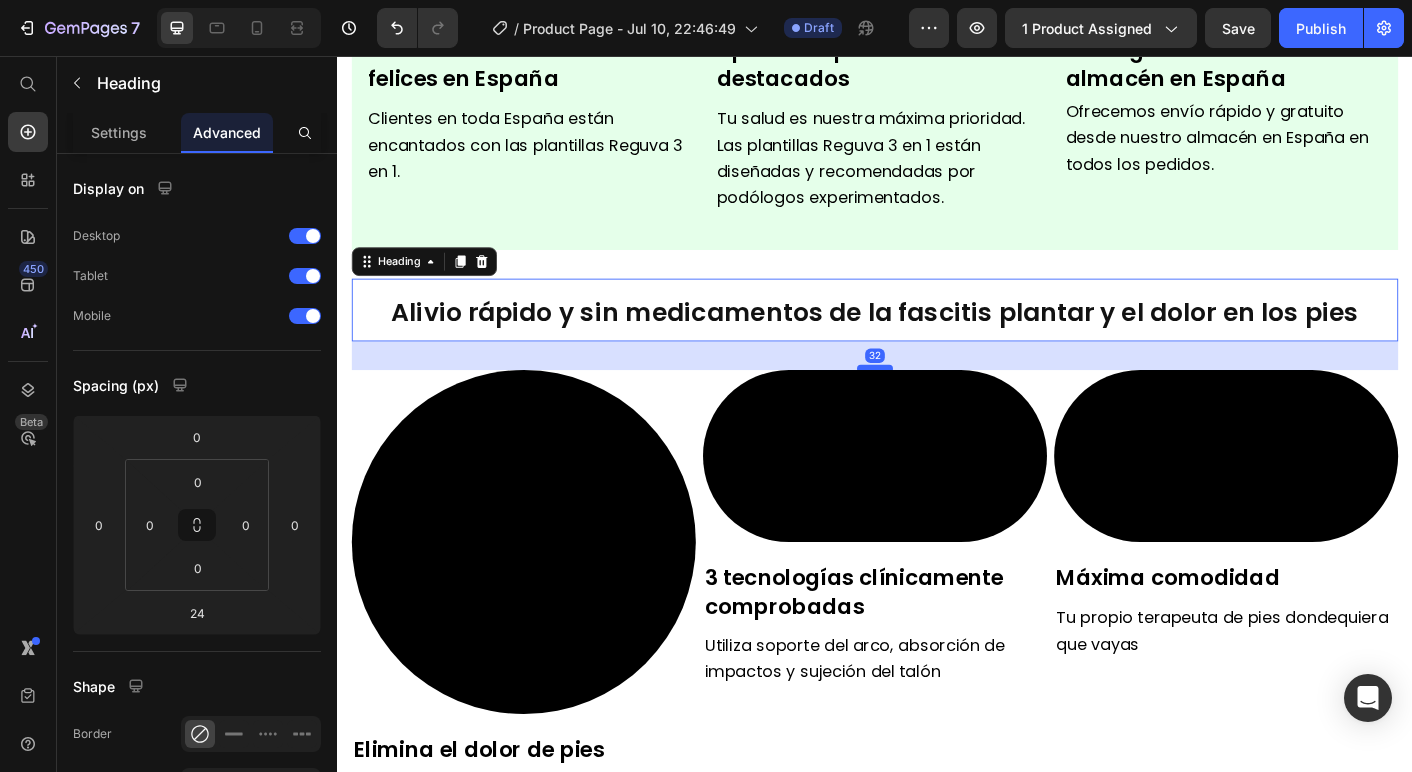 type on "32" 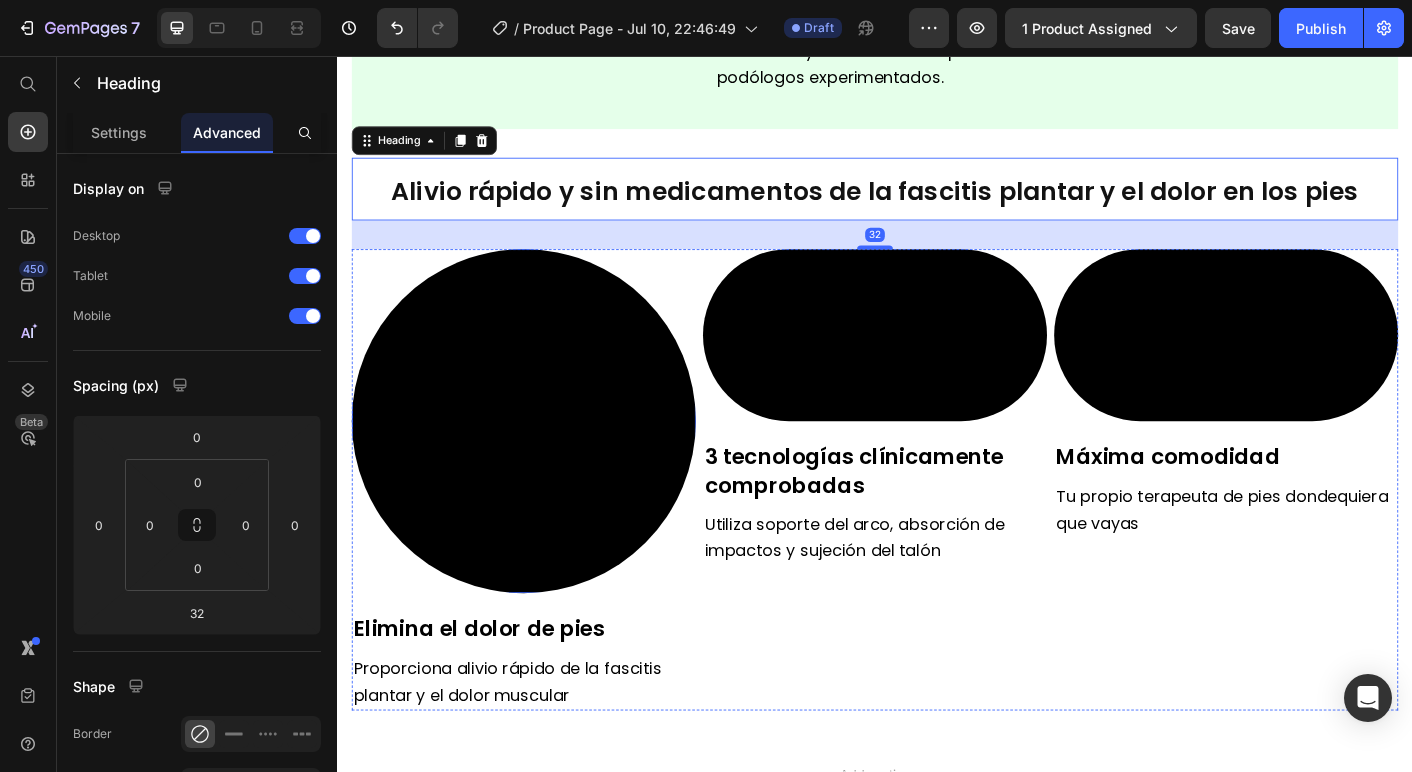 scroll, scrollTop: 1347, scrollLeft: 0, axis: vertical 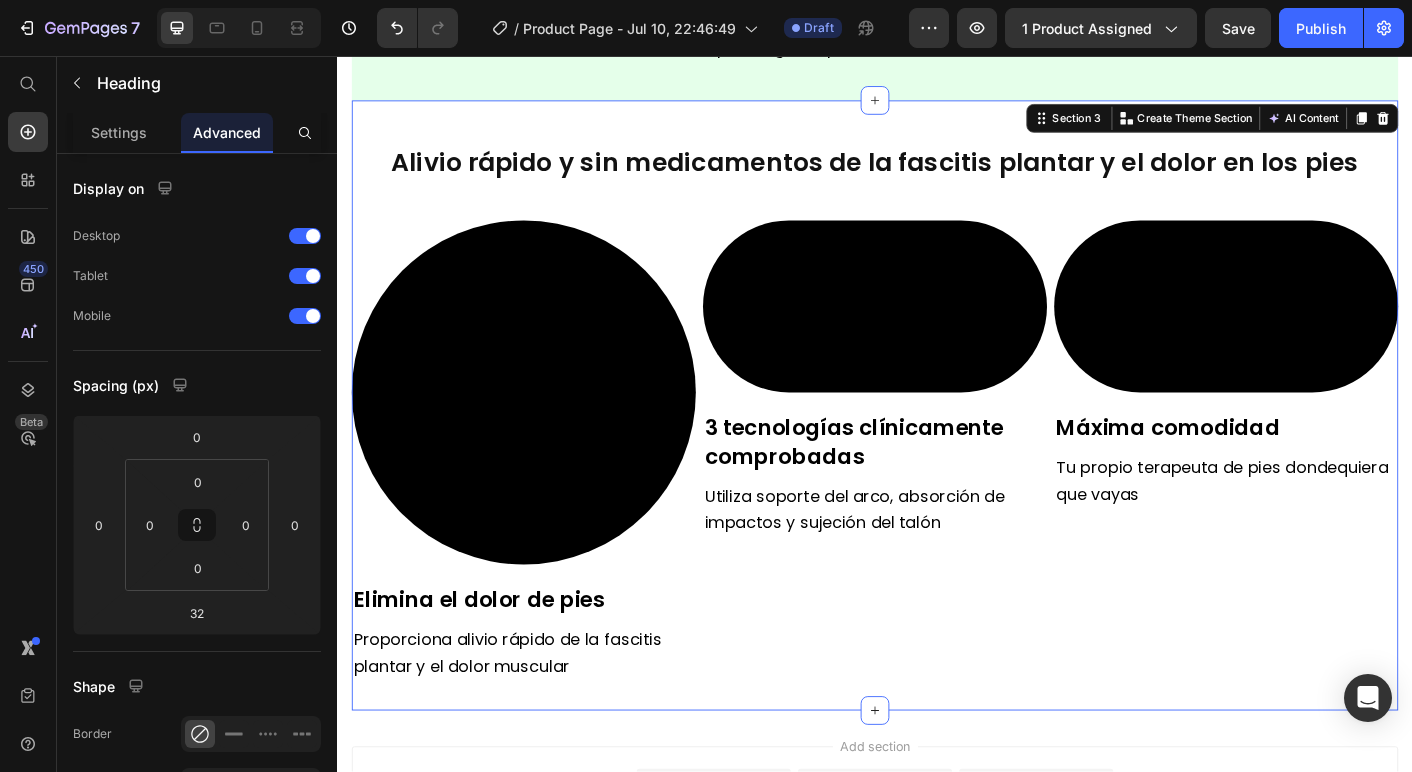 click on "Alivio rápido y sin medicamentos de la fascitis plantar y el dolor en los pies Heading Video Elimina el dolor de pies Text Block Proporciona alivio rápido de la fascitis plantar y el dolor muscular Text Block Video 3 tecnologías clínicamente comprobadas Text Block Utiliza soporte del arco, absorción de impactos y sujeción del talón Text Block Video Máxima comodidad Text Block Tu propio terapeuta de pies dondequiera que vayas Text Block Row Section 3 You can create reusable sections Create Theme Section AI Content Write with GemAI What would you like to describe here? Tone and Voice Persuasive Product Plantillas Reguva 3 en 1 Show more Generate" at bounding box center [937, 446] 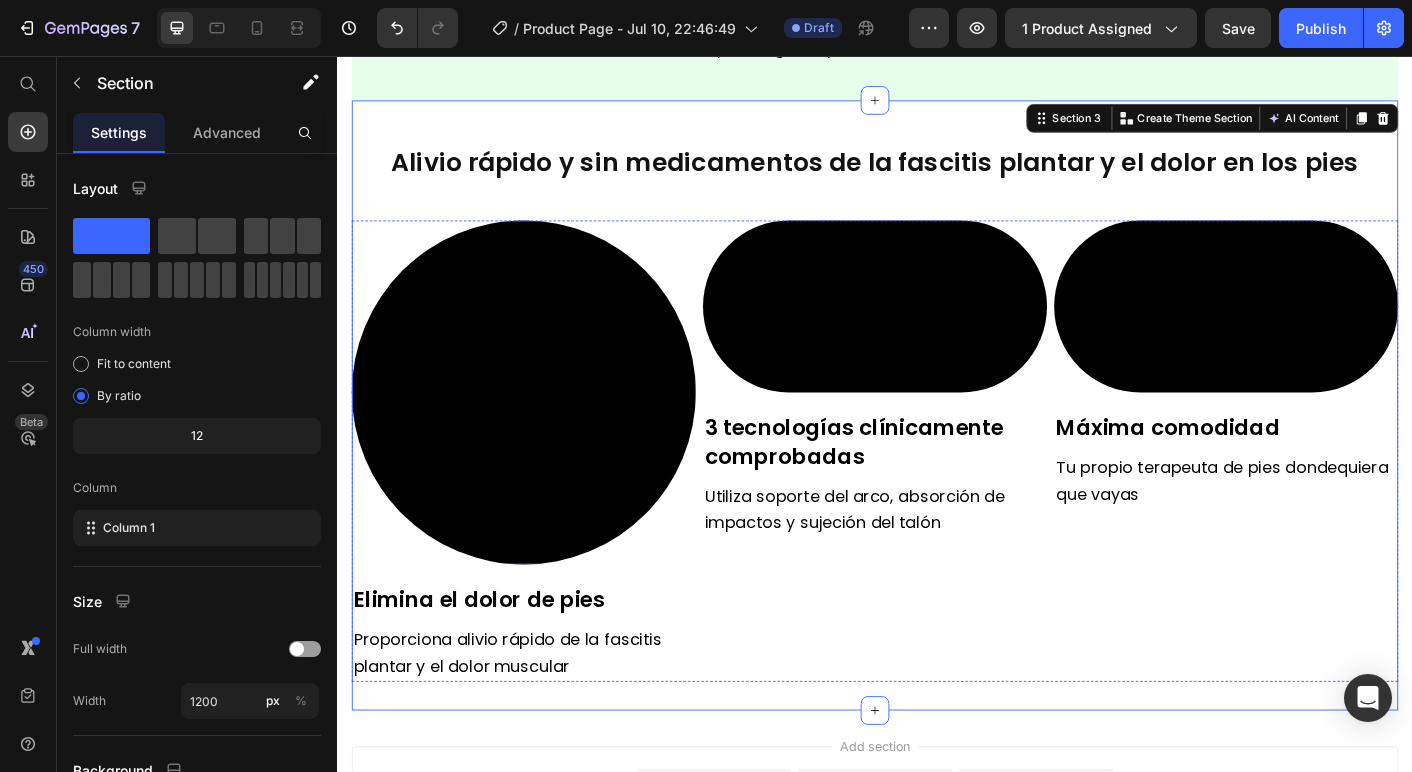click at bounding box center (545, 432) 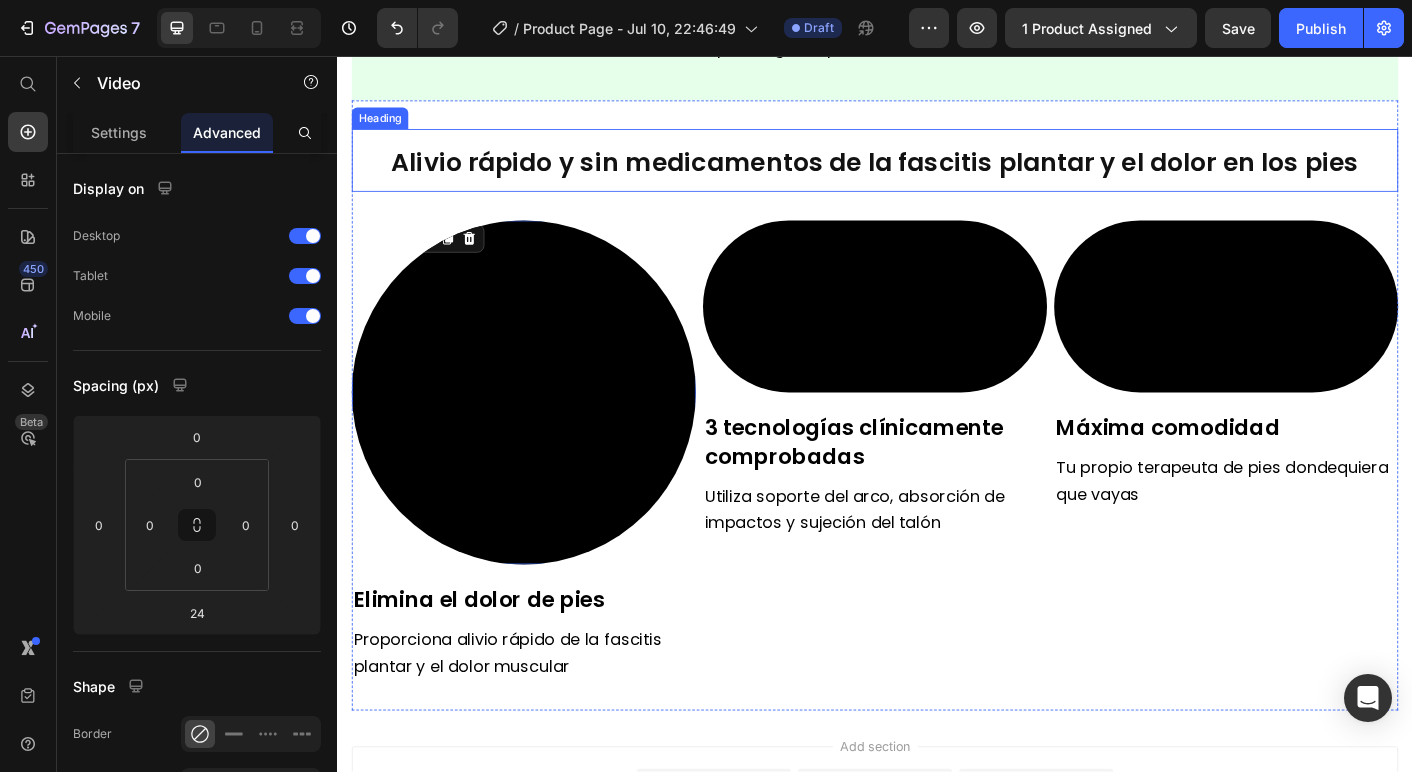 click on "Alivio rápido y sin medicamentos de la fascitis plantar y el dolor en los pies" at bounding box center [937, 175] 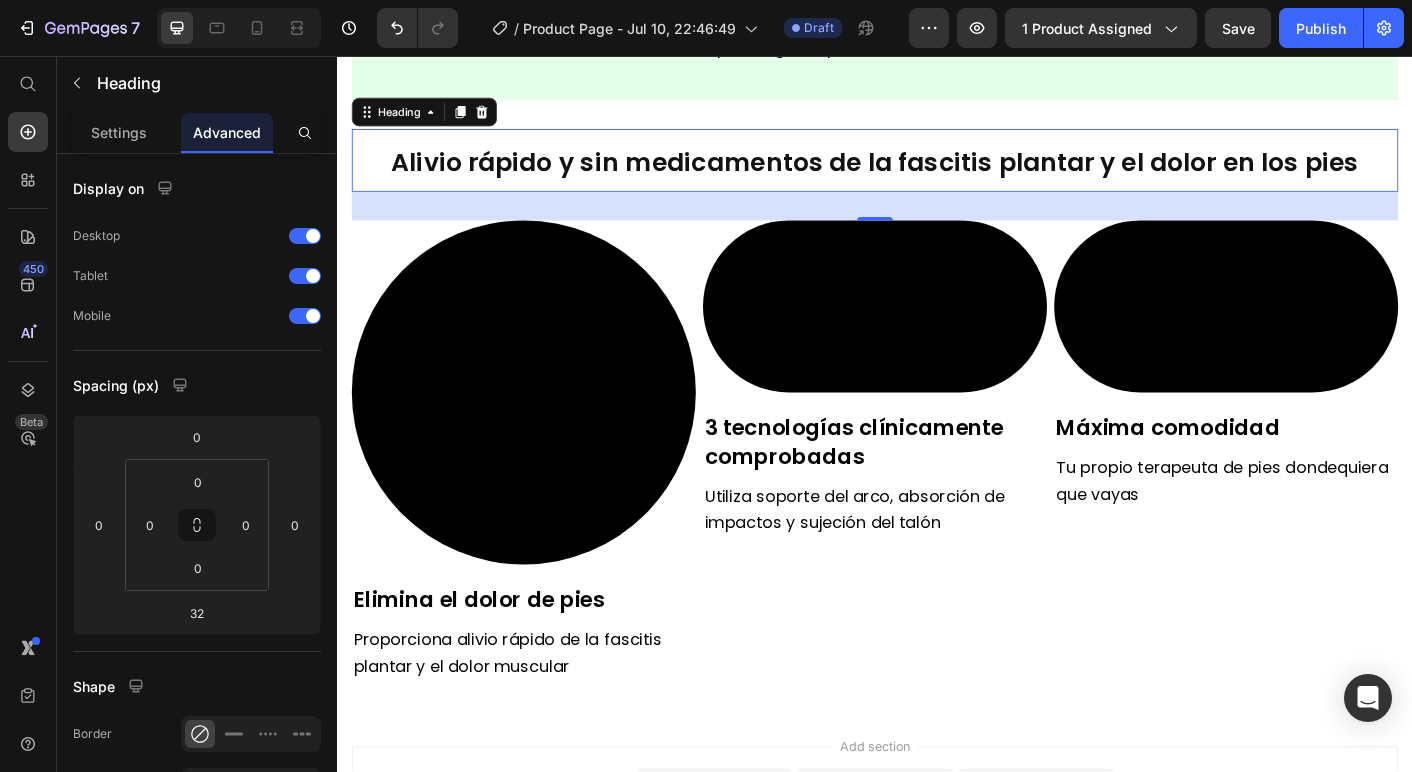 click on "Alivio rápido y sin medicamentos de la fascitis plantar y el dolor en los pies" at bounding box center (937, 175) 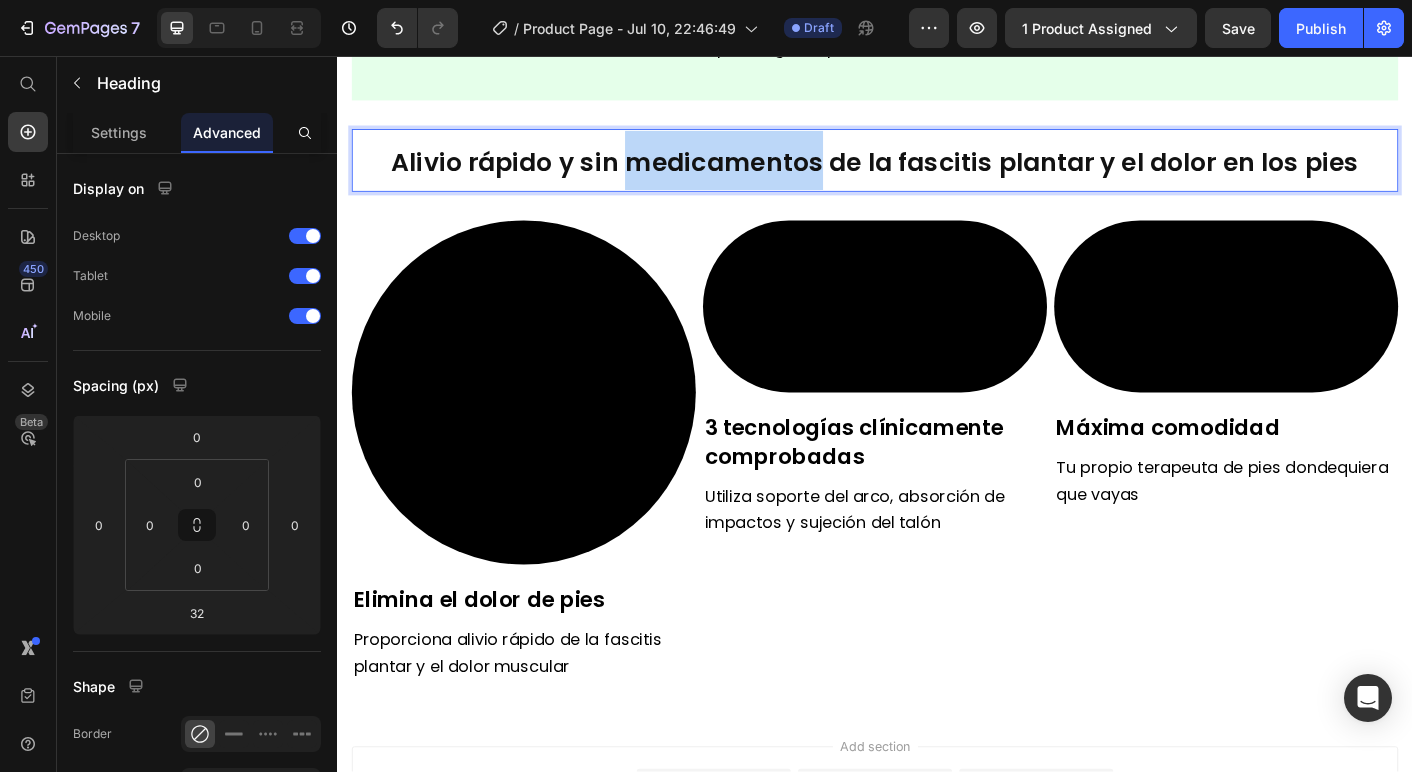 click on "Alivio rápido y sin medicamentos de la fascitis plantar y el dolor en los pies" at bounding box center (937, 175) 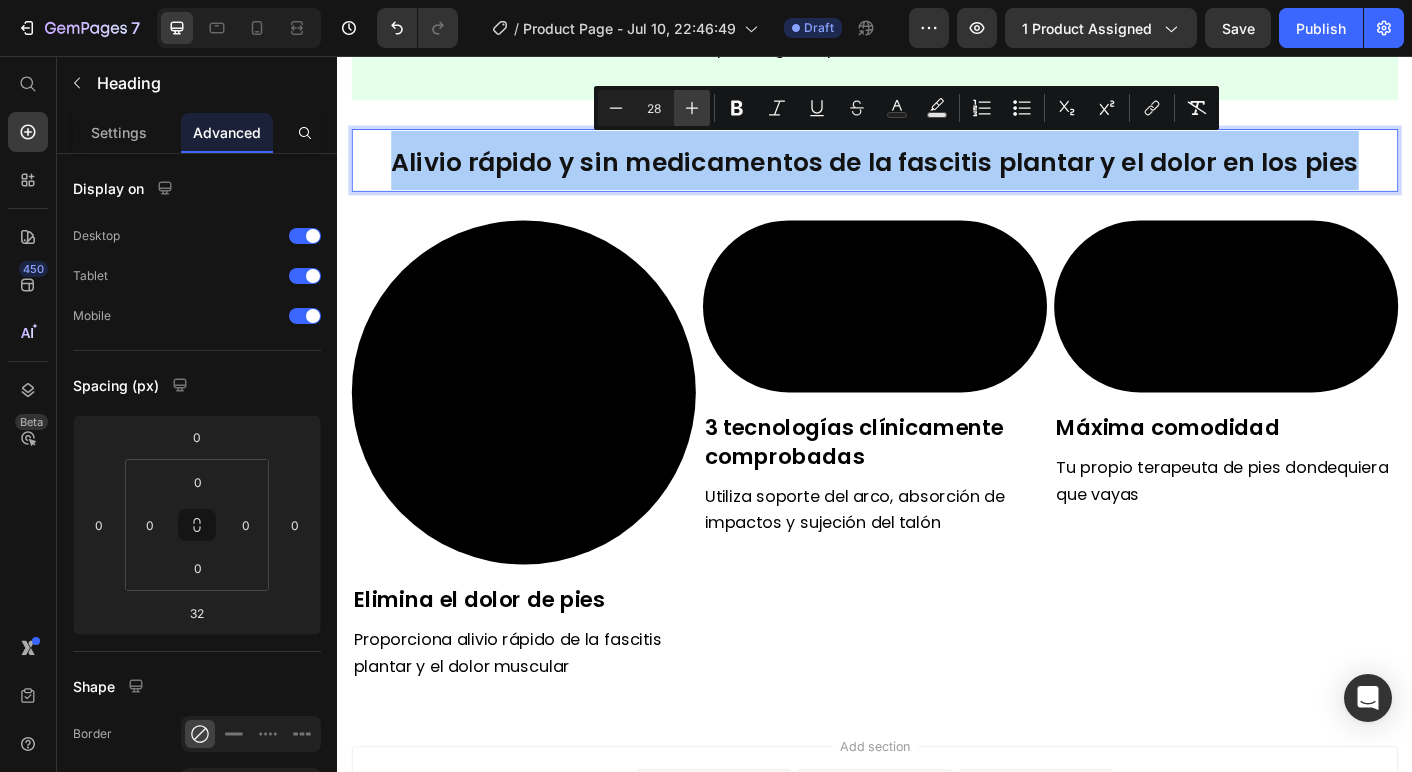 click 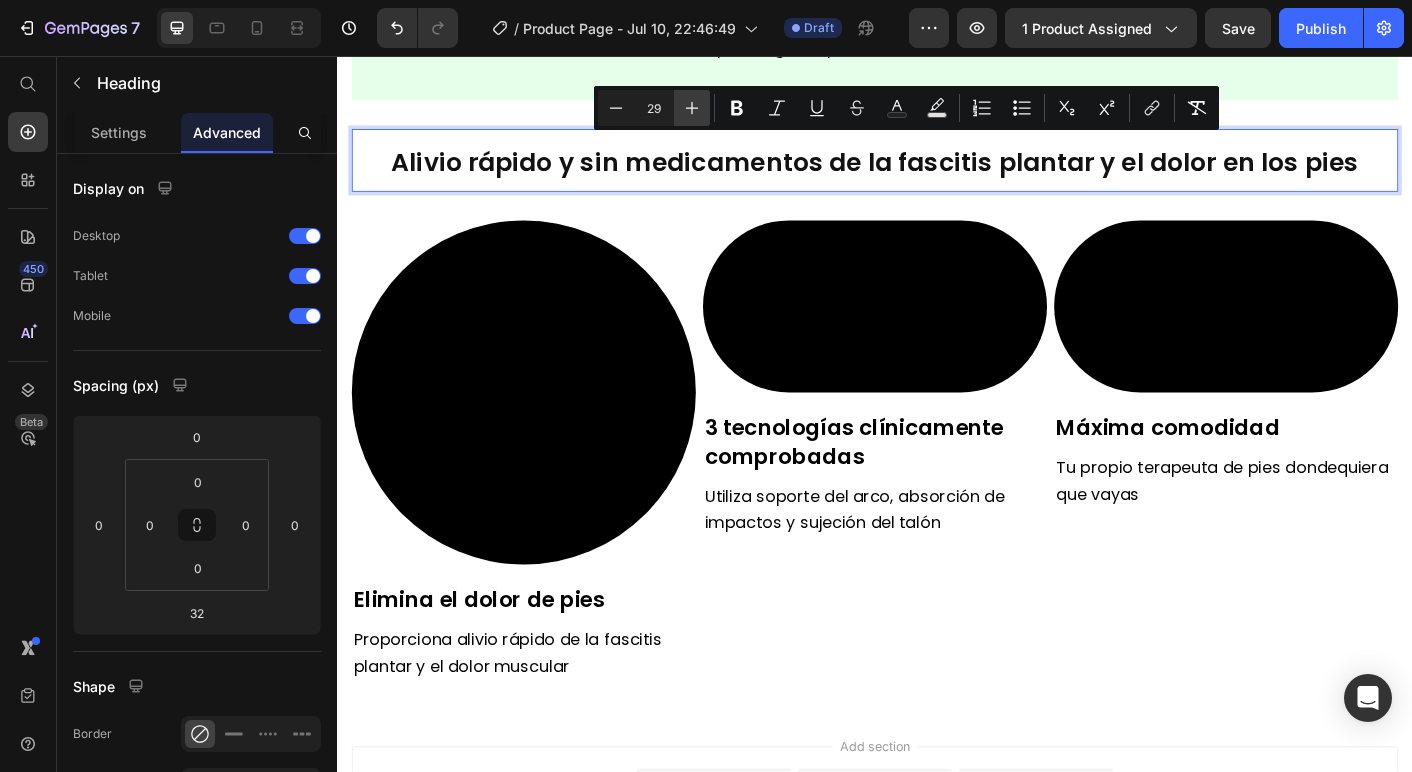 click 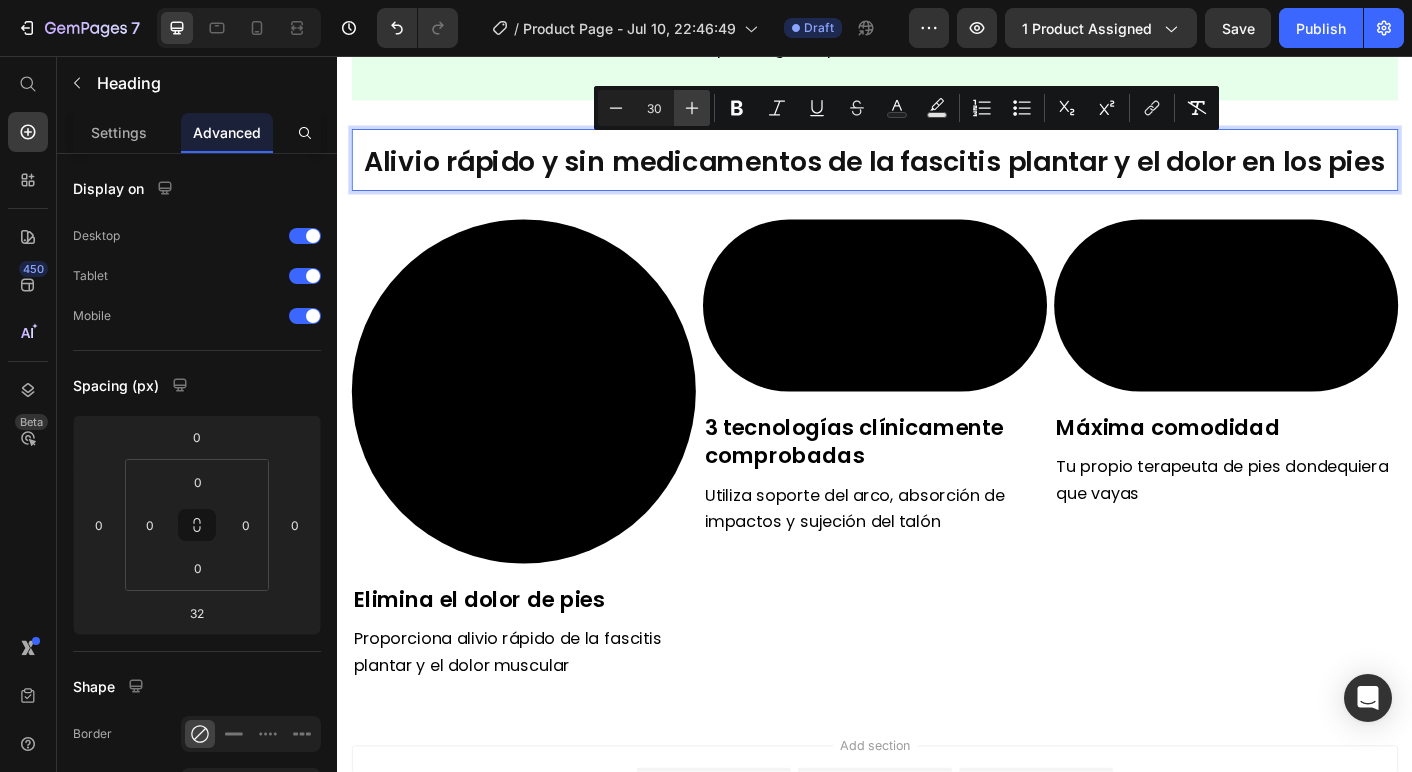 click 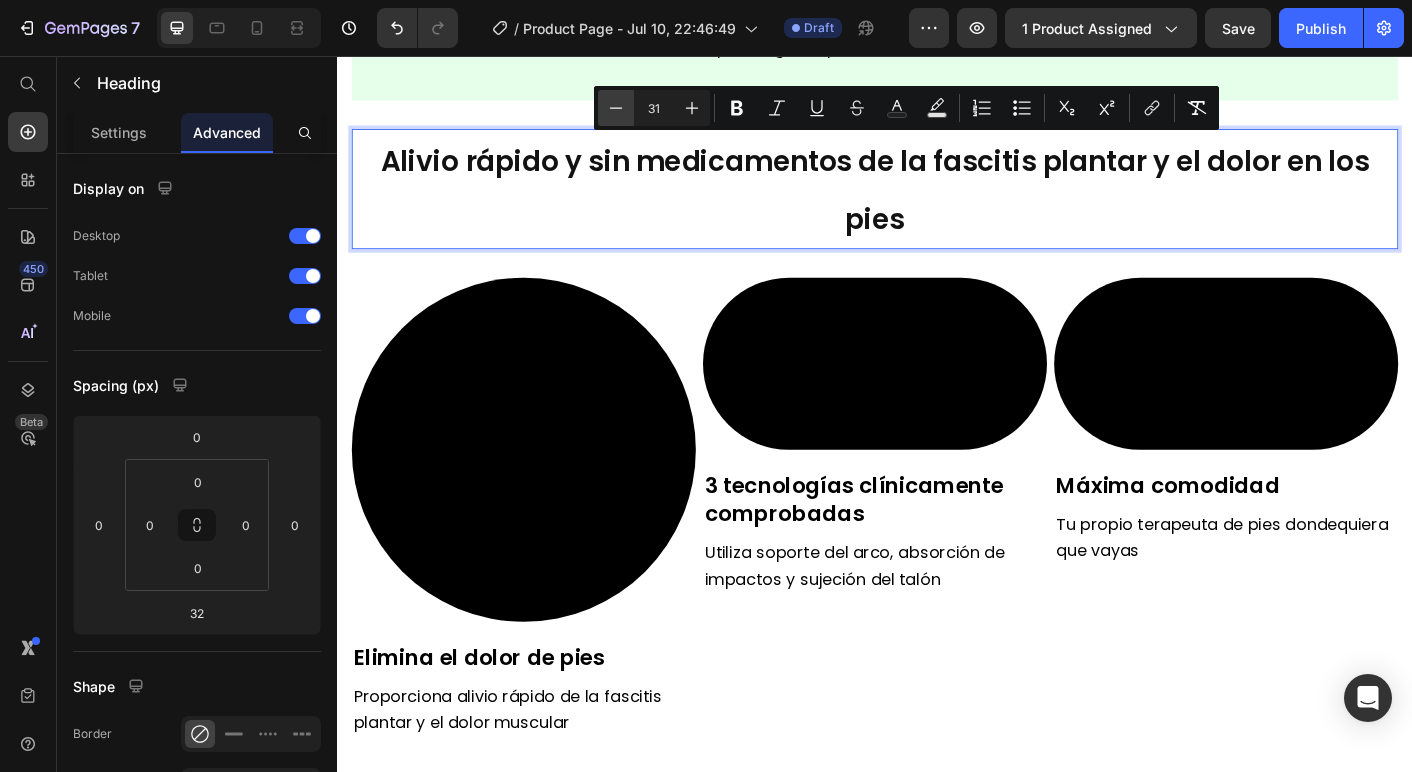 click 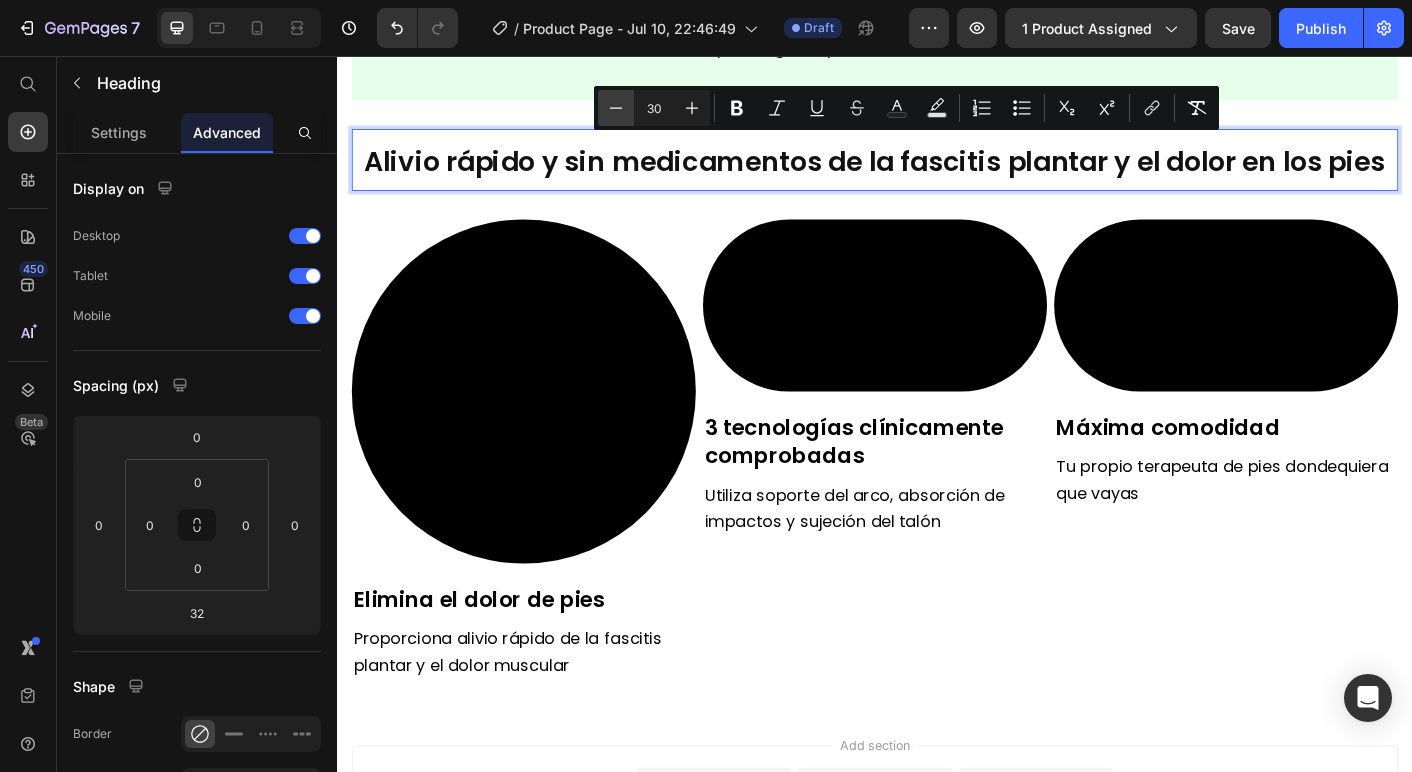 click 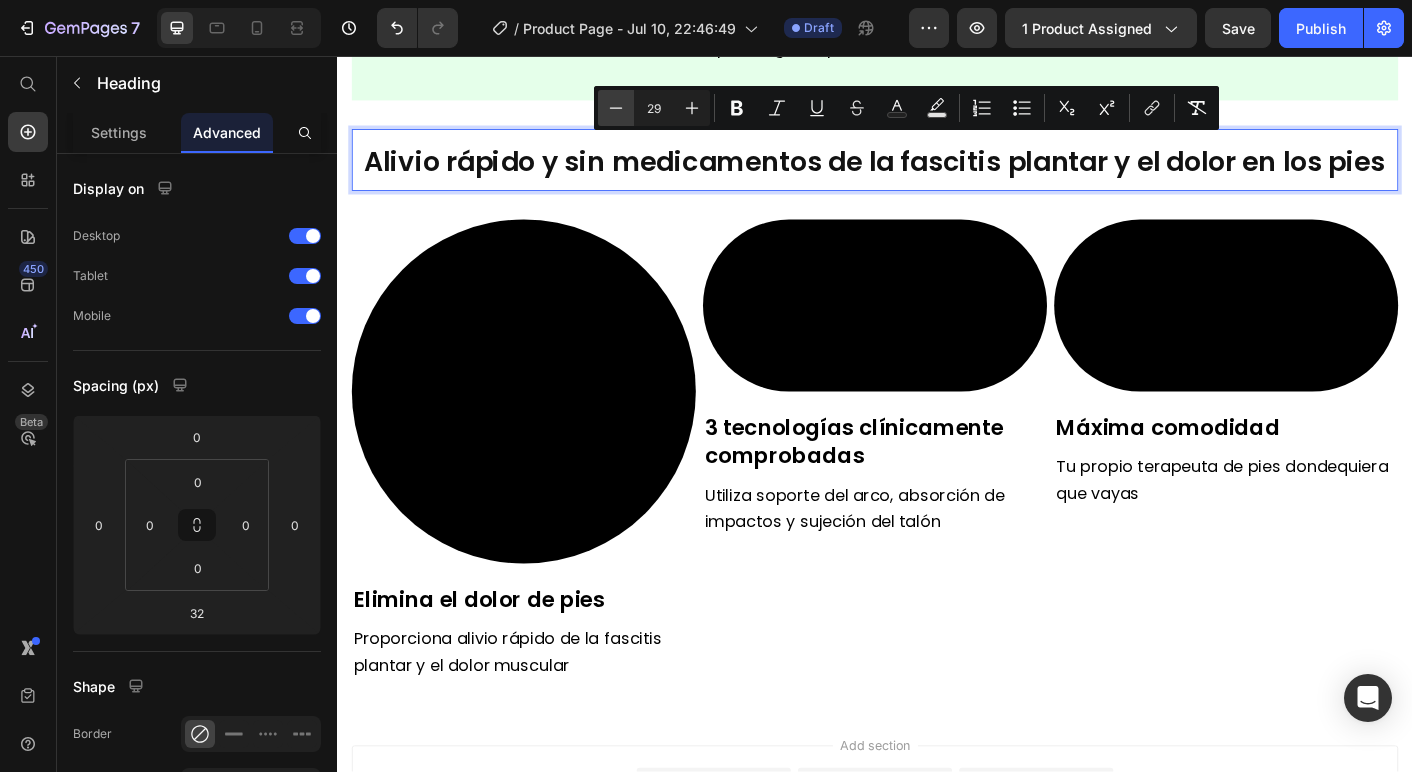 click 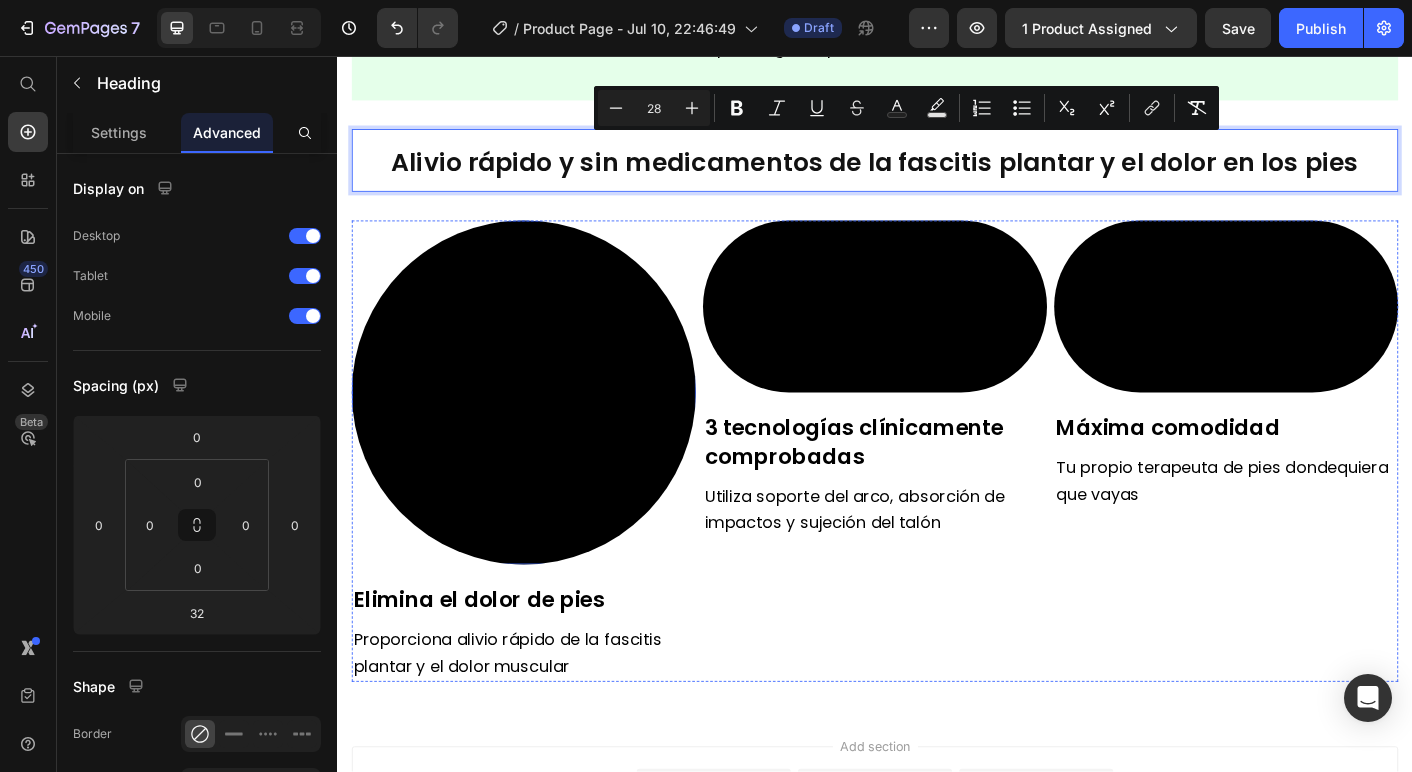 click at bounding box center [545, 432] 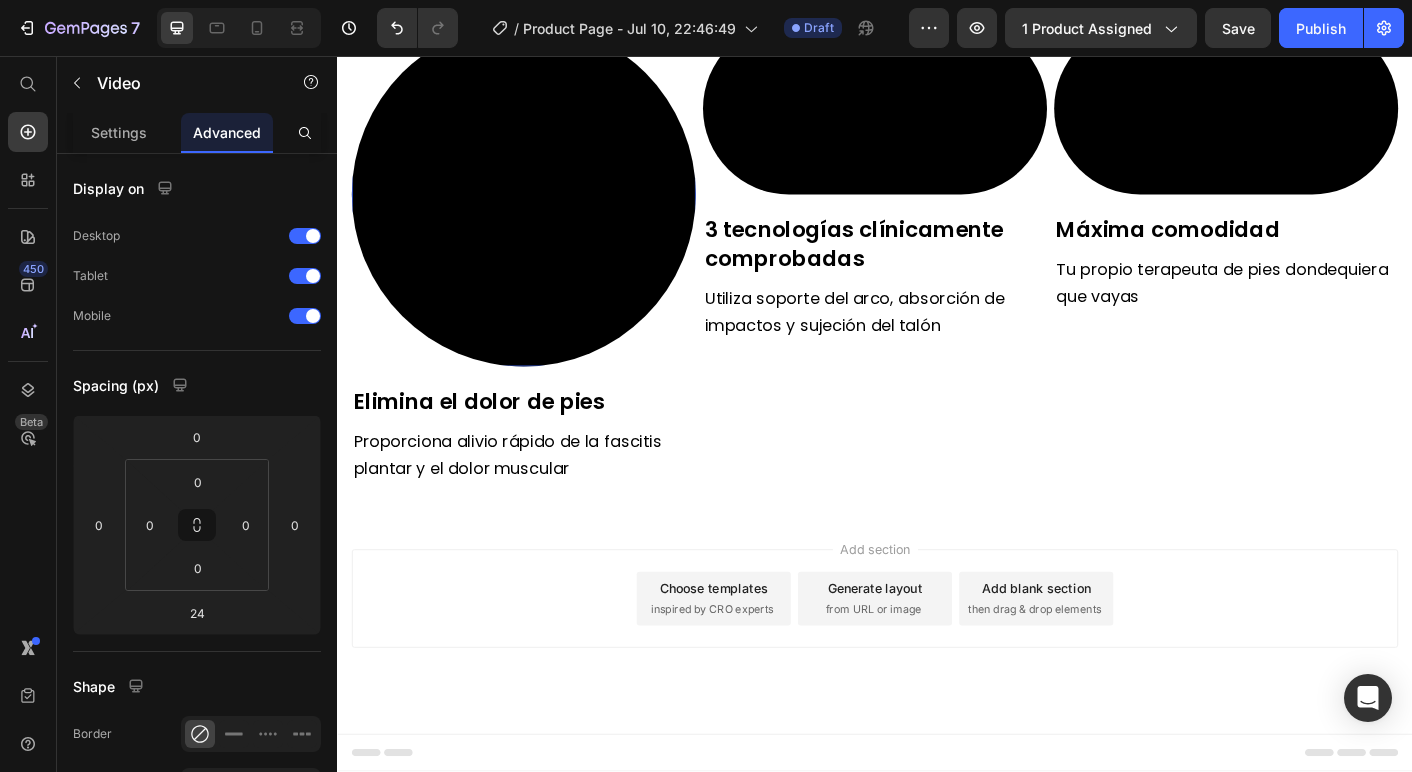 scroll, scrollTop: 1587, scrollLeft: 0, axis: vertical 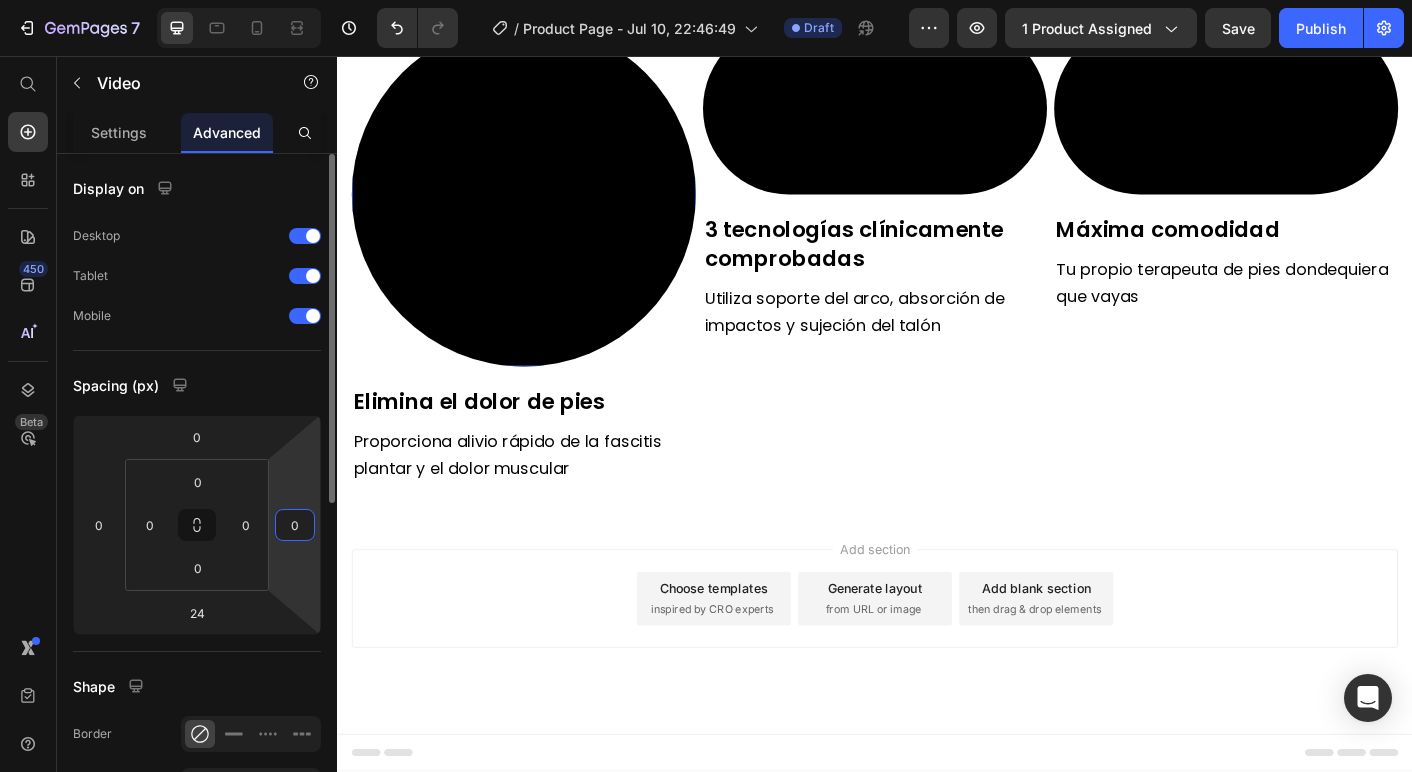click on "0" at bounding box center [295, 525] 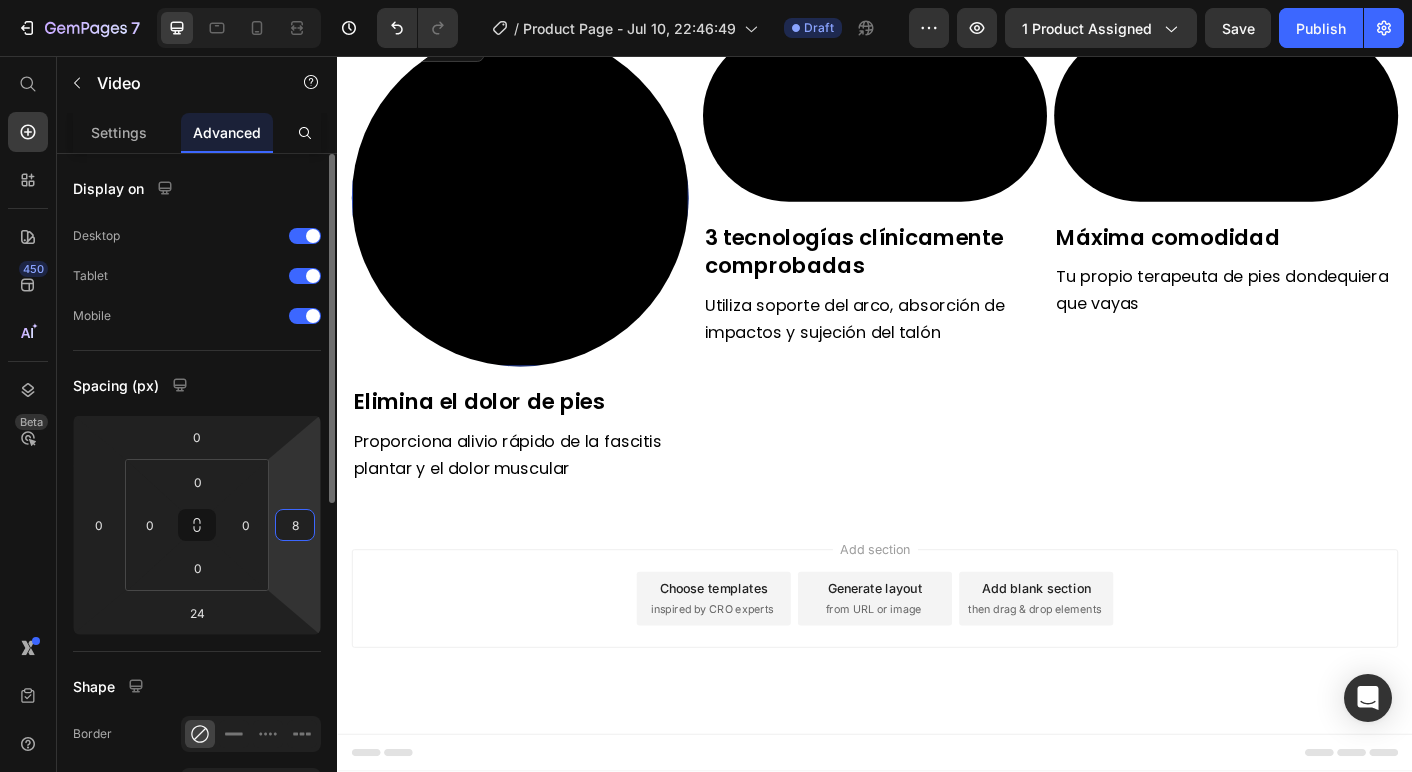 type on "8" 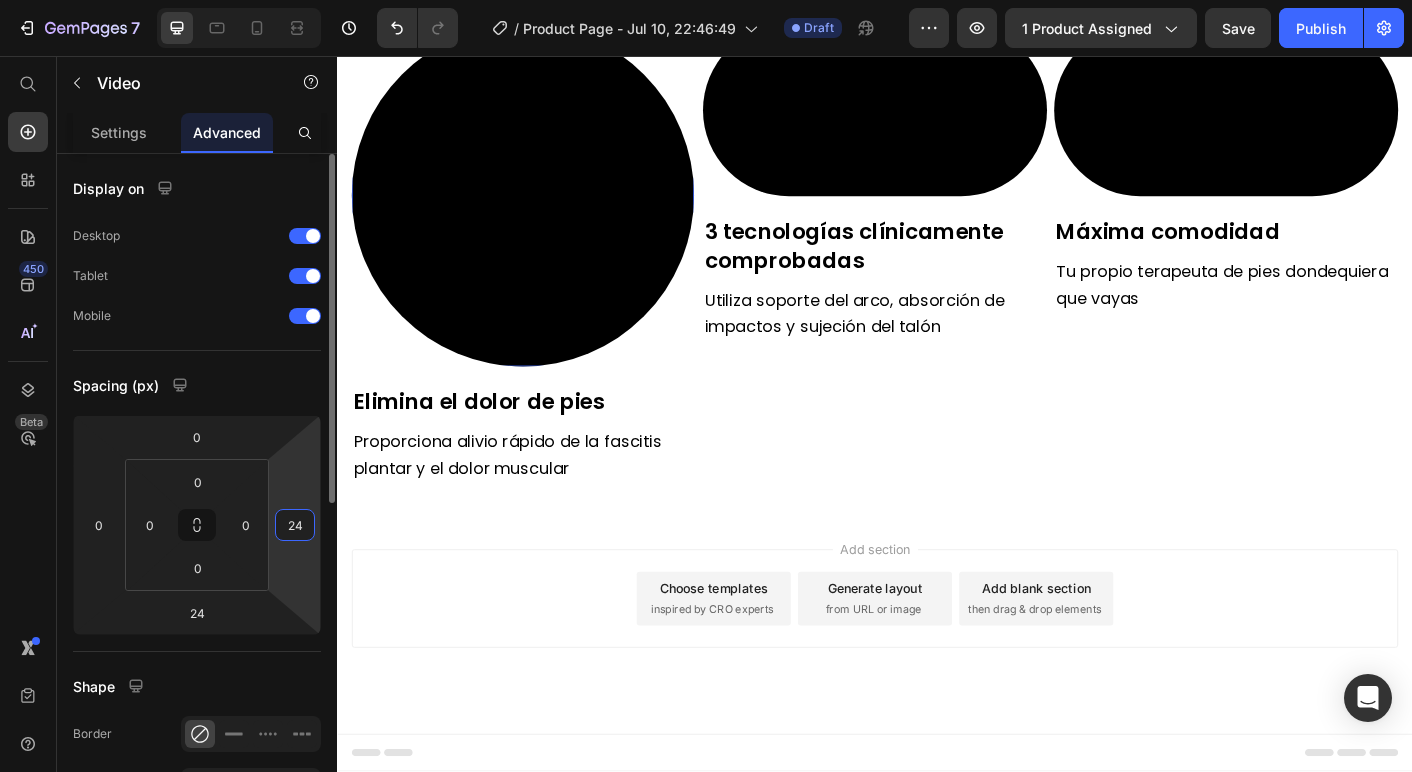 type on "24" 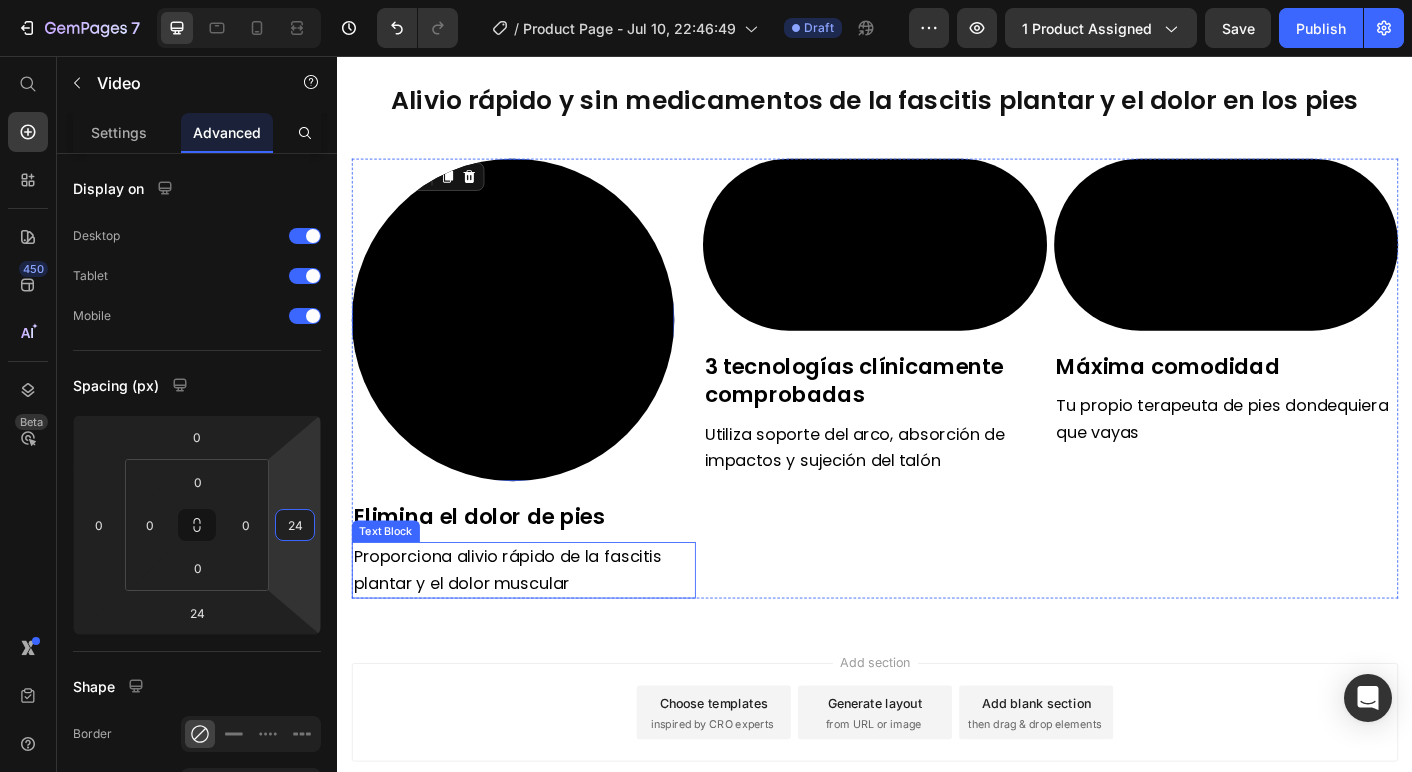 scroll, scrollTop: 1411, scrollLeft: 0, axis: vertical 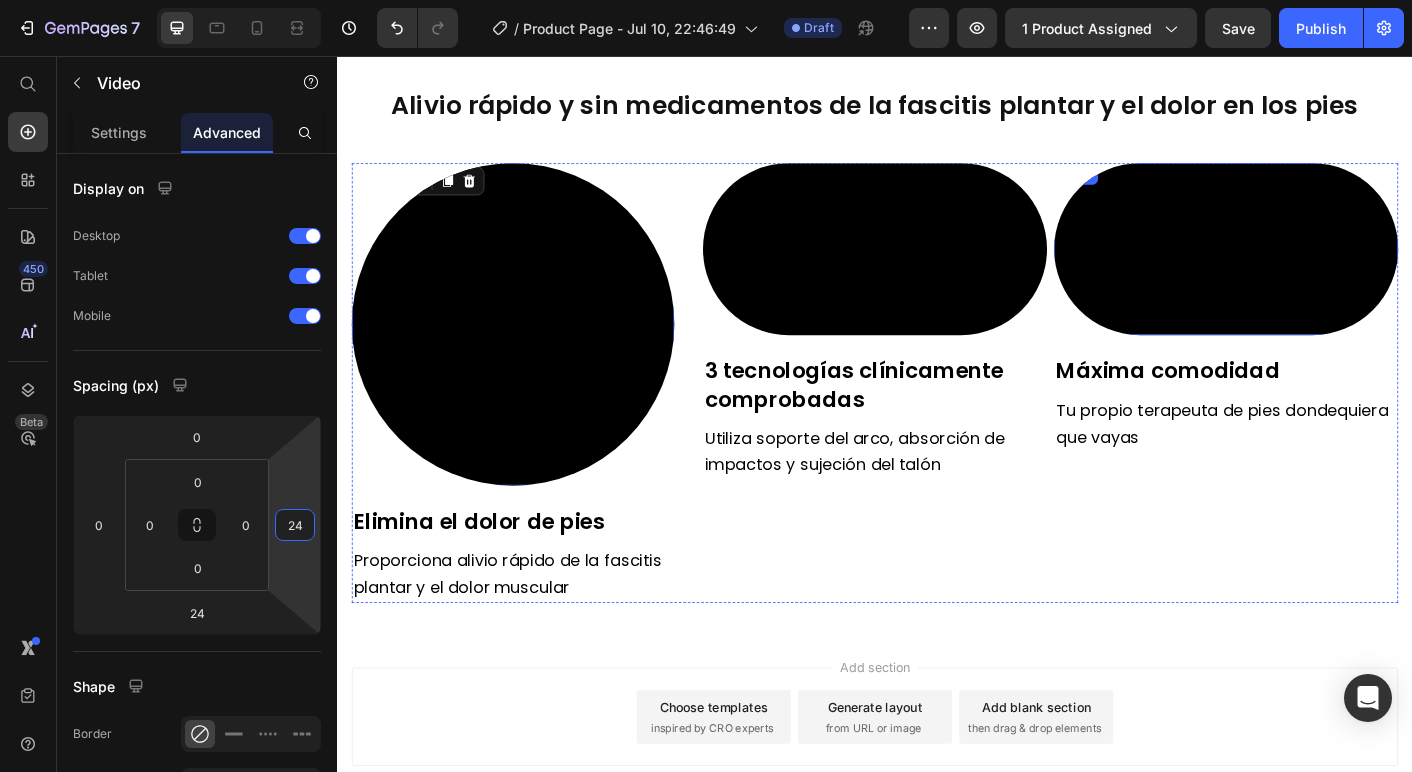 click at bounding box center (1329, 272) 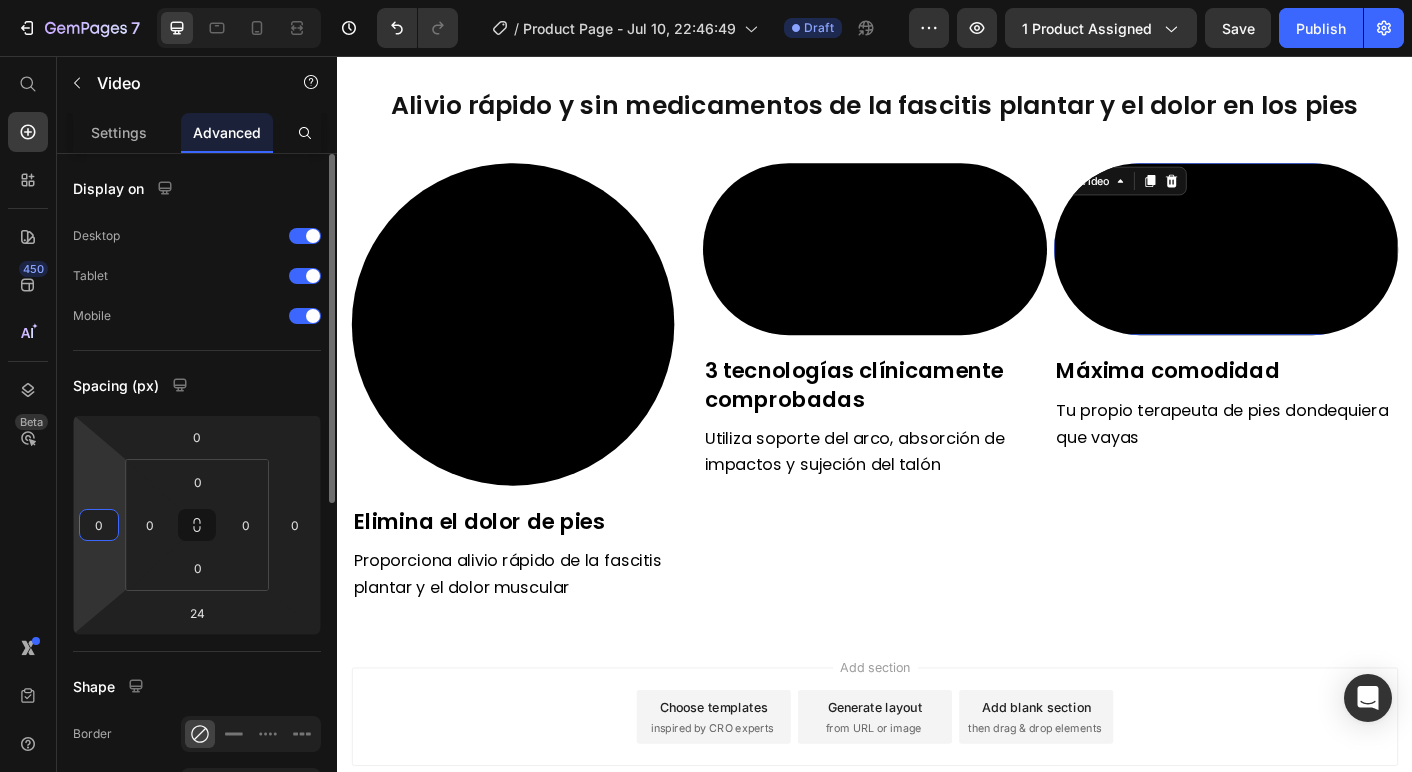 click on "0" at bounding box center (99, 525) 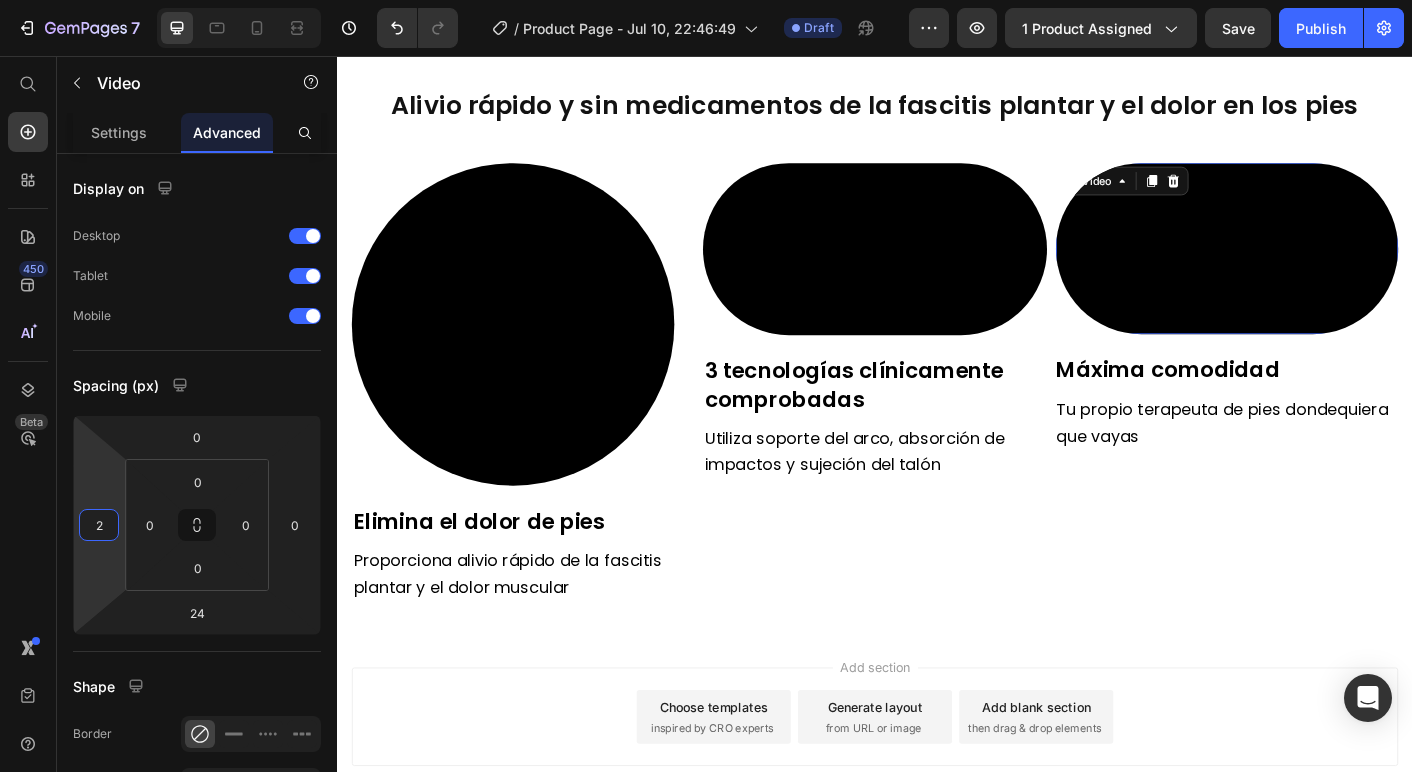 type on "24" 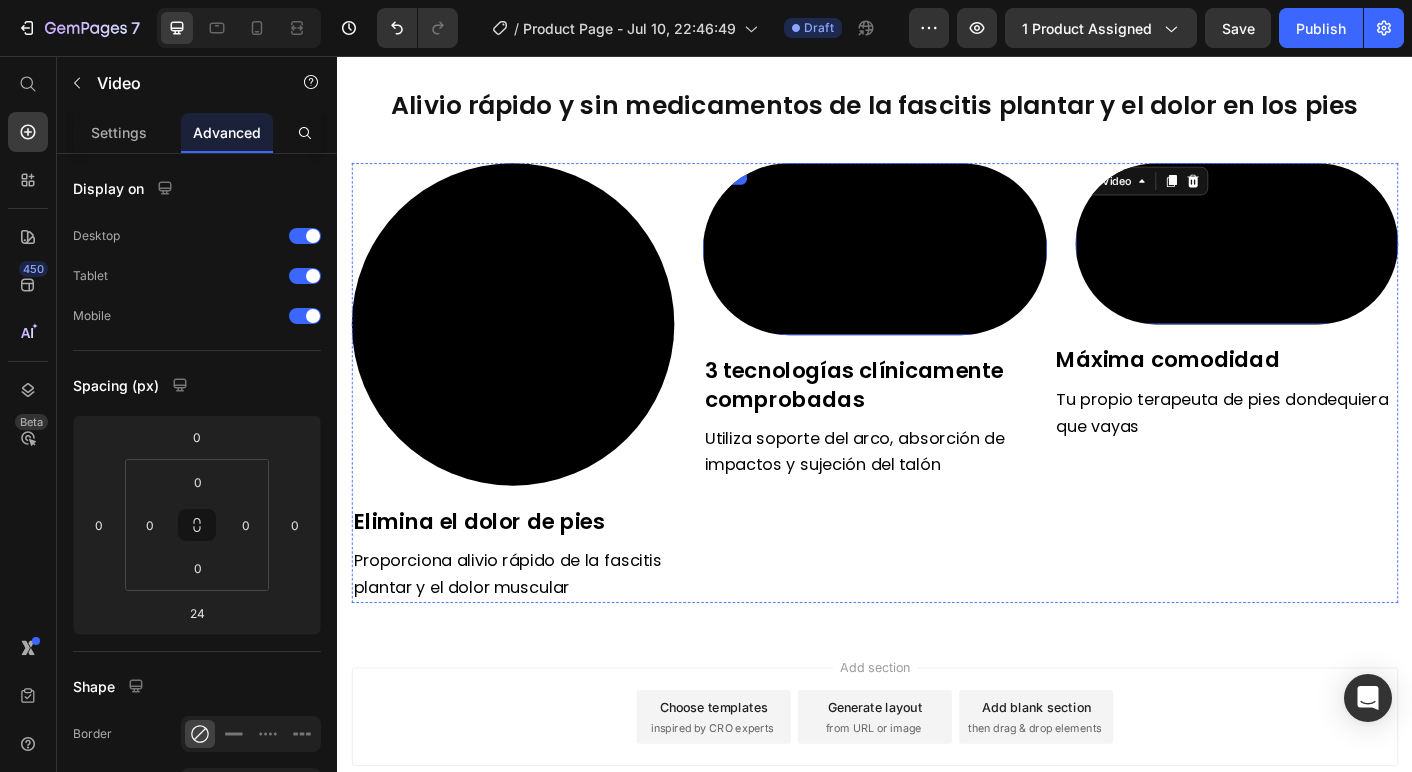 click at bounding box center [937, 272] 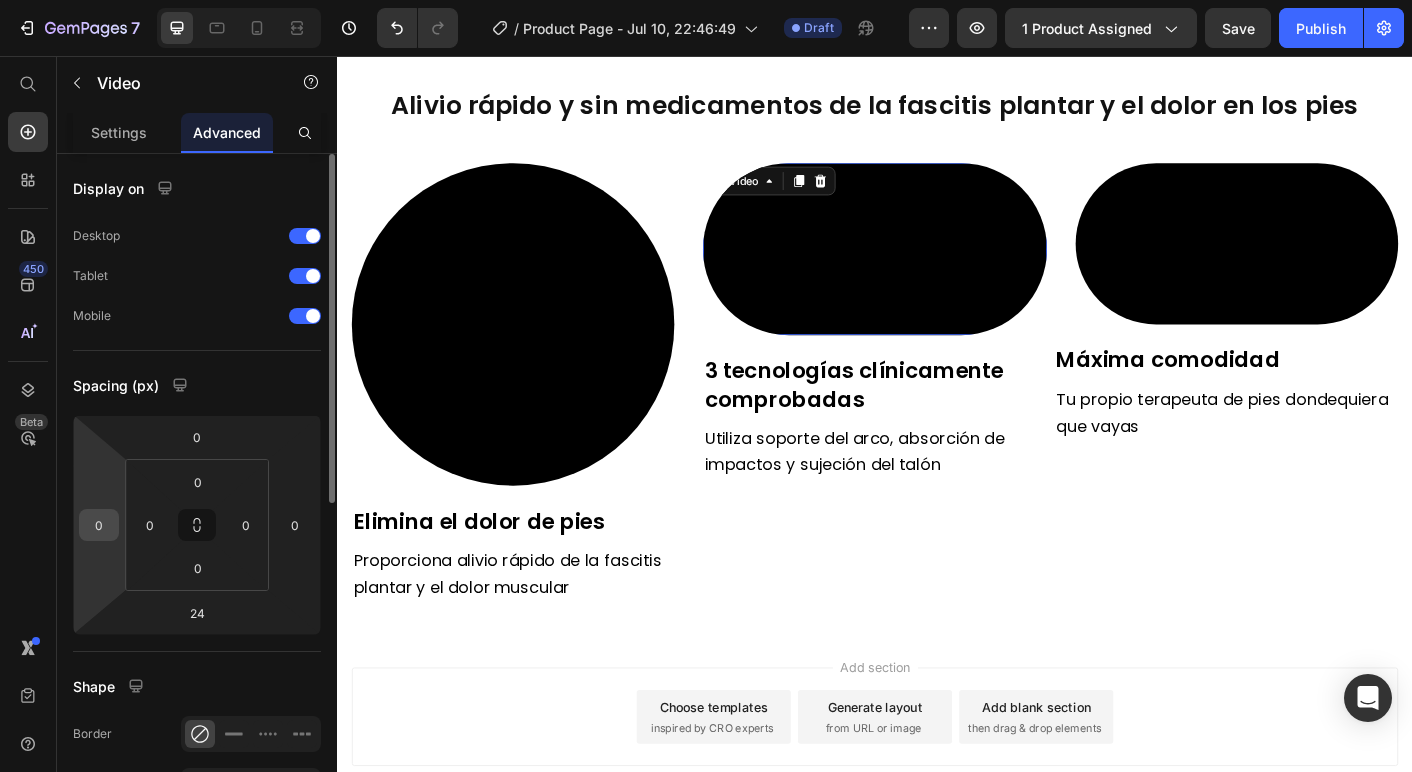 click on "0" at bounding box center (99, 525) 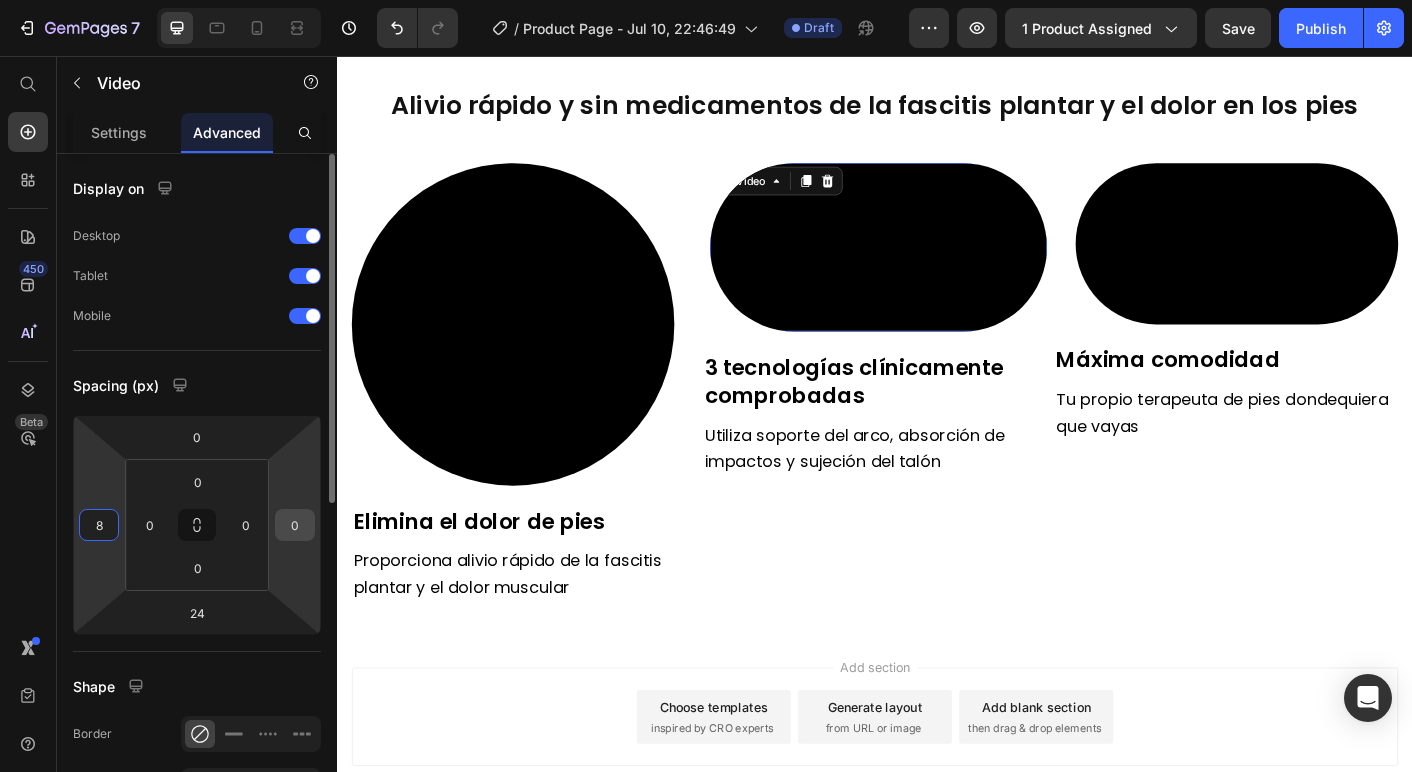 type on "8" 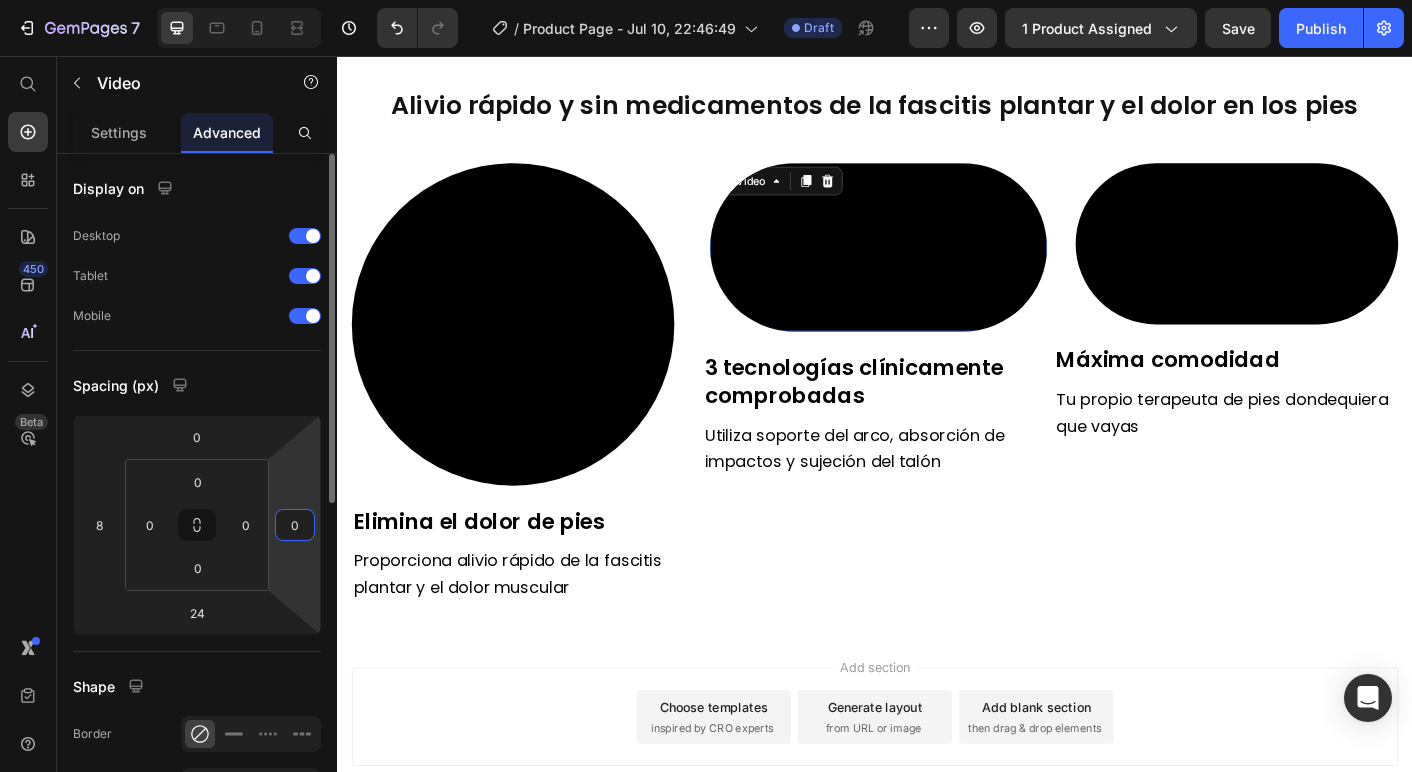 click on "0" at bounding box center (295, 525) 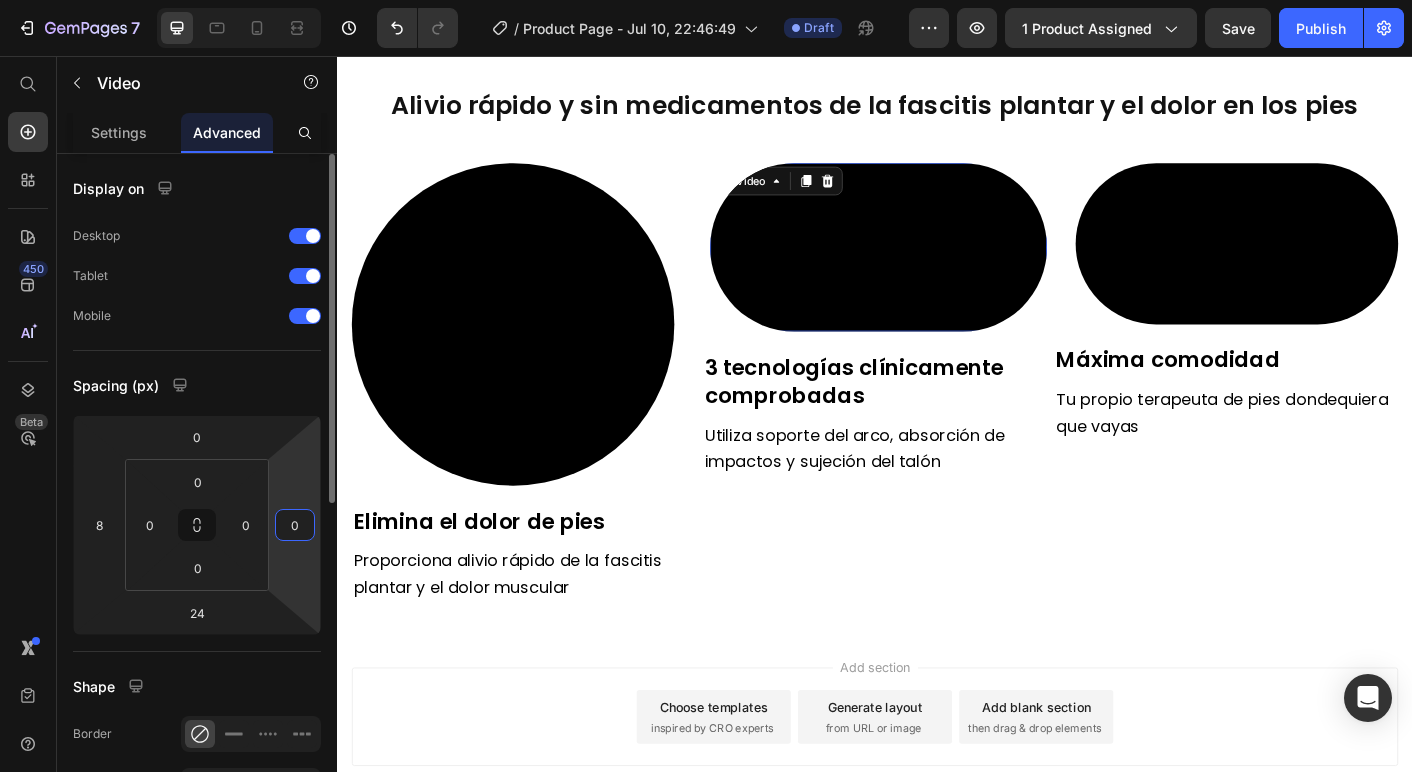 type on "8" 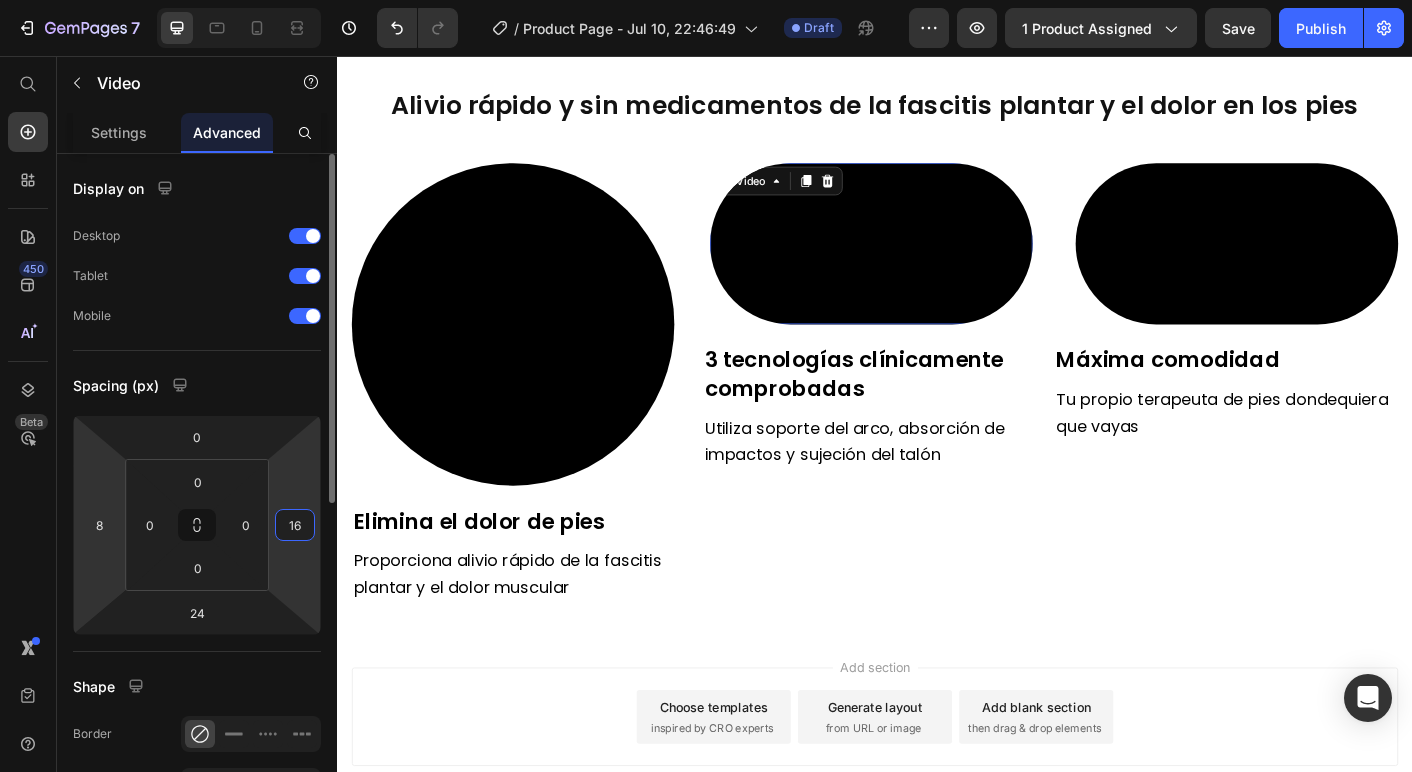 type on "16" 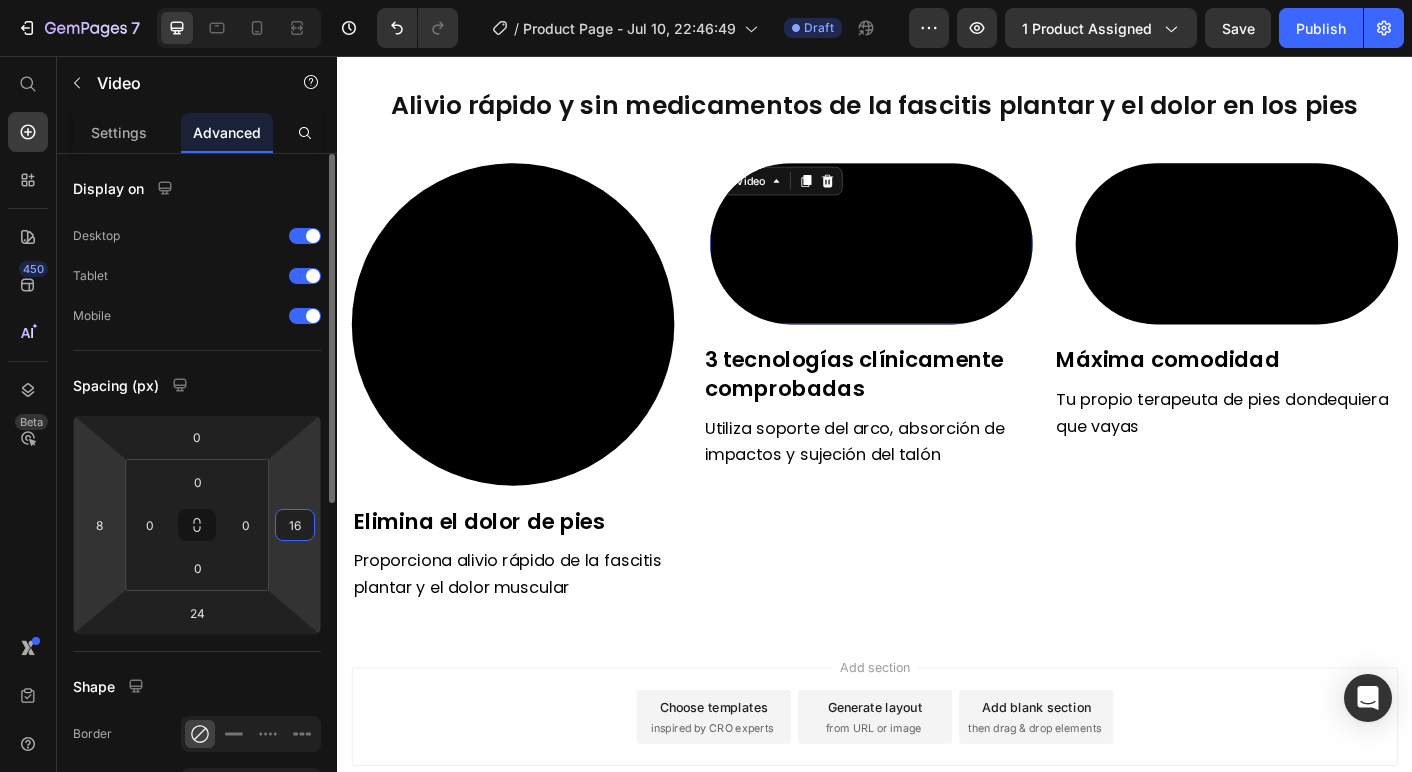 click on "7   /  Product Page - Jul 10, 22:46:49 Draft Preview 1 product assigned  Save   Publish  450 Beta Start with Sections Elements Hero Section Product Detail Brands Trusted Badges Guarantee Product Breakdown How to use Testimonials Compare Bundle FAQs Social Proof Brand Story Product List Collection Blog List Contact Sticky Add to Cart Custom Footer Browse Library 450 Layout
Row
Row
Row
Row Text
Heading
Text Block Button
Button
Button
Sticky Back to top Media
Image" at bounding box center [706, 0] 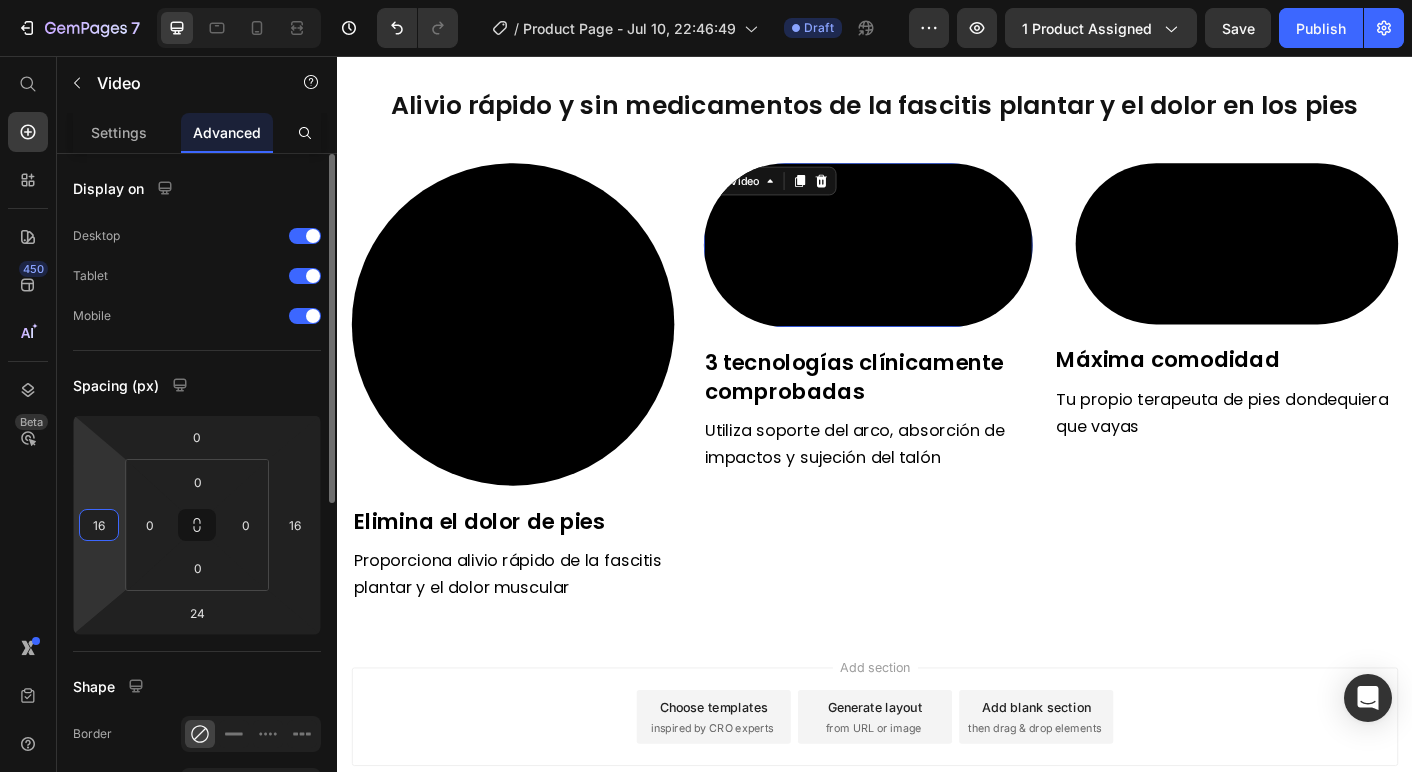 type on "16" 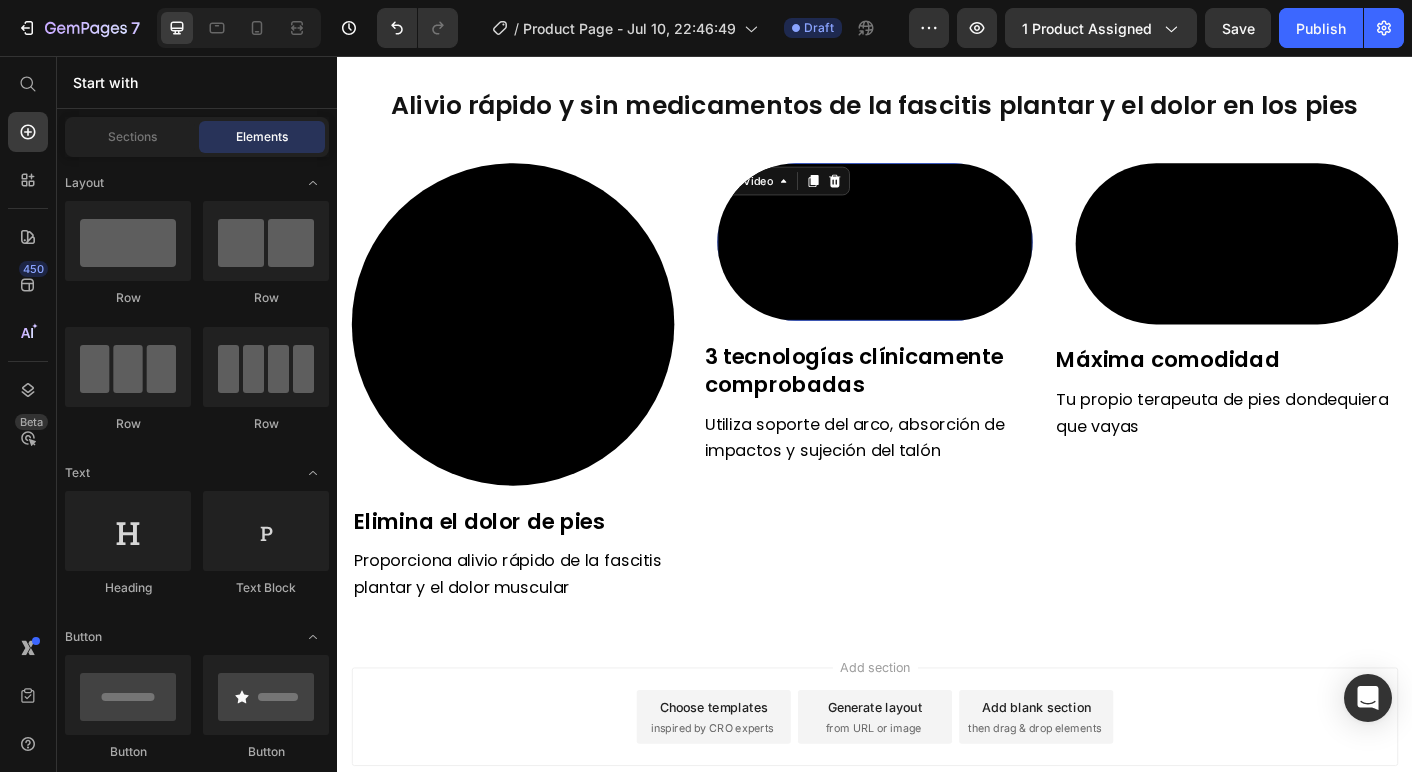 click on "Add section Choose templates inspired by CRO experts Generate layout from URL or image Add blank section then drag & drop elements" at bounding box center (937, 794) 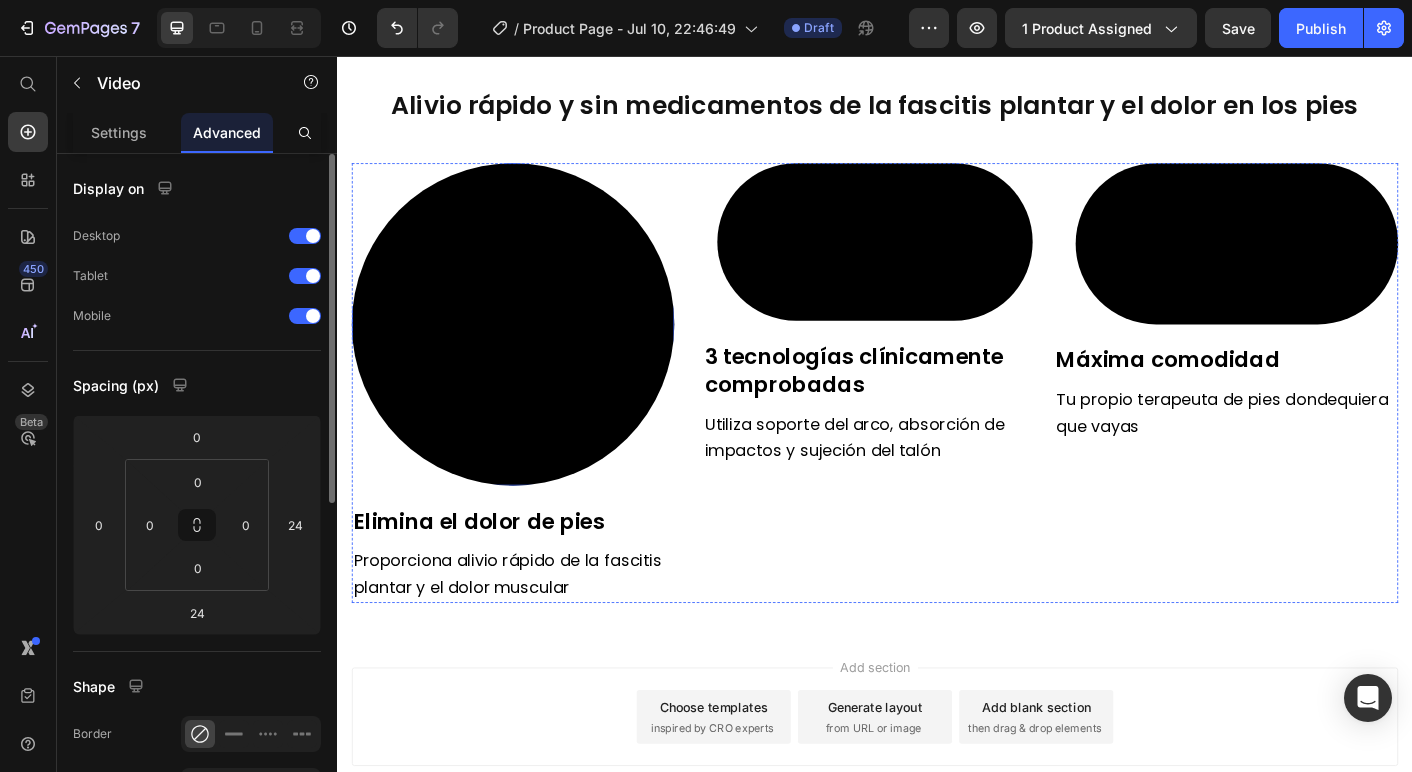 click at bounding box center (533, 356) 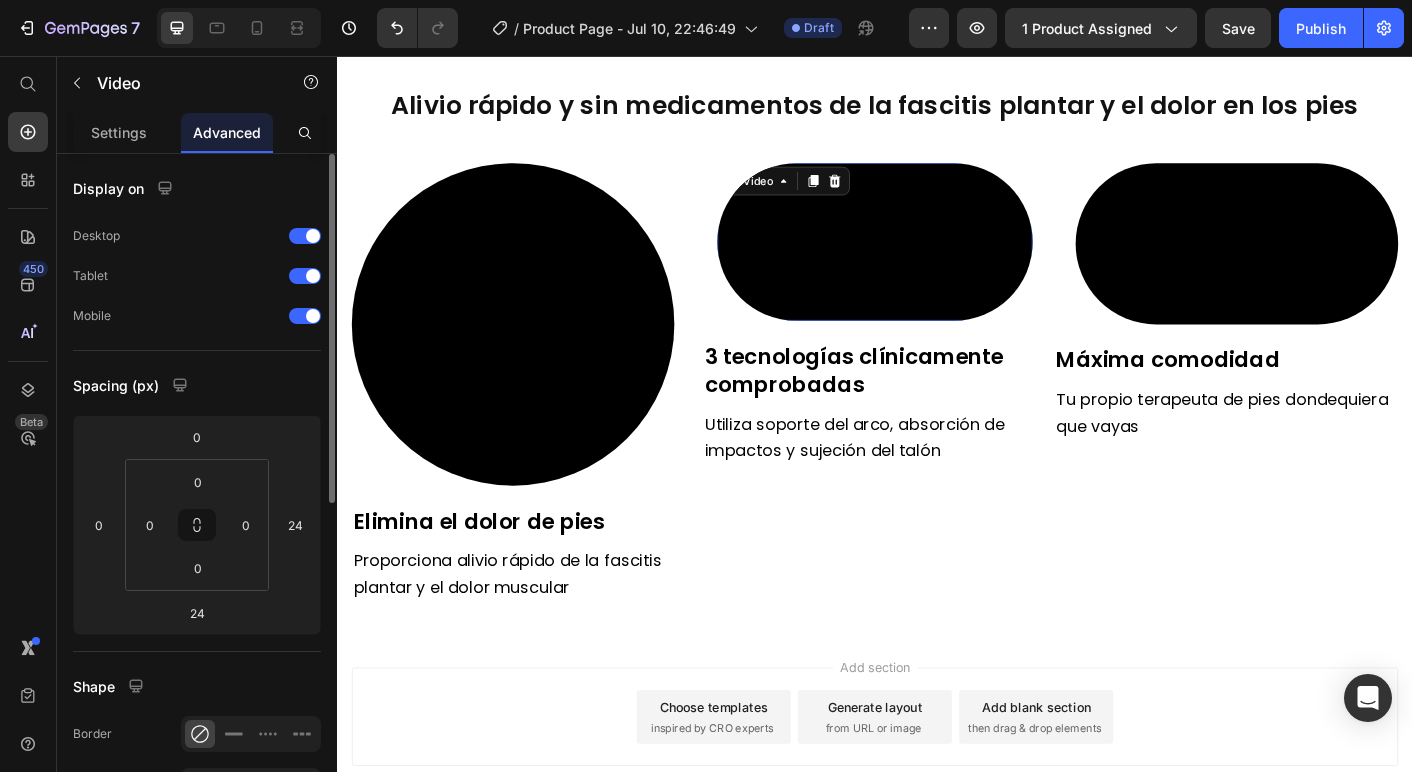 click at bounding box center (937, 264) 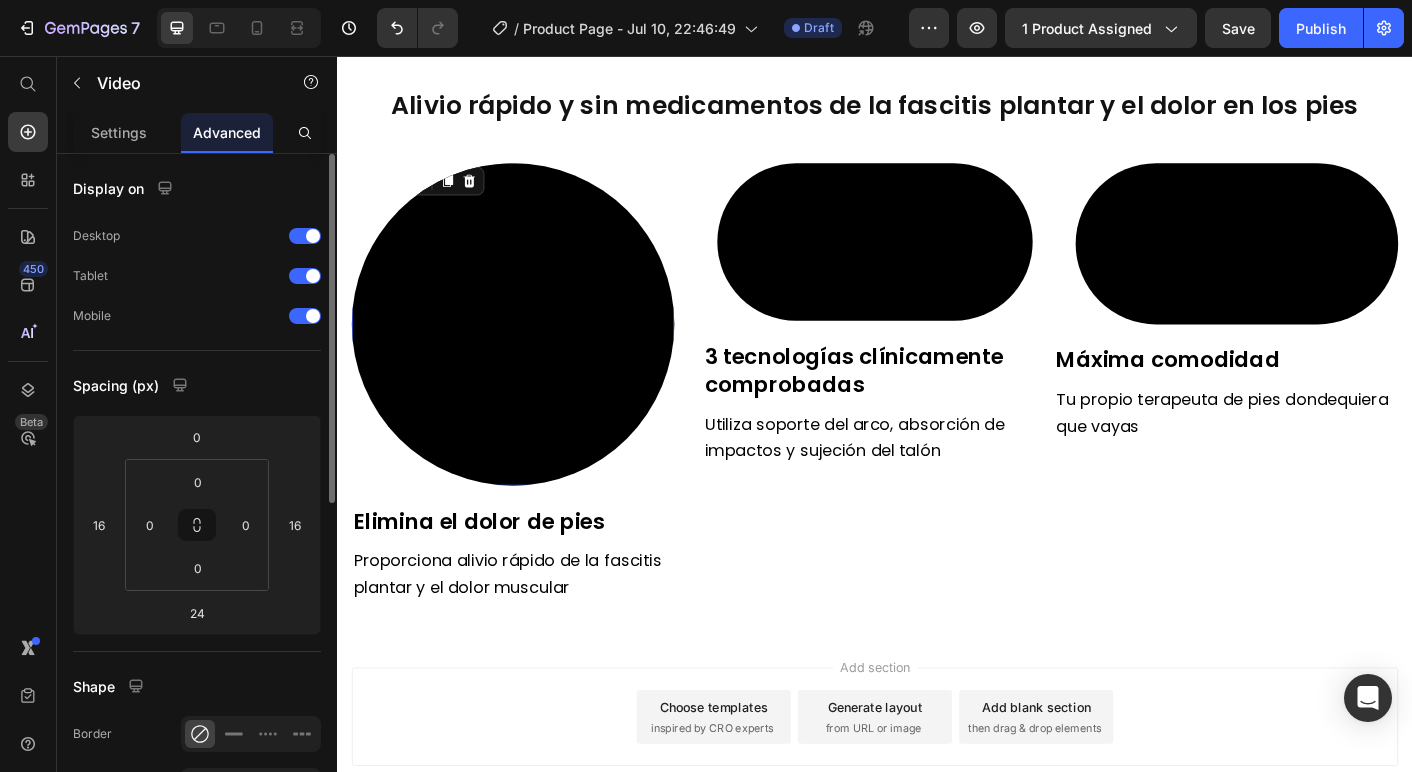 click at bounding box center [533, 356] 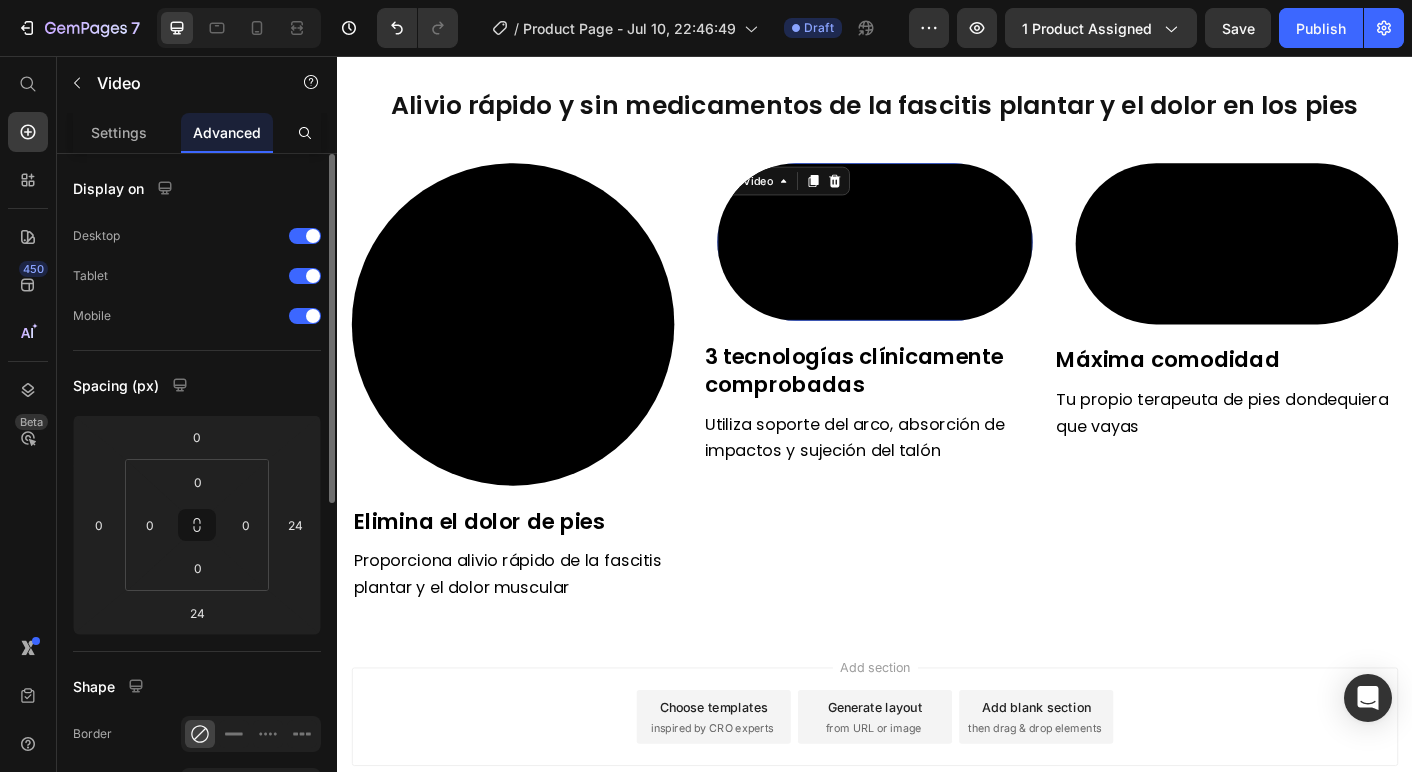 click at bounding box center (937, 264) 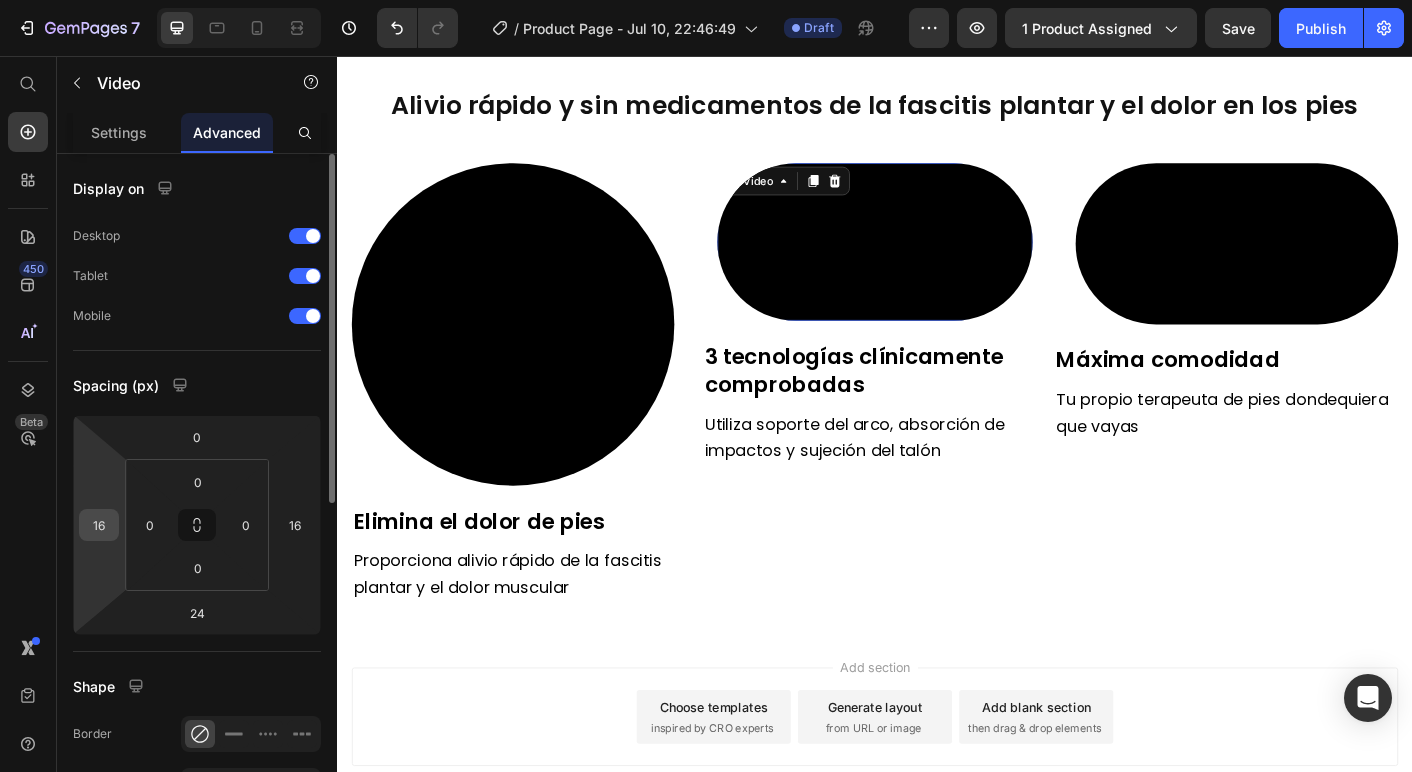 click on "16" at bounding box center (99, 525) 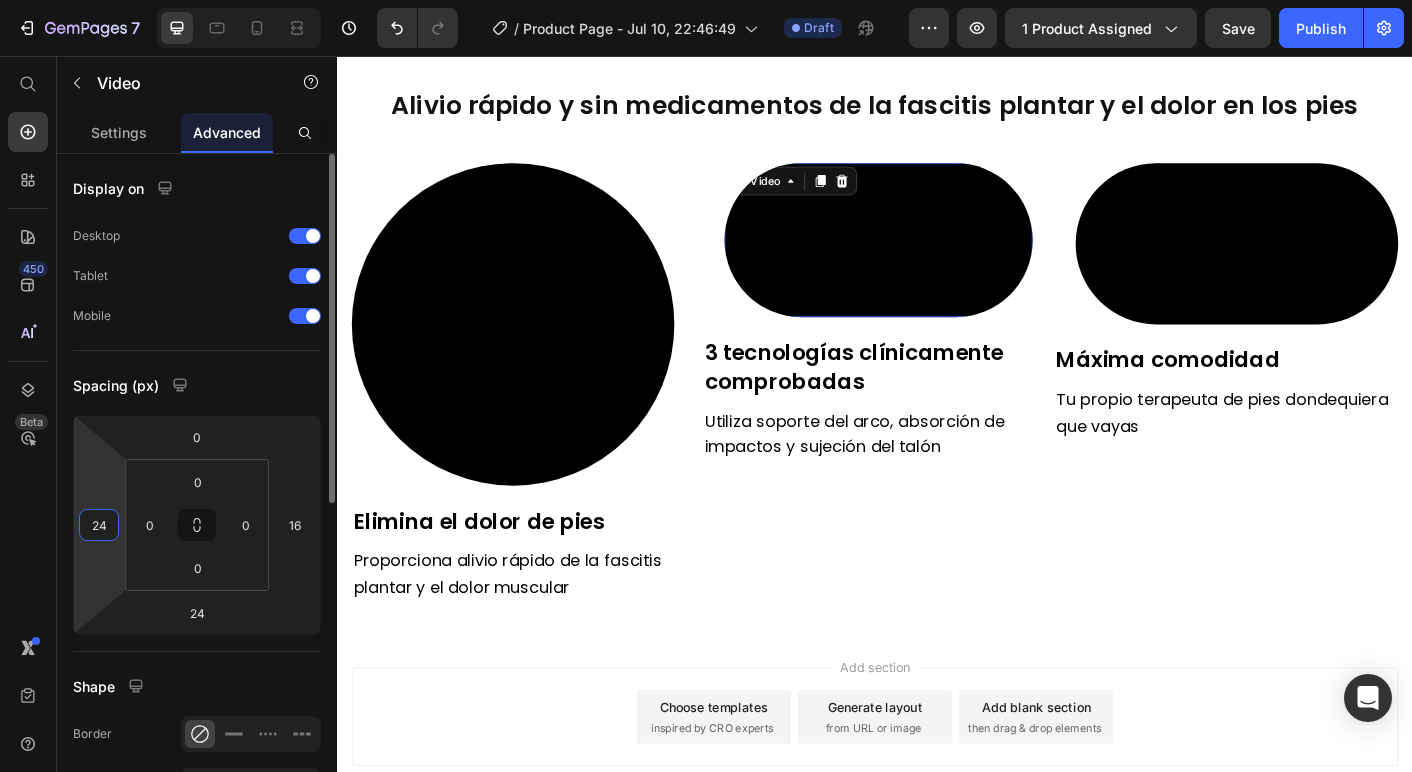 type on "24" 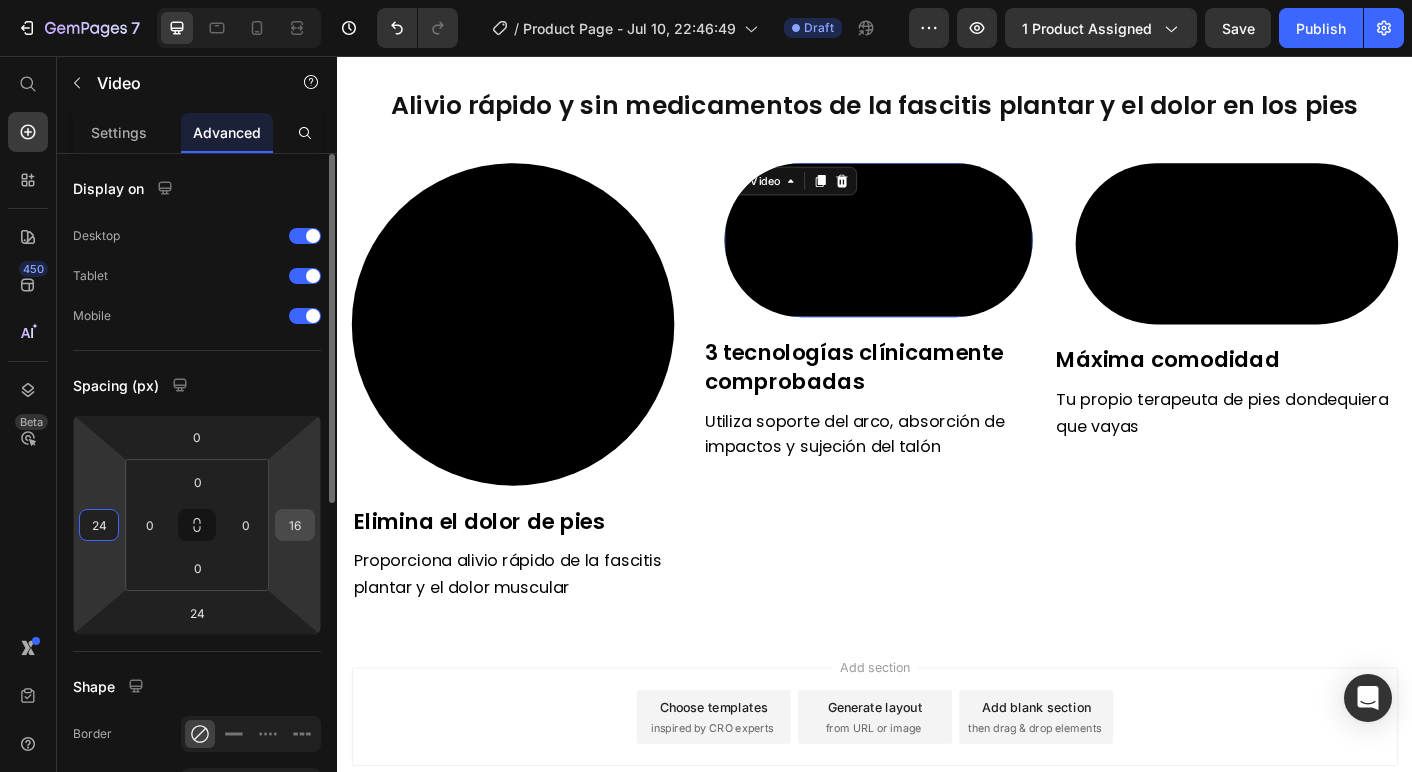 click on "16" at bounding box center (295, 525) 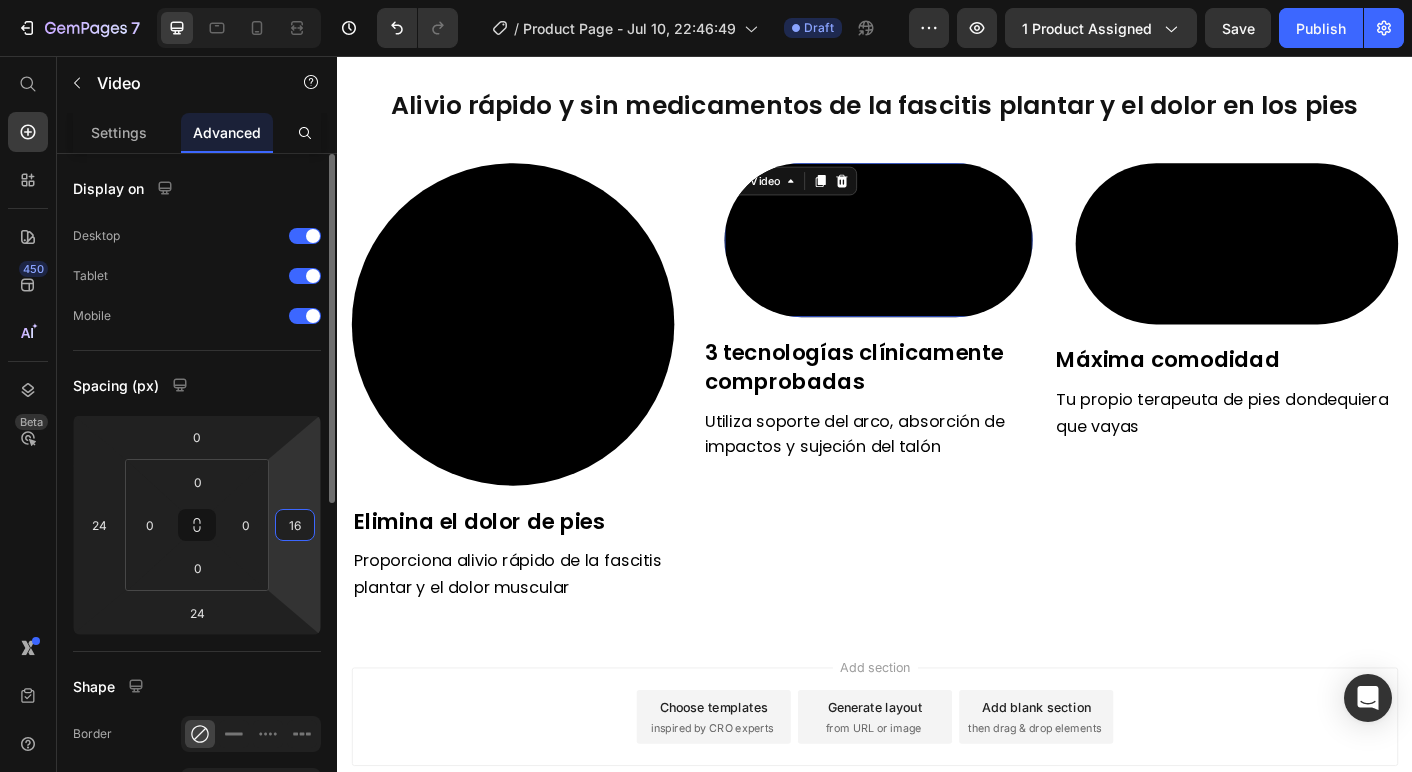 click on "16" at bounding box center [295, 525] 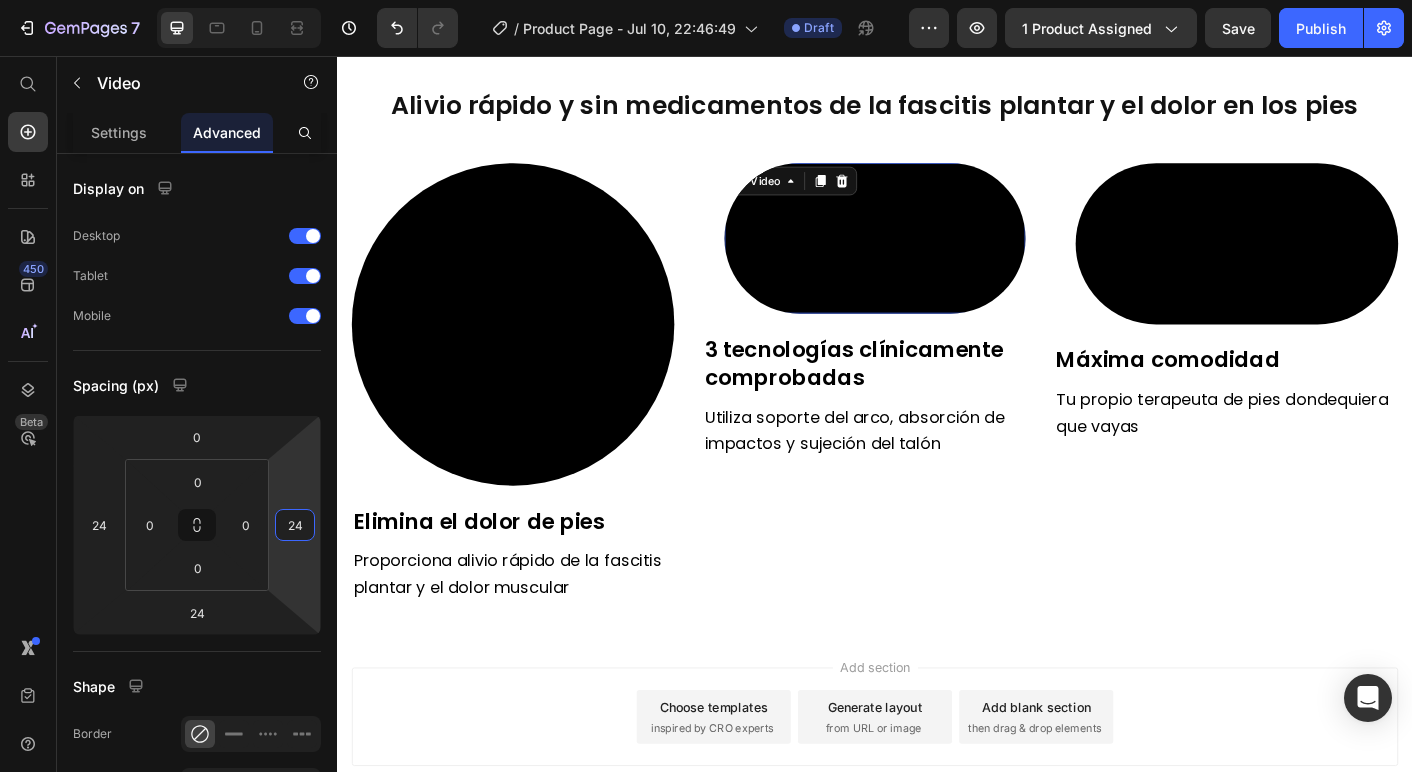 type on "24" 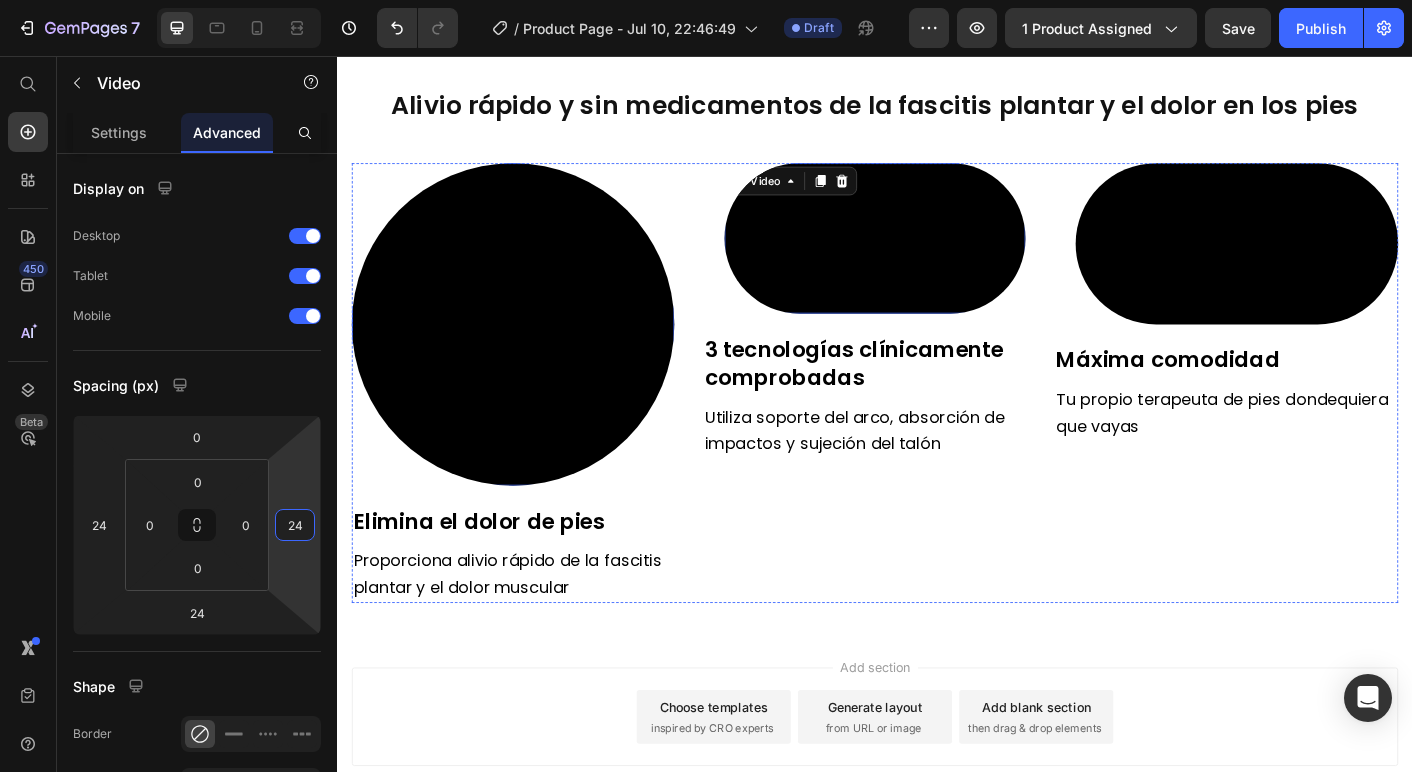 click at bounding box center [533, 356] 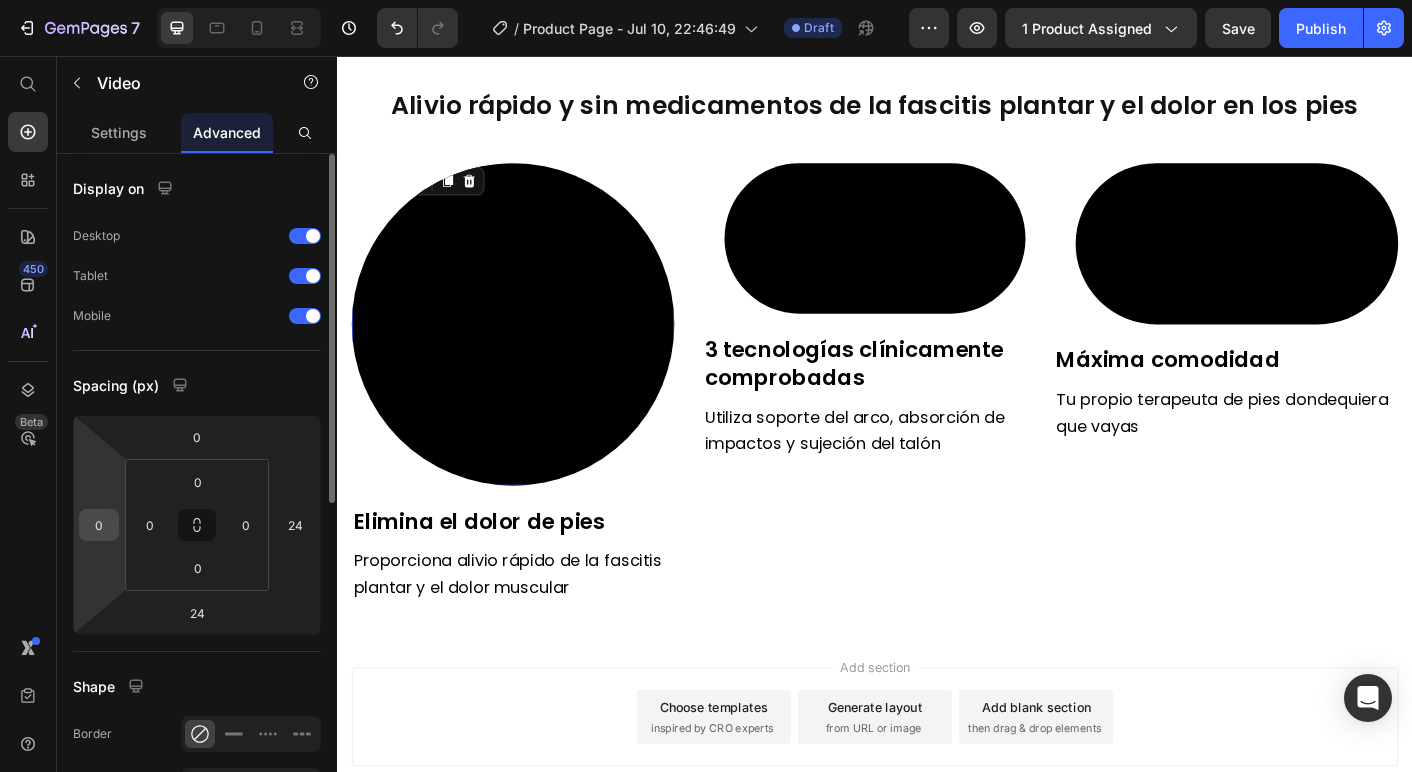 click on "0" at bounding box center (99, 525) 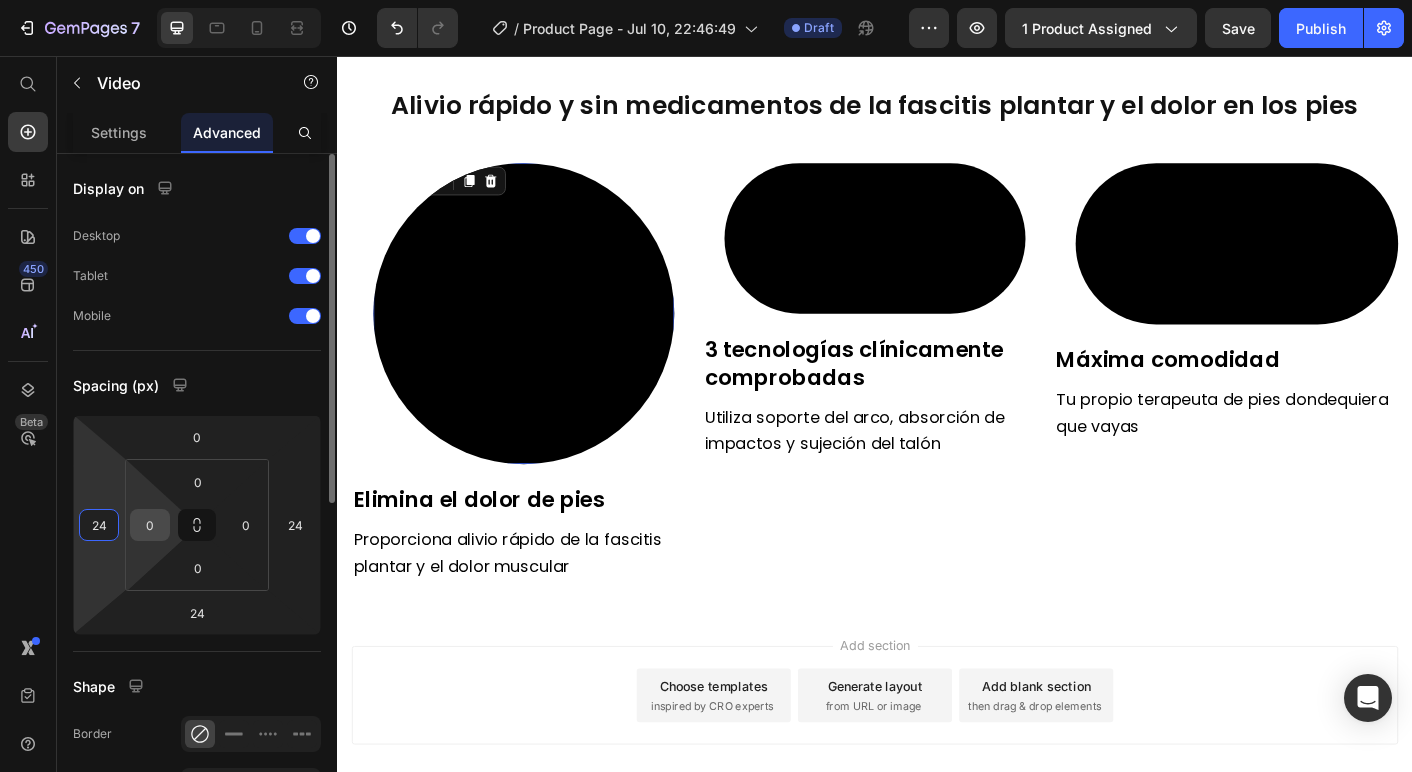 type on "2" 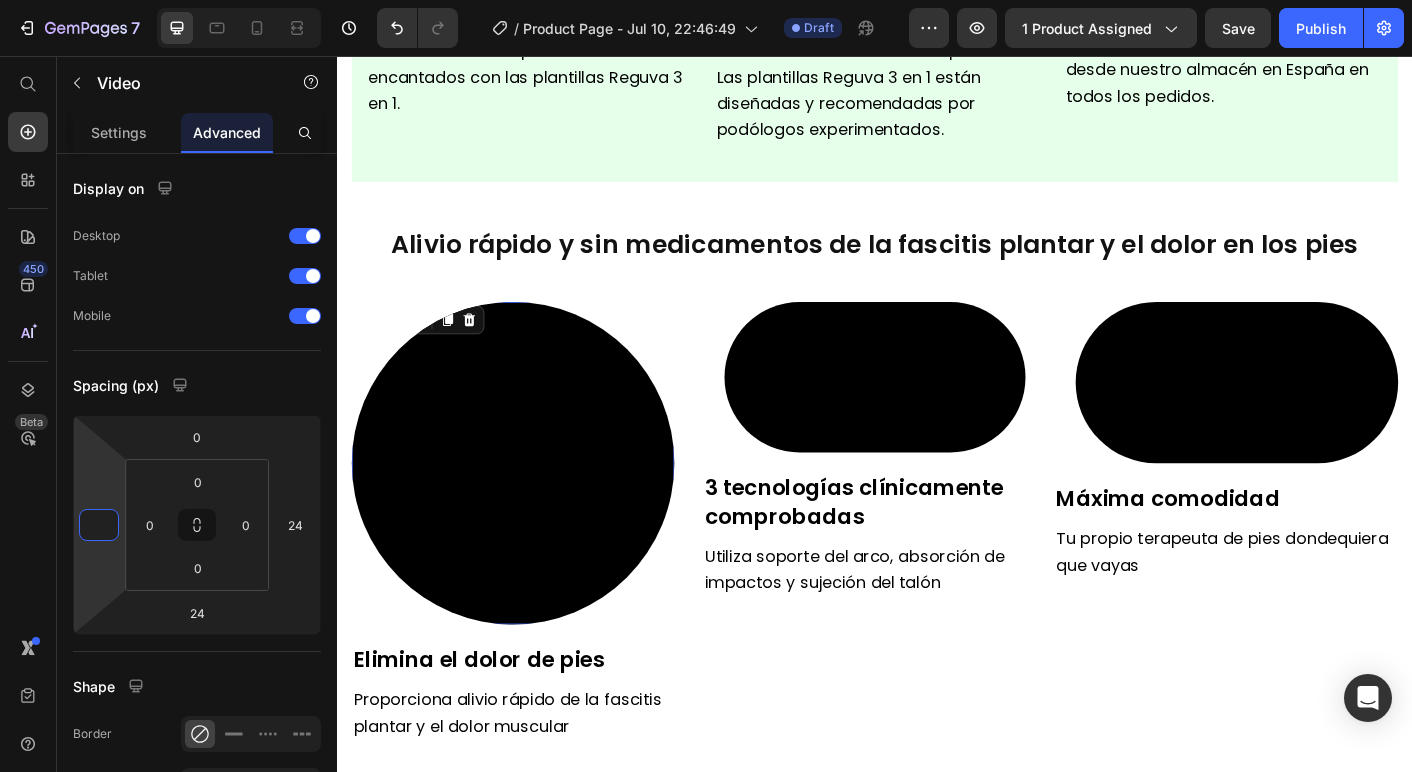 scroll, scrollTop: 1242, scrollLeft: 0, axis: vertical 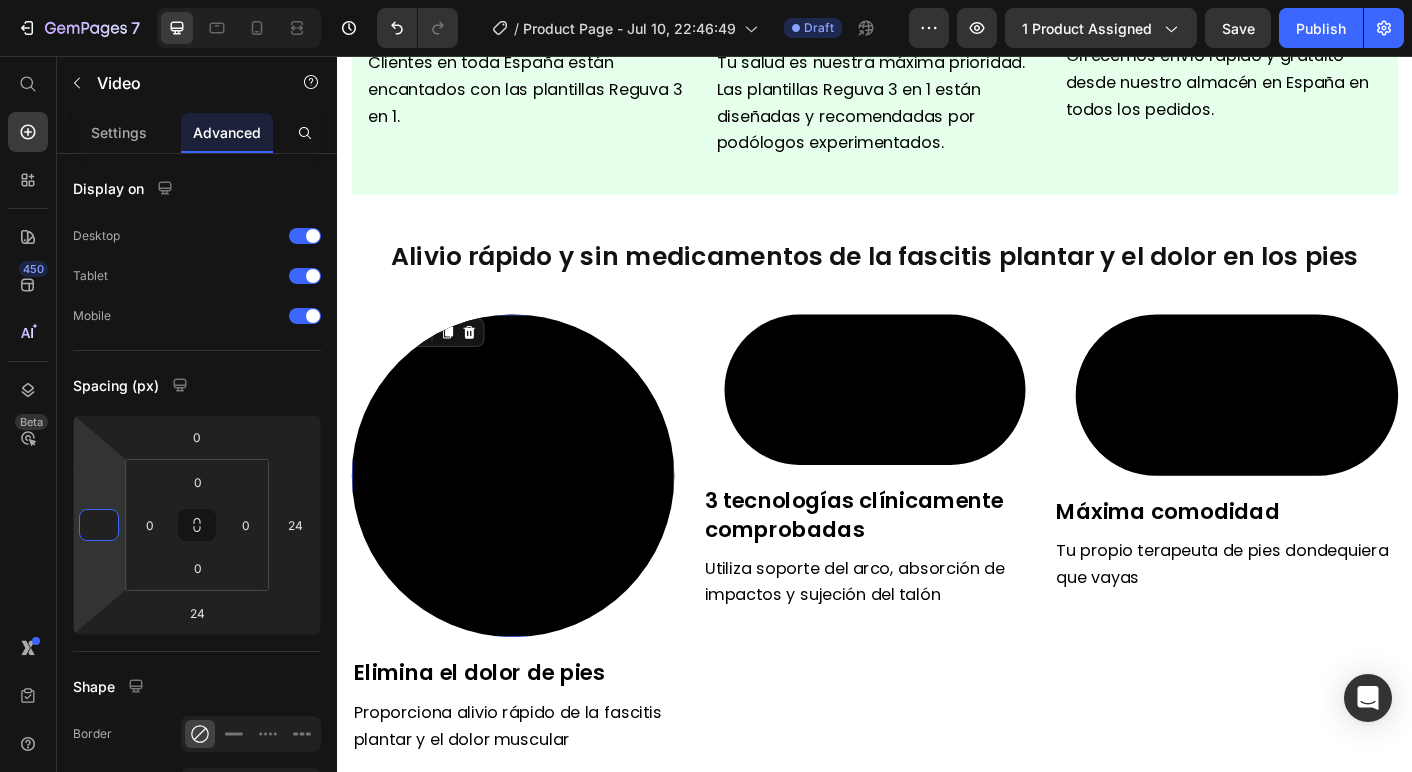 type on "0" 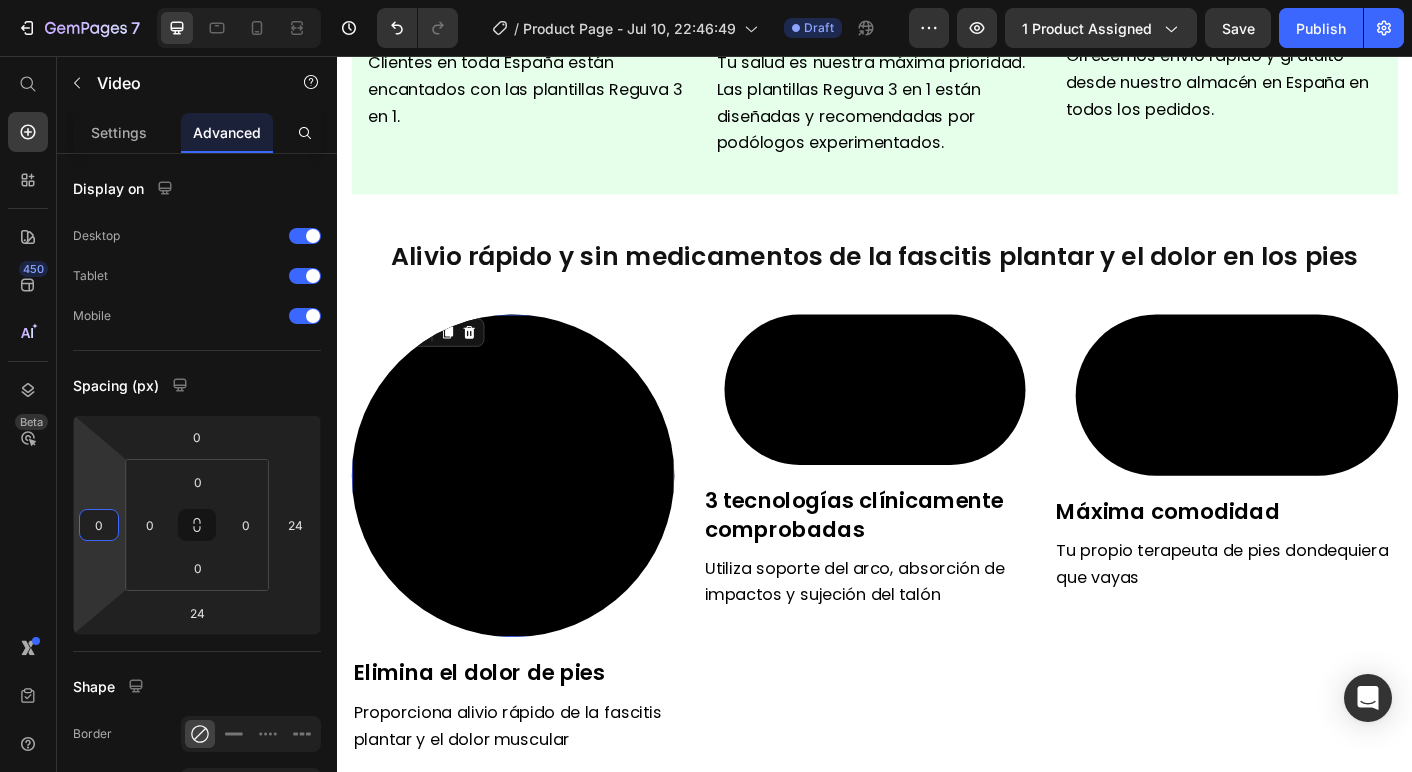 click at bounding box center [533, 525] 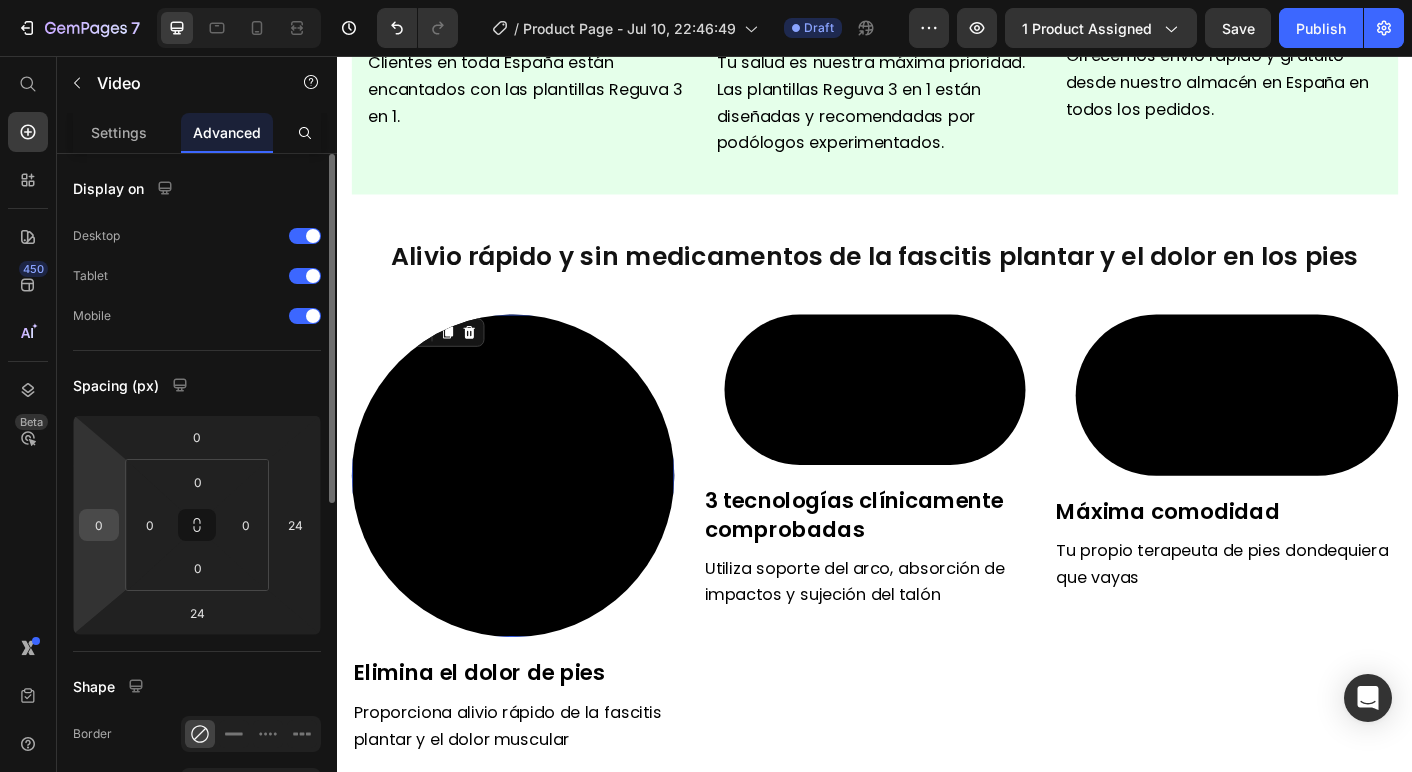click on "0" at bounding box center [99, 525] 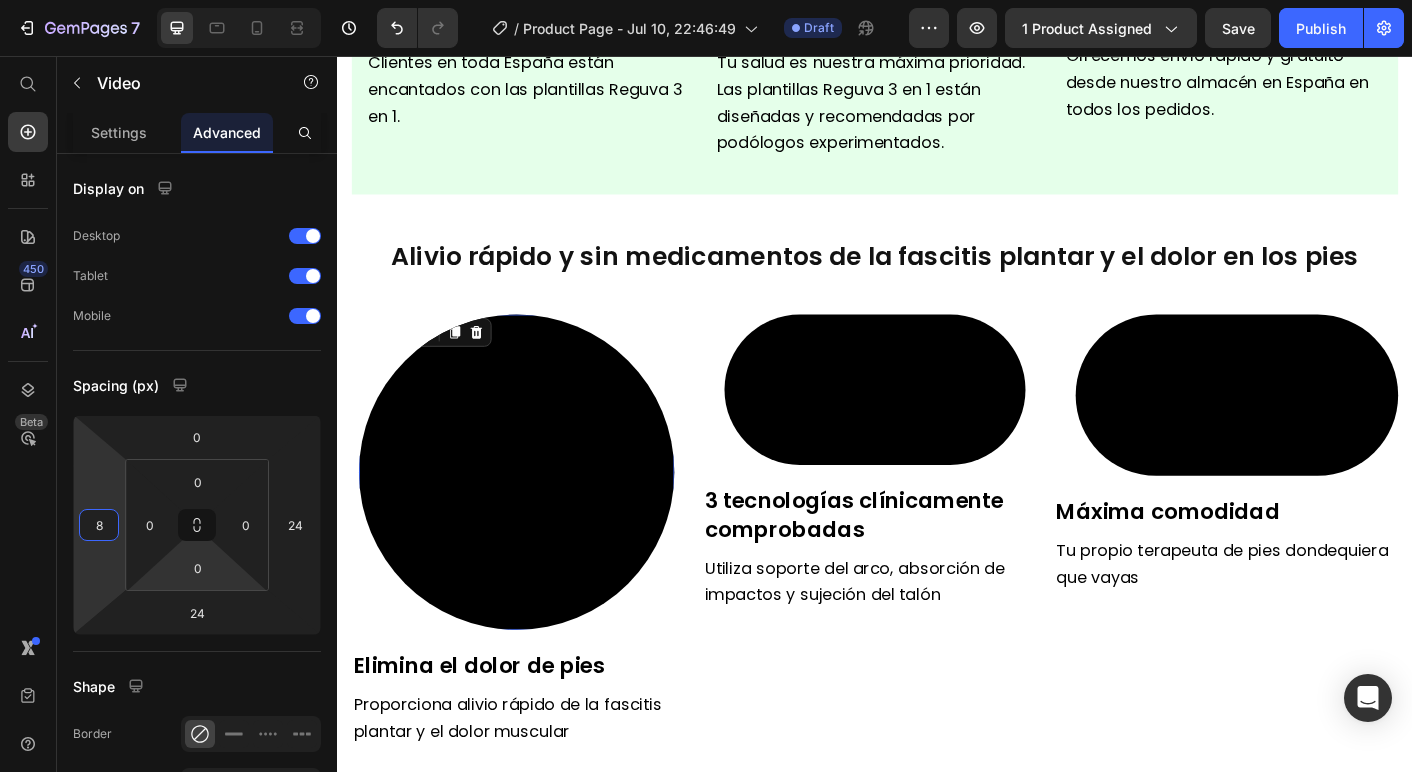 type on "8" 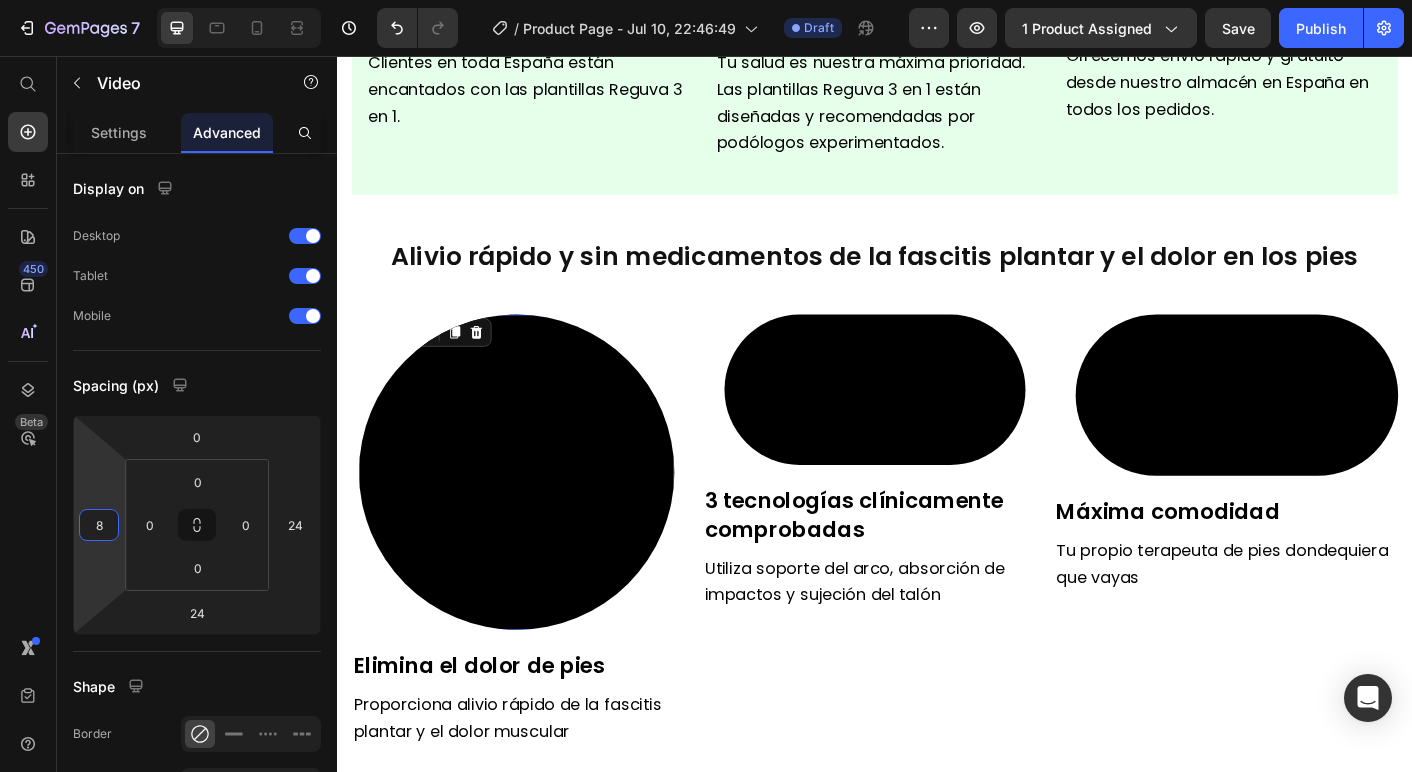 scroll, scrollTop: 1276, scrollLeft: 0, axis: vertical 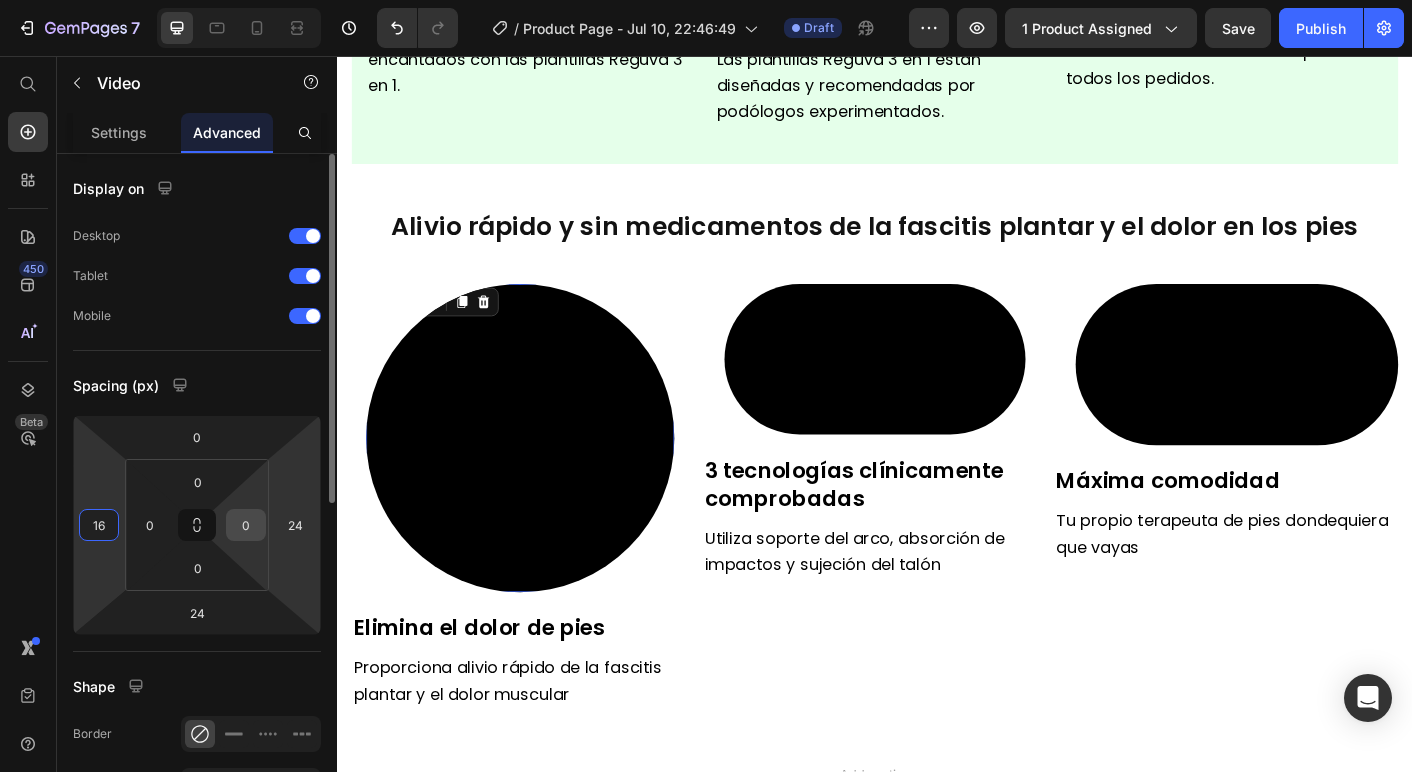 type on "16" 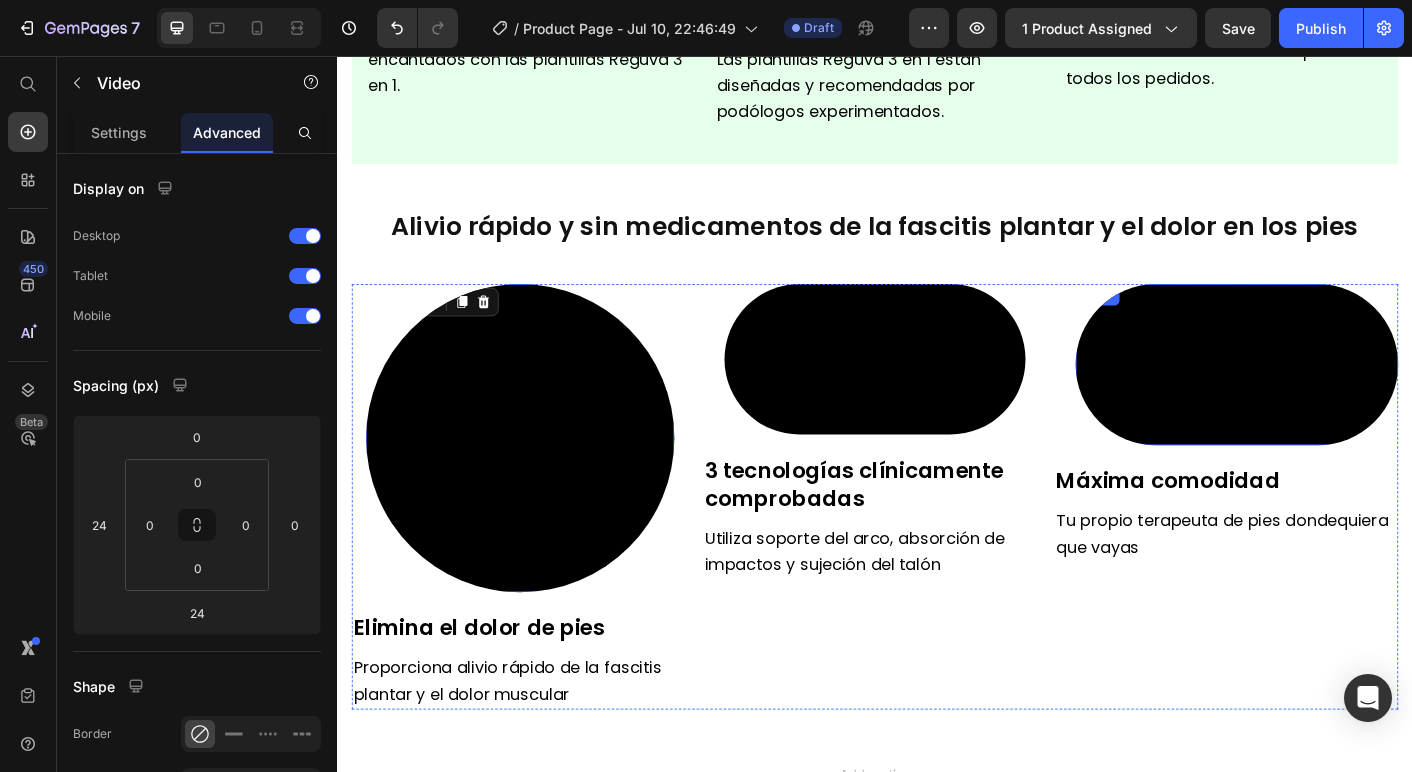 click at bounding box center [1341, 401] 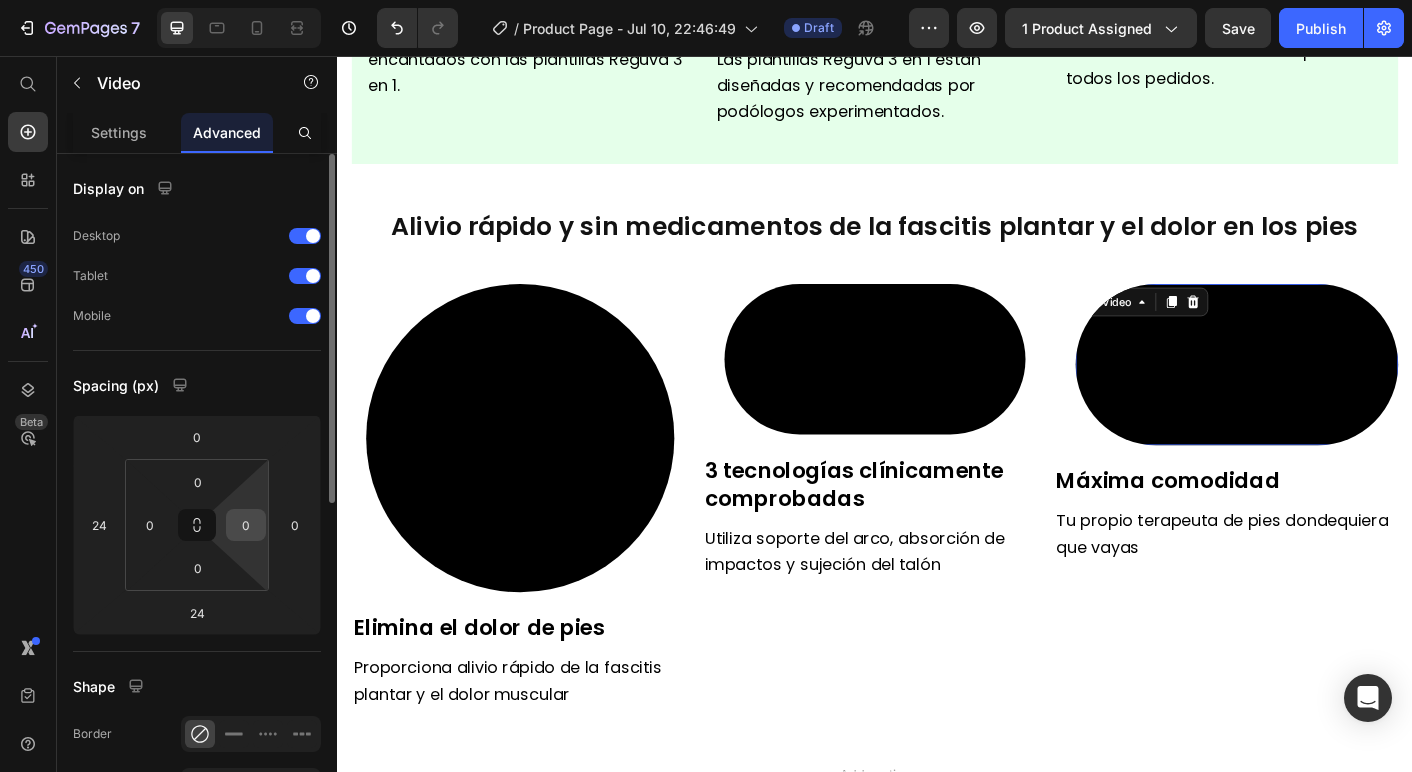 click on "0" at bounding box center (246, 525) 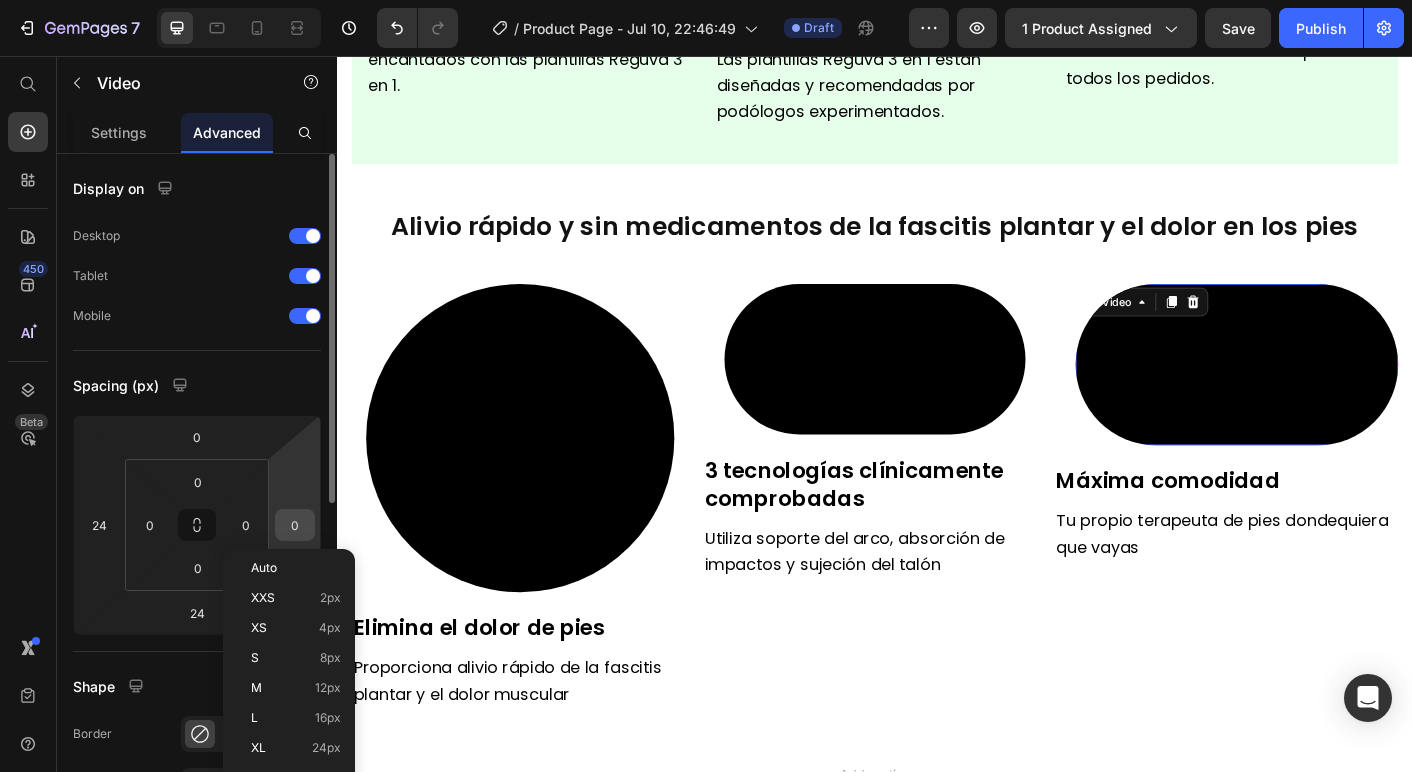 click on "0" at bounding box center [295, 525] 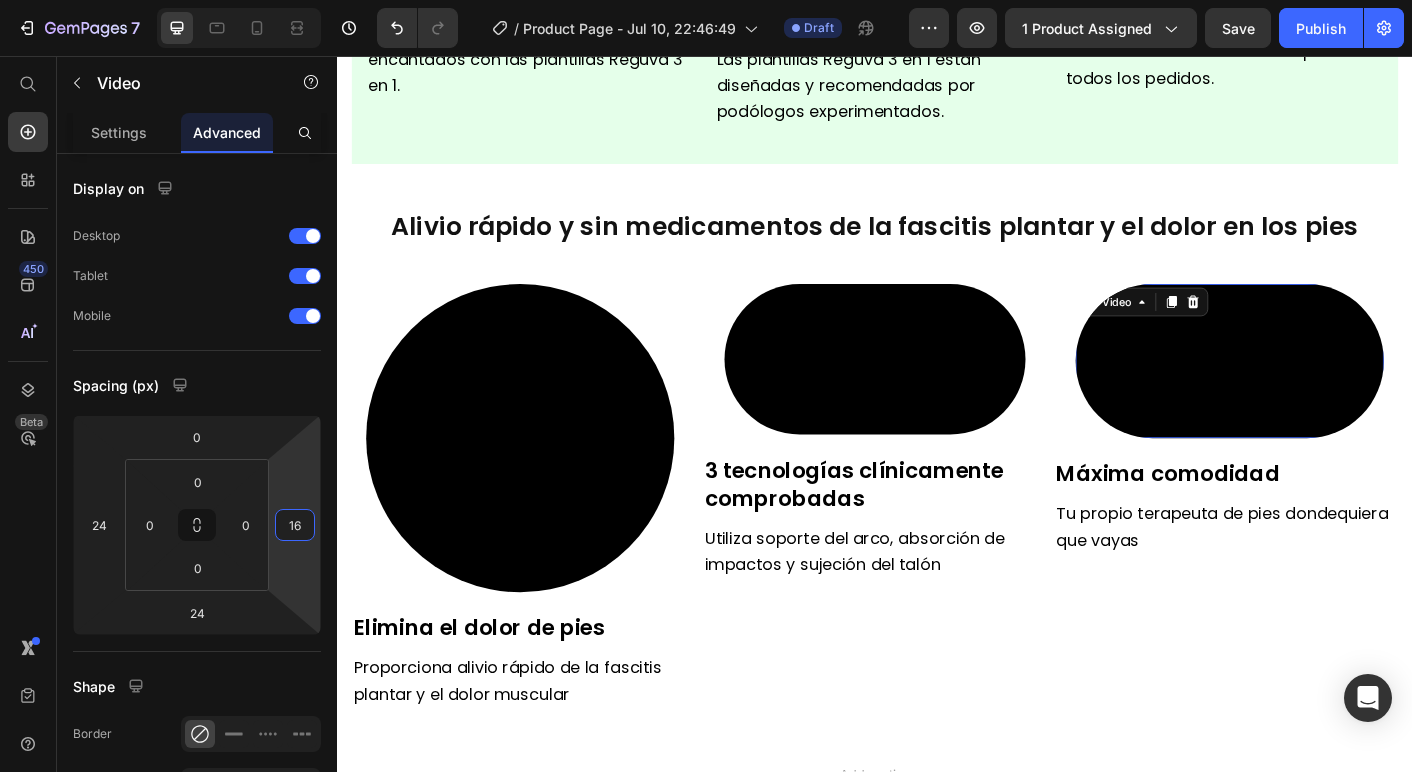 type on "16" 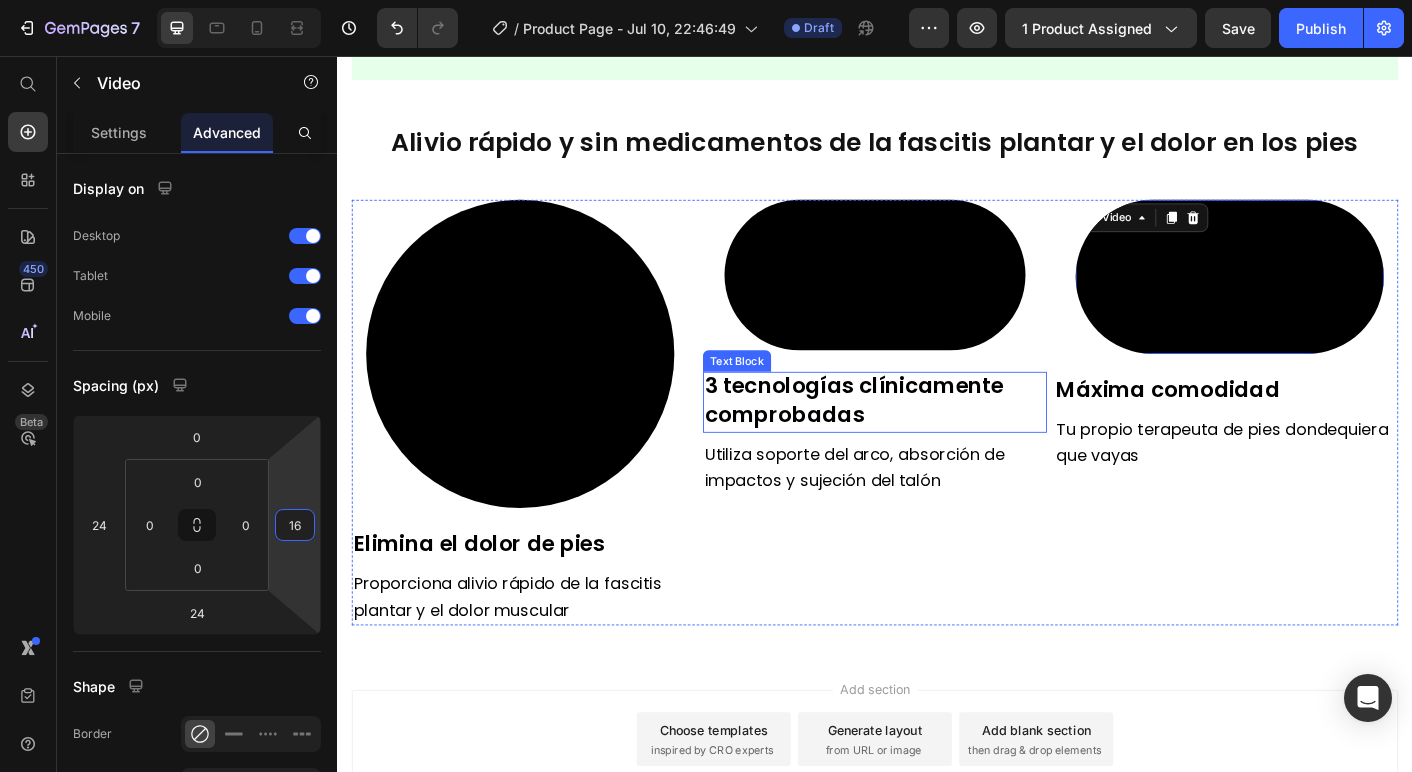 scroll, scrollTop: 1412, scrollLeft: 0, axis: vertical 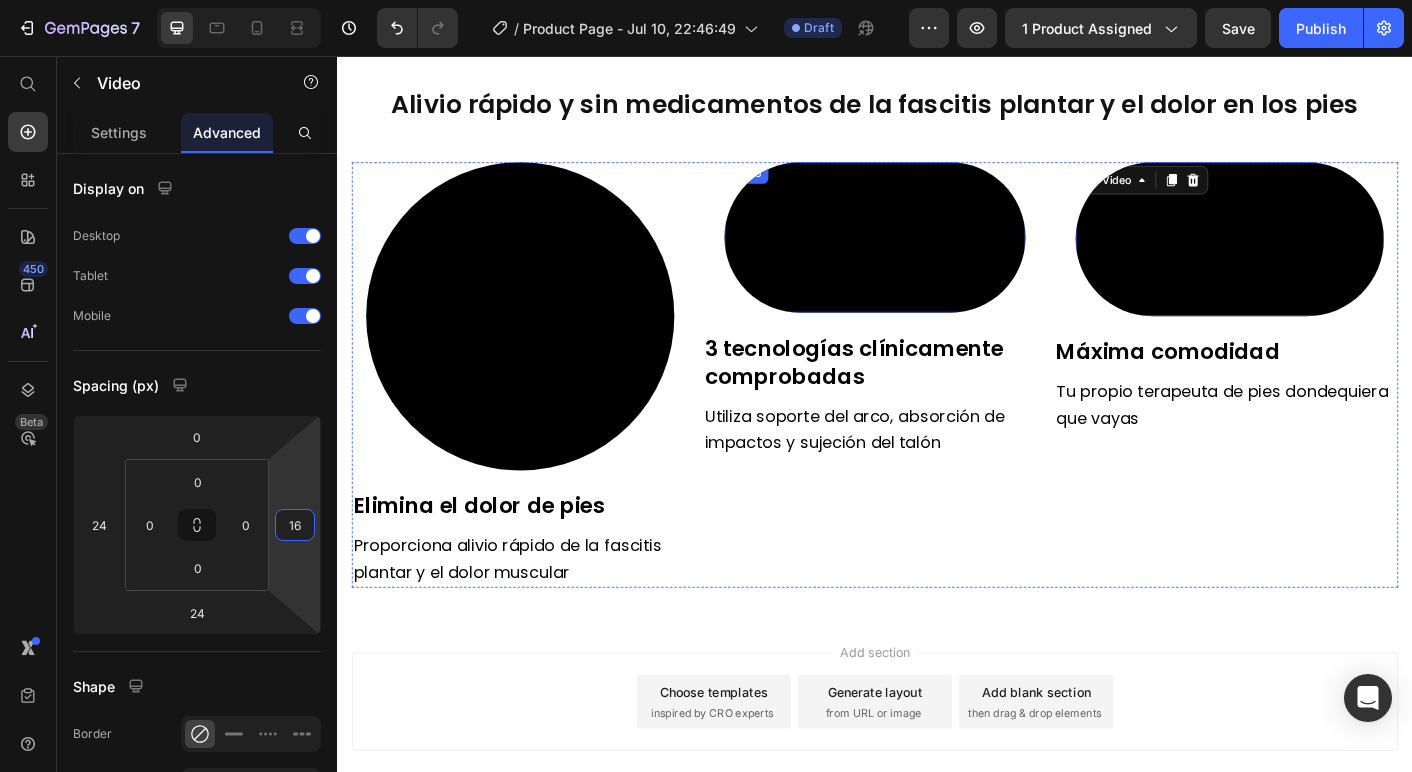 click at bounding box center (937, 259) 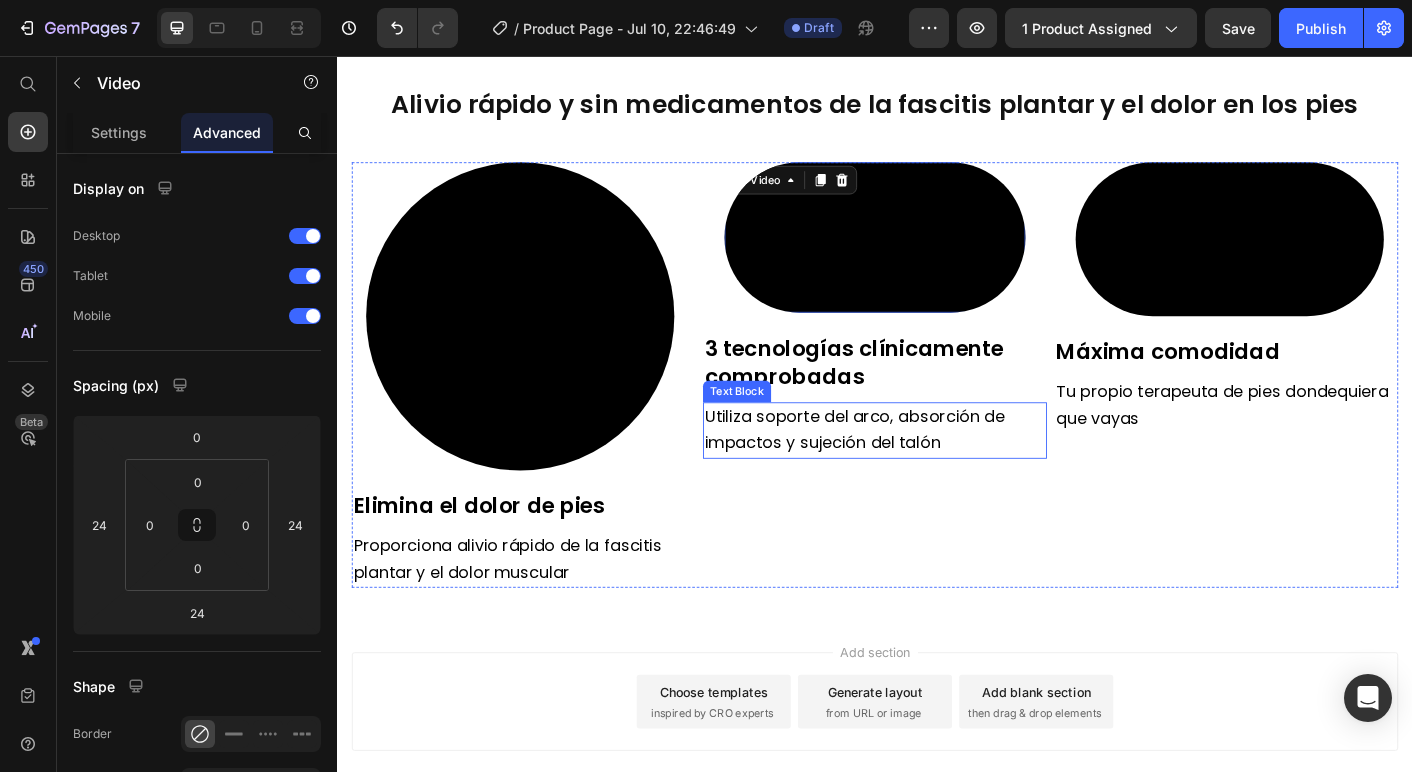 click on "Utiliza soporte del arco, absorción de impactos y sujeción del talón" at bounding box center [914, 473] 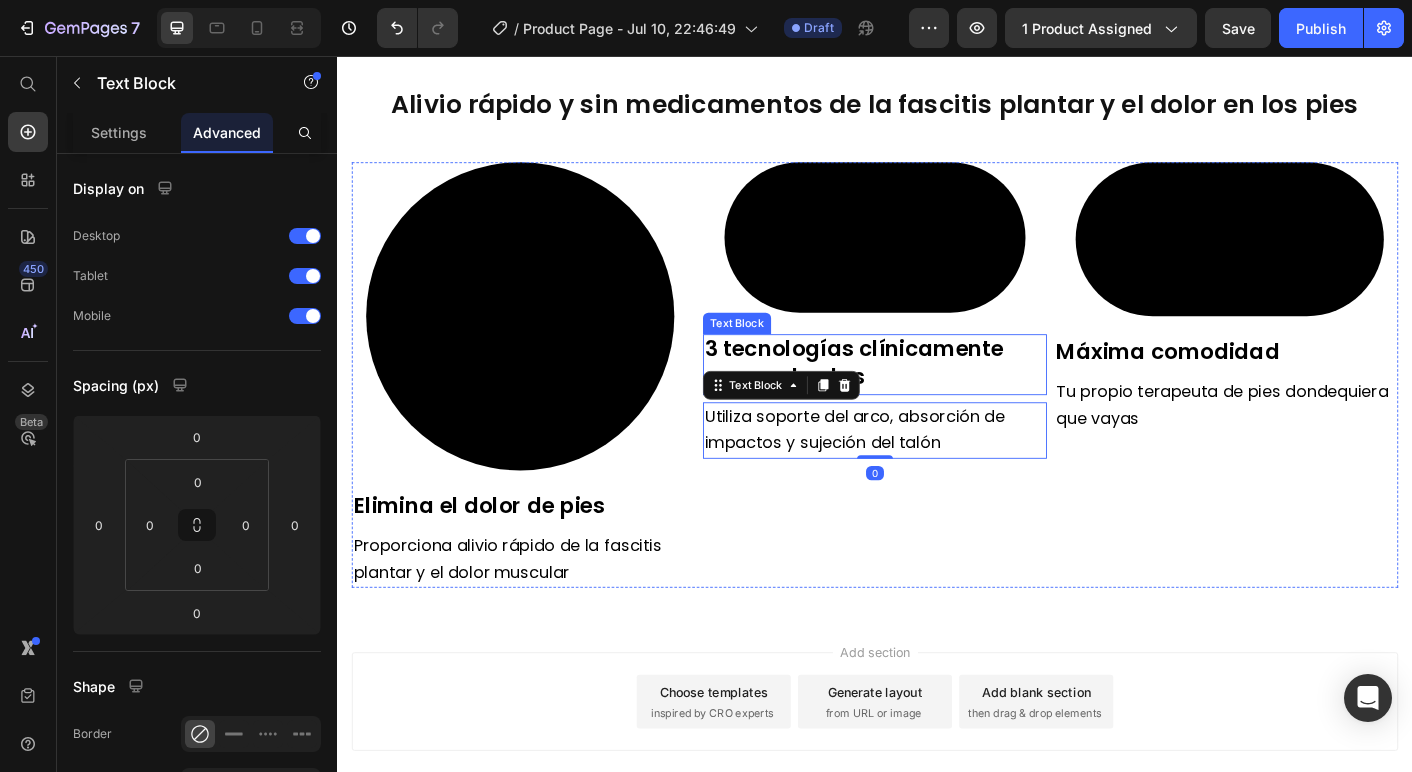click on "3 tecnologías clínicamente comprobadas" at bounding box center [914, 398] 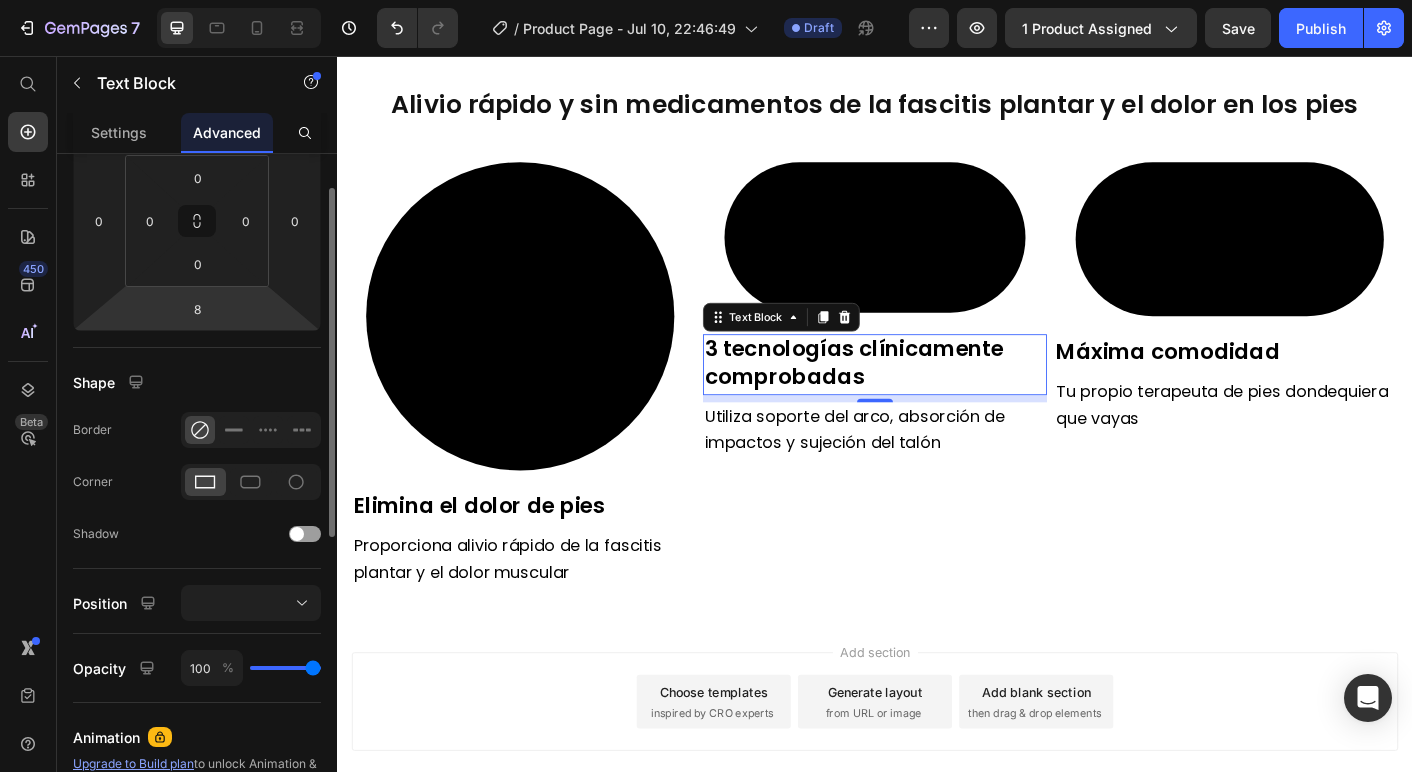 scroll, scrollTop: 169, scrollLeft: 0, axis: vertical 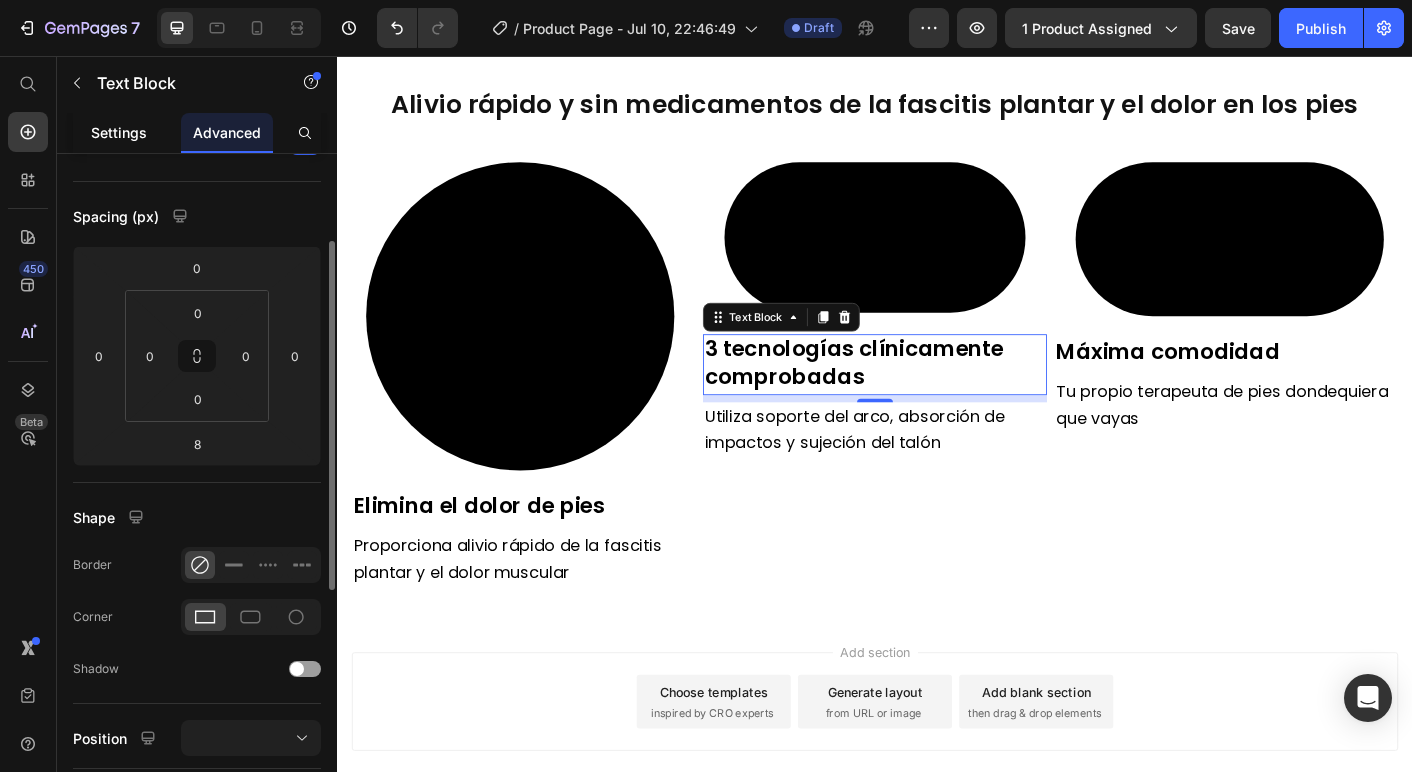 click on "Settings" at bounding box center [119, 132] 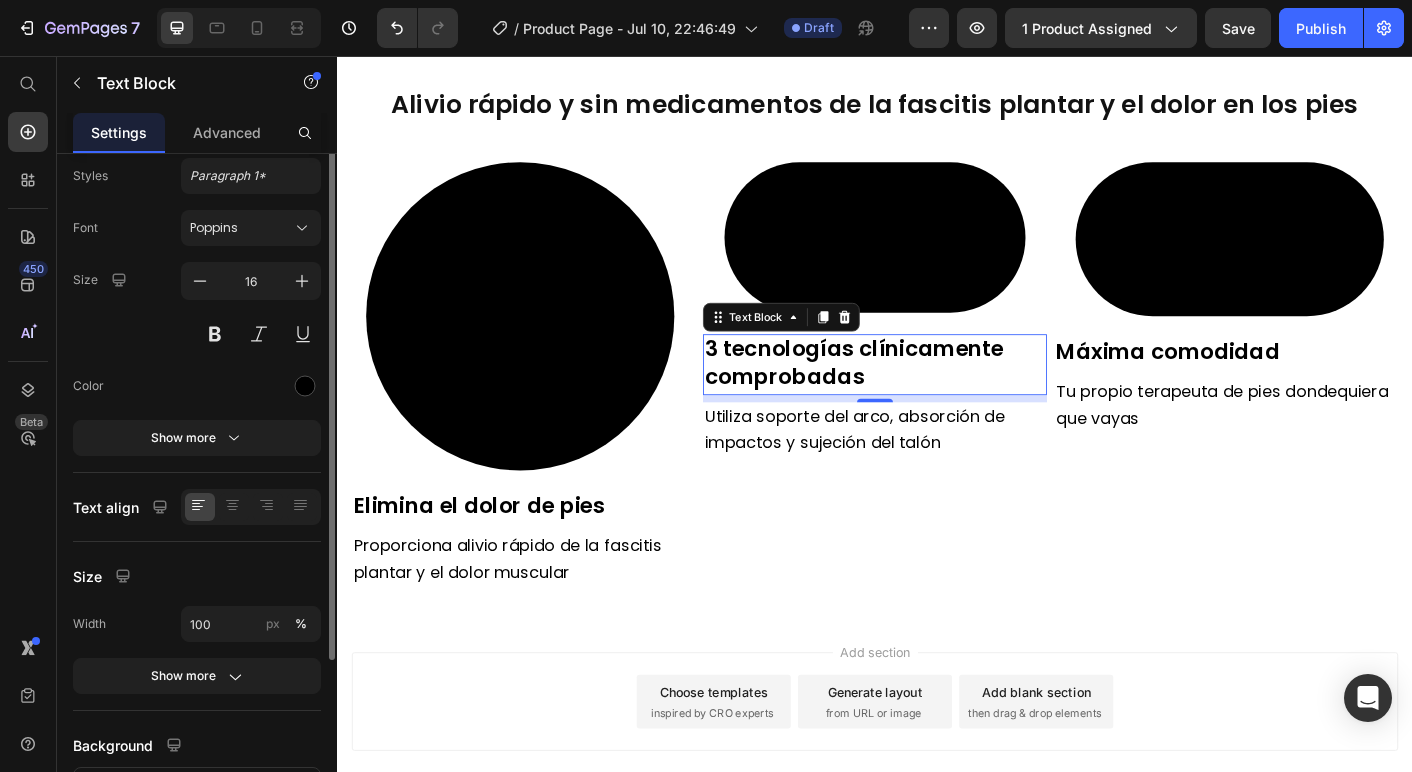scroll, scrollTop: 75, scrollLeft: 0, axis: vertical 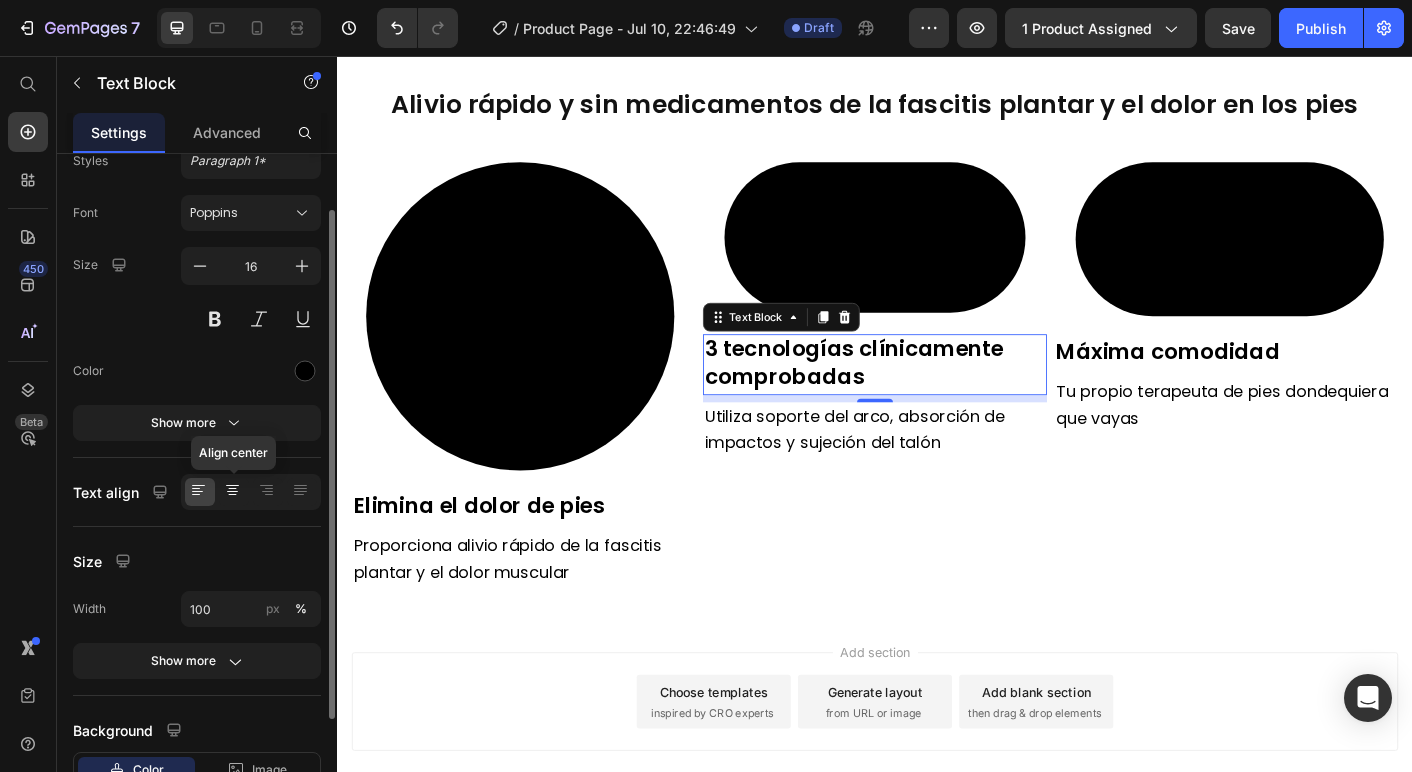 click 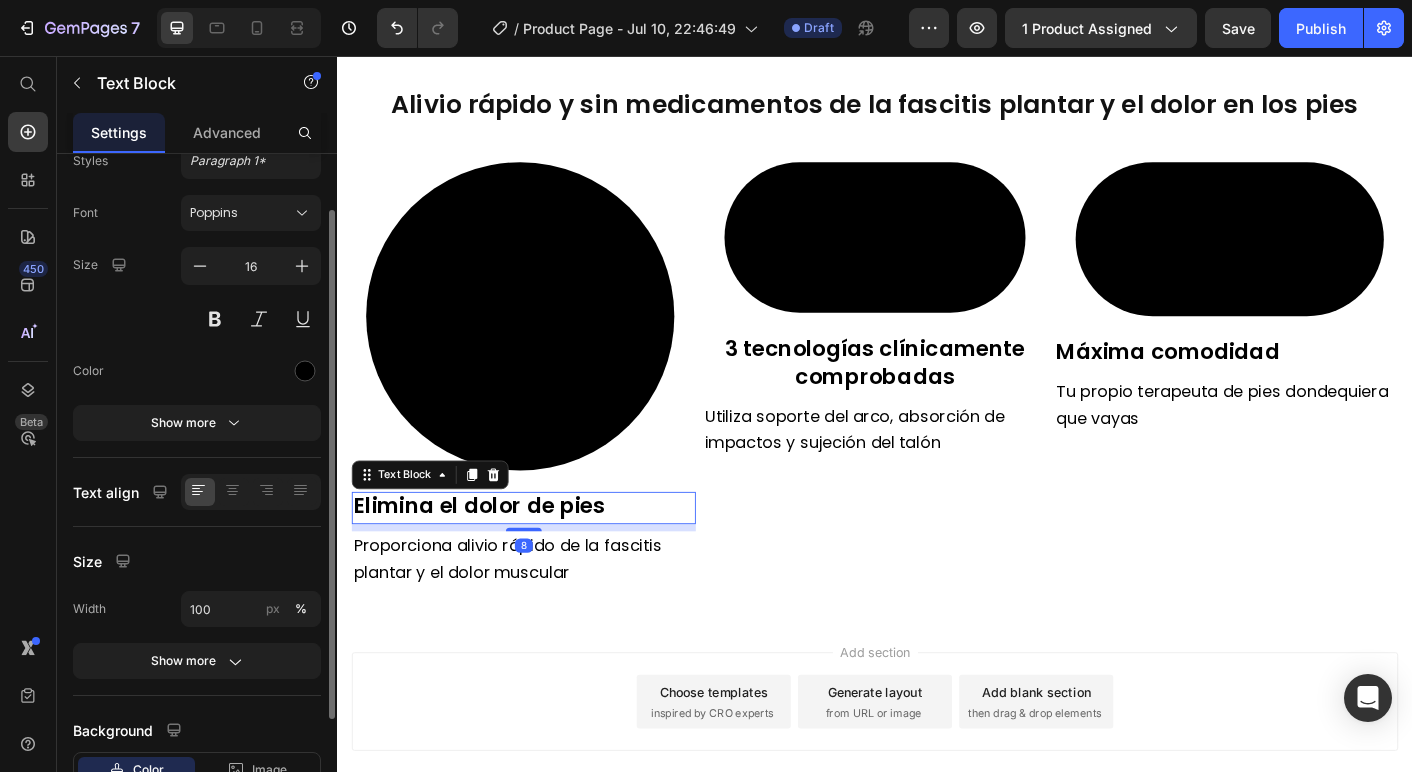 click on "Elimina el dolor de pies" at bounding box center (495, 558) 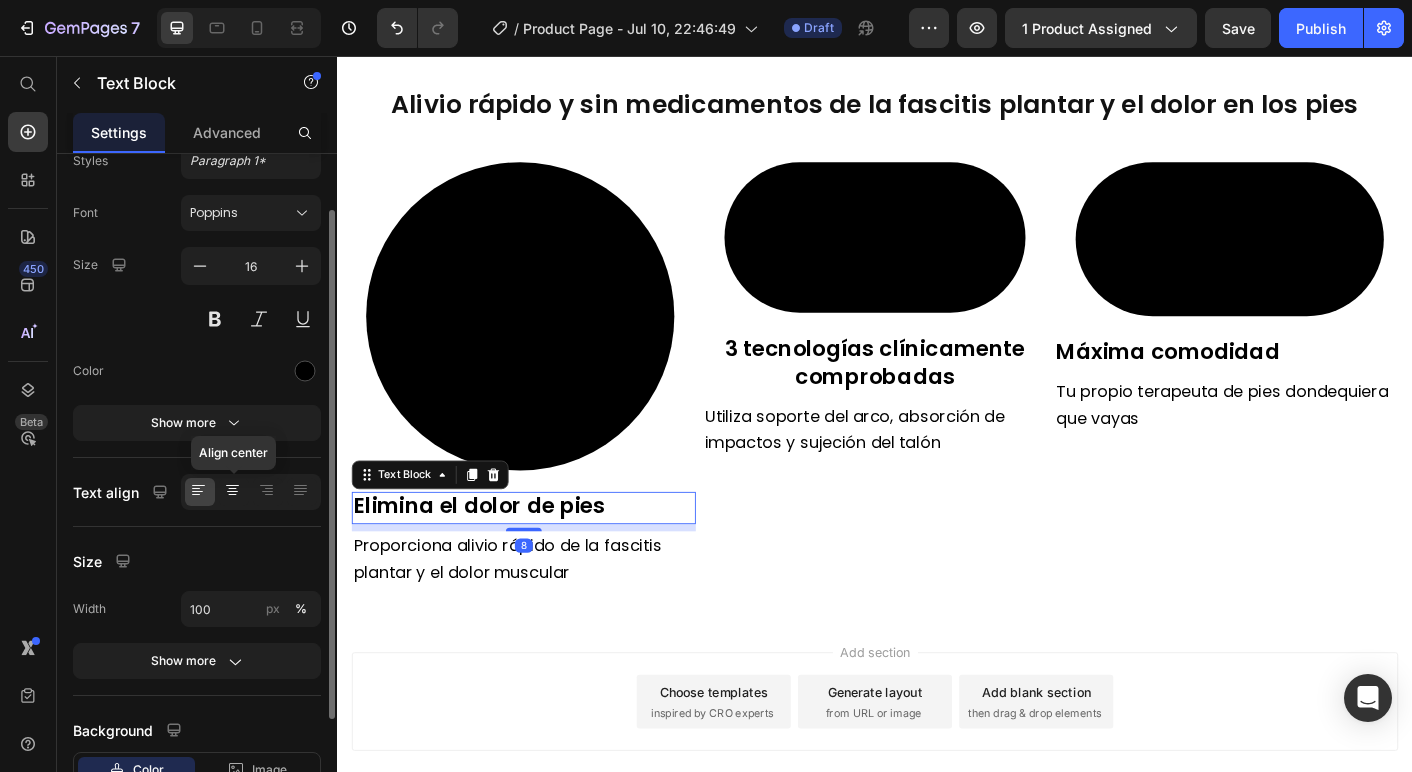 click 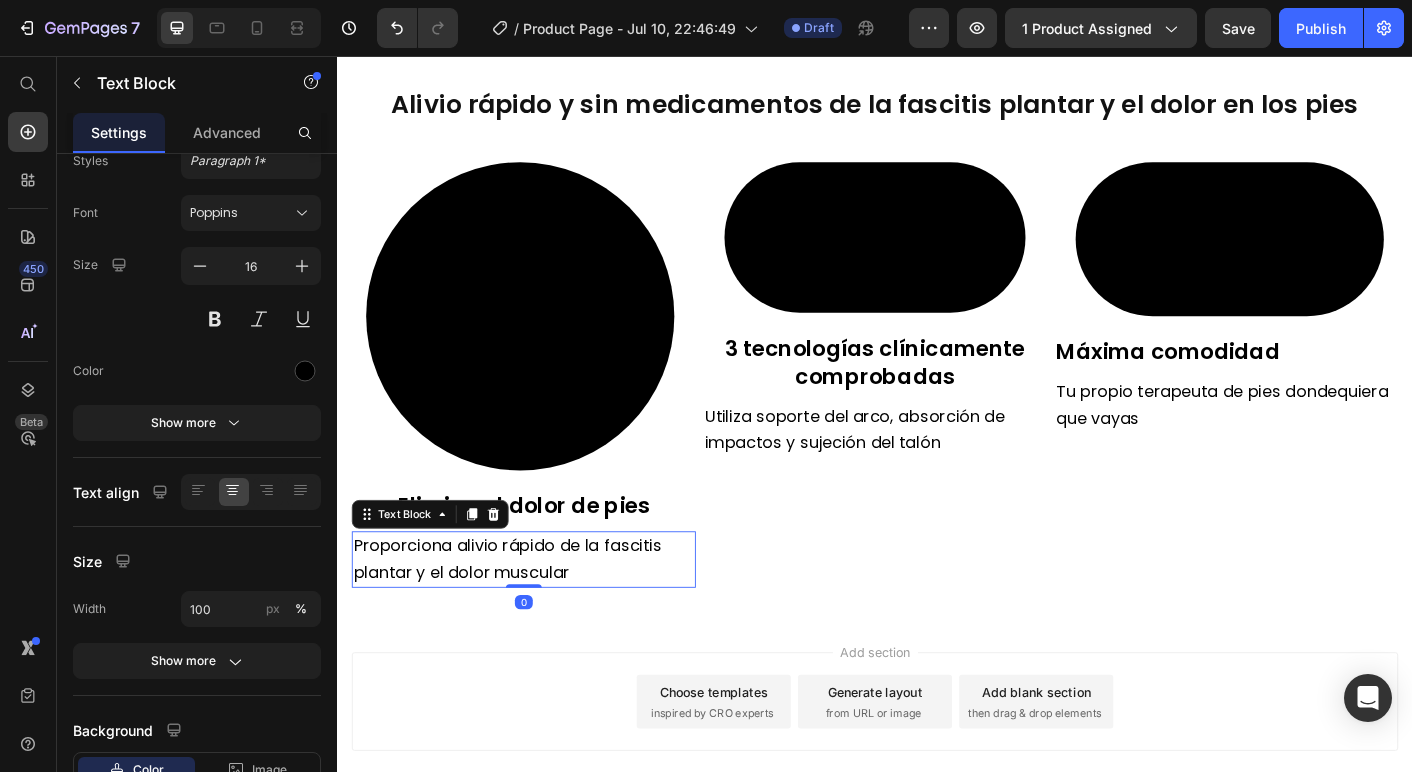 click on "Proporciona alivio rápido de la fascitis plantar y el dolor muscular" at bounding box center [527, 617] 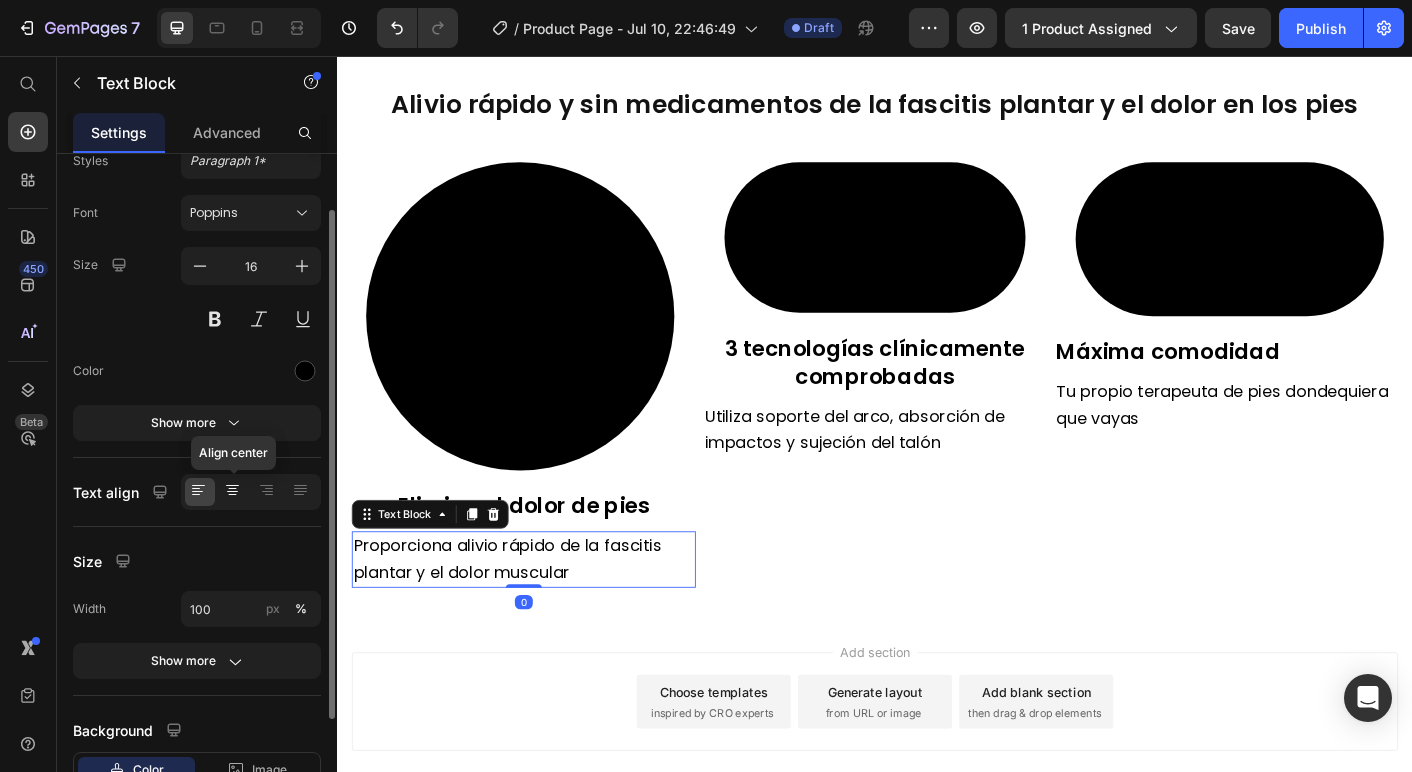 drag, startPoint x: 228, startPoint y: 494, endPoint x: 57, endPoint y: 502, distance: 171.18703 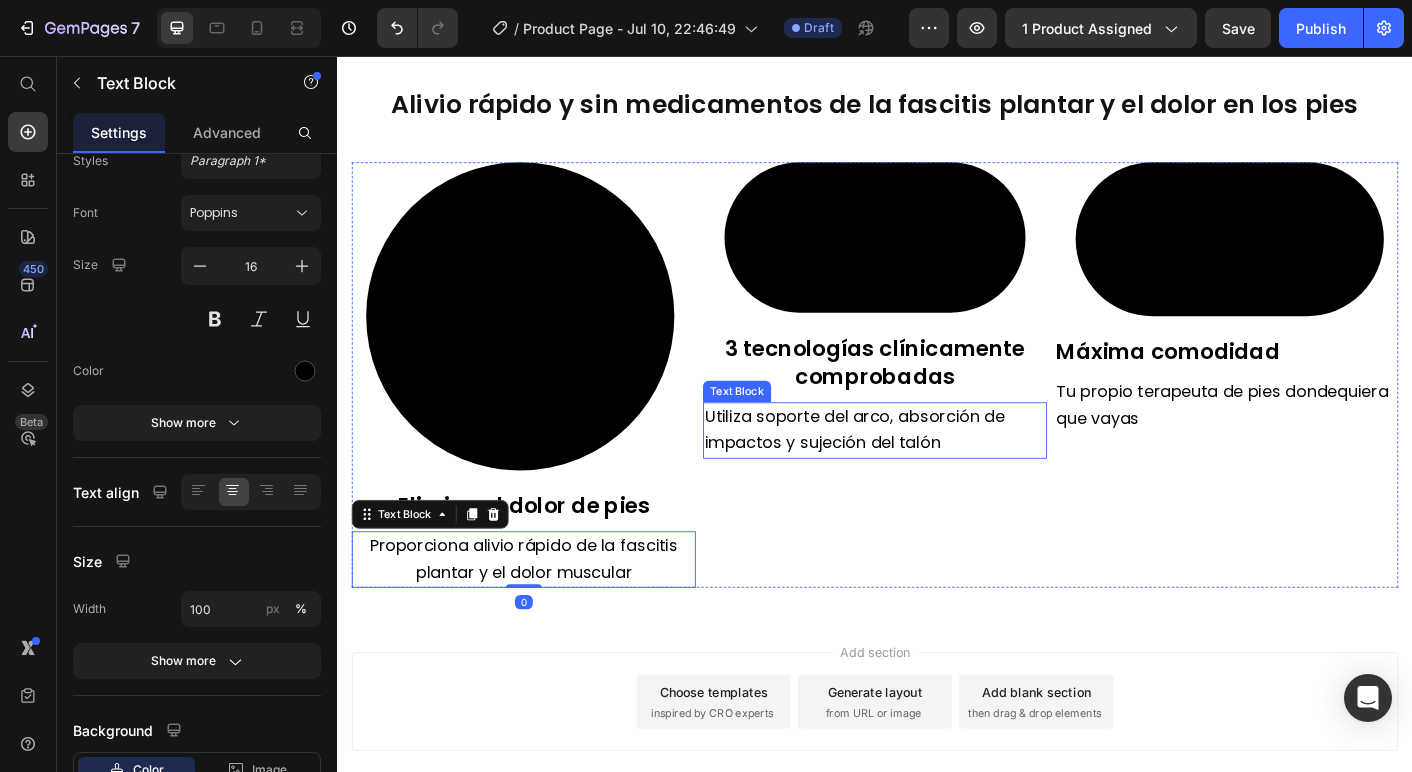 click on "Utiliza soporte del arco, absorción de impactos y sujeción del talón" at bounding box center [937, 475] 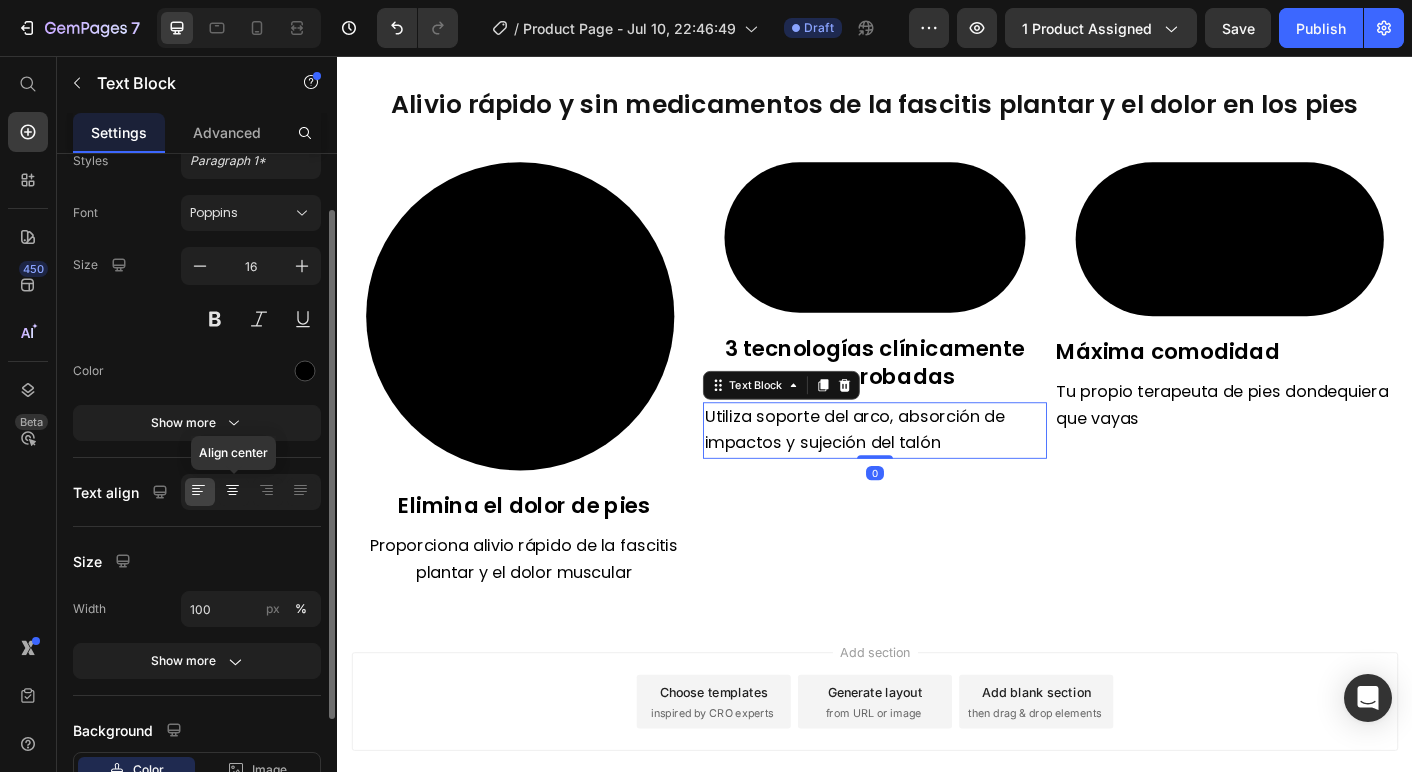 click 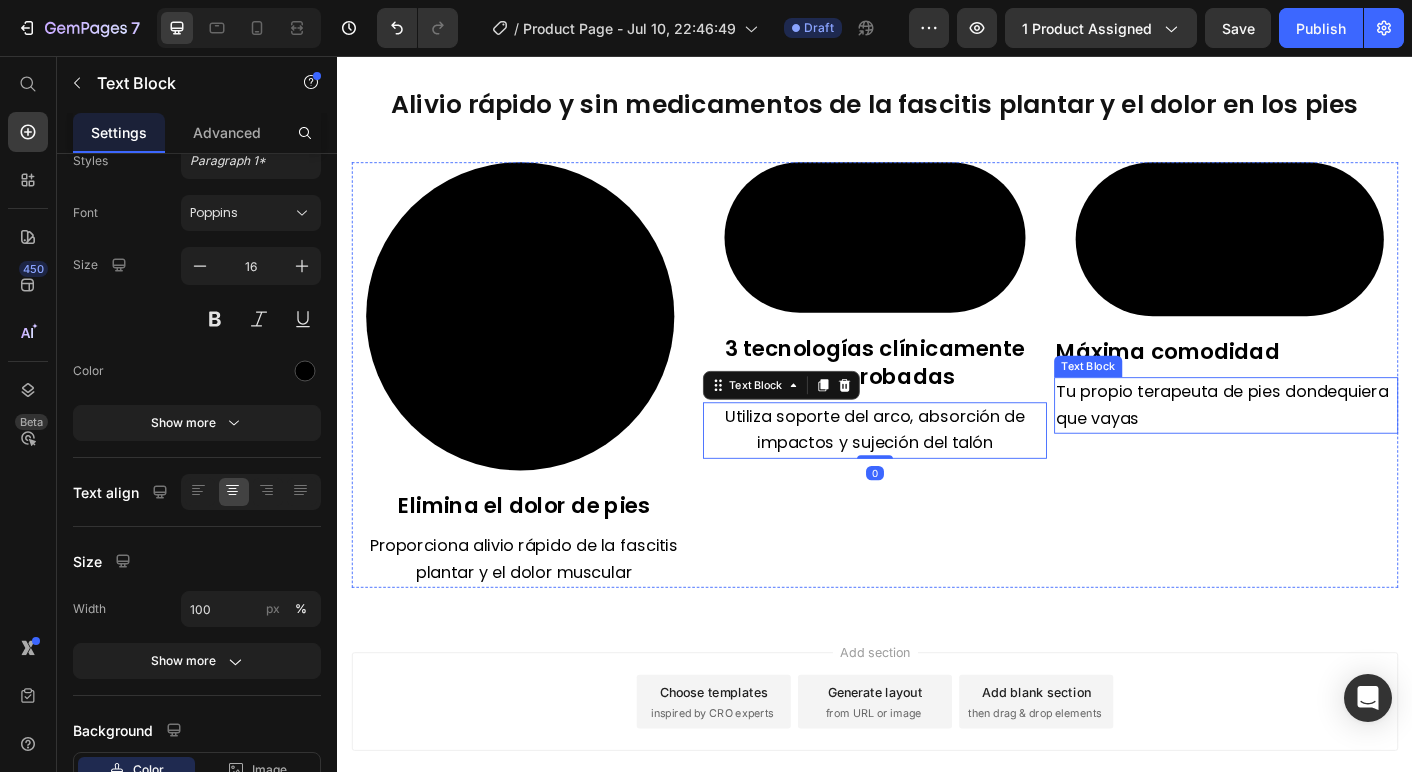 click on "Tu propio terapeuta de pies dondequiera que vayas" at bounding box center (1329, 447) 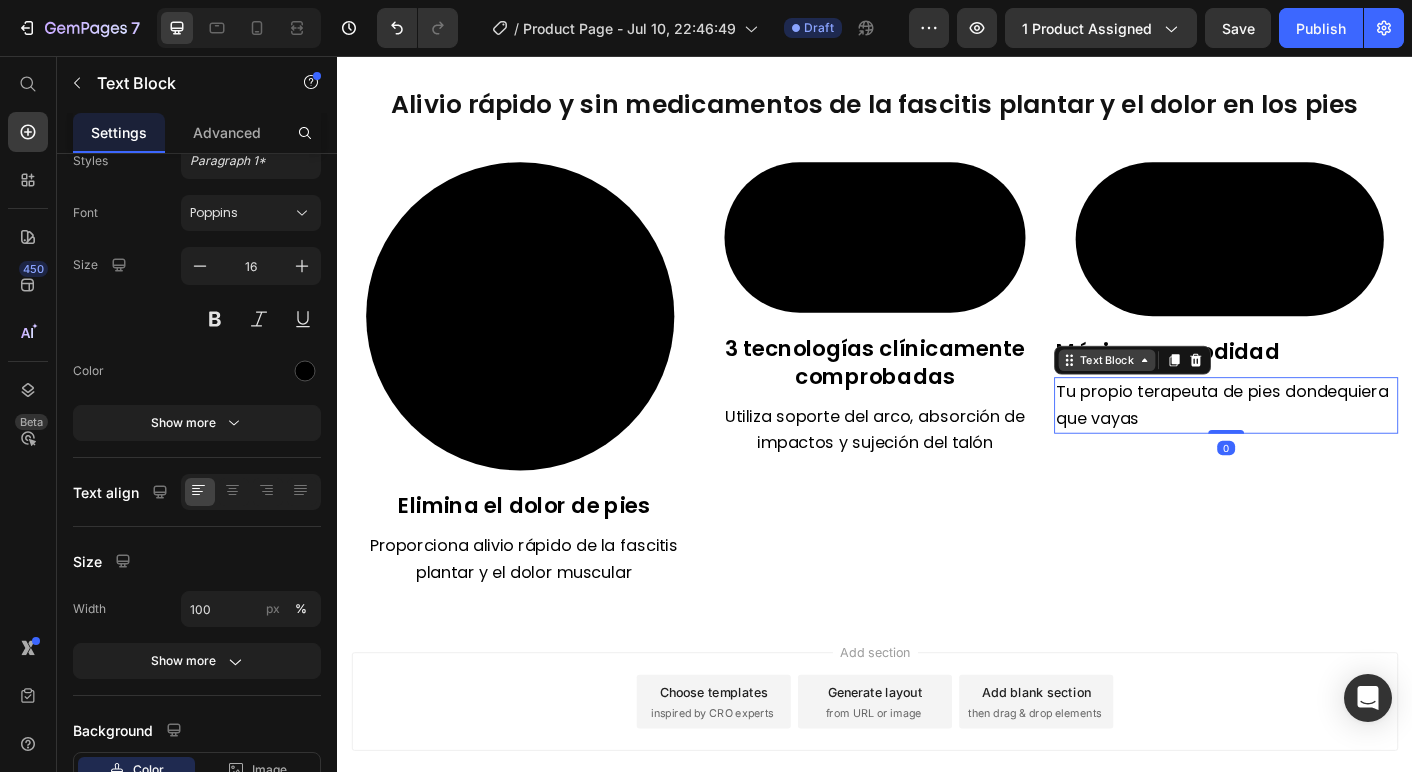 click 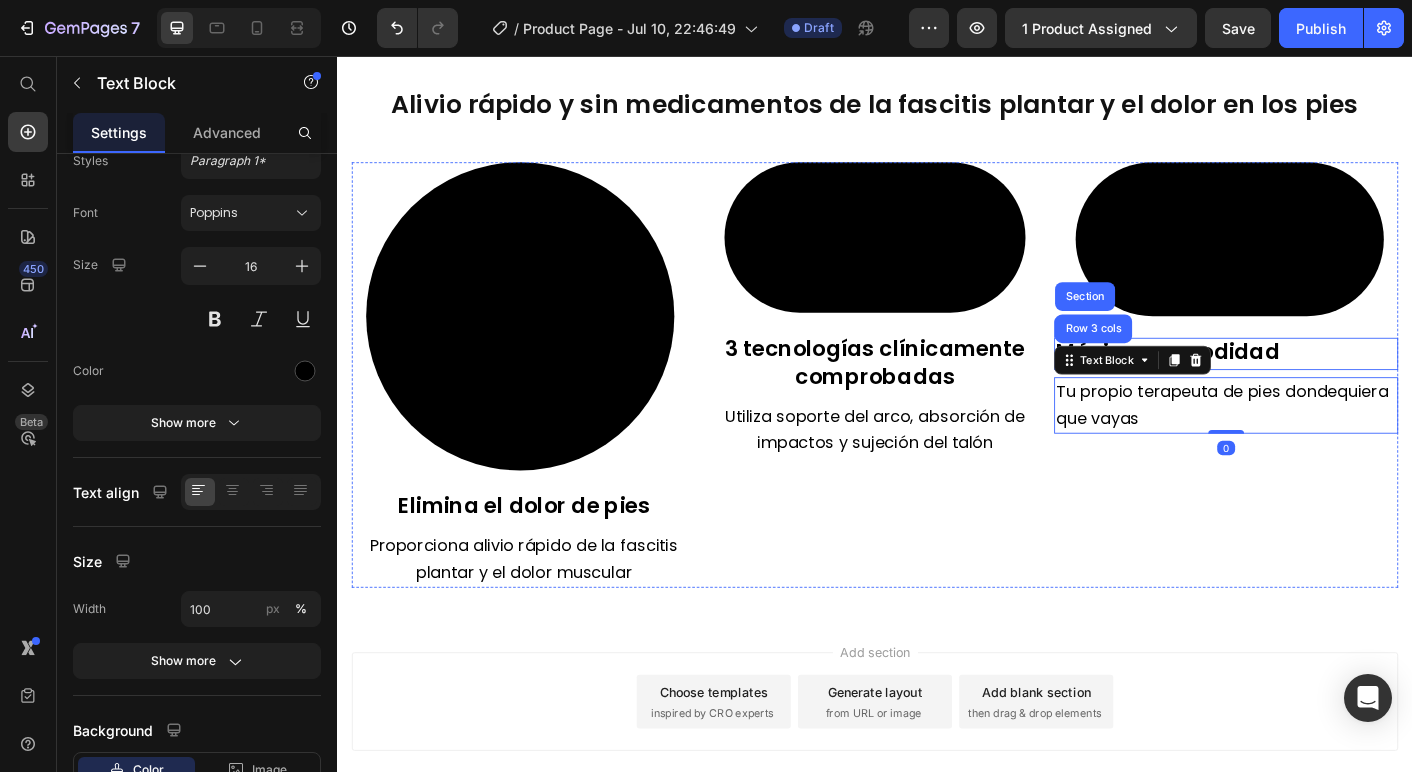 click on "Máxima comodidad" at bounding box center (1264, 386) 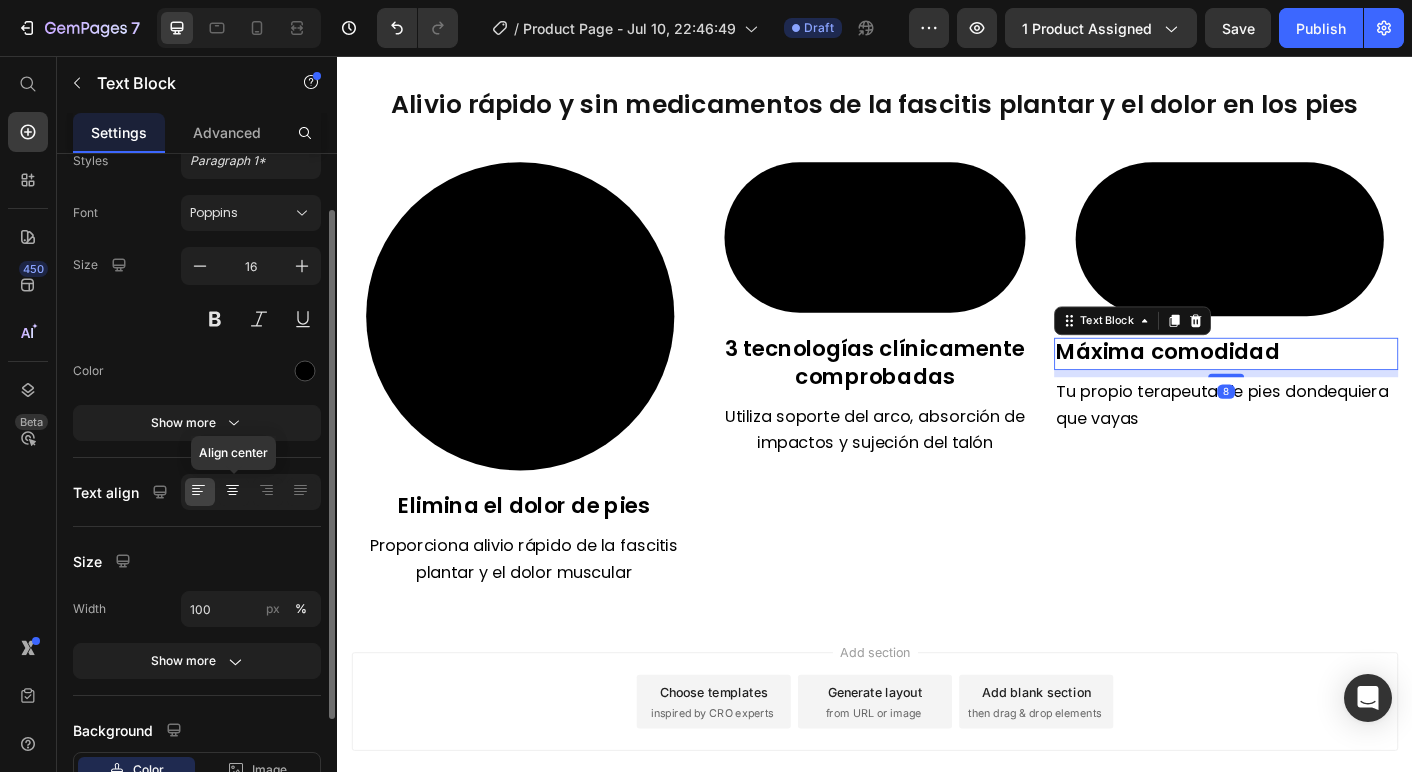 click 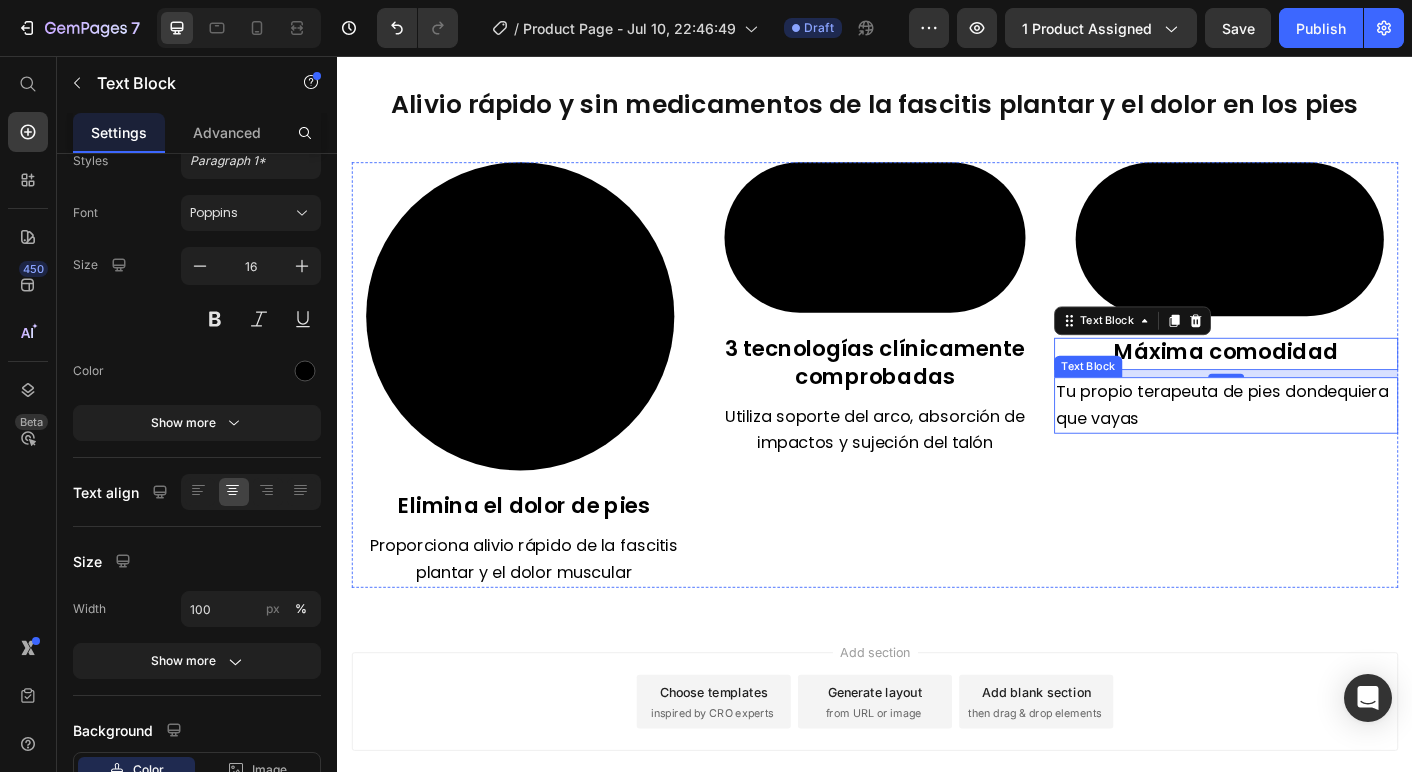 click on "Tu propio terapeuta de pies dondequiera que vayas" at bounding box center [1329, 447] 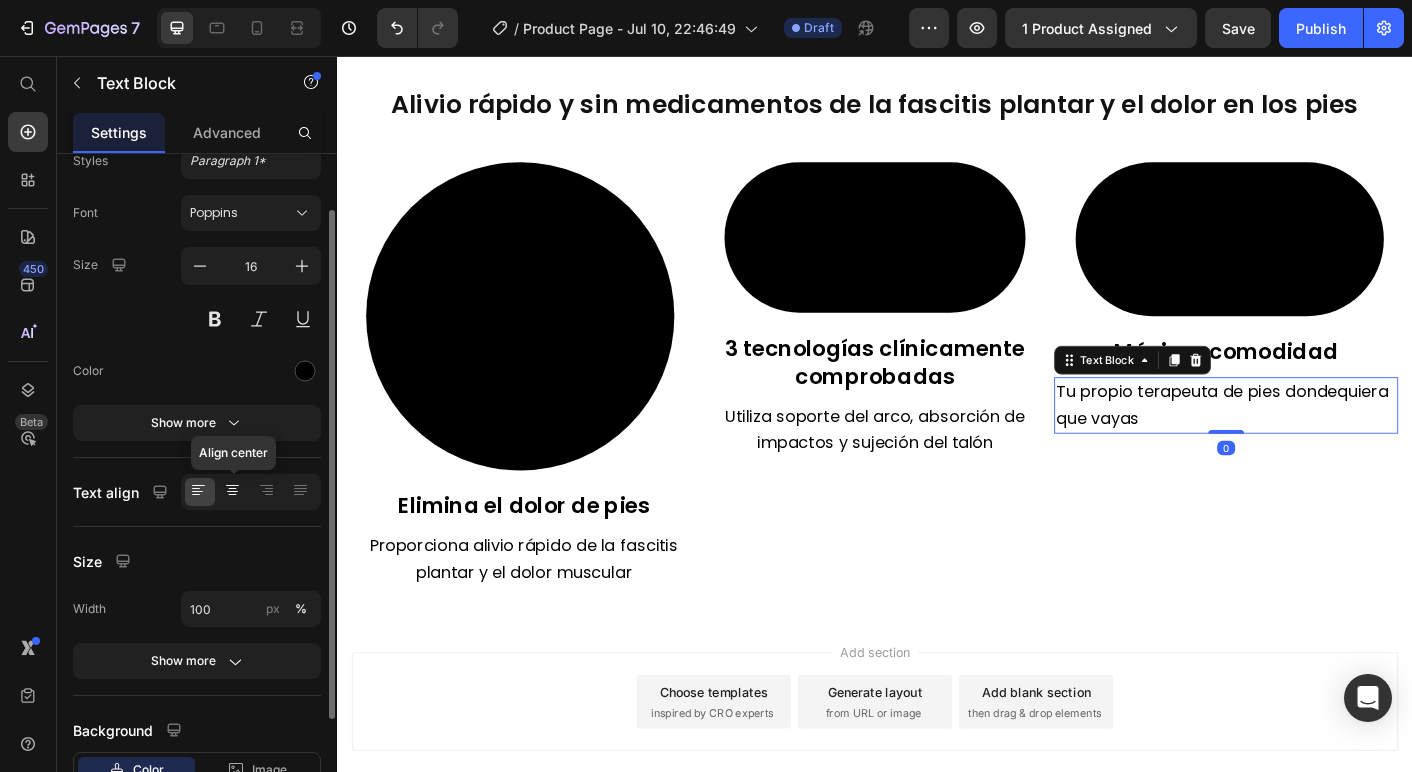 drag, startPoint x: 229, startPoint y: 500, endPoint x: 39, endPoint y: 501, distance: 190.00262 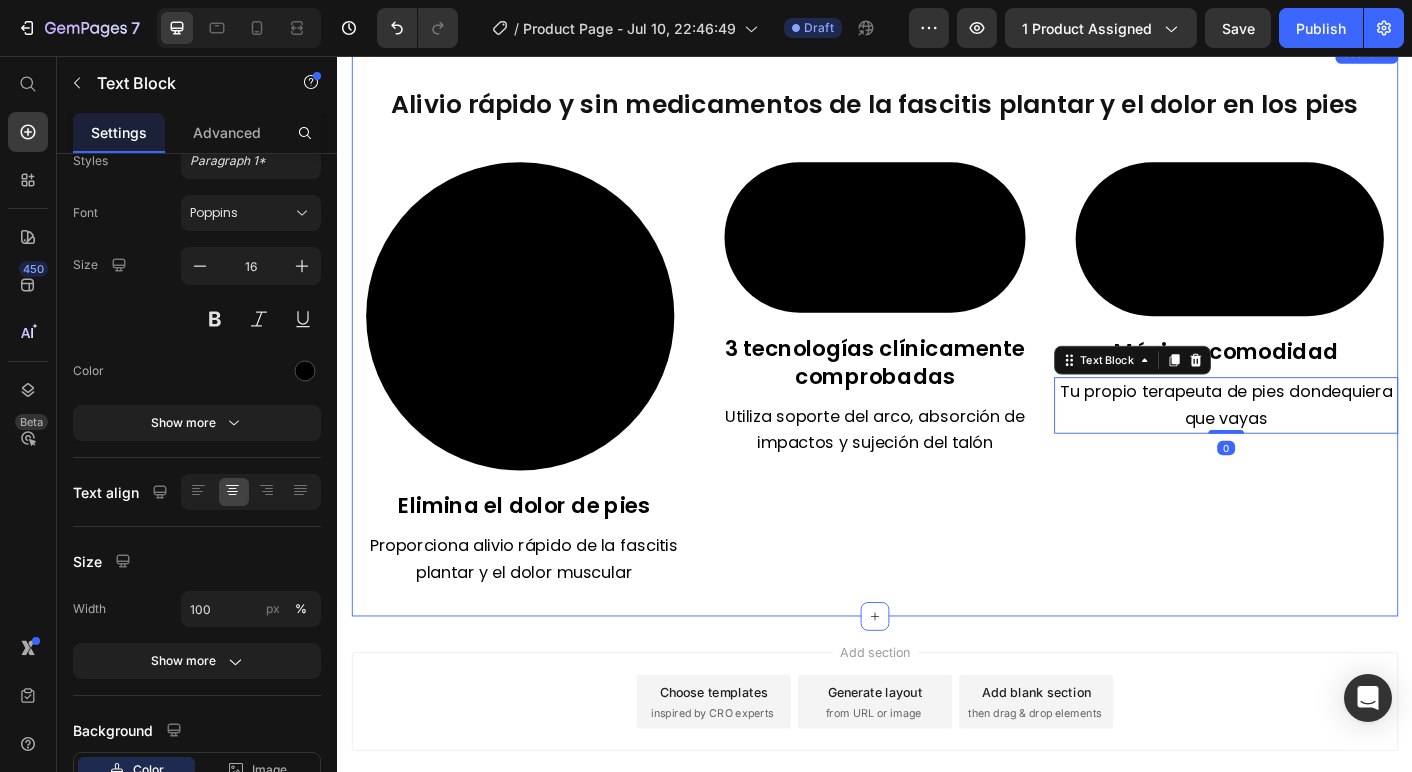 click on "⁠⁠⁠⁠⁠⁠⁠ Alivio rápido y sin medicamentos de la fascitis plantar y el dolor en los pies Heading Video Elimina el dolor de pies Text Block Proporciona alivio rápido de la fascitis plantar y el dolor muscular Text Block Video 3 tecnologías clínicamente comprobadas Text Block Utiliza soporte del arco, absorción de impactos y sujeción del talón Text Block Video Máxima comodidad Text Block Tu propio terapeuta de pies dondequiera que vayas Text Block   0 Row Section 3" at bounding box center [937, 361] 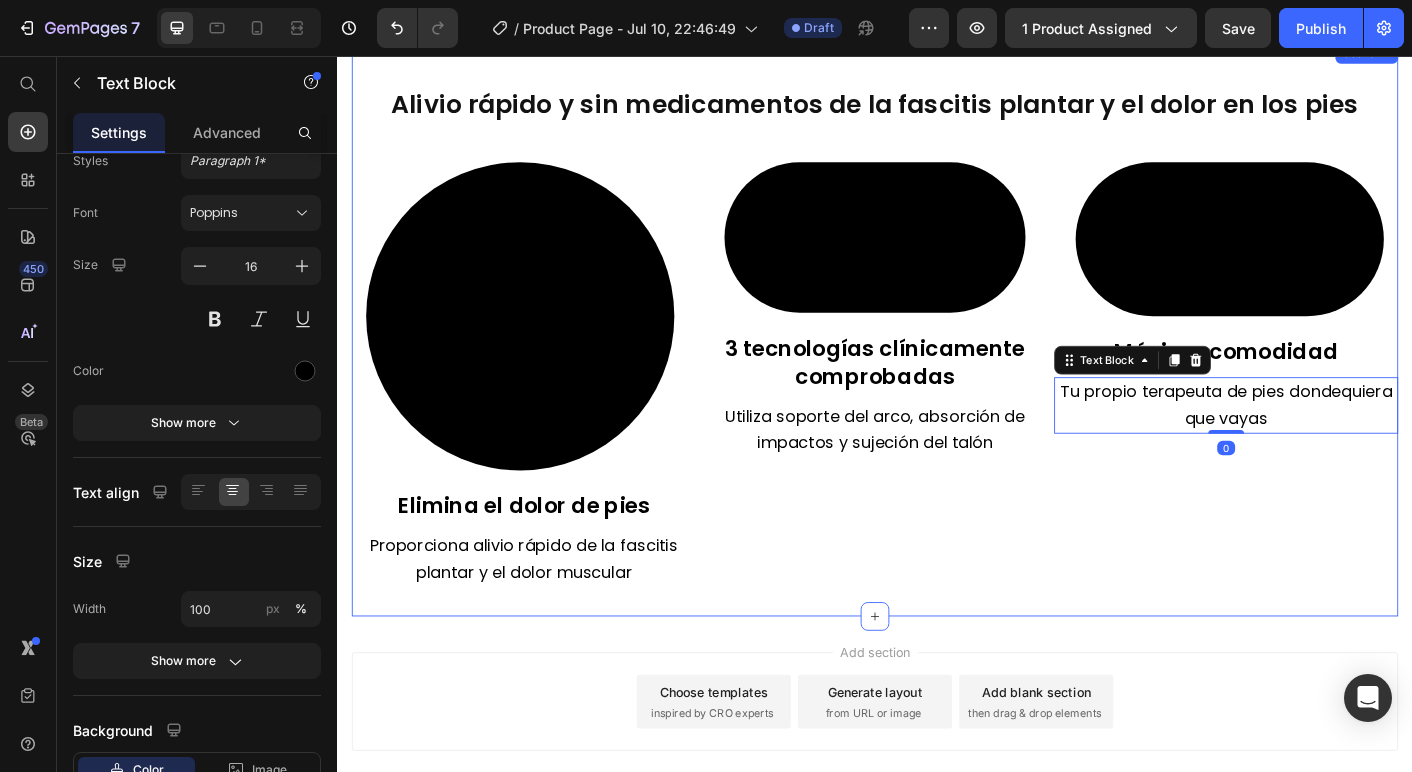 scroll, scrollTop: 0, scrollLeft: 0, axis: both 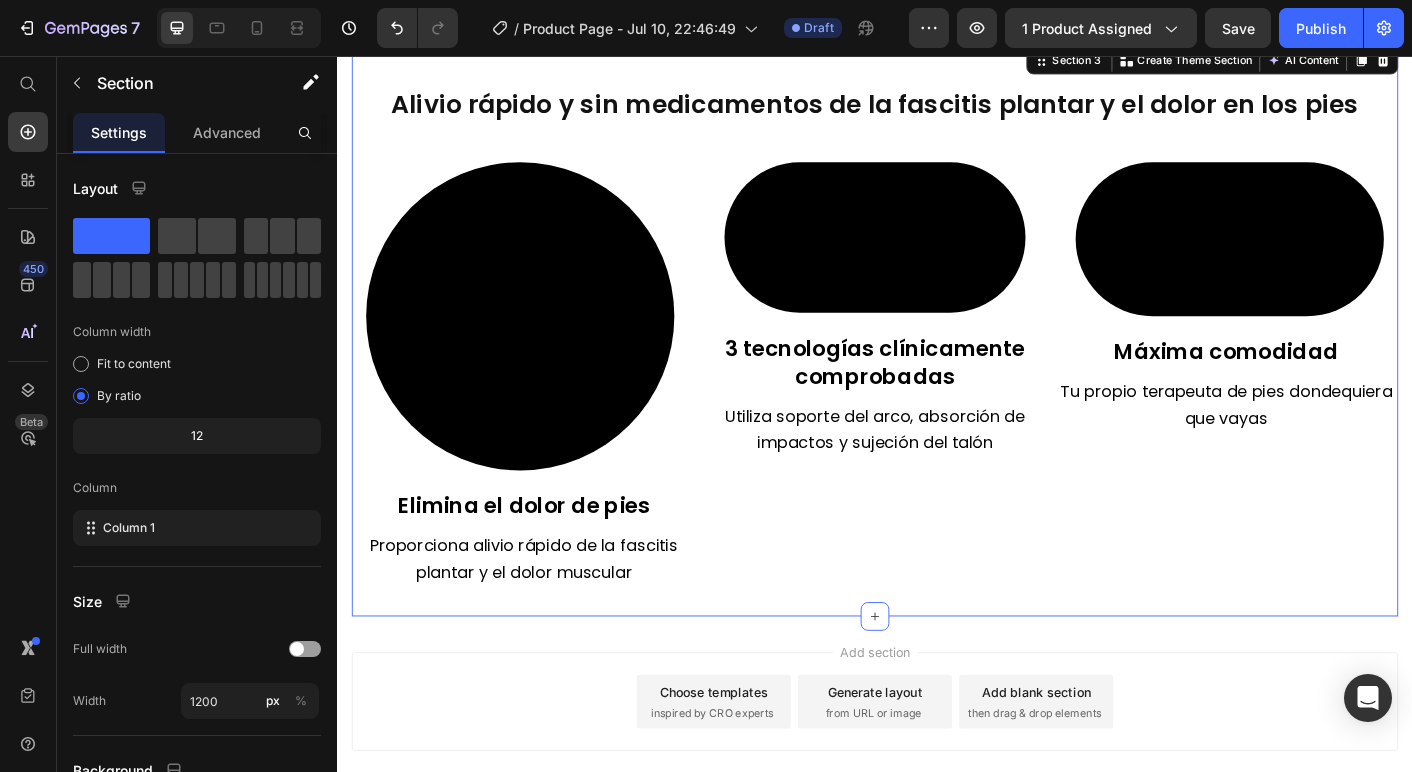 click on "Add section Choose templates inspired by CRO experts Generate layout from URL or image Add blank section then drag & drop elements" at bounding box center (937, 777) 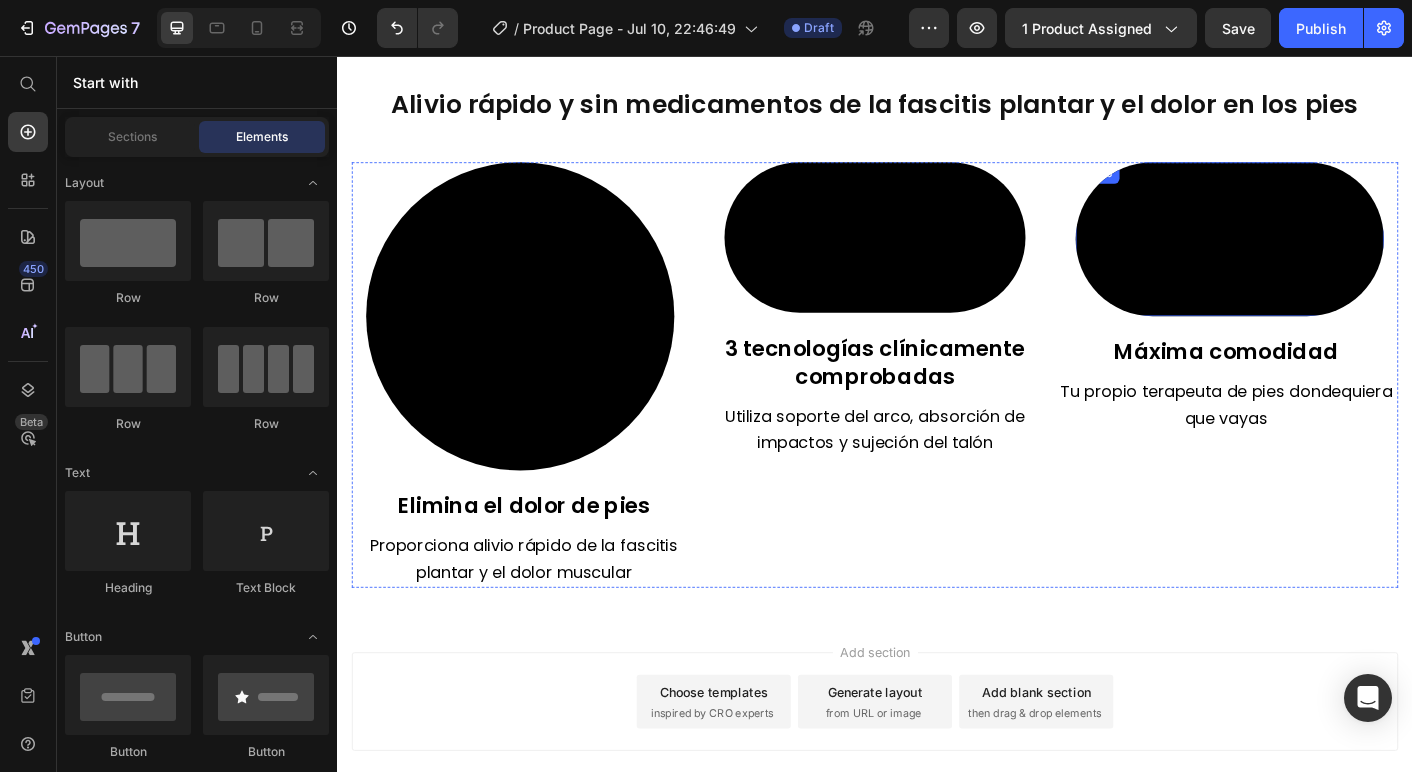 click at bounding box center [1333, 261] 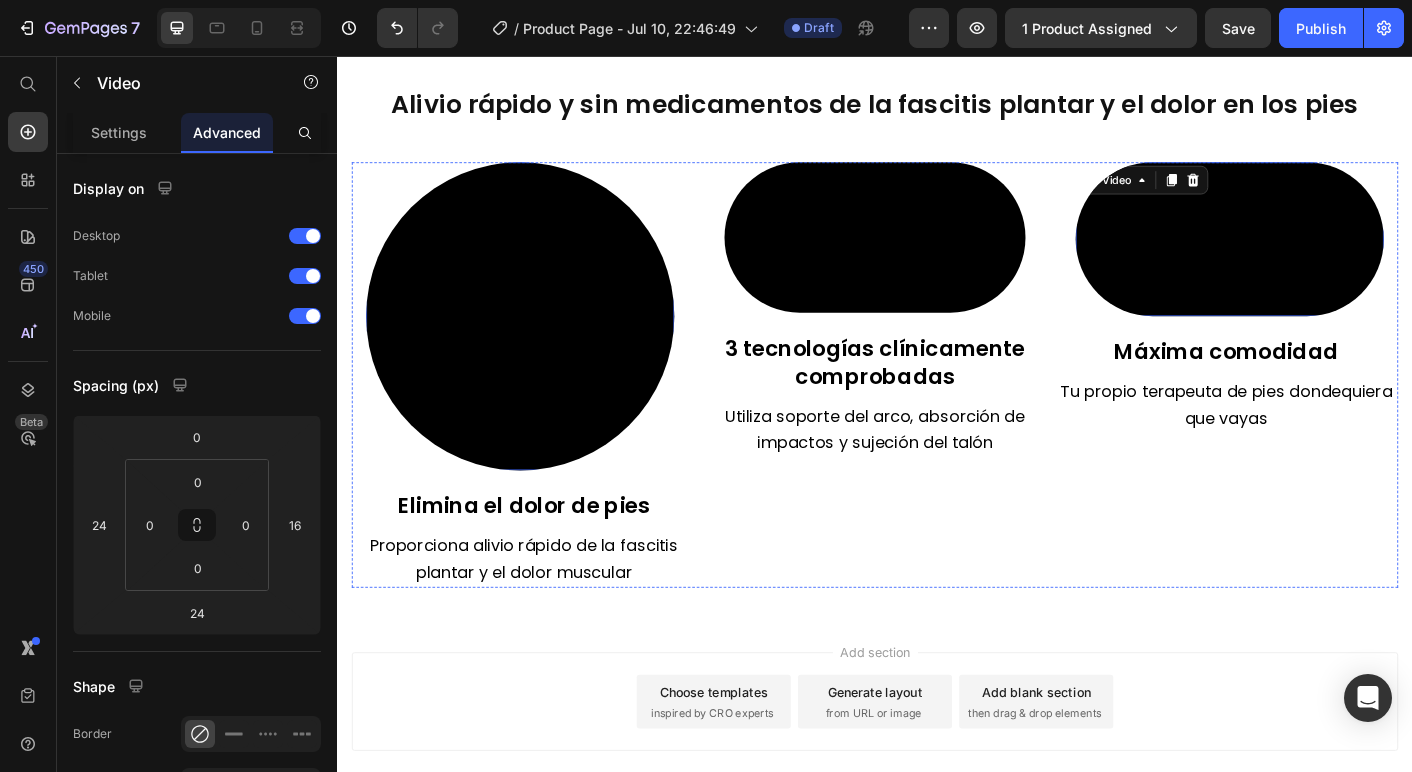 click at bounding box center (541, 347) 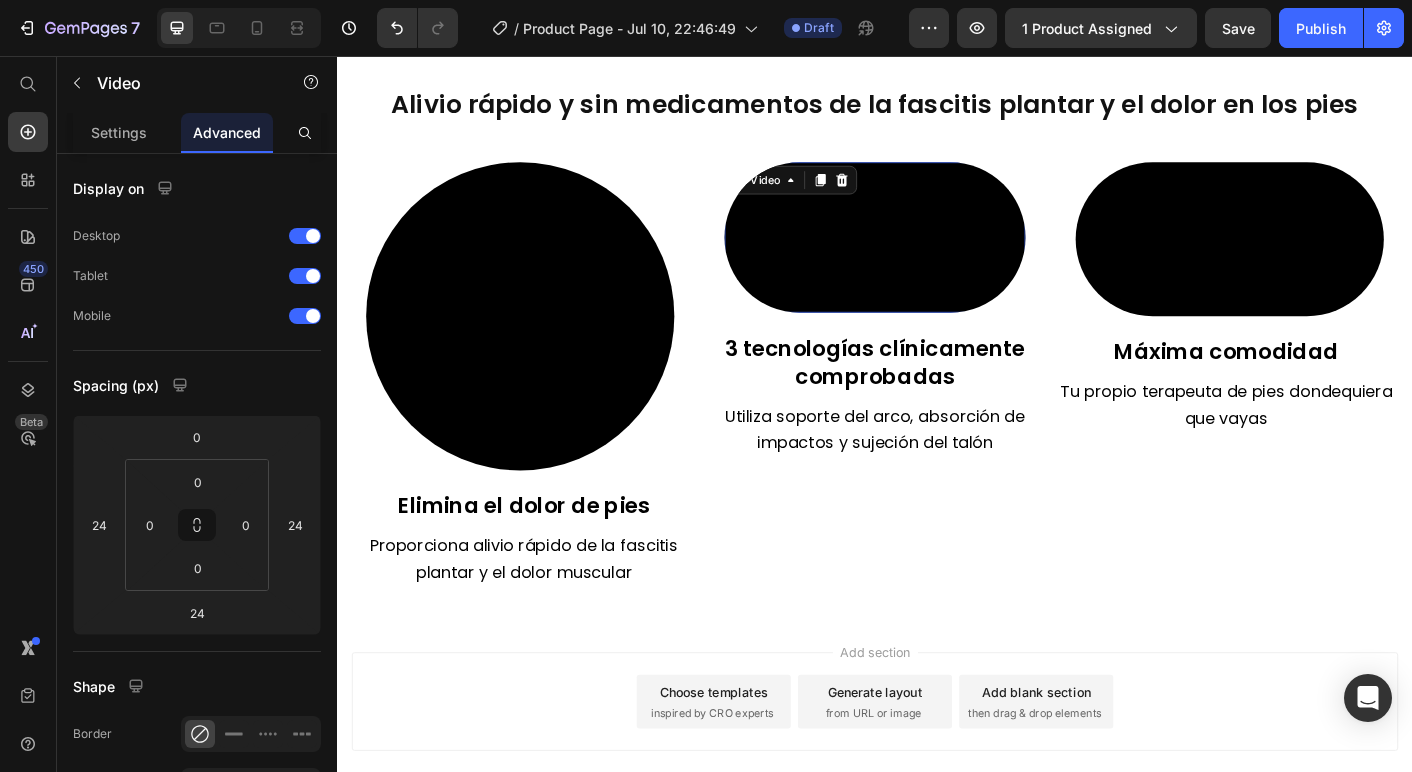 click at bounding box center (937, 259) 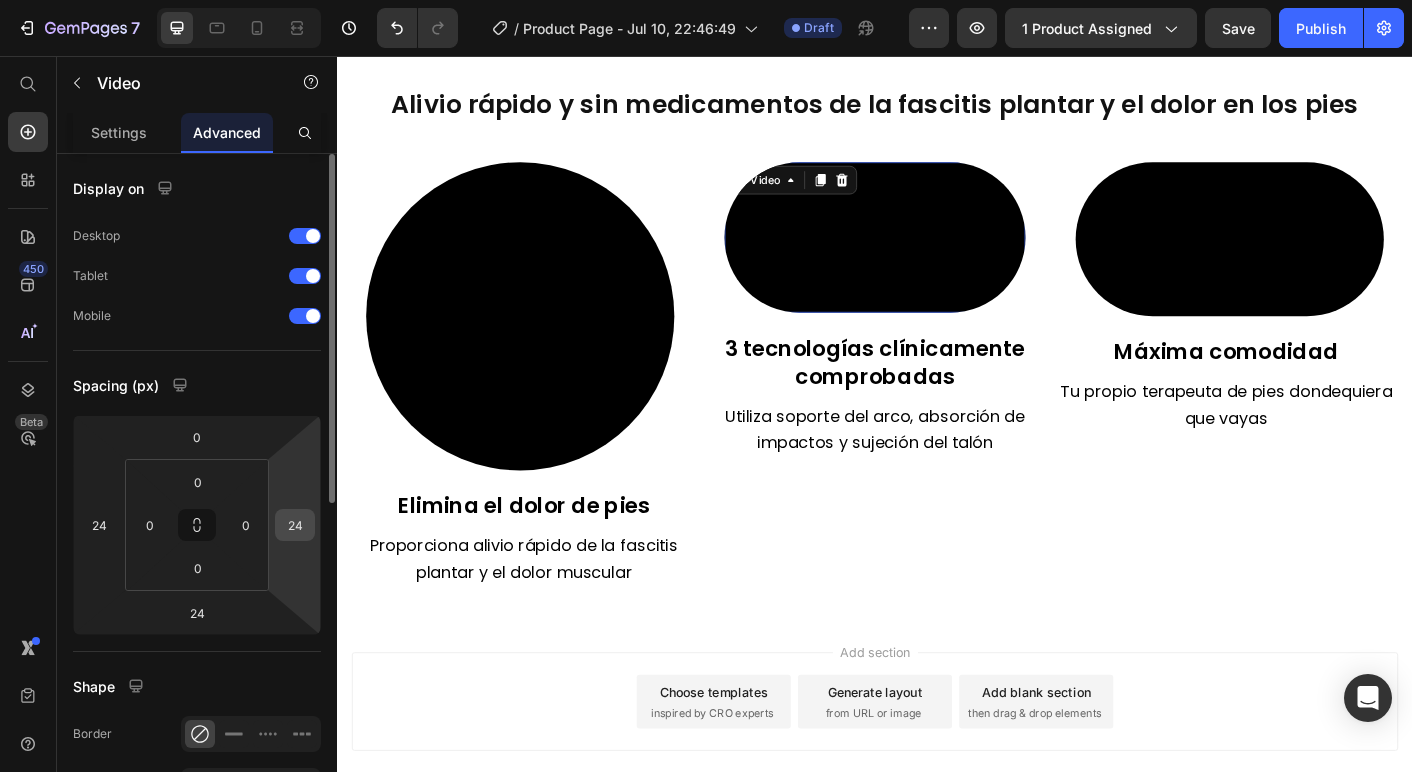 click on "24" at bounding box center (295, 525) 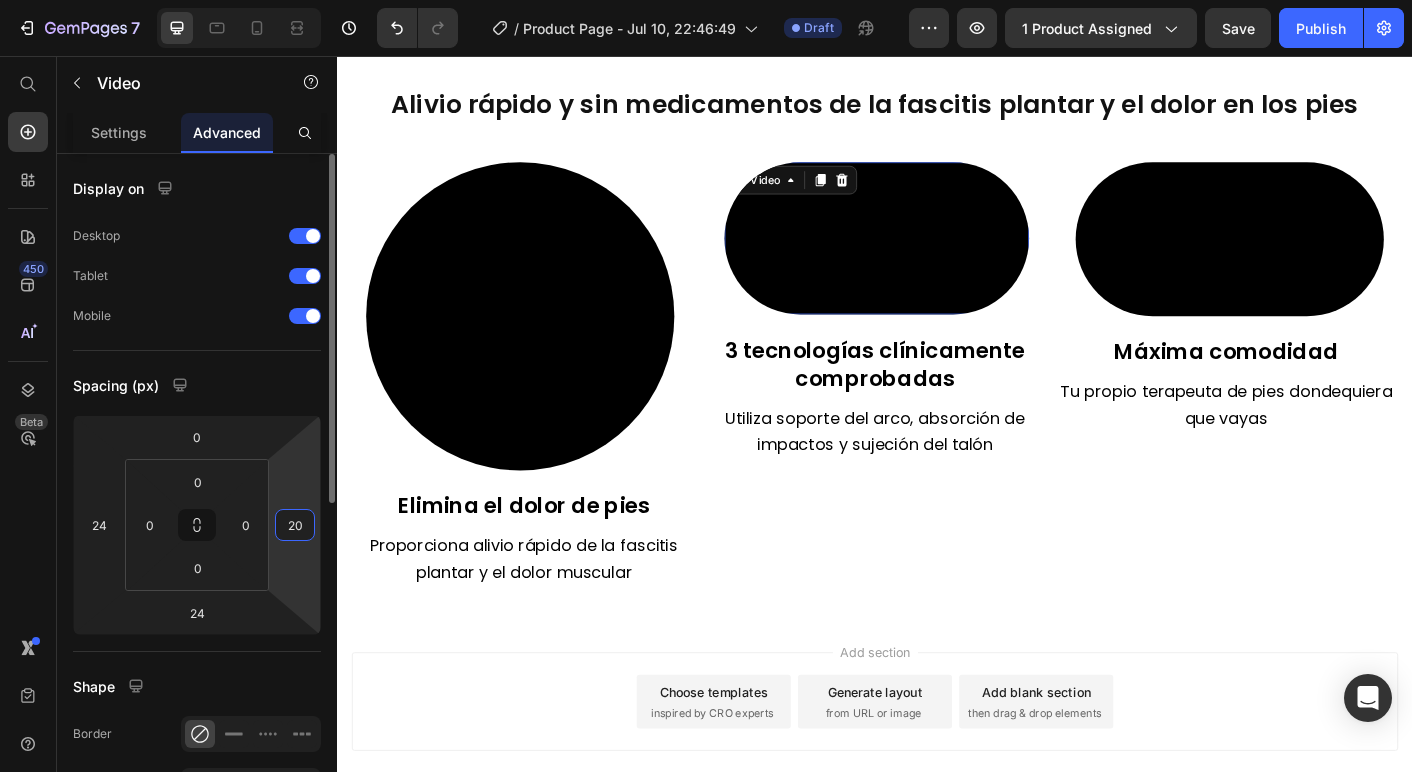 type on "20" 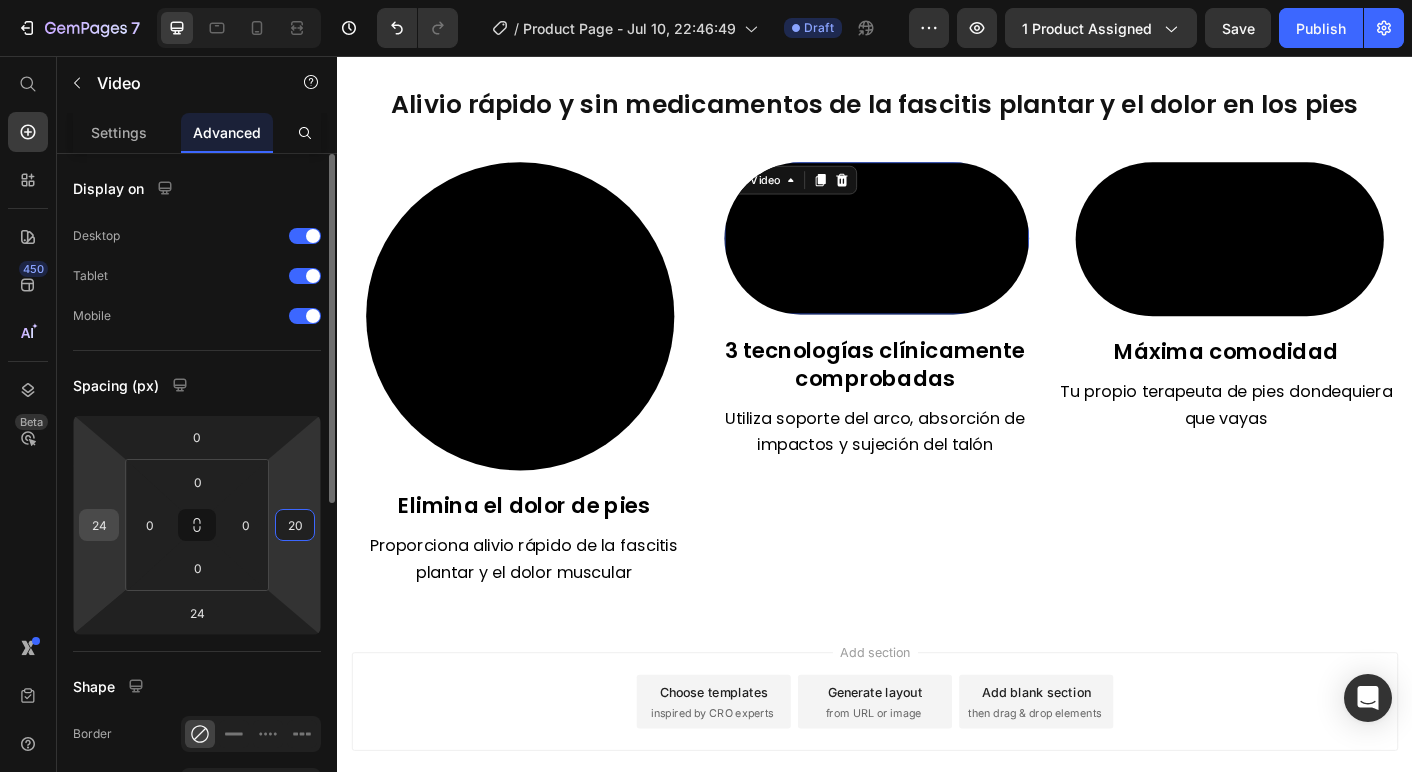 click on "24" at bounding box center [99, 525] 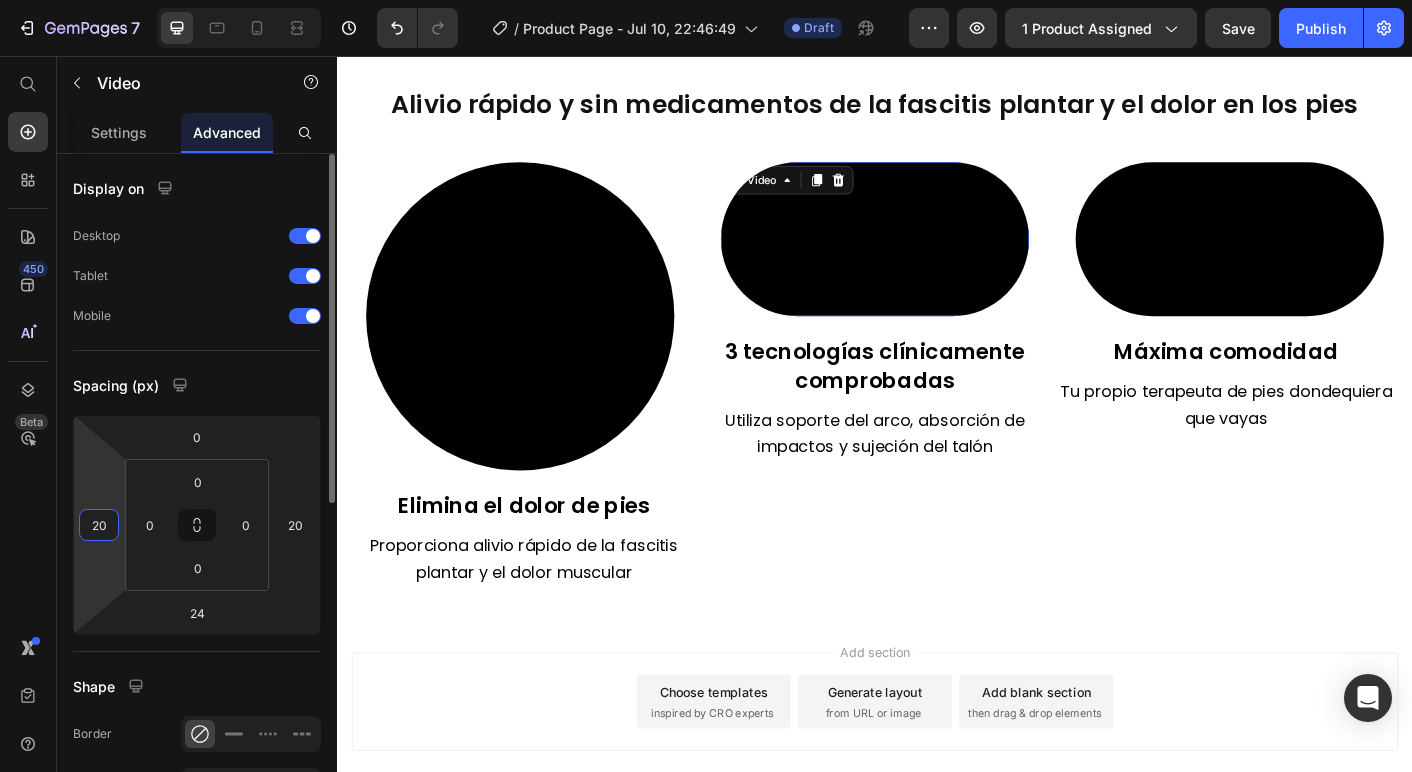 type on "20" 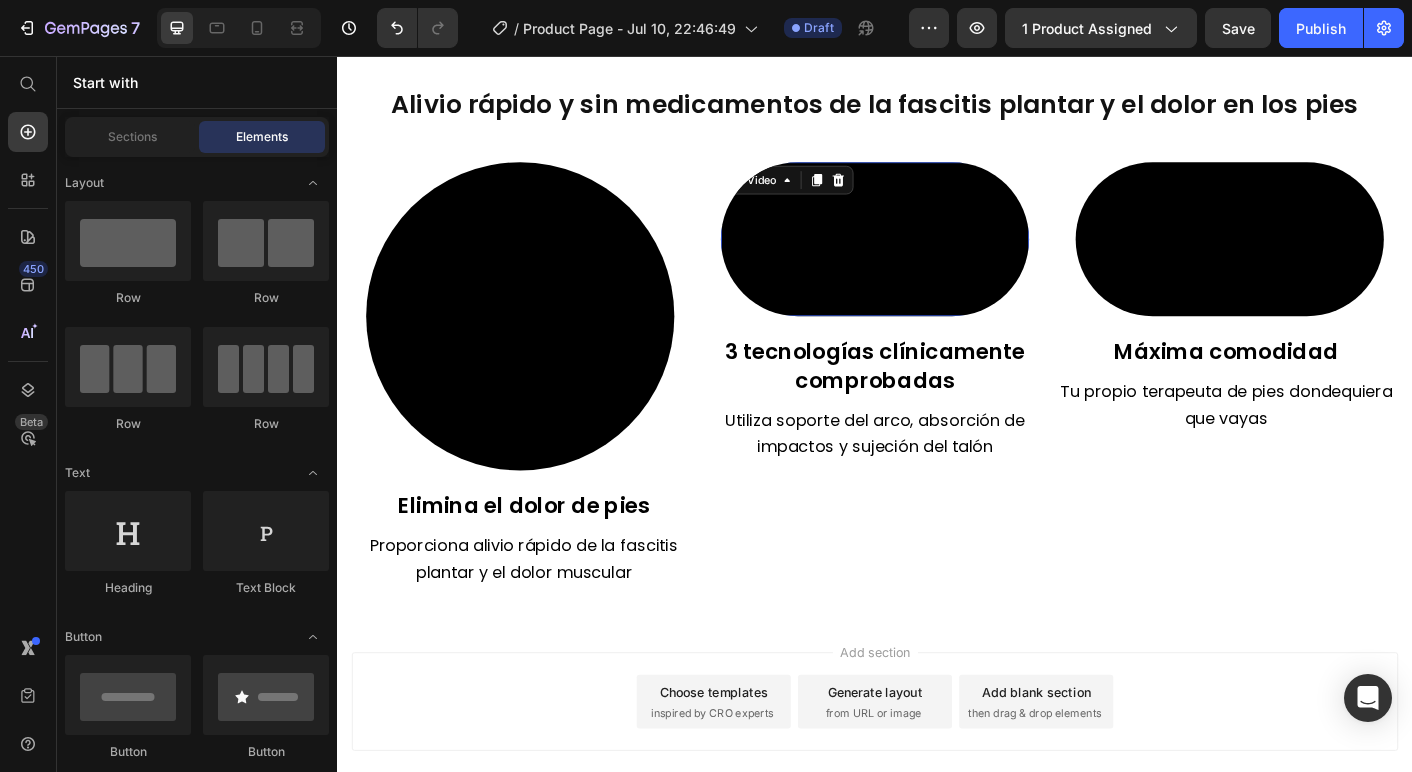 click on "Add section Choose templates inspired by CRO experts Generate layout from URL or image Add blank section then drag & drop elements" at bounding box center (937, 805) 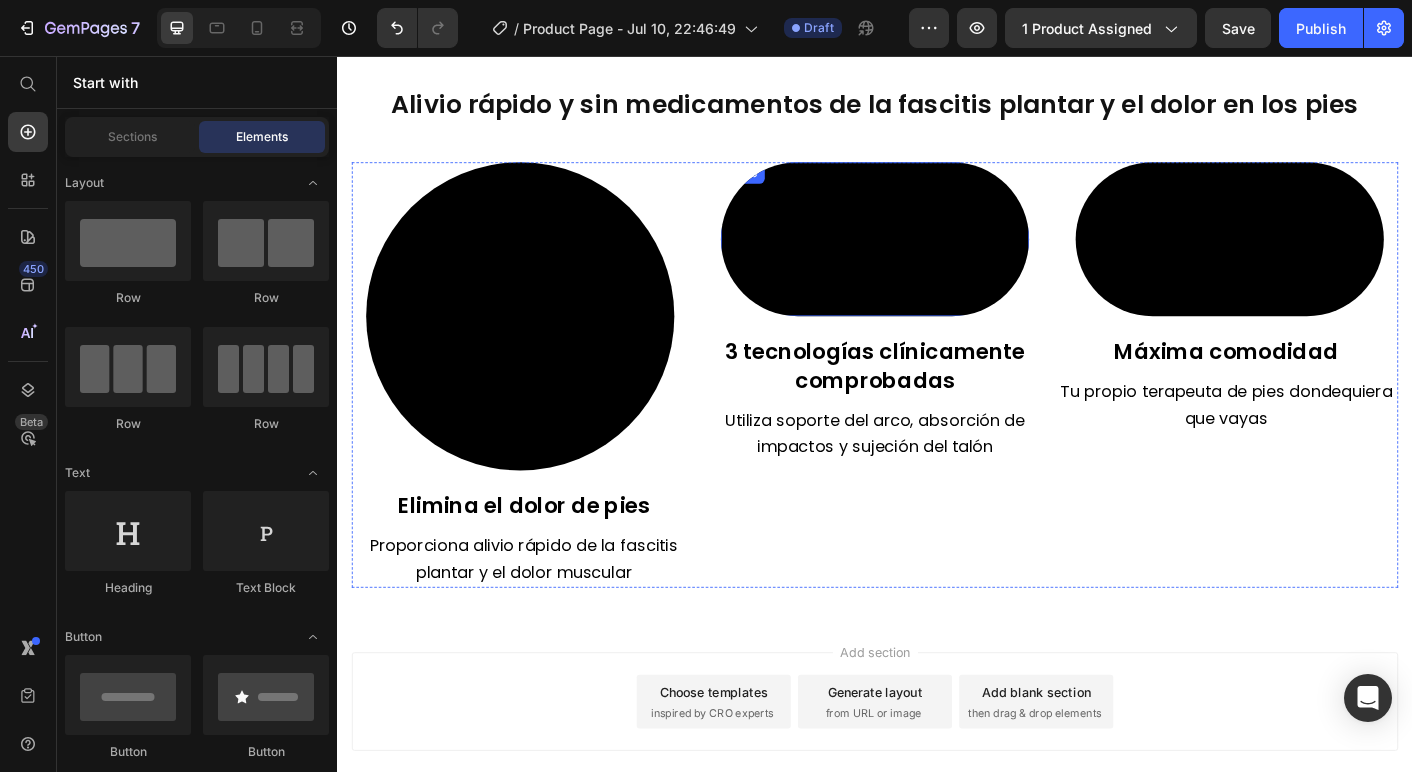 click at bounding box center (937, 261) 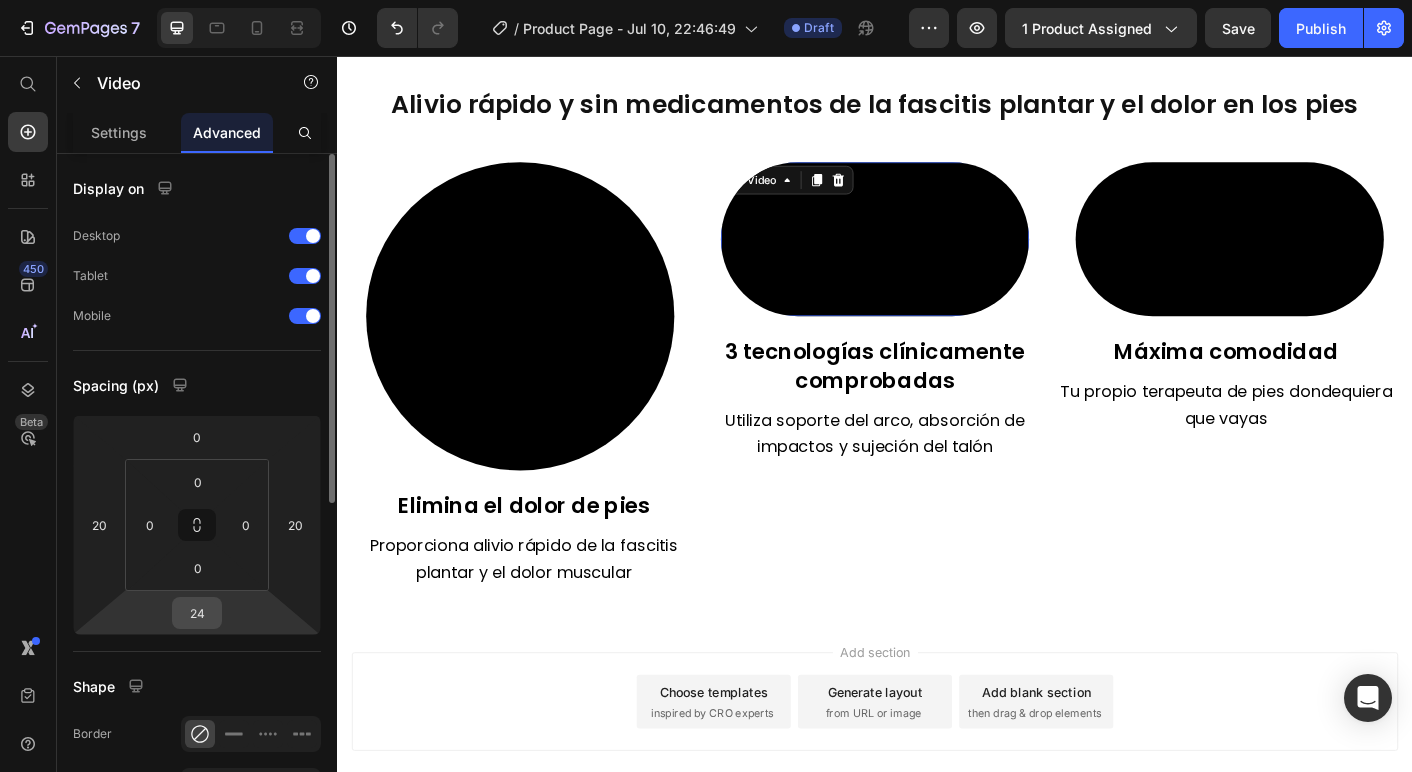 click on "24" at bounding box center [197, 613] 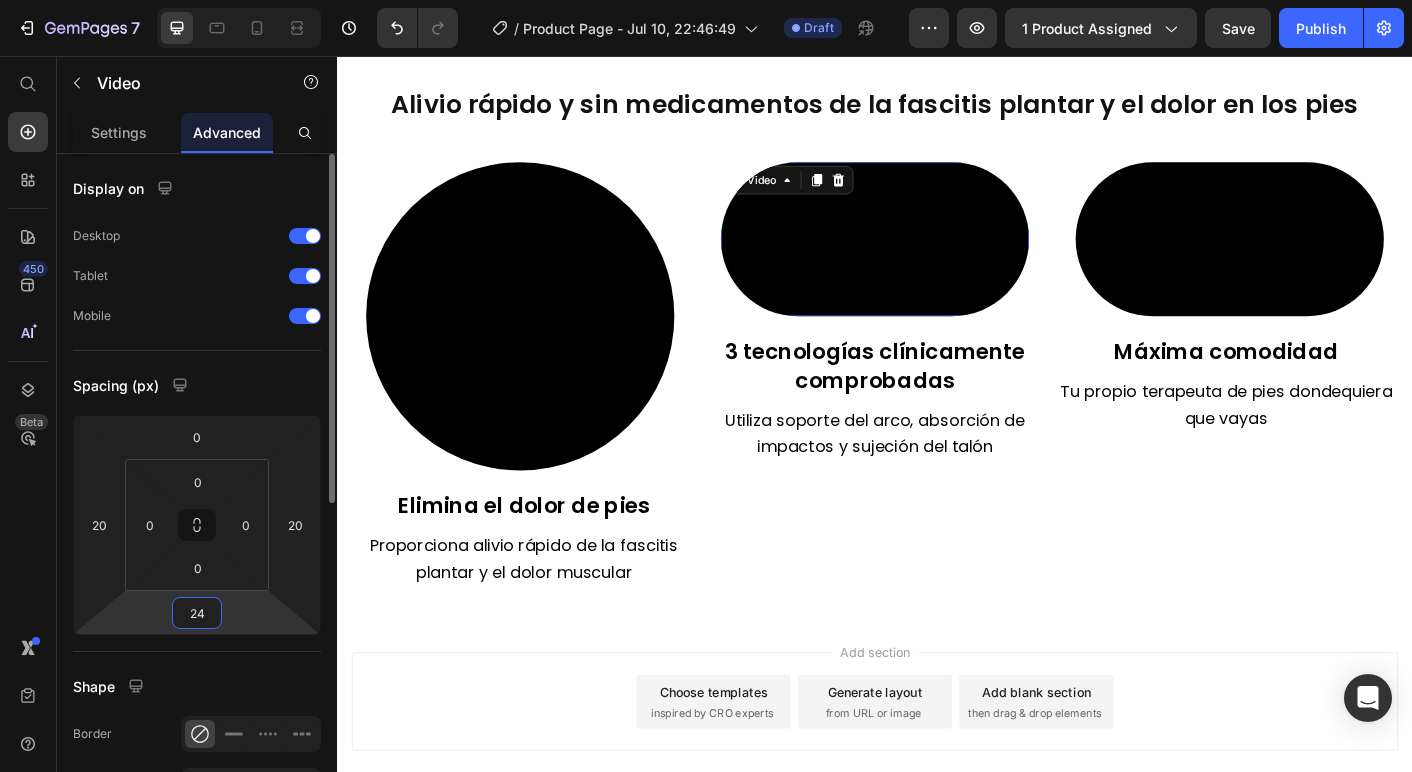 click on "24" at bounding box center (197, 613) 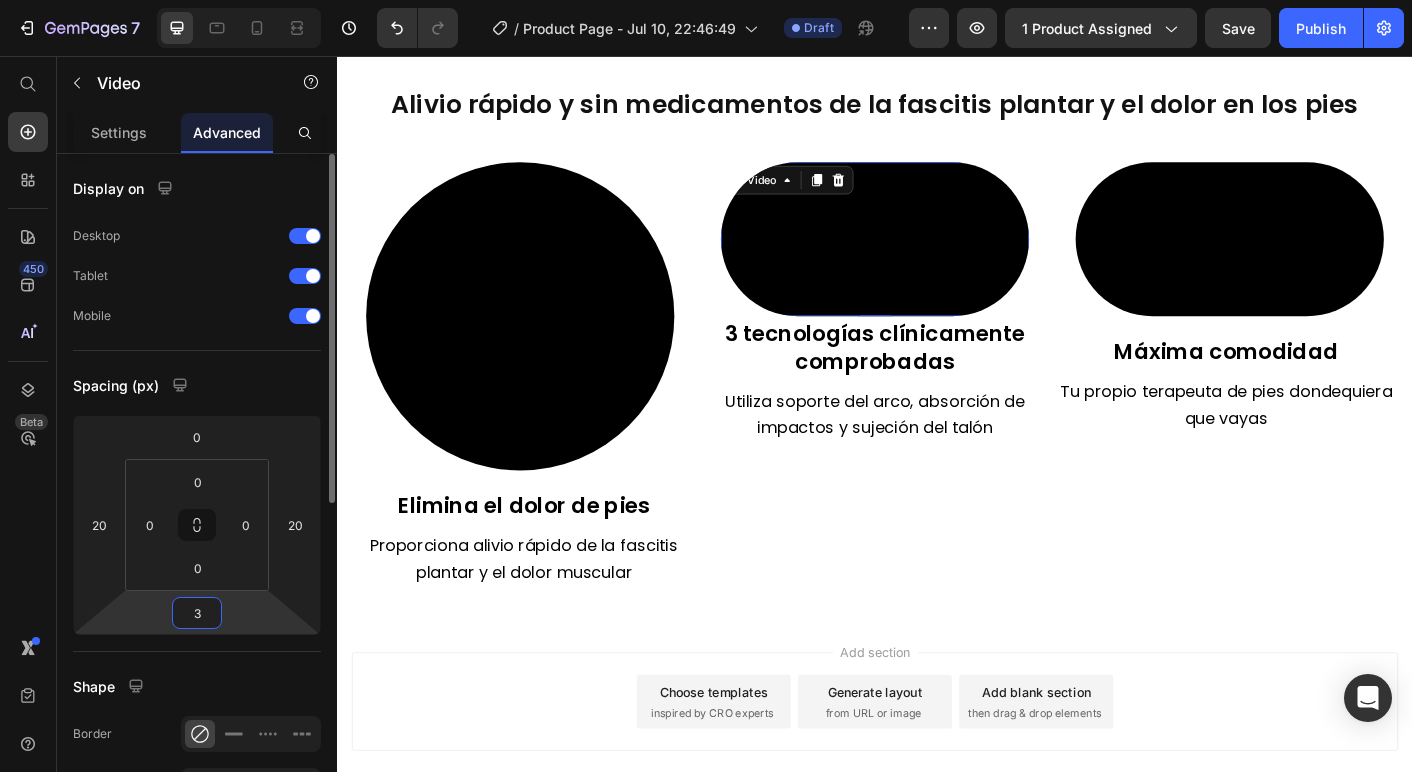 type on "32" 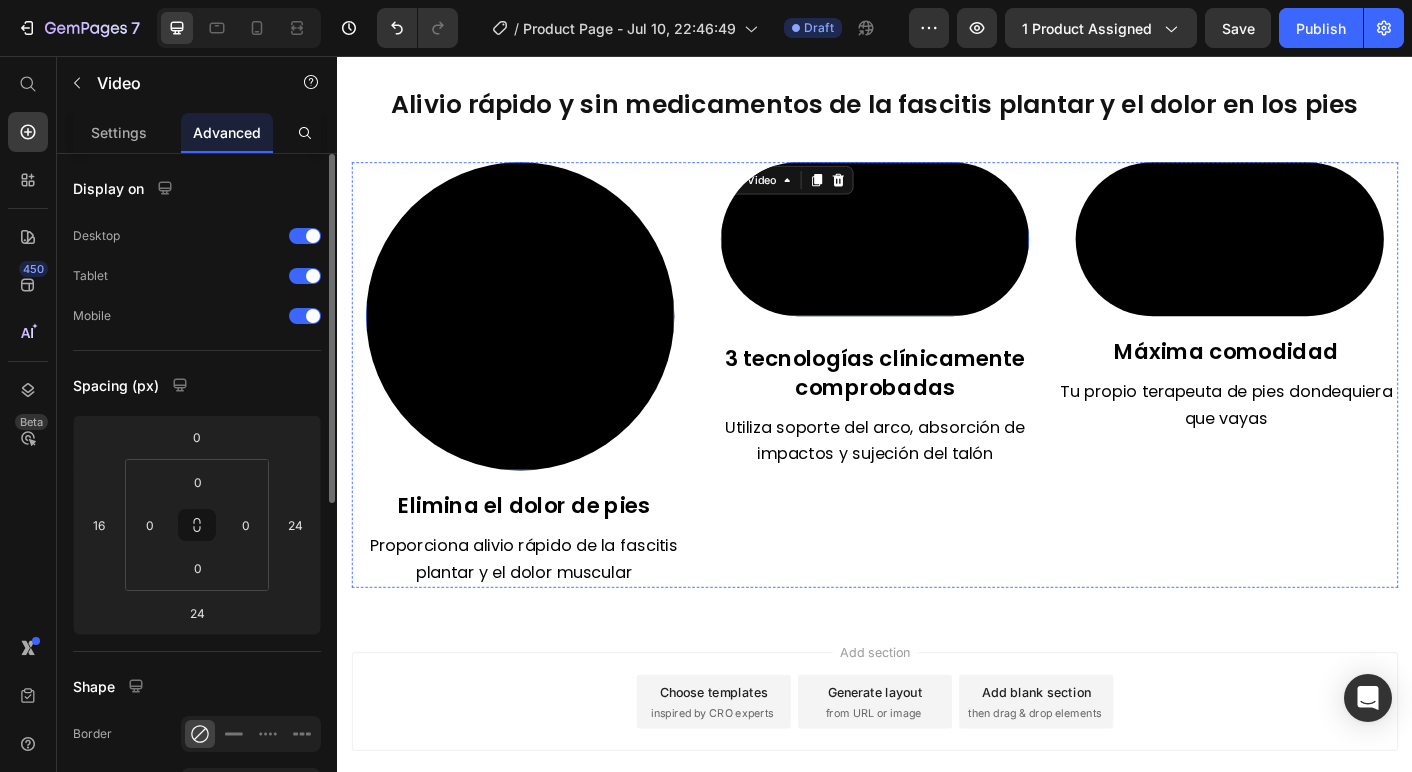click at bounding box center (541, 347) 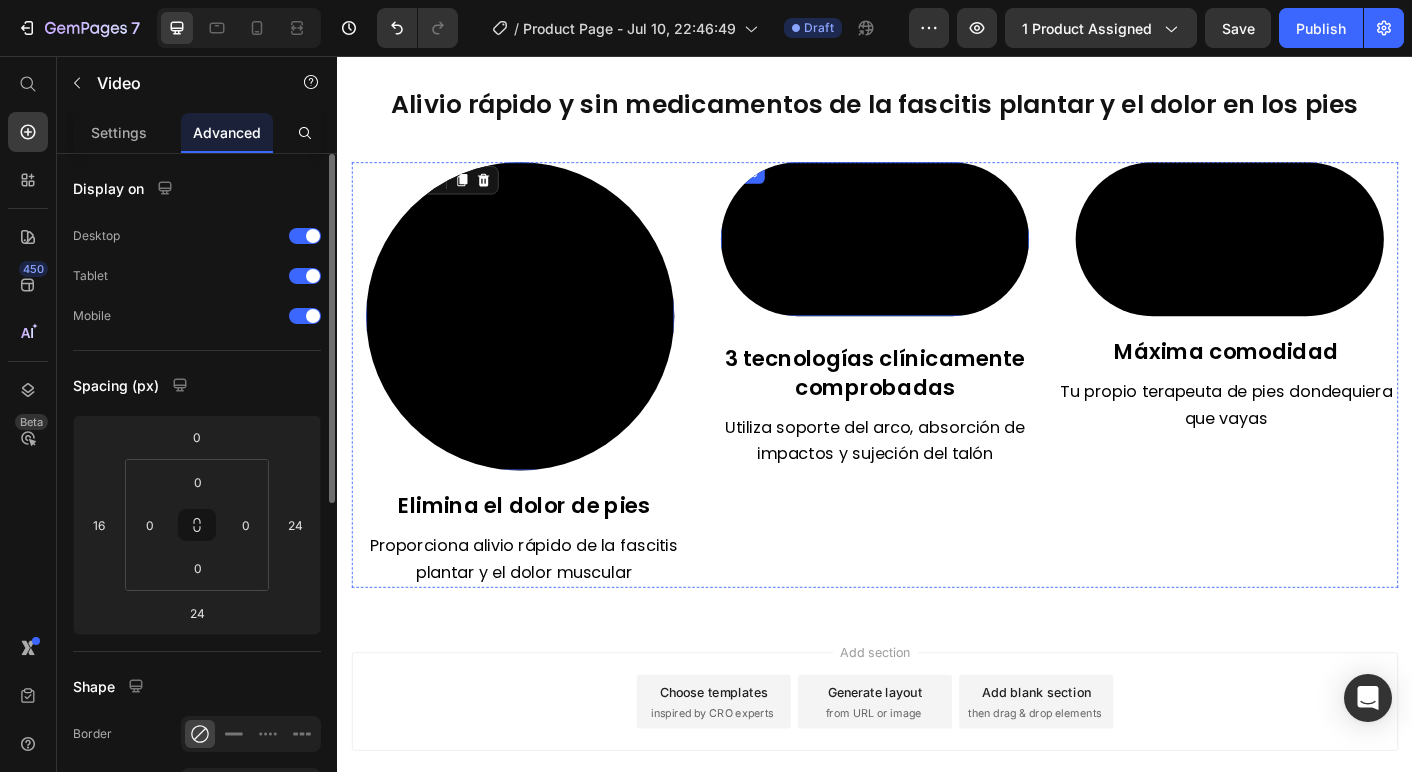 click at bounding box center [937, 261] 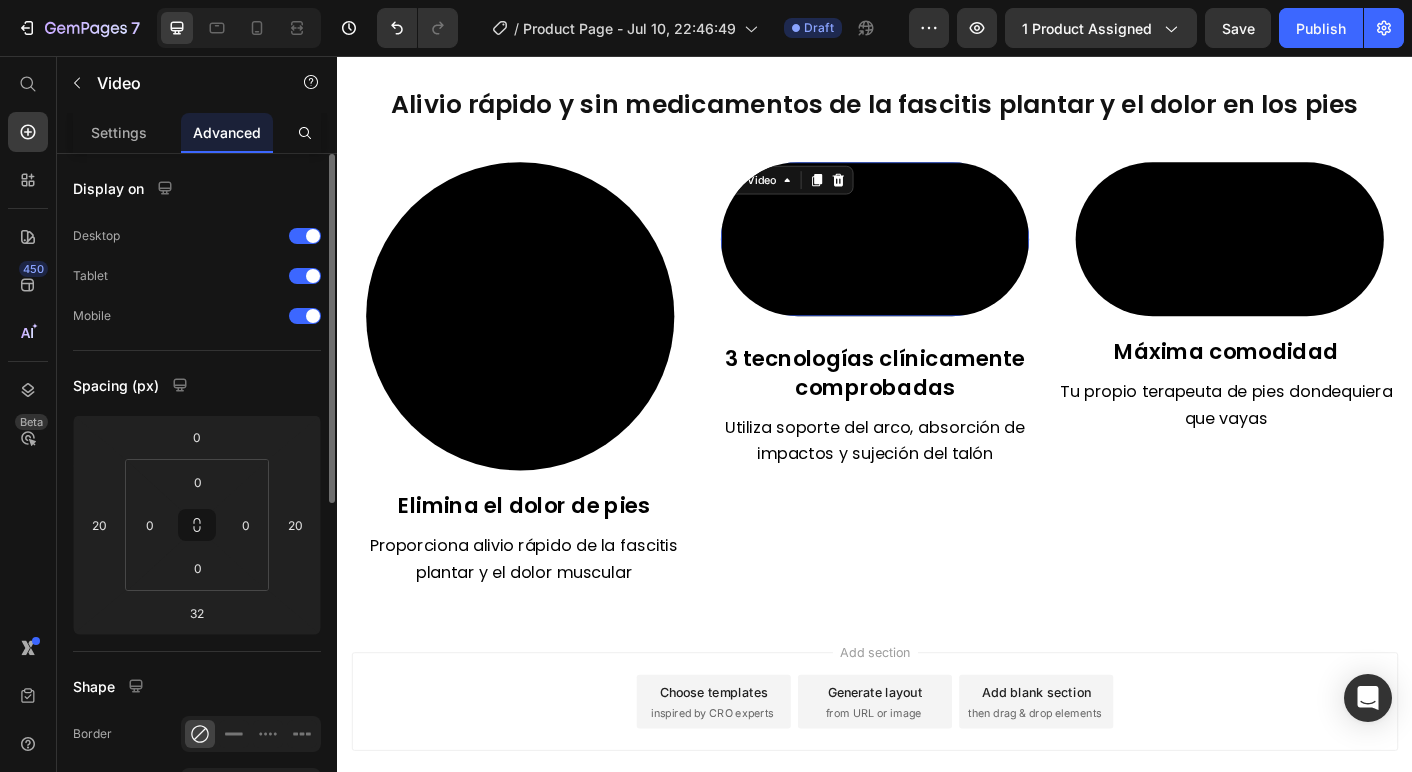 click at bounding box center (937, 261) 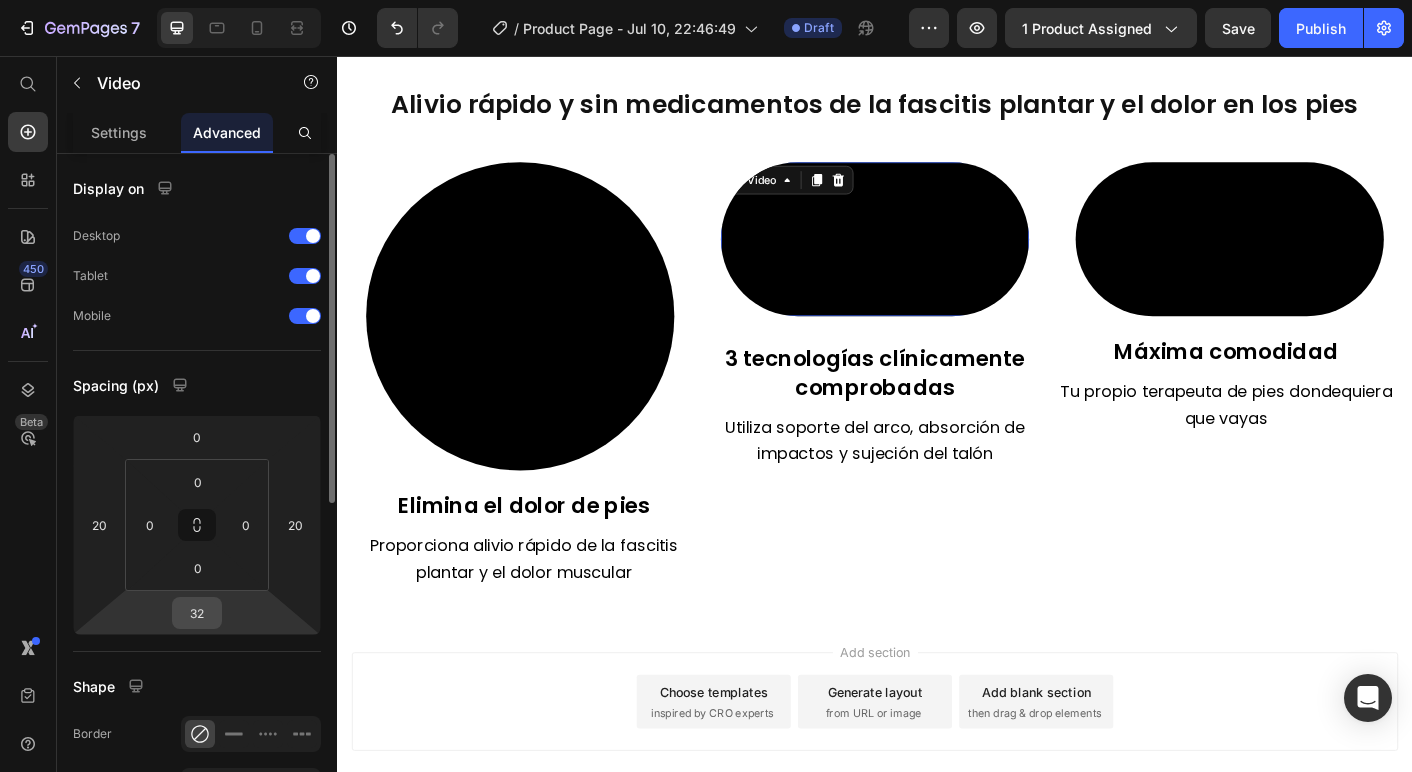 click on "32" at bounding box center (197, 613) 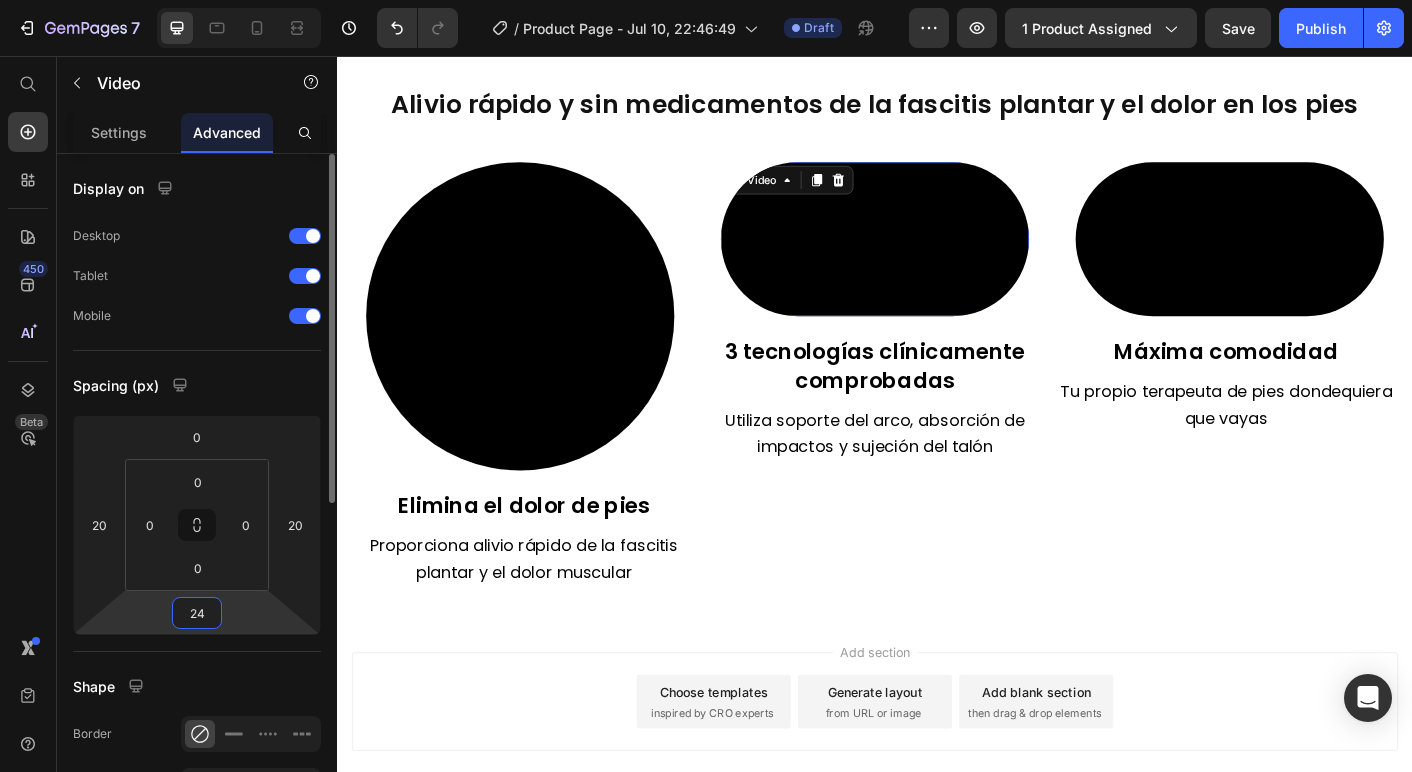 type on "24" 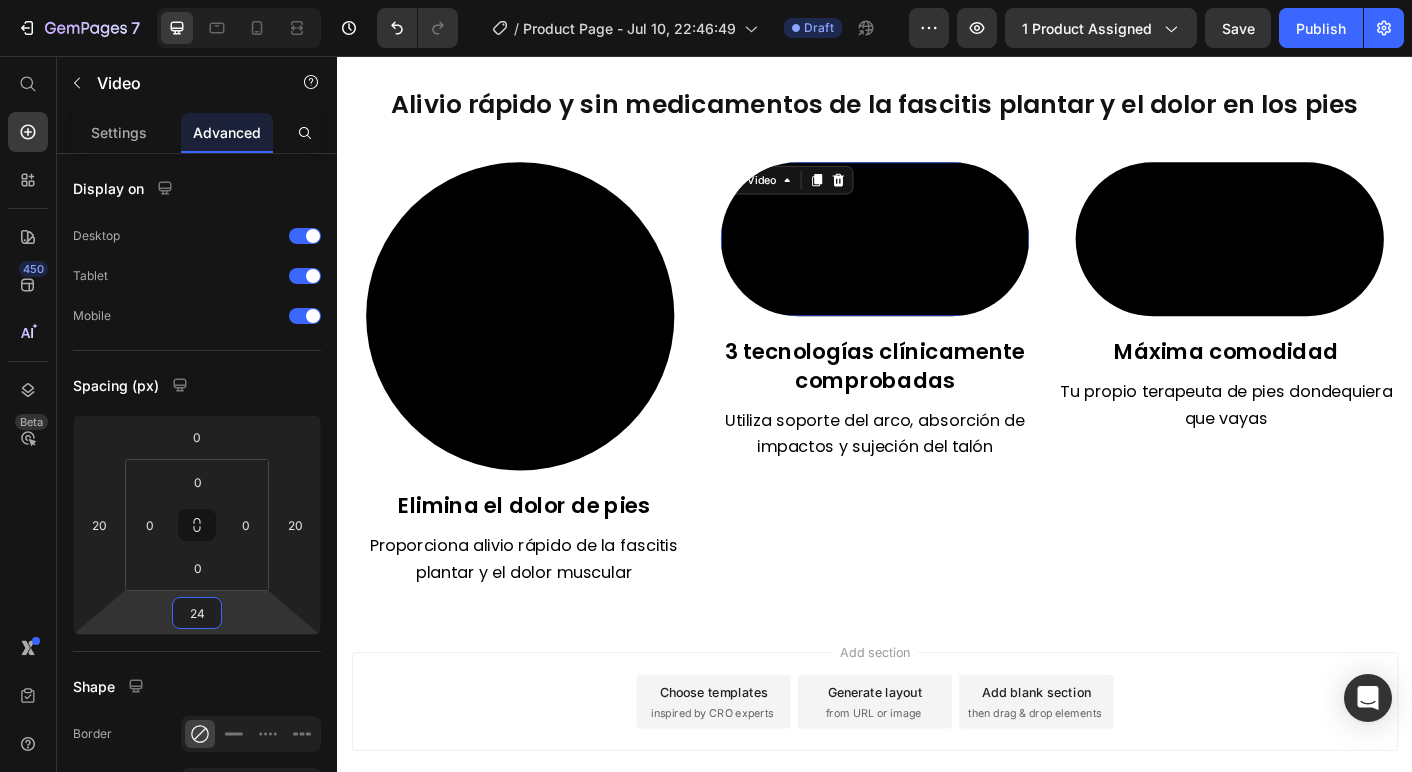 click on "Add section Choose templates inspired by CRO experts Generate layout from URL or image Add blank section then drag & drop elements" at bounding box center (937, 805) 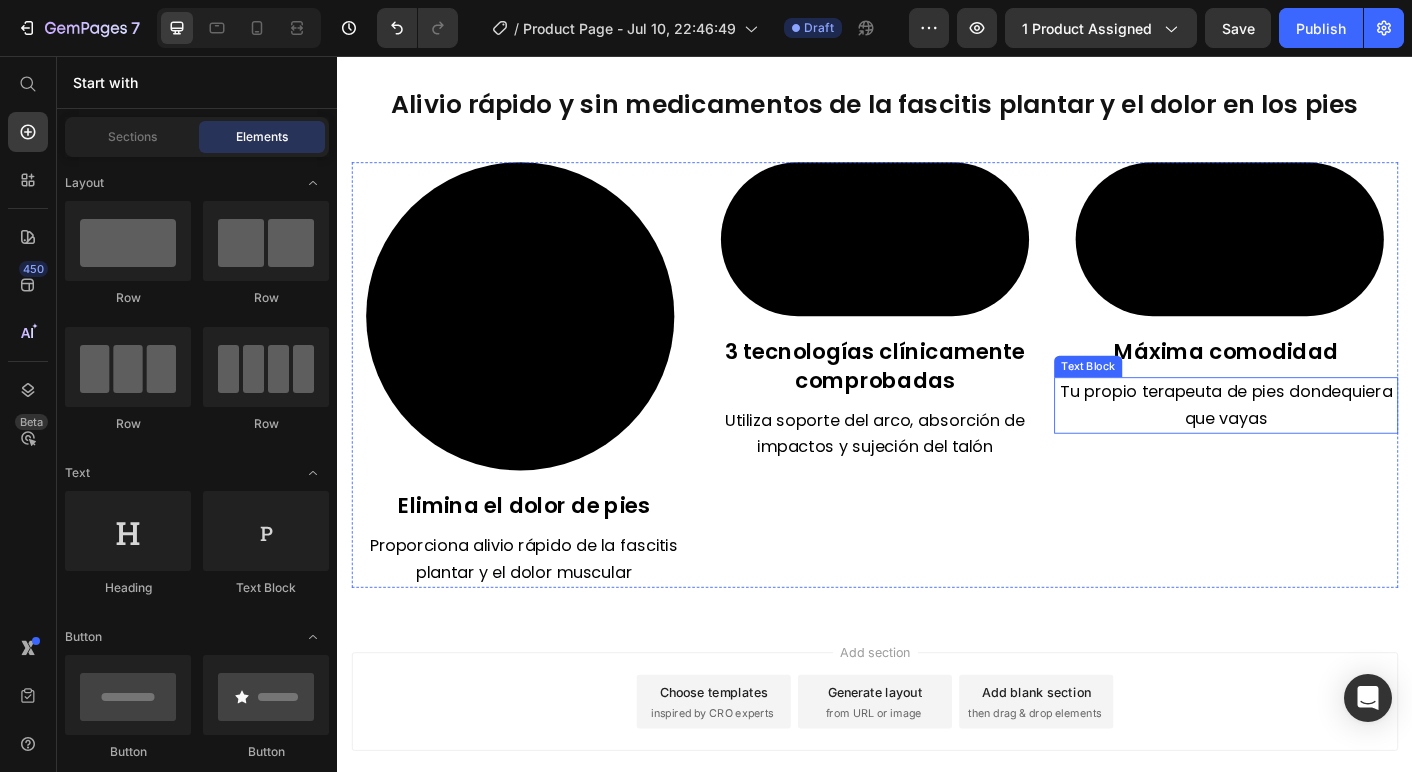 click on "Tu propio terapeuta de pies dondequiera que vayas" at bounding box center [1329, 445] 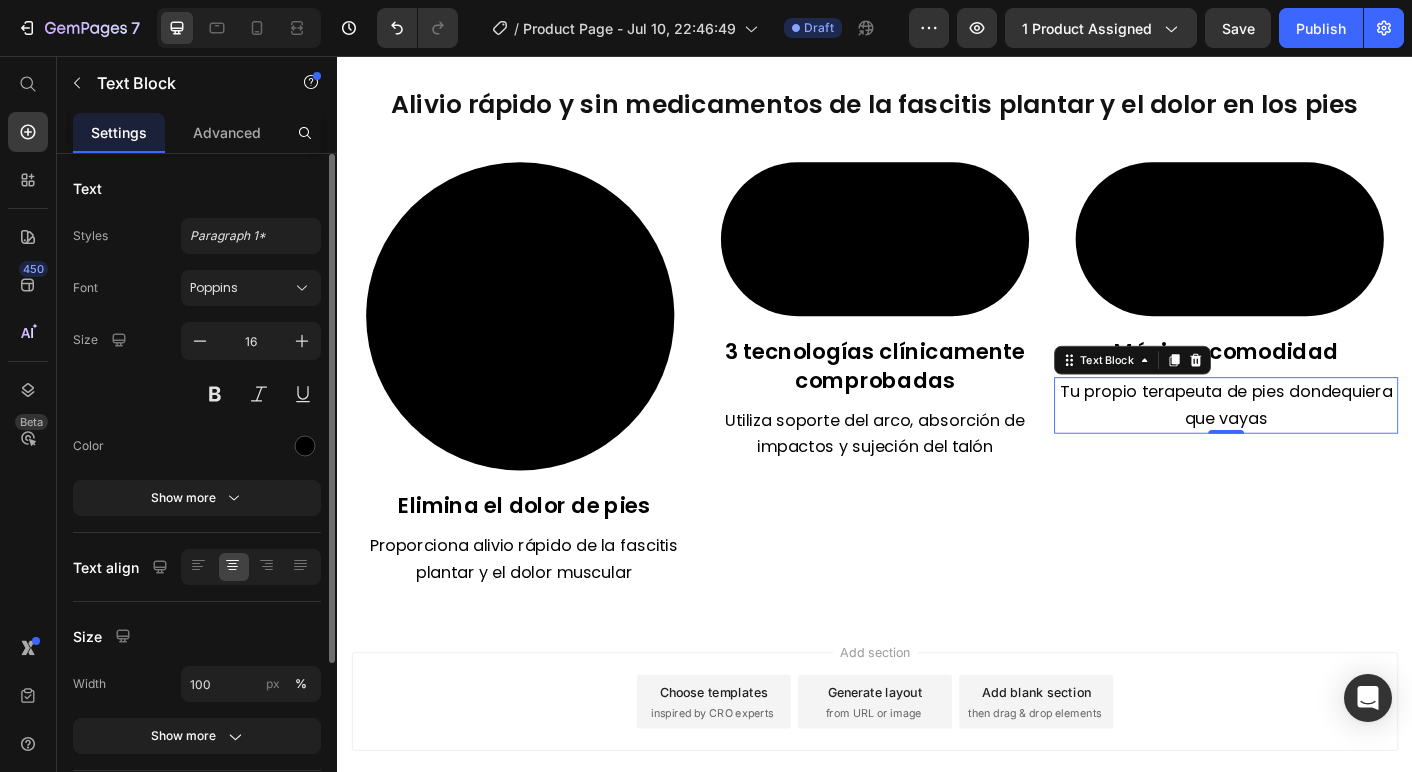 click on "Advanced" 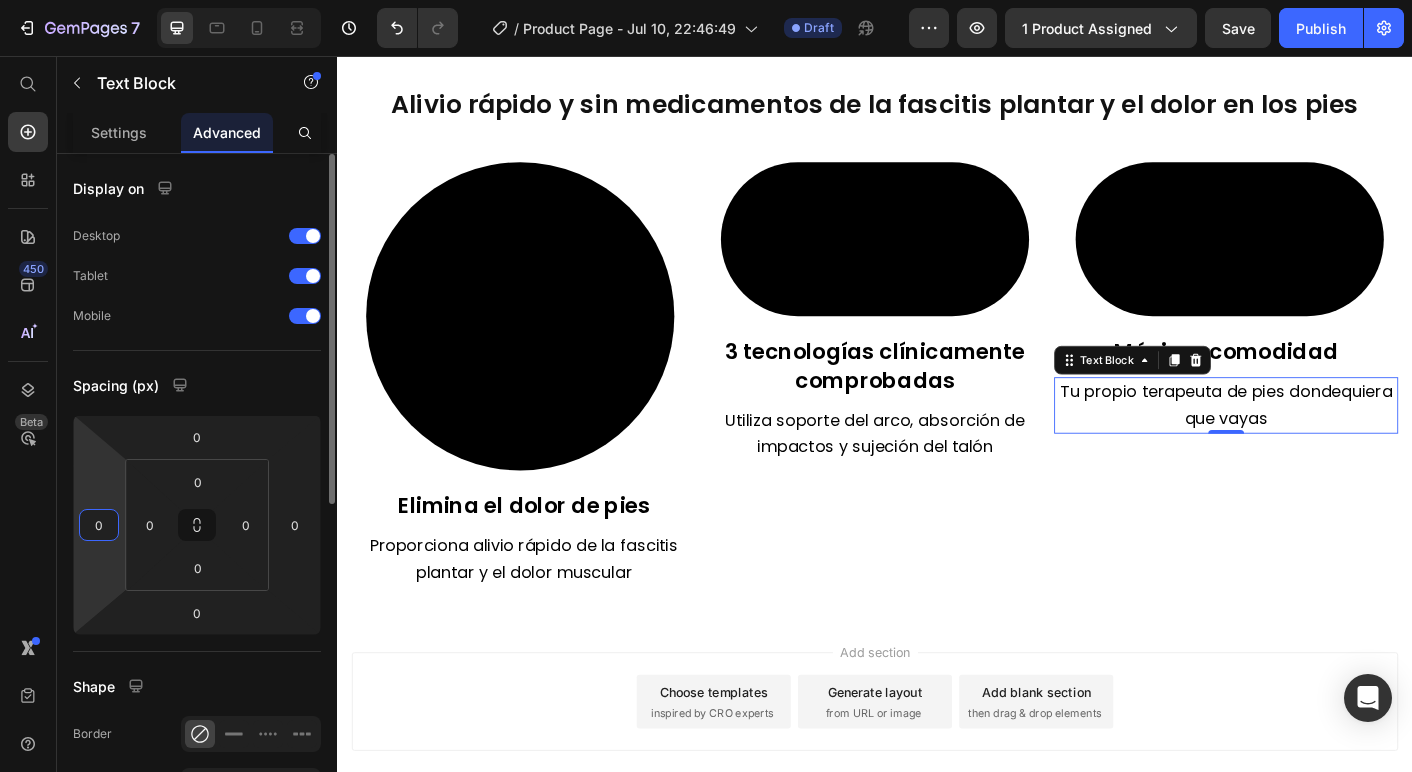 click on "0" at bounding box center (99, 525) 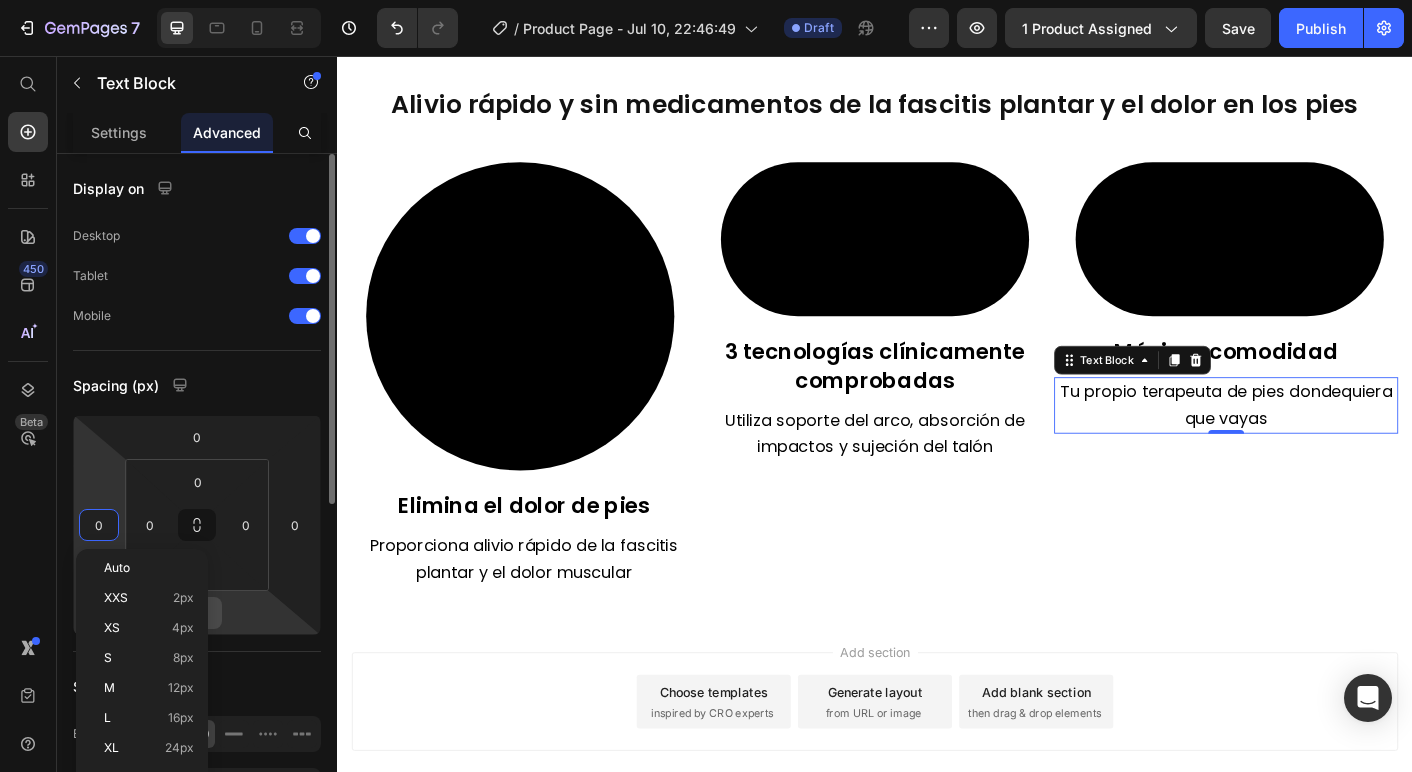 type on "8" 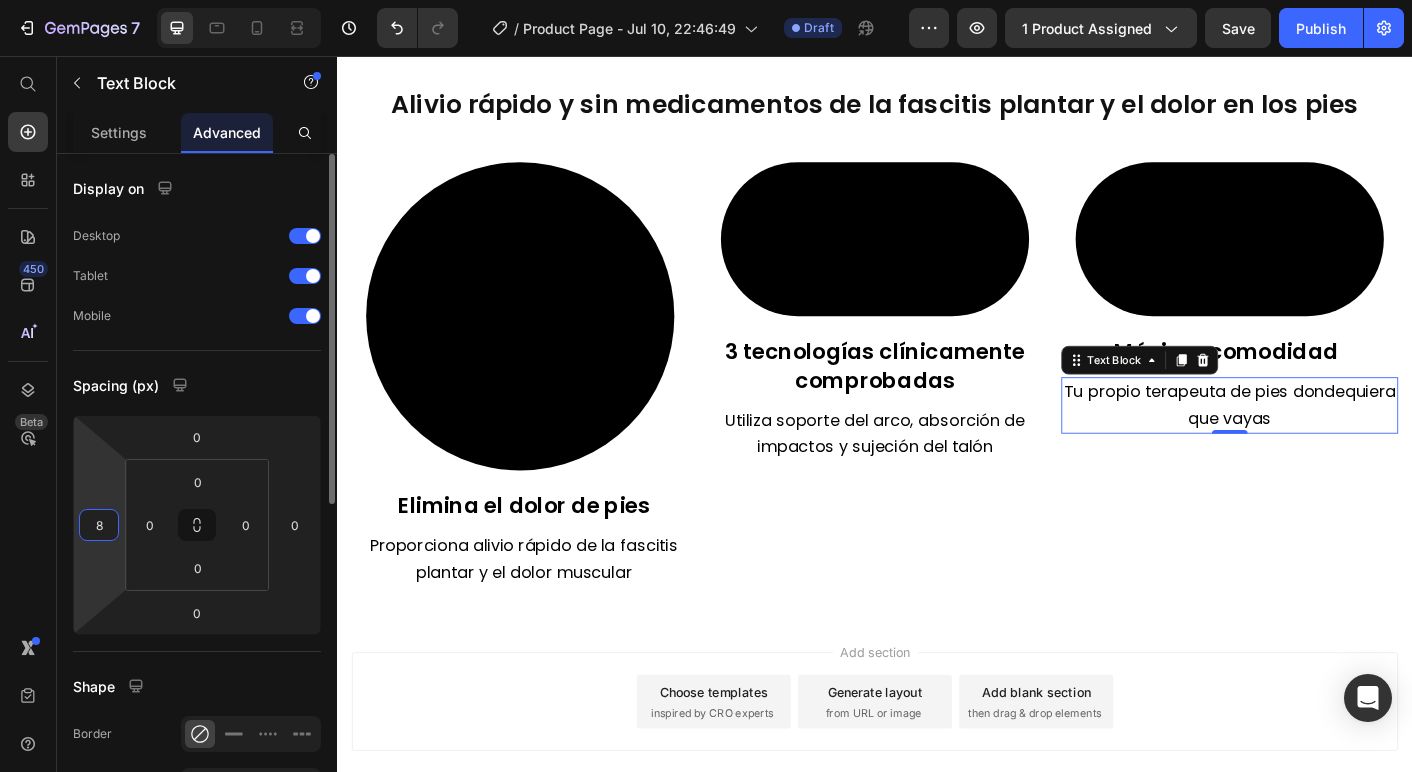 type on "8" 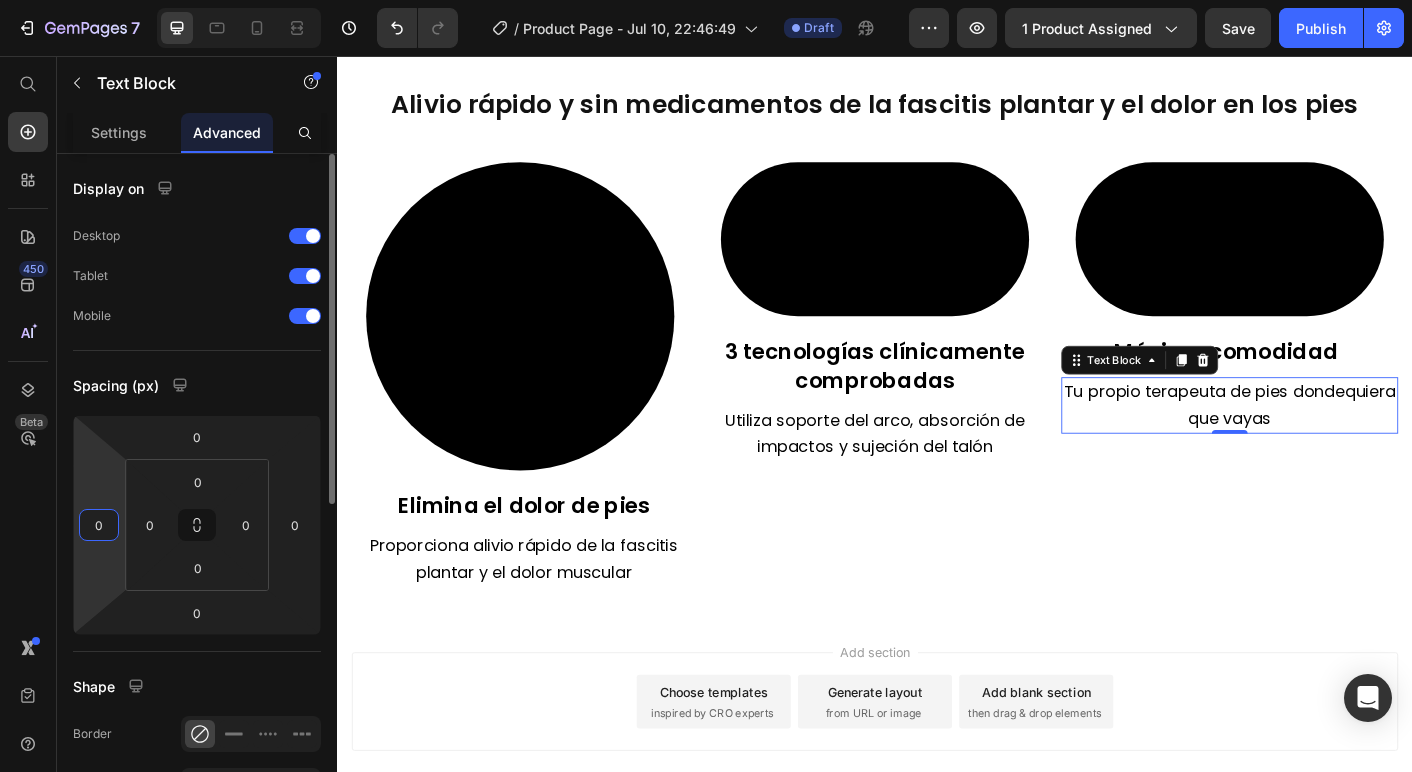 type on "0" 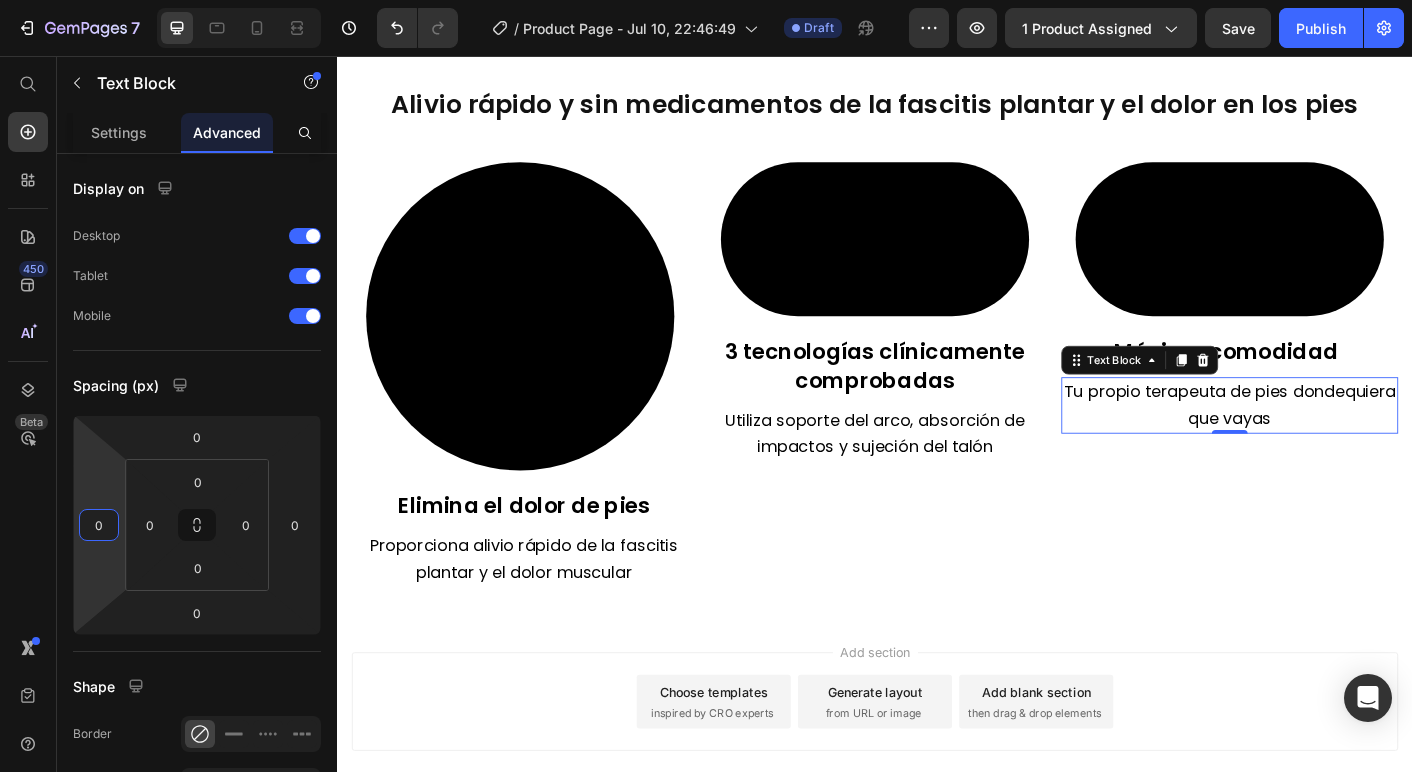 click on "Add section Choose templates inspired by CRO experts Generate layout from URL or image Add blank section then drag & drop elements" at bounding box center [937, 805] 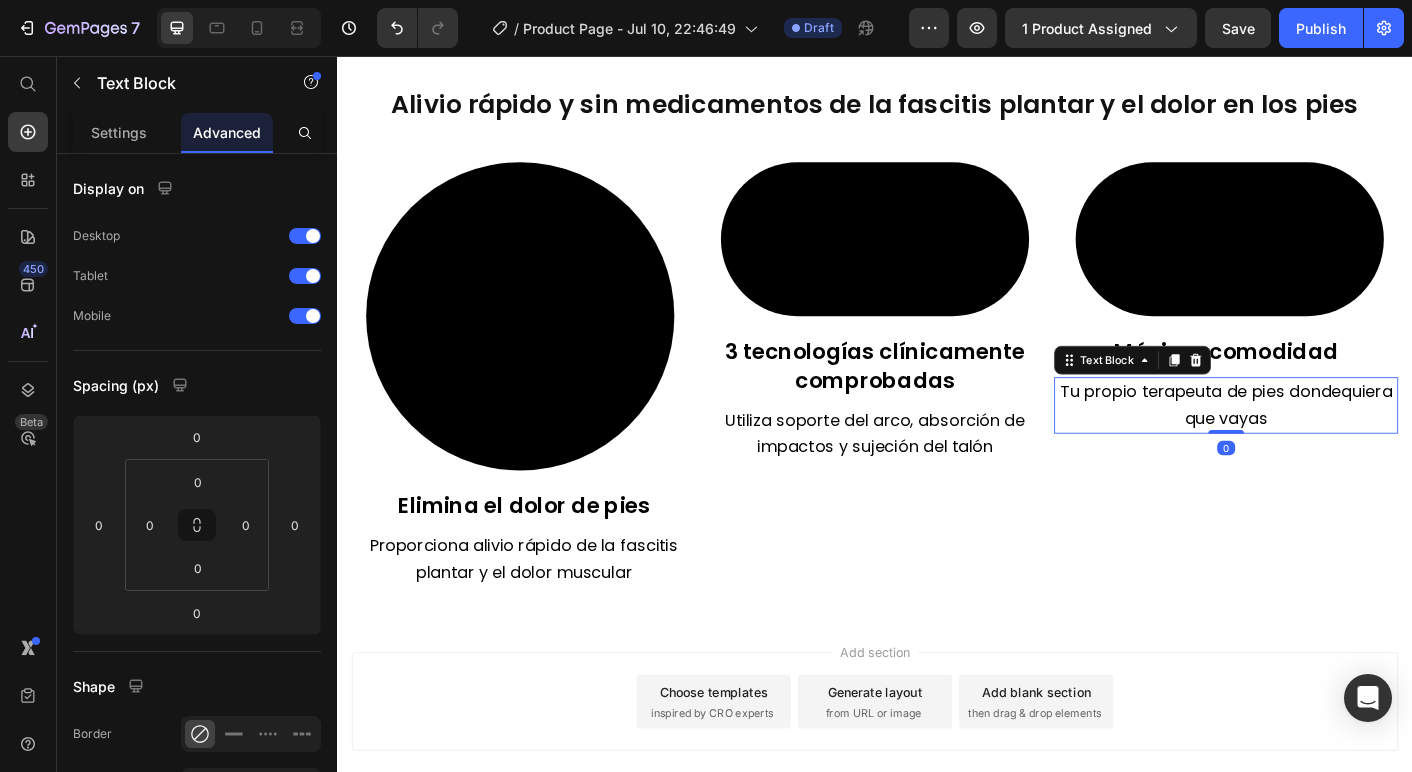 click on "Tu propio terapeuta de pies dondequiera que vayas" at bounding box center (1329, 445) 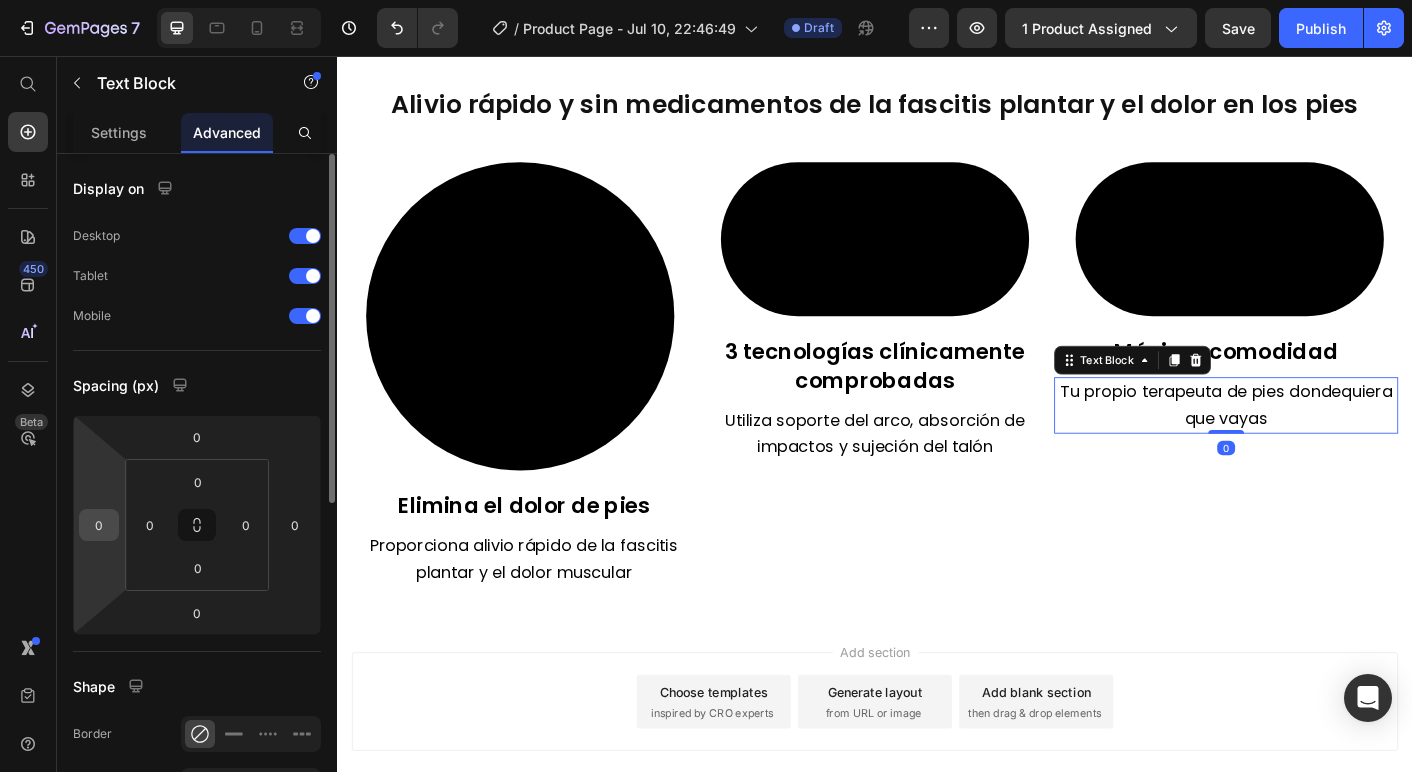 click on "0" at bounding box center [99, 525] 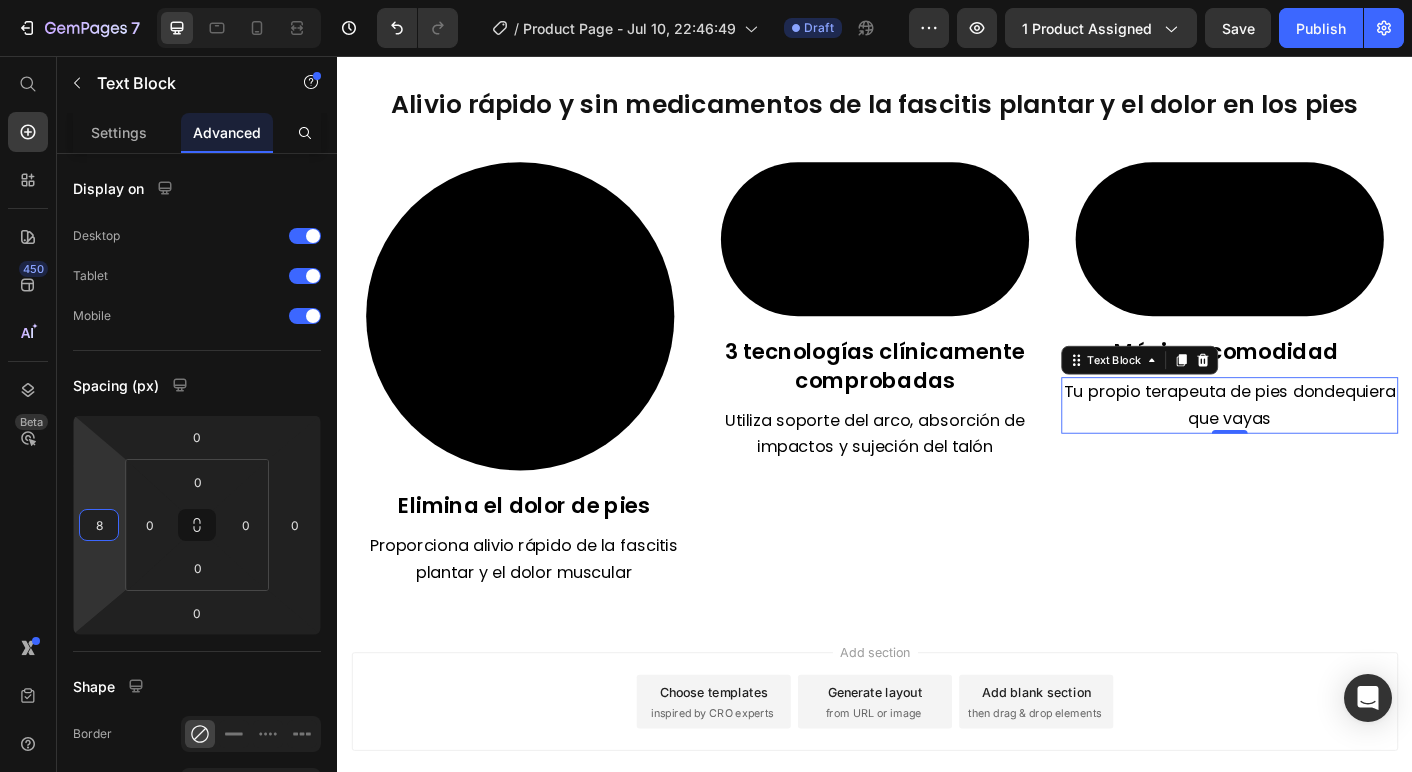 type on "8" 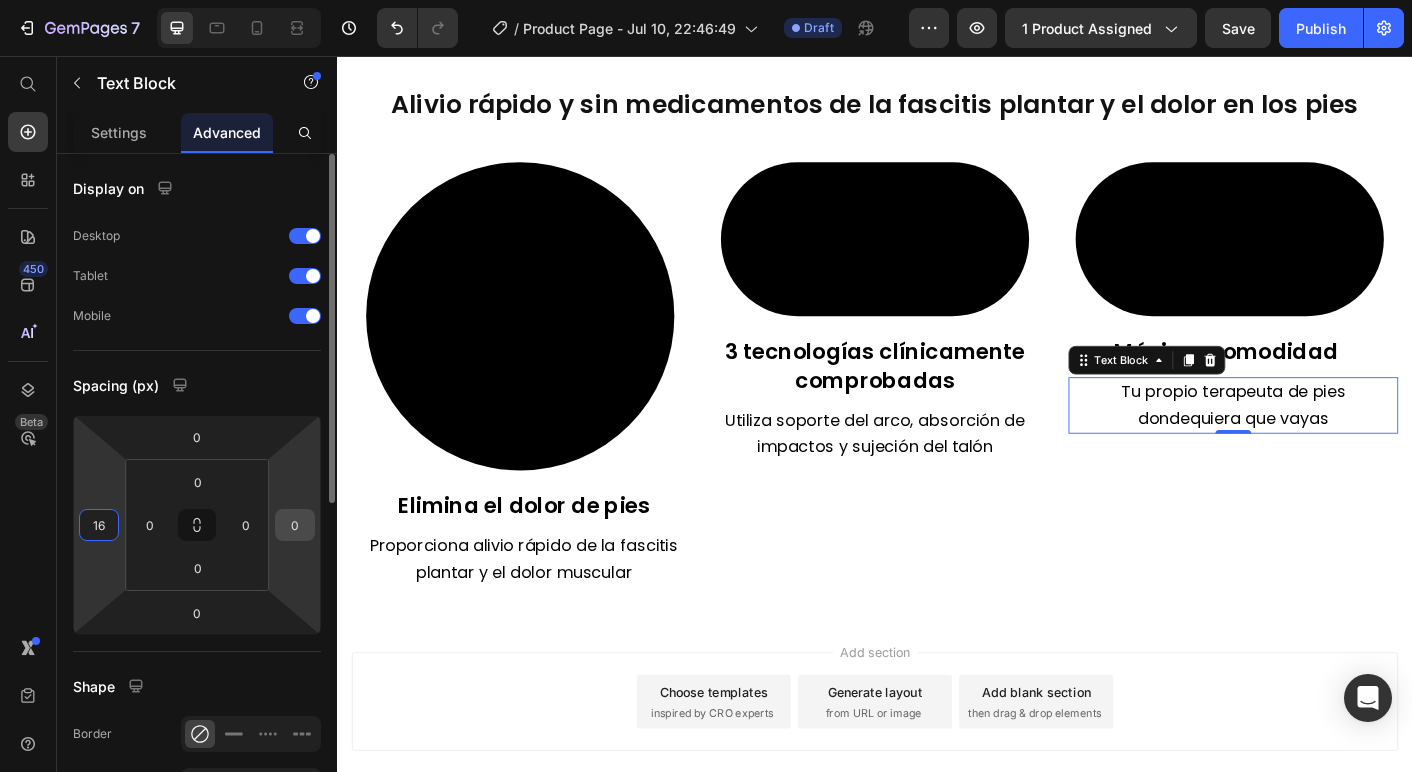 type on "16" 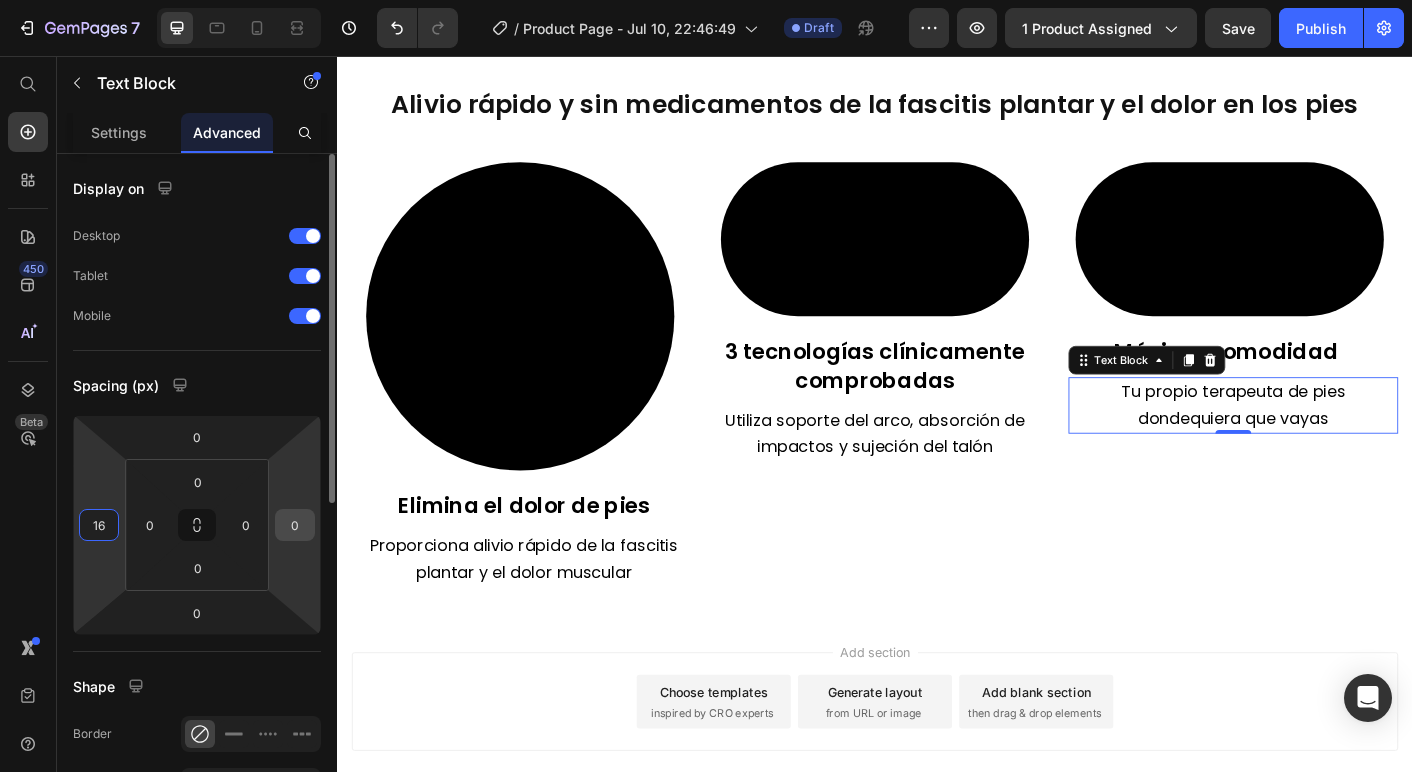click on "0" at bounding box center [295, 525] 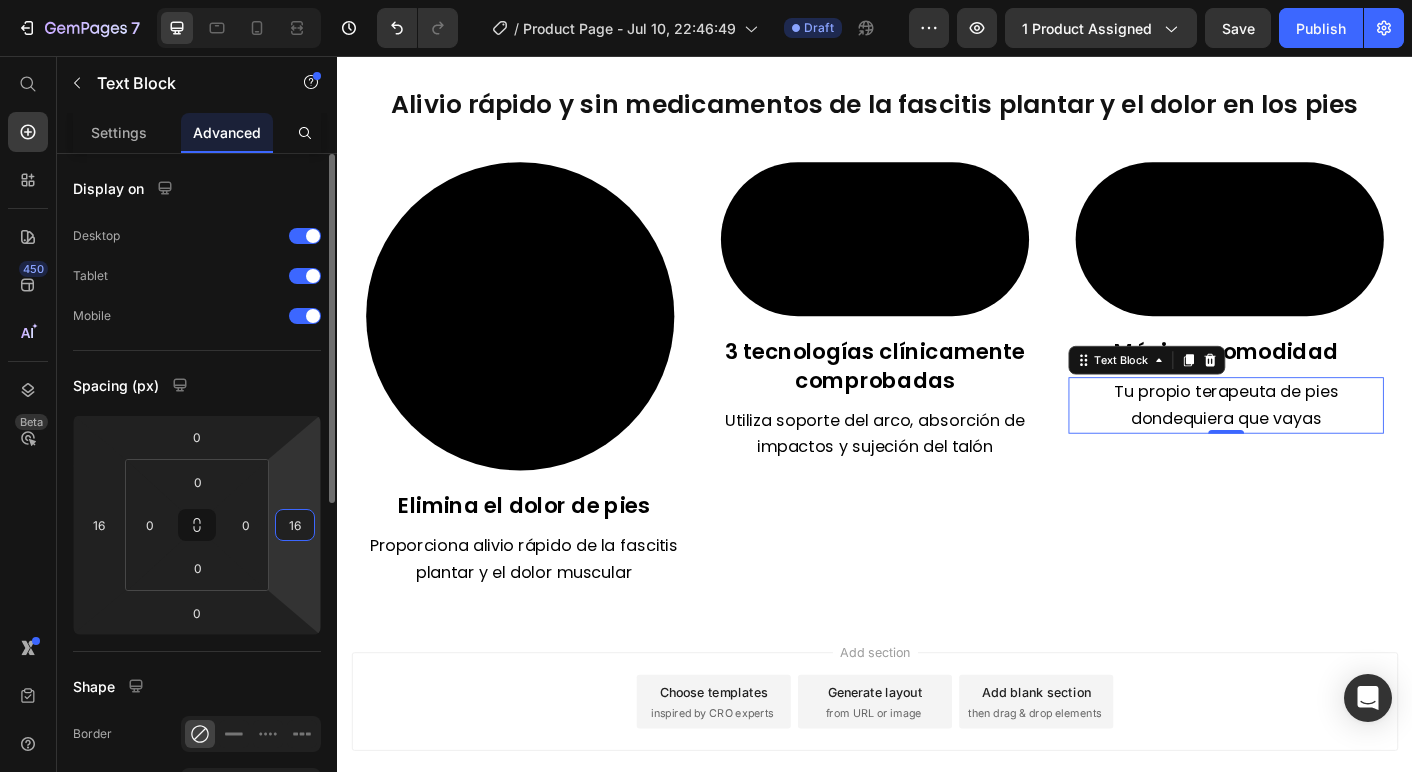 type on "16" 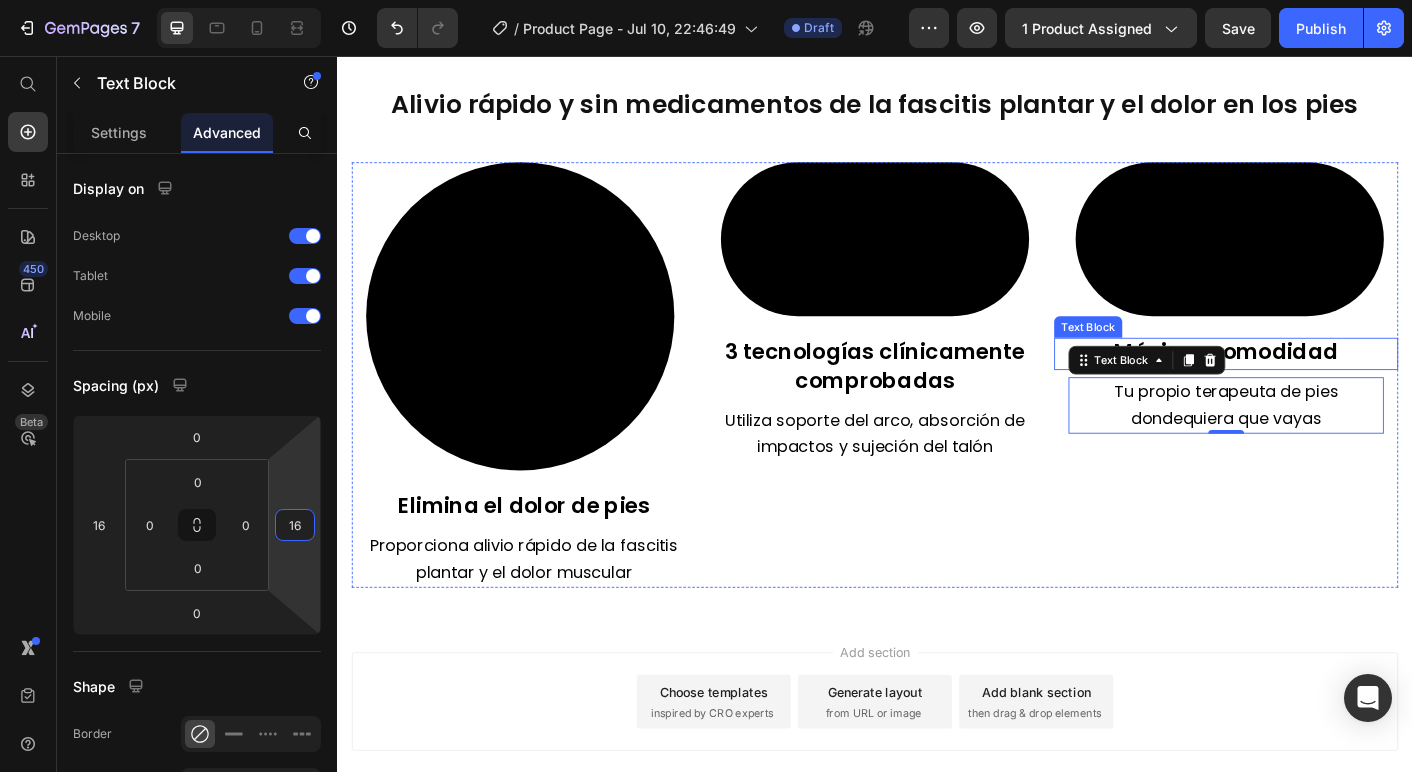 click on "Máxima comodidad" at bounding box center (1329, 386) 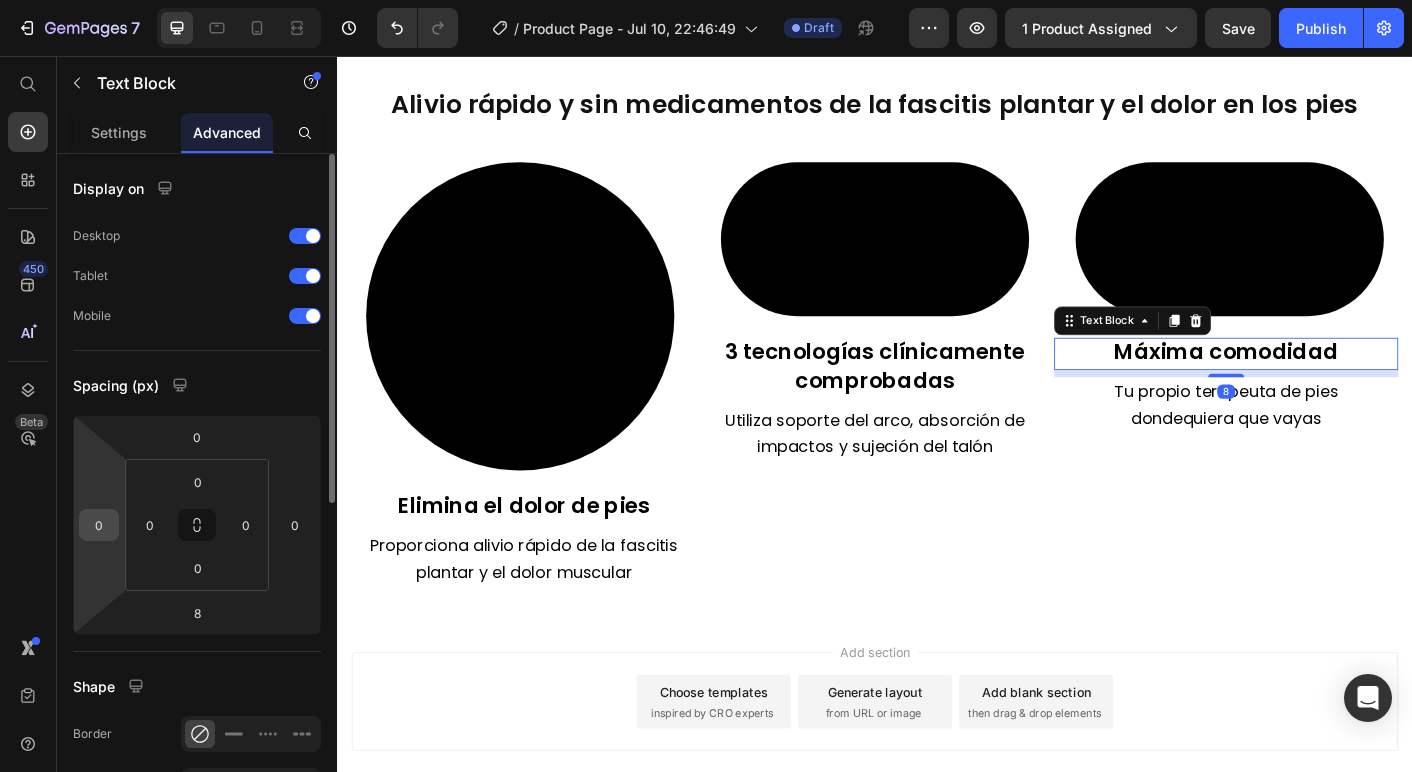 click on "0" at bounding box center [99, 525] 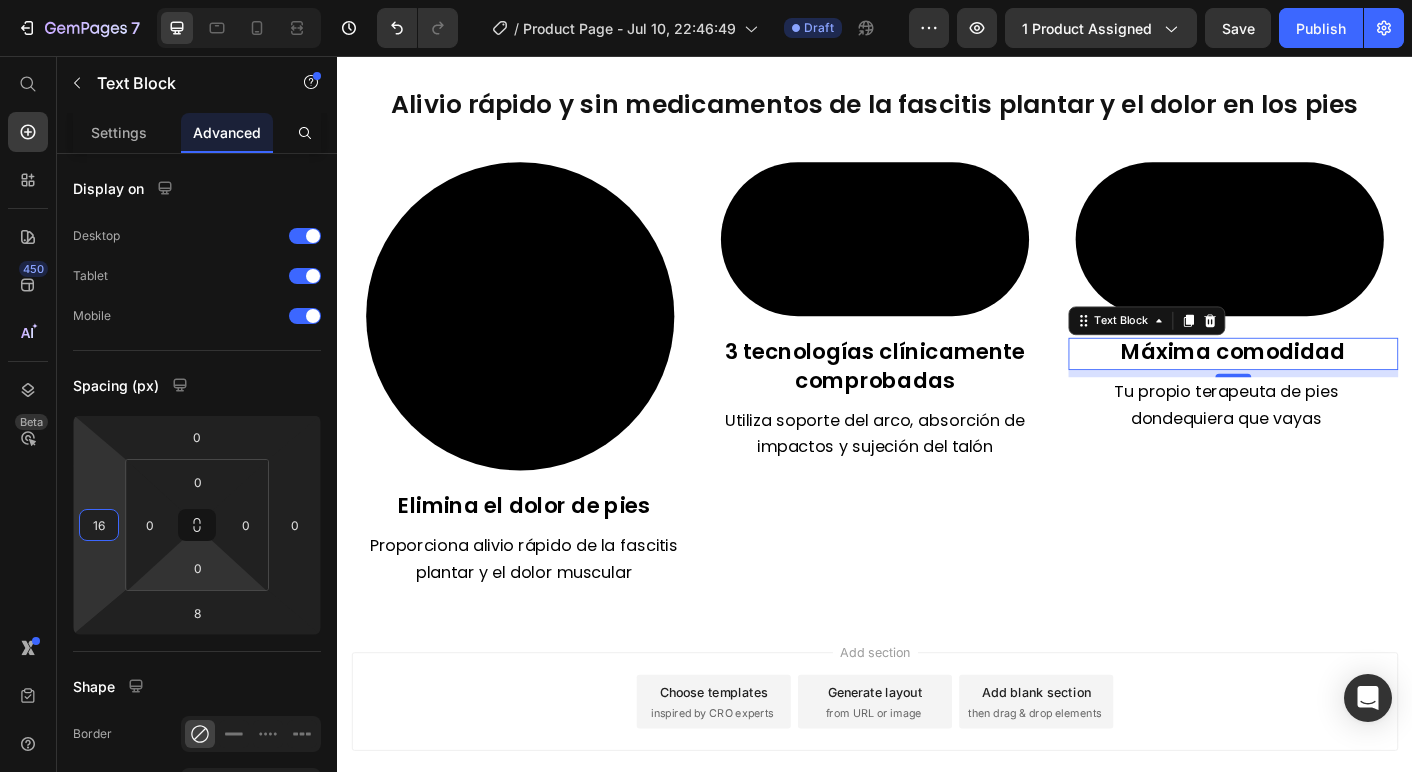 type on "16" 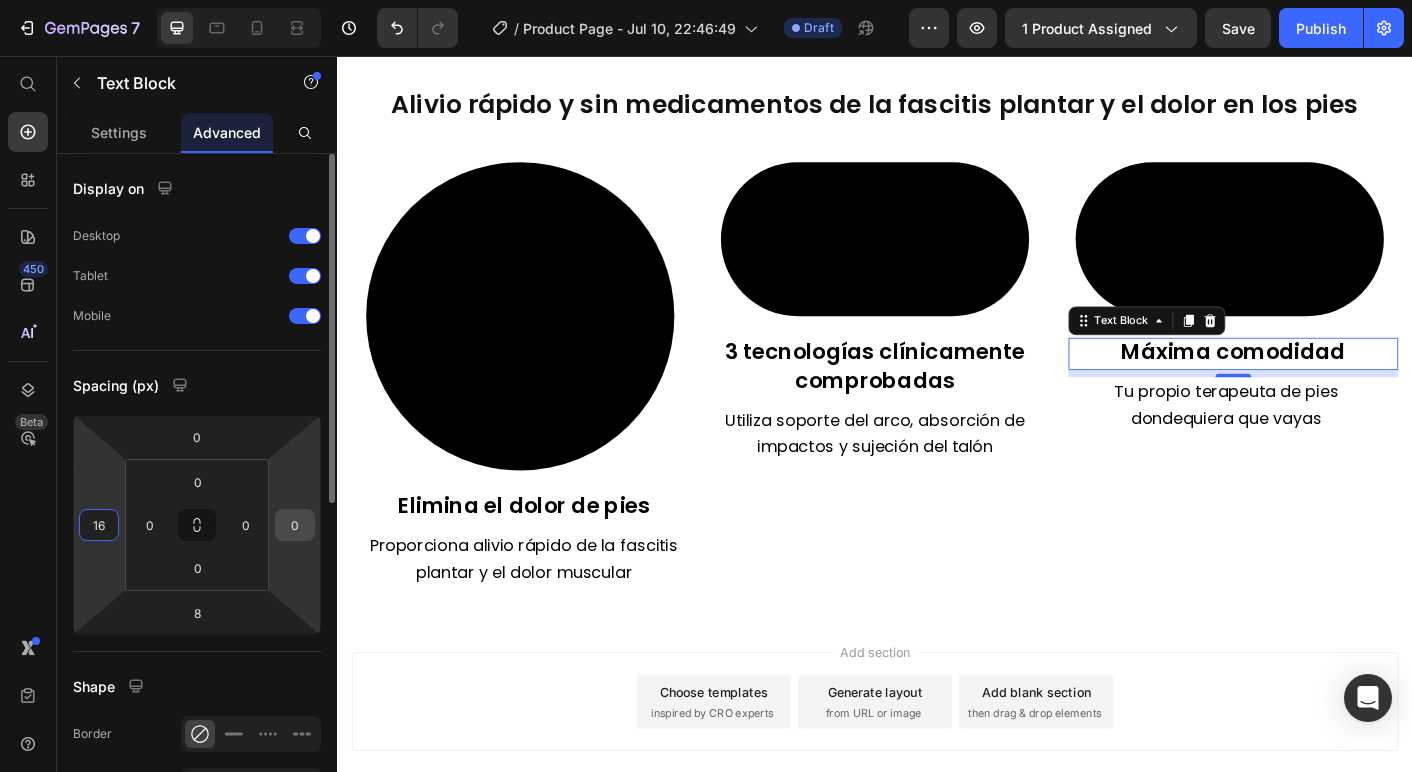 click on "0" at bounding box center (295, 525) 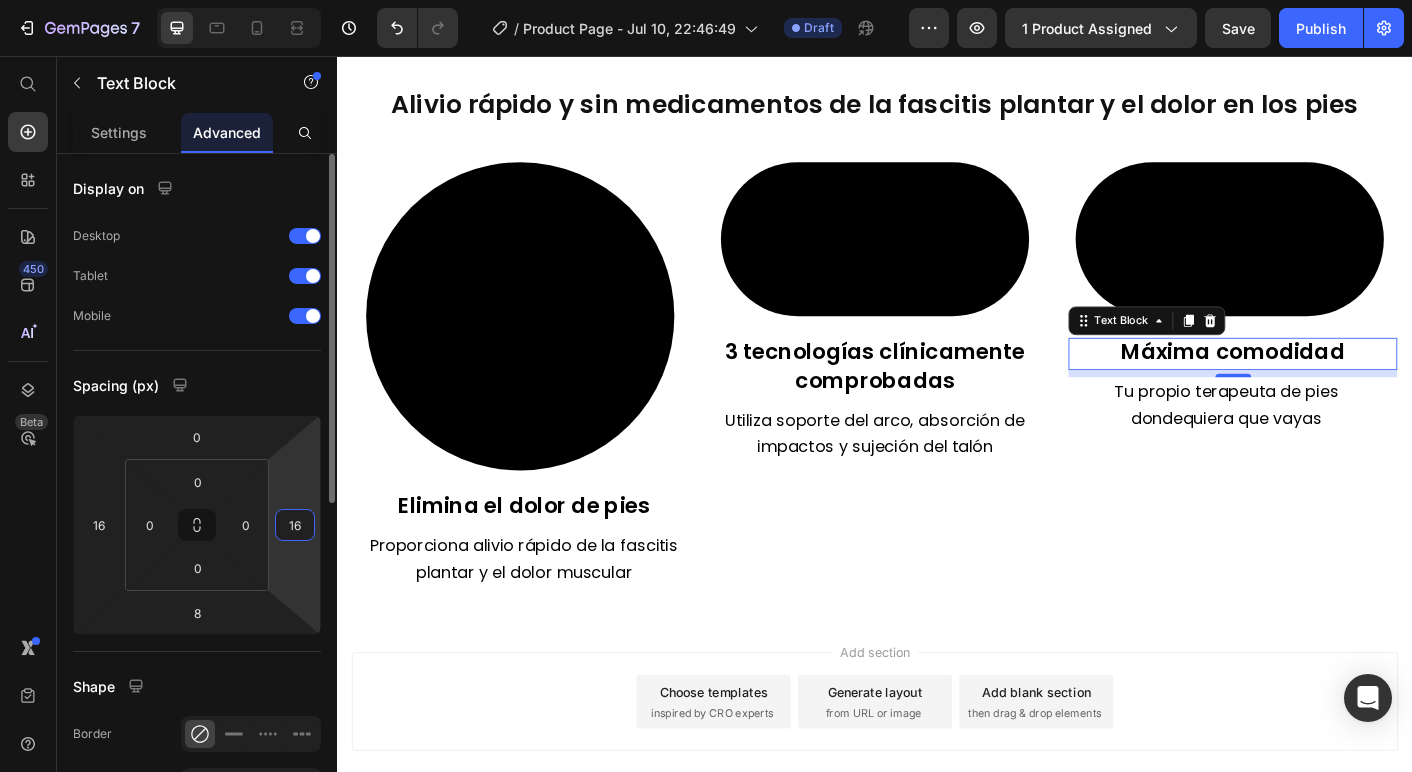 type on "16" 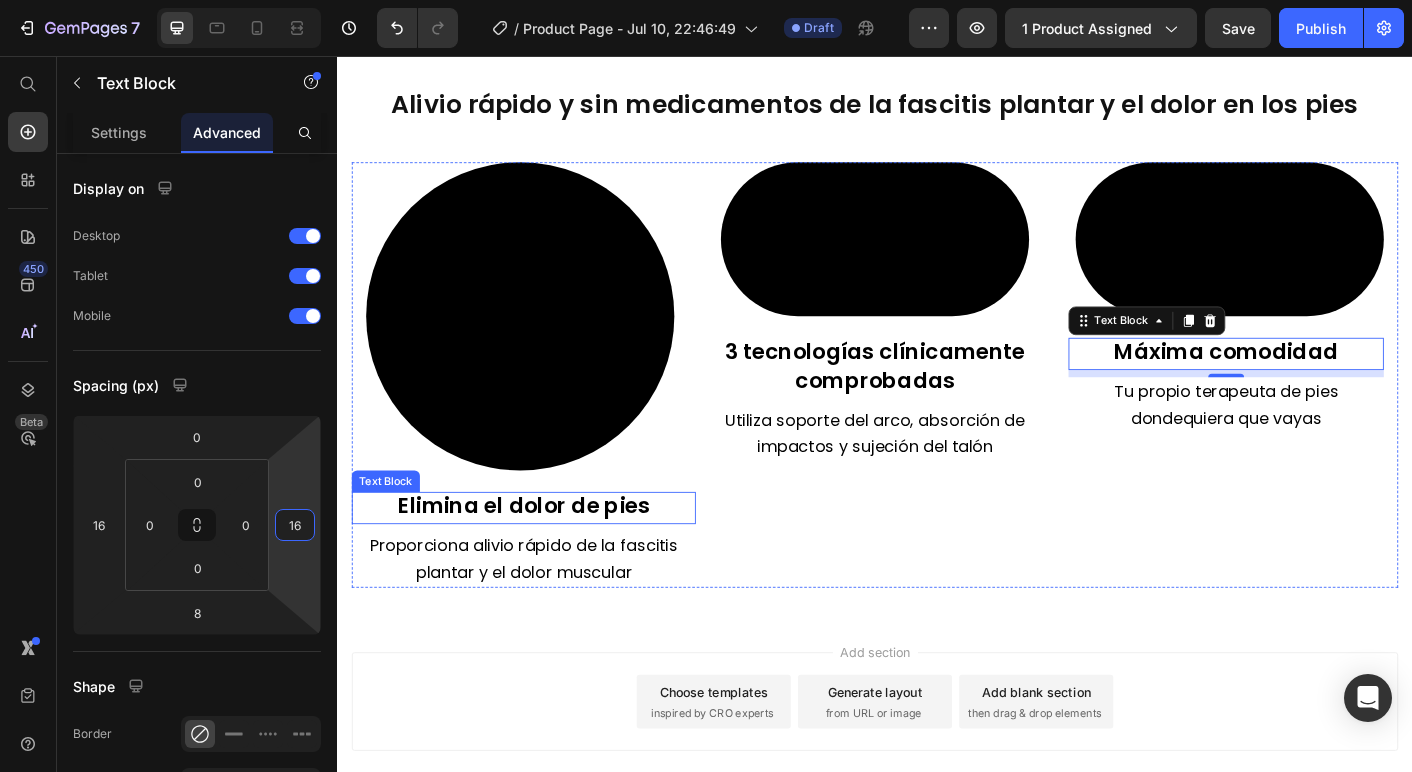 click on "Elimina el dolor de pies" at bounding box center [545, 558] 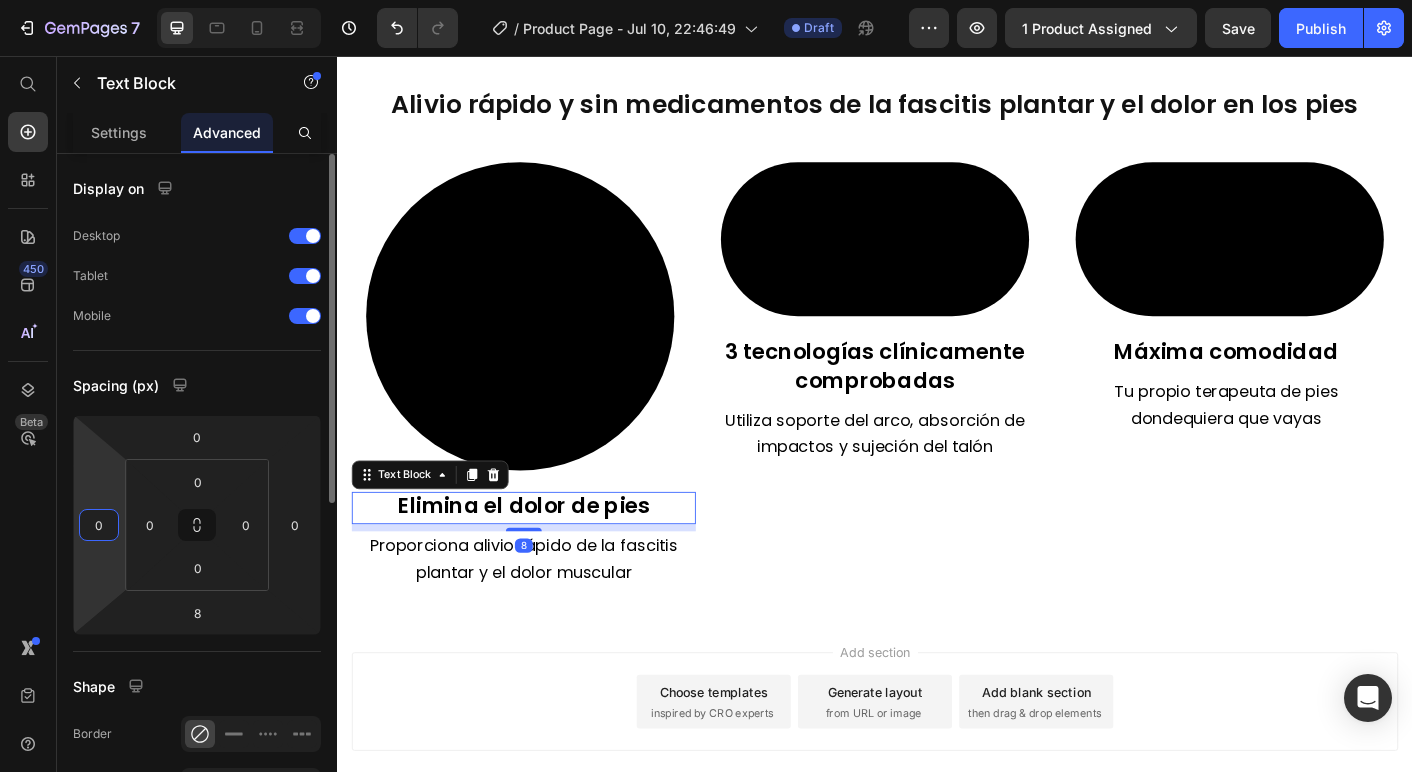 click on "0" at bounding box center [99, 525] 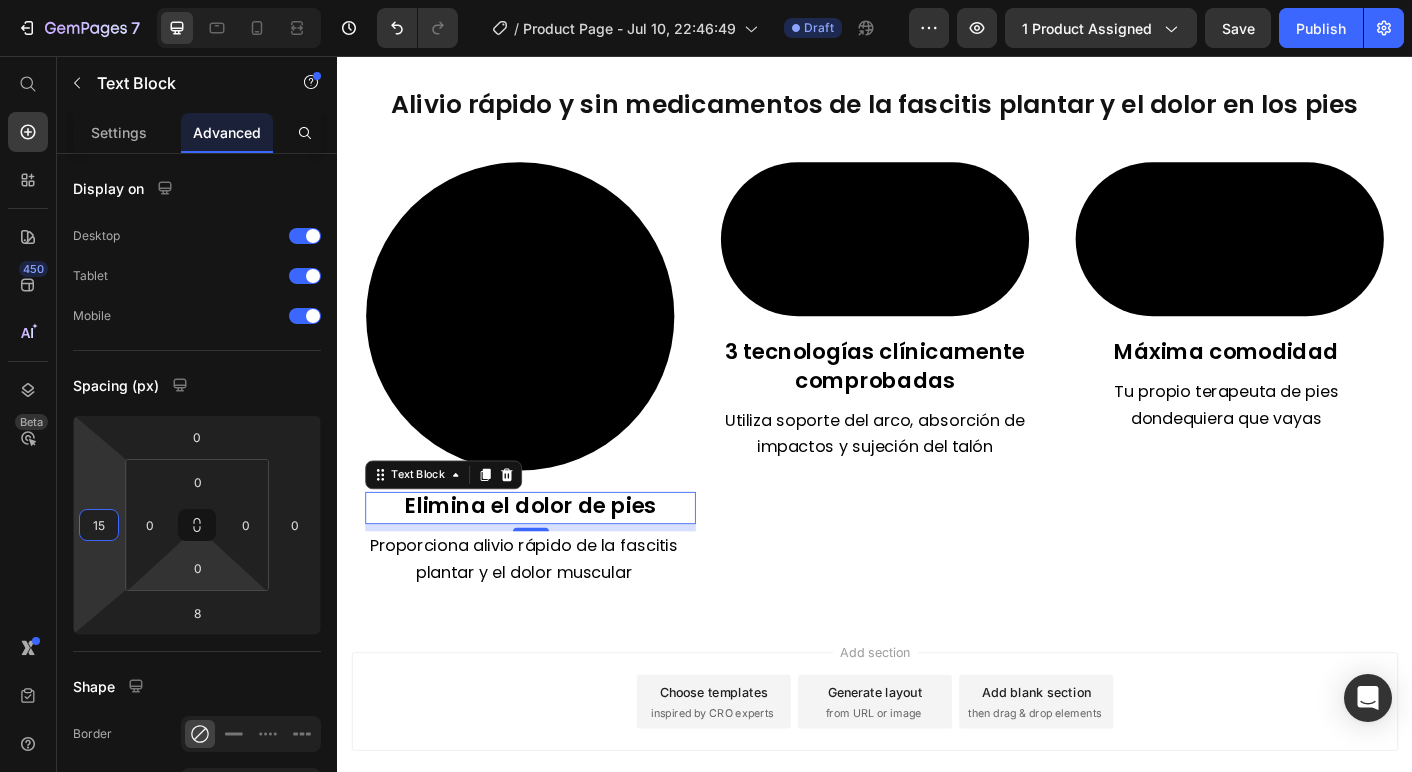 type on "1" 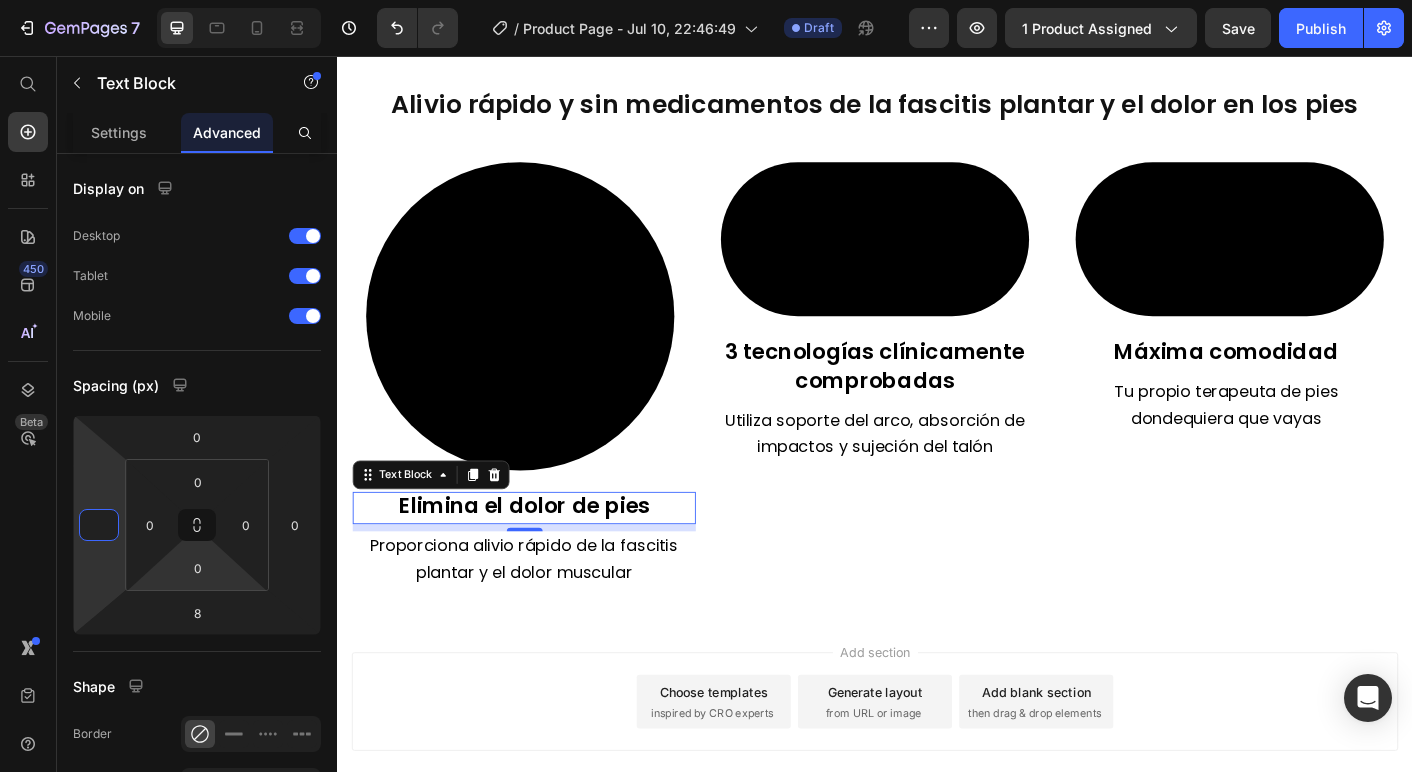 type on "6" 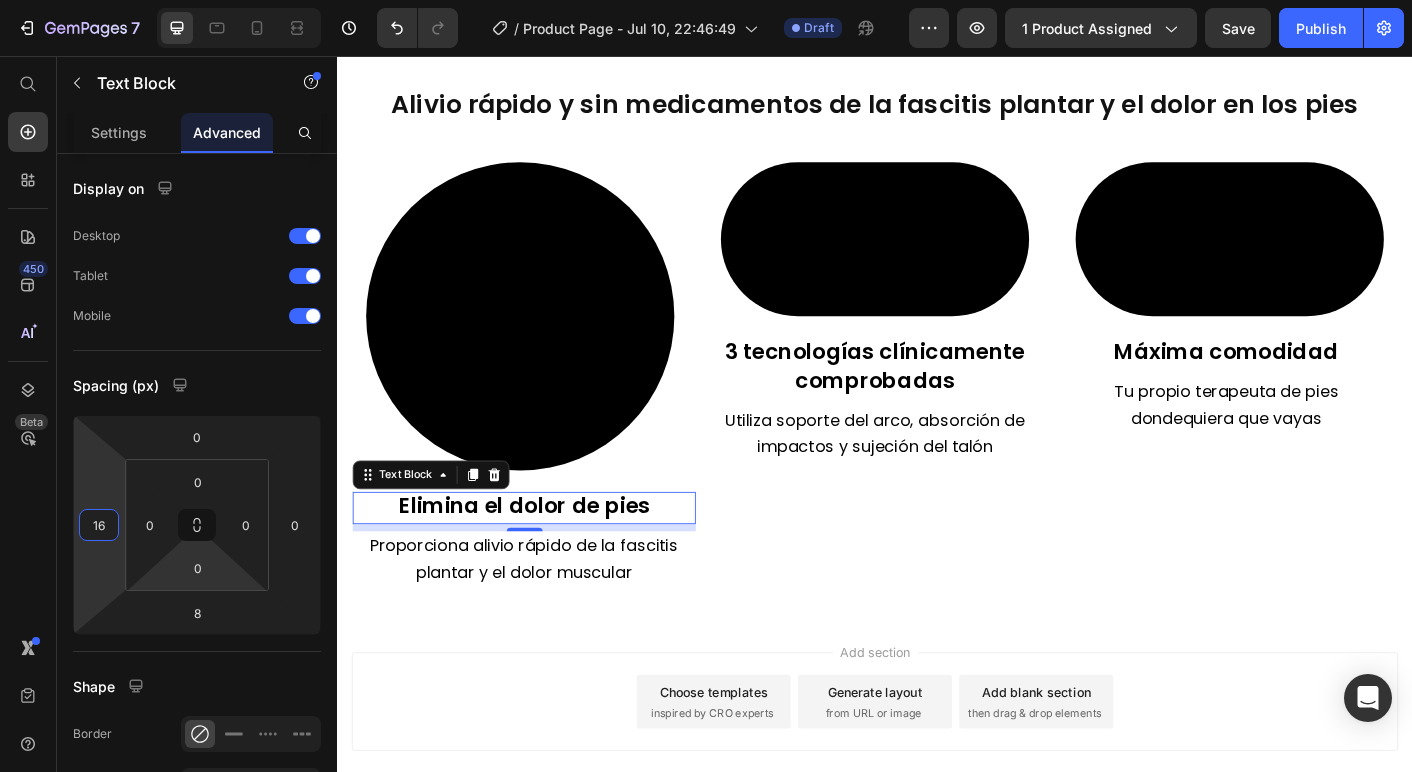type on "16" 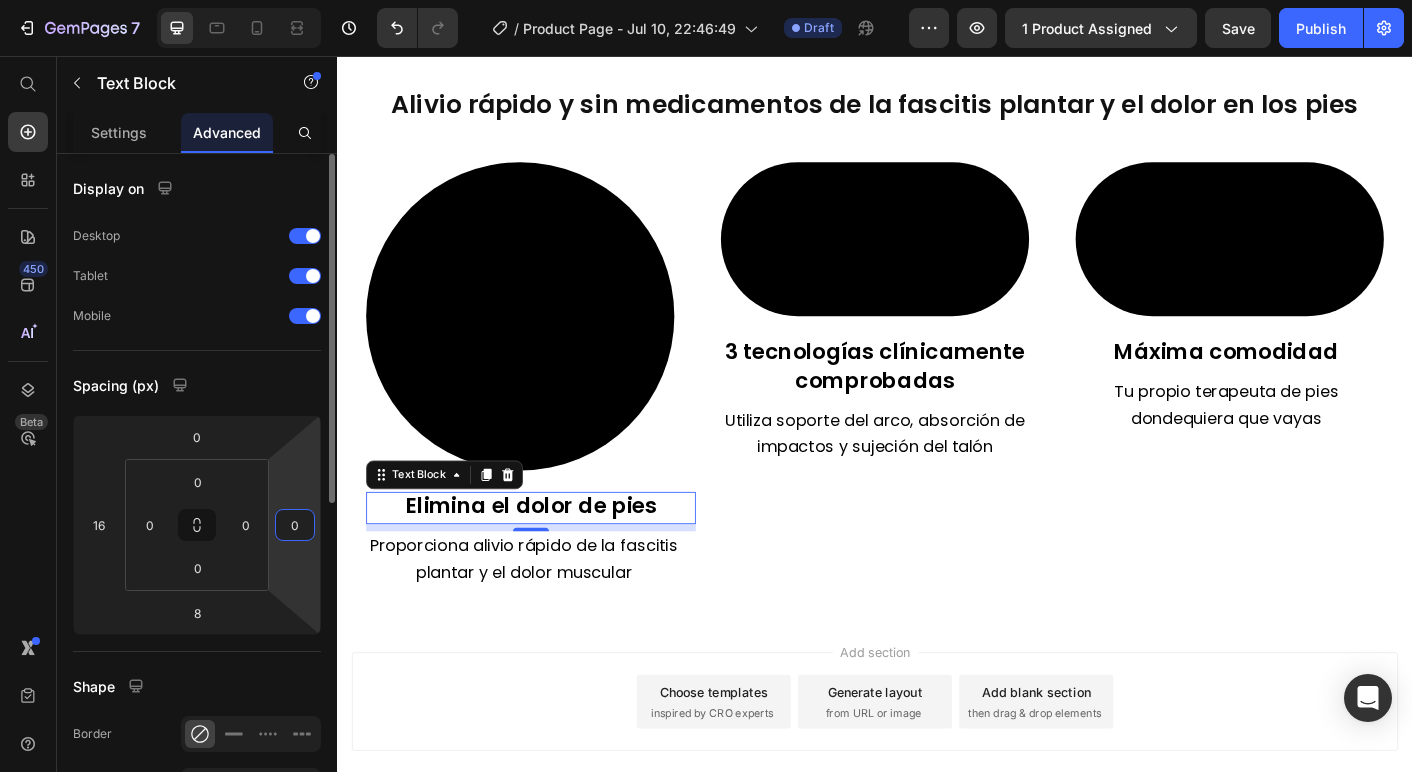 click on "0" at bounding box center (295, 525) 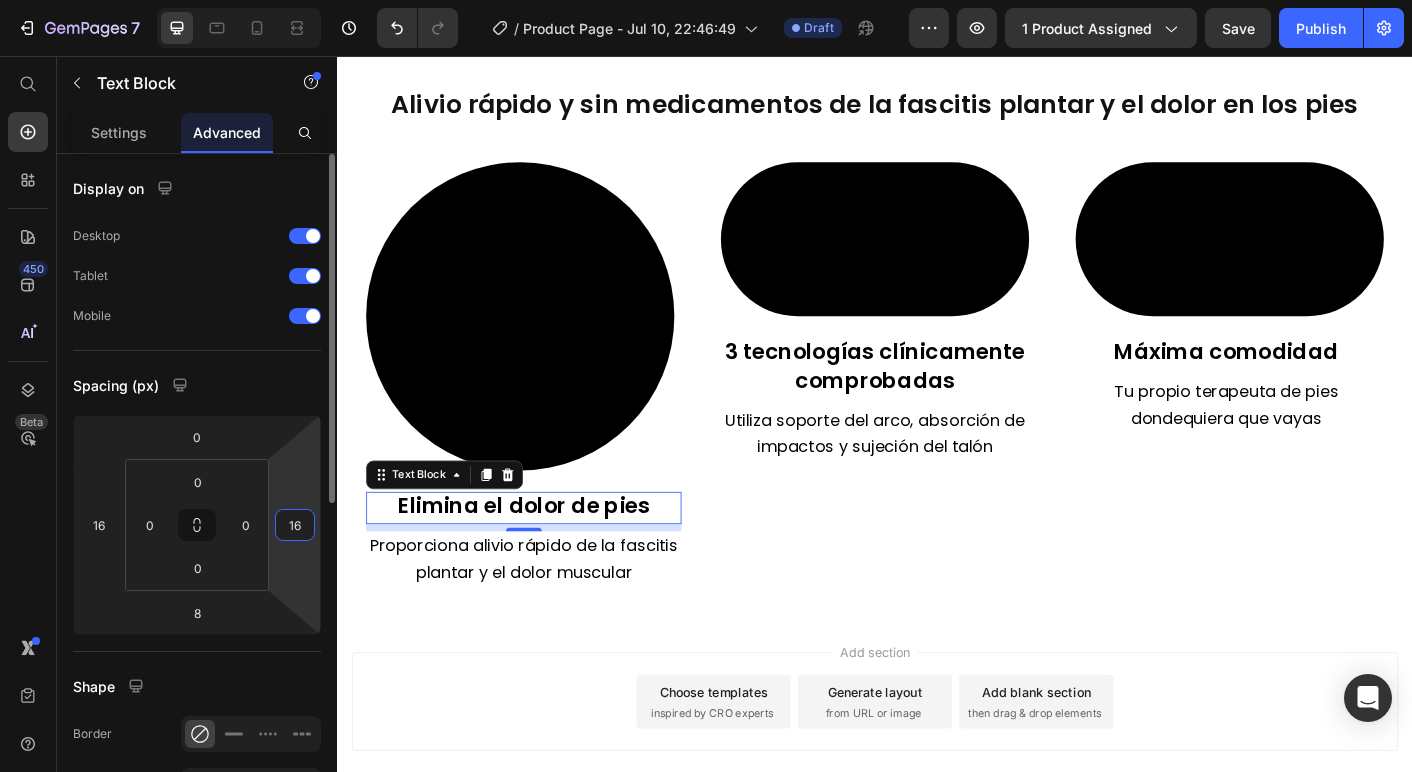 type on "16" 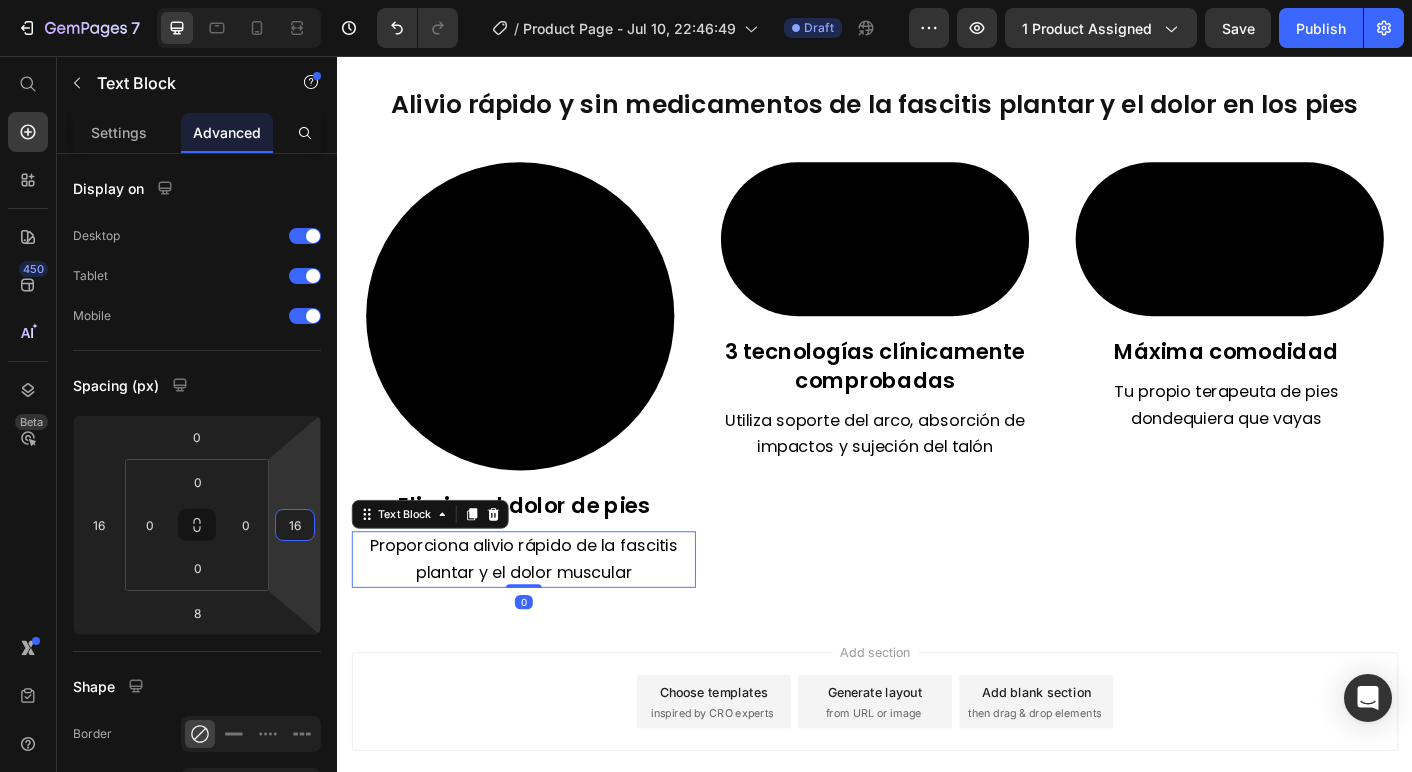 click on "Proporciona alivio rápido de la fascitis plantar y el dolor muscular" at bounding box center (545, 619) 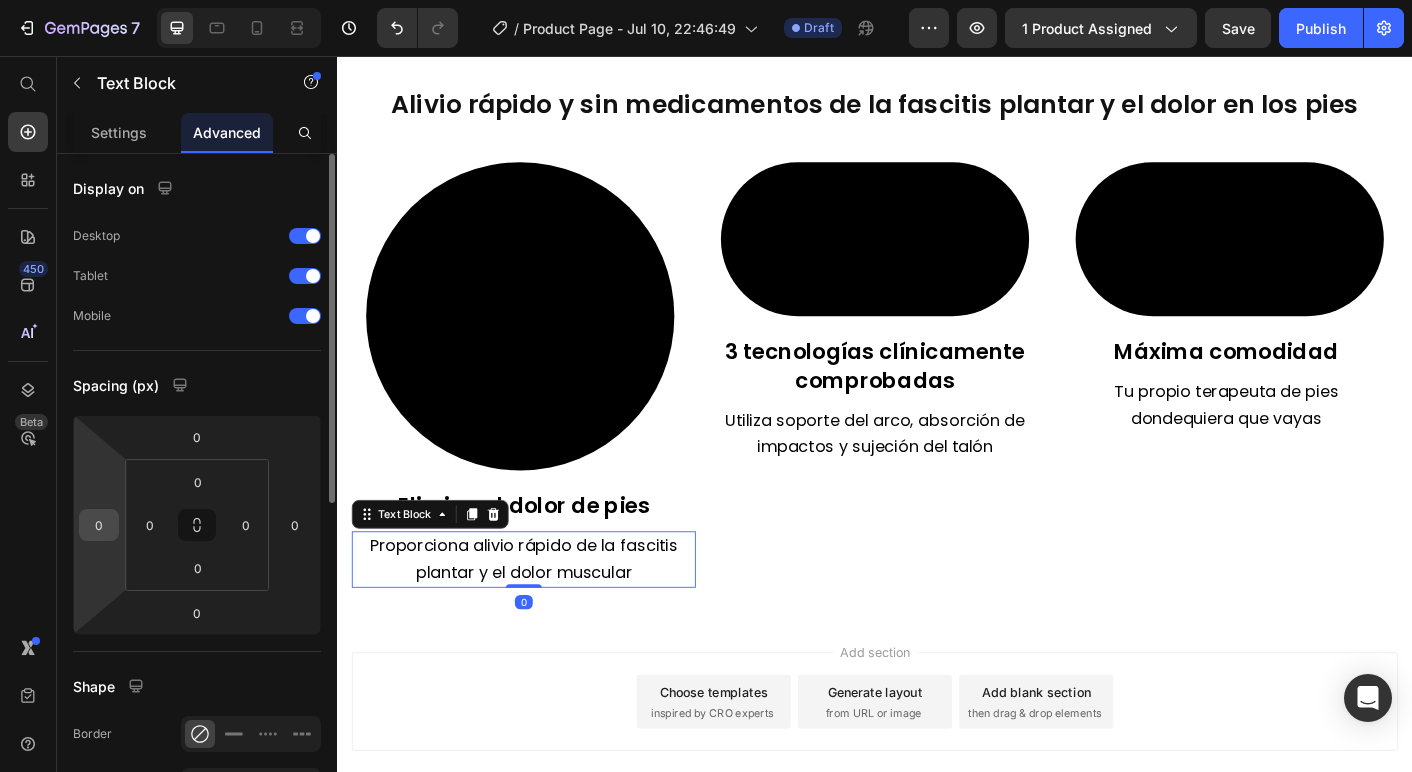 click on "0" at bounding box center [99, 525] 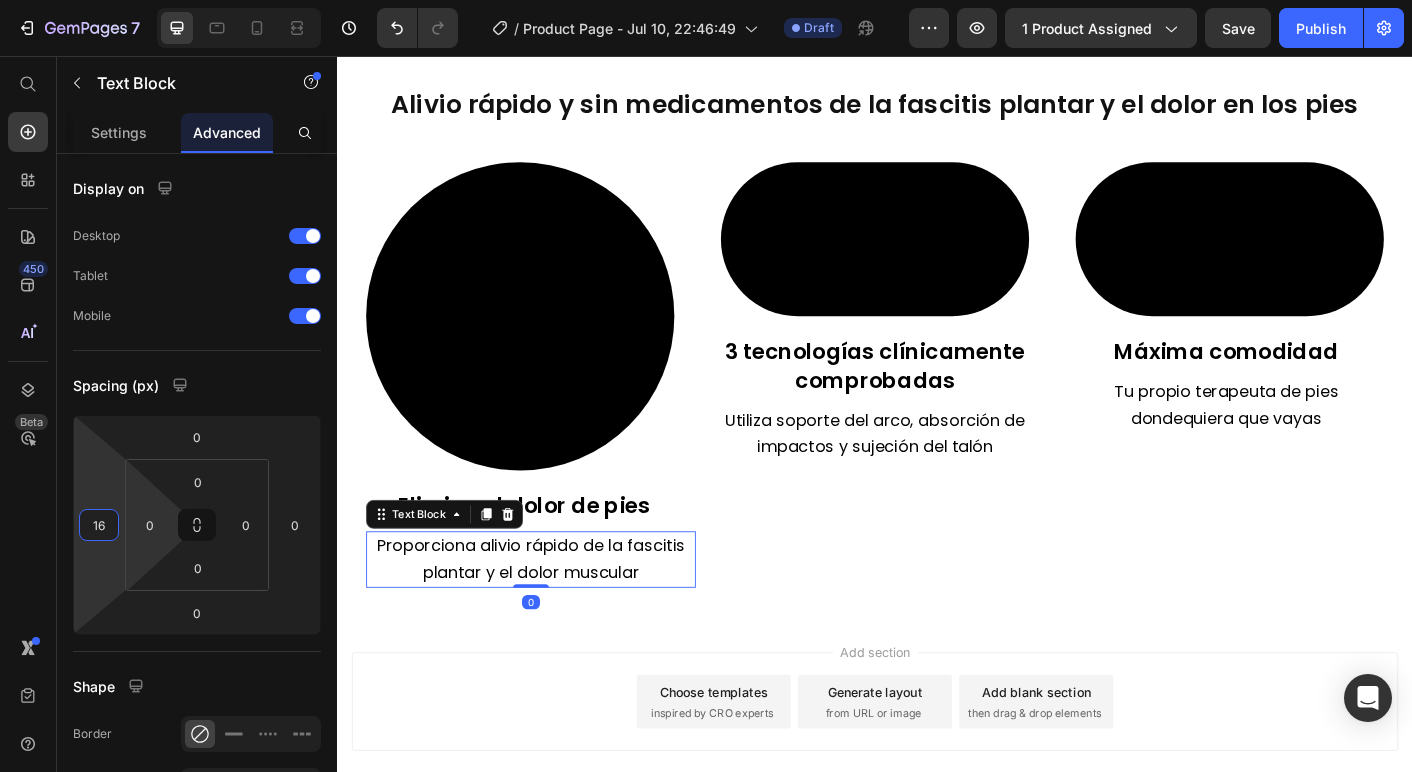 type on "16" 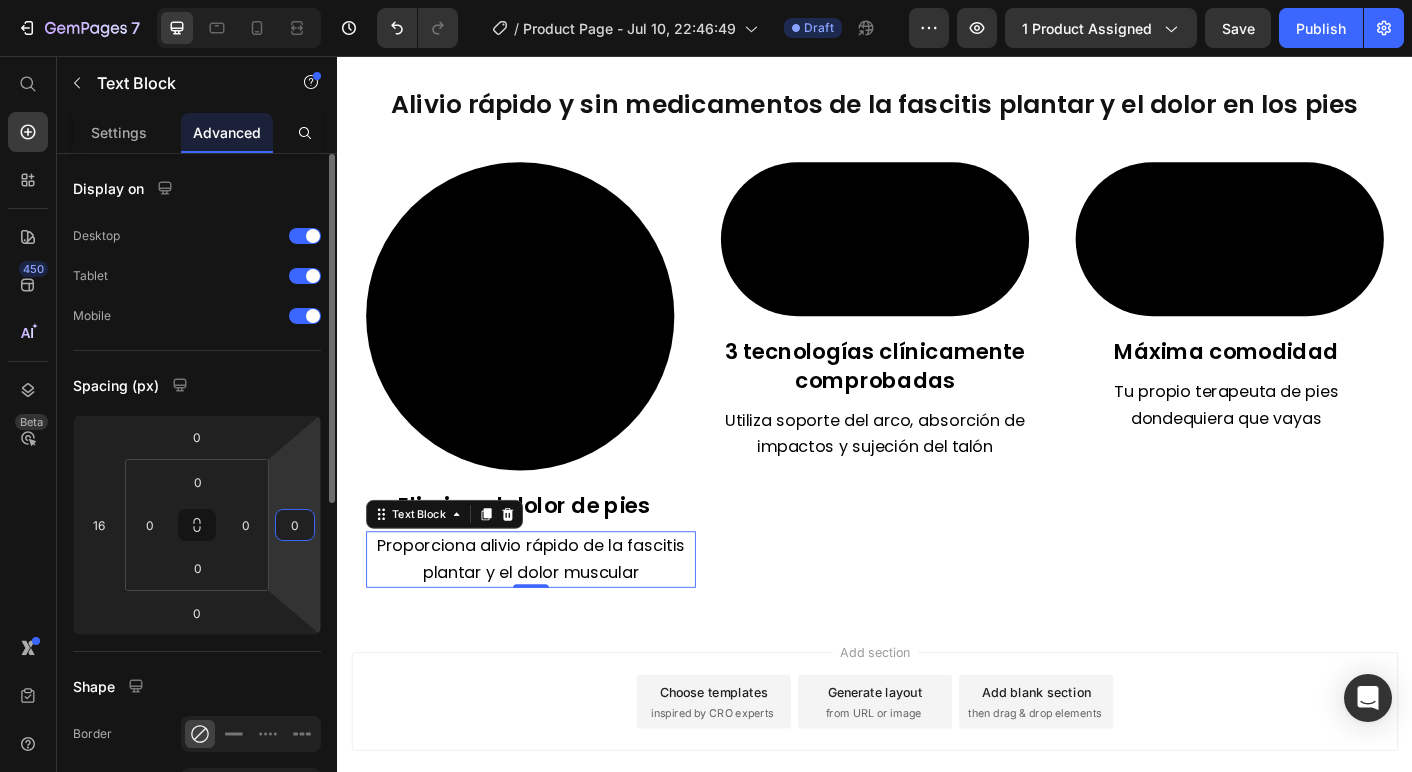 click on "0" at bounding box center (295, 525) 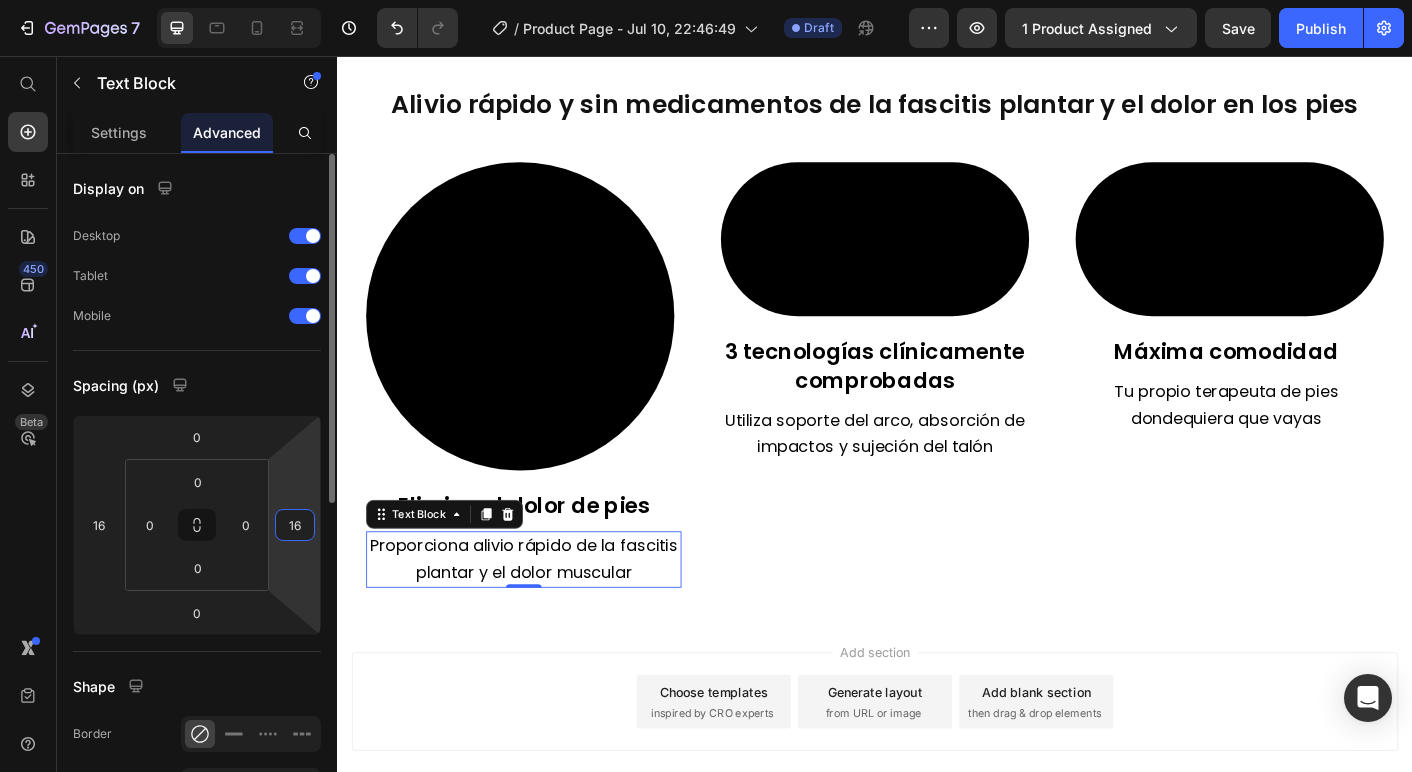 type on "16" 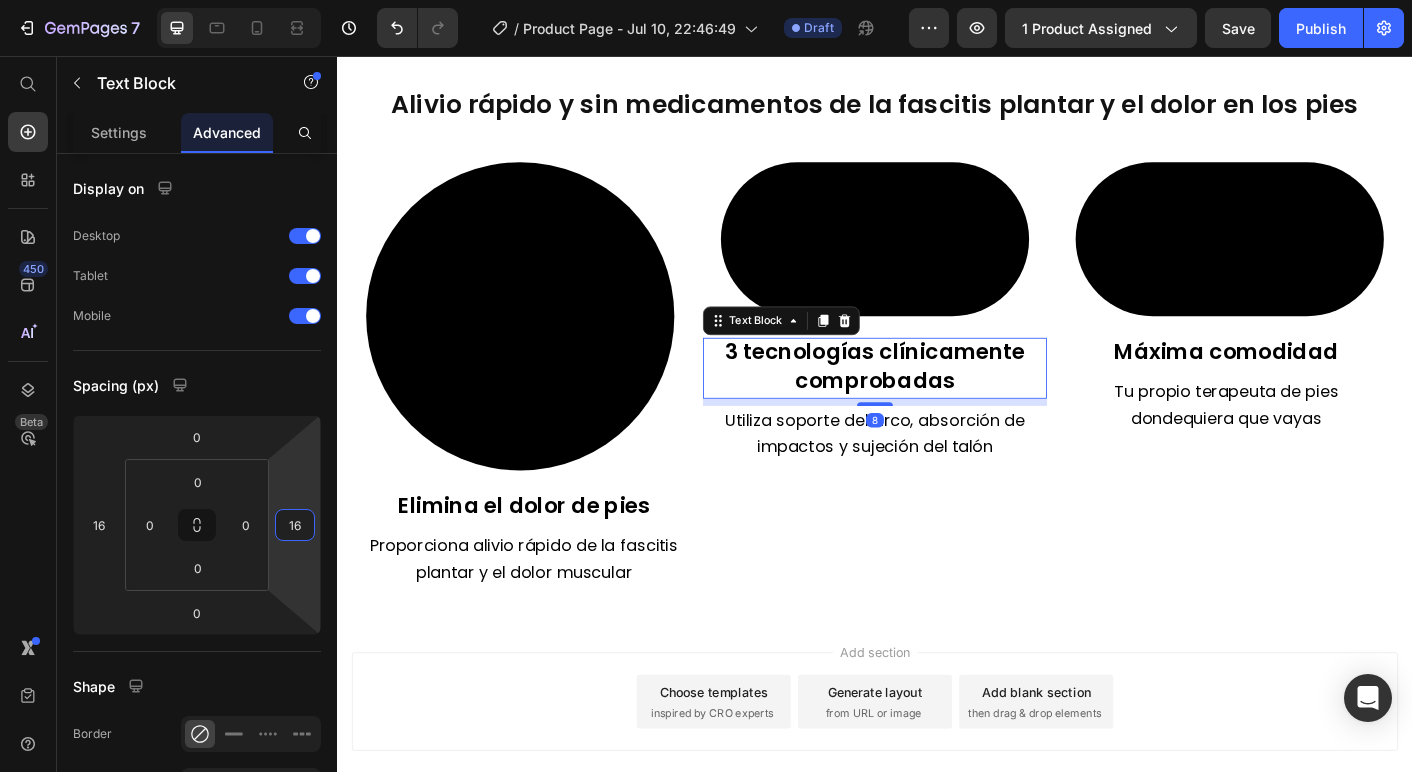 click on "3 tecnologías clínicamente comprobadas" at bounding box center [937, 402] 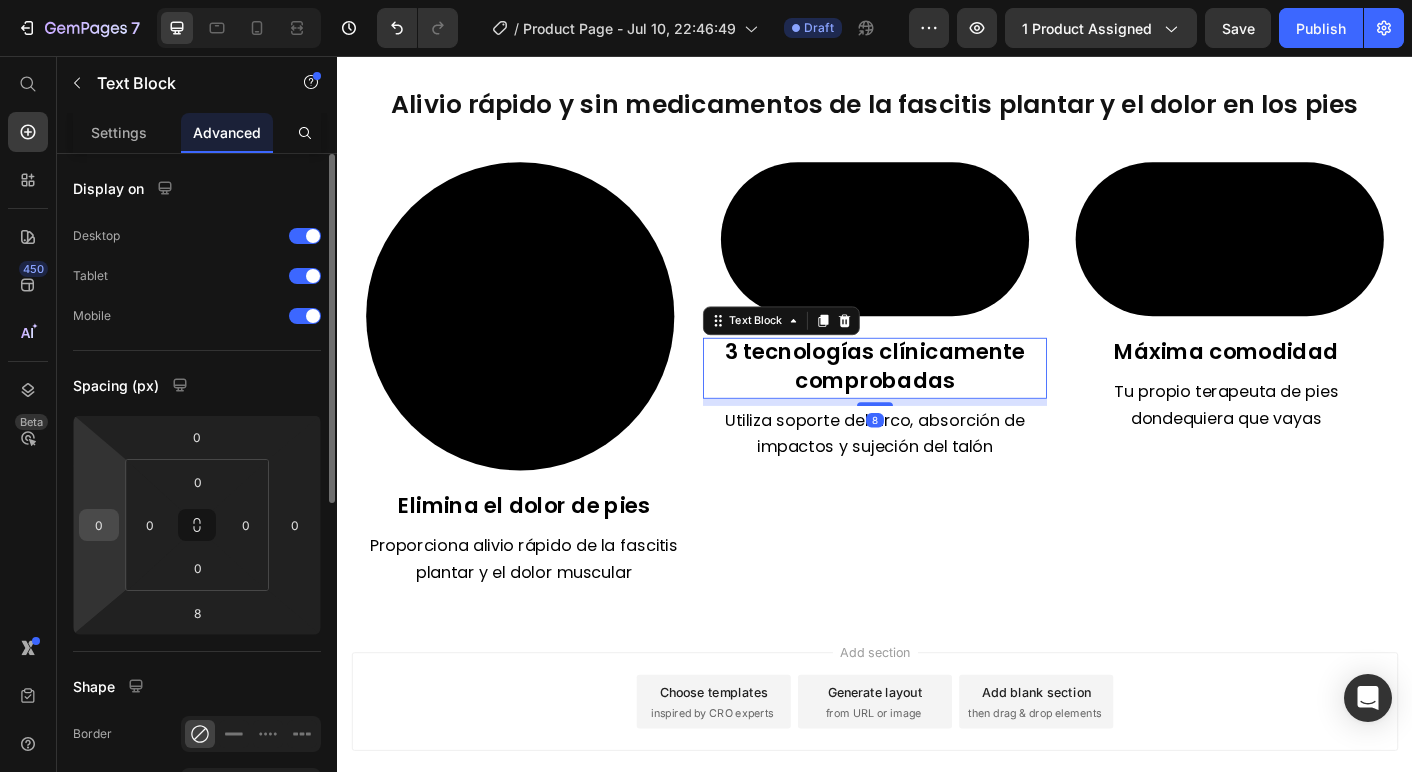 click on "0" at bounding box center [99, 525] 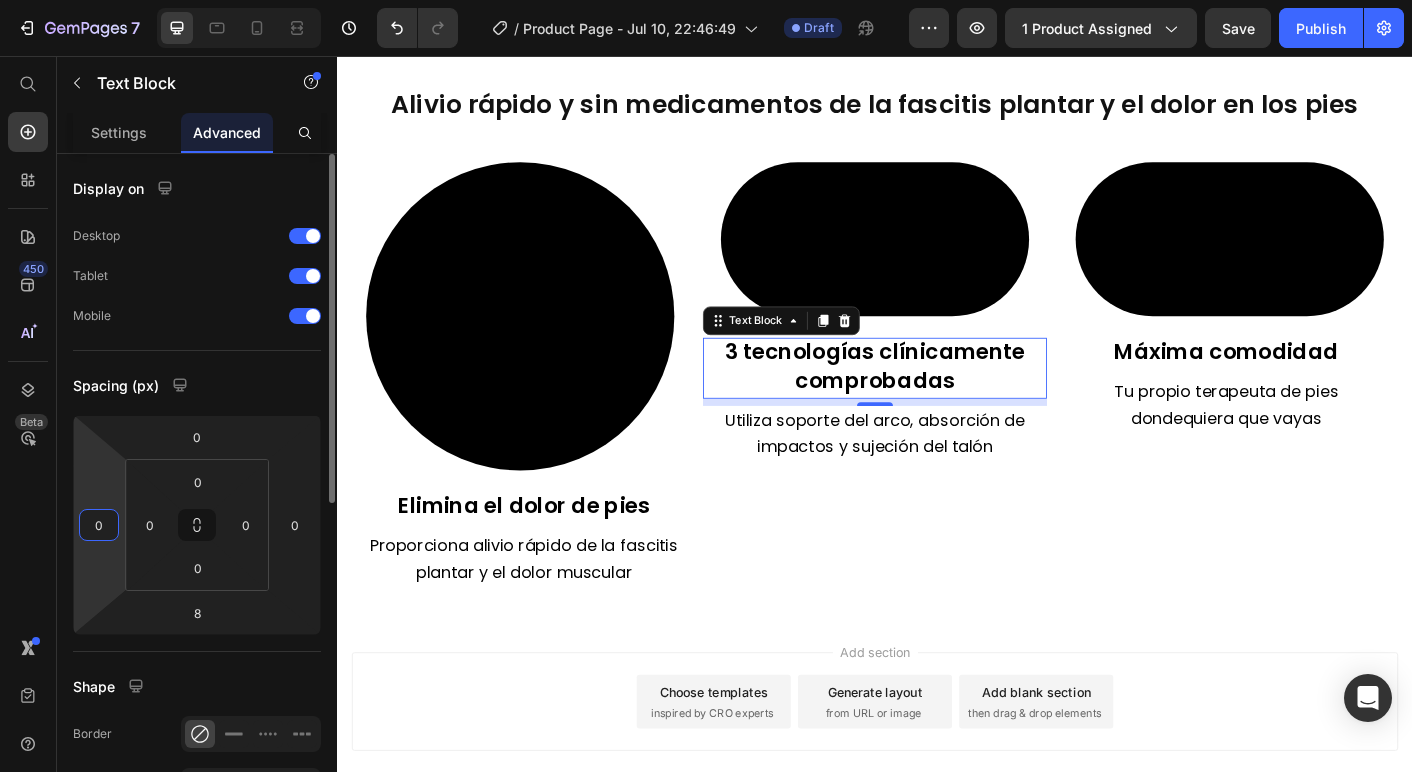 click on "0" at bounding box center (99, 525) 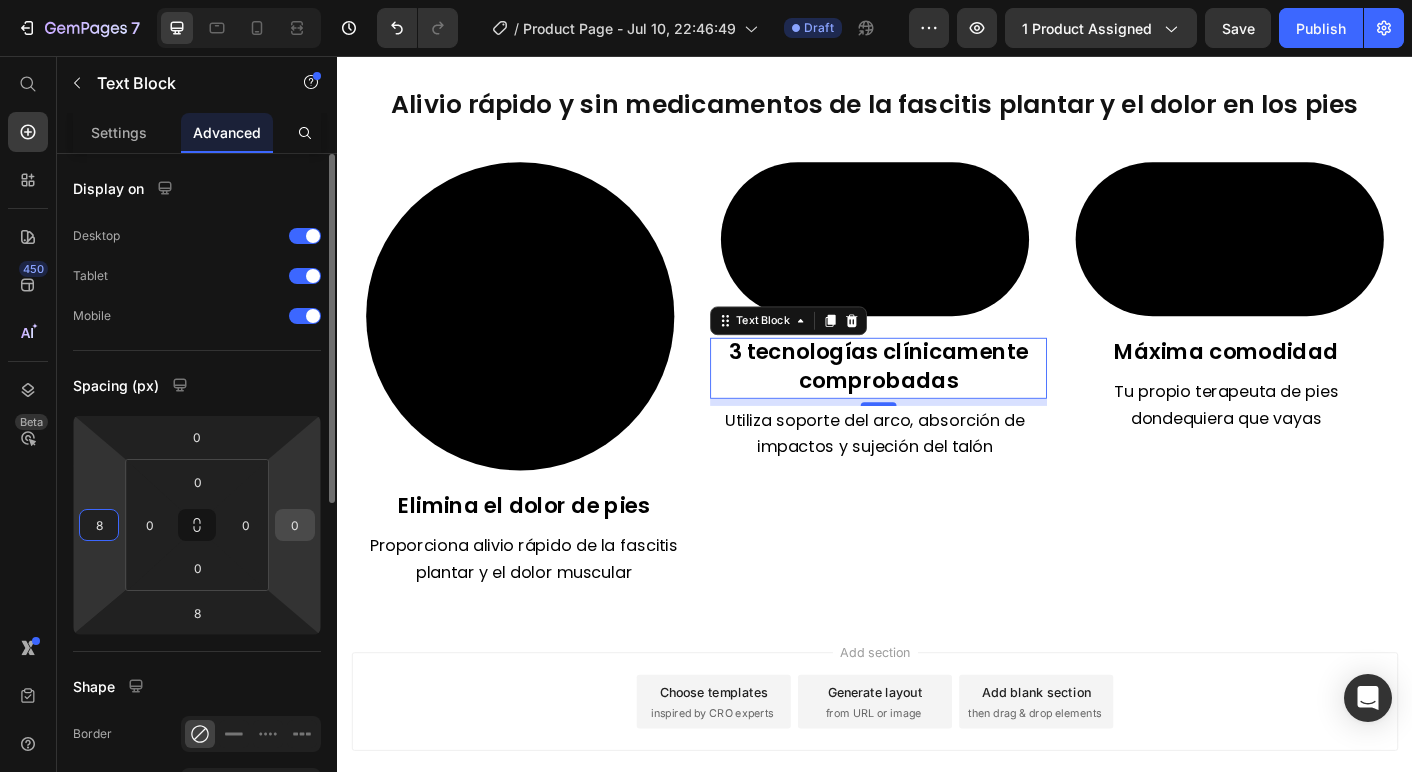type on "8" 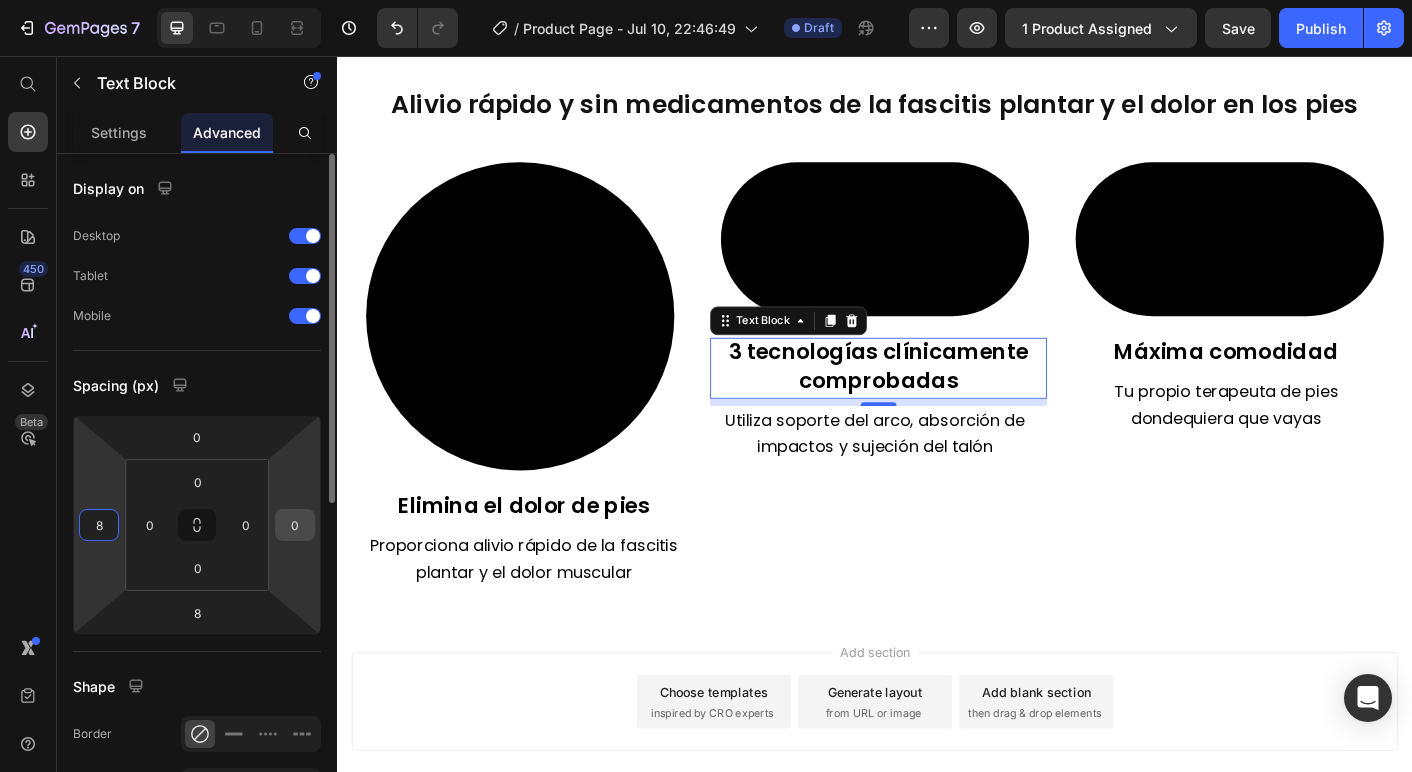 click on "0" at bounding box center [295, 525] 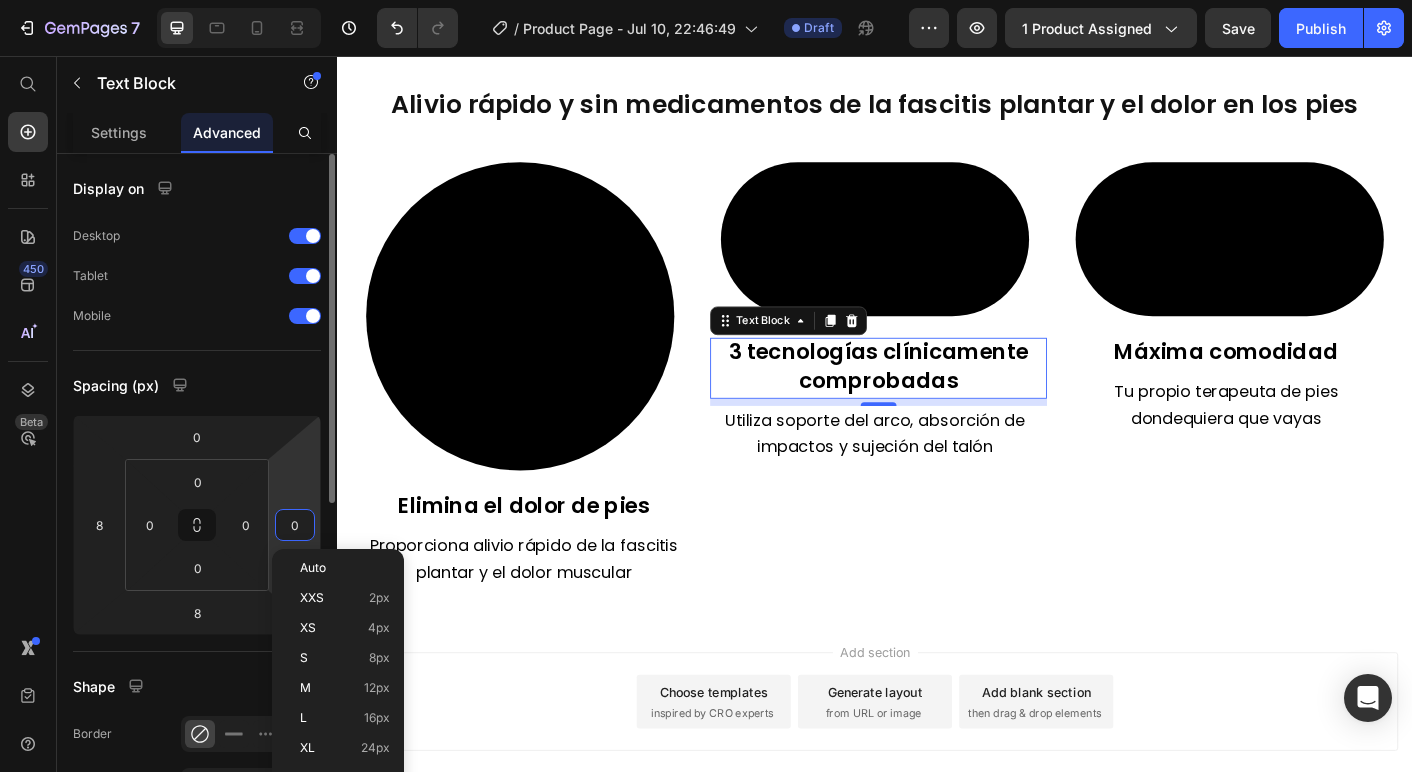 type on "8" 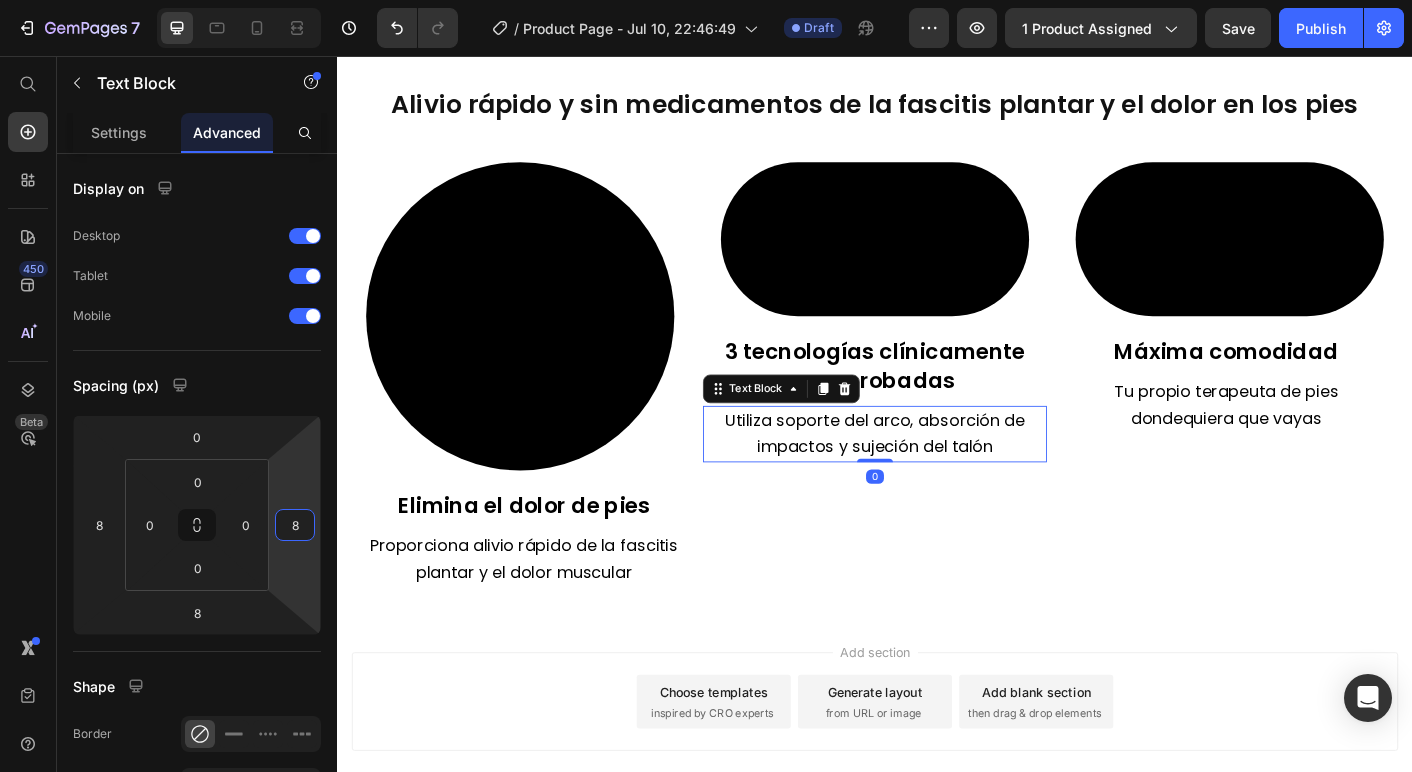 click on "Utiliza soporte del arco, absorción de impactos y sujeción del talón" at bounding box center (937, 477) 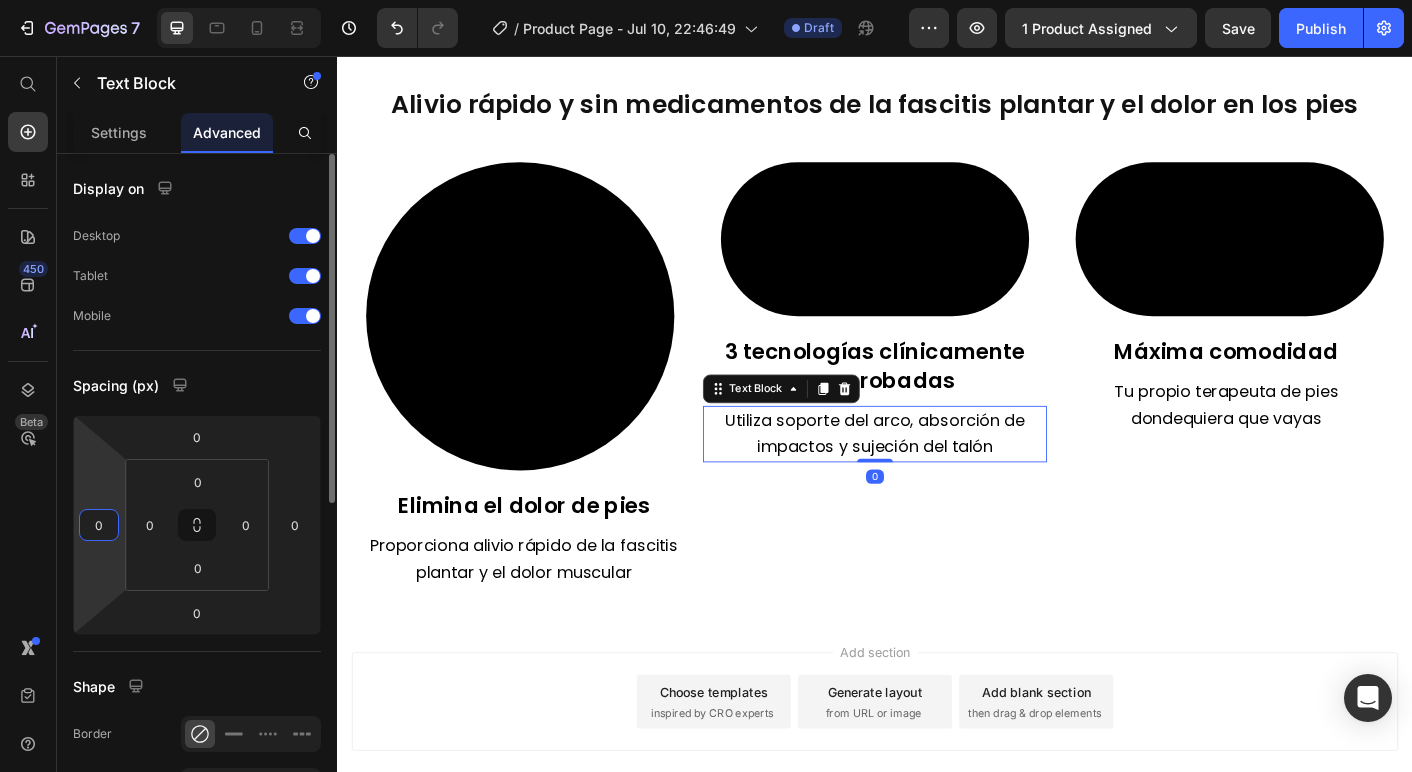 click on "0" at bounding box center [99, 525] 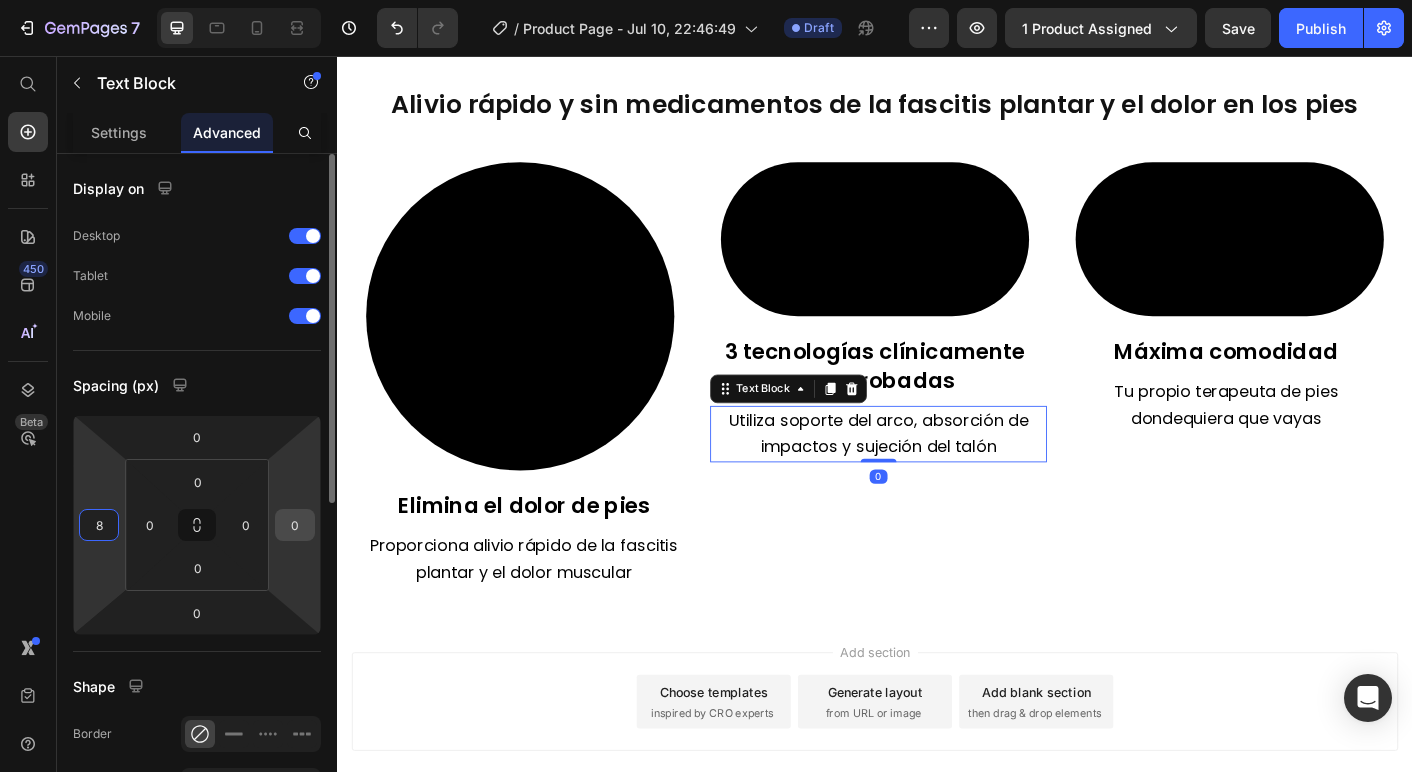 type on "8" 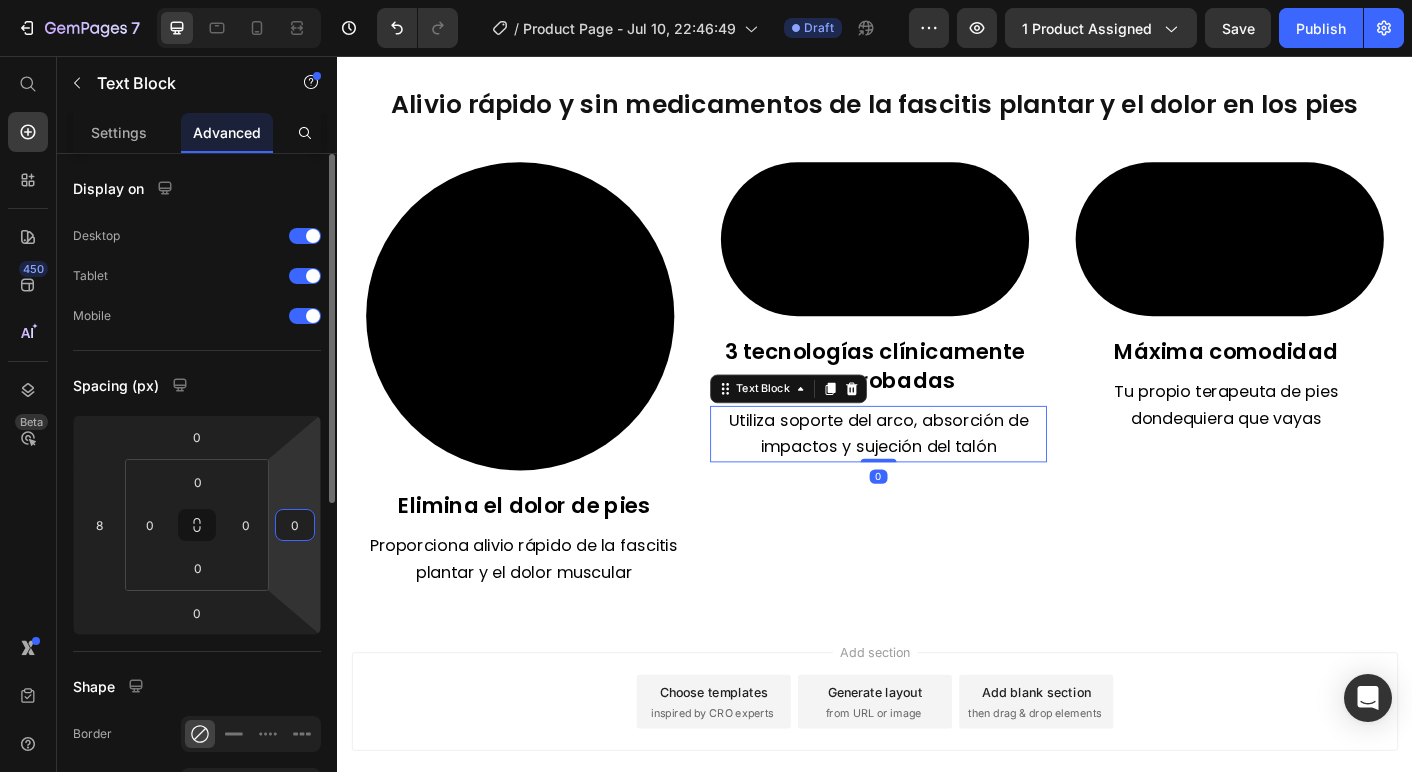 click on "0" at bounding box center (295, 525) 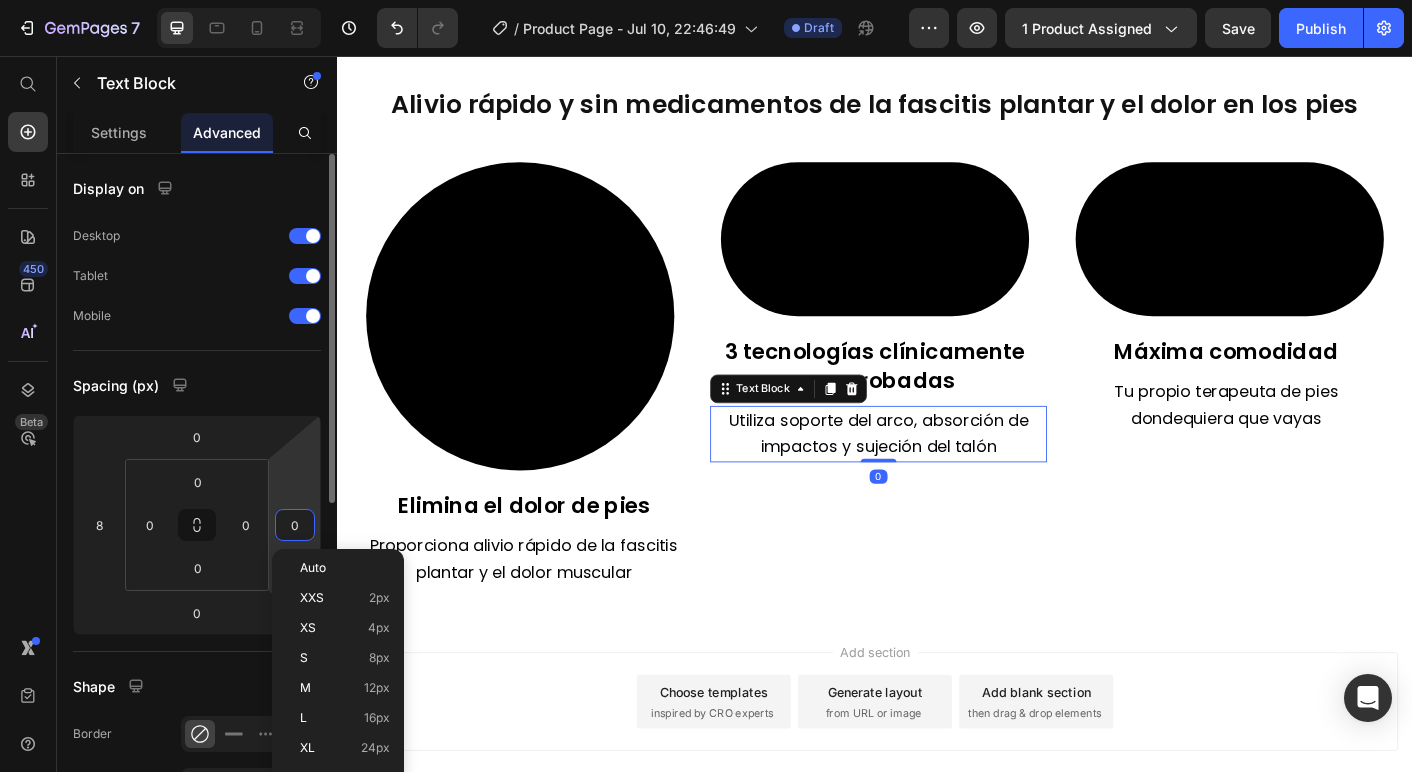 click on "0" at bounding box center [295, 525] 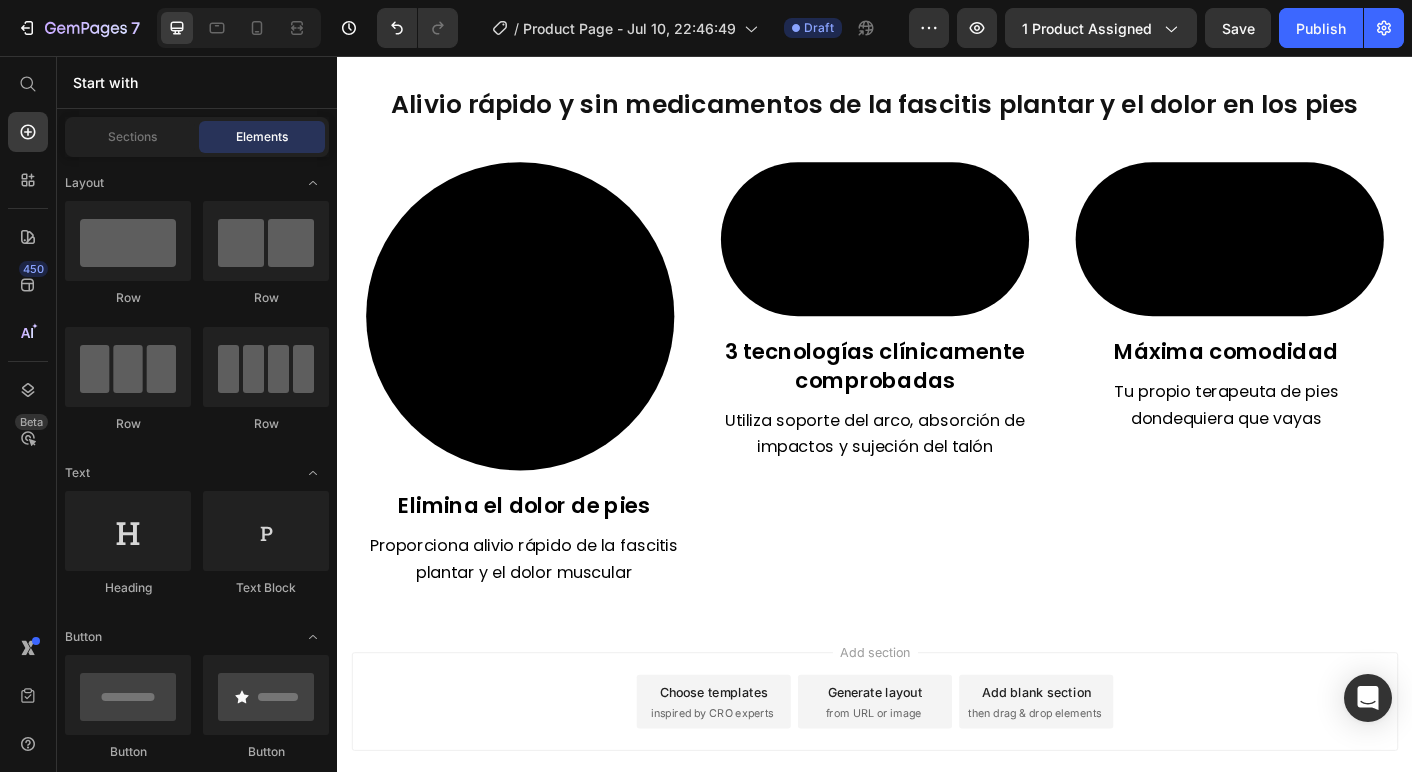 click on "Add section Choose templates inspired by CRO experts Generate layout from URL or image Add blank section then drag & drop elements" at bounding box center (937, 777) 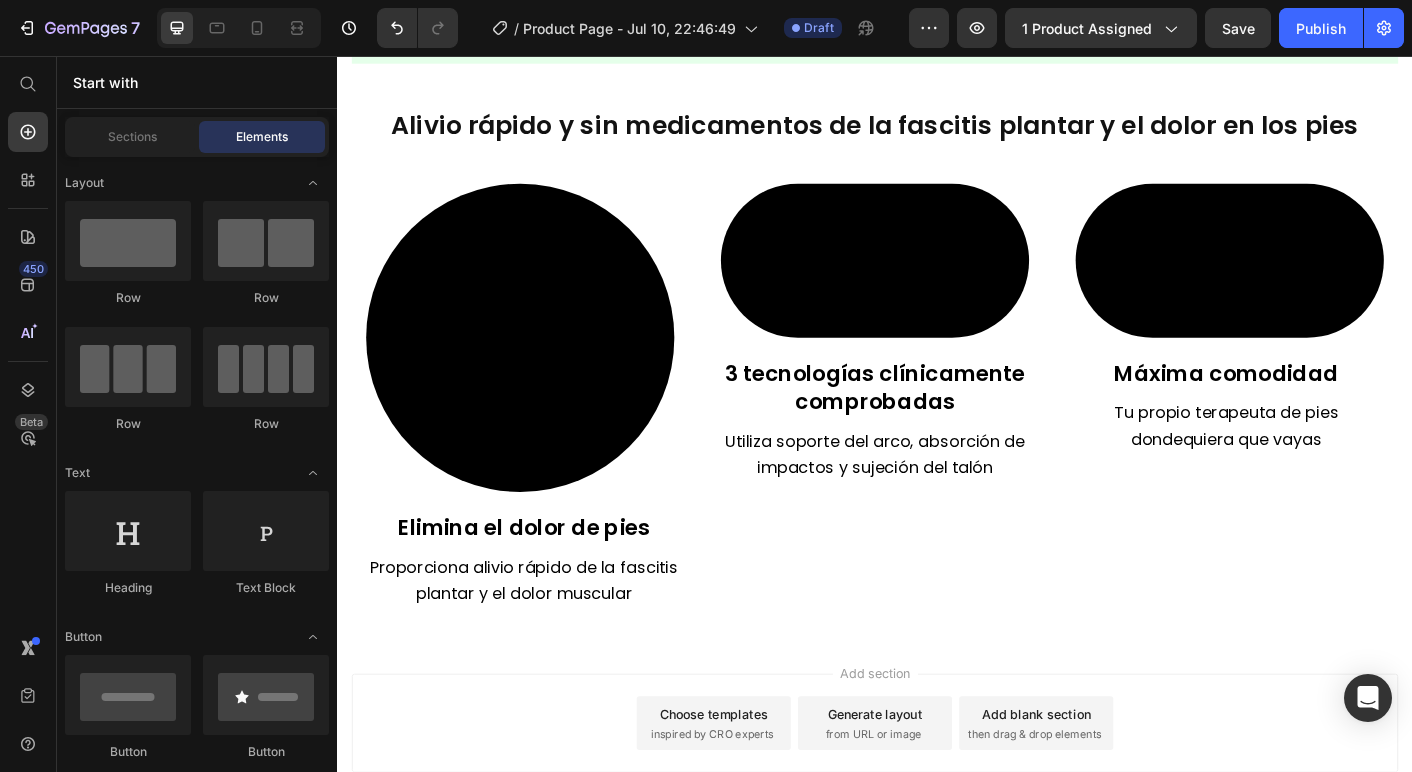 scroll, scrollTop: 1385, scrollLeft: 0, axis: vertical 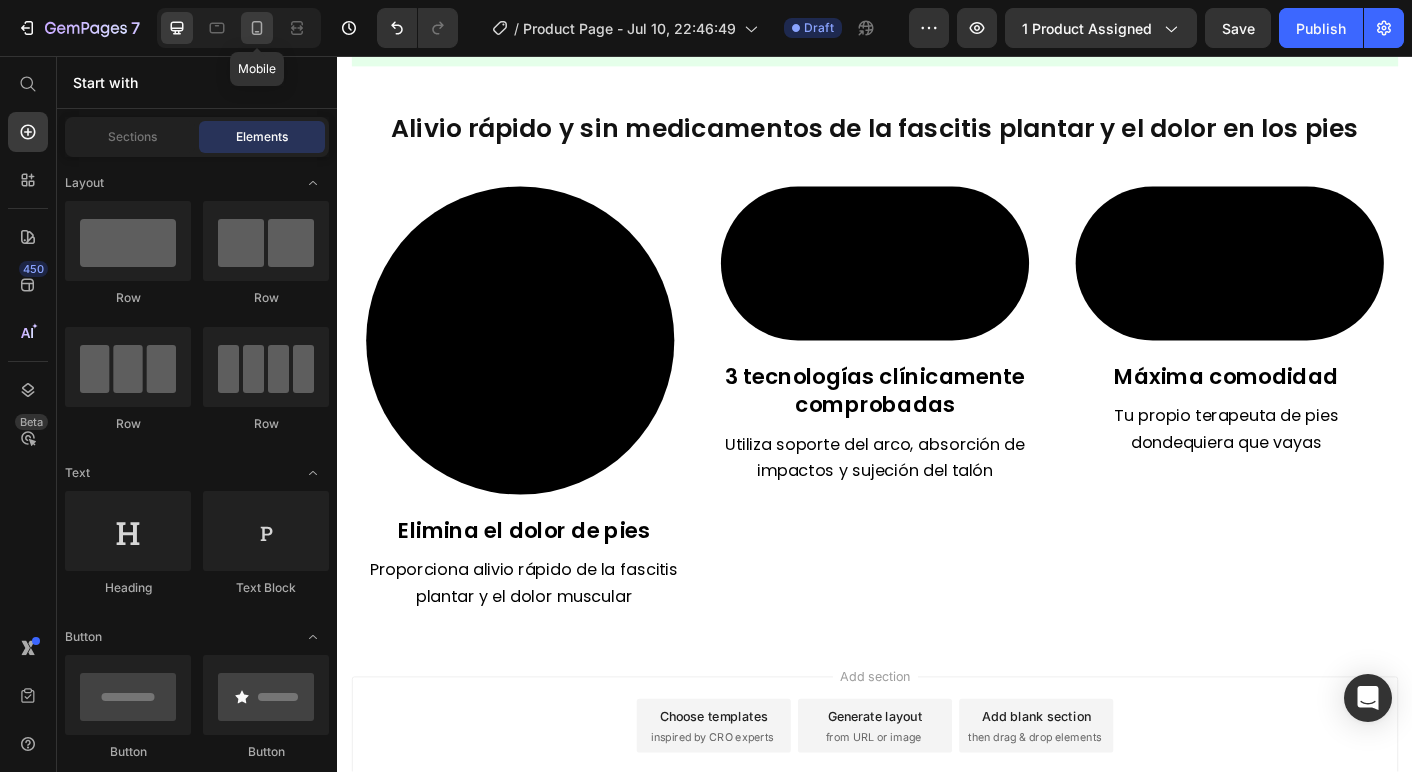 click 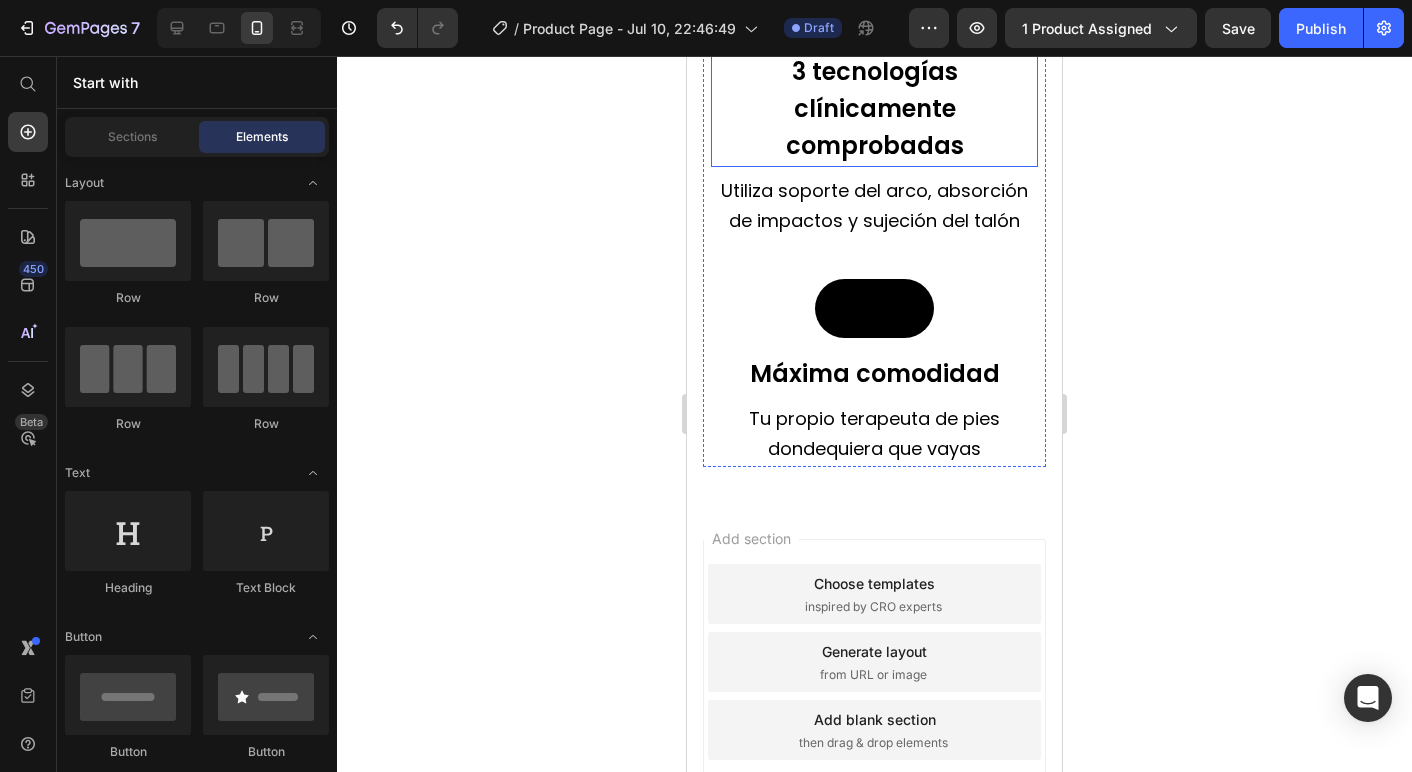 scroll, scrollTop: 3175, scrollLeft: 0, axis: vertical 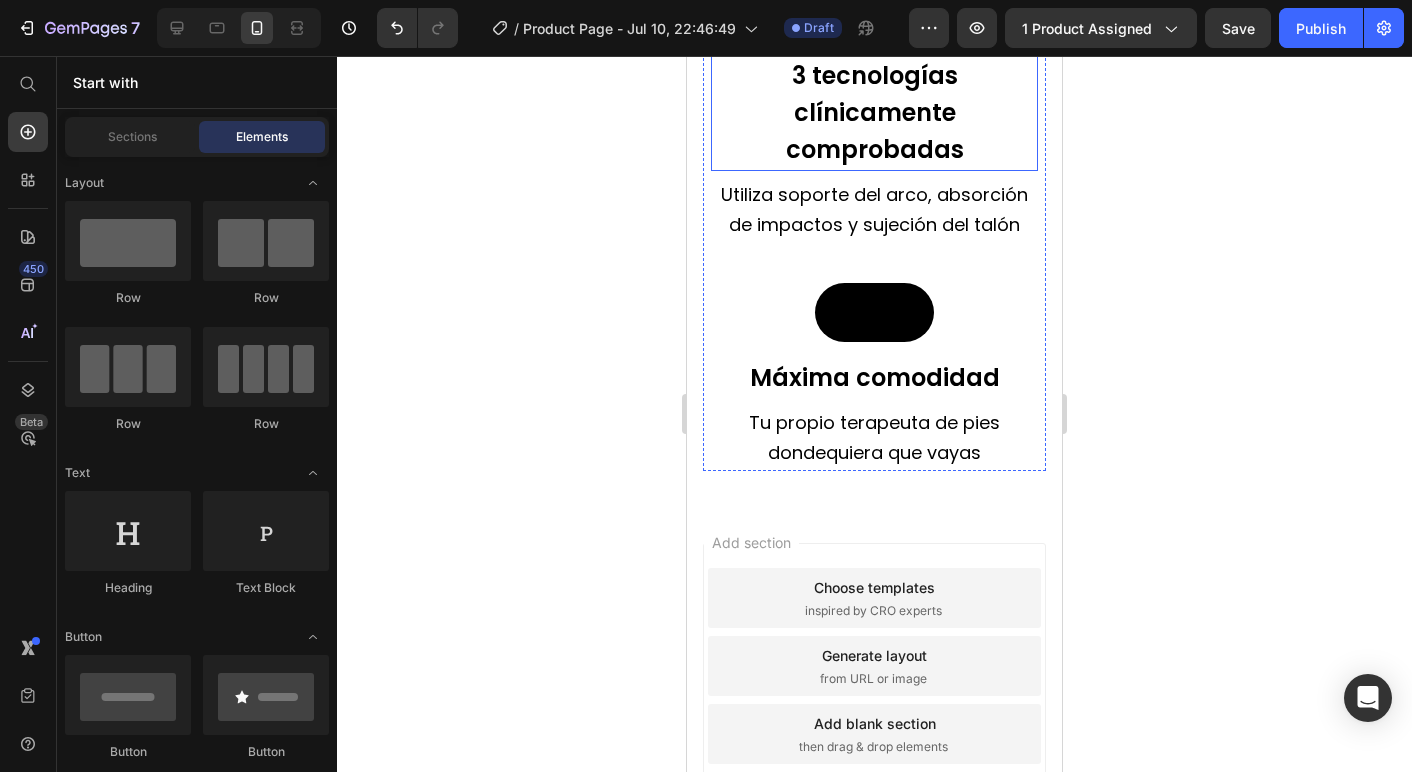 click on "3 tecnologías clínicamente comprobadas" at bounding box center (875, 112) 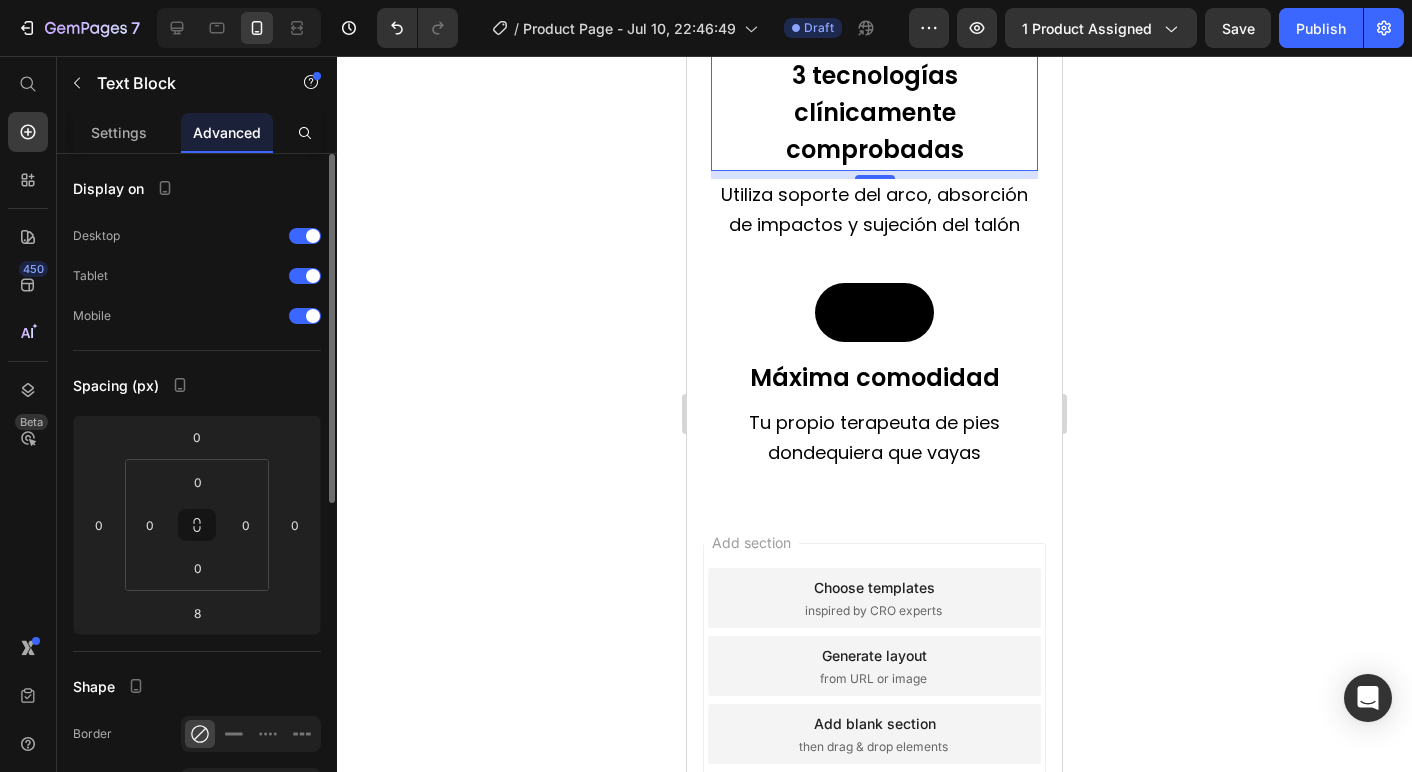 click 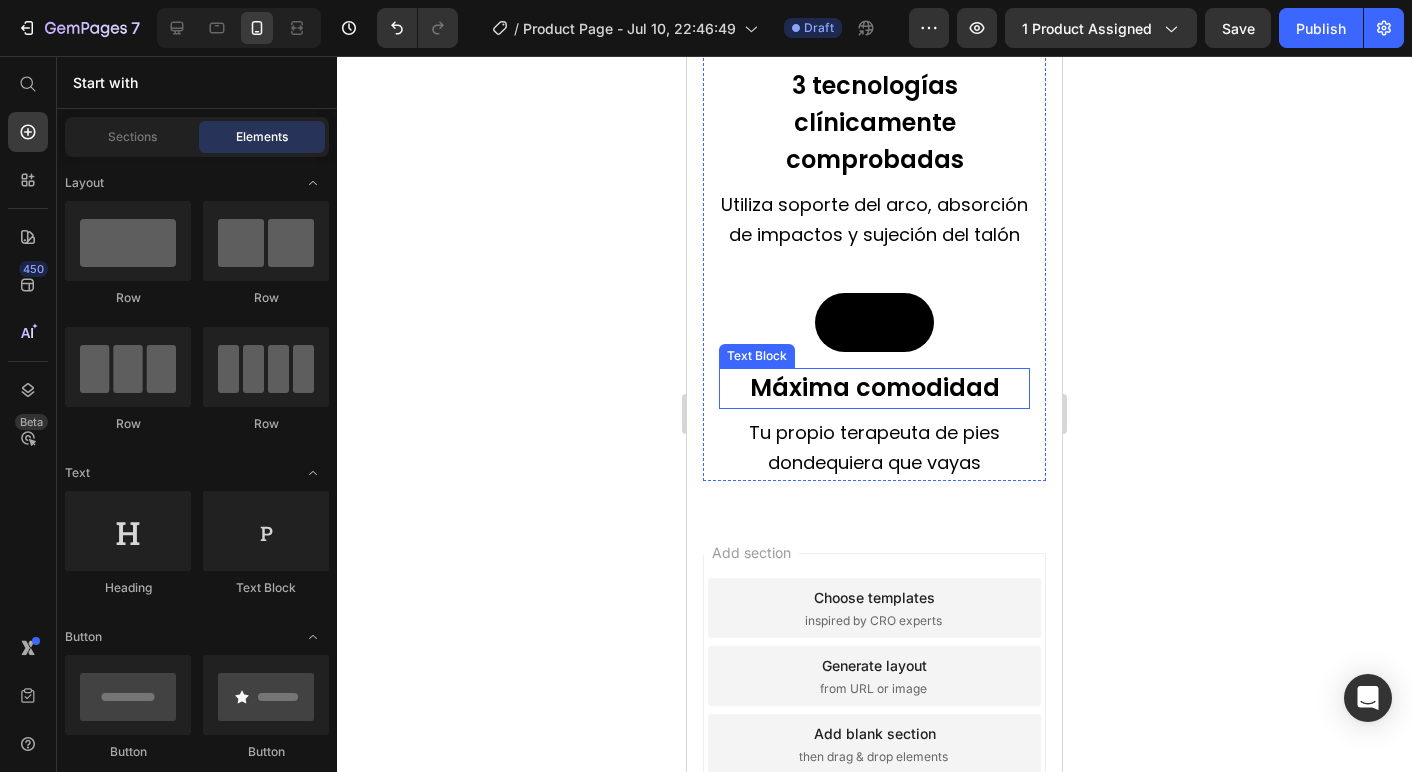scroll, scrollTop: 3164, scrollLeft: 0, axis: vertical 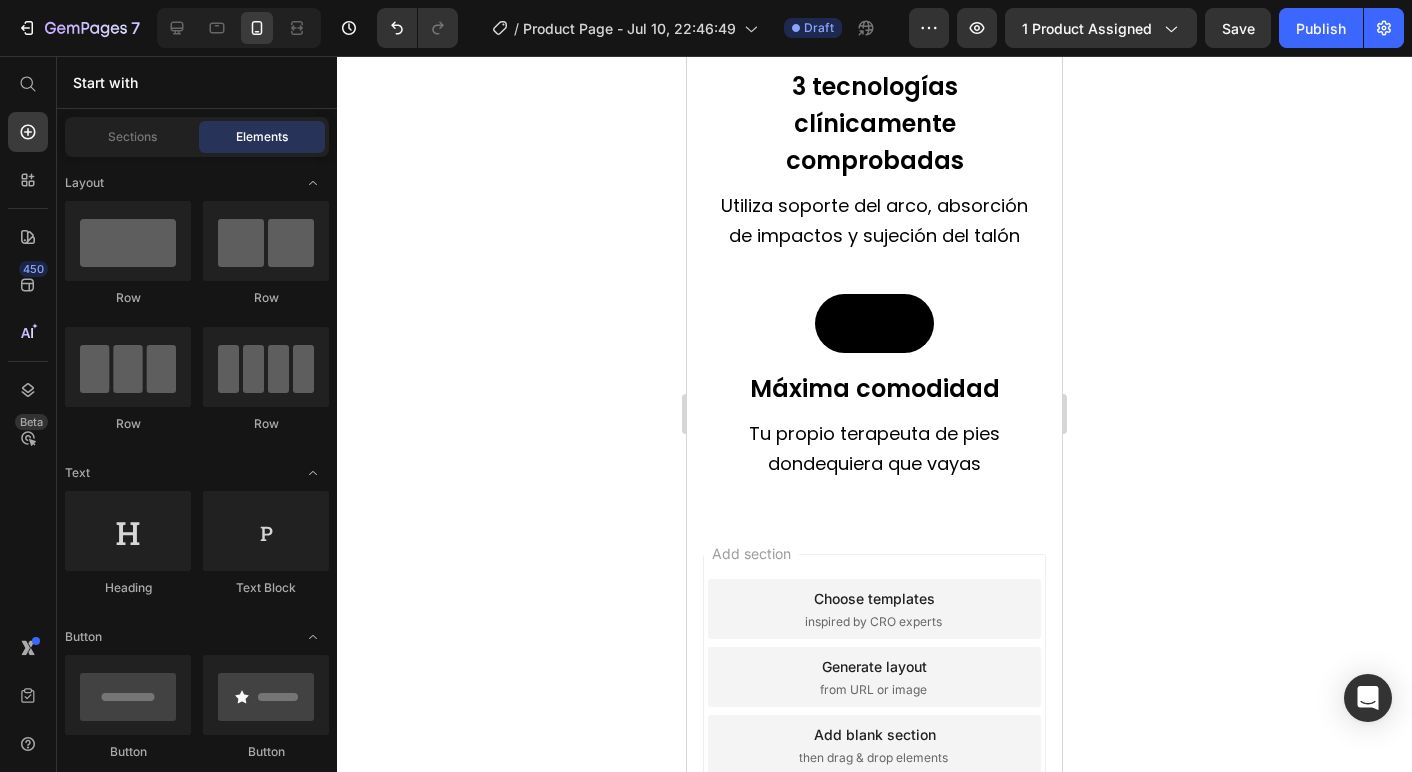 click 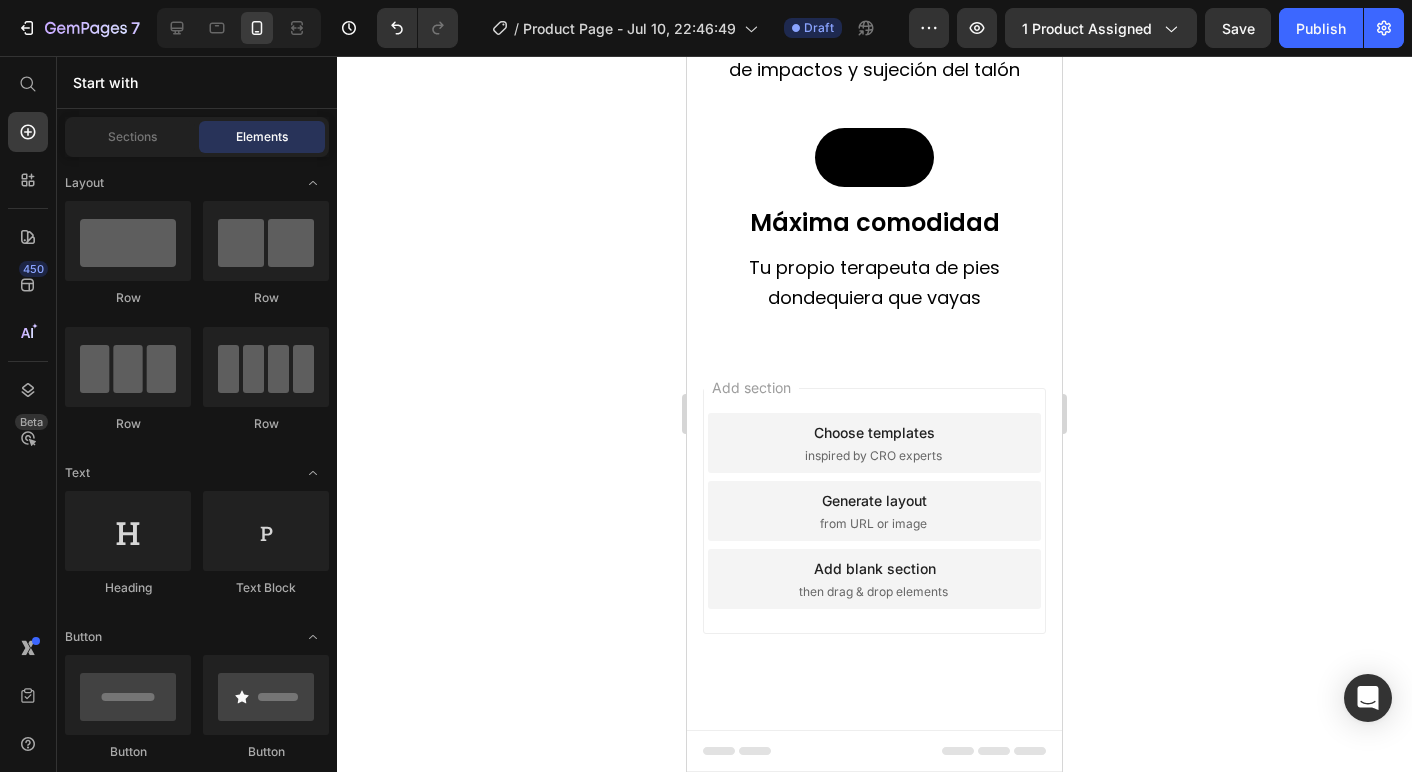 scroll, scrollTop: 3505, scrollLeft: 0, axis: vertical 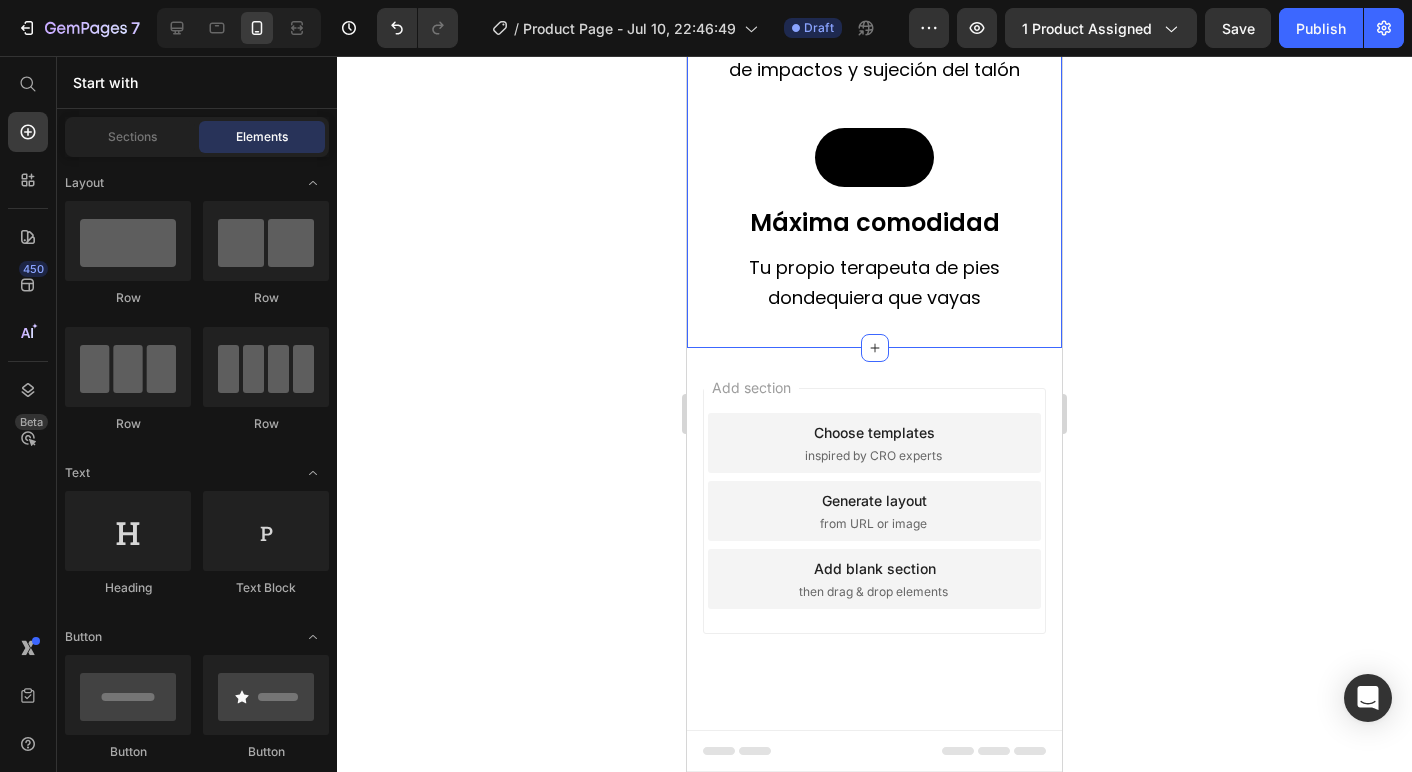 click on "Alivio rápido y sin medicamentos de la fascitis plantar y el dolor en los pies Heading Video Elimina el dolor de pies Text Block Proporciona alivio rápido de la fascitis plantar y el dolor muscular Text Block Video 3 tecnologías clínicamente comprobadas Text Block Utiliza soporte del arco, absorción de impactos y sujeción del talón Text Block Video Máxima comodidad Text Block Tu propio terapeuta de pies dondequiera que vayas Text Block Row Section 3" at bounding box center [874, -149] 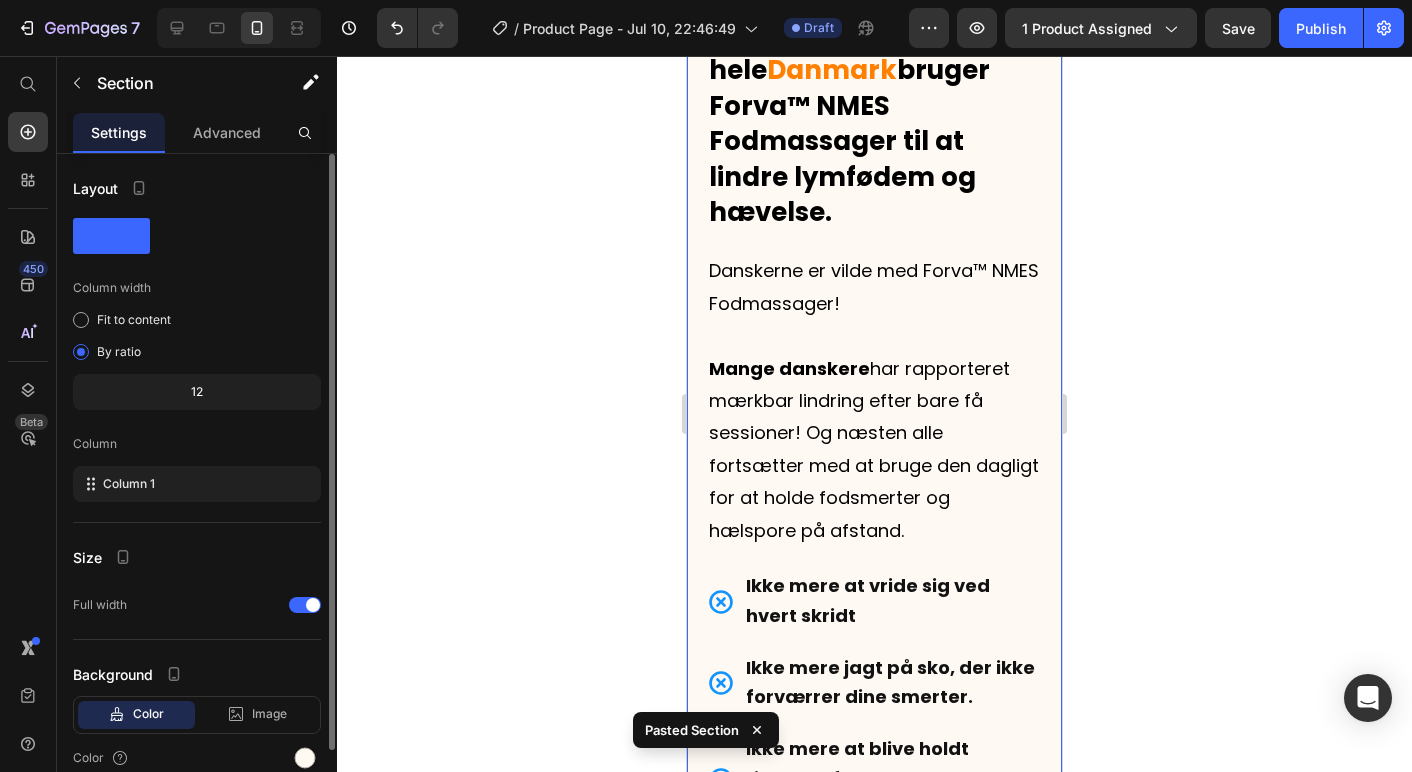 scroll, scrollTop: 3690, scrollLeft: 0, axis: vertical 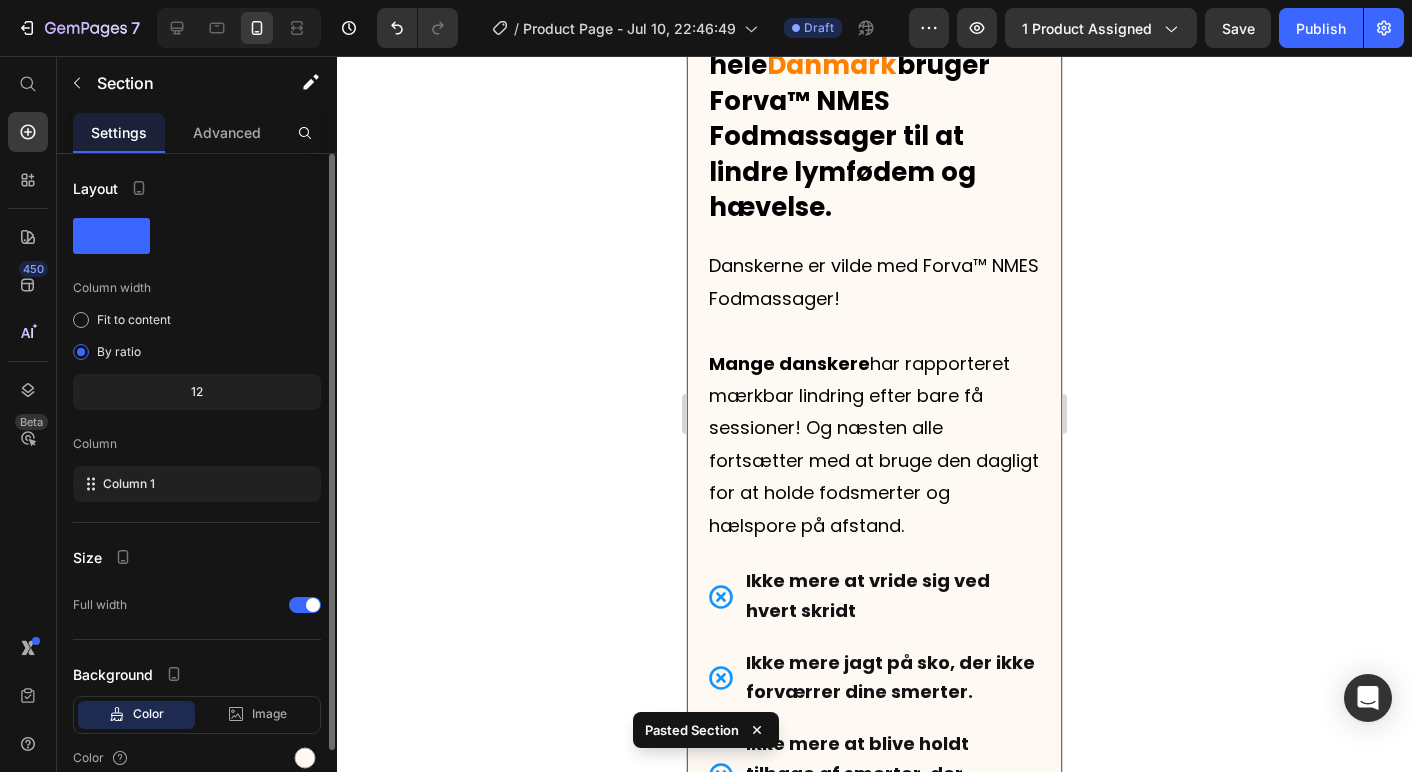 click 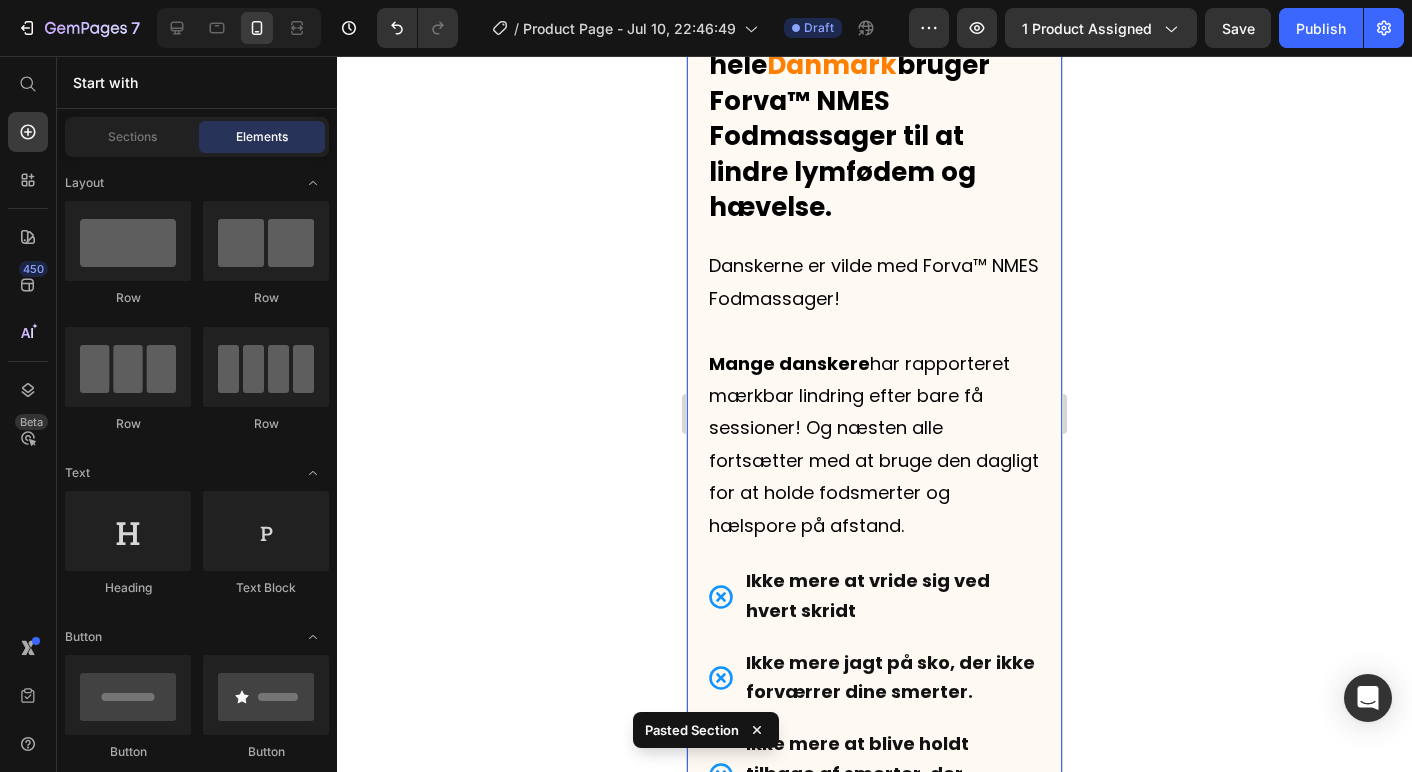 click on "Mennesker over hele  Danmark  bruger Forva™ NMES Fodmassager til at lindre lymfødem og hævelse. Text Block Danskerne er vilde med Forva™ NMES Fodmassager!   Mange danskere  har rapporteret mærkbar lindring efter bare få sessioner! Og næsten alle fortsætter med at bruge den dagligt for at holde fodsmerter og hælspore på afstand. Text Block
Ikke mere at vride sig ved hvert skridt
Ikke mere jagt på sko, der ikke forværrer dine smerter.
Ikke mere at blive holdt tilbage af smerter, der forstyrrer din hverdag. Item List På bare 15 minutter om dagen kan du give dig selv muligheden for at gå uden ubehag og vende tilbage til et normalt liv. Text Block Image Section 4   You can create reusable sections Create Theme Section AI Content Write with GemAI What would you like to describe here? Tone and Voice Persuasive Product Plantillas Reguva 3 en 1 Show more Generate" at bounding box center (874, 510) 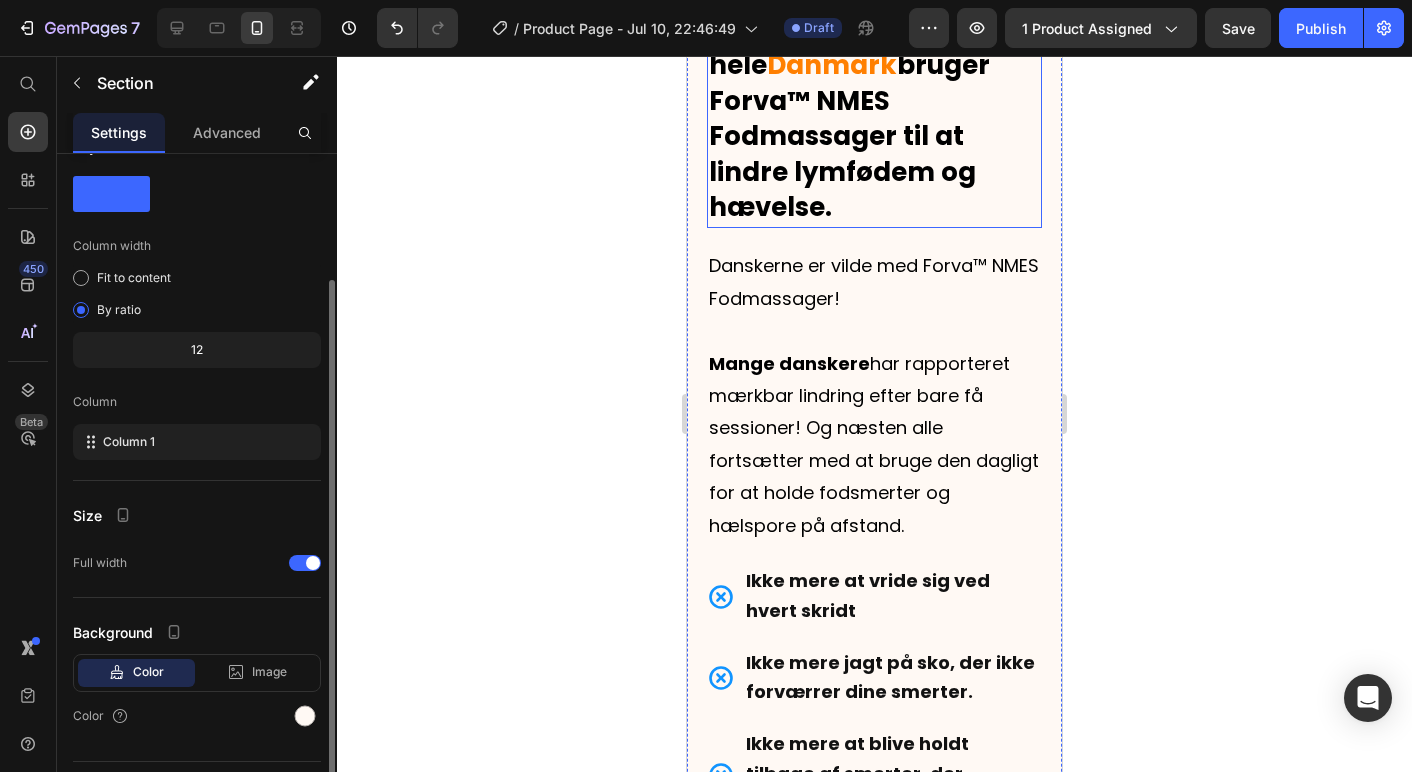 scroll, scrollTop: 89, scrollLeft: 0, axis: vertical 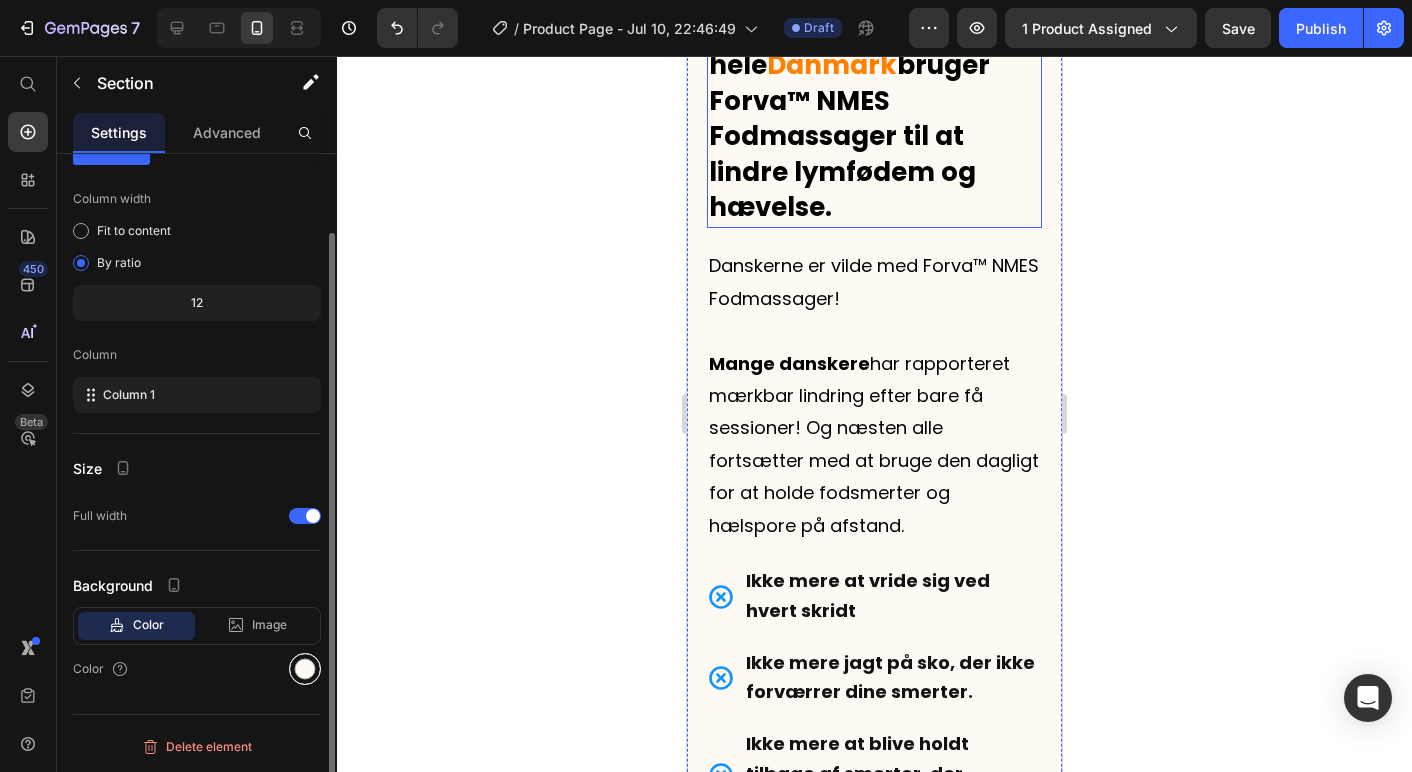 click at bounding box center (305, 669) 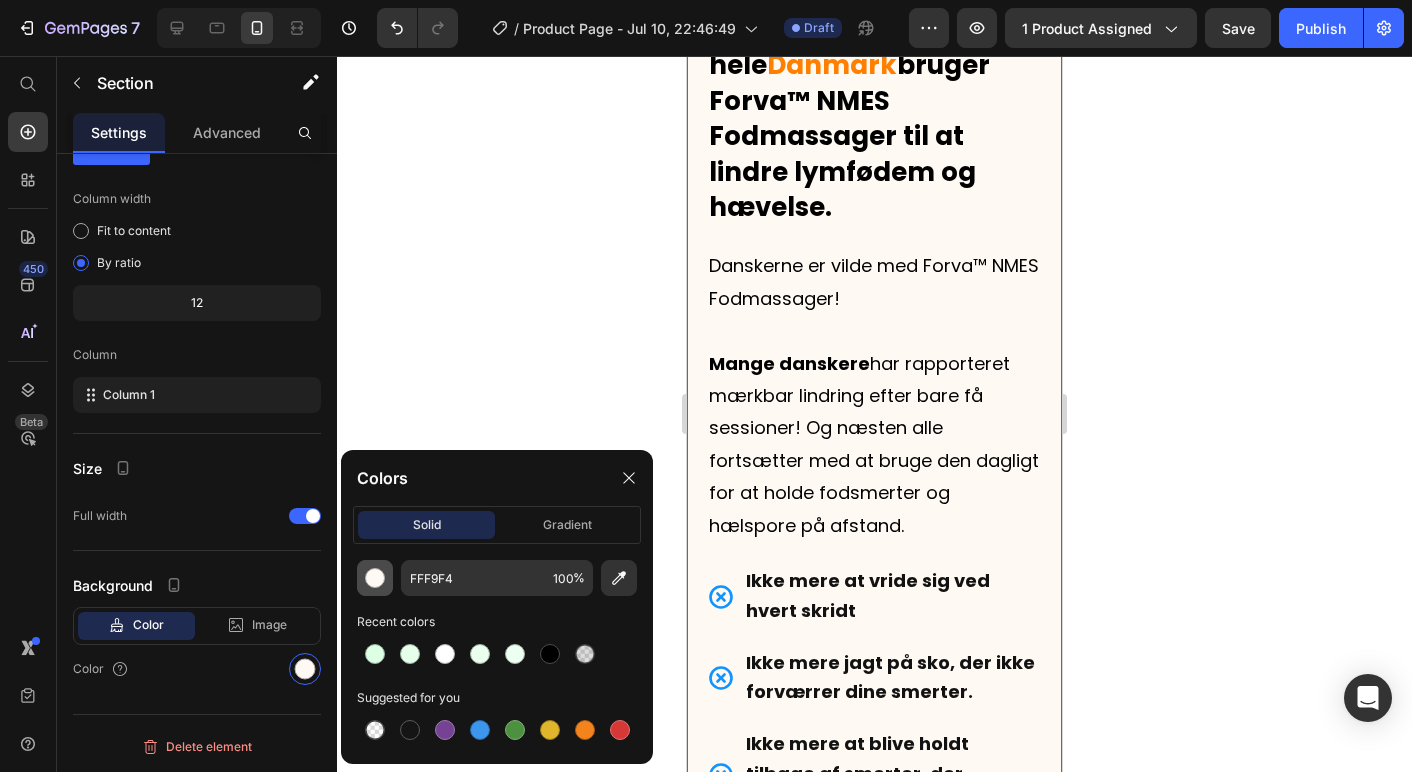 click at bounding box center [375, 578] 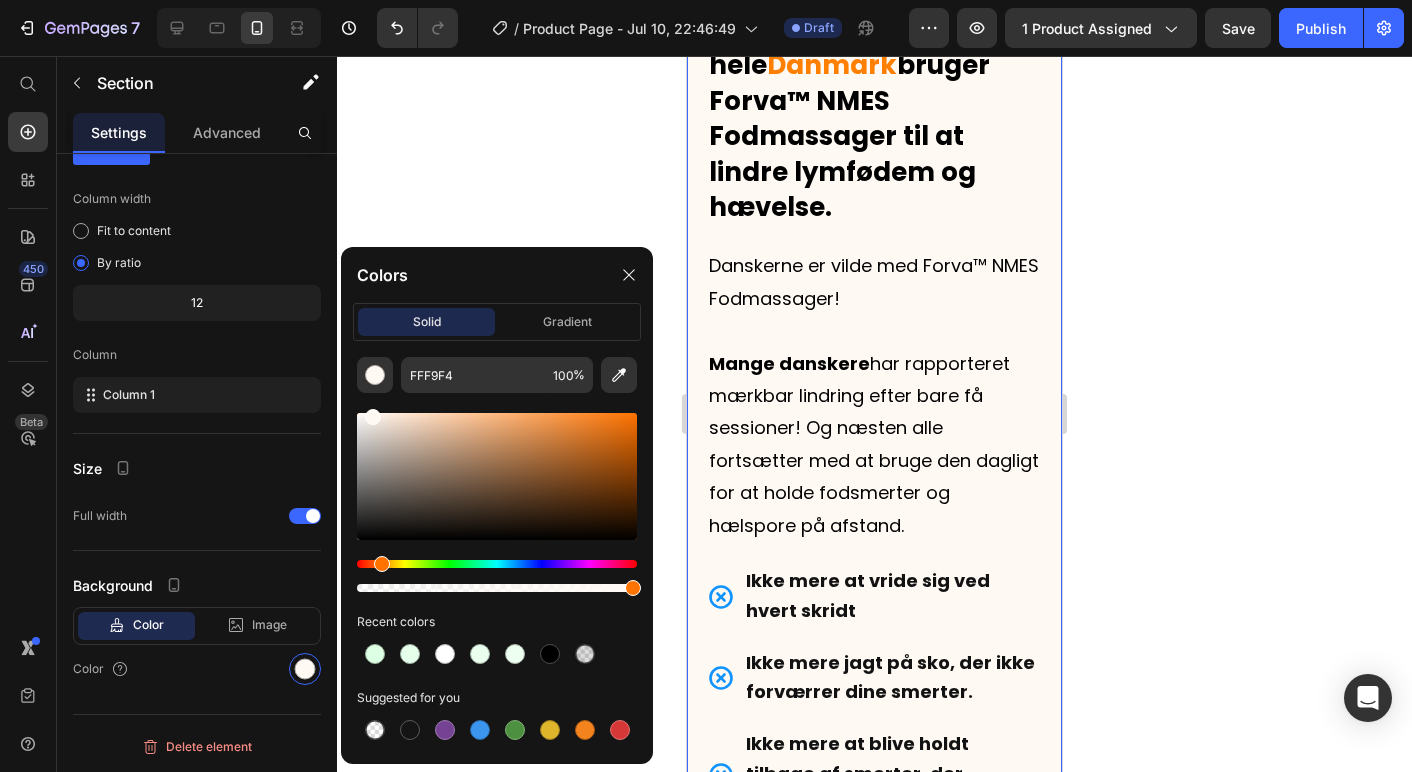 click 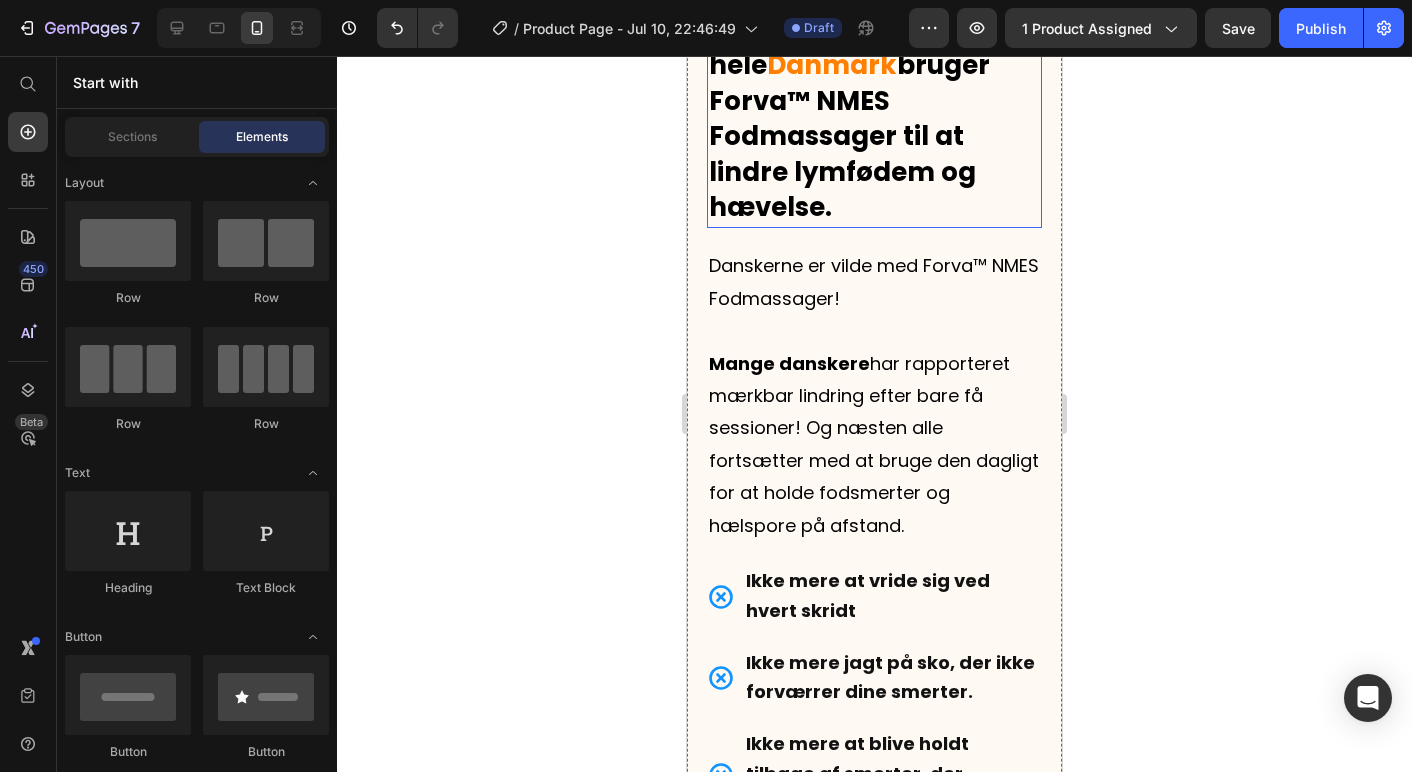 click on "bruger Forva™ NMES Fodmassager til at lindre lymfødem og hævelse." at bounding box center (849, 136) 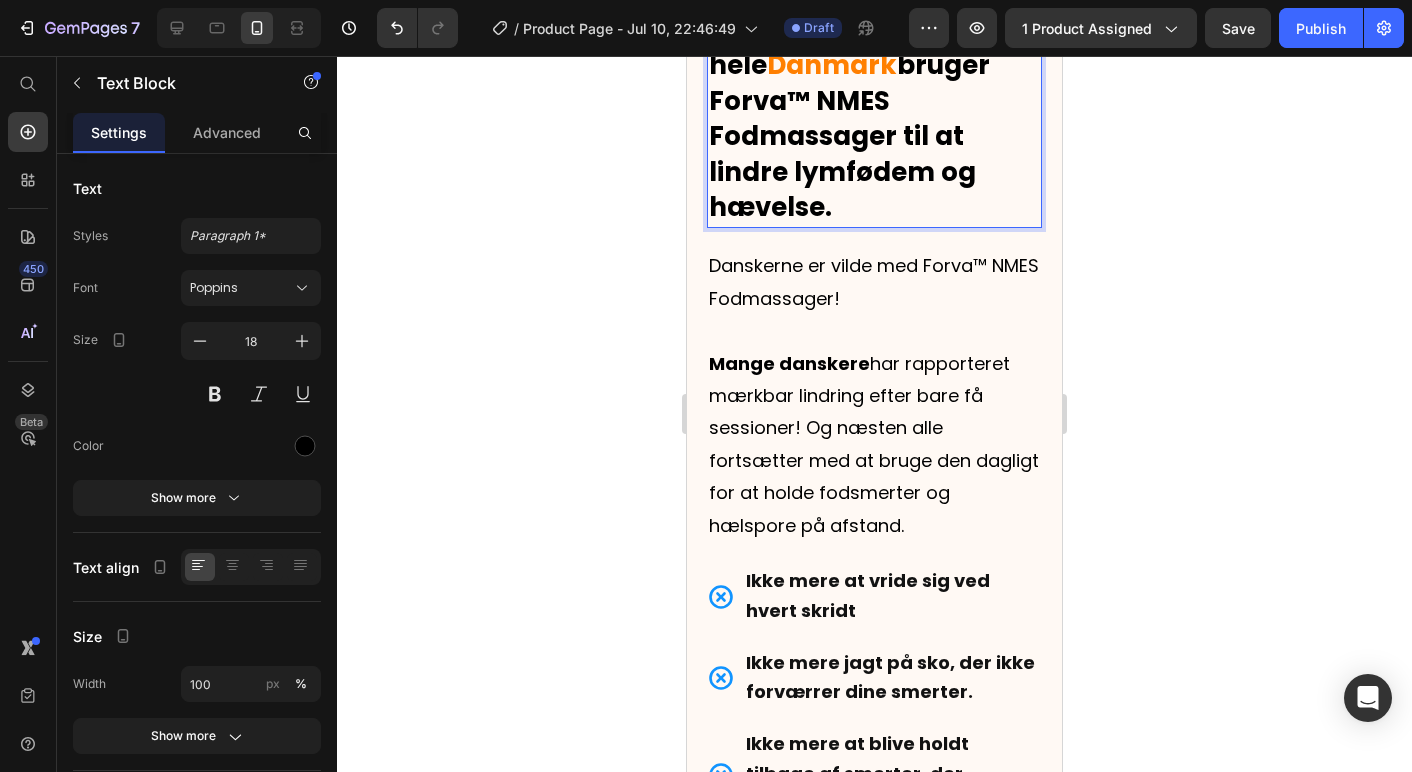 click on "bruger Forva™ NMES Fodmassager til at lindre lymfødem og hævelse." at bounding box center [849, 136] 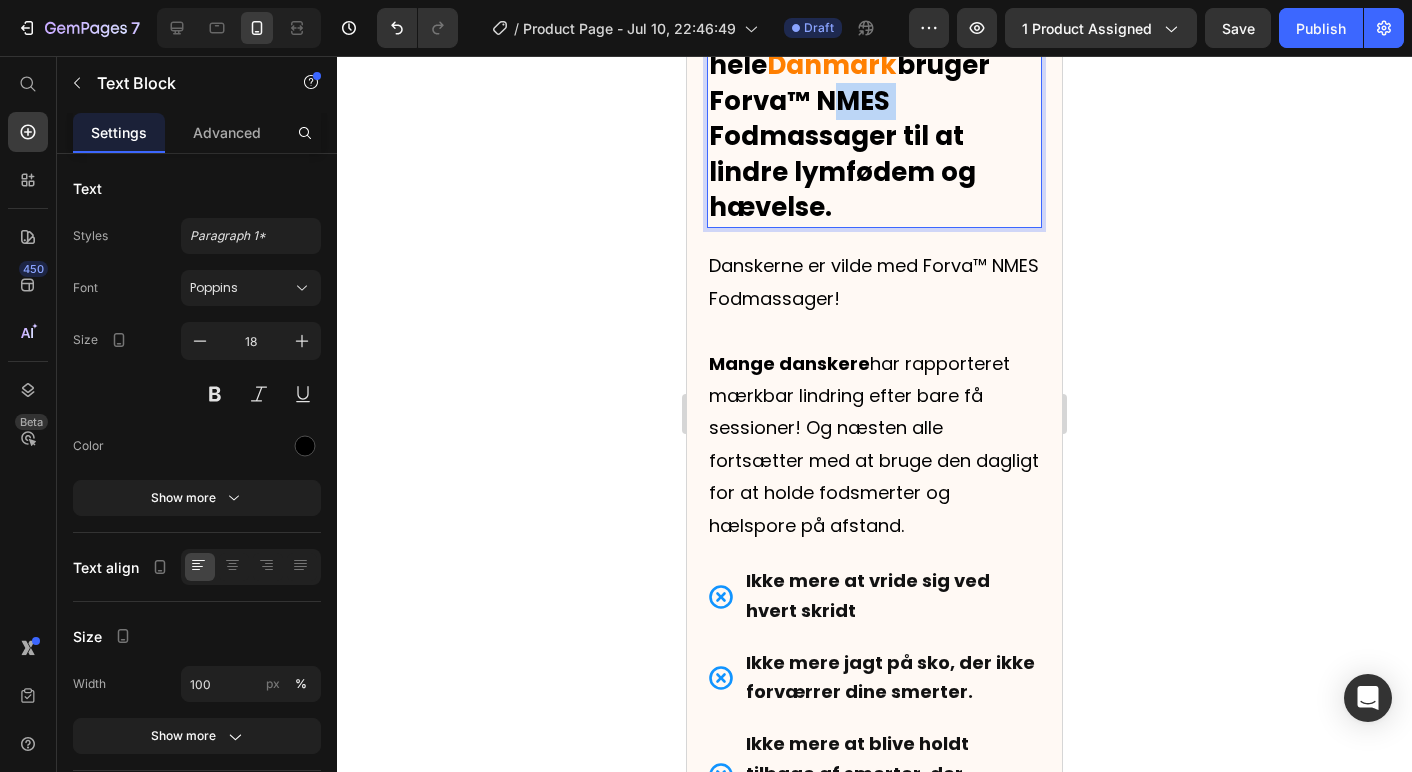 click on "bruger Forva™ NMES Fodmassager til at lindre lymfødem og hævelse." at bounding box center [849, 136] 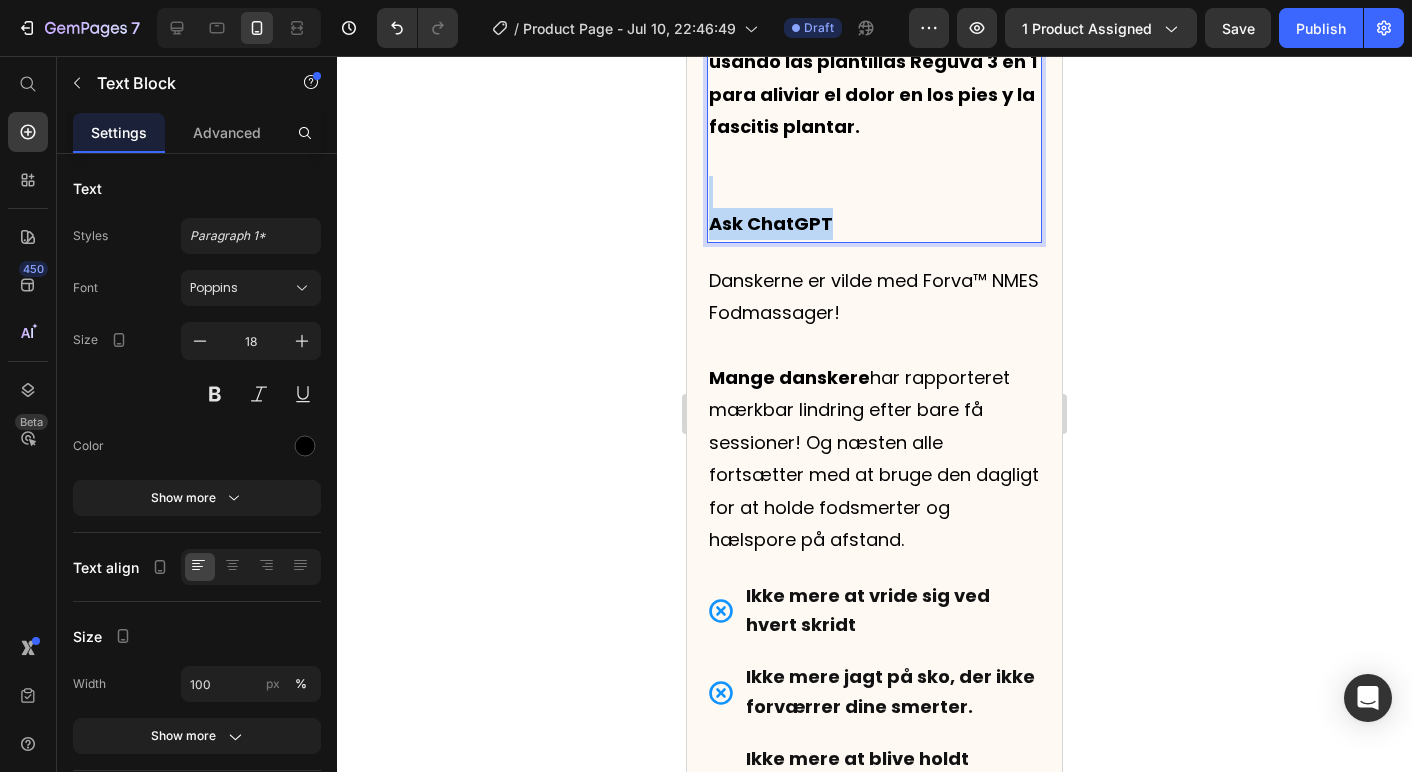 drag, startPoint x: 840, startPoint y: 402, endPoint x: 727, endPoint y: 369, distance: 117.72001 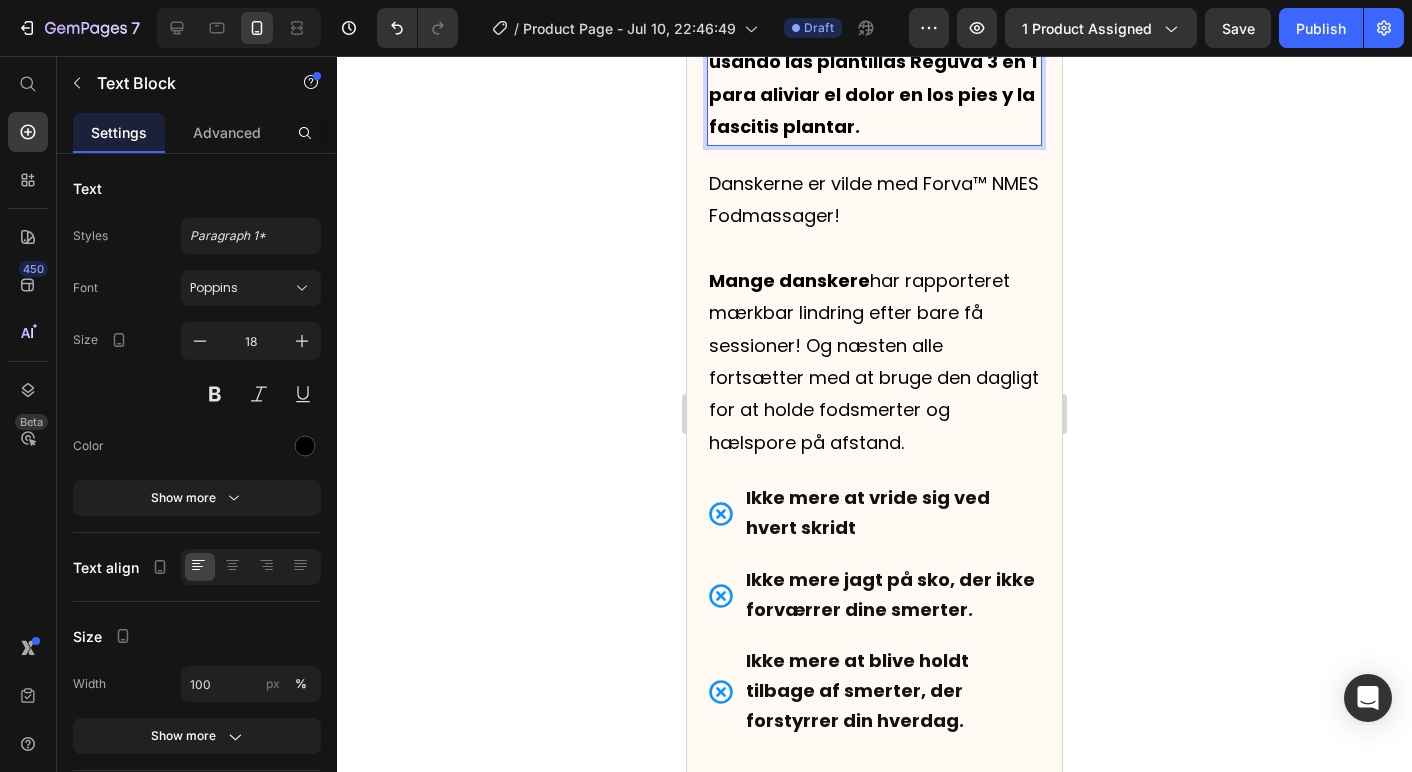 click on "Personas de toda [PAIS] están usando las plantillas Reguva 3 en 1 para aliviar el dolor en los pies y la fascitis plantar." at bounding box center [874, 79] 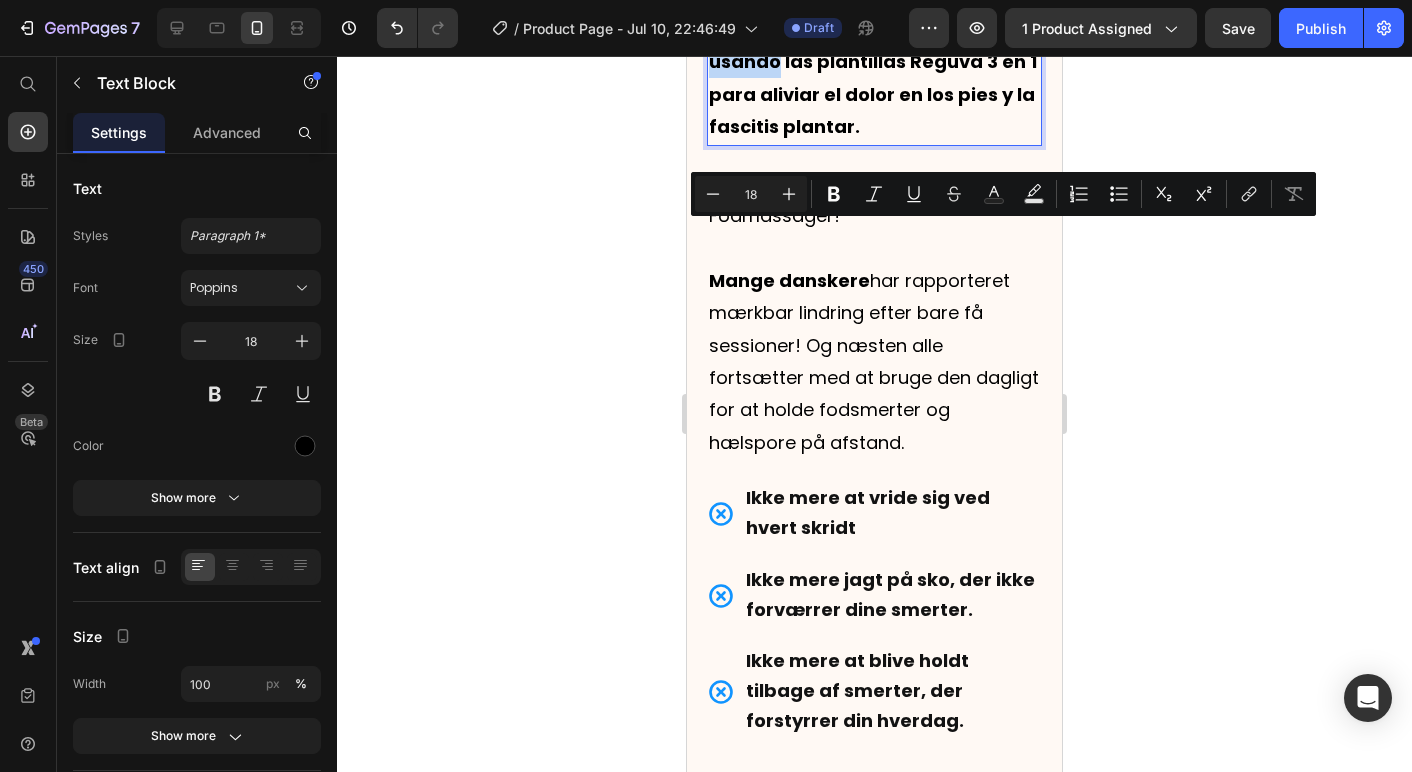 click on "Personas de toda [PAIS] están usando las plantillas Reguva 3 en 1 para aliviar el dolor en los pies y la fascitis plantar." at bounding box center [874, 79] 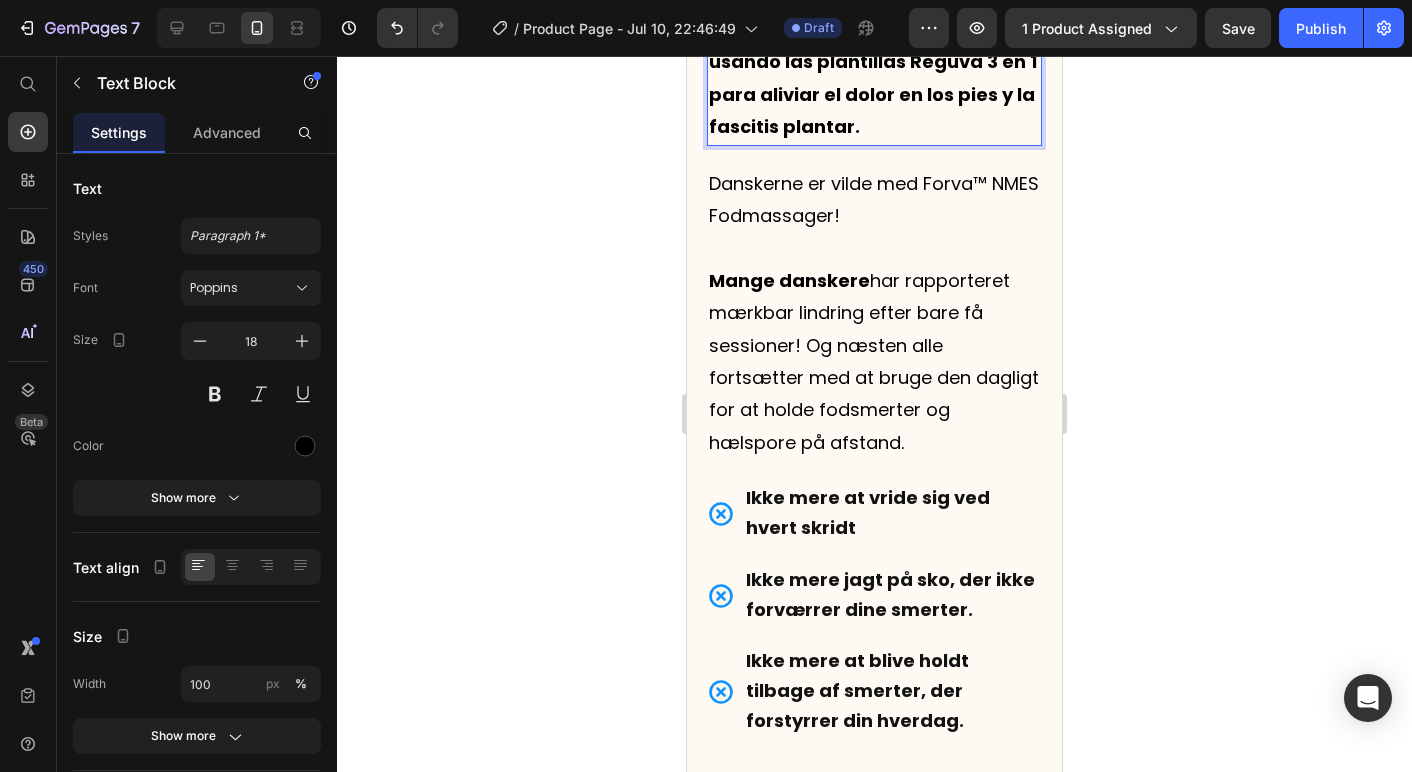 click on "Personas de toda [PAIS] están usando las plantillas Reguva 3 en 1 para aliviar el dolor en los pies y la fascitis plantar." at bounding box center [874, 79] 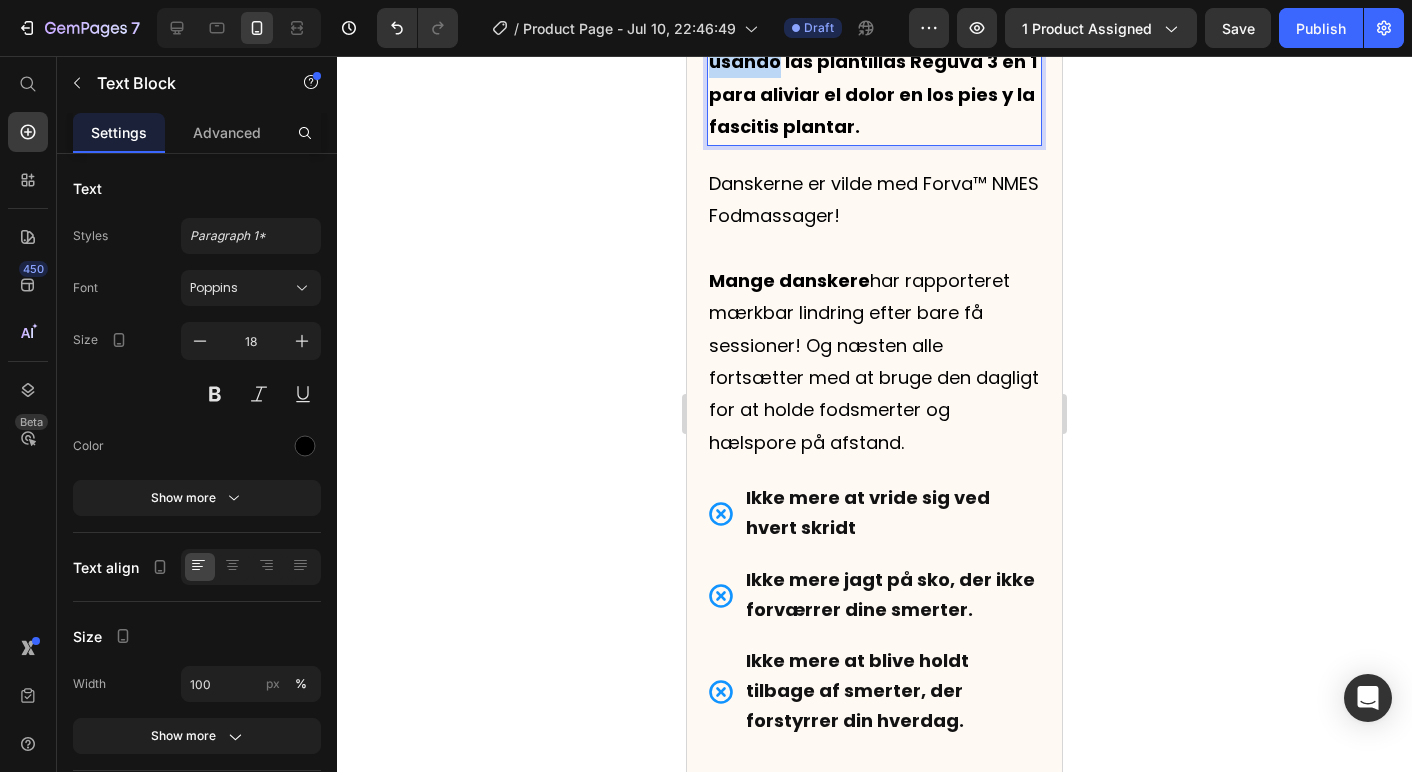 click on "Personas de toda [PAIS] están usando las plantillas Reguva 3 en 1 para aliviar el dolor en los pies y la fascitis plantar." at bounding box center [874, 79] 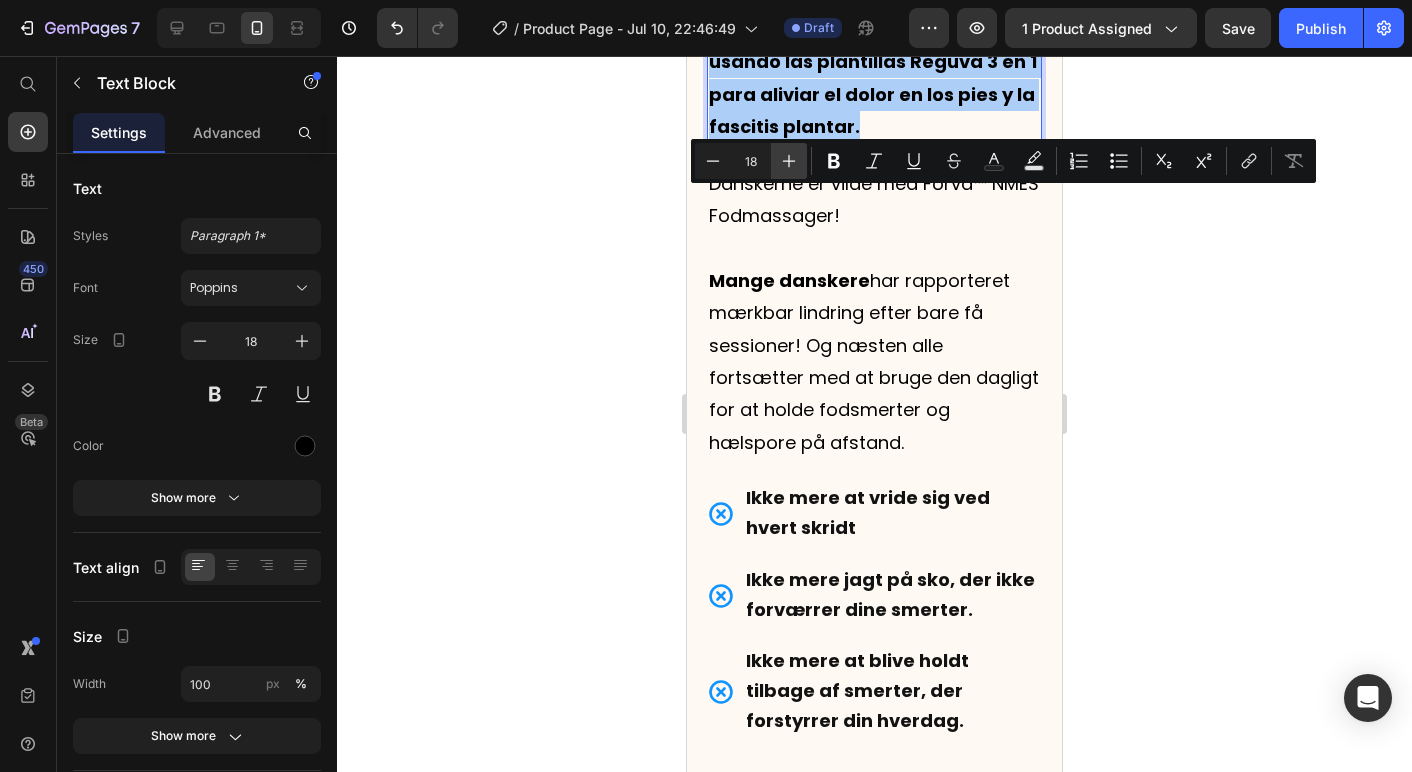 click 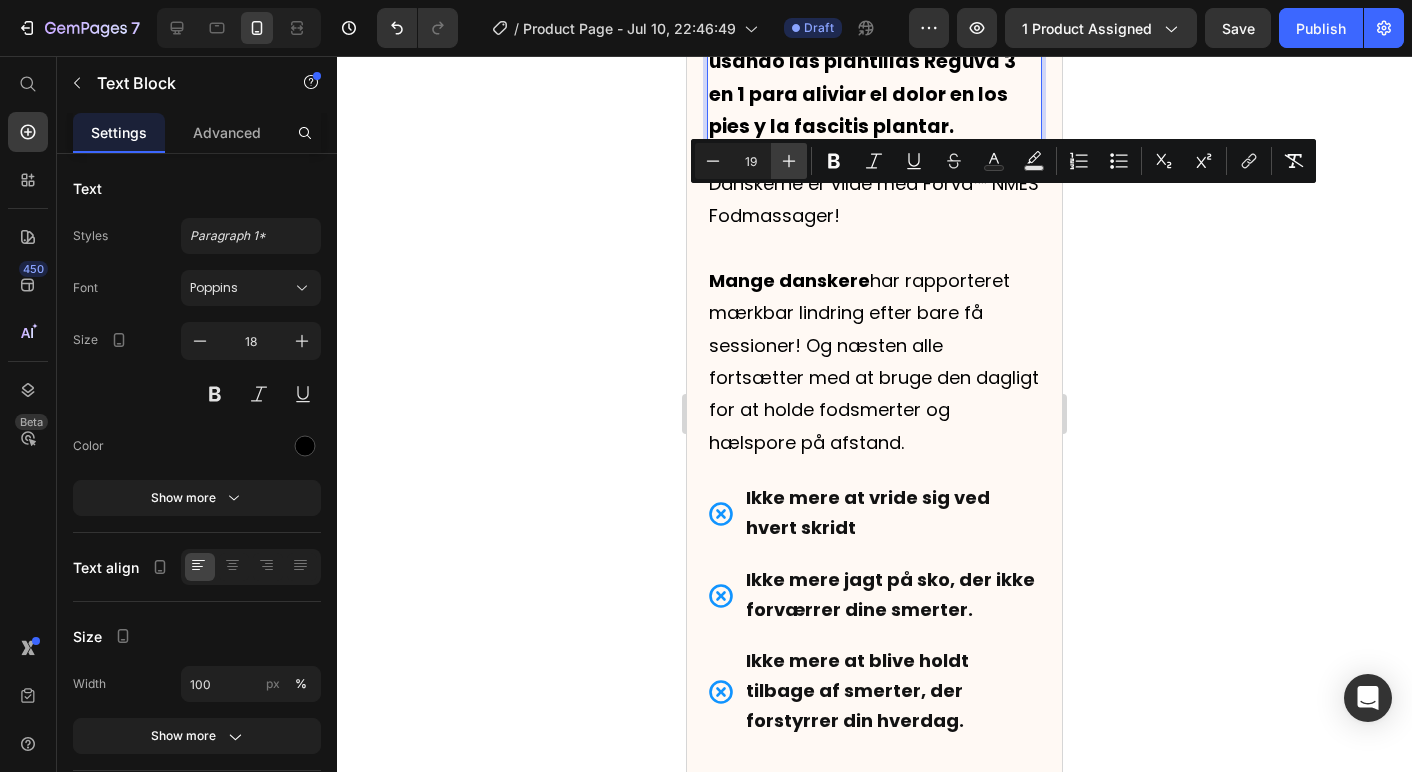 click 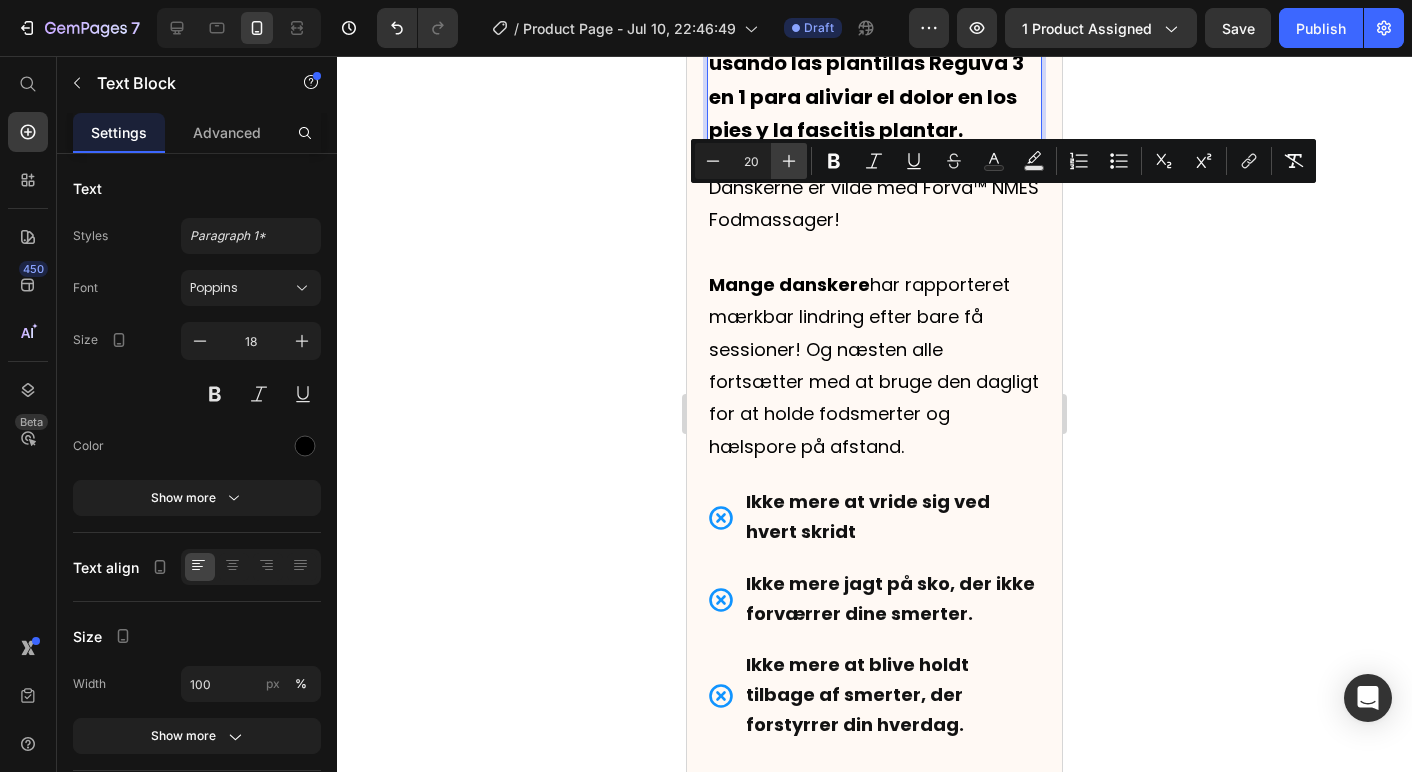click 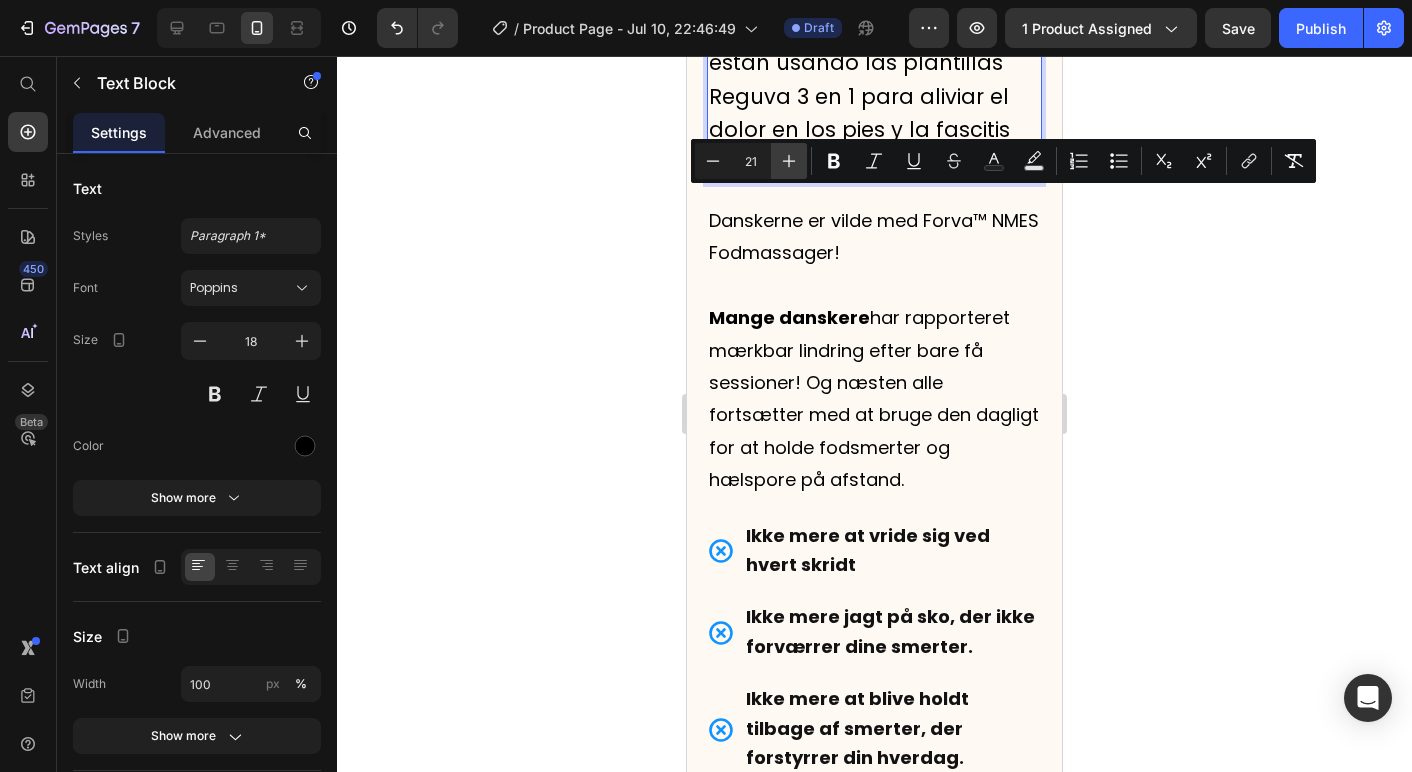 click 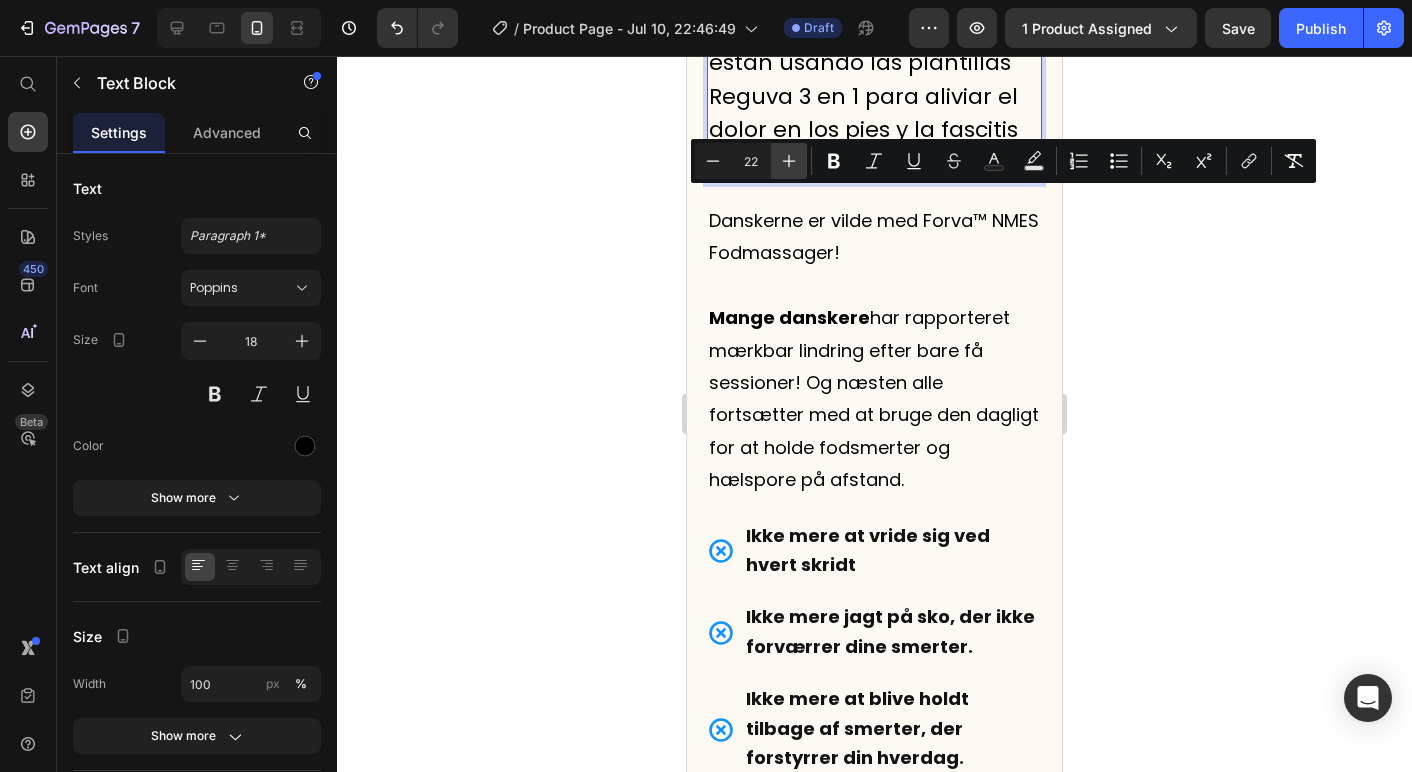 click 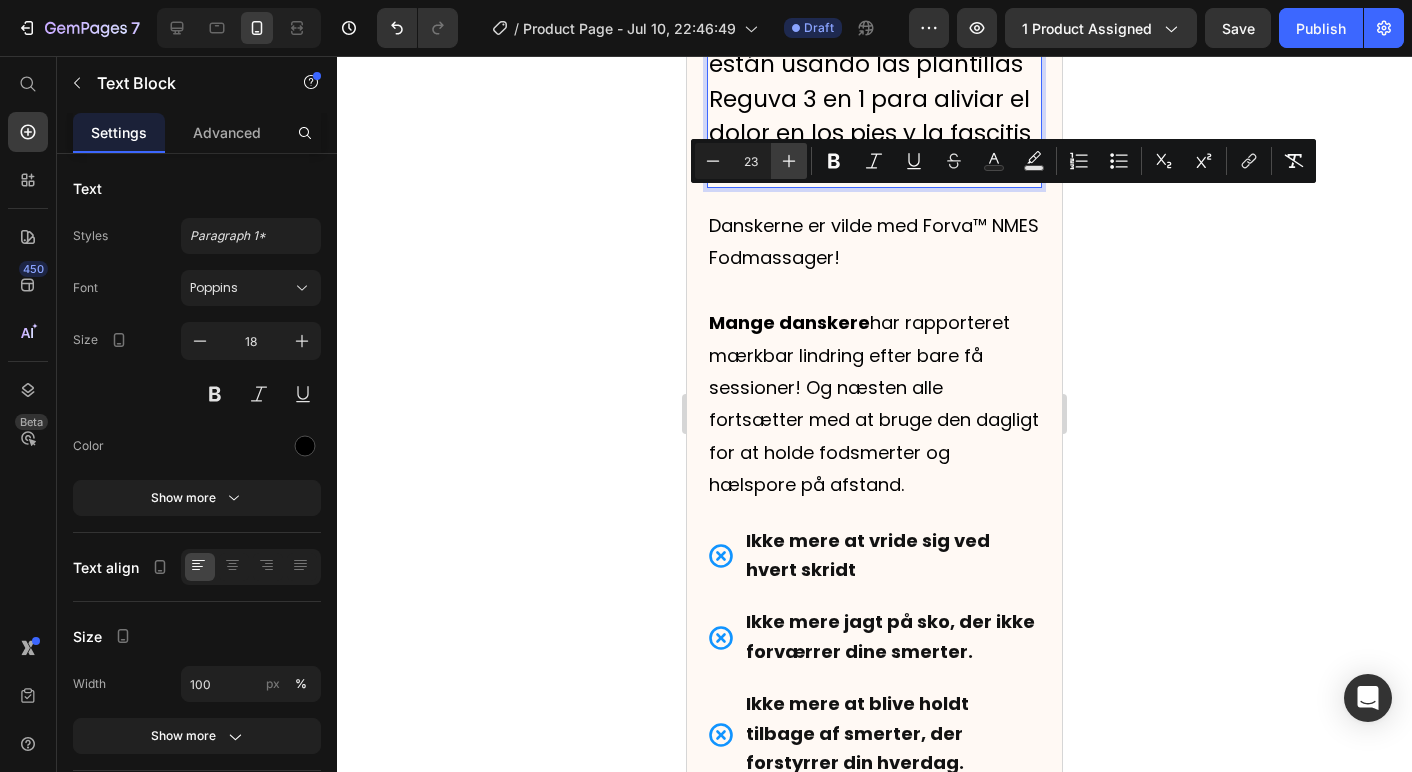 click 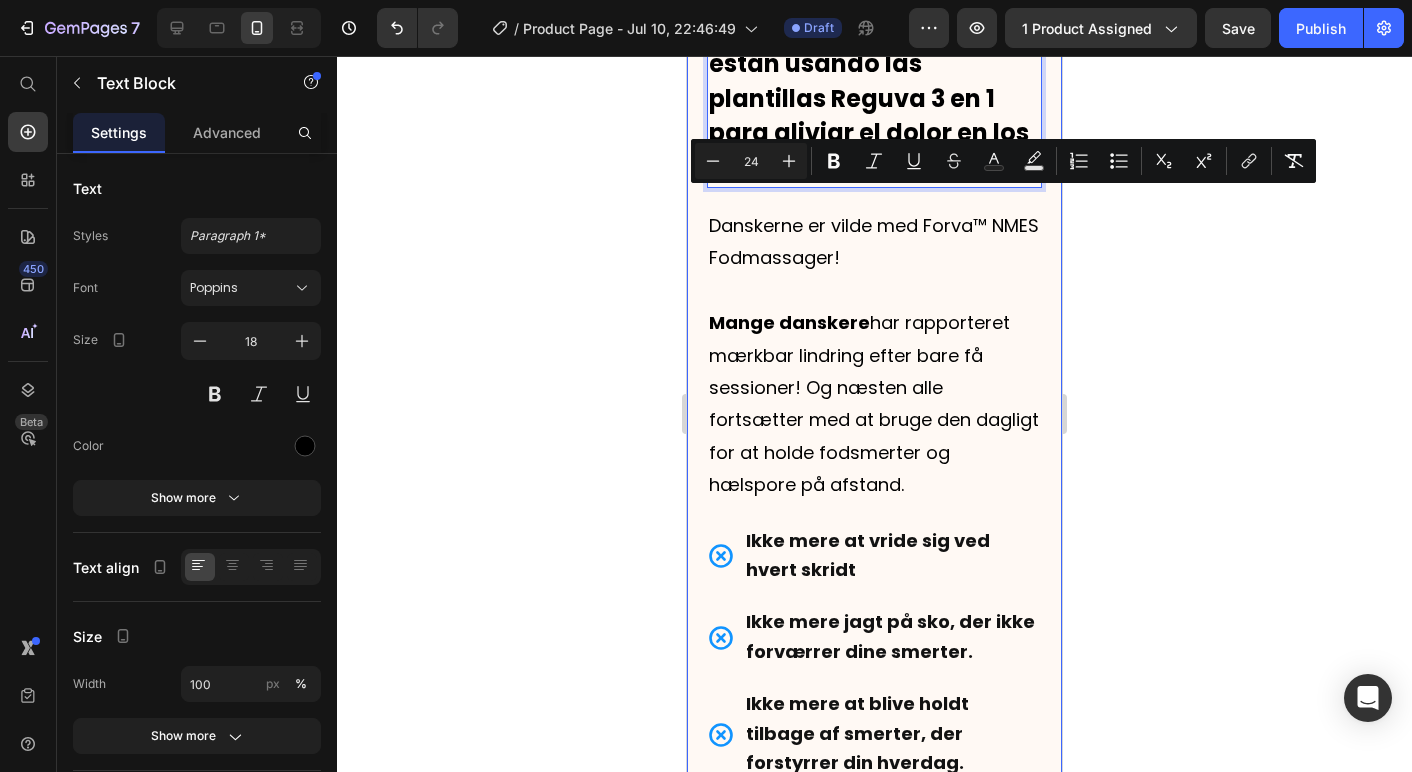 click 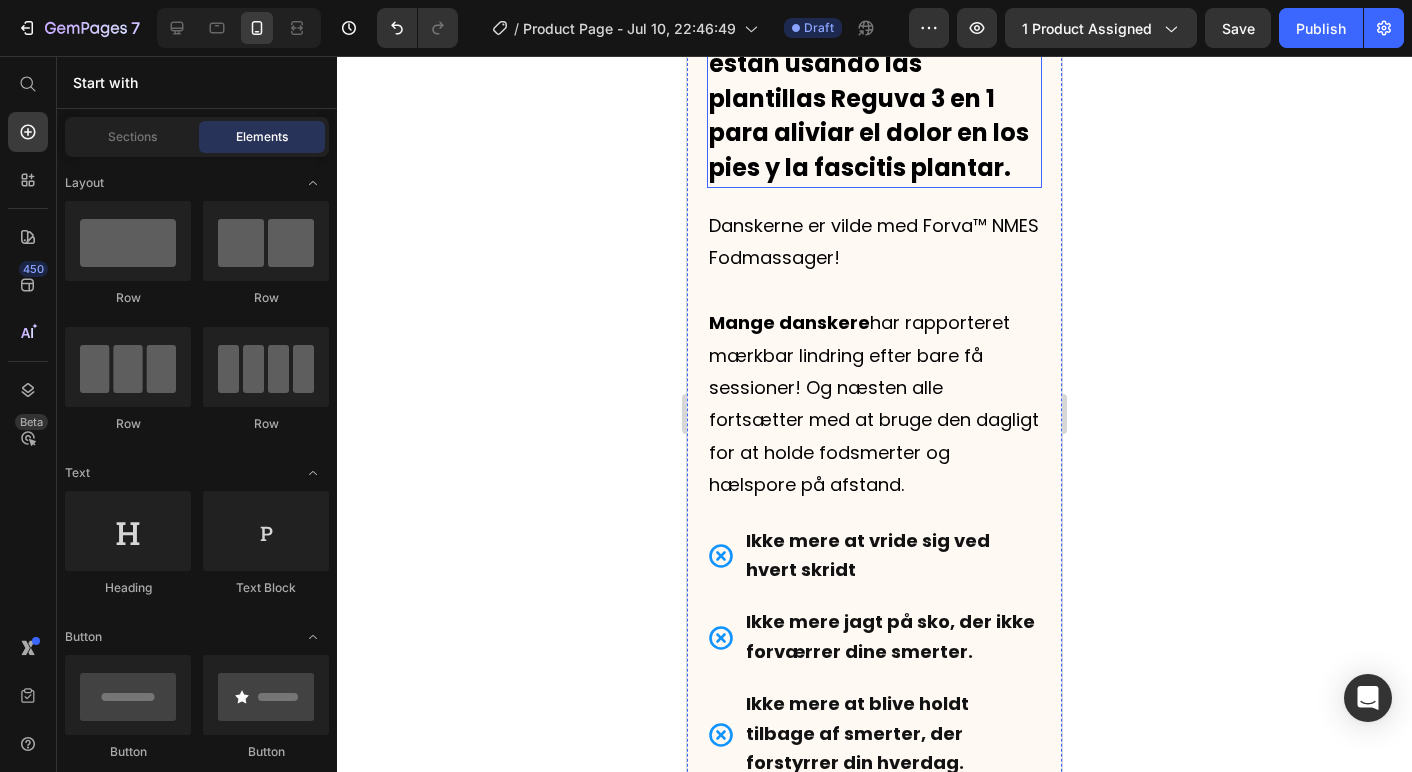 click on "Personas de toda [PAIS] están usando las plantillas Reguva 3 en 1 para aliviar el dolor en los pies y la fascitis plantar." at bounding box center (869, 98) 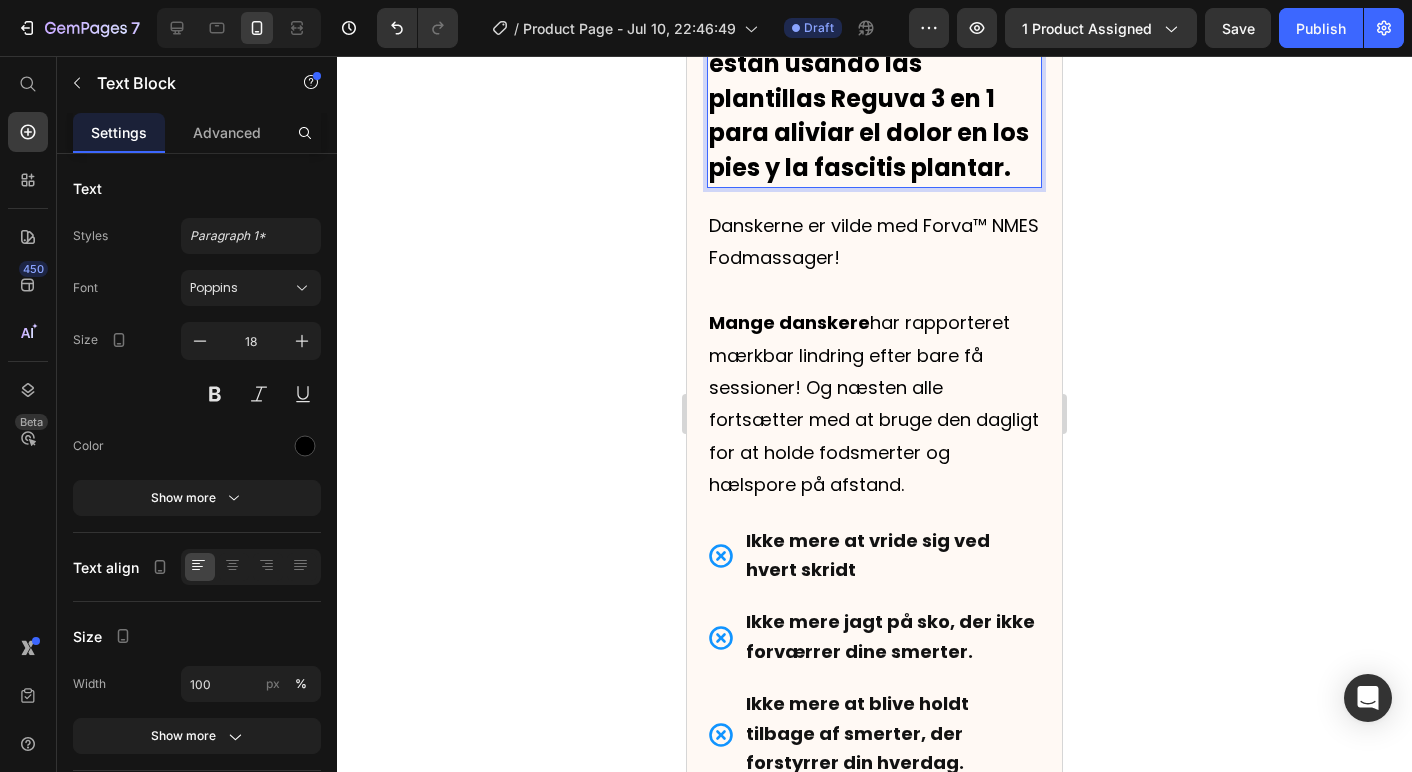 click on "Personas de toda [PAIS] están usando las plantillas Reguva 3 en 1 para aliviar el dolor en los pies y la fascitis plantar." at bounding box center (869, 98) 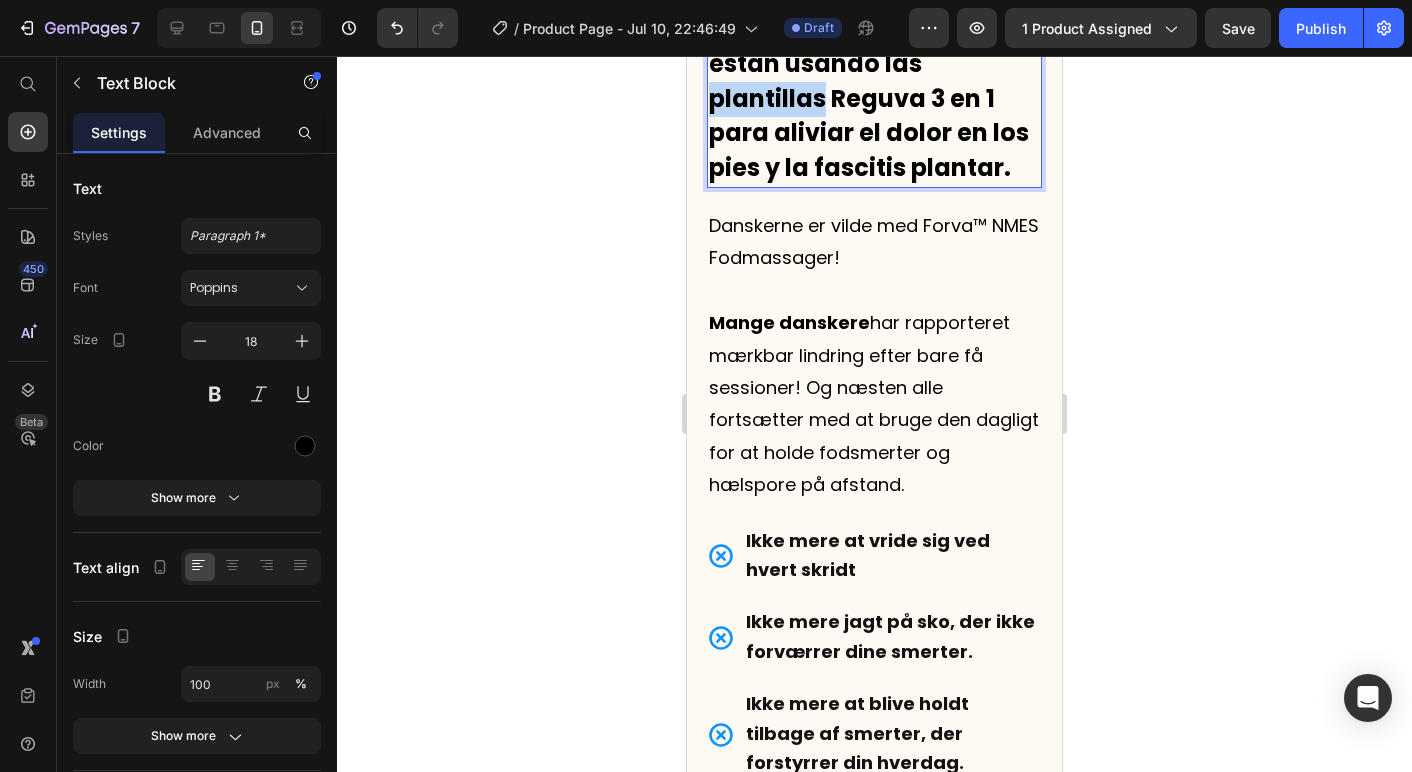 click on "Personas de toda [PAIS] están usando las plantillas Reguva 3 en 1 para aliviar el dolor en los pies y la fascitis plantar." at bounding box center (869, 98) 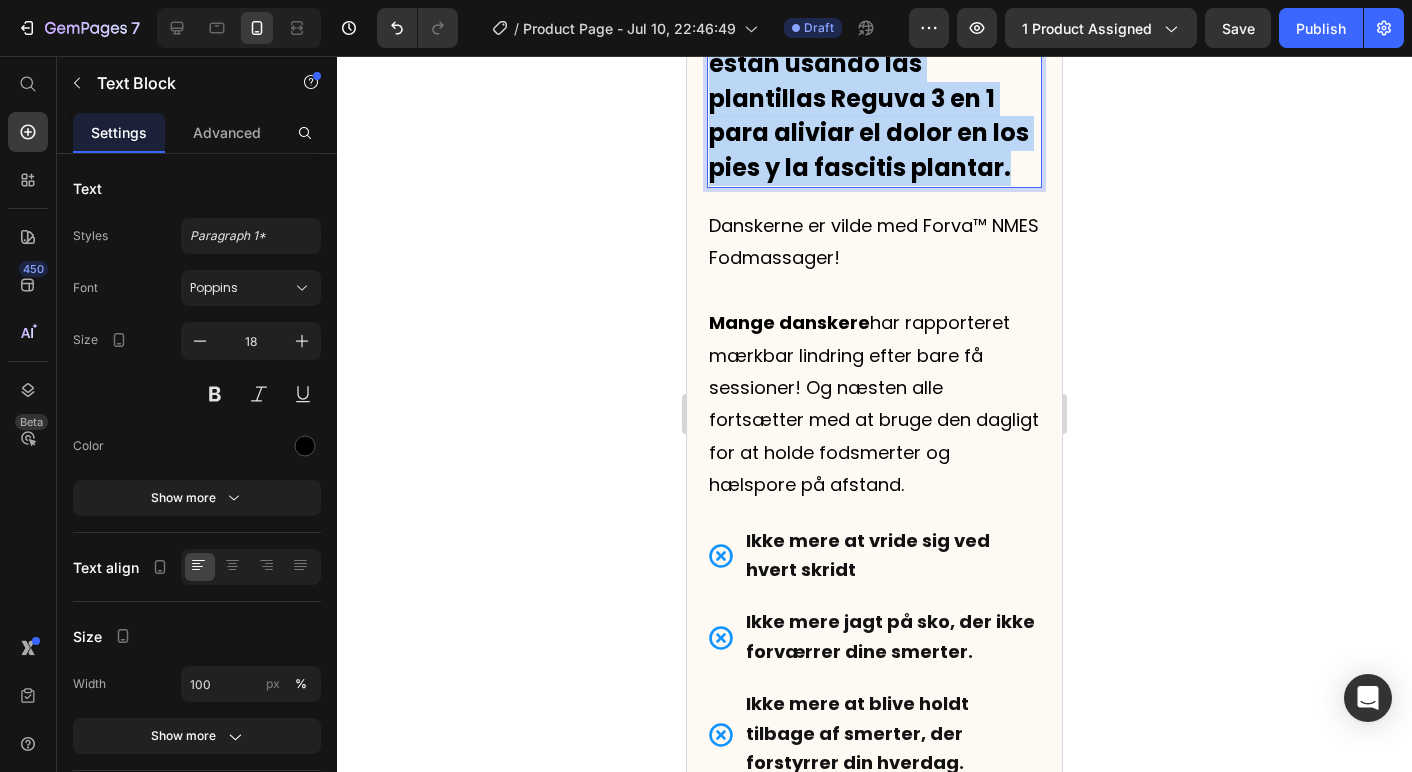 click on "Personas de toda [PAIS] están usando las plantillas Reguva 3 en 1 para aliviar el dolor en los pies y la fascitis plantar." at bounding box center [869, 98] 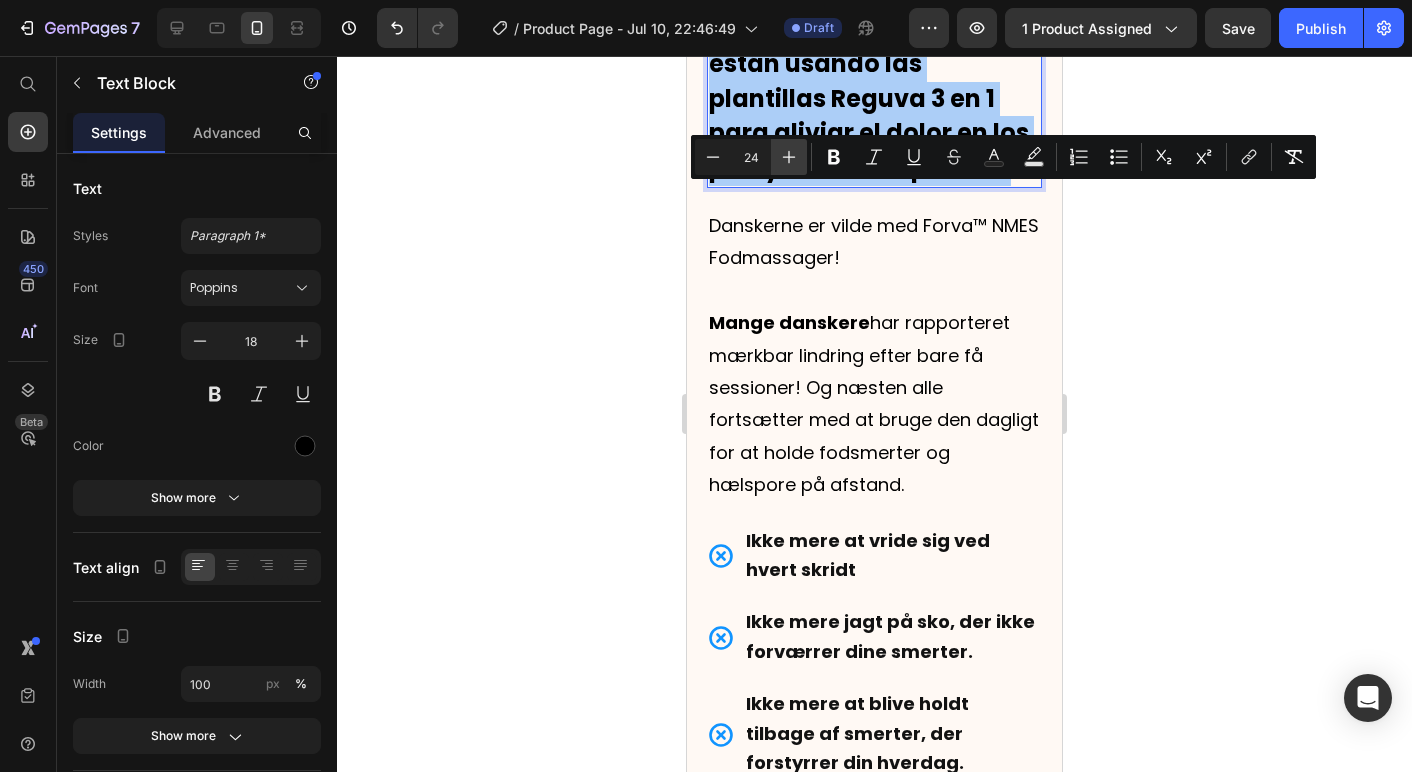click 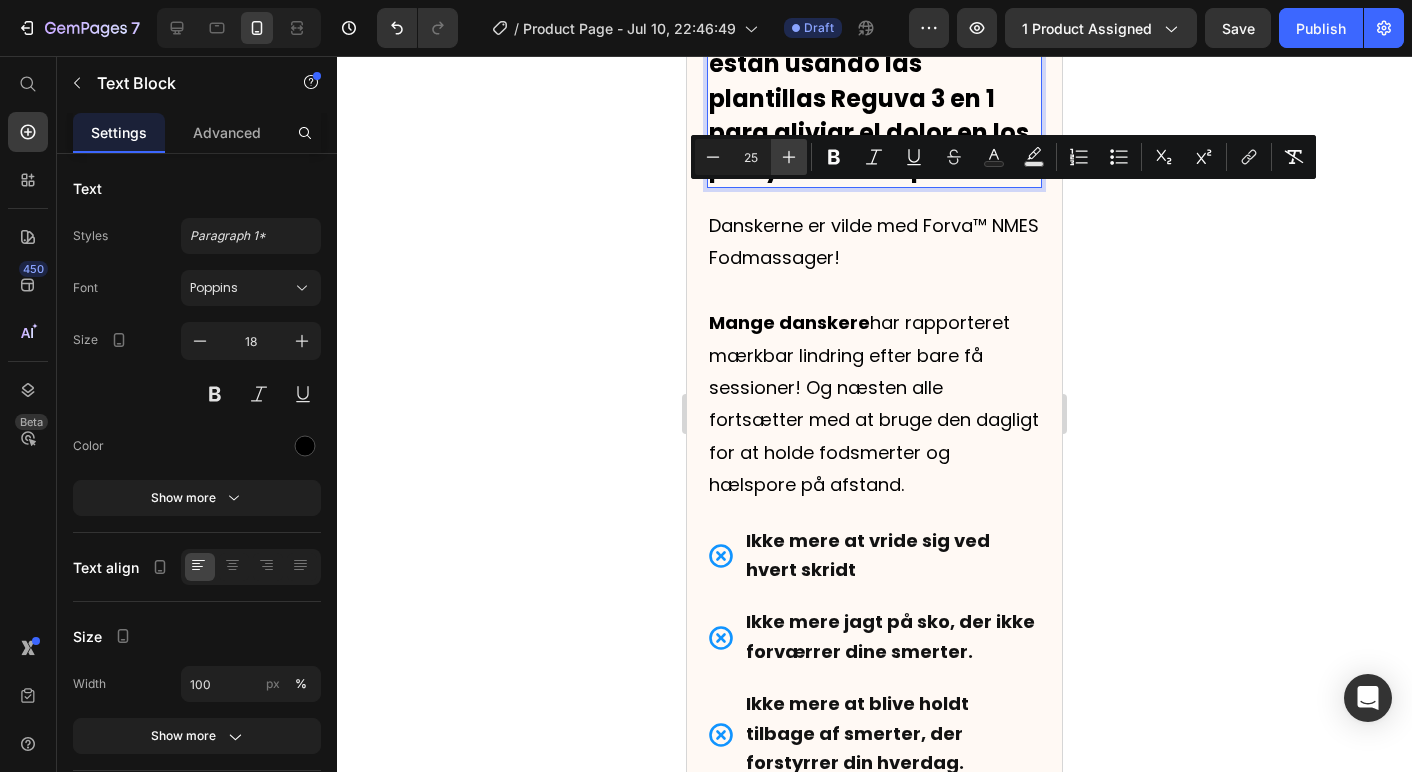 click 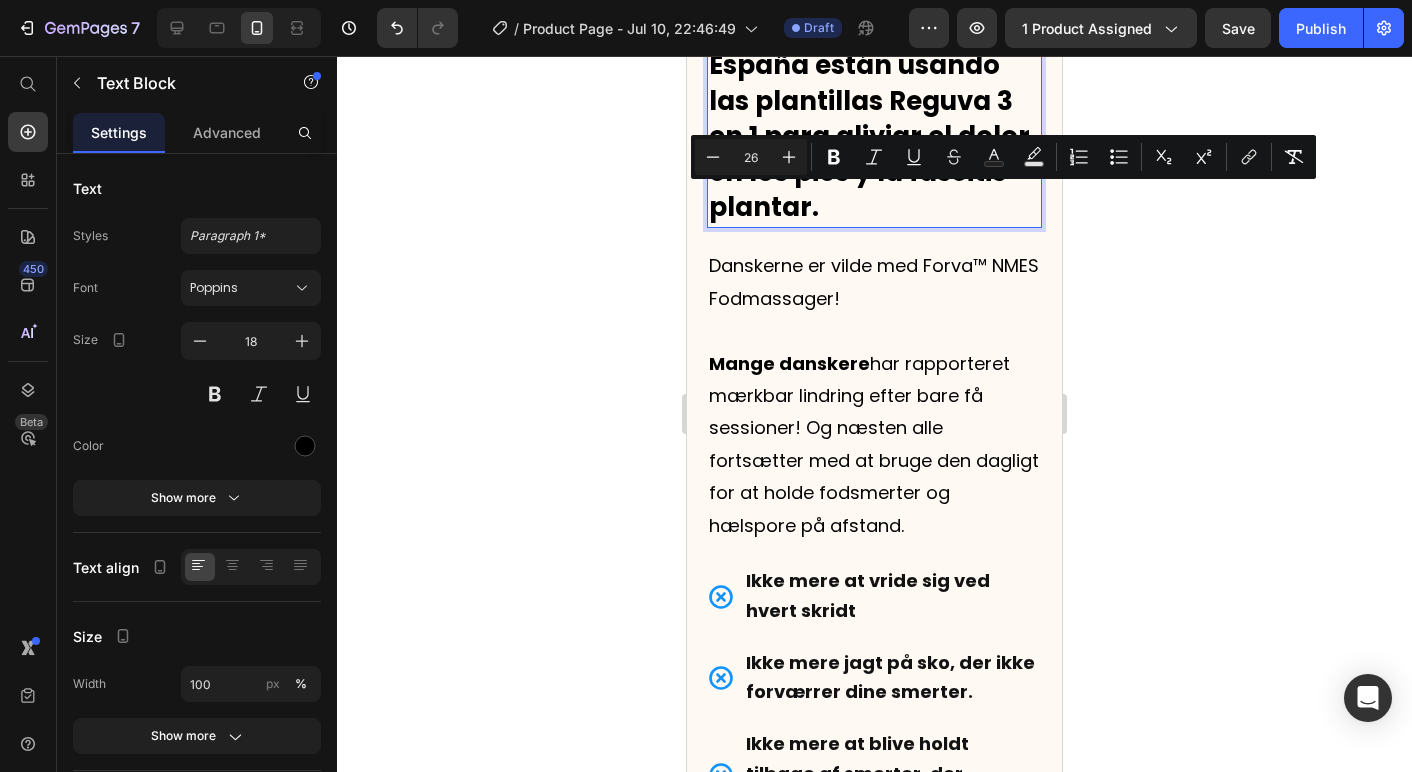 click 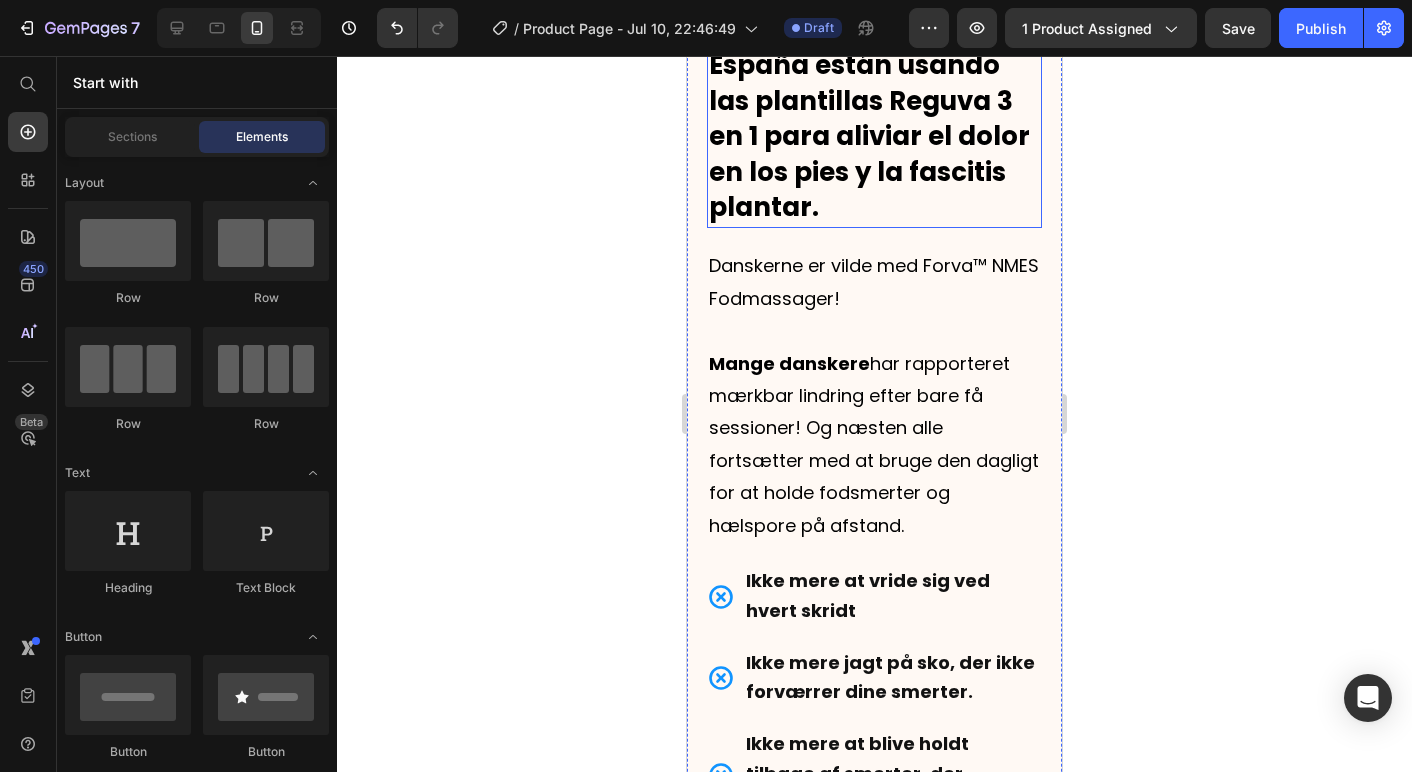 click on "Personas de toda [PAIS] están usando las plantillas Reguva 3 en 1 para aliviar el dolor en los pies y la fascitis plantar." at bounding box center [869, 118] 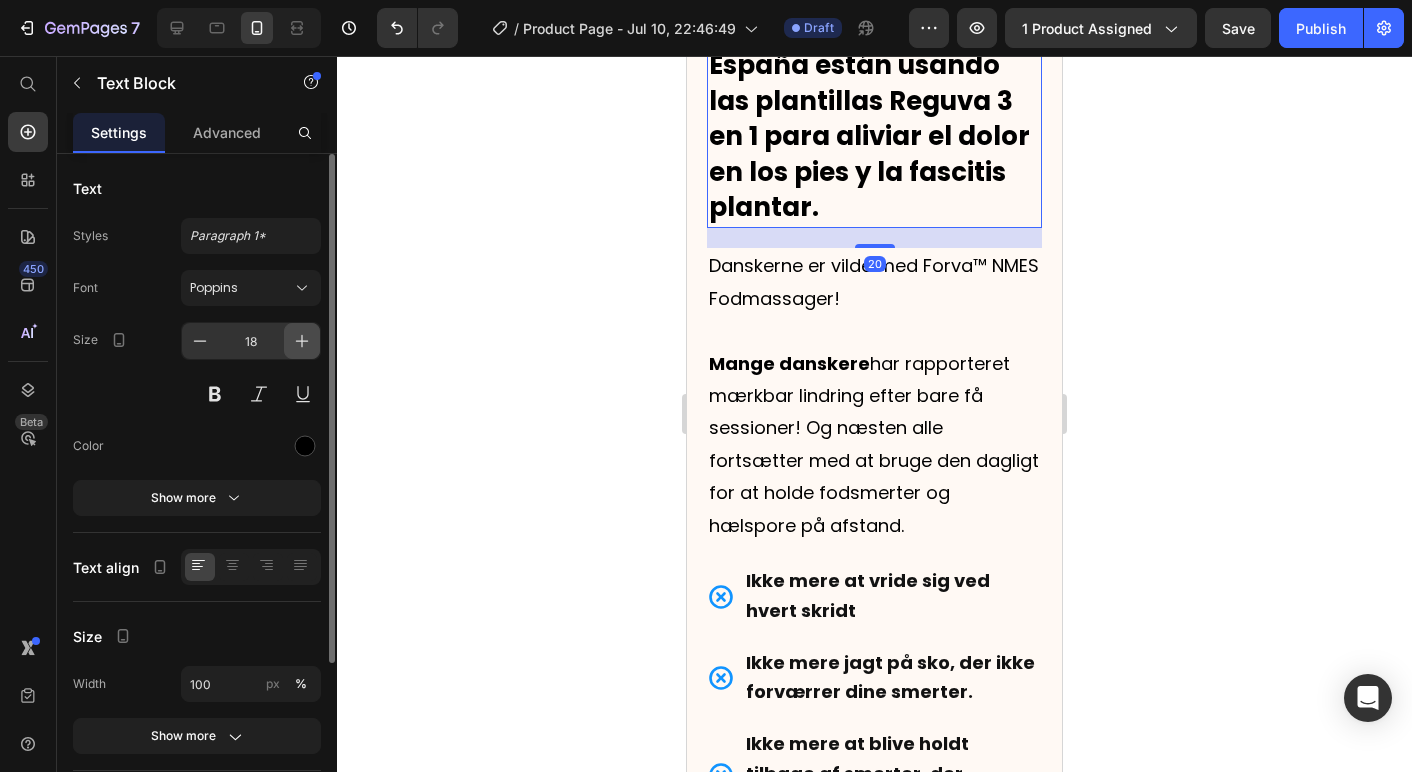 click 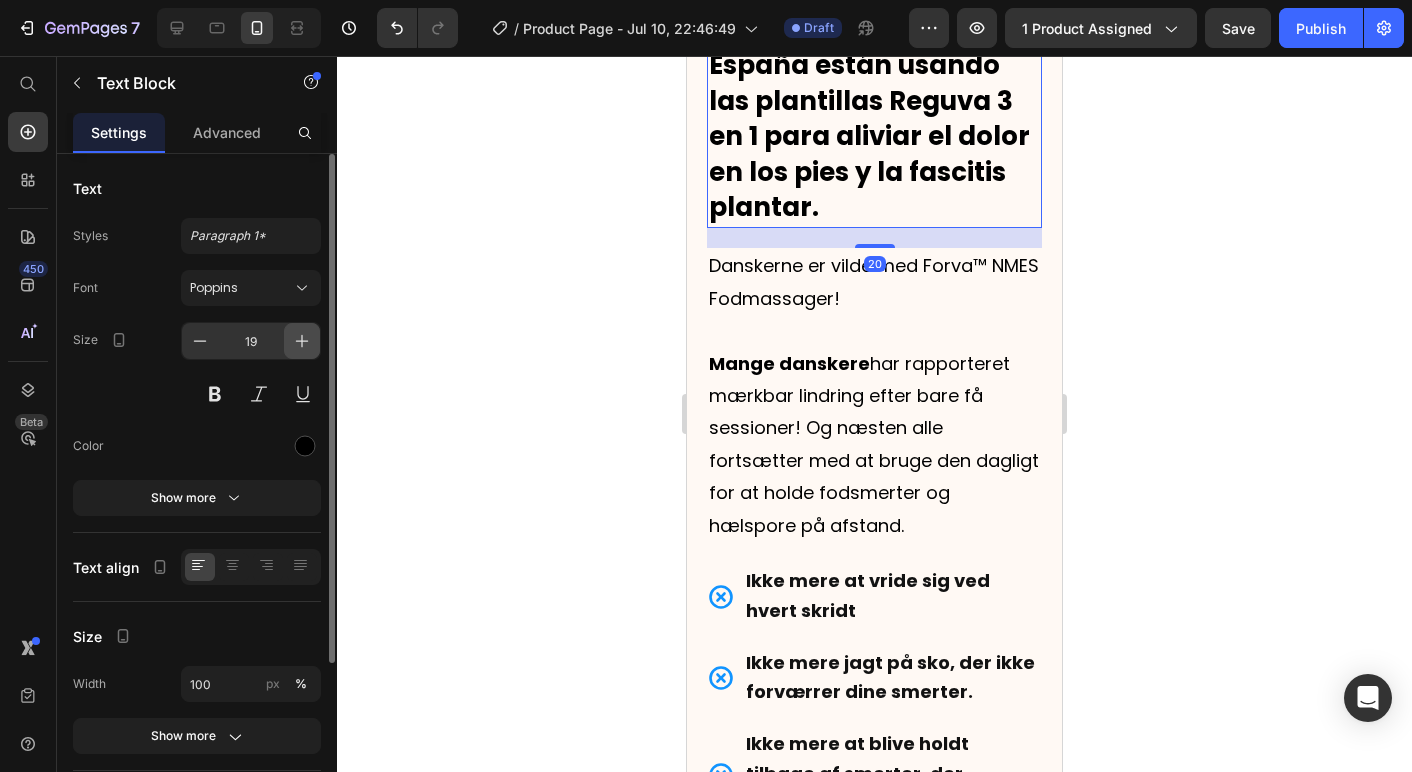 click 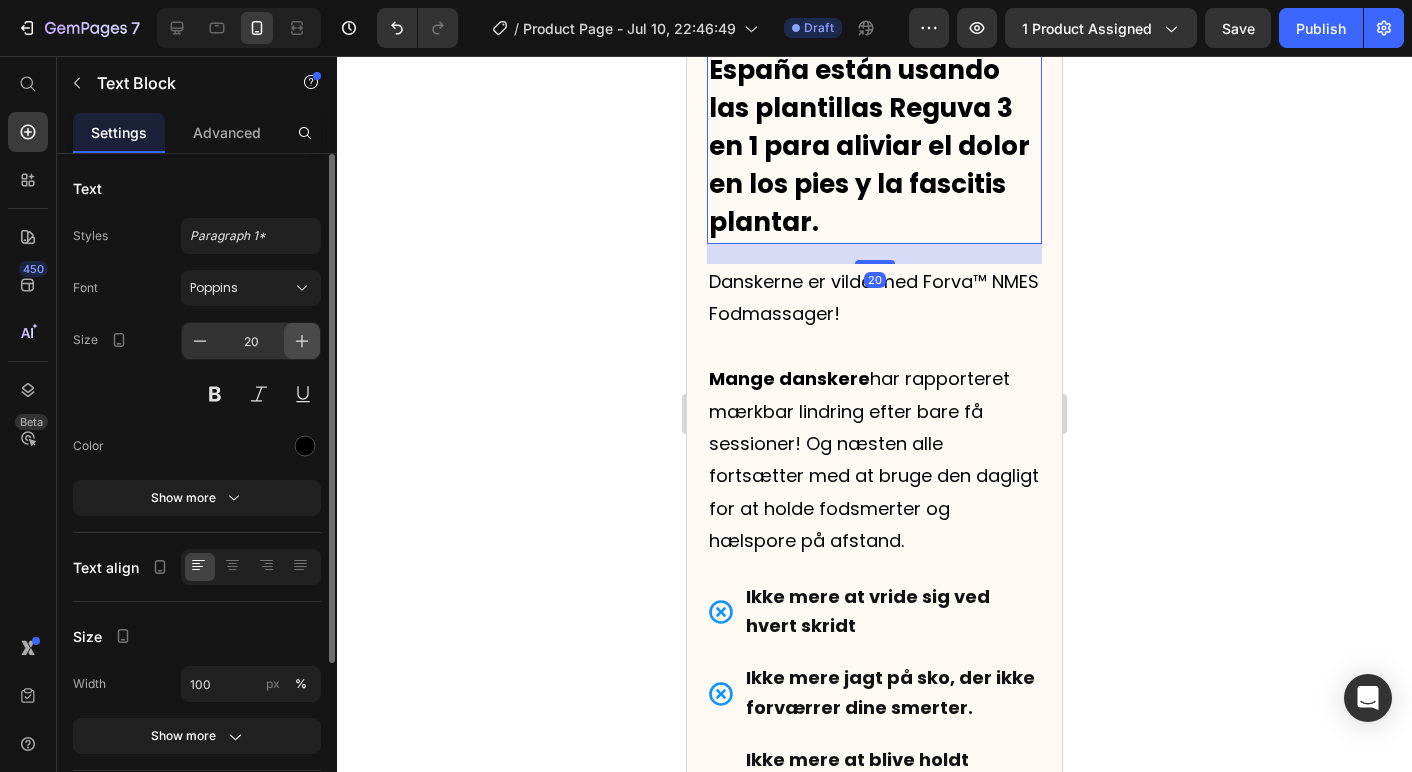 click 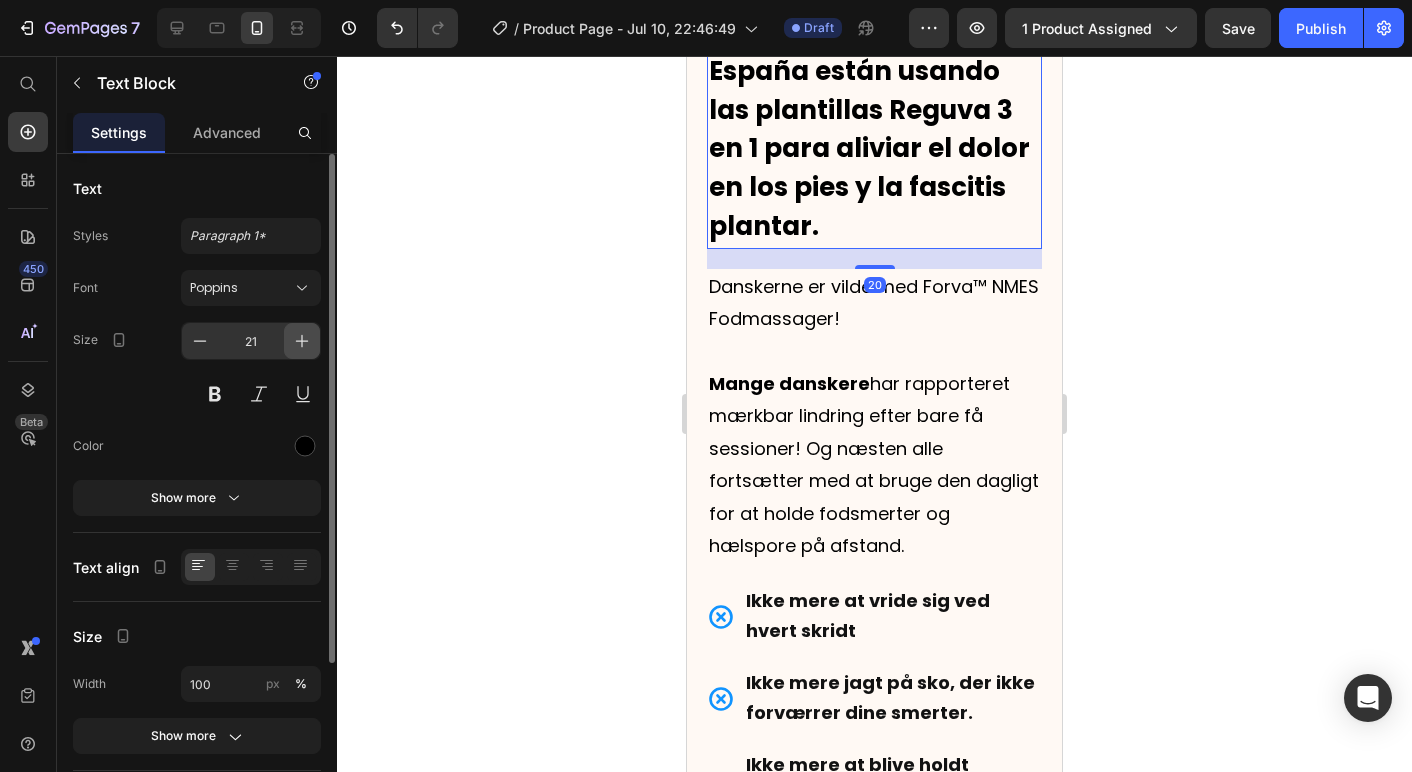 click 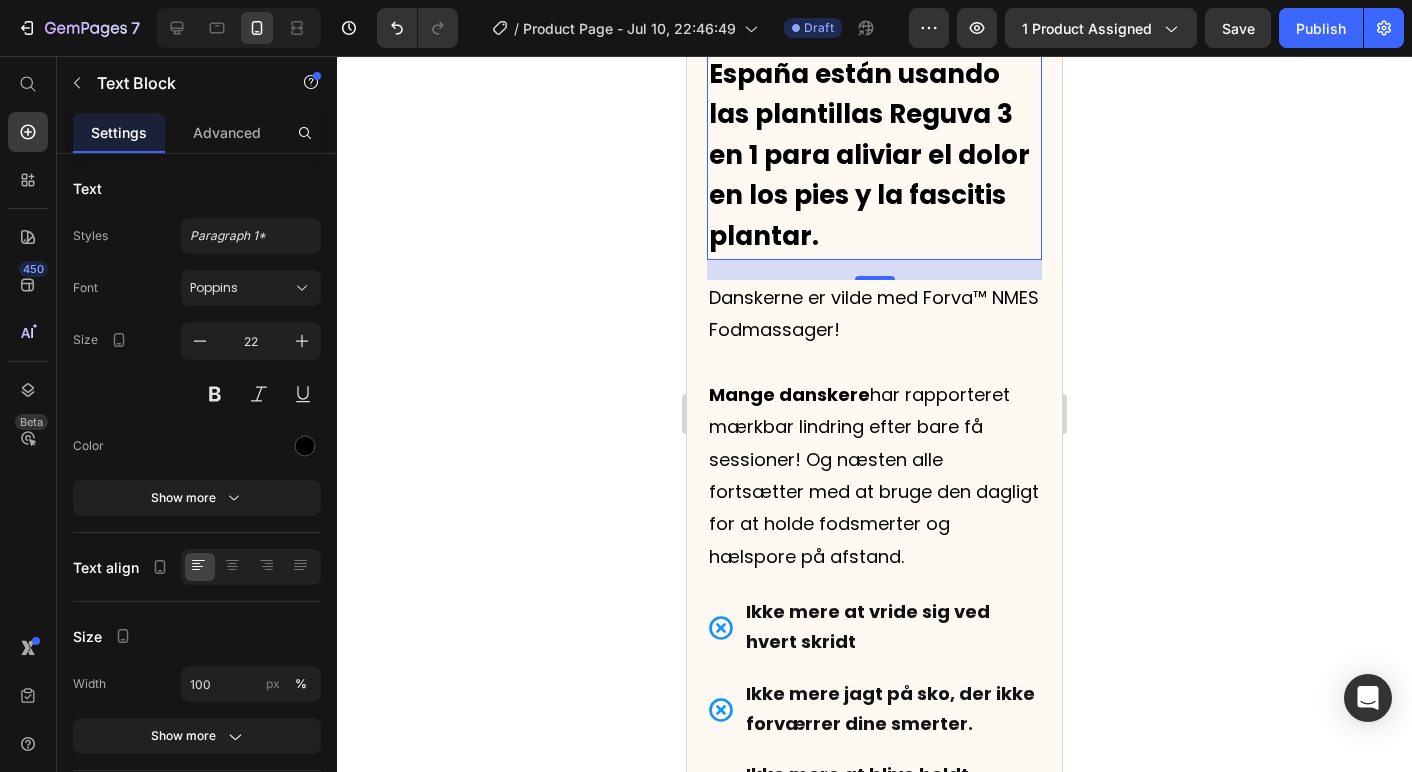click 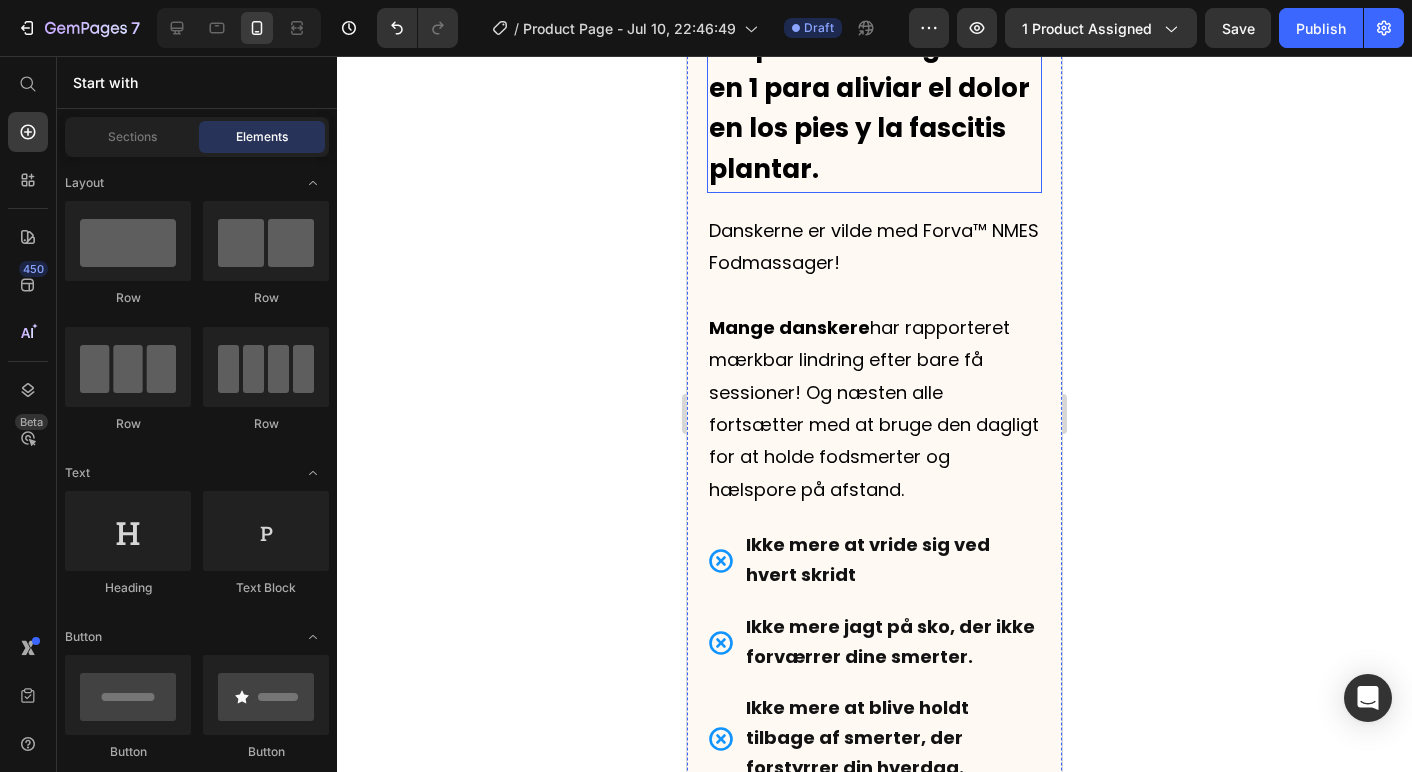 scroll, scrollTop: 3764, scrollLeft: 0, axis: vertical 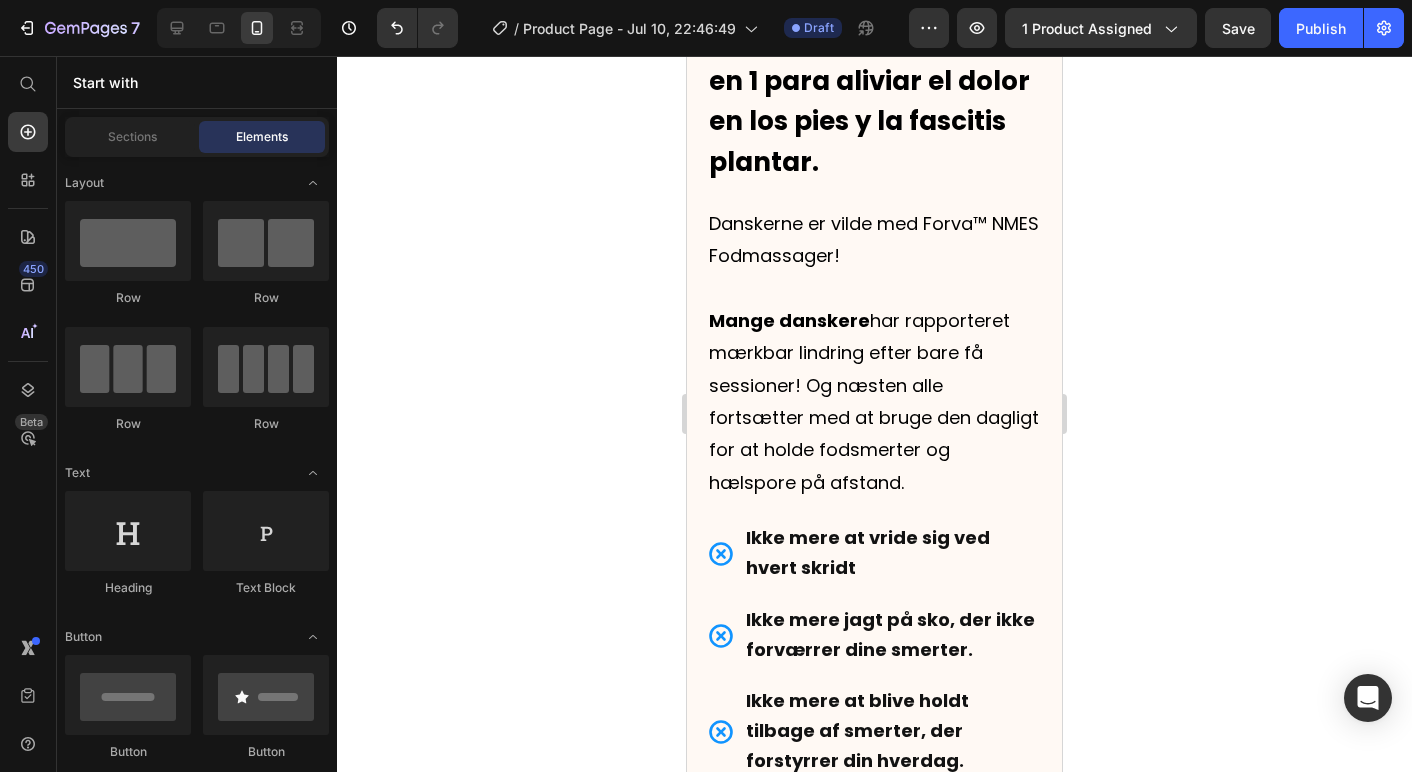 click 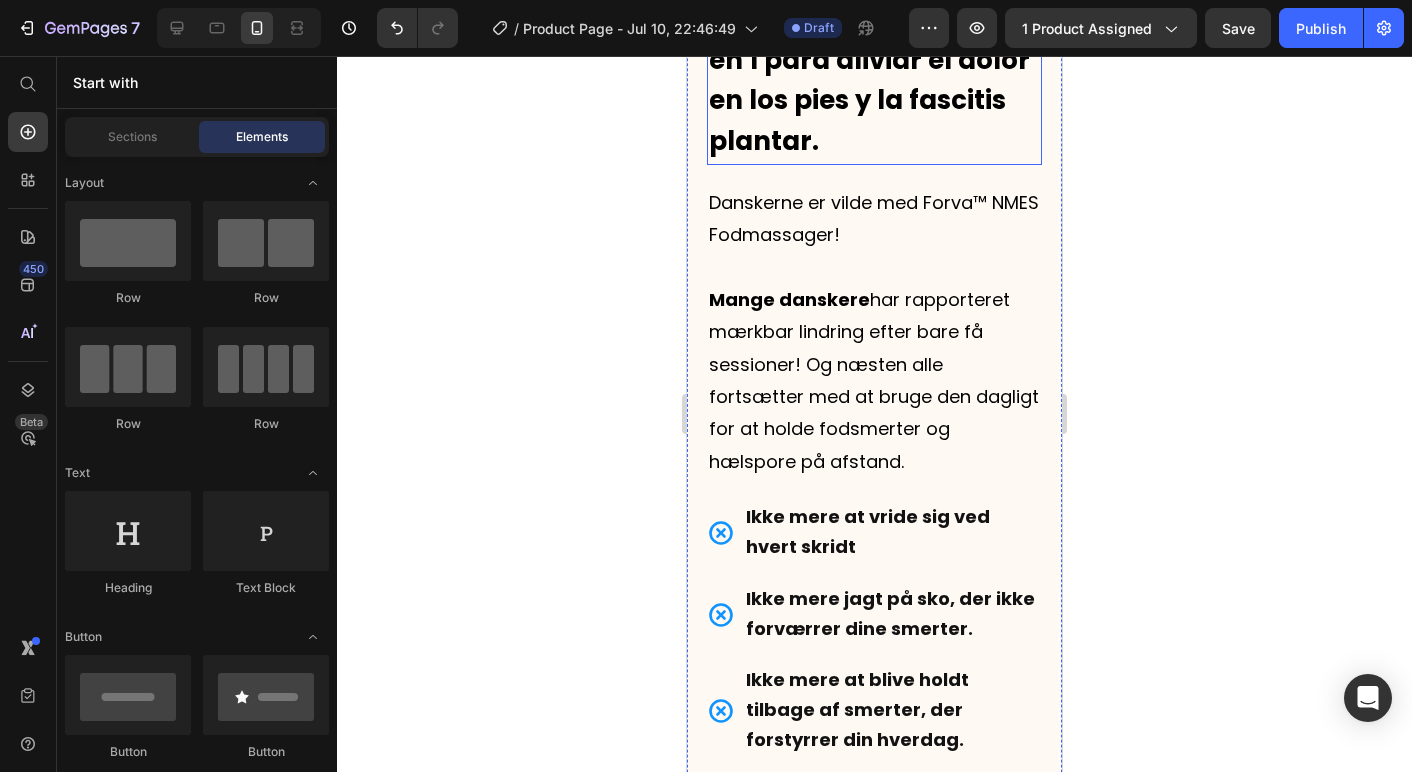 scroll, scrollTop: 3796, scrollLeft: 0, axis: vertical 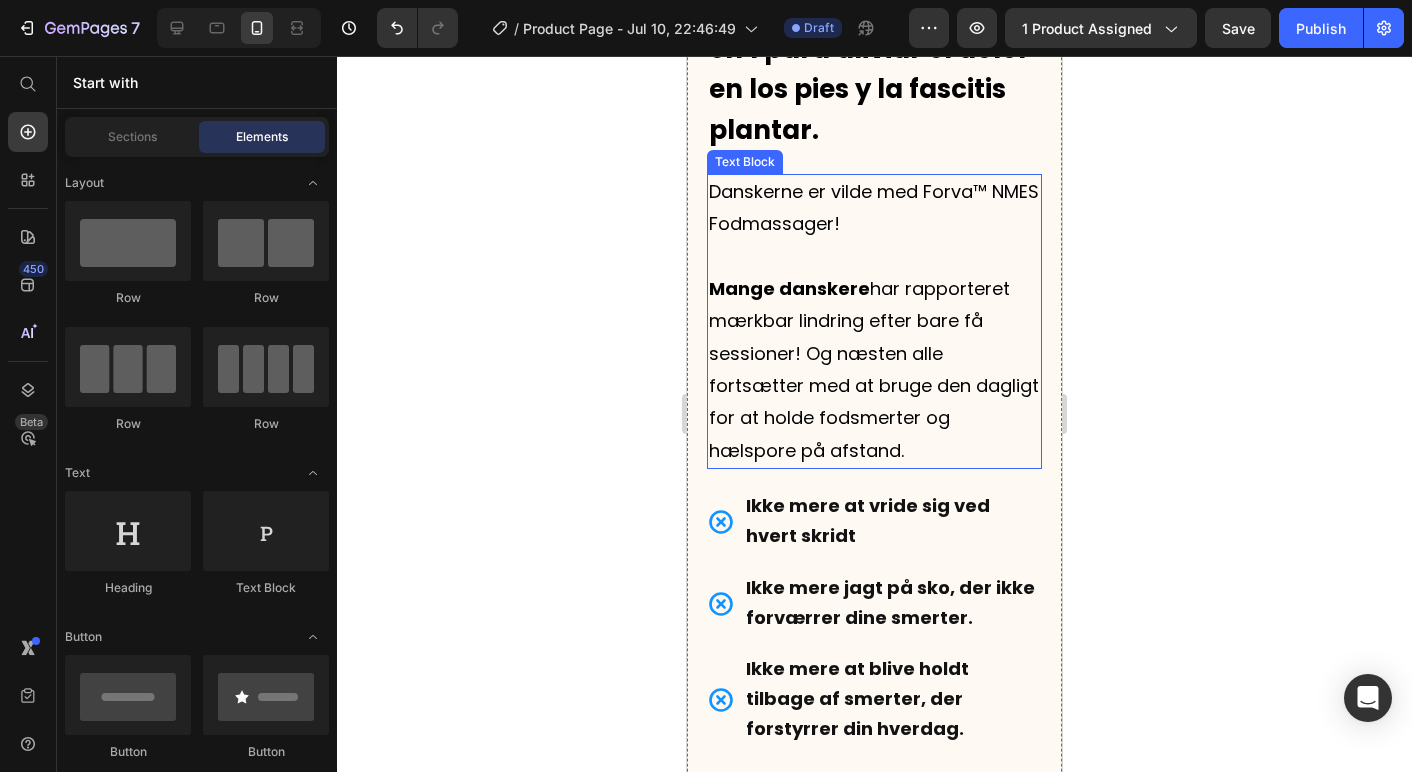 click on "Danskerne er vilde med Forva™ NMES Fodmassager!" at bounding box center [874, 208] 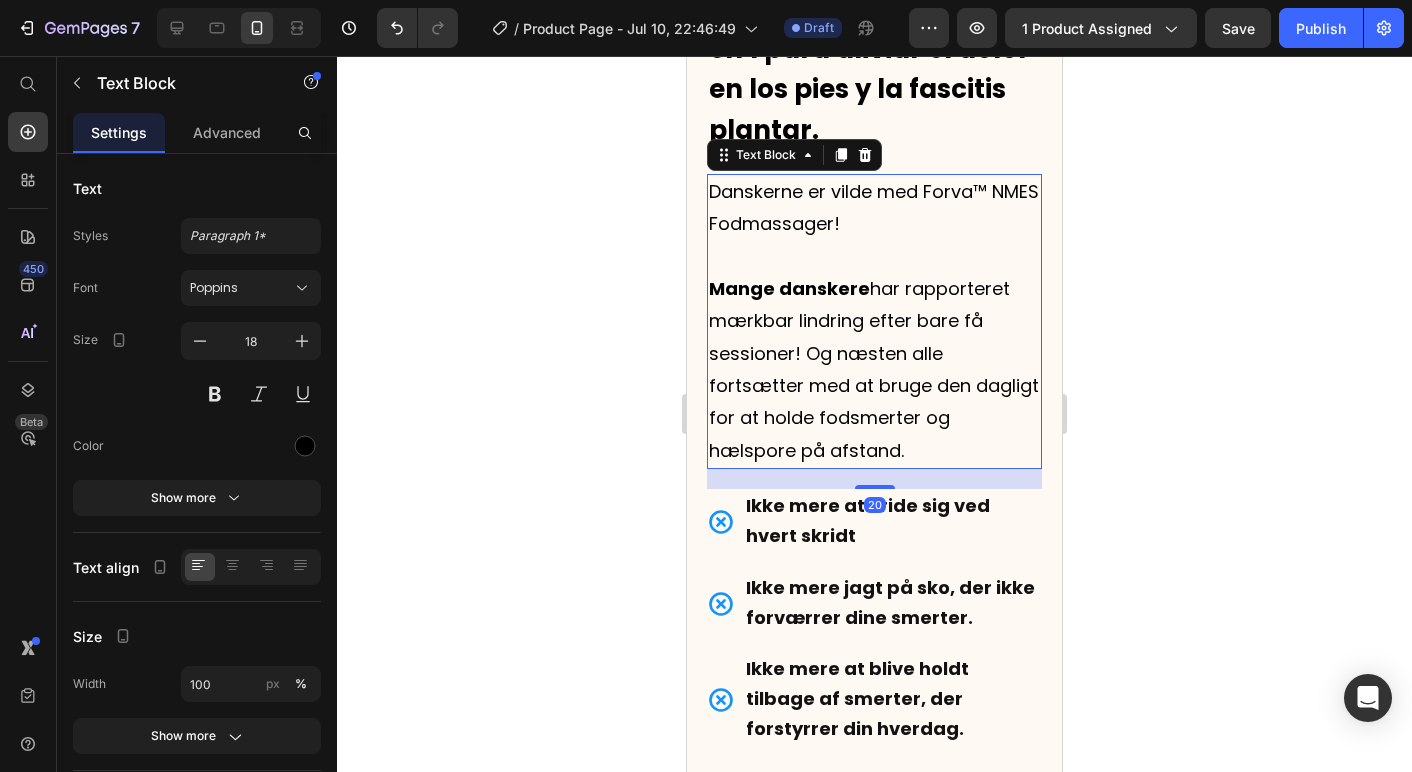 click on "Danskerne er vilde med Forva™ NMES Fodmassager!" at bounding box center (874, 208) 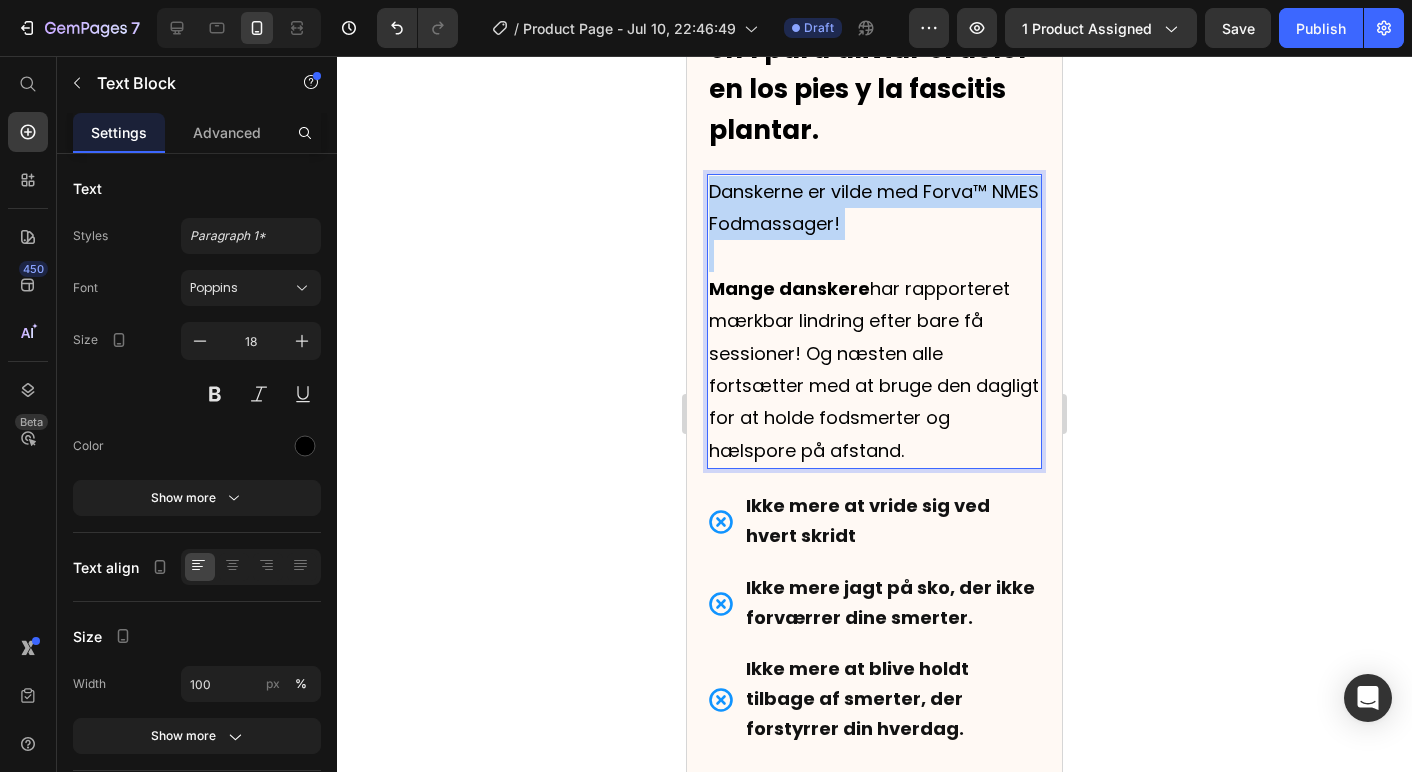 click on "Danskerne er vilde med Forva™ NMES Fodmassager!" at bounding box center (874, 208) 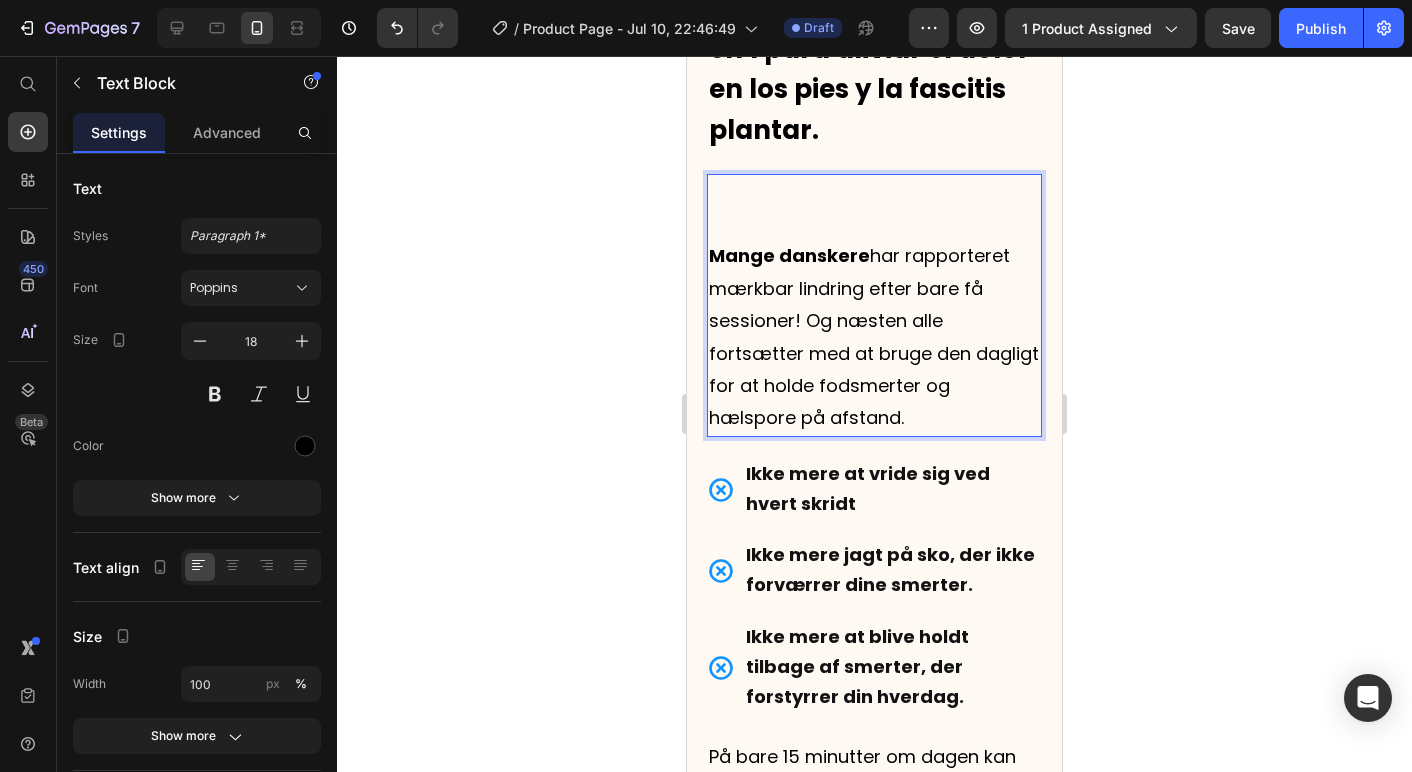 click on "Mange danskere" at bounding box center [789, 255] 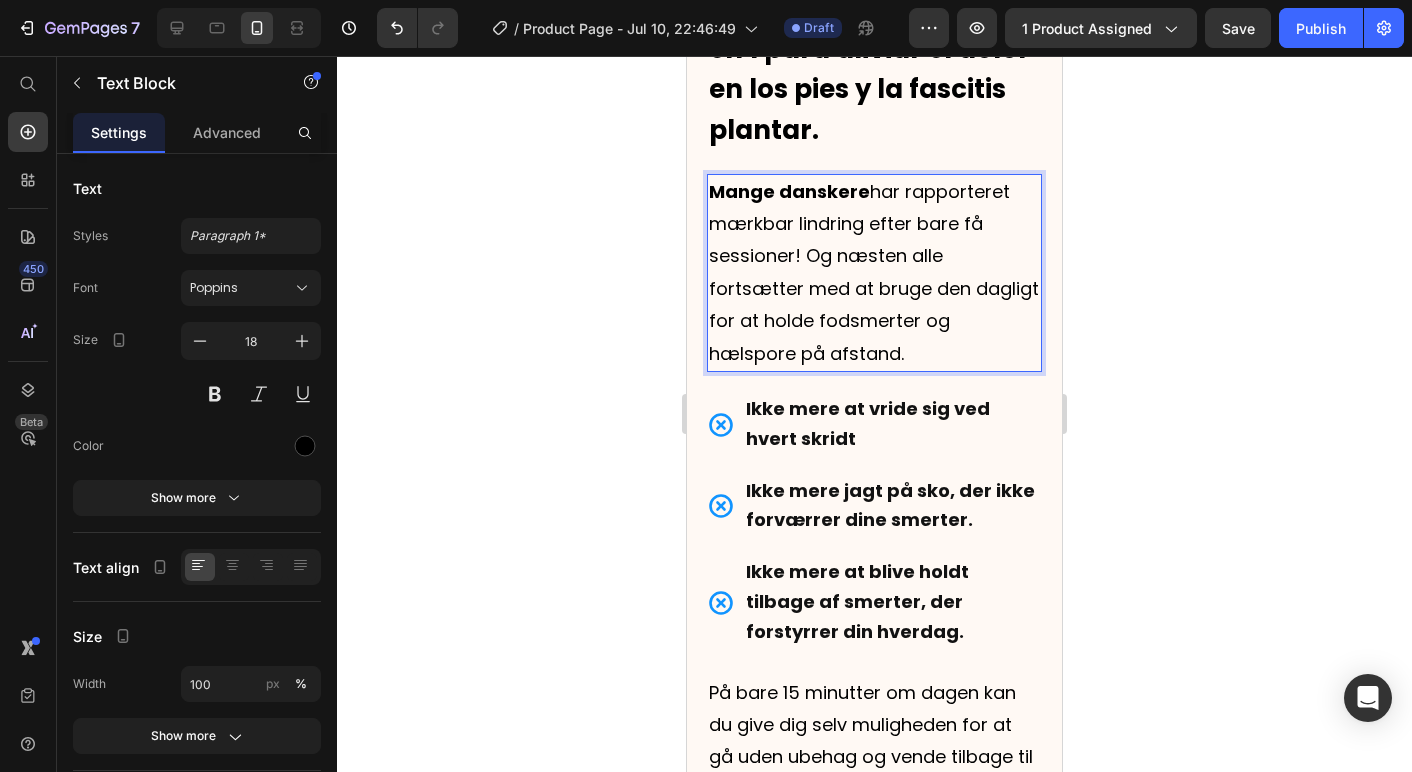 click on "Mange danskere  har rapporteret mærkbar lindring efter bare få sessioner! Og næsten alle fortsætter med at bruge den dagligt for at holde fodsmerter og hælspore på afstand." at bounding box center (874, 273) 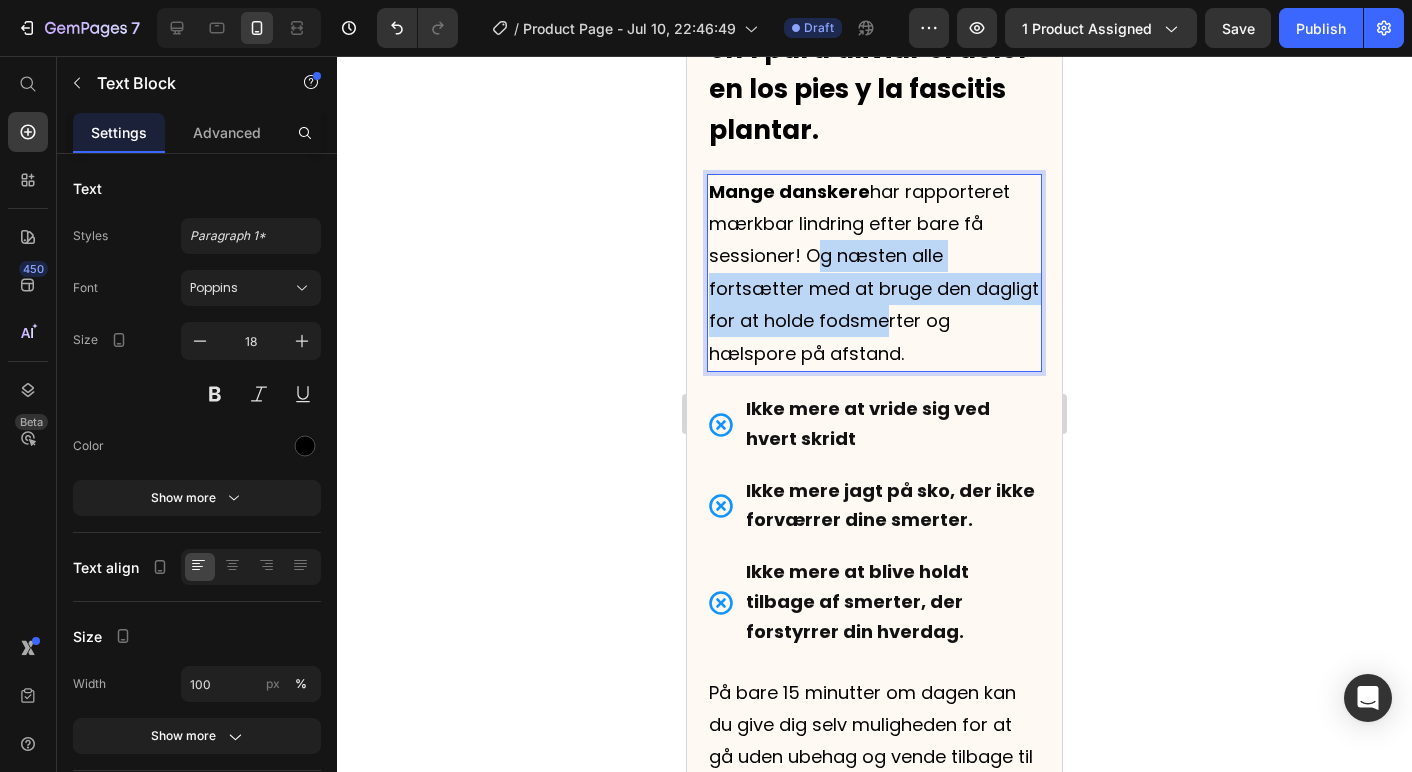 drag, startPoint x: 808, startPoint y: 435, endPoint x: 826, endPoint y: 483, distance: 51.264023 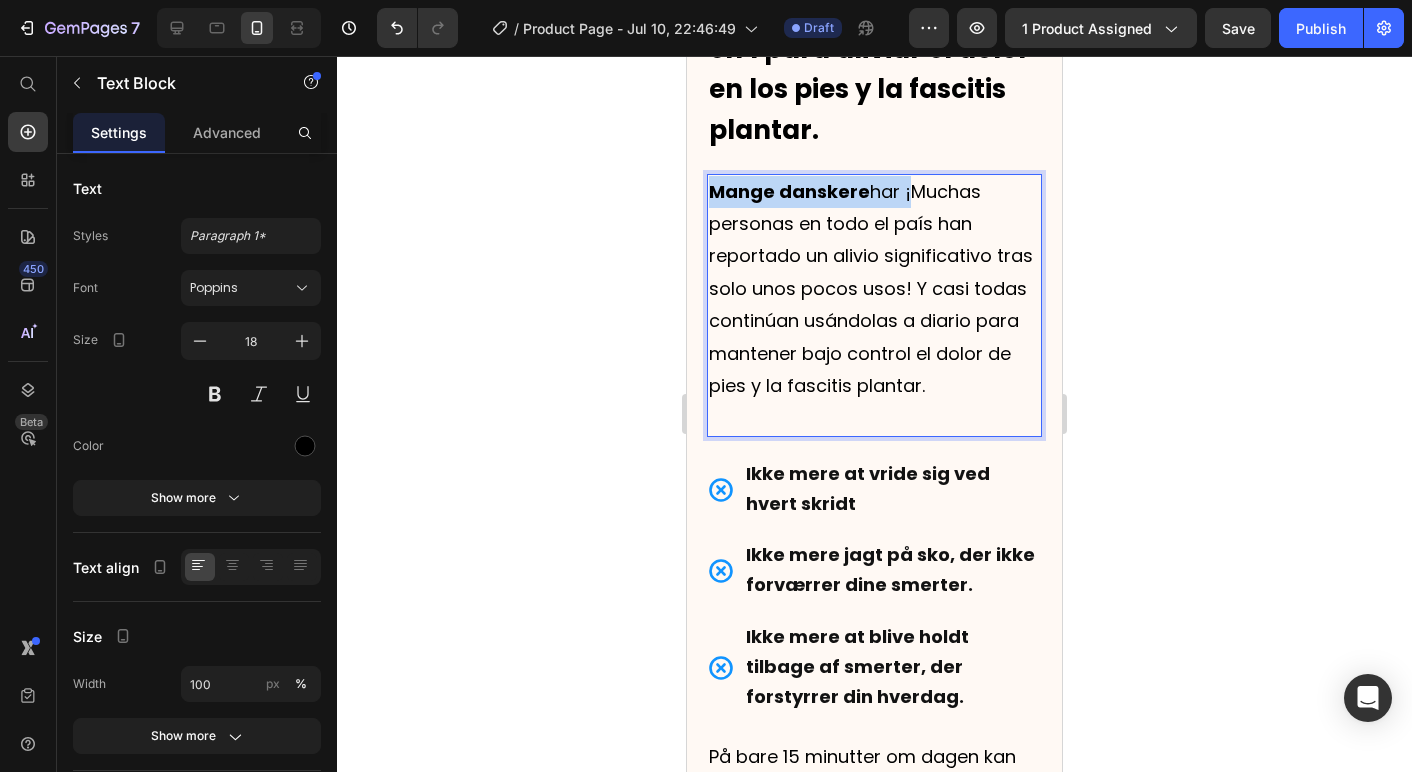 drag, startPoint x: 906, startPoint y: 375, endPoint x: 676, endPoint y: 355, distance: 230.86794 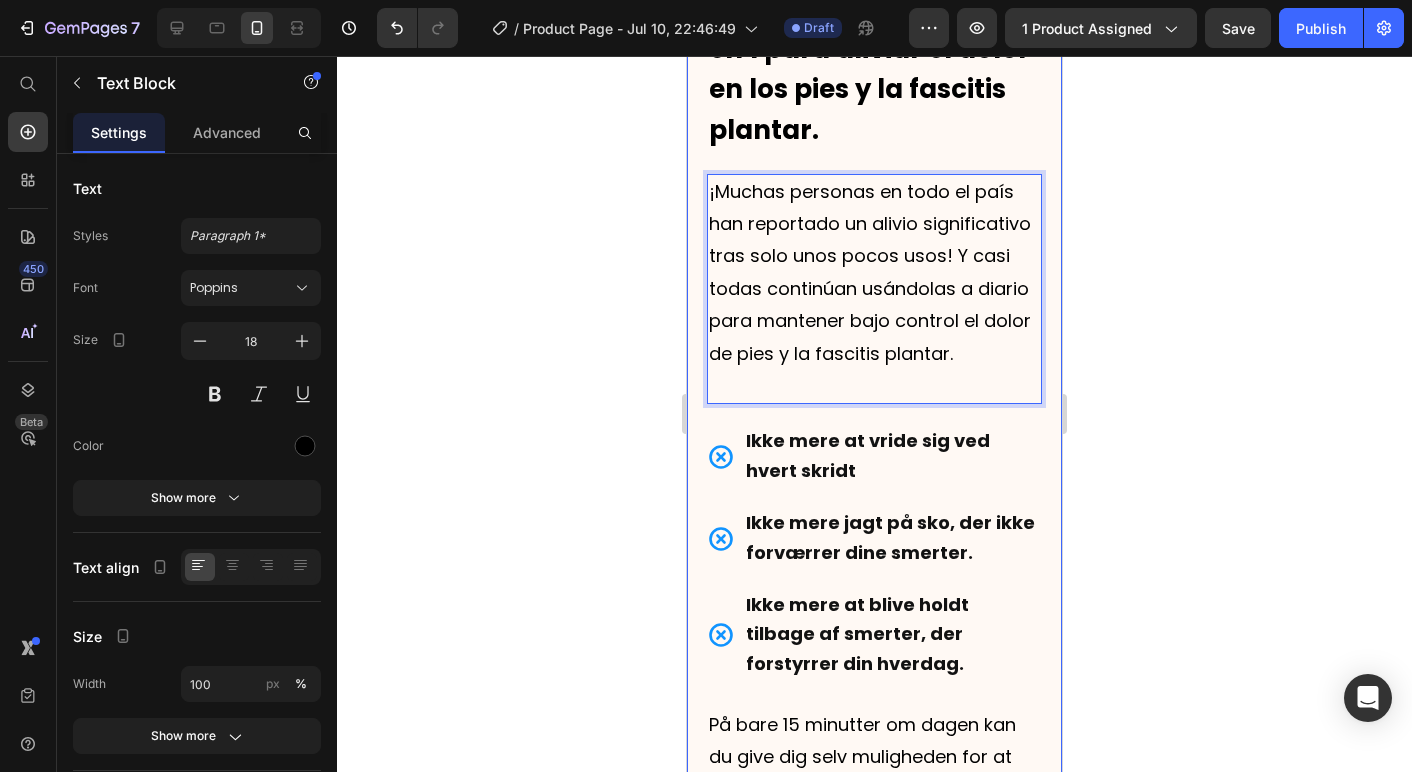 click 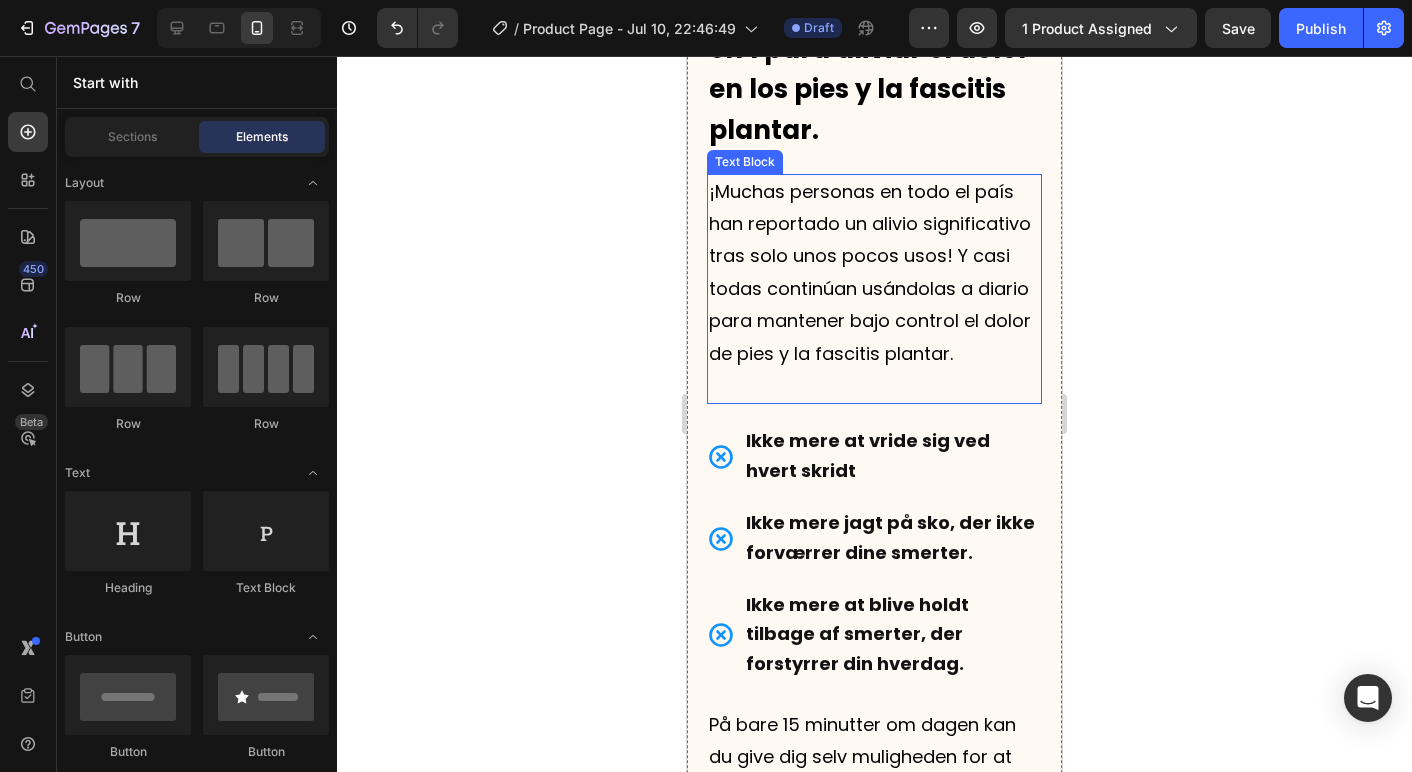 click on "¡Muchas personas en todo el país han reportado un alivio significativo tras solo unos pocos usos! Y casi todas continúan usándolas a diario para mantener bajo control el dolor de pies y la fascitis plantar." at bounding box center [874, 273] 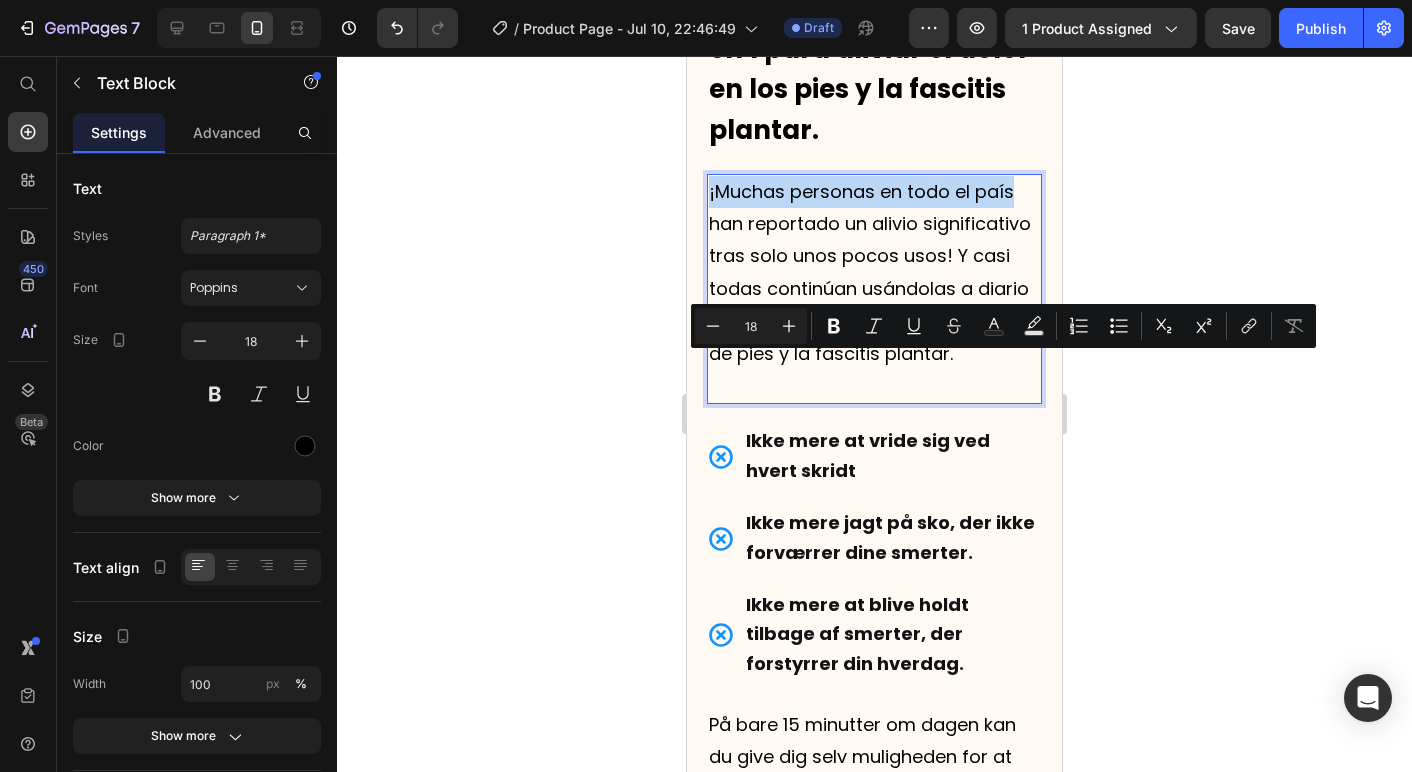 drag, startPoint x: 1021, startPoint y: 362, endPoint x: 684, endPoint y: 359, distance: 337.01337 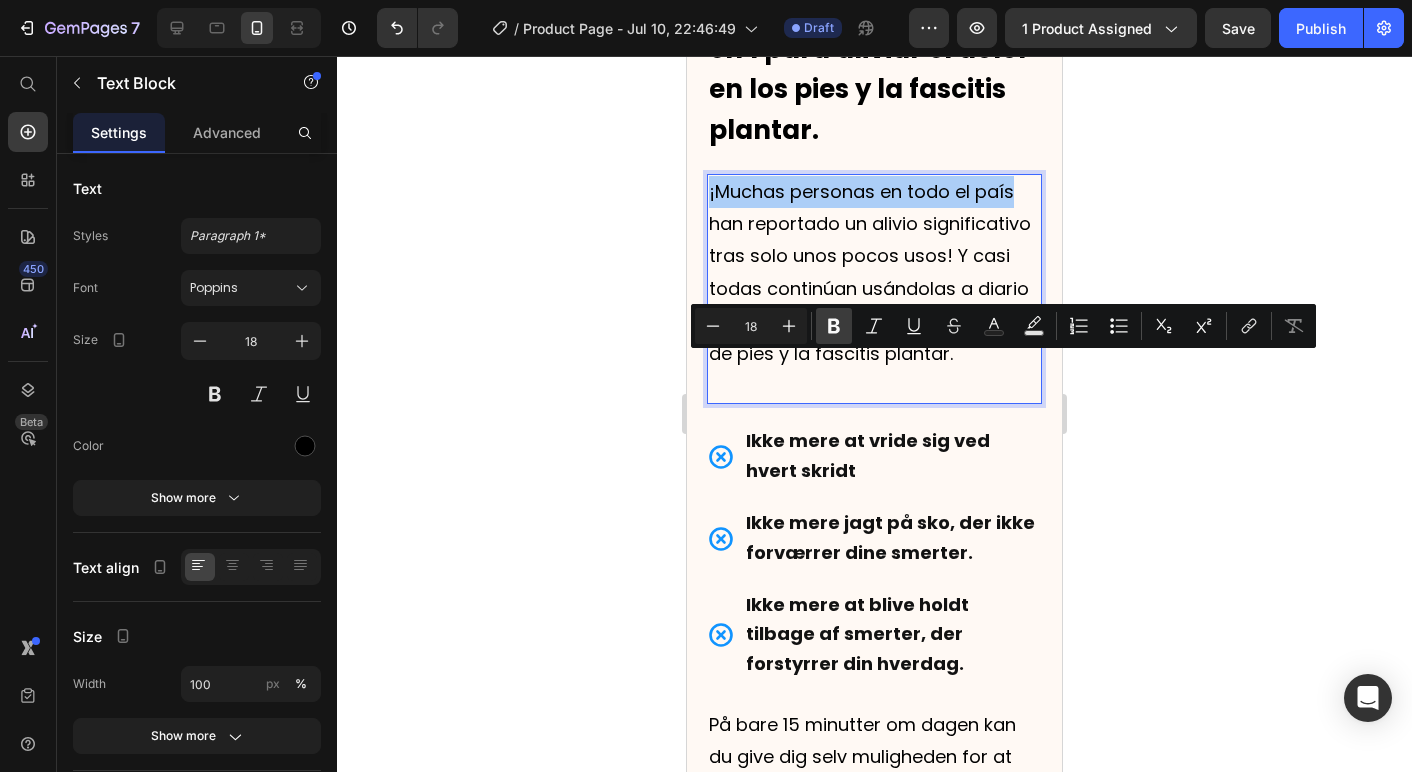 click 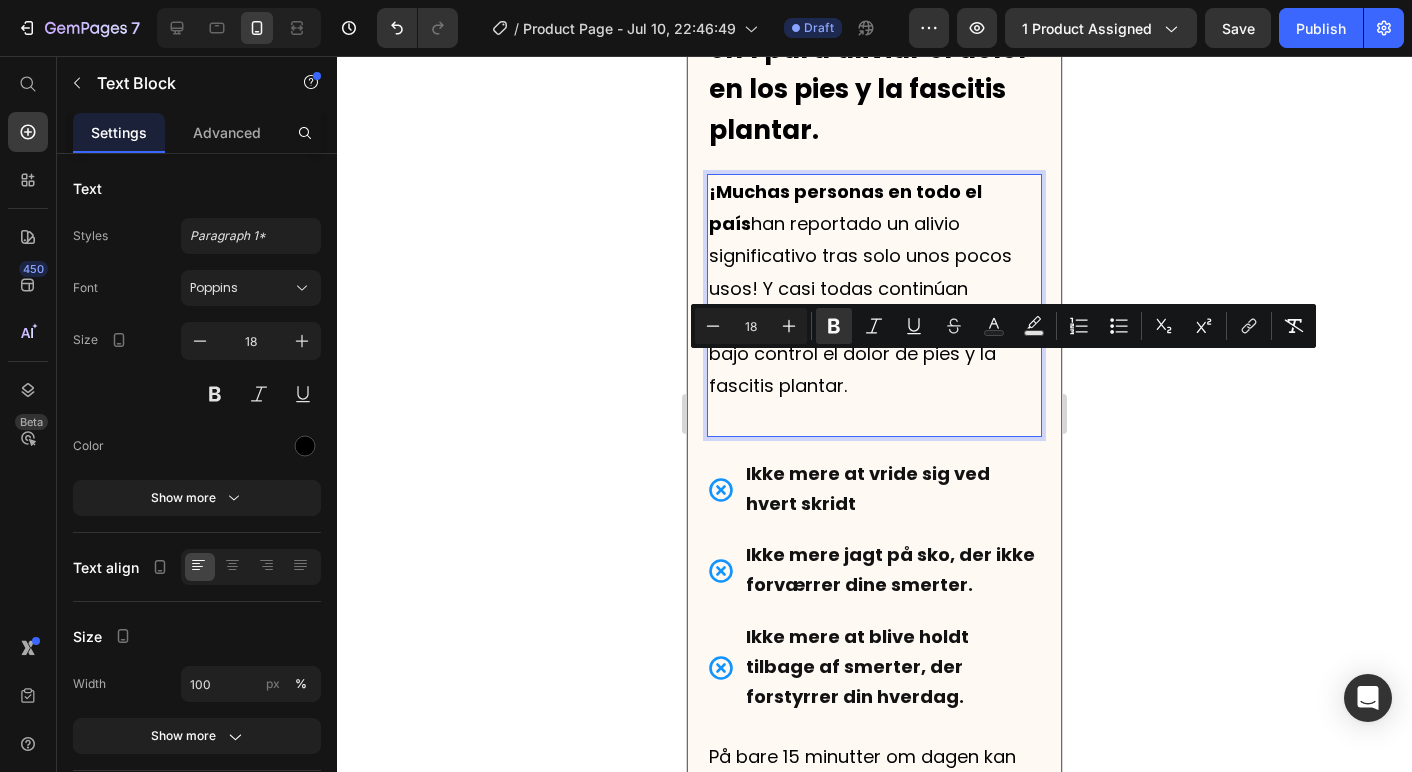 click 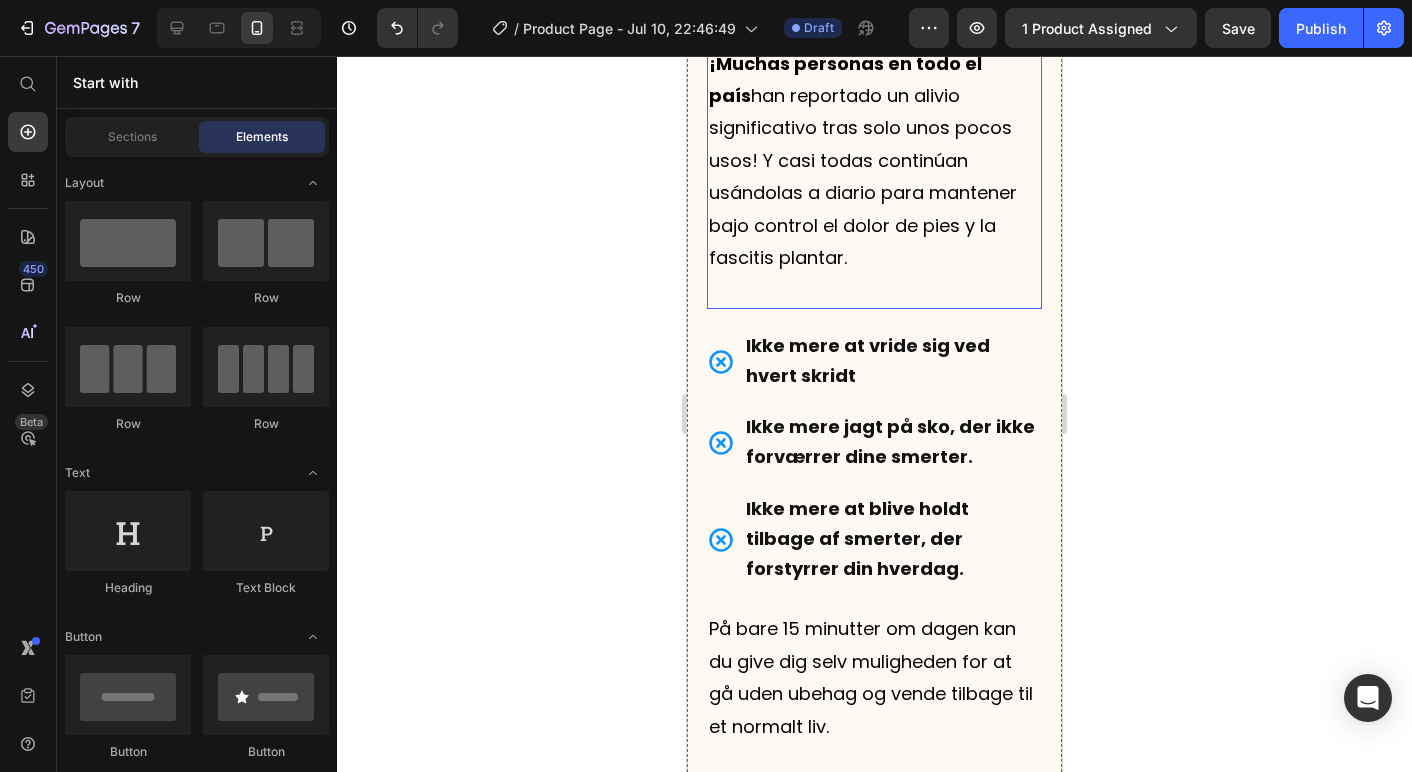 scroll, scrollTop: 3934, scrollLeft: 0, axis: vertical 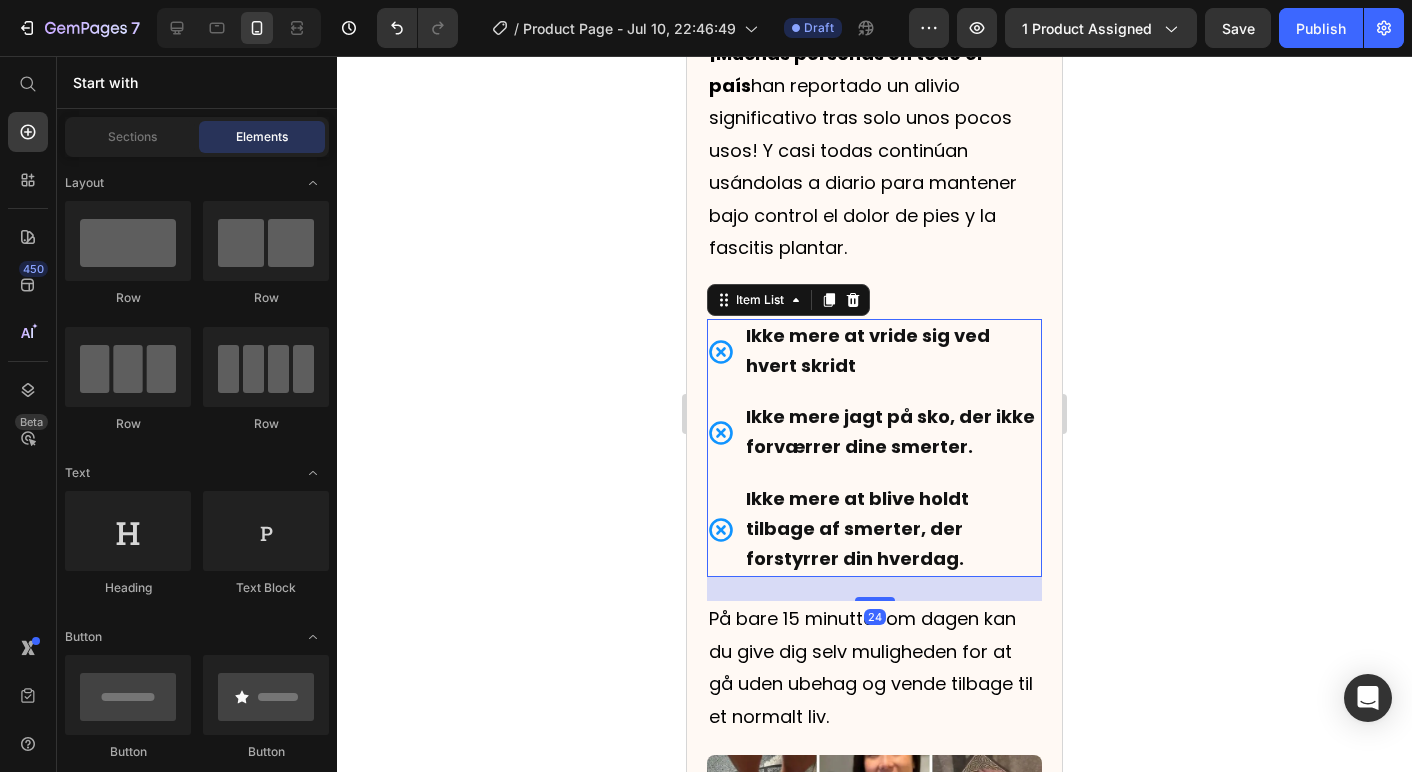 click on "Ikke mere at vride sig ved hvert skridt" at bounding box center [892, 352] 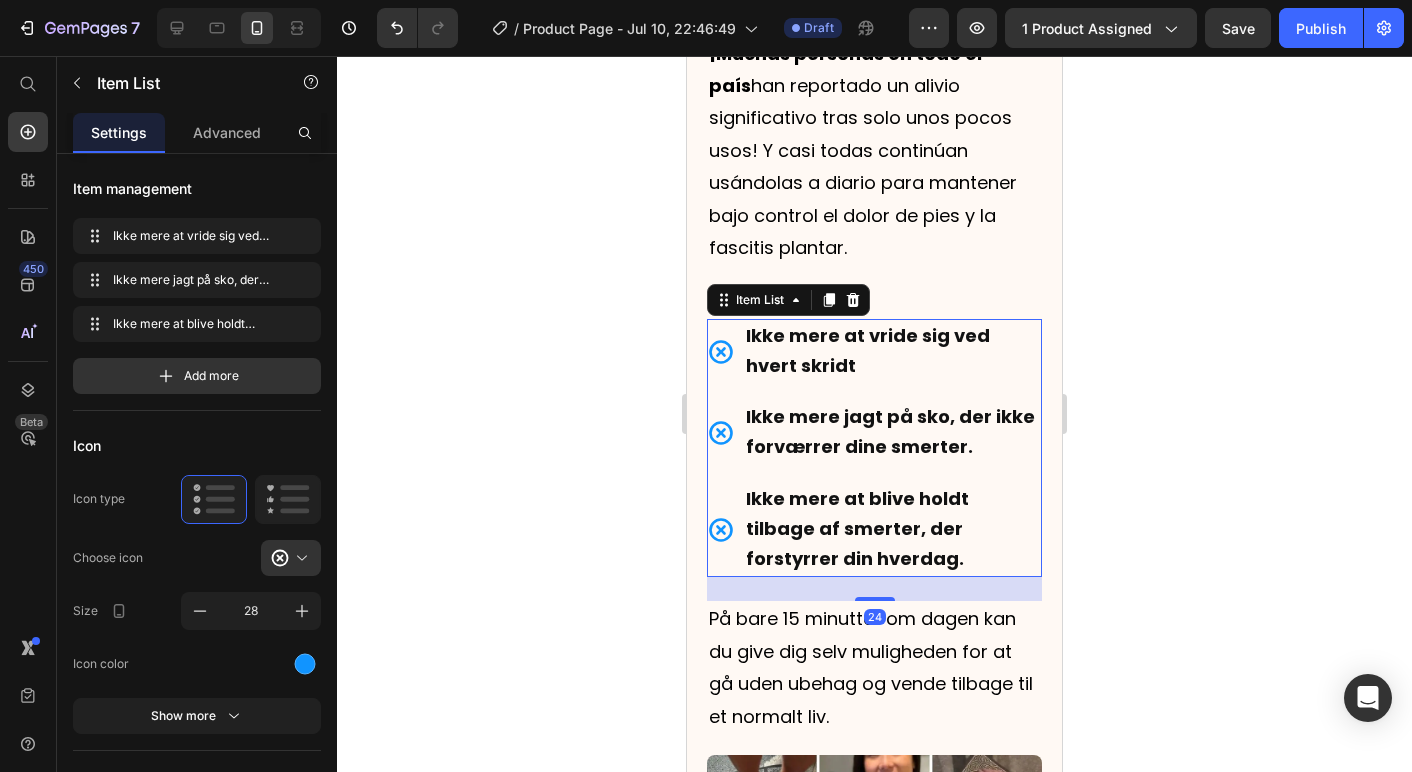 click on "Ikke mere at vride sig ved hvert skridt" at bounding box center (868, 350) 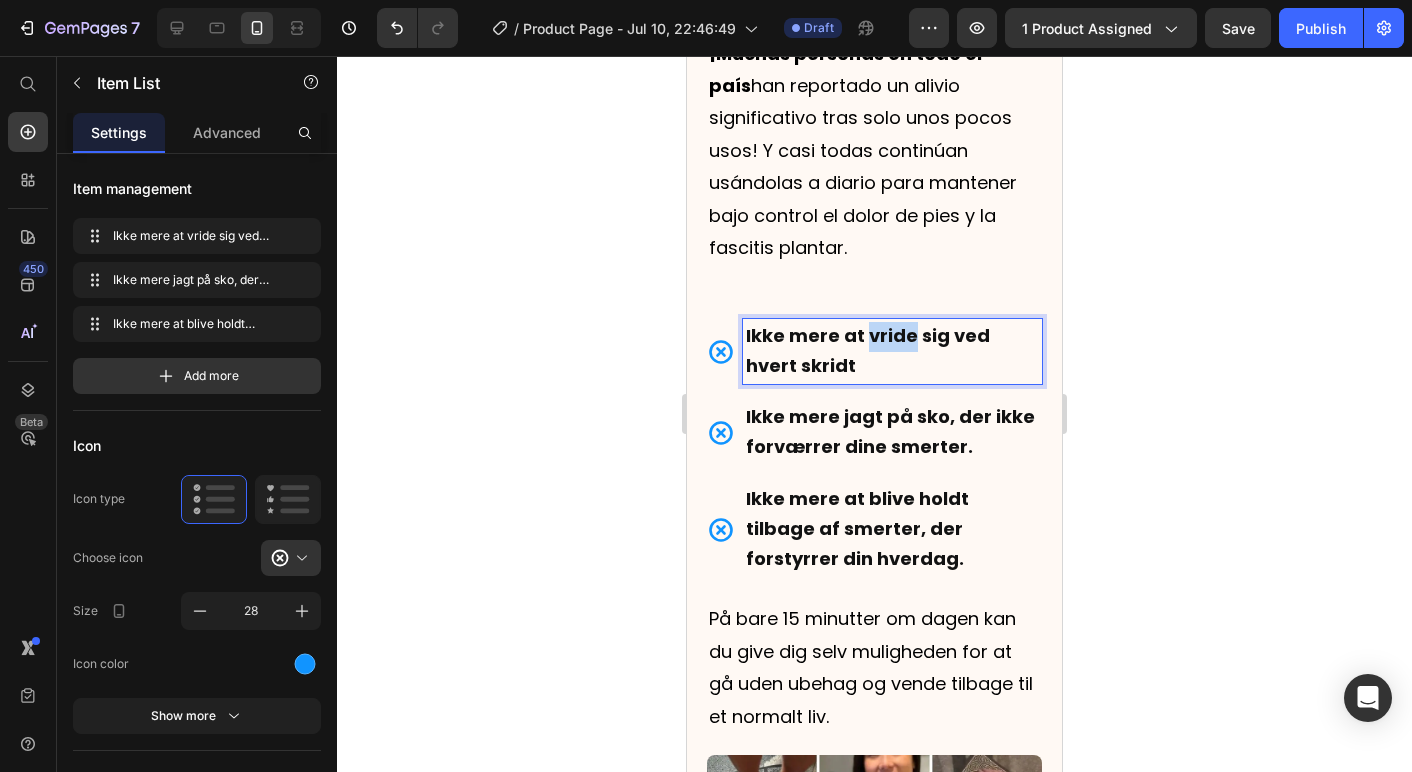 click on "Ikke mere at vride sig ved hvert skridt" at bounding box center (868, 350) 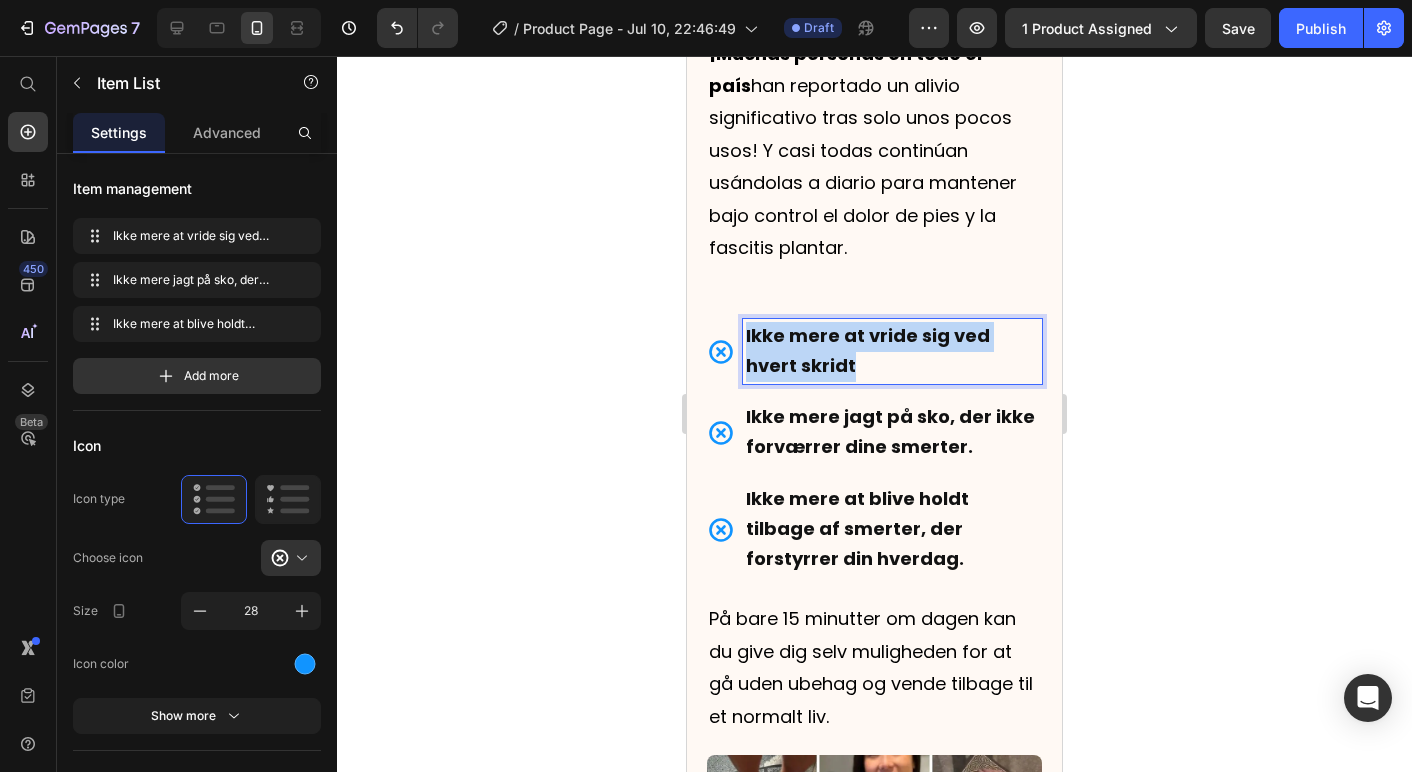 click on "Ikke mere at vride sig ved hvert skridt" at bounding box center [868, 350] 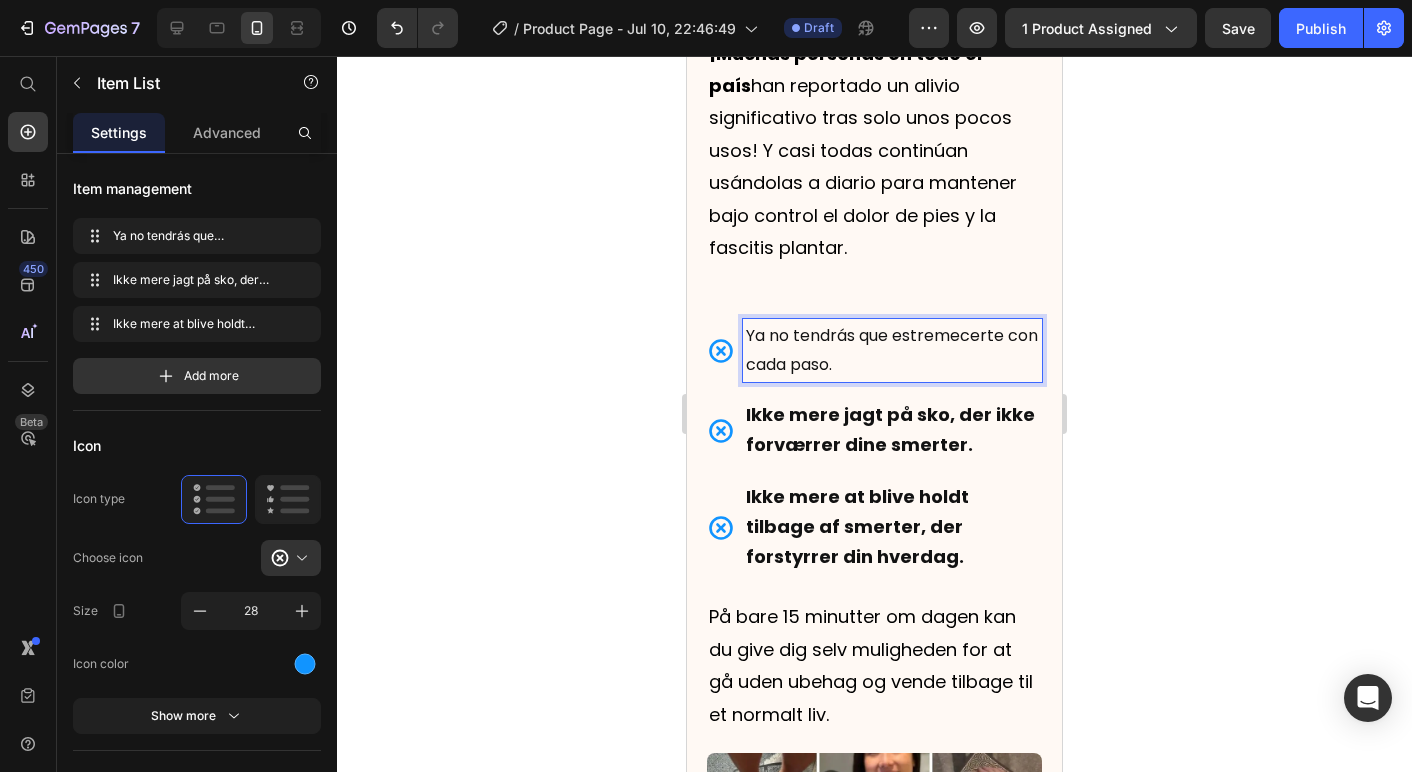 click on "Ya no tendrás que estremecerte con cada paso." at bounding box center [892, 351] 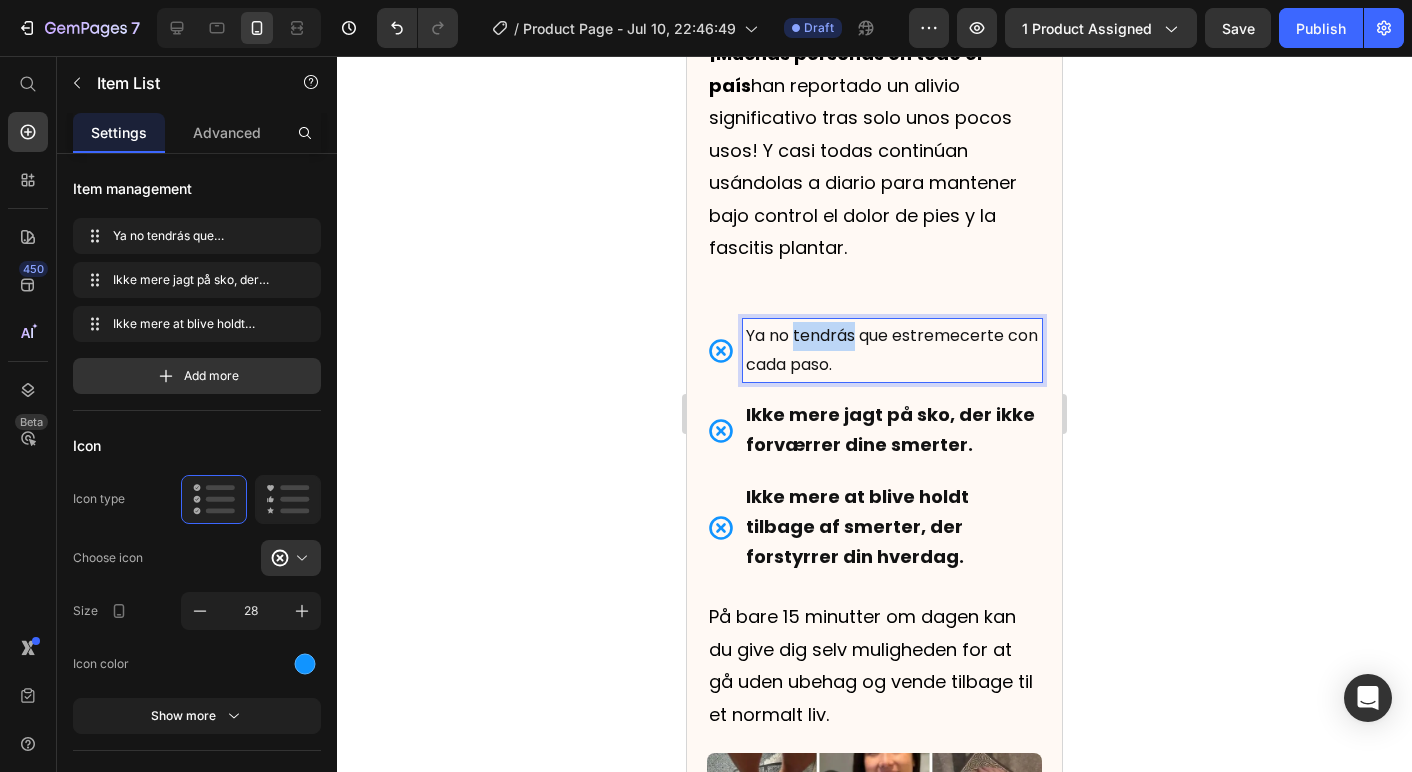 click on "Ya no tendrás que estremecerte con cada paso." at bounding box center (892, 351) 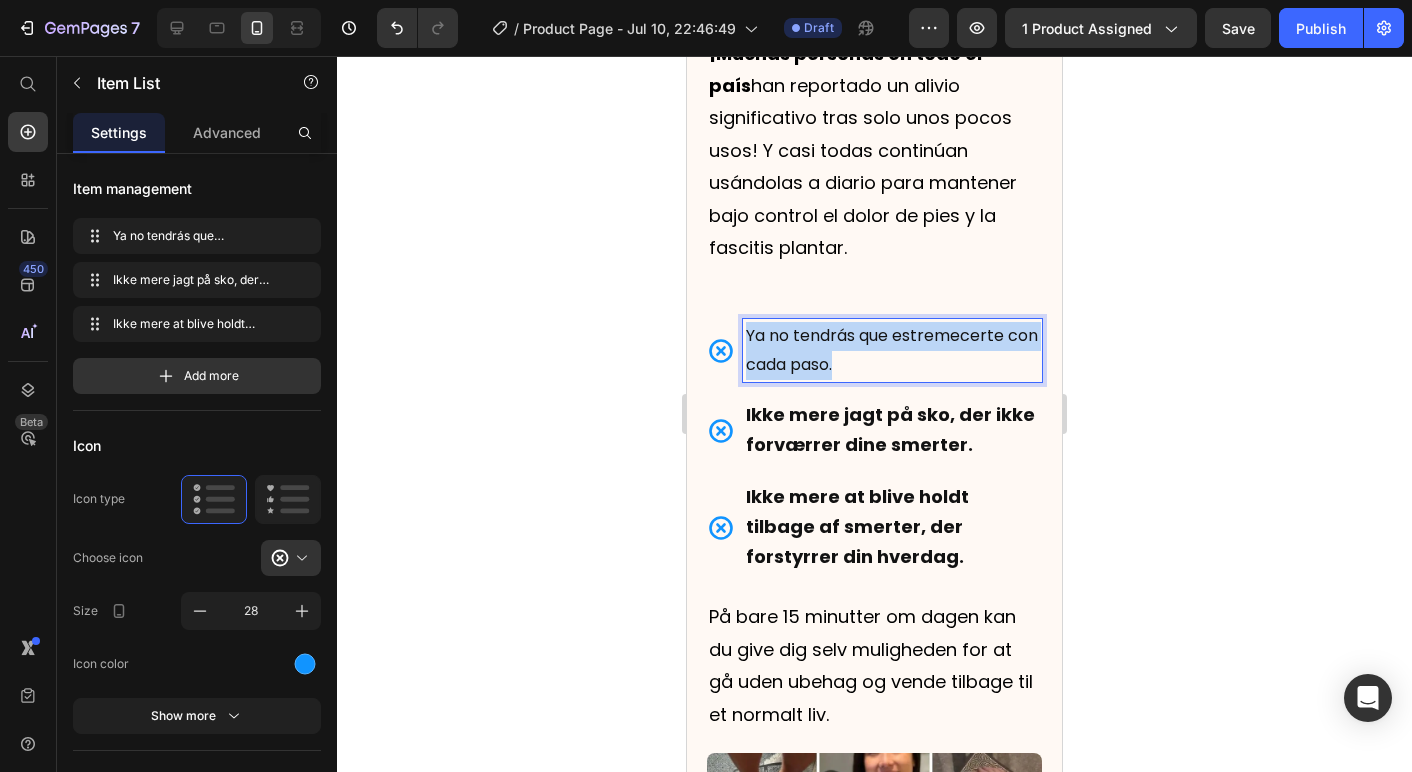 click on "Ya no tendrás que estremecerte con cada paso." at bounding box center (892, 351) 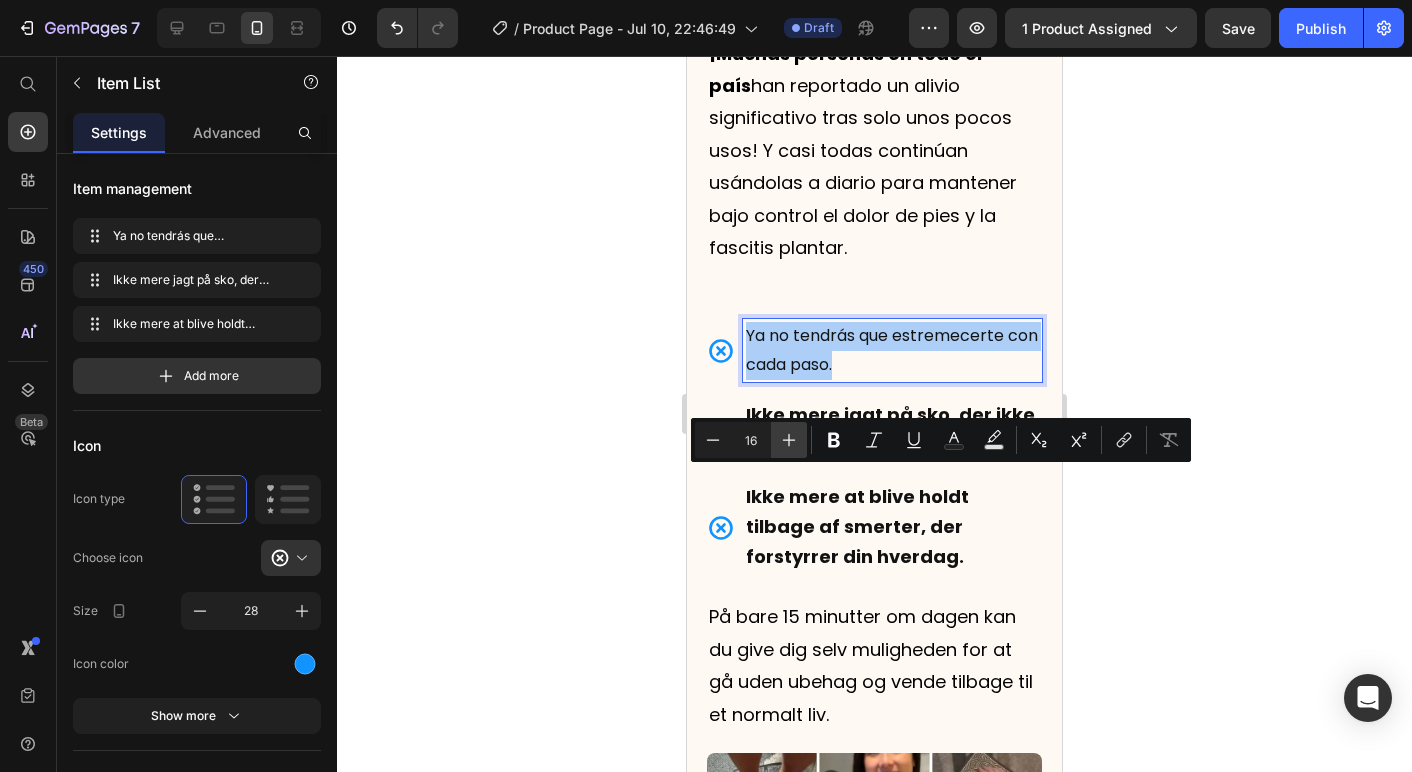click on "Plus" at bounding box center (789, 440) 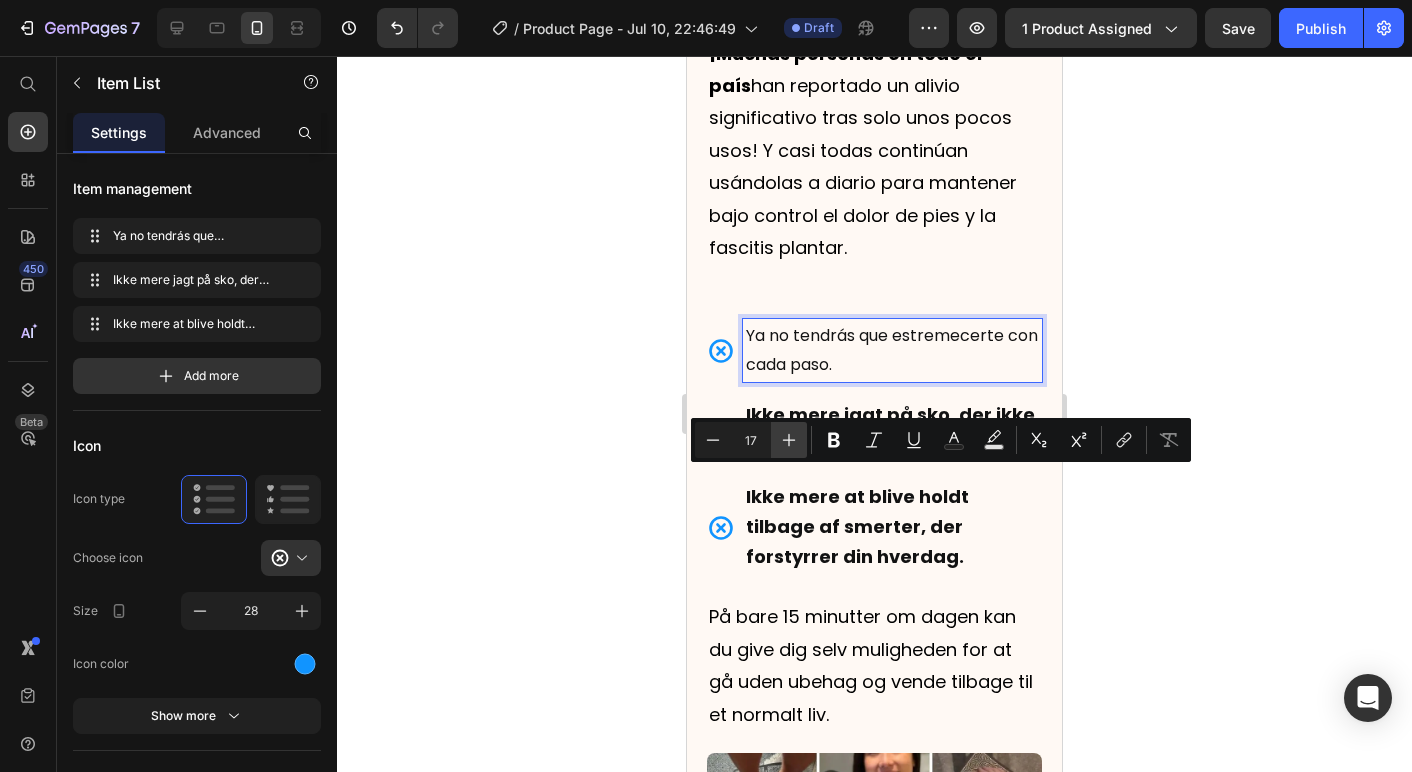 click on "Plus" at bounding box center (789, 440) 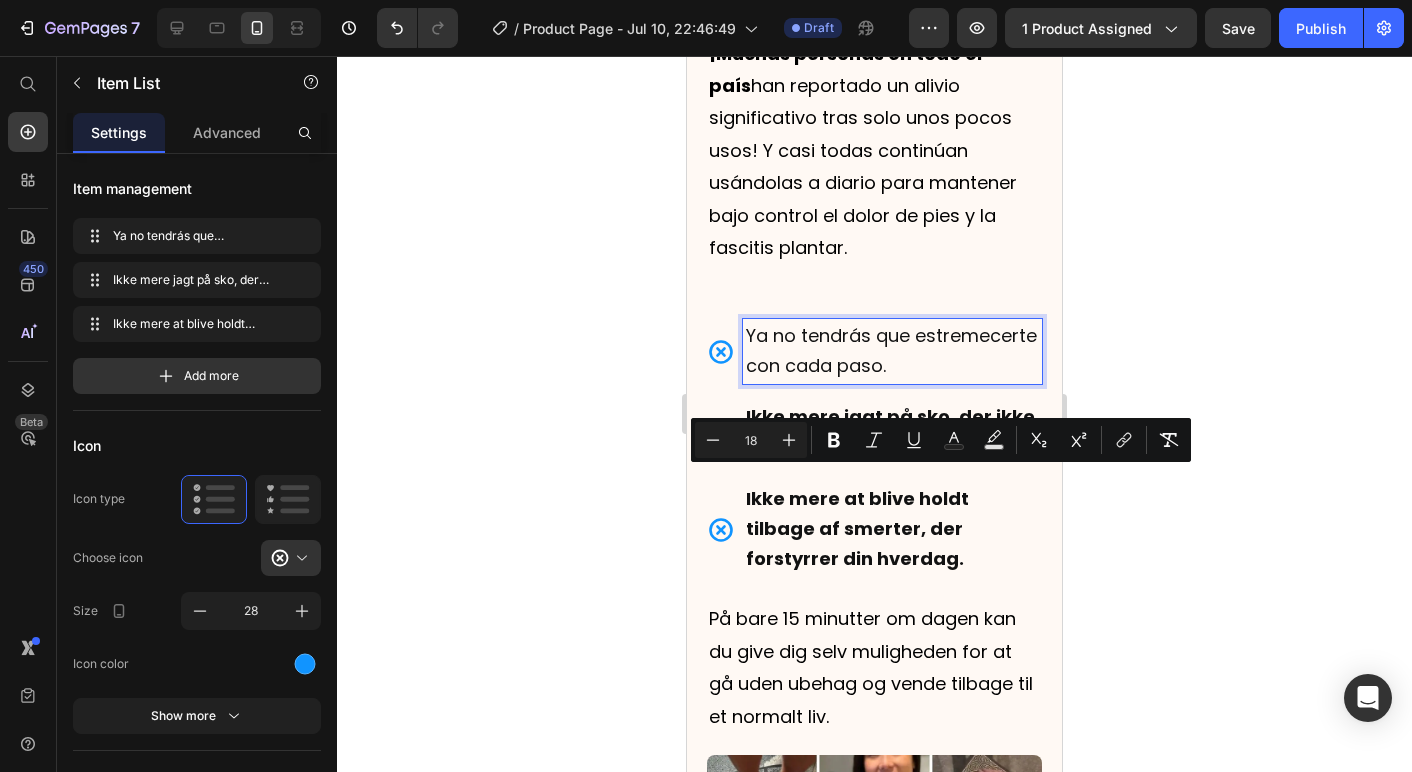 click 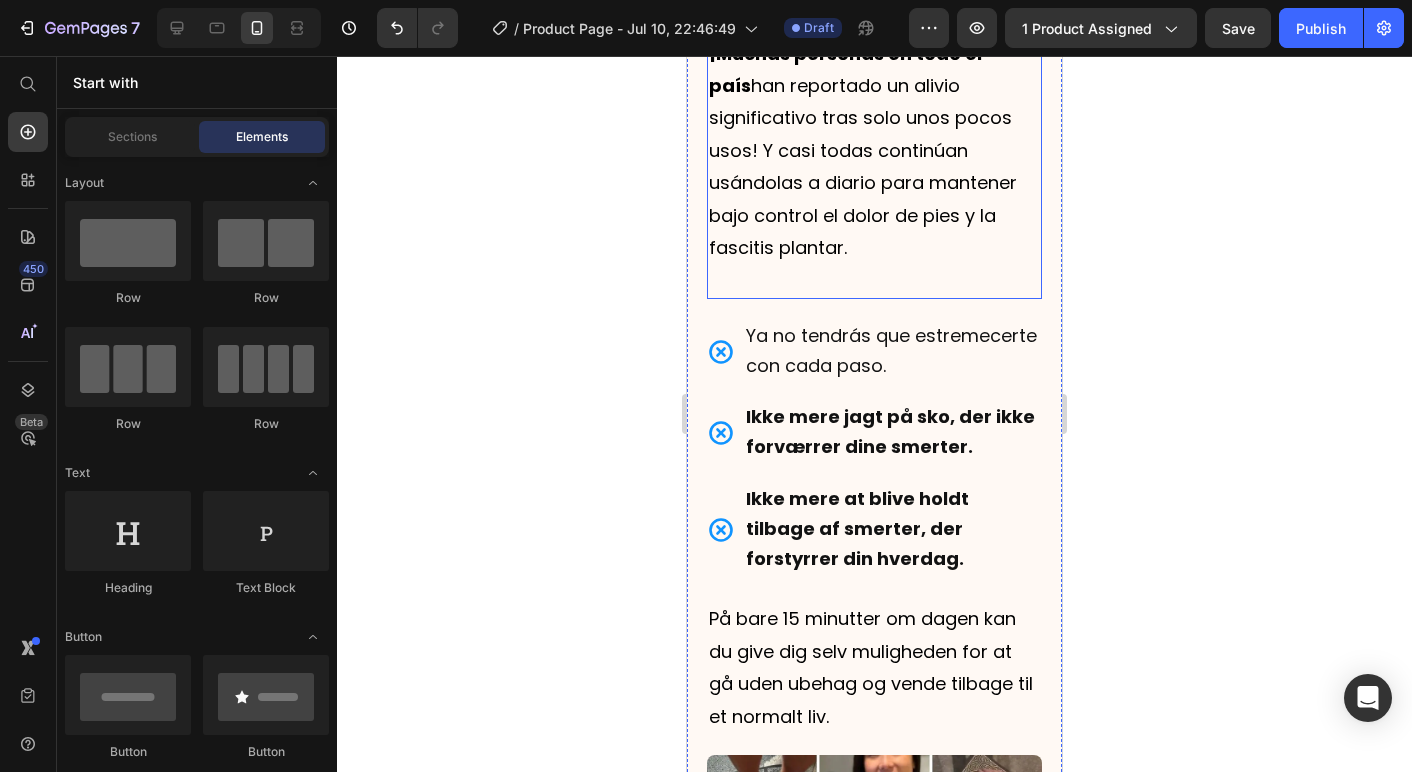 click on "¡Muchas personas en todo el país han reportado un alivio significativo tras solo unos pocos usos! Y casi todas continúan usándolas a diario para mantener bajo control el dolor de pies y la fascitis plantar." at bounding box center (874, 151) 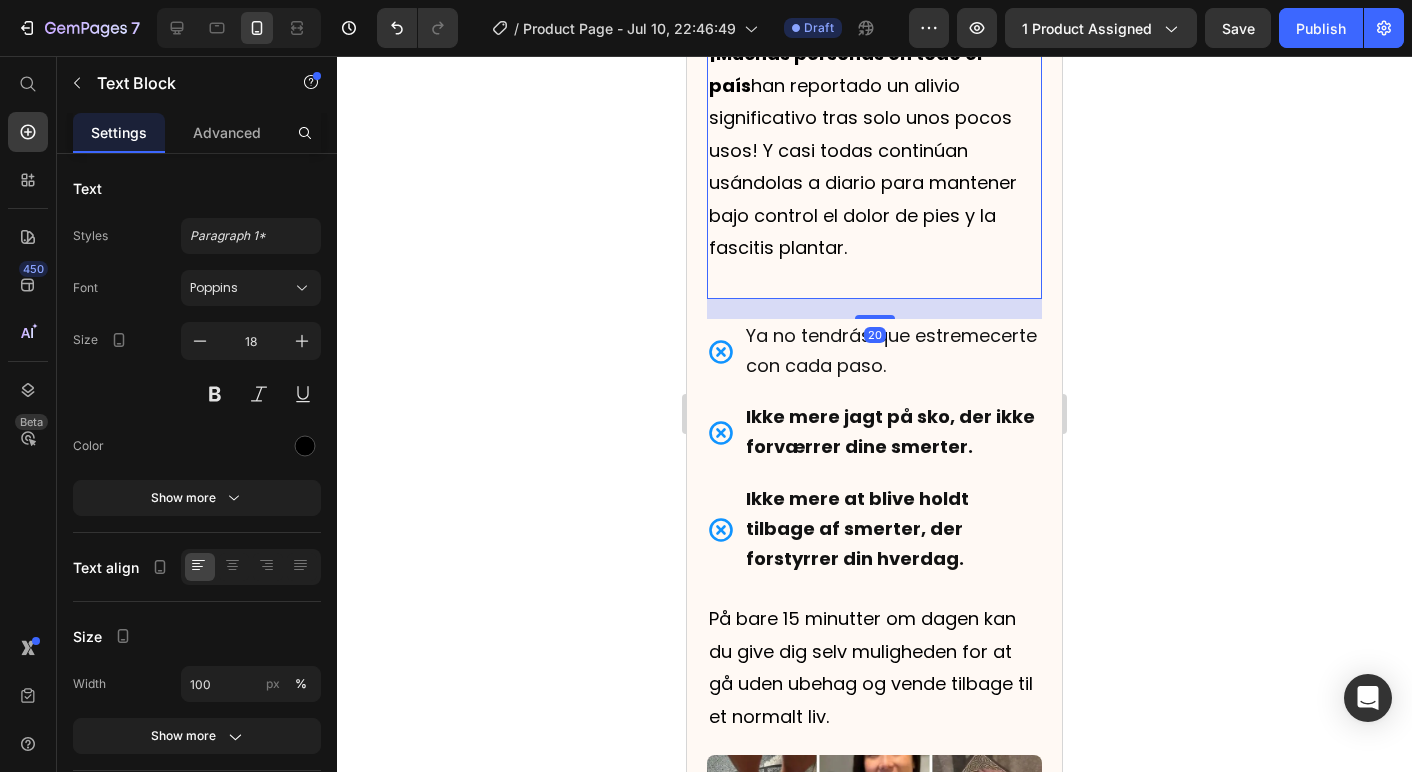 click on "20" at bounding box center (874, 309) 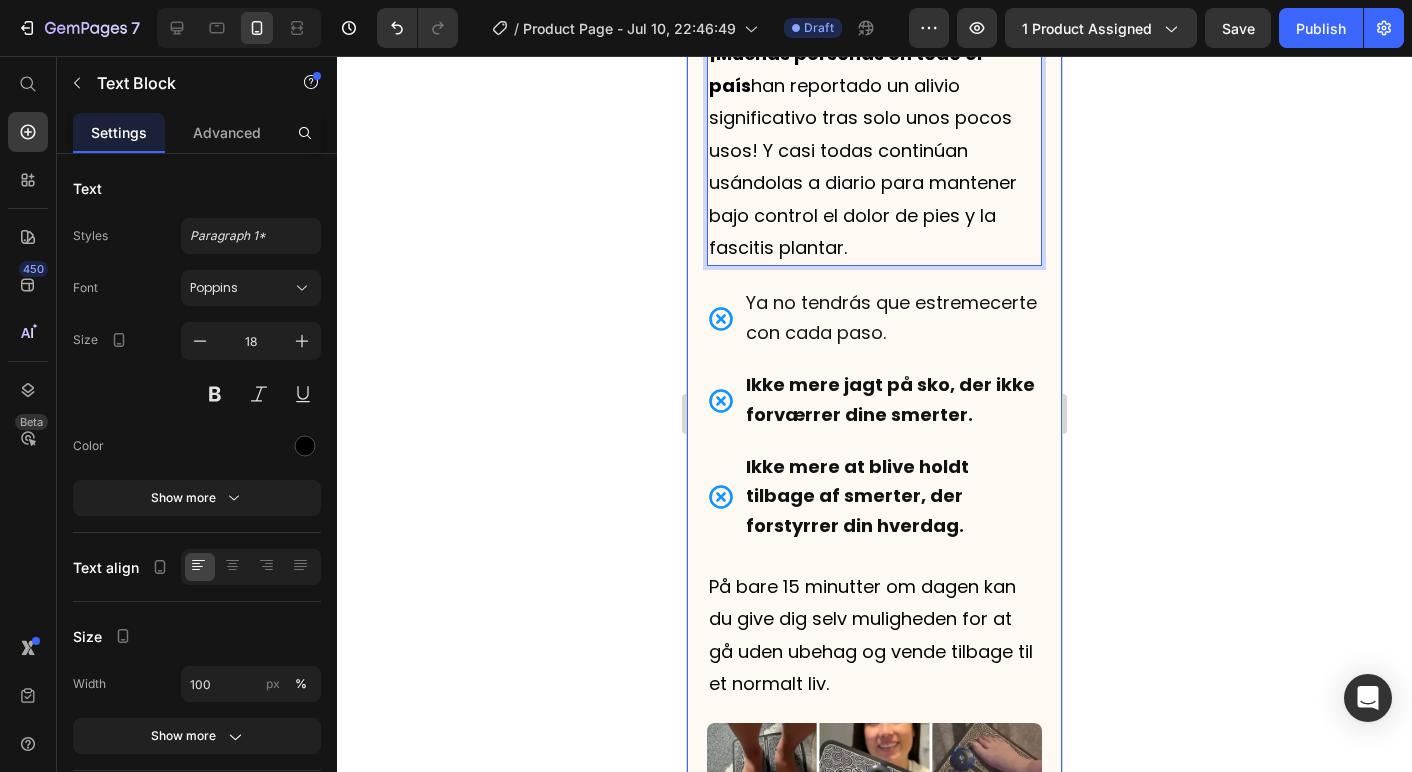 click 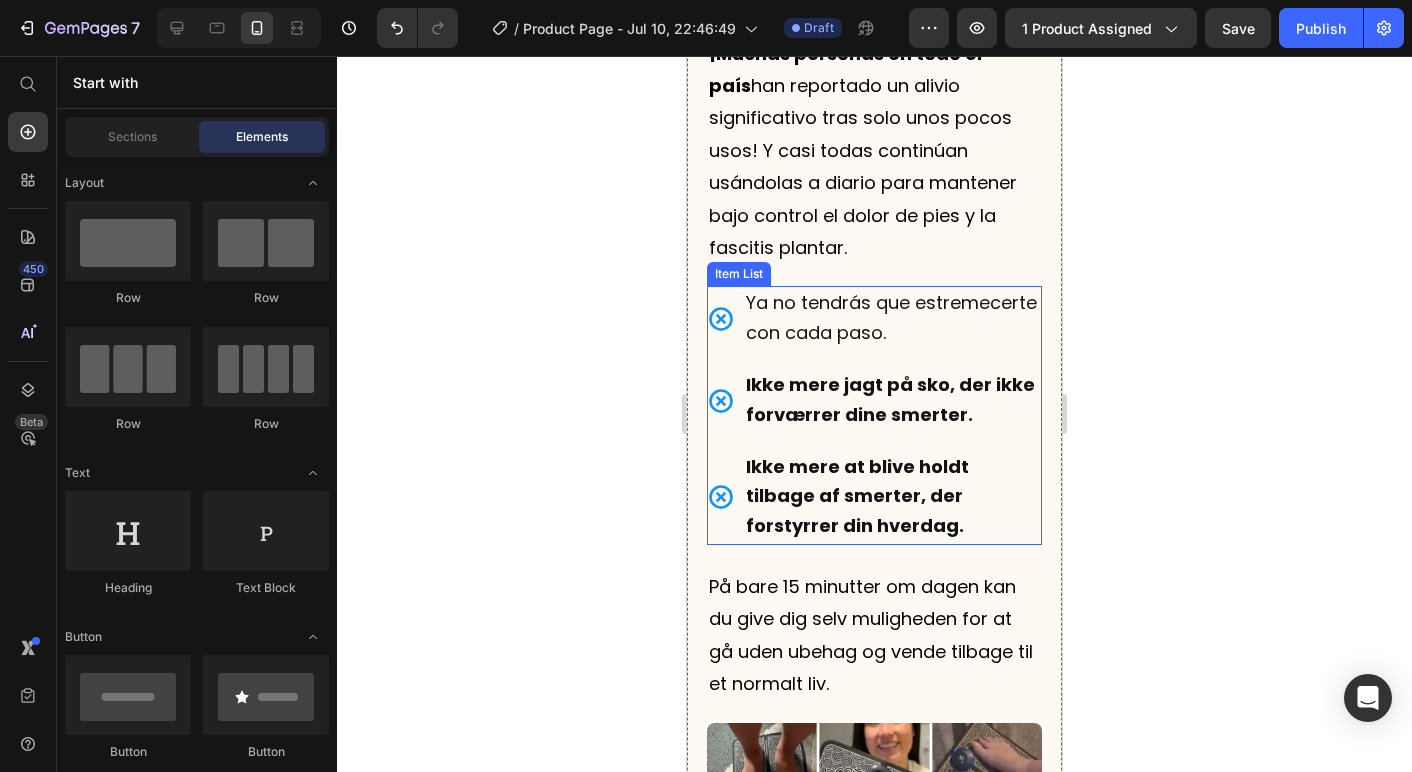click on "Ikke mere jagt på sko, der ikke forværrer dine smerter." at bounding box center [890, 399] 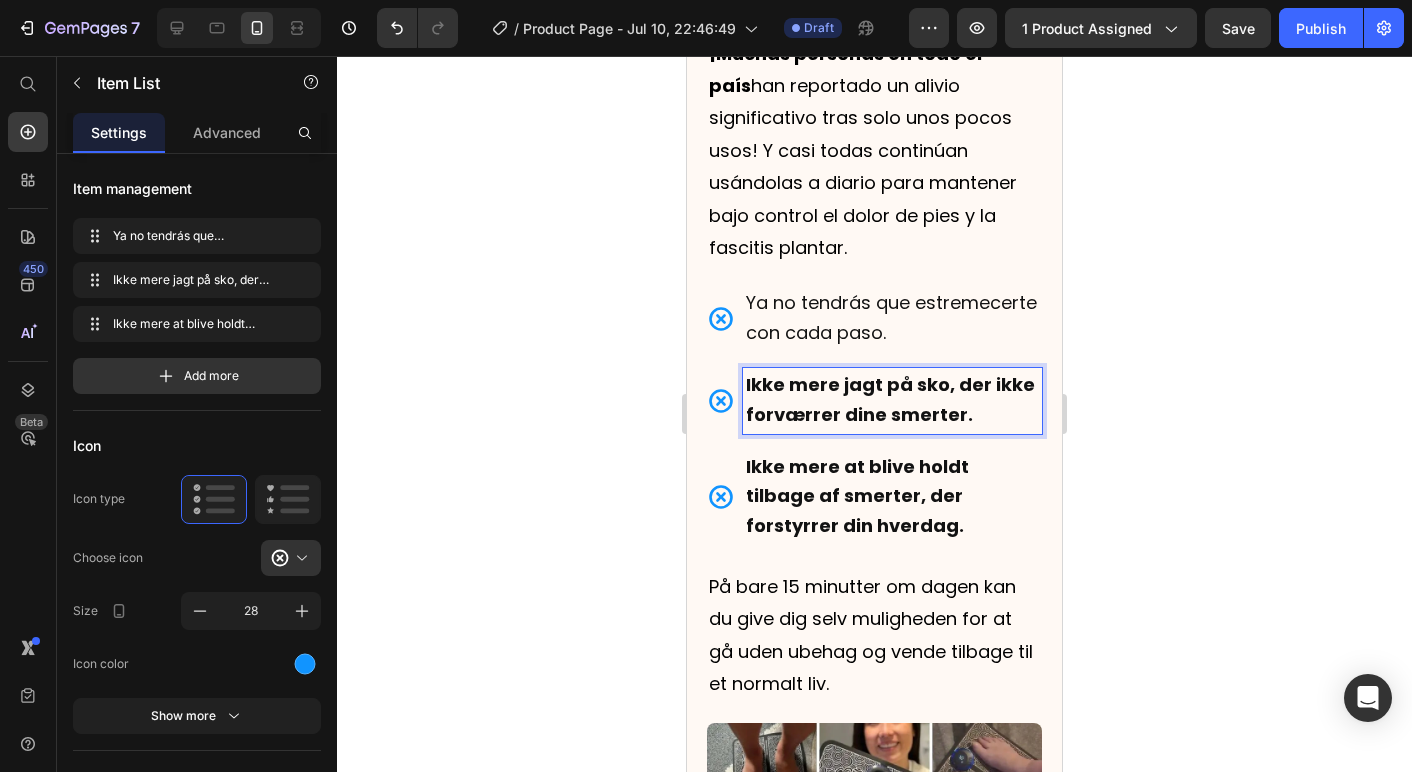 click on "Ikke mere jagt på sko, der ikke forværrer dine smerter." at bounding box center [890, 399] 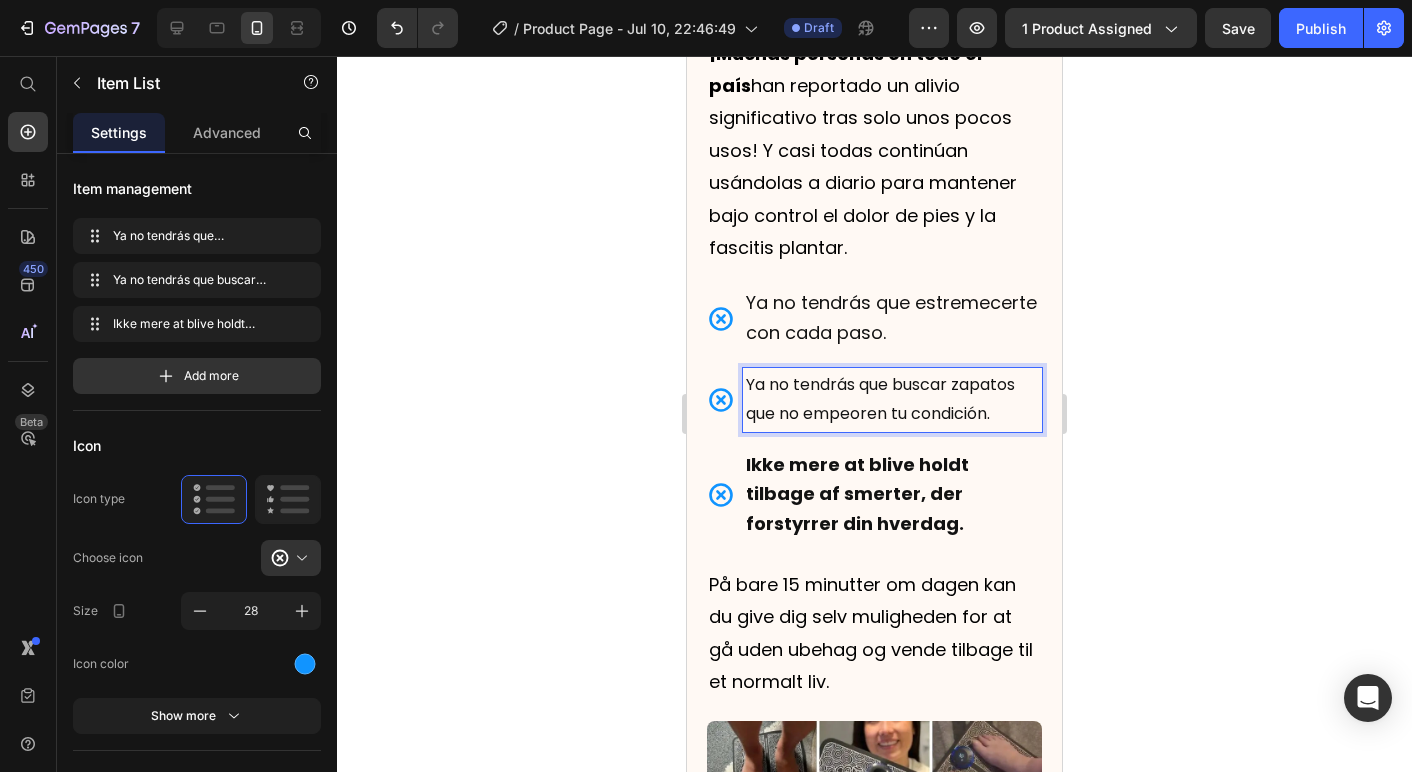 click on "Ya no tendrás que buscar zapatos que no empeoren tu condición." at bounding box center [892, 400] 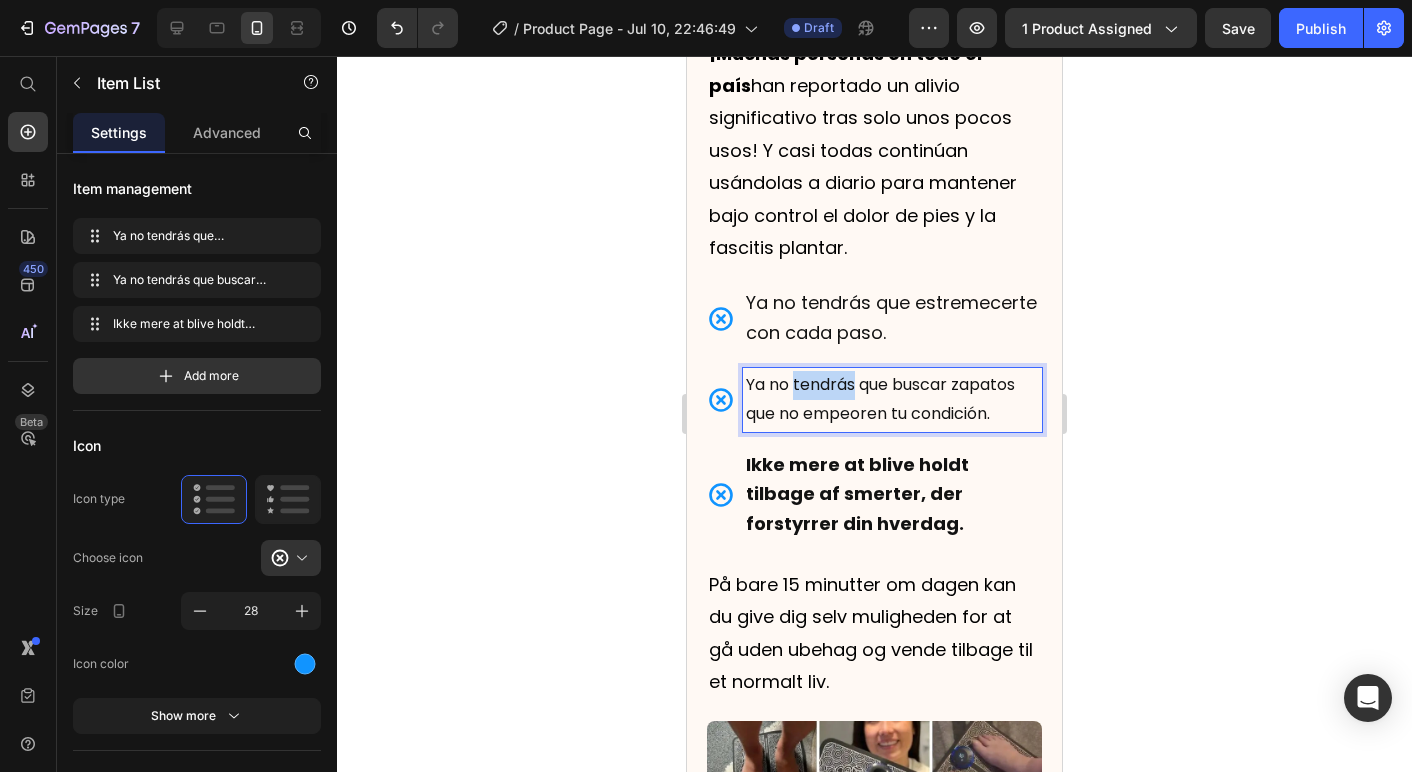 click on "Ya no tendrás que buscar zapatos que no empeoren tu condición." at bounding box center (892, 400) 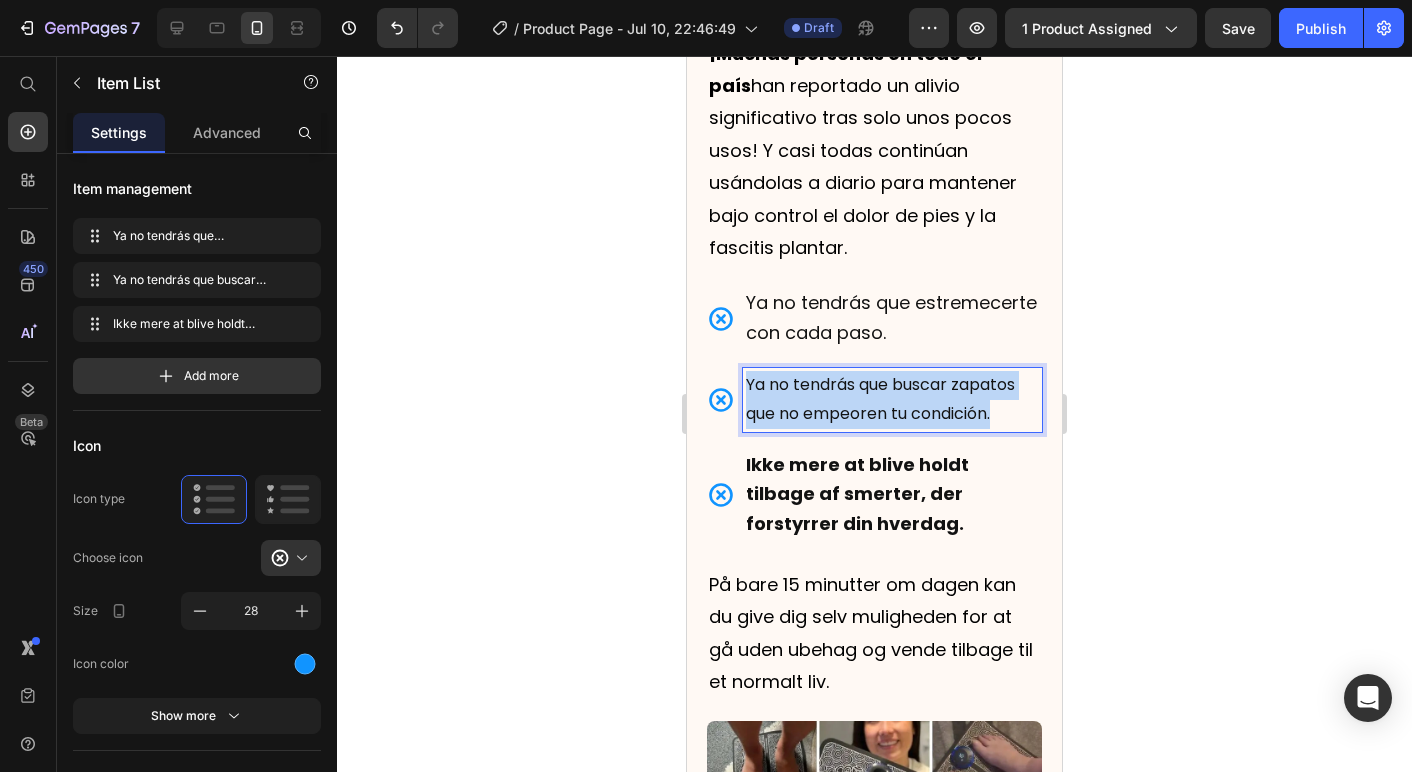 click on "Ya no tendrás que buscar zapatos que no empeoren tu condición." at bounding box center (892, 400) 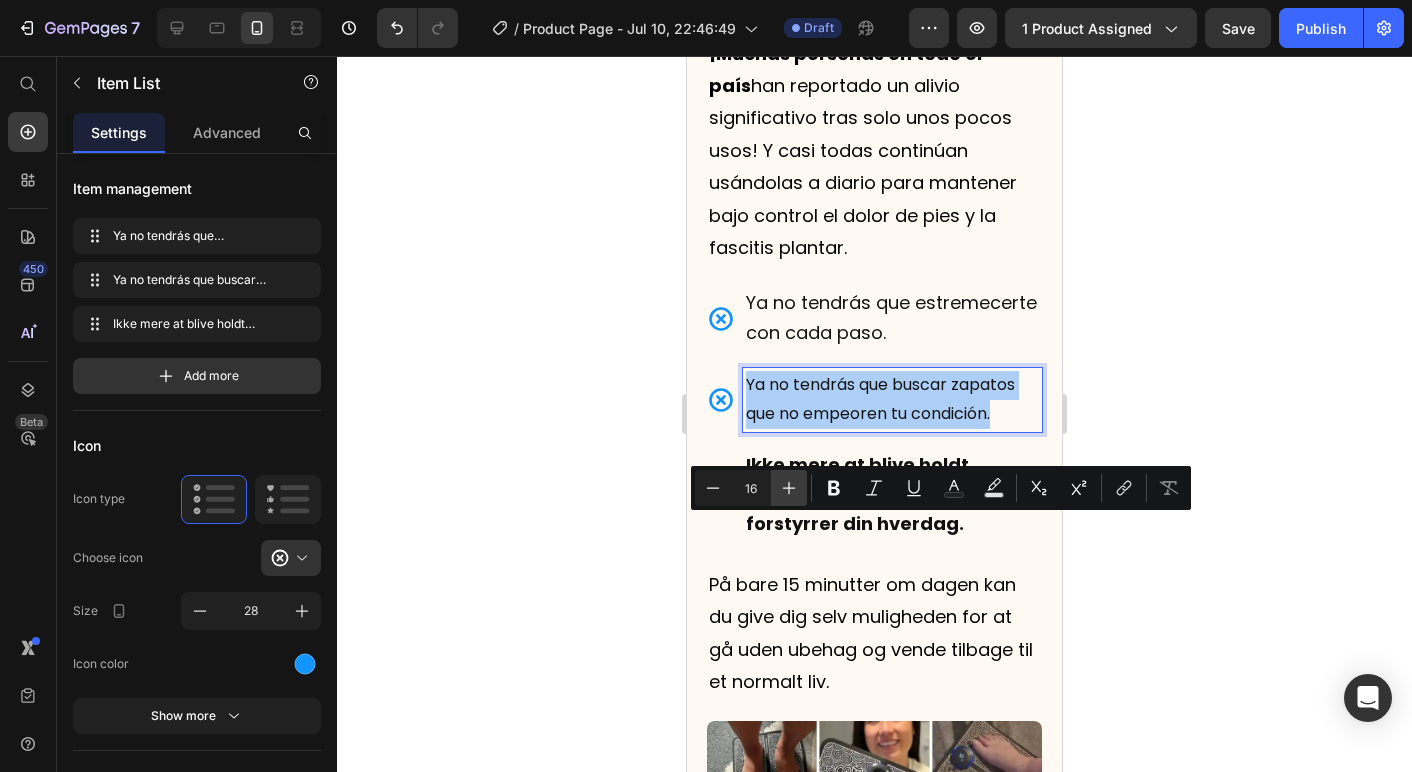click on "Plus" at bounding box center (789, 488) 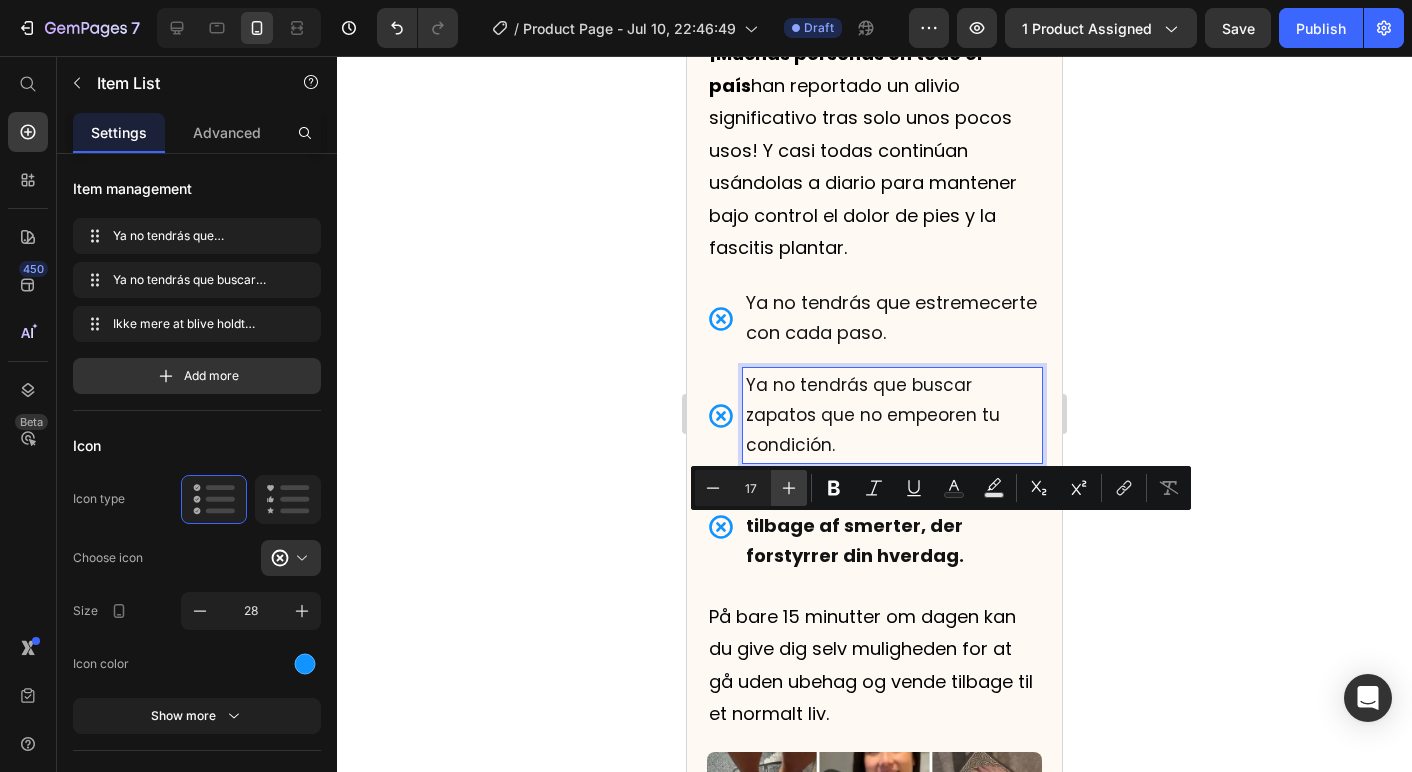 click 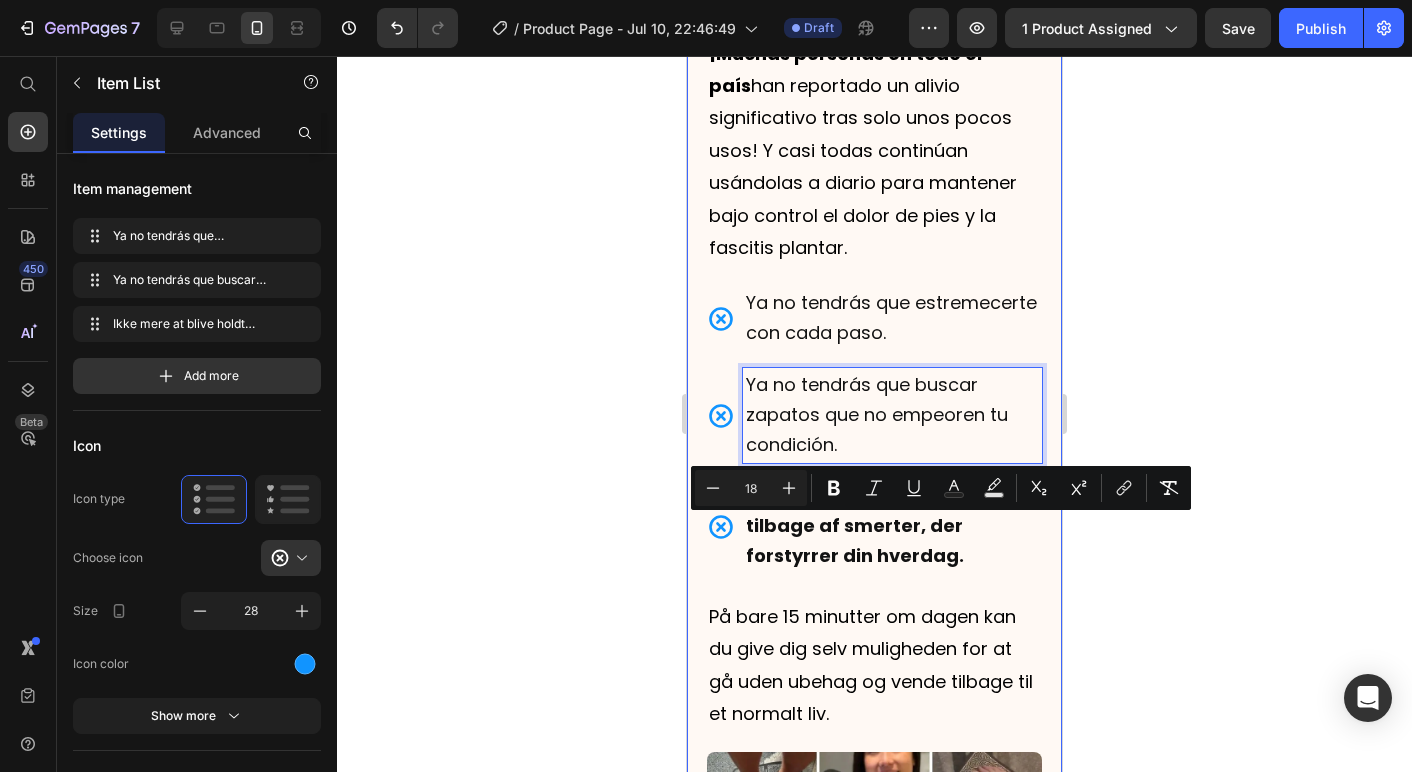 click 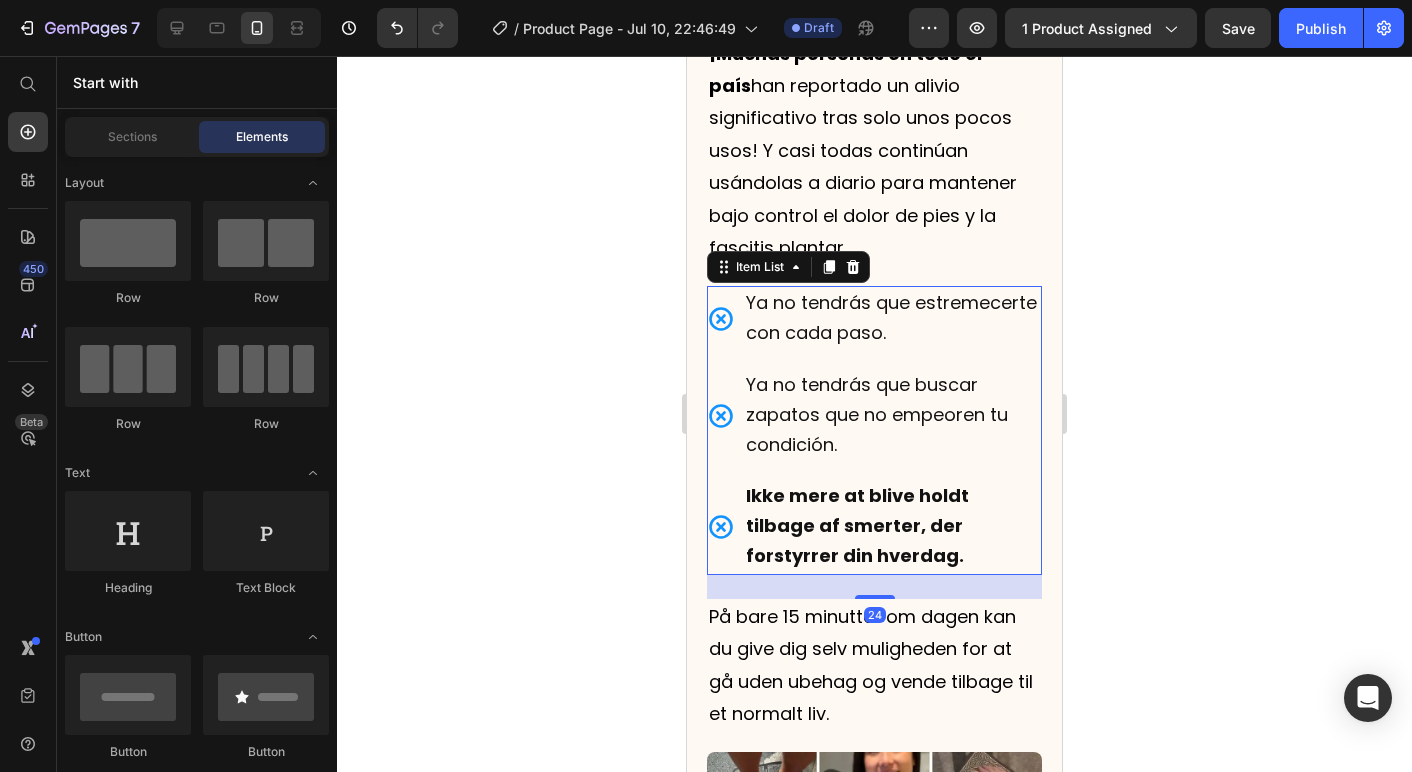 click on "Ikke mere at blive holdt tilbage af smerter, der forstyrrer din hverdag." at bounding box center (857, 525) 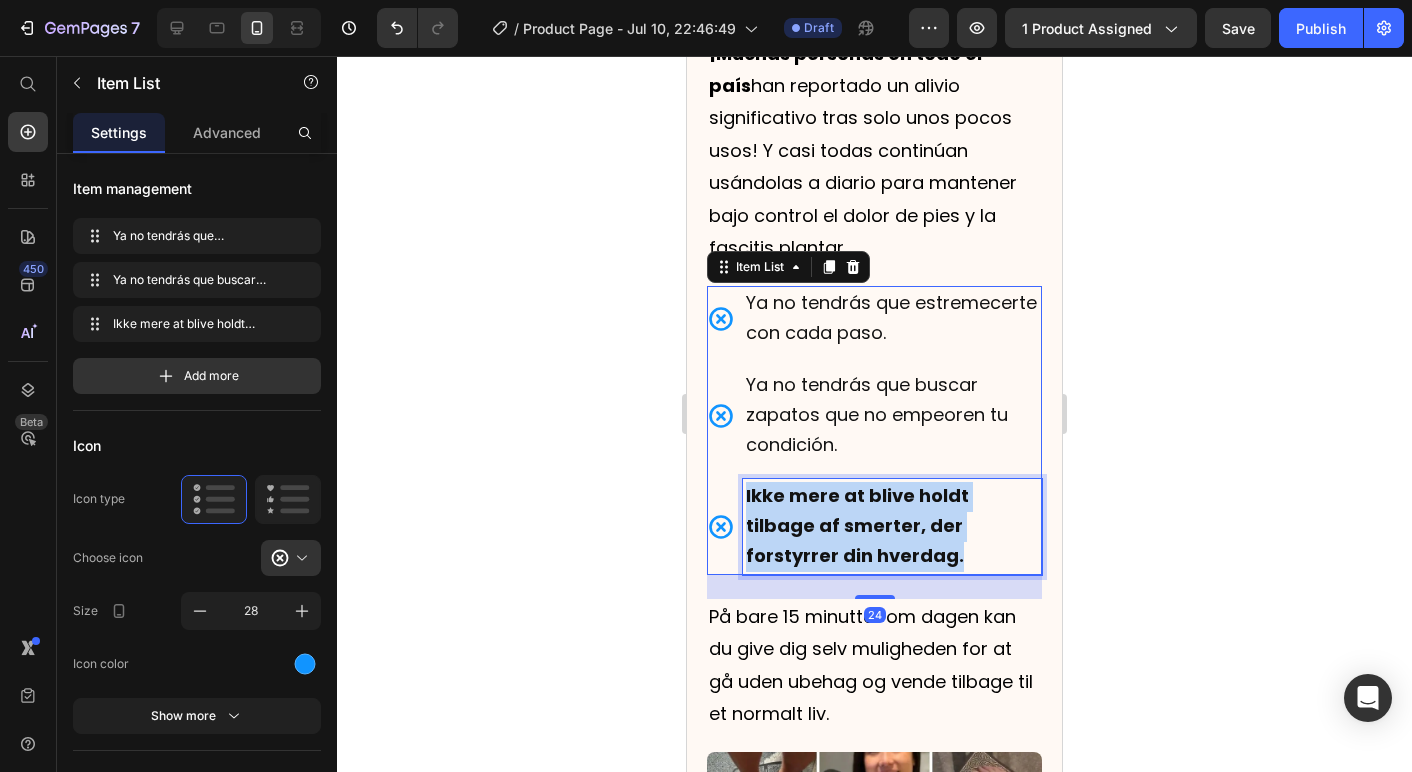click on "Ikke mere at blive holdt tilbage af smerter, der forstyrrer din hverdag." at bounding box center [857, 525] 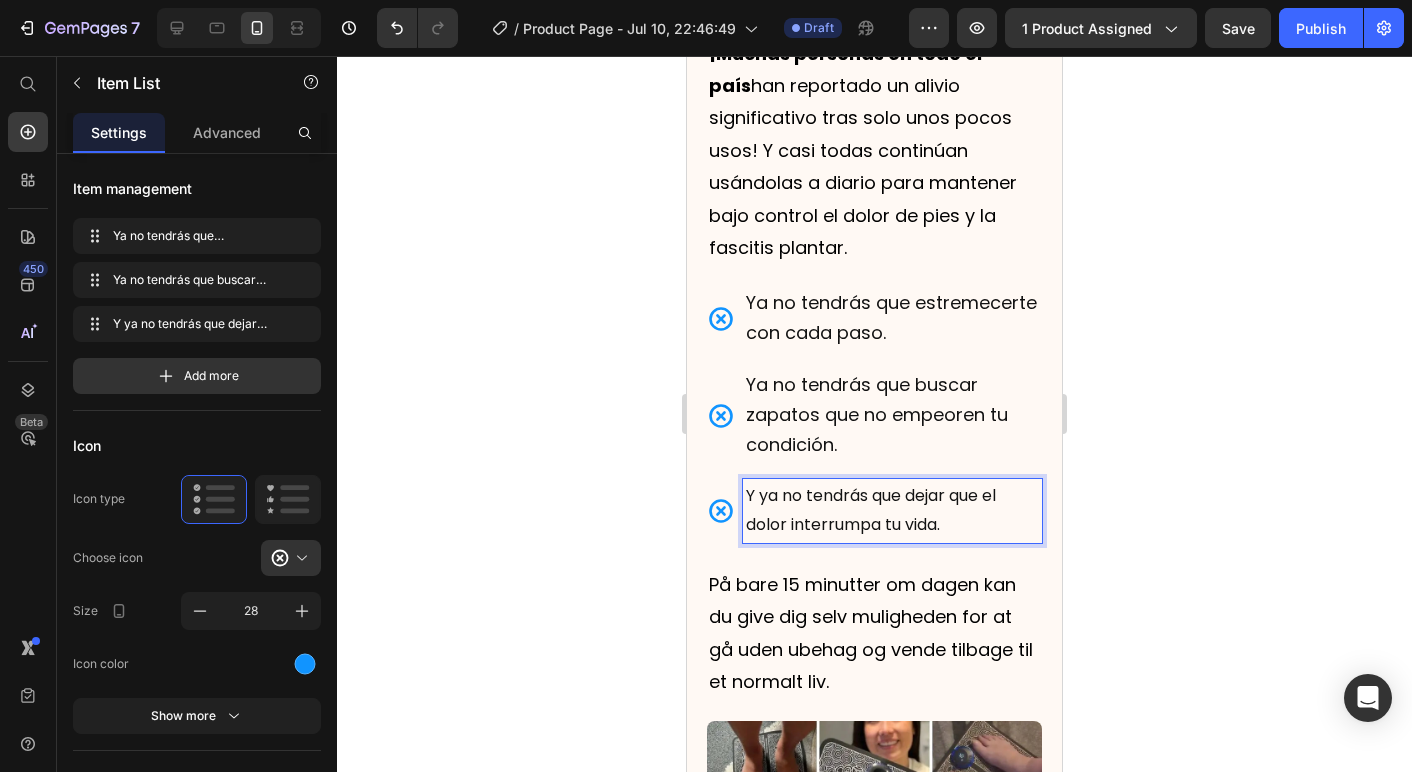 click on "Y ya no tendrás que dejar que el dolor interrumpa tu vida." at bounding box center (892, 511) 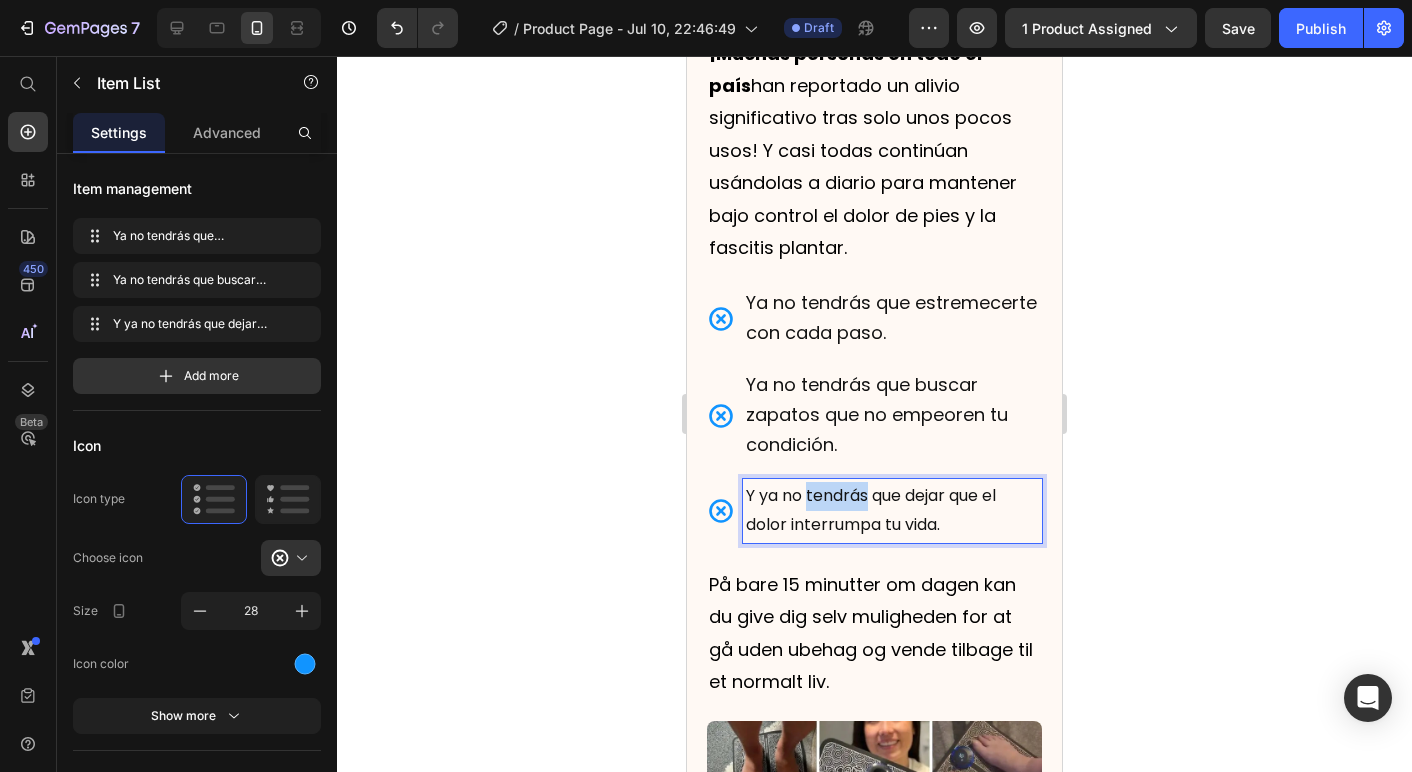 click on "Y ya no tendrás que dejar que el dolor interrumpa tu vida." at bounding box center (892, 511) 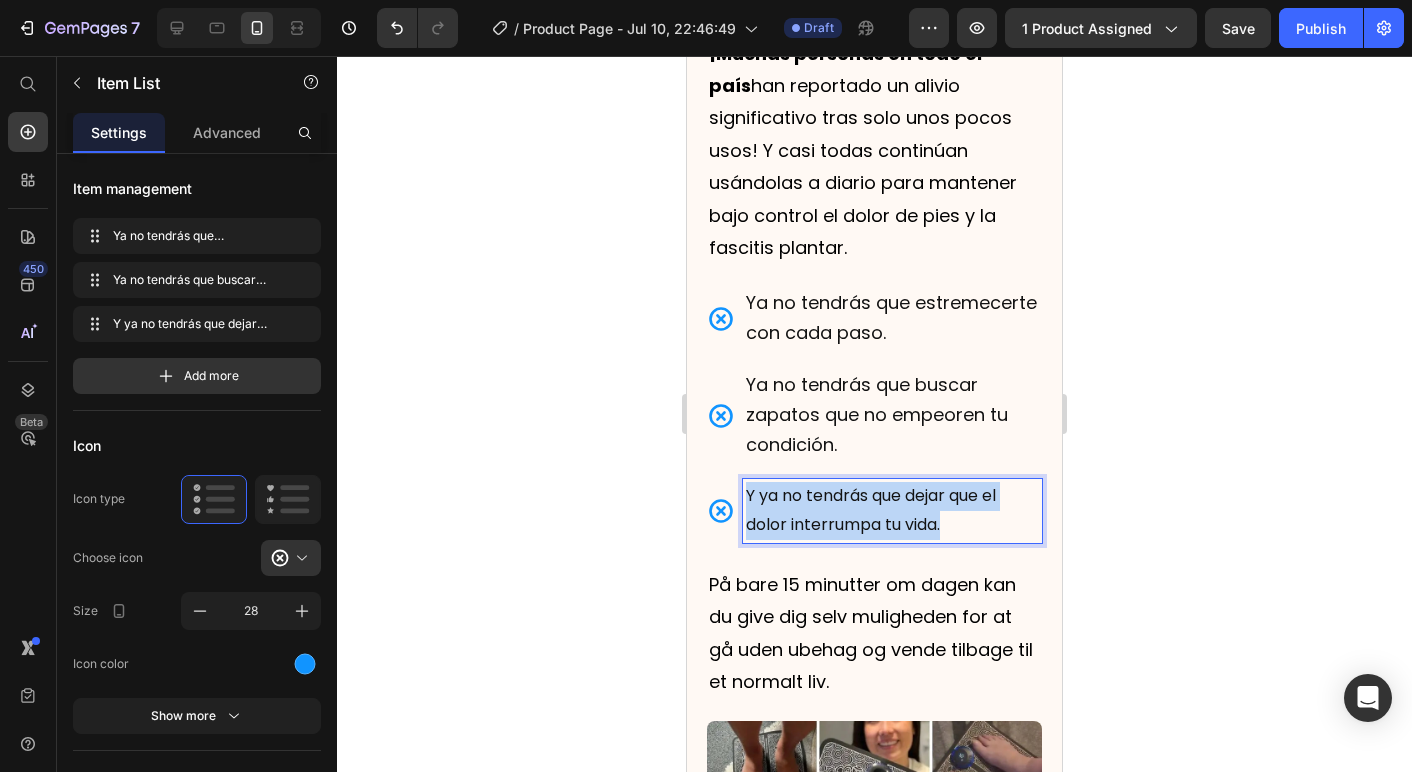 click on "Y ya no tendrás que dejar que el dolor interrumpa tu vida." at bounding box center (892, 511) 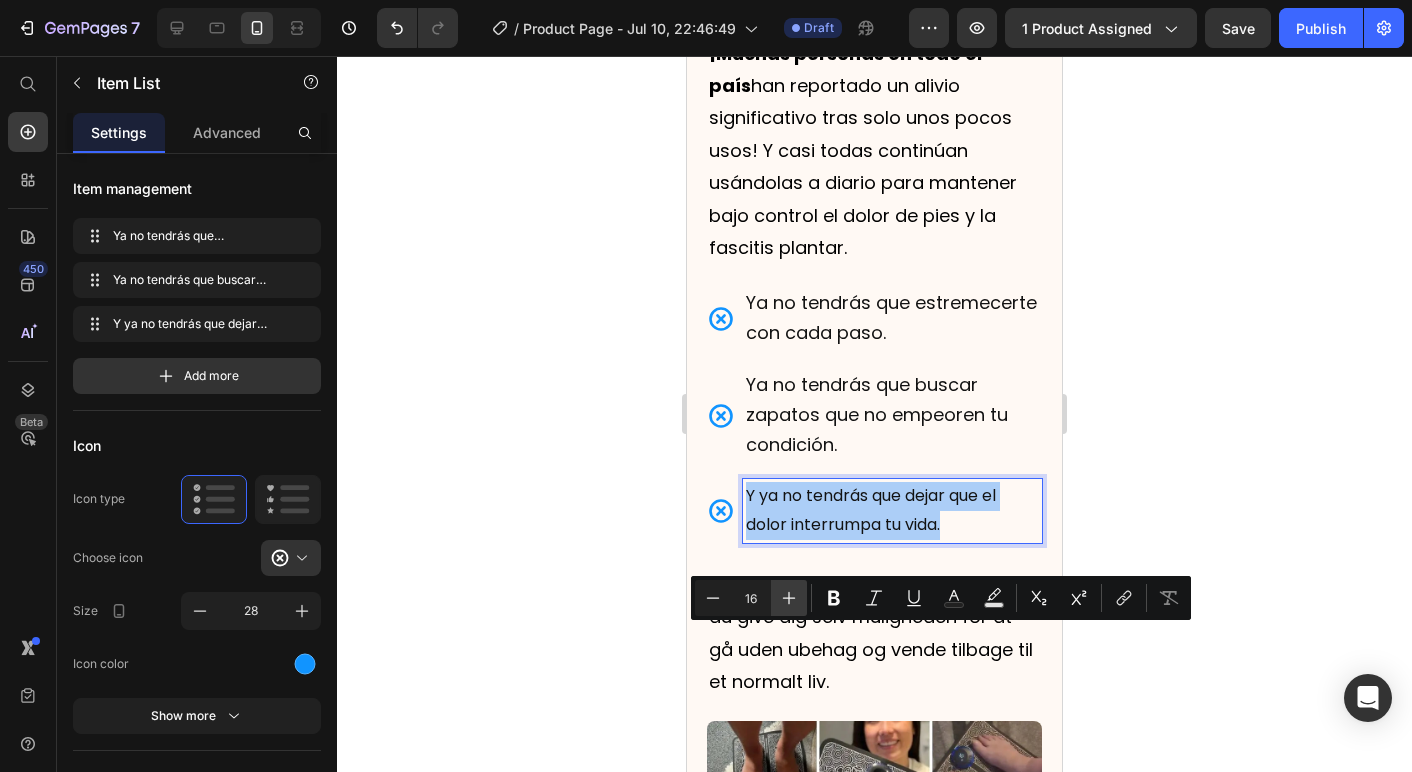 click 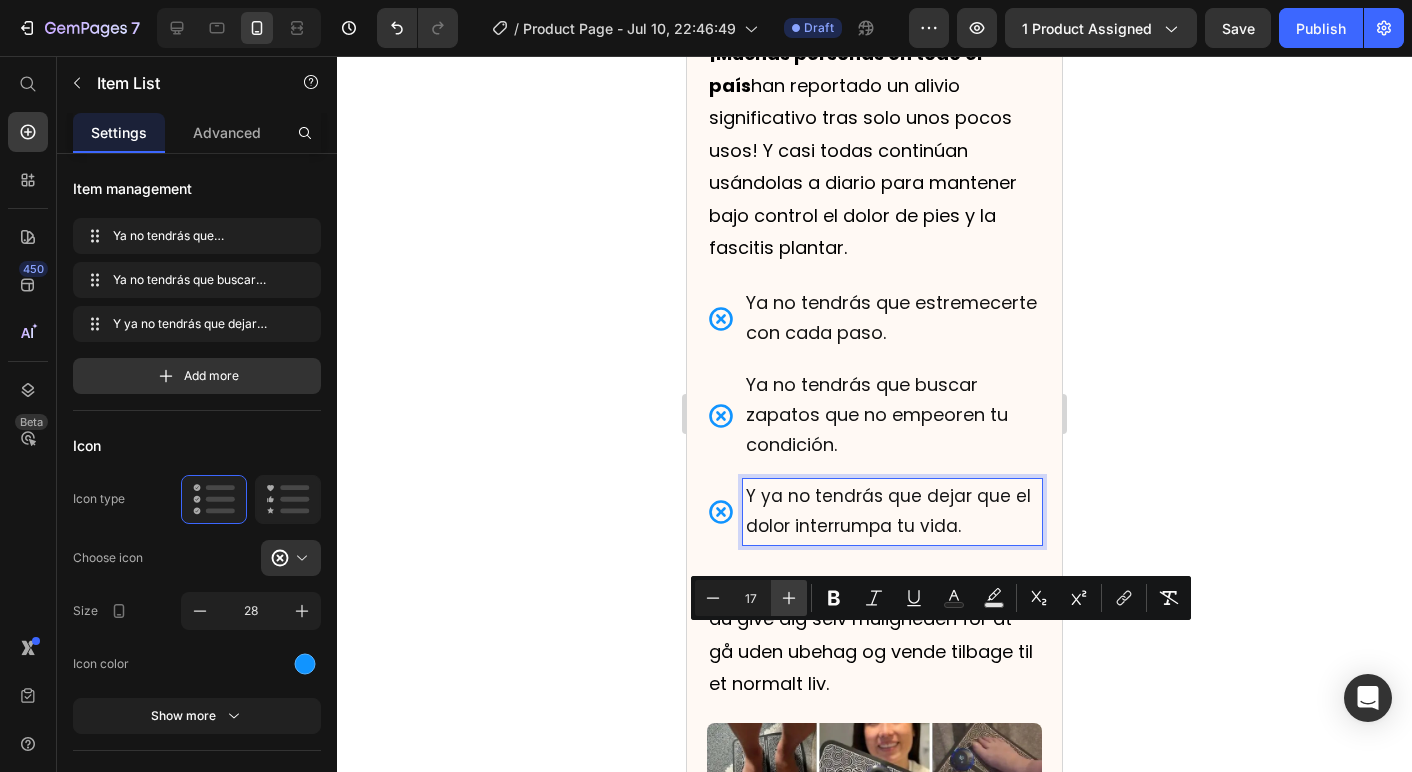 click 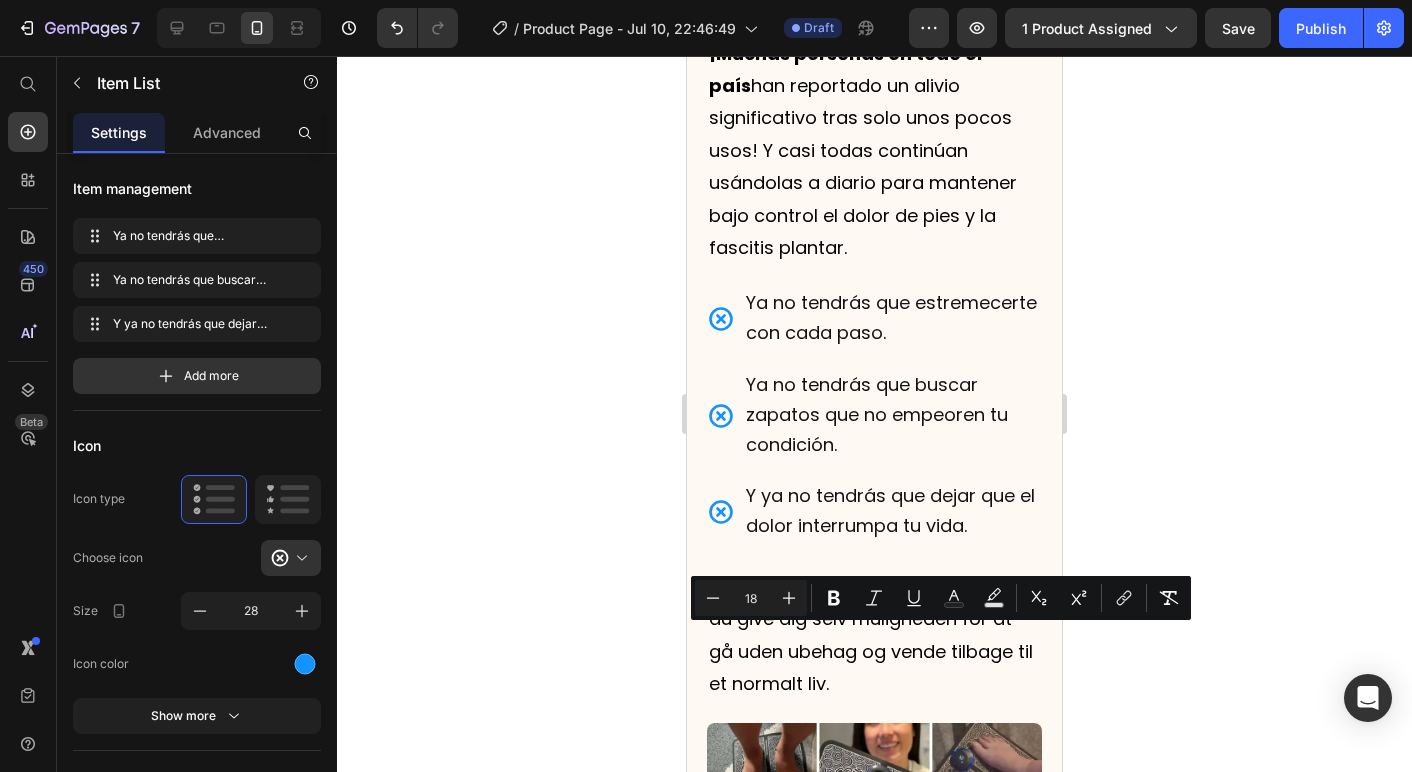 click 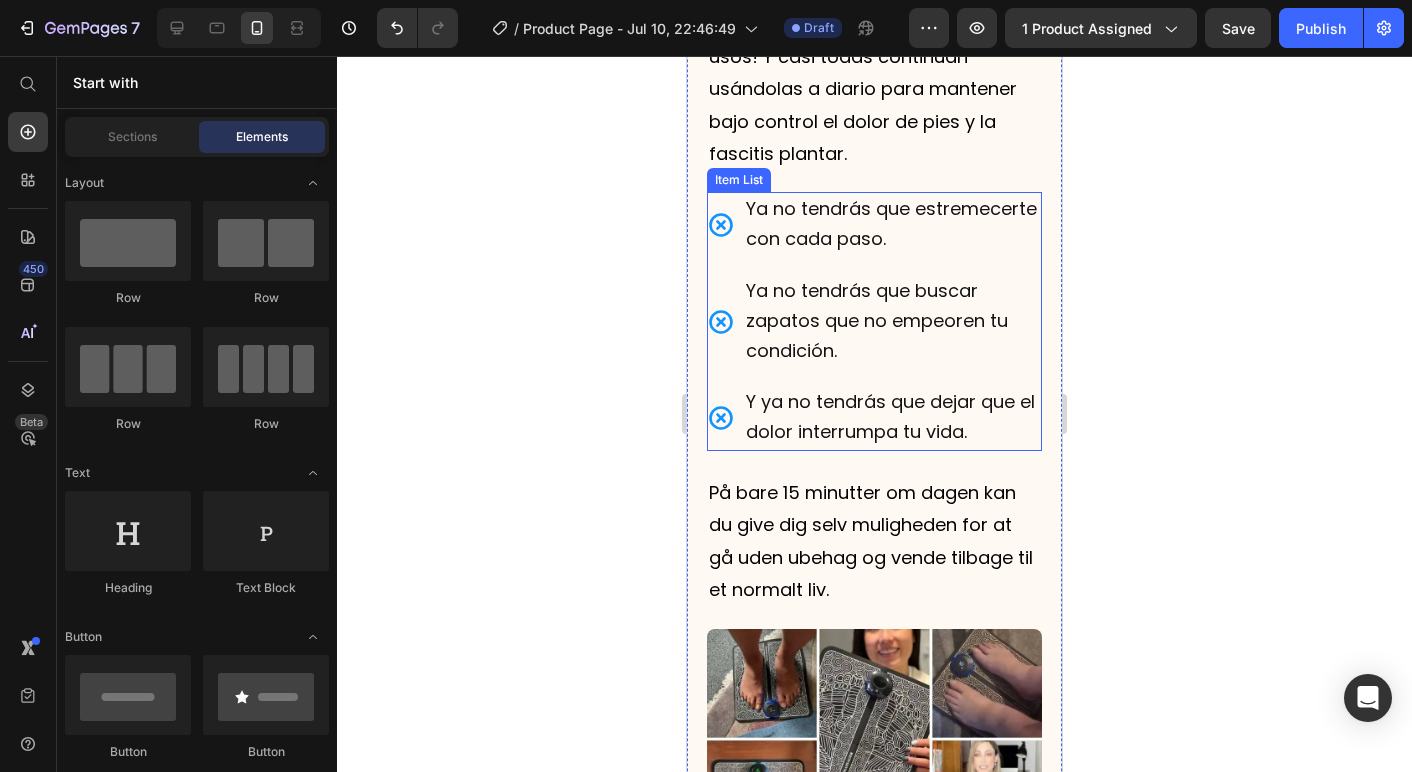 scroll, scrollTop: 4123, scrollLeft: 0, axis: vertical 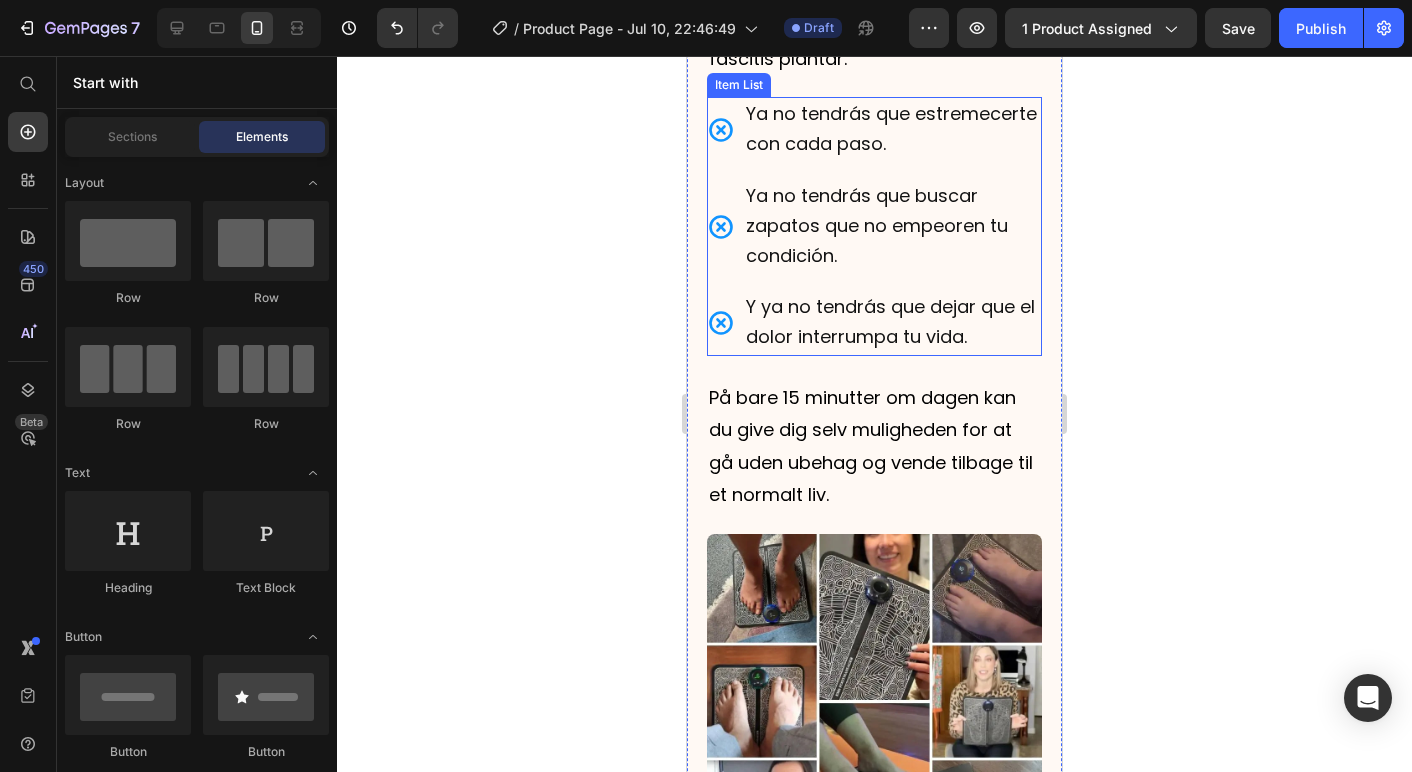click on "Y ya no tendrás que dejar que el dolor interrumpa tu vida." at bounding box center [890, 321] 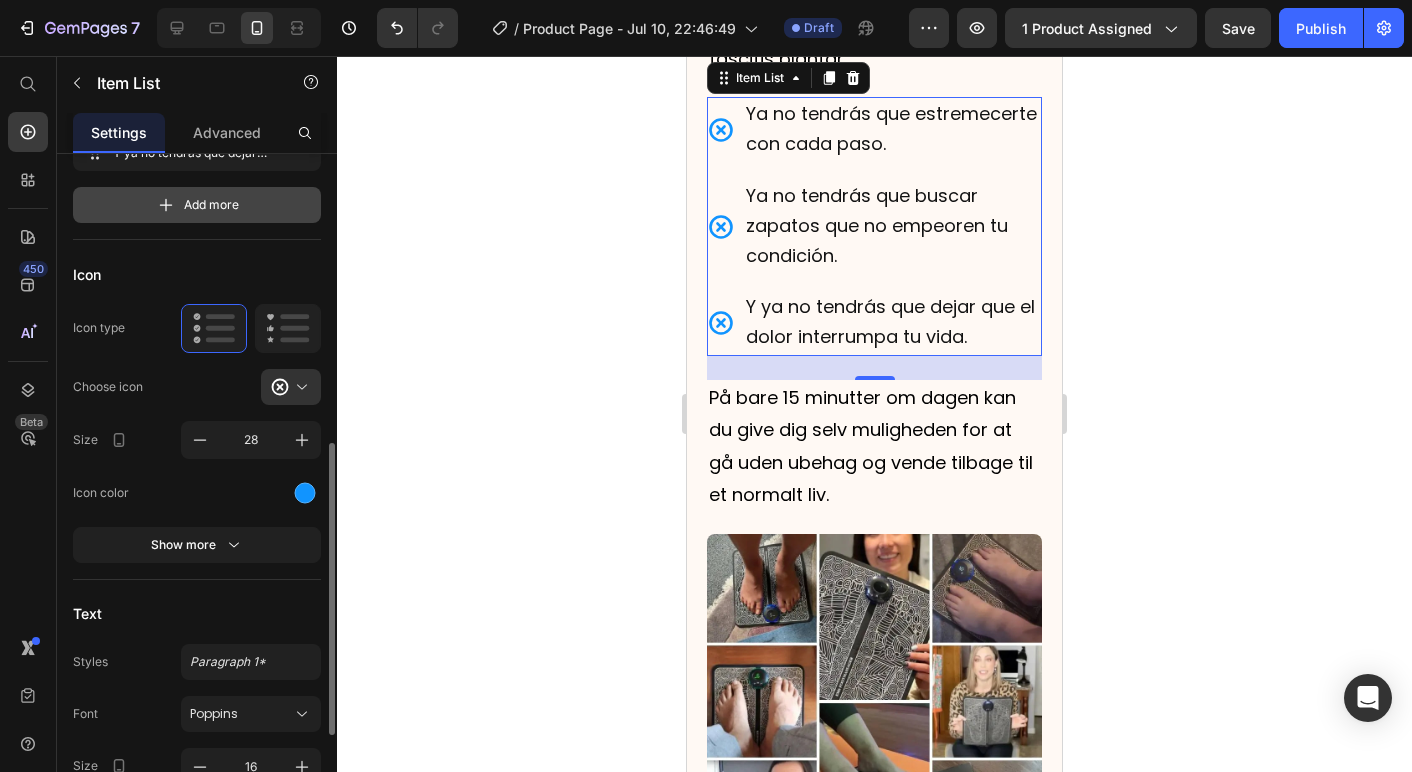 scroll, scrollTop: 424, scrollLeft: 0, axis: vertical 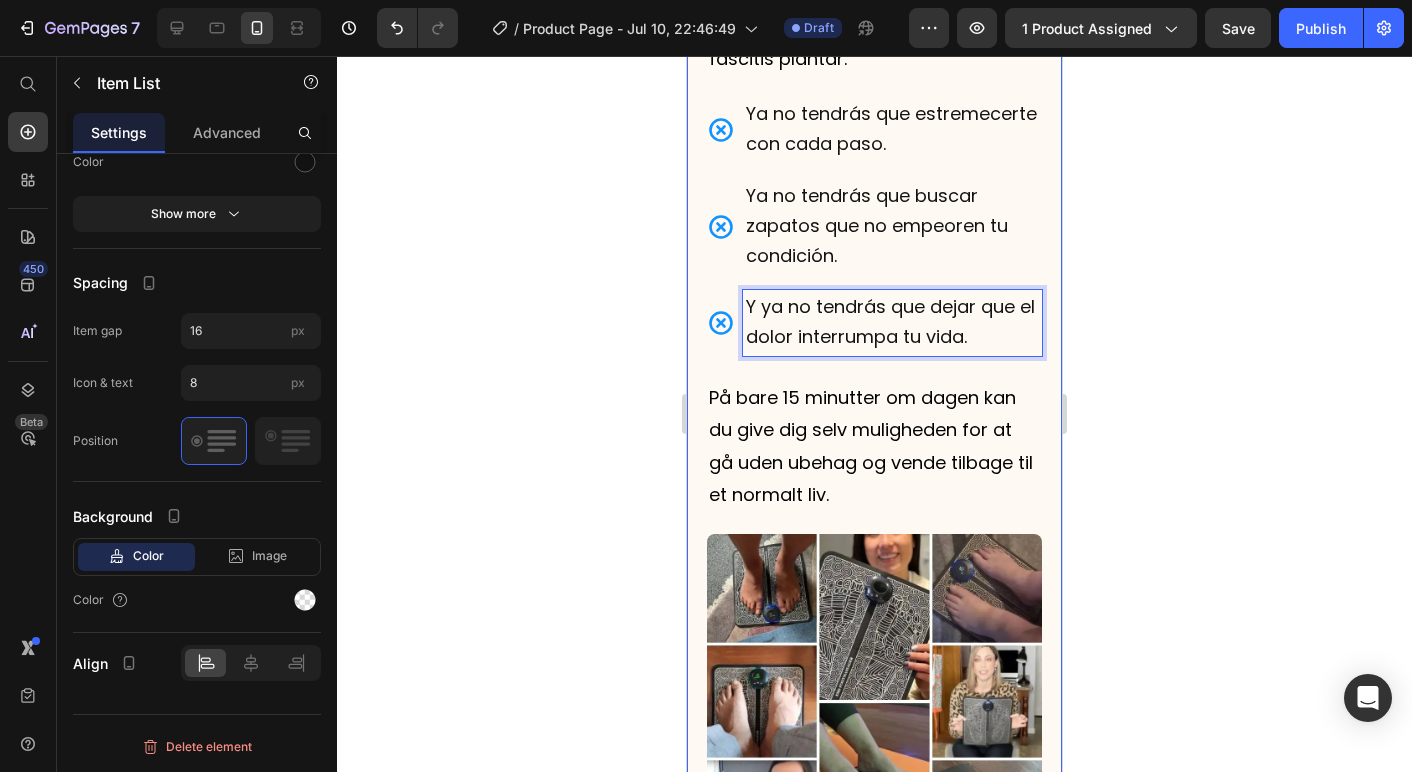 click 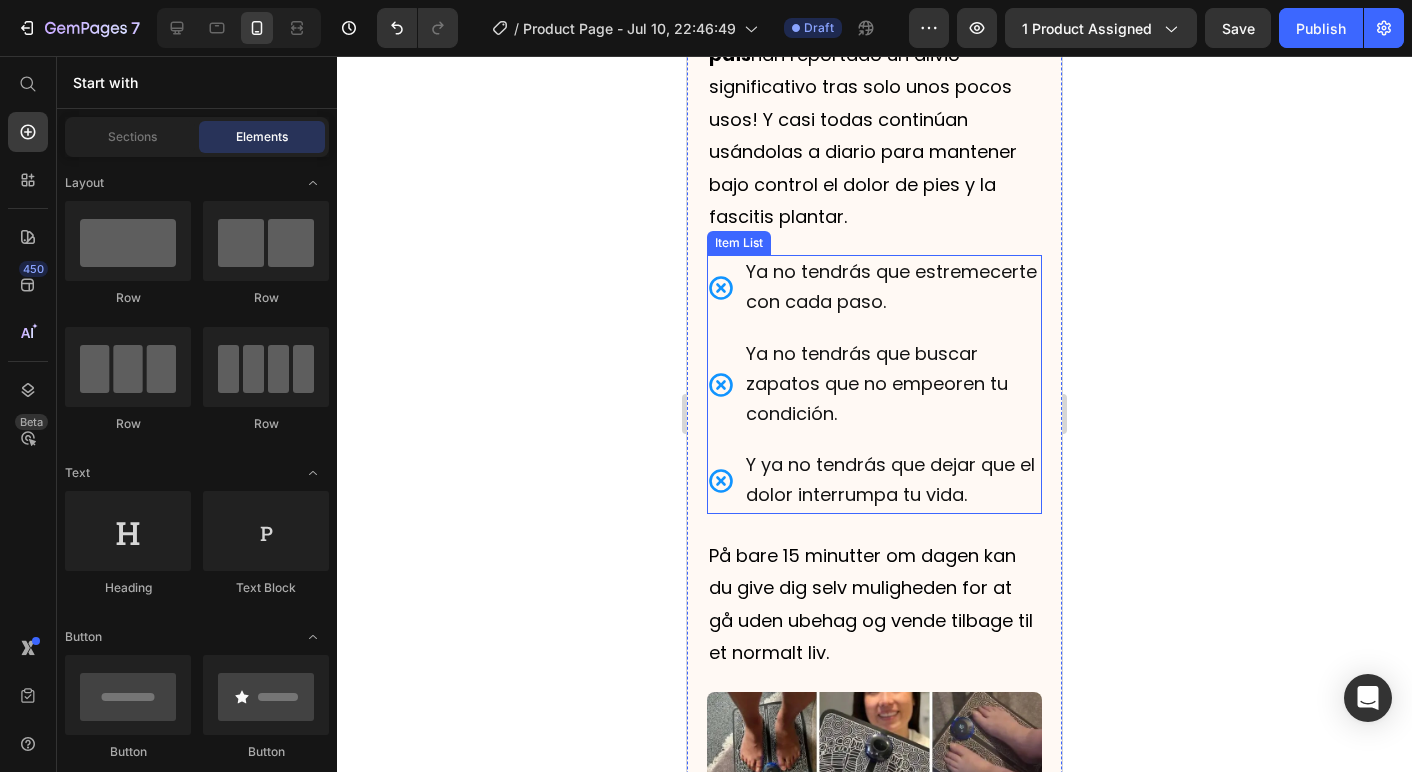scroll, scrollTop: 3955, scrollLeft: 0, axis: vertical 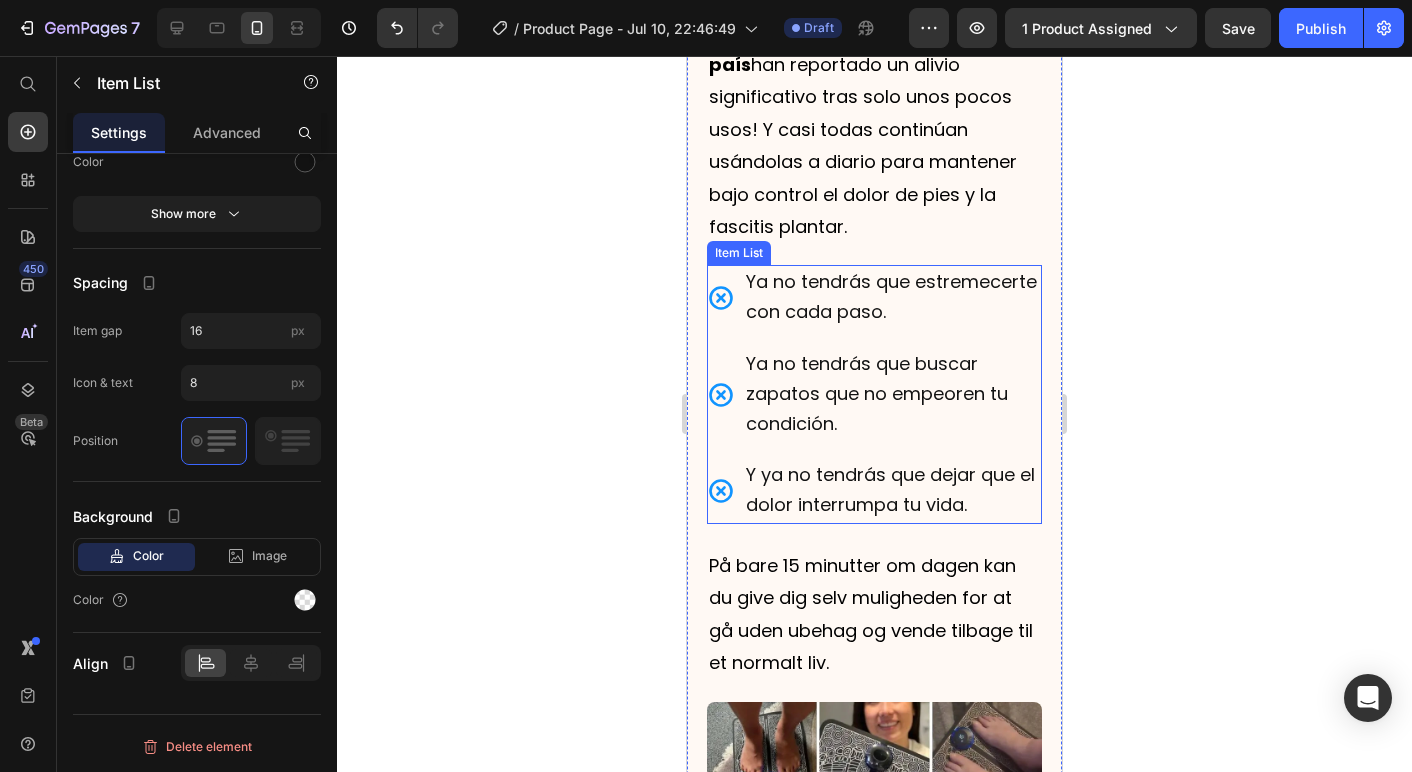 click 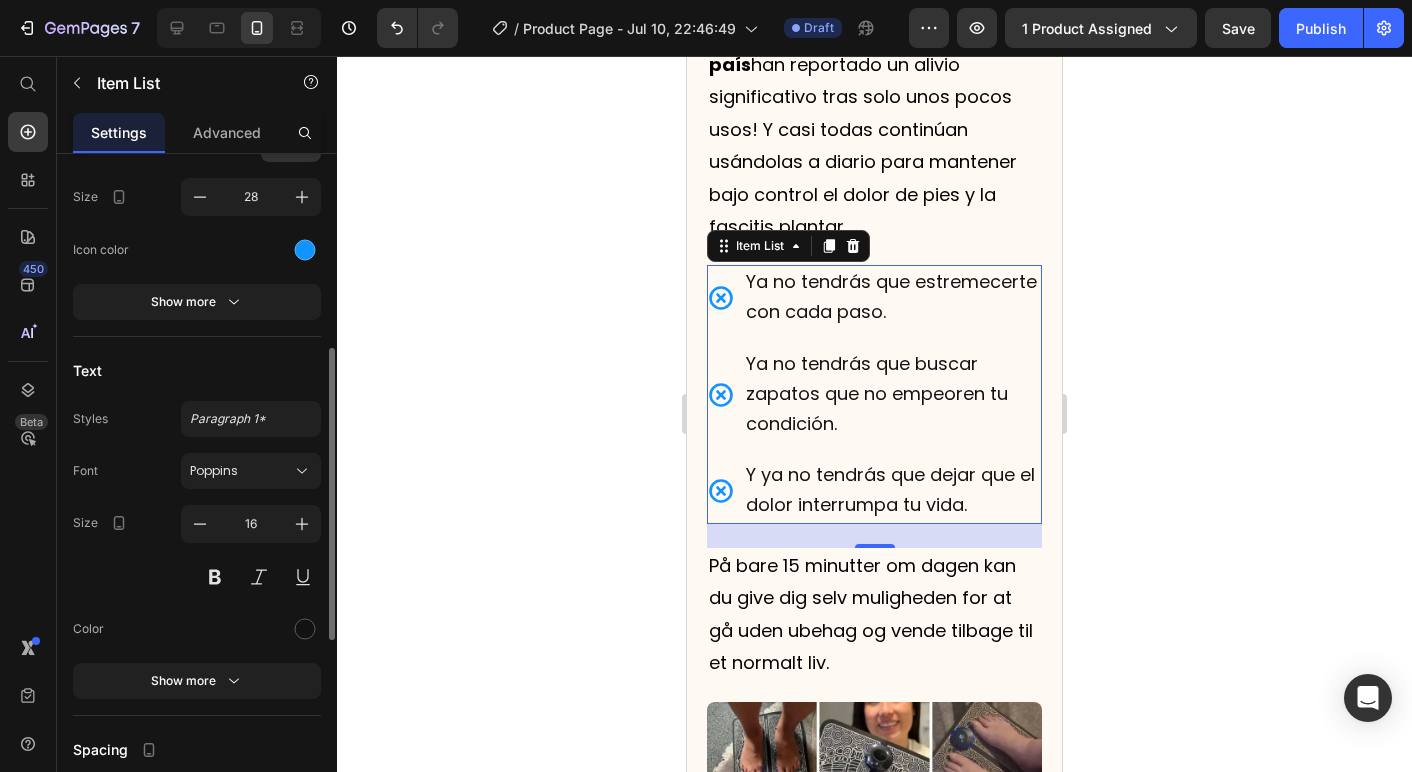 scroll, scrollTop: 413, scrollLeft: 0, axis: vertical 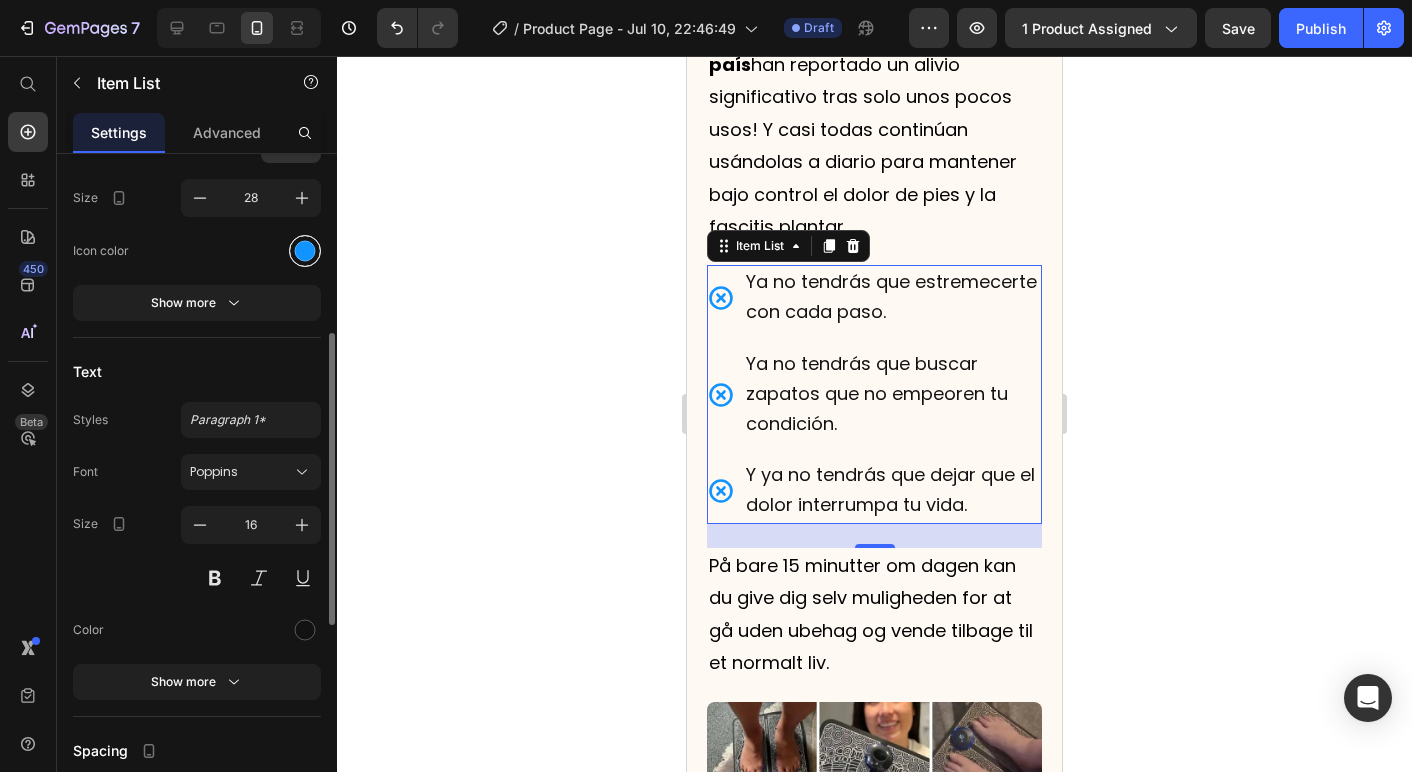 click at bounding box center (305, 250) 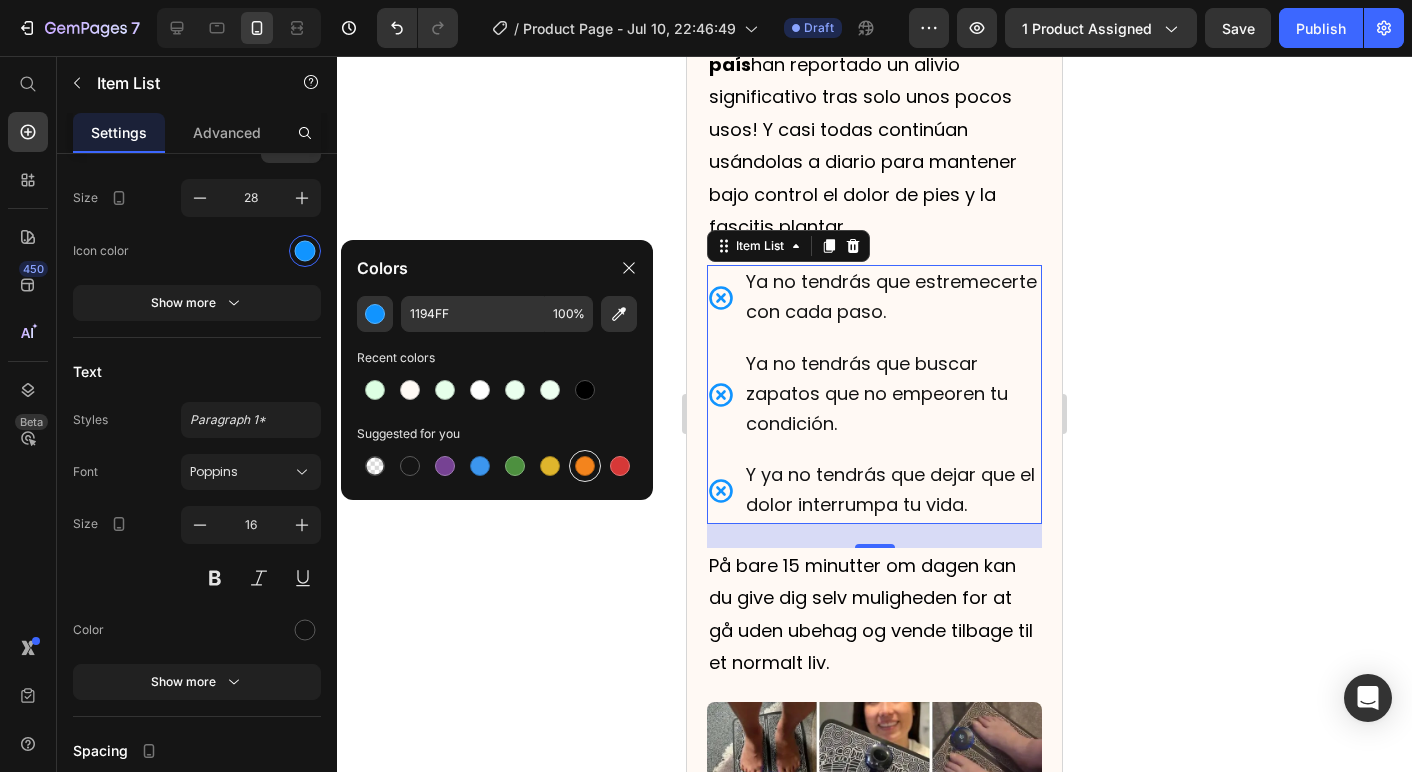 click at bounding box center [585, 466] 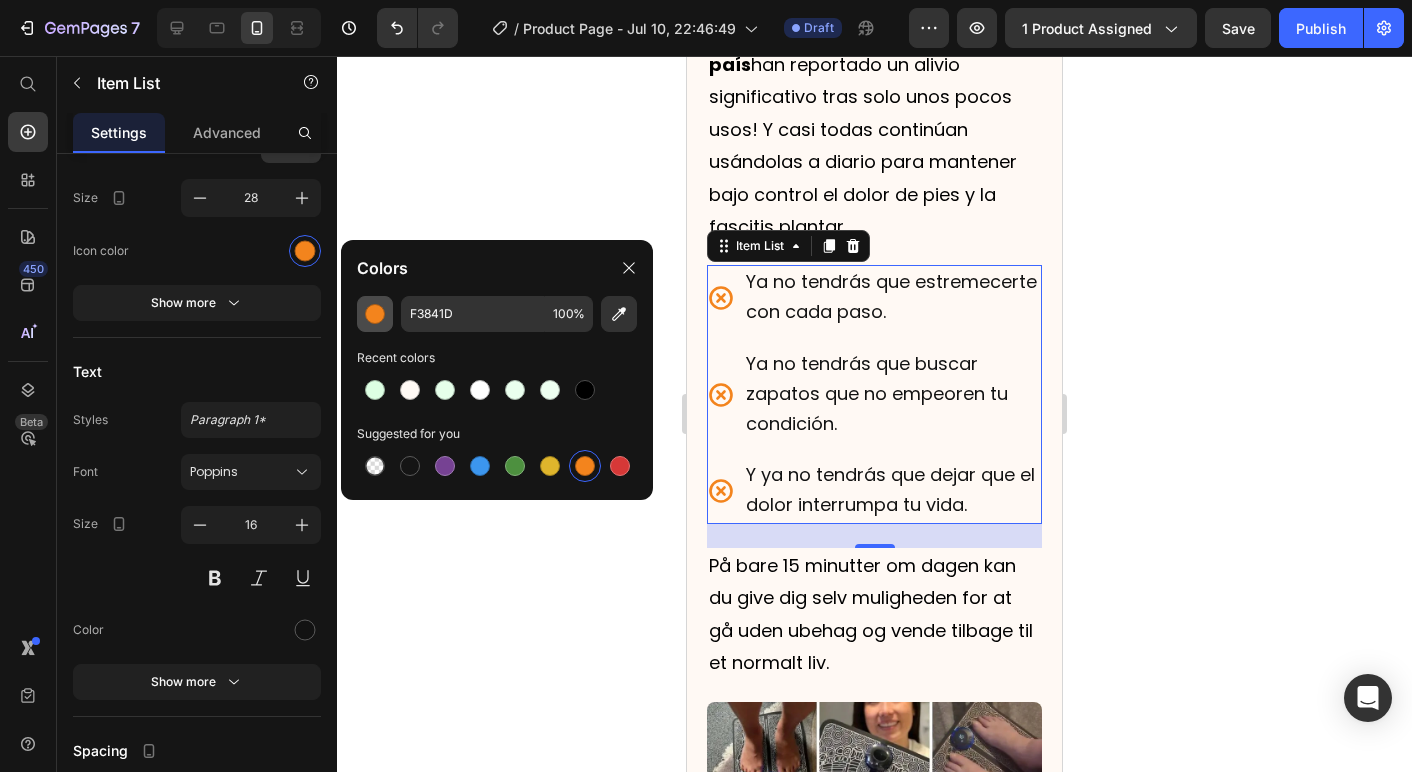 click at bounding box center (375, 314) 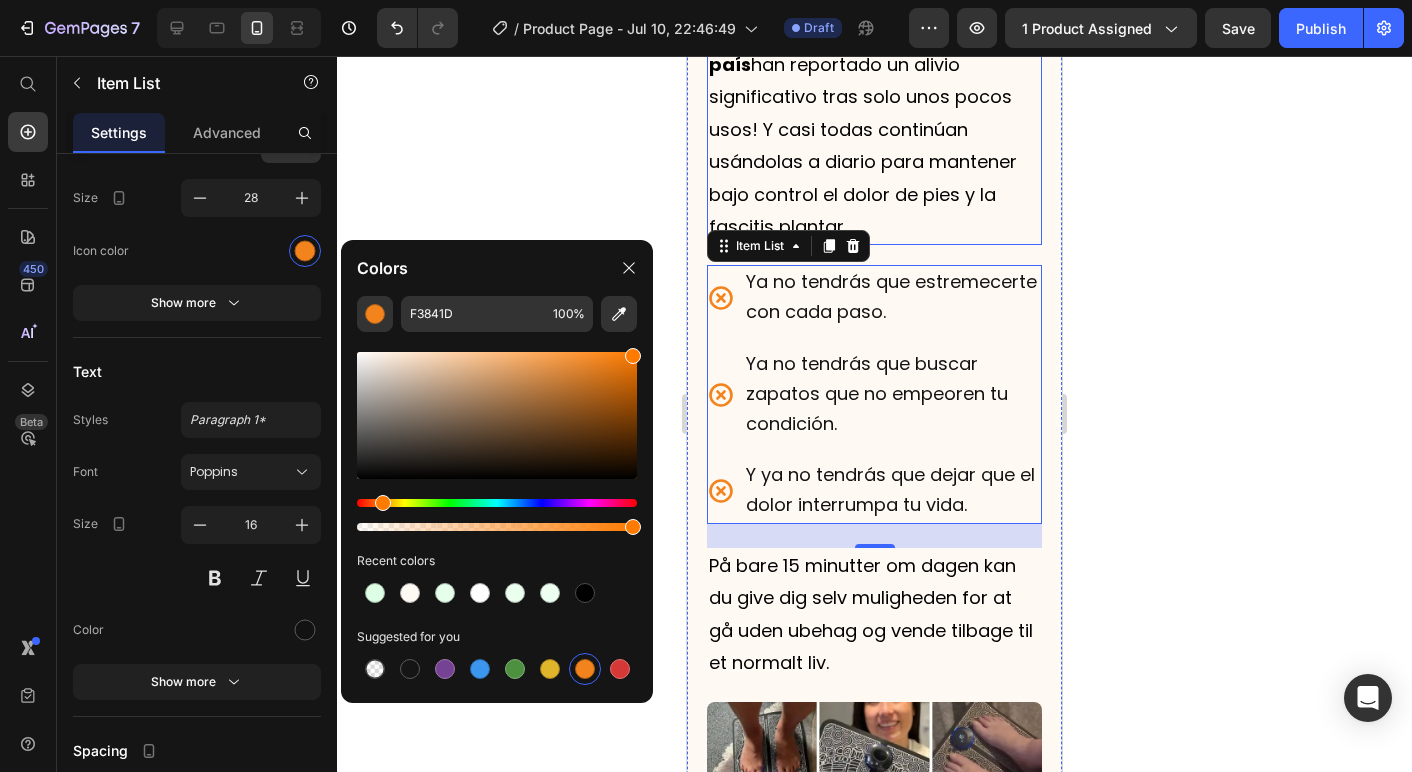 drag, startPoint x: 1292, startPoint y: 424, endPoint x: 731, endPoint y: 241, distance: 590.0932 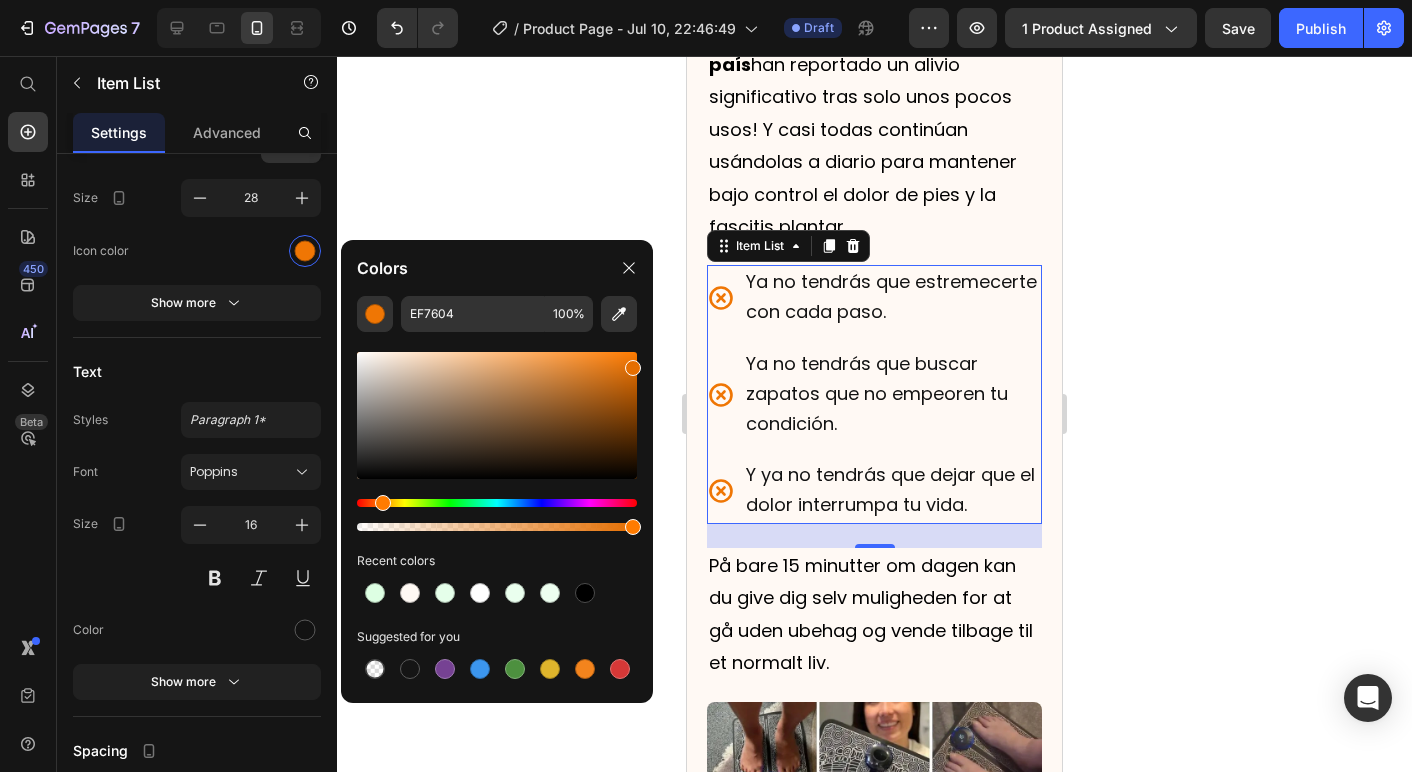 drag, startPoint x: 633, startPoint y: 359, endPoint x: 662, endPoint y: 363, distance: 29.274563 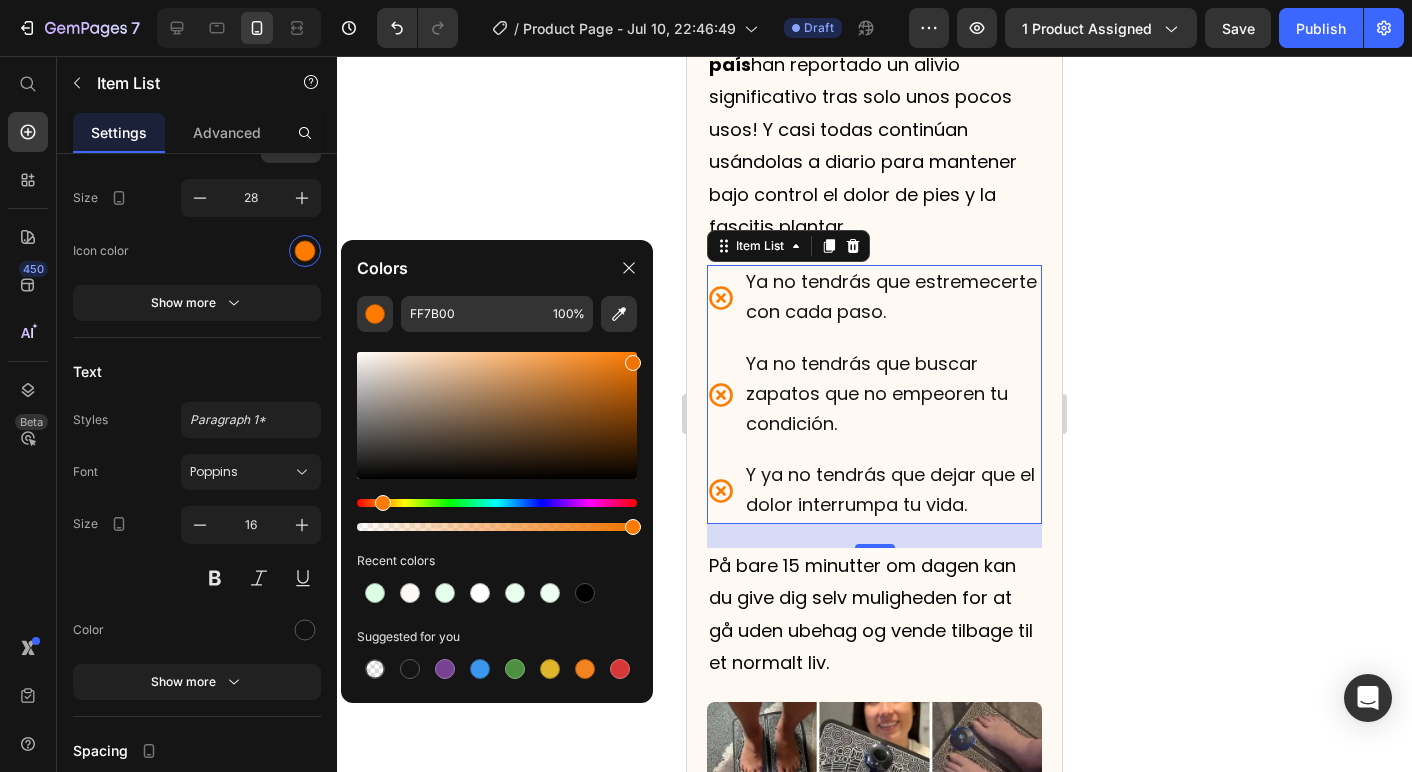 drag, startPoint x: 634, startPoint y: 375, endPoint x: 672, endPoint y: 359, distance: 41.231056 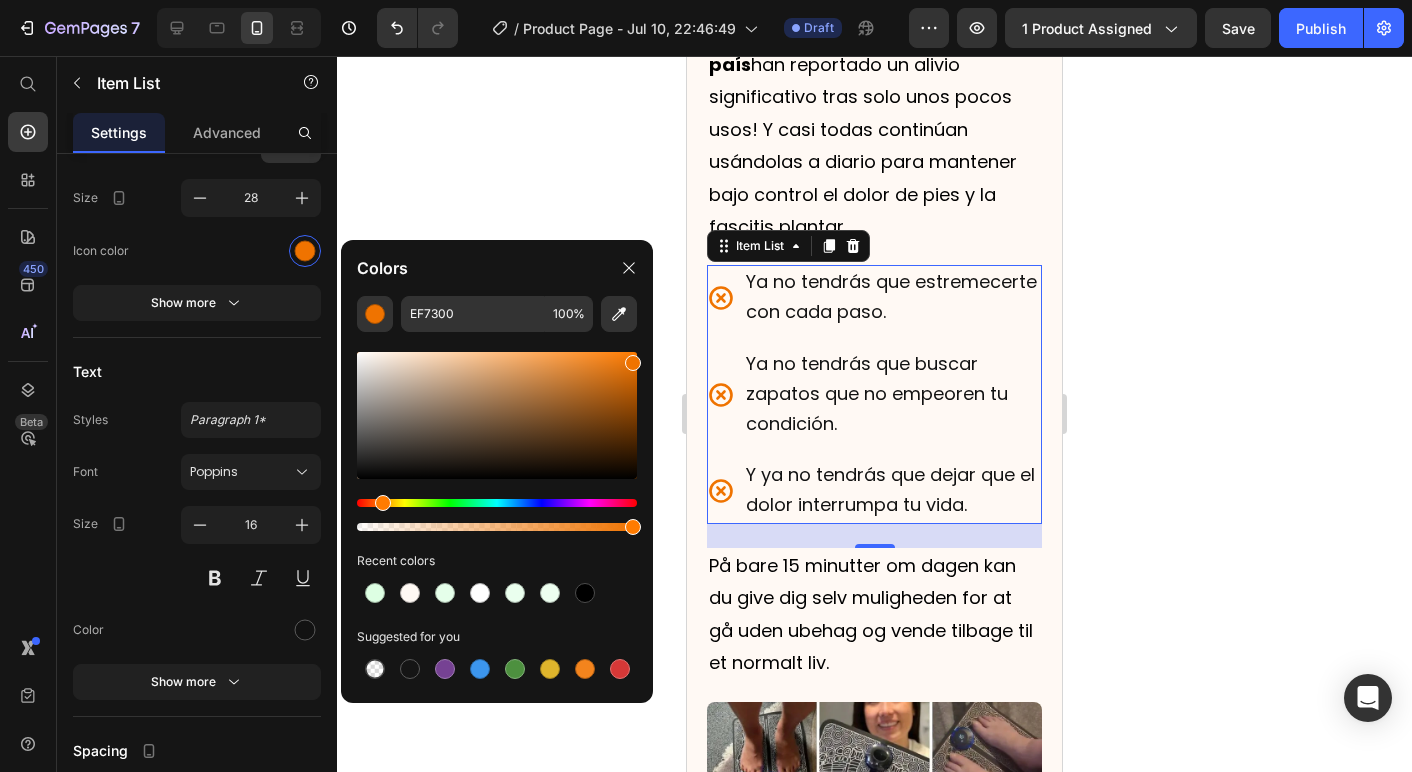 click 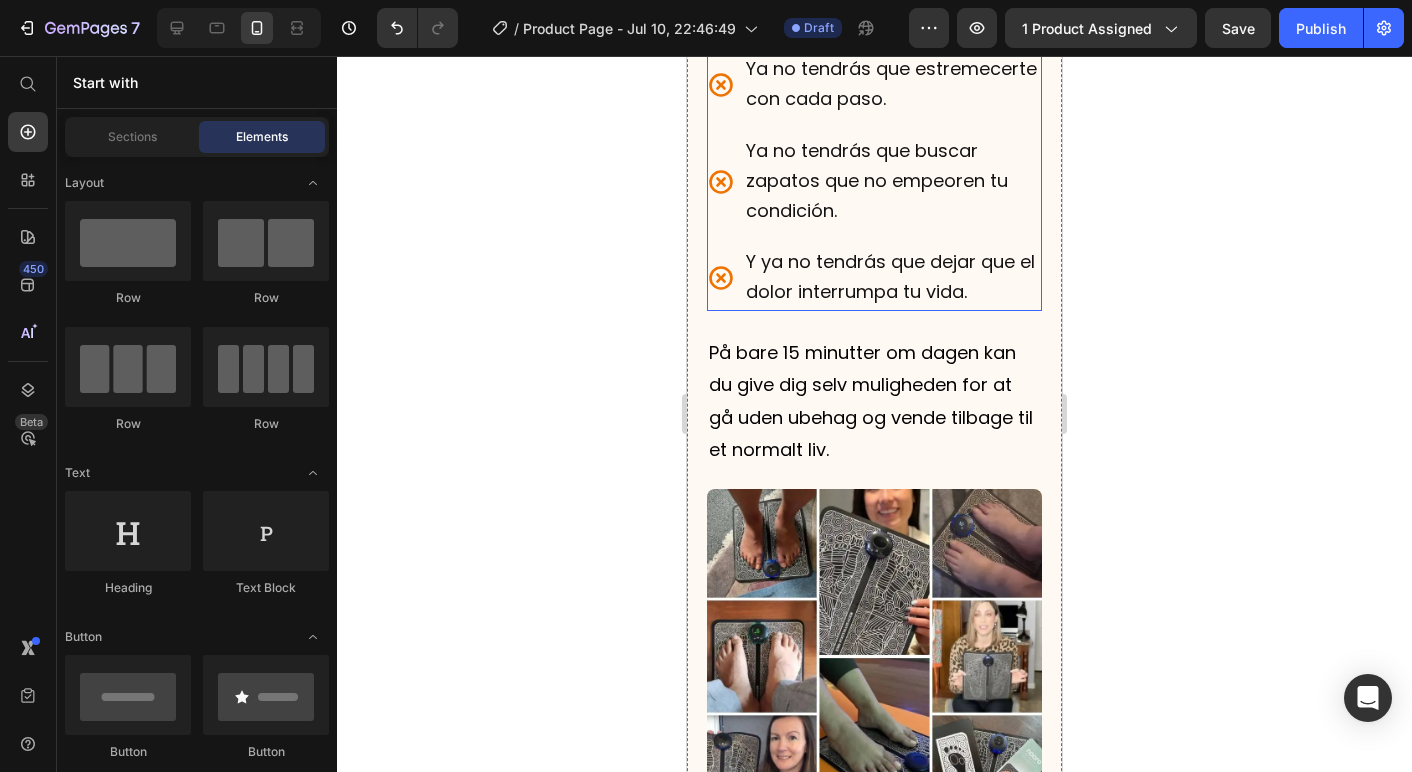 scroll, scrollTop: 4180, scrollLeft: 0, axis: vertical 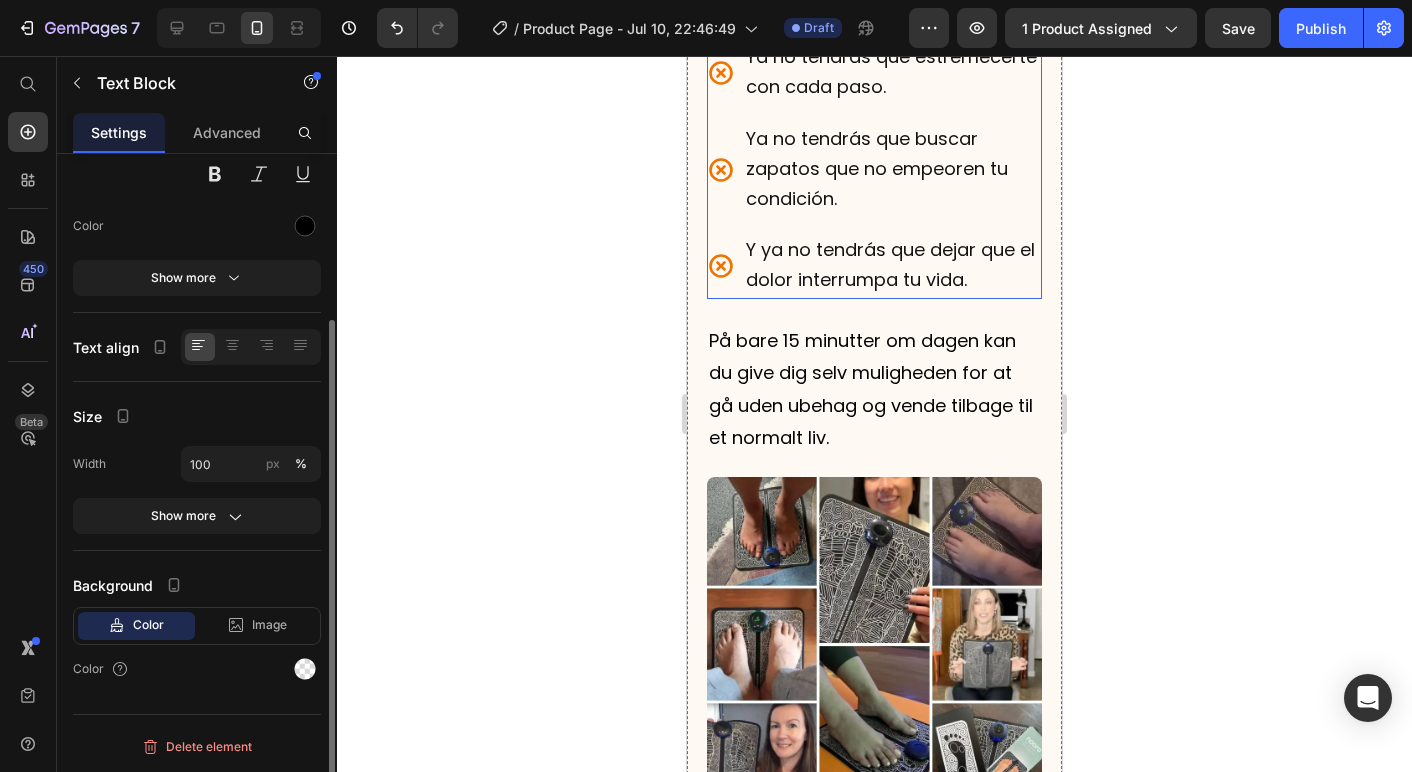click on "På bare 15 minutter om dagen kan du give dig selv muligheden for at gå uden ubehag og vende tilbage til et normalt liv." at bounding box center [874, 390] 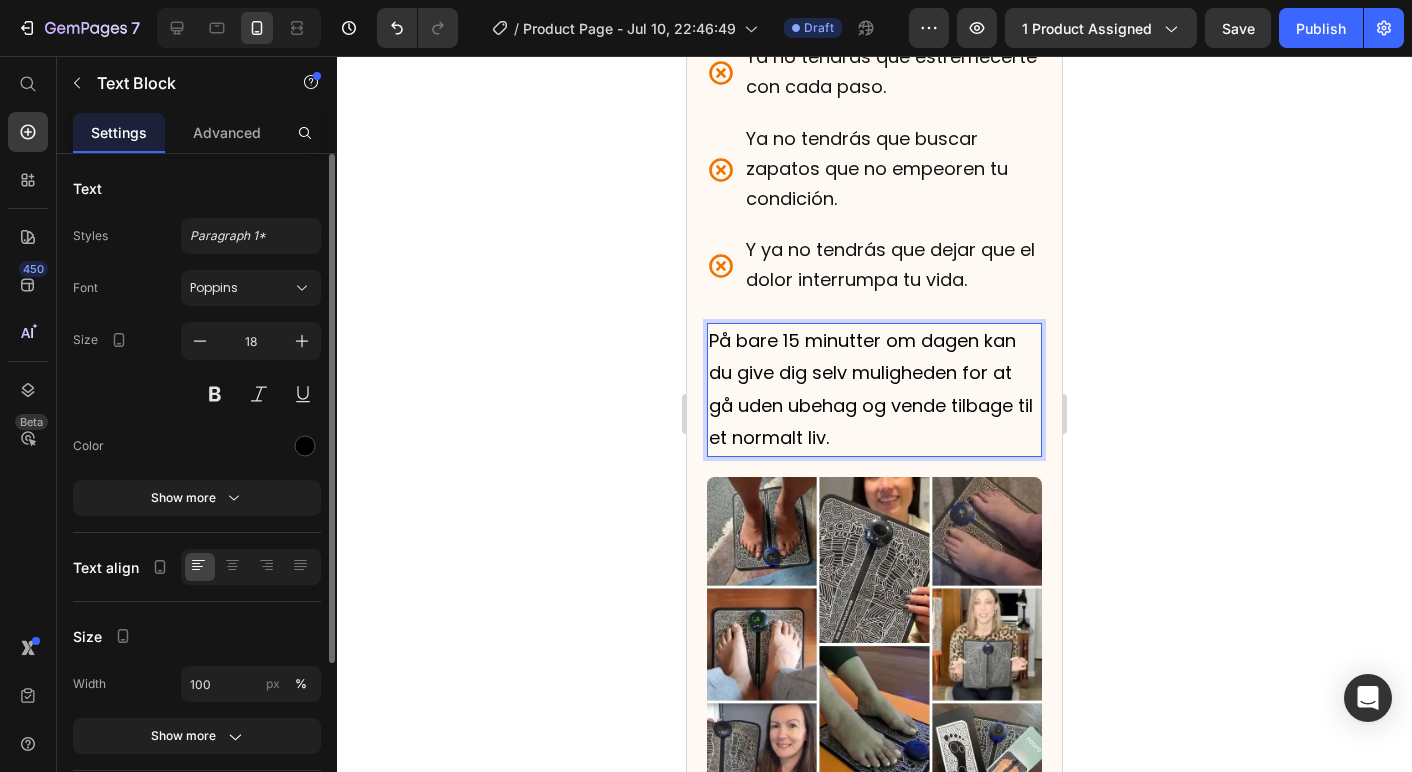 click on "På bare 15 minutter om dagen kan du give dig selv muligheden for at gå uden ubehag og vende tilbage til et normalt liv." at bounding box center [874, 390] 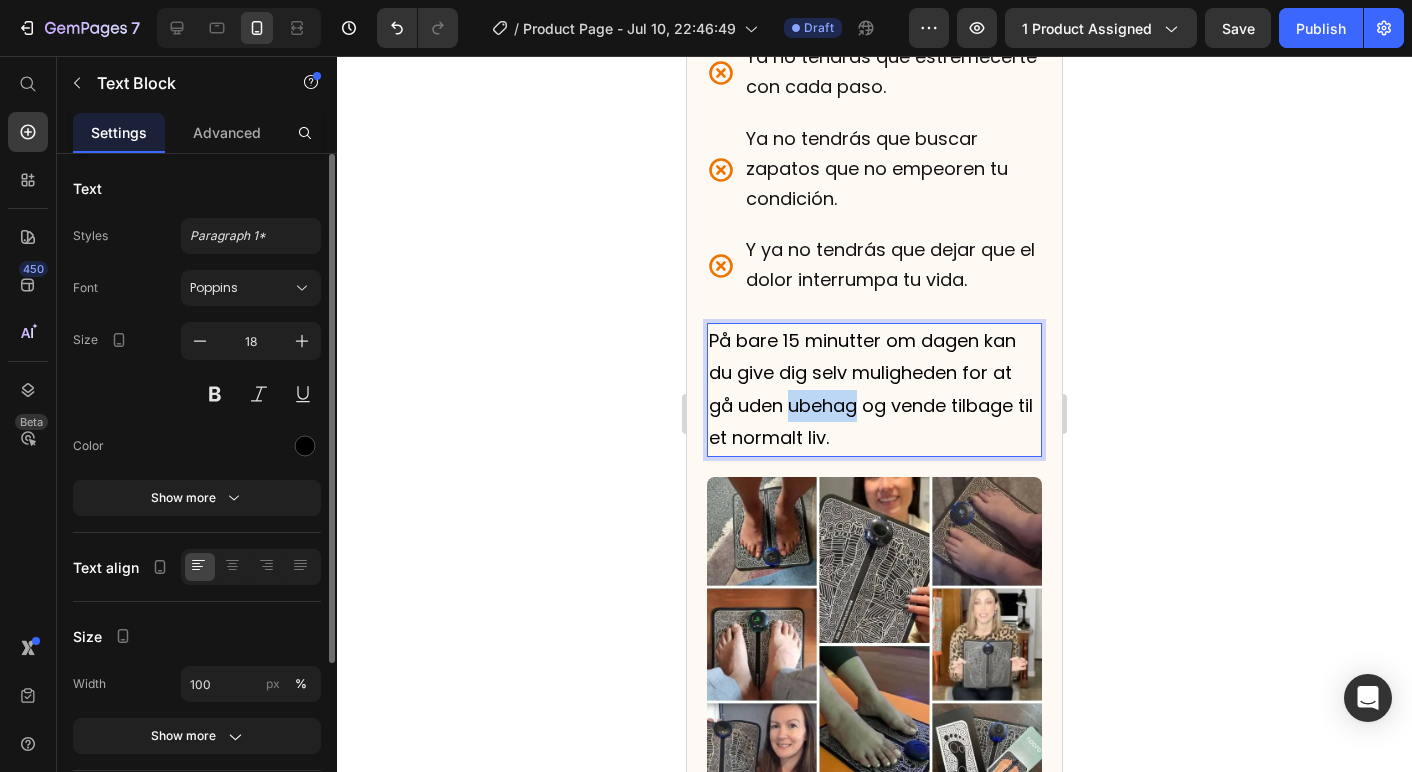 click on "På bare 15 minutter om dagen kan du give dig selv muligheden for at gå uden ubehag og vende tilbage til et normalt liv." at bounding box center [874, 390] 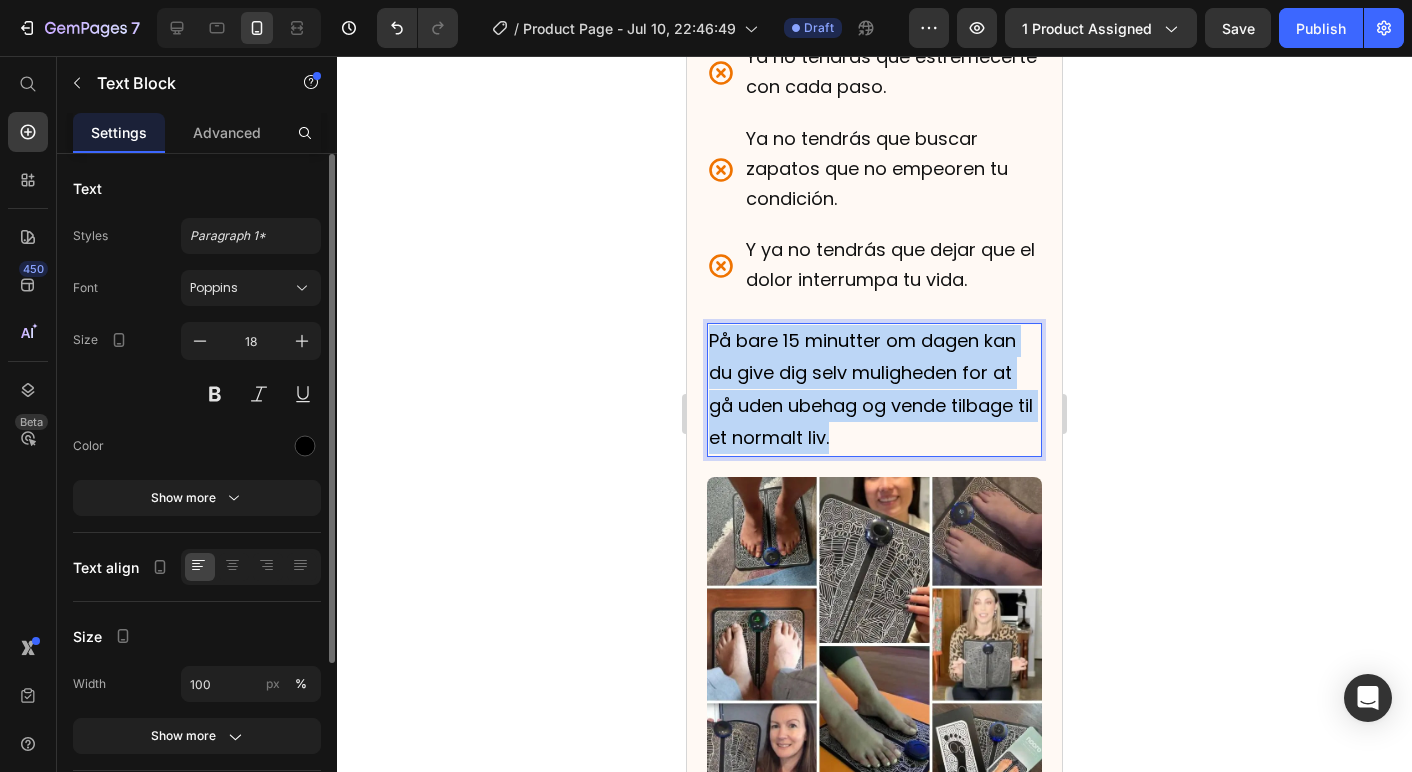 click on "På bare 15 minutter om dagen kan du give dig selv muligheden for at gå uden ubehag og vende tilbage til et normalt liv." at bounding box center [874, 390] 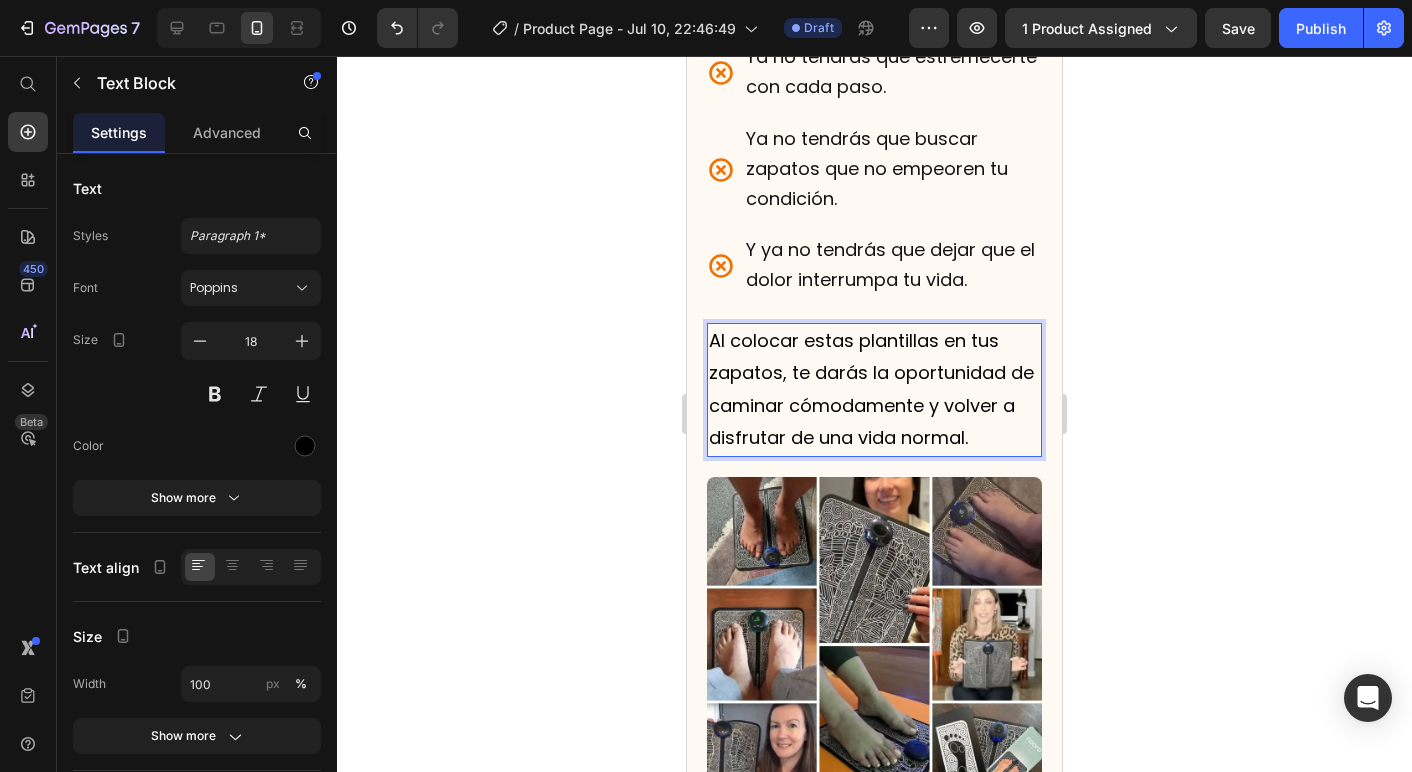click on "Al colocar estas plantillas en tus zapatos, te darás la oportunidad de caminar cómodamente y volver a disfrutar de una vida normal." at bounding box center (874, 390) 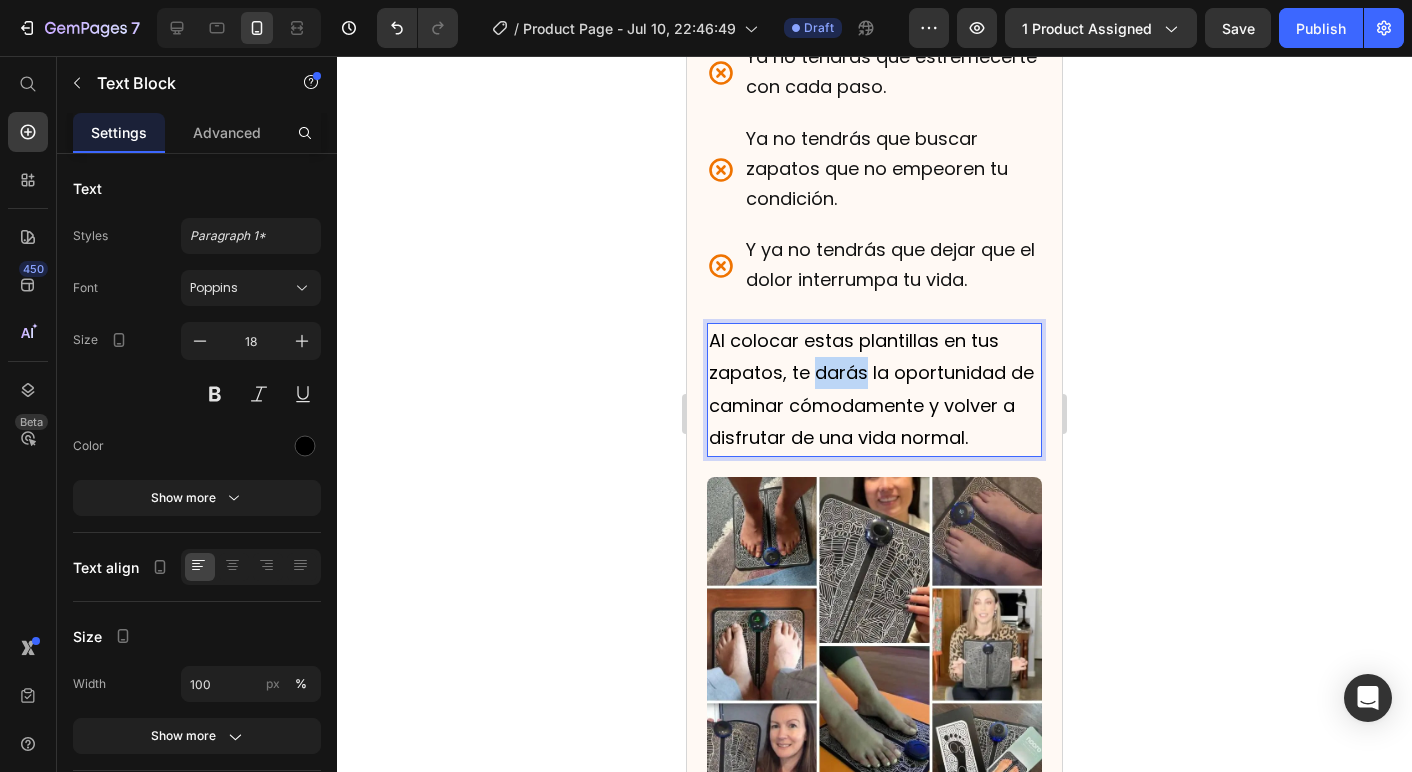 click on "Al colocar estas plantillas en tus zapatos, te darás la oportunidad de caminar cómodamente y volver a disfrutar de una vida normal." at bounding box center [874, 390] 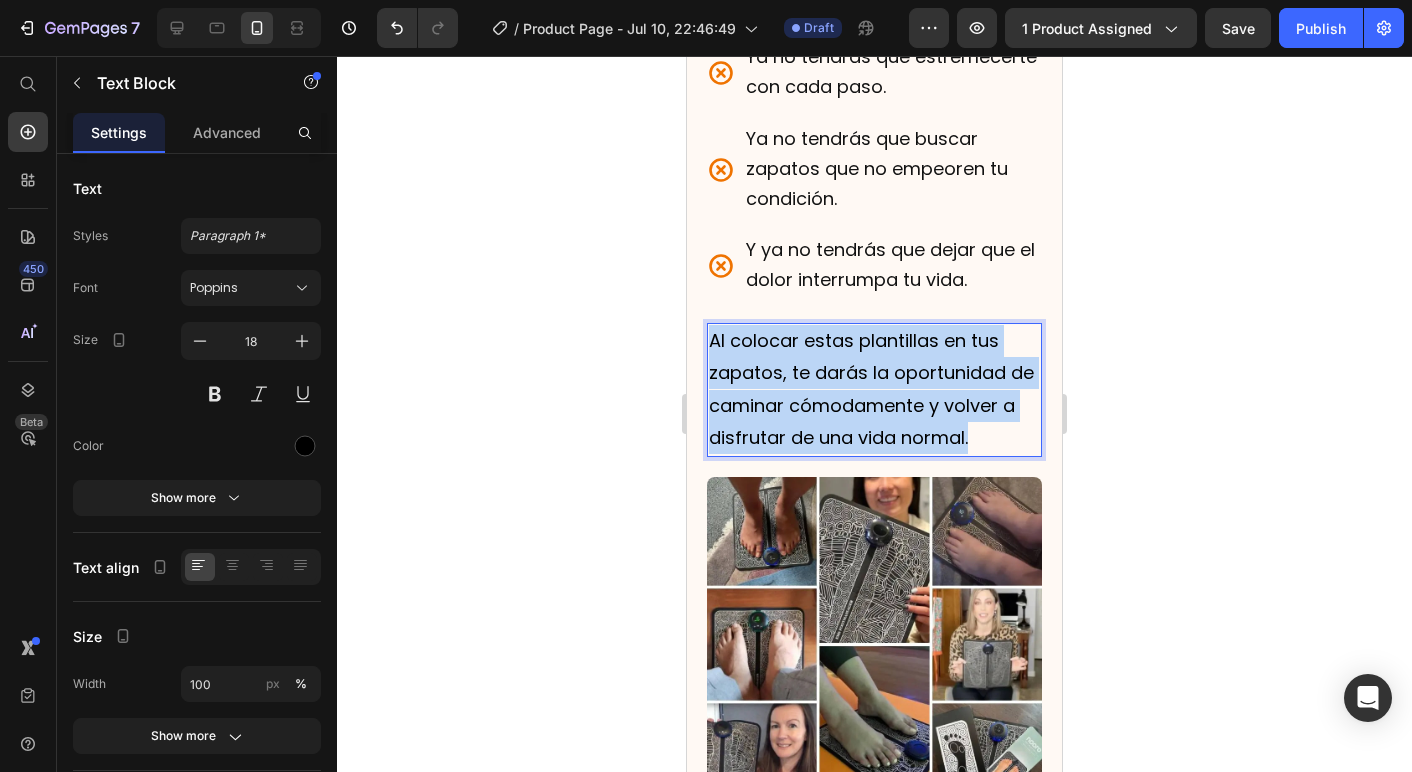 click on "Al colocar estas plantillas en tus zapatos, te darás la oportunidad de caminar cómodamente y volver a disfrutar de una vida normal." at bounding box center (874, 390) 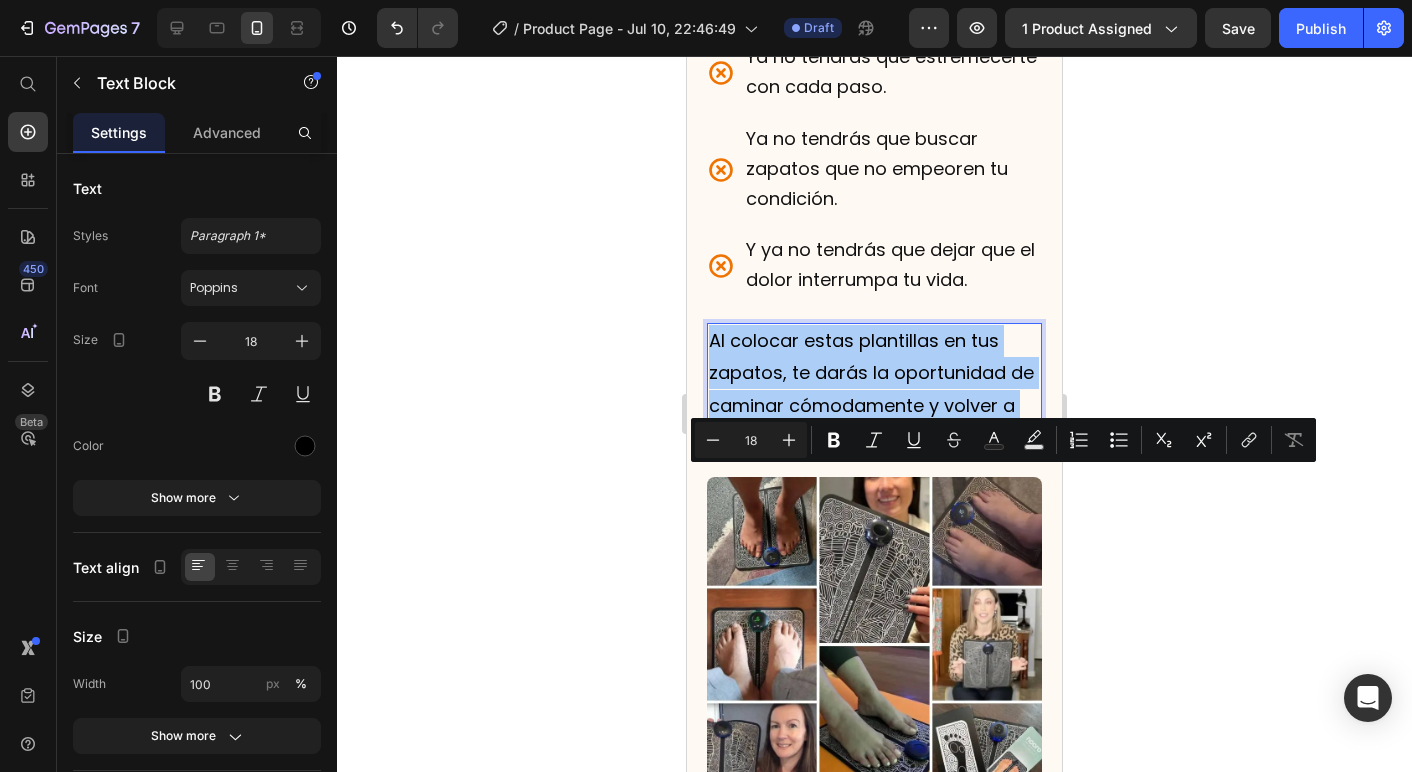 click 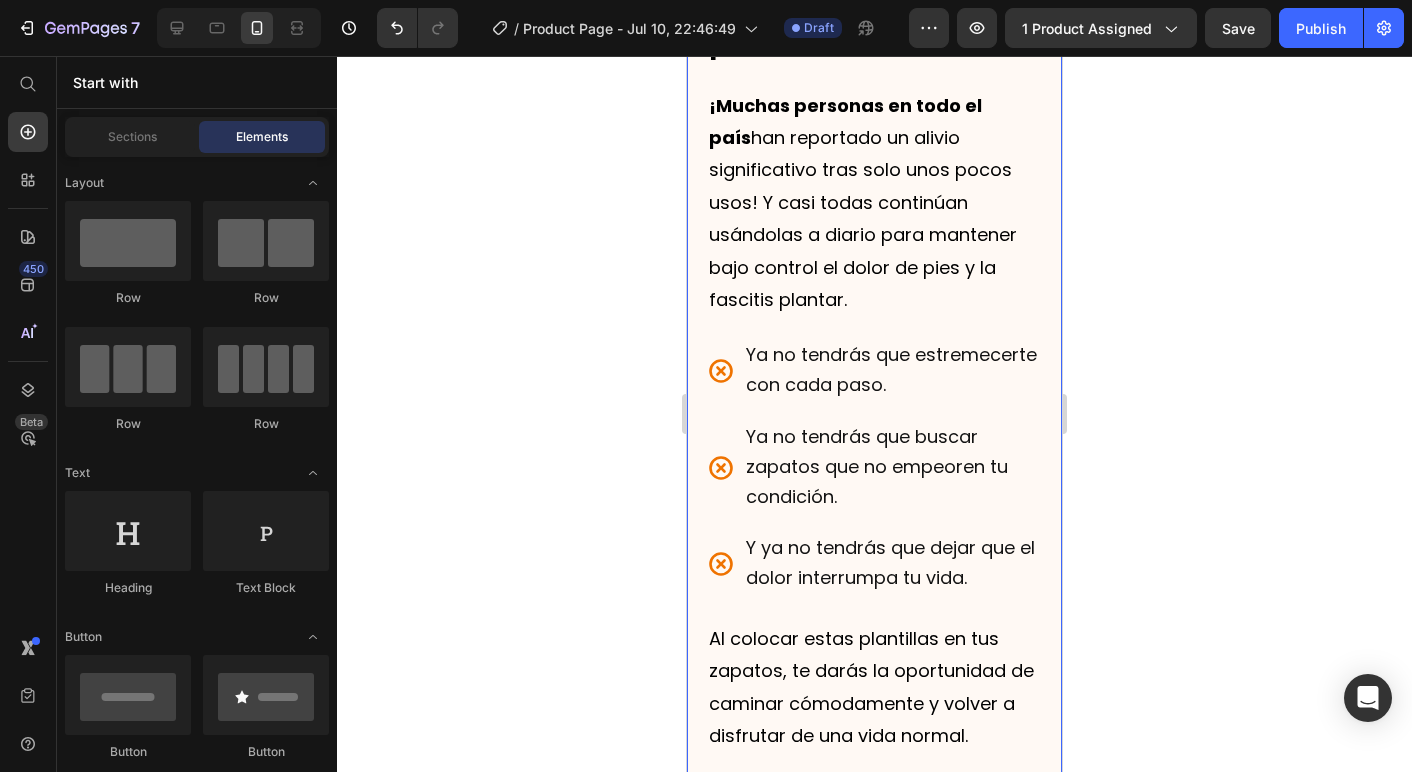 scroll, scrollTop: 3881, scrollLeft: 0, axis: vertical 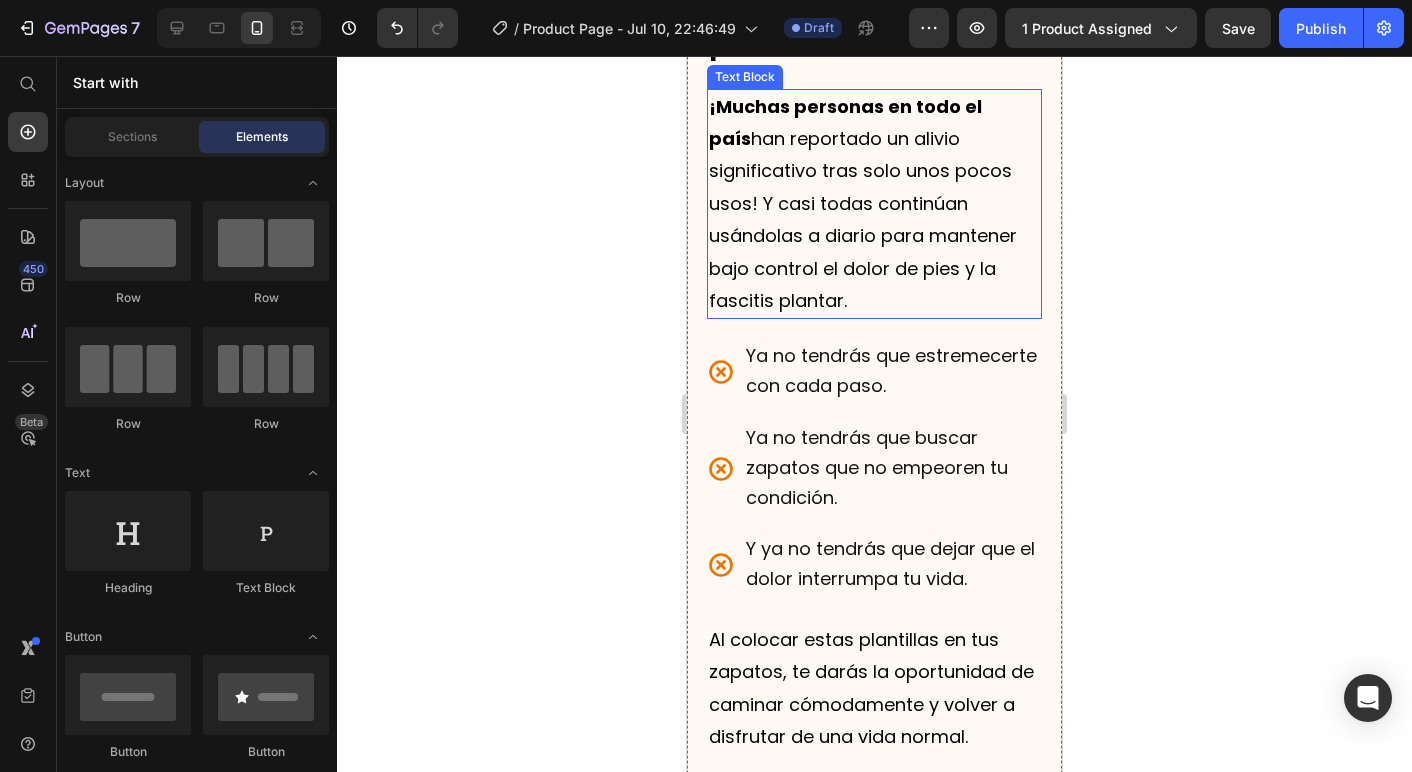 click on "¡Muchas personas en todo el país han reportado un alivio significativo tras solo unos pocos usos! Y casi todas continúan usándolas a diario para mantener bajo control el dolor de pies y la fascitis plantar." at bounding box center [874, 204] 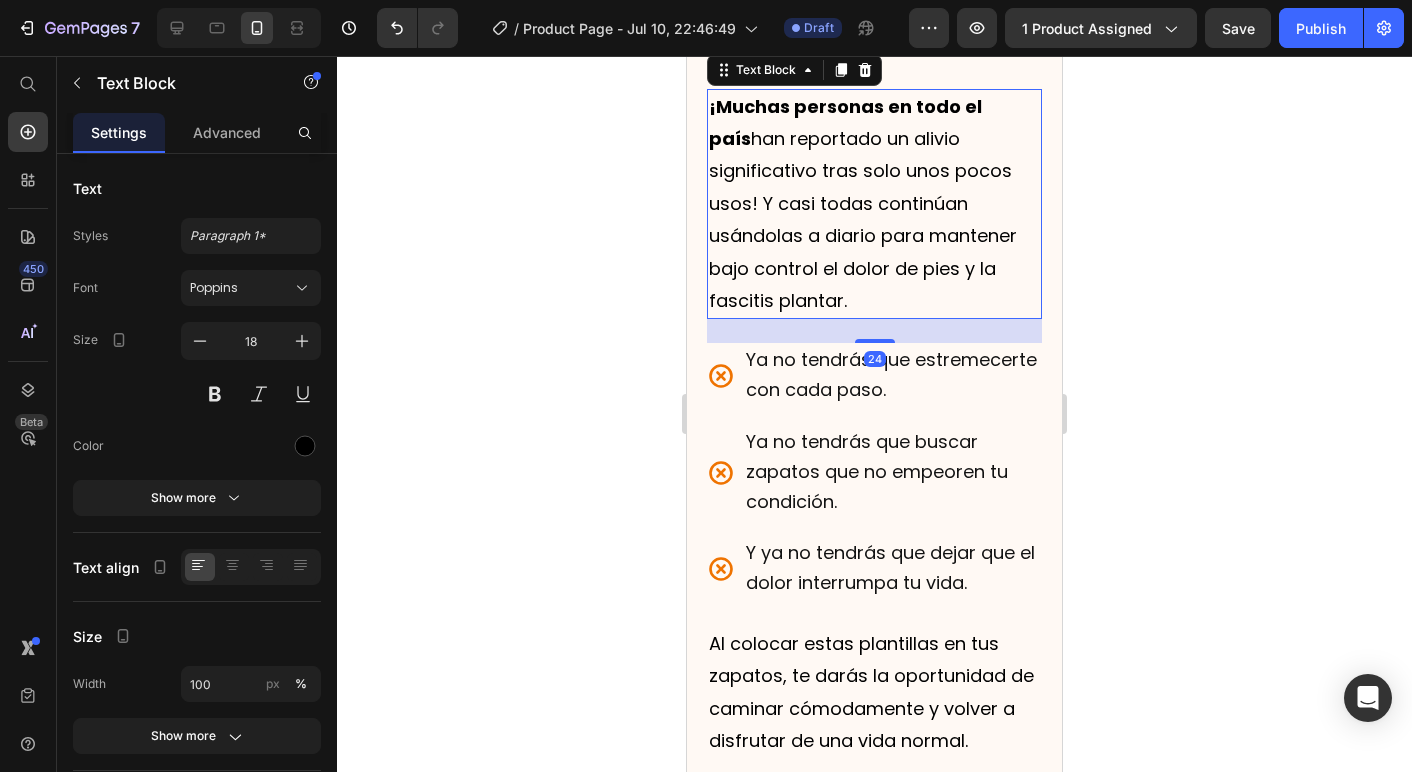 click at bounding box center [875, 341] 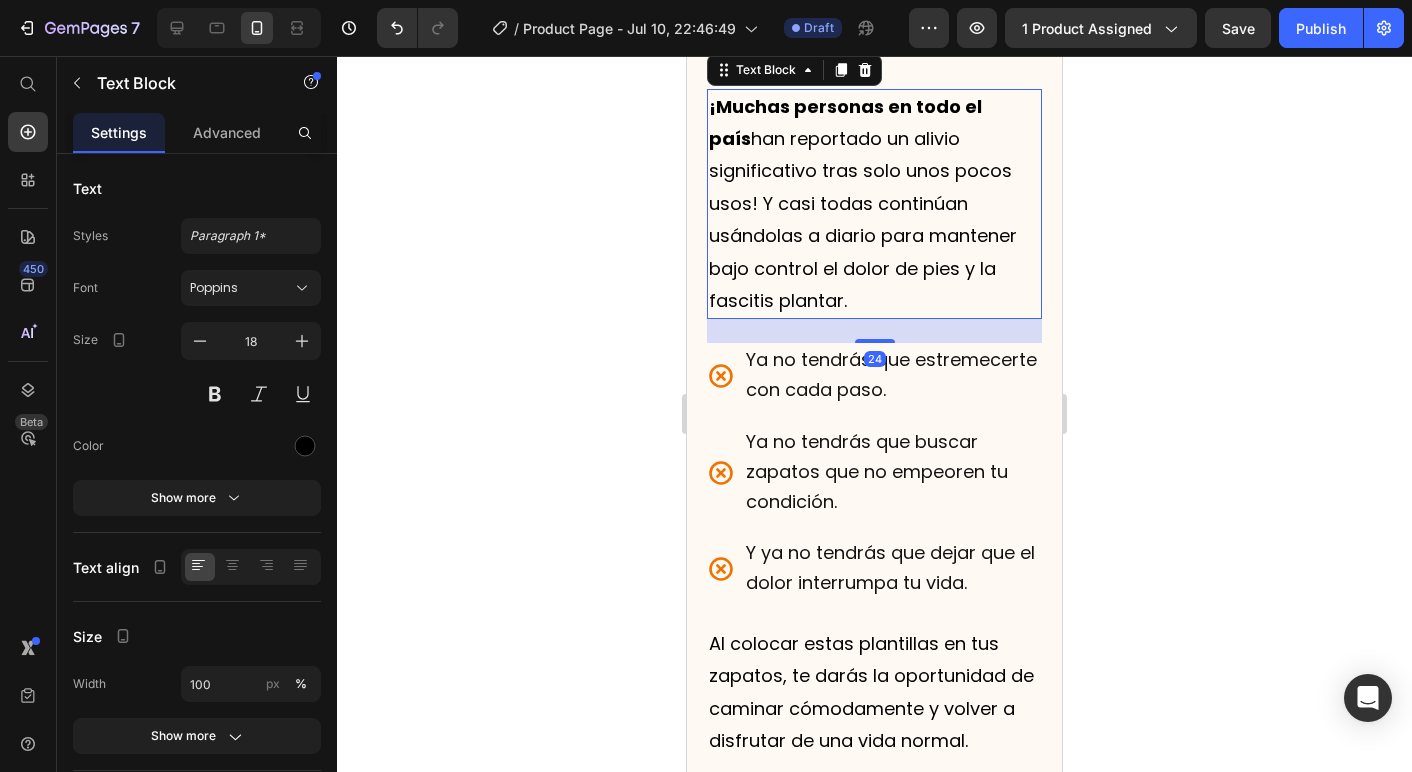 click 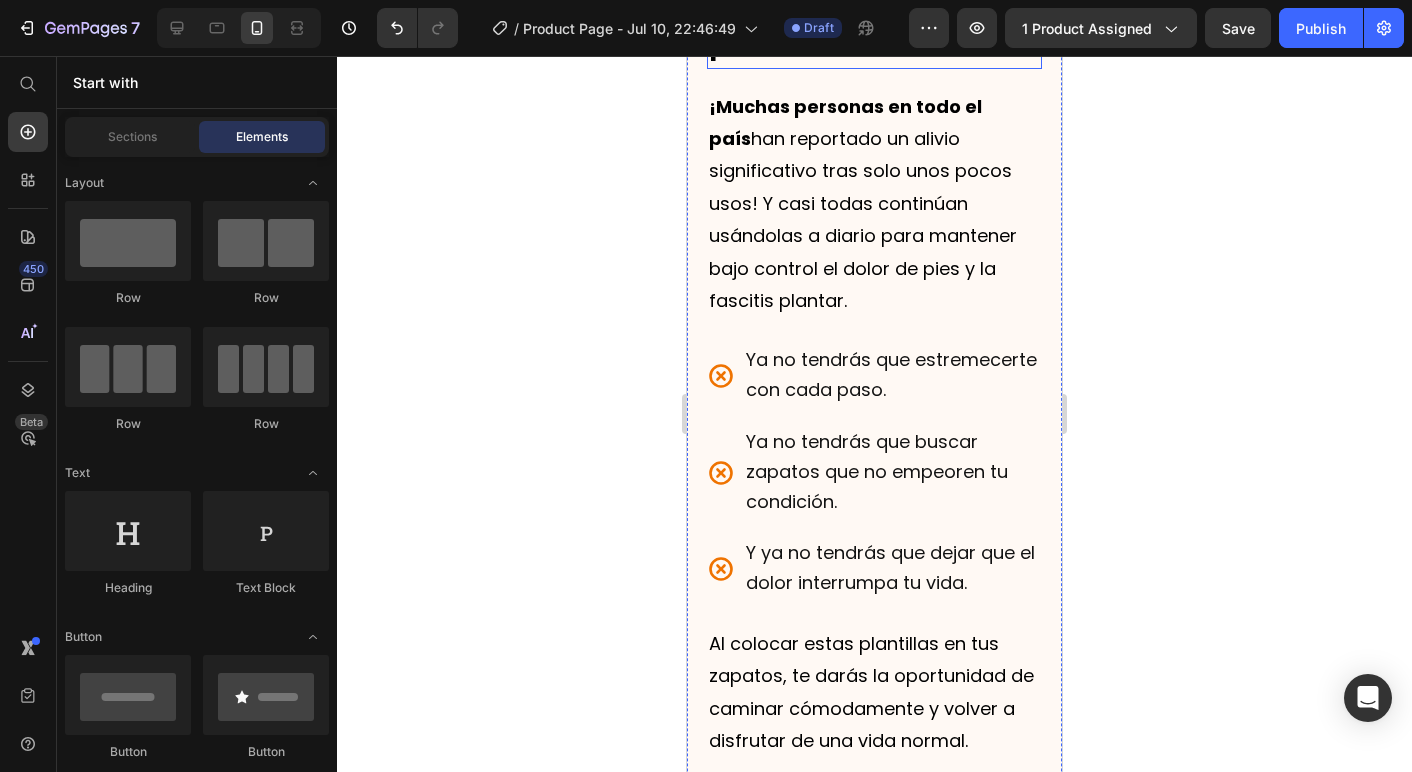 click on "Personas de toda [PAIS] están usando las plantillas Reguva 3 en 1 para aliviar el dolor en los pies y la fascitis plantar." at bounding box center [874, -55] 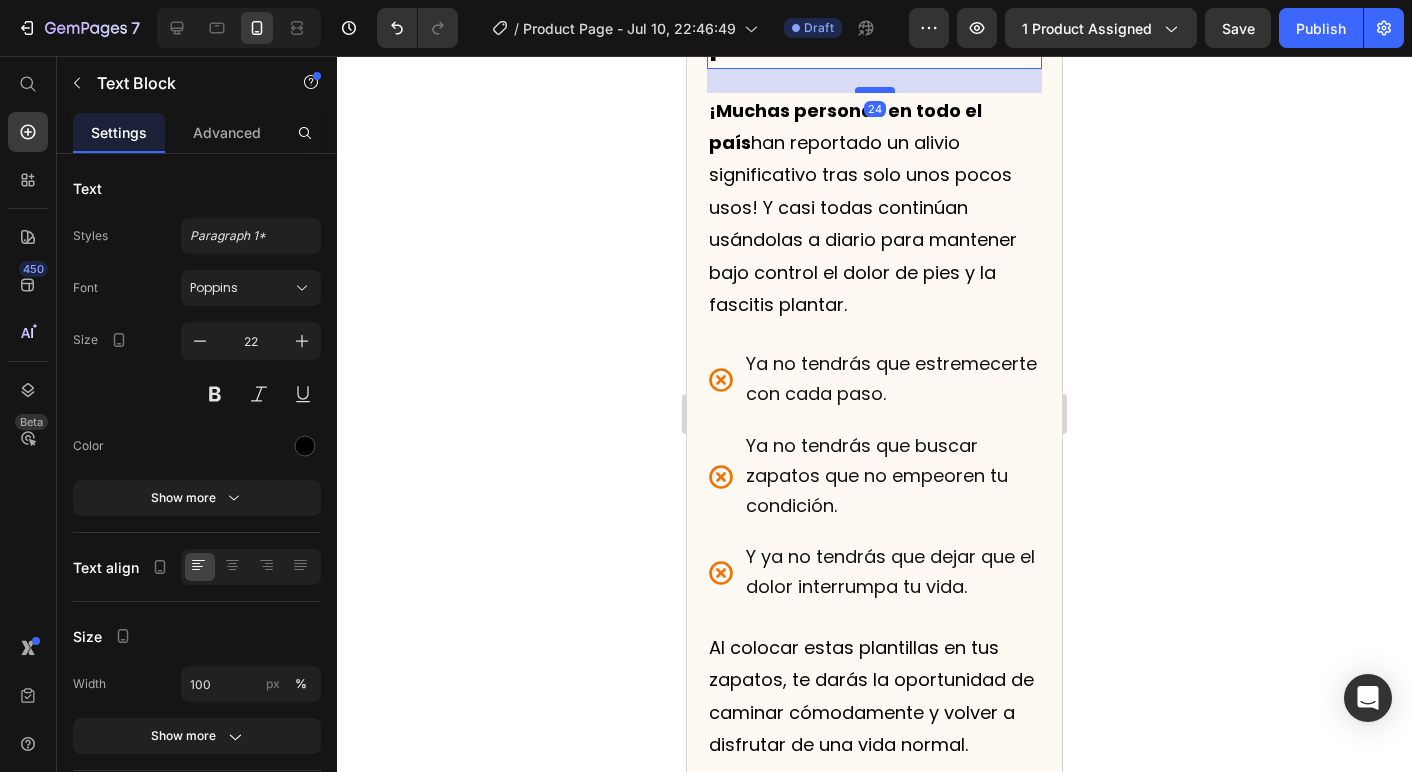 click at bounding box center [875, 90] 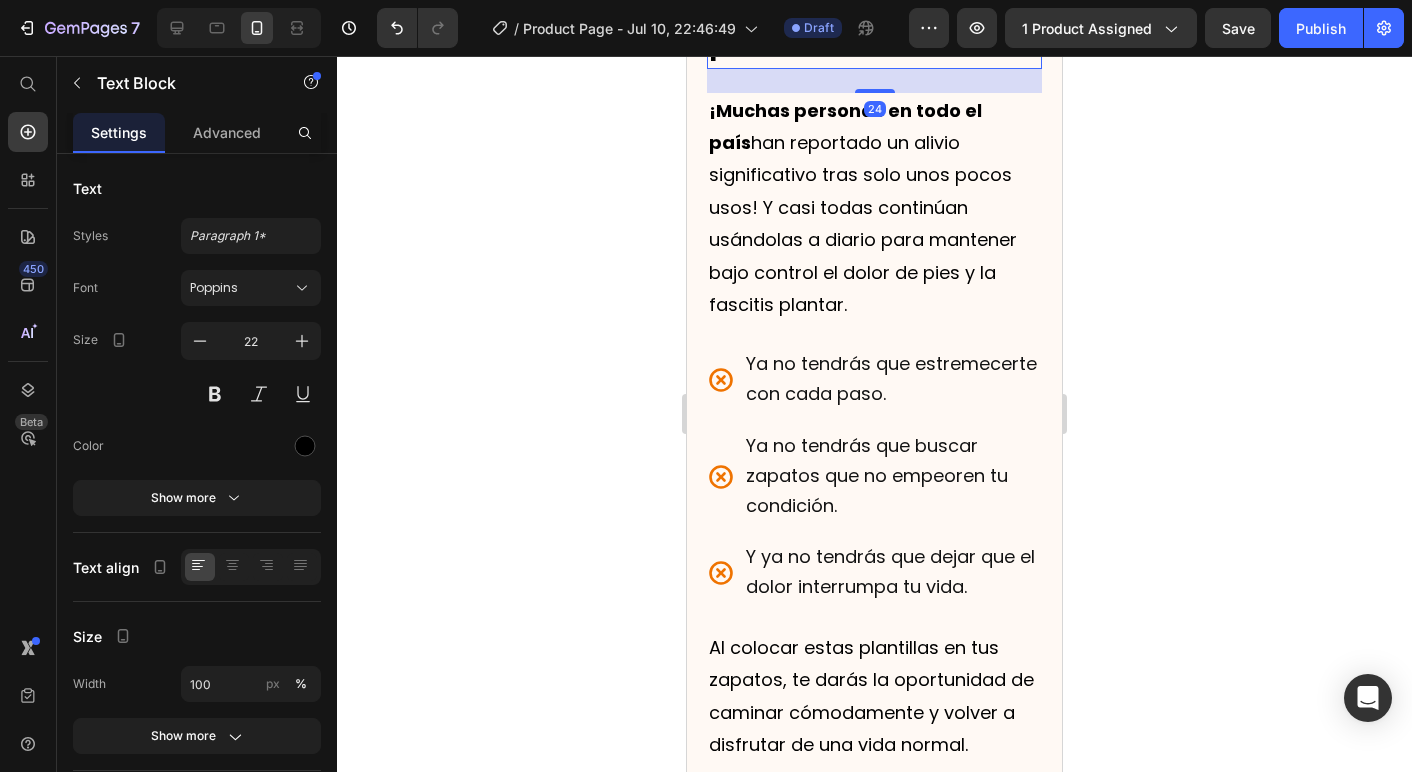 click 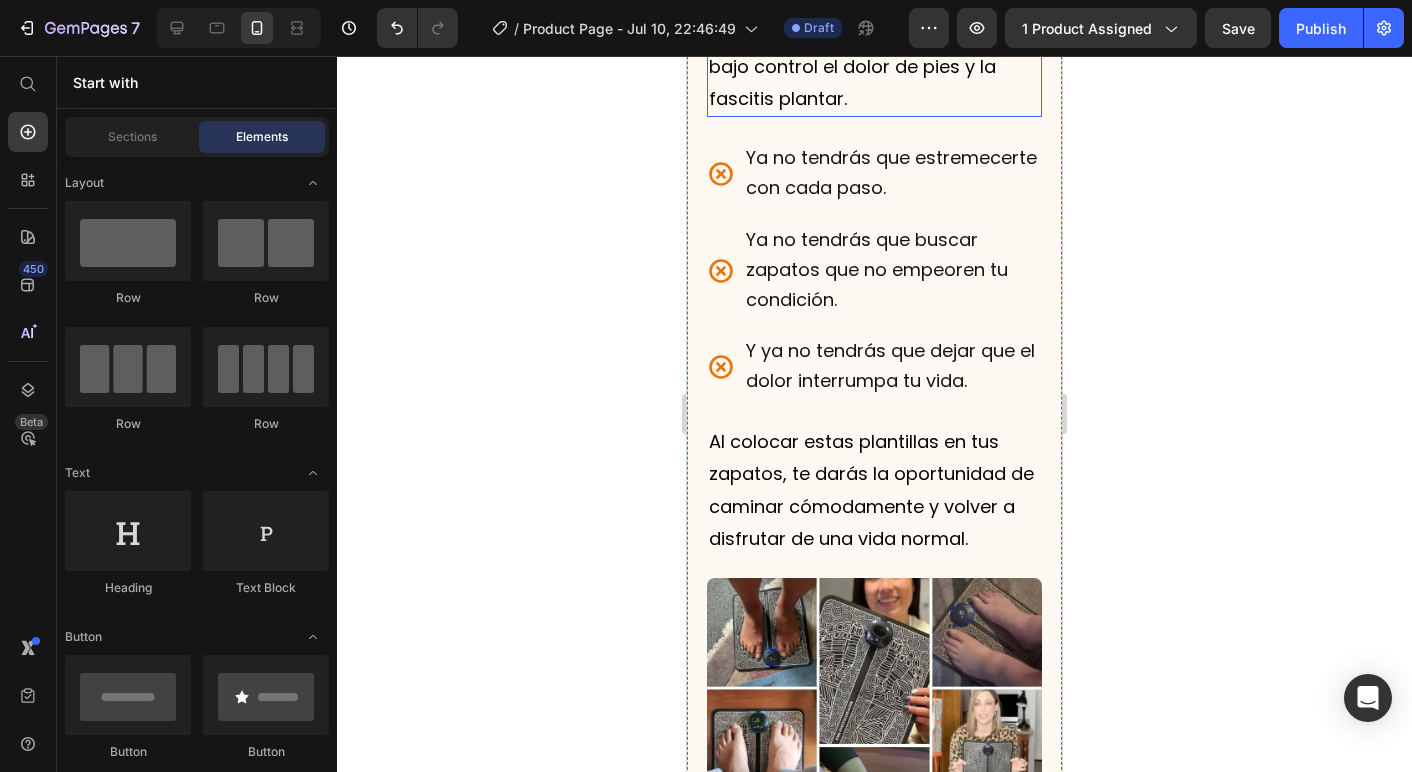 scroll, scrollTop: 4131, scrollLeft: 0, axis: vertical 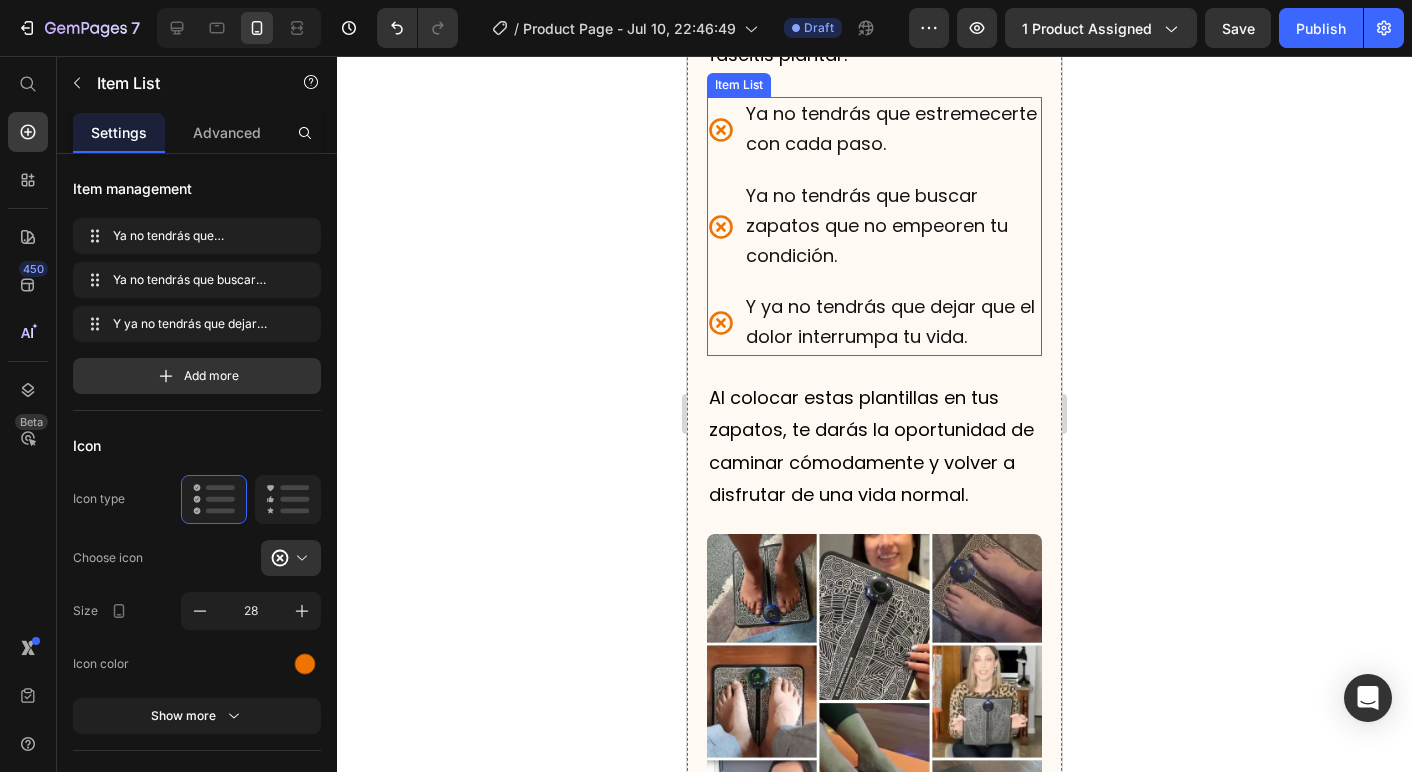 click on "Y ya no tendrás que dejar que el dolor interrumpa tu vida." at bounding box center (892, 323) 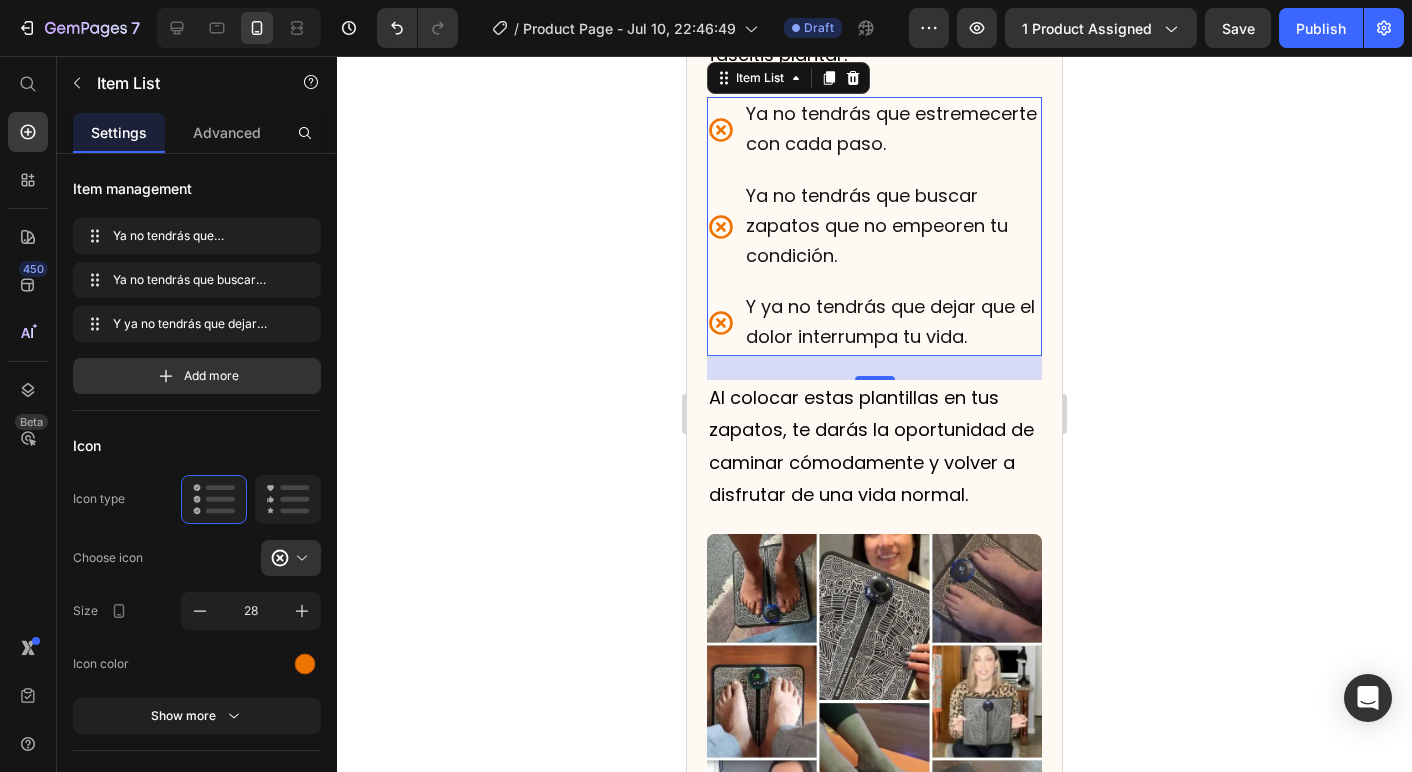 click 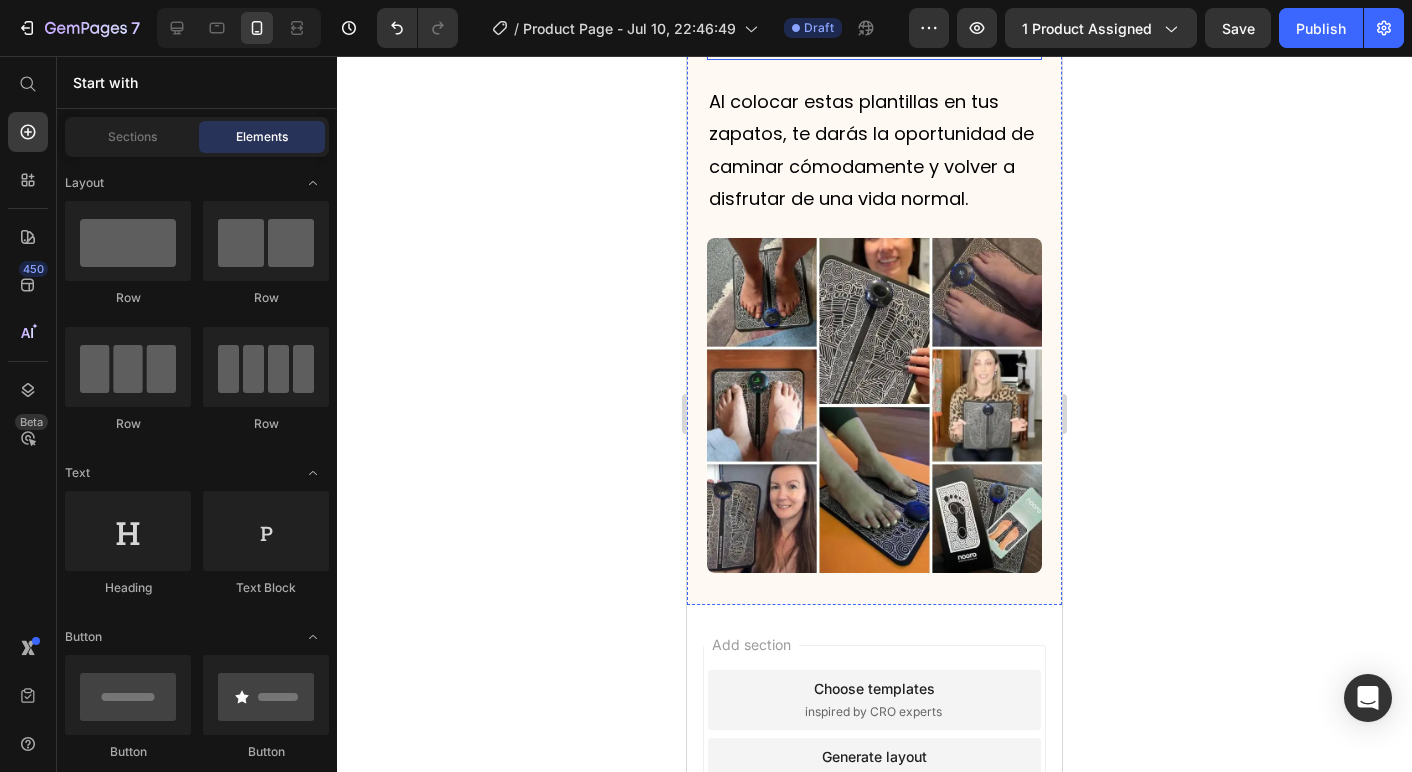 scroll, scrollTop: 4605, scrollLeft: 0, axis: vertical 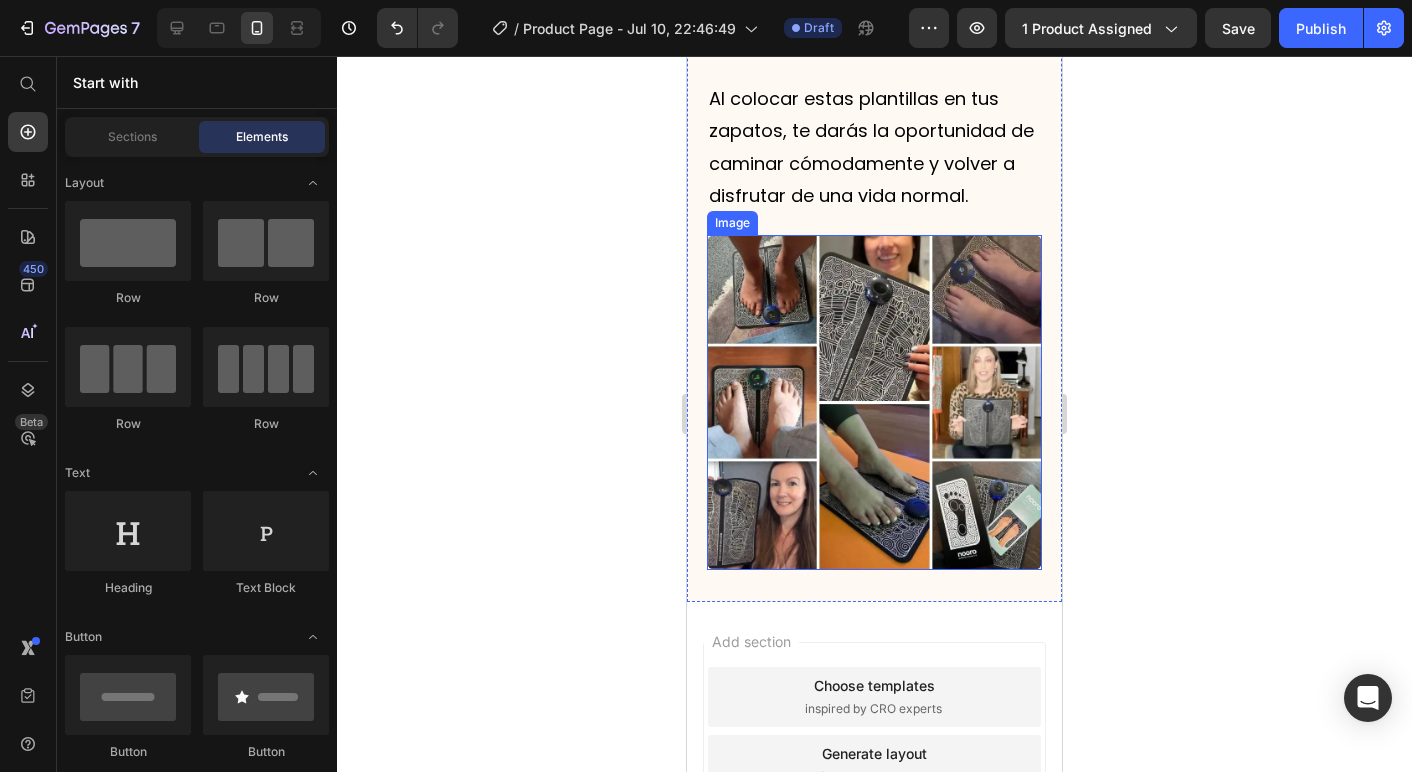 click at bounding box center [874, 402] 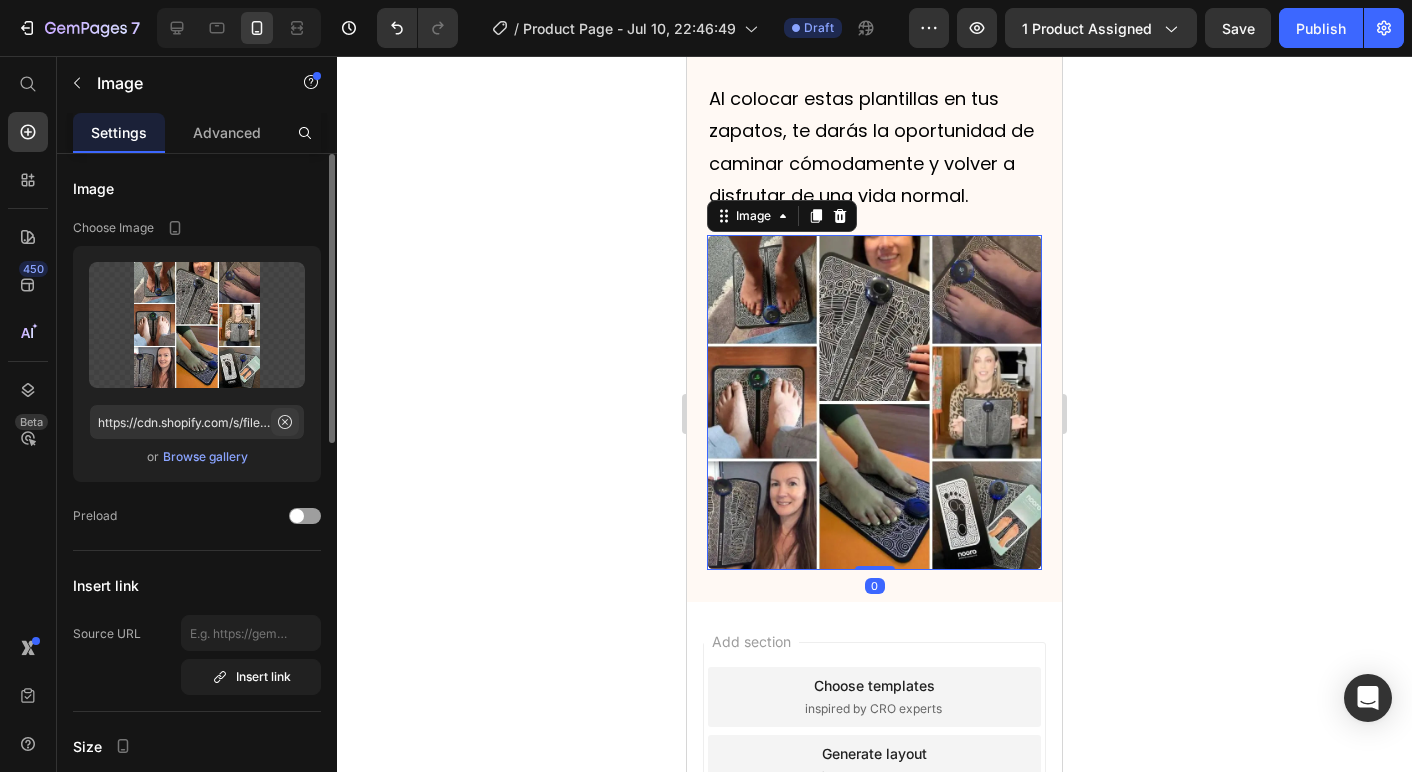click 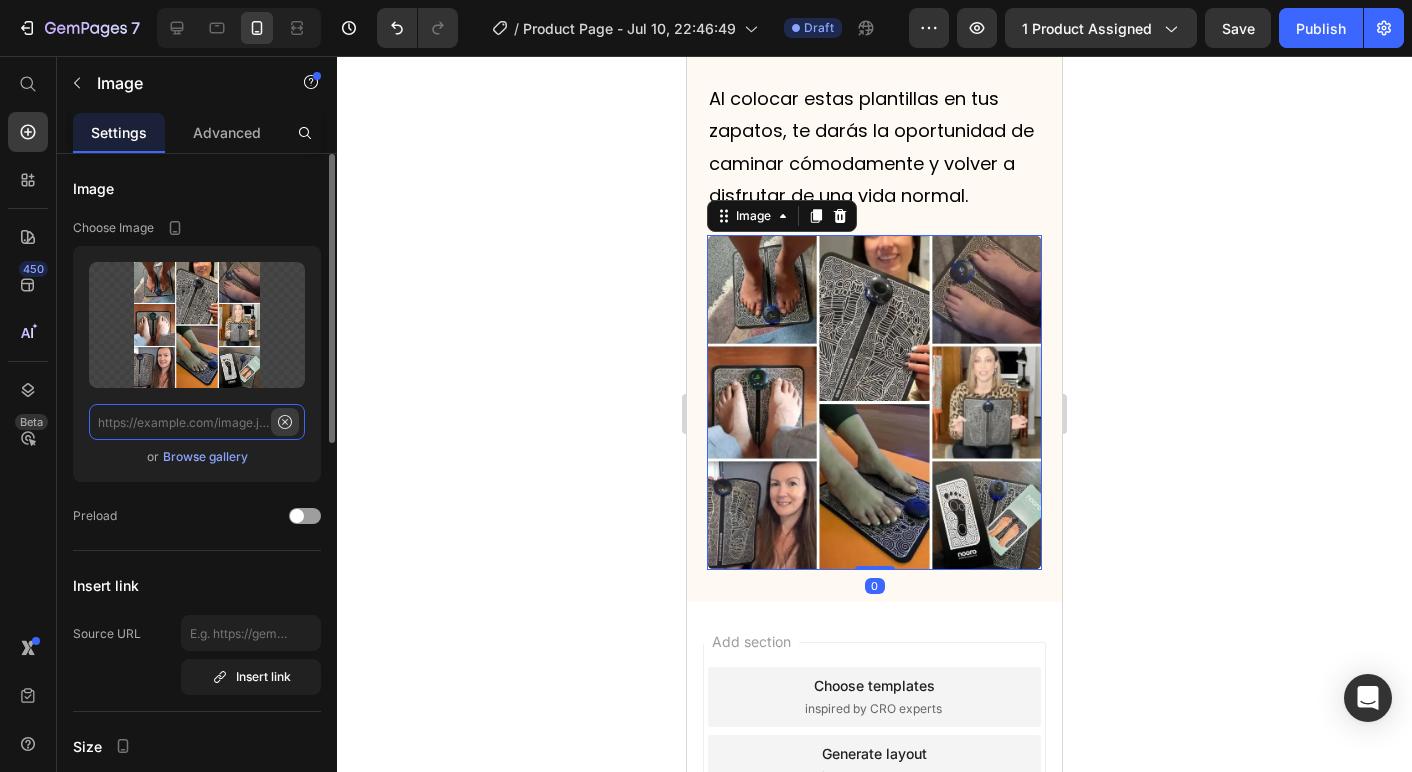scroll, scrollTop: 0, scrollLeft: 0, axis: both 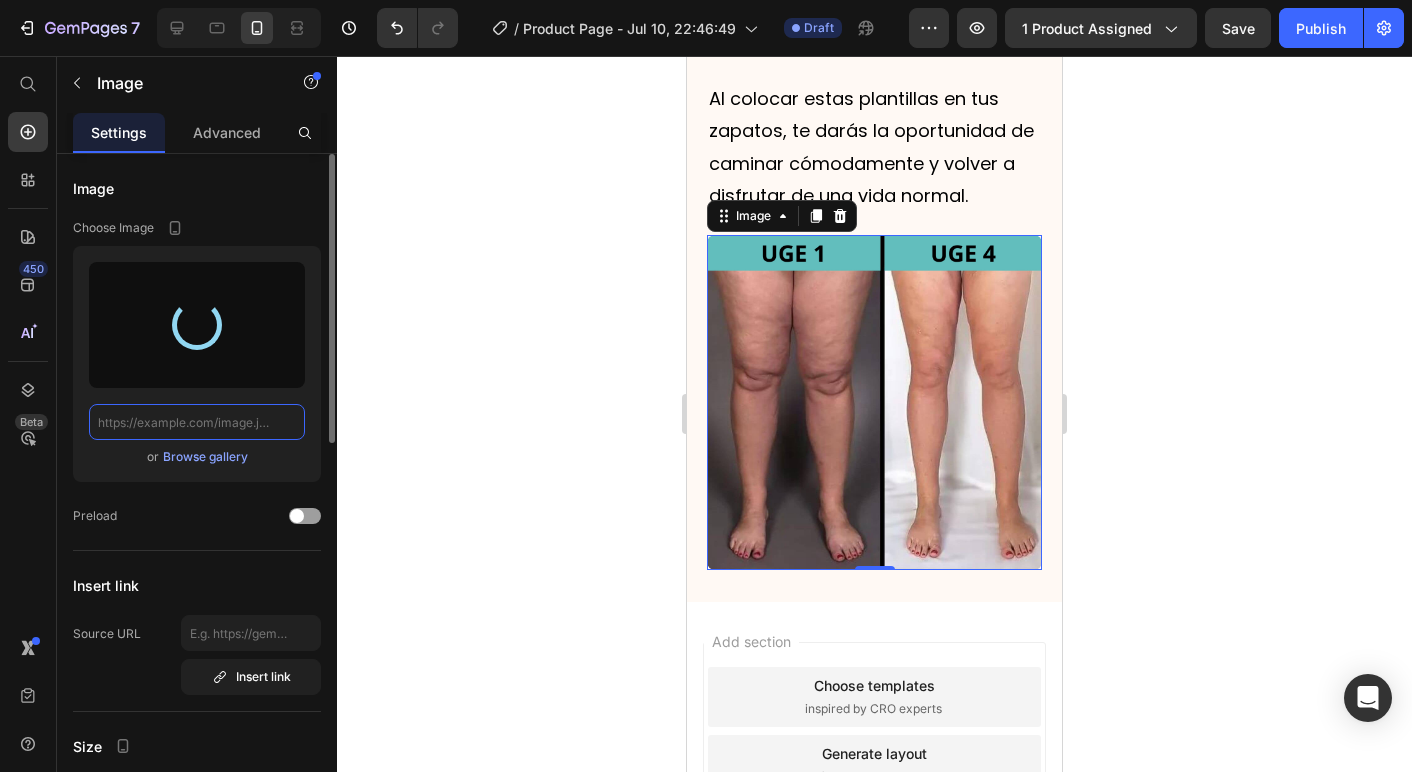 type on "https://cdn.shopify.com/s/files/1/0929/0494/8095/files/gempages_574856931957539615-4b62778c-5469-42df-8693-a896203a50fa.webp" 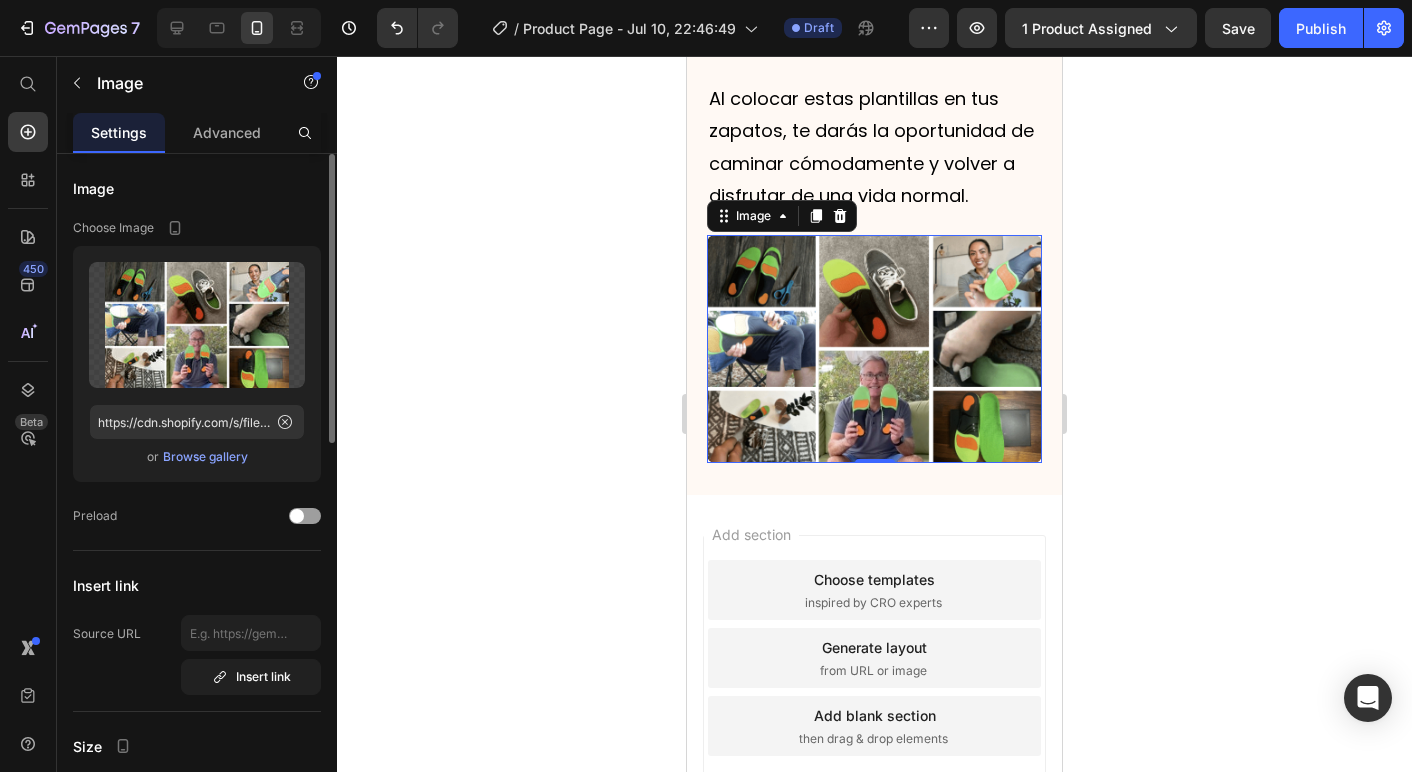 click 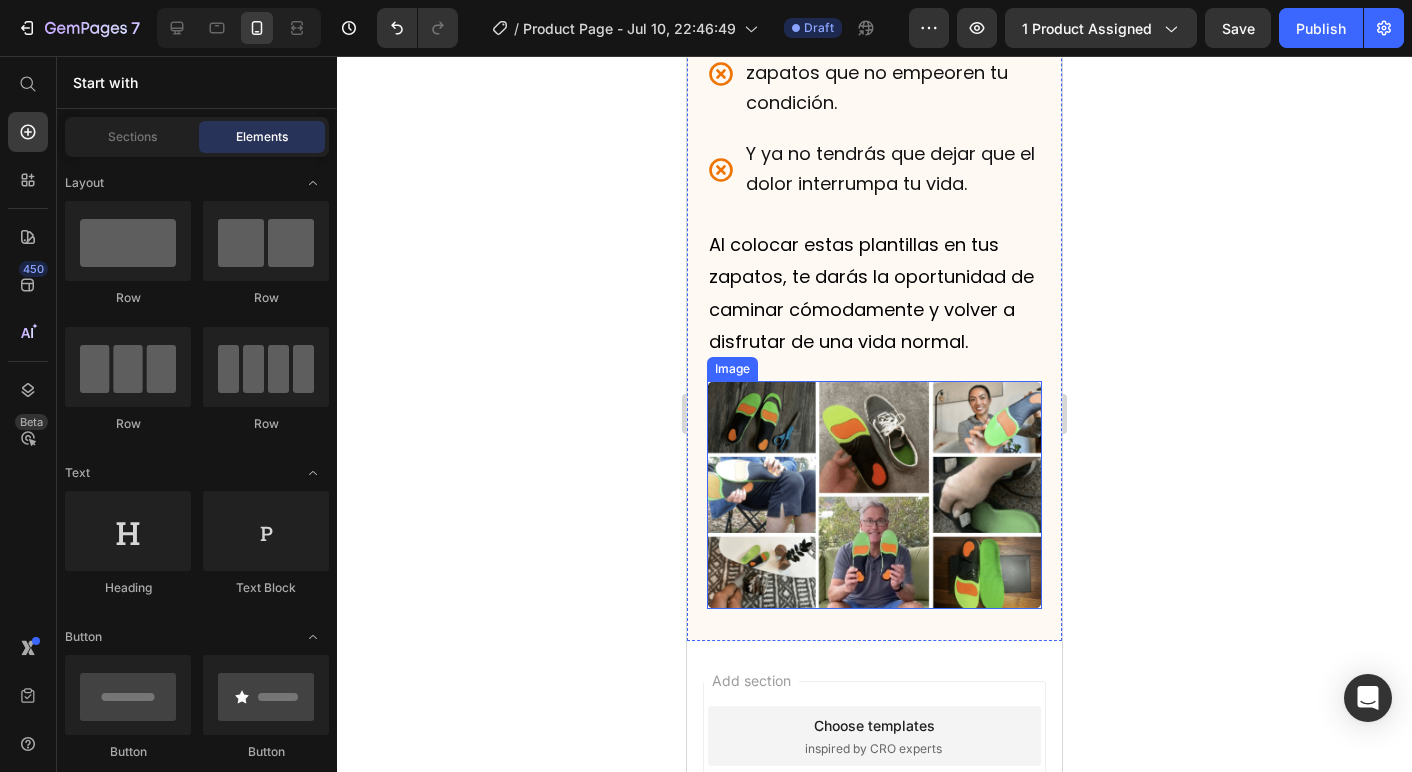 scroll, scrollTop: 4344, scrollLeft: 0, axis: vertical 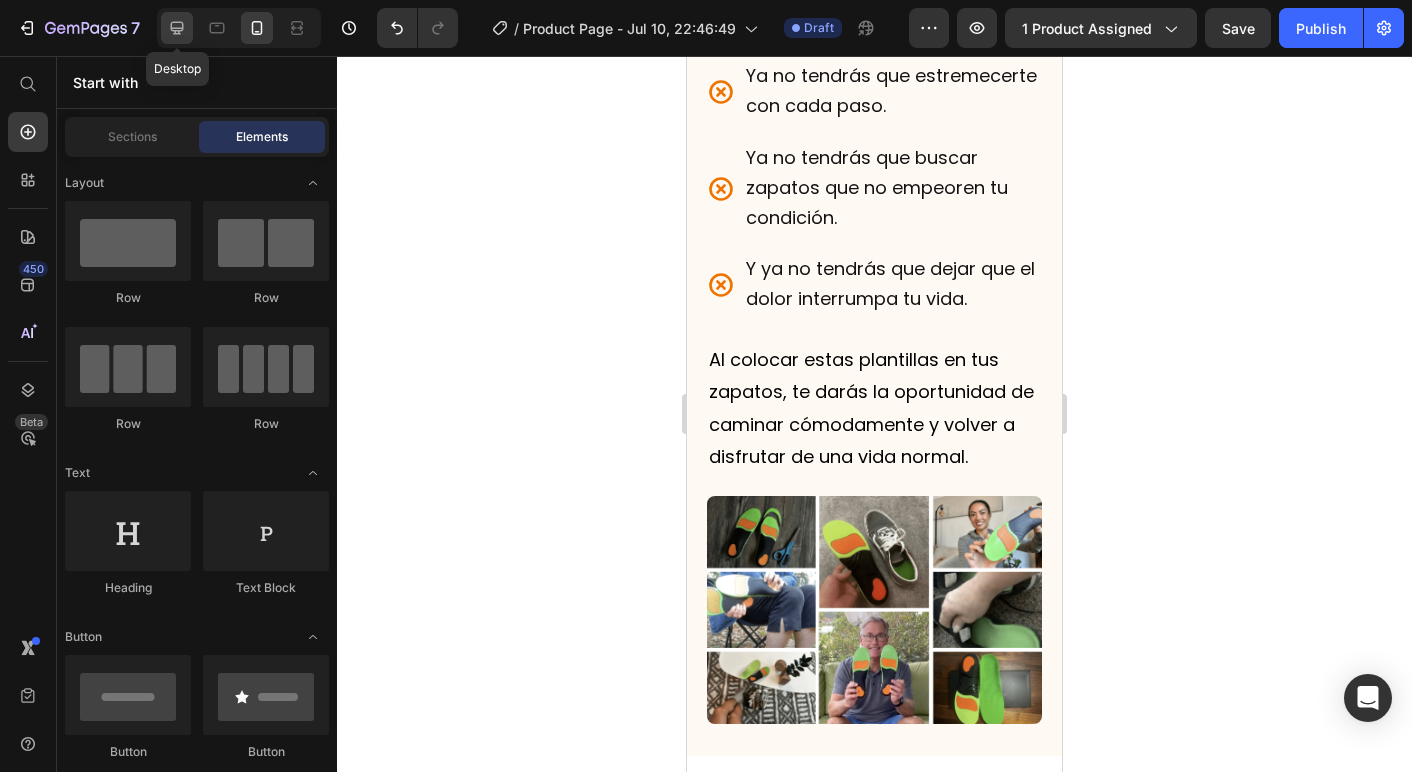 click 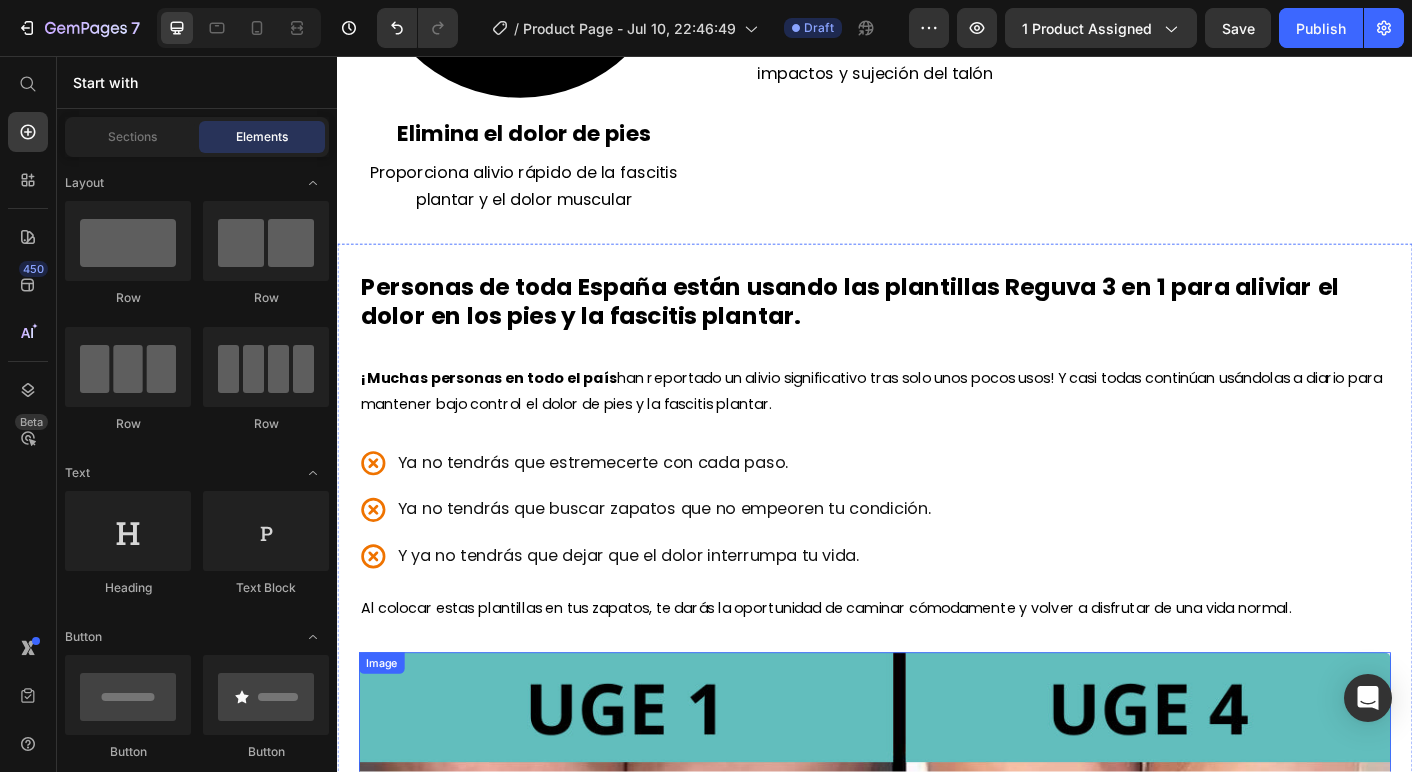 scroll, scrollTop: 2518, scrollLeft: 0, axis: vertical 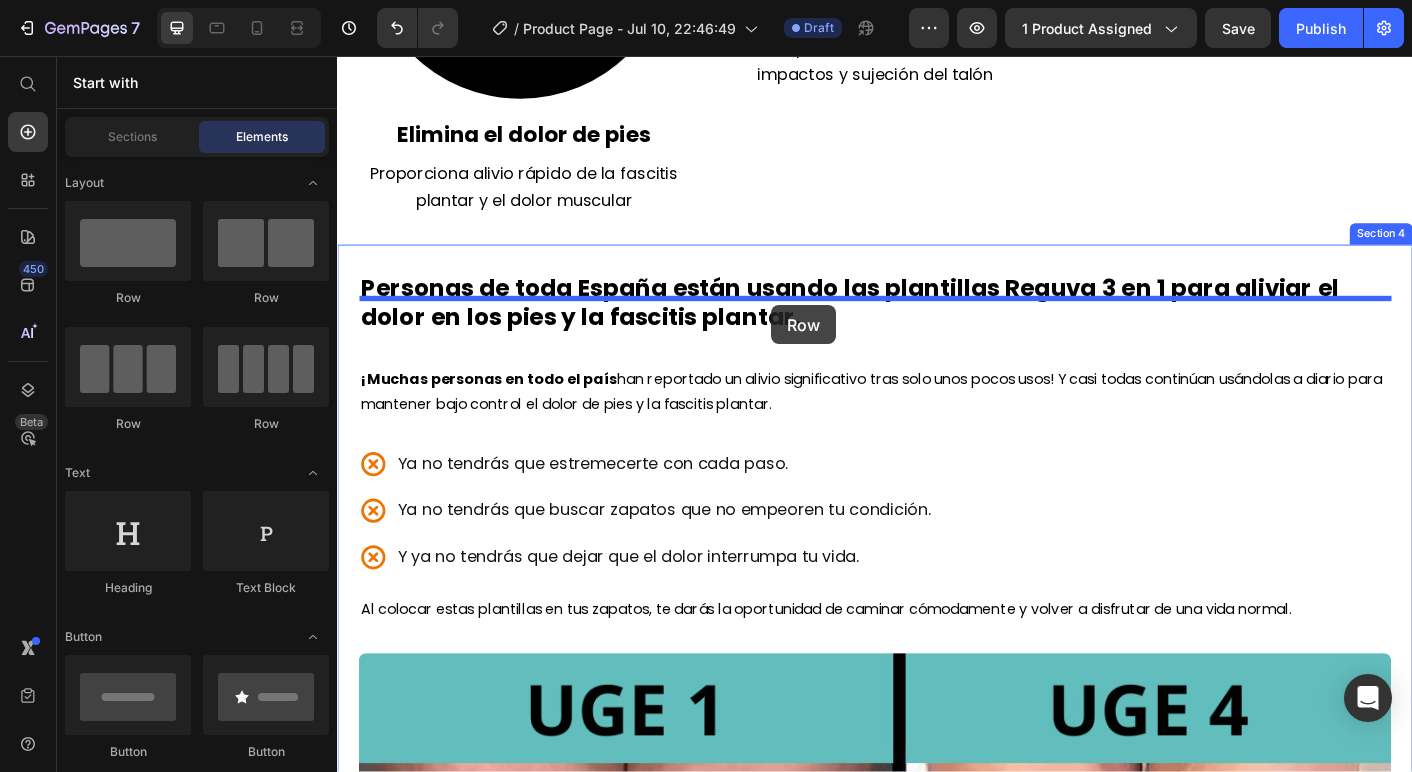 drag, startPoint x: 661, startPoint y: 299, endPoint x: 821, endPoint y: 334, distance: 163.78339 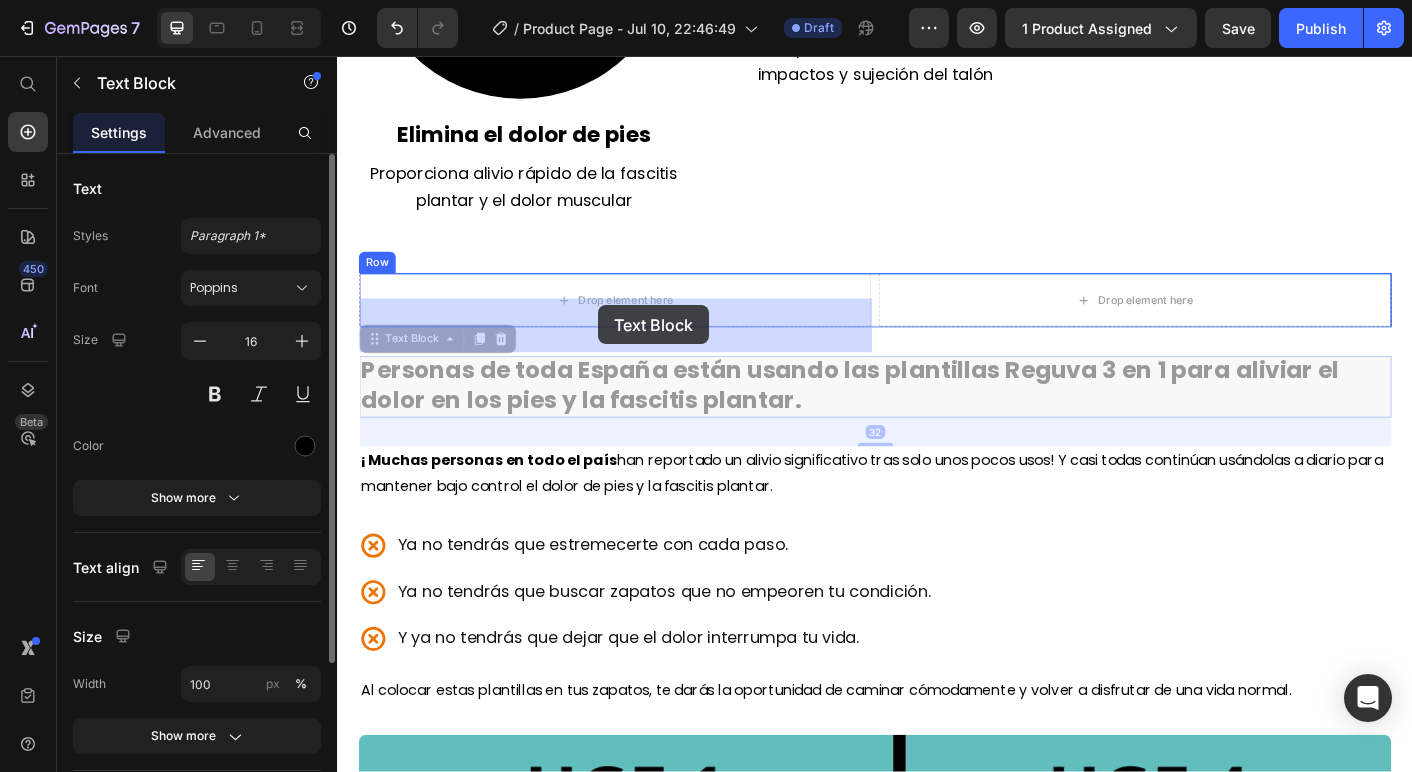 drag, startPoint x: 762, startPoint y: 450, endPoint x: 628, endPoint y: 334, distance: 177.23431 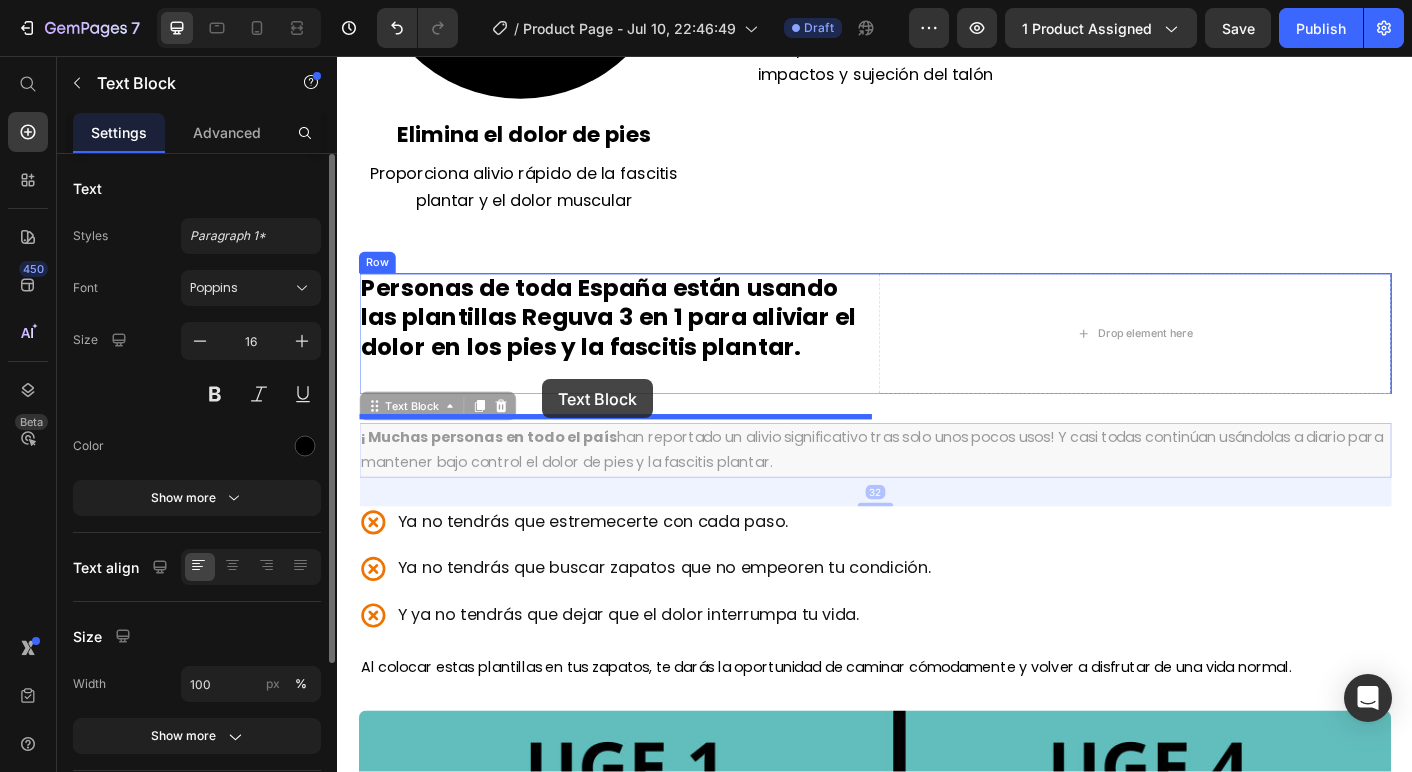 drag, startPoint x: 614, startPoint y: 525, endPoint x: 566, endPoint y: 417, distance: 118.186295 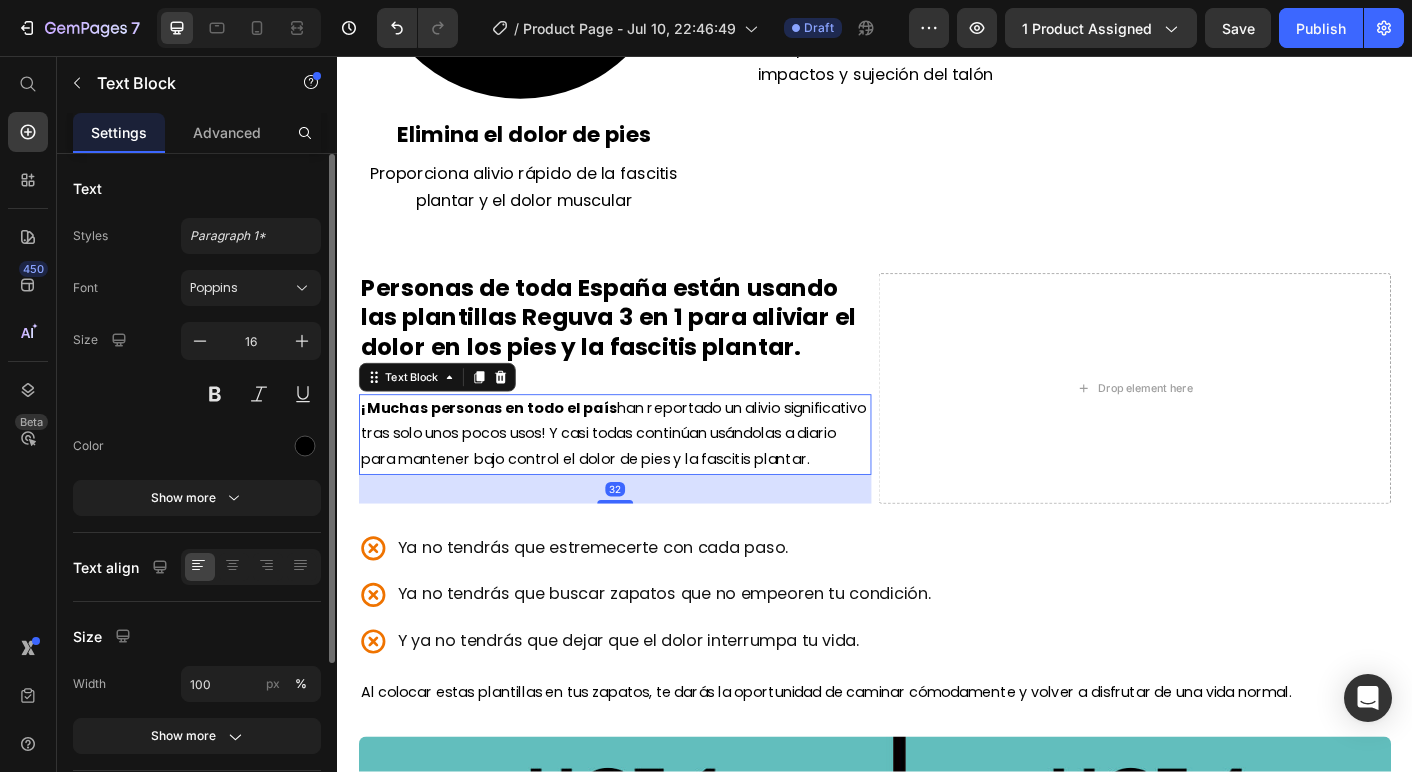 click on "Ya no tendrás que estremecerte con cada paso. Ya no tendrás que buscar zapatos que no empeoren tu condición. Y ya no tendrás que dejar que el dolor interrumpa tu vida." at bounding box center (681, 657) 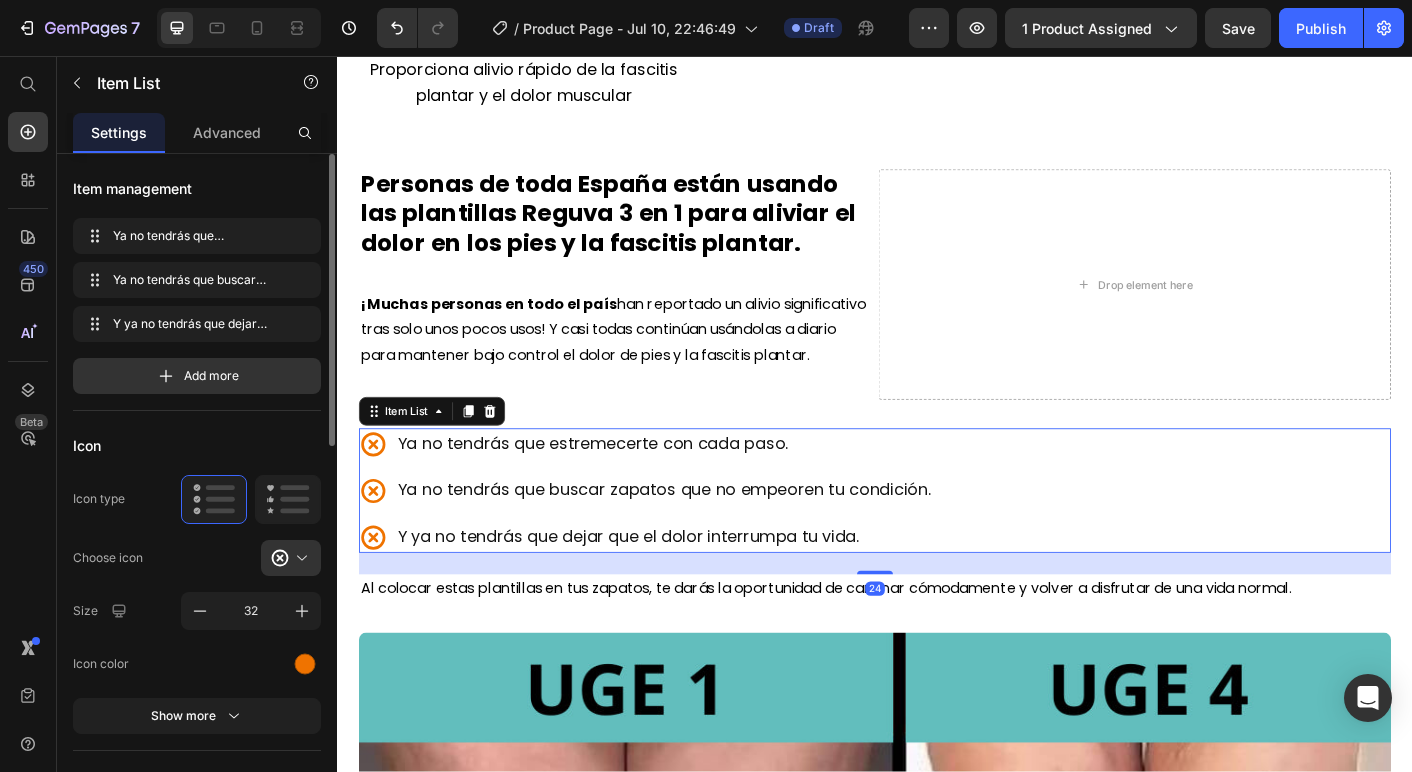 scroll, scrollTop: 2643, scrollLeft: 0, axis: vertical 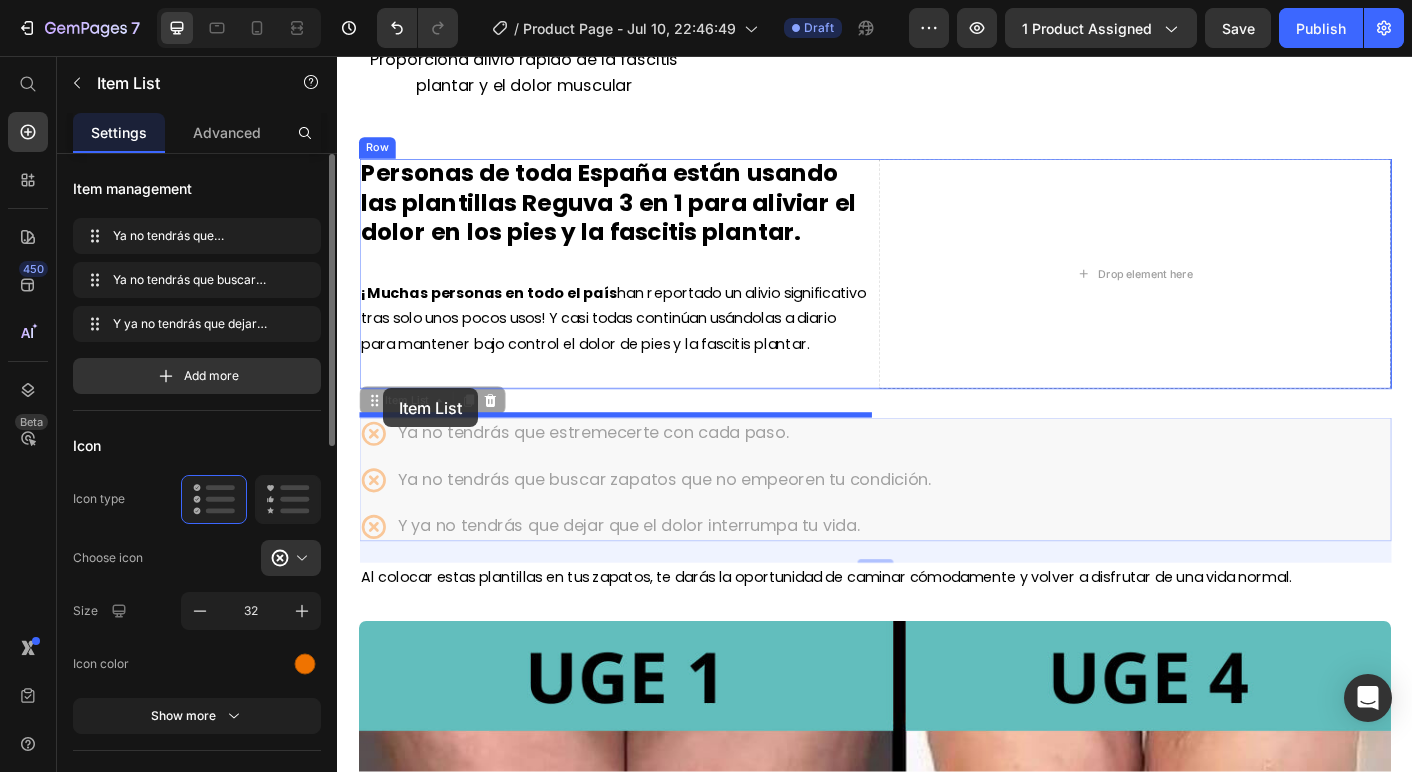 drag, startPoint x: 377, startPoint y: 471, endPoint x: 388, endPoint y: 427, distance: 45.35416 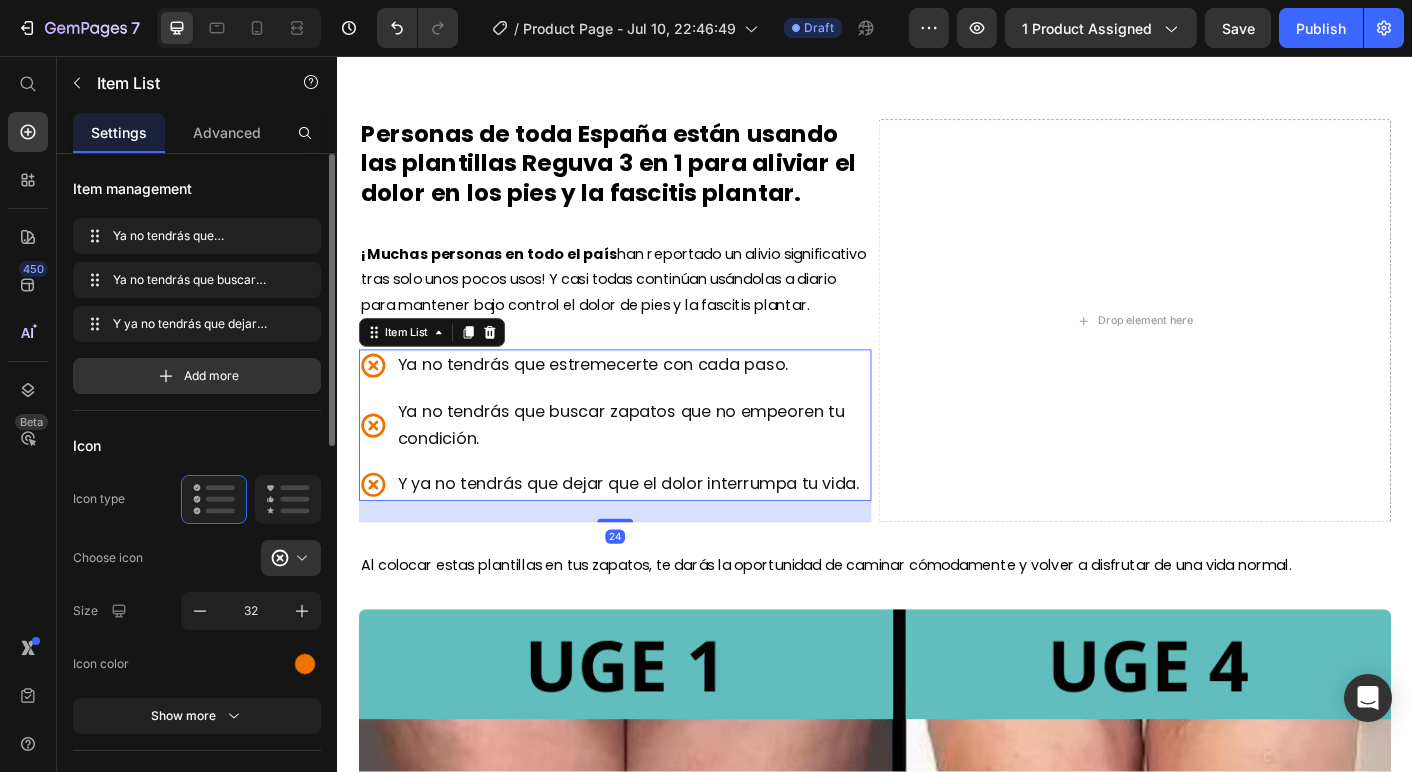 scroll, scrollTop: 2718, scrollLeft: 0, axis: vertical 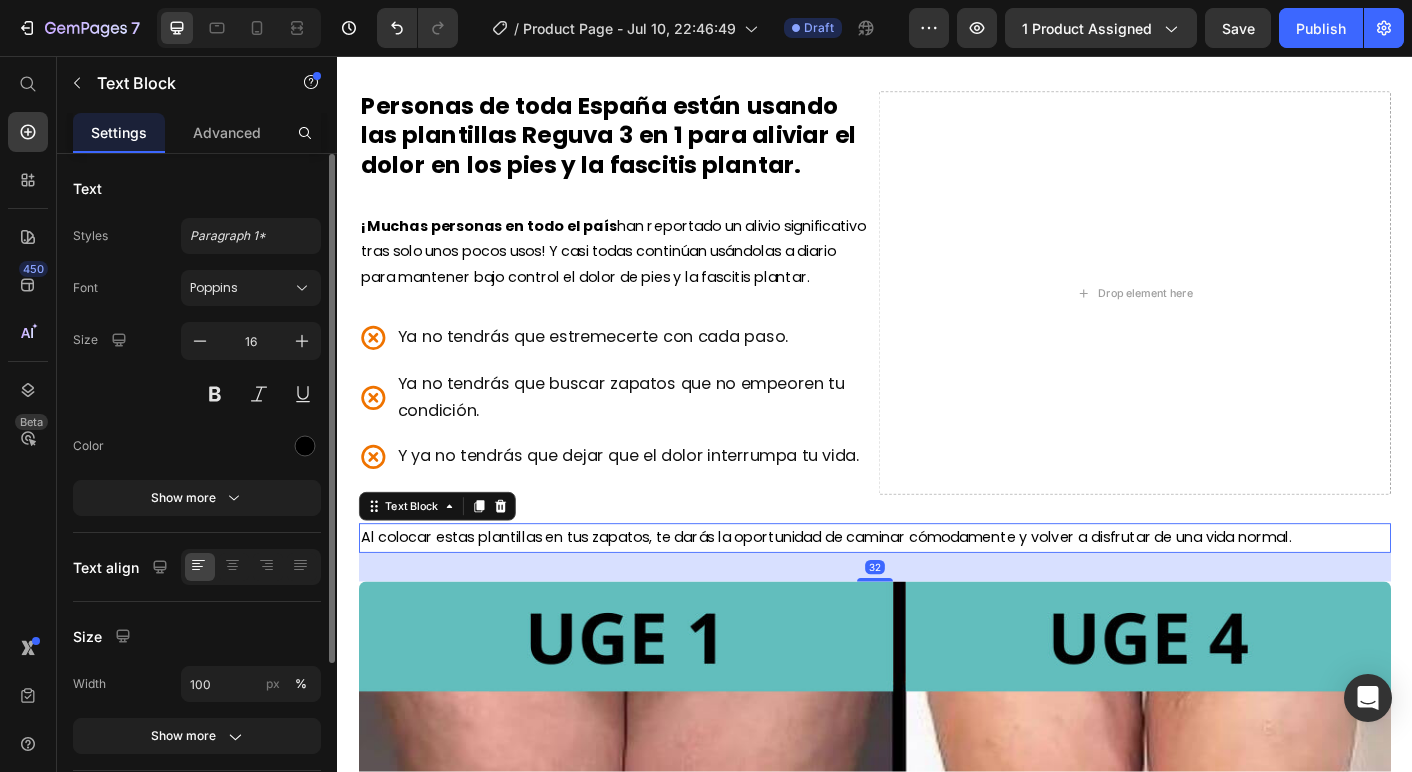 click on "Al colocar estas plantillas en tus zapatos, te darás la oportunidad de caminar cómodamente y volver a disfrutar de una vida normal." at bounding box center (937, 594) 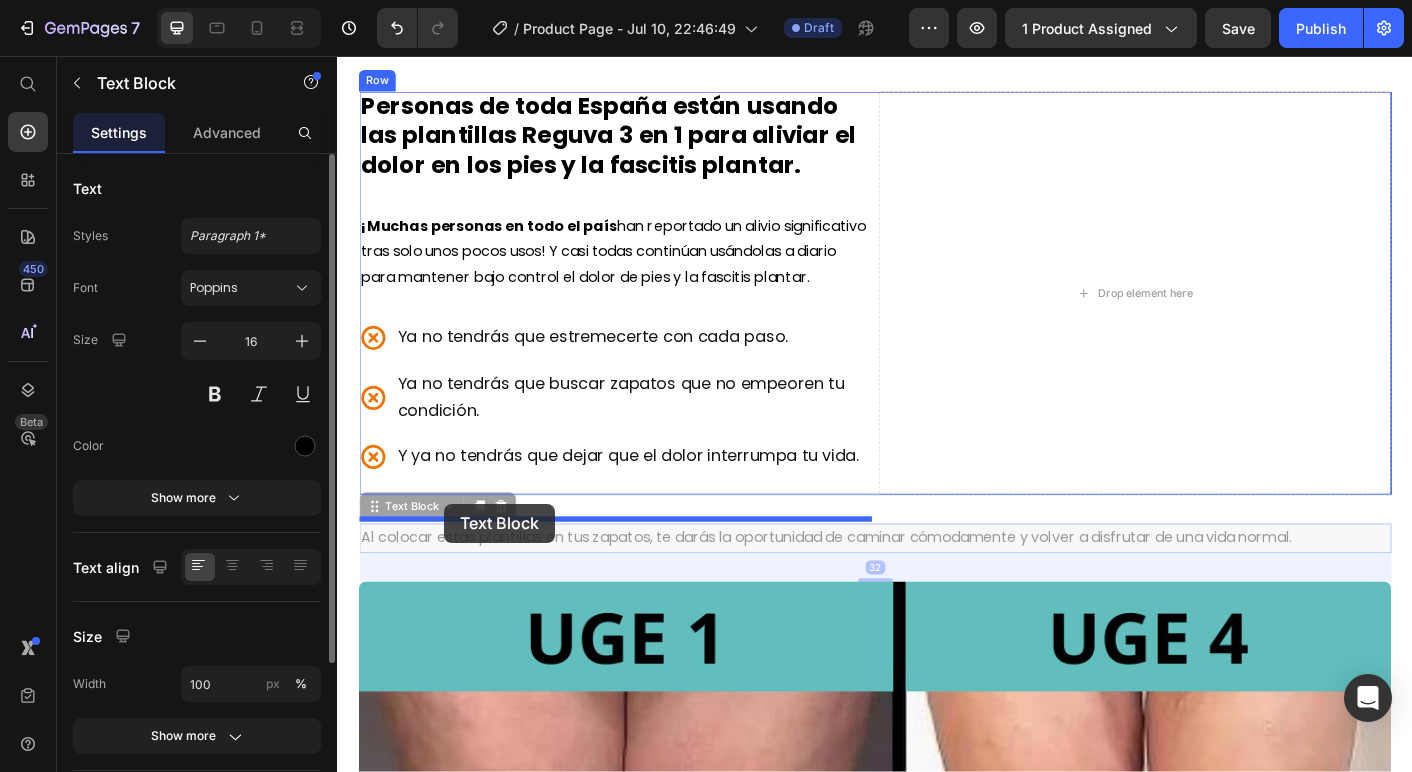 drag, startPoint x: 381, startPoint y: 584, endPoint x: 456, endPoint y: 556, distance: 80.05623 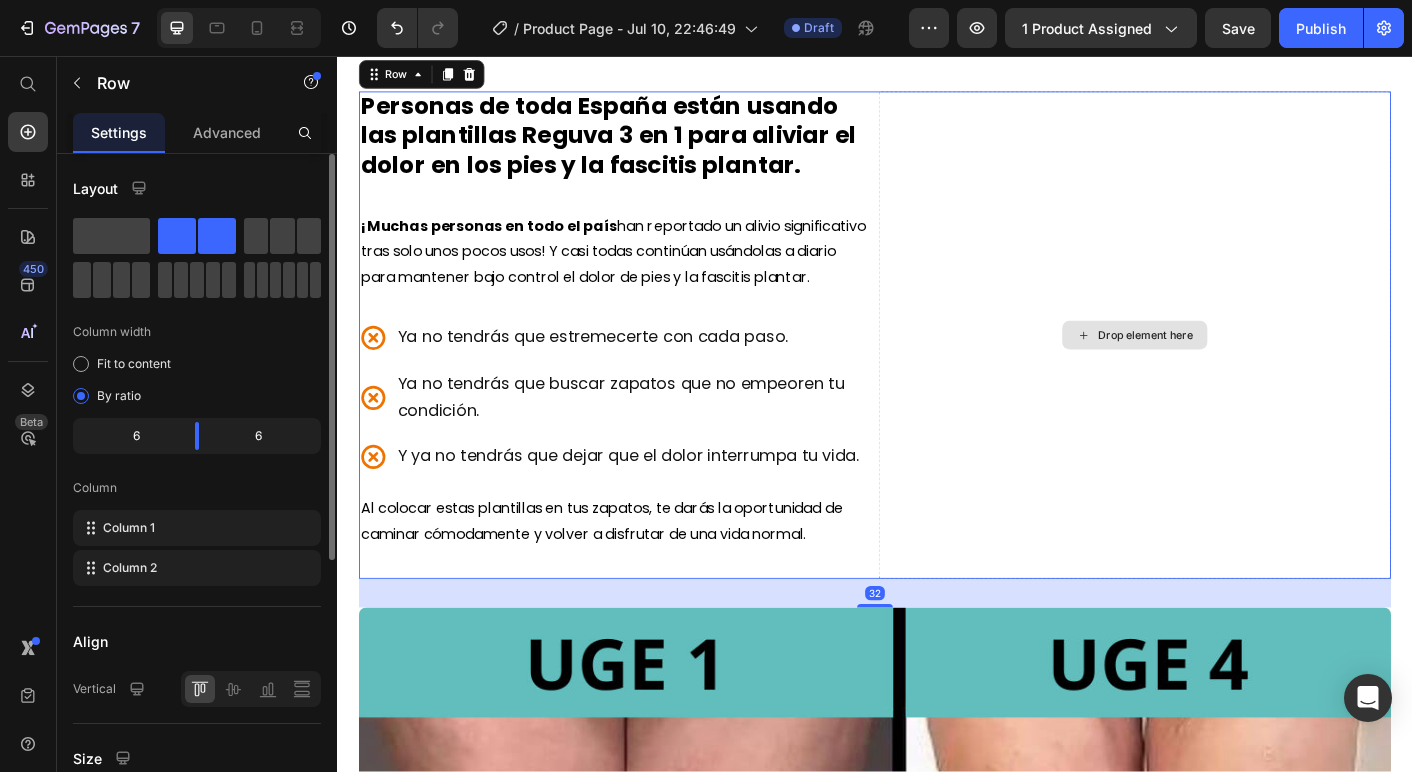 click on "Drop element here" at bounding box center (1227, 368) 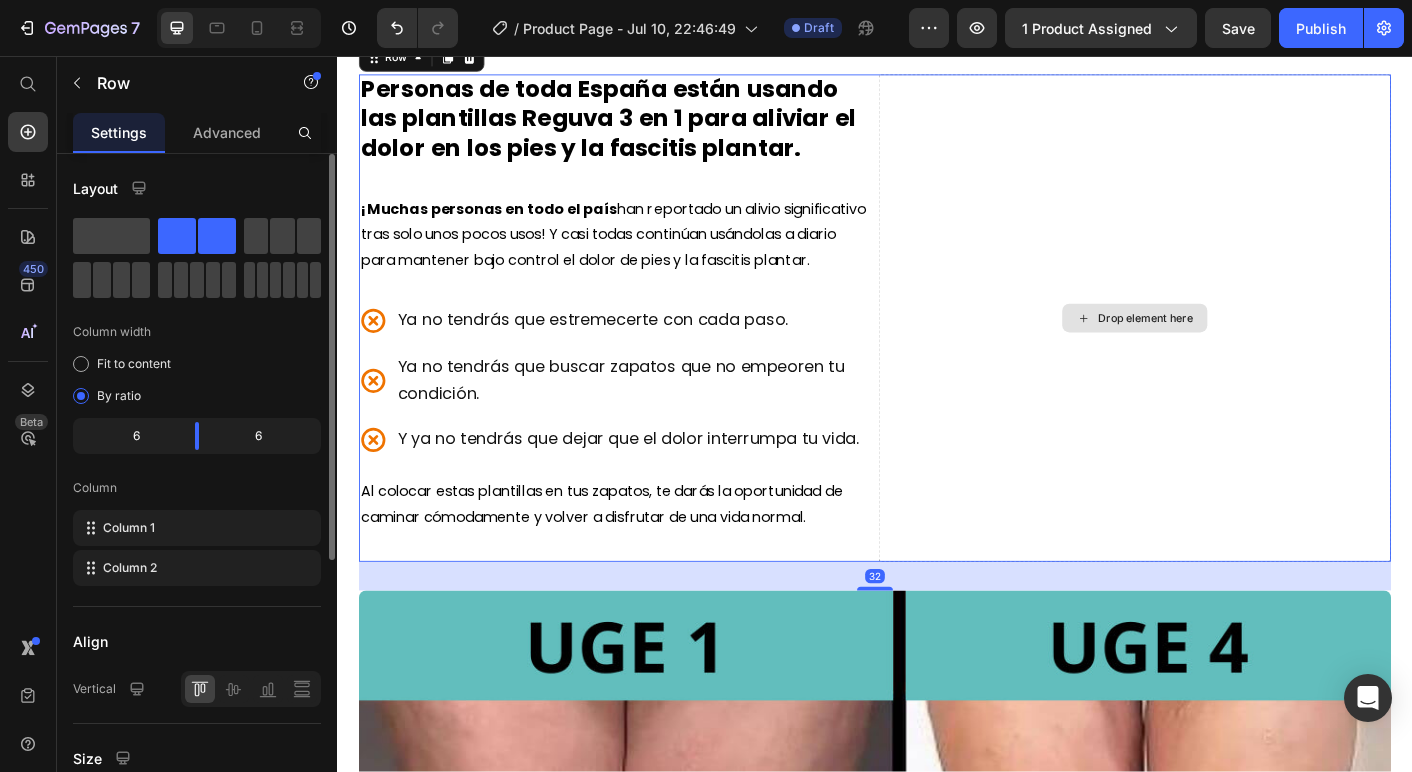 scroll, scrollTop: 2739, scrollLeft: 0, axis: vertical 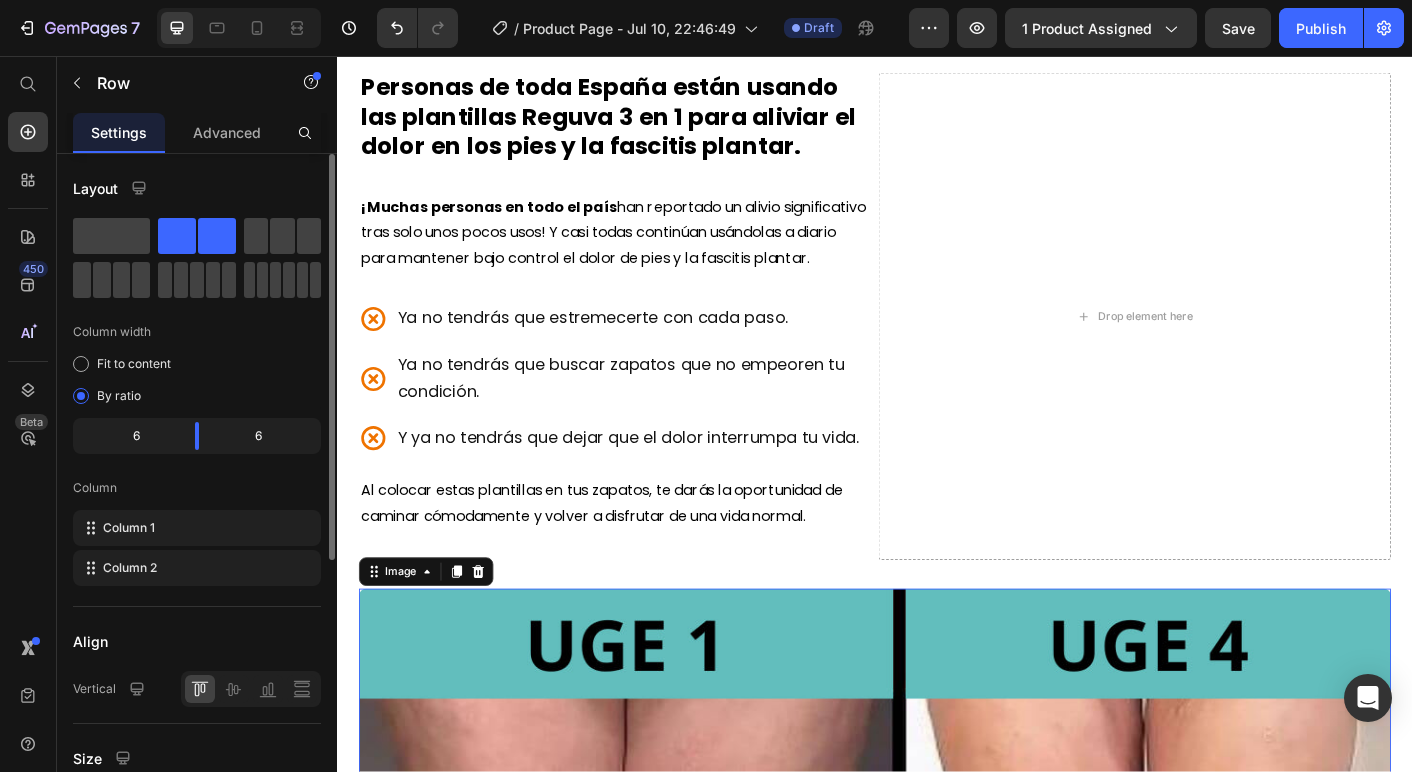click at bounding box center [937, 1227] 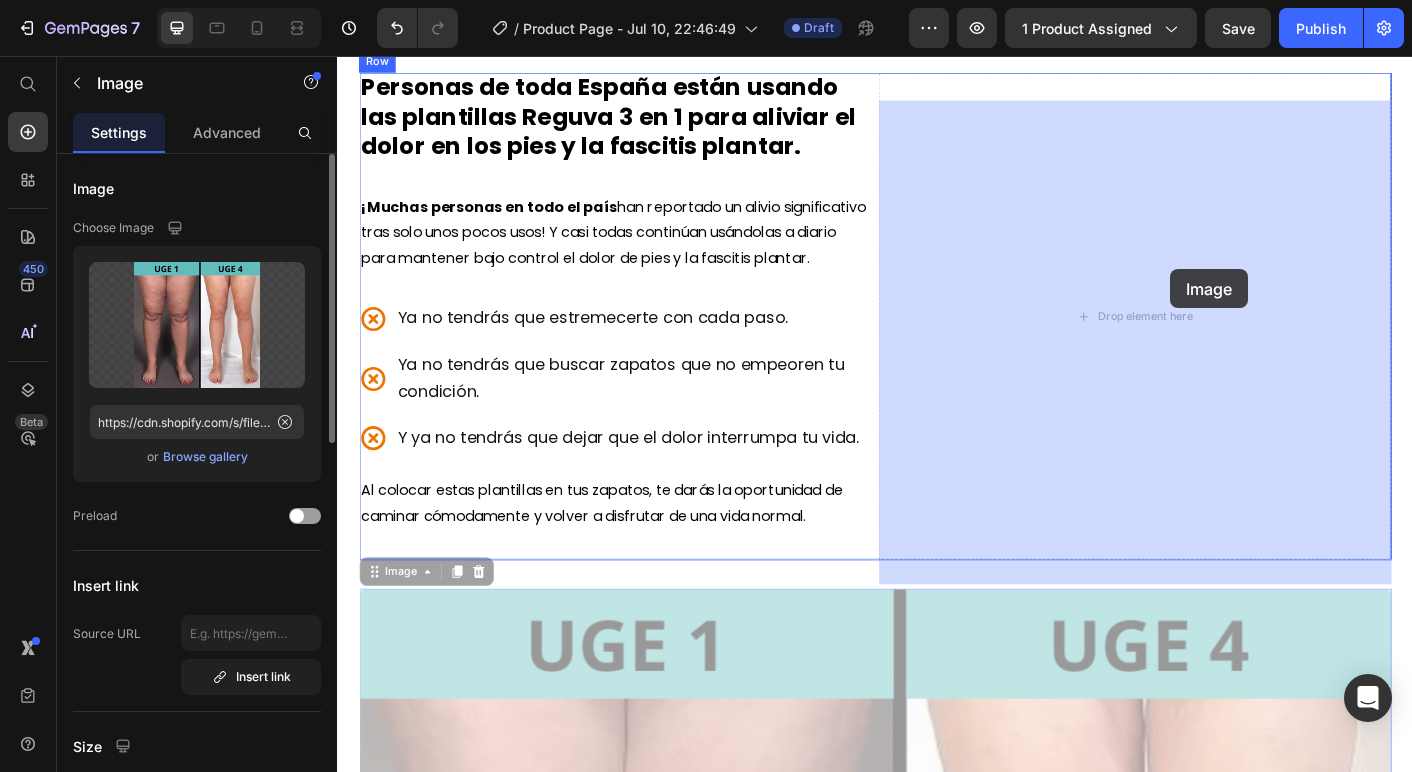 drag, startPoint x: 381, startPoint y: 664, endPoint x: 1262, endPoint y: 293, distance: 955.92993 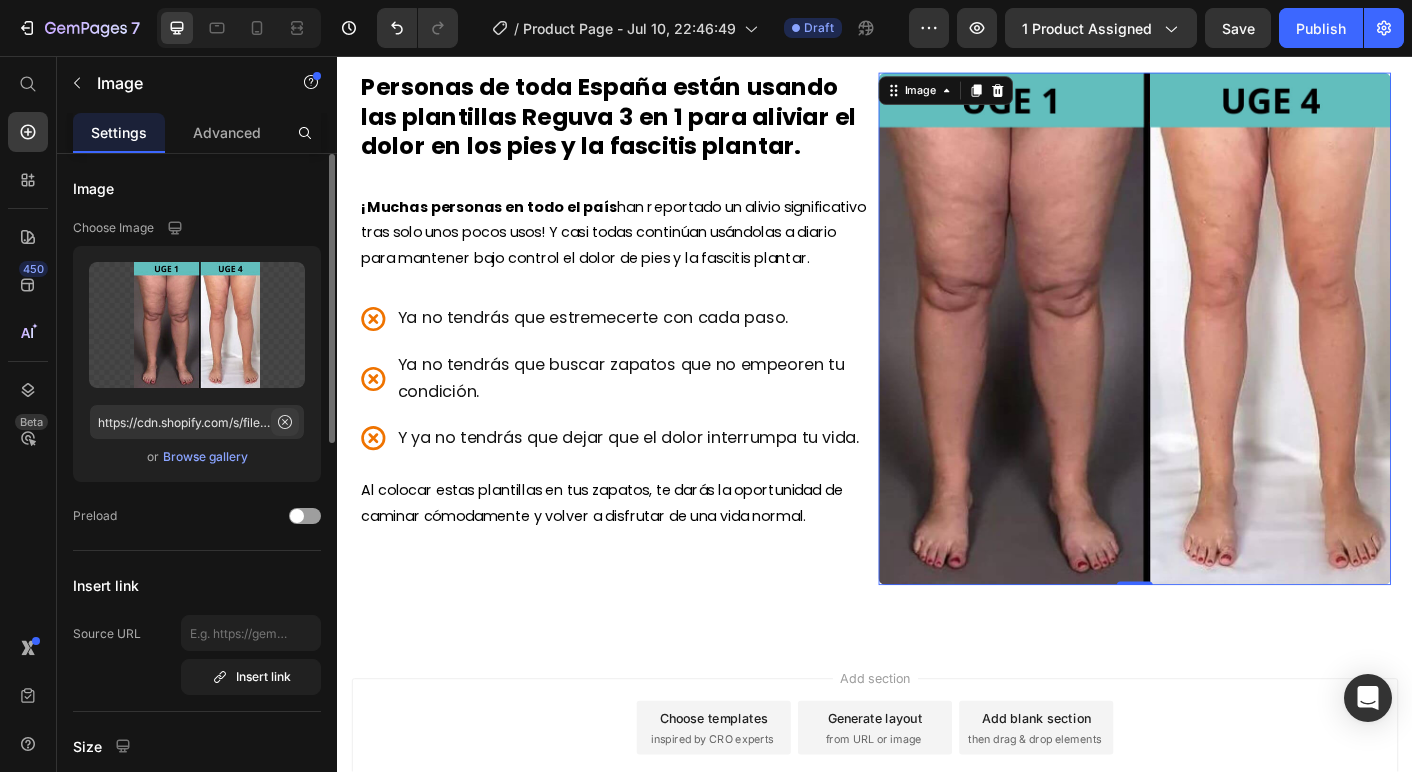 click 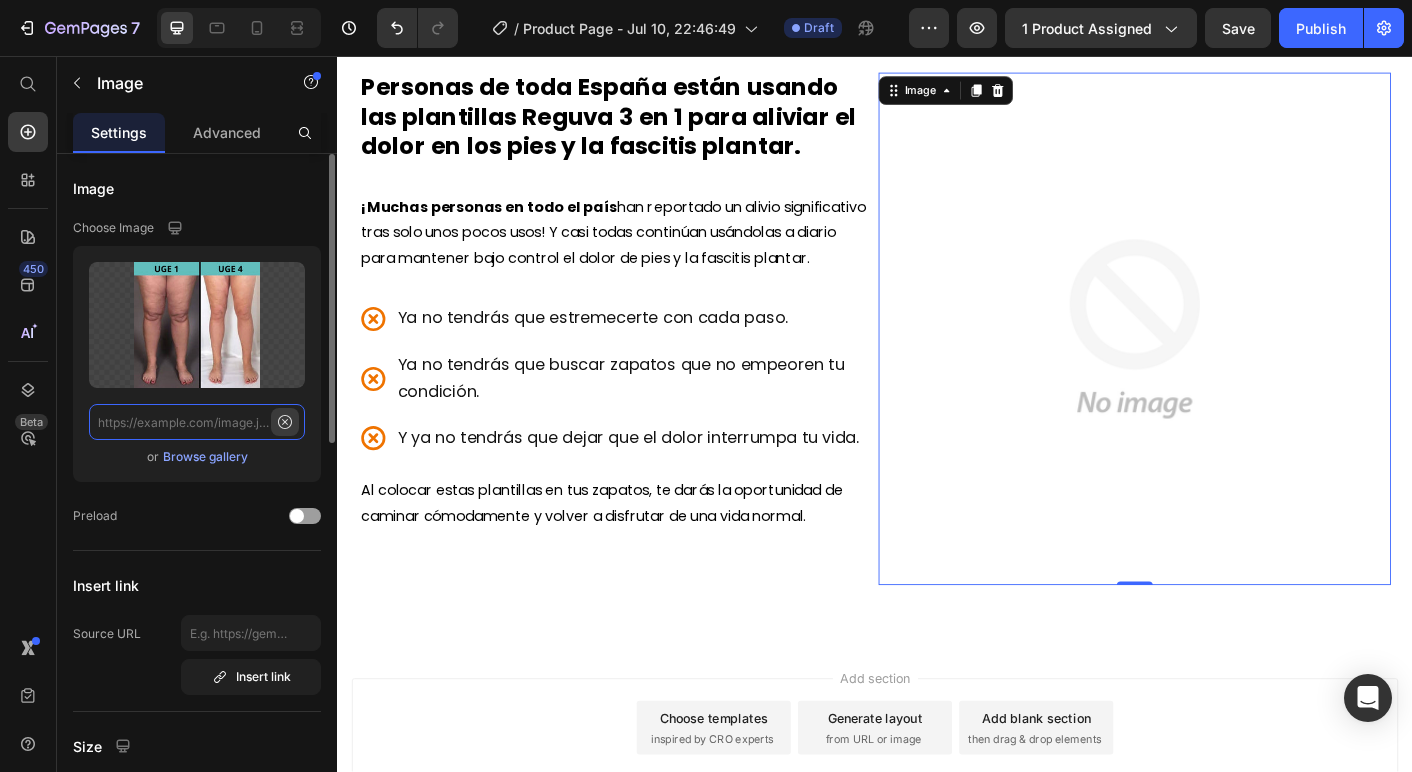 scroll, scrollTop: 0, scrollLeft: 0, axis: both 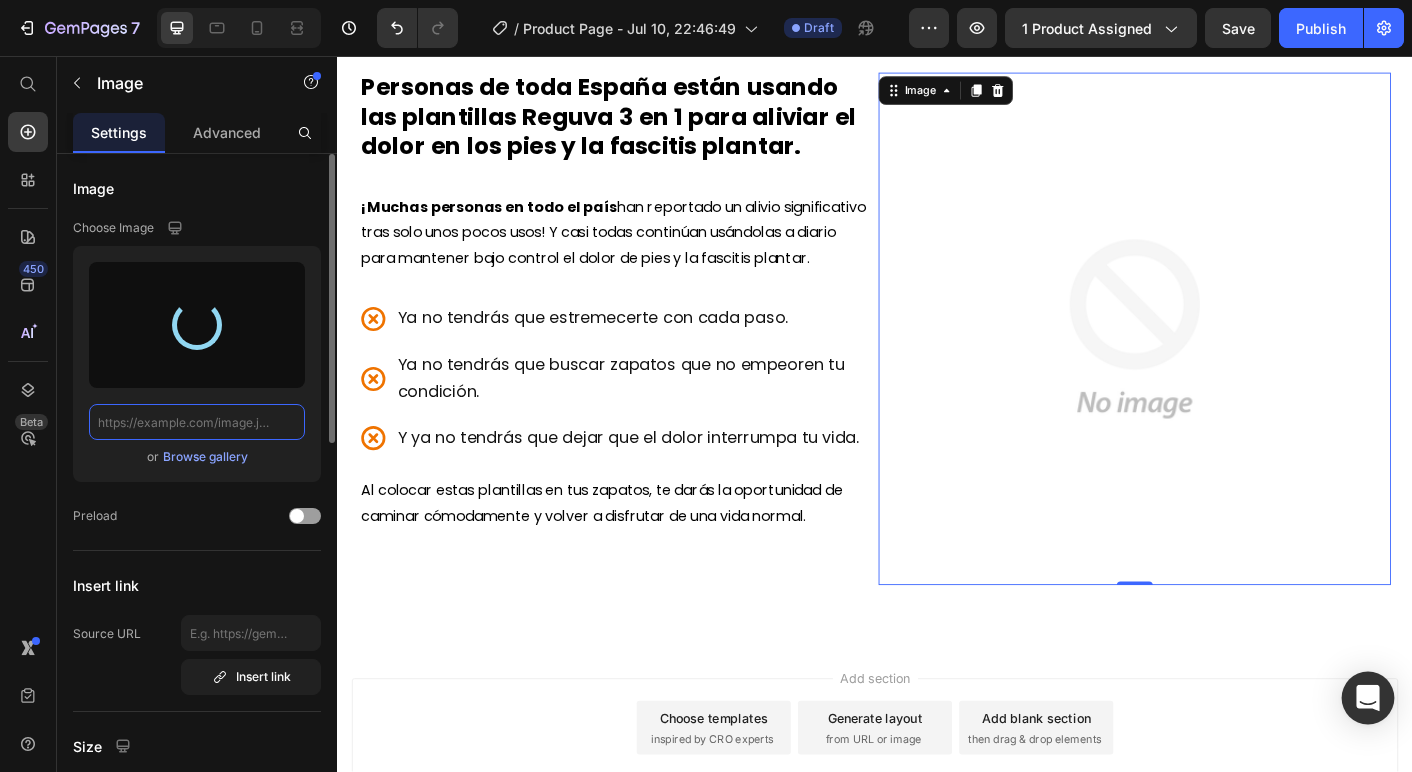 type on "https://cdn.shopify.com/s/files/1/0929/0494/8095/files/gempages_574856931957539615-4b62778c-5469-42df-8693-a896203a50fa.webp" 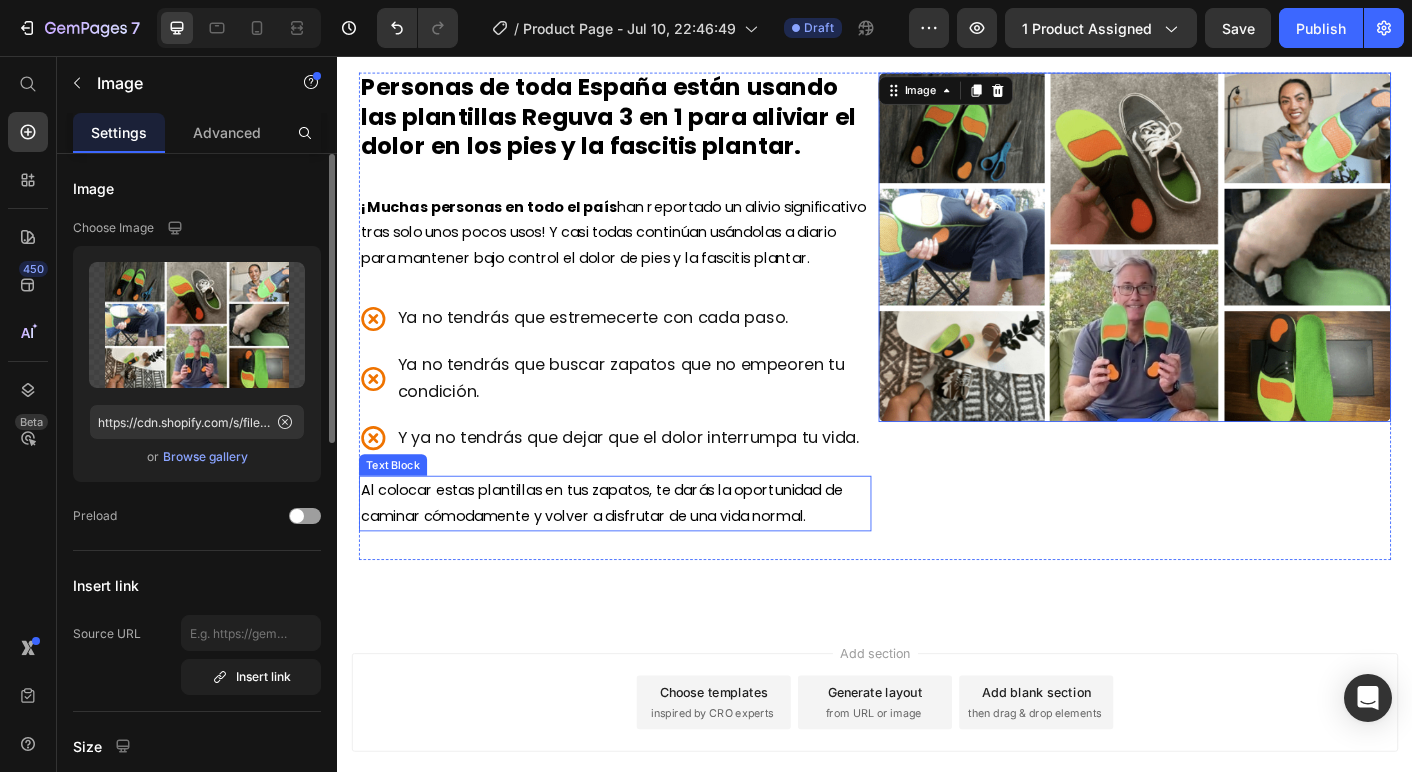 click on "Al colocar estas plantillas en tus zapatos, te darás la oportunidad de caminar cómodamente y volver a disfrutar de una vida normal." at bounding box center (647, 556) 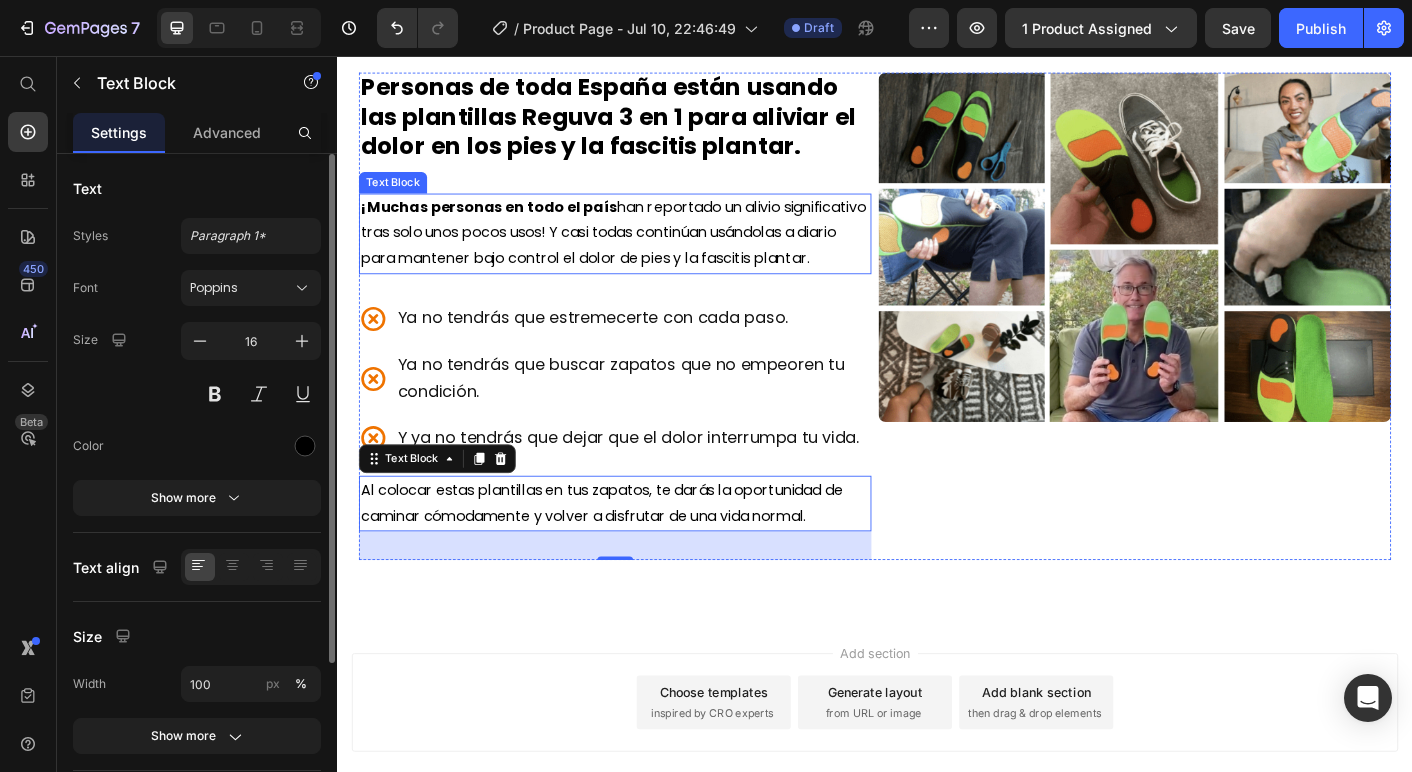 click on "¡Muchas personas en todo el país han reportado un alivio significativo tras solo unos pocos usos! Y casi todas continúan usándolas a diario para mantener bajo control el dolor de pies y la fascitis plantar." at bounding box center [647, 255] 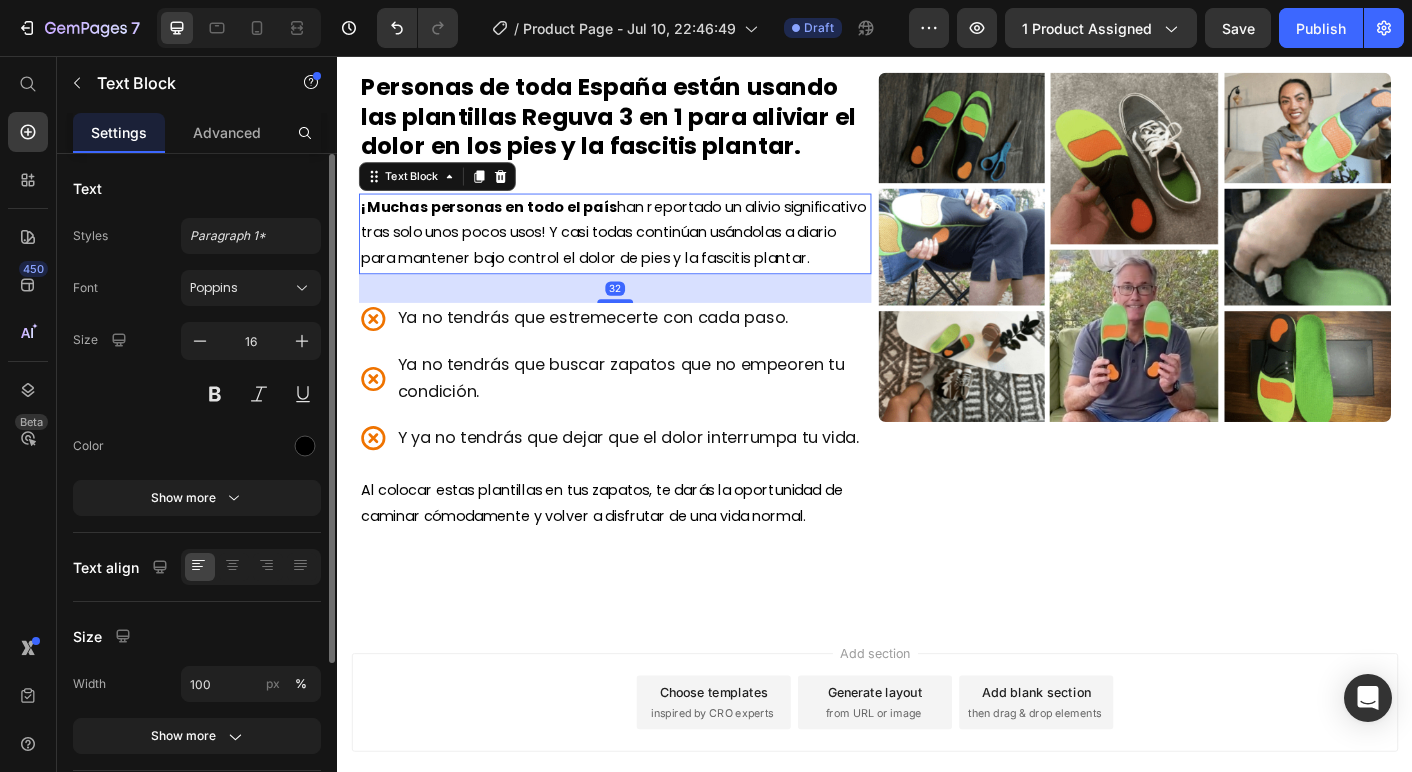 click on "¡Muchas personas en todo el país han reportado un alivio significativo tras solo unos pocos usos! Y casi todas continúan usándolas a diario para mantener bajo control el dolor de pies y la fascitis plantar." at bounding box center [647, 255] 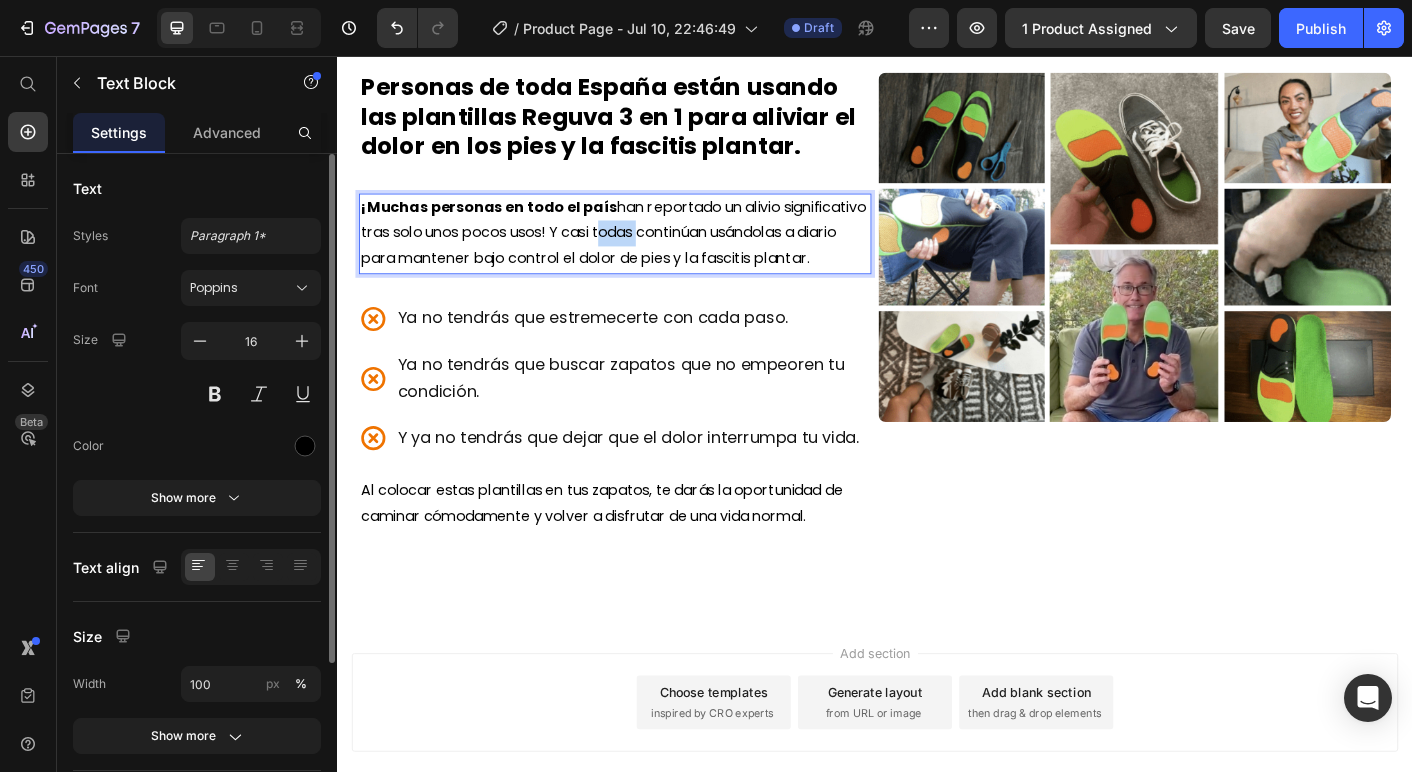 click on "¡Muchas personas en todo el país han reportado un alivio significativo tras solo unos pocos usos! Y casi todas continúan usándolas a diario para mantener bajo control el dolor de pies y la fascitis plantar." at bounding box center [647, 255] 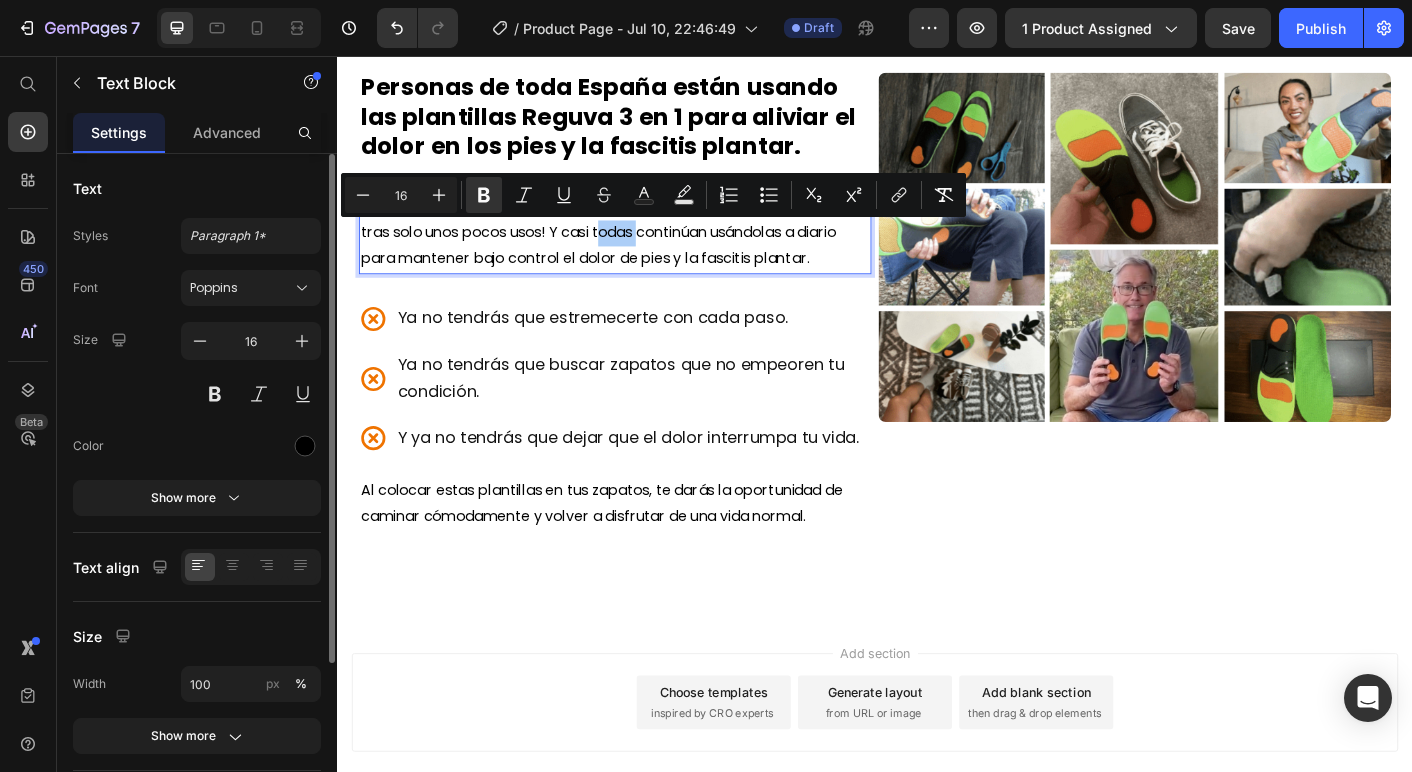 click on "16" at bounding box center (401, 195) 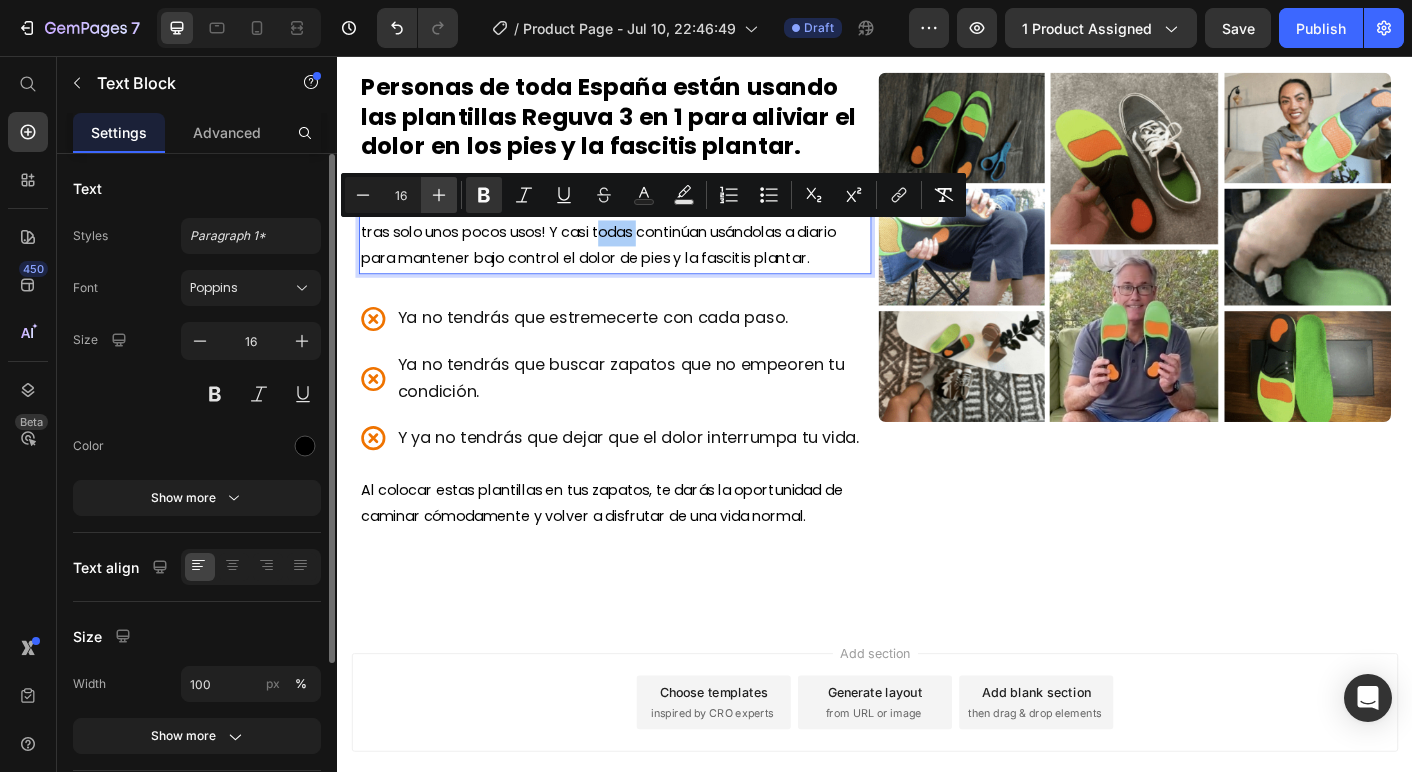 click 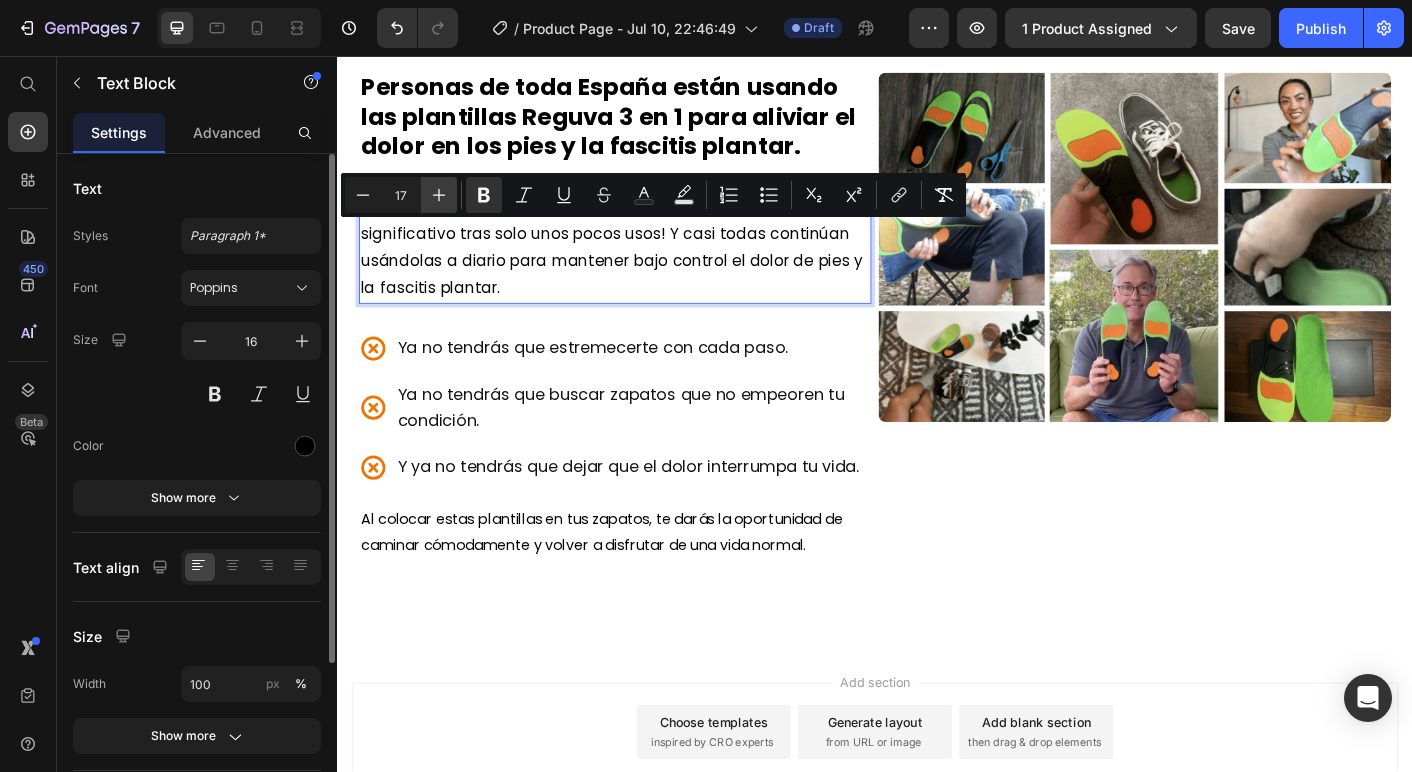 click 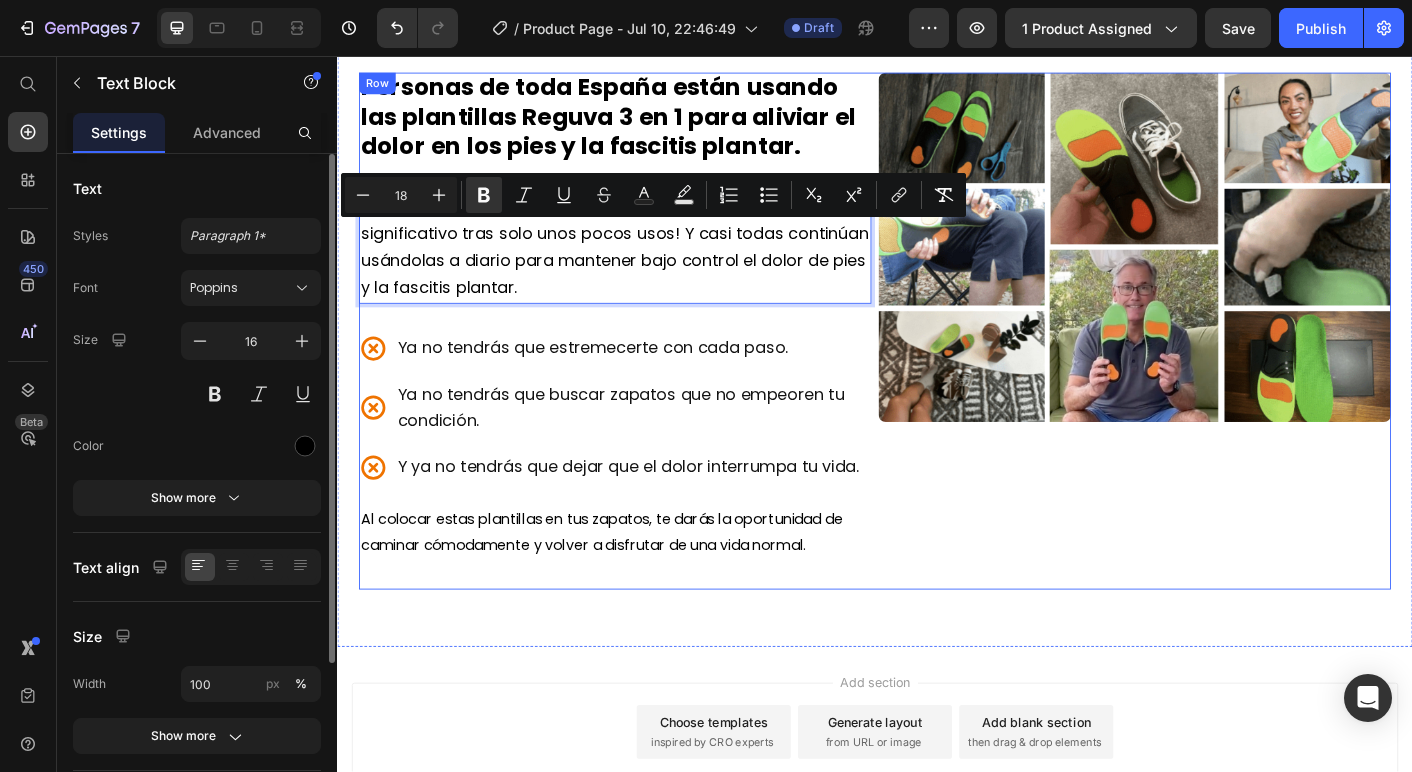 click on "Ya no tendrás que estremecerte con cada paso." at bounding box center (667, 383) 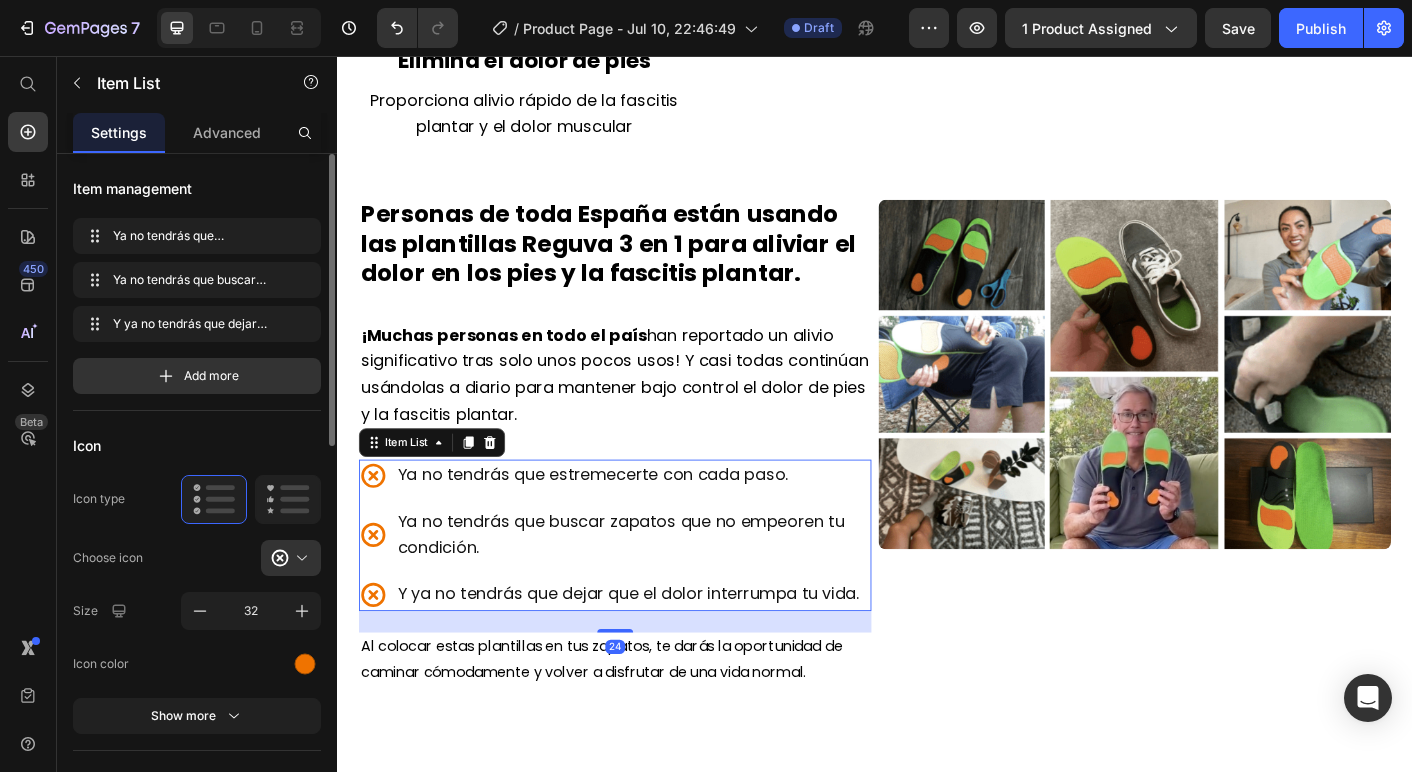 scroll, scrollTop: 2595, scrollLeft: 0, axis: vertical 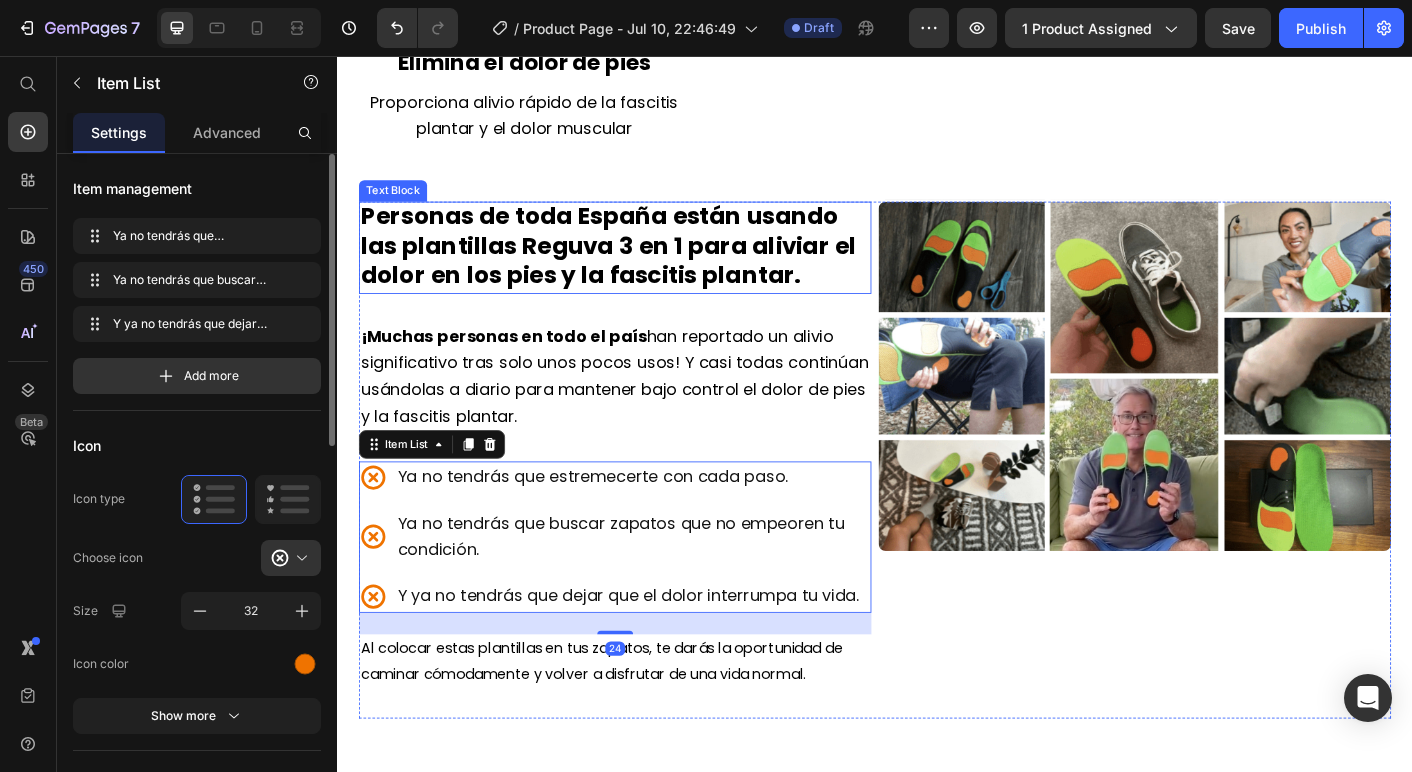click on "Personas de toda [PAIS] están usando las plantillas Reguva 3 en 1 para aliviar el dolor en los pies y la fascitis plantar." at bounding box center (639, 268) 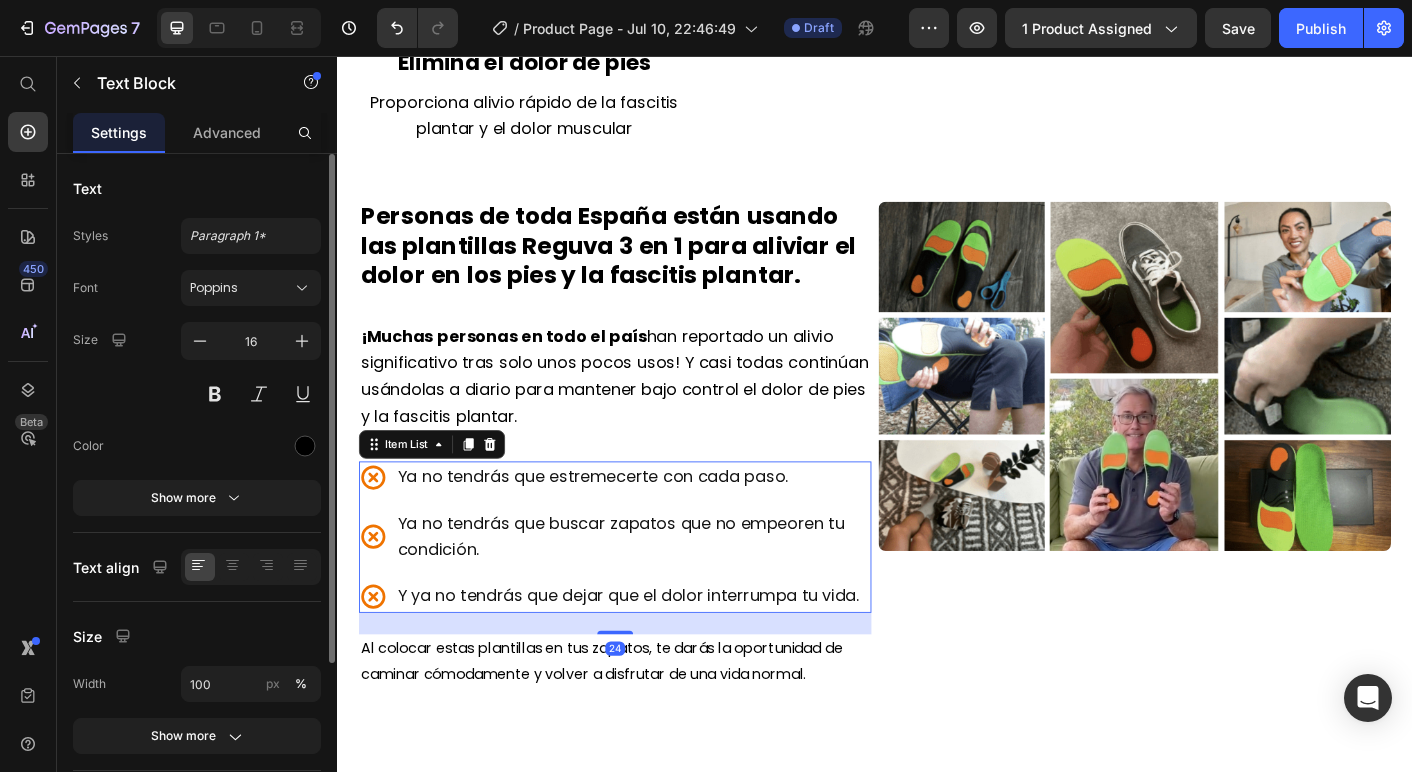 click on "Ya no tendrás que estremecerte con cada paso. Ya no tendrás que buscar zapatos que no empeoren tu condición. Y ya no tendrás que dejar que el dolor interrumpa tu vida." at bounding box center [647, 593] 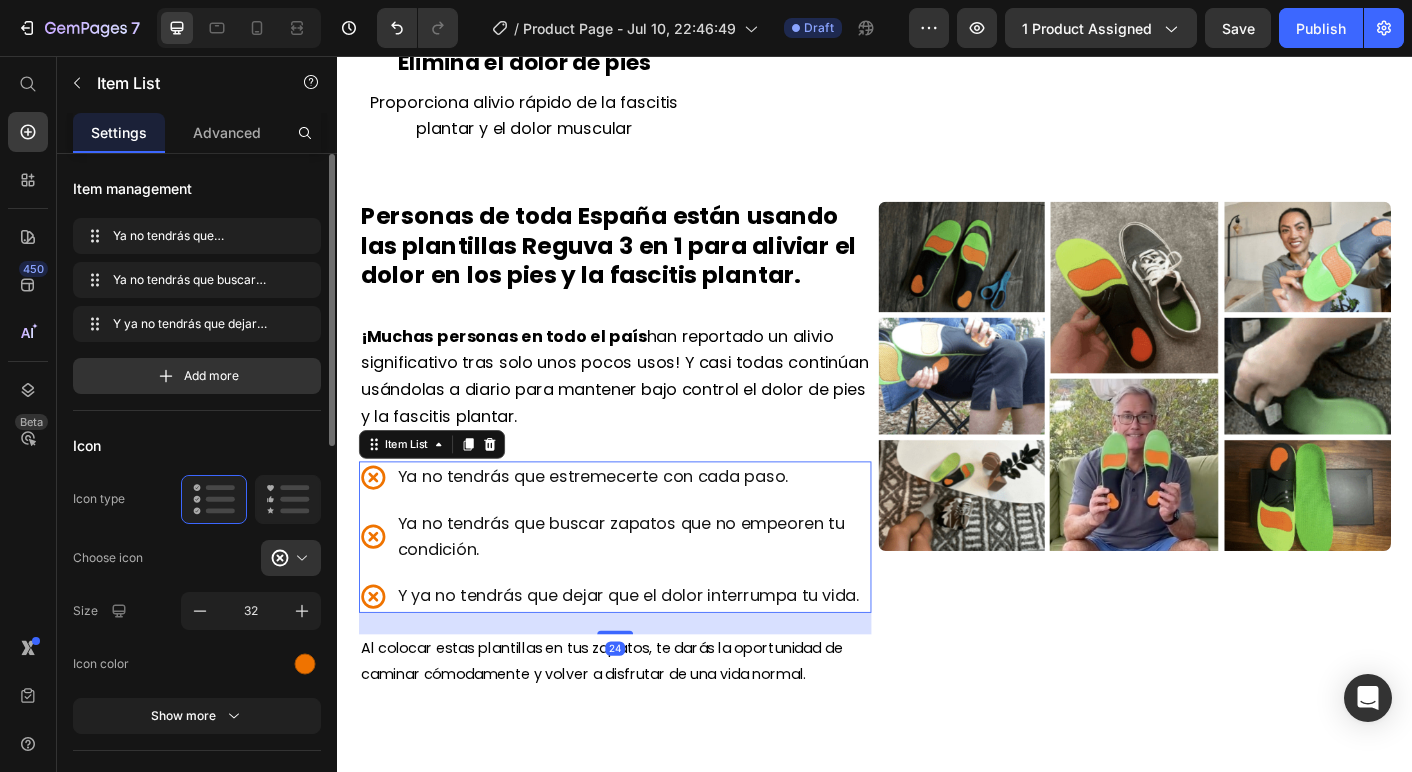 click on "Personas de toda España están usando las plantillas Reguva 3 en 1 para aliviar el dolor en los pies y la fascitis plantar. Text Block ¡Muchas personas en todo el país  han reportado un alivio significativo tras solo unos pocos usos! Y casi todas continúan usándolas a diario para mantener bajo control el dolor de pies y la fascitis plantar. Text Block
Ya no tendrás que estremecerte con cada paso.
Ya no tendrás que buscar zapatos que no empeoren tu condición.
Y ya no tendrás que dejar que el dolor interrumpa tu vida. Item List   24 Al colocar estas plantillas en tus zapatos, te darás la oportunidad de caminar cómodamente y volver a disfrutar de una vida normal. Text Block" at bounding box center [647, 507] 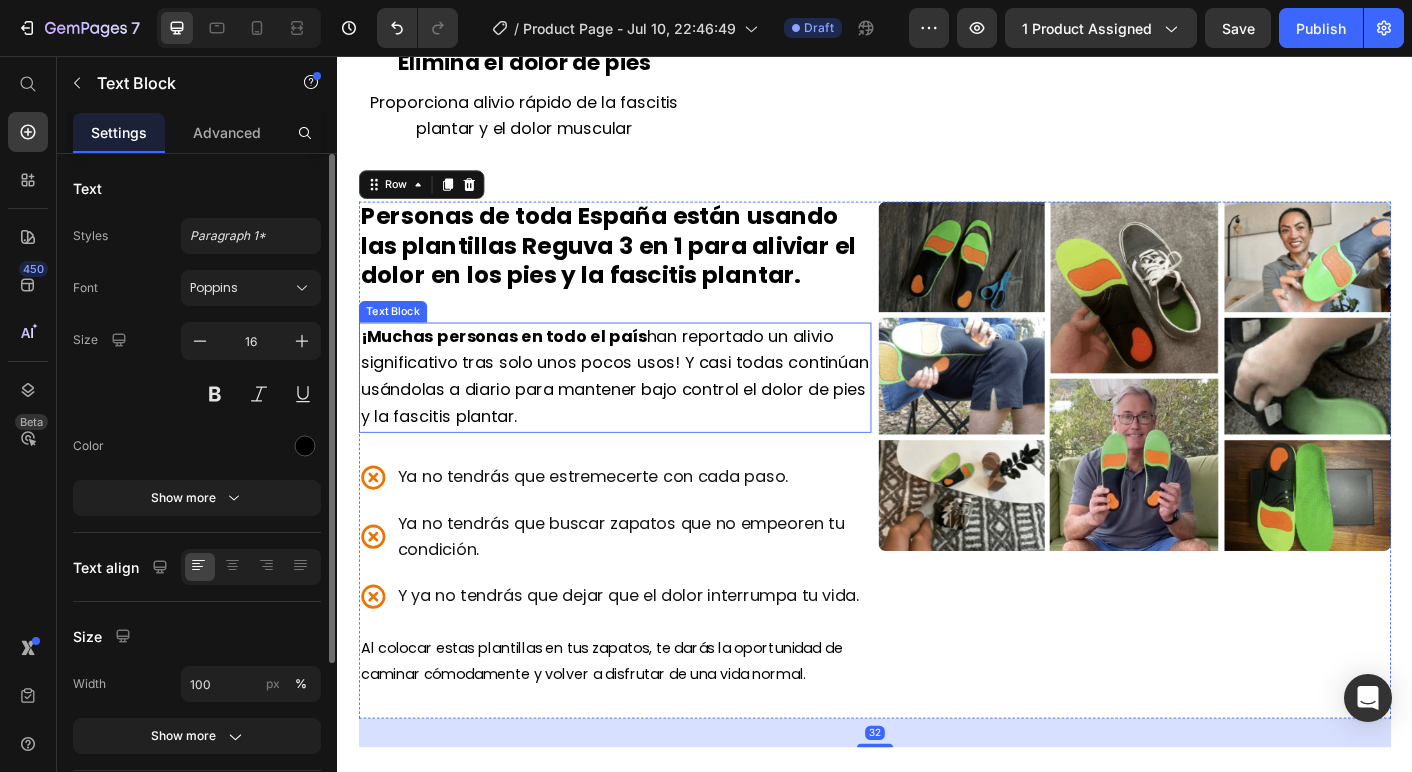 click on "¡Muchas personas en todo el país han reportado un alivio significativo tras solo unos pocos usos! Y casi todas continúan usándolas a diario para mantener bajo control el dolor de pies y la fascitis plantar." at bounding box center [647, 415] 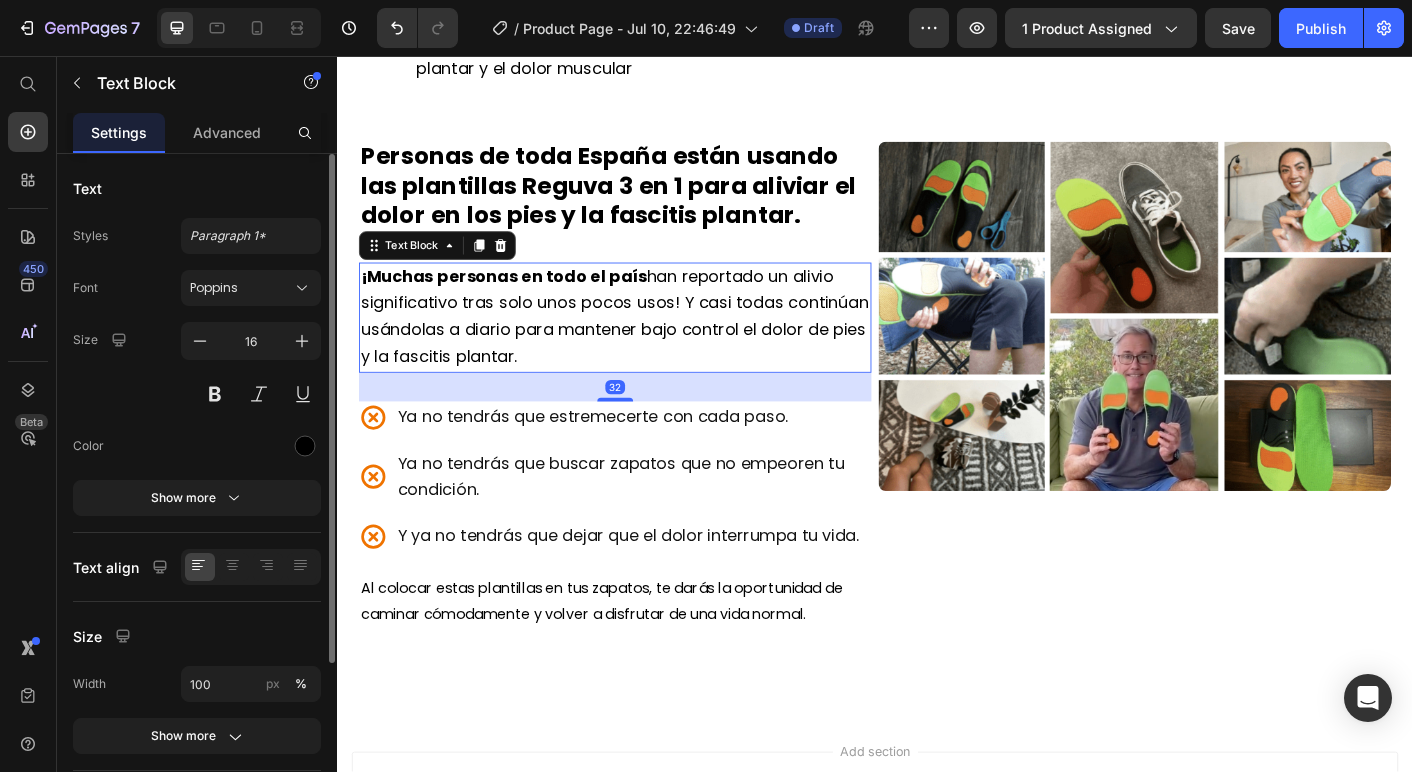 scroll, scrollTop: 2667, scrollLeft: 0, axis: vertical 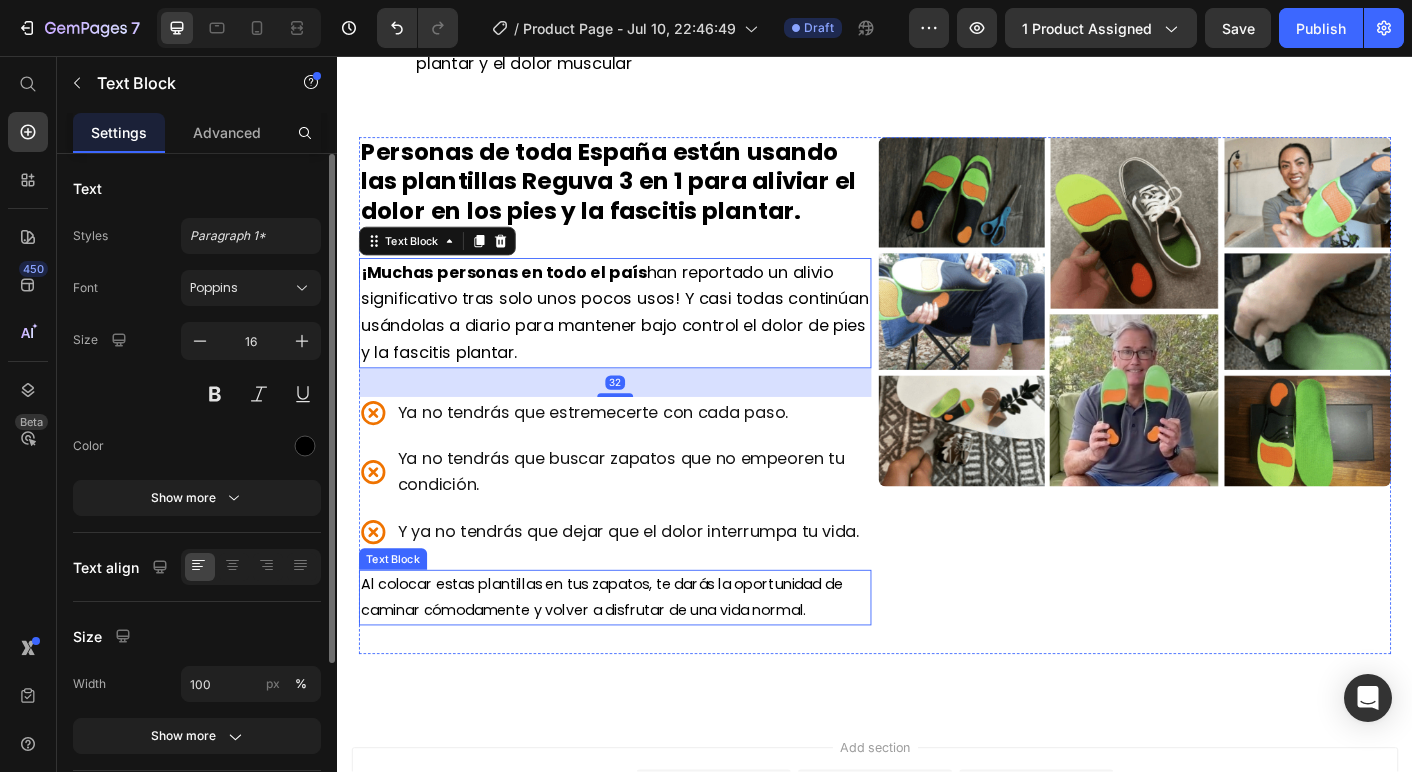 click on "Al colocar estas plantillas en tus zapatos, te darás la oportunidad de caminar cómodamente y volver a disfrutar de una vida normal." at bounding box center [647, 661] 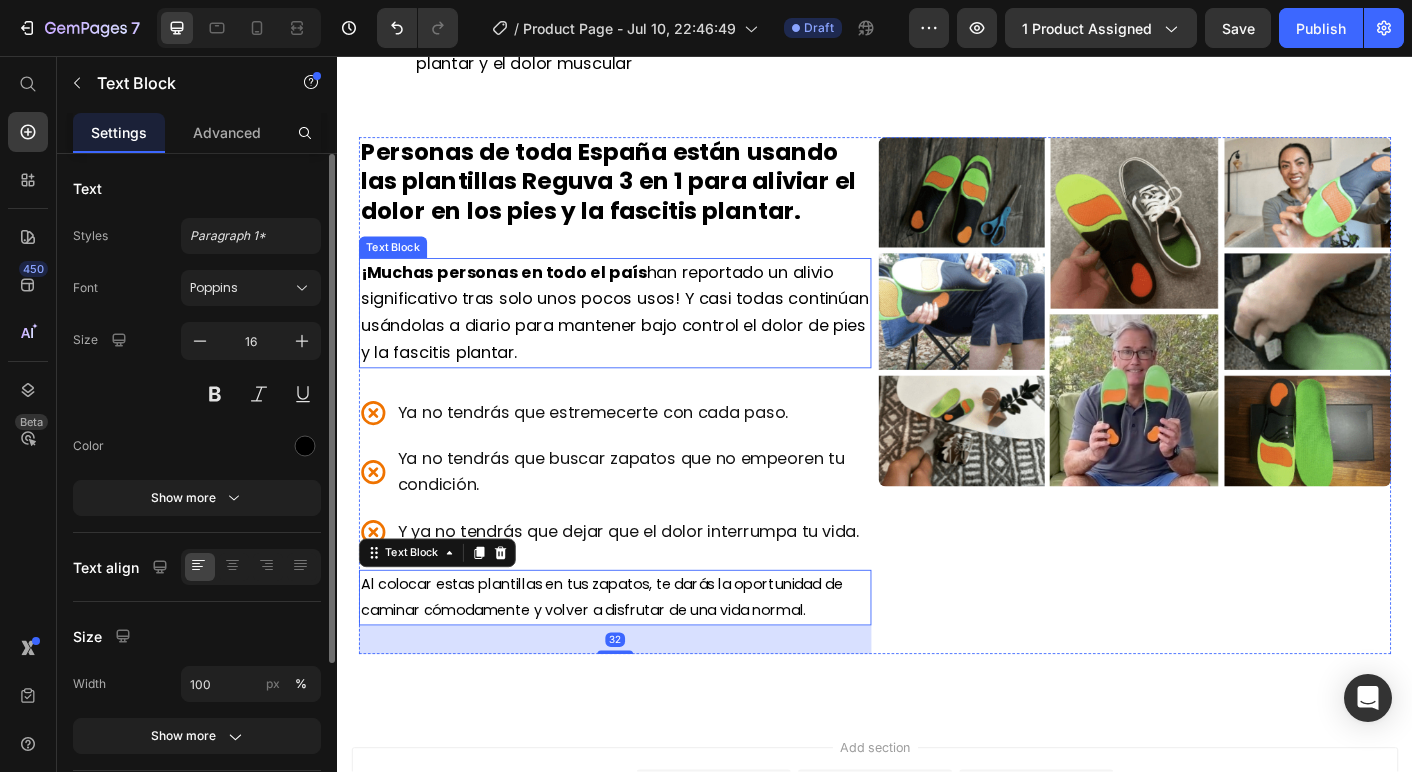 click on "¡Muchas personas en todo el país" at bounding box center (522, 297) 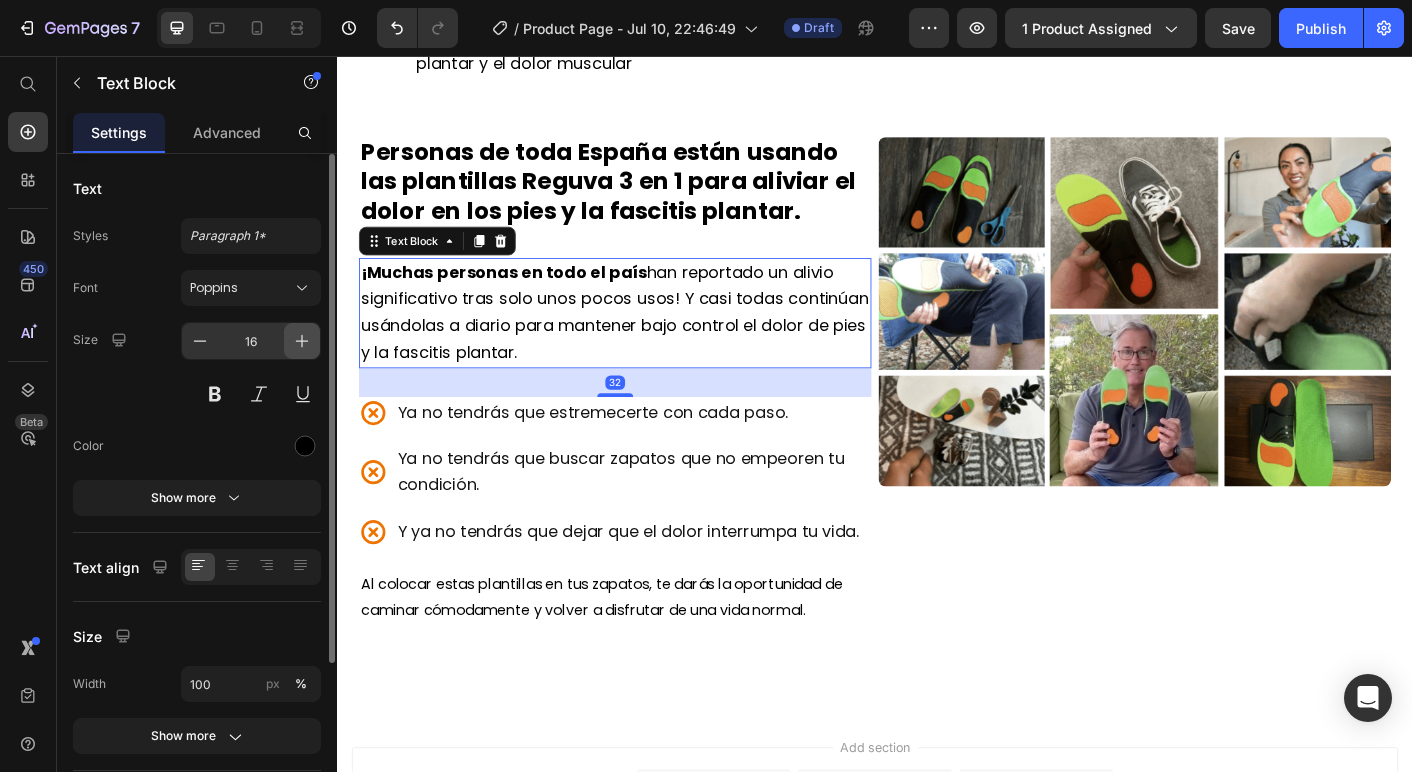 click 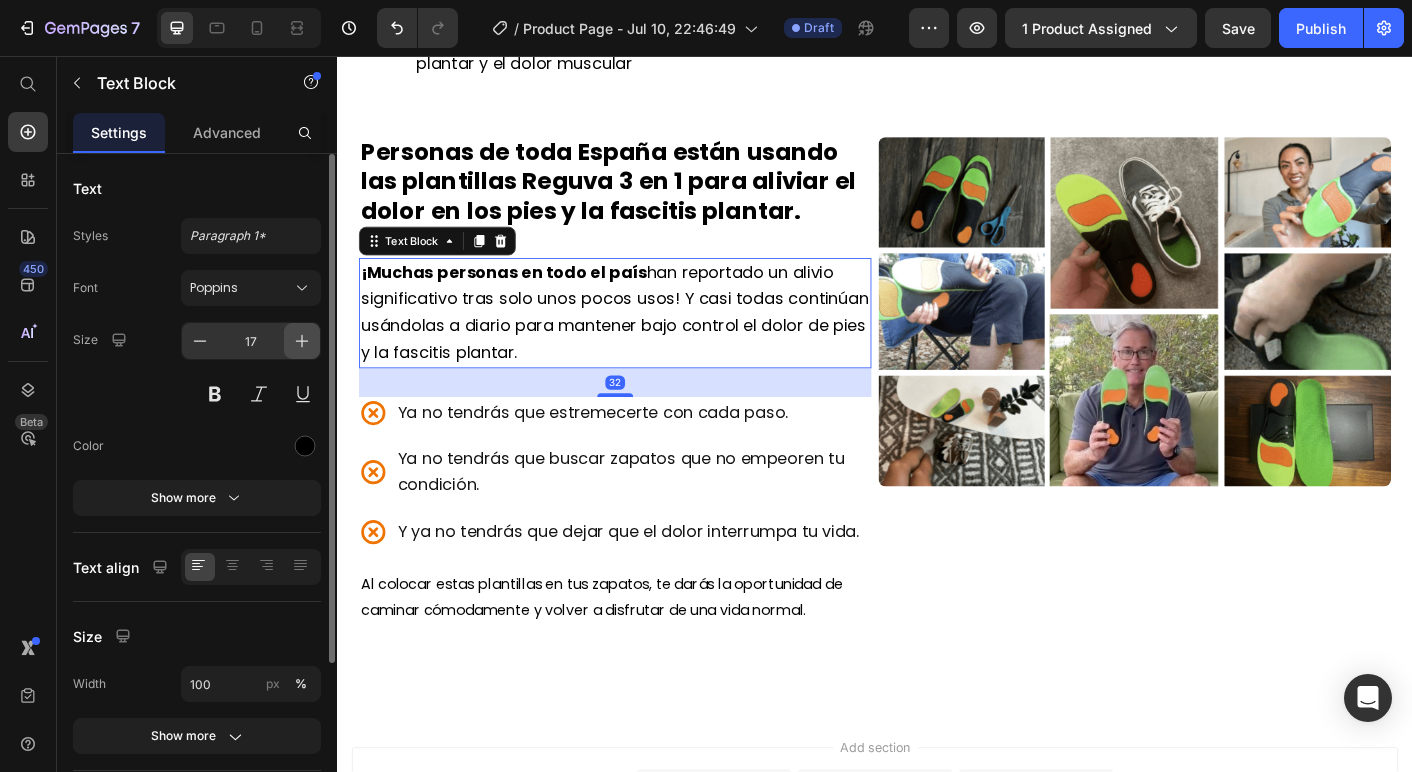 click 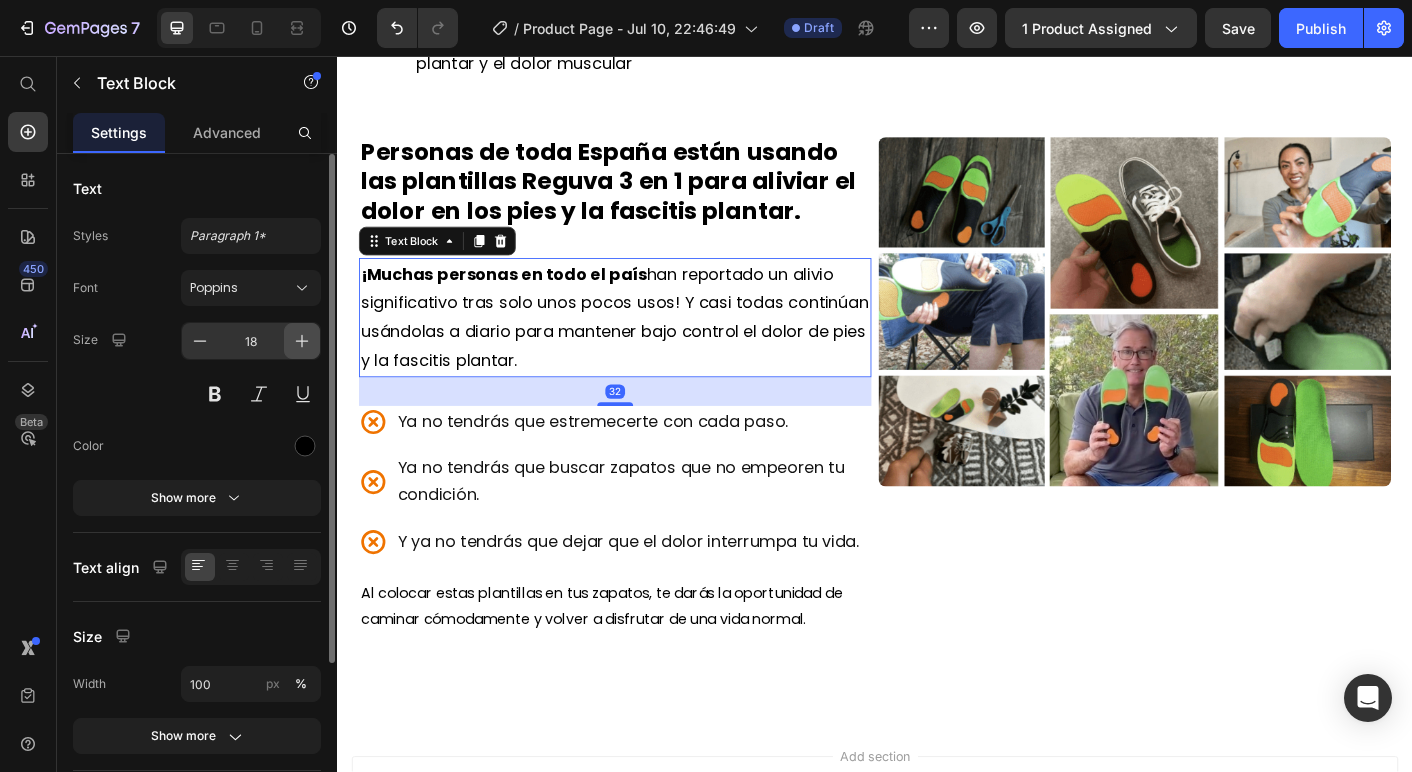 click 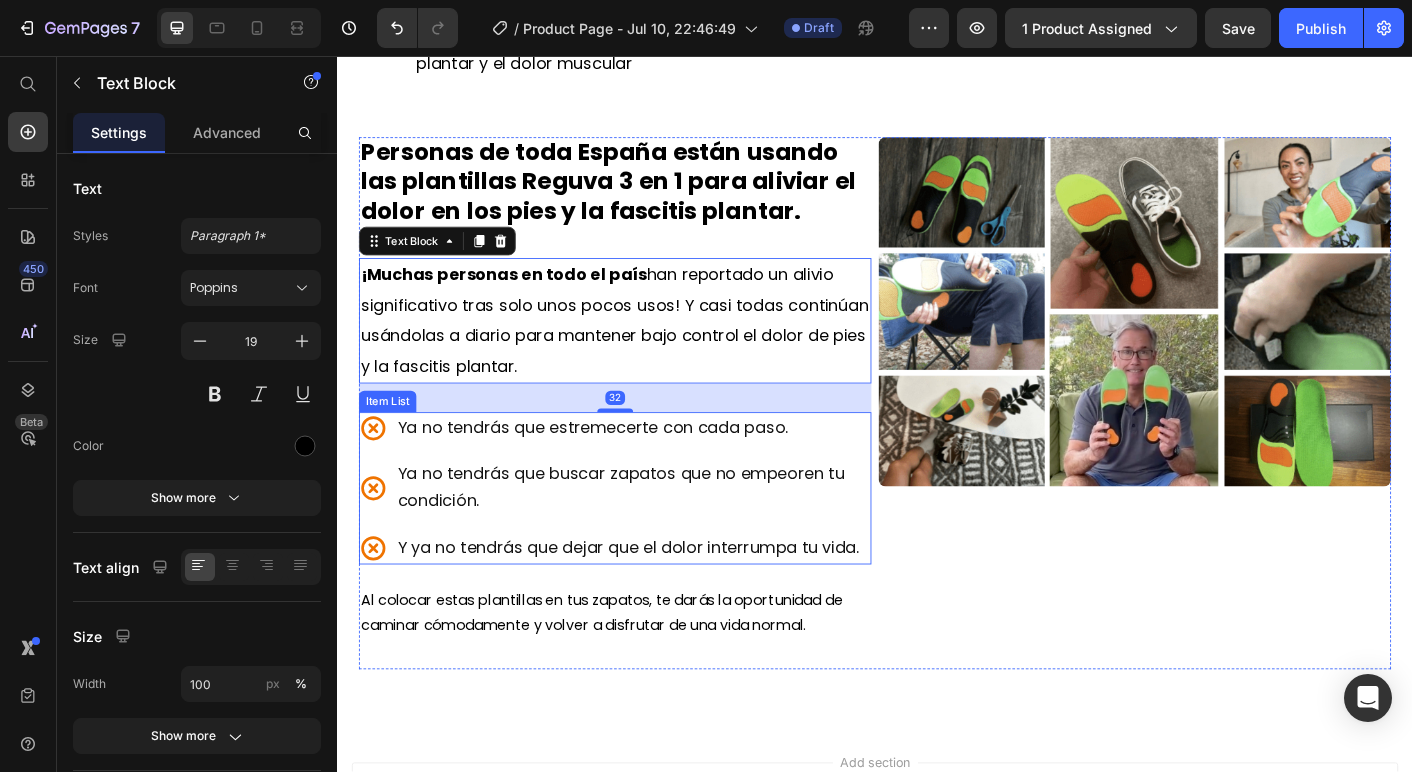 click on "Ya no tendrás que estremecerte con cada paso. Ya no tendrás que buscar zapatos que no empeoren tu condición. Y ya no tendrás que dejar que el dolor interrumpa tu vida." at bounding box center (647, 538) 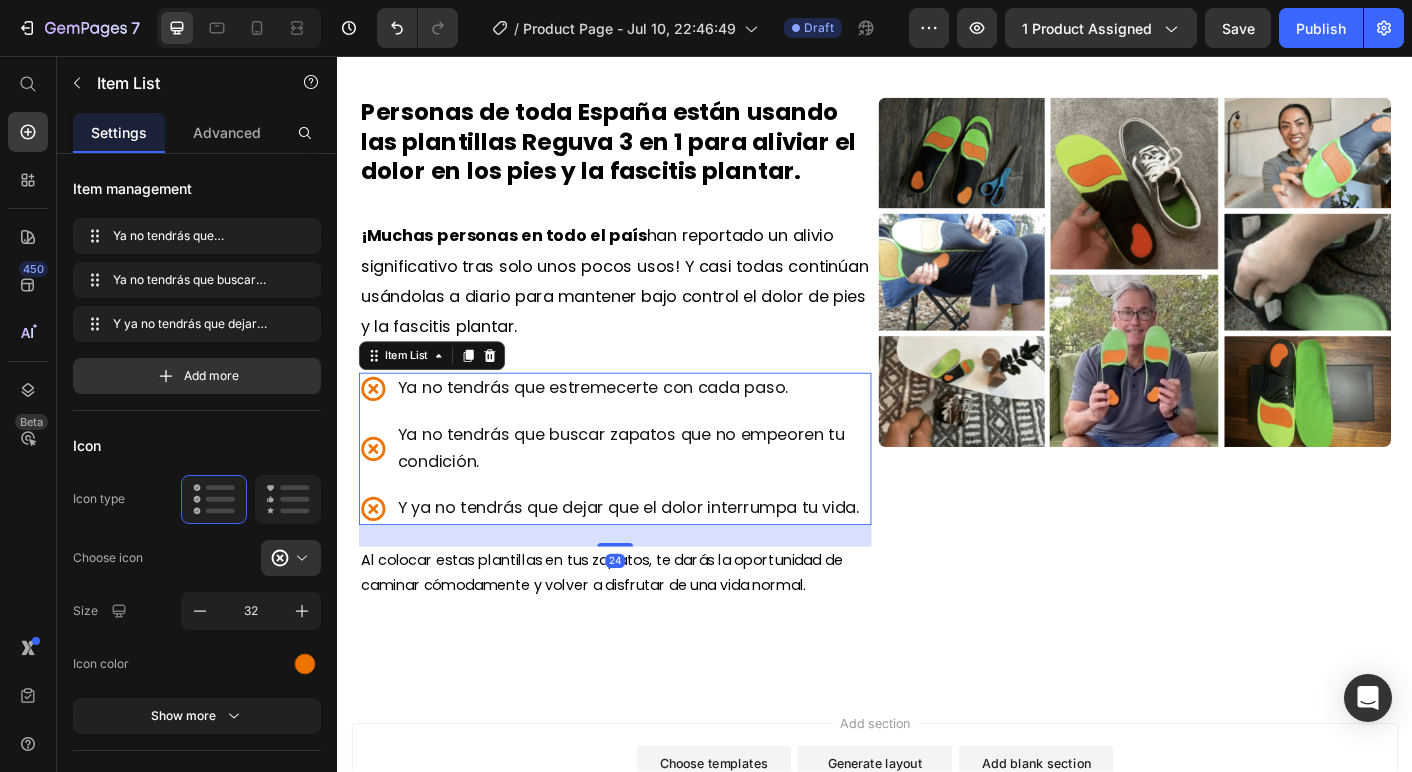 scroll, scrollTop: 2714, scrollLeft: 0, axis: vertical 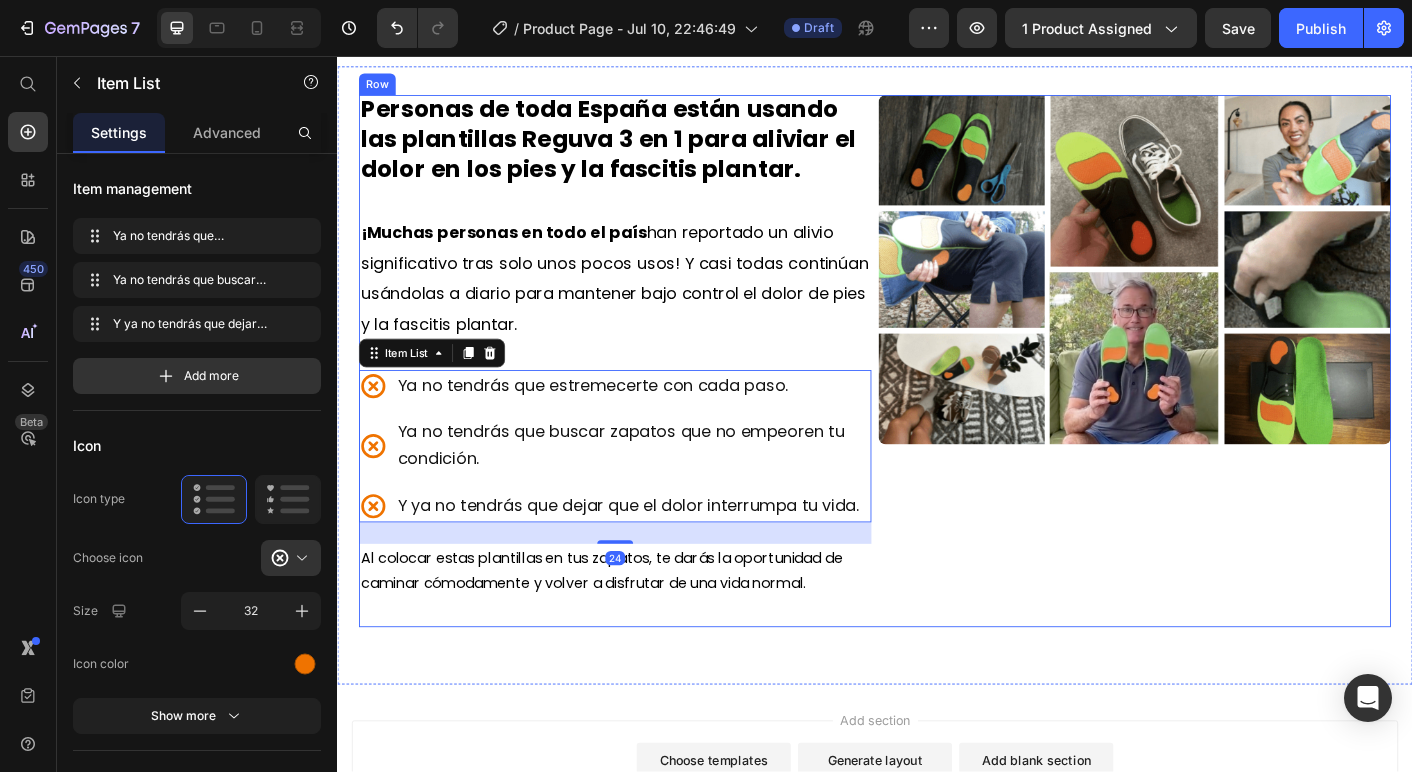 click on "Personas de toda España están usando las plantillas Reguva 3 en 1 para aliviar el dolor en los pies y la fascitis plantar. Text Block ¡Muchas personas en todo el país  han reportado un alivio significativo tras solo unos pocos usos! Y casi todas continúan usándolas a diario para mantener bajo control el dolor de pies y la fascitis plantar. Text Block
Ya no tendrás que estremecerte con cada paso.
Ya no tendrás que buscar zapatos que no empeoren tu condición.
Y ya no tendrás que dejar que el dolor interrumpa tu vida. Item List   24 Al colocar estas plantillas en tus zapatos, te darás la oportunidad de caminar cómodamente y volver a disfrutar de una vida normal. Text Block" at bounding box center [647, 397] 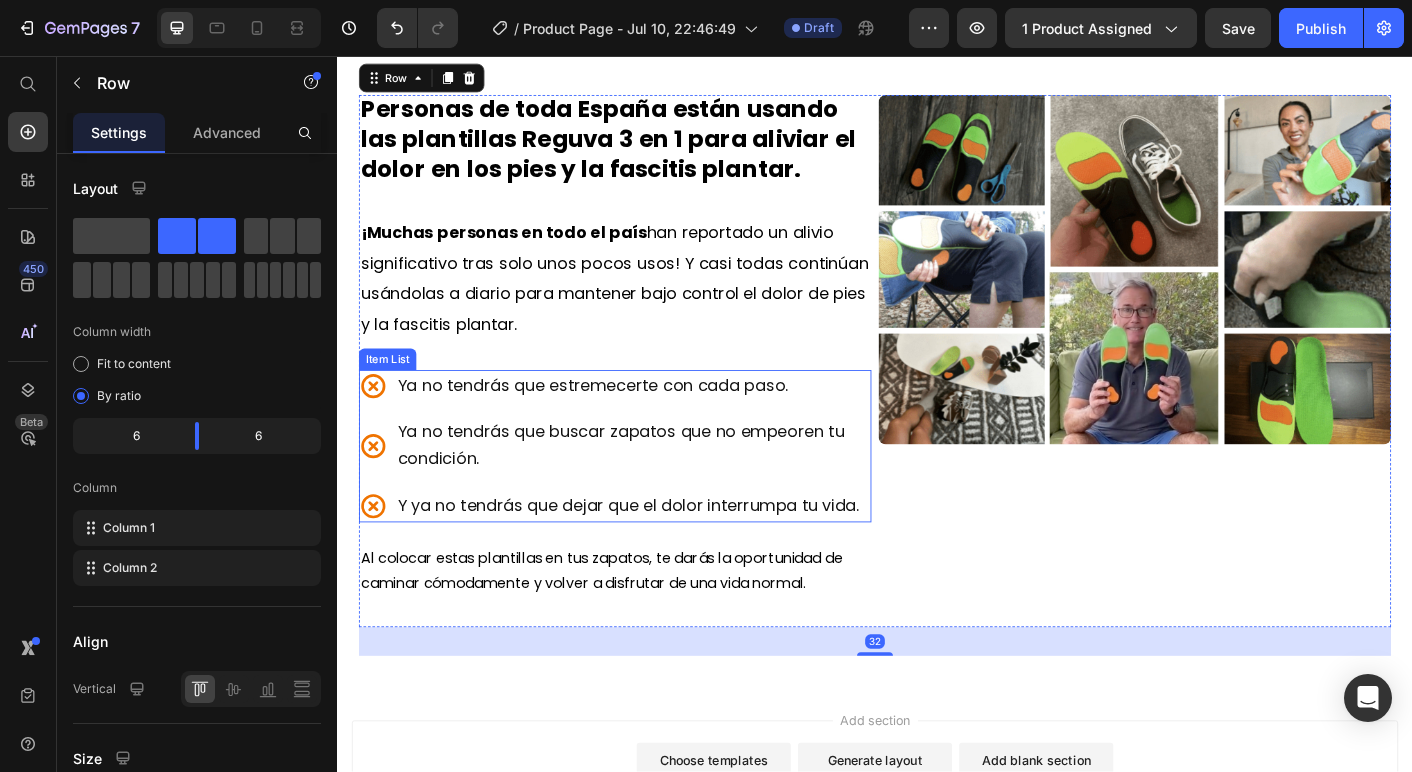 click on "Ya no tendrás que estremecerte con cada paso. Ya no tendrás que buscar zapatos que no empeoren tu condición. Y ya no tendrás que dejar que el dolor interrumpa tu vida." at bounding box center (647, 491) 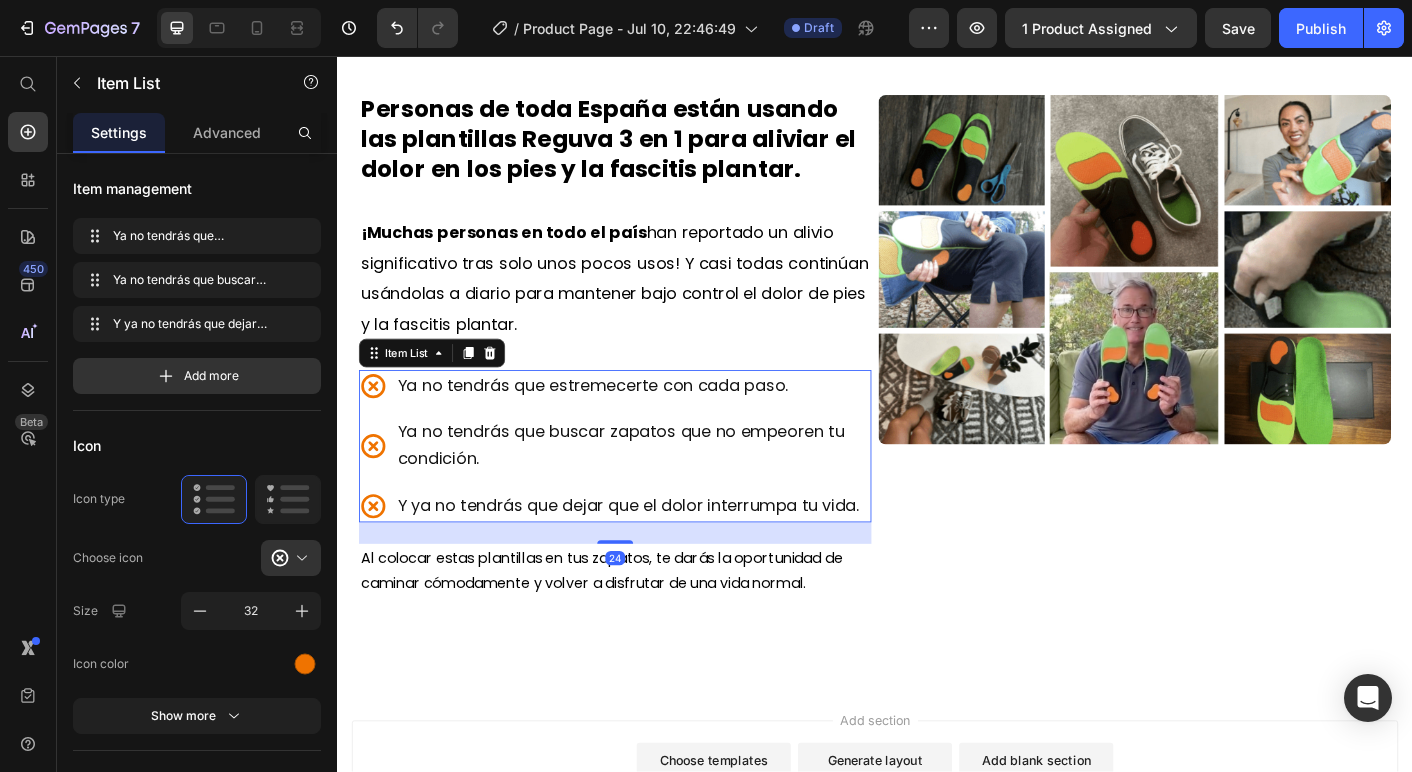 click on "Ya no tendrás que estremecerte con cada paso." at bounding box center [622, 423] 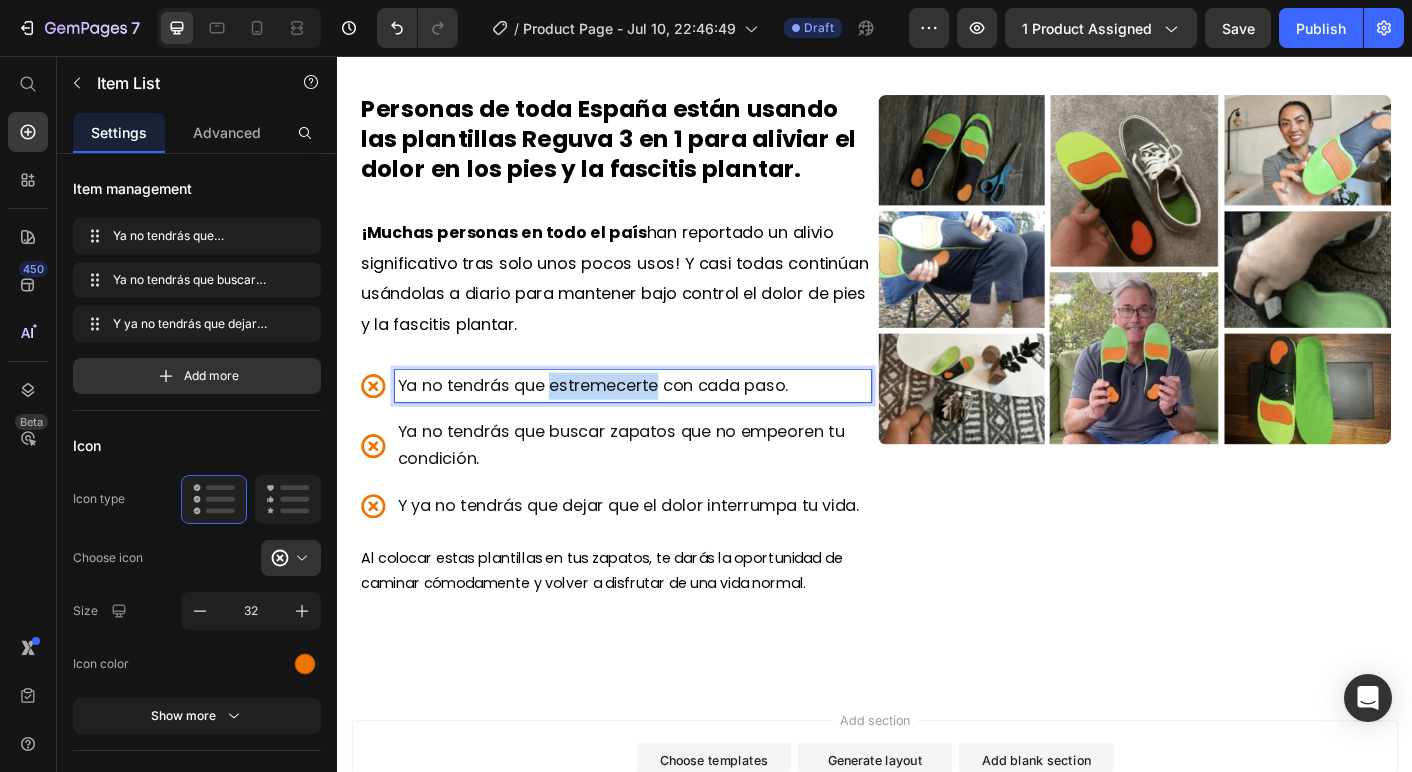 click on "Ya no tendrás que estremecerte con cada paso." at bounding box center [622, 423] 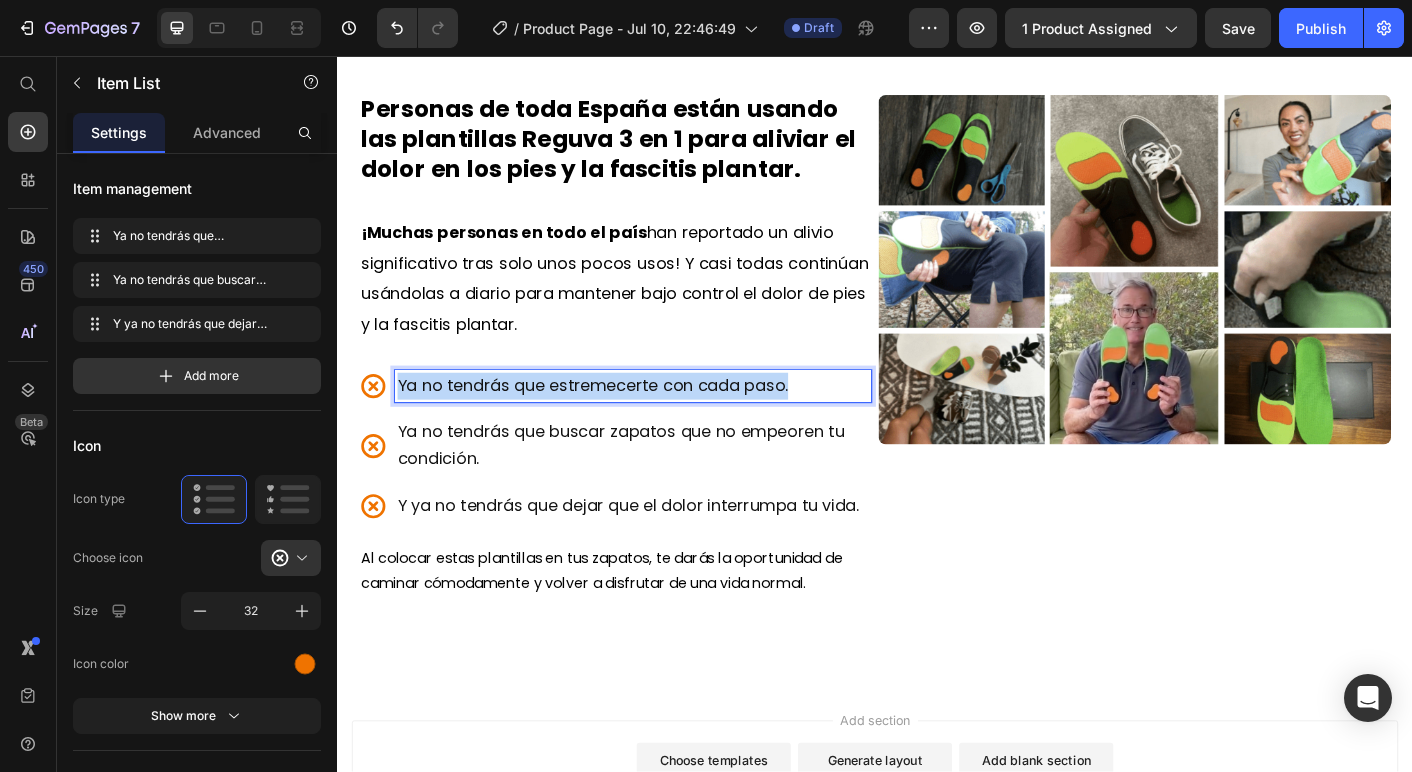 click on "Ya no tendrás que estremecerte con cada paso." at bounding box center (622, 423) 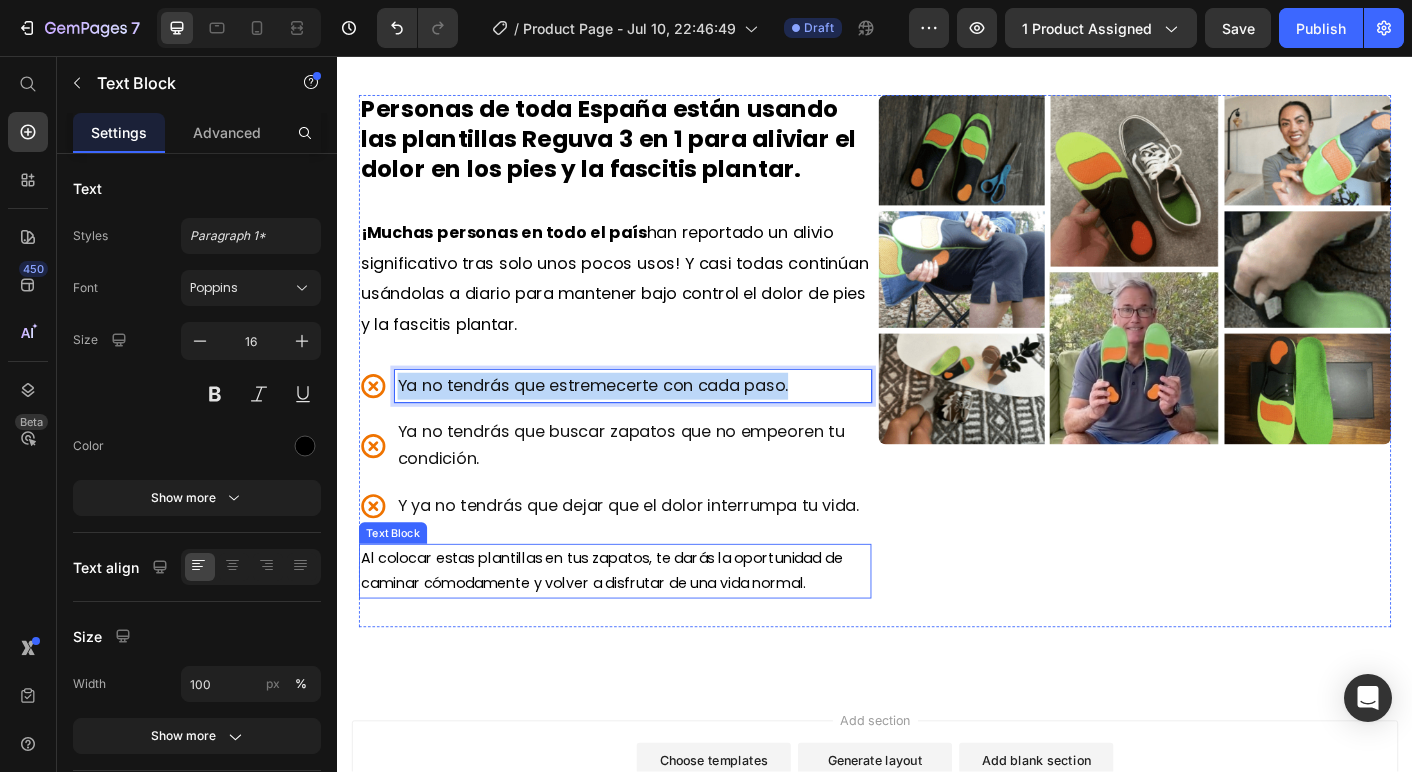 click on "Al colocar estas plantillas en tus zapatos, te darás la oportunidad de caminar cómodamente y volver a disfrutar de una vida normal." at bounding box center (647, 632) 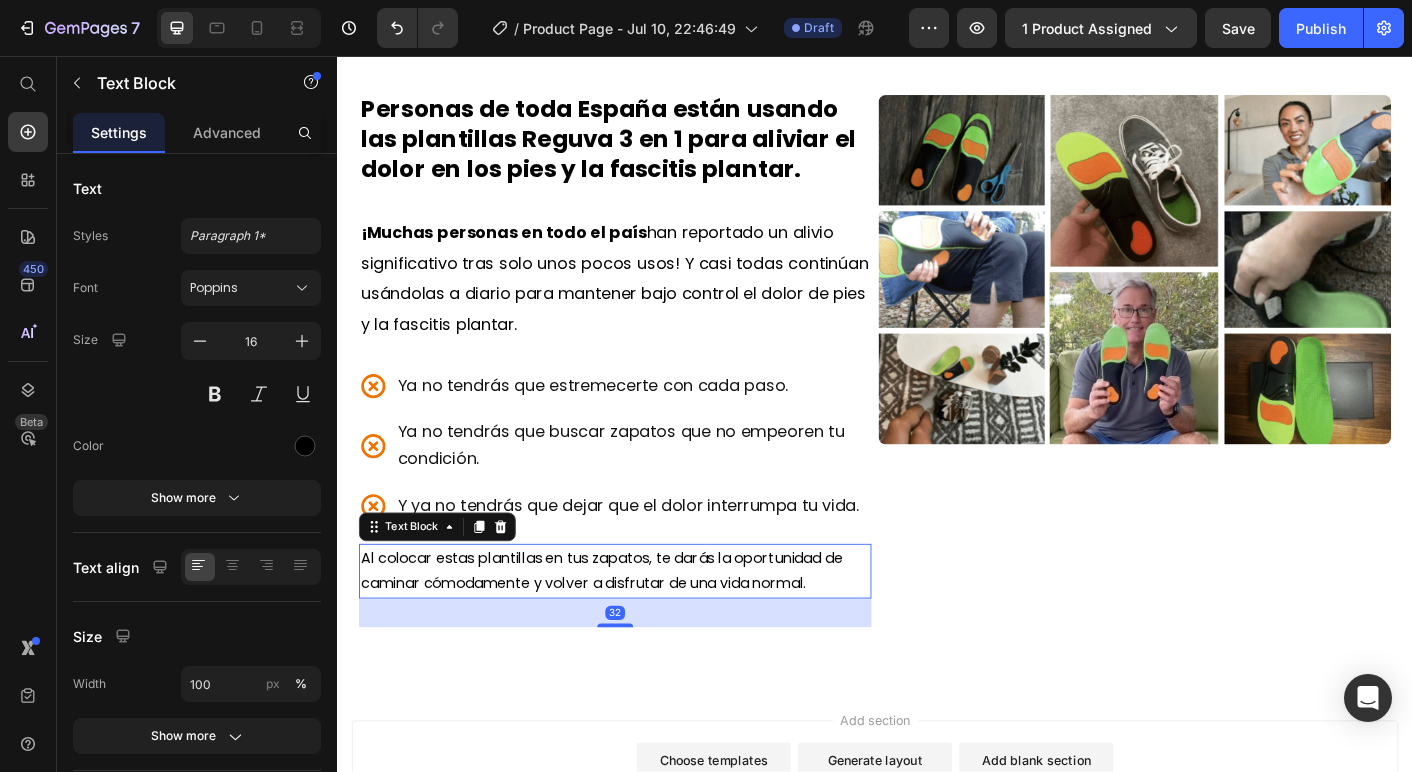 click on "Al colocar estas plantillas en tus zapatos, te darás la oportunidad de caminar cómodamente y volver a disfrutar de una vida normal." at bounding box center [647, 632] 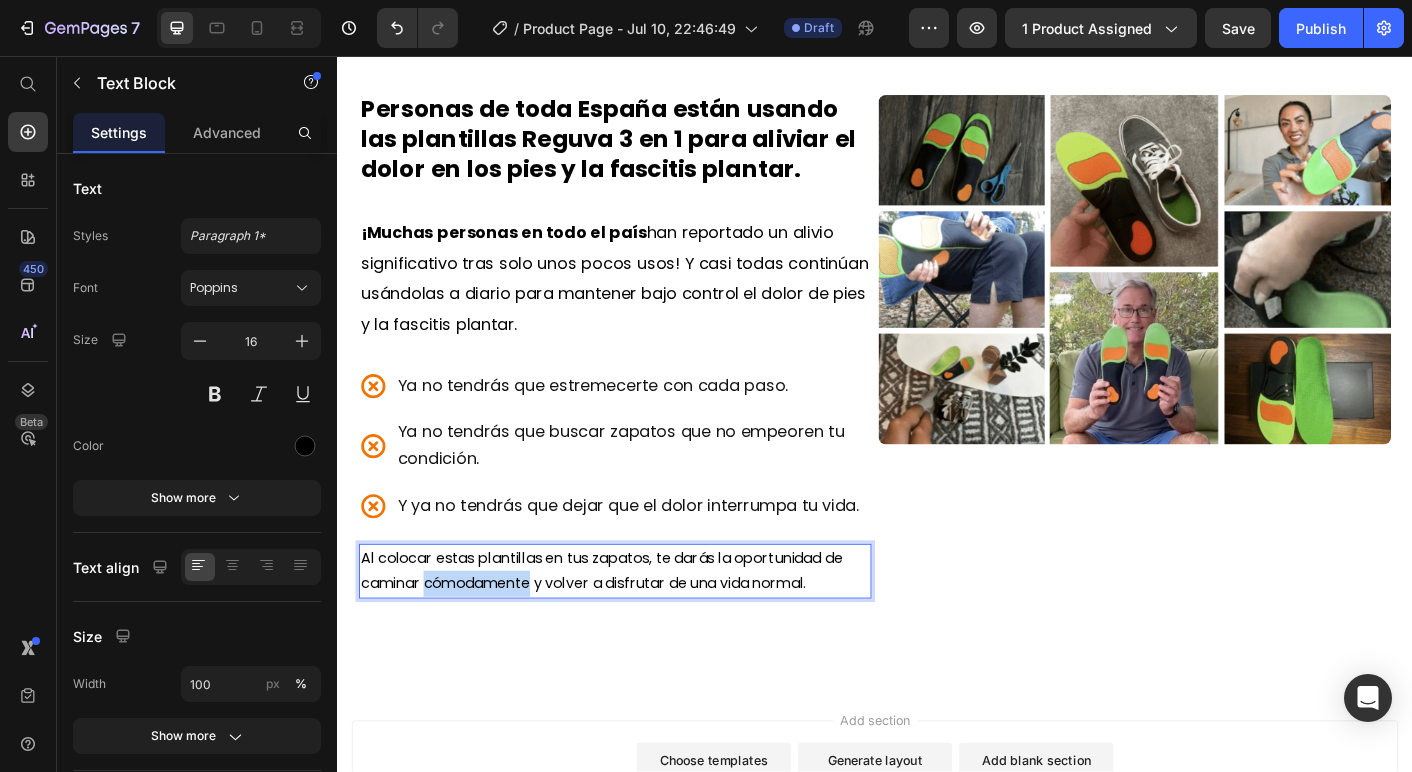 click on "Al colocar estas plantillas en tus zapatos, te darás la oportunidad de caminar cómodamente y volver a disfrutar de una vida normal." at bounding box center [647, 632] 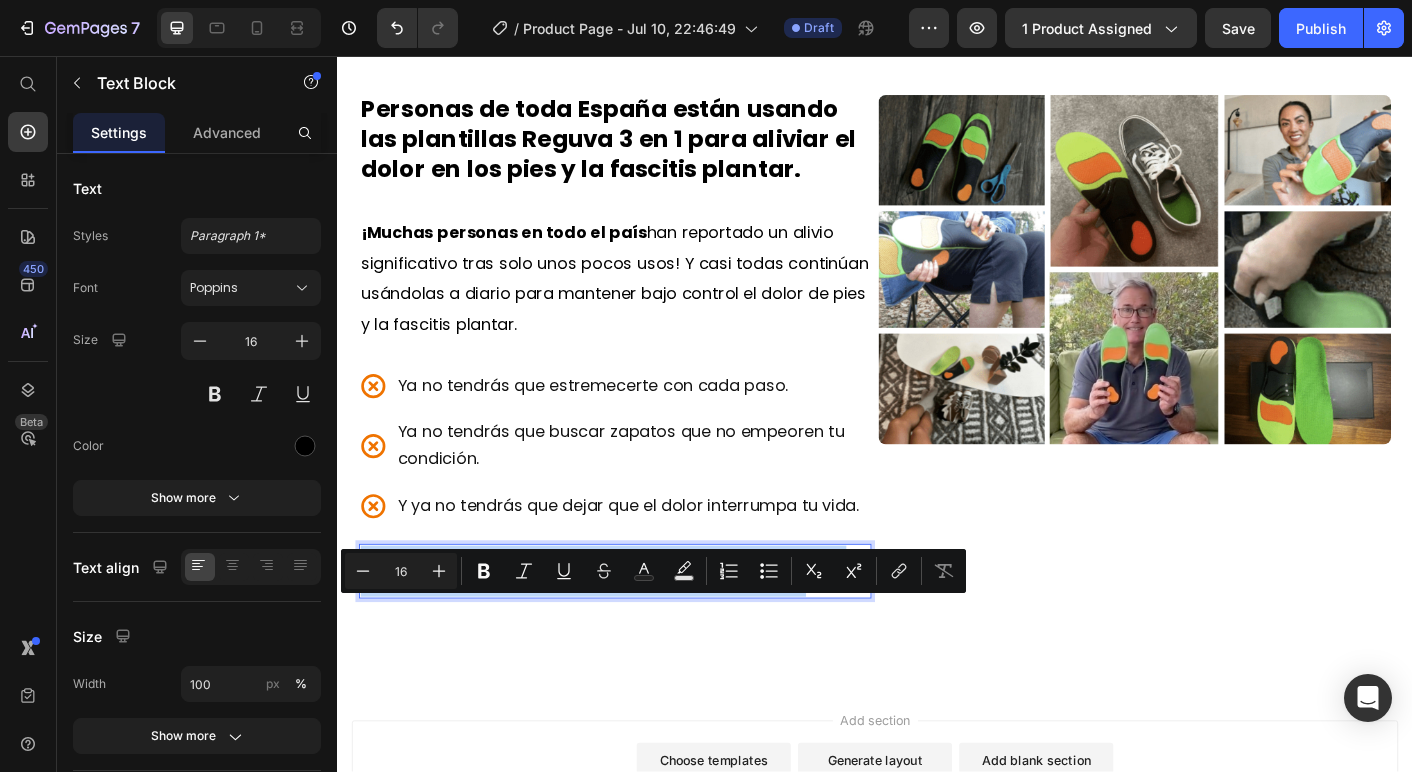 click on "Al colocar estas plantillas en tus zapatos, te darás la oportunidad de caminar cómodamente y volver a disfrutar de una vida normal." at bounding box center [647, 632] 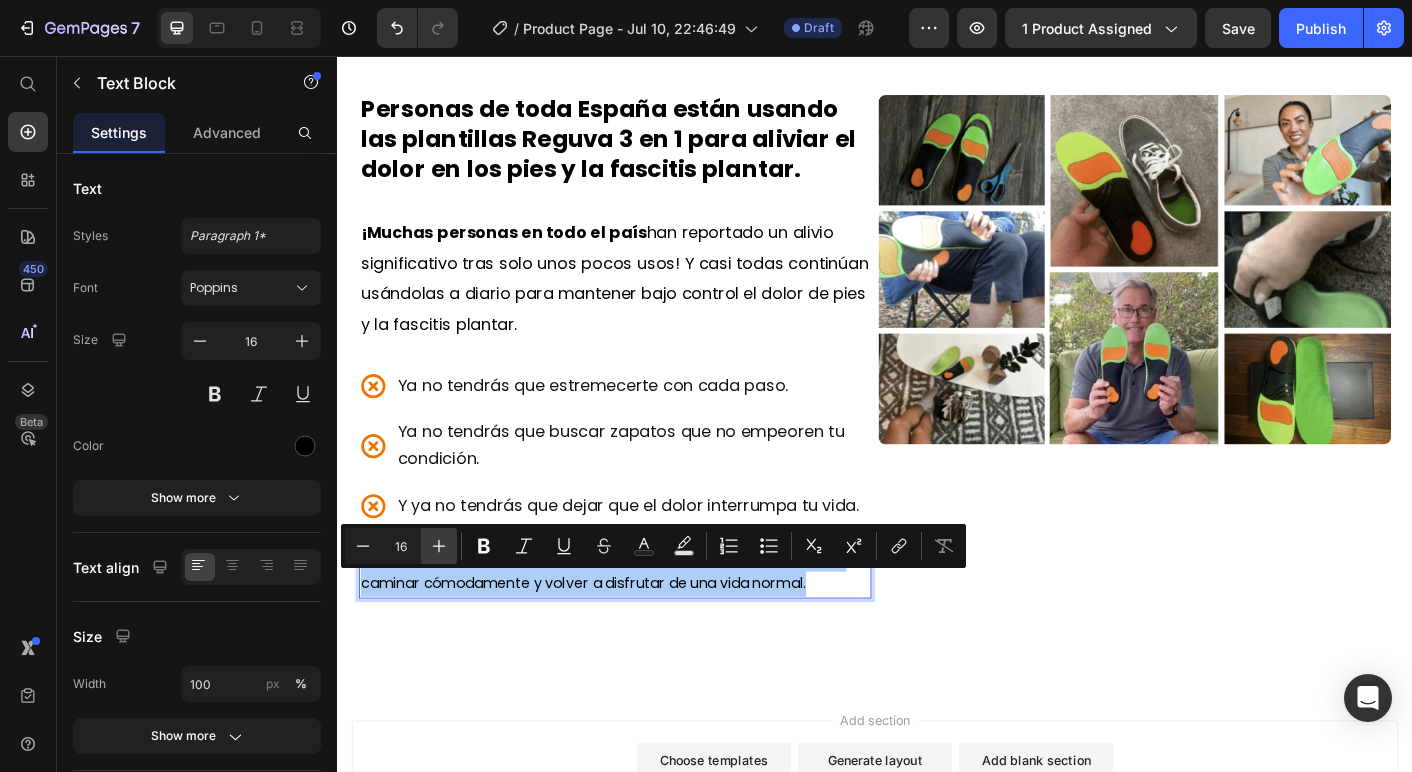 click 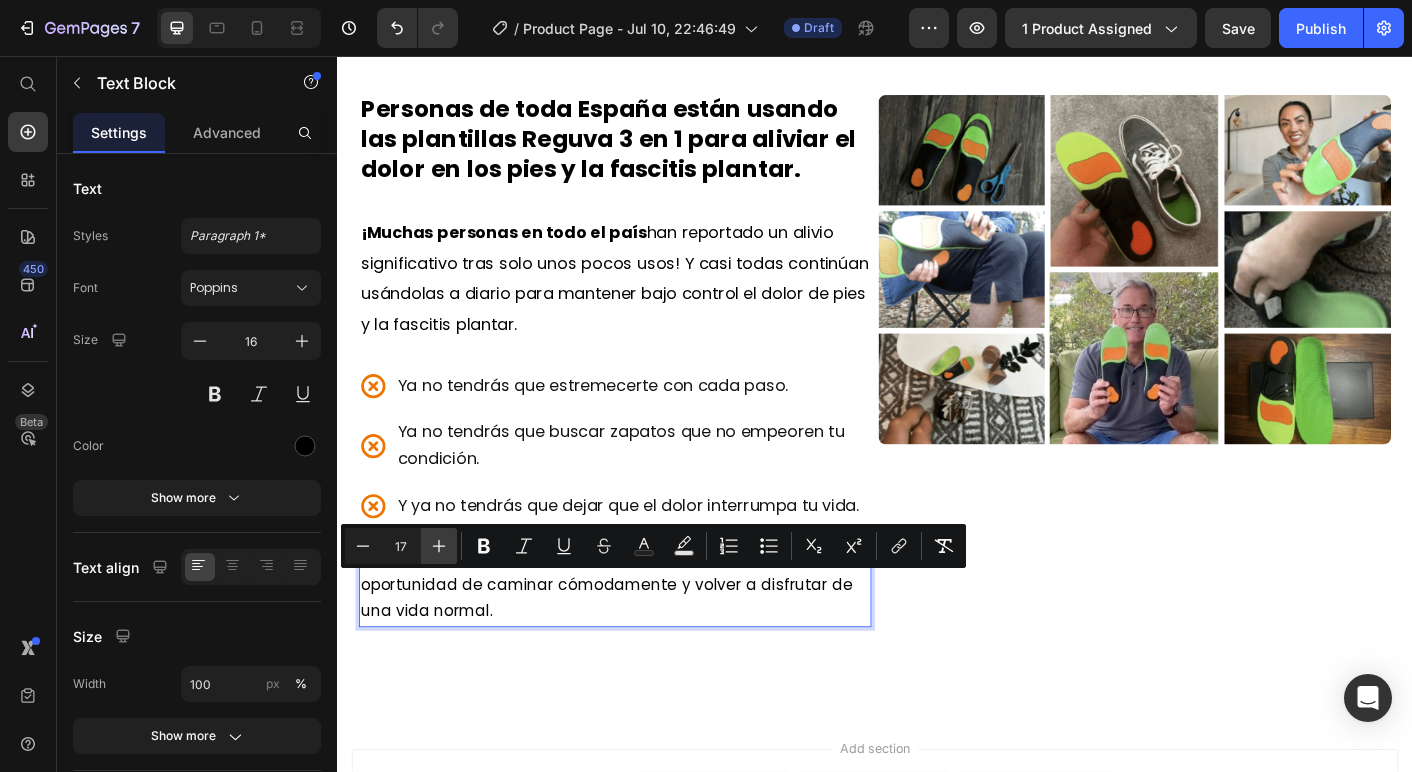 click 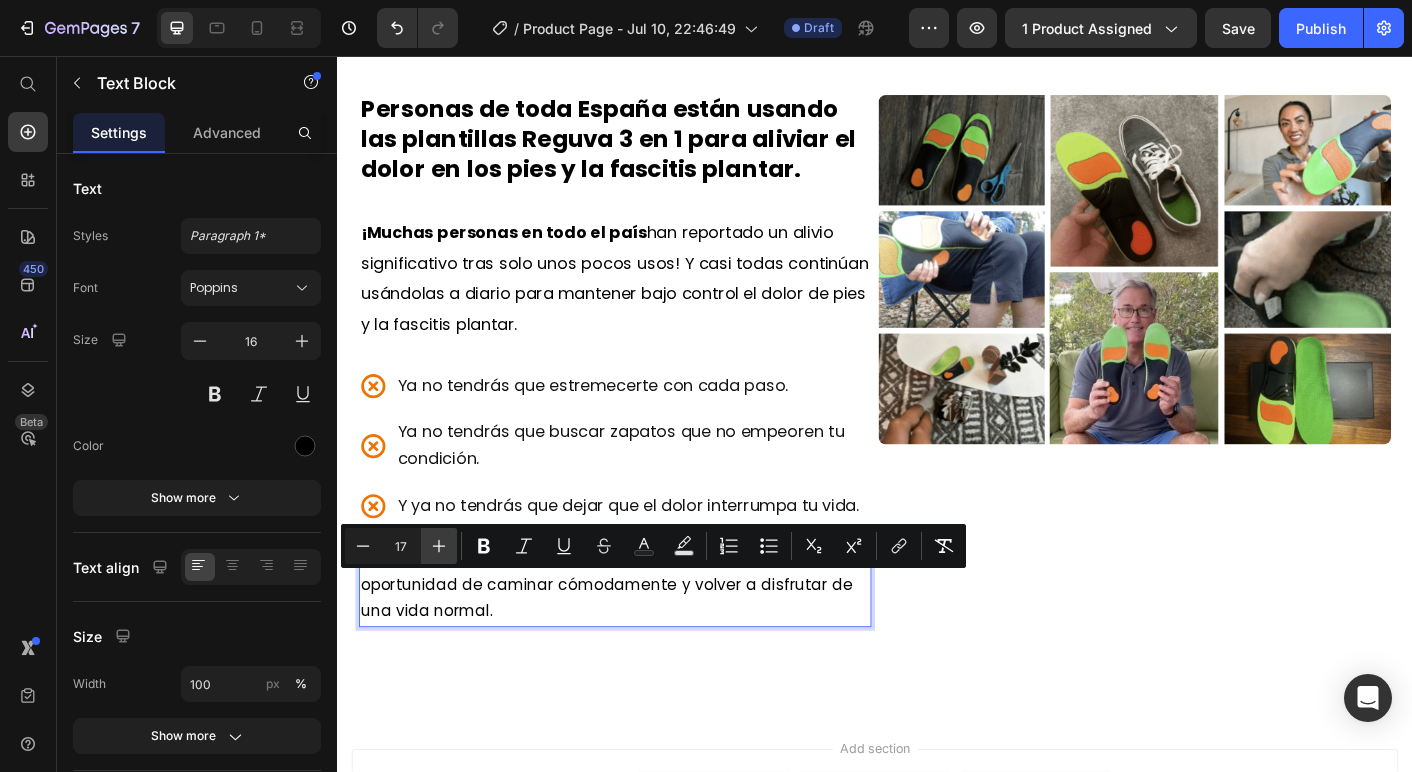type on "18" 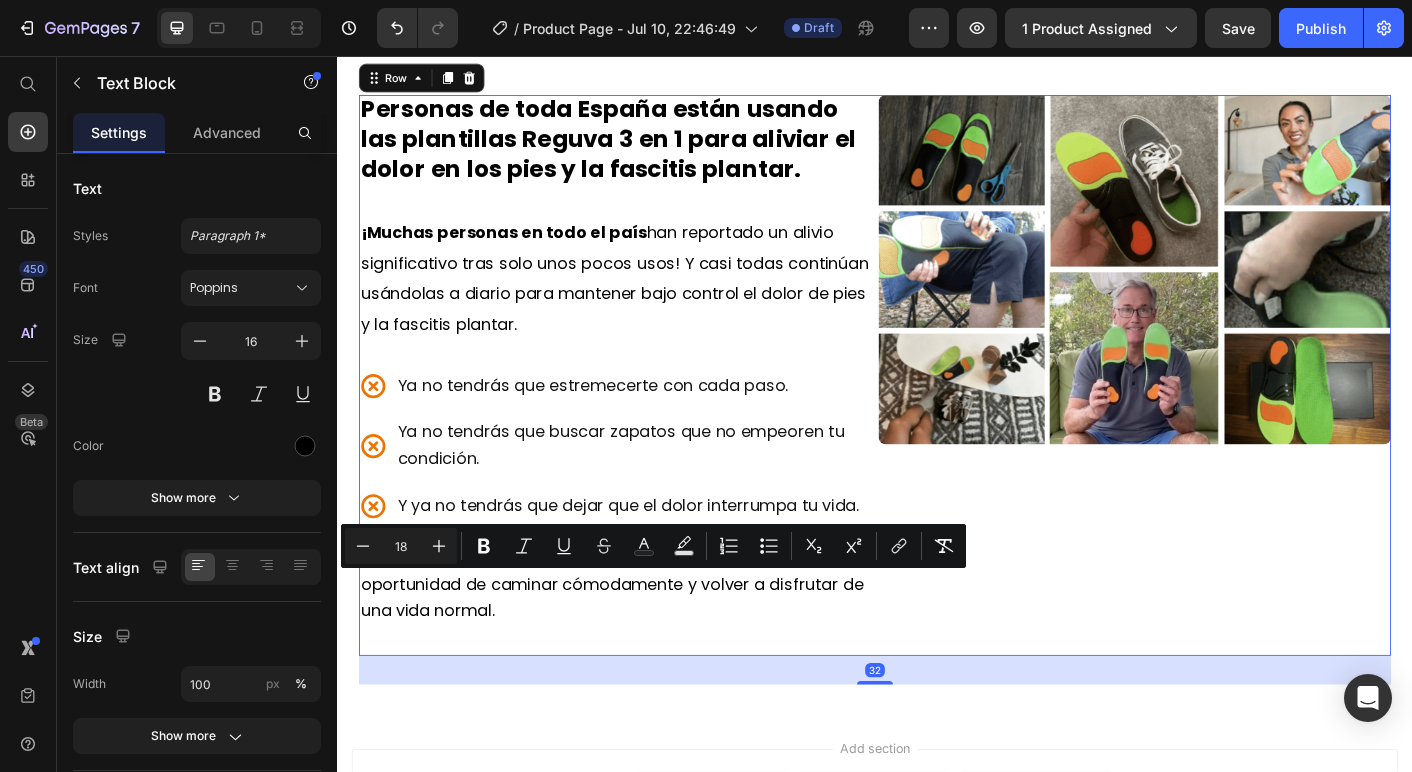 click on "Personas de toda España están usando las plantillas Reguva 3 en 1 para aliviar el dolor en los pies y la fascitis plantar. Text Block ¡Muchas personas en todo el país  han reportado un alivio significativo tras solo unos pocos usos! Y casi todas continúan usándolas a diario para mantener bajo control el dolor de pies y la fascitis plantar. Text Block
Ya no tendrás que estremecerte con cada paso.
Ya no tendrás que buscar zapatos que no empeoren tu condición.
Y ya no tendrás que dejar que el dolor interrumpa tu vida. Item List Al colocar estas plantillas en tus zapatos, te darás la oportunidad de caminar cómodamente y volver a disfrutar de una vida normal. Text Block" at bounding box center (647, 413) 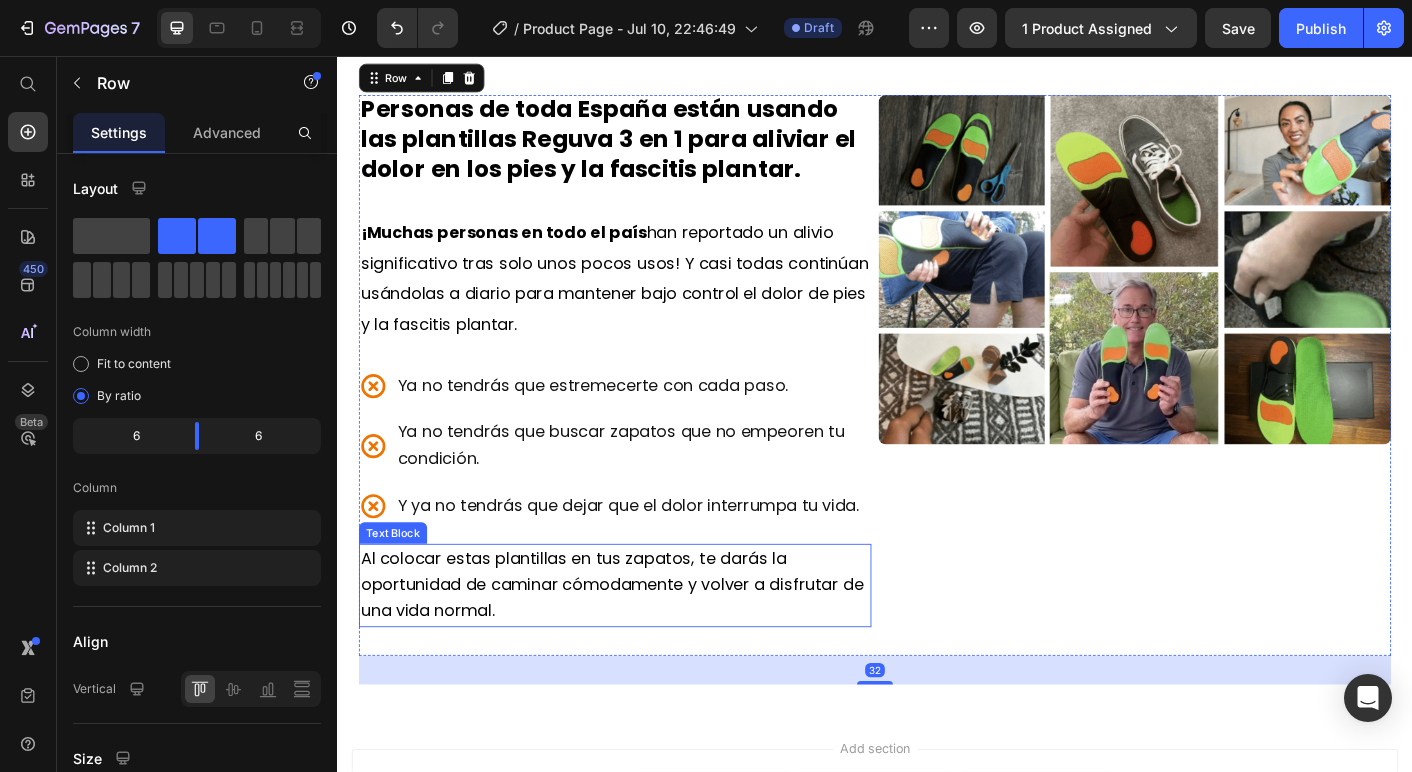 click on "Al colocar estas plantillas en tus zapatos, te darás la oportunidad de caminar cómodamente y volver a disfrutar de una vida normal." at bounding box center [643, 646] 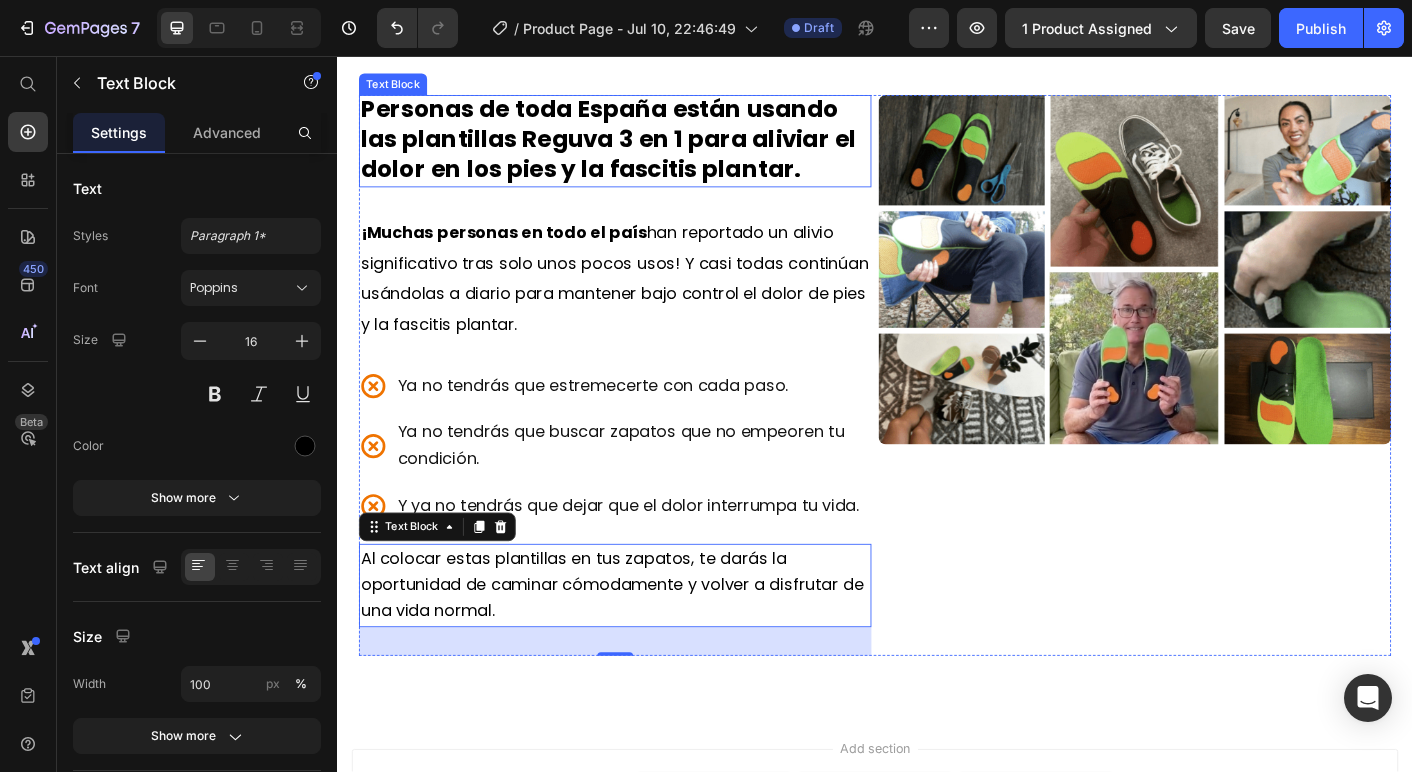 click on "Personas de toda [PAIS] están usando las plantillas Reguva 3 en 1 para aliviar el dolor en los pies y la fascitis plantar." at bounding box center (639, 149) 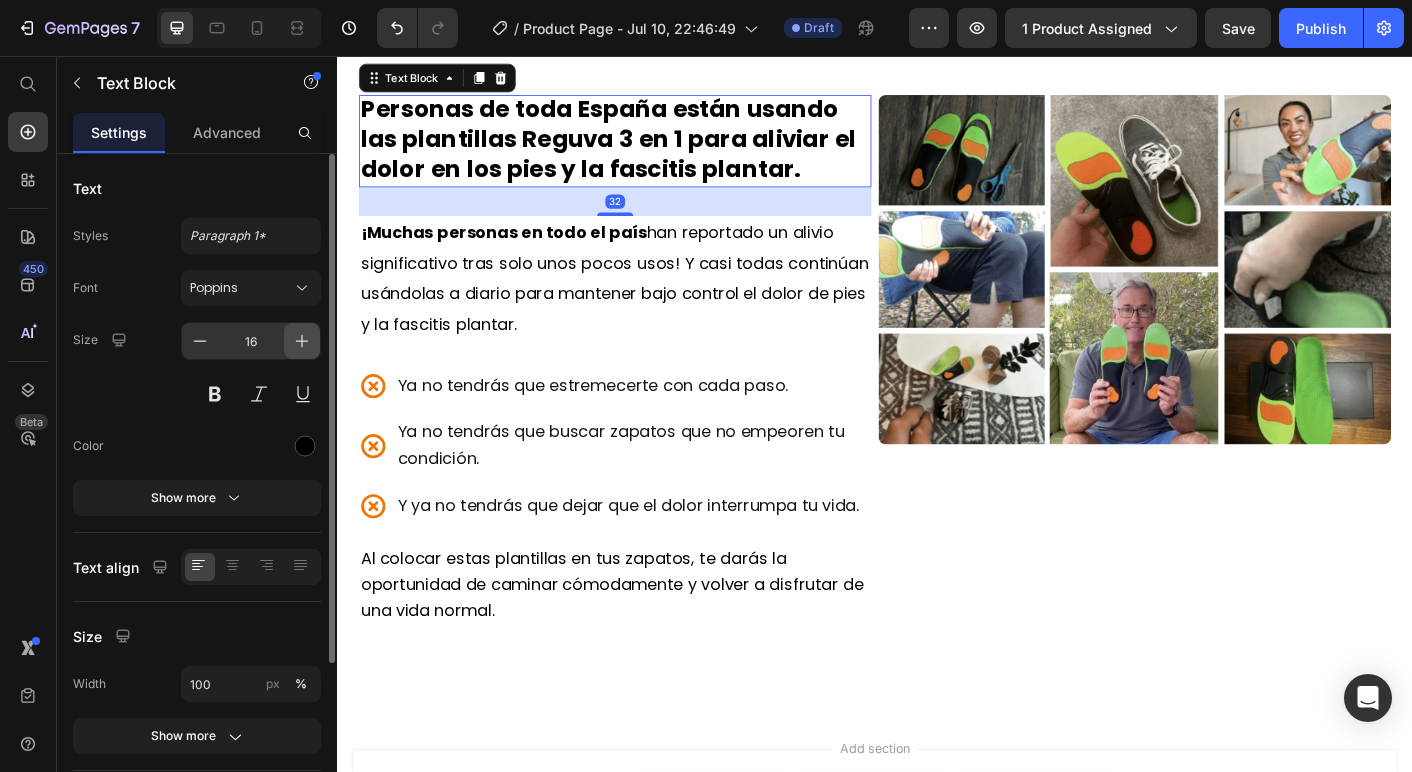 click 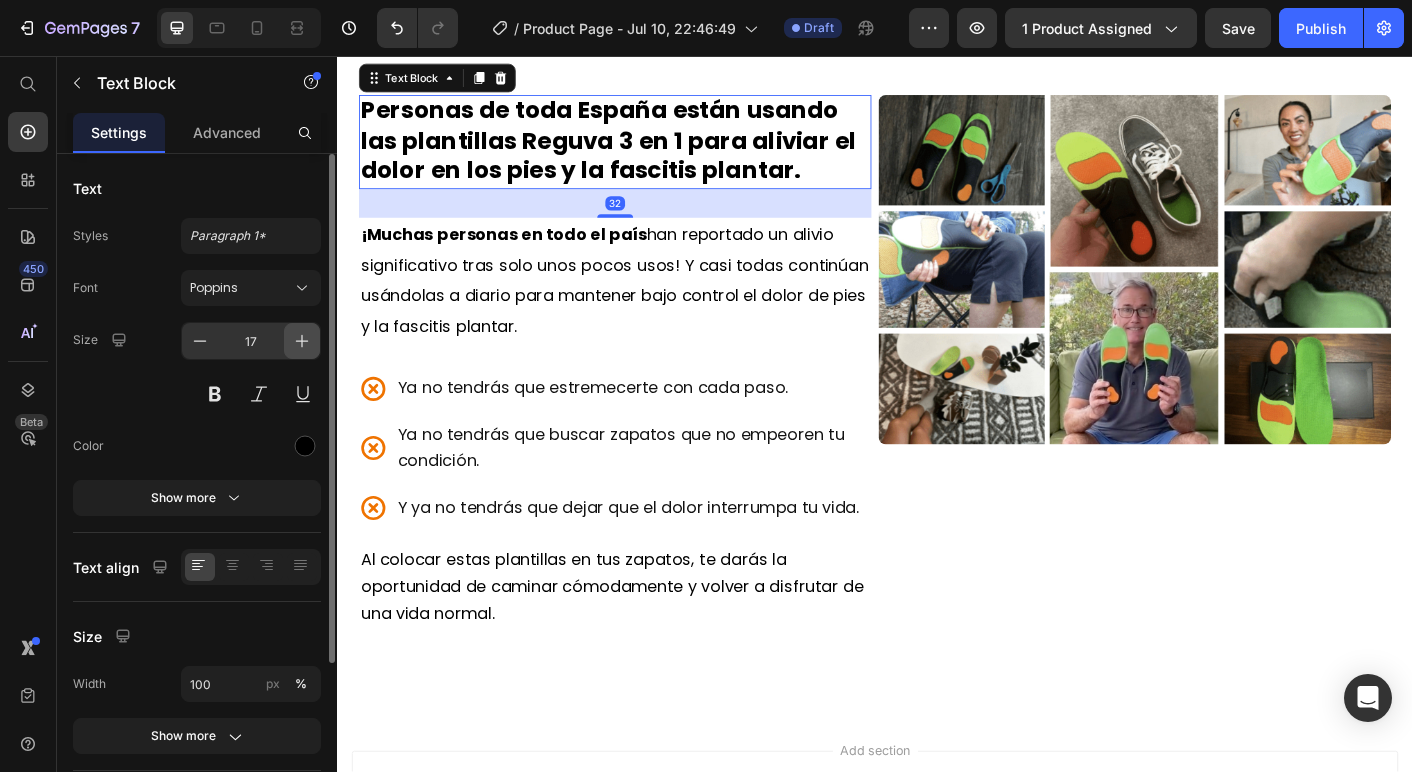 click 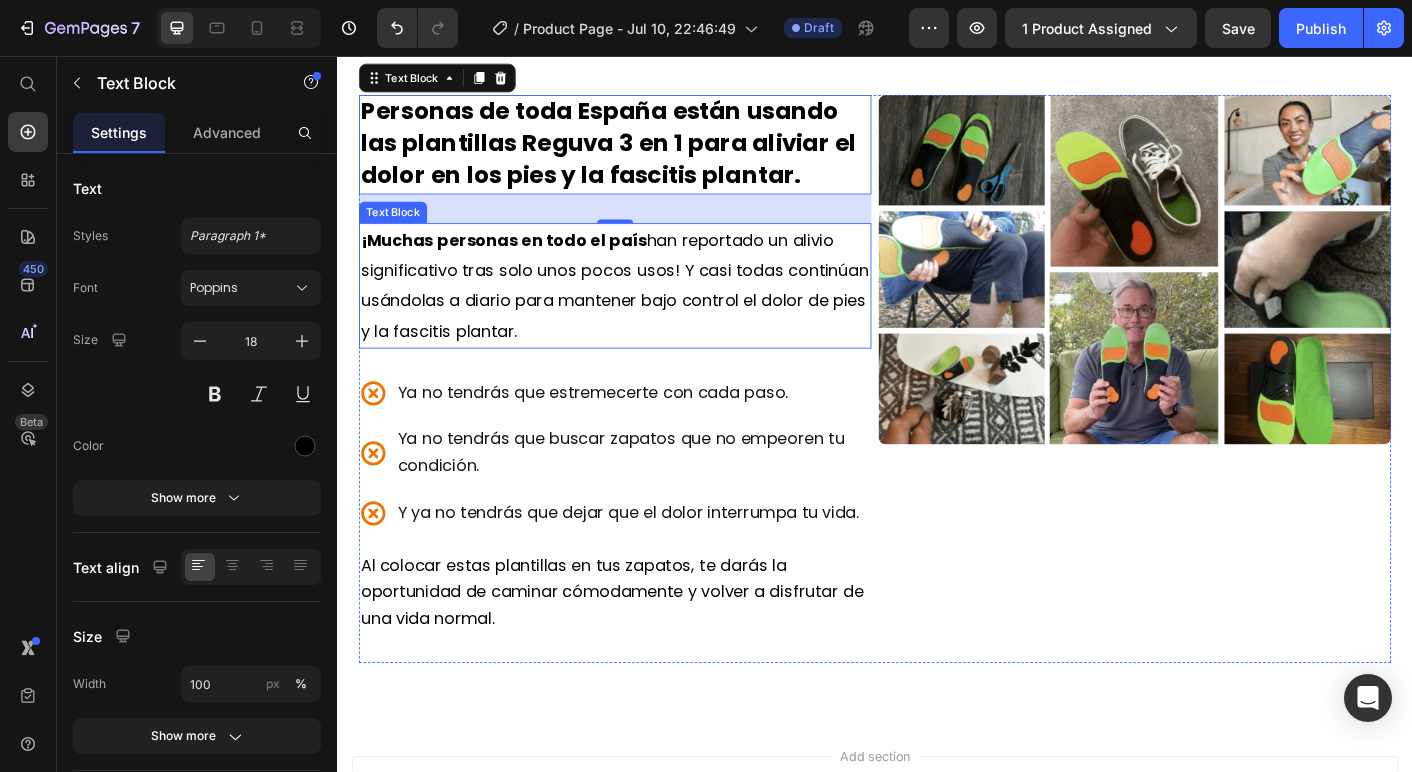 click on "Personas de toda España están usando las plantillas Reguva 3 en 1 para aliviar el dolor en los pies y la fascitis plantar. Text Block   32 ¡Muchas personas en todo el país  han reportado un alivio significativo tras solo unos pocos usos! Y casi todas continúan usándolas a diario para mantener bajo control el dolor de pies y la fascitis plantar. Text Block
Ya no tendrás que estremecerte con cada paso.
Ya no tendrás que buscar zapatos que no empeoren tu condición.
Y ya no tendrás que dejar que el dolor interrumpa tu vida. Item List Al colocar estas plantillas en tus zapatos, te darás la oportunidad de caminar cómodamente y volver a disfrutar de una vida normal. Text Block" at bounding box center (647, 417) 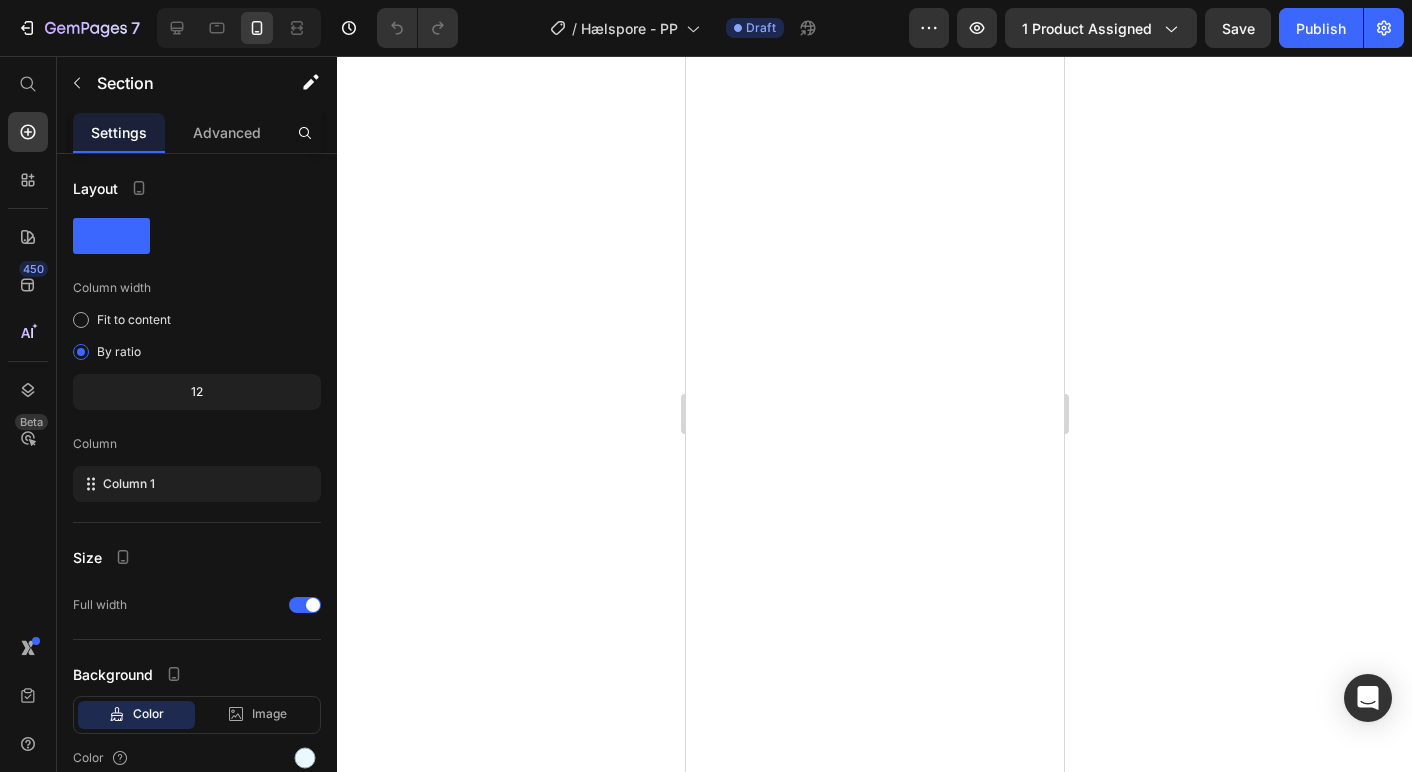 scroll, scrollTop: 0, scrollLeft: 0, axis: both 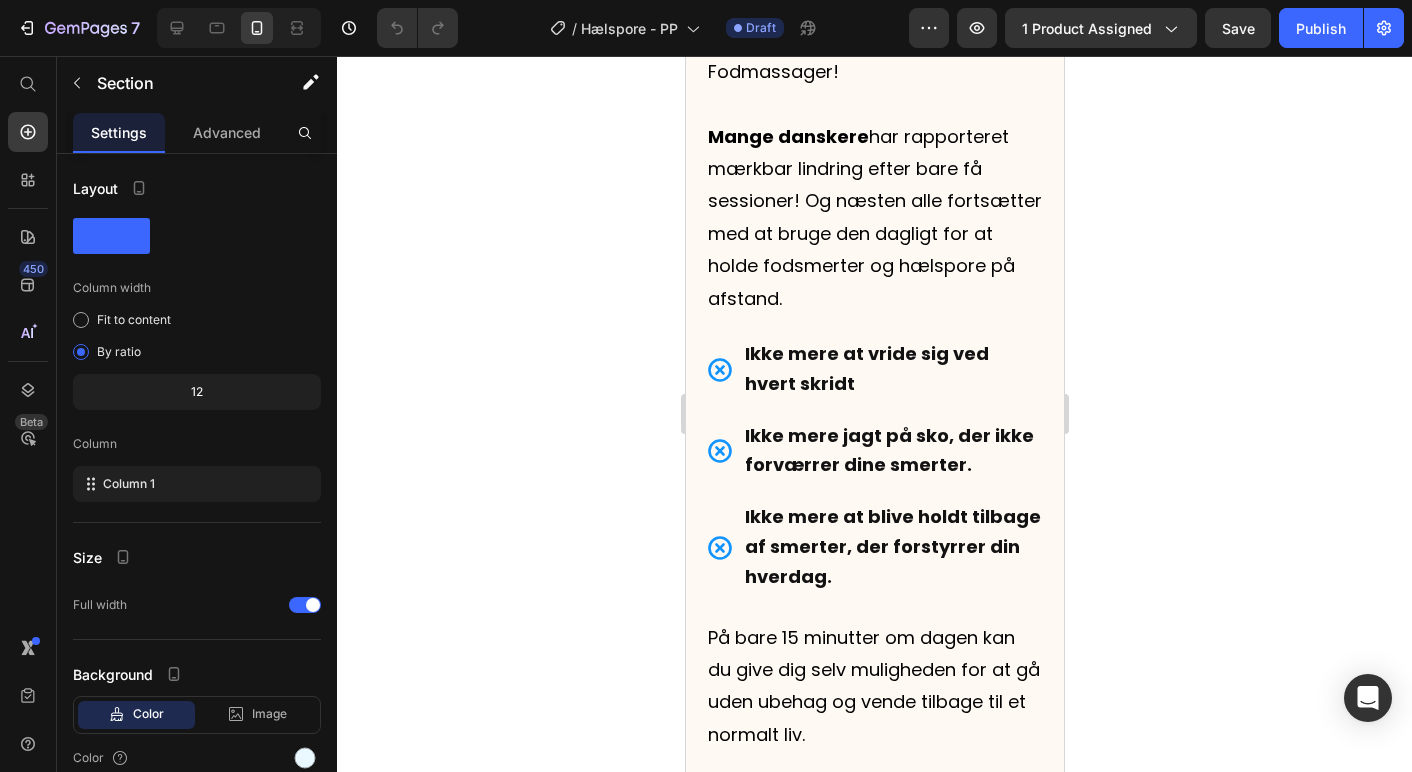 click 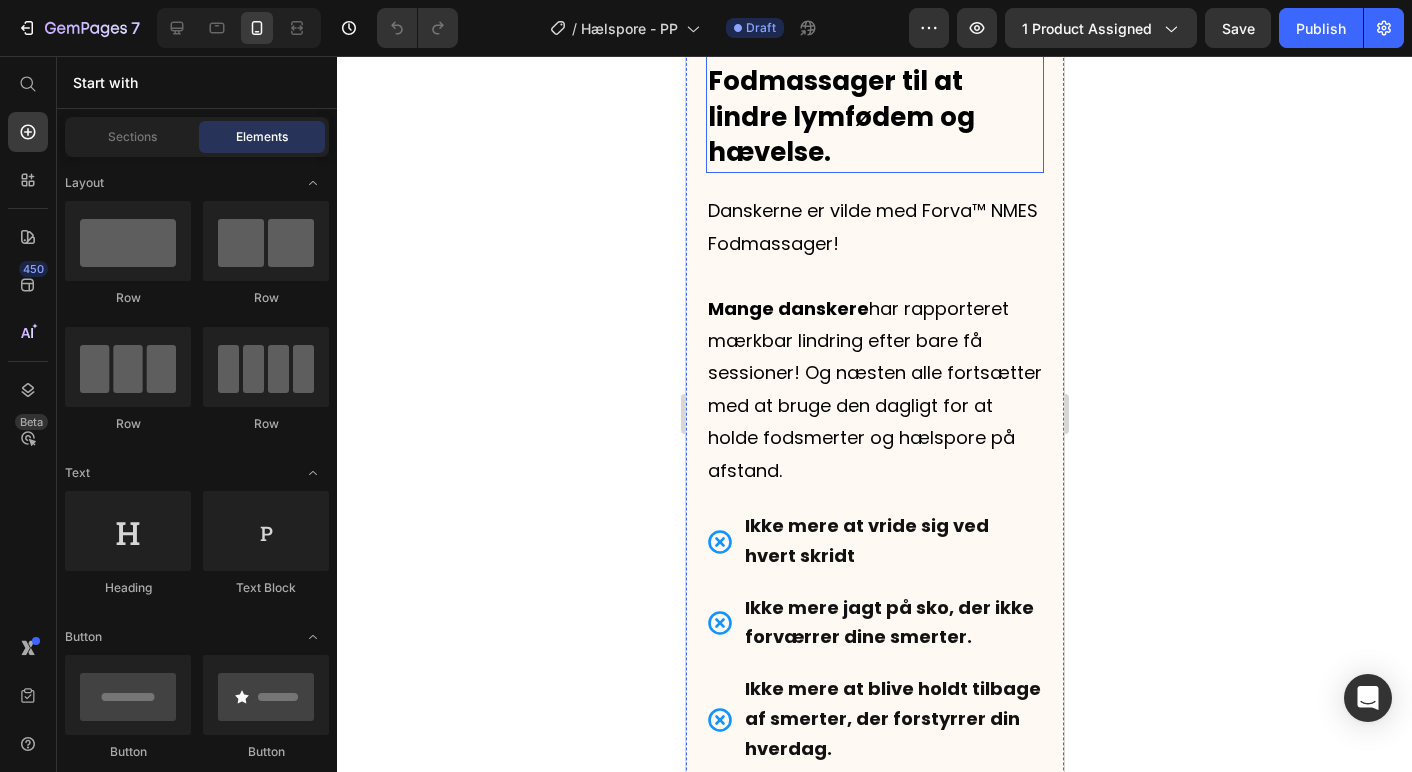 scroll, scrollTop: 8542, scrollLeft: 0, axis: vertical 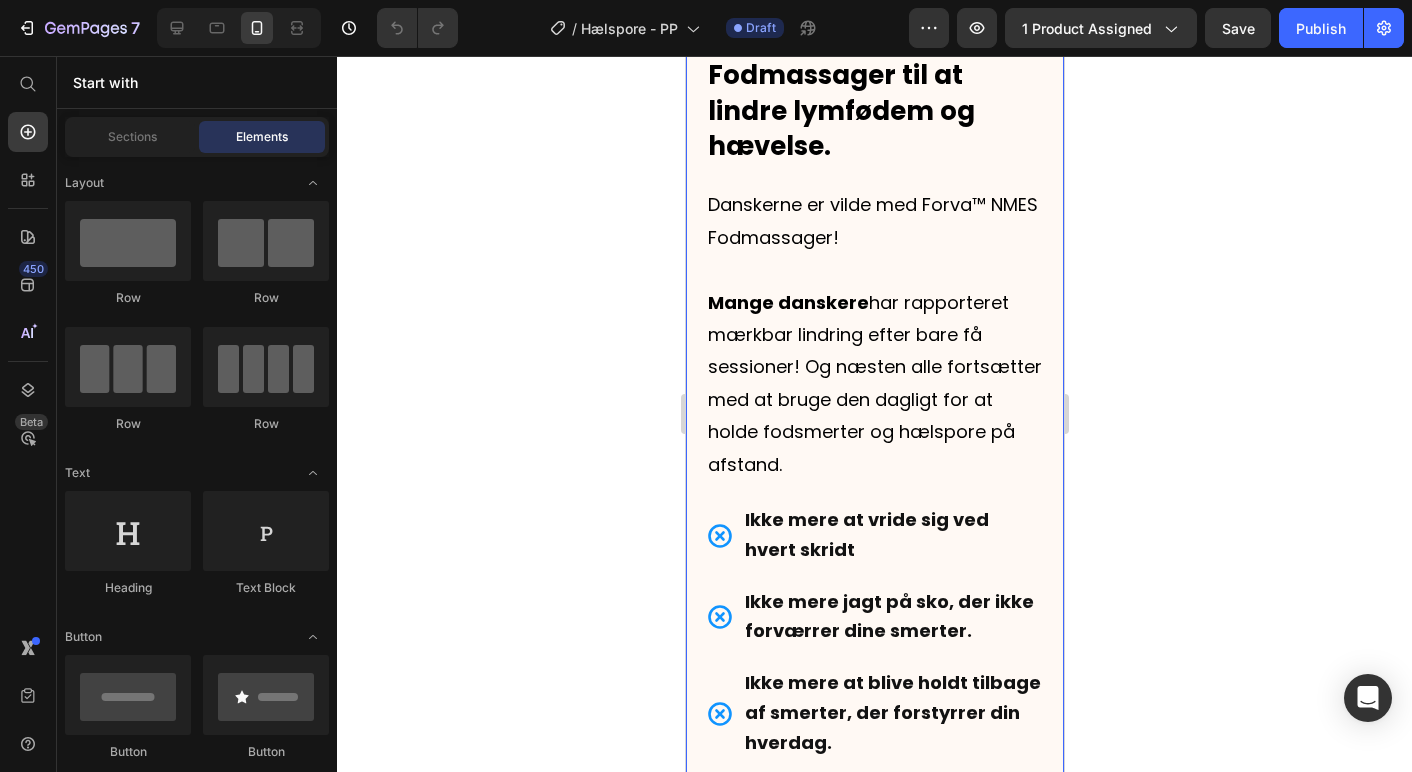 click on "Mennesker over hele  Danmark  bruger Forva™ NMES Fodmassager til at lindre lymfødem og hævelse. Text Block Danskerne er vilde med Forva™ NMES Fodmassager!   Mange danskere  har rapporteret mærkbar lindring efter bare få sessioner! Og næsten alle fortsætter med at bruge den dagligt for at holde fodsmerter og hælspore på afstand. Text Block
Ikke mere at vride sig ved hvert skridt
Ikke mere jagt på sko, der ikke forværrer dine smerter.
Ikke mere at blive holdt tilbage af smerter, der forstyrrer din hverdag. Item List På bare 15 minutter om dagen kan du give dig selv muligheden for at gå uden ubehag og vende tilbage til et normalt liv. Text Block Image Section 8" at bounding box center [874, 618] 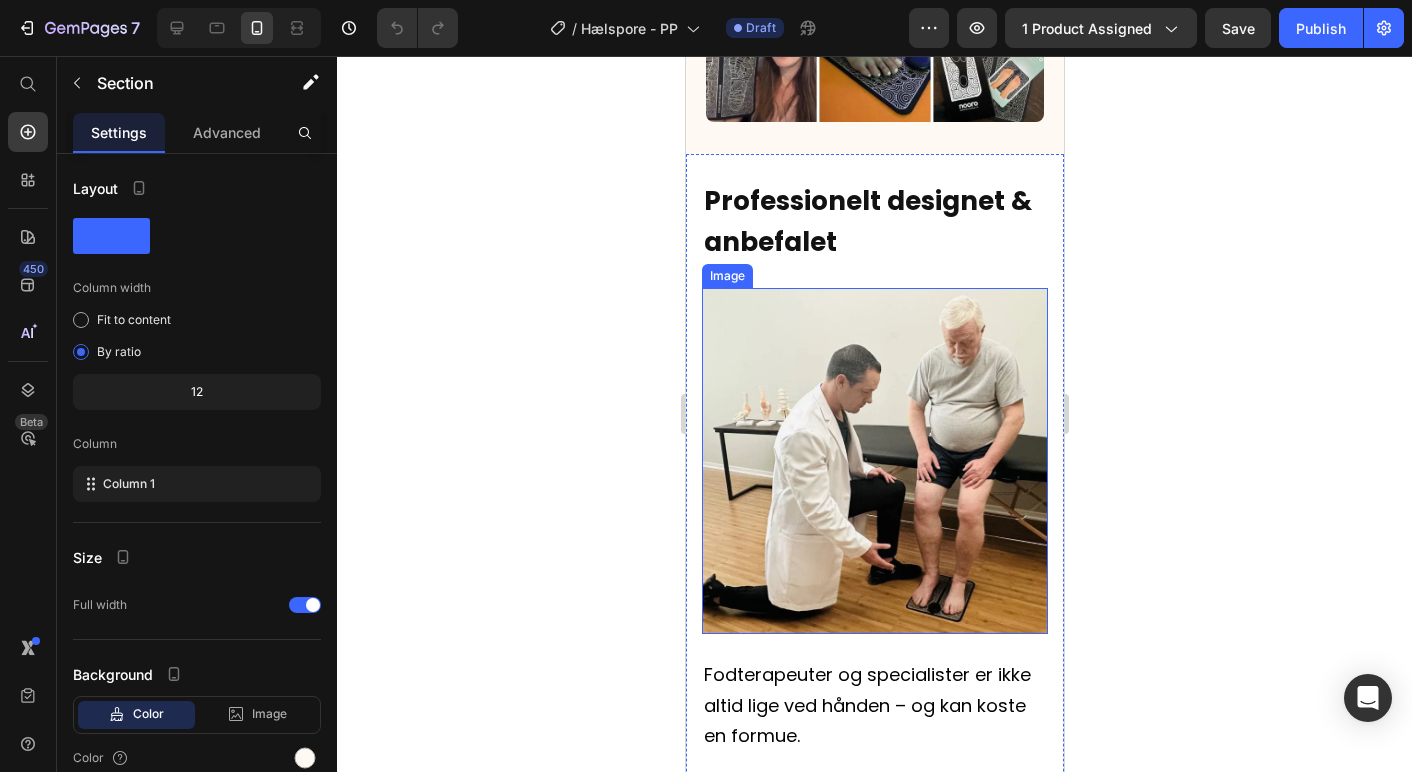 scroll, scrollTop: 10048, scrollLeft: 0, axis: vertical 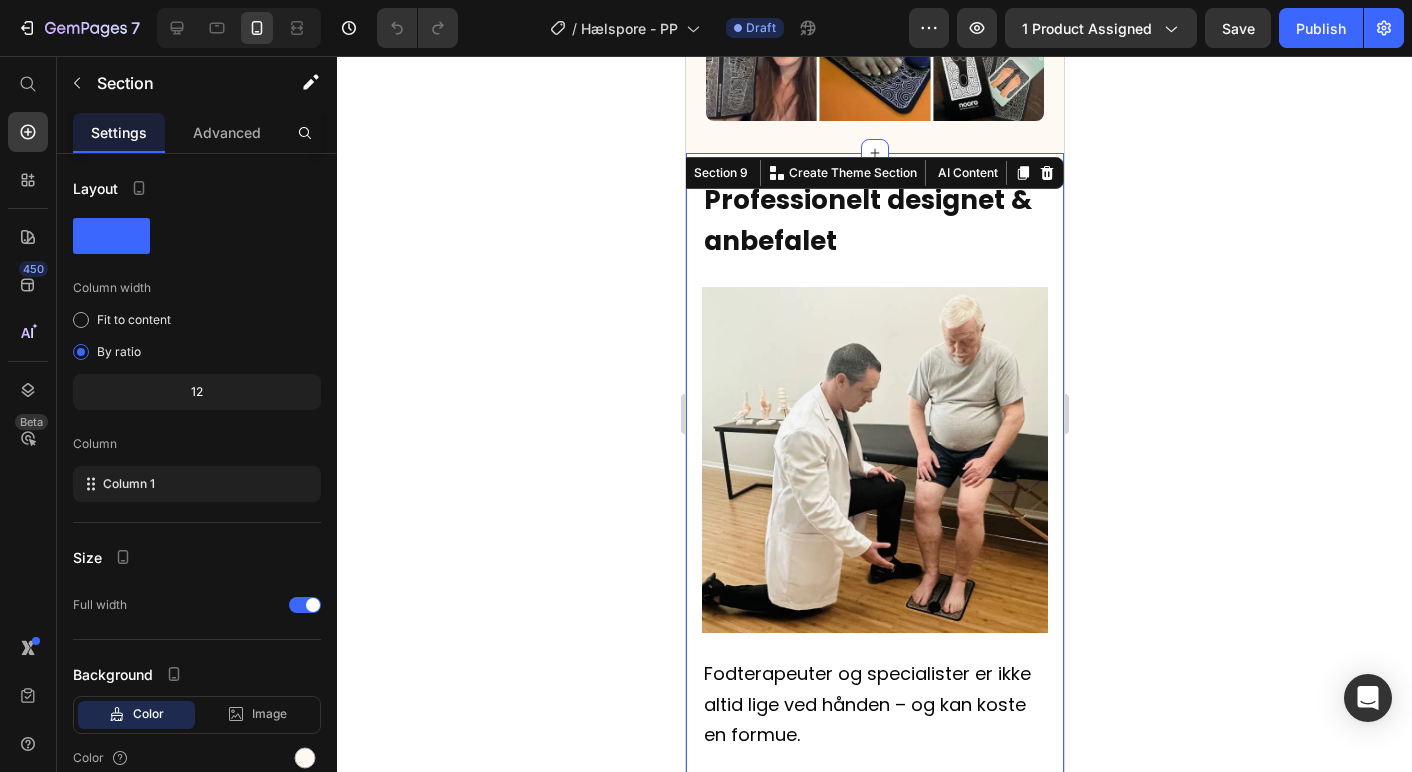 click on "Professionelt designet & anbefalet Heading Image Fodterapeuter og specialister er ikke altid lige ved hånden – og kan koste en formue.   Forva NMES Fodmassager er  udviklet af en førende fysioterapeut som en effektiv måde at lindre fodsmerter og hælspore på.   For under en tredjedel af prisen på én behandling kan du opnå resultater, der varer hele livet. Text Block Video LÆG I KURV OG SPAR 1000 KR Button Image Alle transaktioner er sikre Text Block BEMÆRK:   Ikke tilgængelig på Amazon eller eBay Text Block                Title Line Section 9   You can create reusable sections Create Theme Section AI Content Write with GemAI What would you like to describe here? Tone and Voice Persuasive Product Forva™ RygStøtte Bælte Show more Generate" at bounding box center (874, 846) 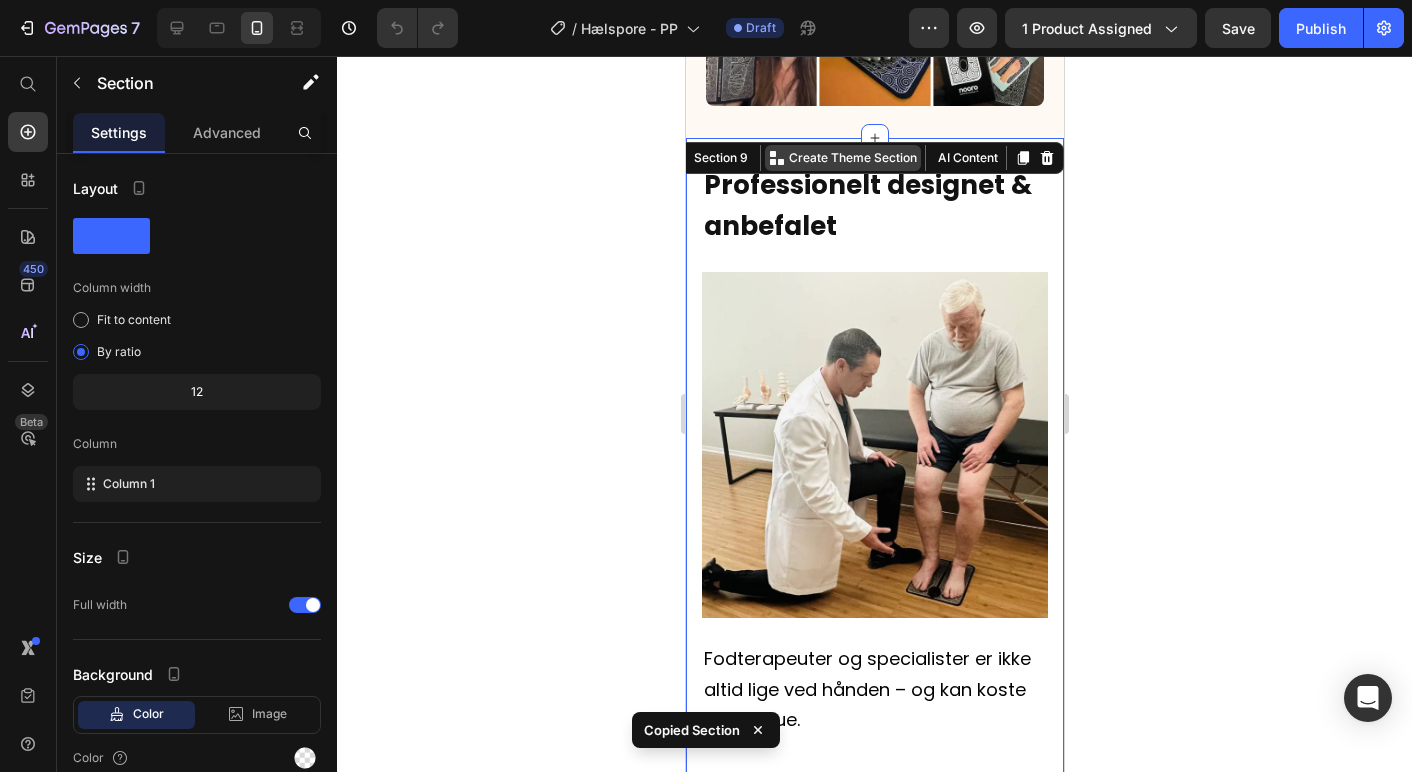 scroll, scrollTop: 10062, scrollLeft: 0, axis: vertical 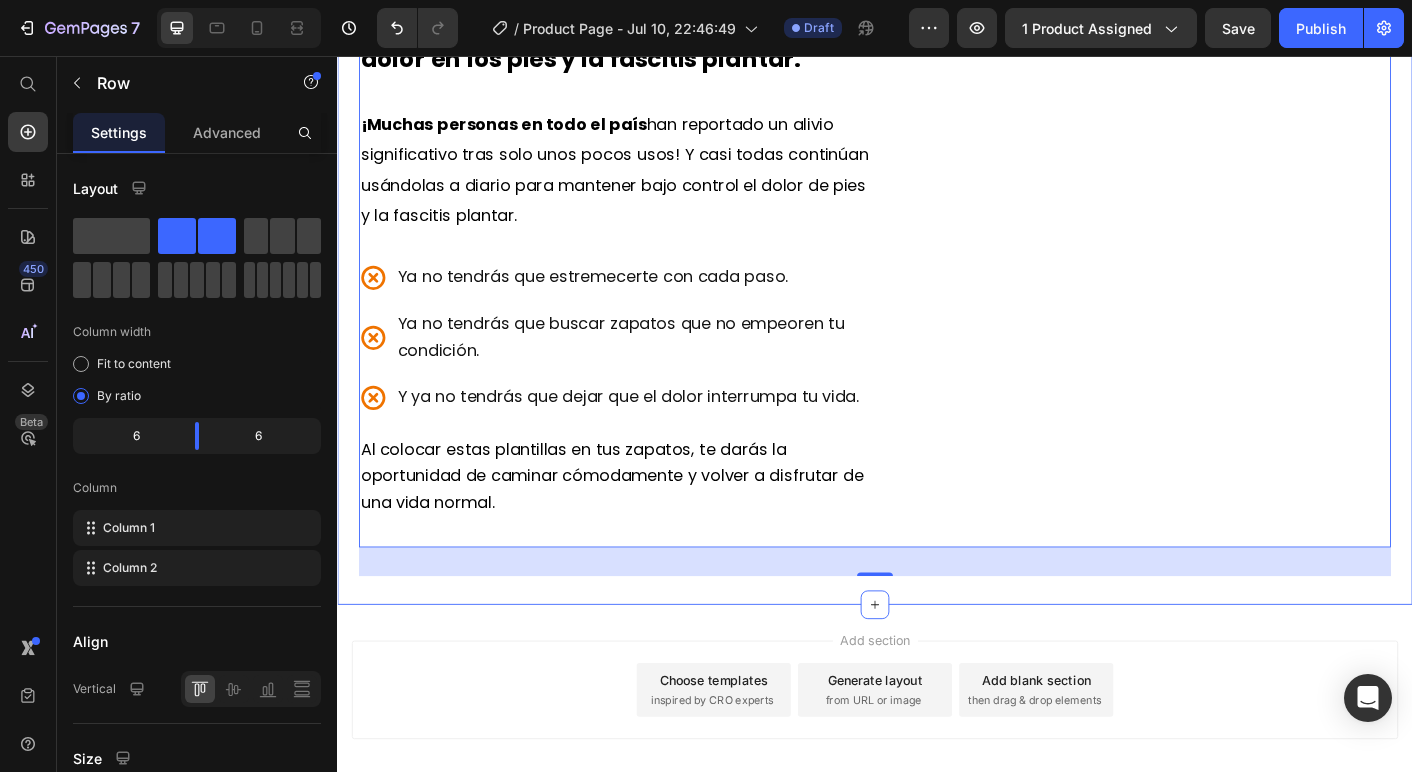 click on "Personas de toda [COUNTRY] están usando las plantillas Reguva 3 en 1 para aliviar el dolor en los pies y la fascitis plantar. Text Block ¡Muchas personas en todo el país han reportado un alivio significativo tras solo unos pocos usos! Y casi todas continúan usándolas a diario para mantener bajo control el dolor de pies y la fascitis plantar. Text Block
Ya no tendrás que estremecerte con cada paso.
Ya no tendrás que buscar zapatos que no empeoren tu condición.
Y ya no tendrás que dejar que el dolor interrumpa tu vida. Item List Al colocar estas plantillas en tus zapatos, te darás la oportunidad de caminar cómodamente y volver a disfrutar de una vida normal. Text Block Image Row 32 Section 4" at bounding box center (937, 304) 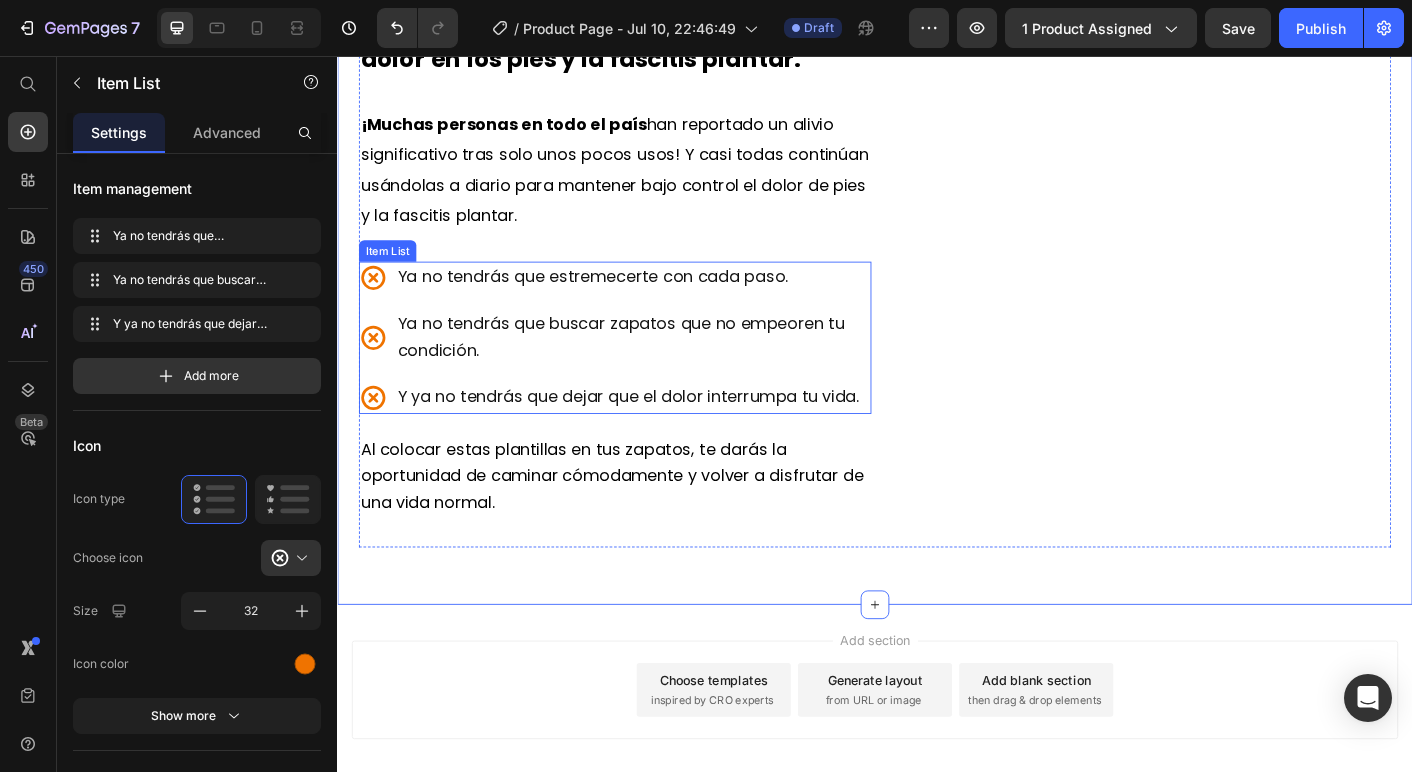 click on "Y ya no tendrás que dejar que el dolor interrumpa tu vida." at bounding box center (667, 438) 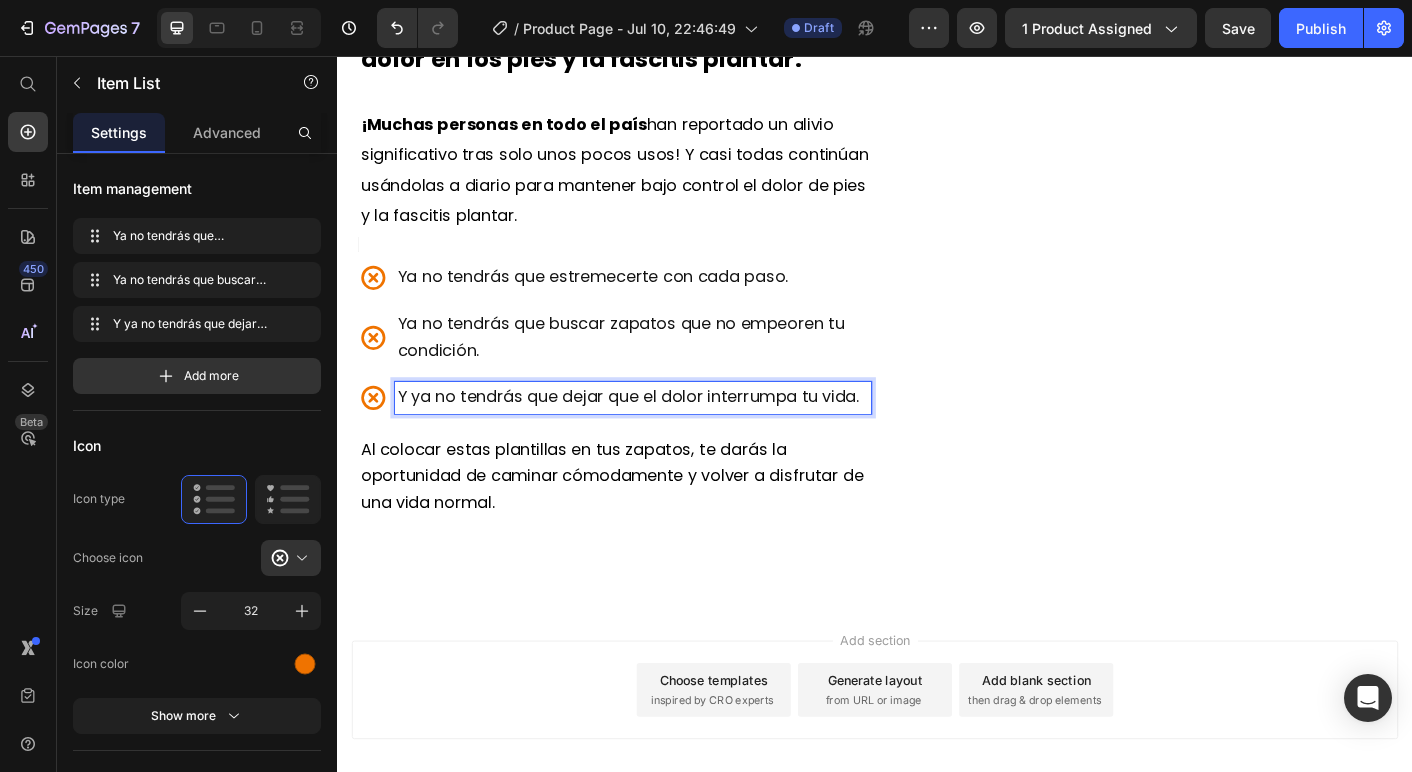 click on "Y ya no tendrás que dejar que el dolor interrumpa tu vida." at bounding box center (661, 436) 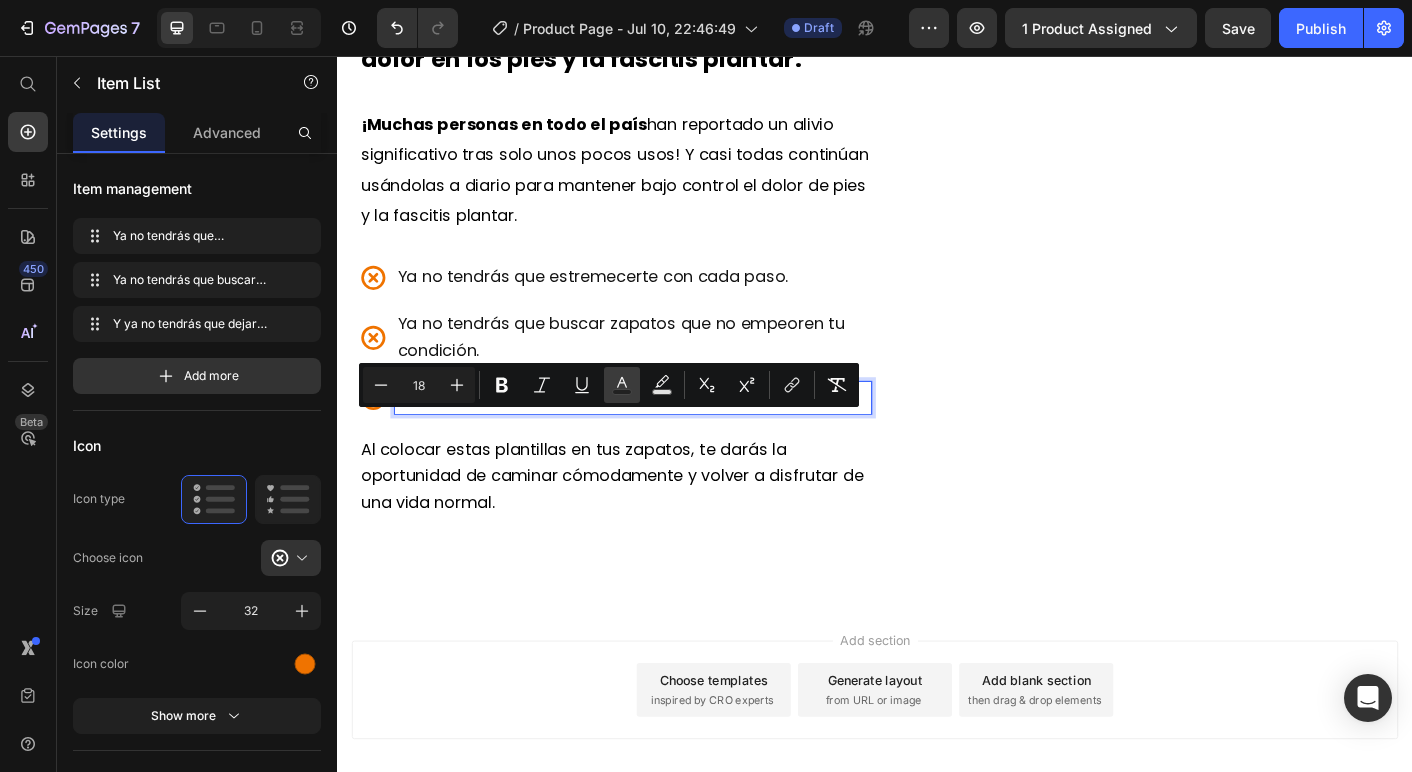 click on "Text Color" at bounding box center [622, 385] 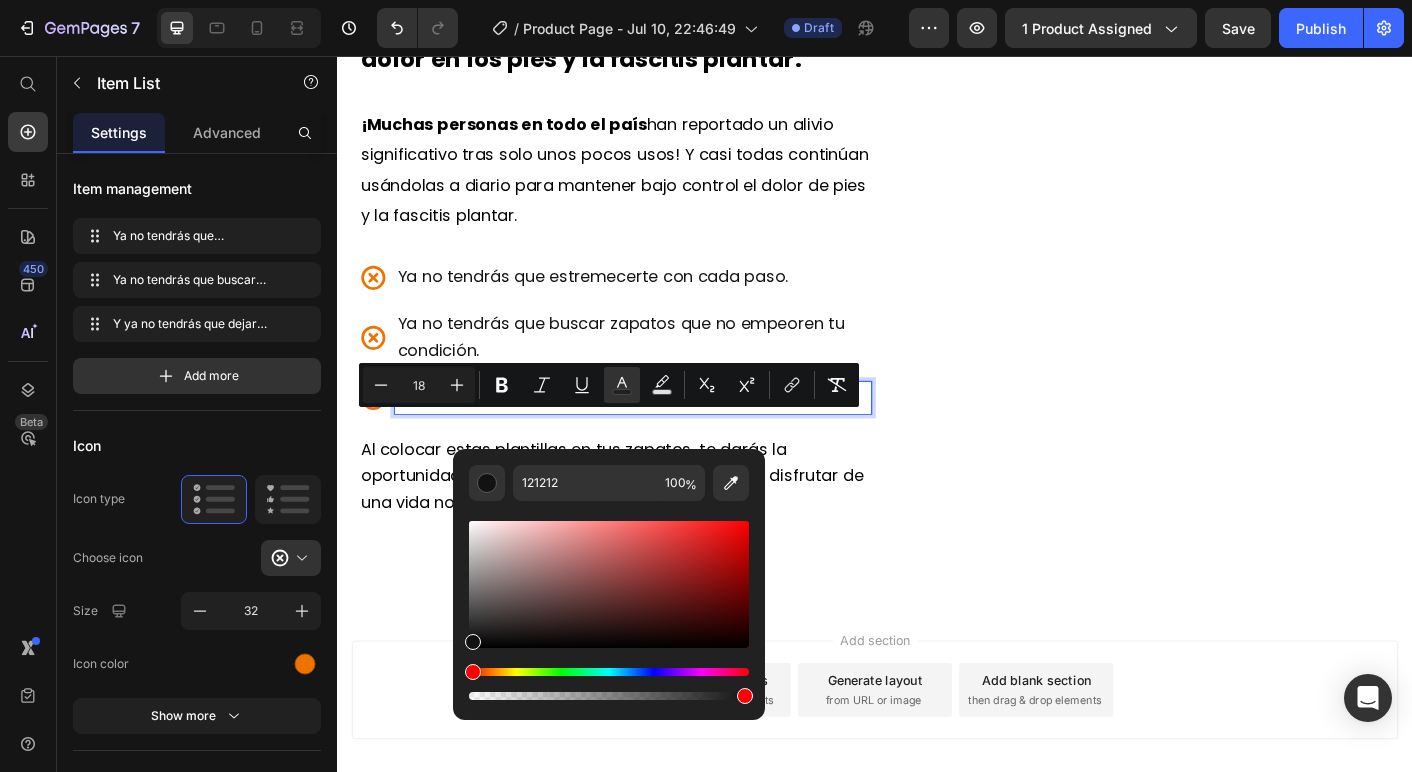 click on "Y ya no tendrás que dejar que el dolor interrumpa tu vida." at bounding box center [661, 436] 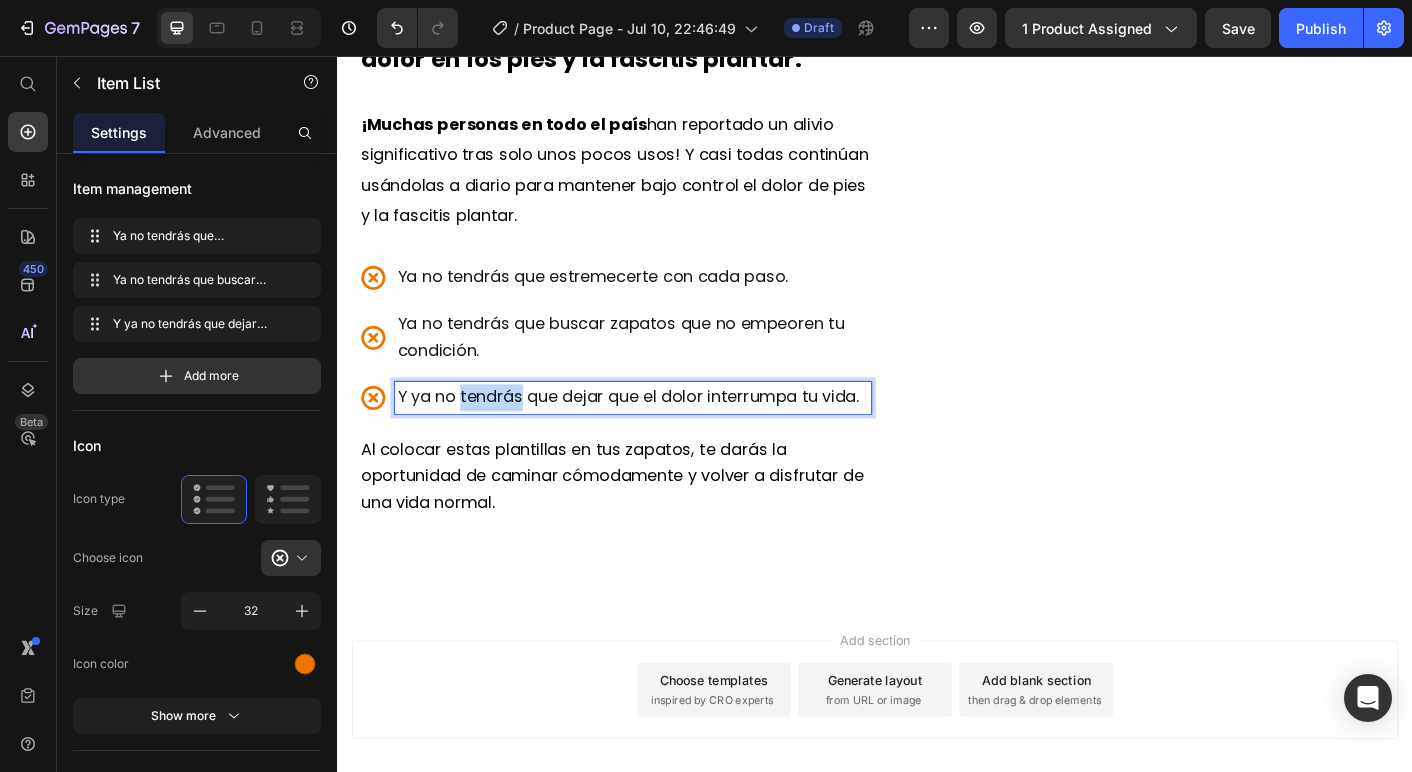 click on "Y ya no tendrás que dejar que el dolor interrumpa tu vida." at bounding box center [661, 436] 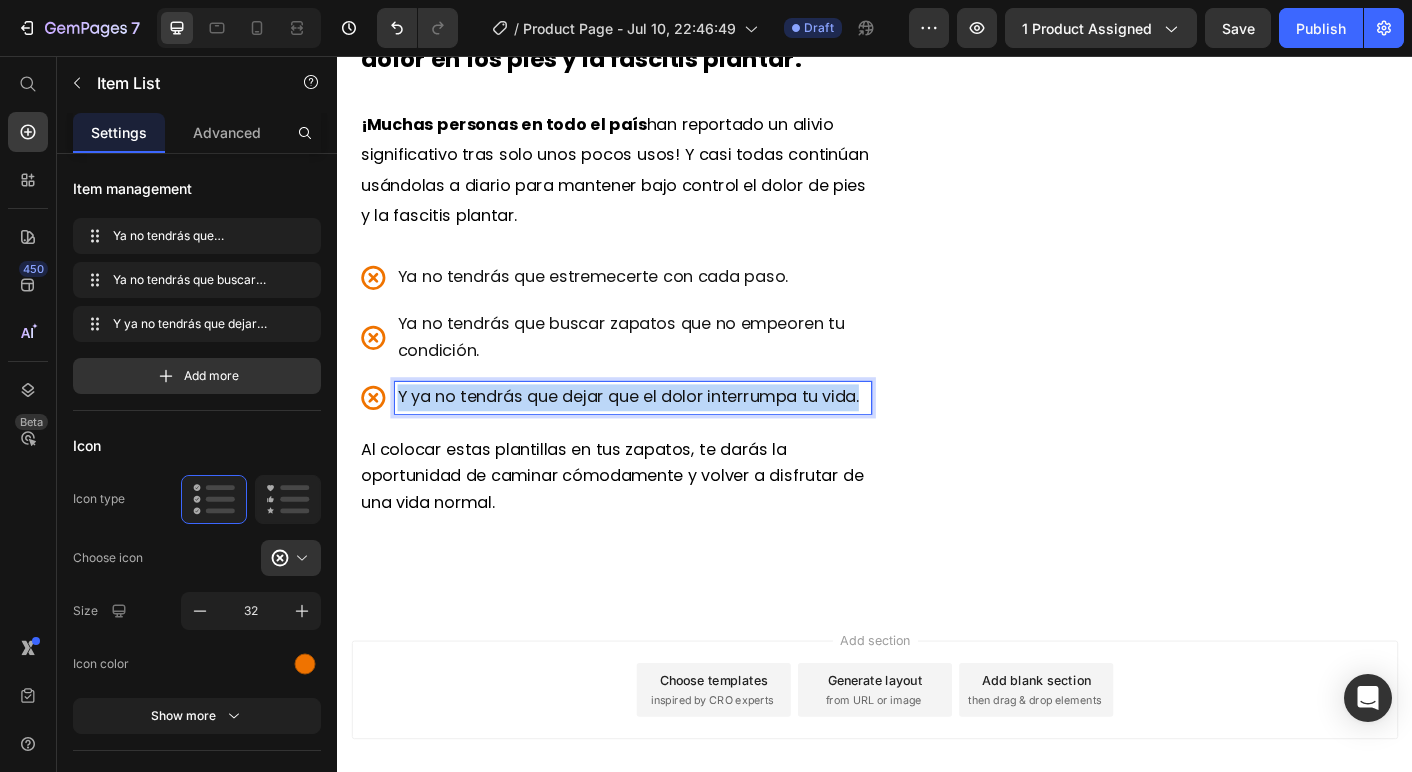click on "Y ya no tendrás que dejar que el dolor interrumpa tu vida." at bounding box center [661, 436] 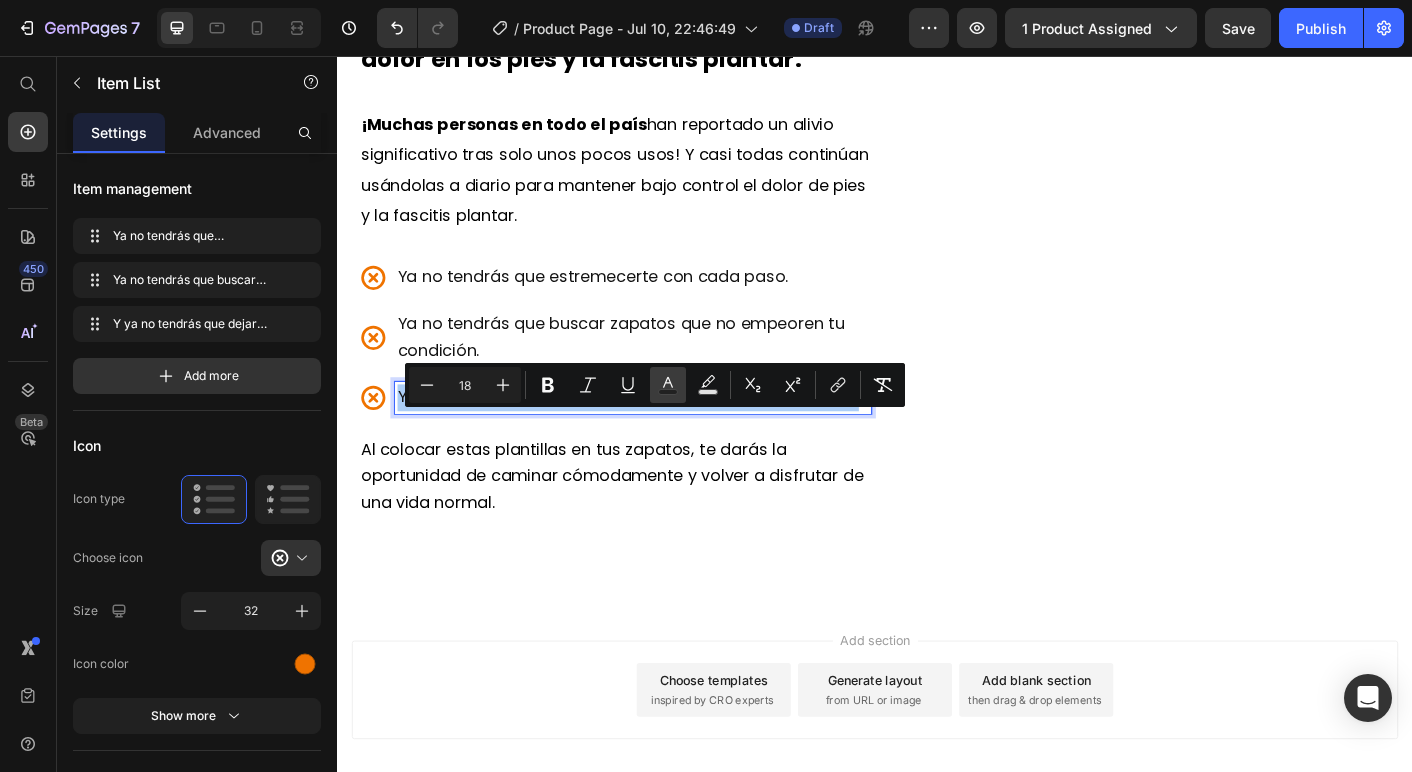 click 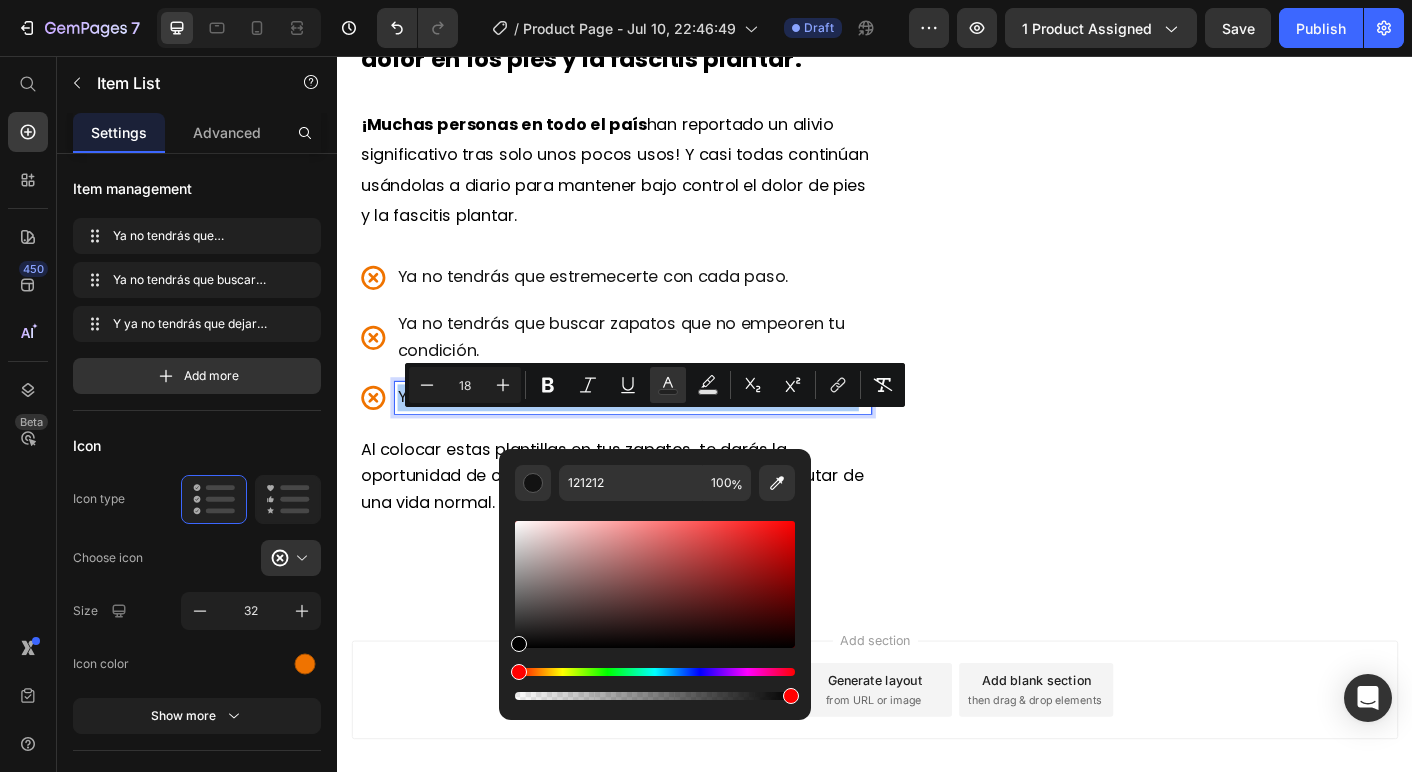 drag, startPoint x: 861, startPoint y: 694, endPoint x: 433, endPoint y: 800, distance: 440.93085 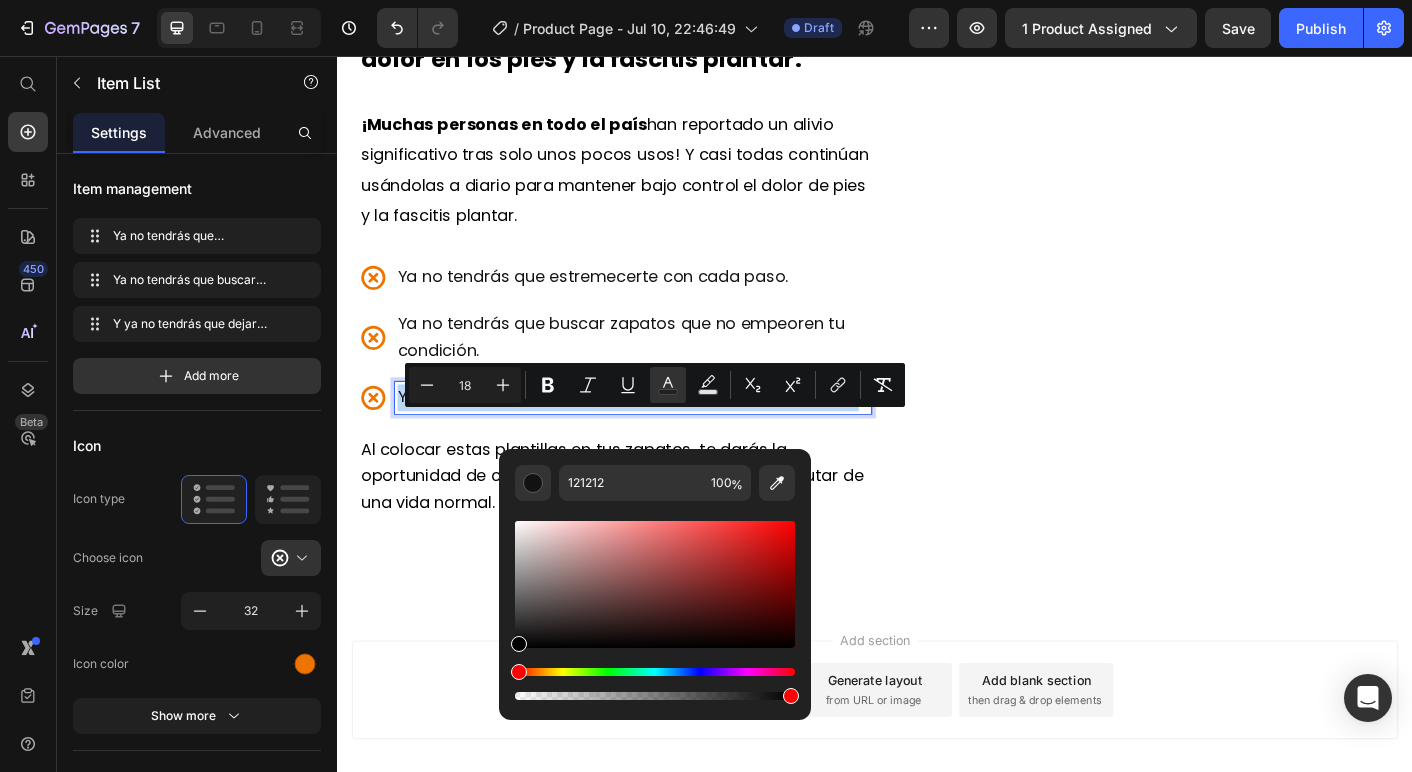 type on "000000" 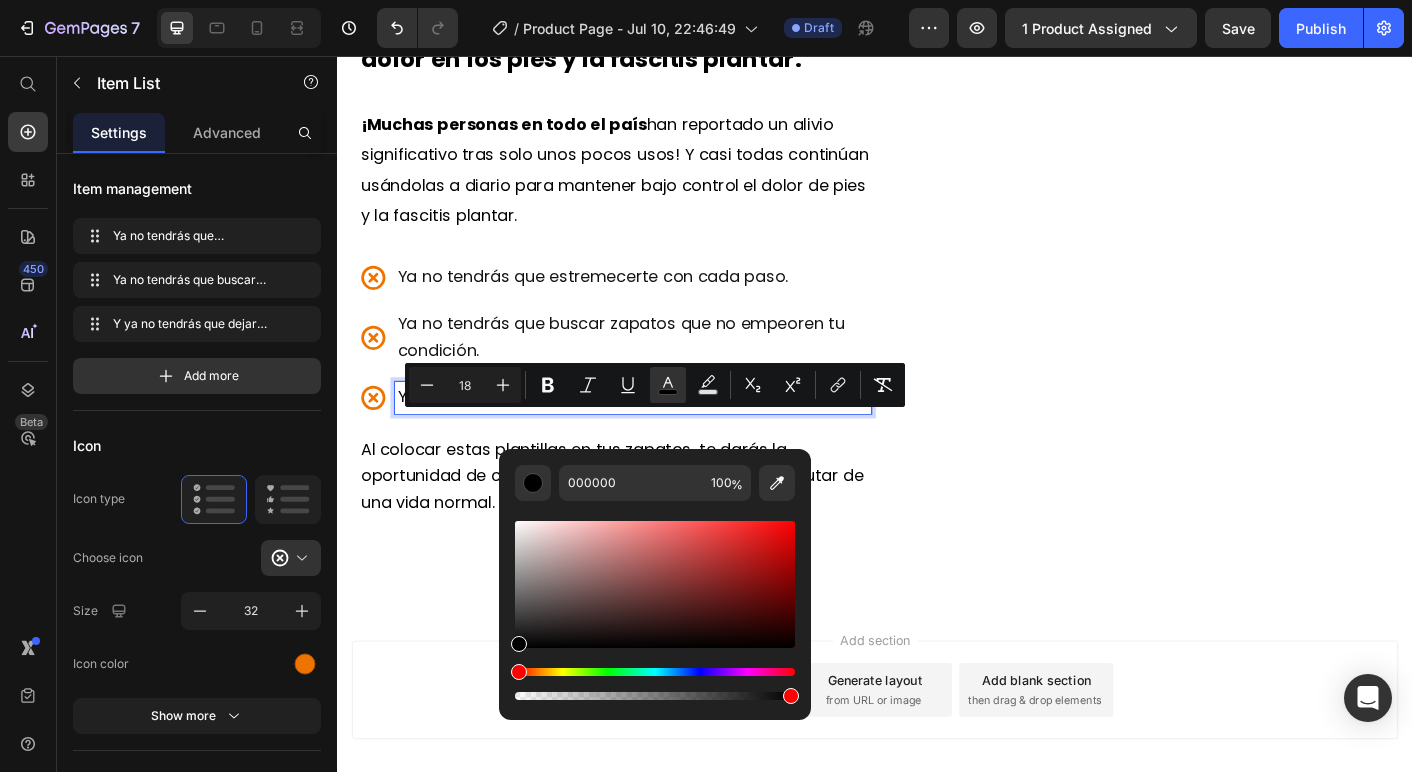 click on "Add section Choose templates inspired by CRO experts Generate layout from URL or image Add blank section then drag & drop elements" at bounding box center [937, 764] 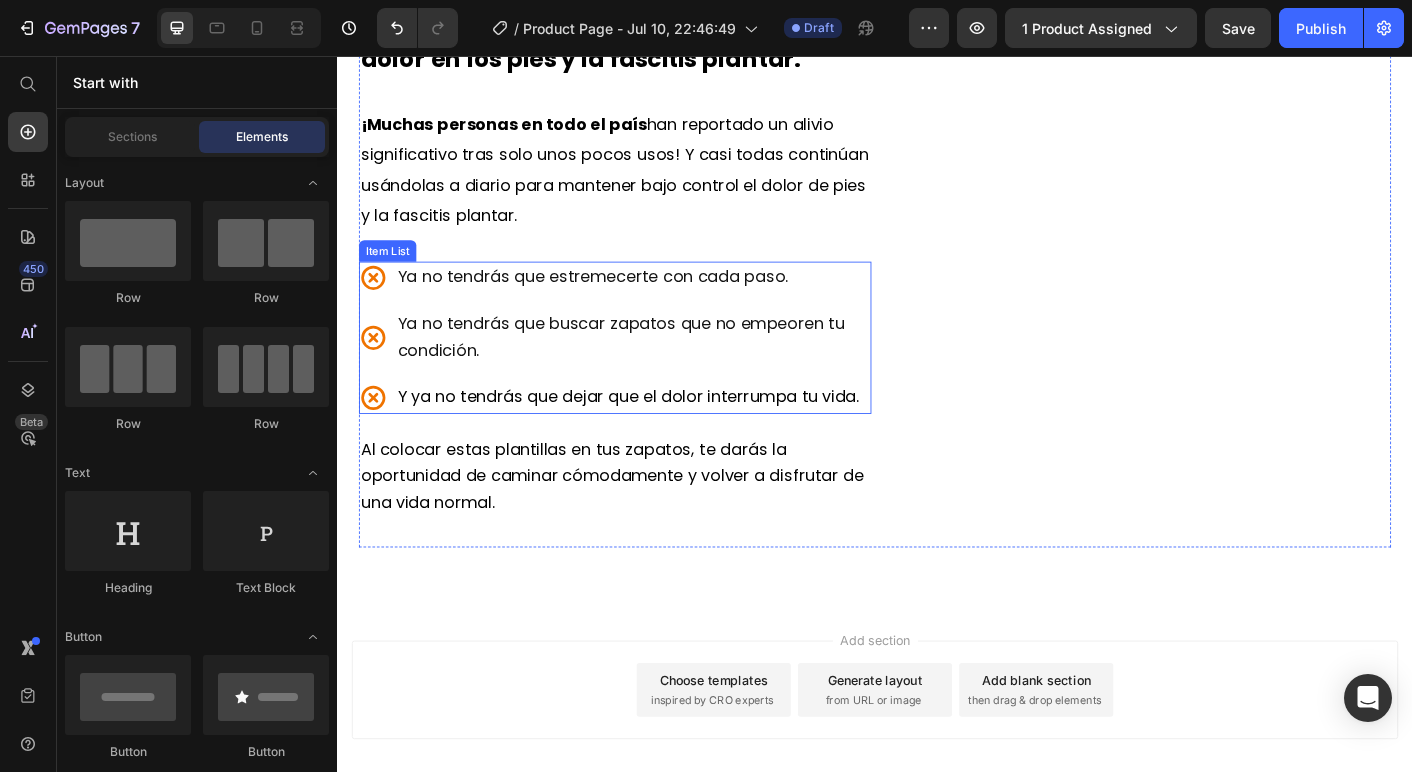click on "Ya no tendrás que buscar zapatos que no empeoren tu condición." at bounding box center [653, 369] 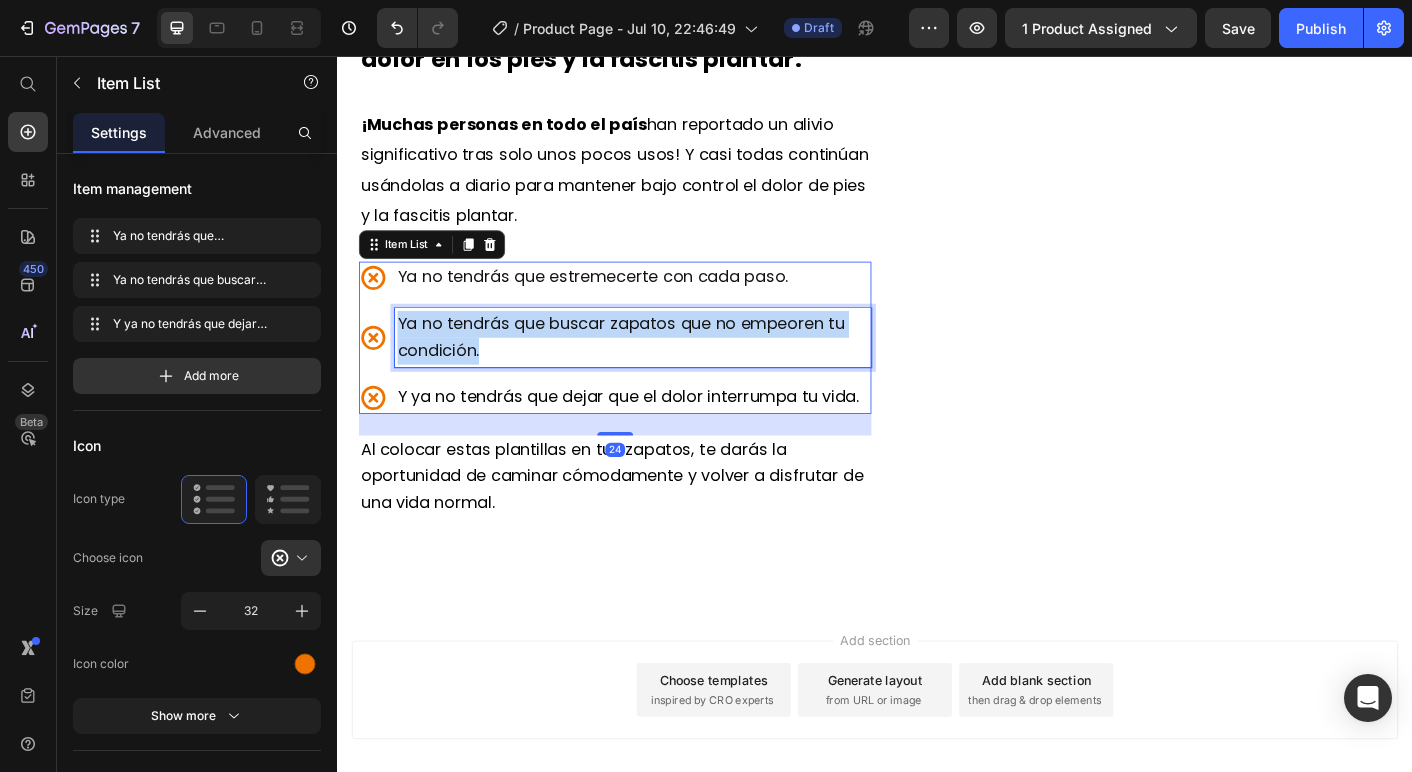 click on "Ya no tendrás que buscar zapatos que no empeoren tu condición." at bounding box center (653, 369) 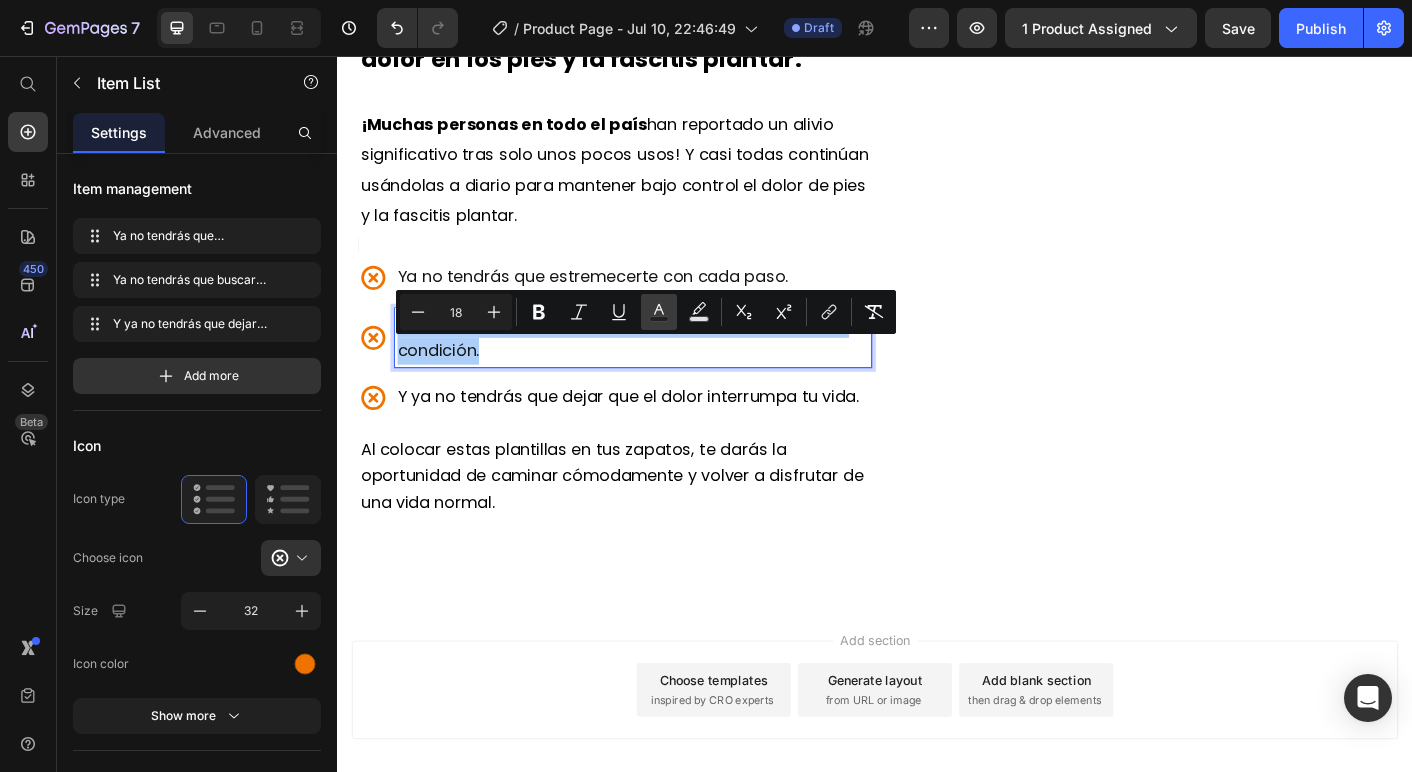 click on "Text Color" at bounding box center [659, 312] 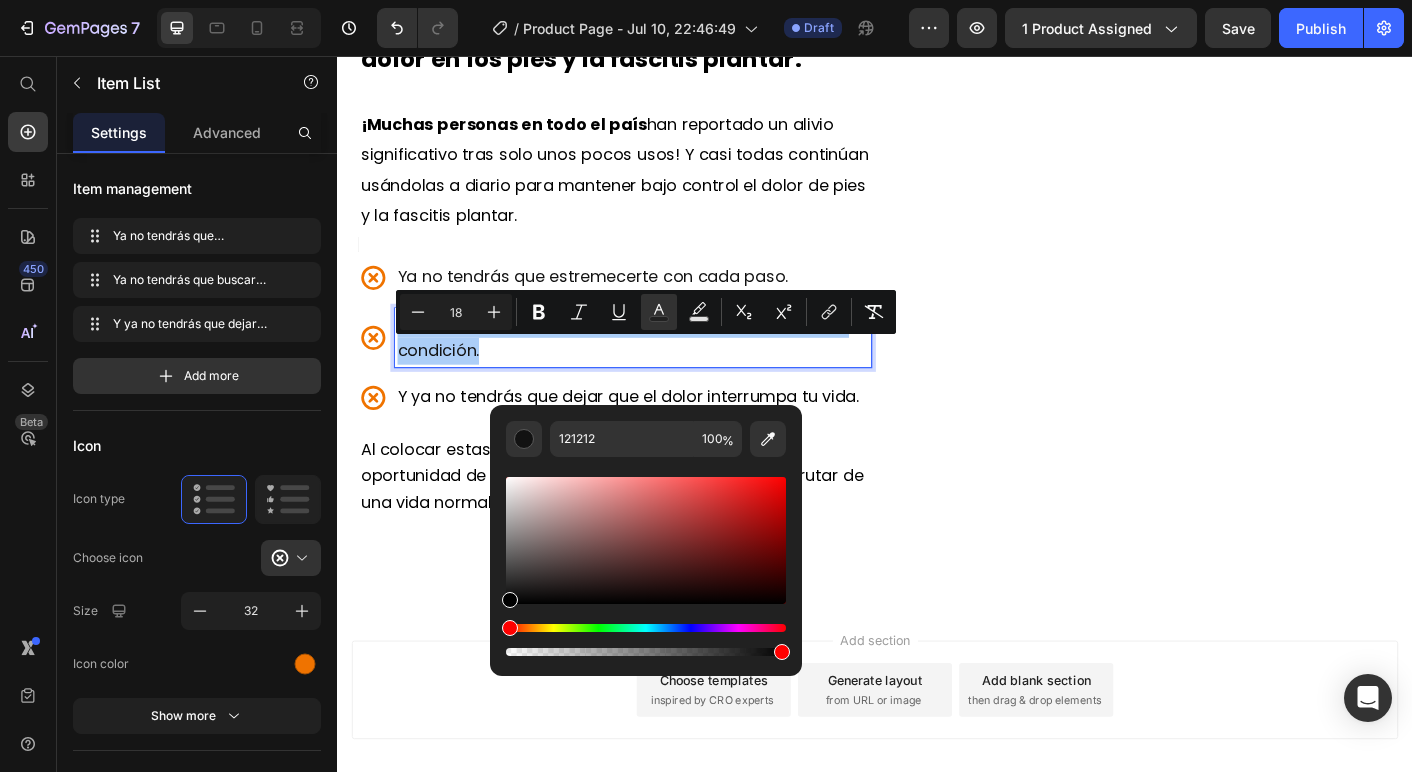 drag, startPoint x: 869, startPoint y: 627, endPoint x: 392, endPoint y: 773, distance: 498.84366 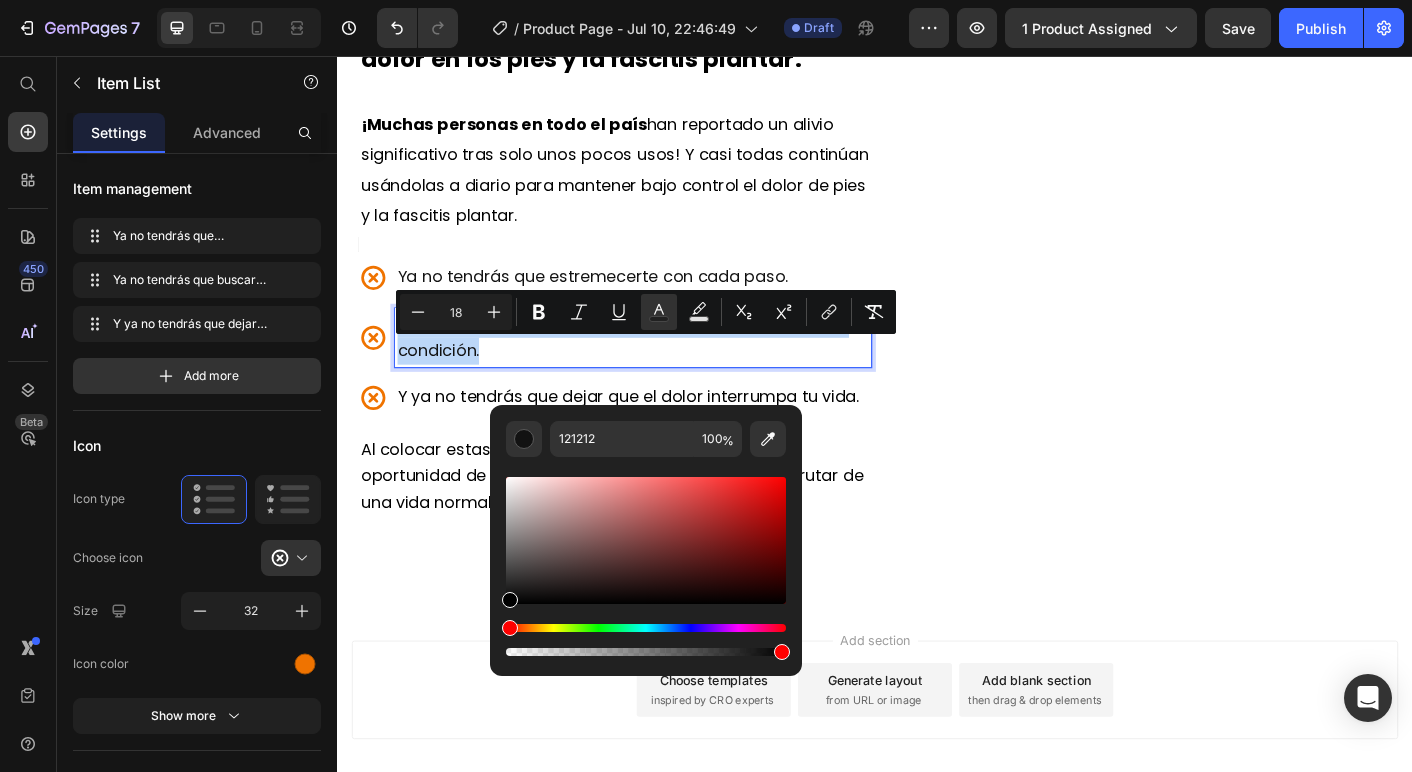 type on "000000" 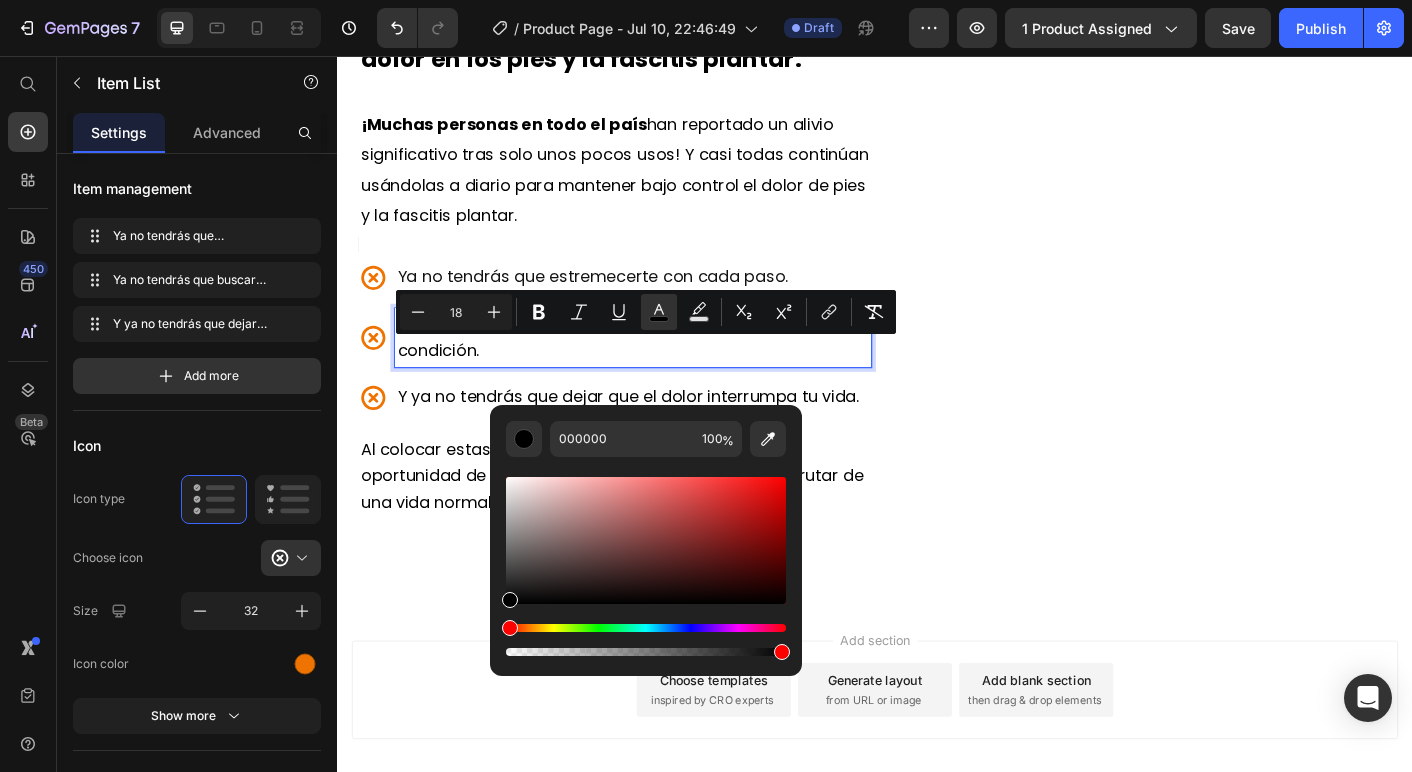 click on "Add section Choose templates inspired by CRO experts Generate layout from URL or image Add blank section then drag & drop elements" at bounding box center [937, 792] 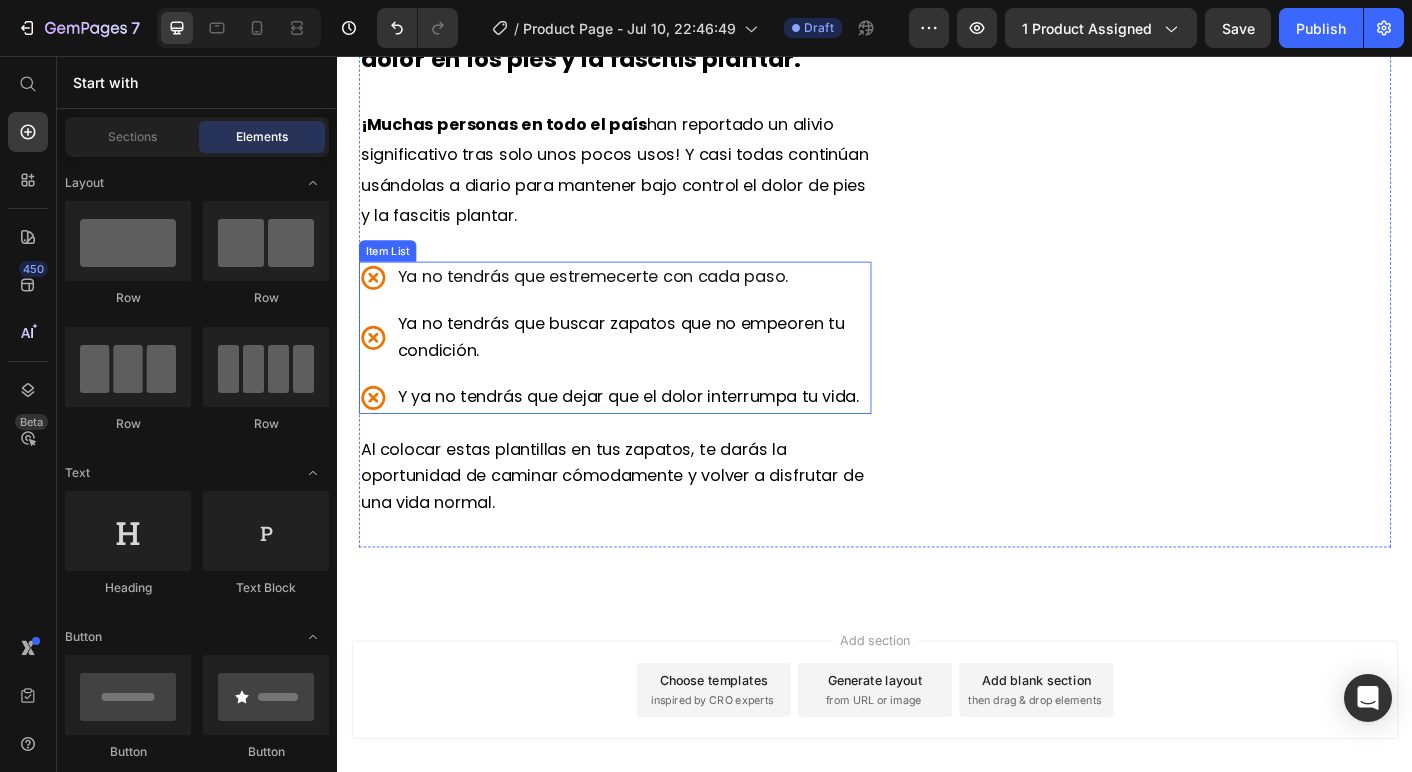 click on "Ya no tendrás que estremecerte con cada paso." at bounding box center [622, 302] 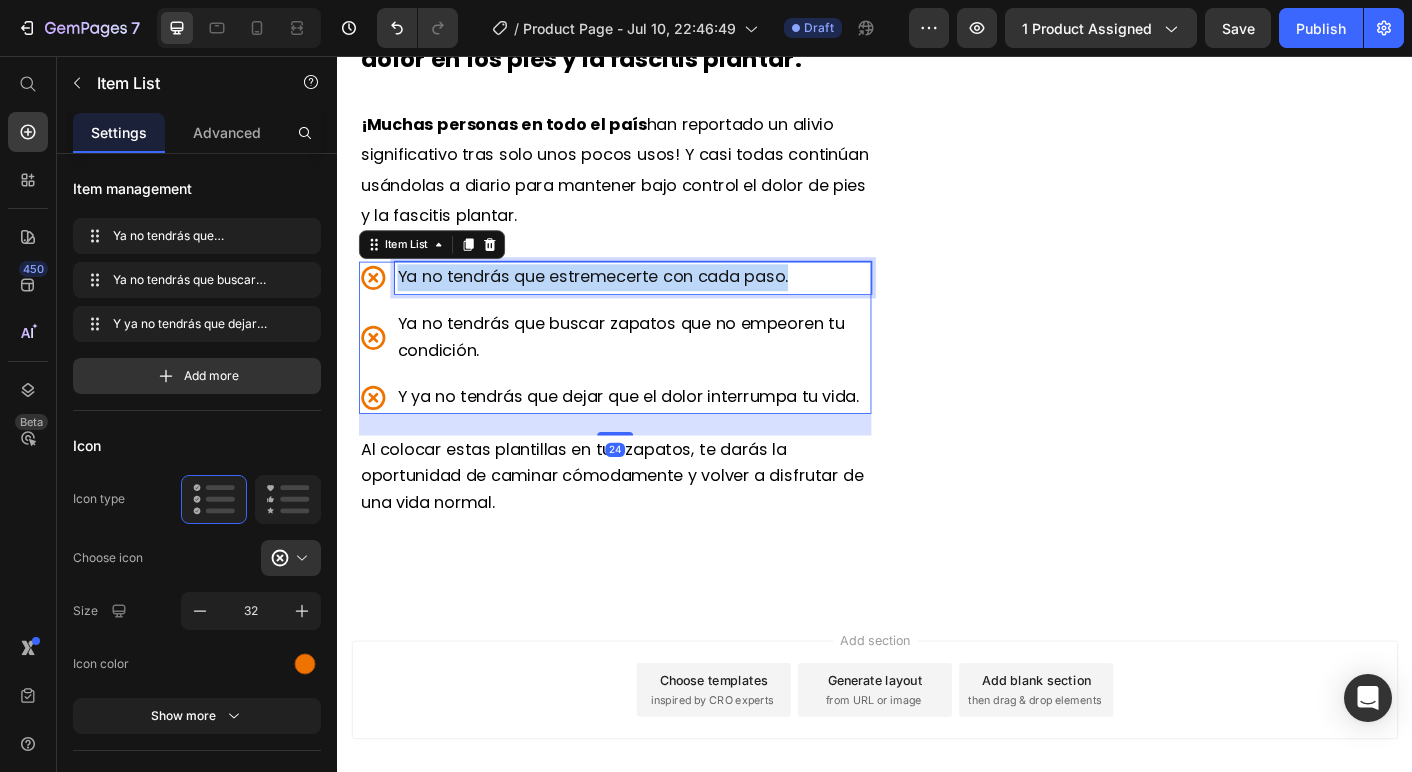 click on "Ya no tendrás que estremecerte con cada paso." at bounding box center [622, 302] 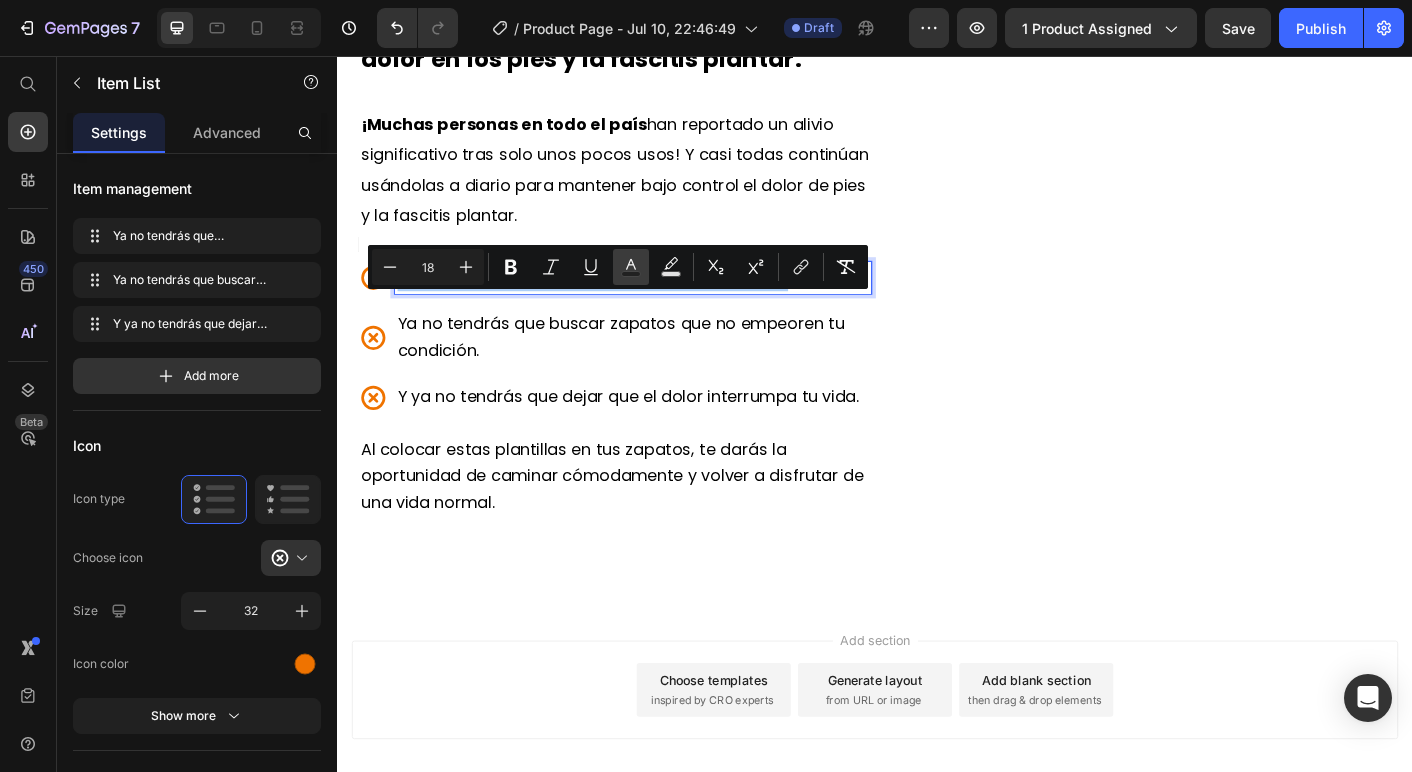 click on "Text Color" at bounding box center (631, 267) 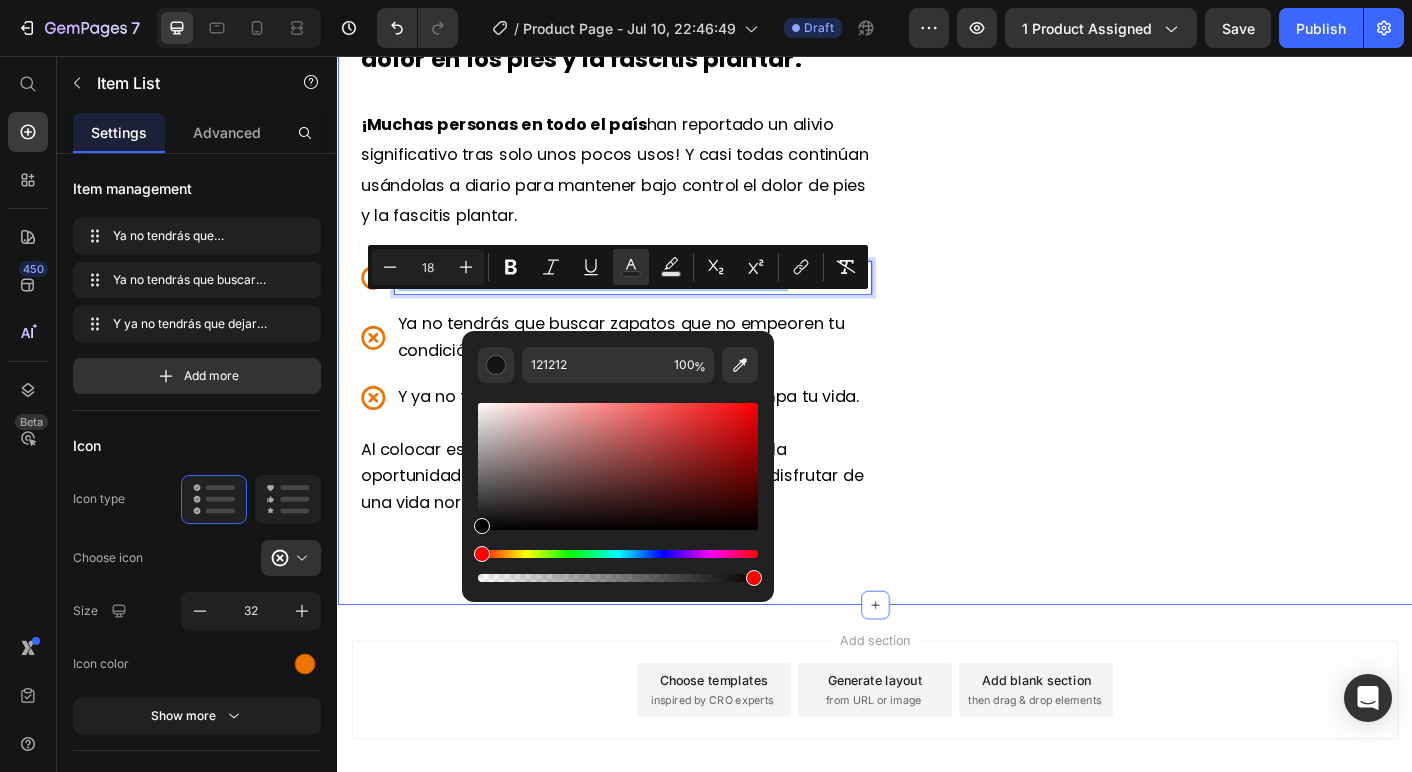 drag, startPoint x: 893, startPoint y: 500, endPoint x: 366, endPoint y: 692, distance: 560.8859 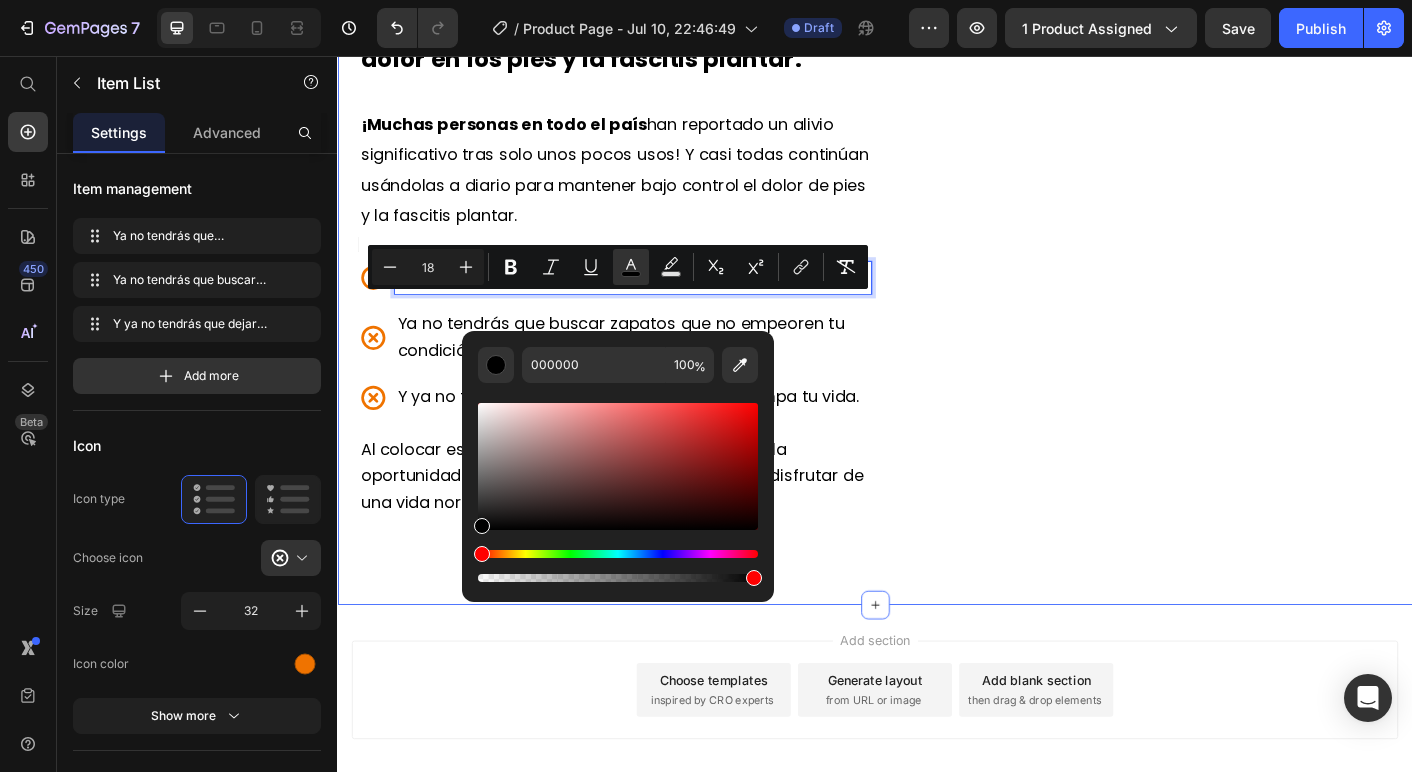 click on "Add section Choose templates inspired by CRO experts Generate layout from URL or image Add blank section then drag & drop elements" at bounding box center [937, 792] 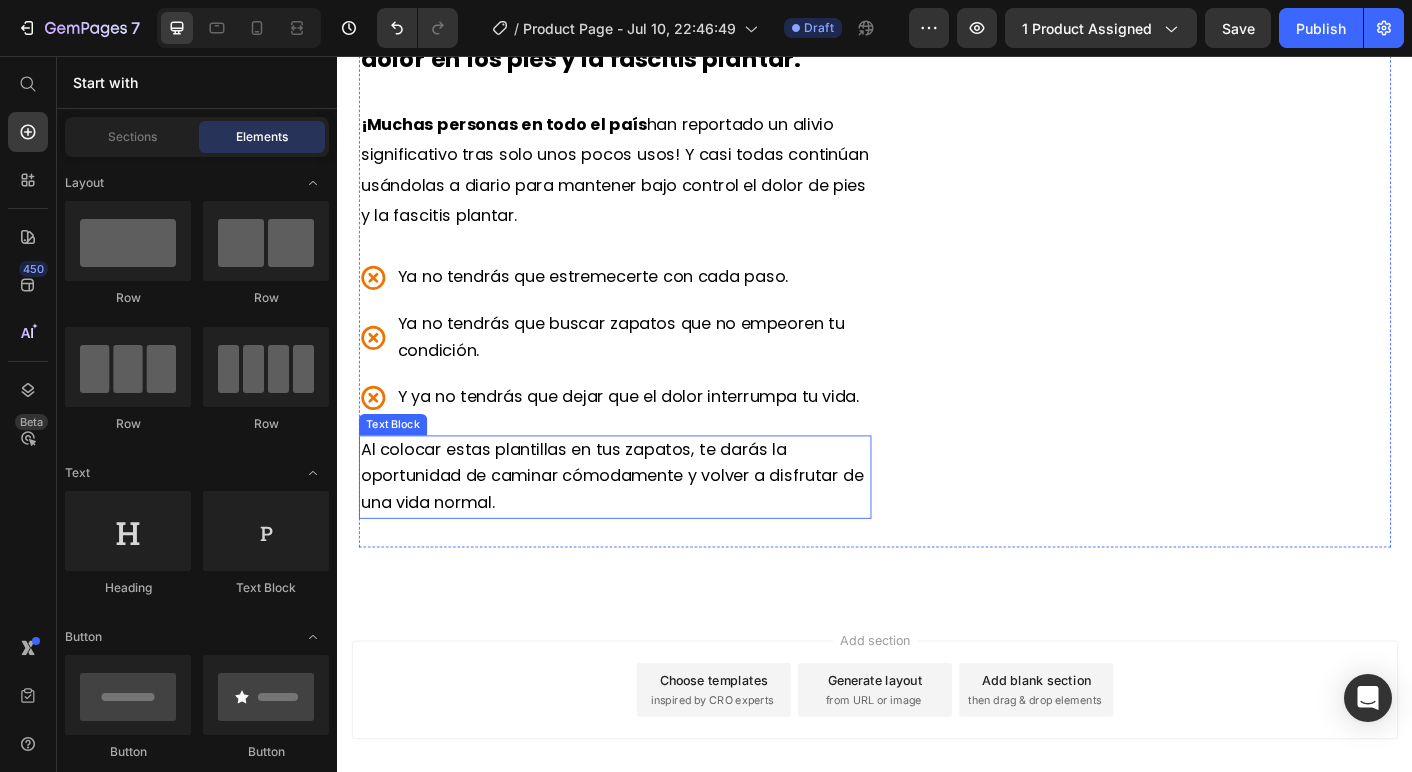 click on "Al colocar estas plantillas en tus zapatos, te darás la oportunidad de caminar cómodamente y volver a disfrutar de una vida normal." at bounding box center (643, 525) 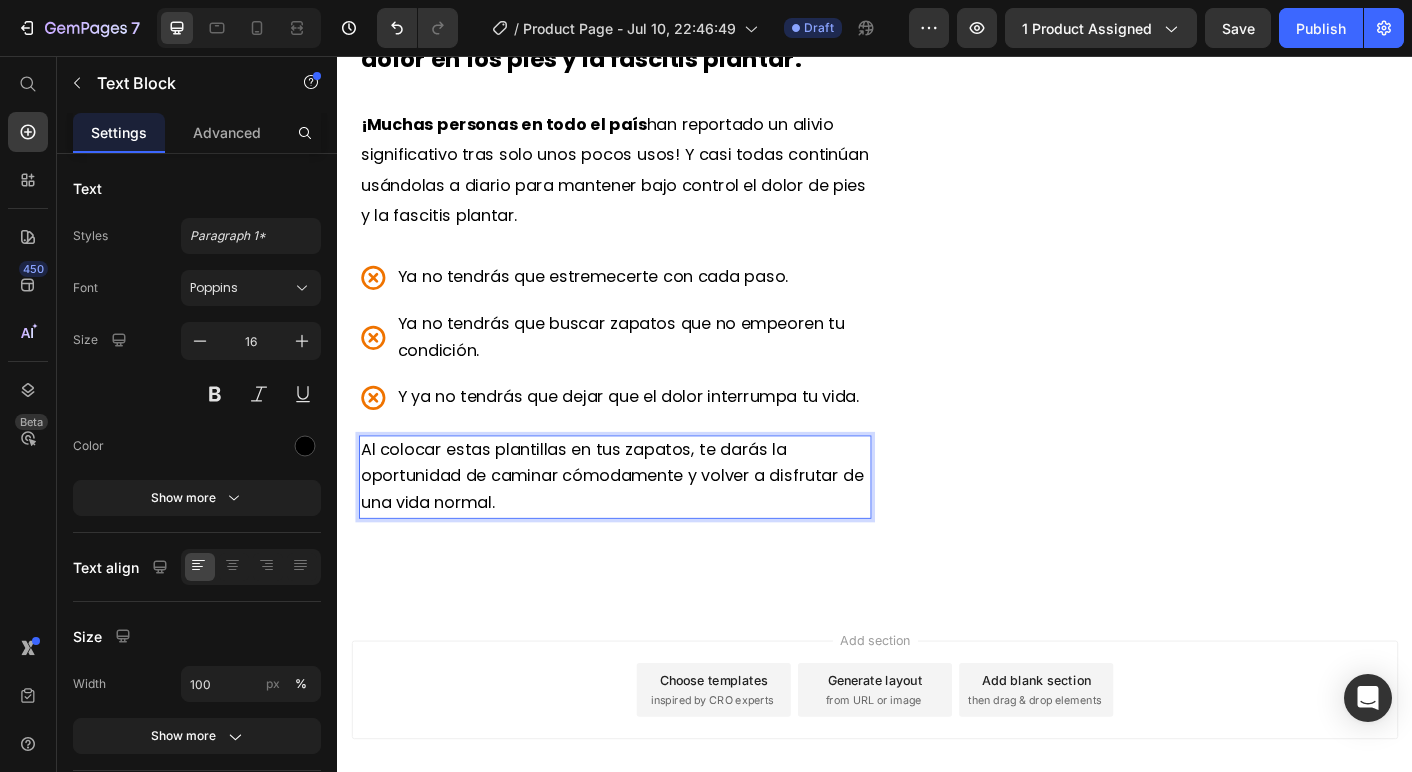 click on "Al colocar estas plantillas en tus zapatos, te darás la oportunidad de caminar cómodamente y volver a disfrutar de una vida normal." at bounding box center (643, 525) 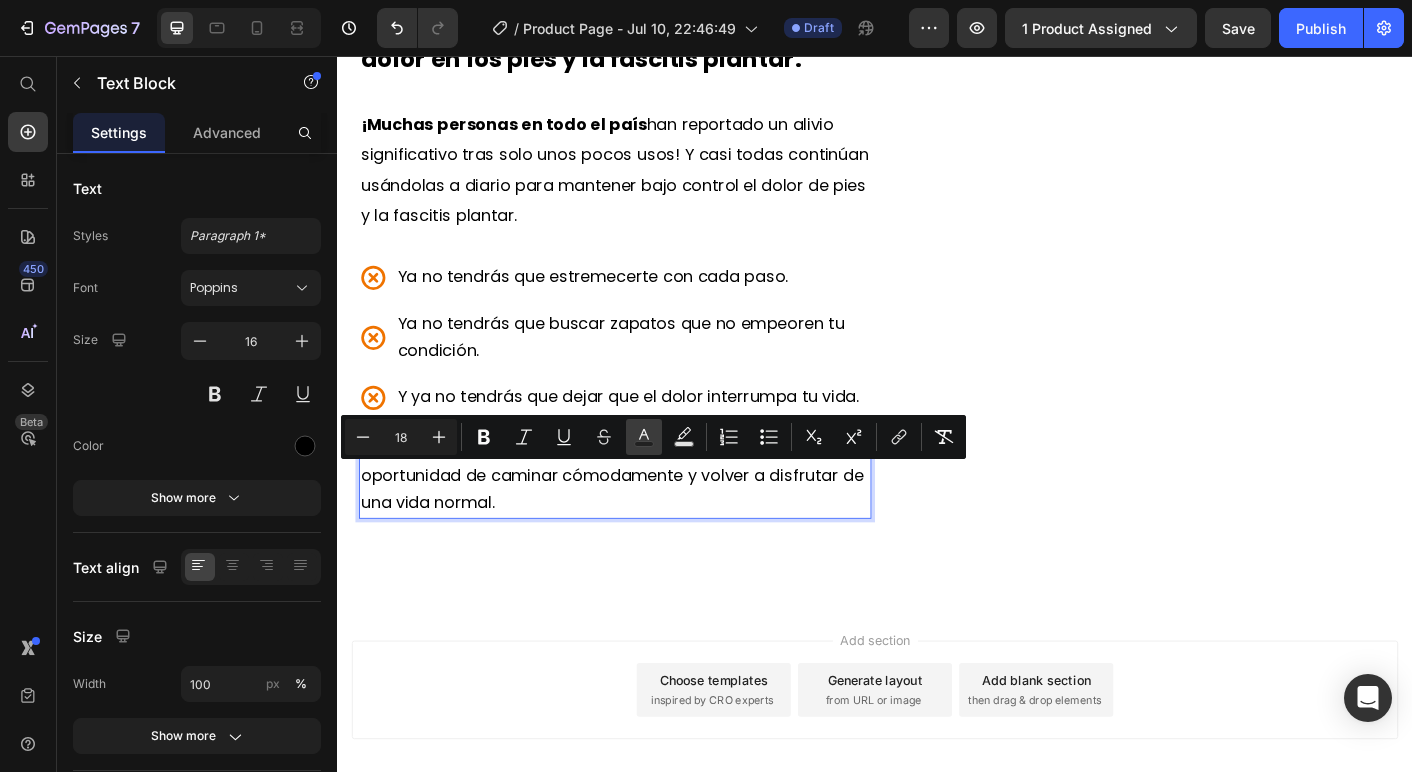 click 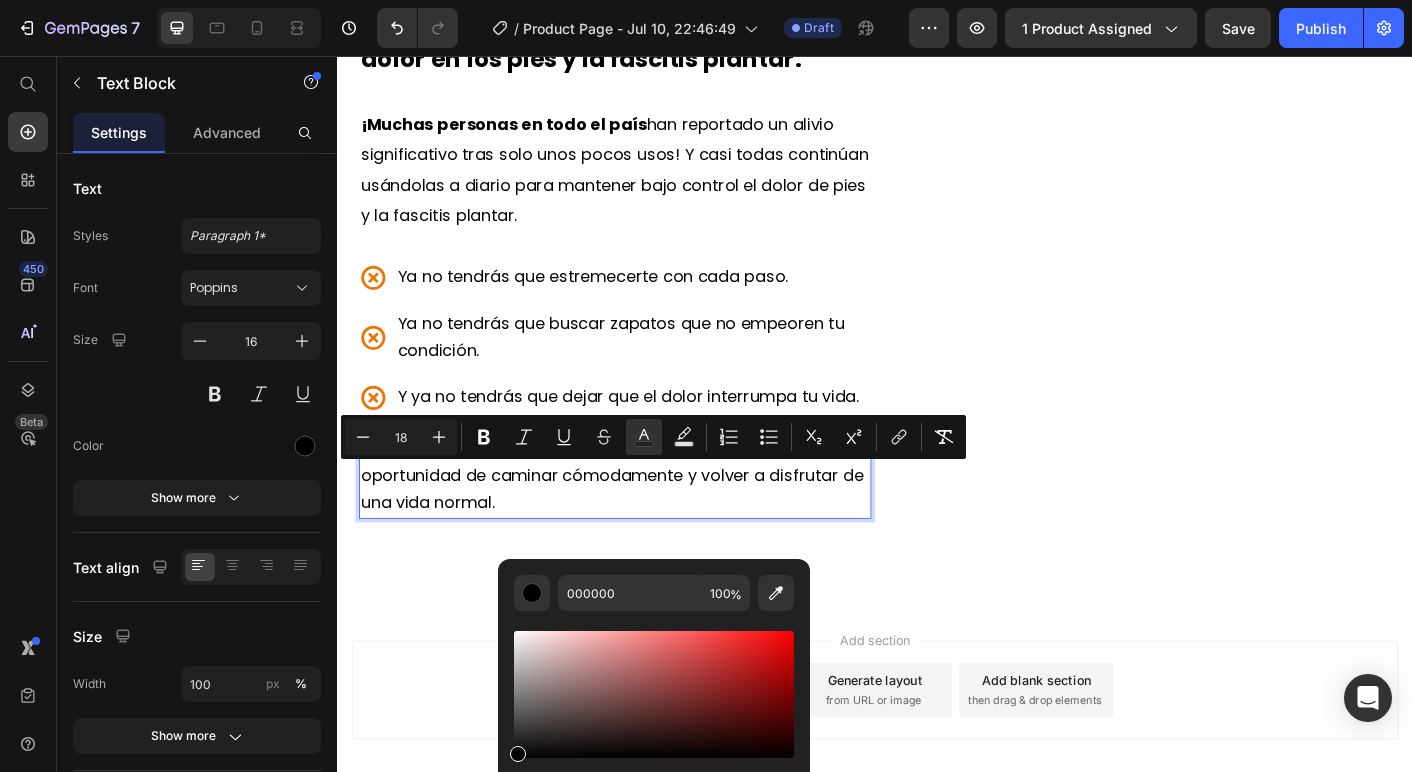 click on "Add section Choose templates inspired by CRO experts Generate layout from URL or image Add blank section then drag & drop elements" at bounding box center (937, 764) 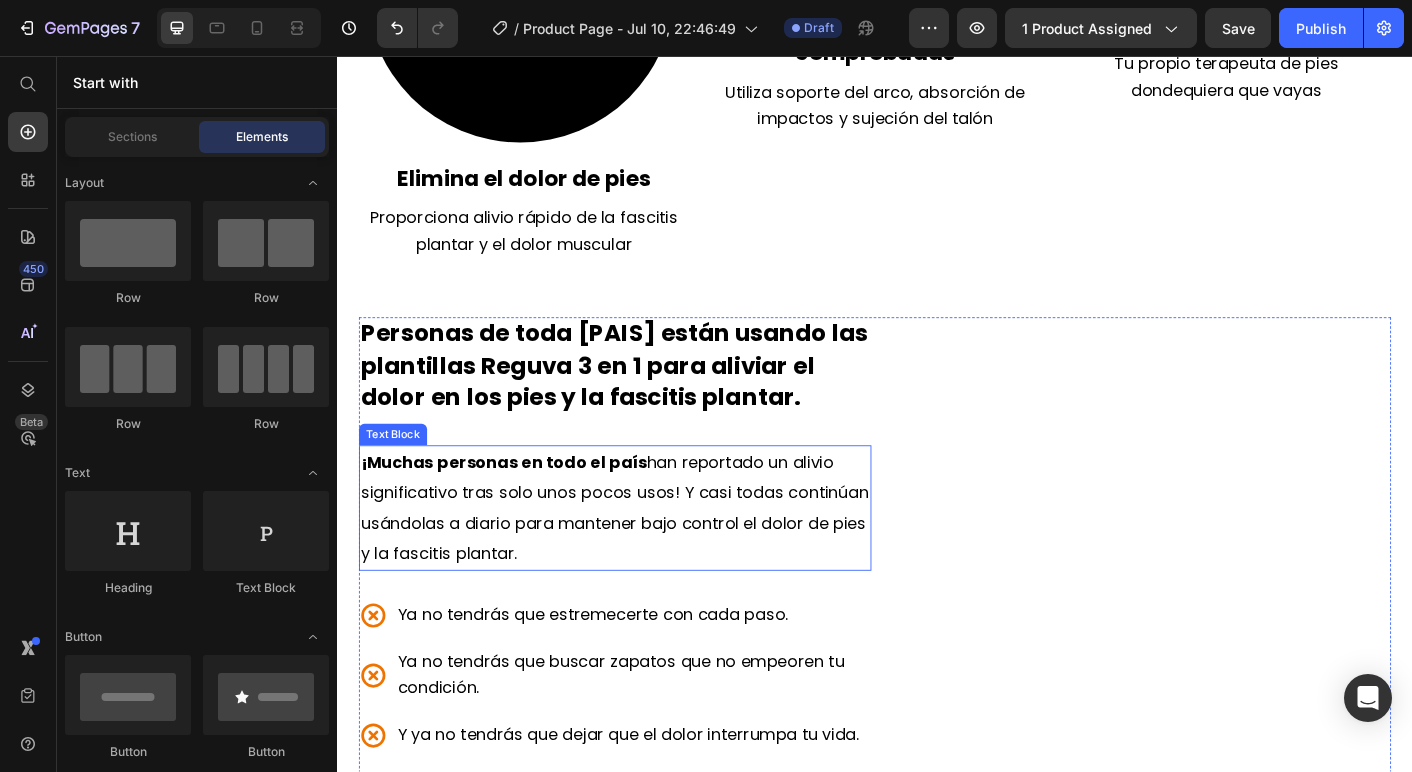 scroll, scrollTop: 2498, scrollLeft: 0, axis: vertical 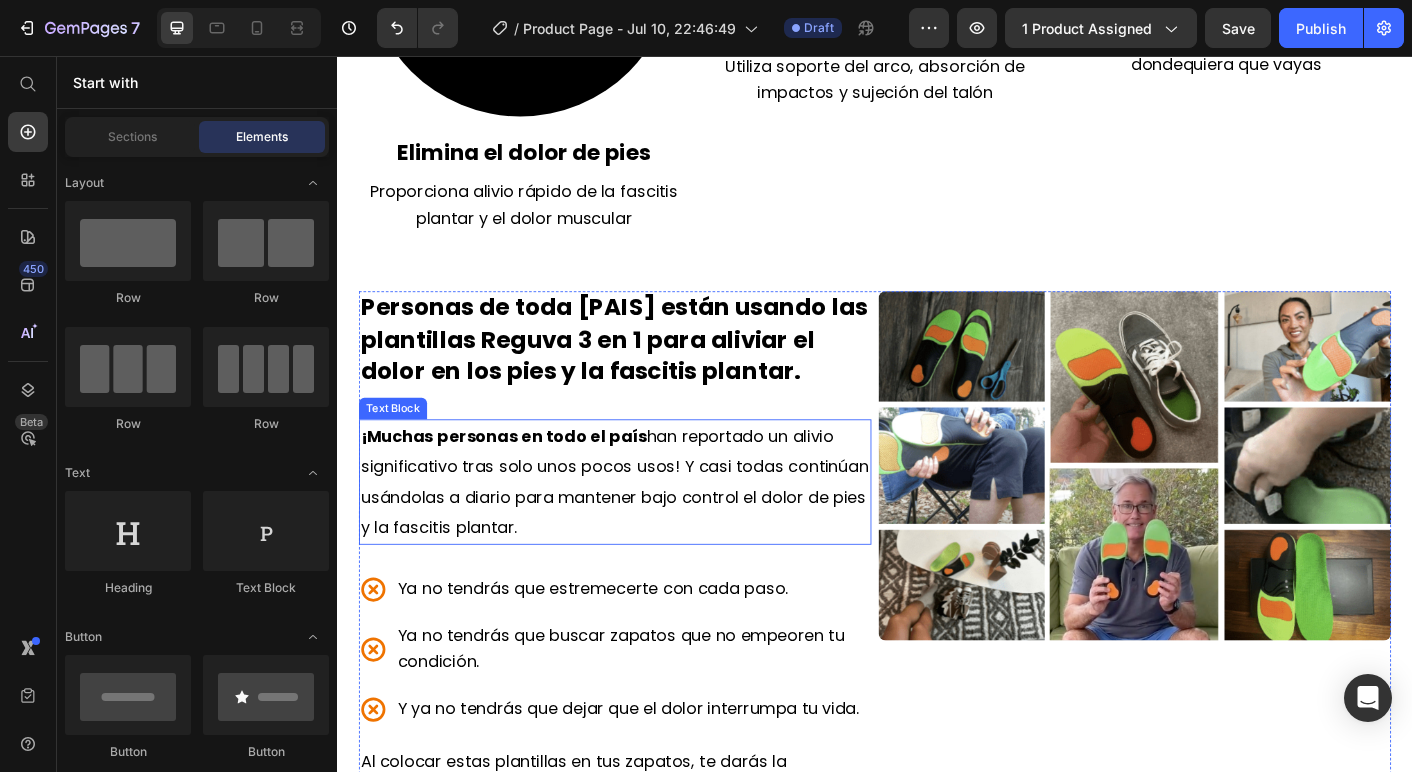 click on "¡Muchas personas en todo el país han reportado un alivio significativo tras solo unos pocos usos! Y casi todas continúan usándolas a diario para mantener bajo control el dolor de pies y la fascitis plantar." at bounding box center (646, 532) 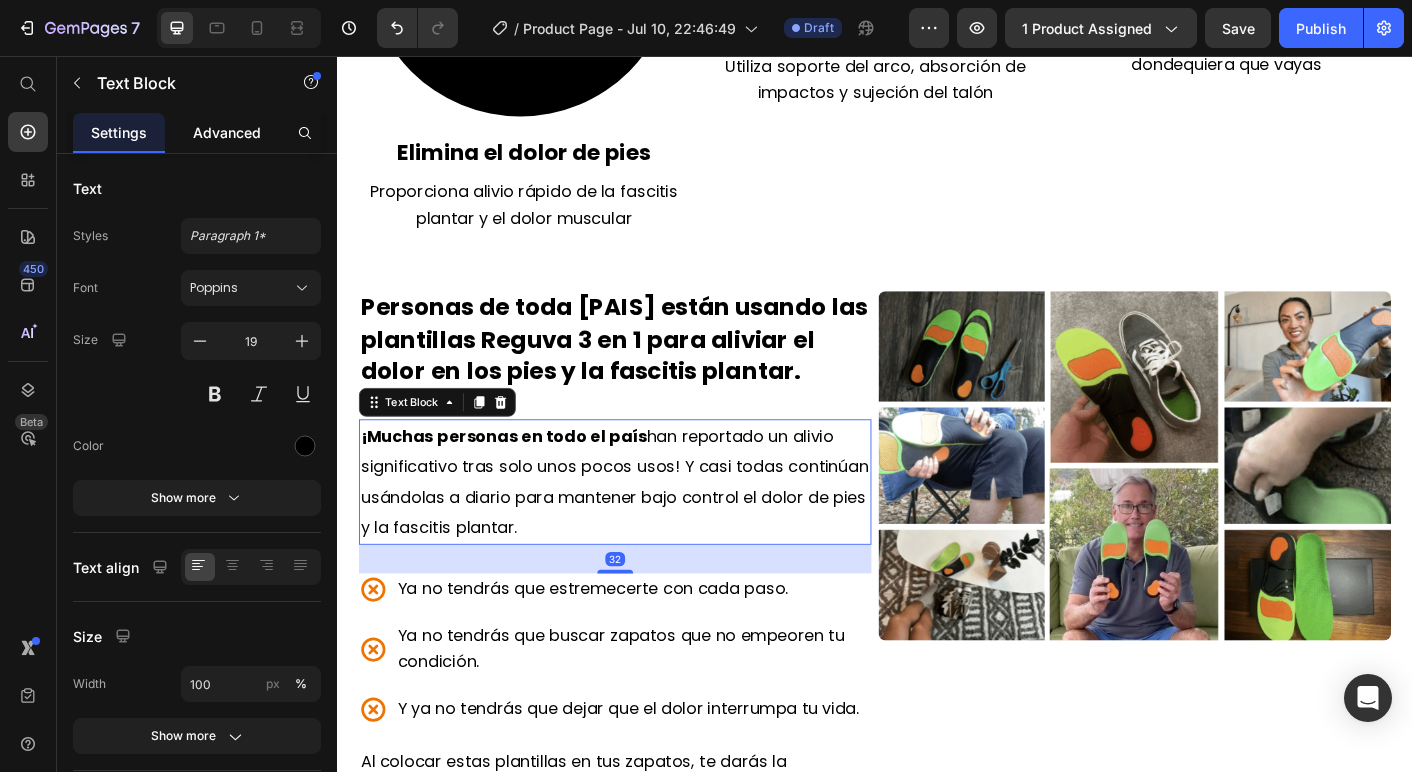 click on "Advanced" at bounding box center [227, 132] 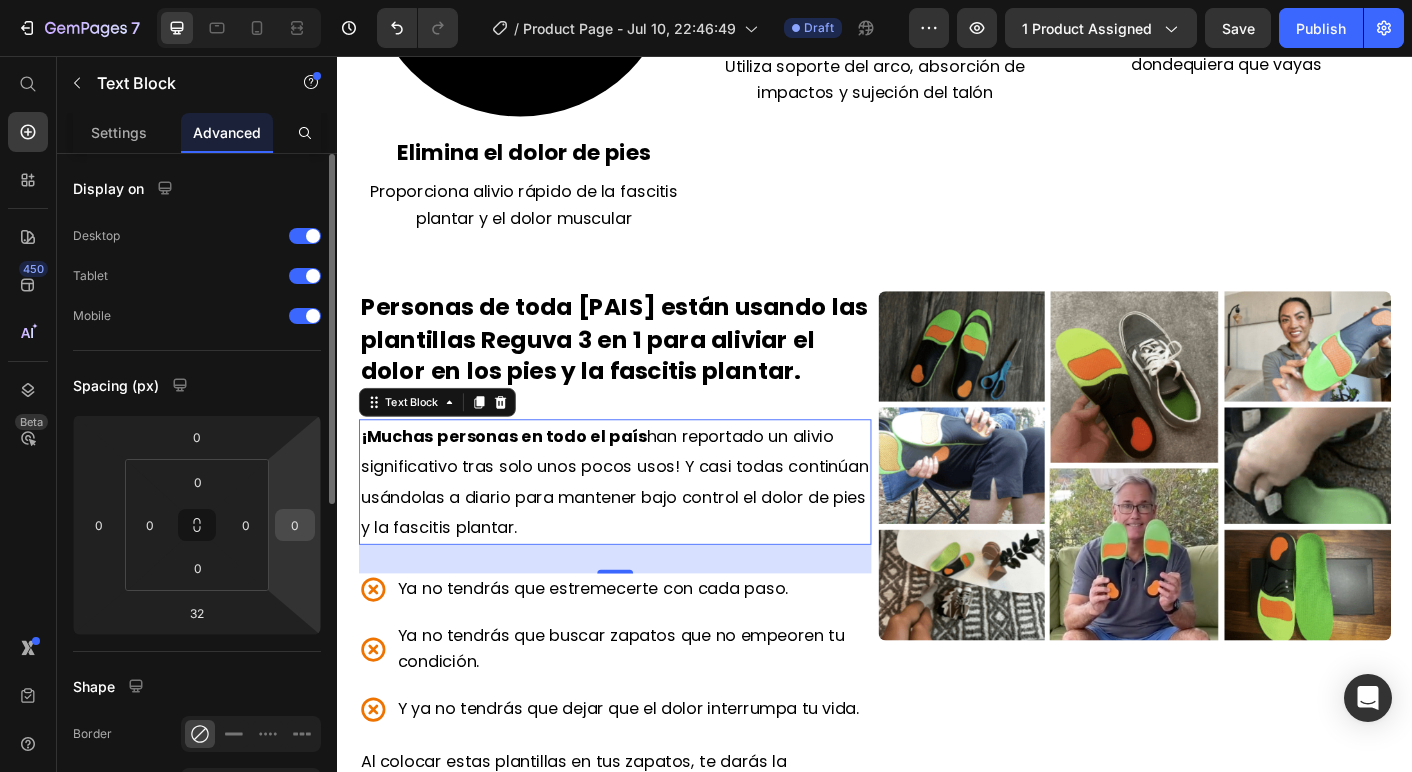 click on "0" at bounding box center [295, 525] 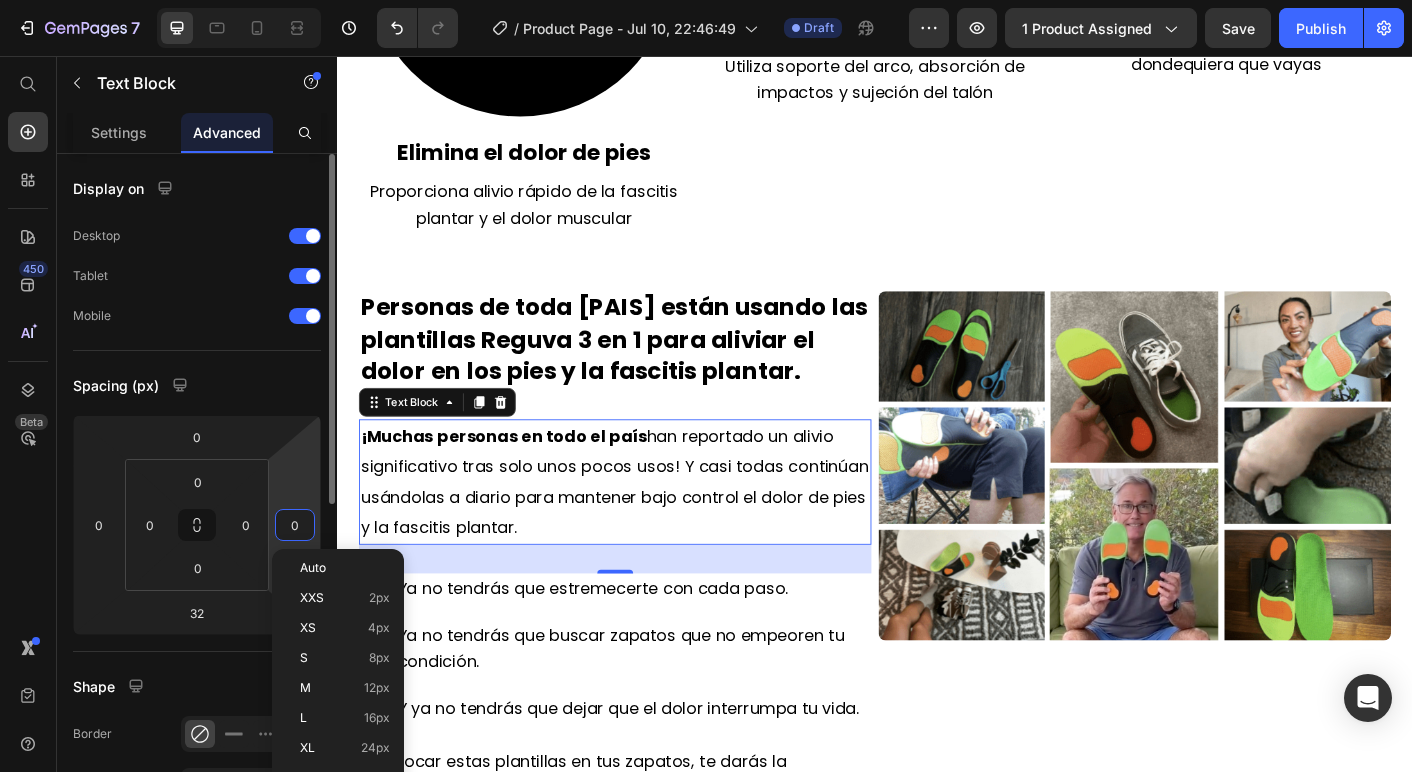 type on "8" 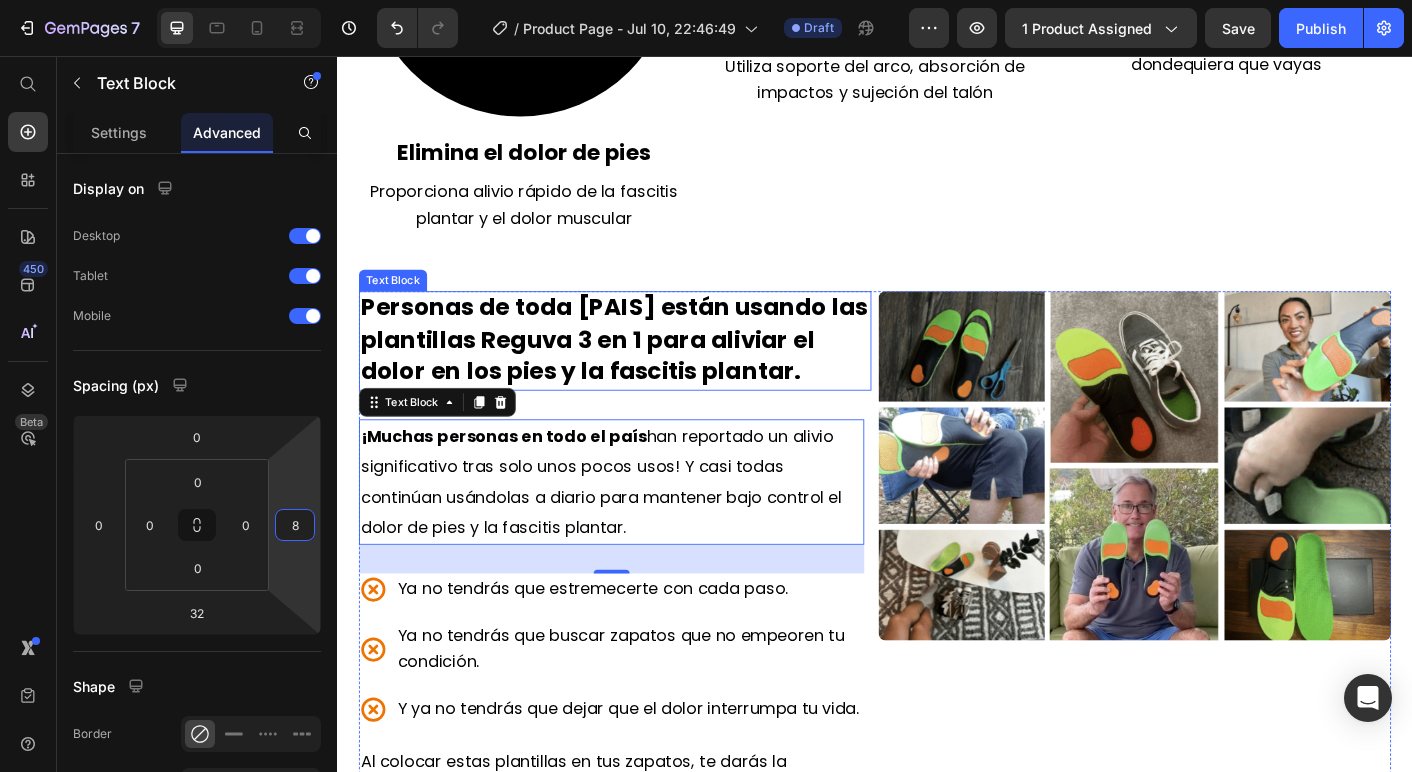 click on "Personas de toda [PAIS] están usando las plantillas Reguva 3 en 1 para aliviar el dolor en los pies y la fascitis plantar." at bounding box center [646, 372] 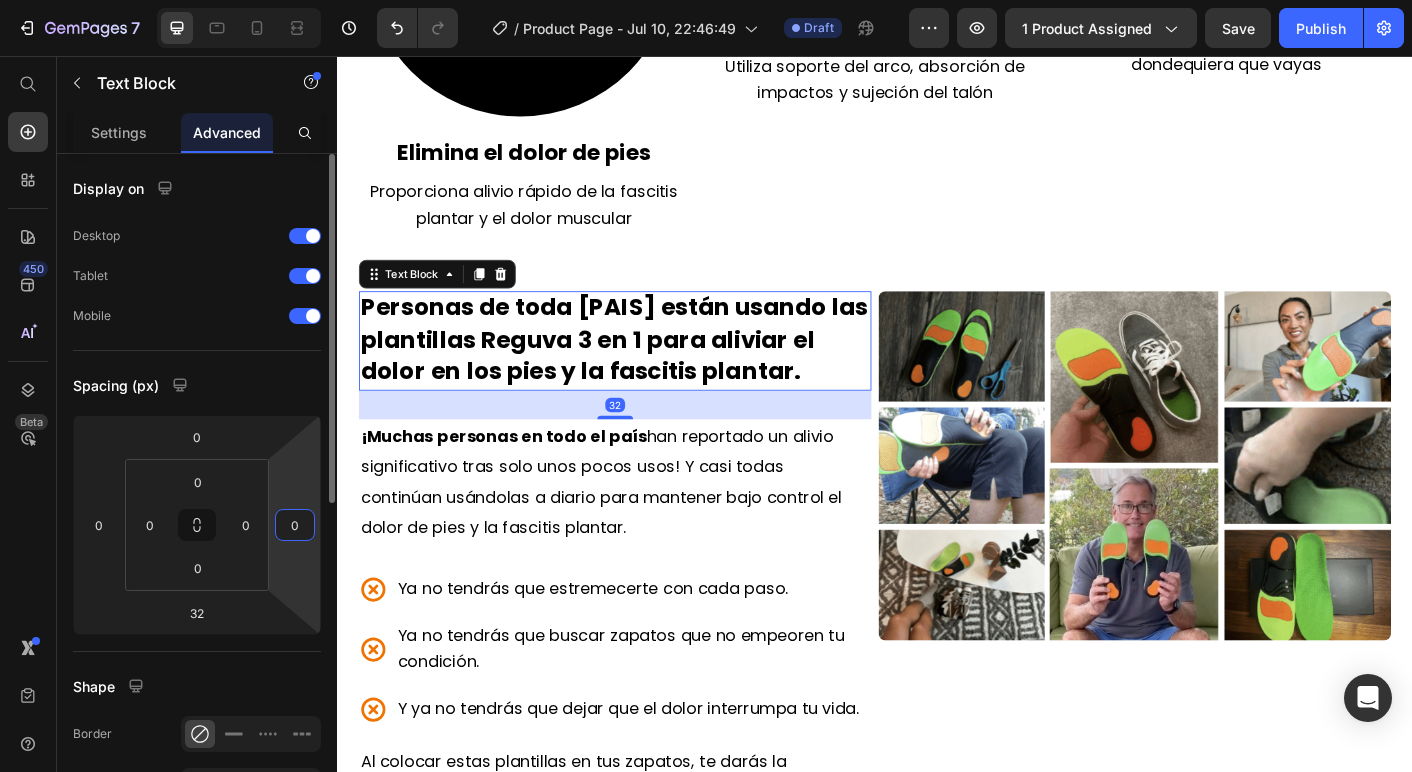 click on "0" at bounding box center (295, 525) 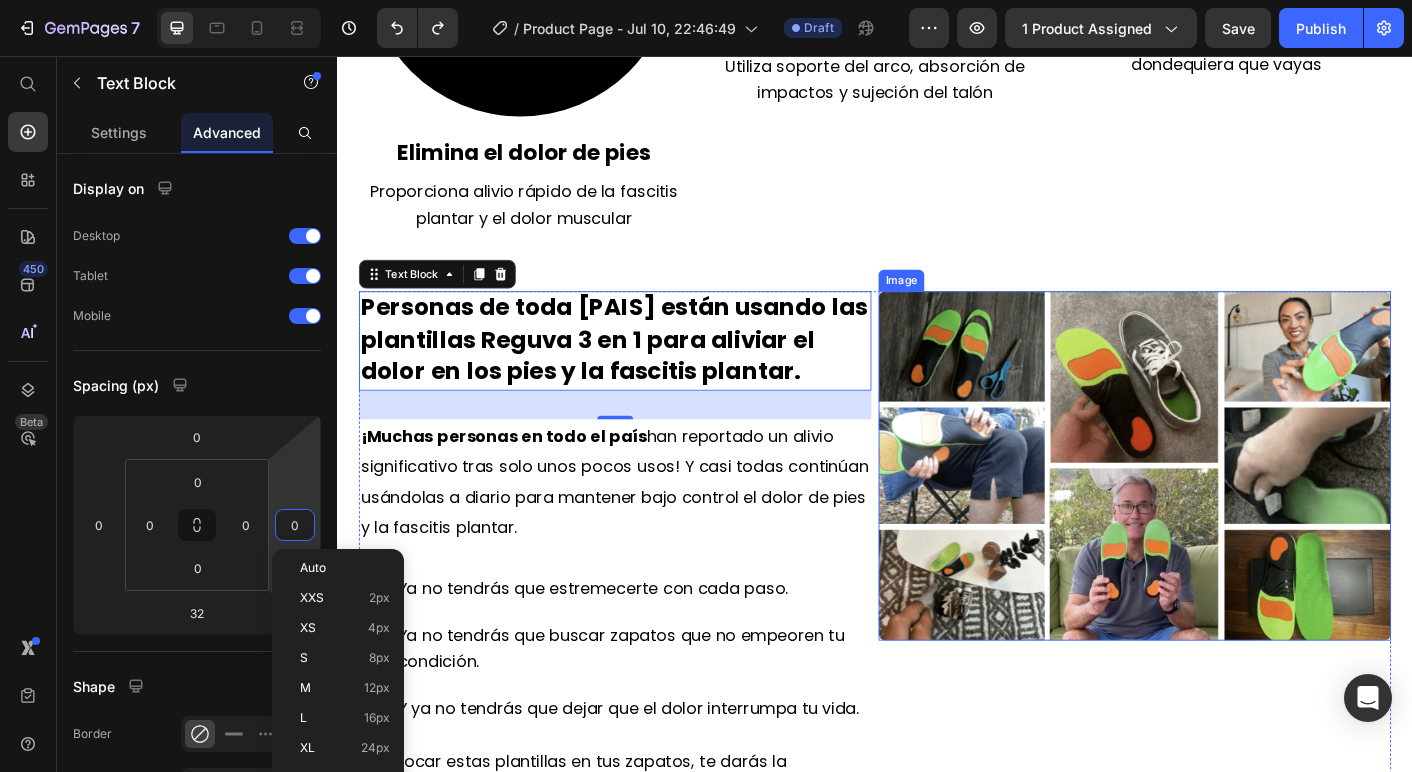 click at bounding box center (1227, 514) 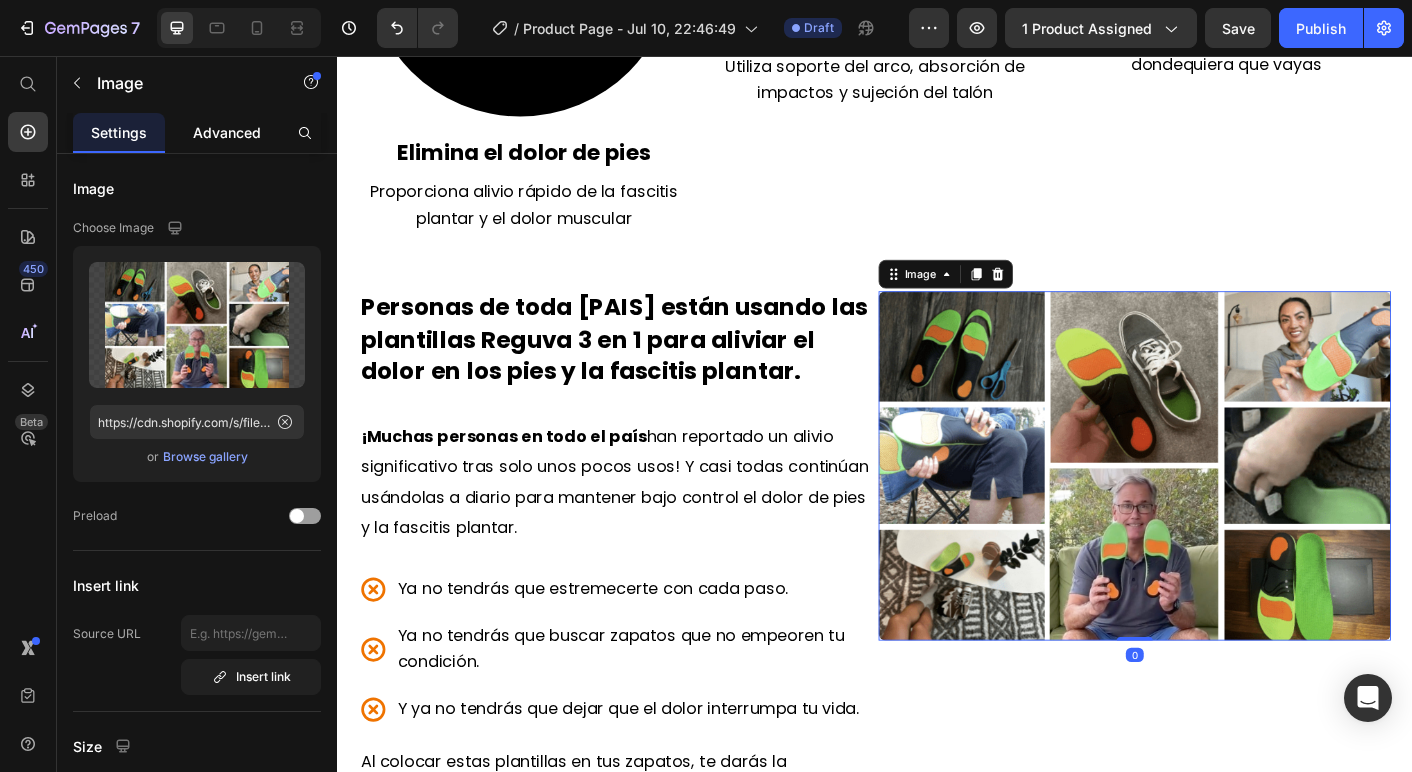 click on "Advanced" at bounding box center (227, 132) 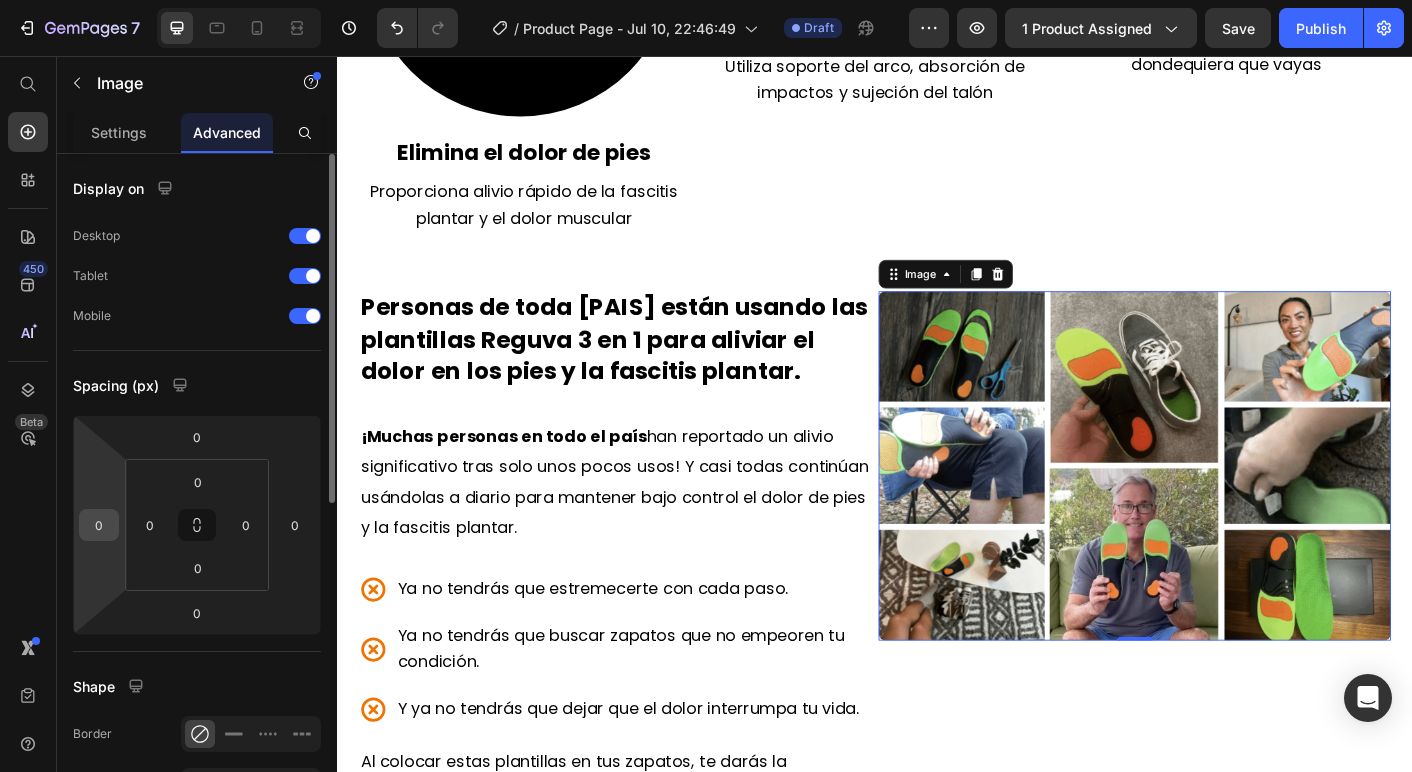 click on "0" at bounding box center [99, 525] 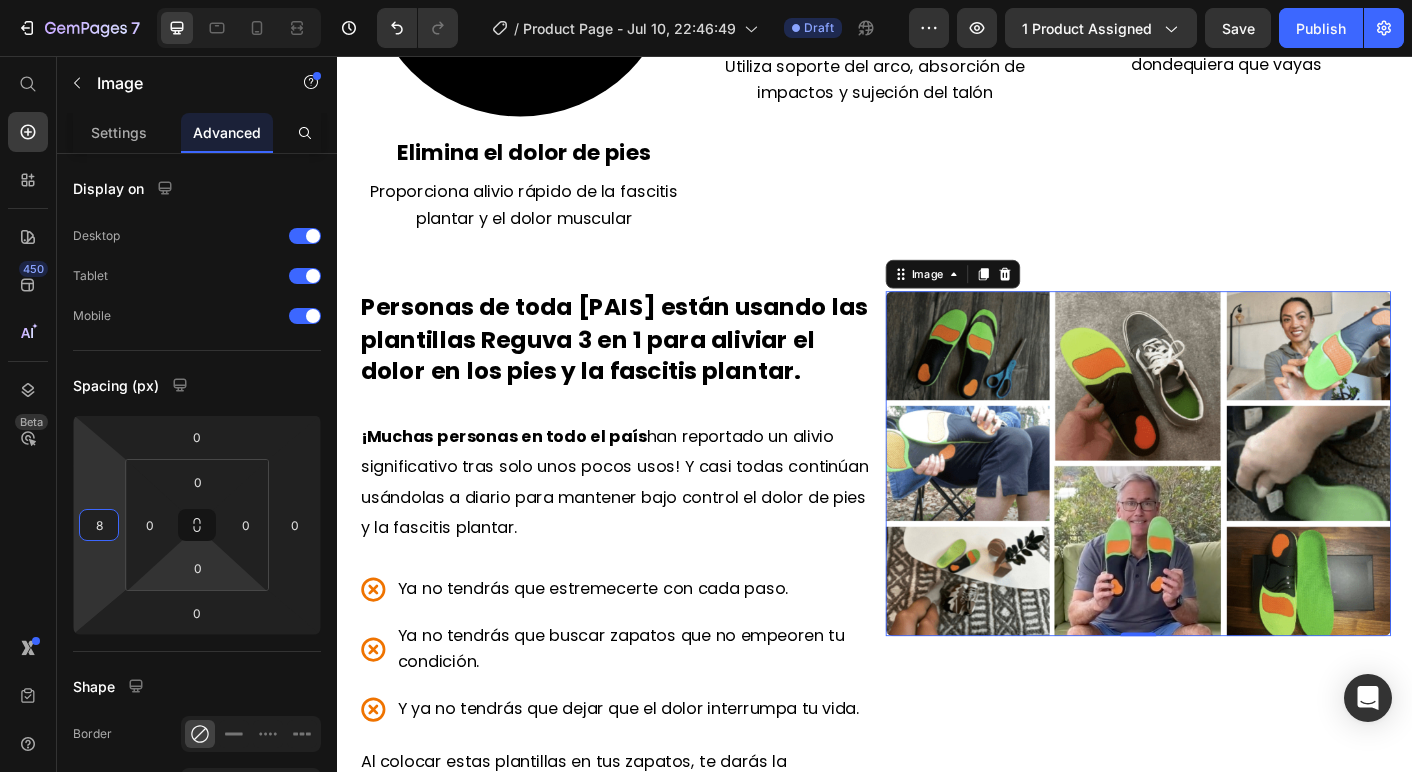 type on "0" 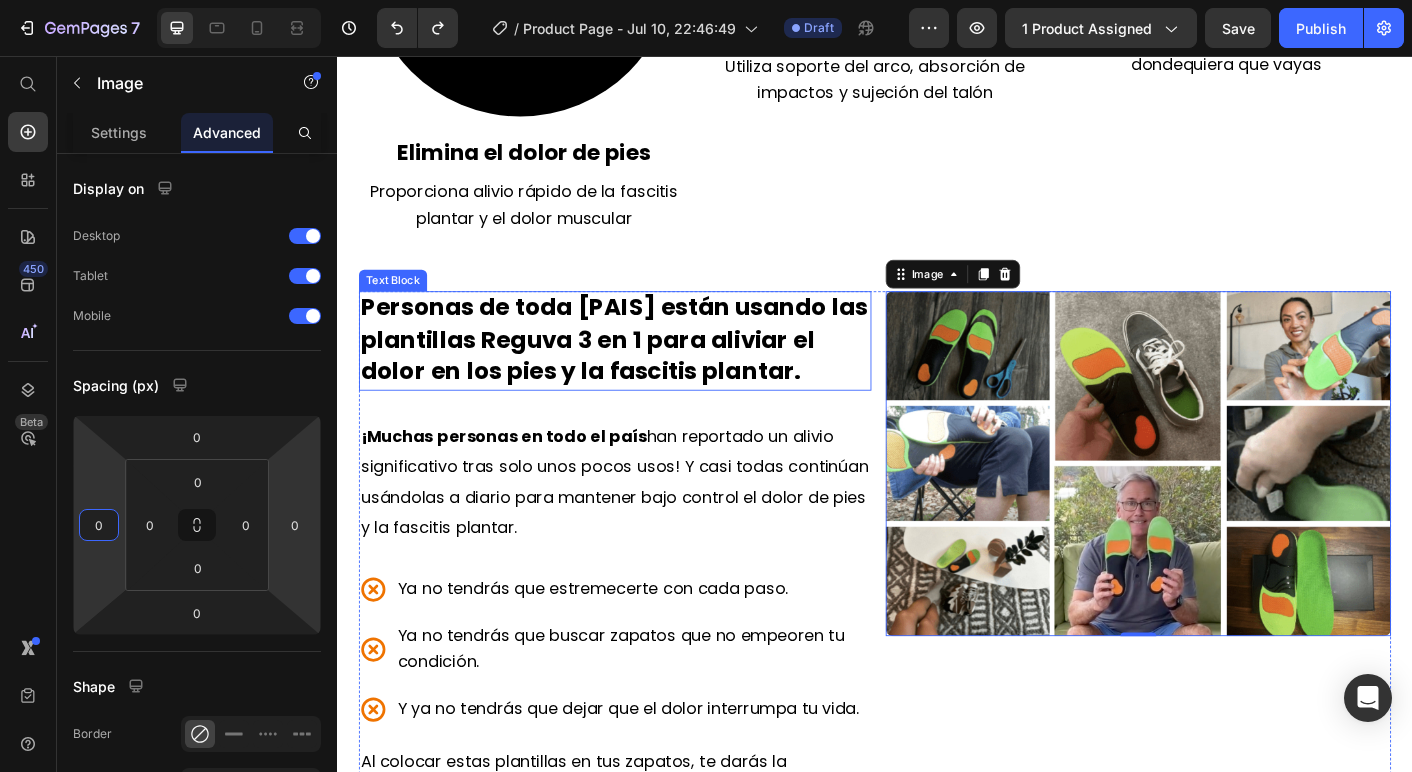 click on "Personas de toda [PAIS] están usando las plantillas Reguva 3 en 1 para aliviar el dolor en los pies y la fascitis plantar." at bounding box center (646, 372) 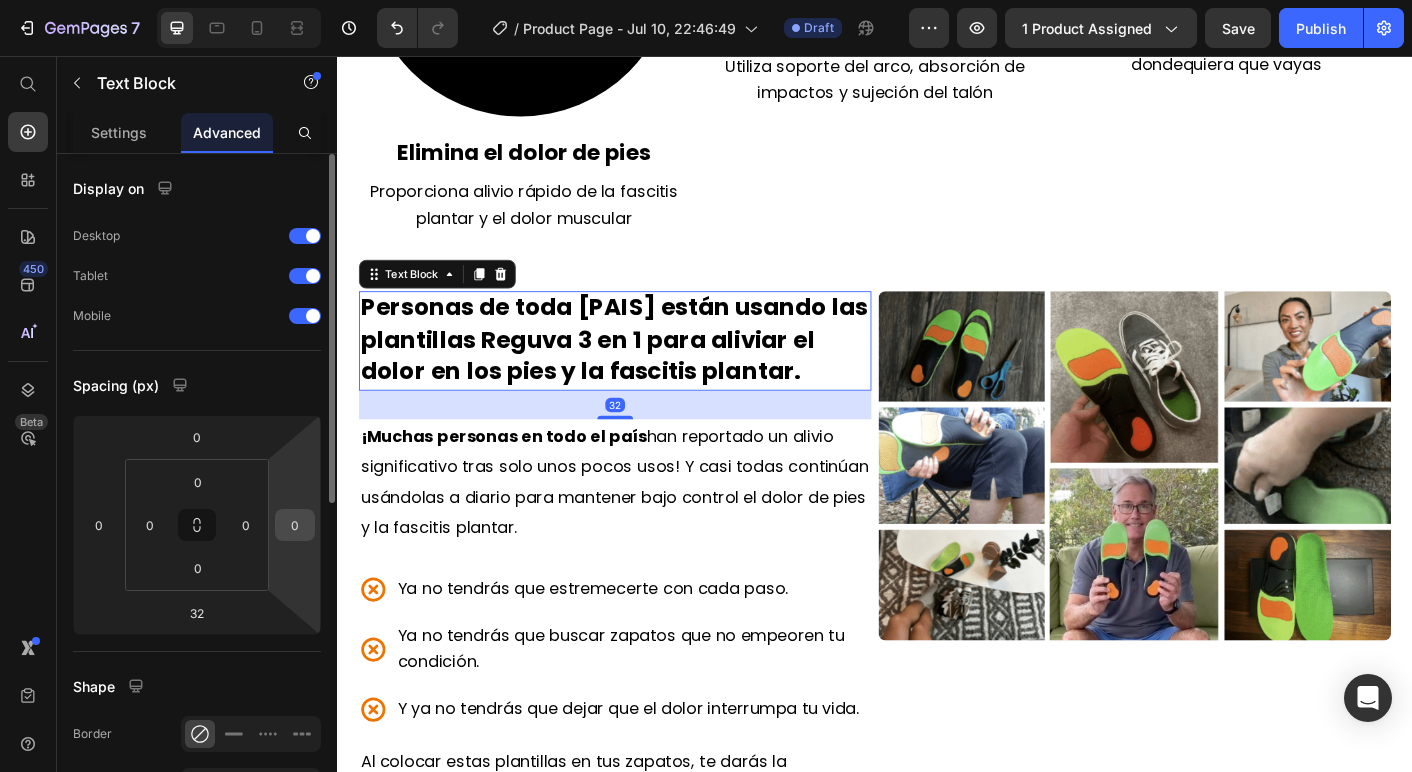 click on "0" at bounding box center [295, 525] 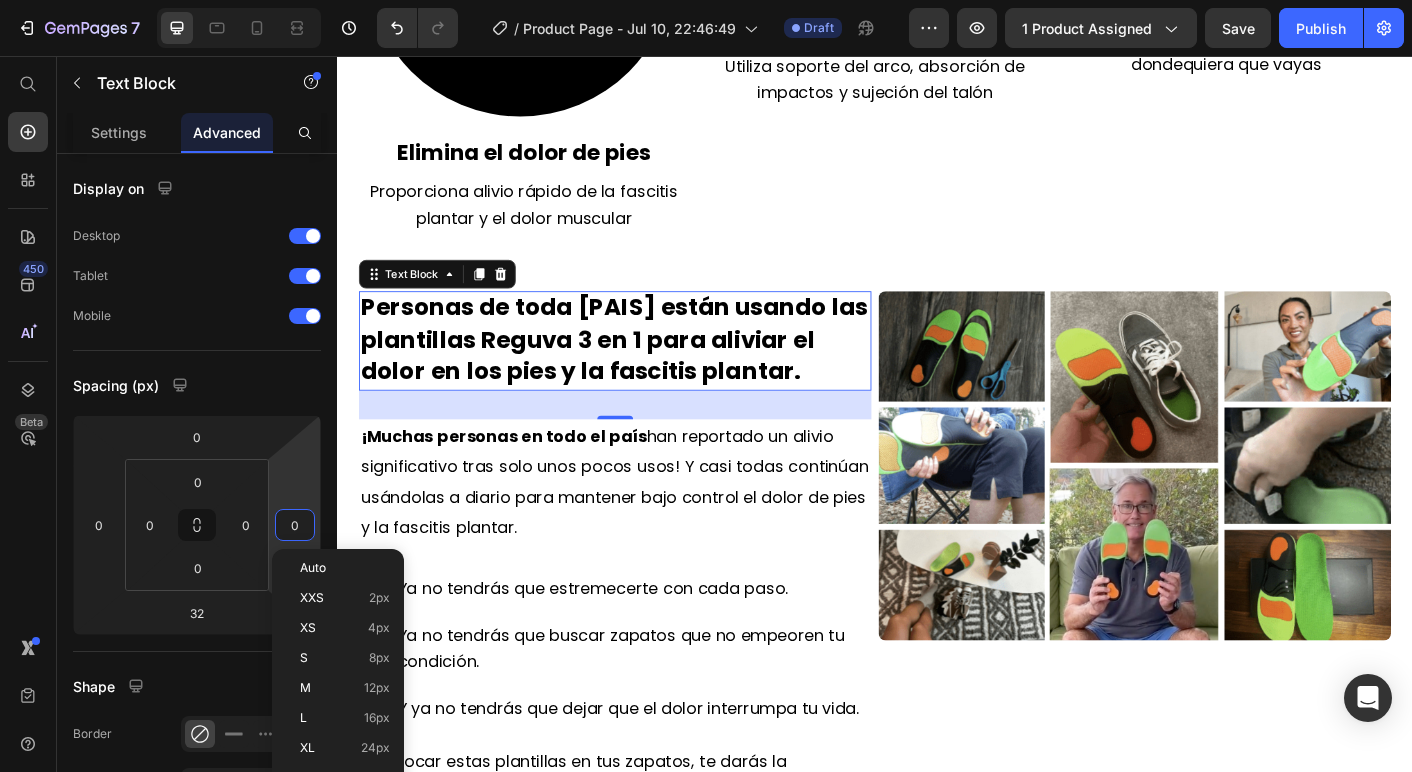 type on "8" 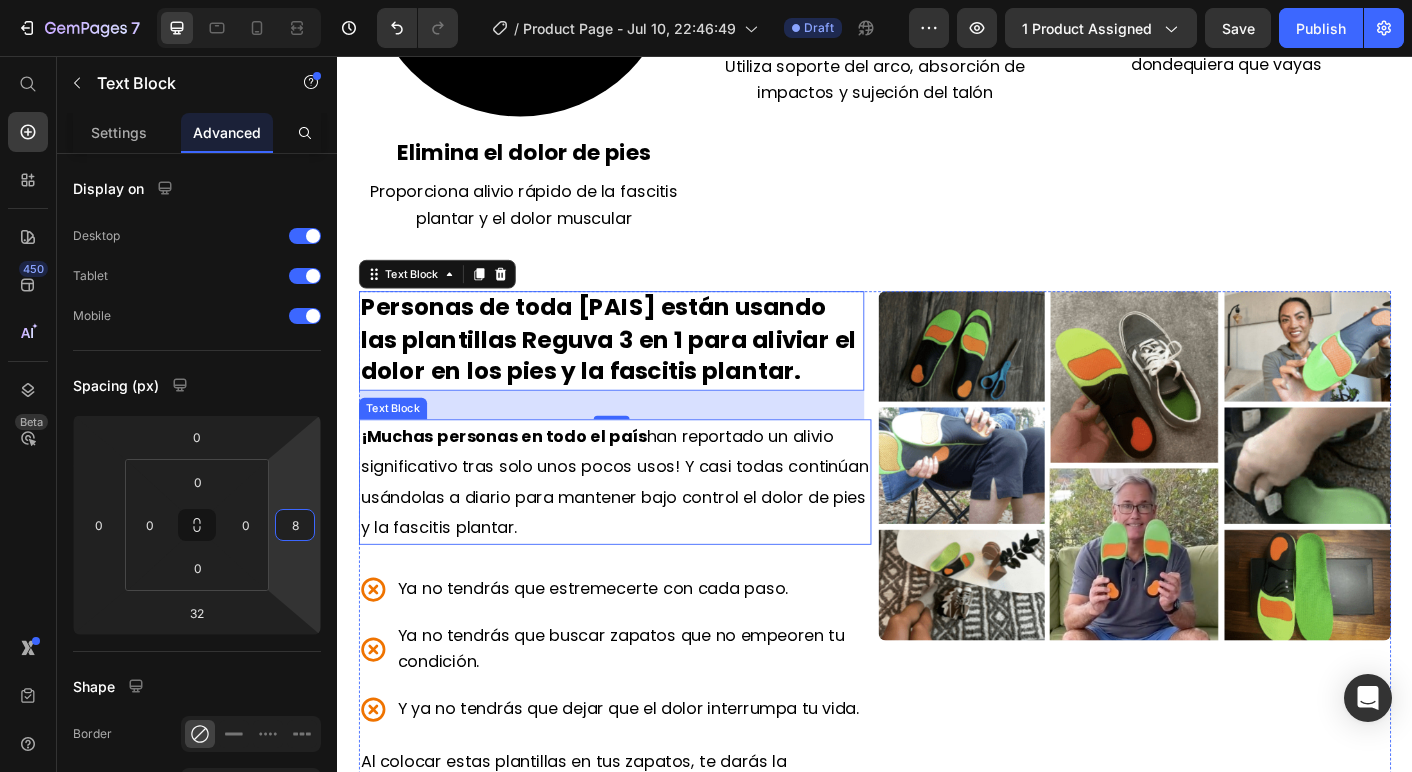 click on "¡Muchas personas en todo el país han reportado un alivio significativo tras solo unos pocos usos! Y casi todas continúan usándolas a diario para mantener bajo control el dolor de pies y la fascitis plantar." at bounding box center (646, 532) 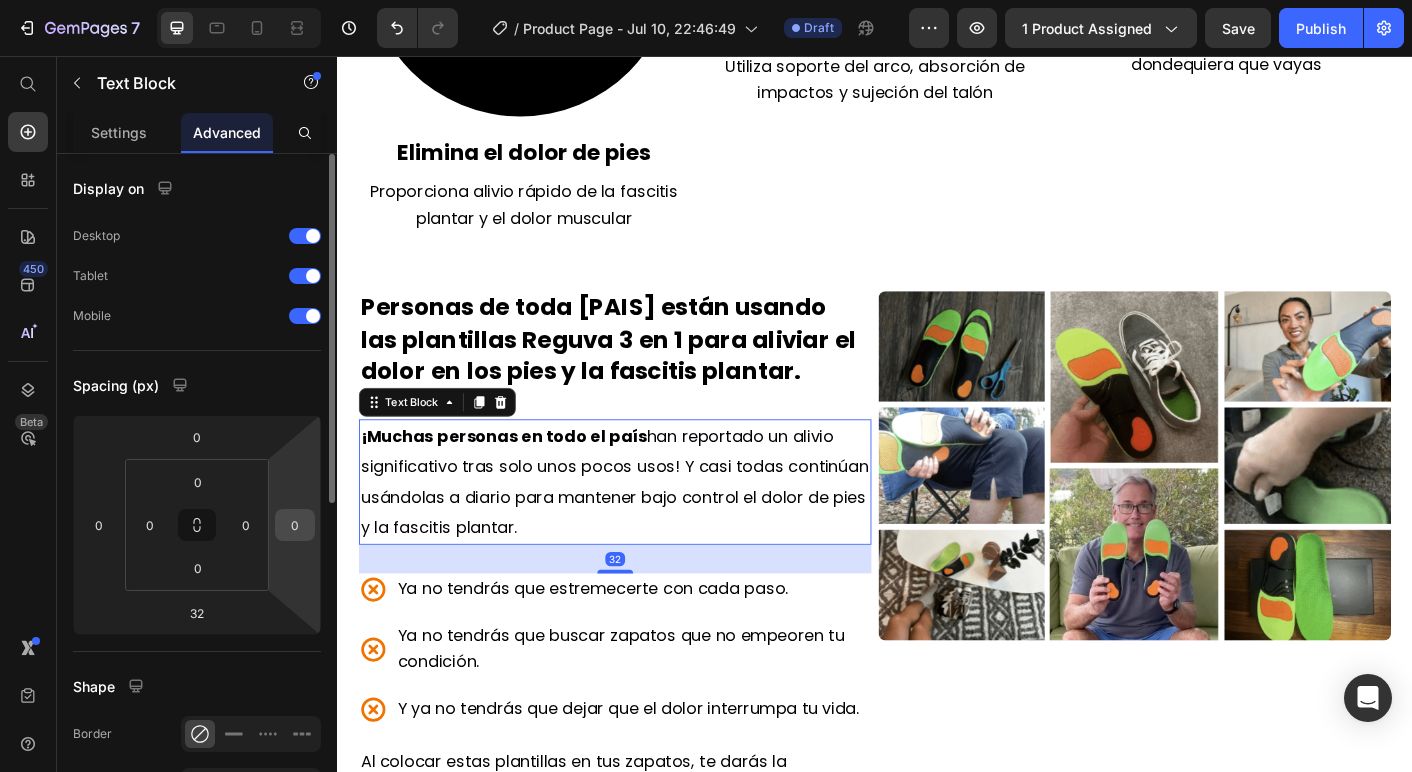 click on "0" at bounding box center [295, 525] 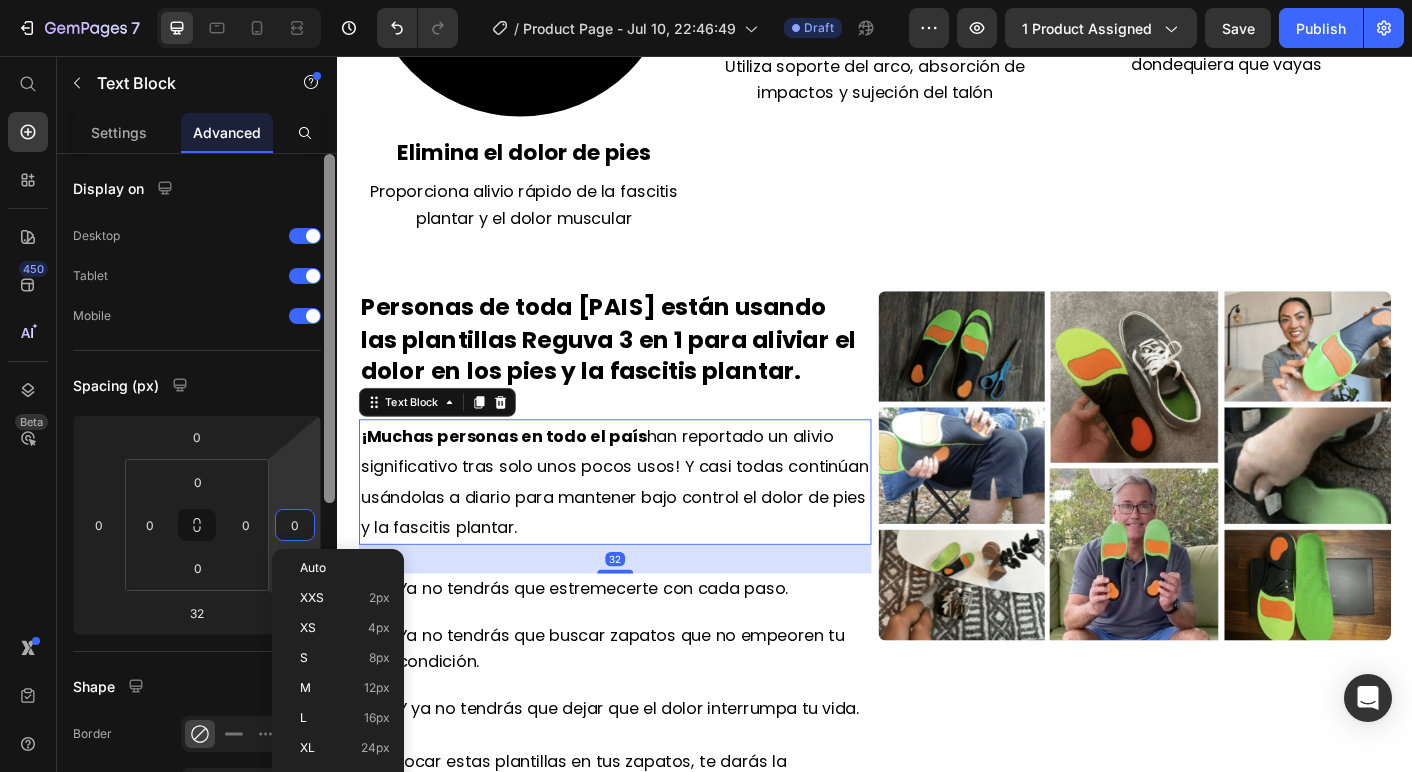 type on "8" 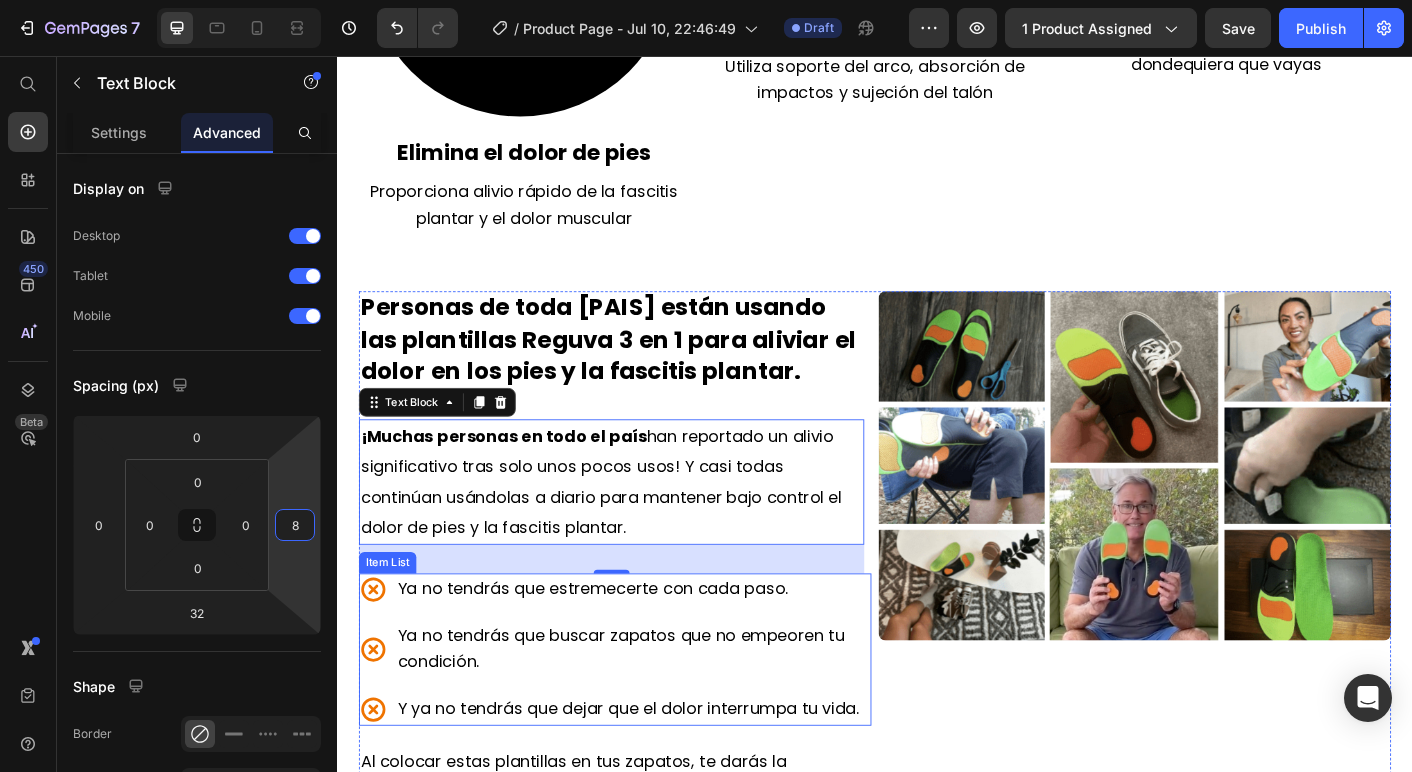 click on "Ya no tendrás que estremecerte con cada paso." at bounding box center (622, 650) 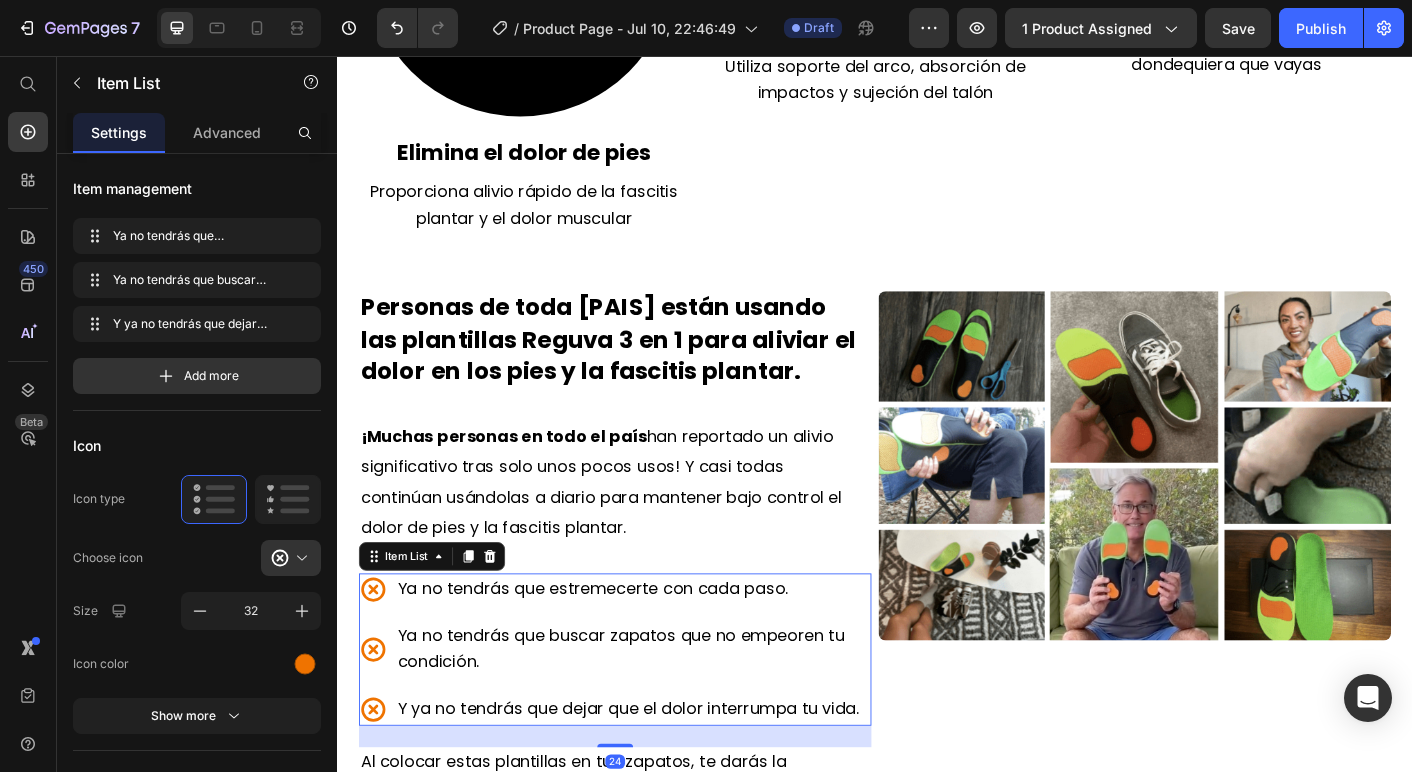click on "Ya no tendrás que estremecerte con cada paso. Ya no tendrás que buscar zapatos que no empeoren tu condición. Y ya no tendrás que dejar que el dolor interrumpa tu vida." at bounding box center (647, 718) 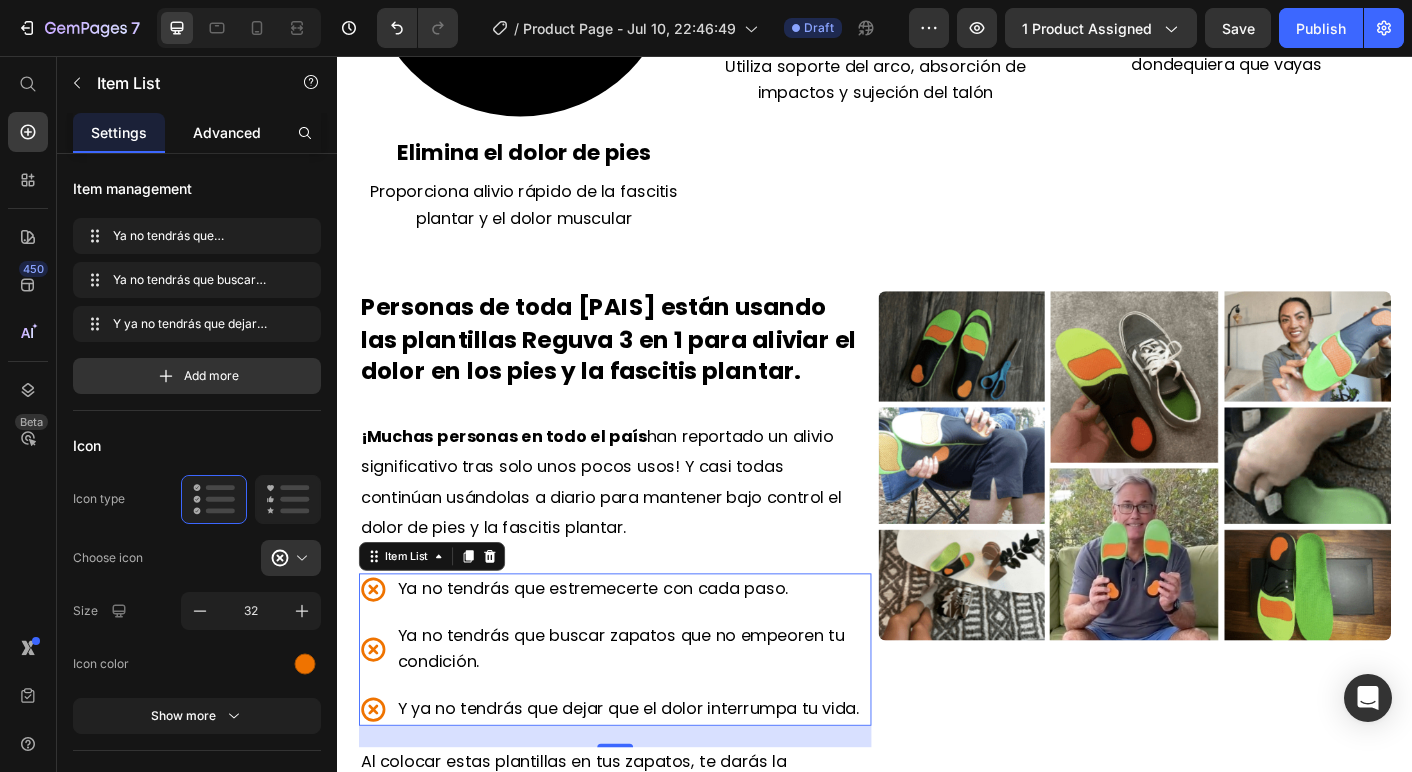 click on "Advanced" at bounding box center [227, 132] 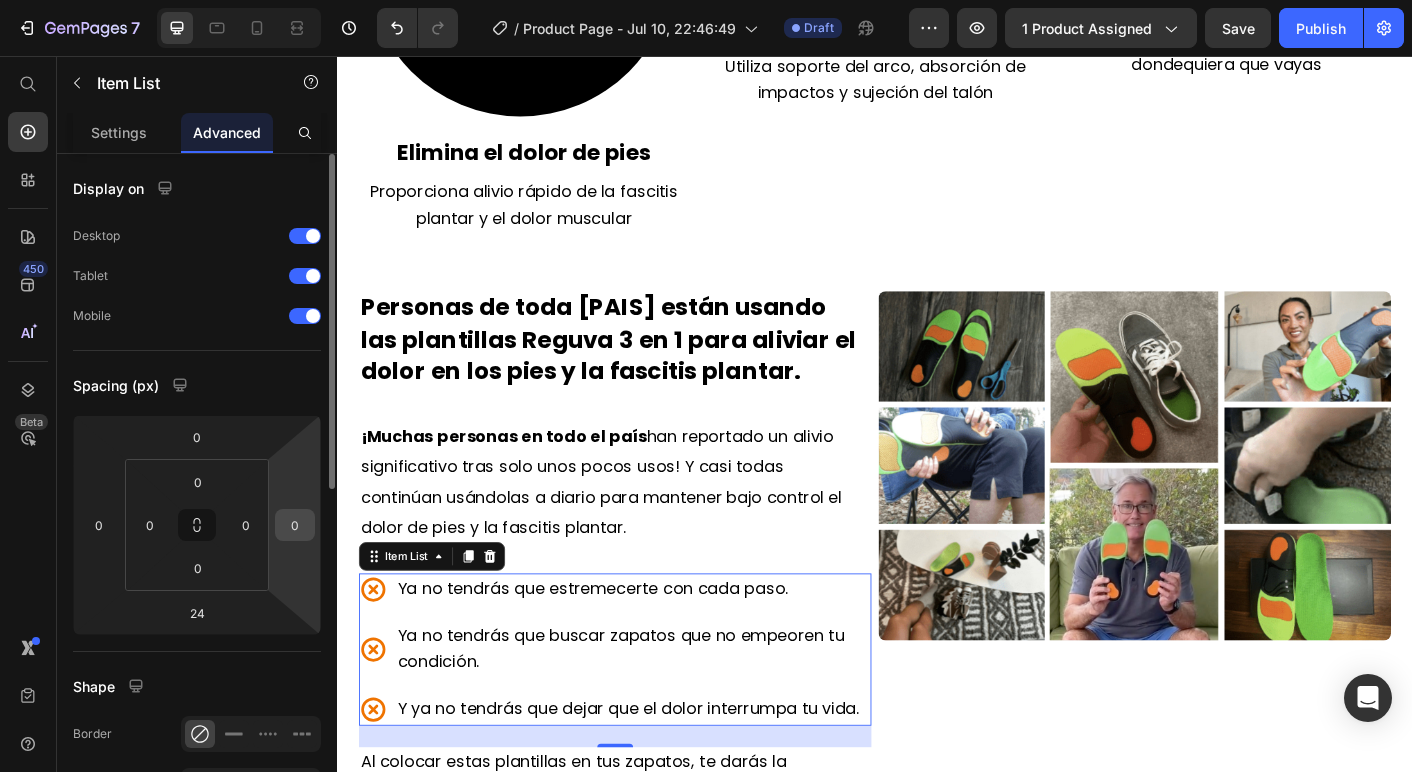 click on "0" at bounding box center [295, 525] 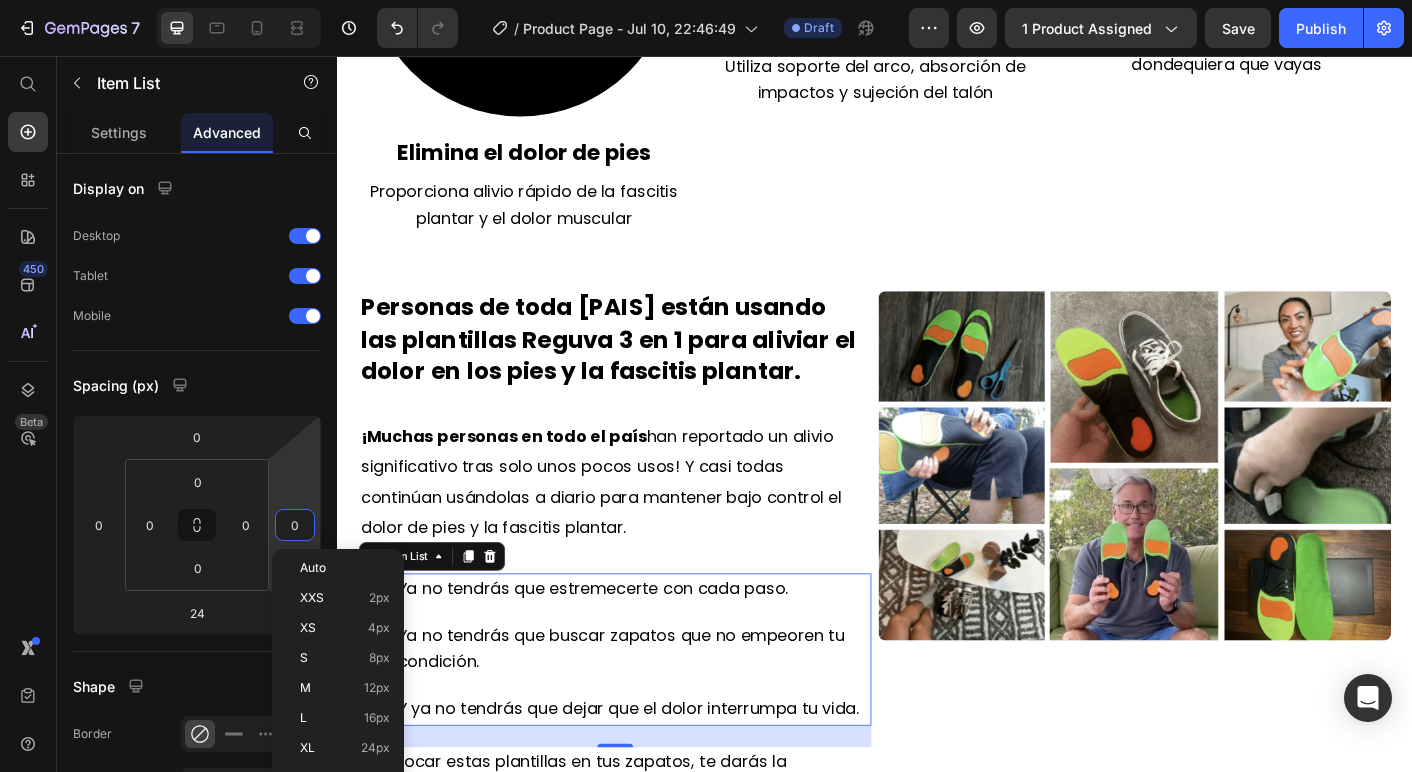 type on "8" 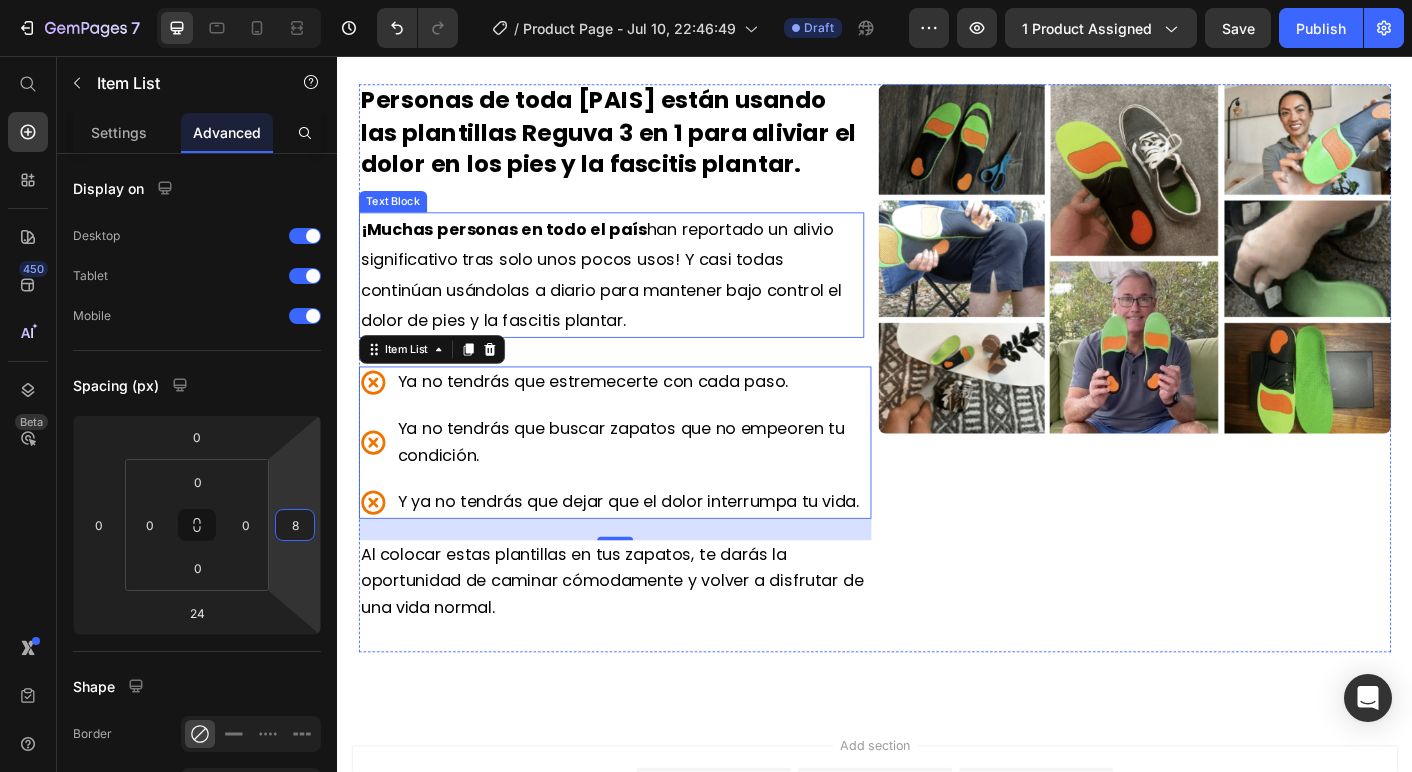 scroll, scrollTop: 2741, scrollLeft: 0, axis: vertical 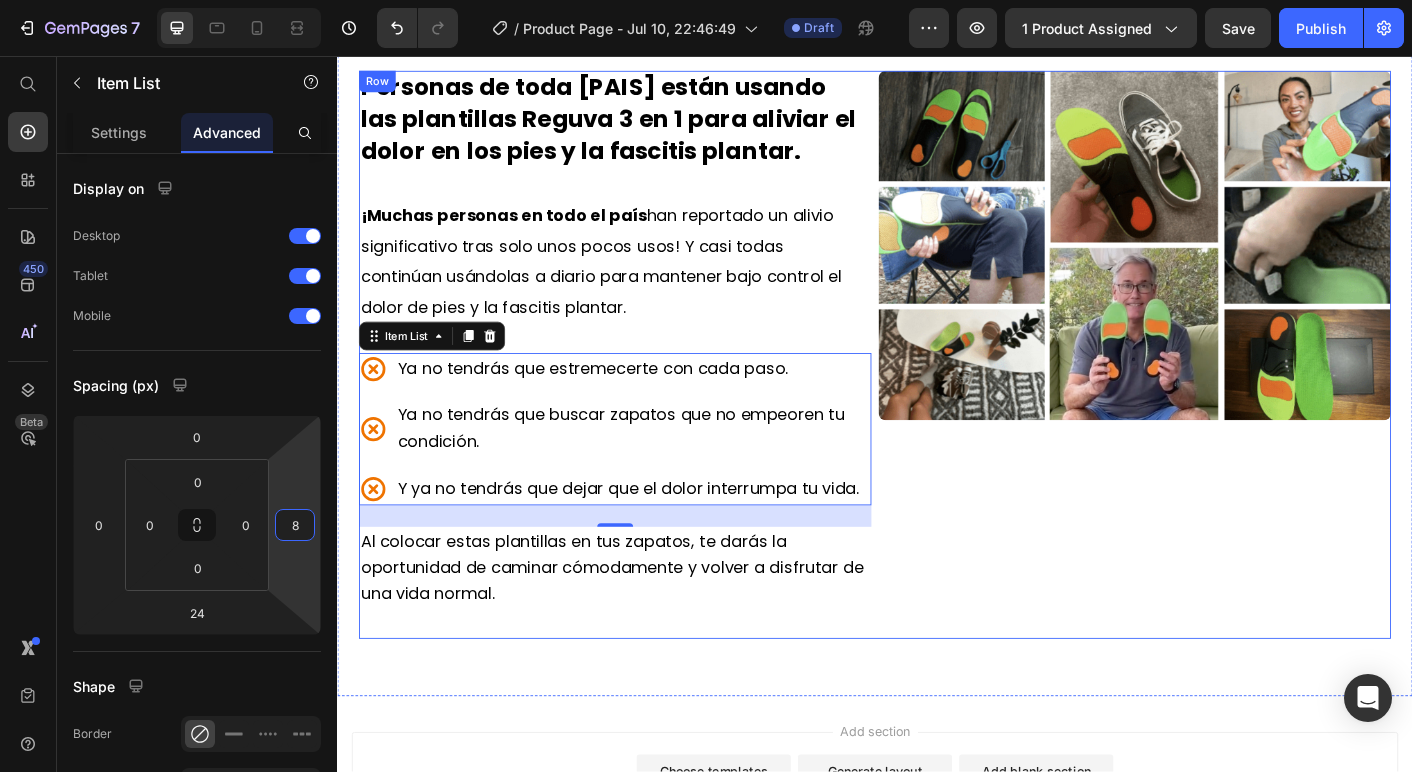 click on "Image" at bounding box center [1227, 390] 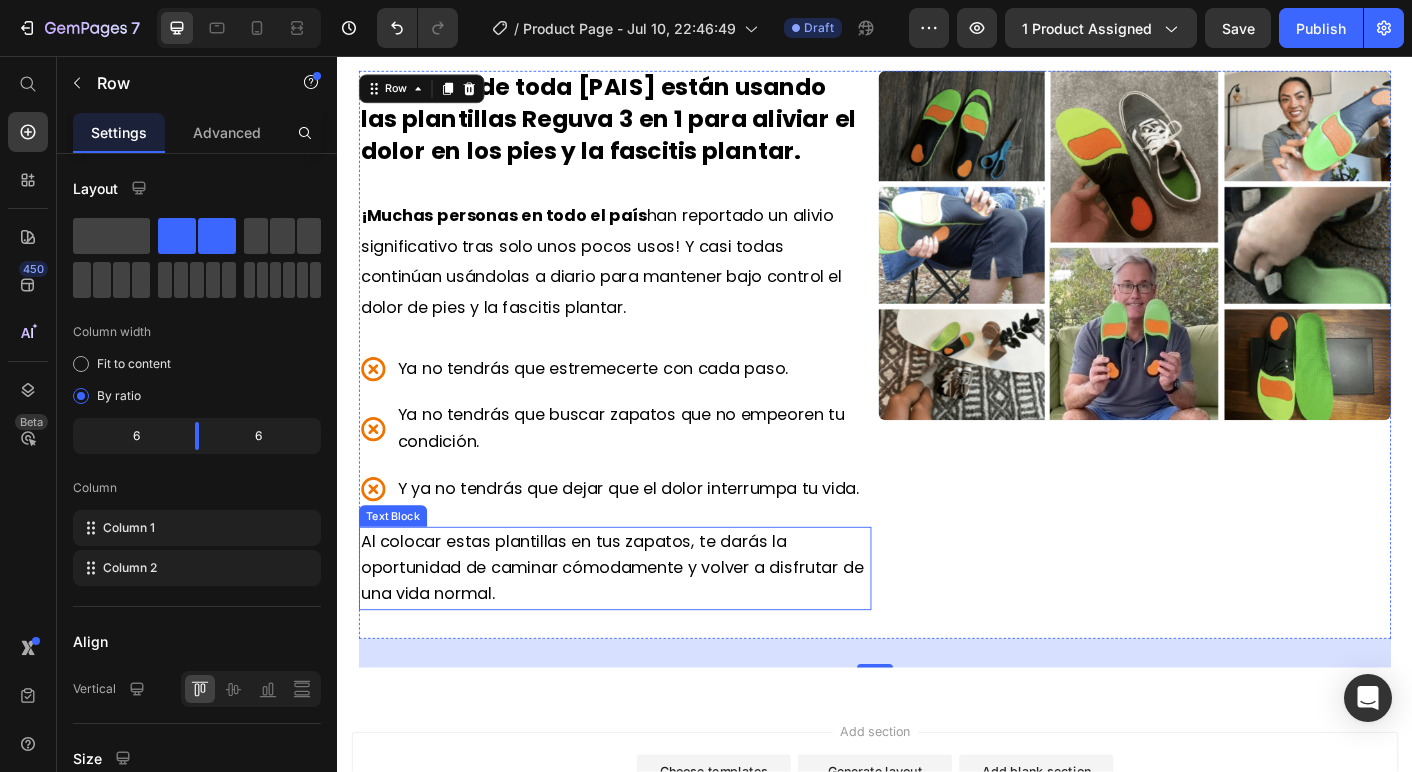 click on "Al colocar estas plantillas en tus zapatos, te darás la oportunidad de caminar cómodamente y volver a disfrutar de una vida normal." at bounding box center [643, 627] 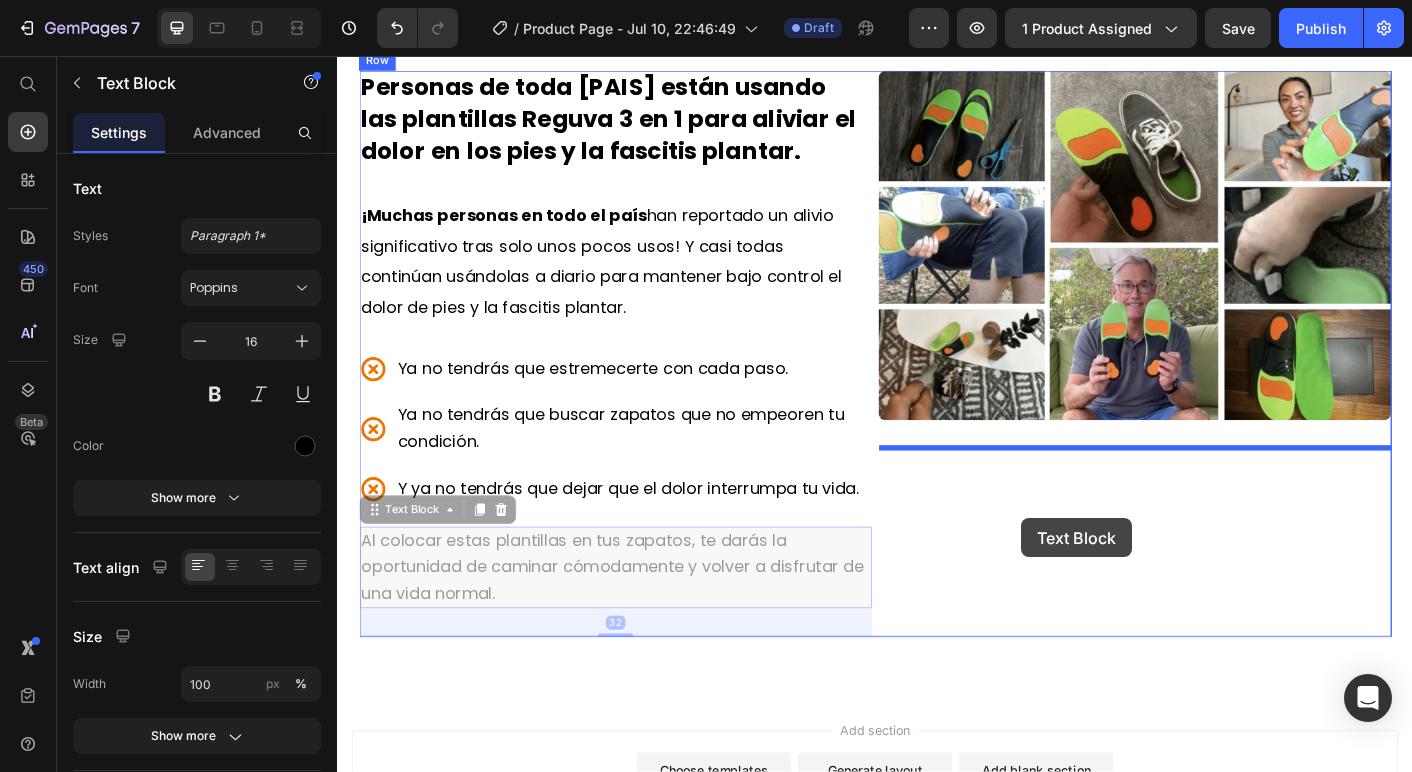 drag, startPoint x: 378, startPoint y: 623, endPoint x: 1098, endPoint y: 570, distance: 721.94806 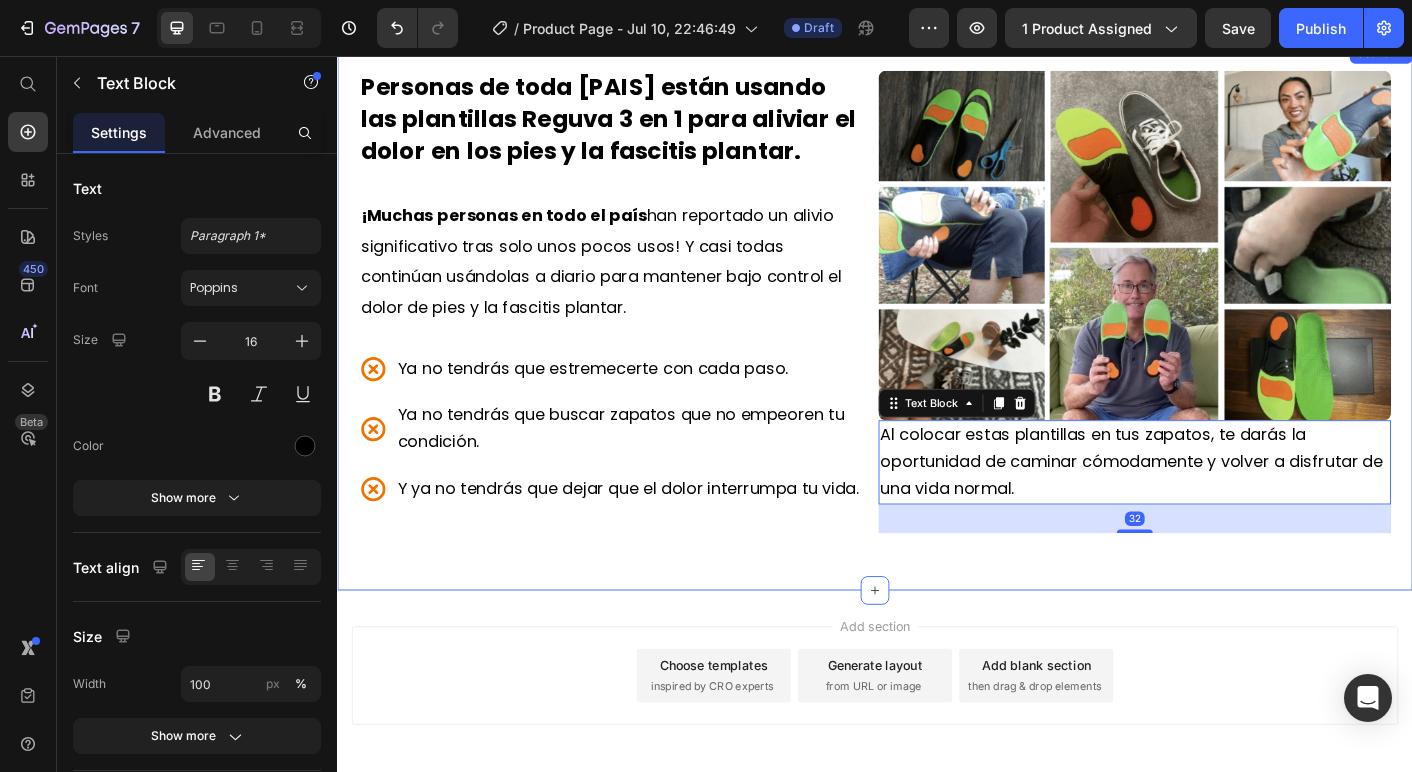 click on "Personas de toda [PAIS] están usando las plantillas Reguva 3 en 1 para aliviar el dolor en los pies y la fascitis plantar. Text Block ¡Muchas personas en todo el país han reportado un alivio significativo tras solo unos pocos usos! Y casi todas continúan usándolas a diario para mantener bajo control el dolor de pies y la fascitis plantar. Text Block Ya no tendrás que estremecerte con cada paso. Ya no tendrás que buscar zapatos que no empeoren tu condición. Y ya no tendrás que dejar que el dolor interrumpa tu vida. Item List Image Al colocar estas plantillas en tus zapatos, te darás la oportunidad de caminar cómodamente y volver a disfrutar de una vida normal. Text Block 32 Row" at bounding box center [937, 346] 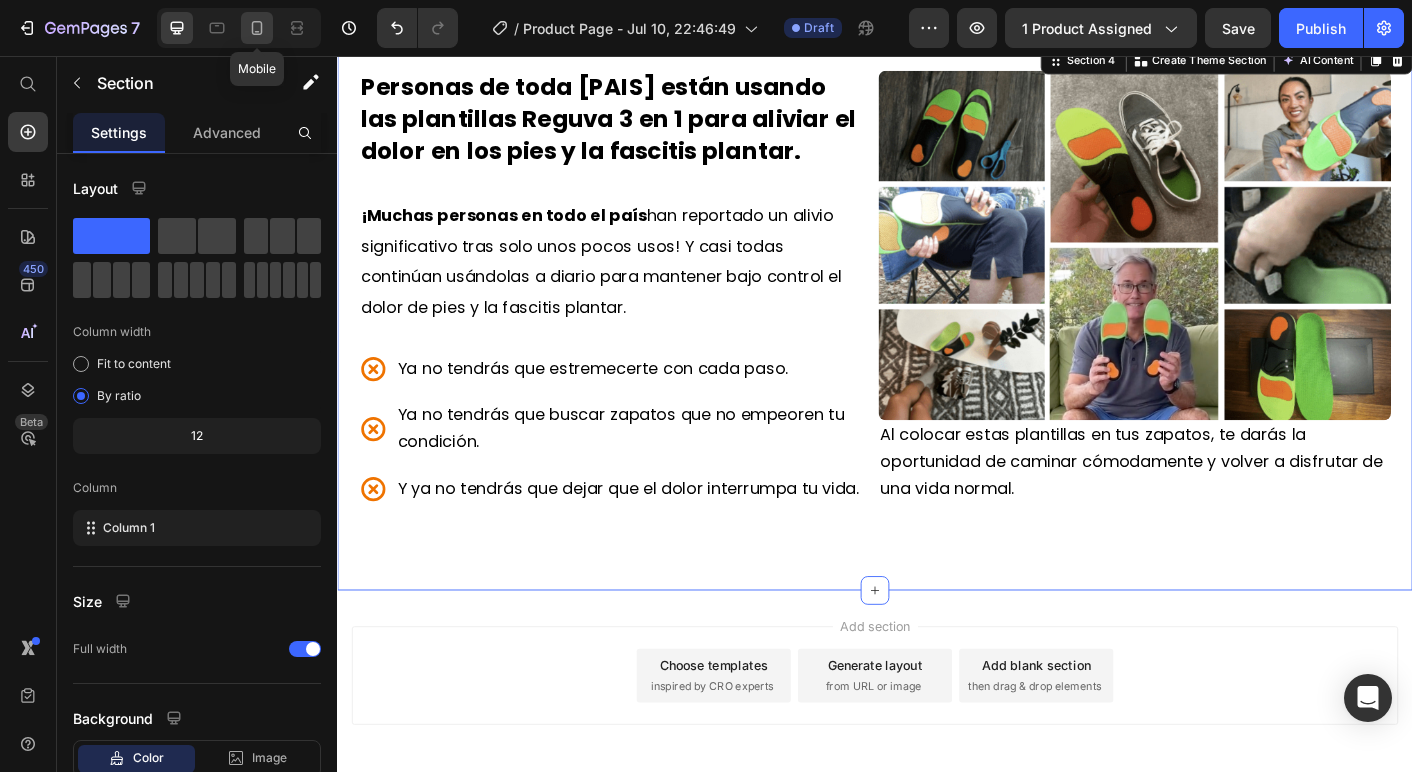 click 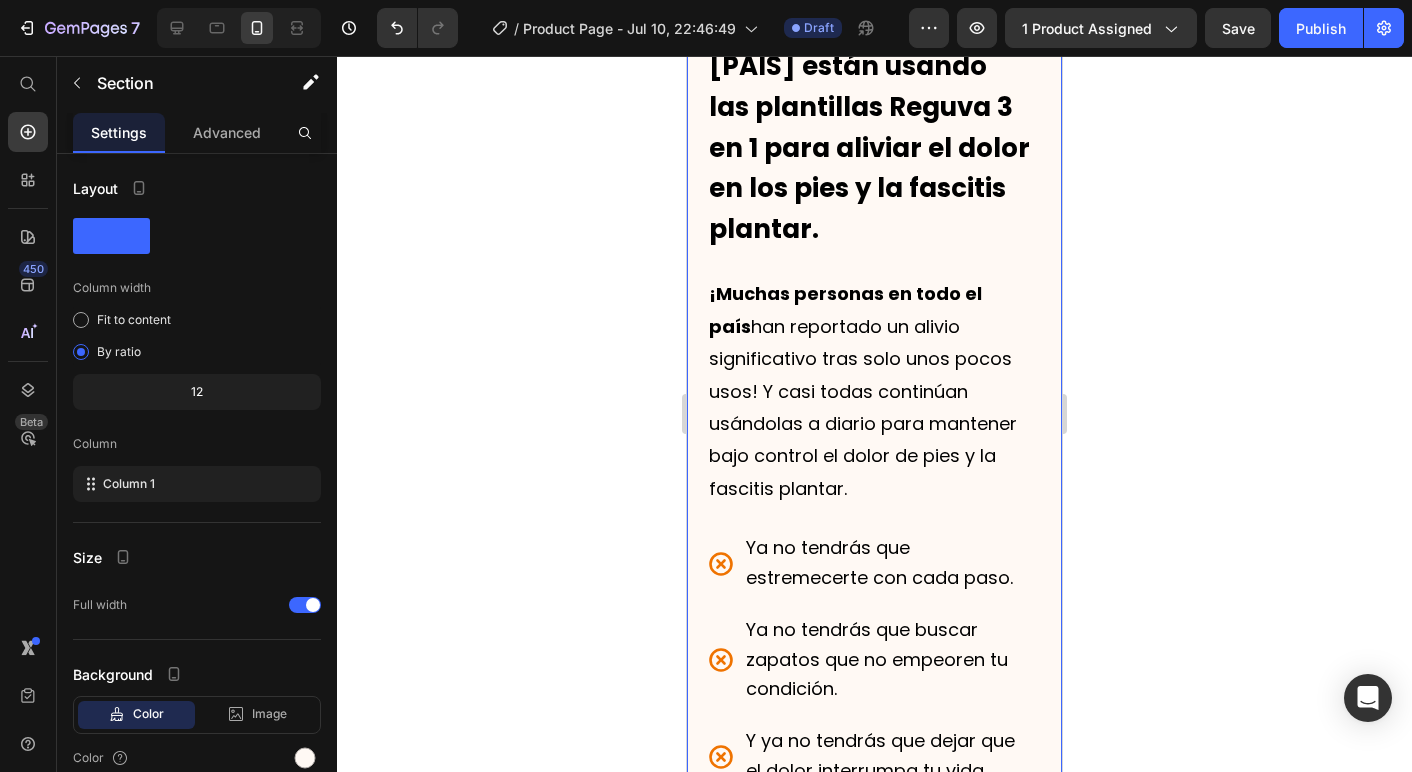 scroll, scrollTop: 3160, scrollLeft: 0, axis: vertical 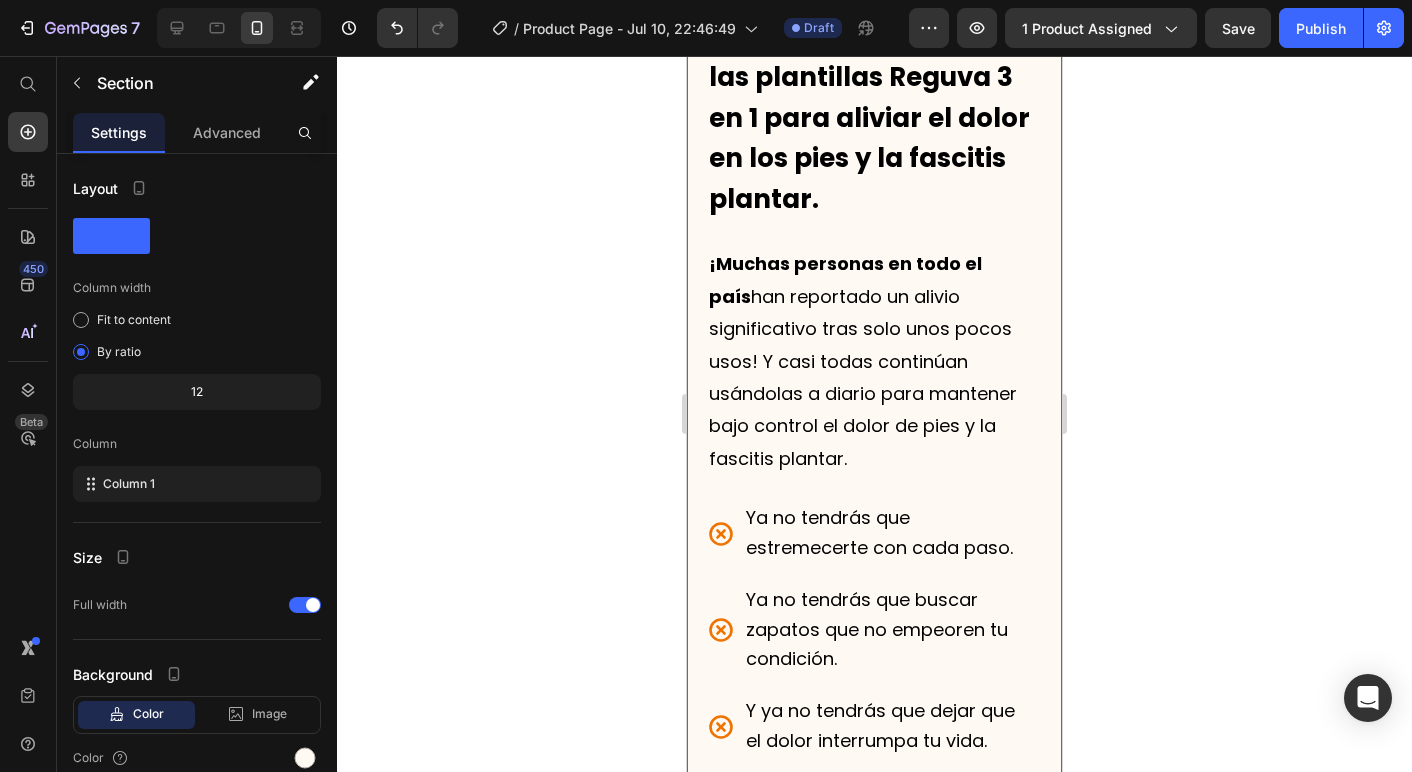 drag, startPoint x: 536, startPoint y: 414, endPoint x: 552, endPoint y: 414, distance: 16 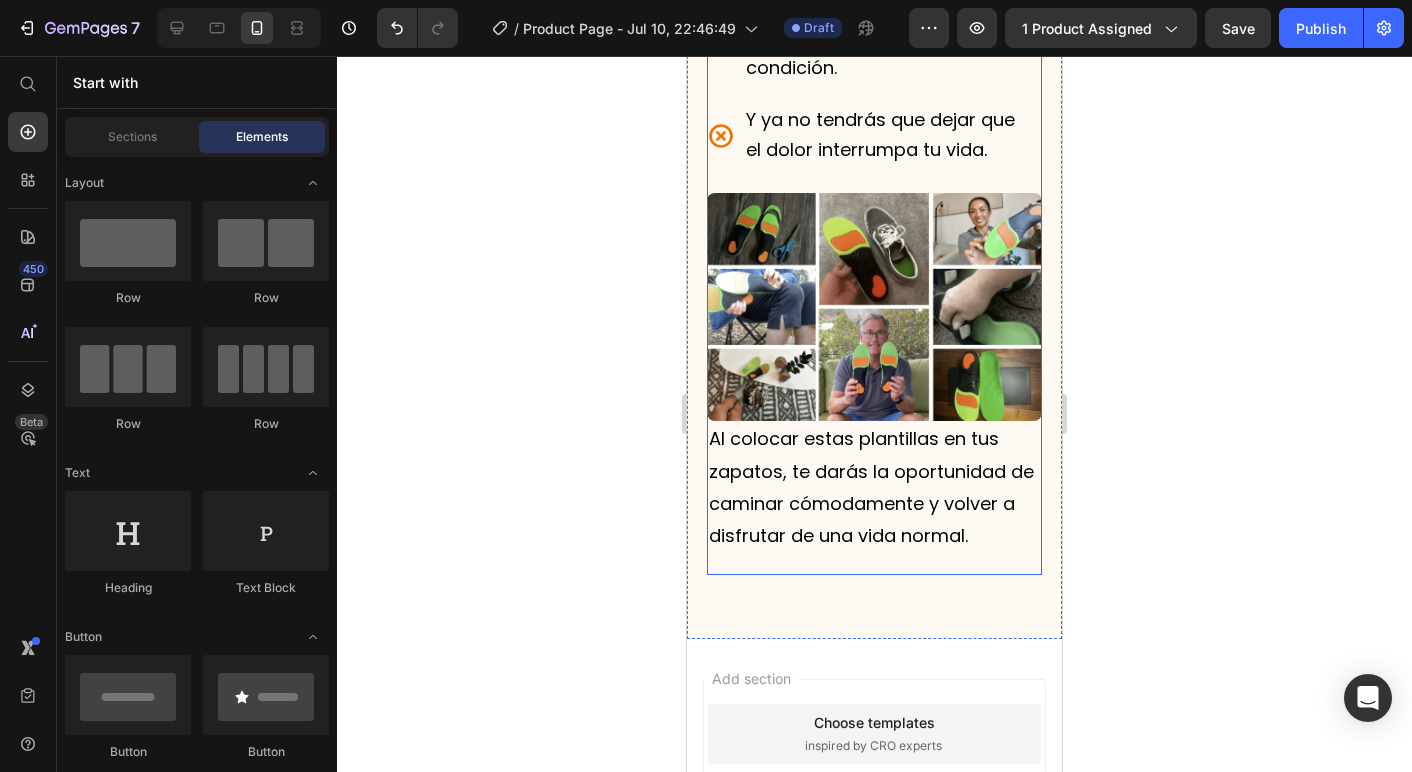 scroll, scrollTop: 3927, scrollLeft: 0, axis: vertical 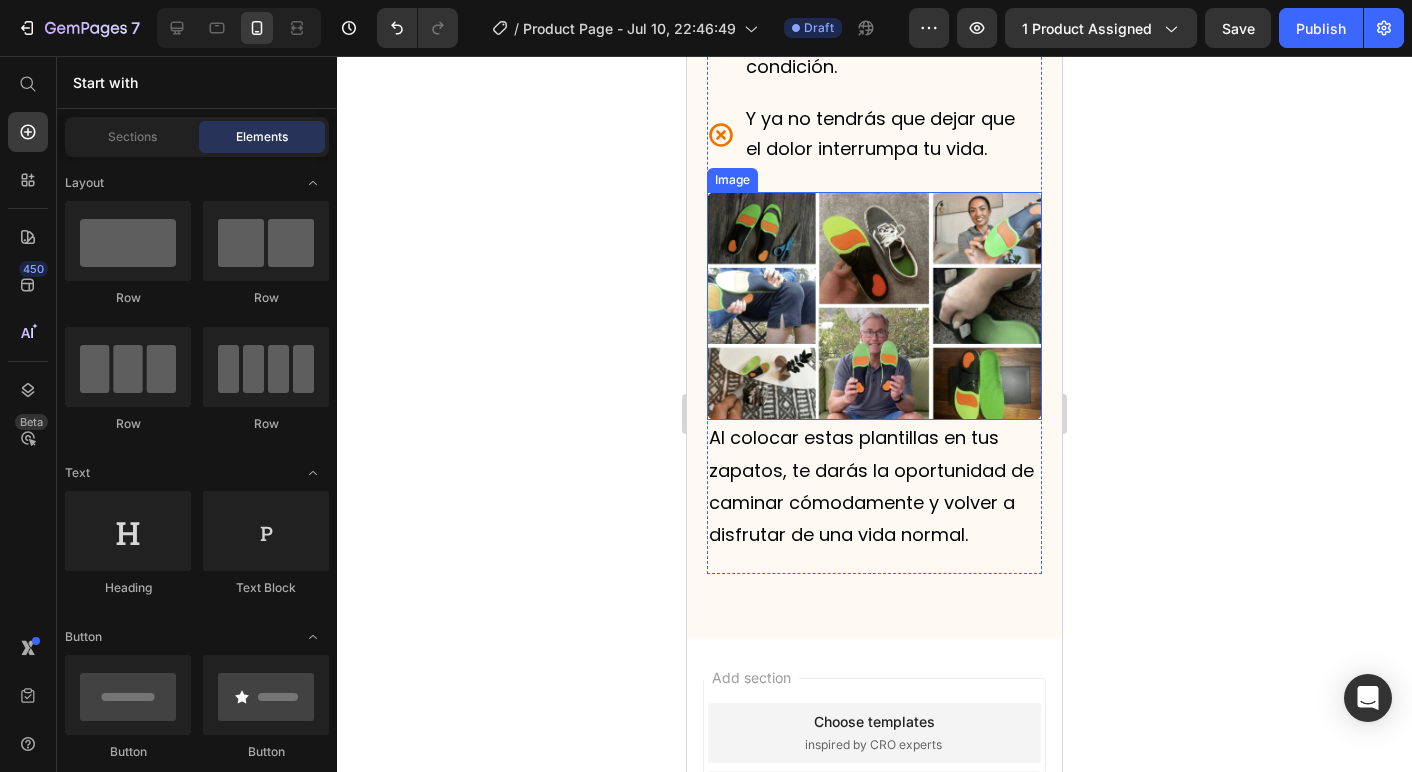 click at bounding box center (874, 306) 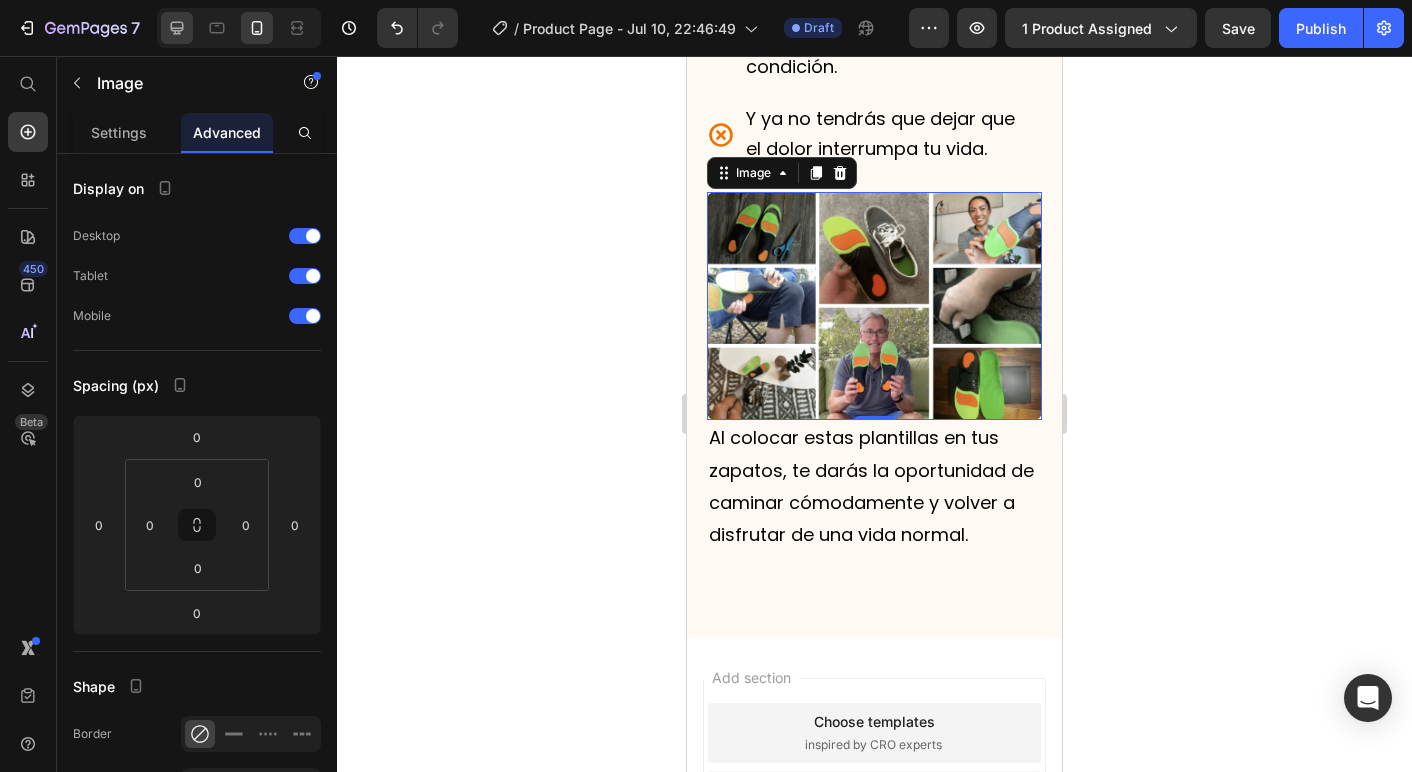 click 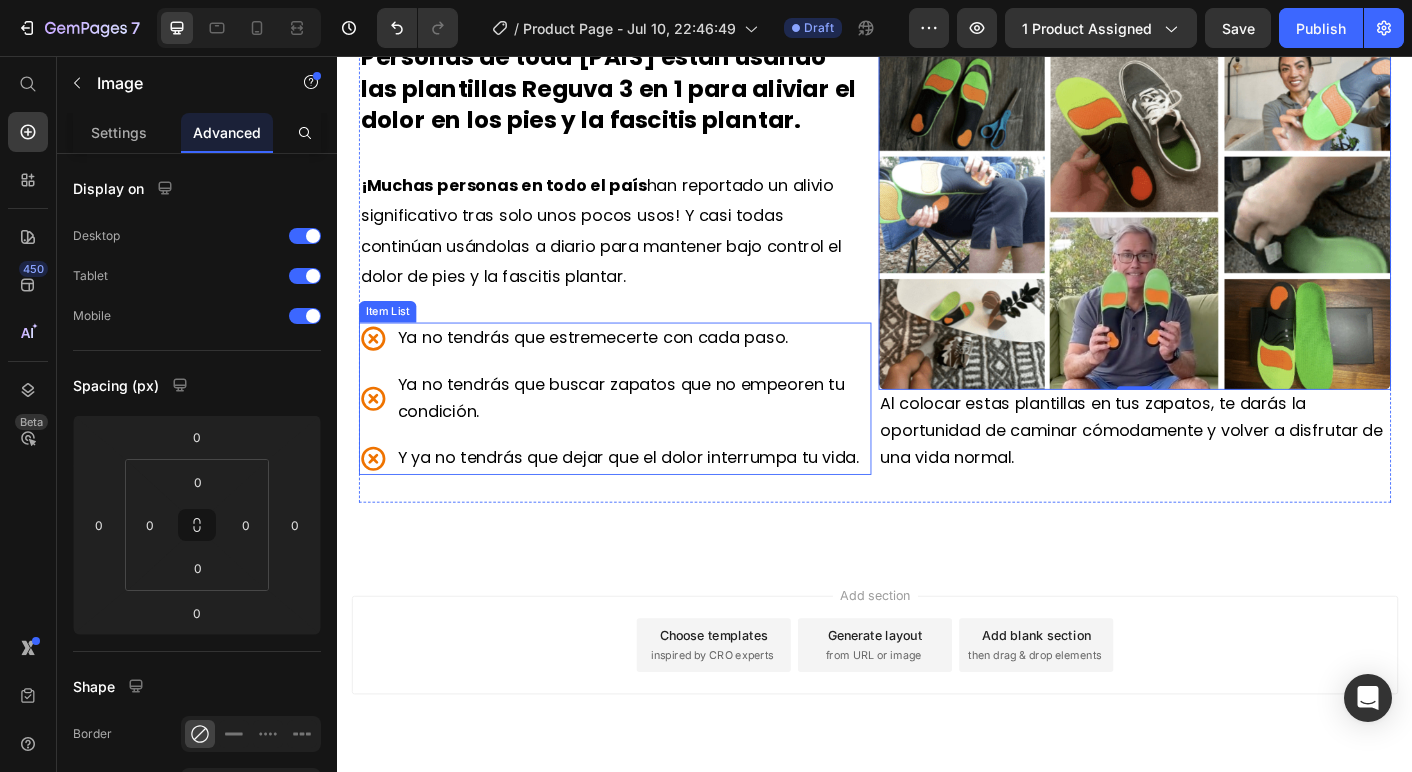 scroll, scrollTop: 2718, scrollLeft: 0, axis: vertical 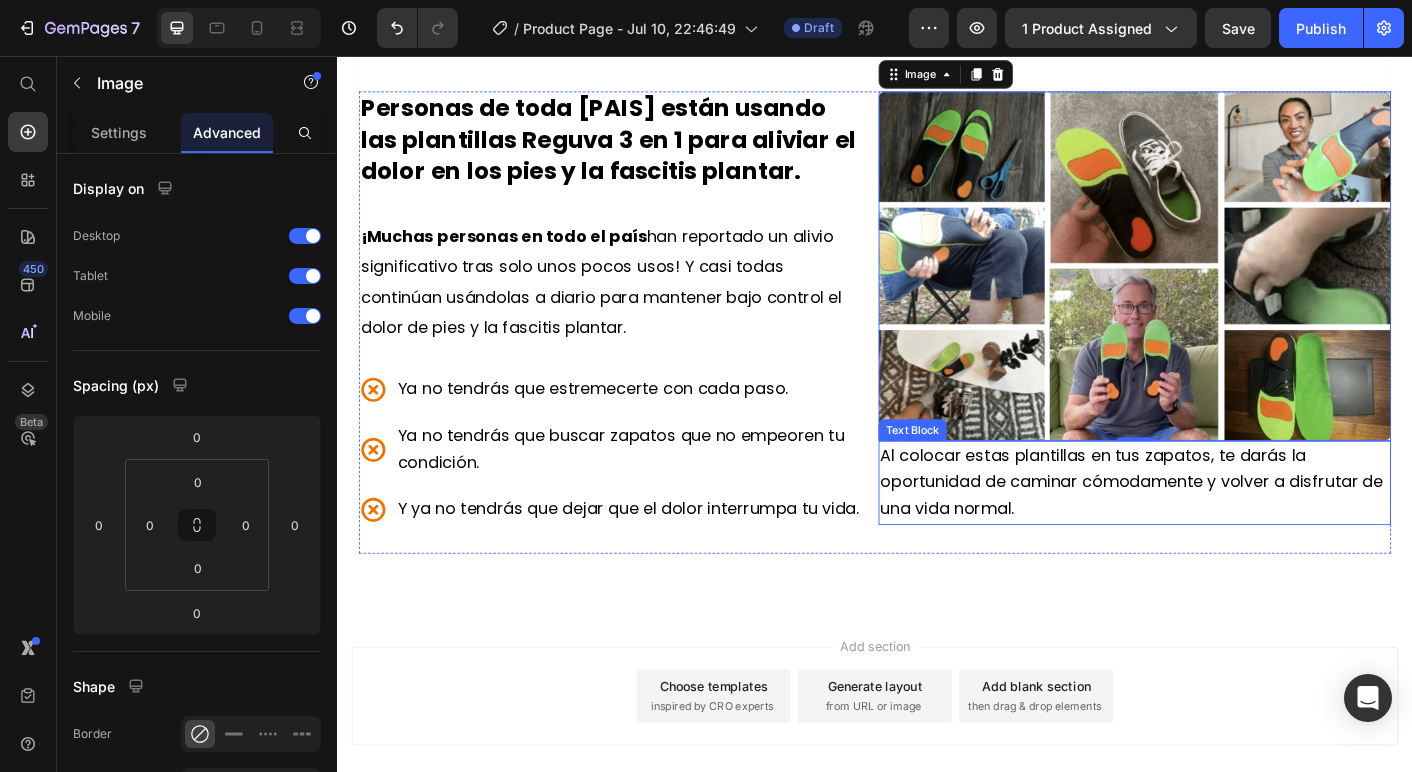 click on "Al colocar estas plantillas en tus zapatos, te darás la oportunidad de caminar cómodamente y volver a disfrutar de una vida normal." at bounding box center [1223, 531] 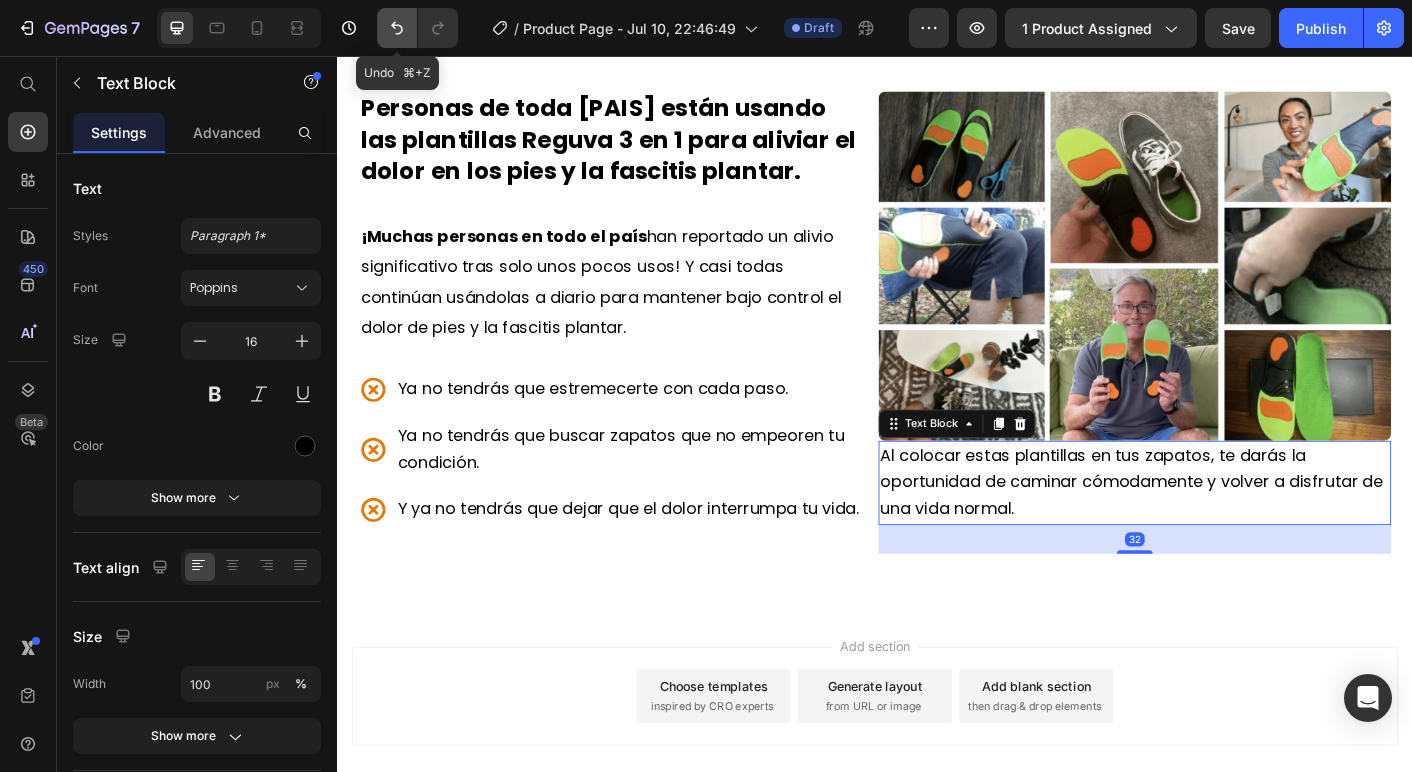 click 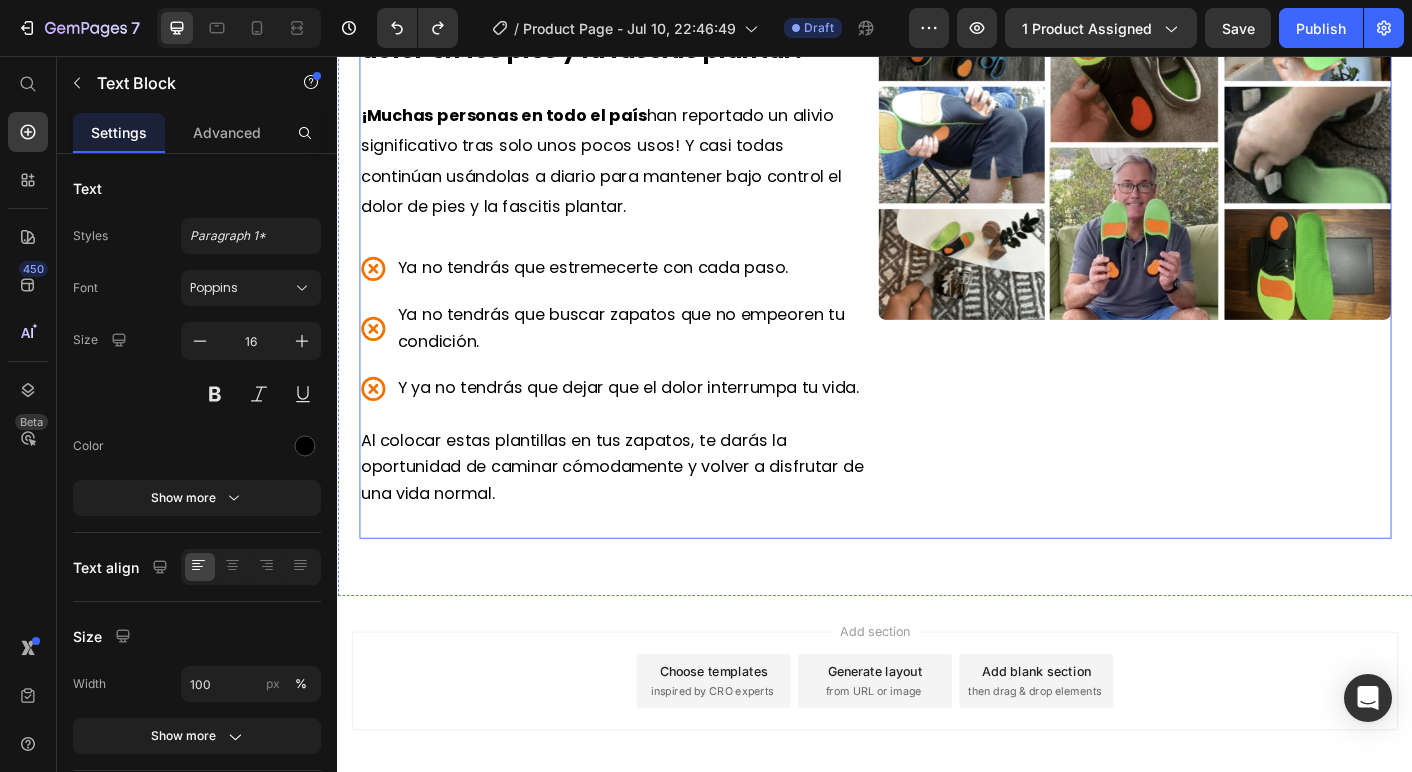 scroll, scrollTop: 2868, scrollLeft: 0, axis: vertical 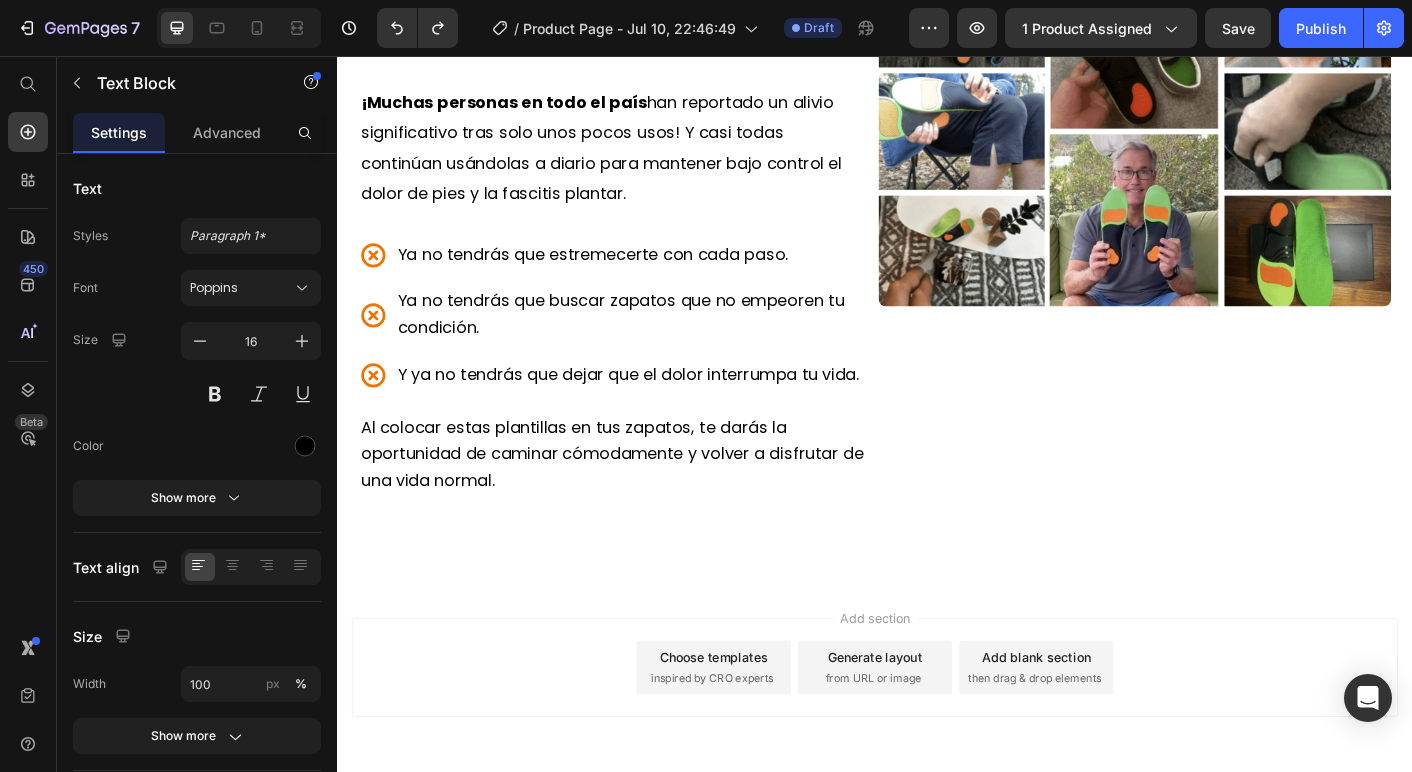 click on "Al colocar estas plantillas en tus zapatos, te darás la oportunidad de caminar cómodamente y volver a disfrutar de una vida normal." at bounding box center [647, 501] 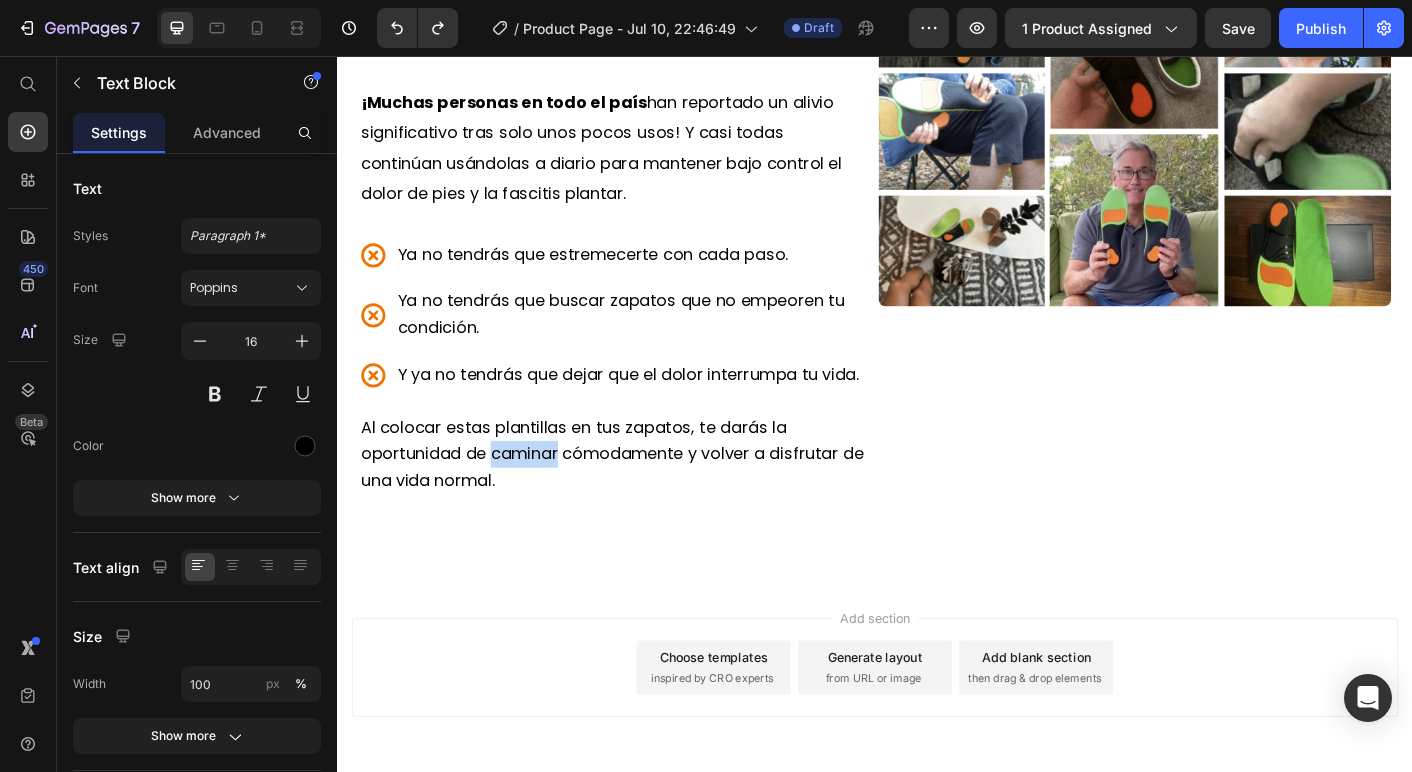 click on "Al colocar estas plantillas en tus zapatos, te darás la oportunidad de caminar cómodamente y volver a disfrutar de una vida normal." at bounding box center (647, 501) 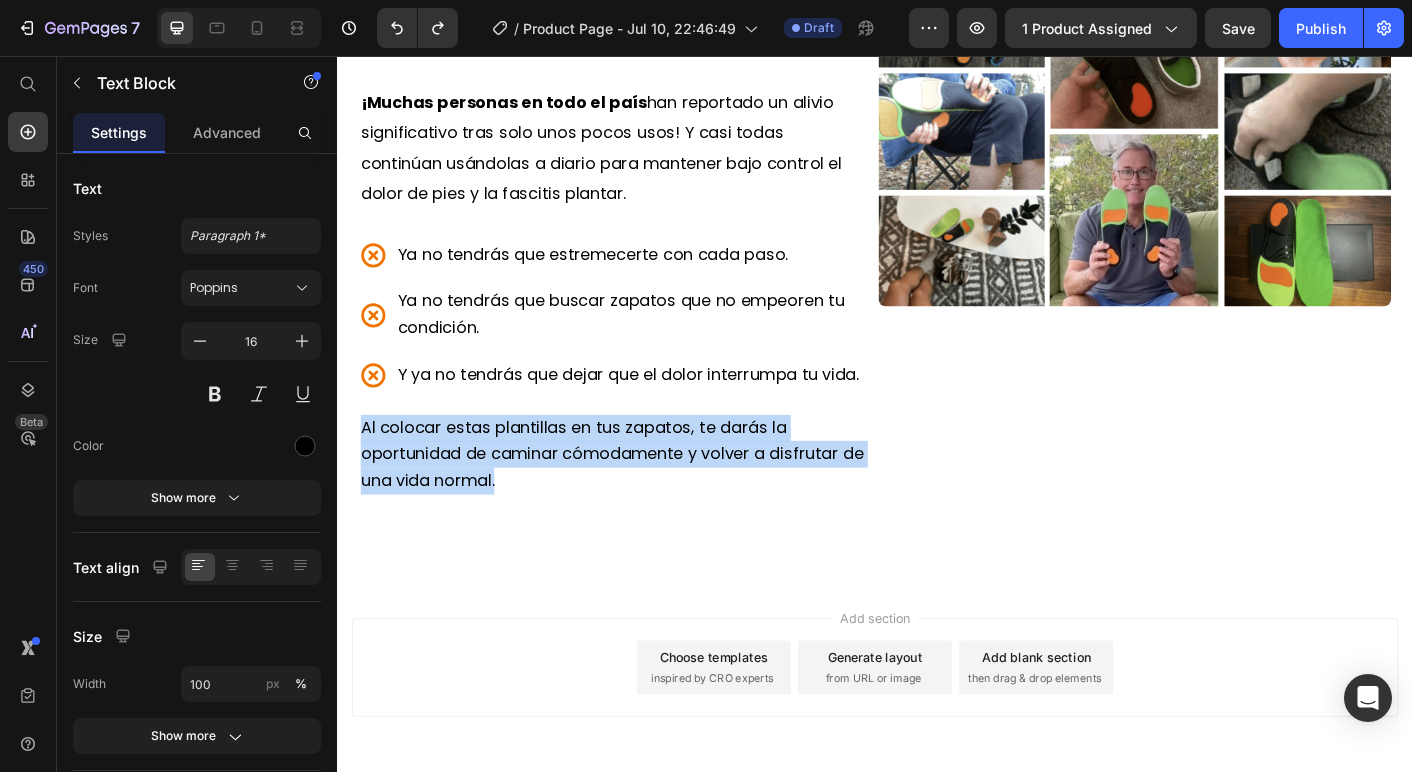 click on "Al colocar estas plantillas en tus zapatos, te darás la oportunidad de caminar cómodamente y volver a disfrutar de una vida normal." at bounding box center [647, 501] 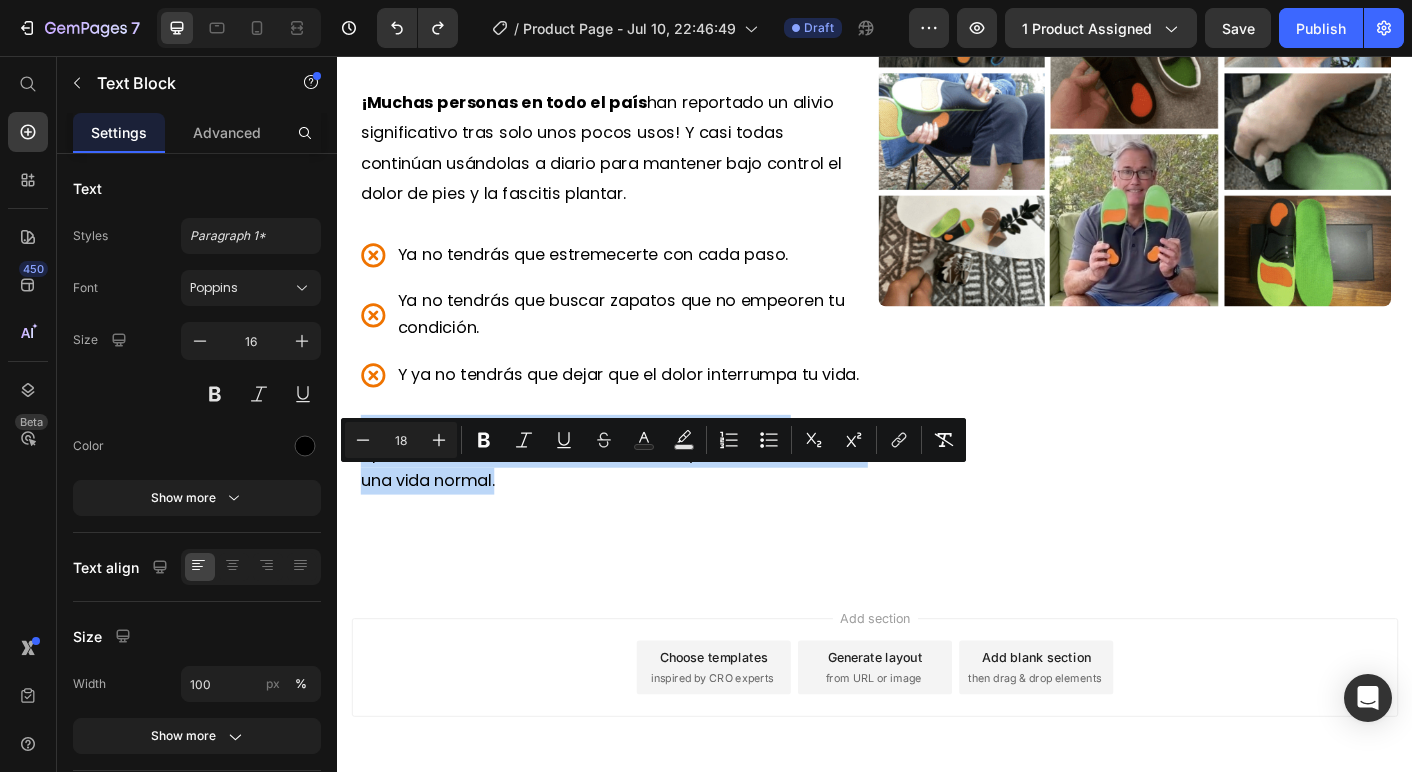 click on "Add section Choose templates inspired by CRO experts Generate layout from URL or image Add blank section then drag & drop elements" at bounding box center (937, 767) 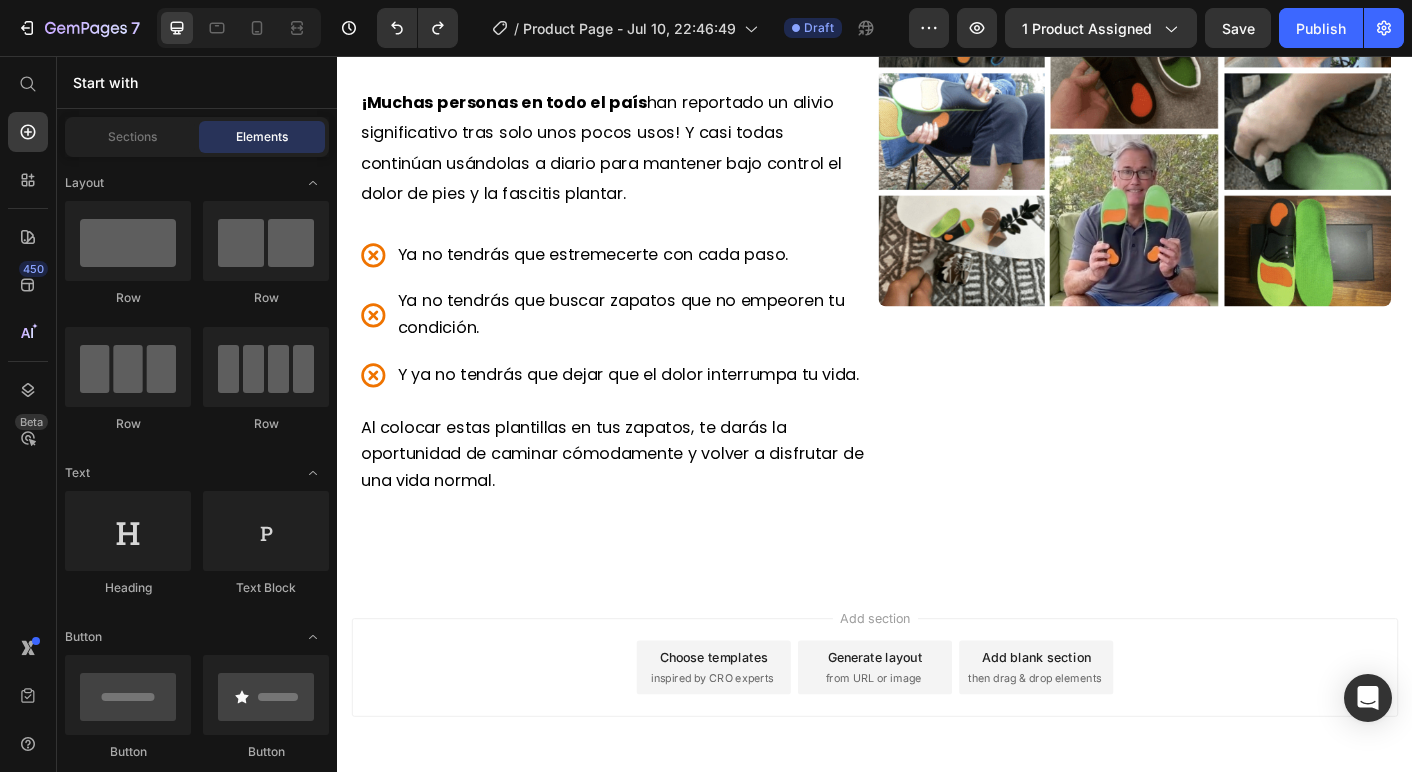 click on "Add section Choose templates inspired by CRO experts Generate layout from URL or image Add blank section then drag & drop elements" at bounding box center (937, 767) 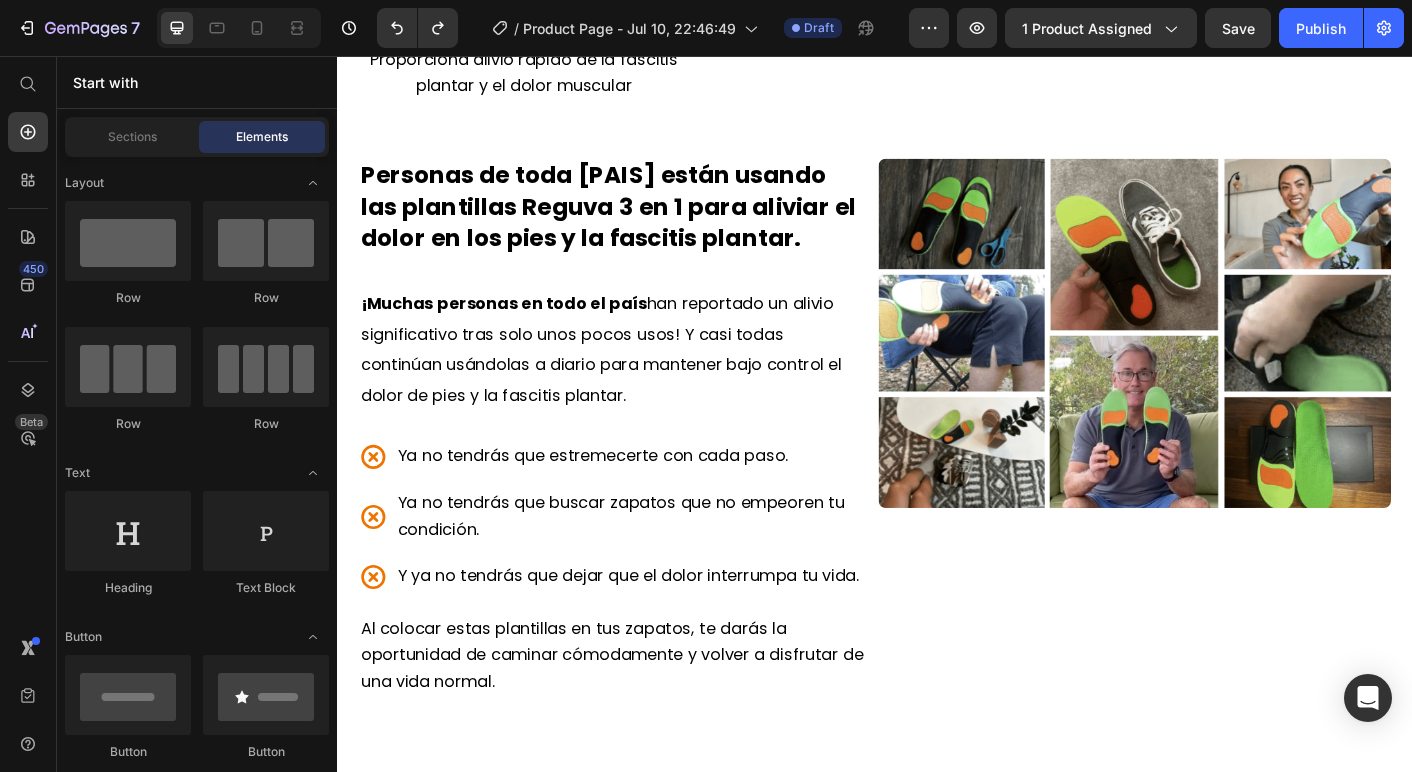 scroll, scrollTop: 2626, scrollLeft: 0, axis: vertical 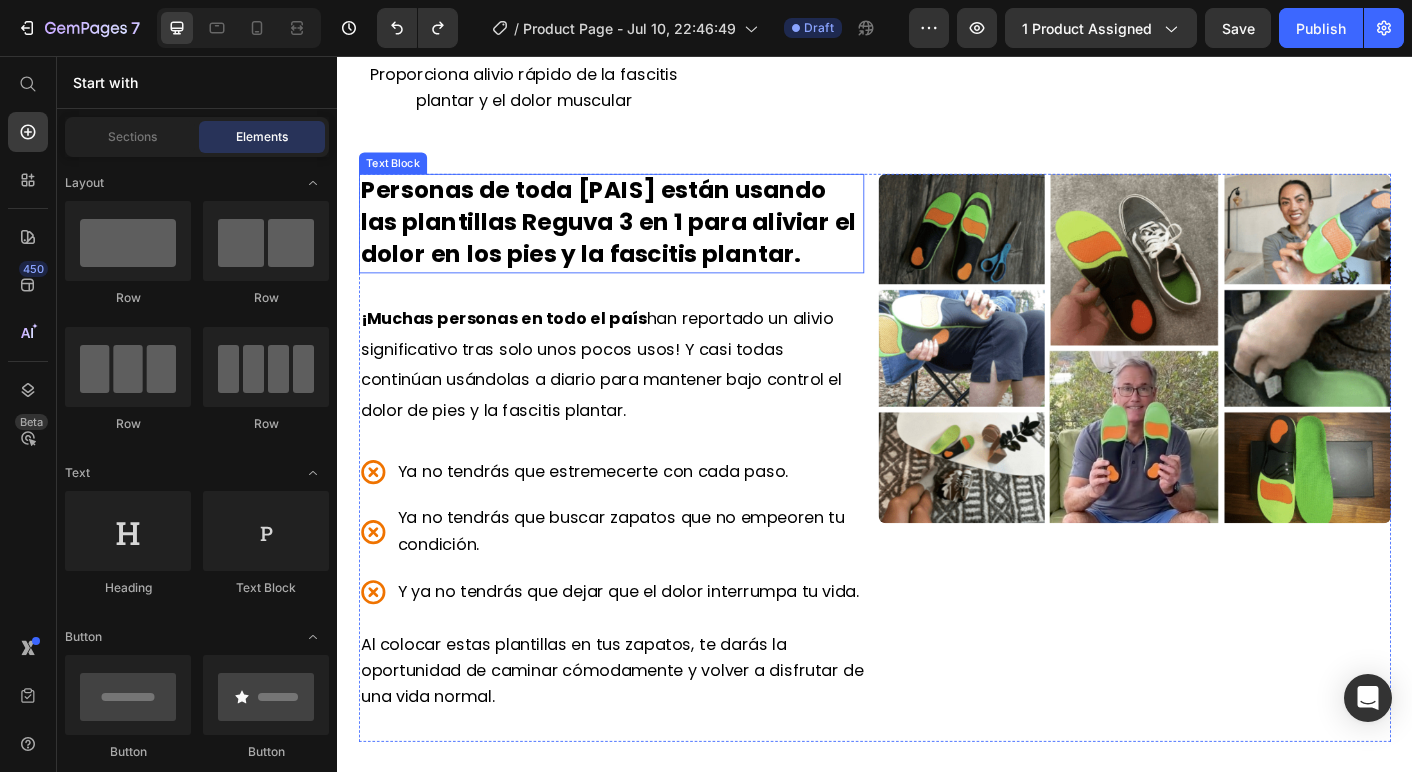 click on "Personas de toda [PAIS] están usando las plantillas Reguva 3 en 1 para aliviar el dolor en los pies y la fascitis plantar." at bounding box center [639, 241] 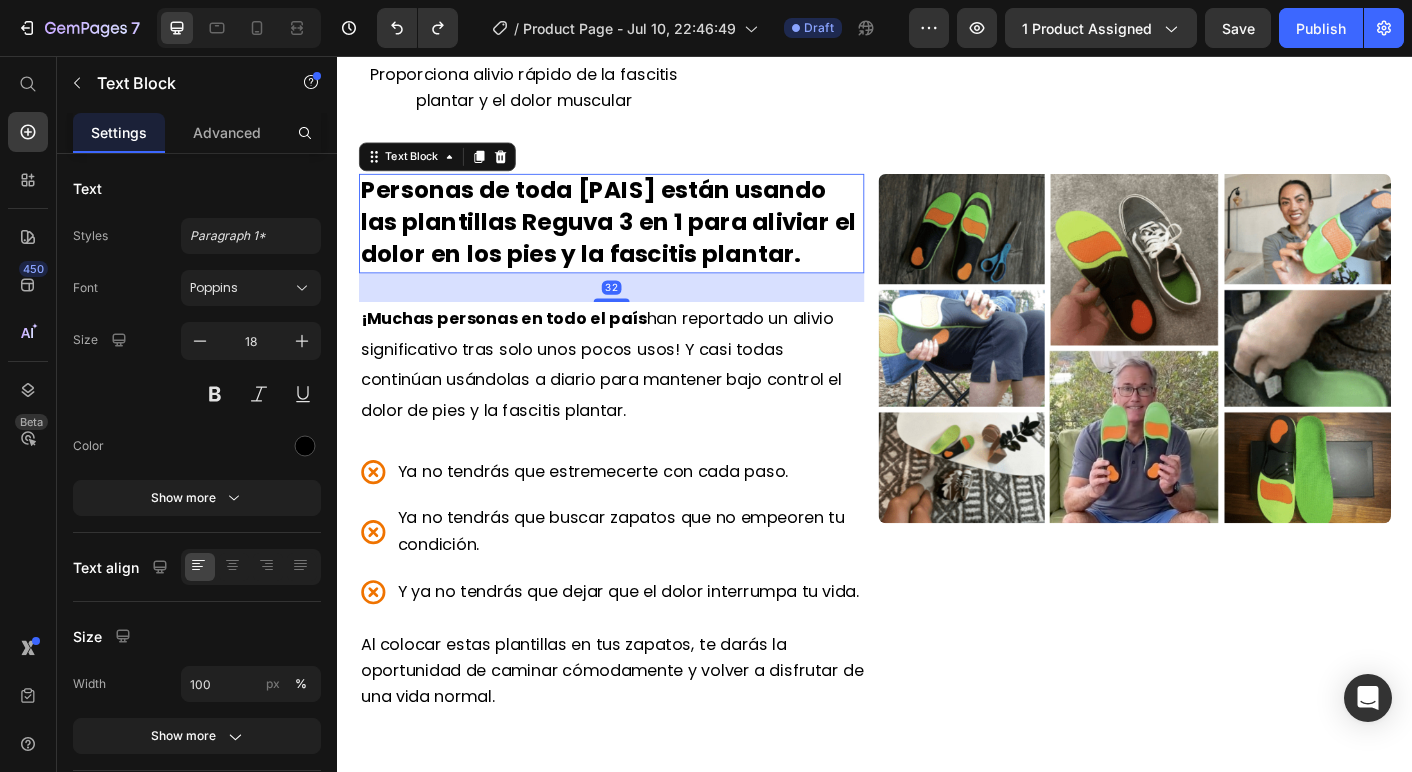 click on "Personas de toda [PAIS] están usando las plantillas Reguva 3 en 1 para aliviar el dolor en los pies y la fascitis plantar." at bounding box center [639, 241] 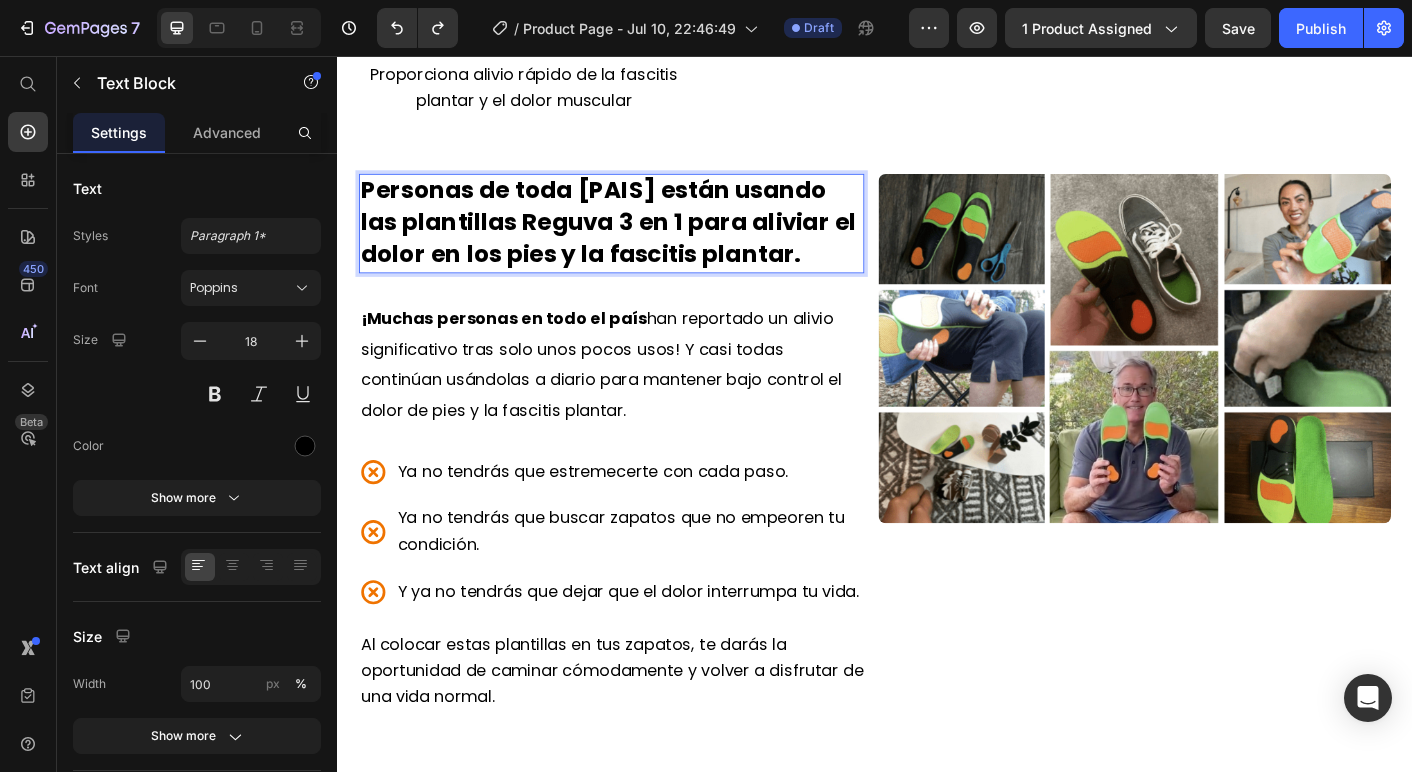 click on "Personas de toda [PAIS] están usando las plantillas Reguva 3 en 1 para aliviar el dolor en los pies y la fascitis plantar." at bounding box center (639, 241) 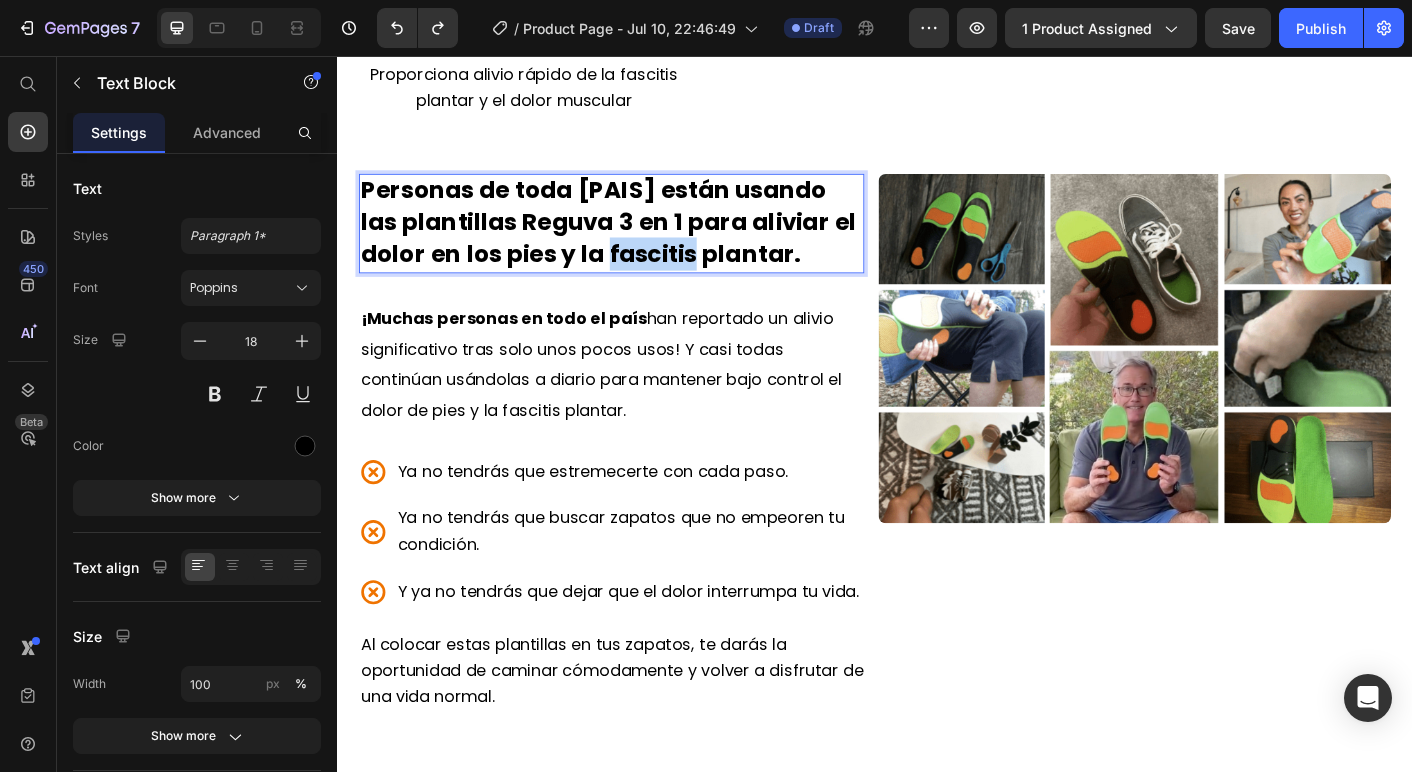 click on "Personas de toda [PAIS] están usando las plantillas Reguva 3 en 1 para aliviar el dolor en los pies y la fascitis plantar." at bounding box center [639, 241] 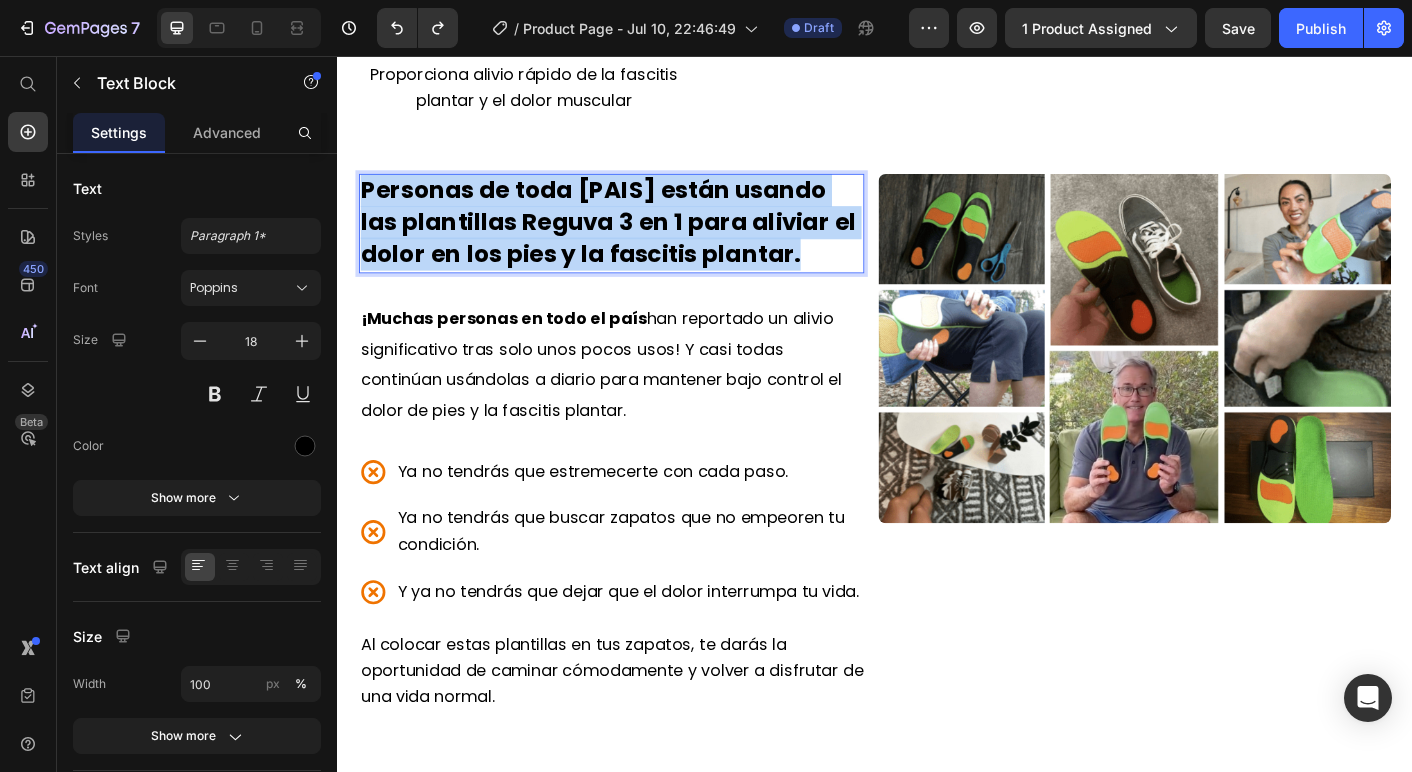 click on "Personas de toda [PAIS] están usando las plantillas Reguva 3 en 1 para aliviar el dolor en los pies y la fascitis plantar." at bounding box center (639, 241) 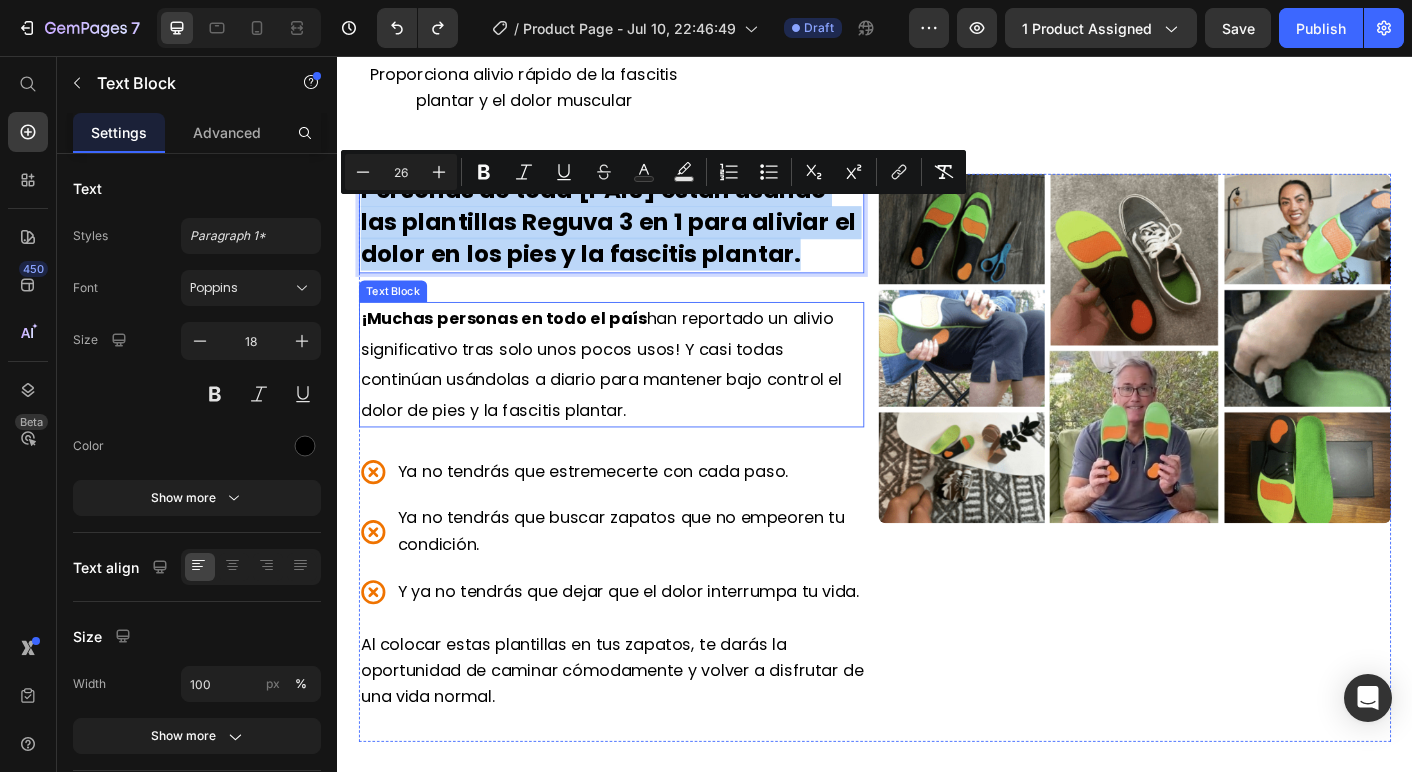 click on "¡Muchas personas en todo el país han reportado un alivio significativo tras solo unos pocos usos! Y casi todas continúan usándolas a diario para mantener bajo control el dolor de pies y la fascitis plantar." at bounding box center (643, 401) 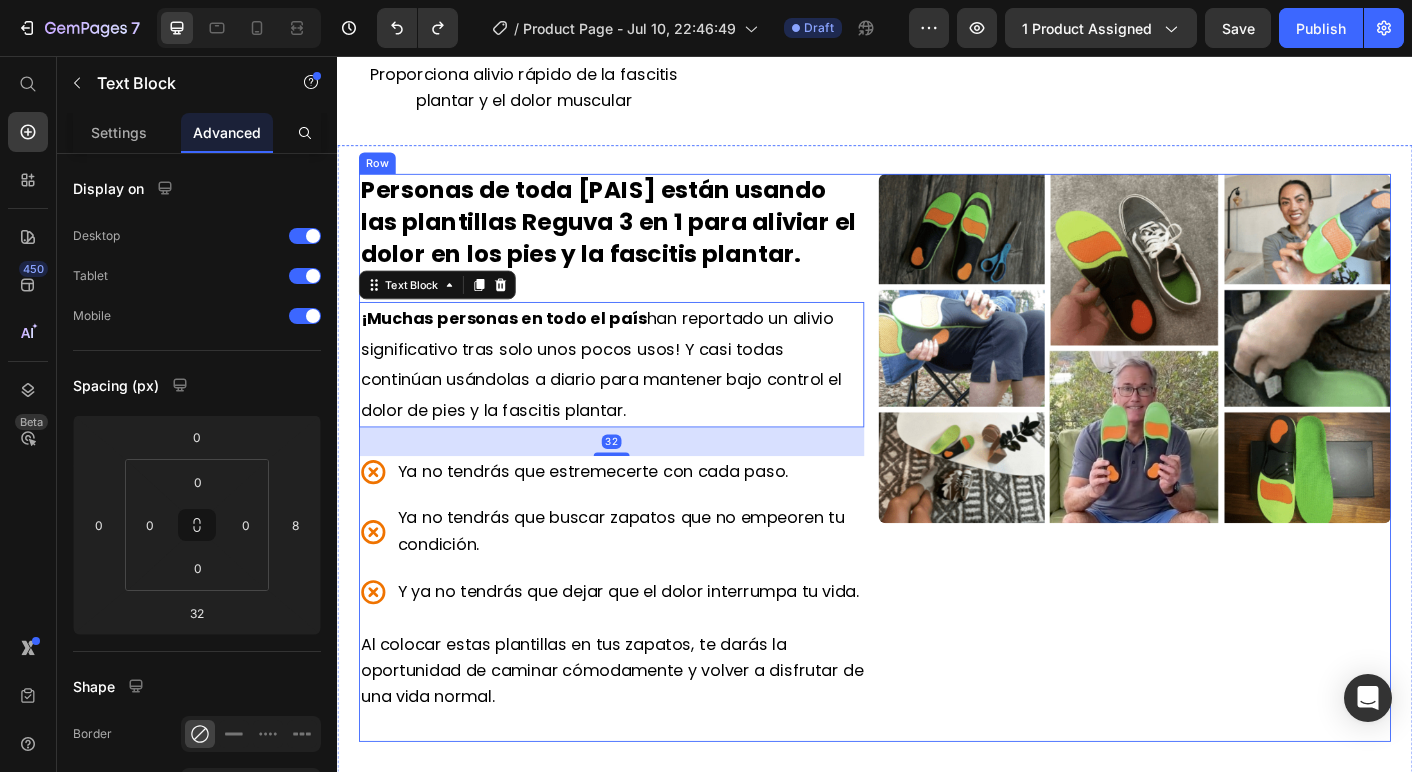 click on "Personas de toda [PAIS] están usando las plantillas Reguva 3 en 1 para aliviar el dolor en los pies y la fascitis plantar." at bounding box center [639, 241] 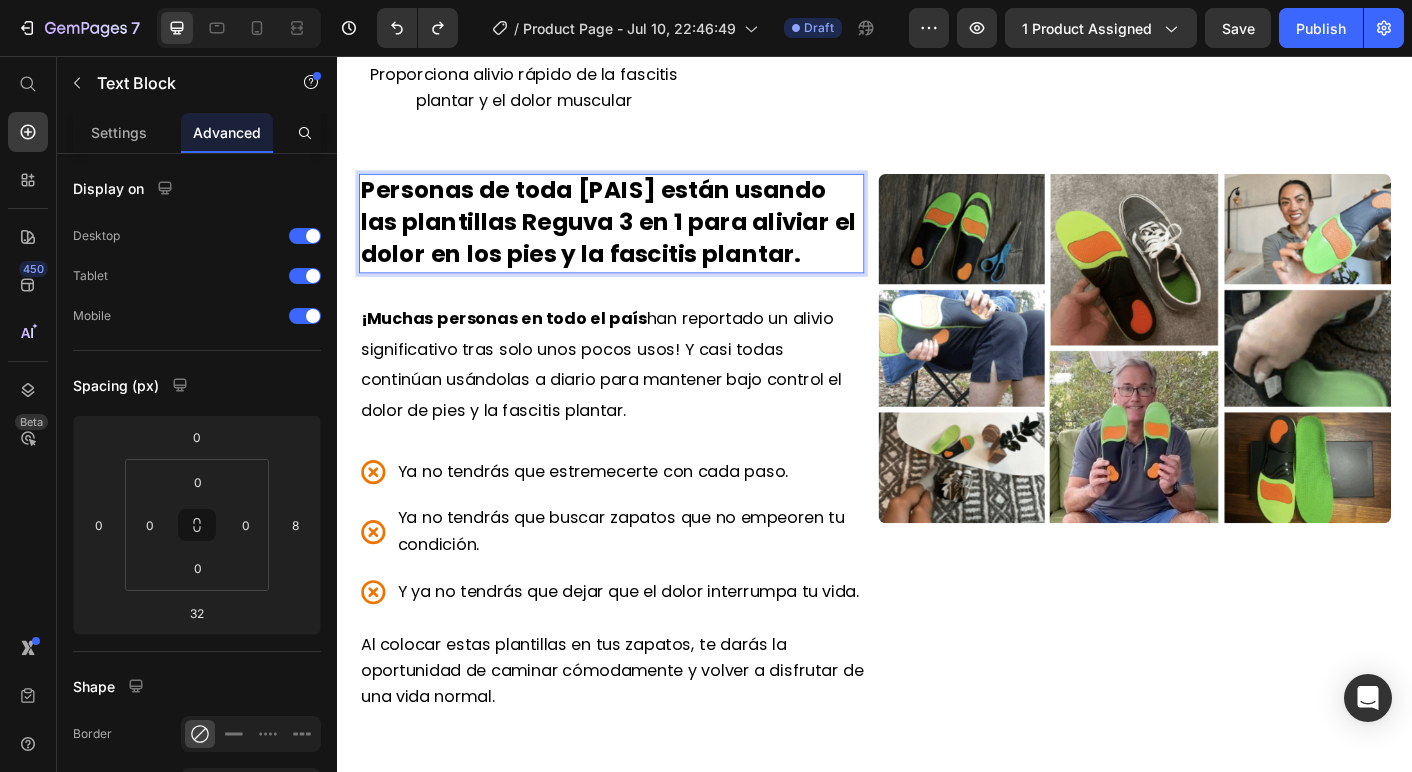 click on "Personas de toda [PAIS] están usando las plantillas Reguva 3 en 1 para aliviar el dolor en los pies y la fascitis plantar." at bounding box center [639, 241] 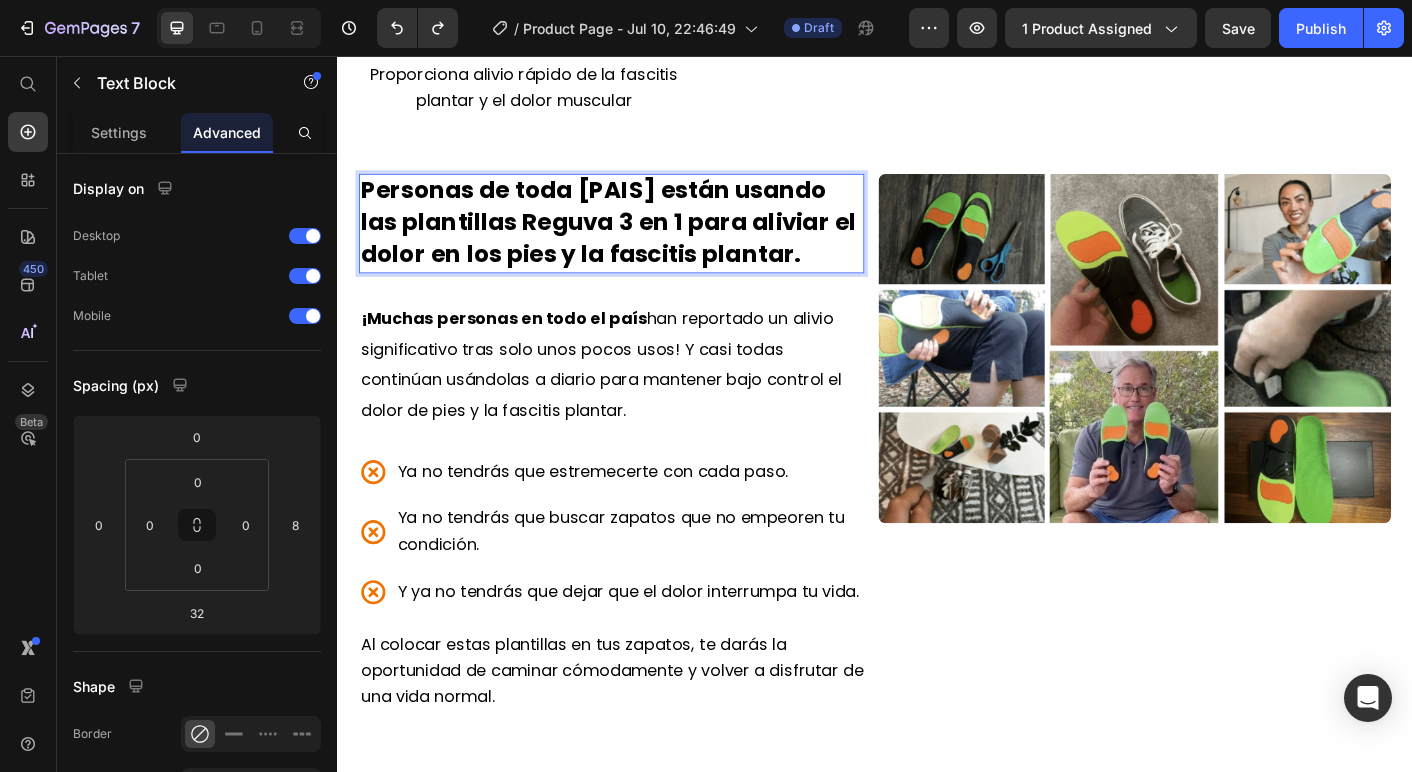 click on "Personas de toda [PAIS] están usando las plantillas Reguva 3 en 1 para aliviar el dolor en los pies y la fascitis plantar." at bounding box center (639, 241) 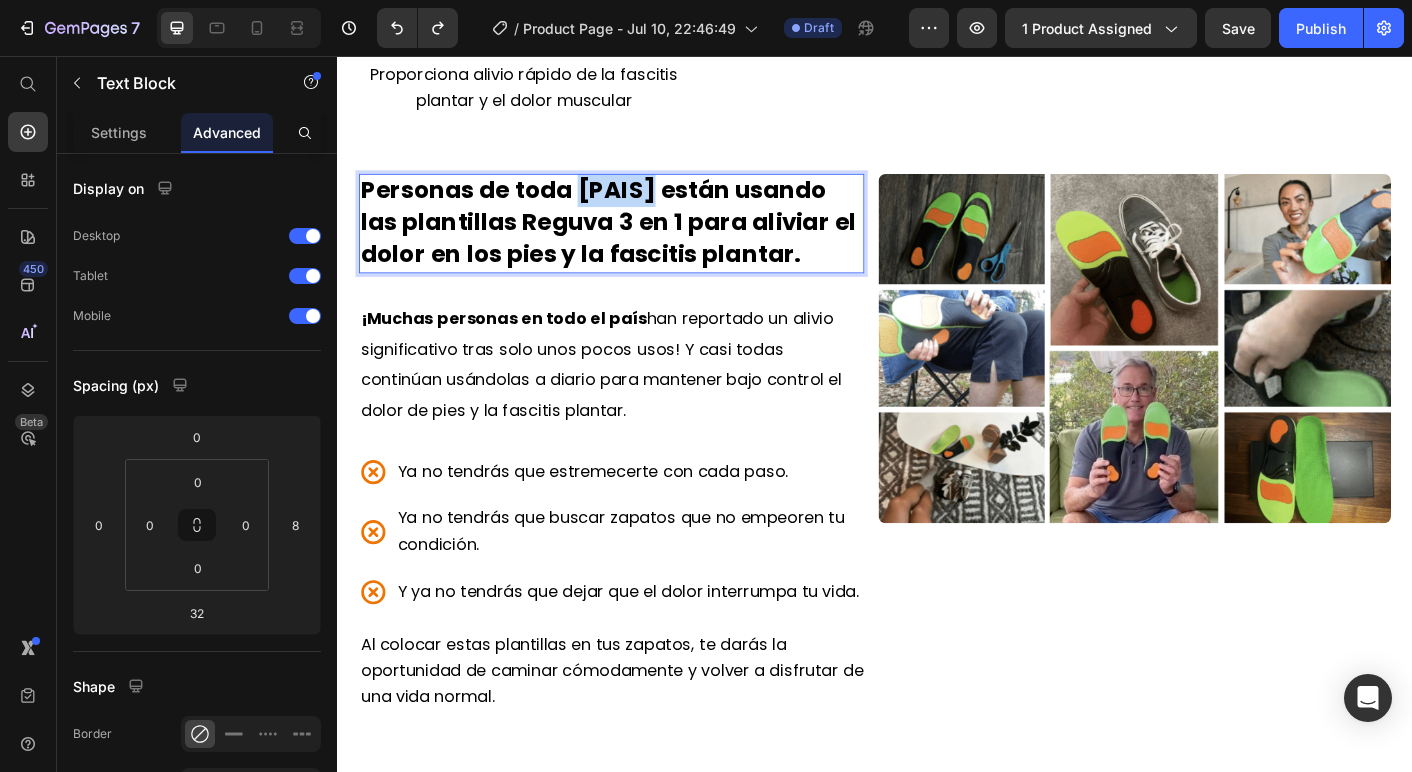 click on "Personas de toda [PAIS] están usando las plantillas Reguva 3 en 1 para aliviar el dolor en los pies y la fascitis plantar." at bounding box center (639, 241) 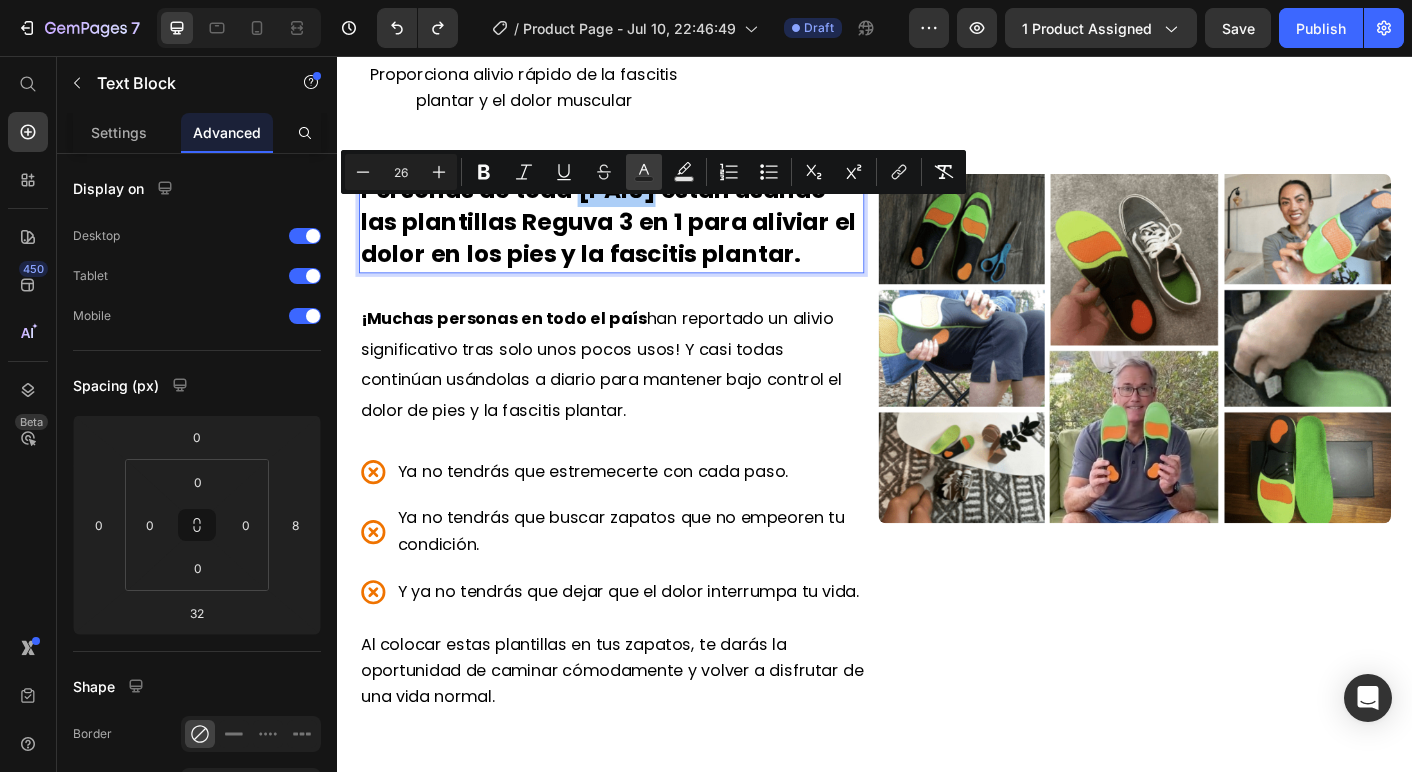 click on "Text Color" at bounding box center [644, 172] 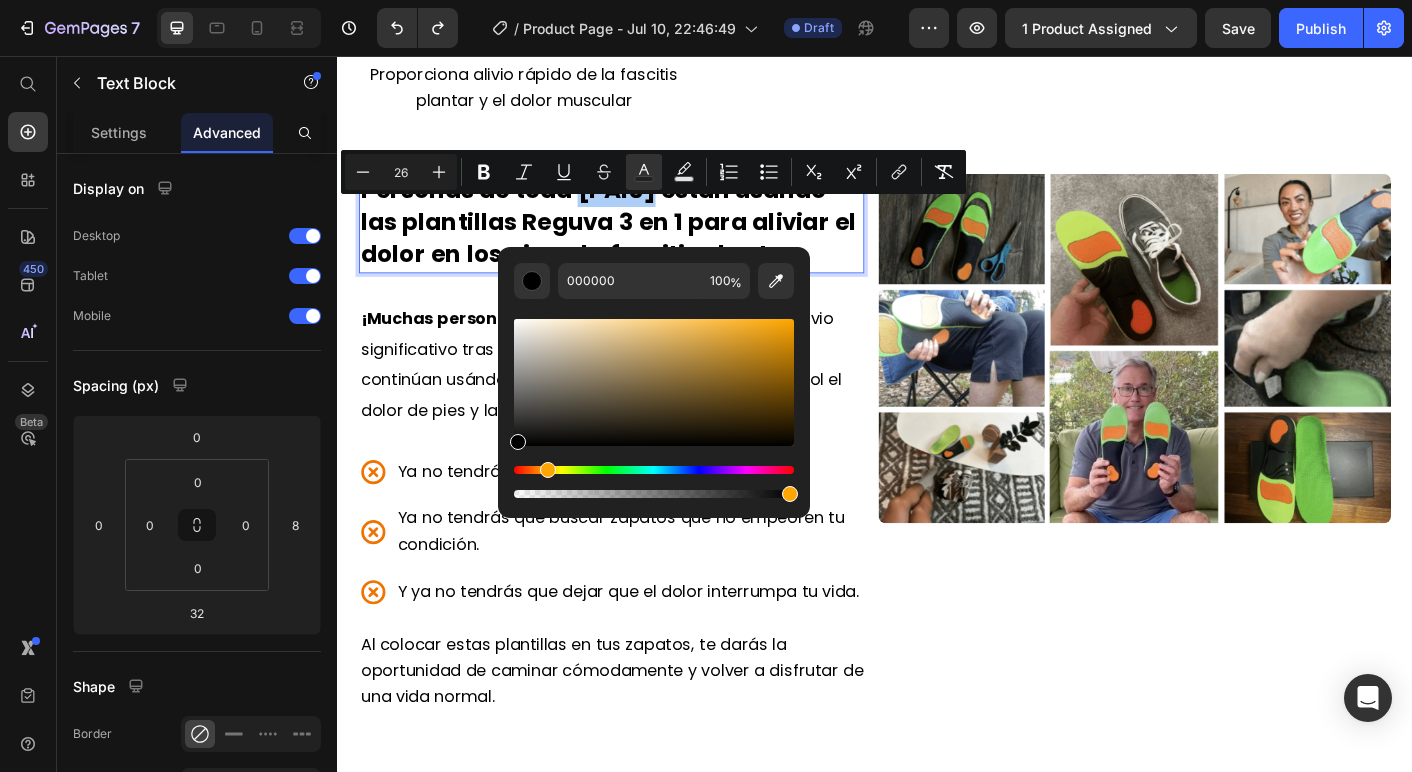 click at bounding box center (654, 470) 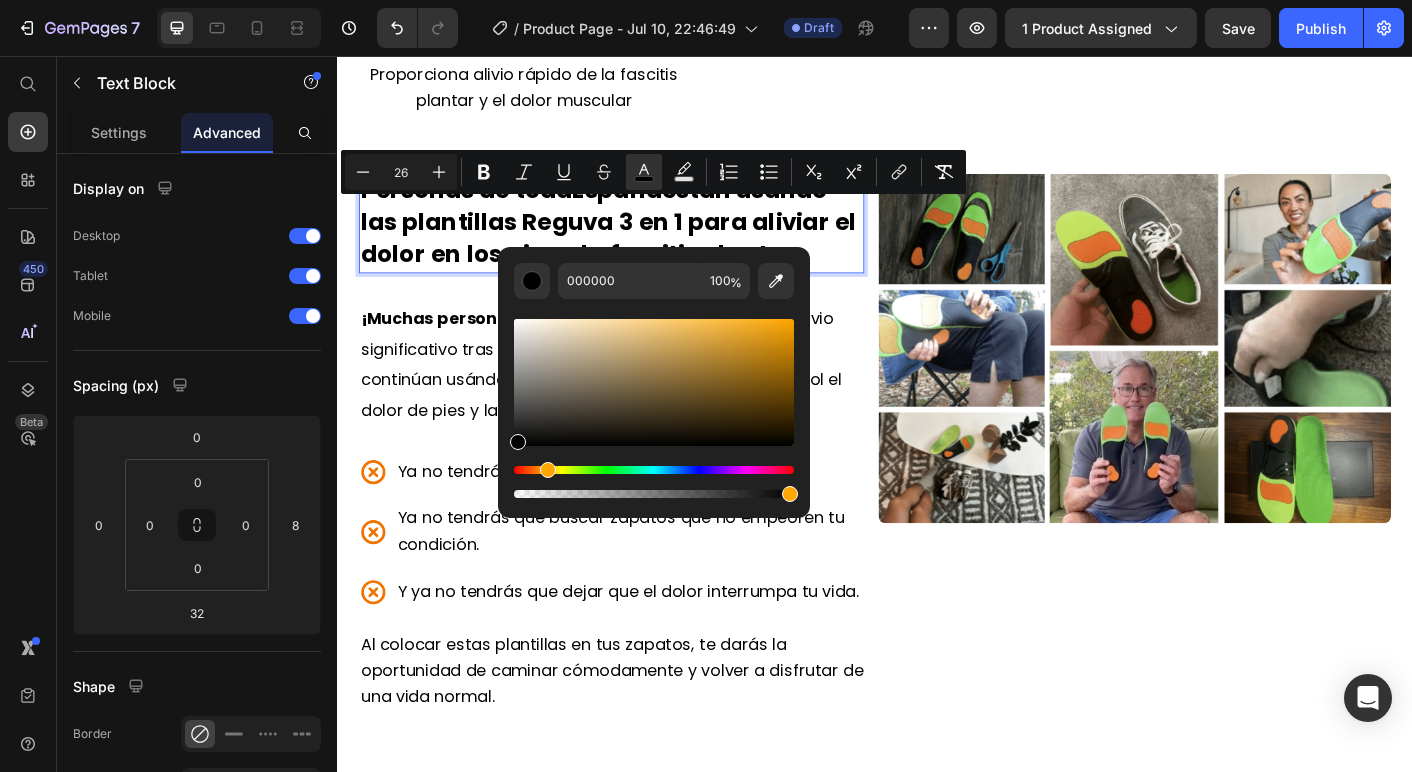 click at bounding box center (654, 470) 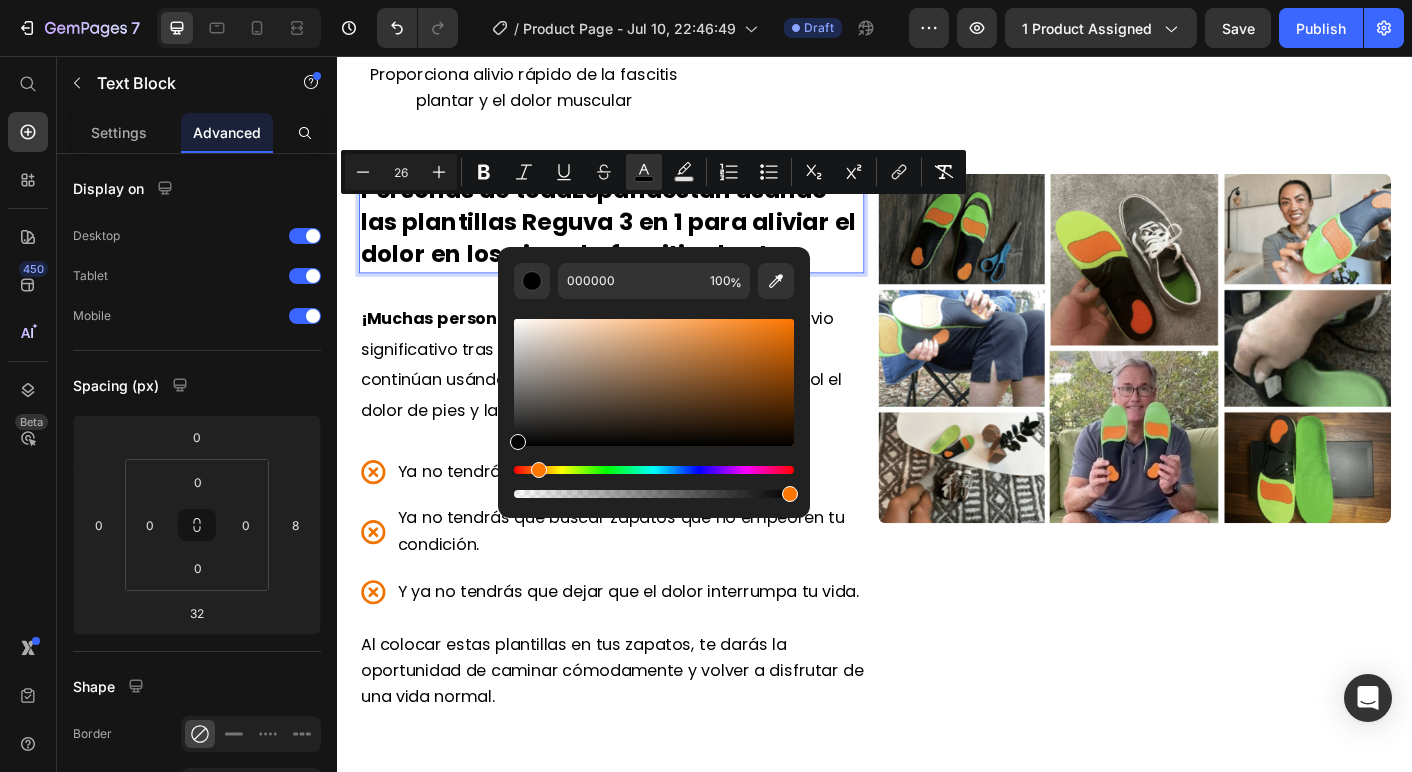 click at bounding box center (539, 470) 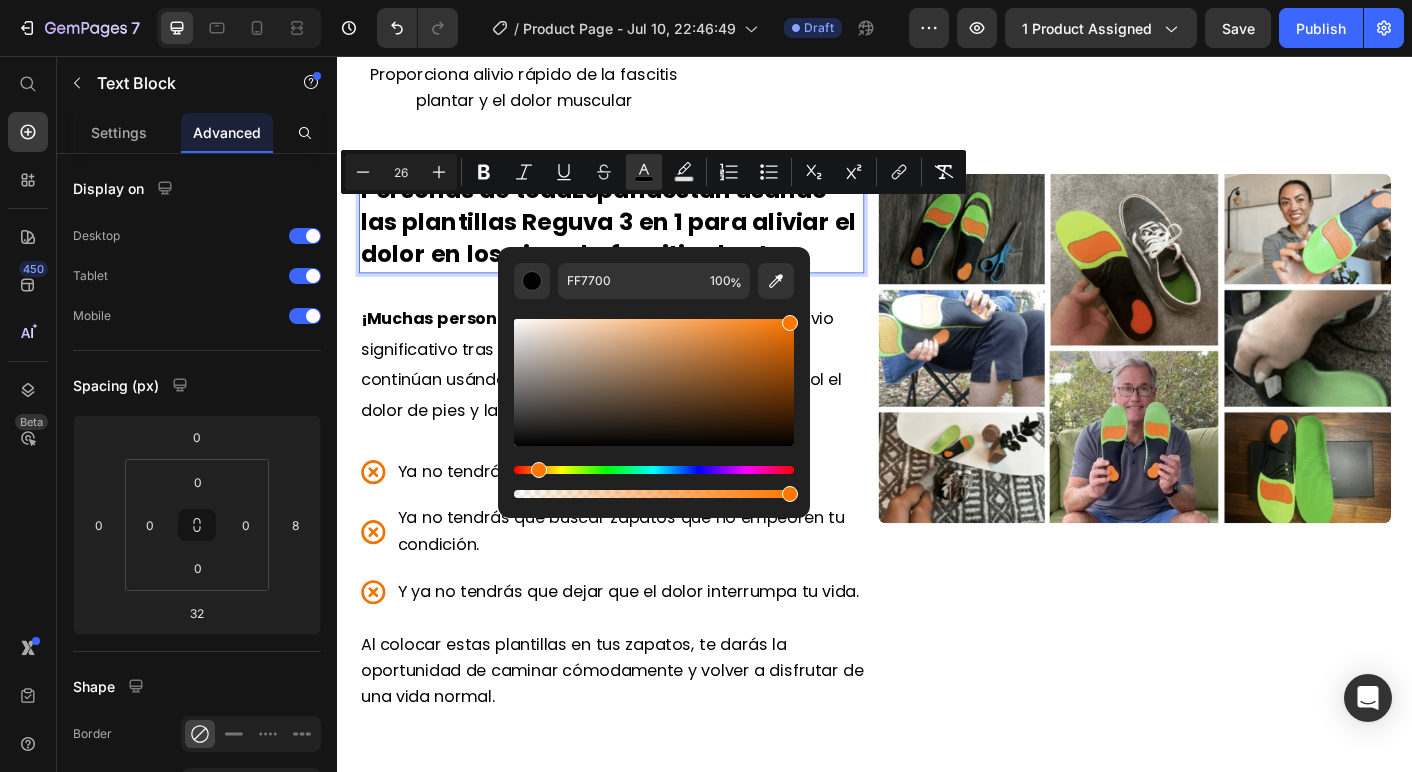 drag, startPoint x: 944, startPoint y: 474, endPoint x: 937, endPoint y: 273, distance: 201.12186 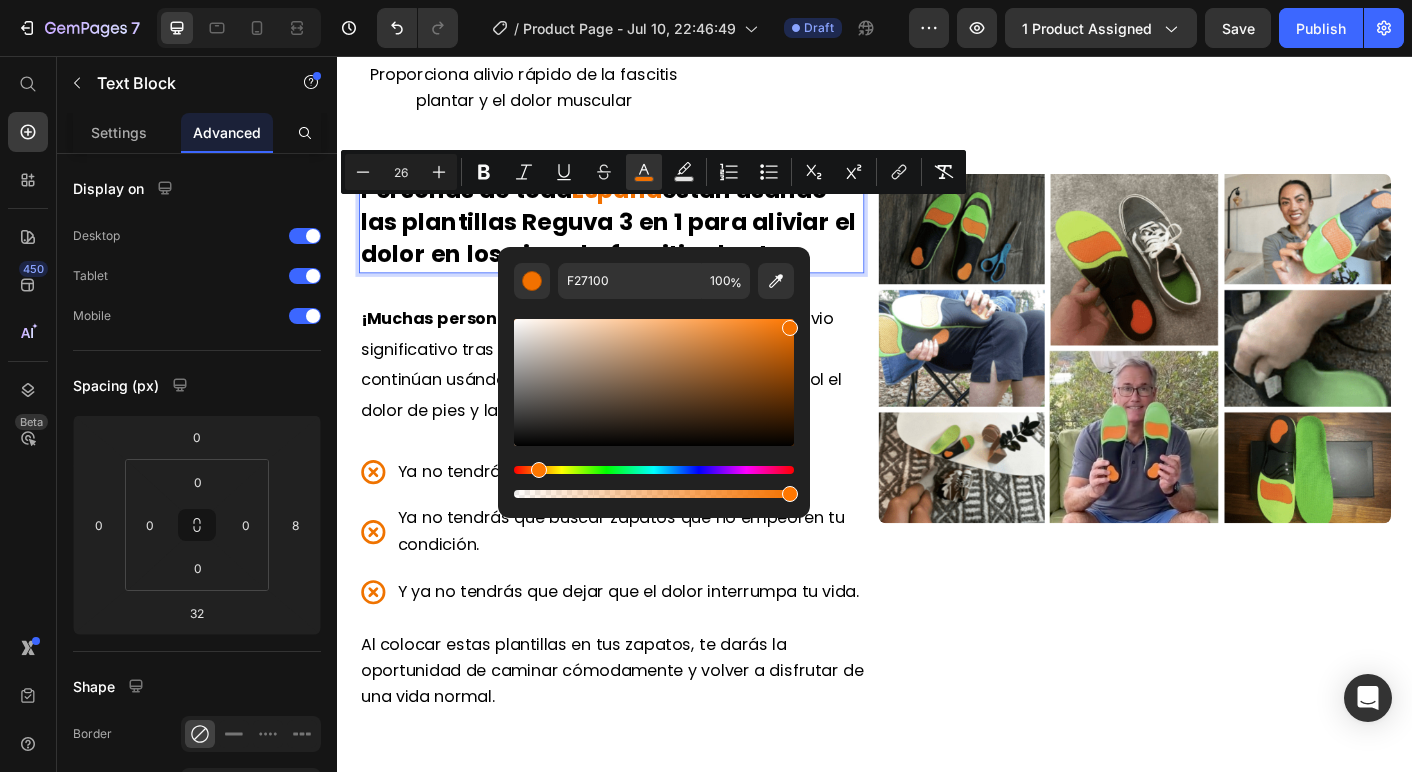 drag, startPoint x: 791, startPoint y: 324, endPoint x: 804, endPoint y: 323, distance: 13.038404 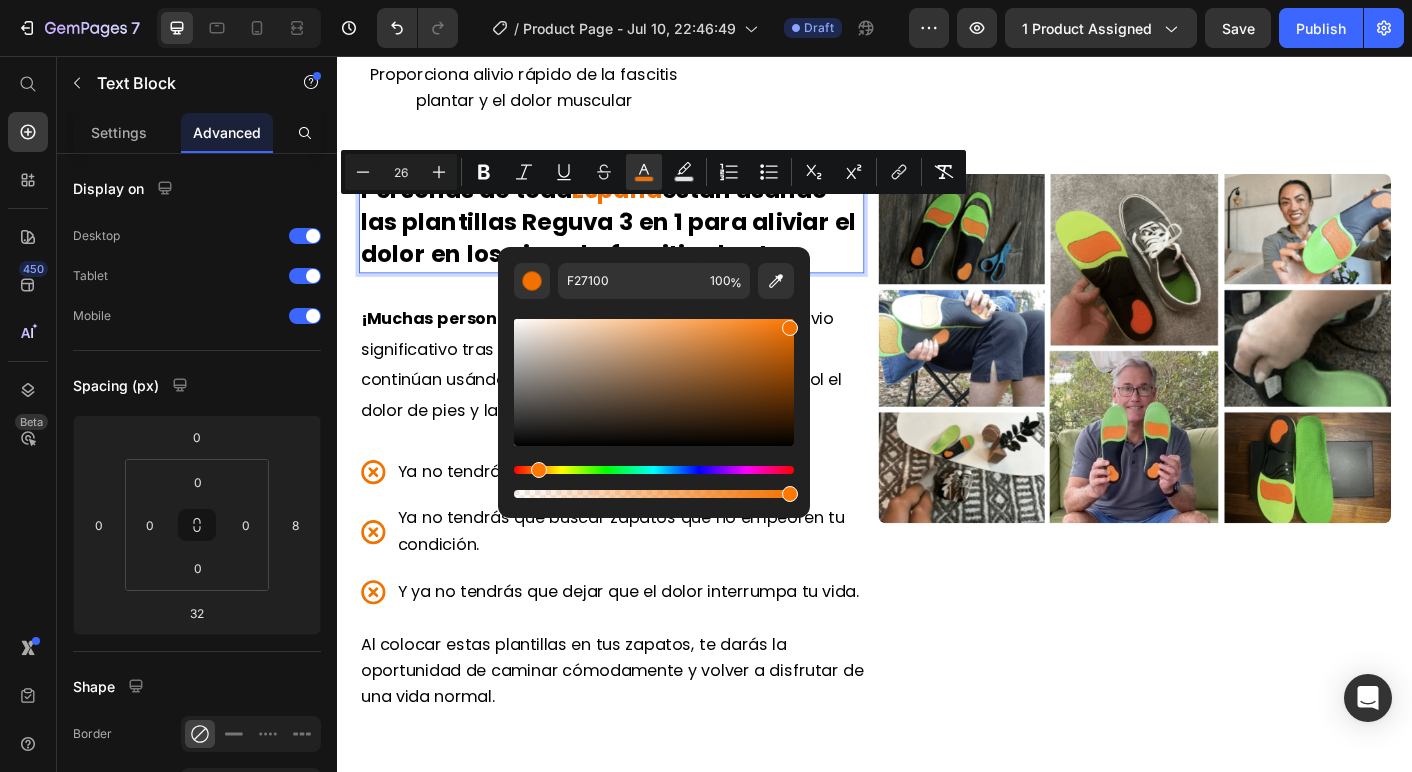 click on "F27100 100 %" at bounding box center (654, 374) 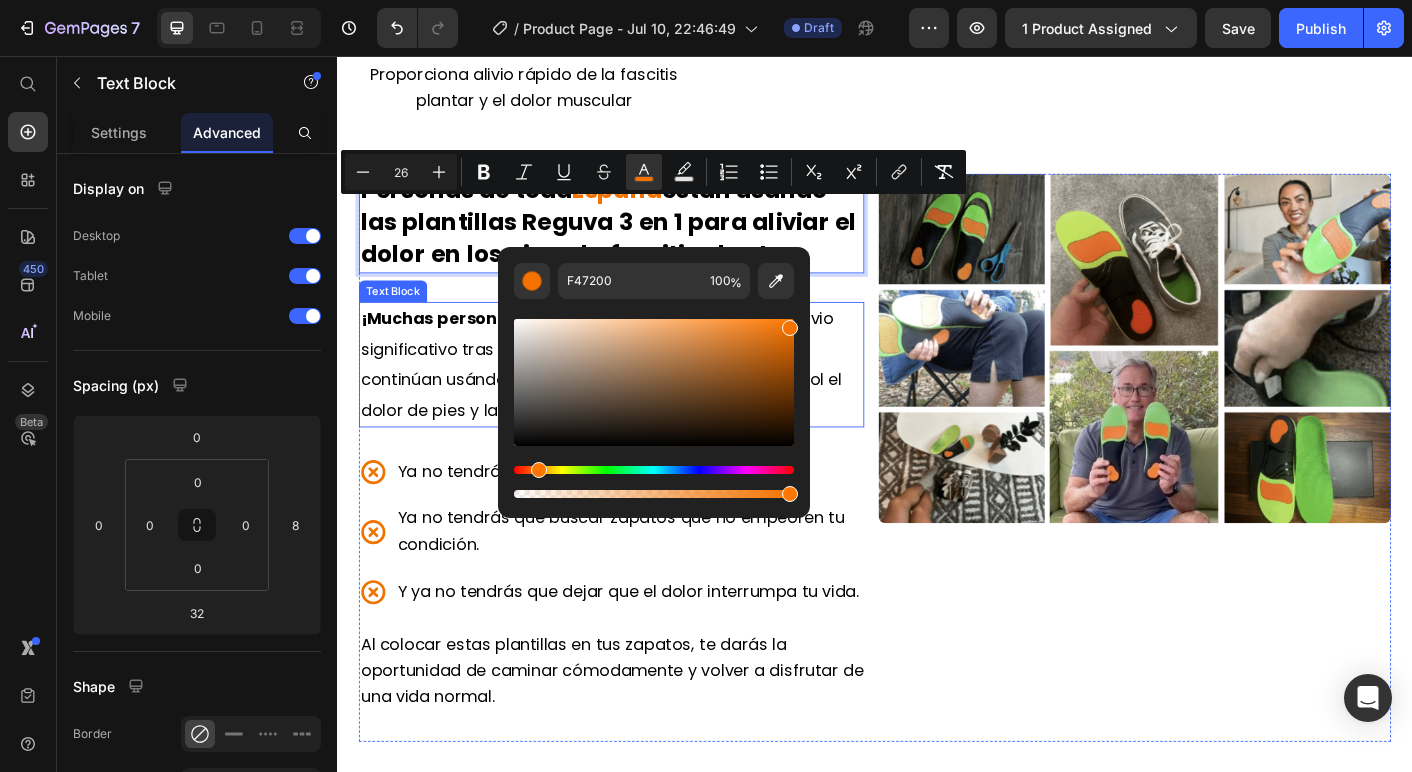 click on "¡Muchas personas en todo el país han reportado un alivio significativo tras solo unos pocos usos! Y casi todas continúan usándolas a diario para mantener bajo control el dolor de pies y la fascitis plantar." at bounding box center (643, 401) 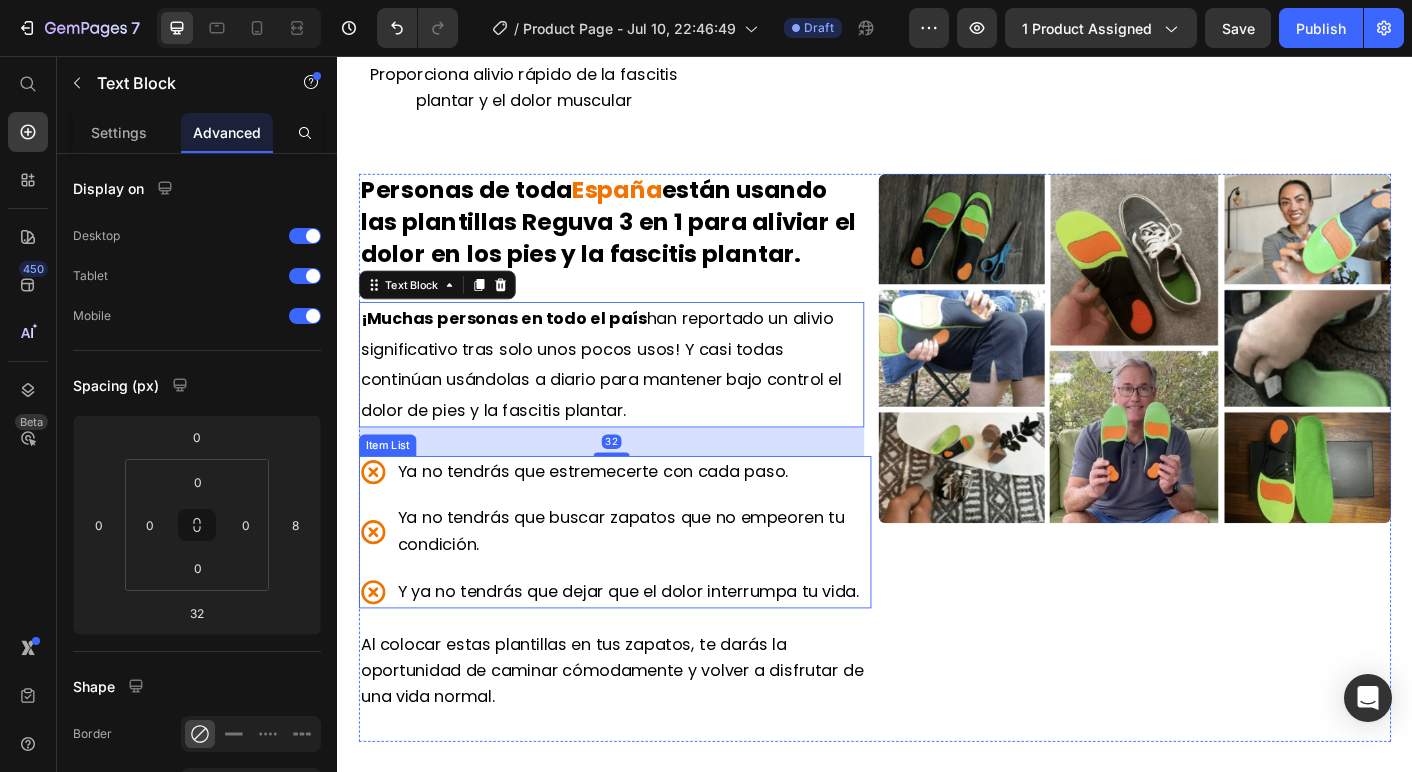 click on "Ya no tendrás que buscar zapatos que no empeoren tu condición." at bounding box center [653, 586] 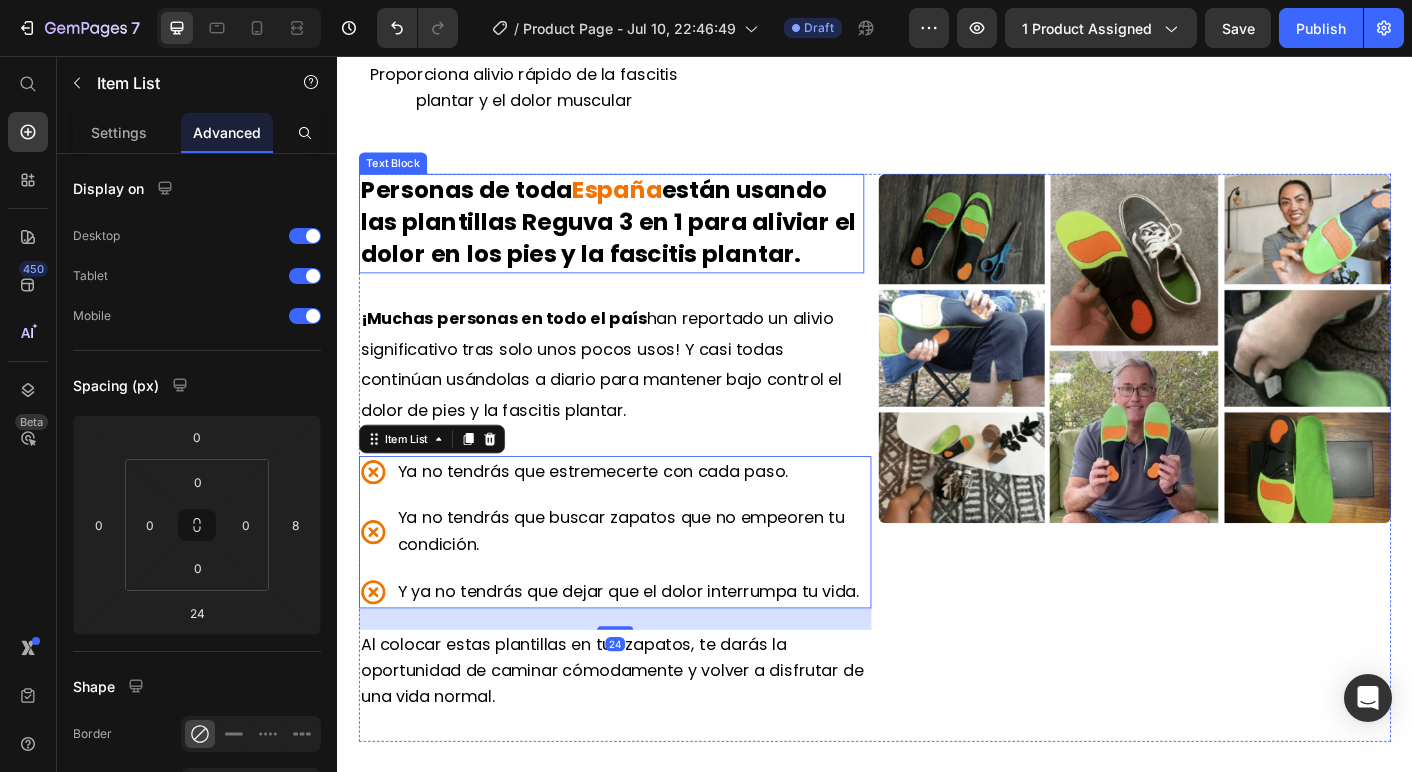 click on "están usando las plantillas Reguva 3 en 1 para aliviar el dolor en los pies y la fascitis plantar." at bounding box center [639, 241] 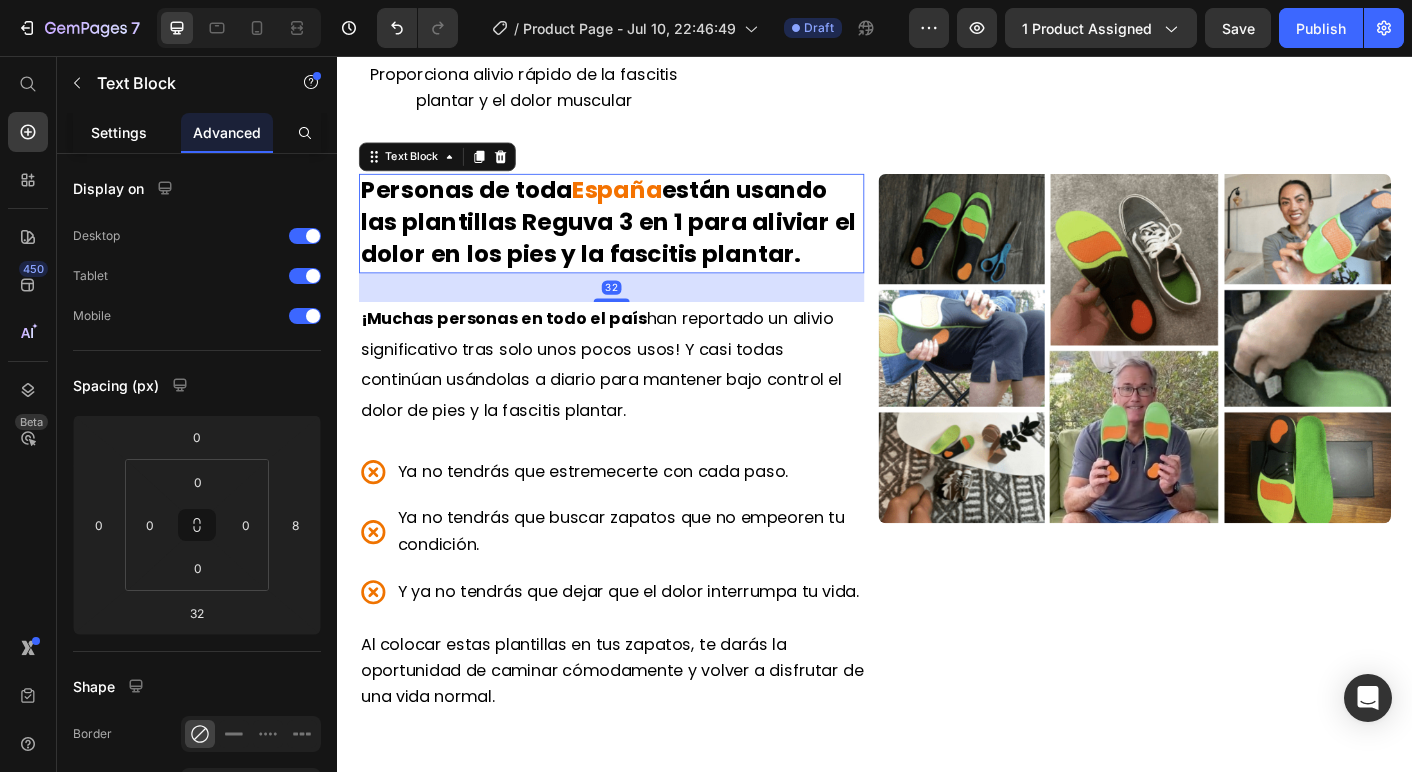 click on "Settings" 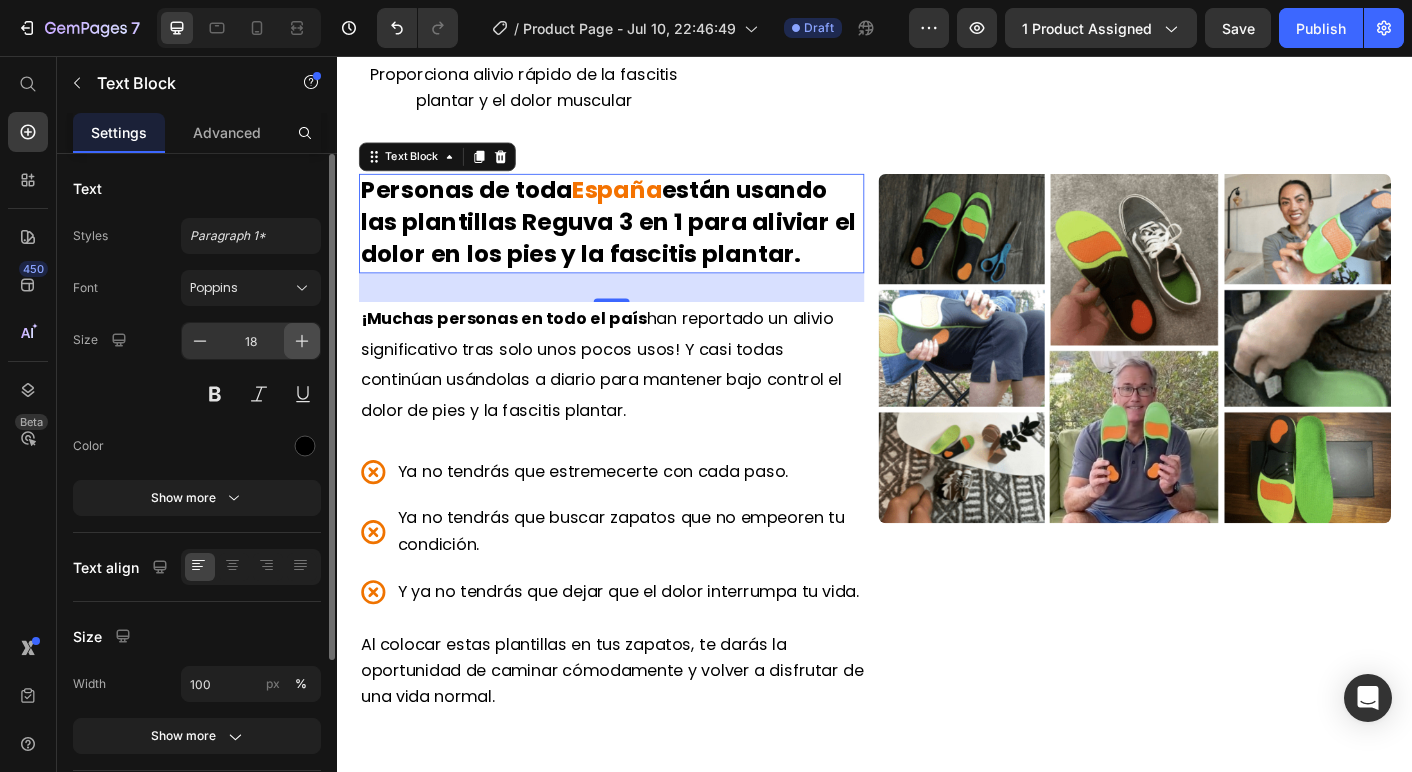 click 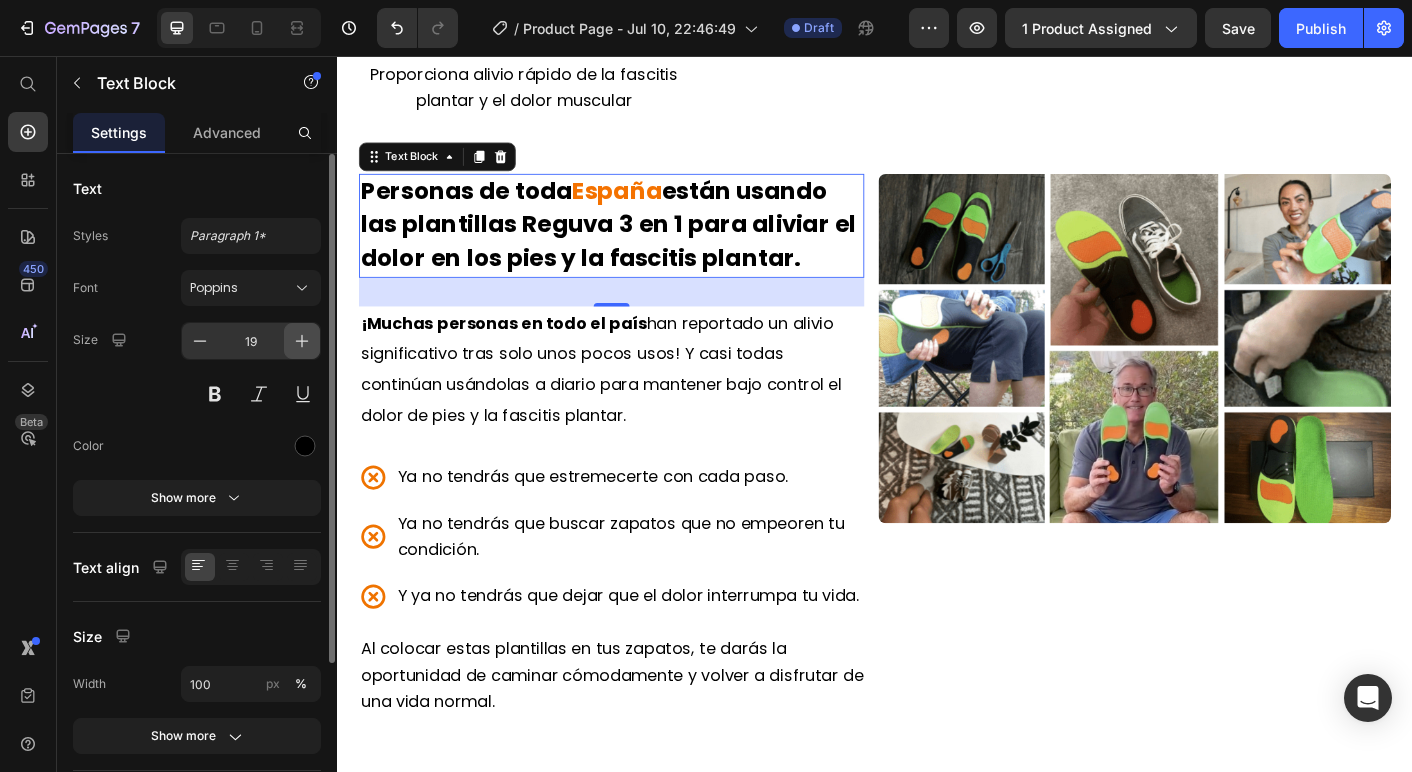 click 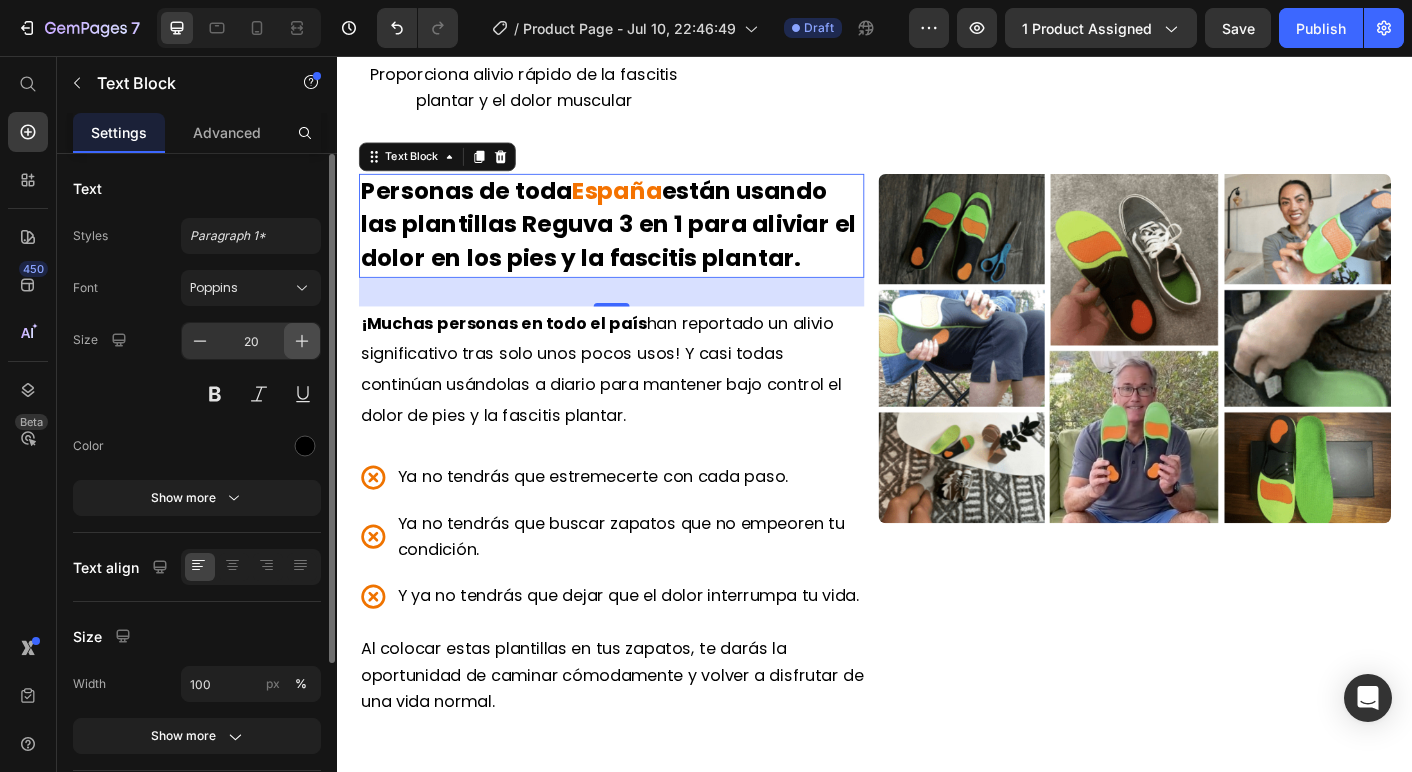 click 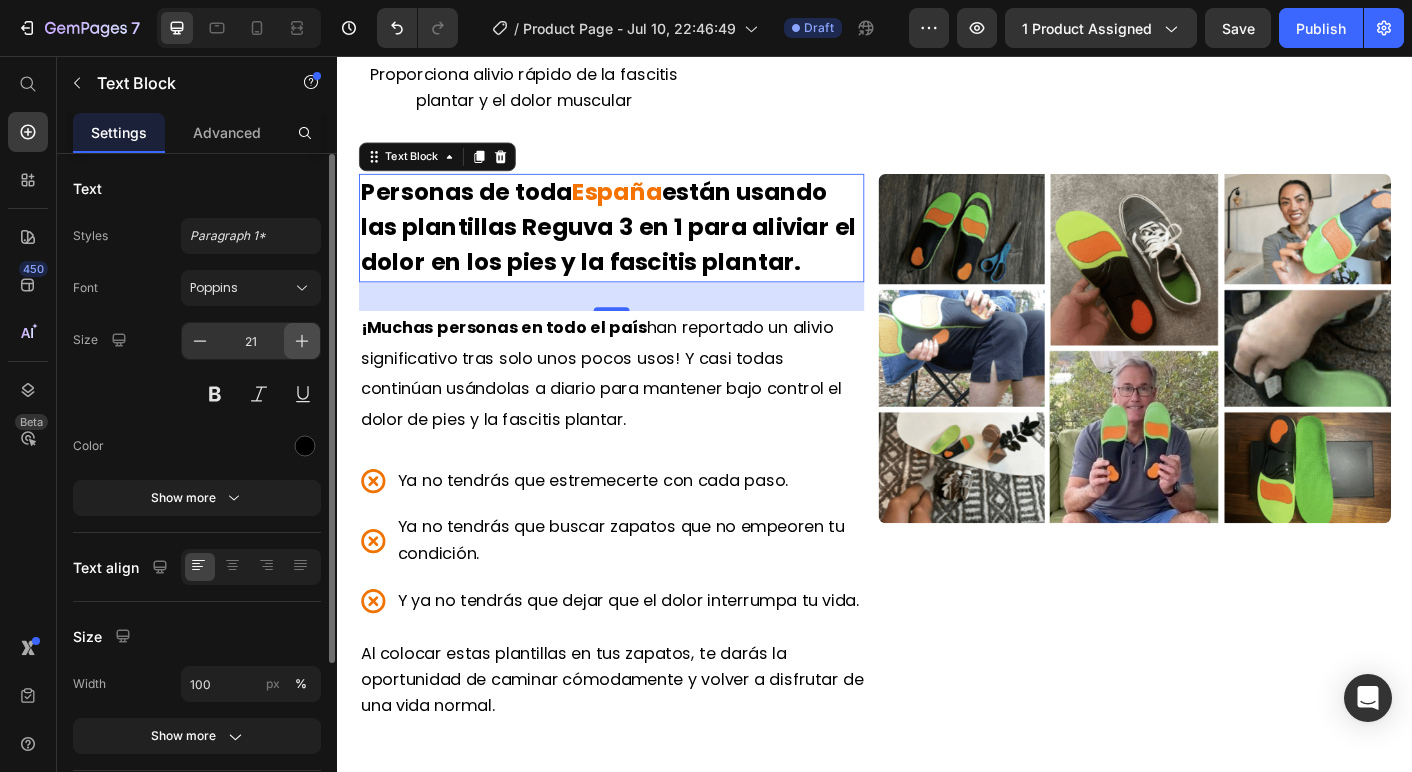 click 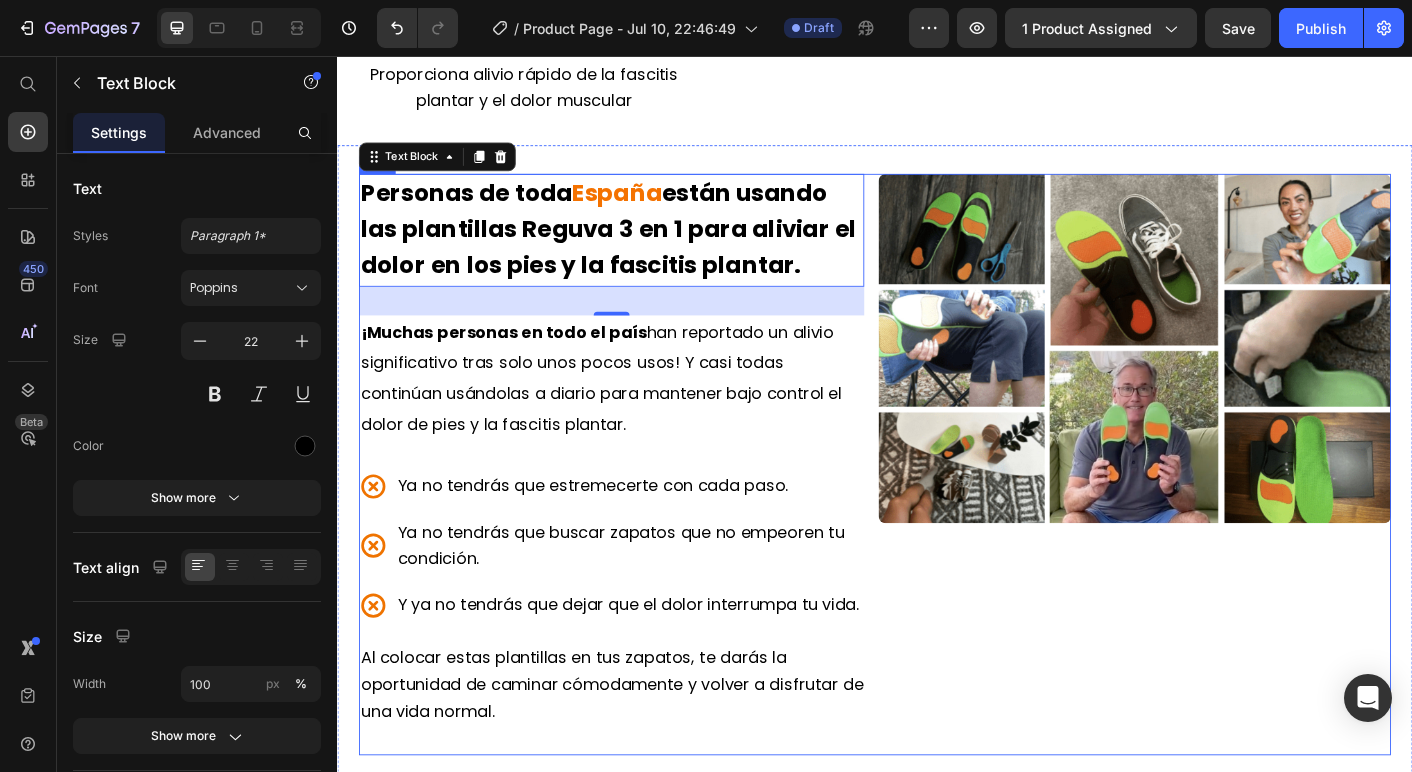 click on "Personas de toda [COUNTRY] están usando las plantillas Reguva 3 en 1 para aliviar el dolor en los pies y la fascitis plantar. Text Block 32 ¡Muchas personas en todo el país [COUNTRY] han reportado un alivio significativo tras solo unos pocos usos! Y casi todas continúan usándolas a diario para mantener bajo control el dolor de pies y la fascitis plantar. Text Block
Ya no tendrás que estremecerte con cada paso.
Ya no tendrás que buscar zapatos que no empeoren tu condición.
Y ya no tendrás que dejar que el dolor interrumpa tu vida. Item List Al colocar estas plantillas en tus zapatos, te darás la oportunidad de caminar cómodamente y volver a disfrutar de una vida normal. Text Block" at bounding box center (647, 512) 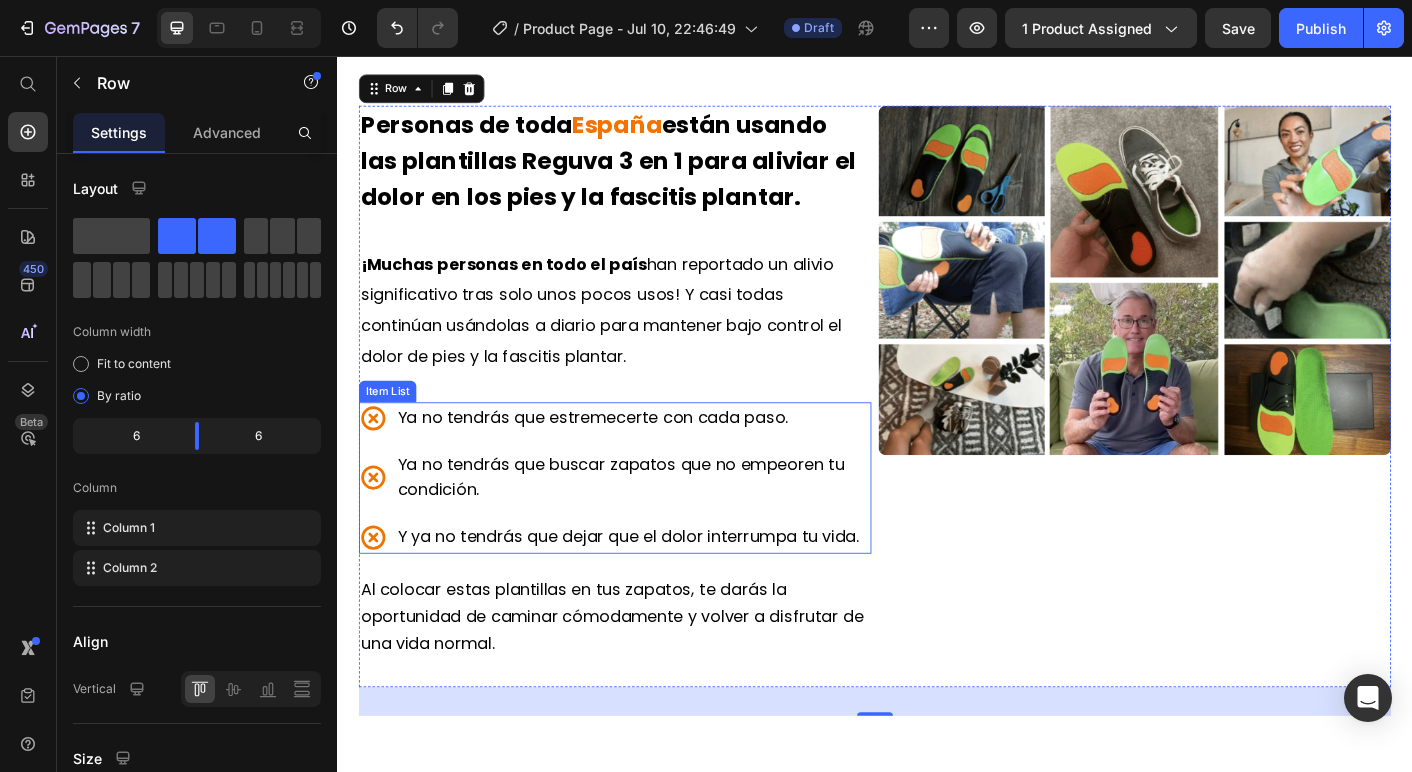 scroll, scrollTop: 2730, scrollLeft: 0, axis: vertical 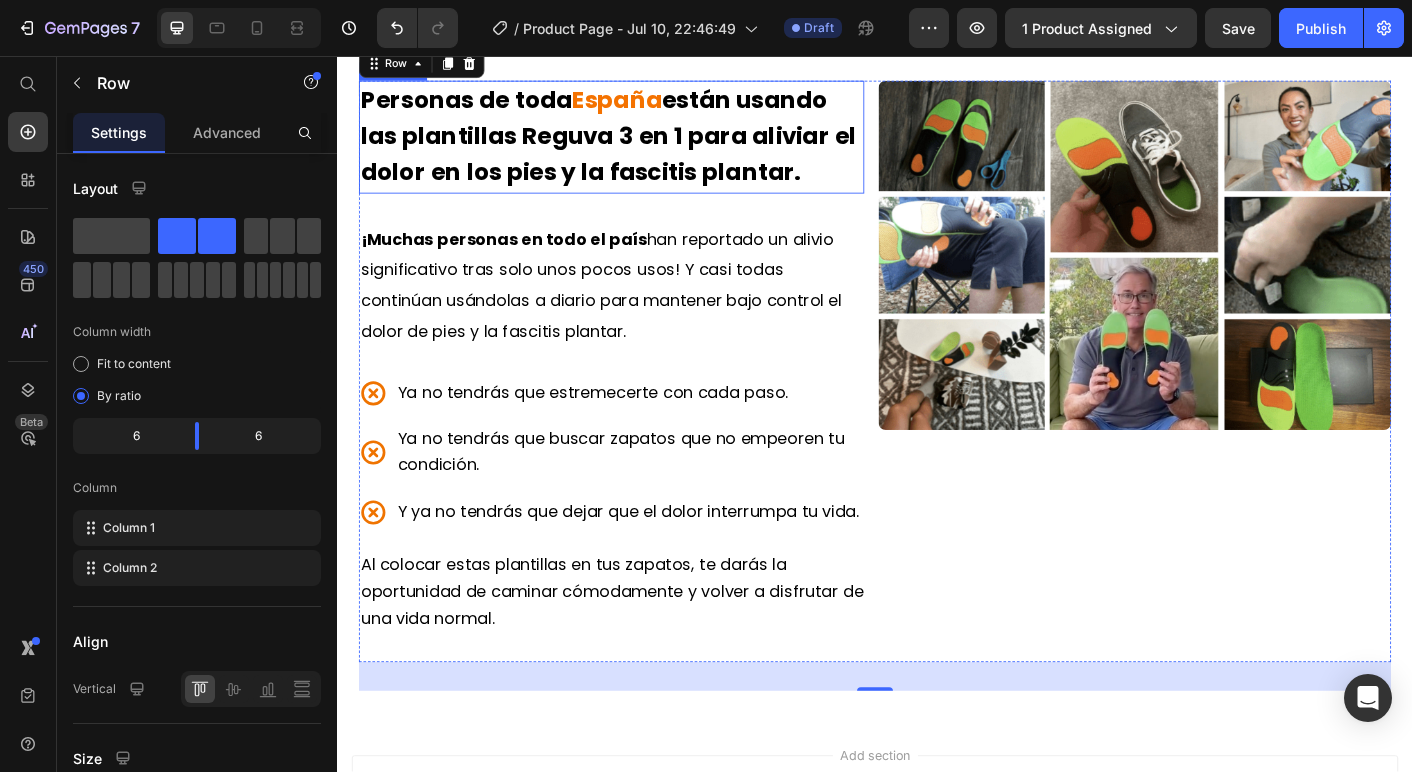 click on "están usando las plantillas Reguva 3 en 1 para aliviar el dolor en los pies y la fascitis plantar." at bounding box center [639, 145] 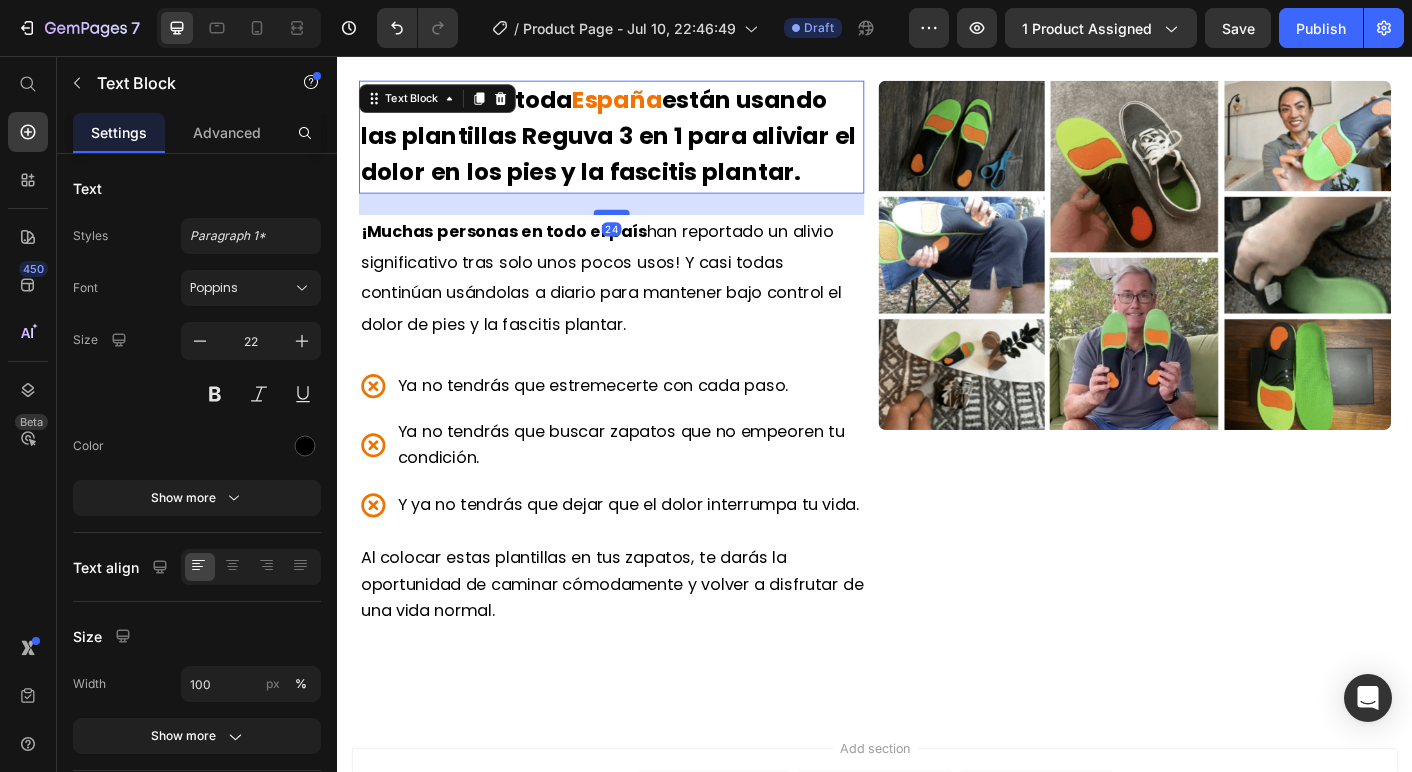 click at bounding box center (643, 231) 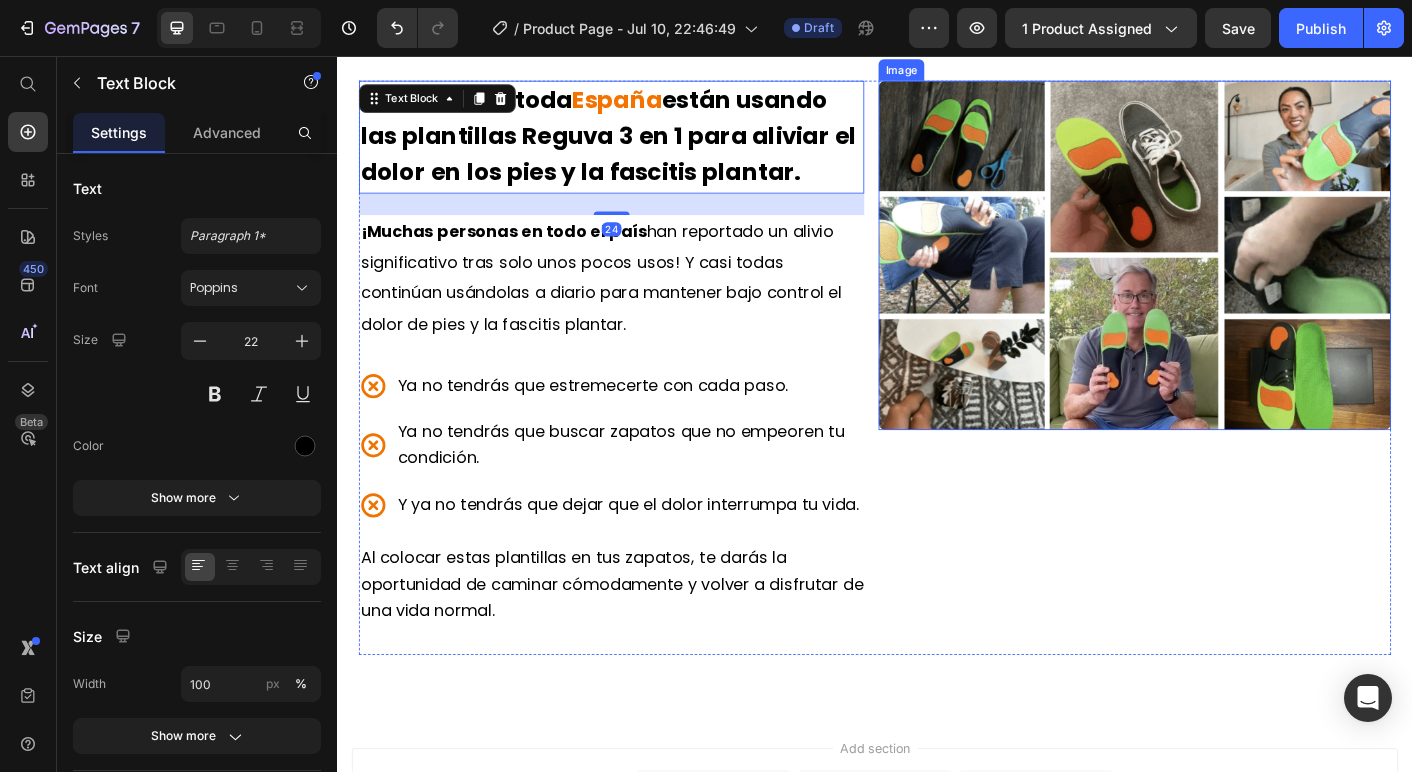 click at bounding box center (1227, 279) 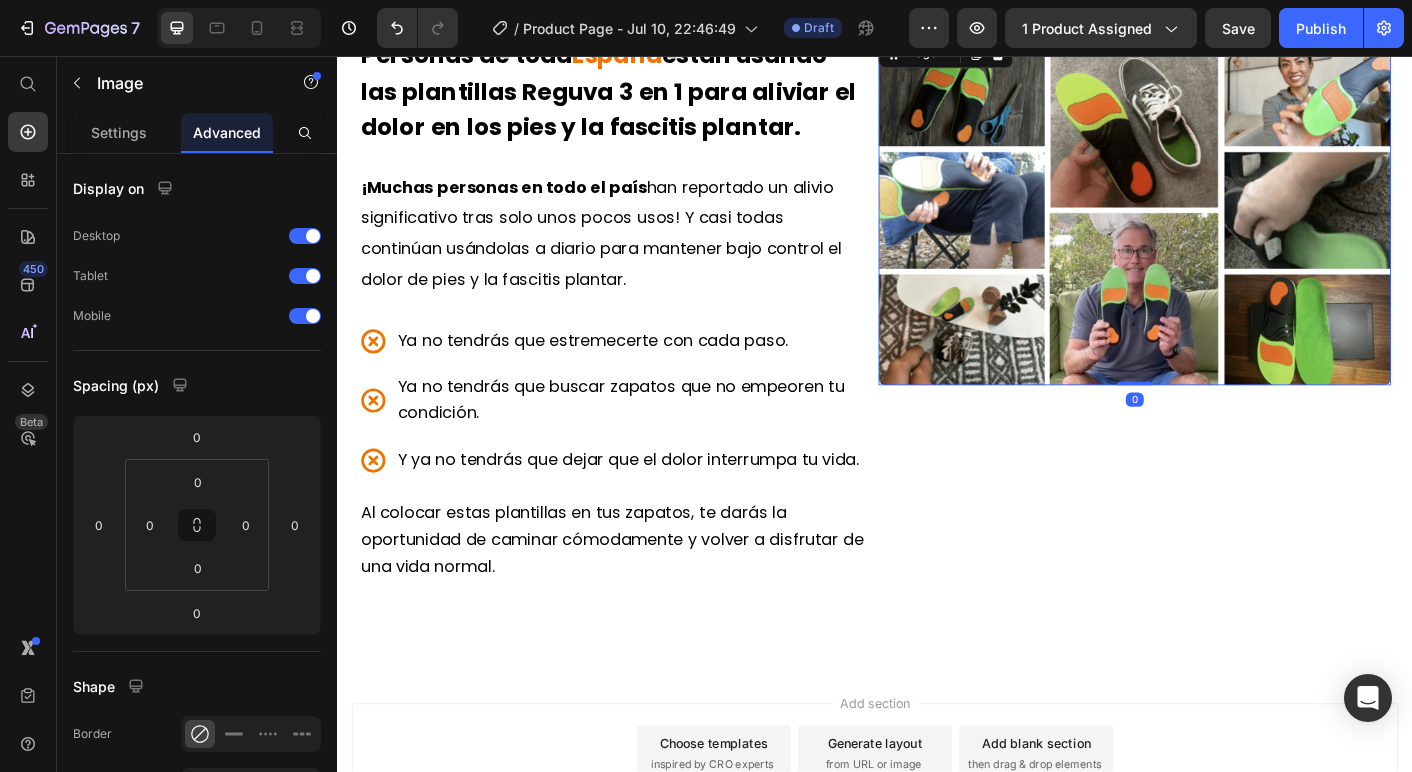 scroll, scrollTop: 2815, scrollLeft: 0, axis: vertical 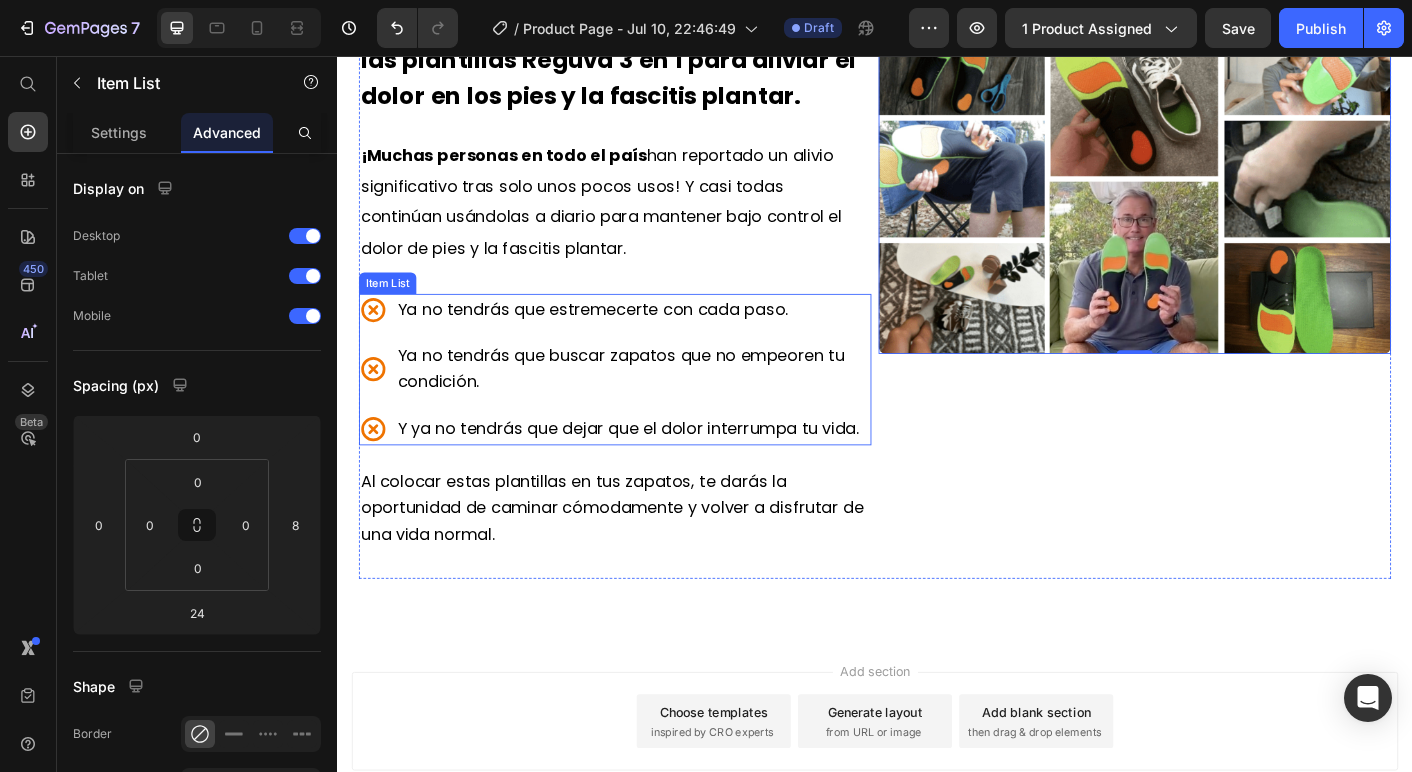 click on "Ya no tendrás que buscar zapatos que no empeoren tu condición." at bounding box center [653, 405] 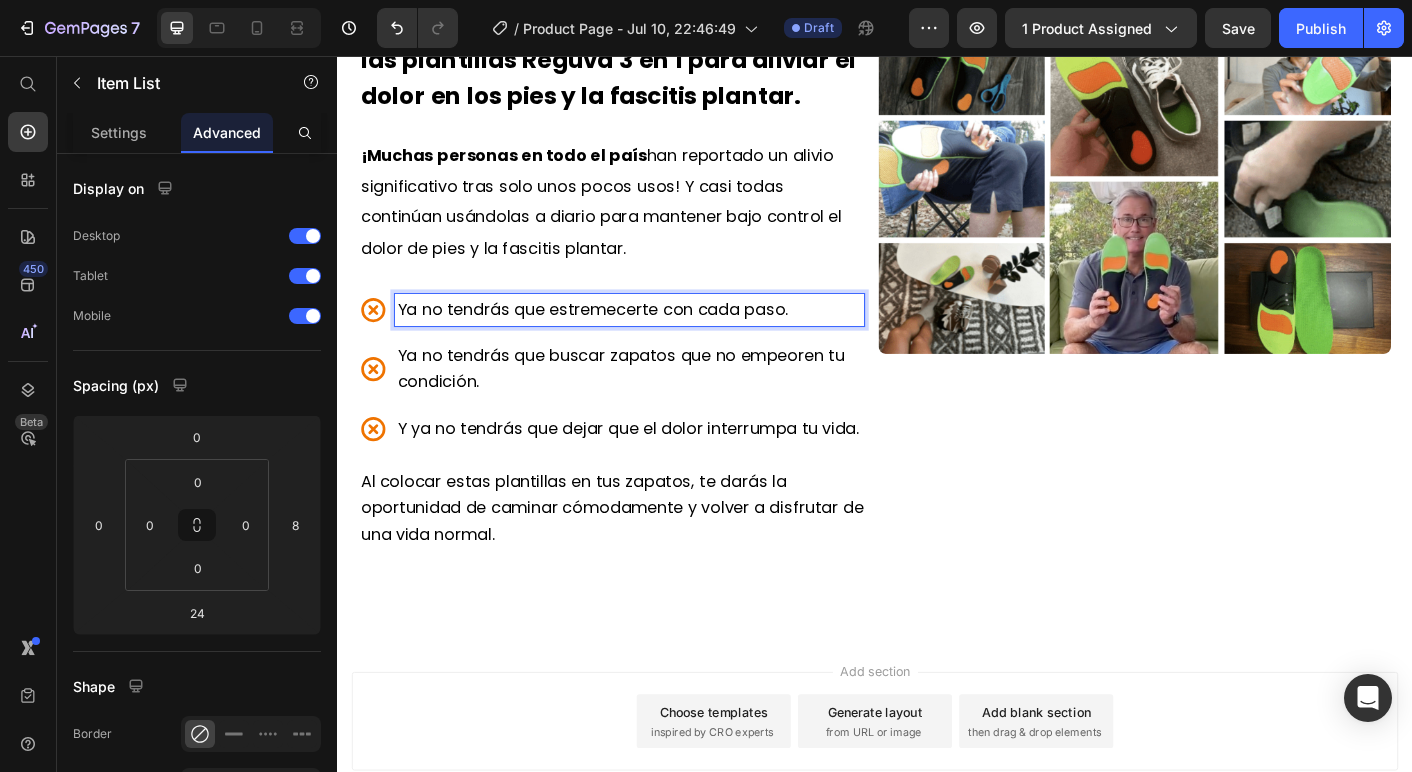 click on "Ya no tendrás que estremecerte con cada paso. Ya no tendrás que buscar zapatos que no empeoren tu condición. Y ya no tendrás que dejar que el dolor interrumpa tu vida." at bounding box center [643, 406] 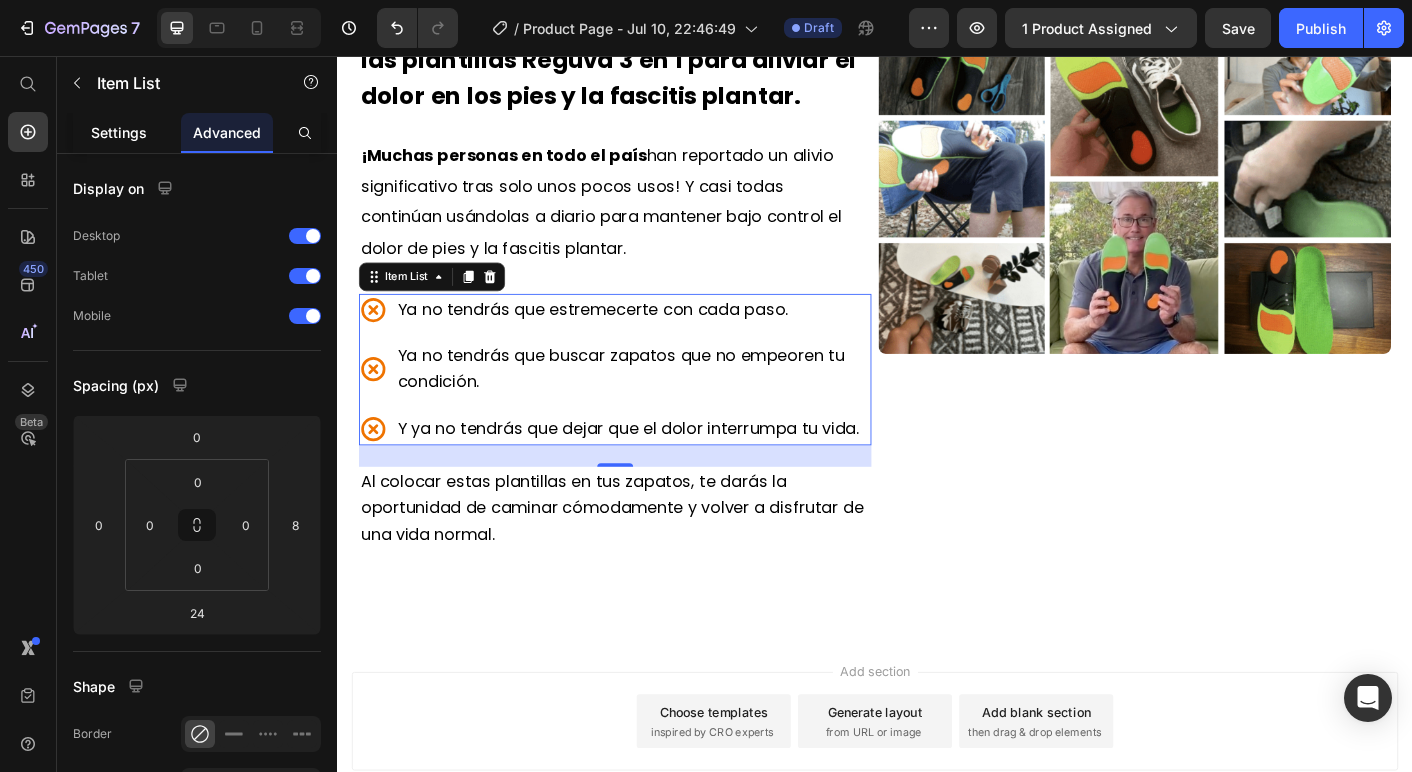 click on "Settings" 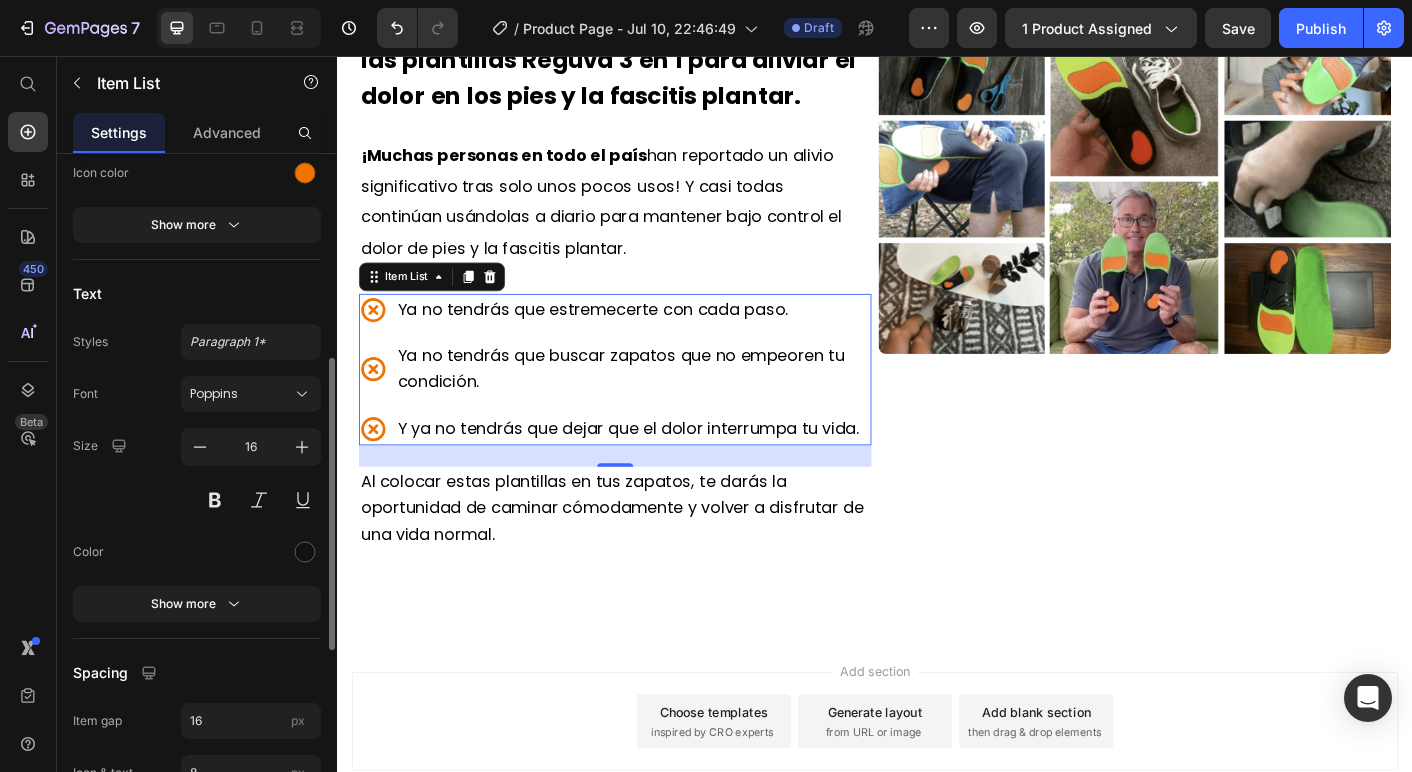 scroll, scrollTop: 500, scrollLeft: 0, axis: vertical 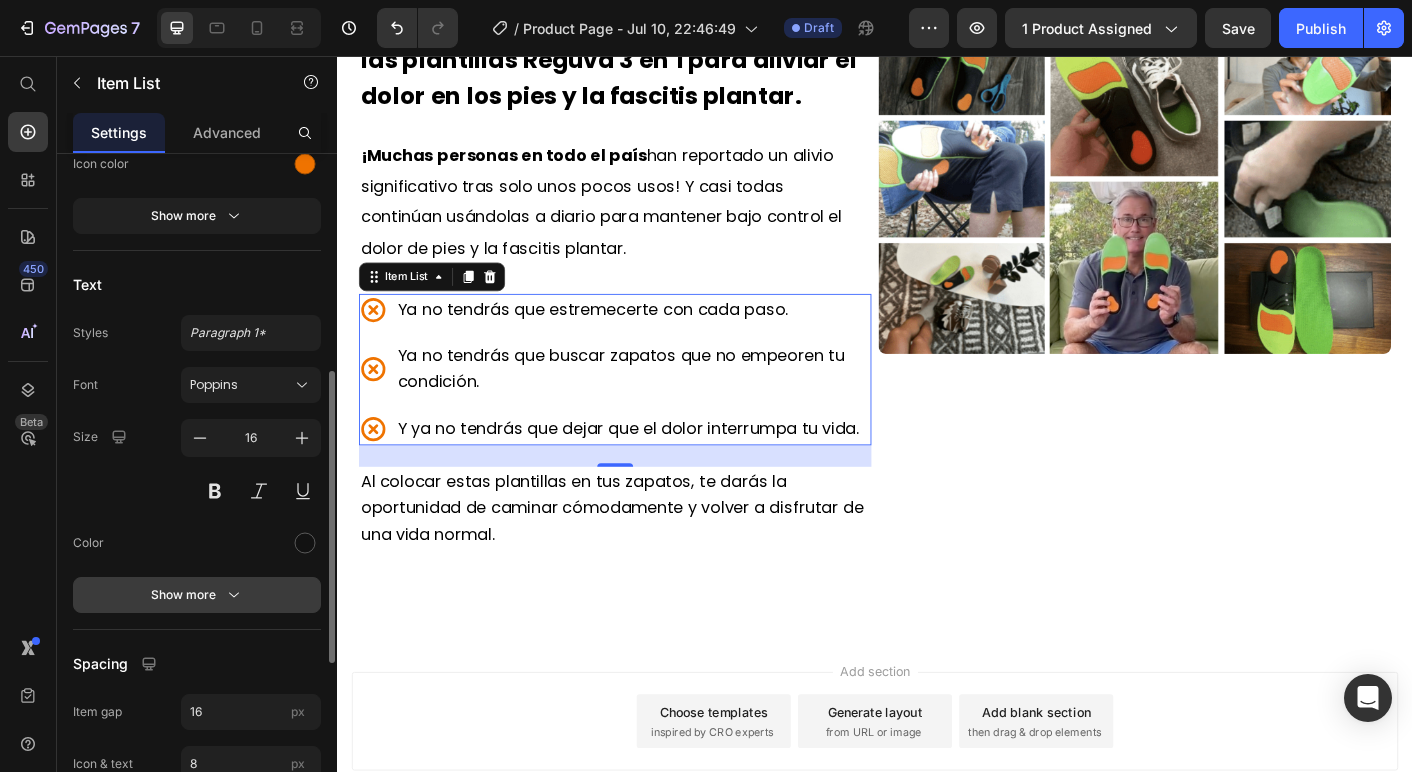 click 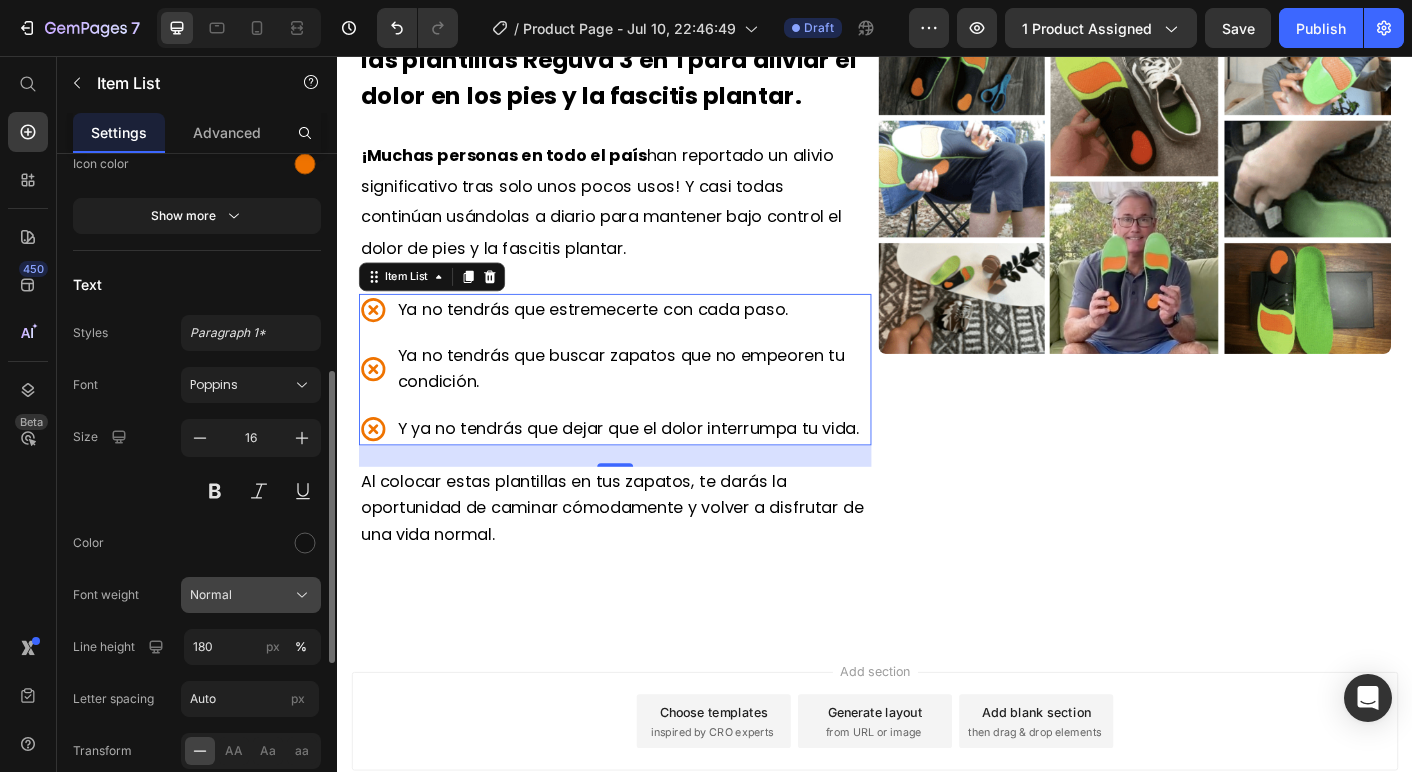 click on "Normal" 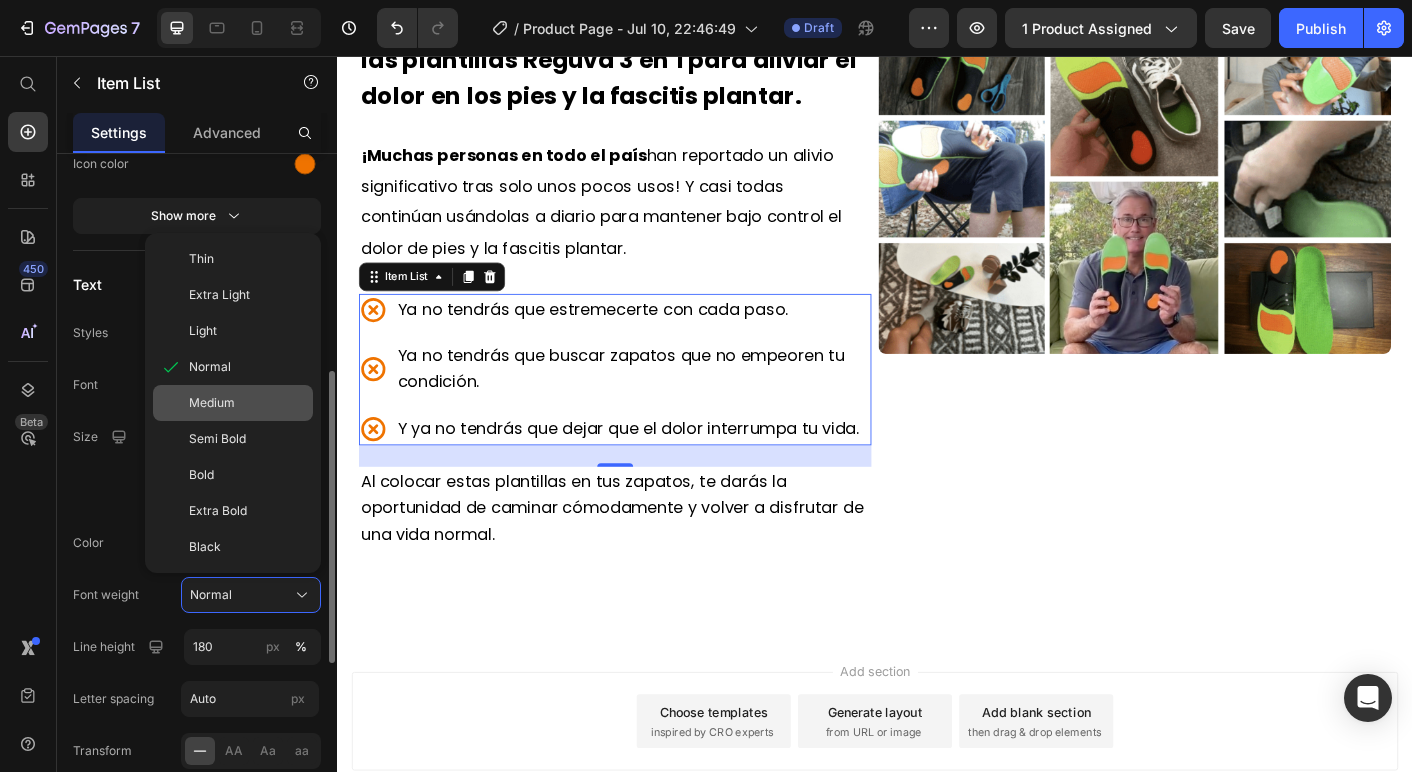 click on "Medium" at bounding box center [247, 403] 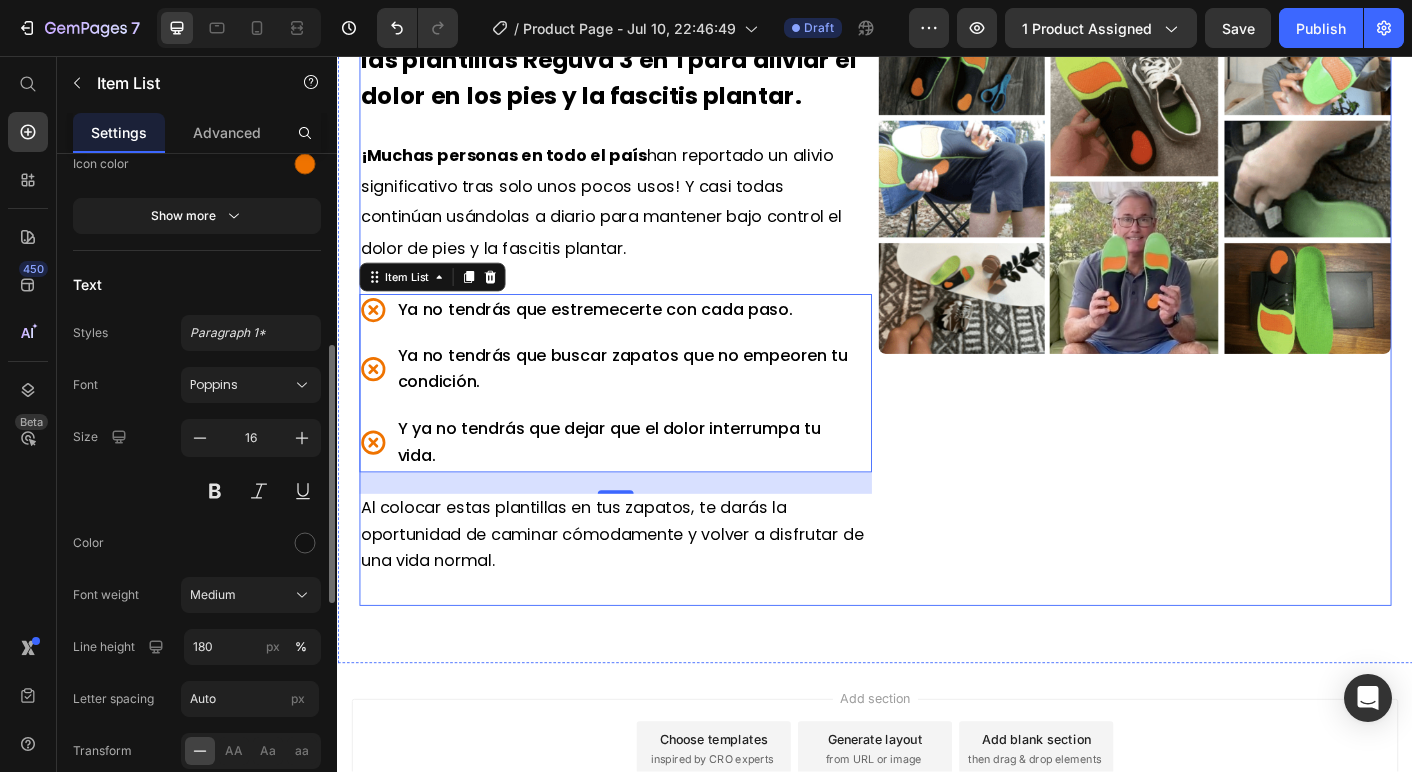 click on "Image" at bounding box center [1227, 334] 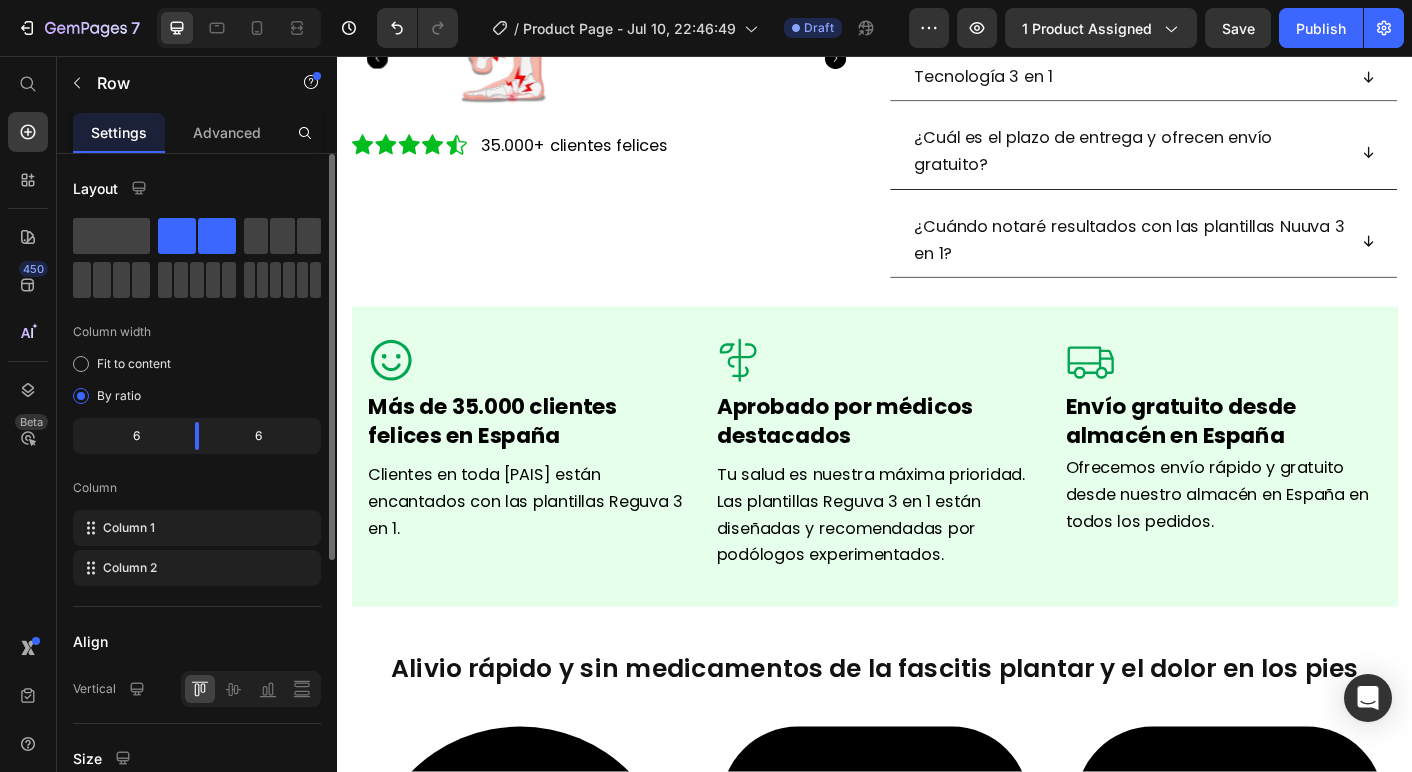 scroll, scrollTop: 778, scrollLeft: 0, axis: vertical 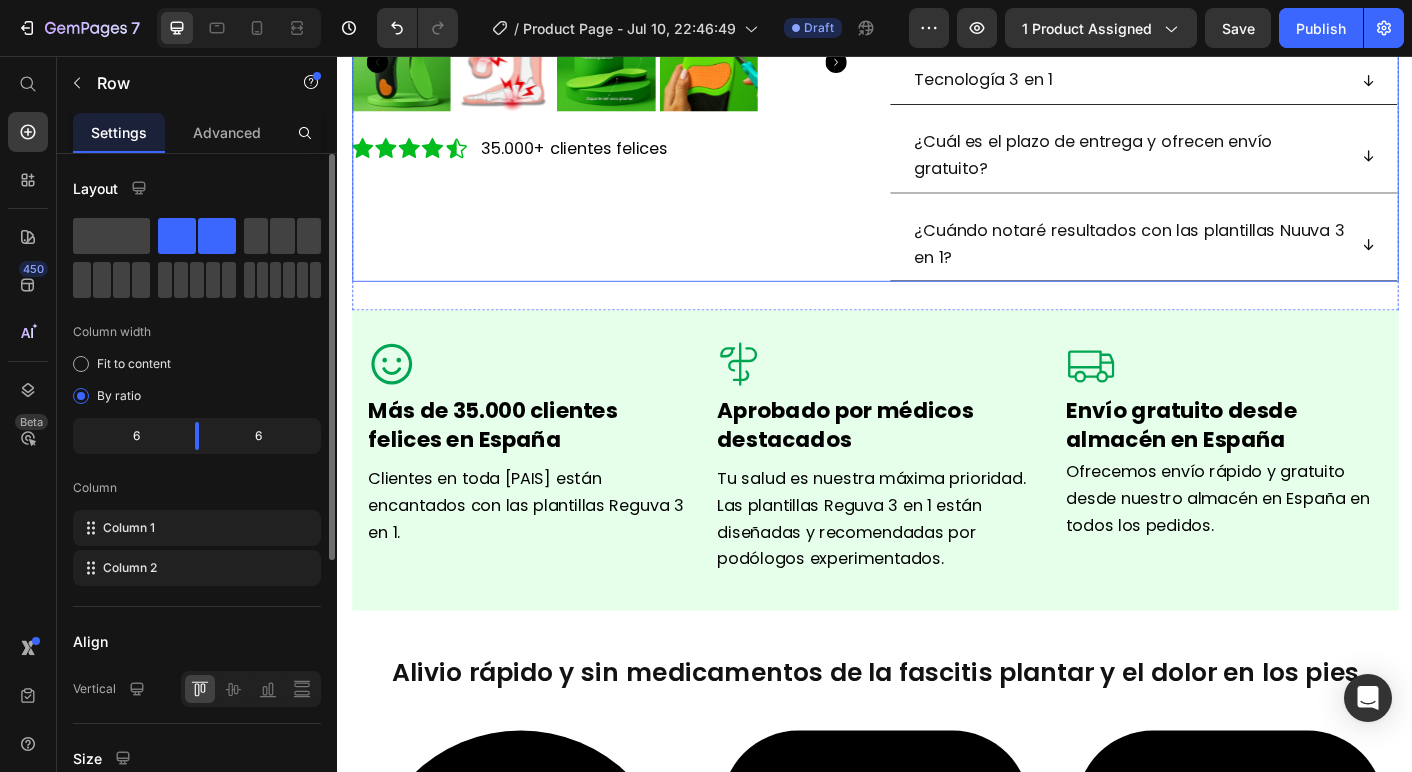 click on "Product Images Icon Icon Icon Icon Icon Icon List 35.000+ clientes felices Text Block Row ¿Sufres de fascitis plantar, dolor o rigidez en los pies ? Heading ¡Las plantillas Reguva 3 en 1 utilizan 3 métodos clínicamente comprobados para aliviar el dolor en los pies, la rigidez y la fascitis plantar desde el primer uso! Text Block Brinda alivio rápido de la fascitis plantar y el dolor en los pies. Realinea tus pies y piernas. Alivia la rigidez, la tensión y el dolor muscular. Siente la diferencia desde el primer día. Item List AÑADIR AL CARRITO Add to Cart Guía de tallas Tecnología 3 en 1 ¿Cuál es el plazo de entrega y ofrecen envío gratuito? ¿Cuándo notaré resultados con las plantillas Nuuva 3 en 1? Accordion Product" at bounding box center (937, -130) 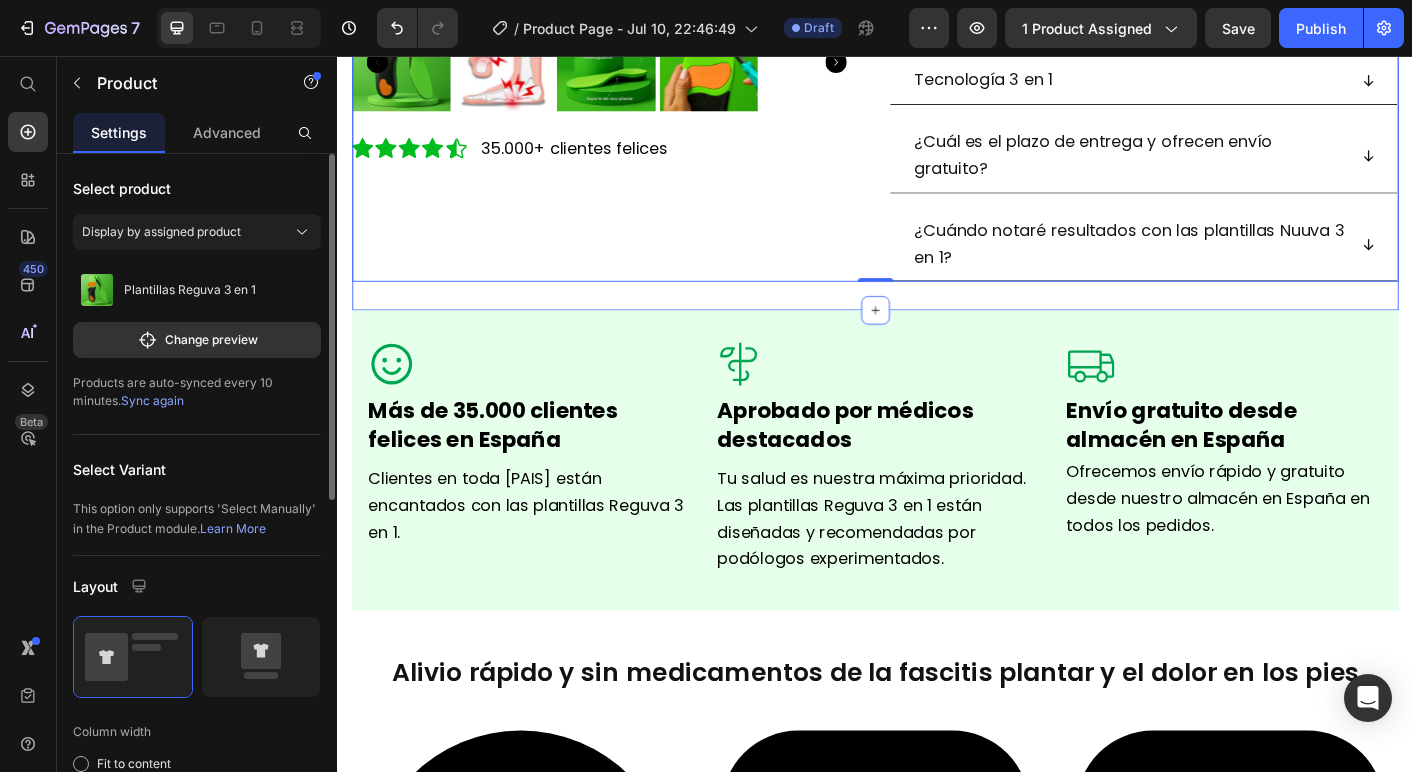 click on "¡LA OFERTA TERMINA HOY! Text Block Product Images Icon Icon Icon Icon Icon Icon List 35.000+ clientes felices Text Block Row ¿Sufres de fascitis plantar, dolor o rigidez en los pies ? Heading ¡Las plantillas Reguva 3 en 1 utilizan 3 métodos clínicamente comprobados para aliviar el dolor en los pies, la rigidez y la fascitis plantar desde el primer uso! Text Block Brinda alivio rápido de la fascitis plantar y el dolor en los pies. Realinea tus pies y piernas. Alivia la rigidez, la tensión y el dolor muscular. Siente la diferencia desde el primer día. Item List AÑADIR AL CARRITO Add to Cart Guía de tallas Tecnología 3 en 1 ¿Cuál es el plazo de entrega y ofrecen envío gratuito? ¿Cuándo notaré resultados con las plantillas Nuuva 3 en 1? Accordion Product 0 Section 1" at bounding box center (937, -171) 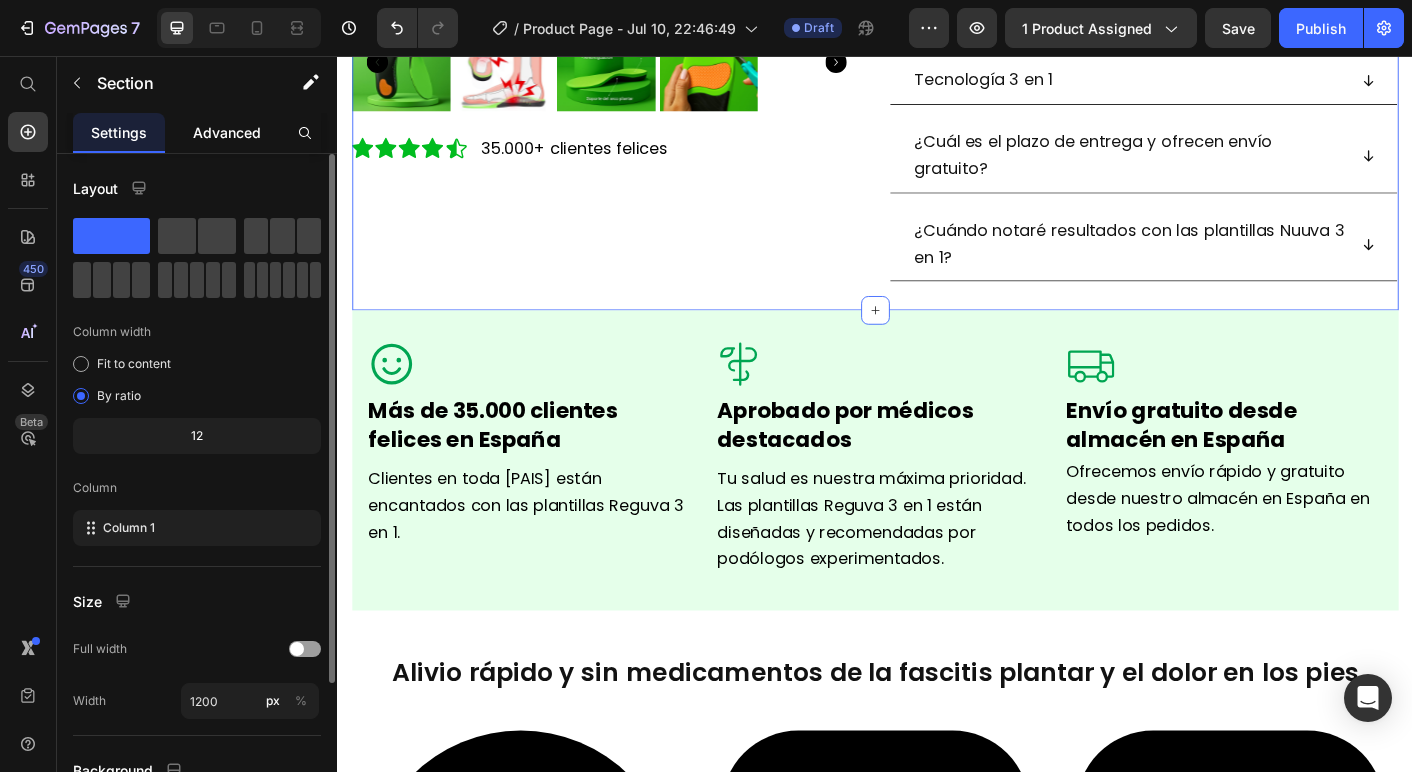 click on "Advanced" at bounding box center [227, 132] 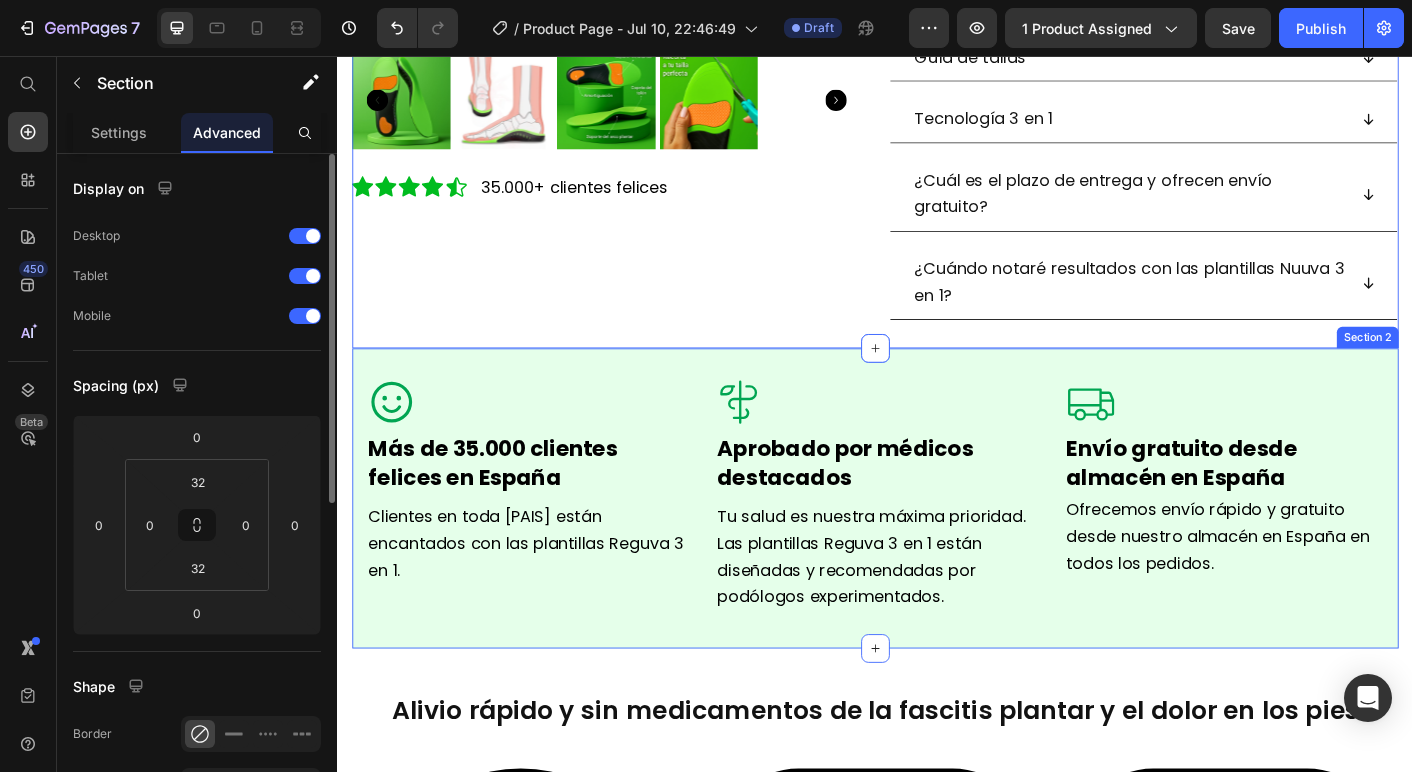 scroll, scrollTop: 719, scrollLeft: 0, axis: vertical 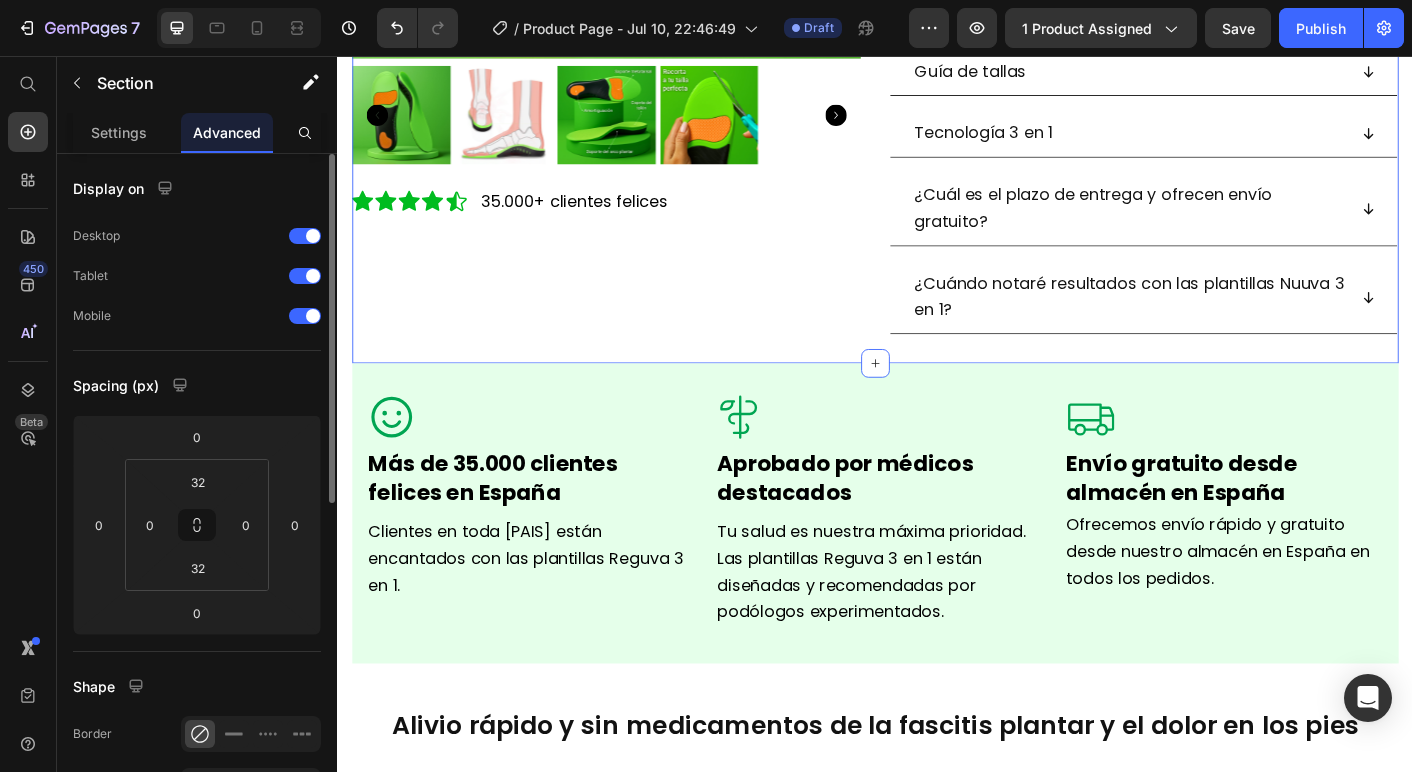 click on "¡LA OFERTA TERMINA HOY! Text Block
Product Images Icon Icon Icon Icon
Icon Icon List 35.000+ clientes felices Text Block Row ¿Sufres de  fascitis plantar, dolor o rigidez en los pies ? Heading ¡Las plantillas Reguva 3 en 1  utilizan 3 métodos clínicamente comprobados para aliviar el dolor en los pies, la rigidez y la fascitis plantar desde el primer uso! Text Block
Brinda alivio rápido de la fascitis plantar y el dolor en los pies.
Realinea tus pies y piernas.
Alivia la rigidez, la tensión y el dolor muscular.
Siente la diferencia desde el primer día. Item List AÑADIR AL CARRITO Add to Cart
Guía de tallas
Tecnología 3 en 1
¿Cuál es el plazo de entrega y ofrecen envío gratuito?
¿Cuándo notaré resultados con las plantillas Nuuva 3 en 1? Accordion Product Section 1   You can create reusable sections Create Theme Section AI Content" at bounding box center (937, -112) 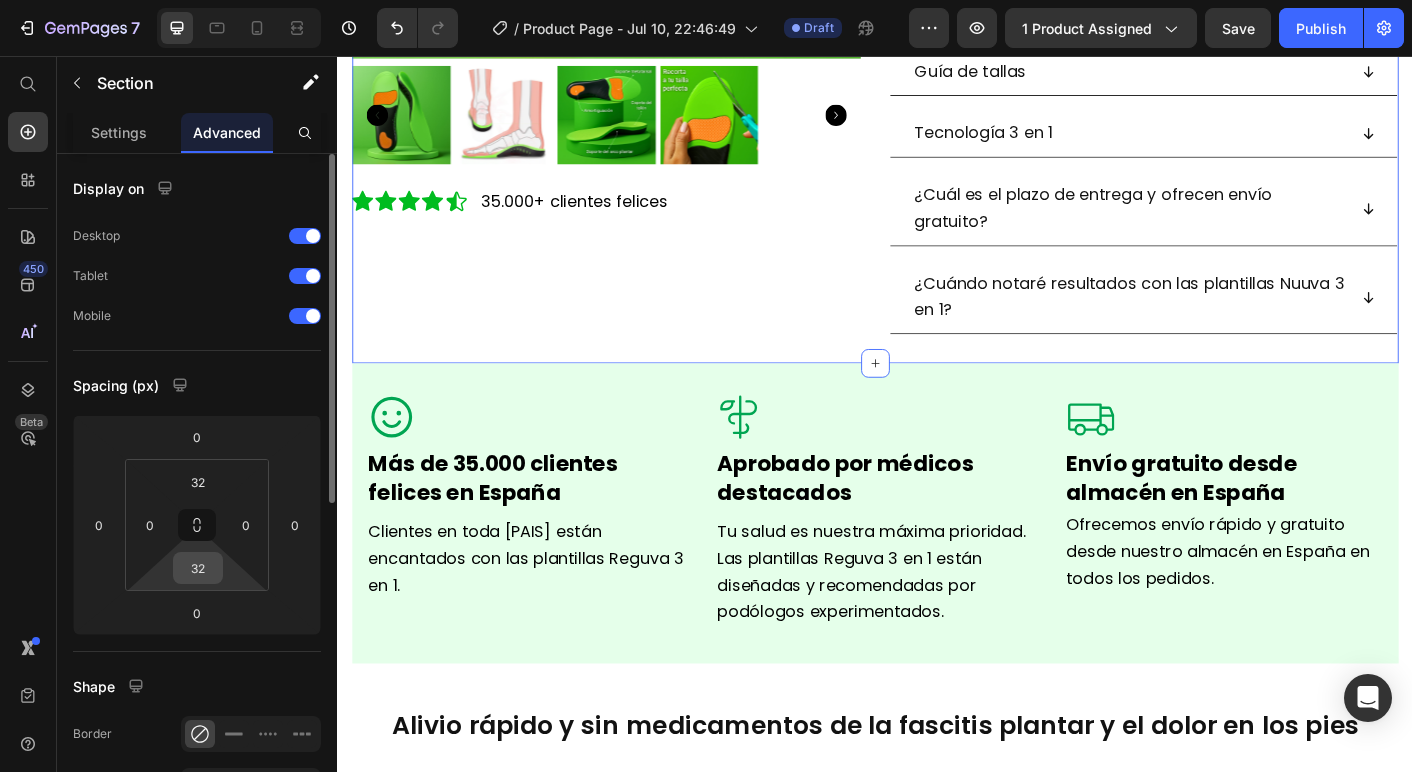 click on "32" at bounding box center [198, 568] 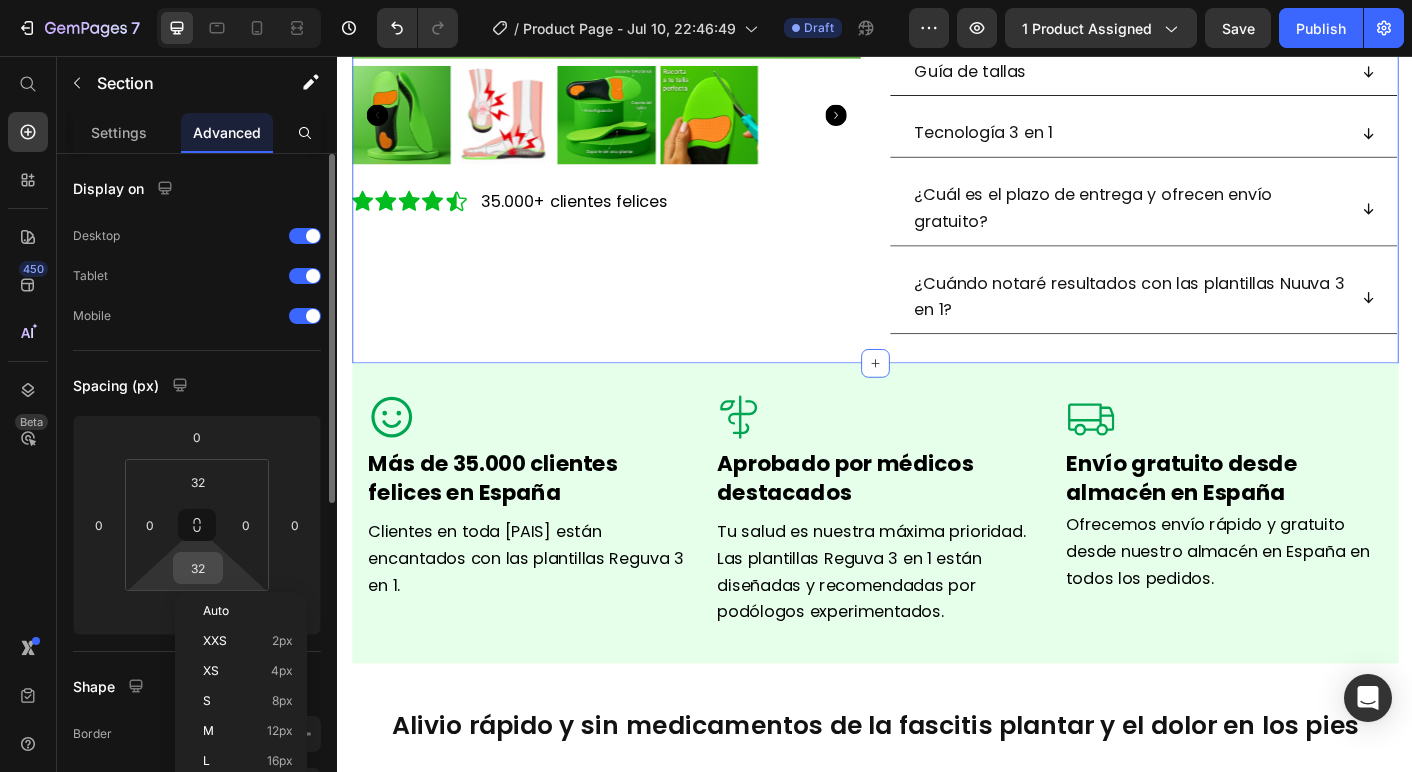 click on "32" at bounding box center [198, 568] 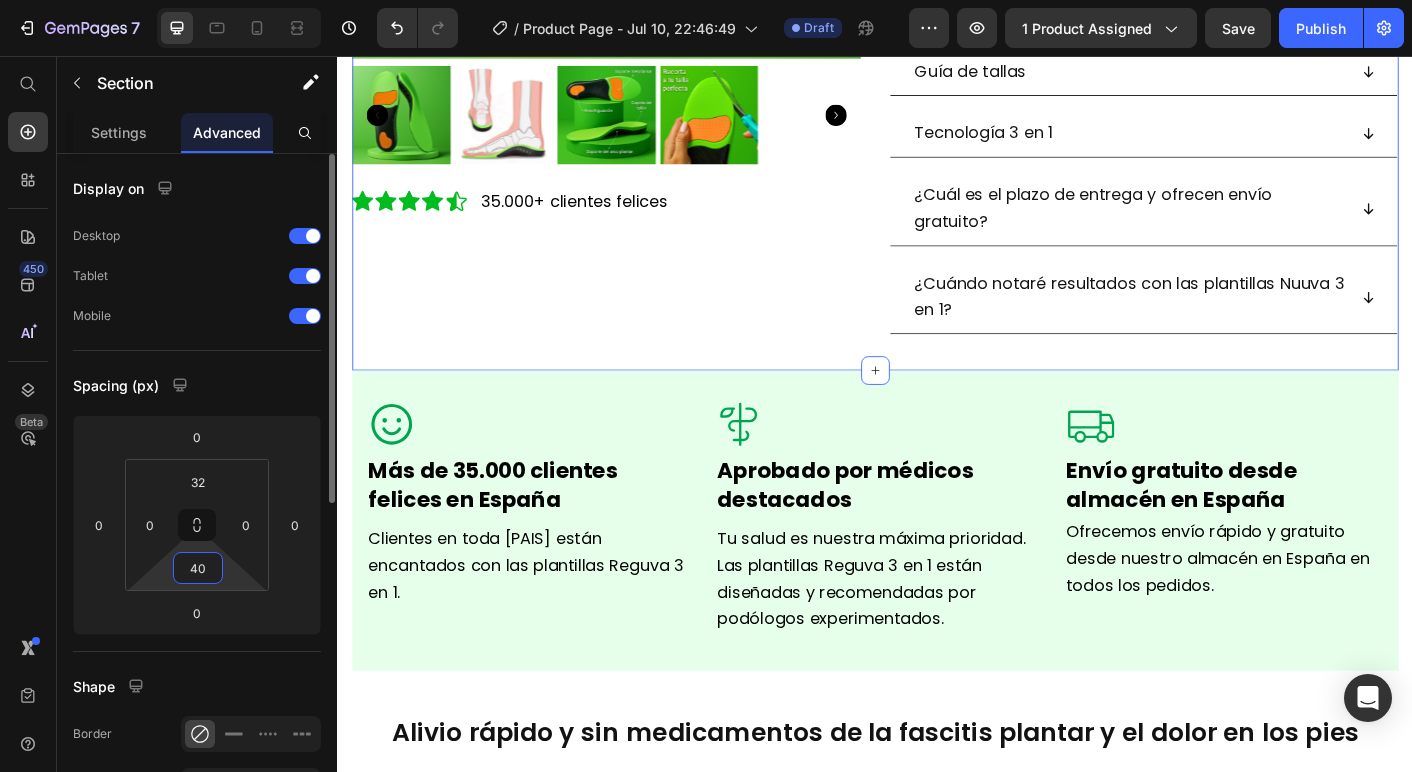 type on "40" 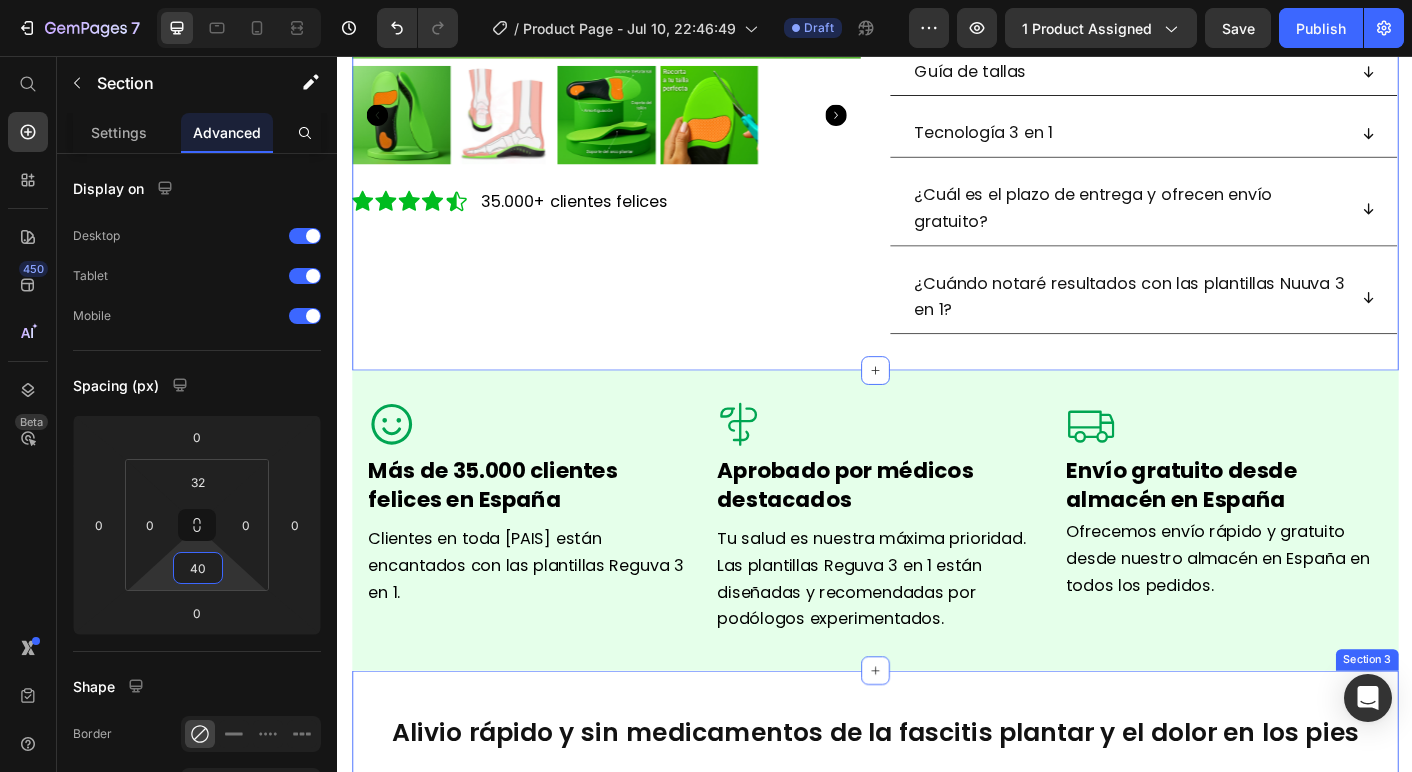 click on "Alivio rápido y sin medicamentos de la fascitis plantar y el dolor en los pies Heading Video Elimina el dolor de pies Text Block Proporciona alivio rápido de la fascitis plantar y el dolor muscular Text Block Video 3 tecnologías clínicamente comprobadas Text Block Utiliza soporte del arco, absorción de impactos y sujeción del talón Text Block Video Máxima comodidad Text Block Tu propio terapeuta de pies dondequiera que vayas Text Block Row Section 3" at bounding box center (937, 1062) 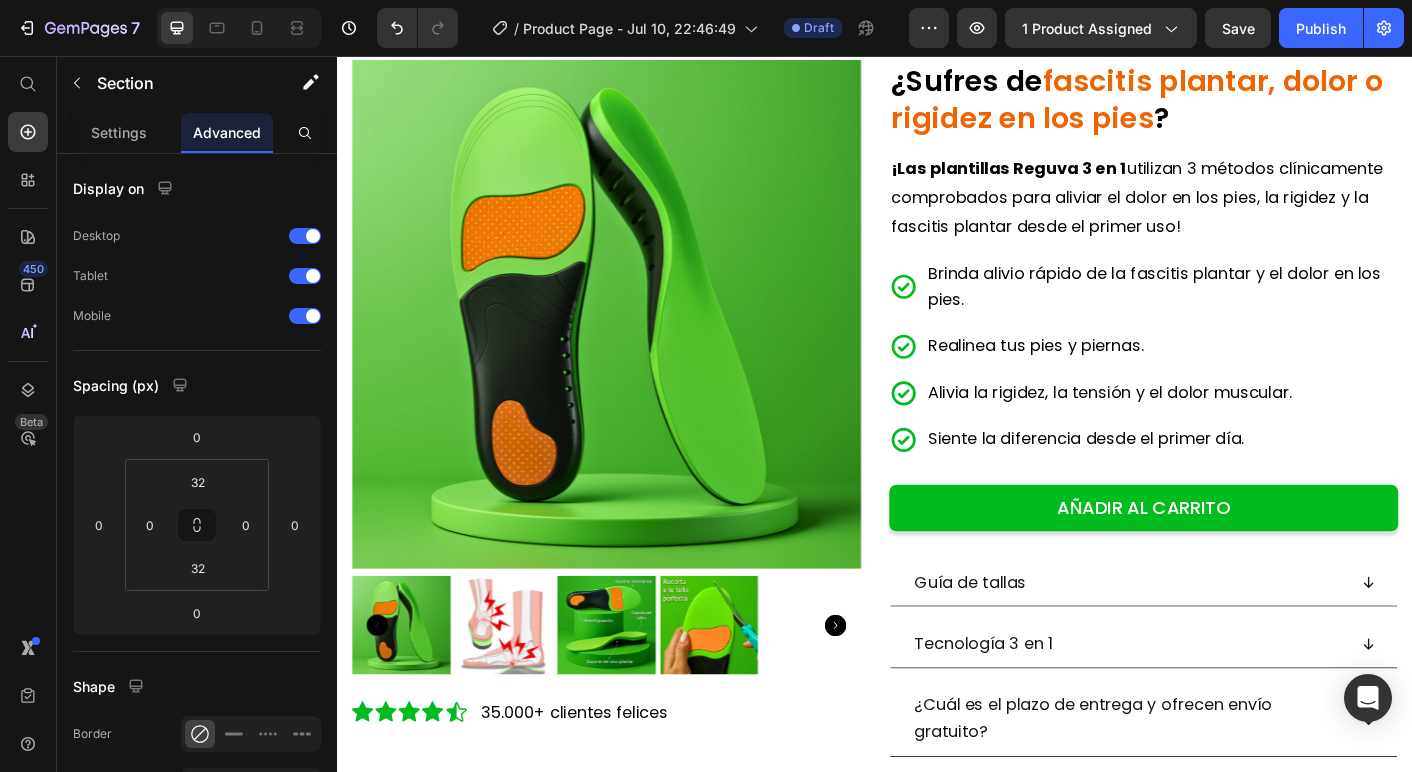 scroll, scrollTop: 151, scrollLeft: 0, axis: vertical 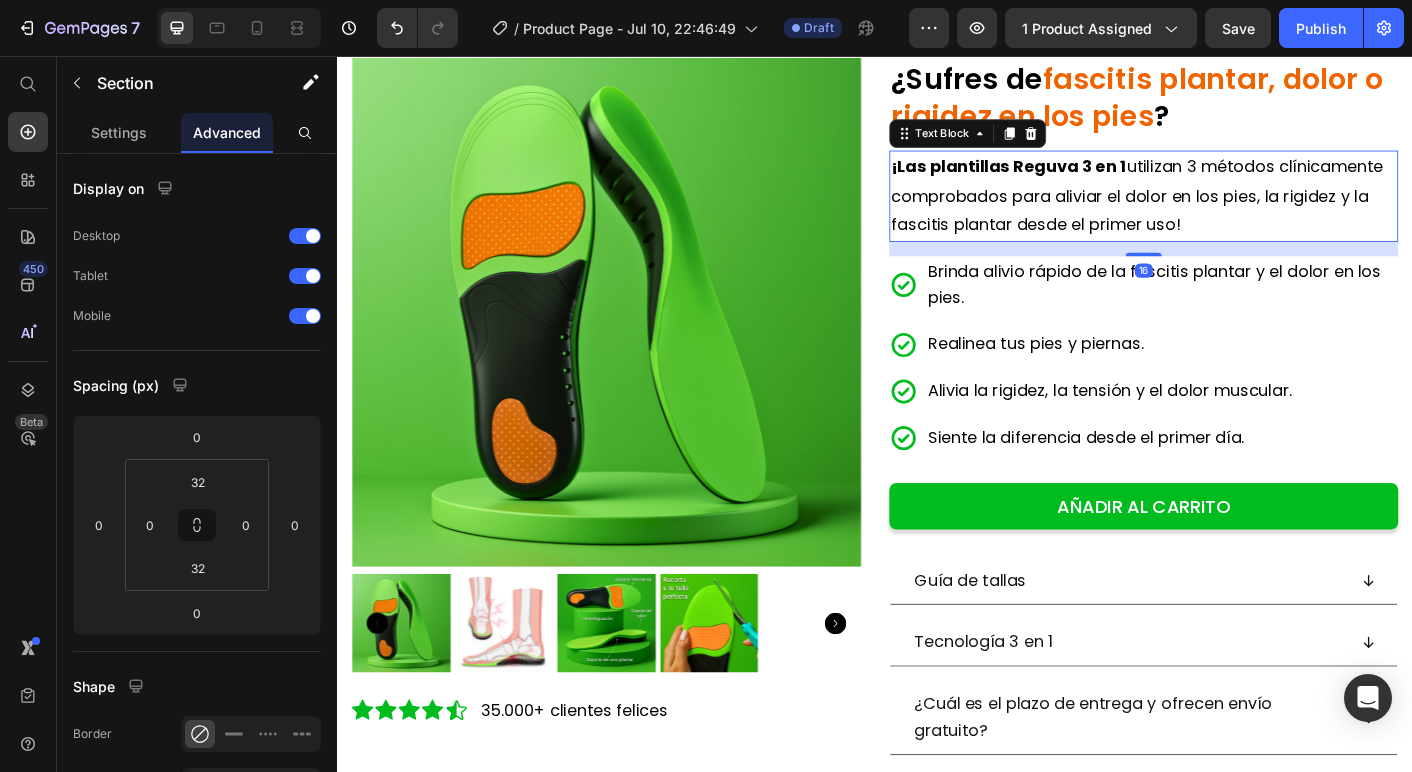 click on "¡Las plantillas Reguva 3 en 1  utilizan 3 métodos clínicamente comprobados para aliviar el dolor en los pies, la rigidez y la fascitis plantar desde el primer uso!" at bounding box center (1229, 212) 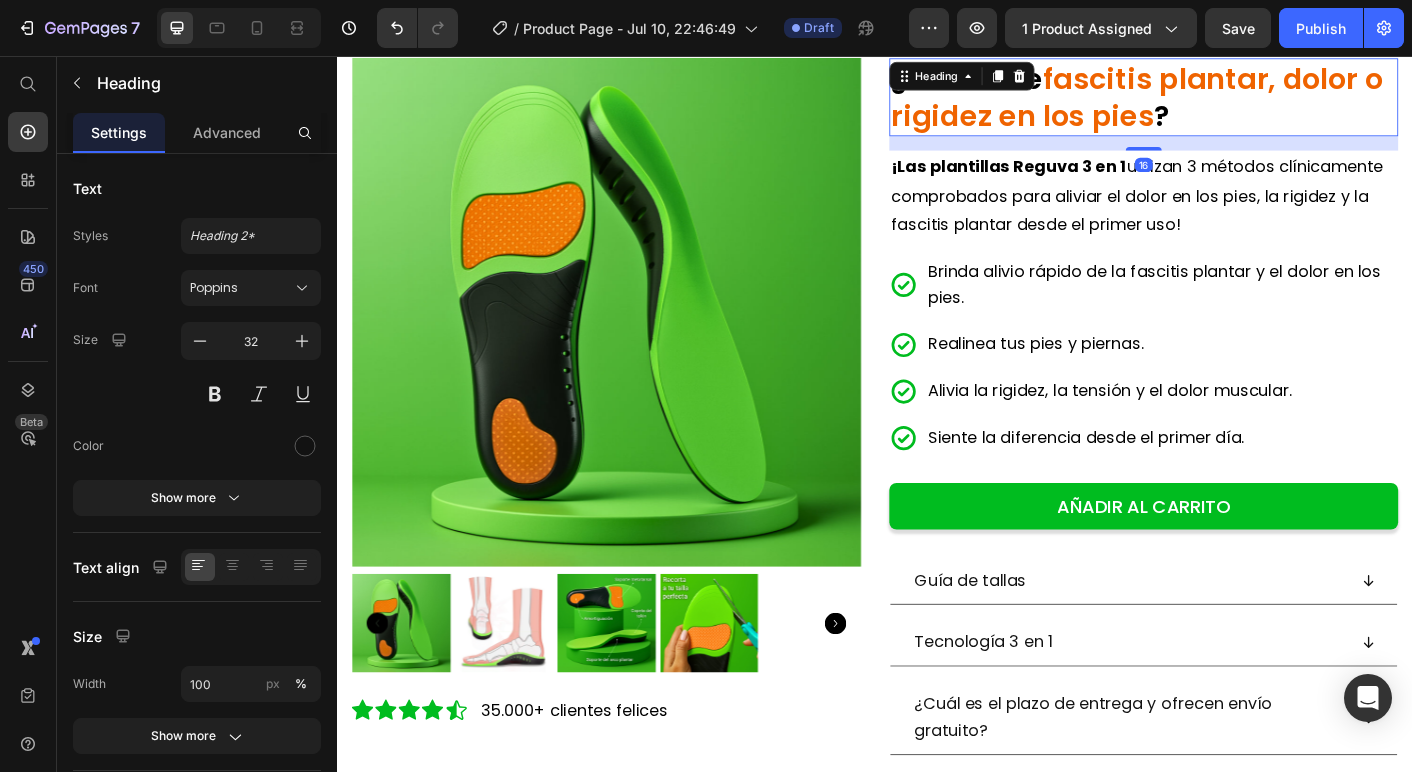 click on "fascitis plantar, dolor o rigidez en los pies" at bounding box center [1229, 102] 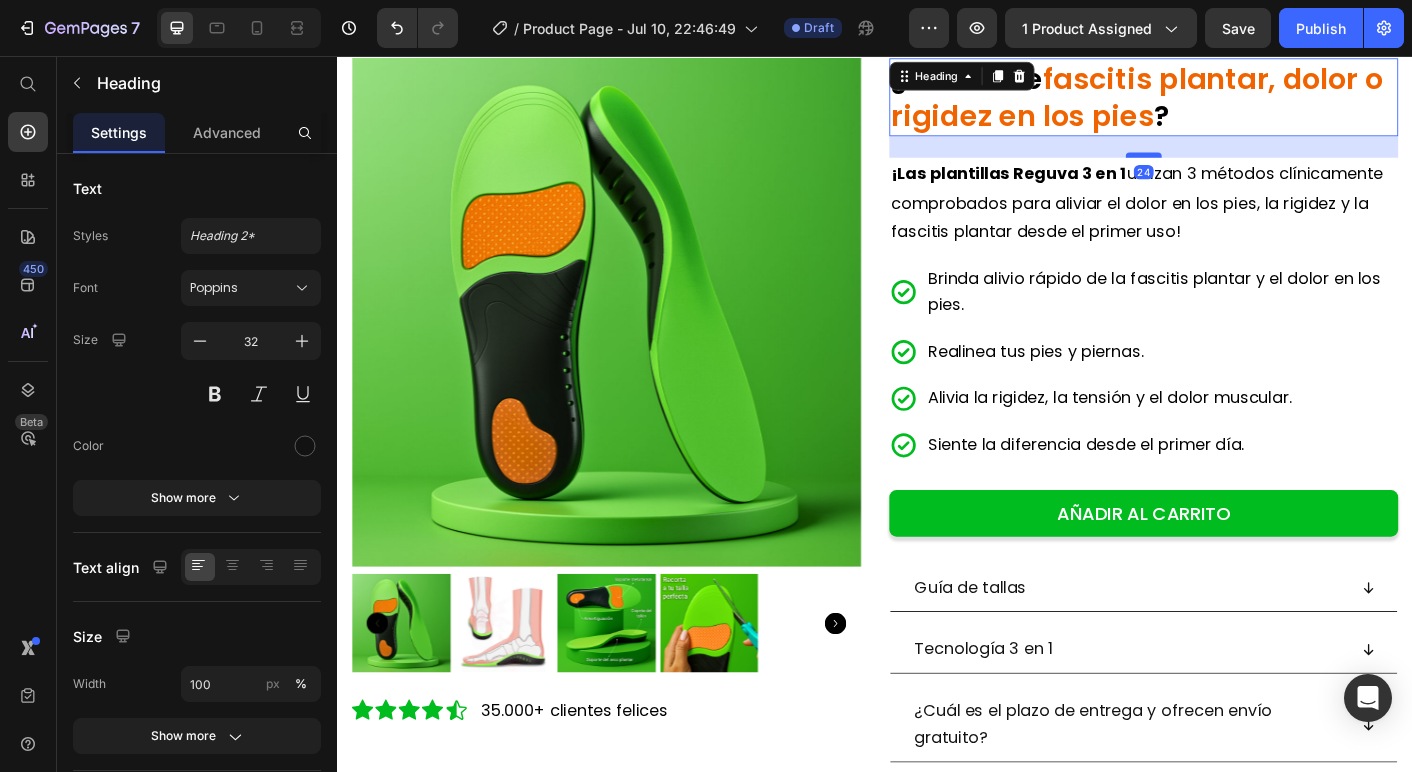 click at bounding box center [1237, 167] 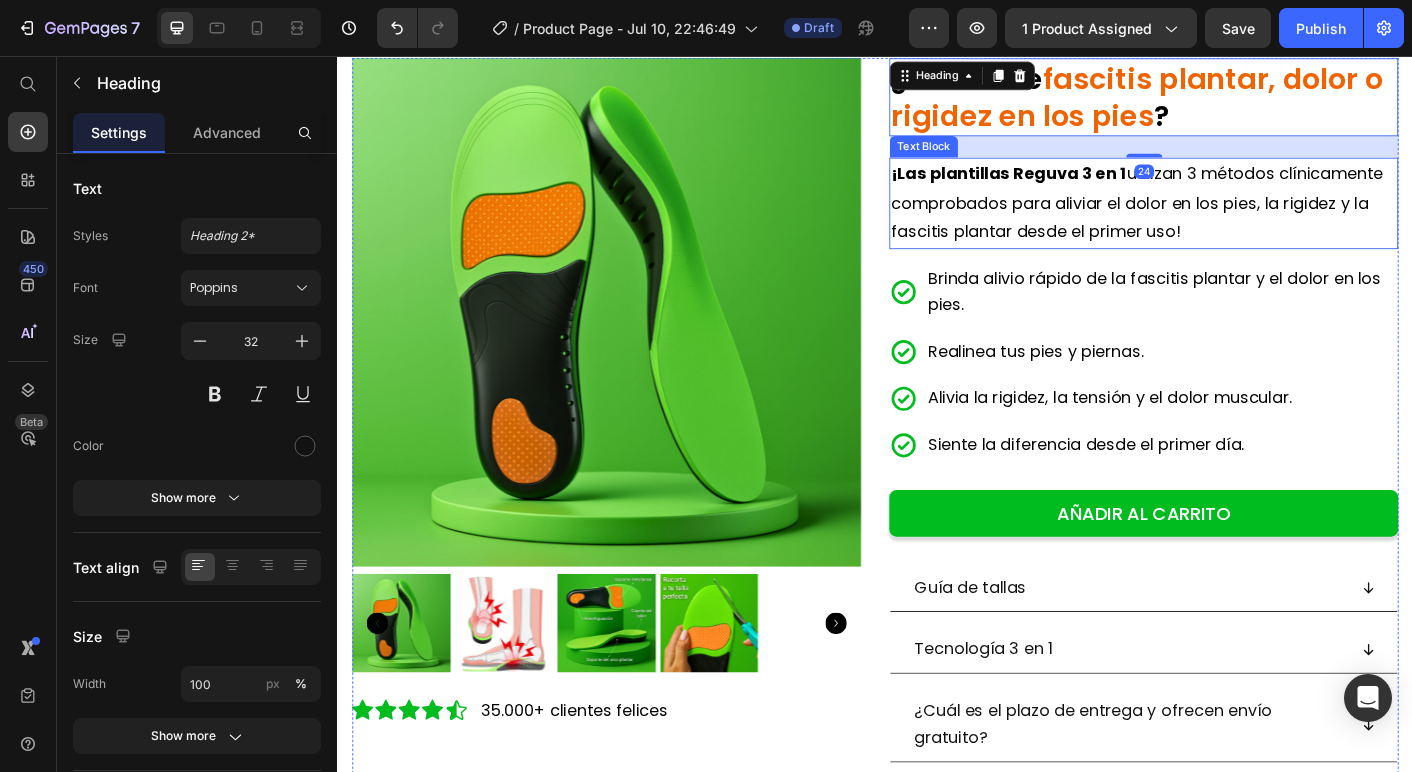 click on "¡Las plantillas Reguva 3 en 1  utilizan 3 métodos clínicamente comprobados para aliviar el dolor en los pies, la rigidez y la fascitis plantar desde el primer uso!" at bounding box center [1229, 220] 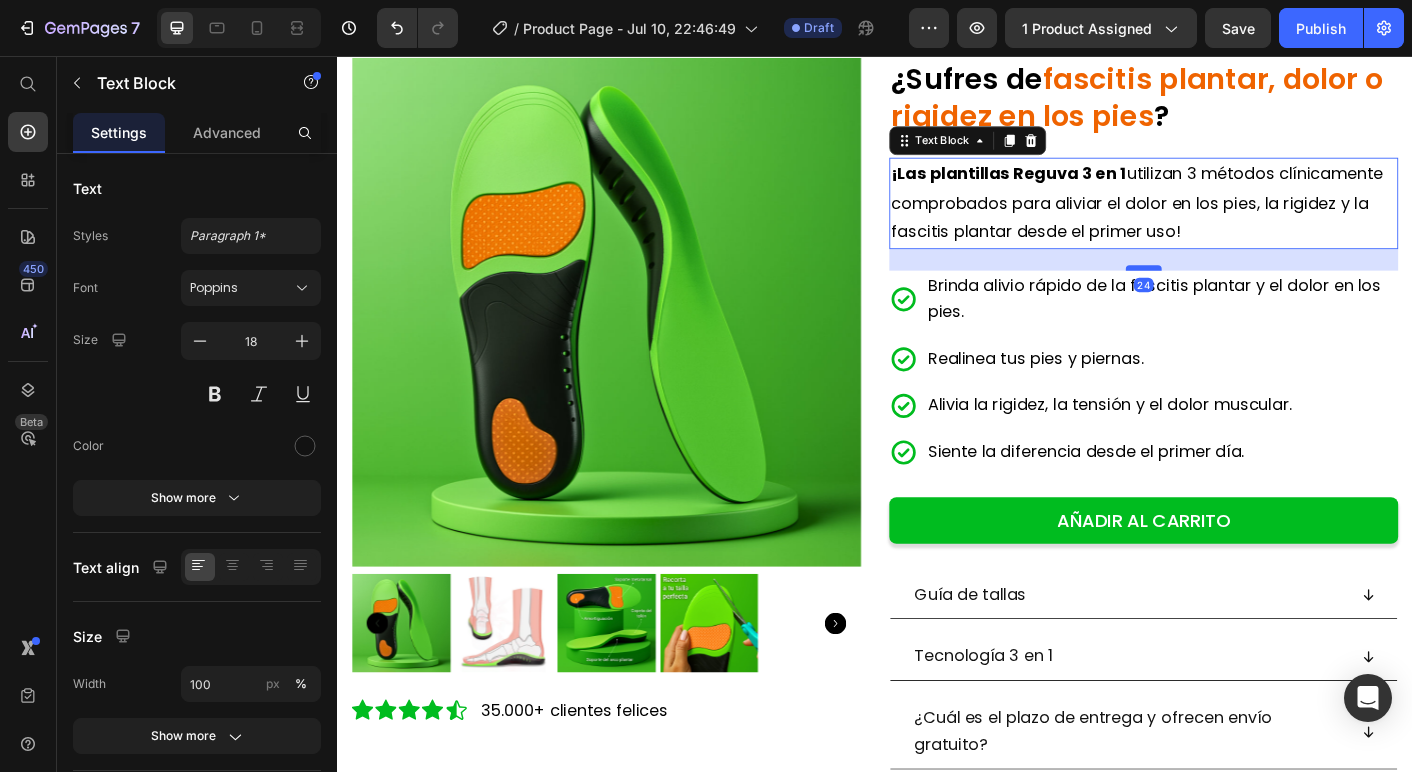 click at bounding box center (1237, 293) 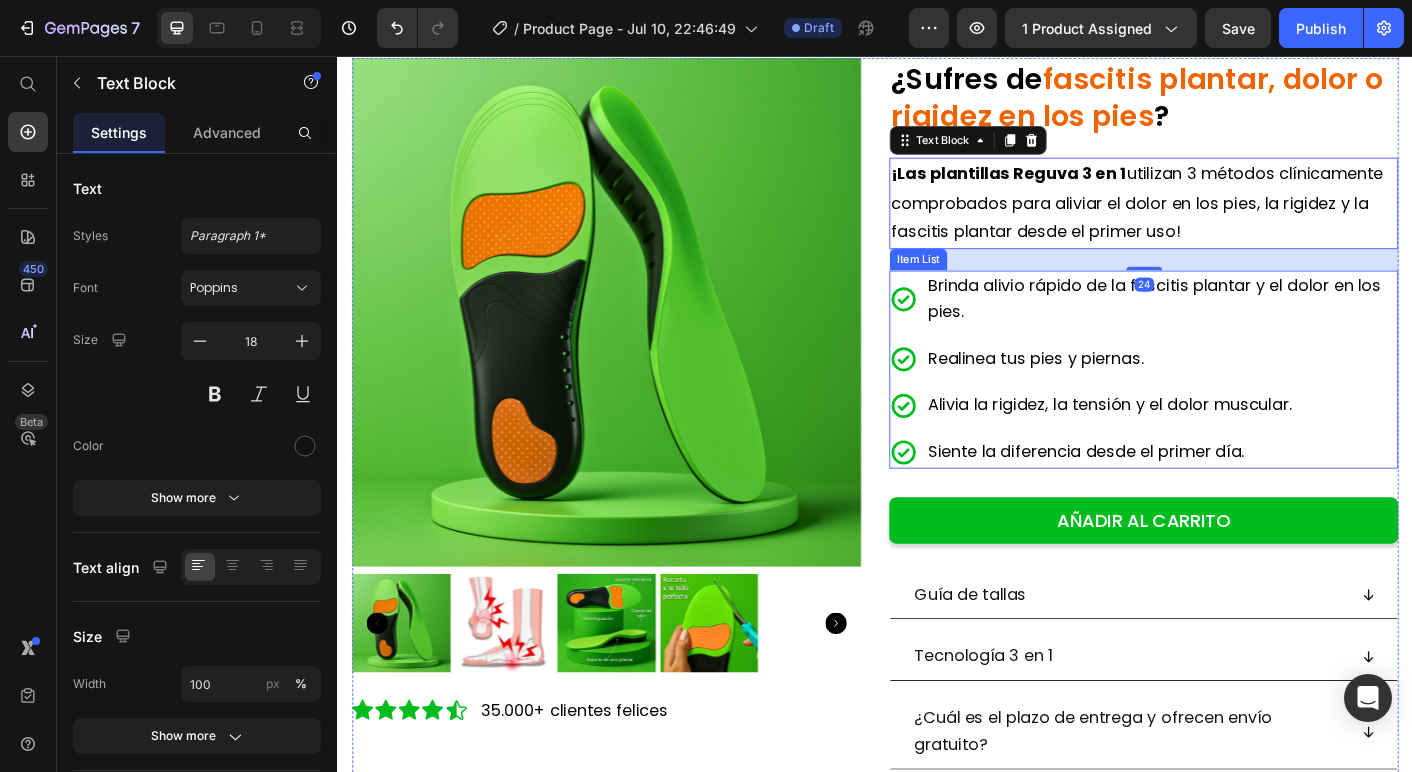click on "Brinda alivio rápido de la fascitis plantar y el dolor en los pies.
Realinea tus pies y piernas.
Alivia la rigidez, la tensión y el dolor muscular.
Siente la diferencia desde el primer día." at bounding box center [1237, 406] 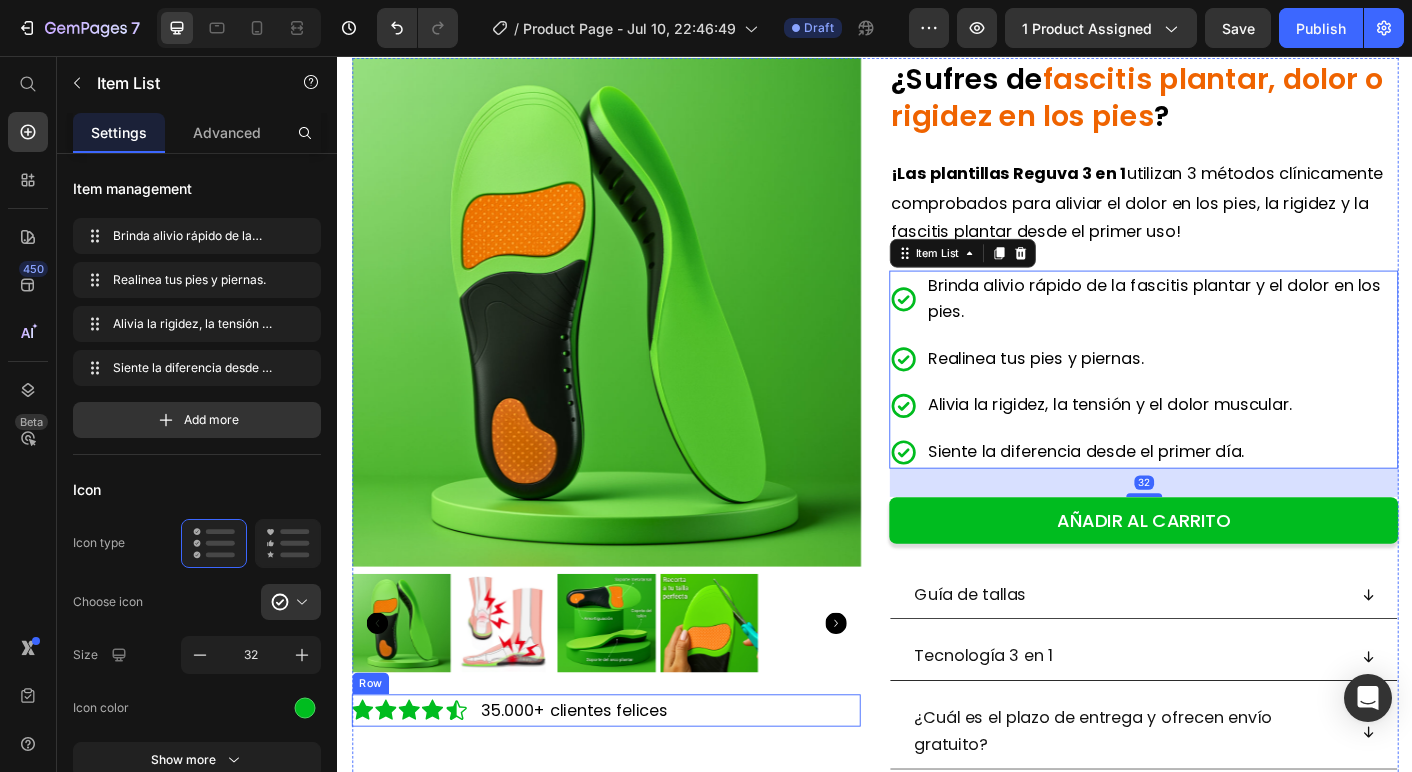 click on "Icon Icon Icon Icon
Icon Icon List 35.000+ clientes felices Text Block Row" at bounding box center (637, 787) 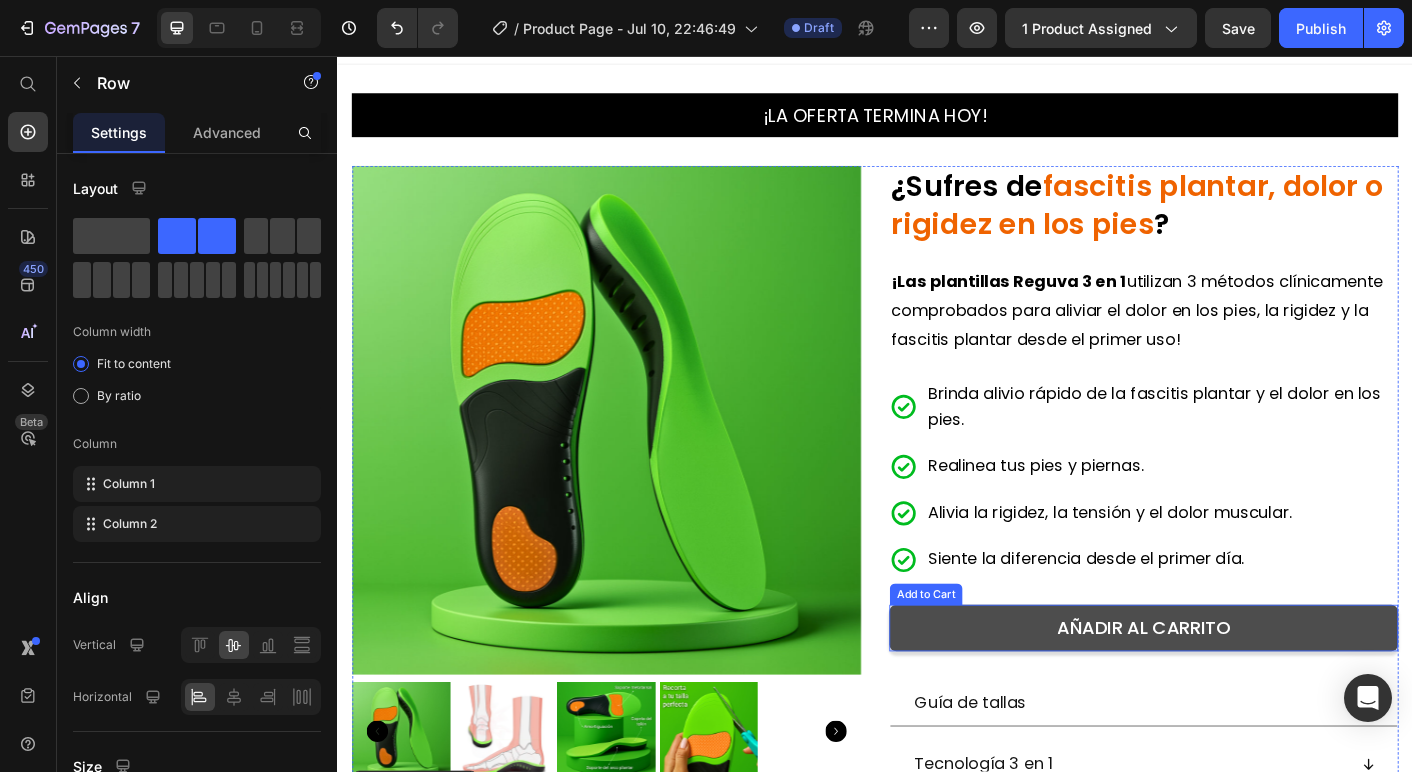 scroll, scrollTop: 20, scrollLeft: 0, axis: vertical 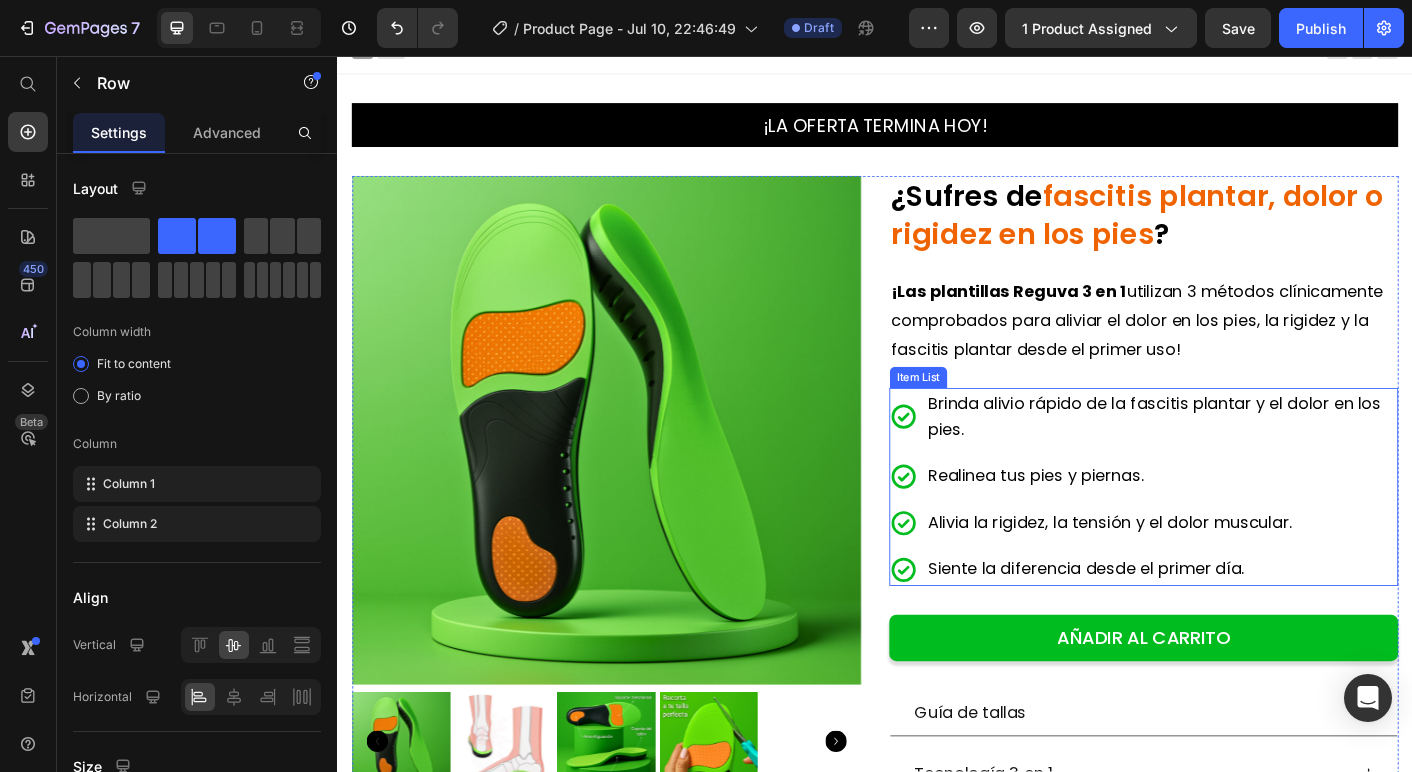 click on "Brinda alivio rápido de la fascitis plantar y el dolor en los pies.
Realinea tus pies y piernas.
Alivia la rigidez, la tensión y el dolor muscular.
Siente la diferencia desde el primer día." at bounding box center [1237, 537] 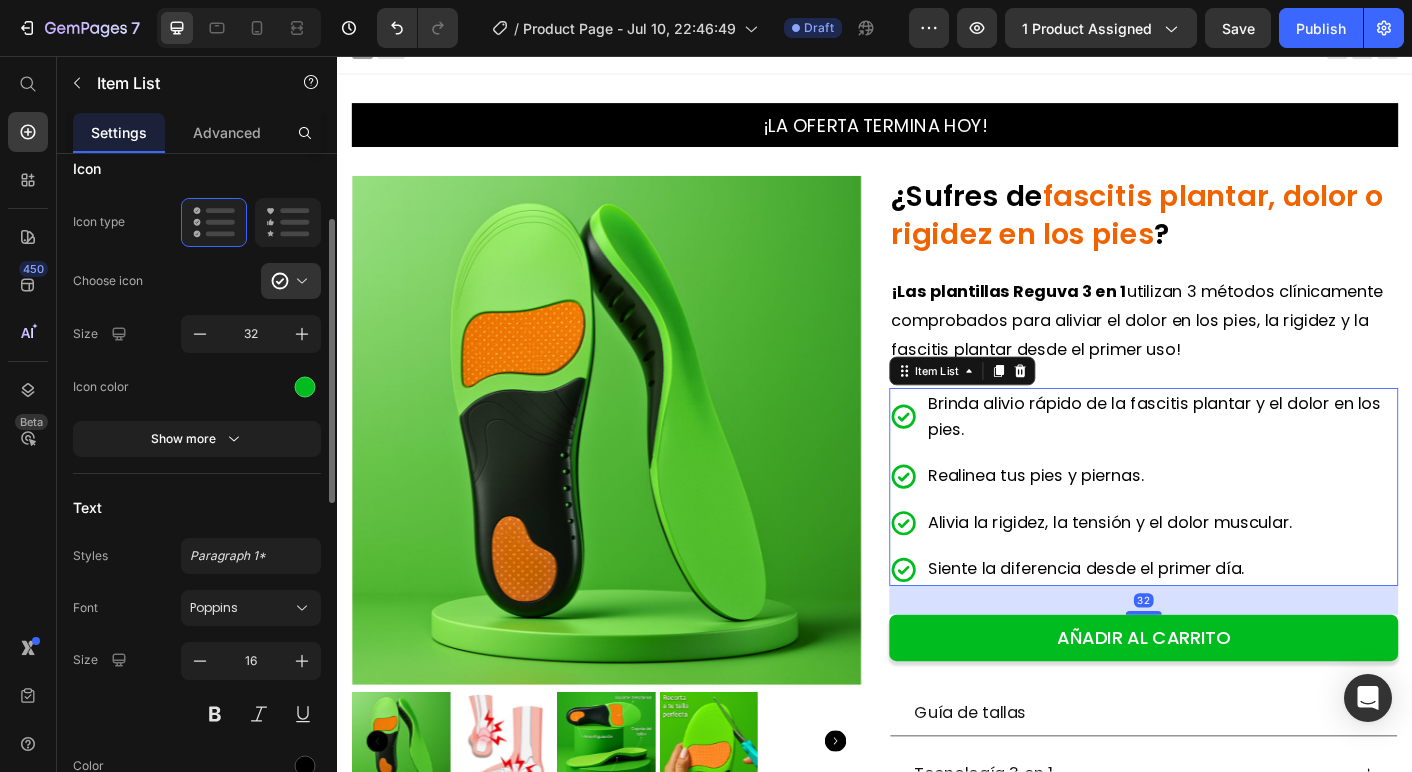 scroll, scrollTop: 337, scrollLeft: 0, axis: vertical 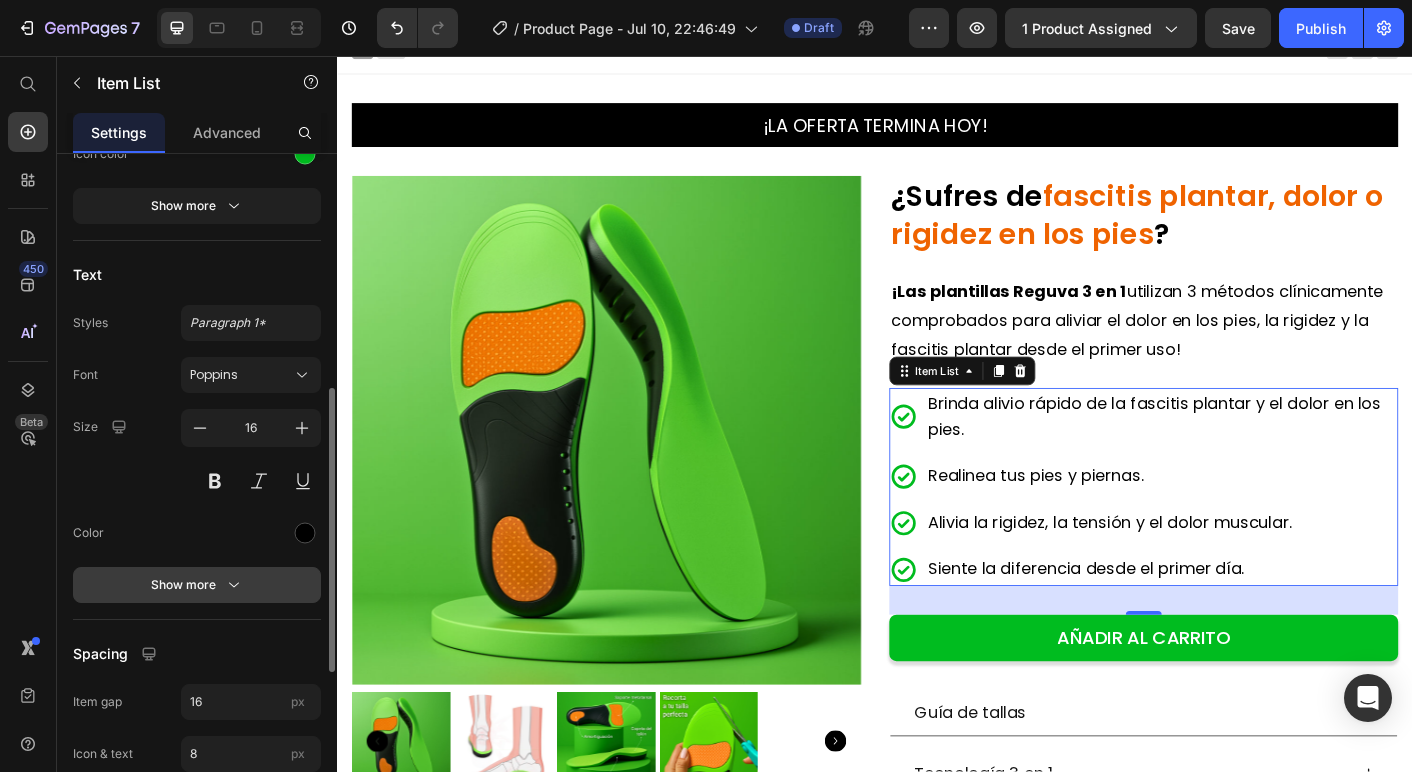 click on "Show more" at bounding box center [197, 585] 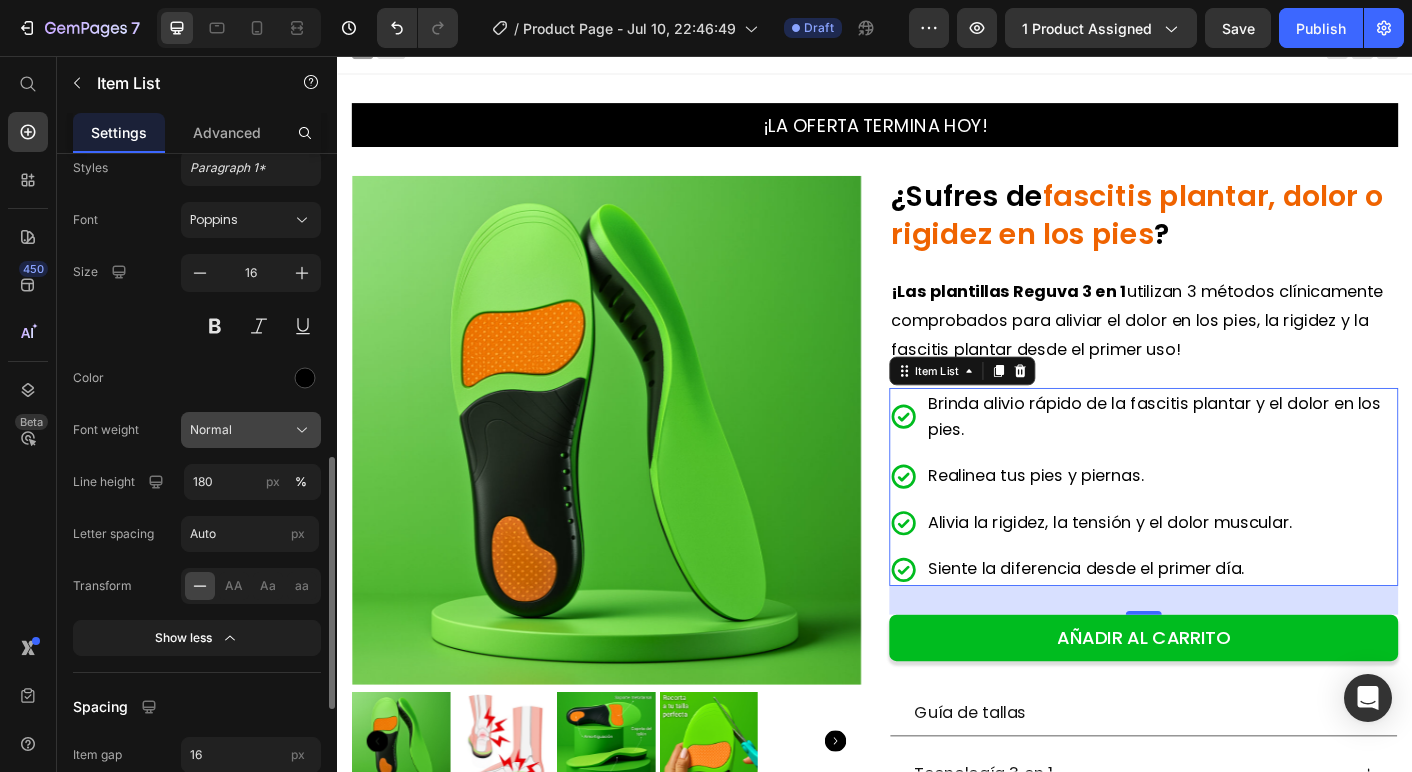 scroll, scrollTop: 737, scrollLeft: 0, axis: vertical 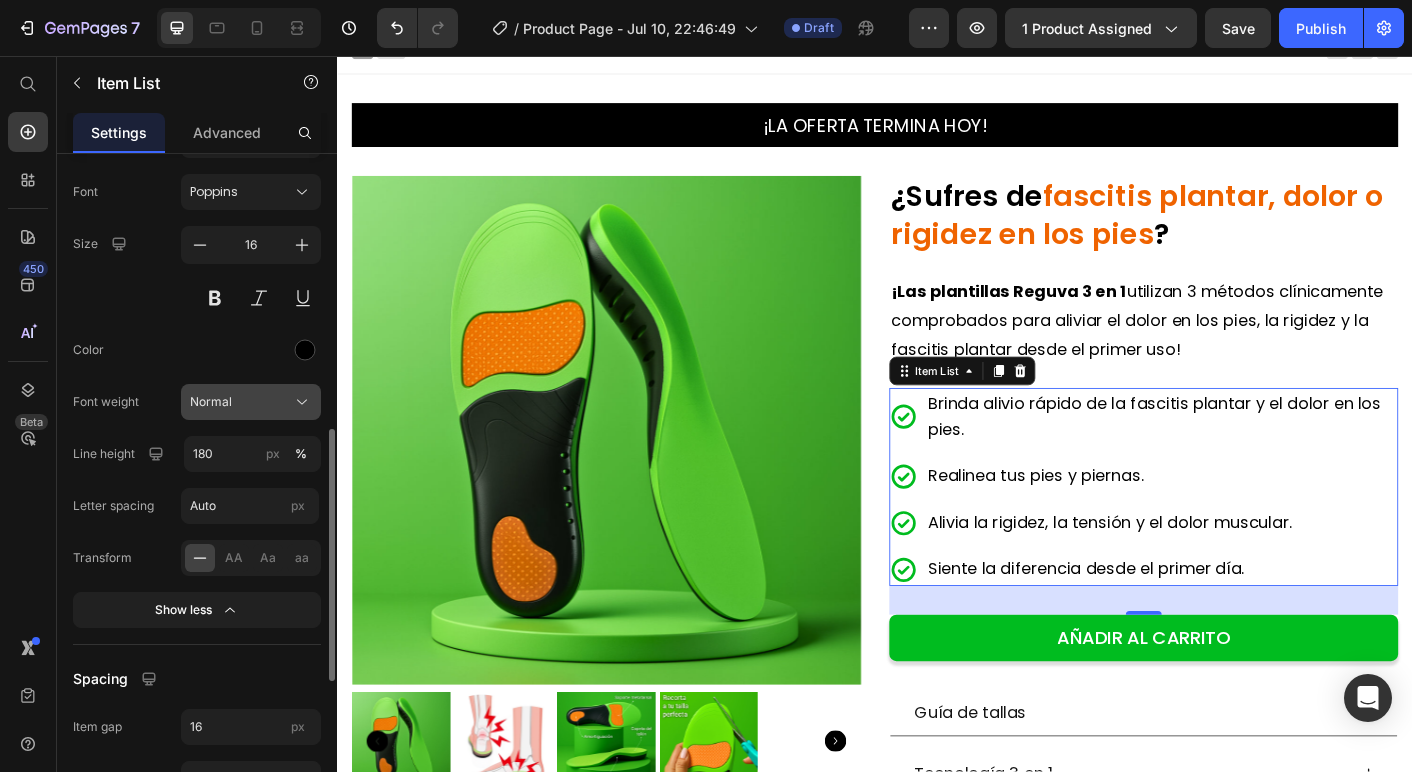 click on "Normal" at bounding box center [251, 402] 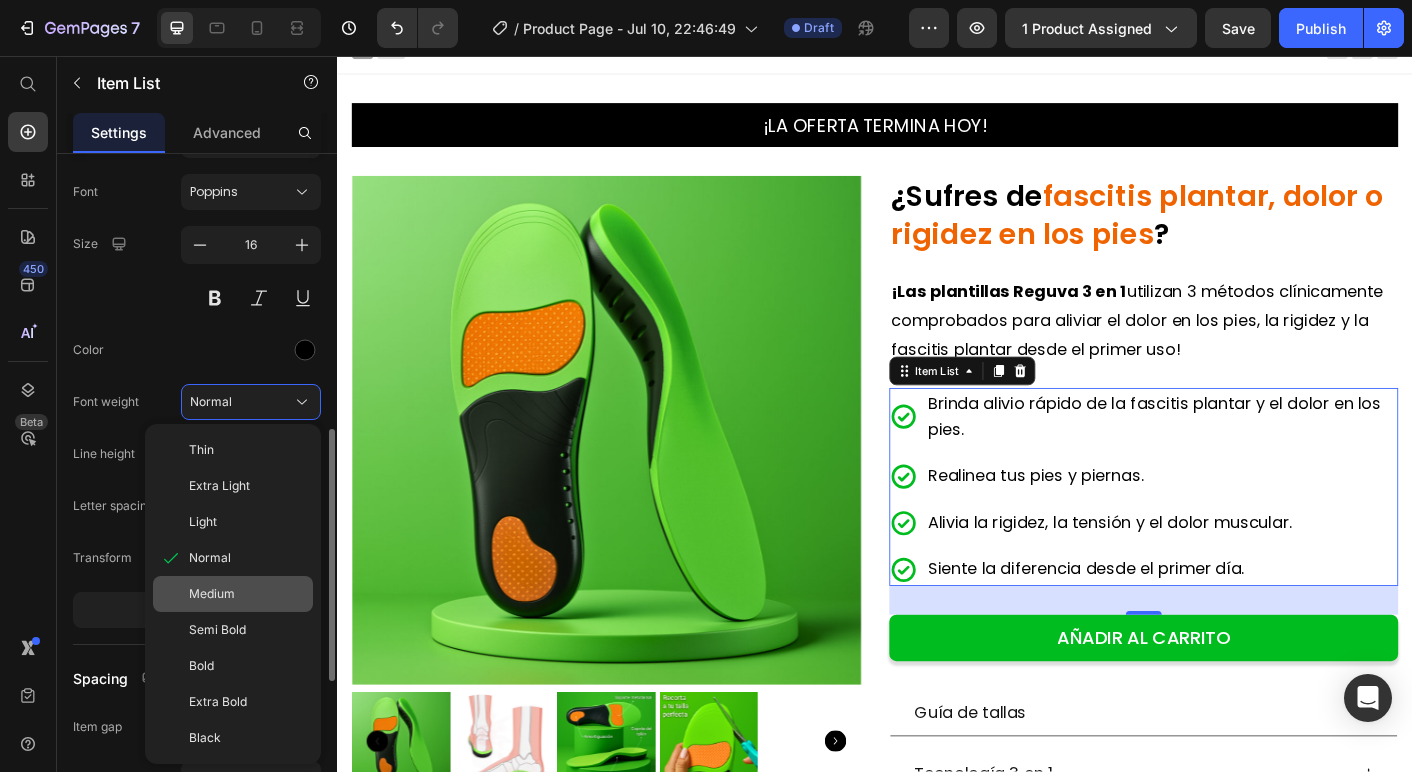click on "Medium" at bounding box center (247, 594) 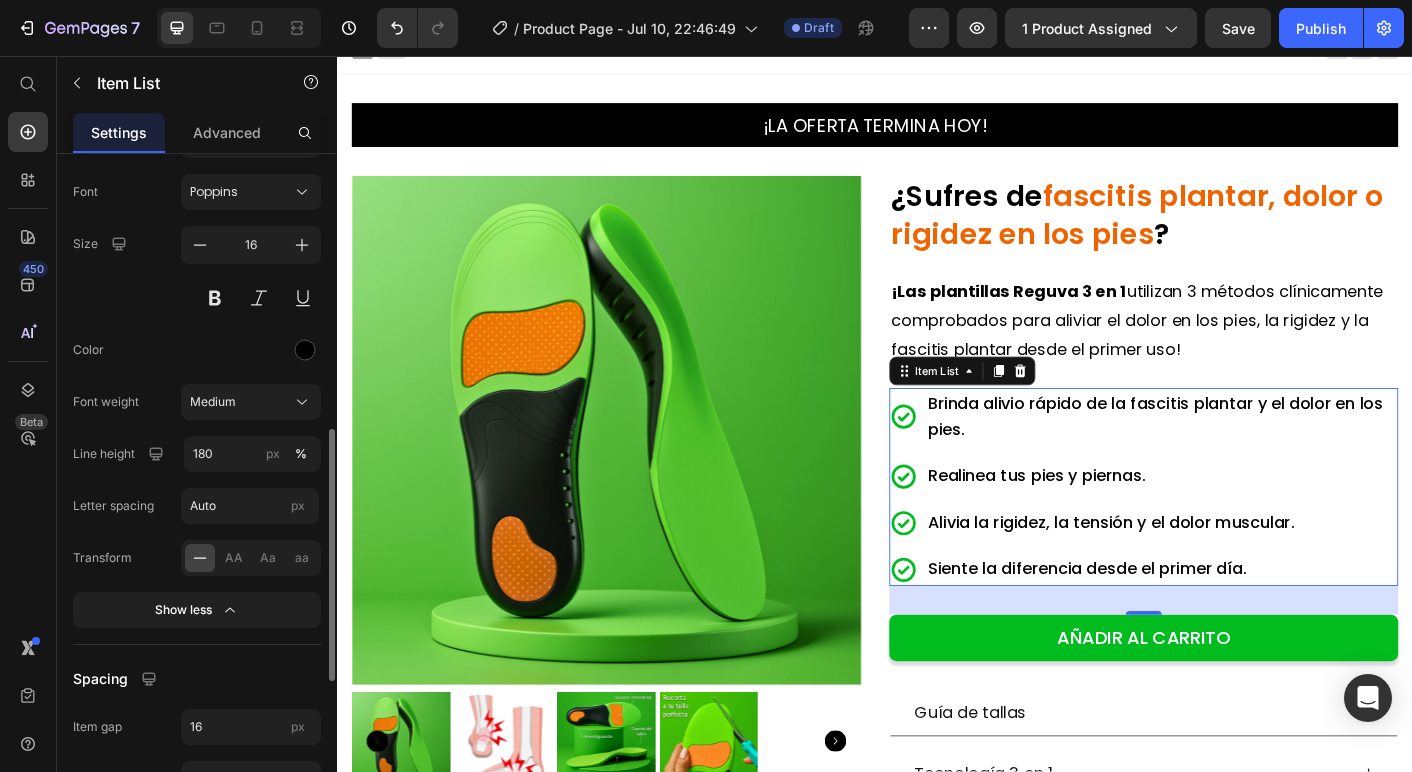 click on "Realinea tus pies y piernas." at bounding box center (1257, 526) 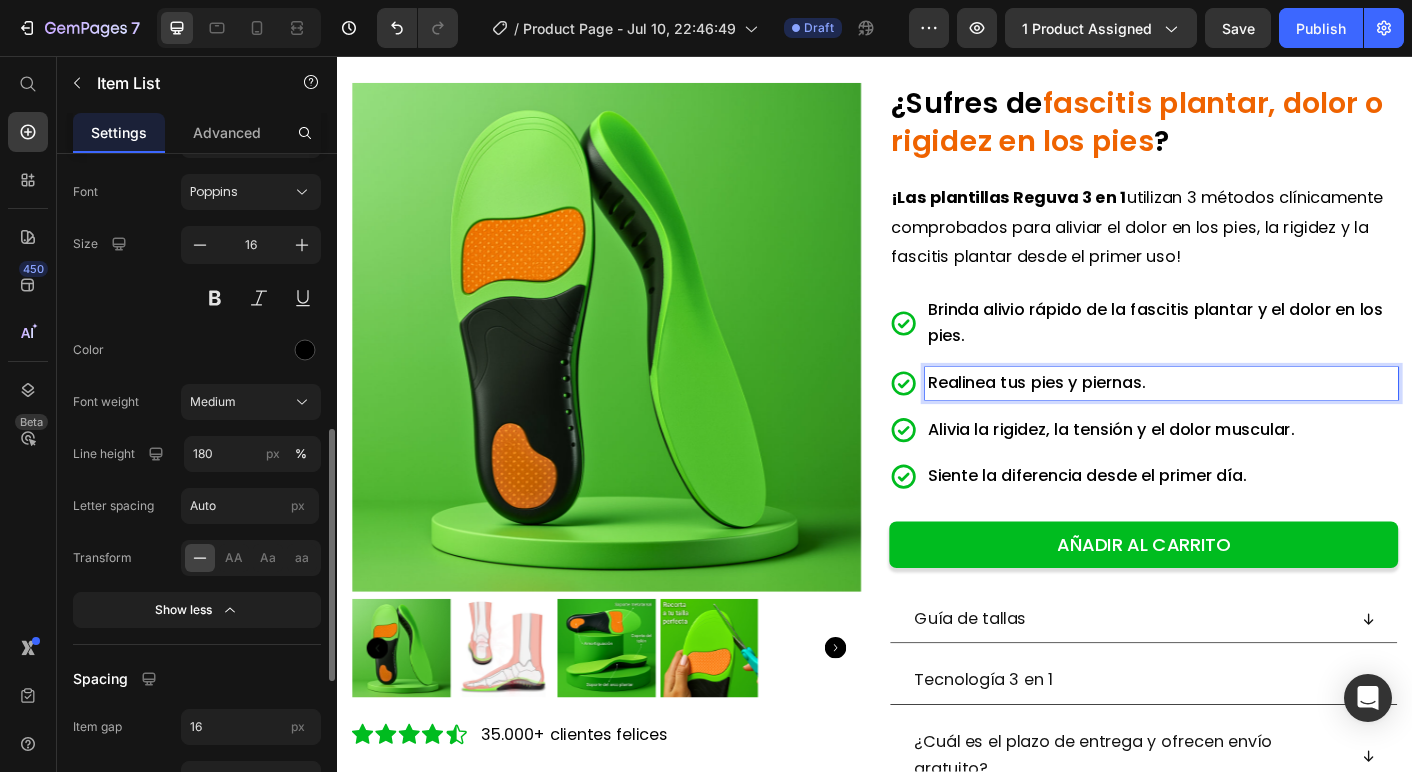 scroll, scrollTop: 135, scrollLeft: 0, axis: vertical 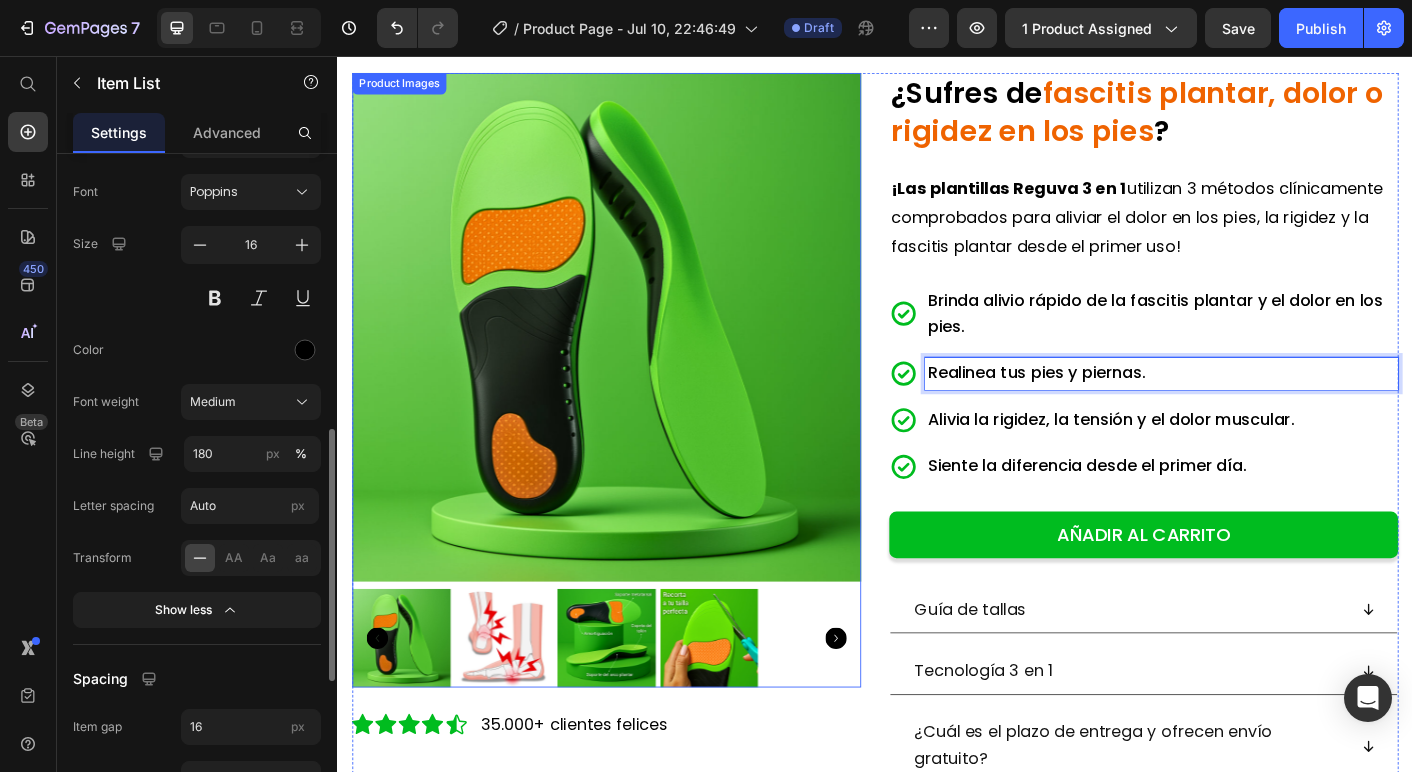 click at bounding box center [637, 706] 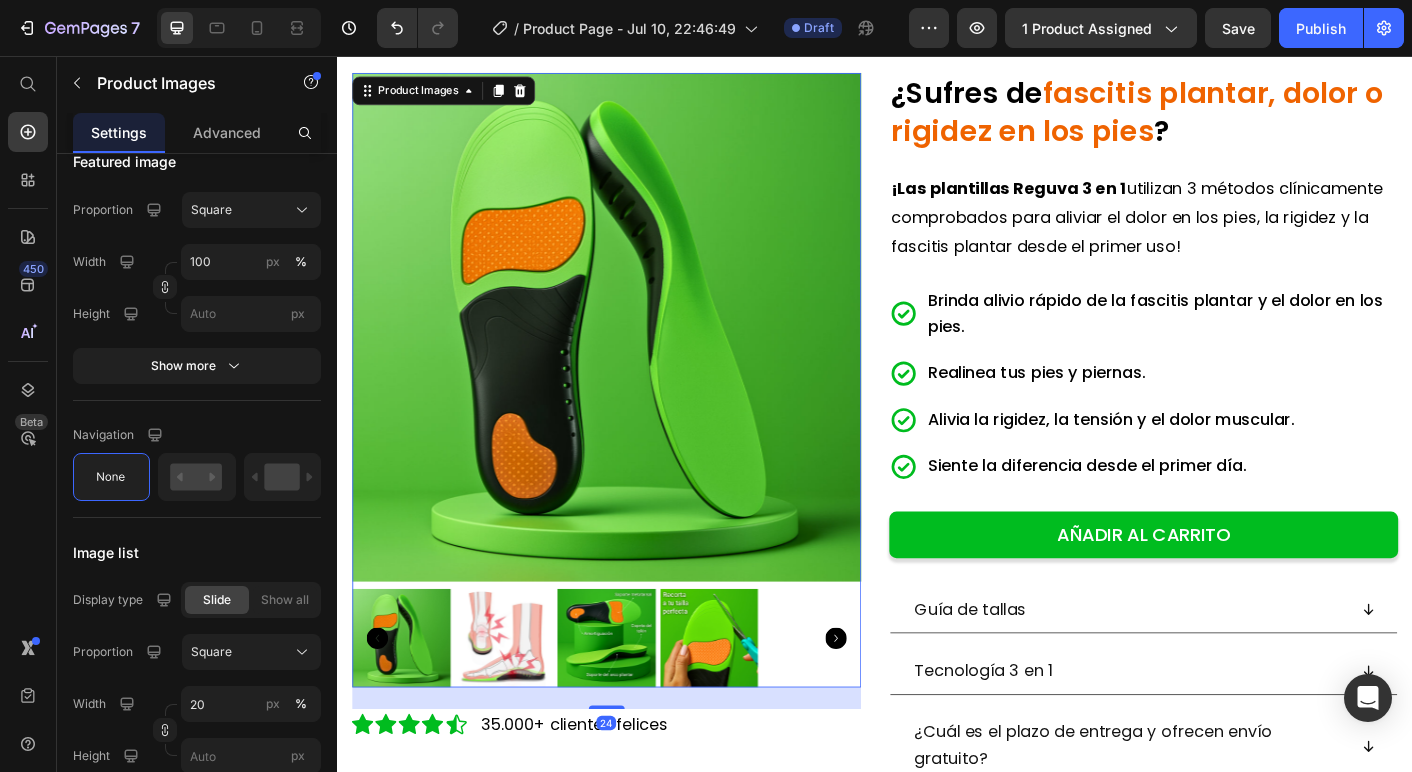 scroll, scrollTop: 0, scrollLeft: 0, axis: both 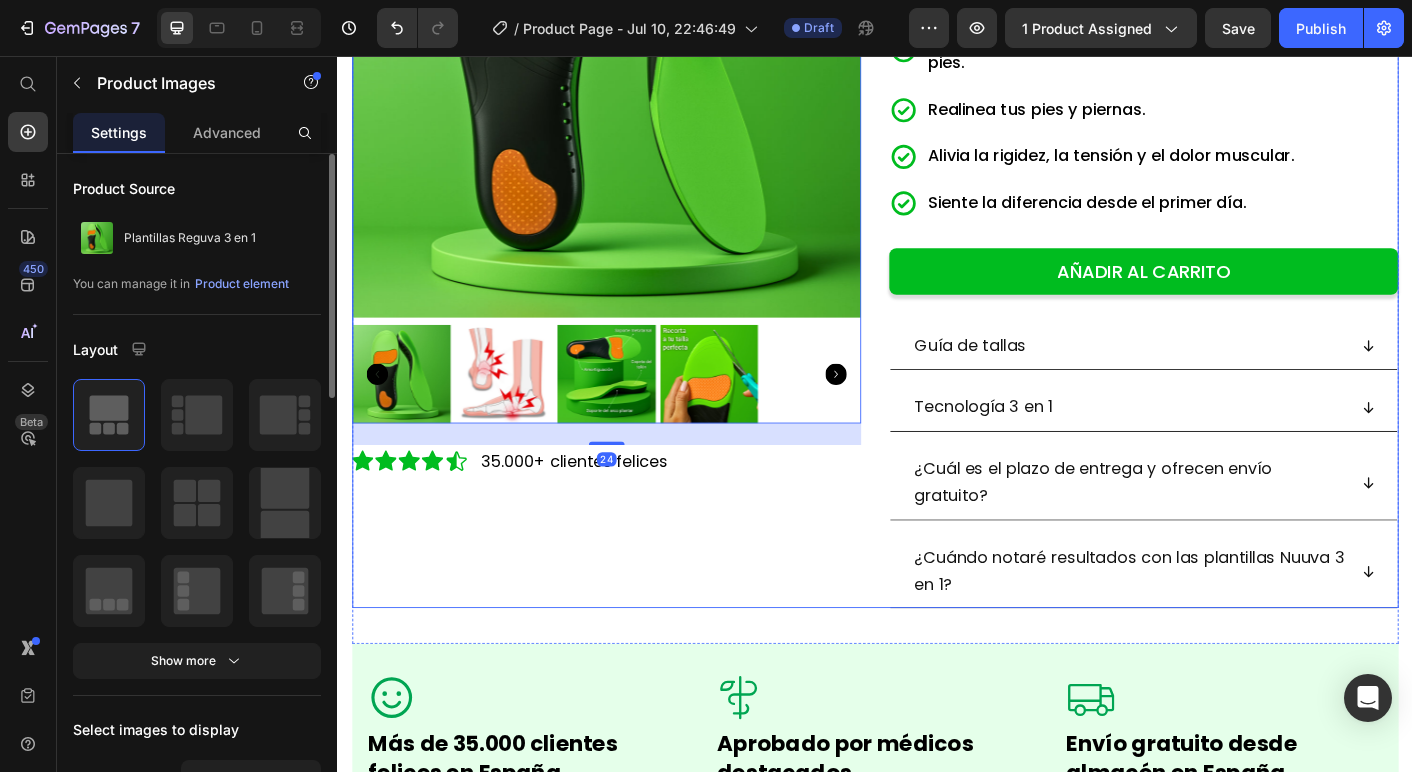click on "Product Images 24 Icon Icon Icon Icon Icon Icon List 35.000+ clientes felices Text Block Row" at bounding box center (637, 227) 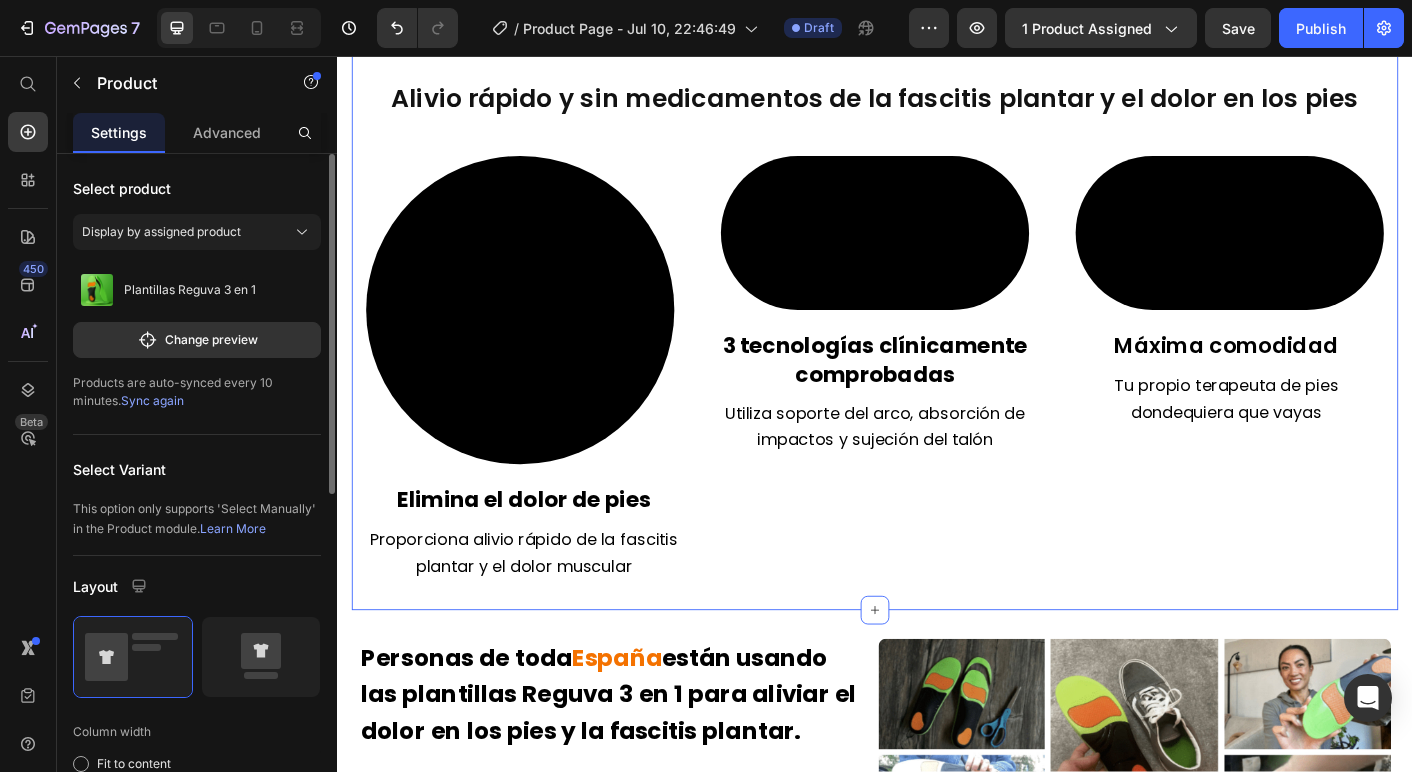 scroll, scrollTop: 1445, scrollLeft: 0, axis: vertical 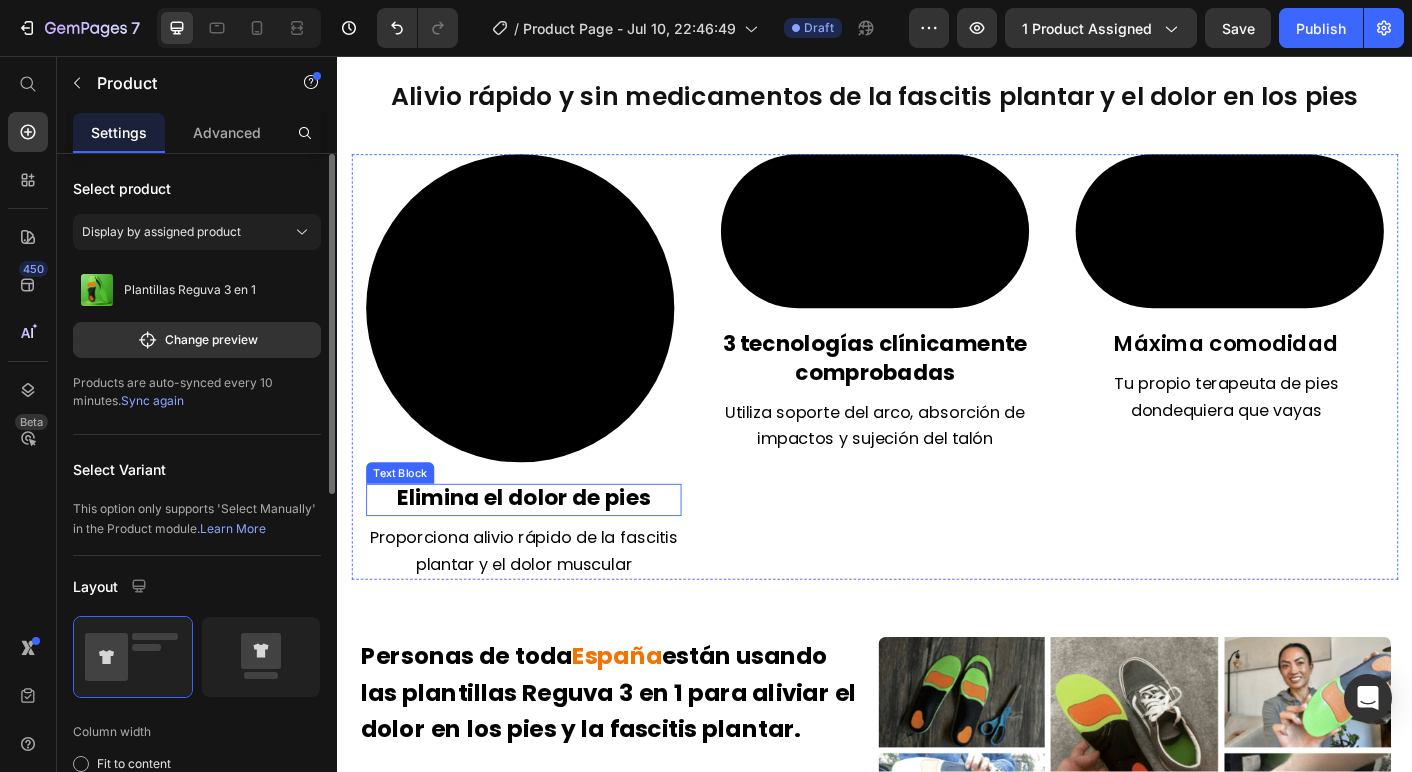 click on "Elimina el dolor de pies" at bounding box center [545, 549] 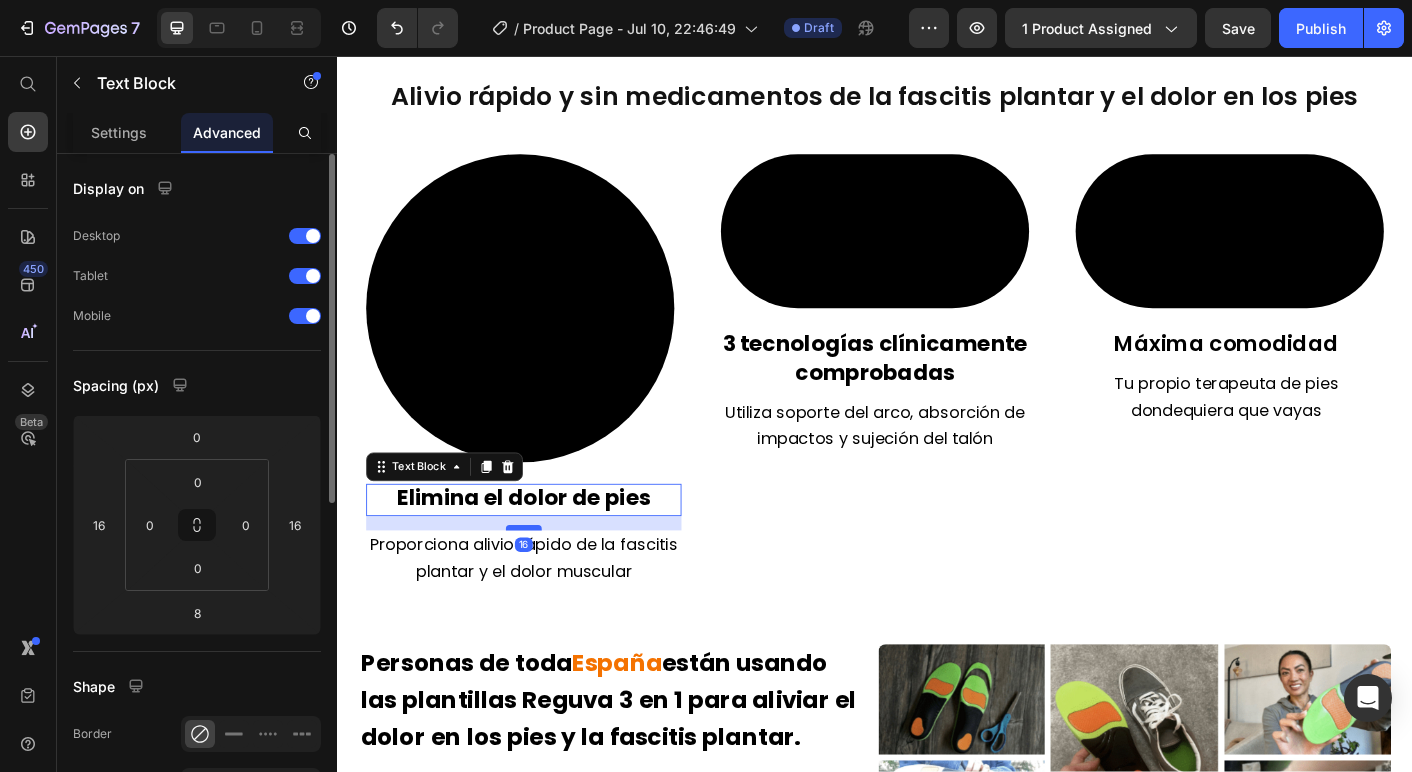 click at bounding box center (545, 583) 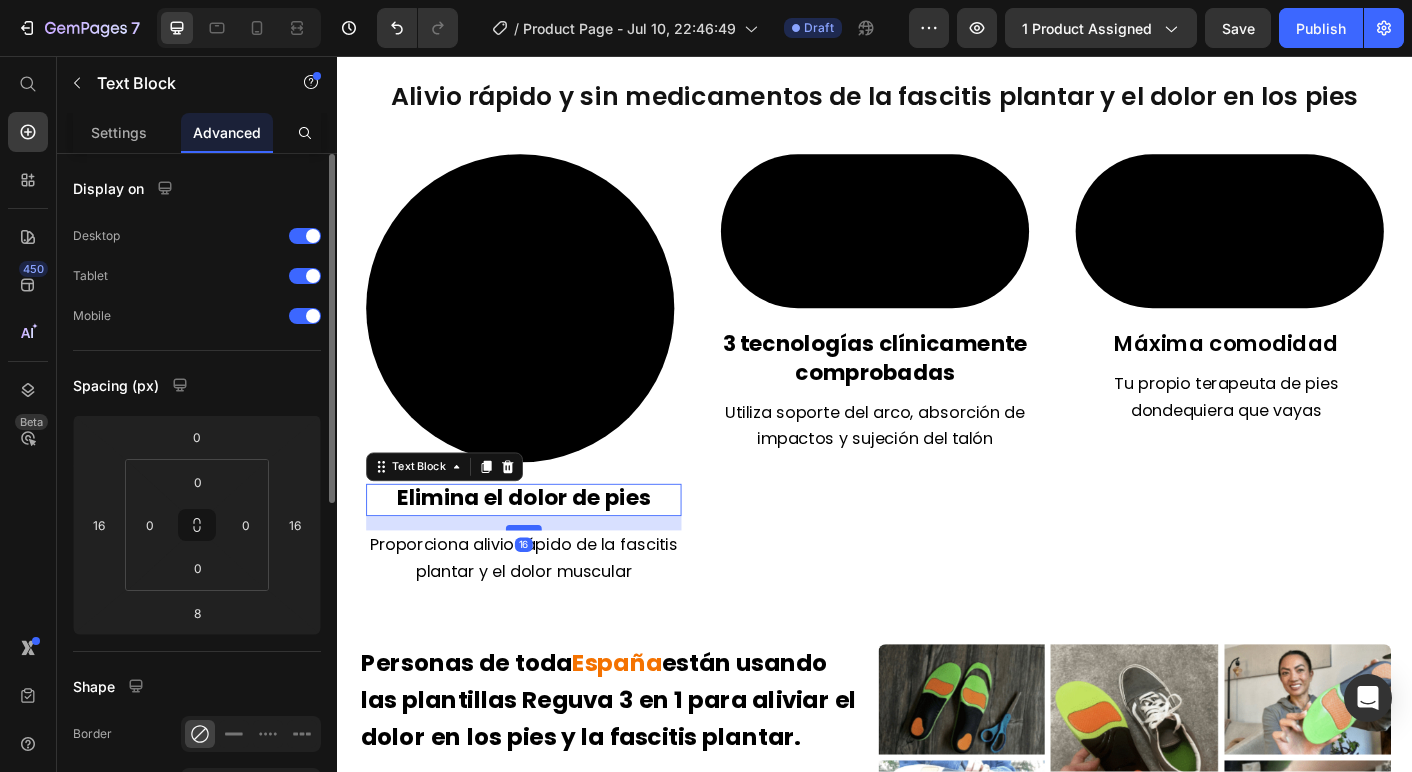 type on "16" 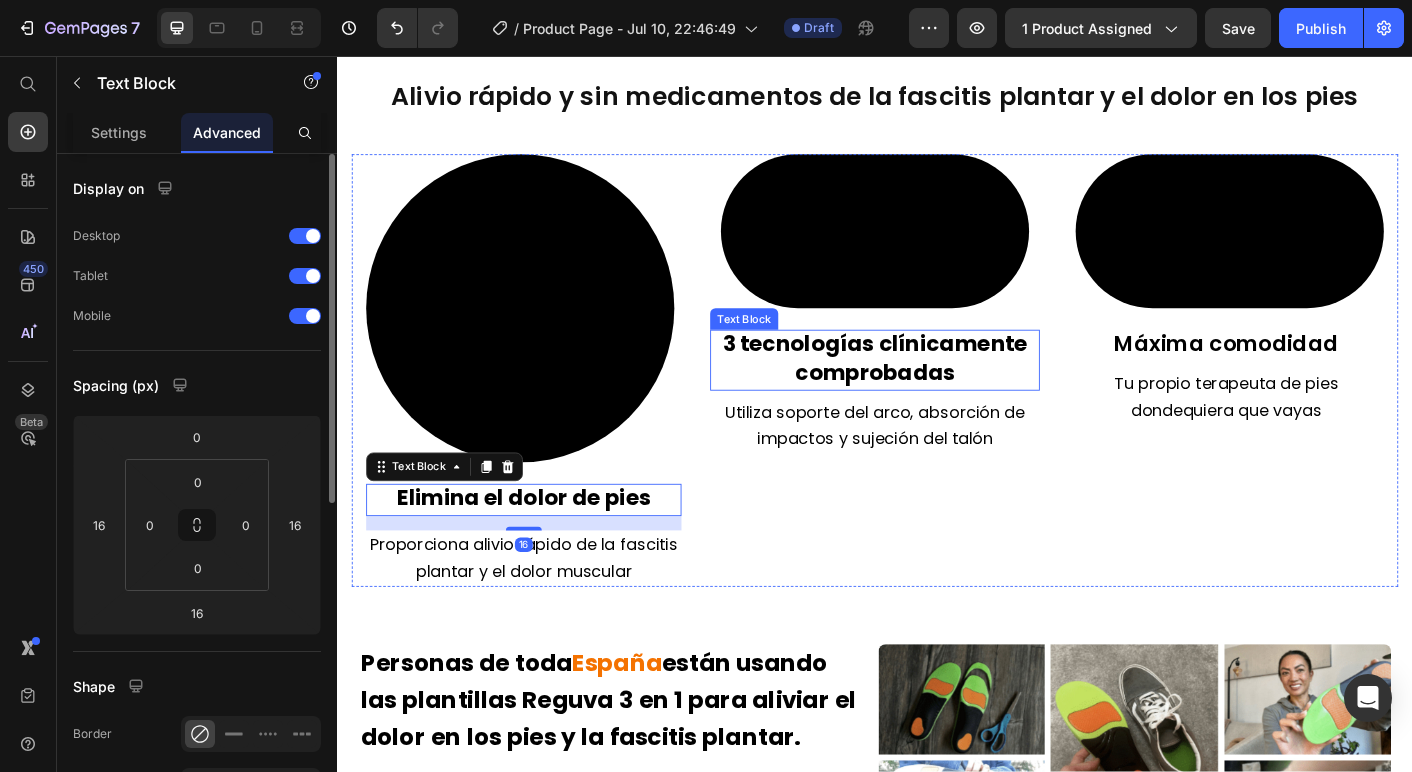 click on "3 tecnologías clínicamente comprobadas" at bounding box center (937, 393) 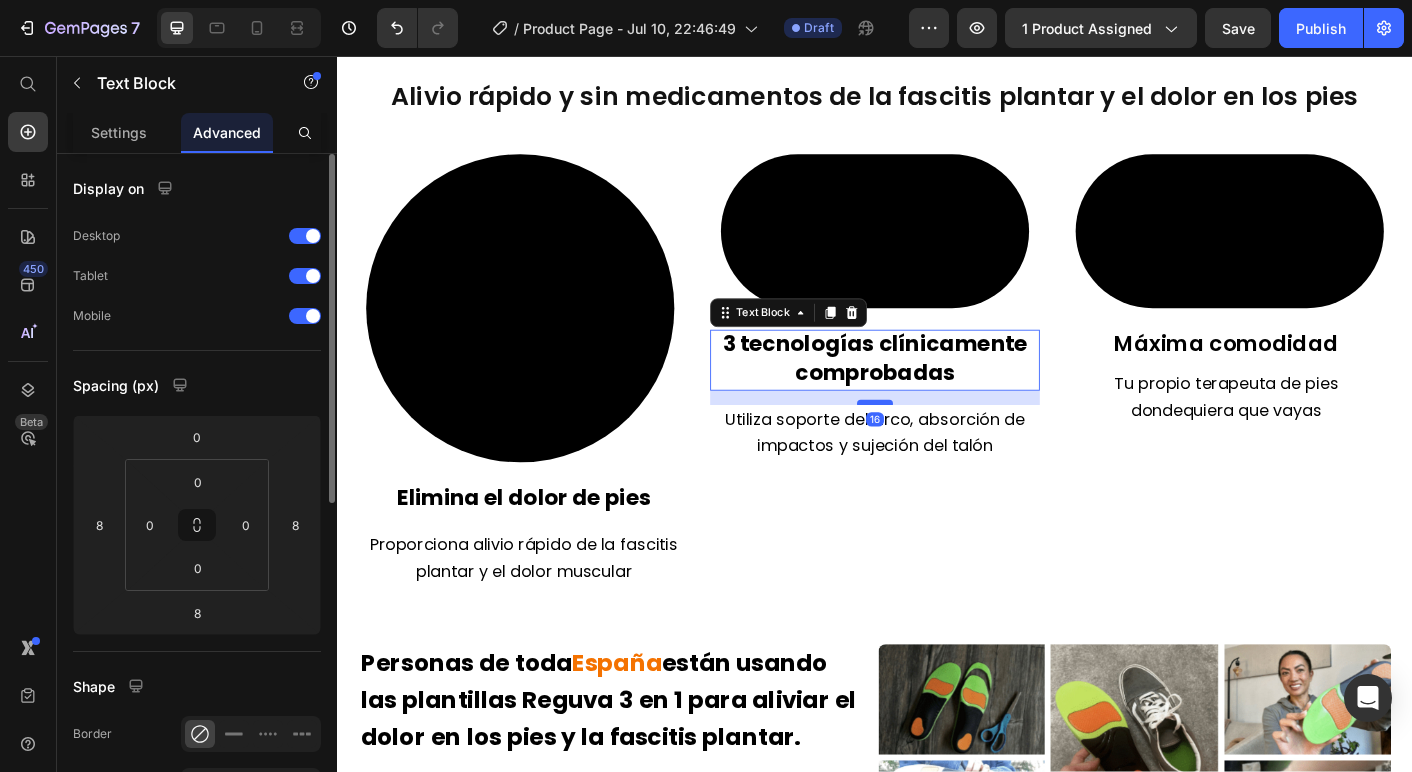 click at bounding box center (937, 443) 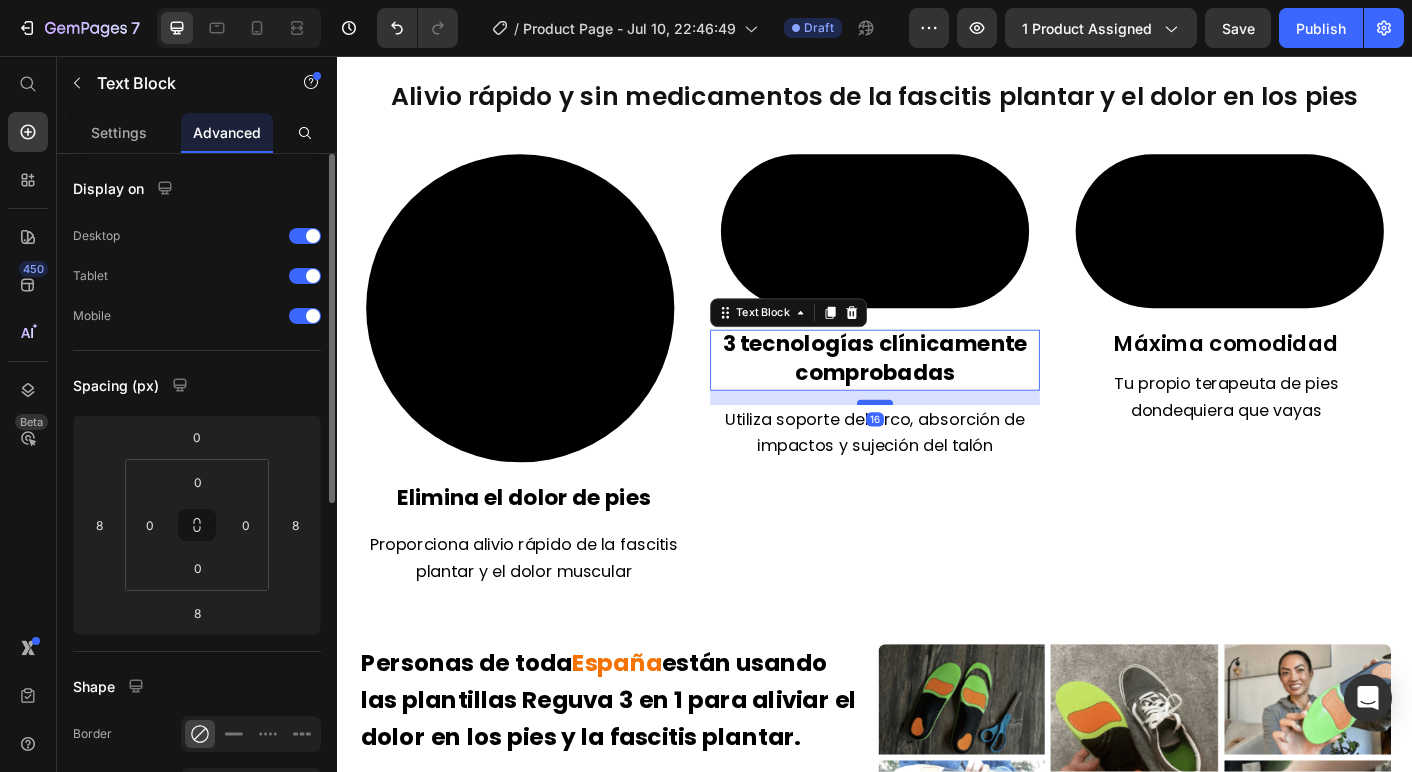 type on "16" 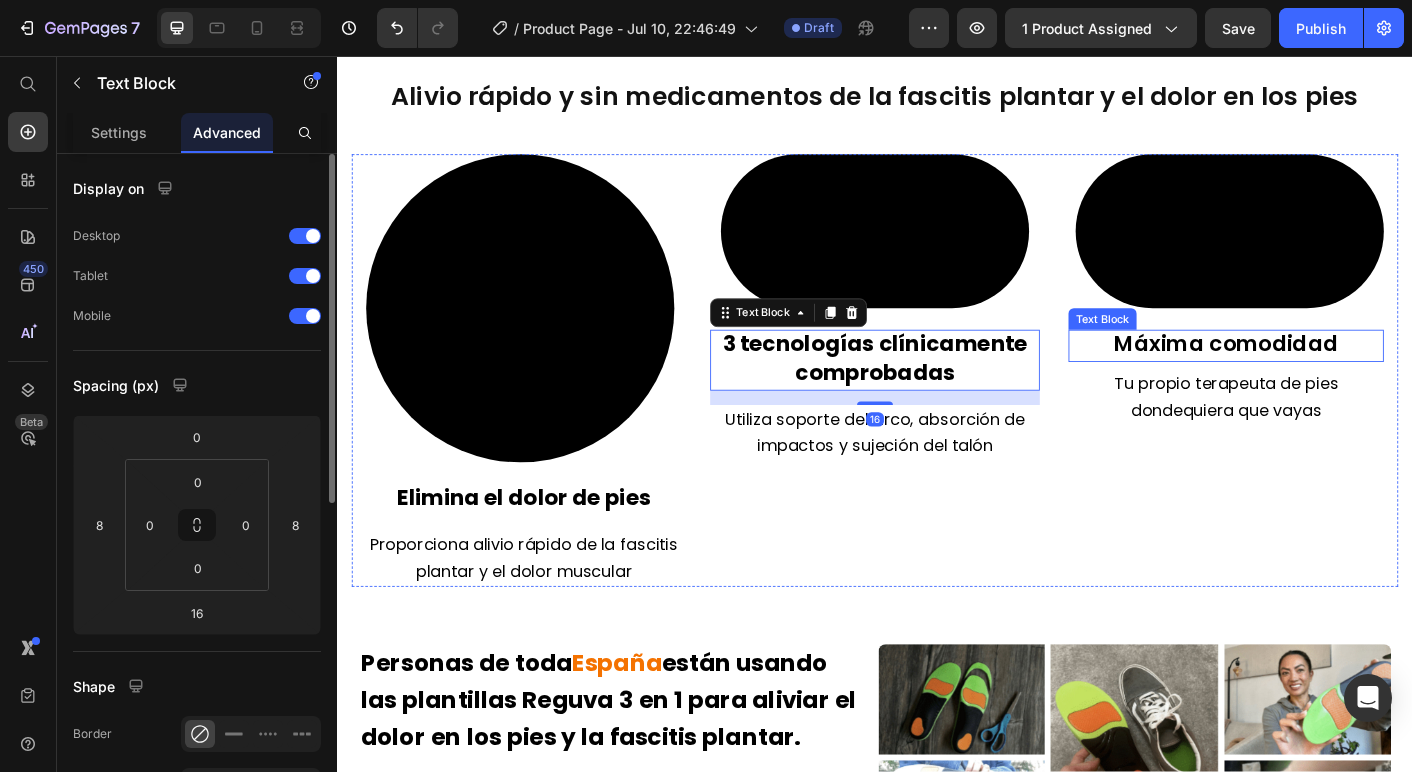 click on "Máxima comodidad" at bounding box center [1329, 377] 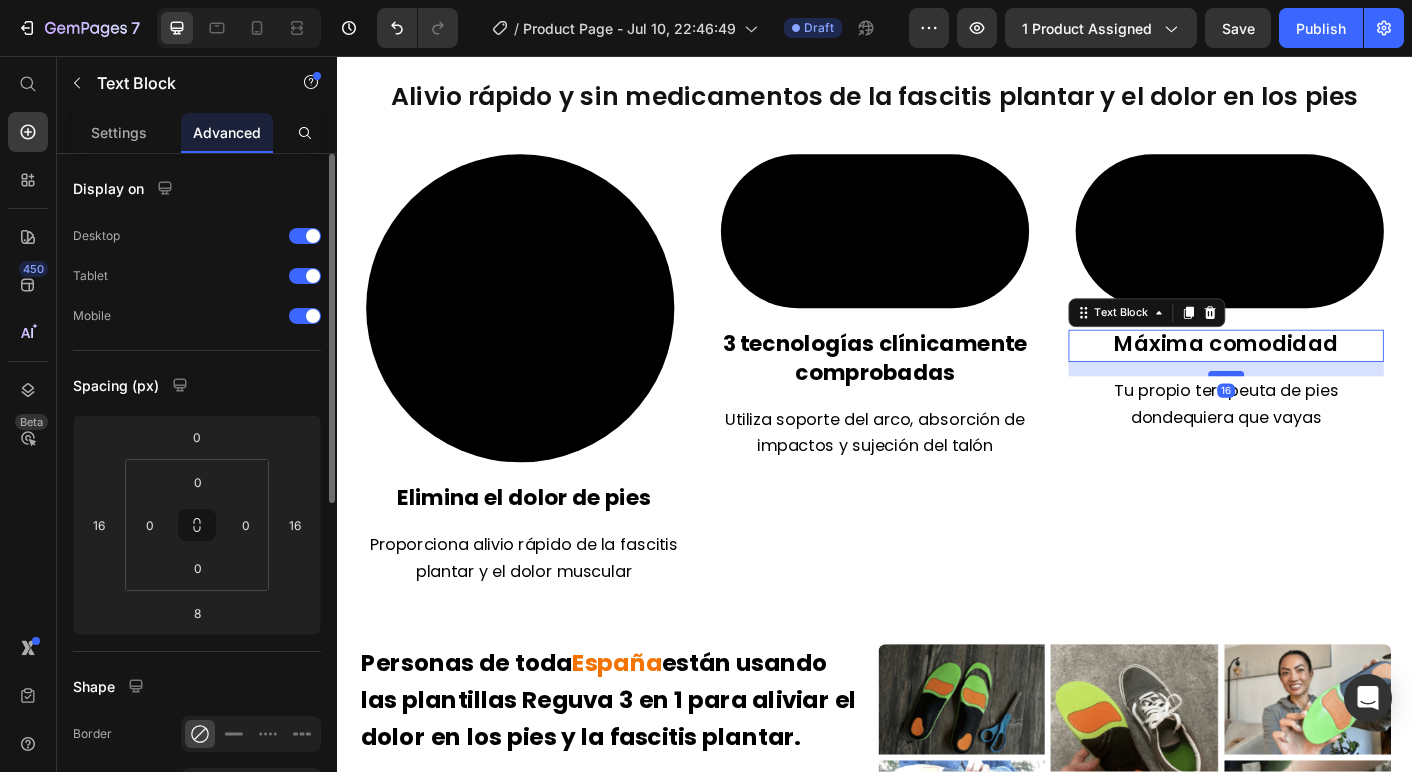click at bounding box center [1329, 411] 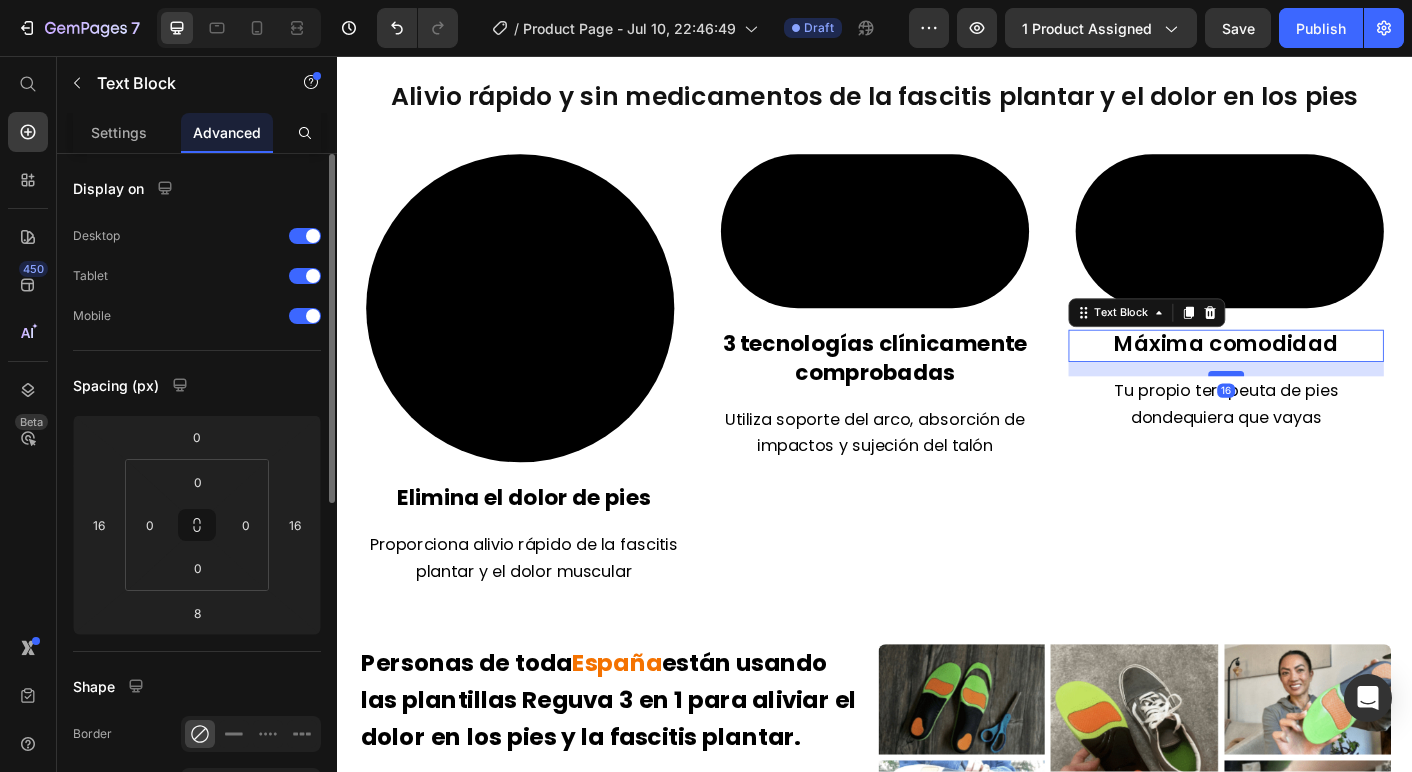 type on "16" 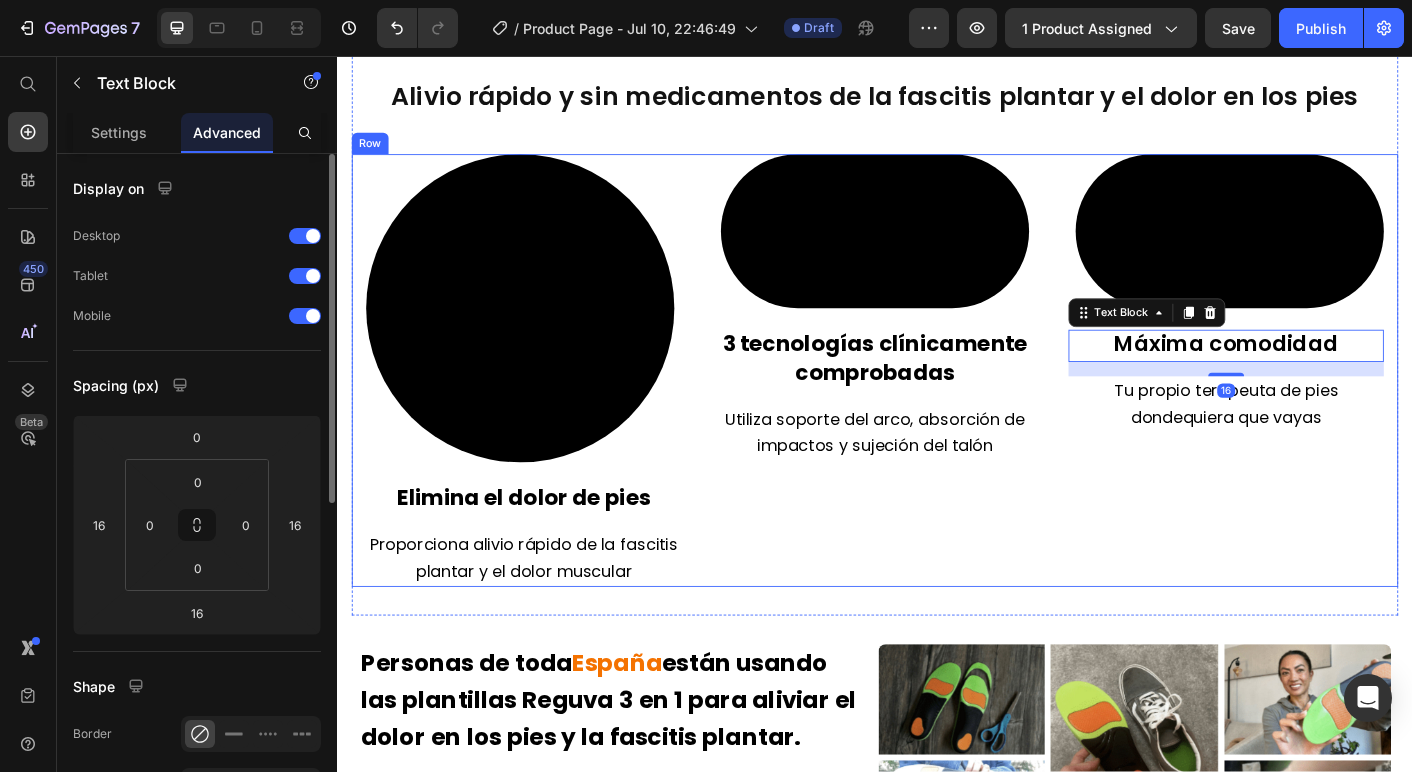 click on "Video Elimina el dolor de pies Text Block Proporciona alivio rápido de la fascitis plantar y el dolor muscular Text Block Video 3 tecnologías clínicamente comprobadas Text Block Utiliza soporte del arco, absorción de impactos y sujeción del talón Text Block Video Máxima comodidad Text Block 16 Tu propio terapeuta de pies dondequiera que vayas Text Block Row" at bounding box center [937, 407] 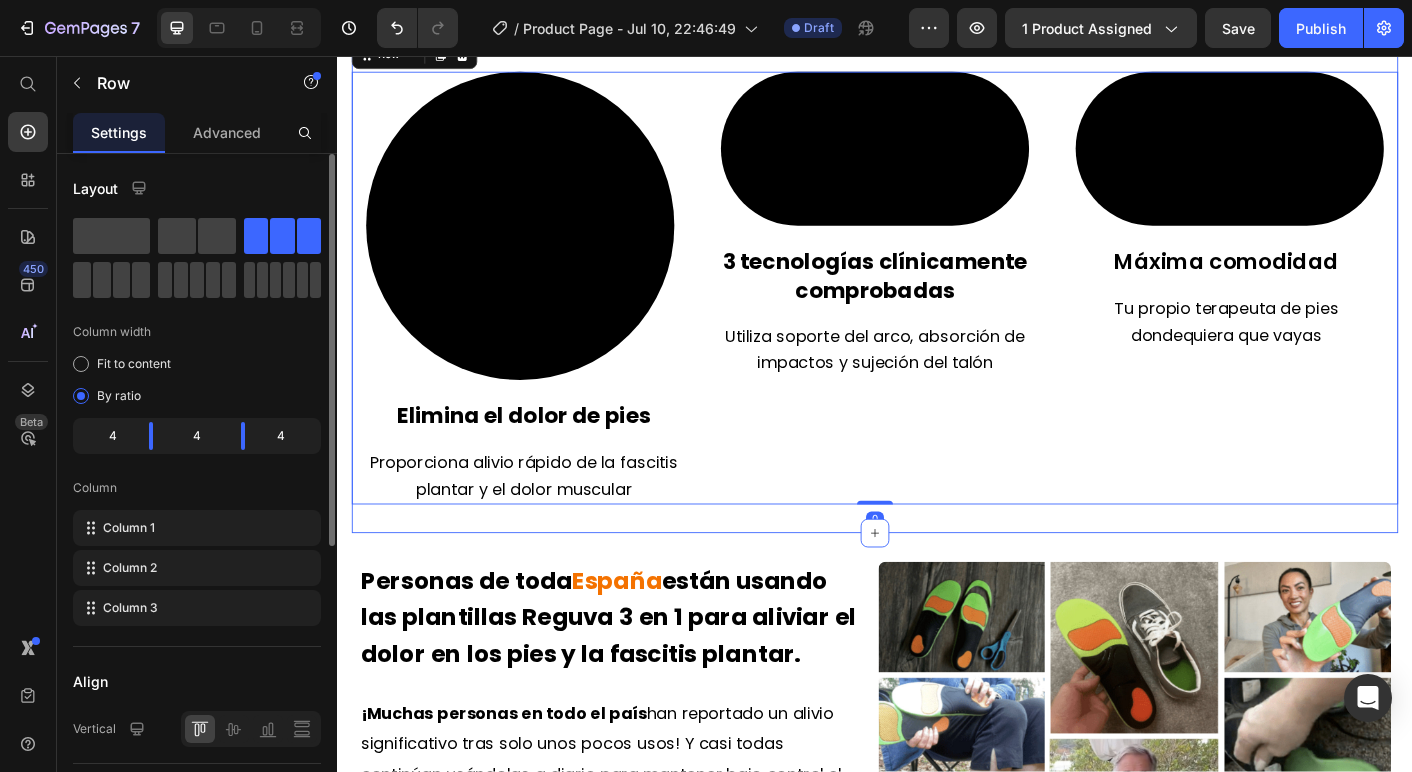 scroll, scrollTop: 1652, scrollLeft: 0, axis: vertical 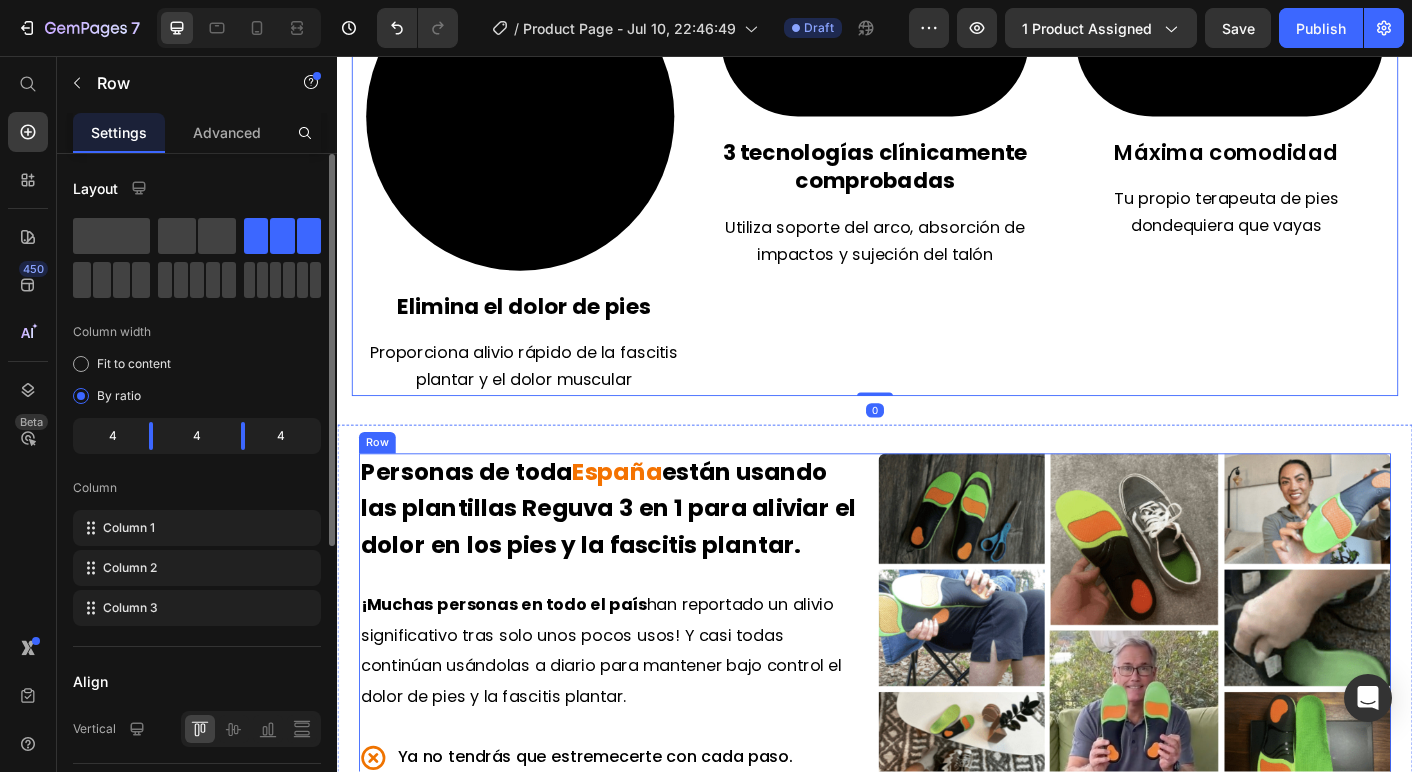 click on "Personas de toda [PAIS] están usando las plantillas Reguva 3 en 1 para aliviar el dolor en los pies y la fascitis plantar. Text Block ¡Muchas personas en todo el país han reportado un alivio significativo tras solo unos pocos usos! Y casi todas continúan usándolas a diario para mantener bajo control el dolor de pies y la fascitis plantar. Text Block Ya no tendrás que estremecerte con cada paso. Ya no tendrás que buscar zapatos que no empeoren tu condición. Y ya no tendrás que dejar que el dolor interrumpa tu vida. Item List Al colocar estas plantillas en tus zapatos, te darás la oportunidad de caminar cómodamente y volver a disfrutar de una vida normal. Text Block" at bounding box center [647, 835] 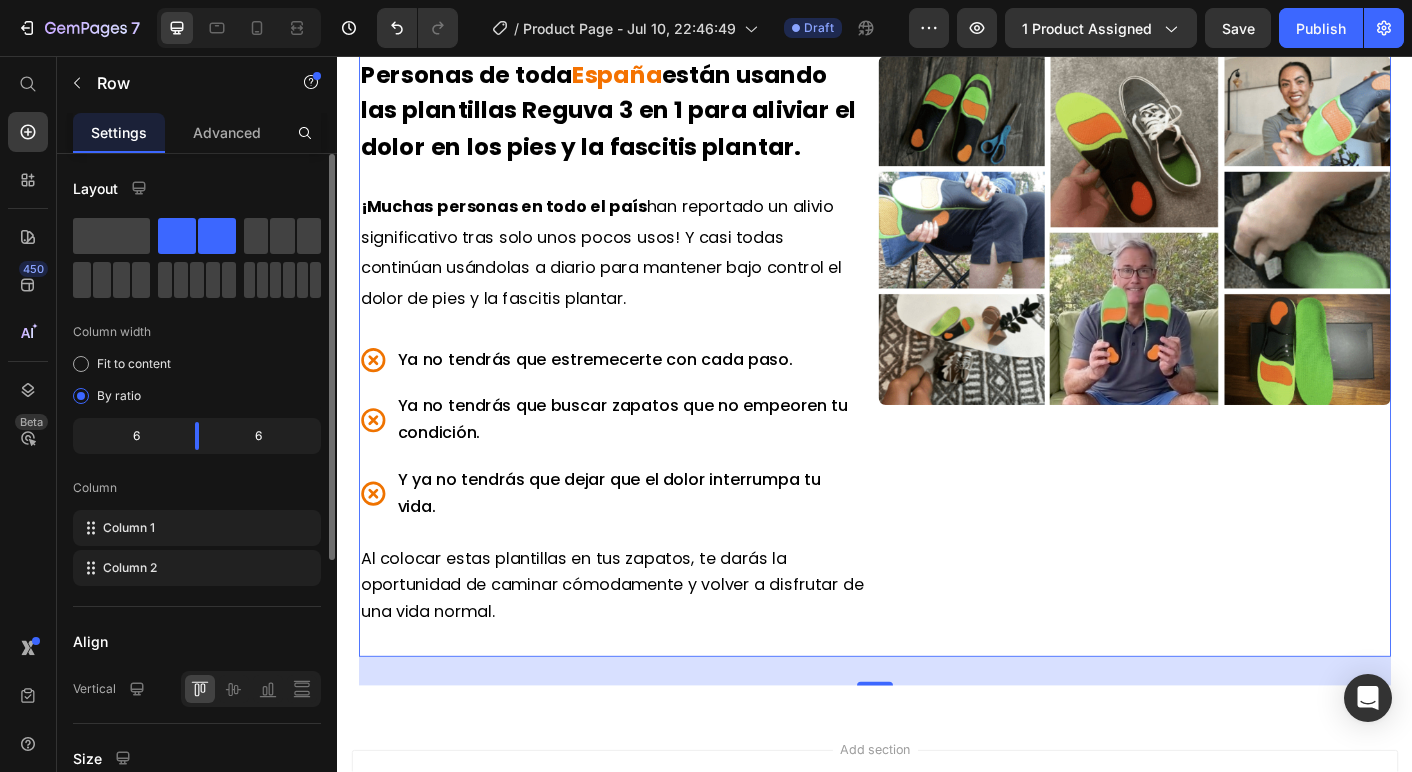 scroll, scrollTop: 2094, scrollLeft: 0, axis: vertical 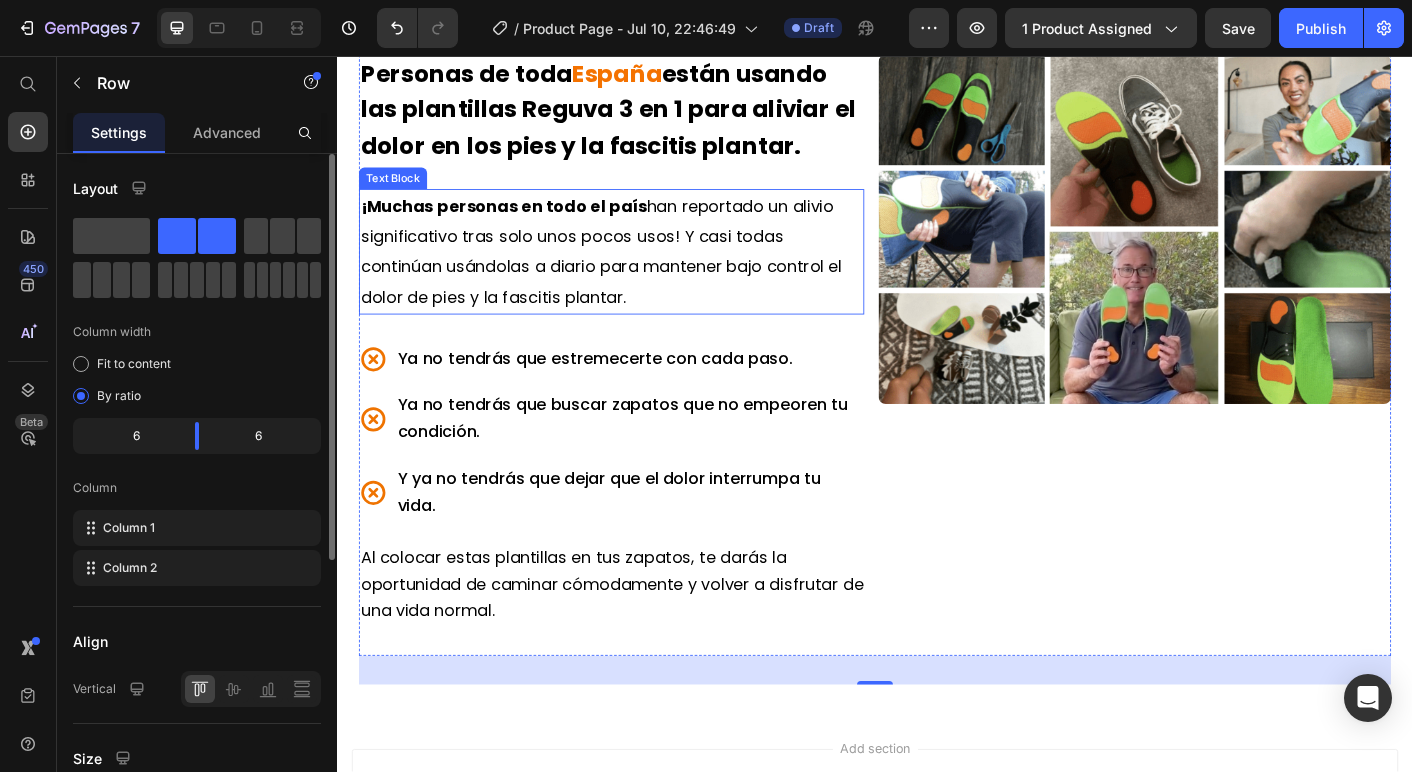 click on "¡Muchas personas en todo el país han reportado un alivio significativo tras solo unos pocos usos! Y casi todas continúan usándolas a diario para mantener bajo control el dolor de pies y la fascitis plantar." at bounding box center [631, 275] 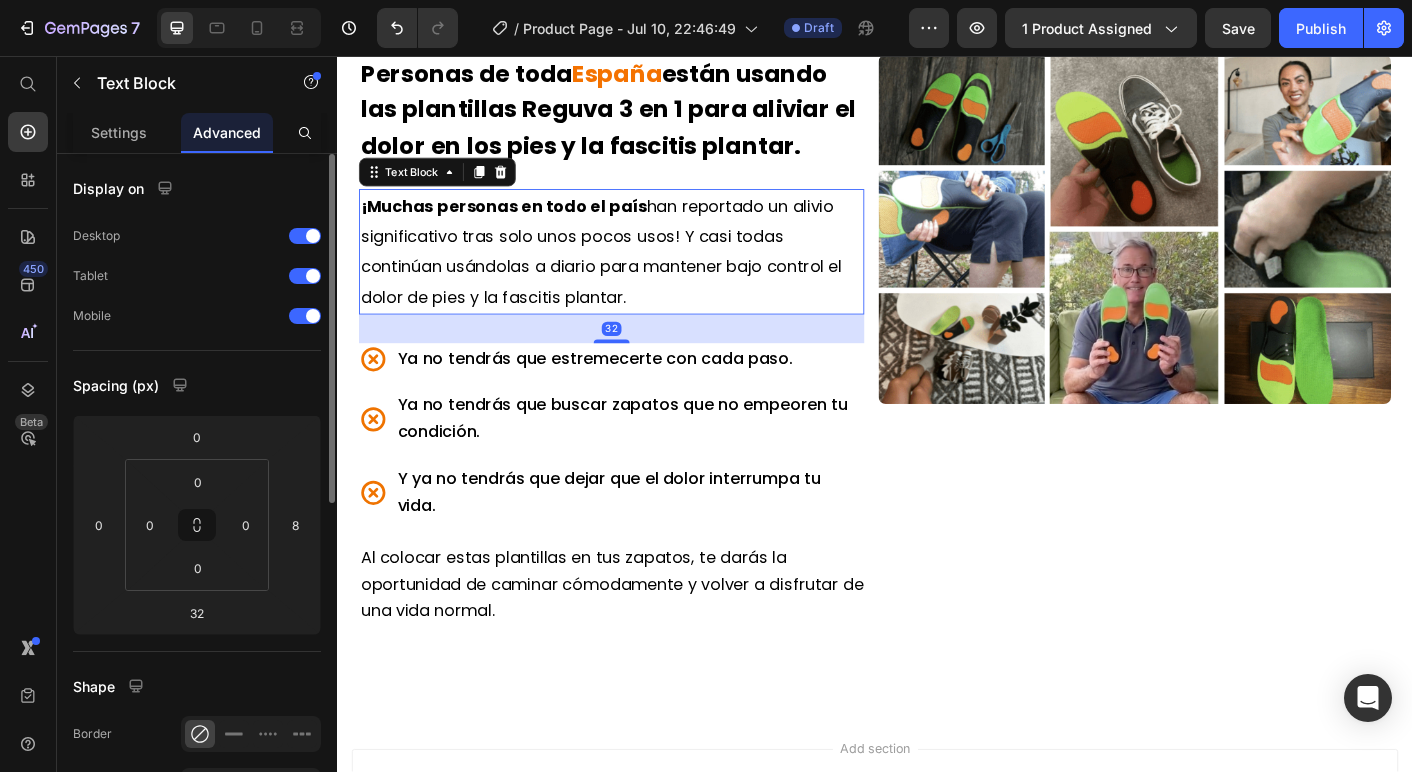 click on "¡Muchas personas en todo el país han reportado un alivio significativo tras solo unos pocos usos! Y casi todas continúan usándolas a diario para mantener bajo control el dolor de pies y la fascitis plantar." at bounding box center [631, 275] 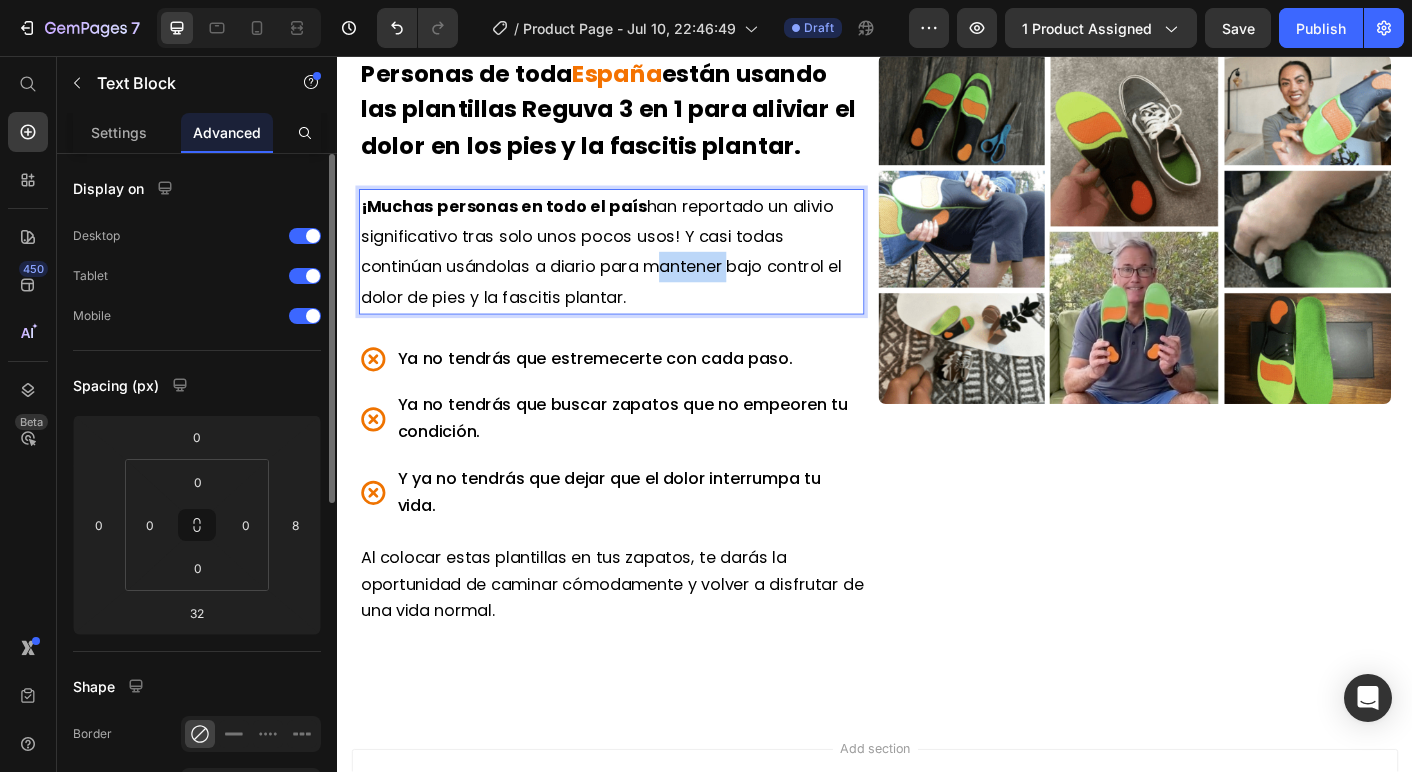 click on "¡Muchas personas en todo el país han reportado un alivio significativo tras solo unos pocos usos! Y casi todas continúan usándolas a diario para mantener bajo control el dolor de pies y la fascitis plantar." at bounding box center (631, 275) 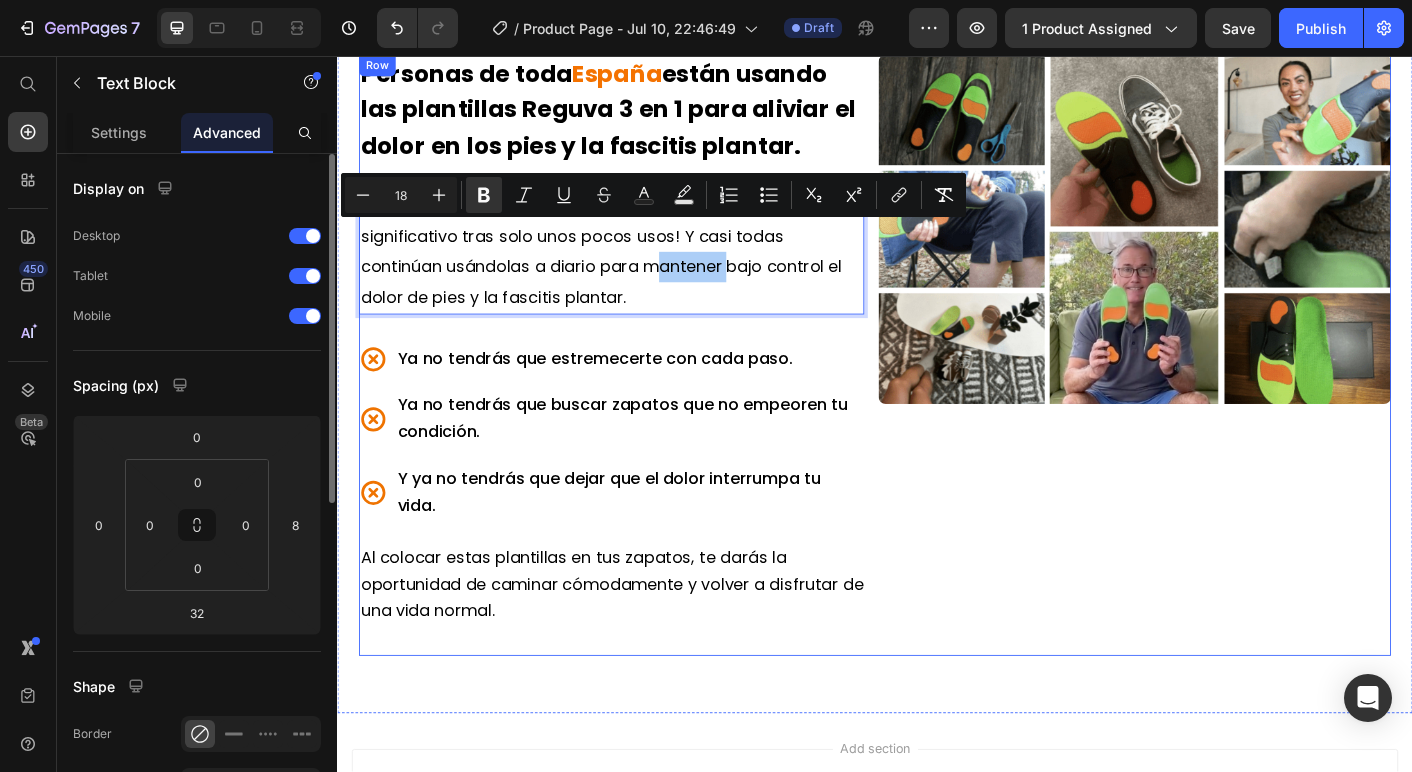 click on "Personas de toda [PAIS] están usando las plantillas Reguva 3 en 1 para aliviar el dolor en los pies y la fascitis plantar. Text Block ¡Muchas personas en todo el país han reportado un alivio significativo tras solo unos pocos usos! Y casi todas continúan usándolas a diario para mantener bajo control el dolor de pies y la fascitis plantar. Text Block 32 Ya no tendrás que estremecerte con cada paso. Ya no tendrás que buscar zapatos que no empeoren tu condición. Y ya no tendrás que dejar que el dolor interrumpa tu vida. Item List Al colocar estas plantillas en tus zapatos, te darás la oportunidad de caminar cómodamente y volver a disfrutar de una vida normal. Text Block" at bounding box center [647, 390] 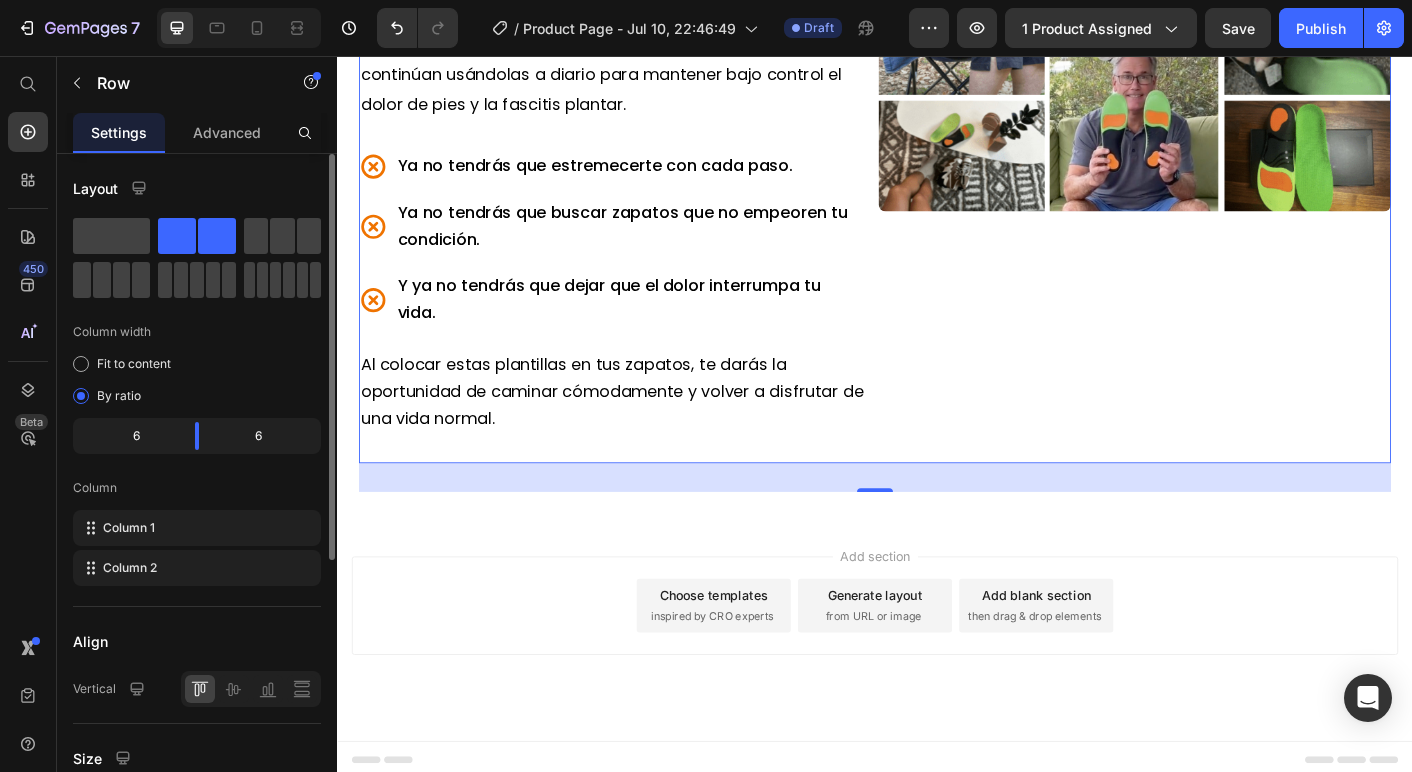 scroll, scrollTop: 2346, scrollLeft: 0, axis: vertical 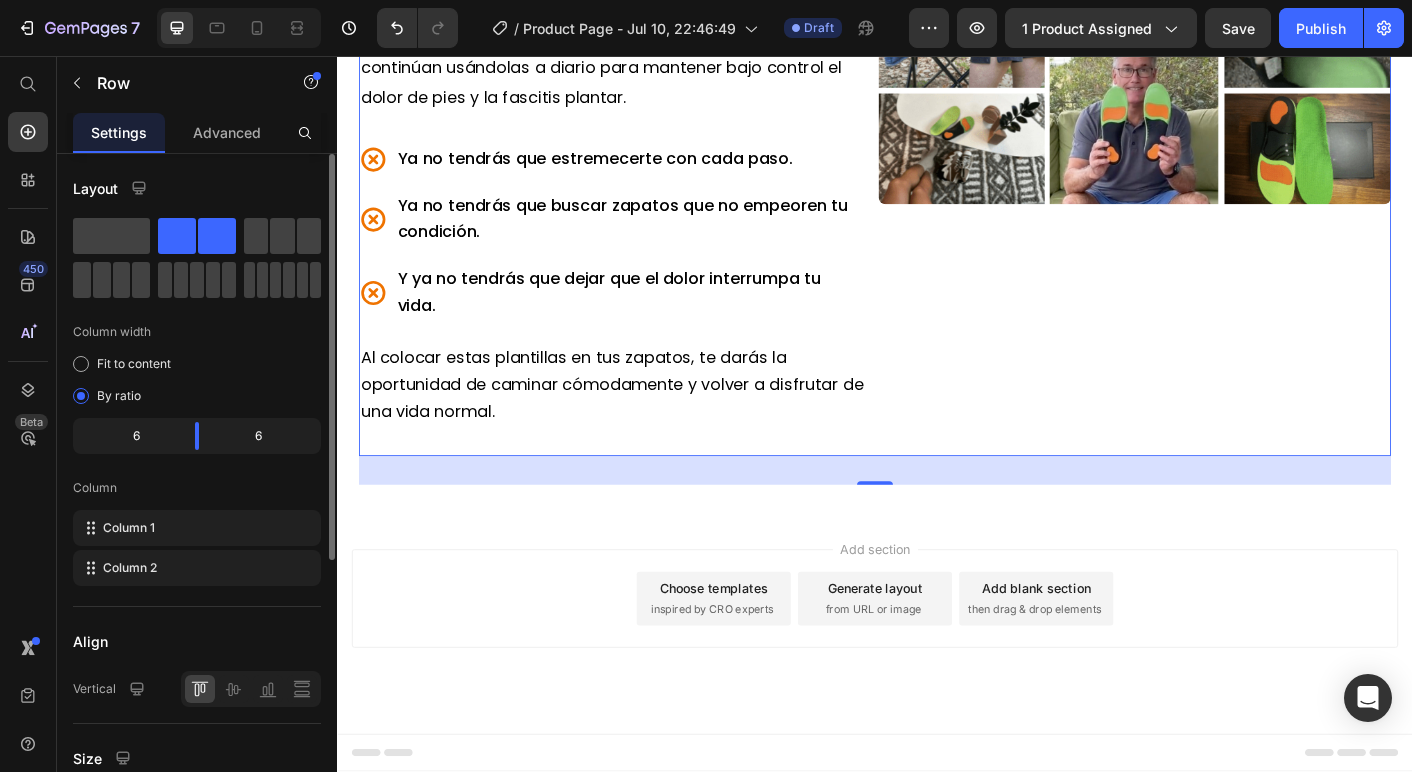 click on "Add section Choose templates inspired by CRO experts Generate layout from URL or image Add blank section then drag & drop elements" at bounding box center [937, 690] 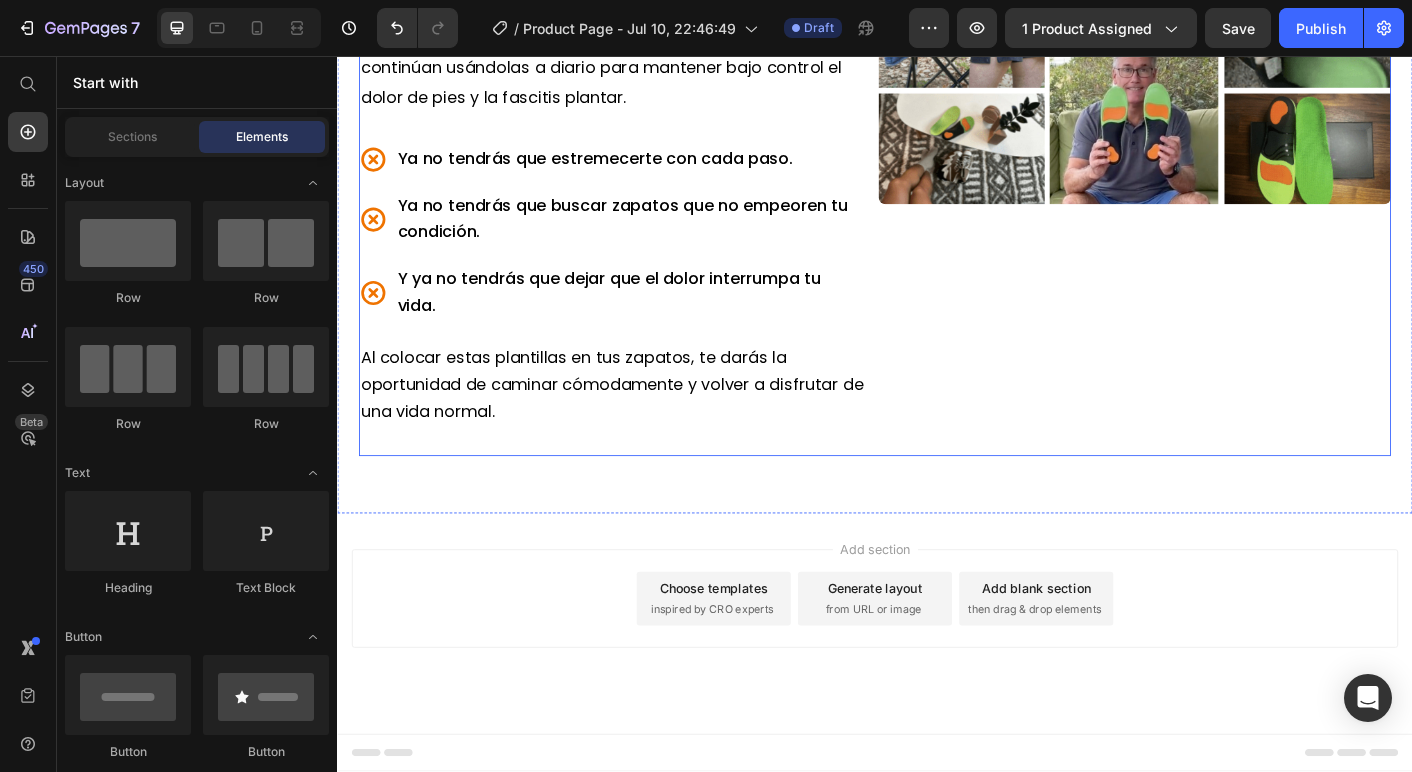 click on "Personas de toda [PAIS] están usando las plantillas Reguva 3 en 1 para aliviar el dolor en los pies y la fascitis plantar. Text Block ¡Muchas personas en todo el país han reportado un alivio significativo tras solo unos pocos usos! Y casi todas continúan usándolas a diario para mantener bajo control el dolor de pies y la fascitis plantar. Text Block Ya no tendrás que estremecerte con cada paso. Ya no tendrás que buscar zapatos que no empeoren tu condición. Y ya no tendrás que dejar que el dolor interrumpa tu vida. Item List Al colocar estas plantillas en tus zapatos, te darás la oportunidad de caminar cómodamente y volver a disfrutar de una vida normal. Text Block" at bounding box center [647, 167] 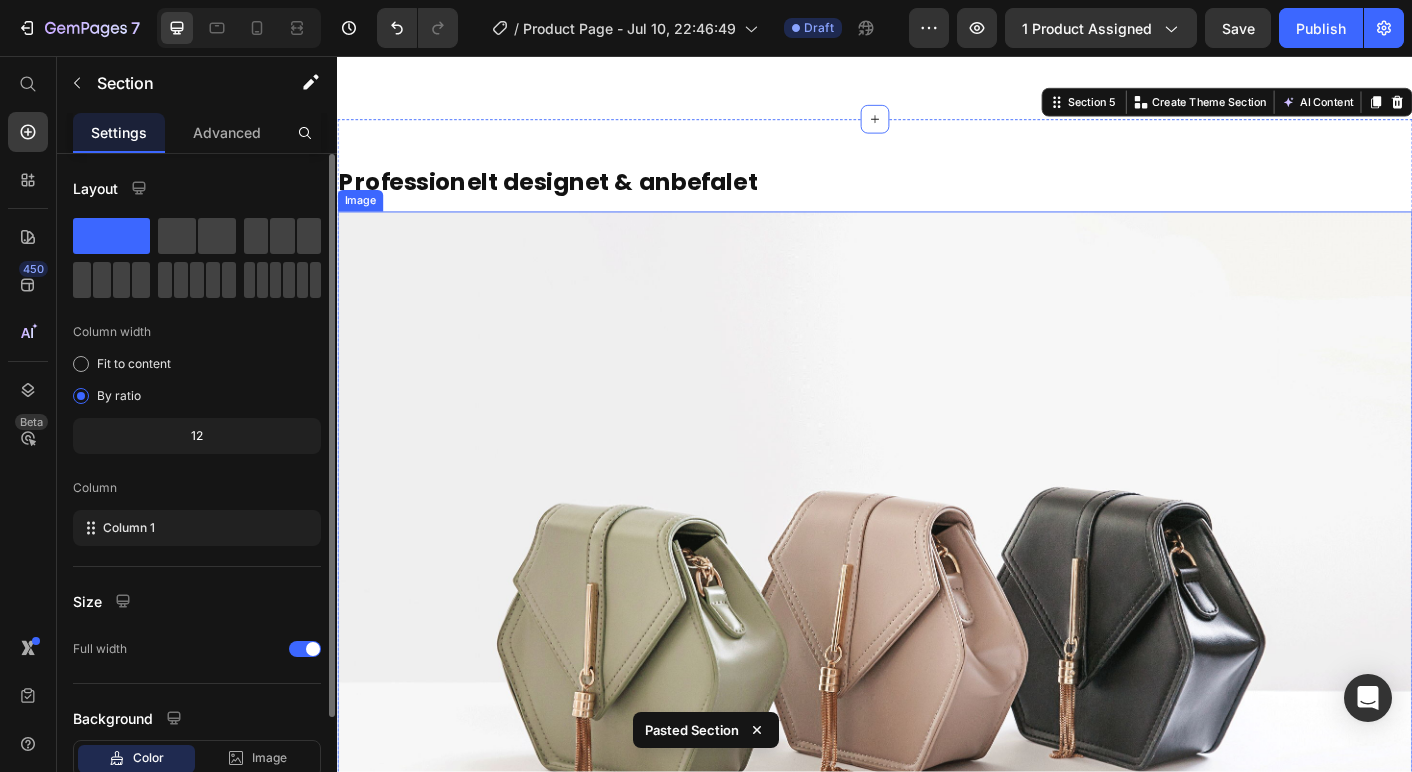 scroll, scrollTop: 2854, scrollLeft: 0, axis: vertical 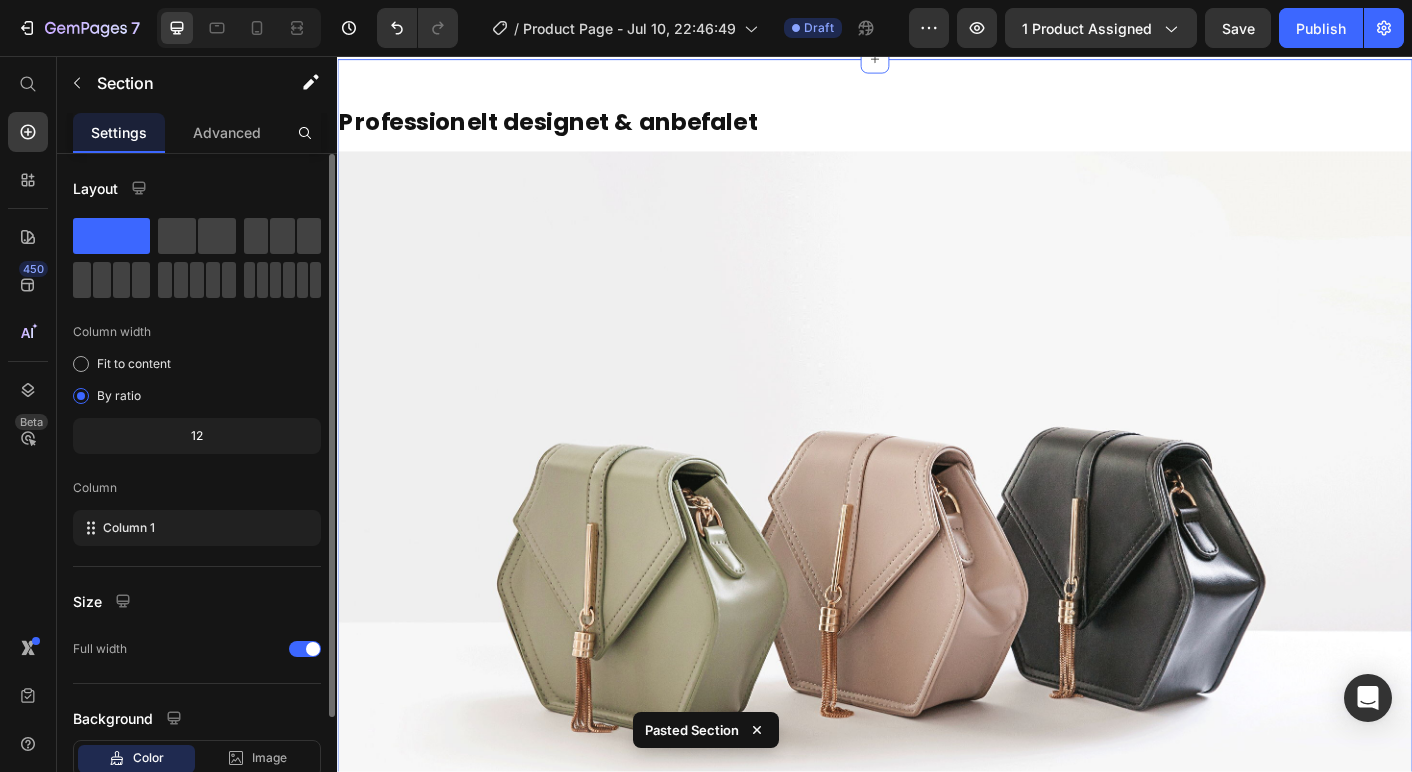 click on "Professionelt designet & anbefalet Heading Image Fodterapeuter og specialister er ikke altid lige ved hånden – og kan koste en formue. Forva NMES Fodmassager er udviklet af en førende fysioterapeut som en effektiv måde at lindre fodsmerter og hælspore på. For under en tredjedel af prisen på én behandling kan du opnå resultater, der varer hele livet. Text Block Video LÆG I KURV OG SPAR 1000 KR Button Image Alle transaktioner er sikre Text Block BEMÆRK: Ikke tilgængelig på Amazon eller eBay Text Block Title Line Section 5 You can create reusable sections Create Theme Section AI Content Write with GemAI What would you like to describe here? Tone and Voice Persuasive Product Plantillas Reguva 3 en 1 Show more Generate" at bounding box center [937, 1059] 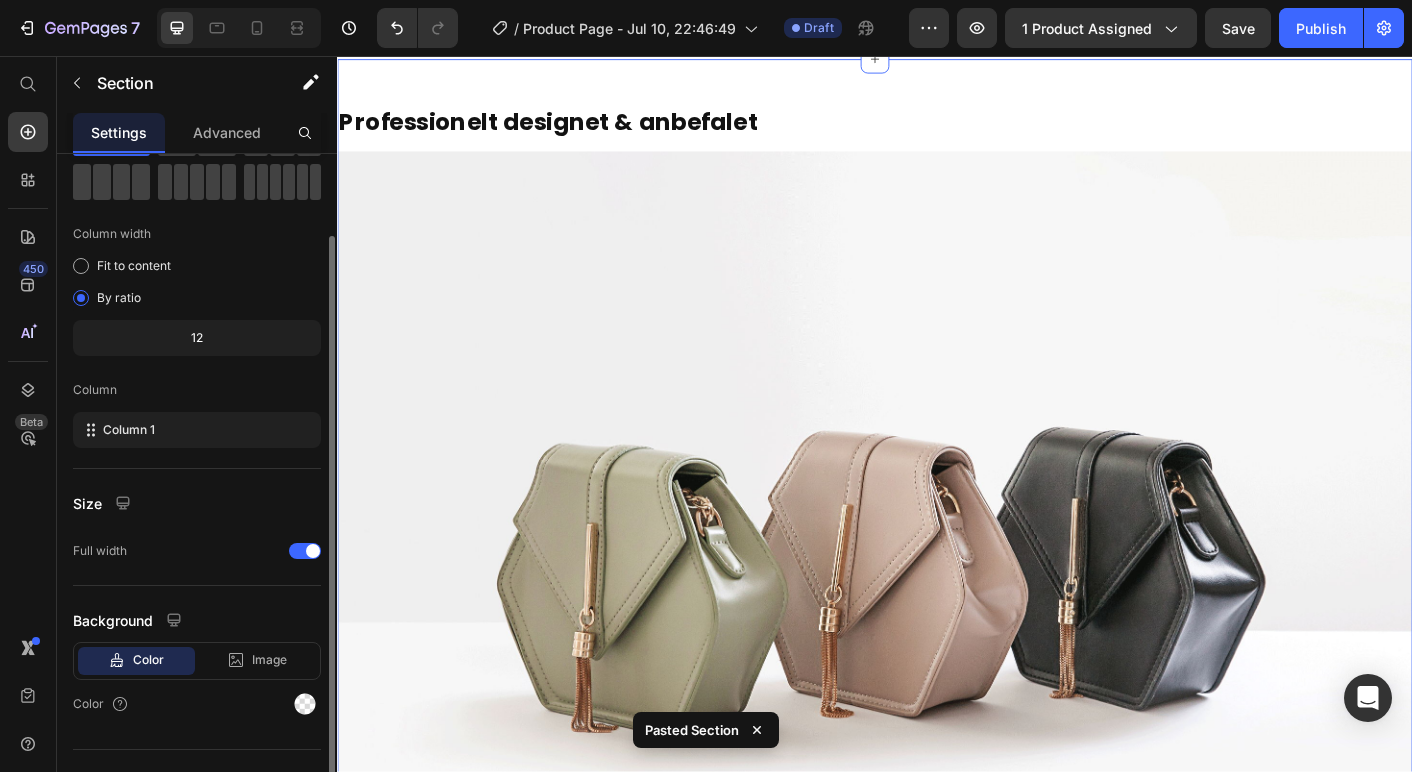 scroll, scrollTop: 133, scrollLeft: 0, axis: vertical 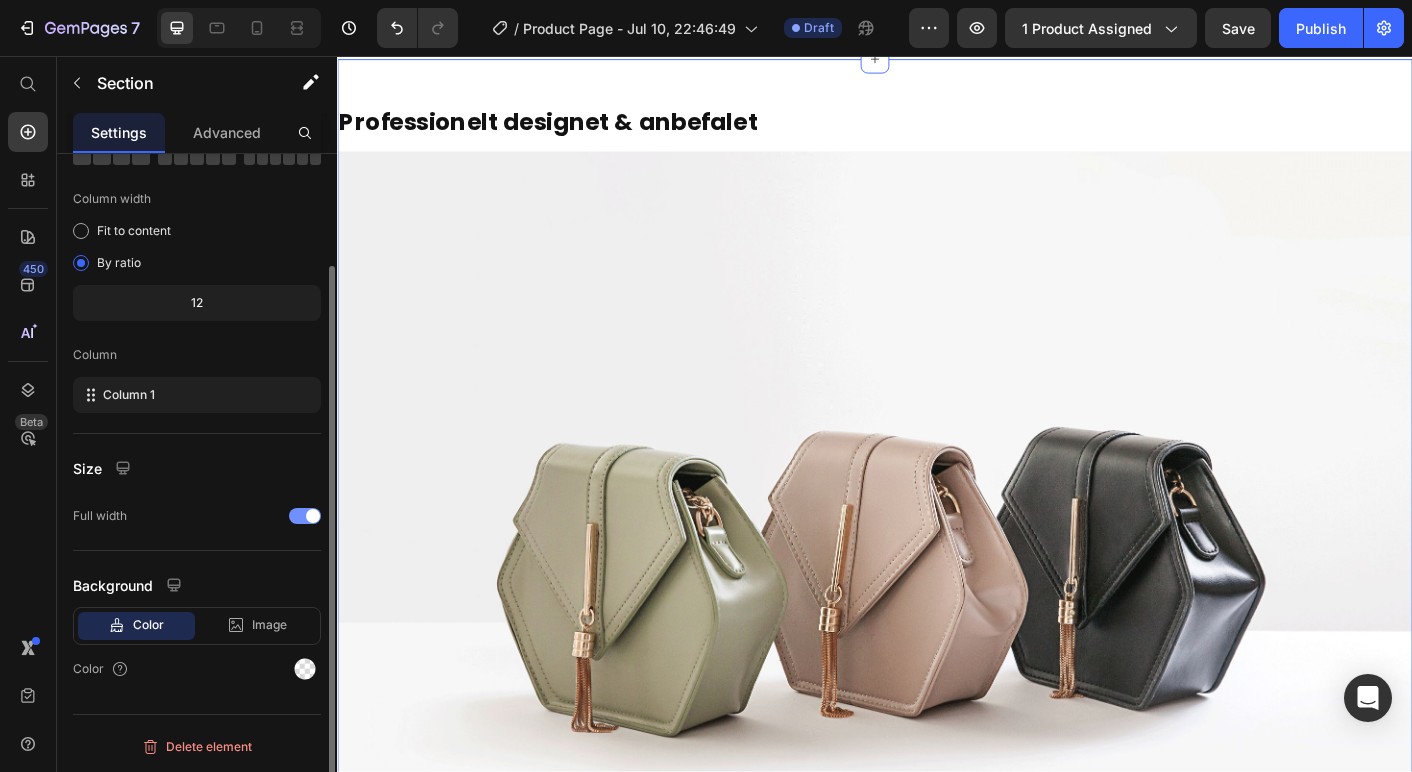 click at bounding box center (313, 516) 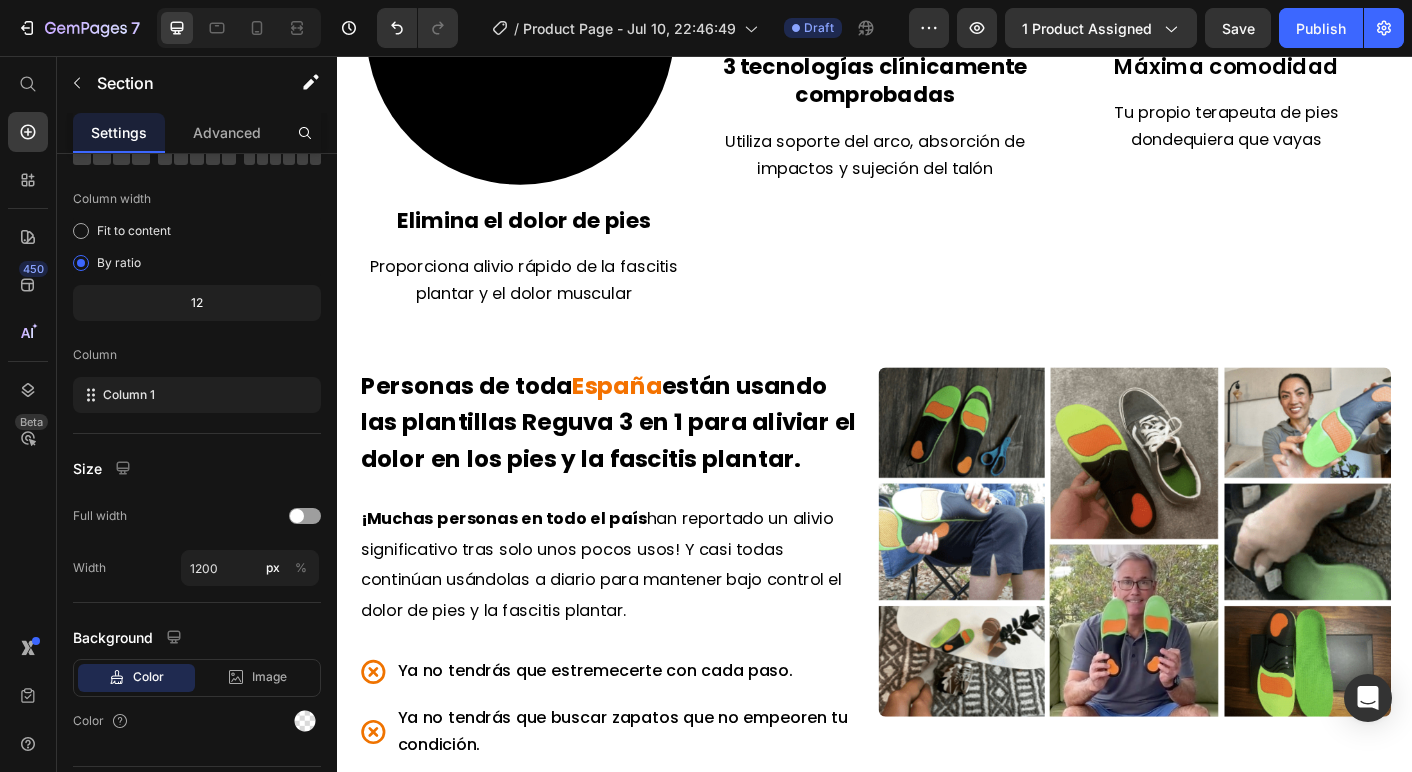 scroll, scrollTop: 1750, scrollLeft: 0, axis: vertical 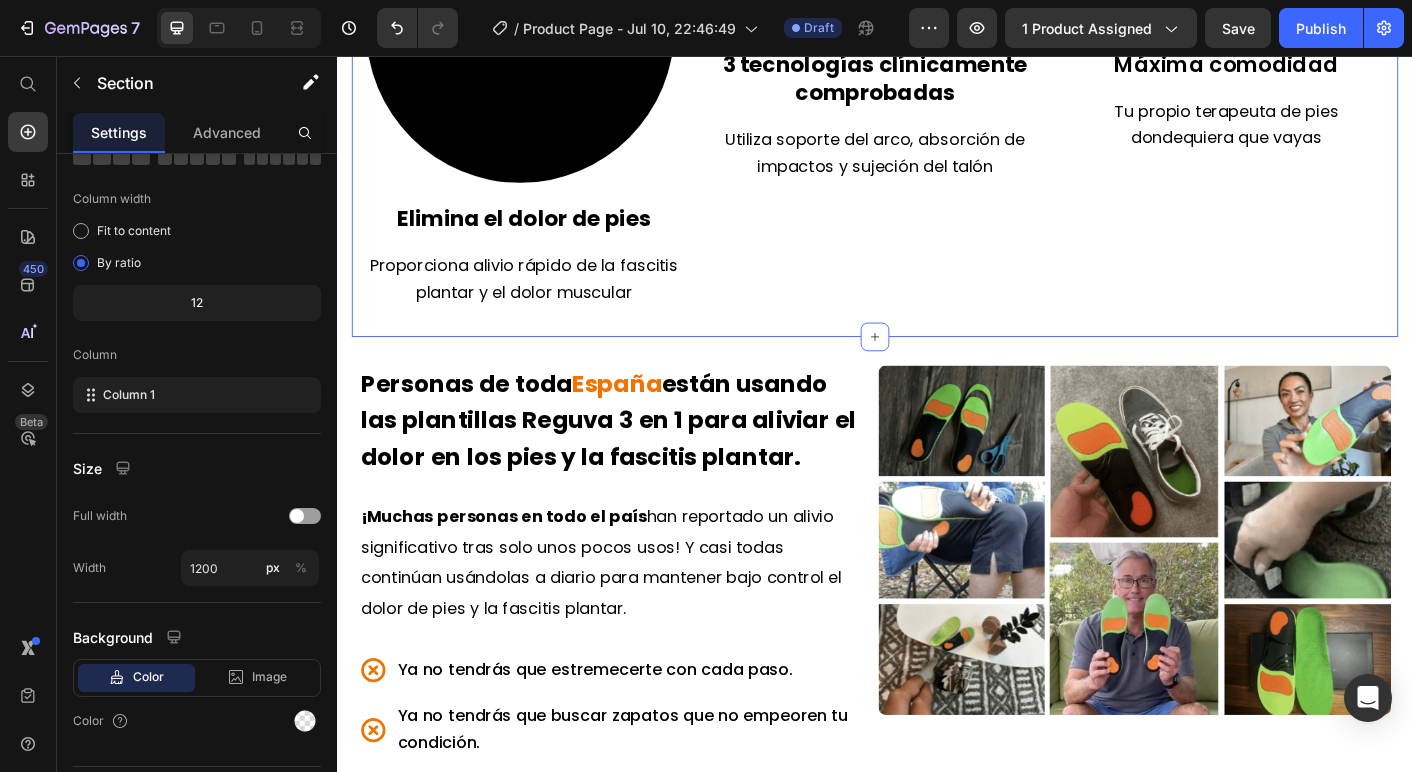 click on "Alivio rápido y sin medicamentos de la fascitis plantar y el dolor en los pies Heading Video Elimina el dolor de pies Text Block Proporciona alivio rápido de la fascitis plantar y el dolor muscular Text Block Video 3 tecnologías clínicamente comprobadas Text Block Utiliza soporte del arco, absorción de impactos y sujeción del talón Text Block Video Máxima comodidad Text Block Tu propio terapeuta de pies dondequiera que vayas Text Block Row Section 3 You can create reusable sections Create Theme Section AI Content Write with GemAI What would you like to describe here? Tone and Voice Persuasive Product Plantillas Reguva 3 en 1 Show more Generate" at bounding box center (937, 45) 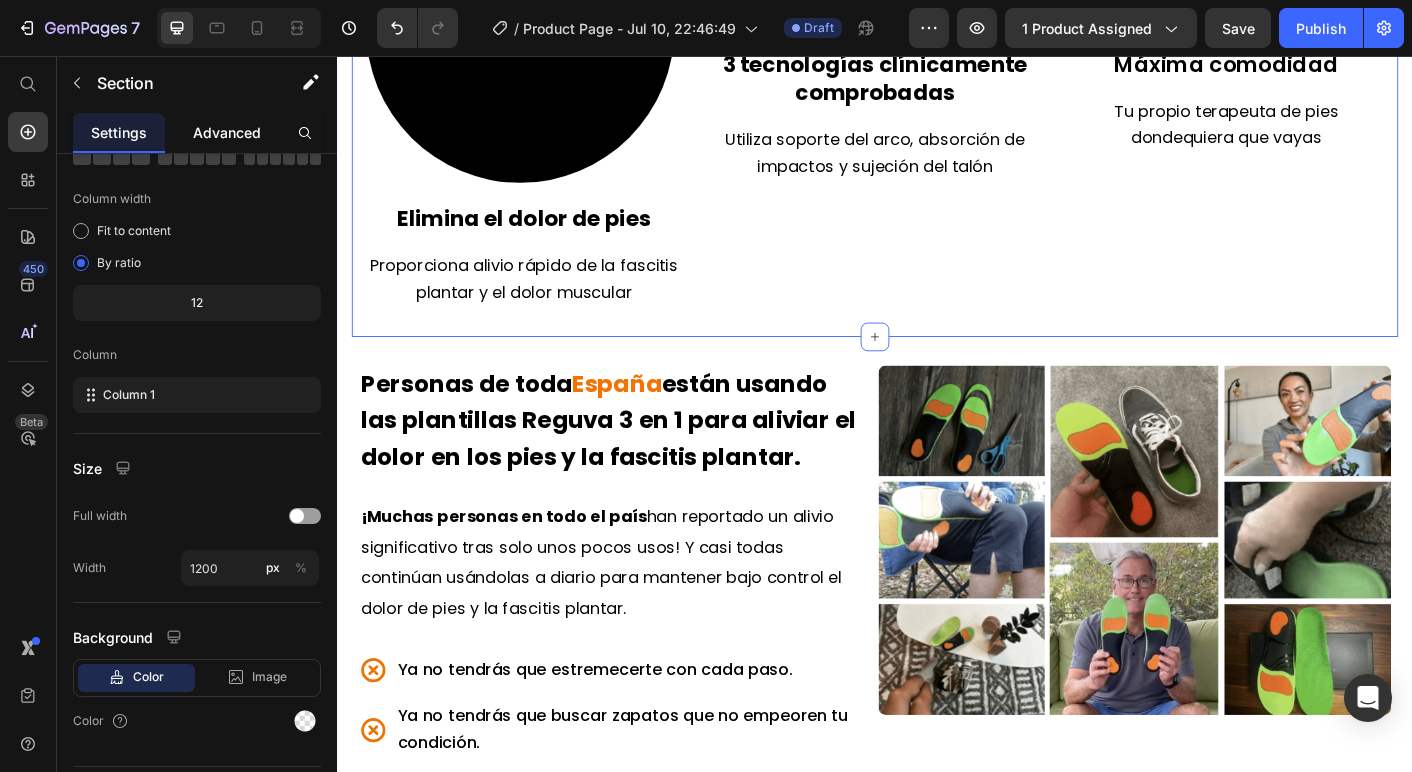 click on "Advanced" 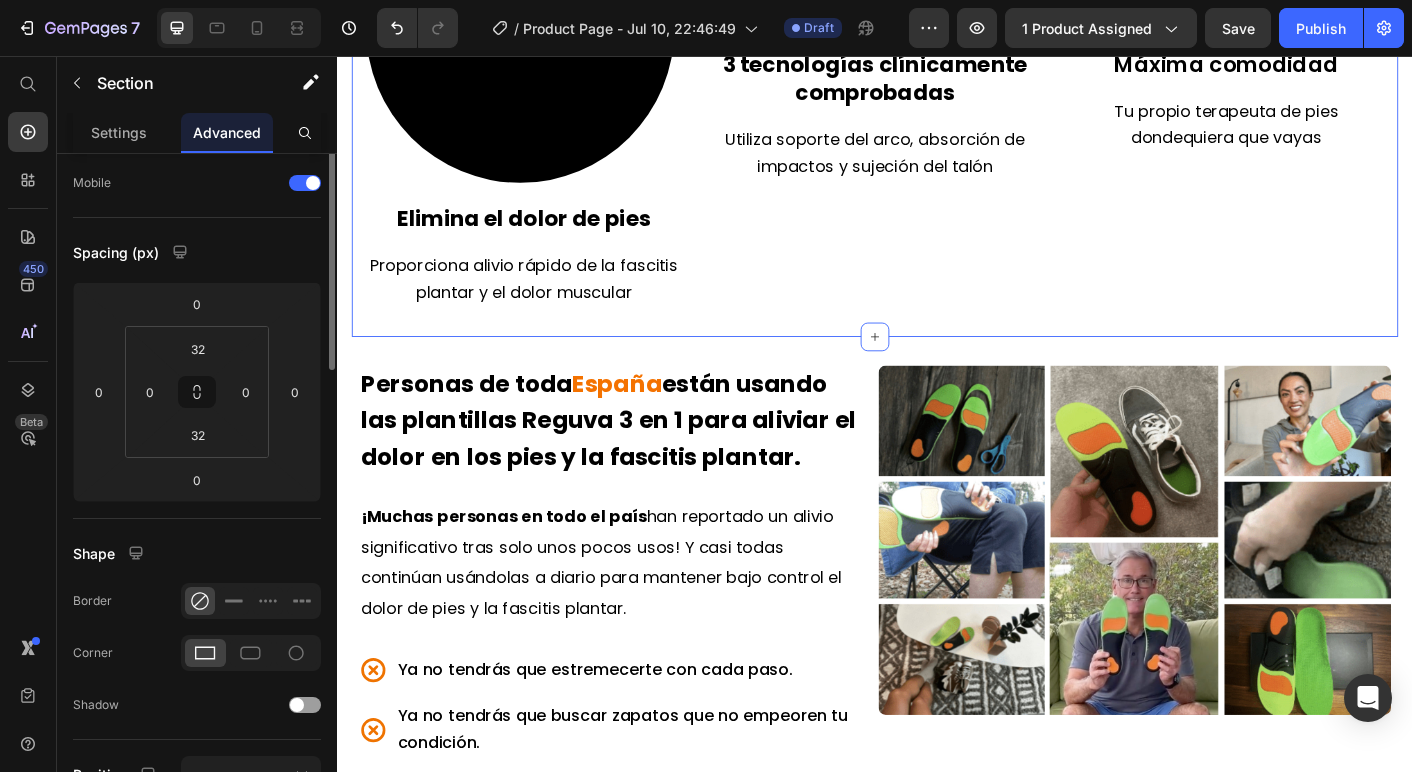 scroll, scrollTop: 0, scrollLeft: 0, axis: both 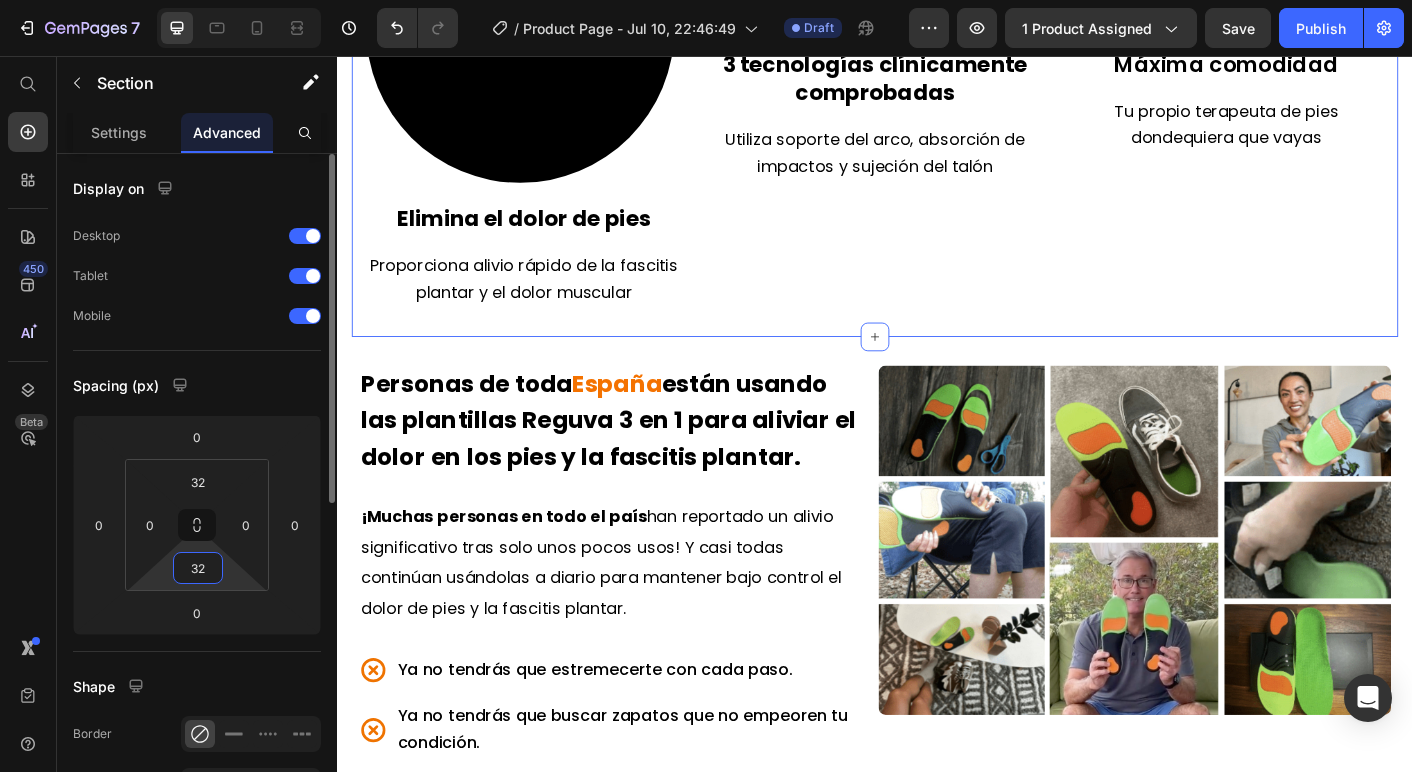 click on "32" at bounding box center (198, 568) 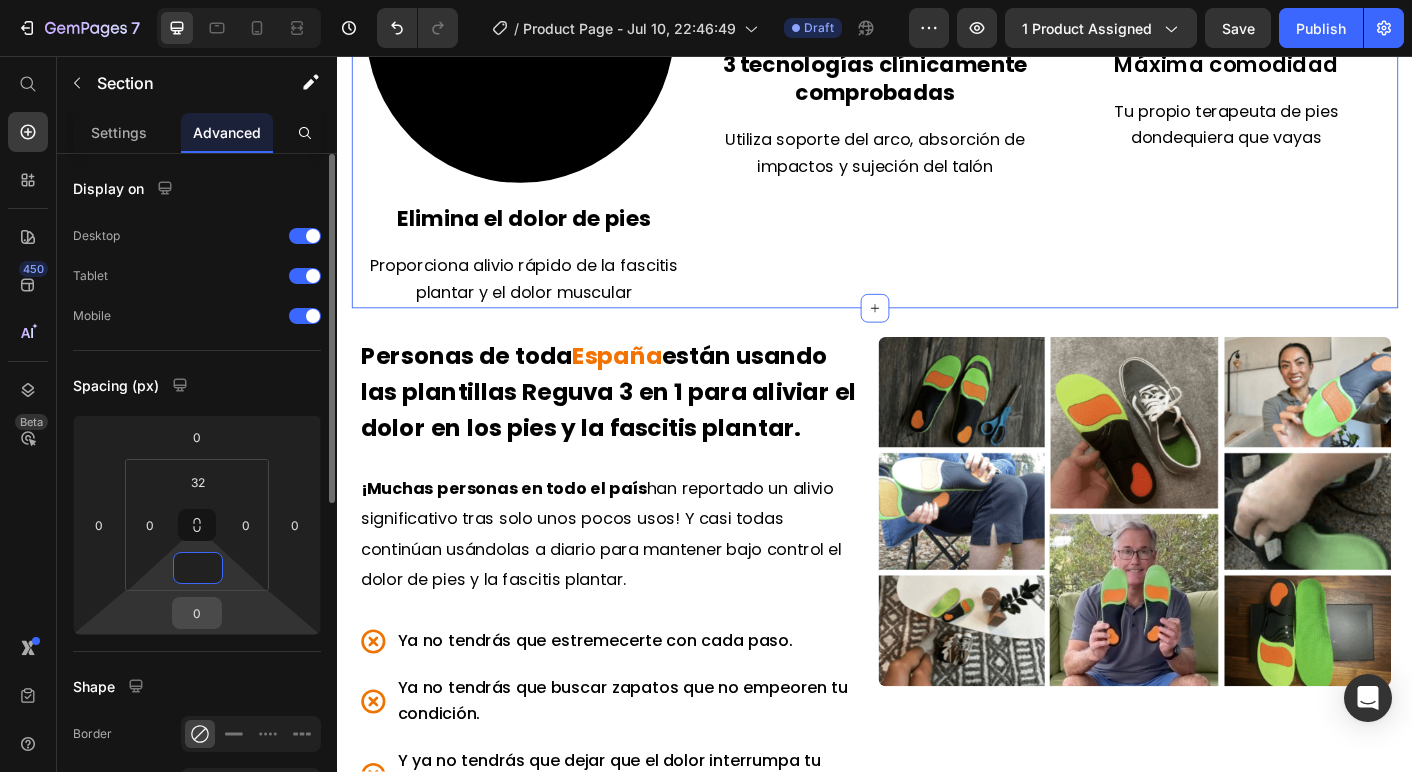 type on "0" 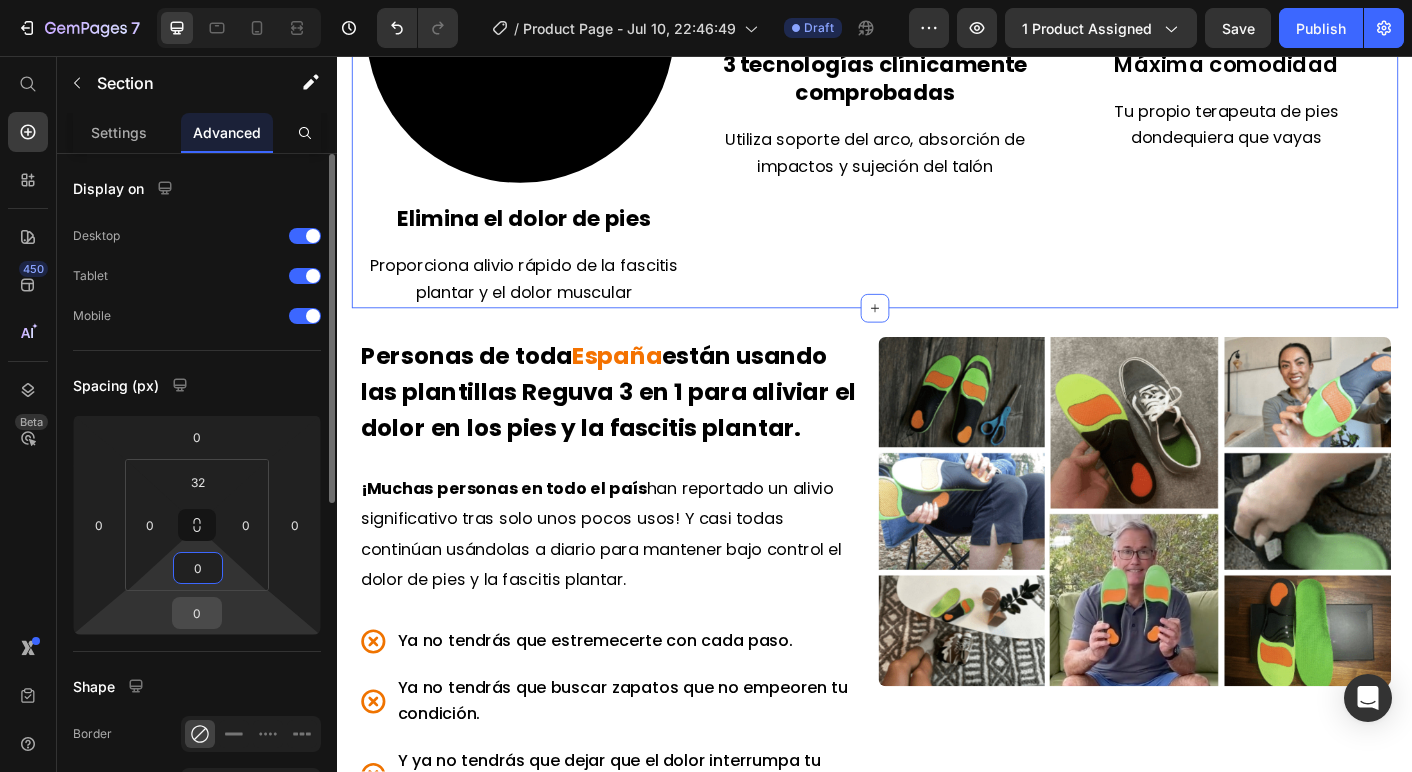 click on "0" at bounding box center [197, 613] 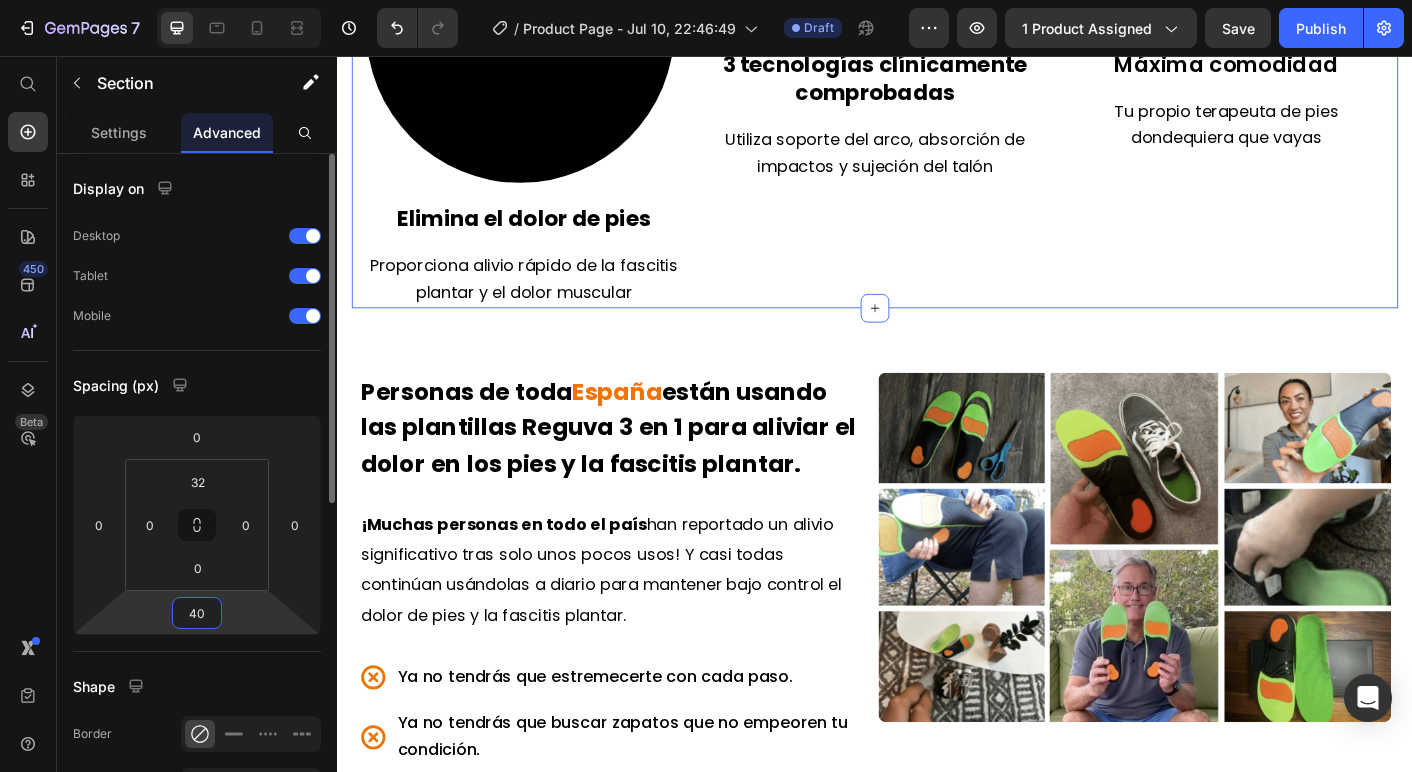 type on "40" 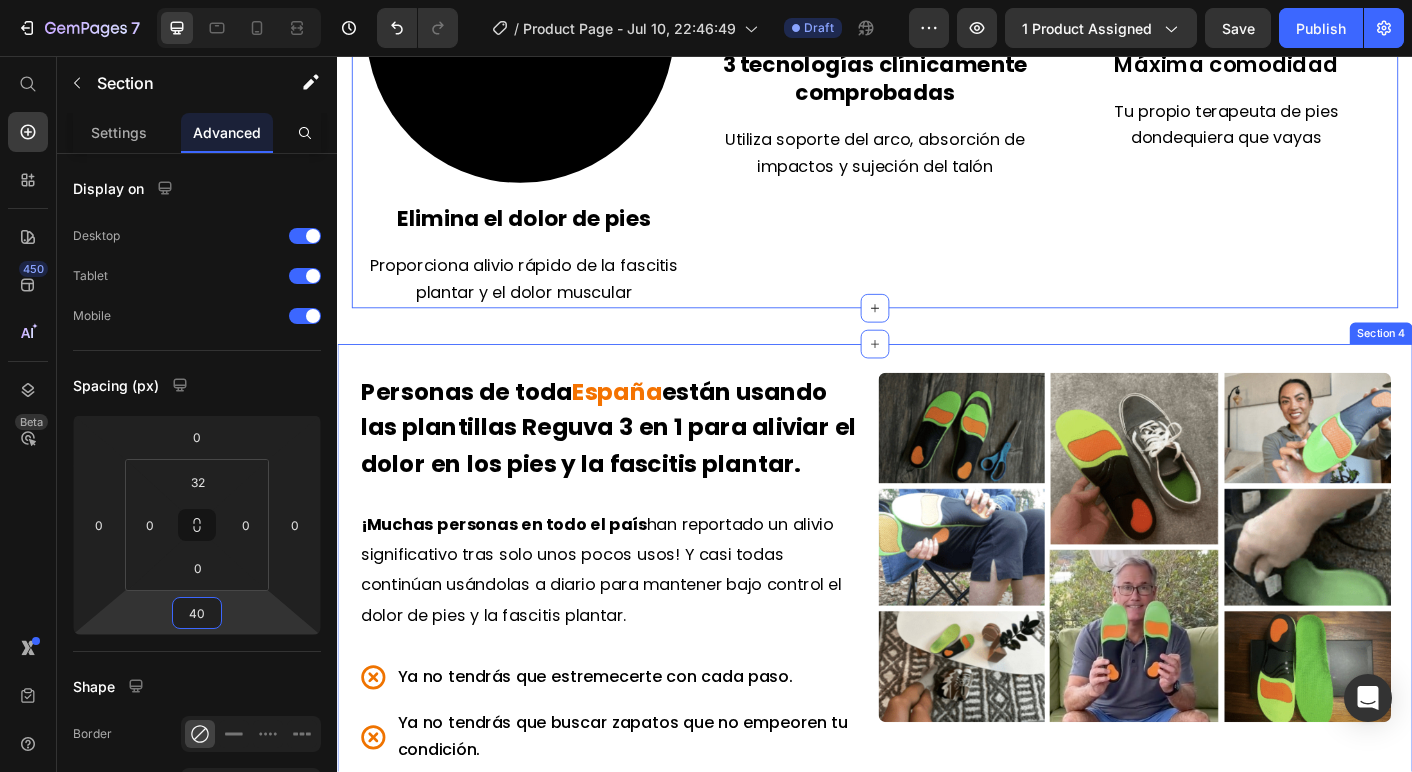 click on "Personas de toda [PAIS] están usando las plantillas Reguva 3 en 1 para aliviar el dolor en los pies y la fascitis plantar. Text Block ¡Muchas personas en todo el país han reportado un alivio significativo tras solo unos pocos usos! Y casi todas continúan usándolas a diario para mantener bajo control el dolor de pies y la fascitis plantar. Text Block Ya no tendrás que estremecerte con cada paso. Ya no tendrás que buscar zapatos que no empeoren tu condición. Y ya no tendrás que dejar que el dolor interrumpa tu vida. Item List Al colocar estas plantillas en tus zapatos, te darás la oportunidad de caminar cómodamente y volver a disfrutar de una vida normal. Text Block Image Row Section 4" at bounding box center [937, 761] 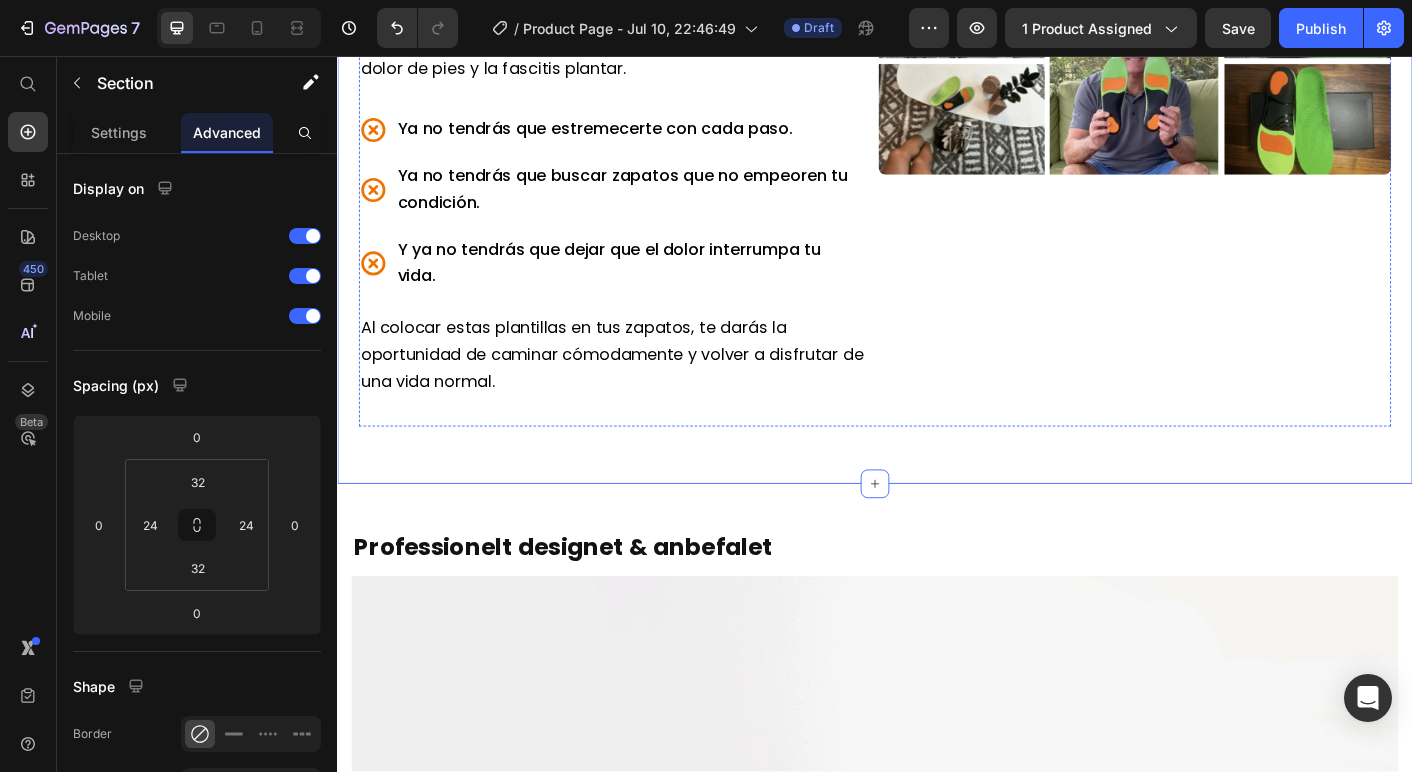 scroll, scrollTop: 2622, scrollLeft: 0, axis: vertical 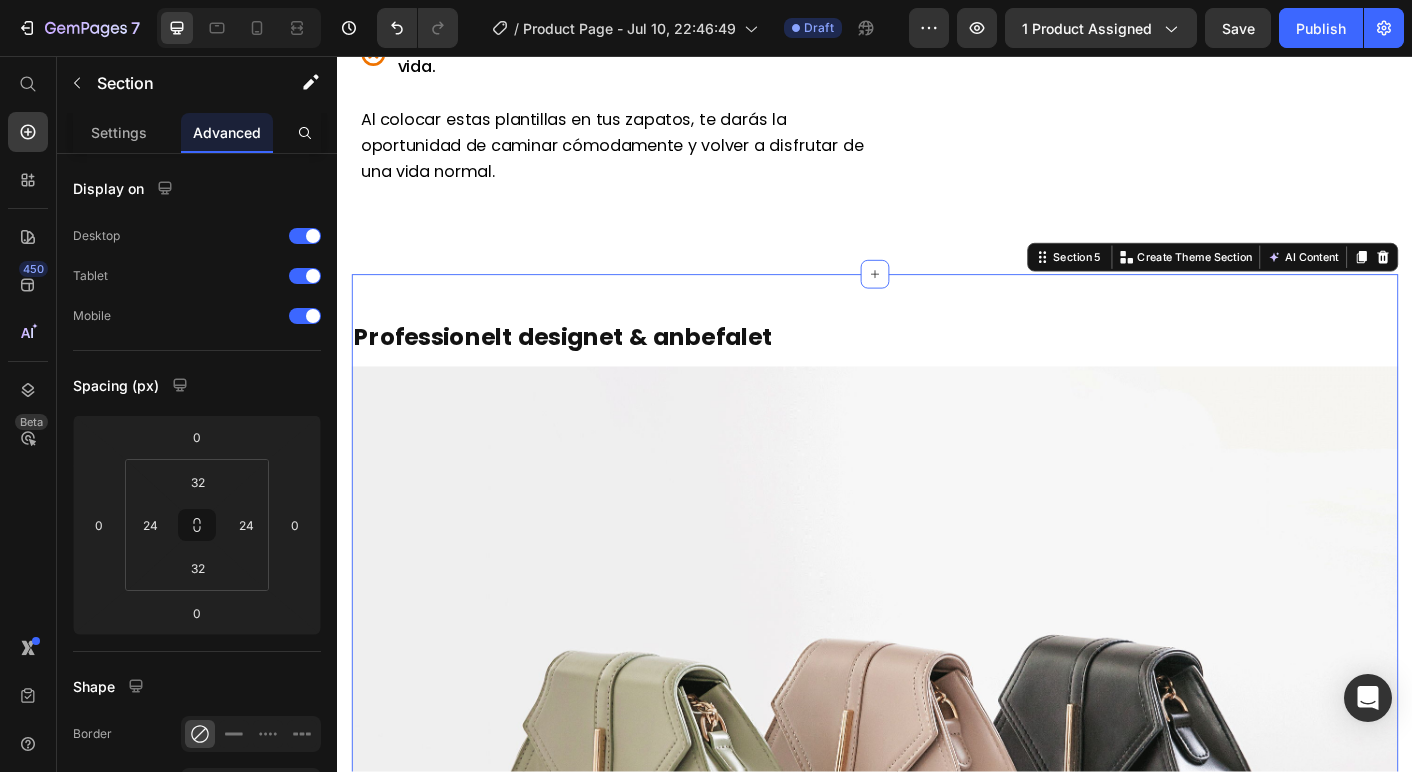 click on "Professionelt designet & anbefalet Heading Image Fodterapeuter og specialister er ikke altid lige ved hånden – og kan koste en formue. Forva NMES Fodmassager er udviklet af en førende fysioterapeut som en effektiv måde at lindre fodsmerter og hælspore på. For under en tredjedel af prisen på én behandling kan du opnå resultater, der varer hele livet. Text Block Video LÆG I KURV OG SPAR 1000 KR Button Image Alle transaktioner er sikre Text Block BEMÆRK: Ikke tilgængelig på Amazon eller eBay Text Block Title Line Section 5 You can create reusable sections Create Theme Section AI Content Write with GemAI What would you like to describe here? Tone and Voice Persuasive Product Plantillas Reguva 3 en 1 Show more Generate" at bounding box center (937, 1293) 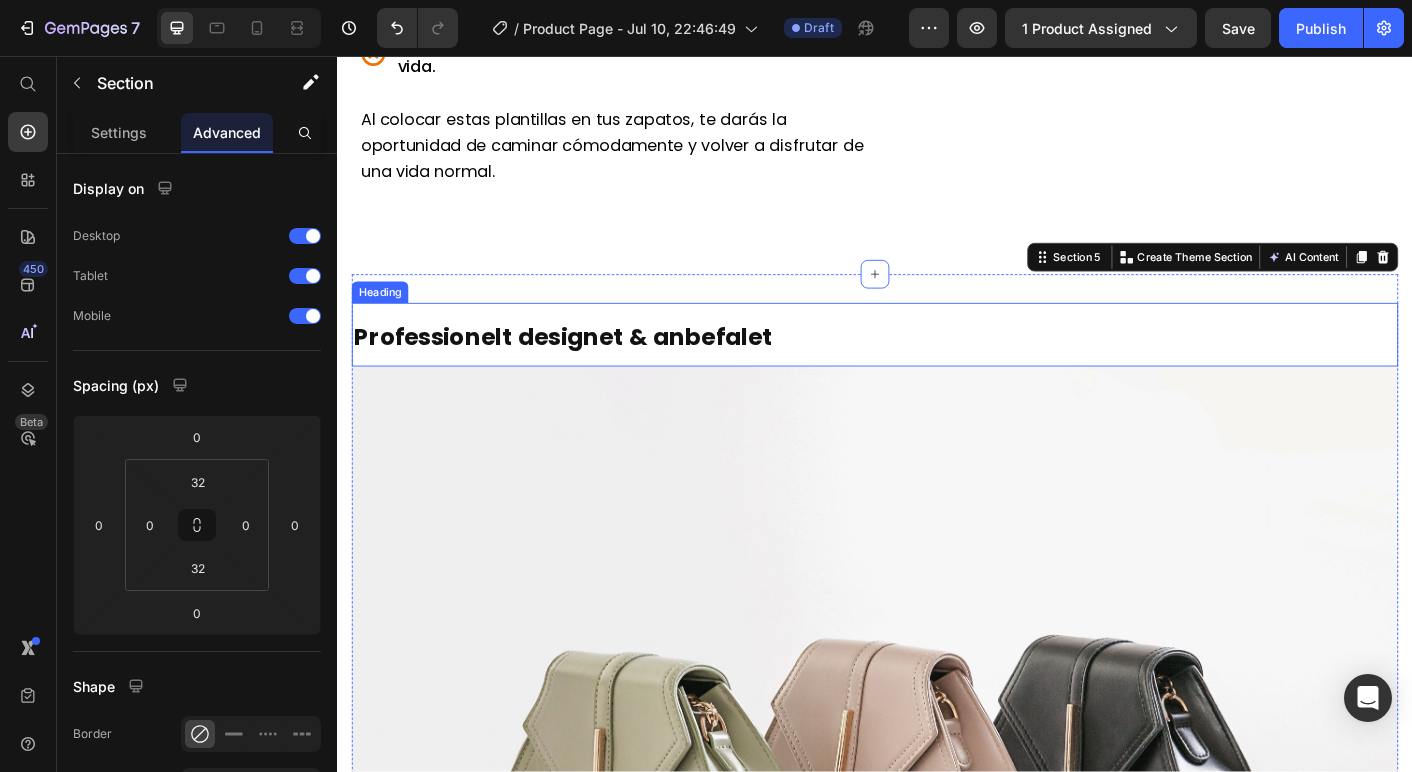 click on "Professionelt designet & anbefalet" at bounding box center [937, 367] 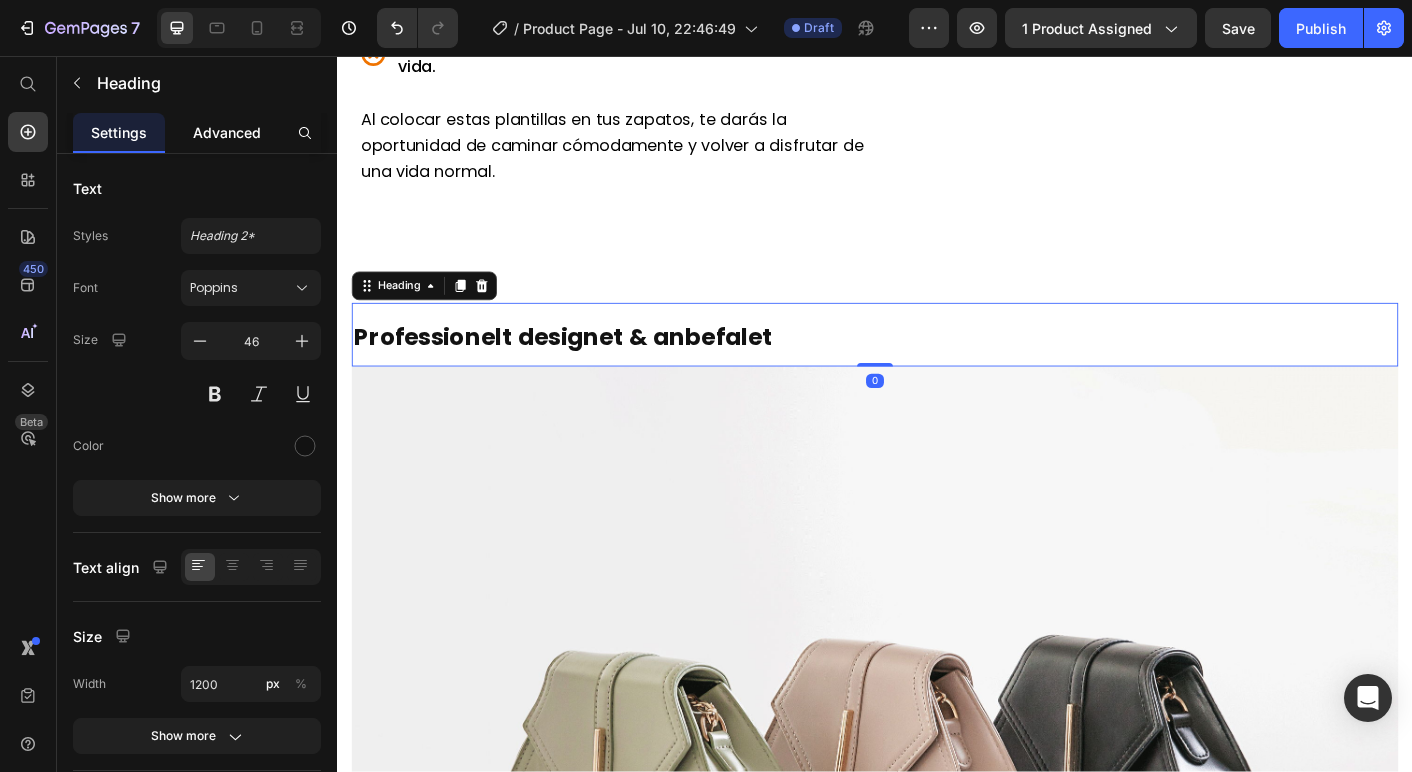 click on "Advanced" at bounding box center (227, 132) 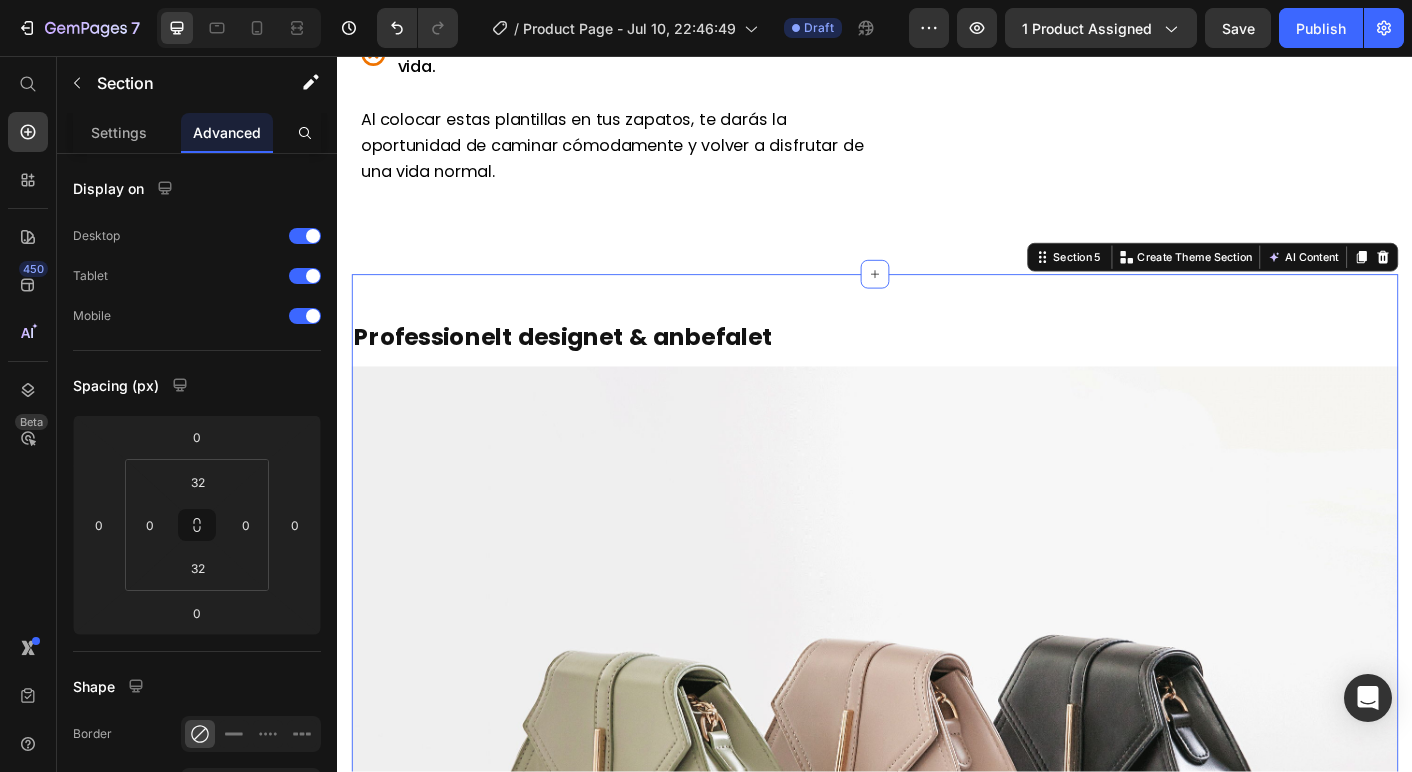 click on "Professionelt designet & anbefalet Heading Image Fodterapeuter og specialister er ikke altid lige ved hånden – og kan koste en formue. Forva NMES Fodmassager er udviklet af en førende fysioterapeut som en effektiv måde at lindre fodsmerter og hælspore på. For under en tredjedel af prisen på én behandling kan du opnå resultater, der varer hele livet. Text Block Video LÆG I KURV OG SPAR 1000 KR Button Image Alle transaktioner er sikre Text Block BEMÆRK: Ikke tilgængelig på Amazon eller eBay Text Block Title Line Section 5 You can create reusable sections Create Theme Section AI Content Write with GemAI What would you like to describe here? Tone and Voice Persuasive Product Plantillas Reguva 3 en 1 Show more Generate" at bounding box center [937, 1293] 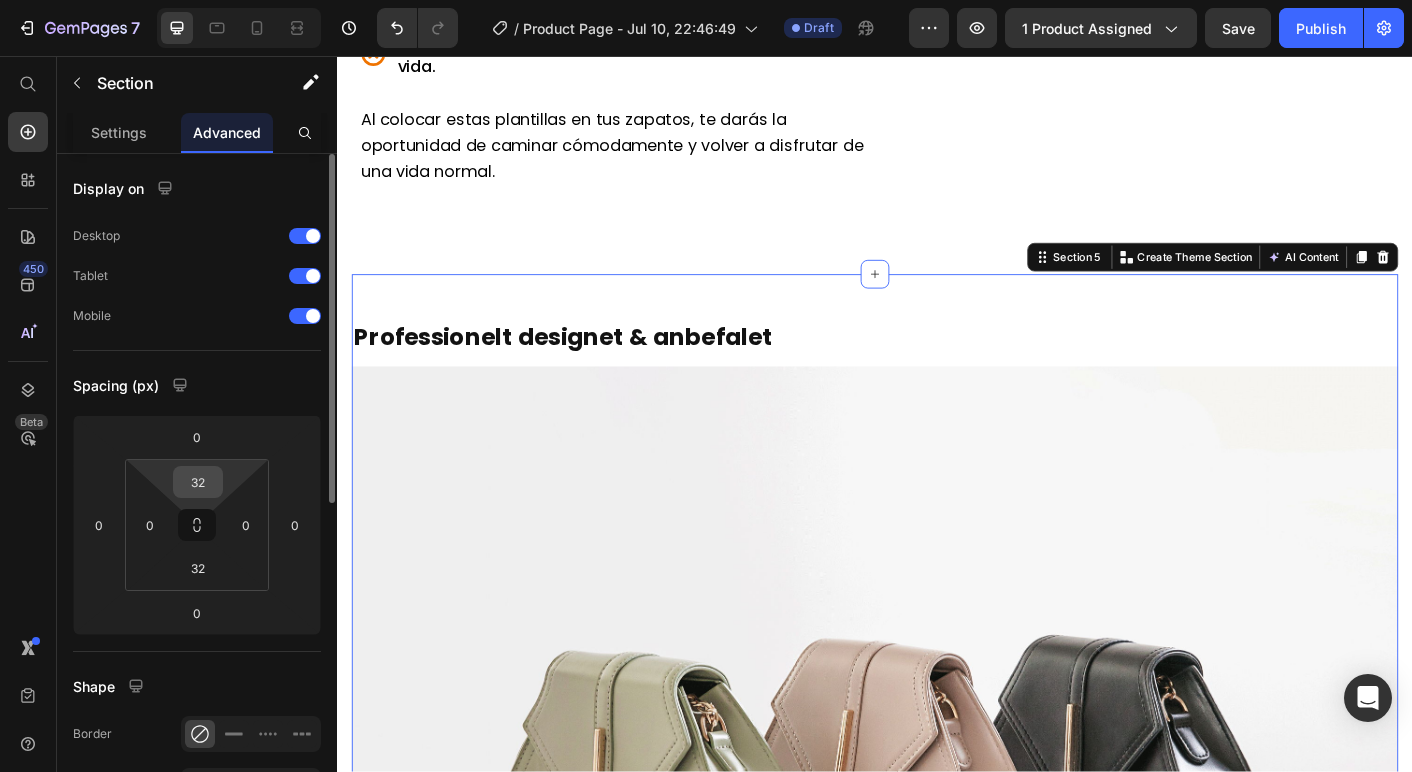 click on "32" at bounding box center [198, 482] 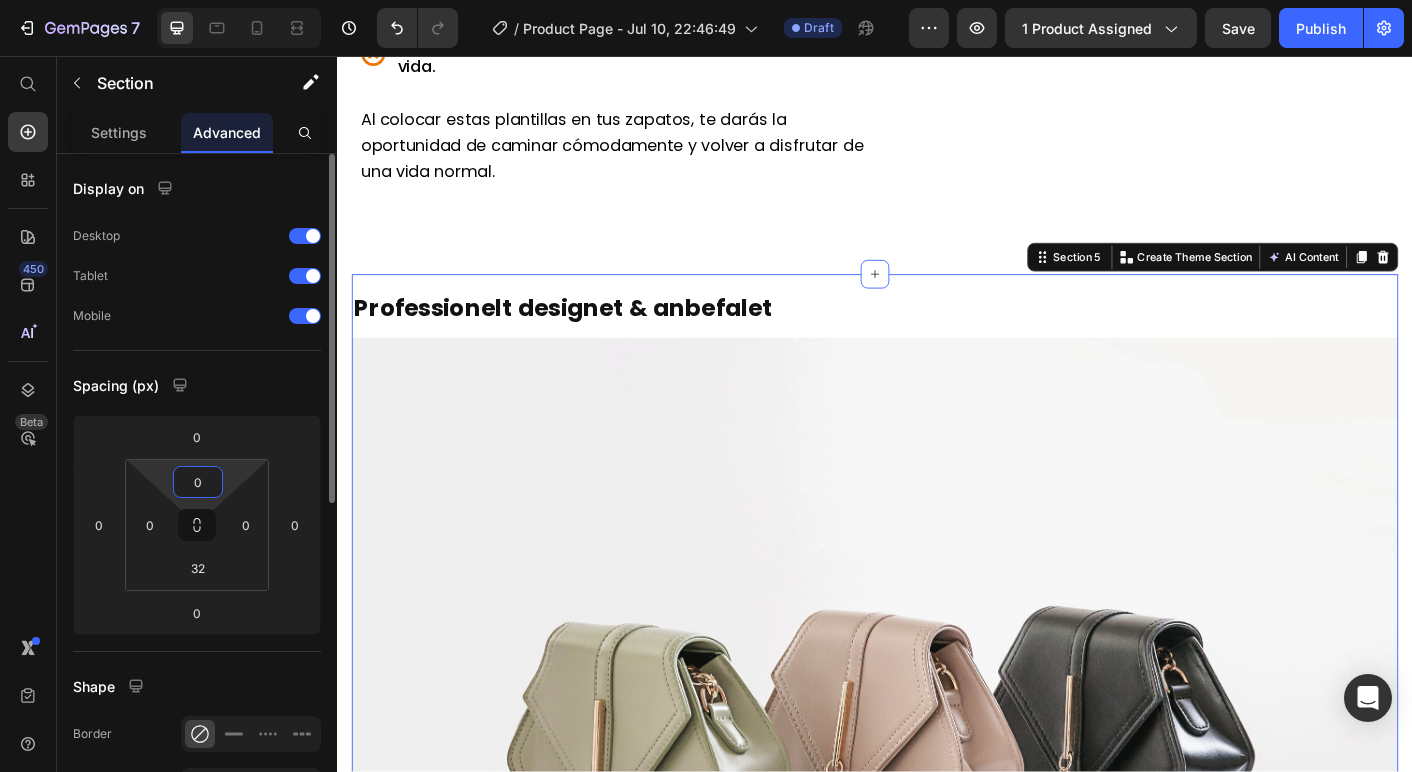 type on "0" 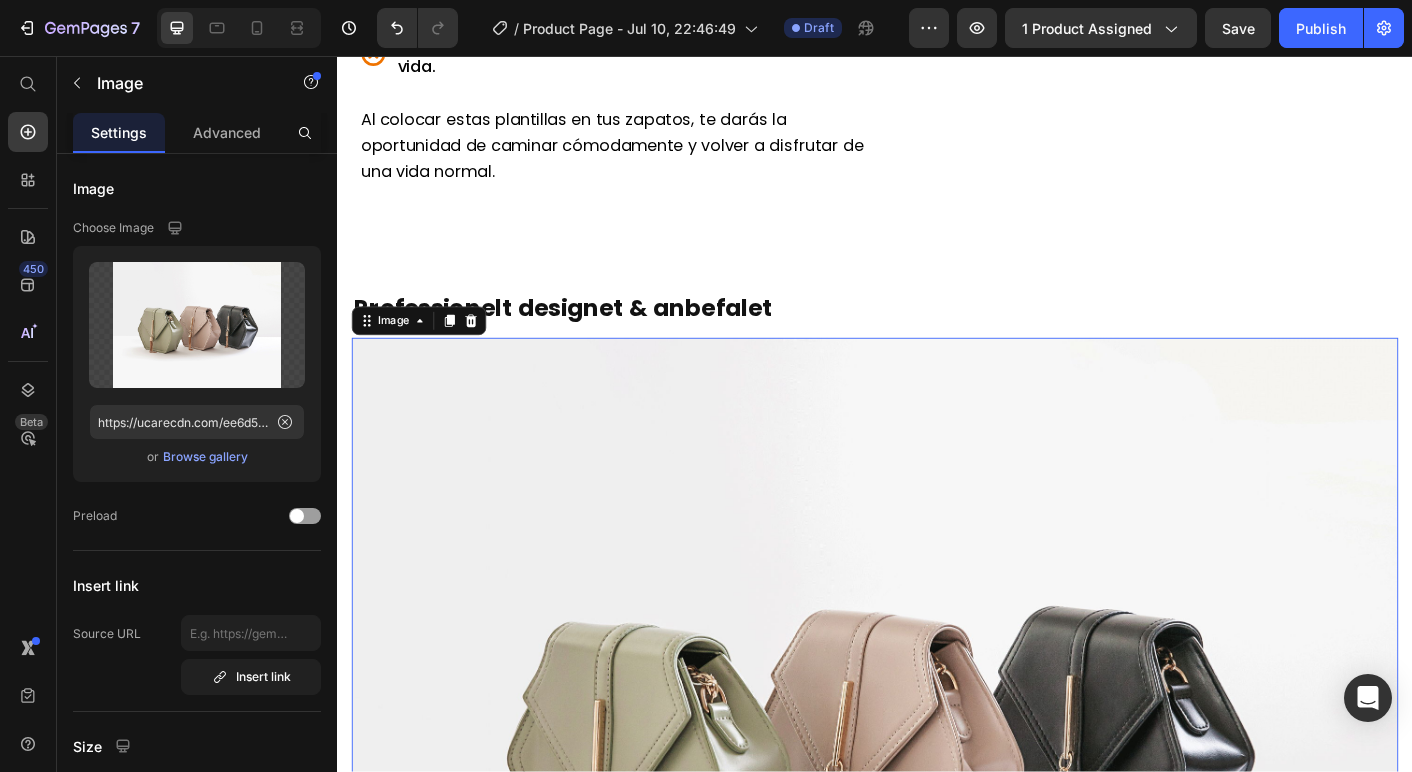 click at bounding box center (937, 809) 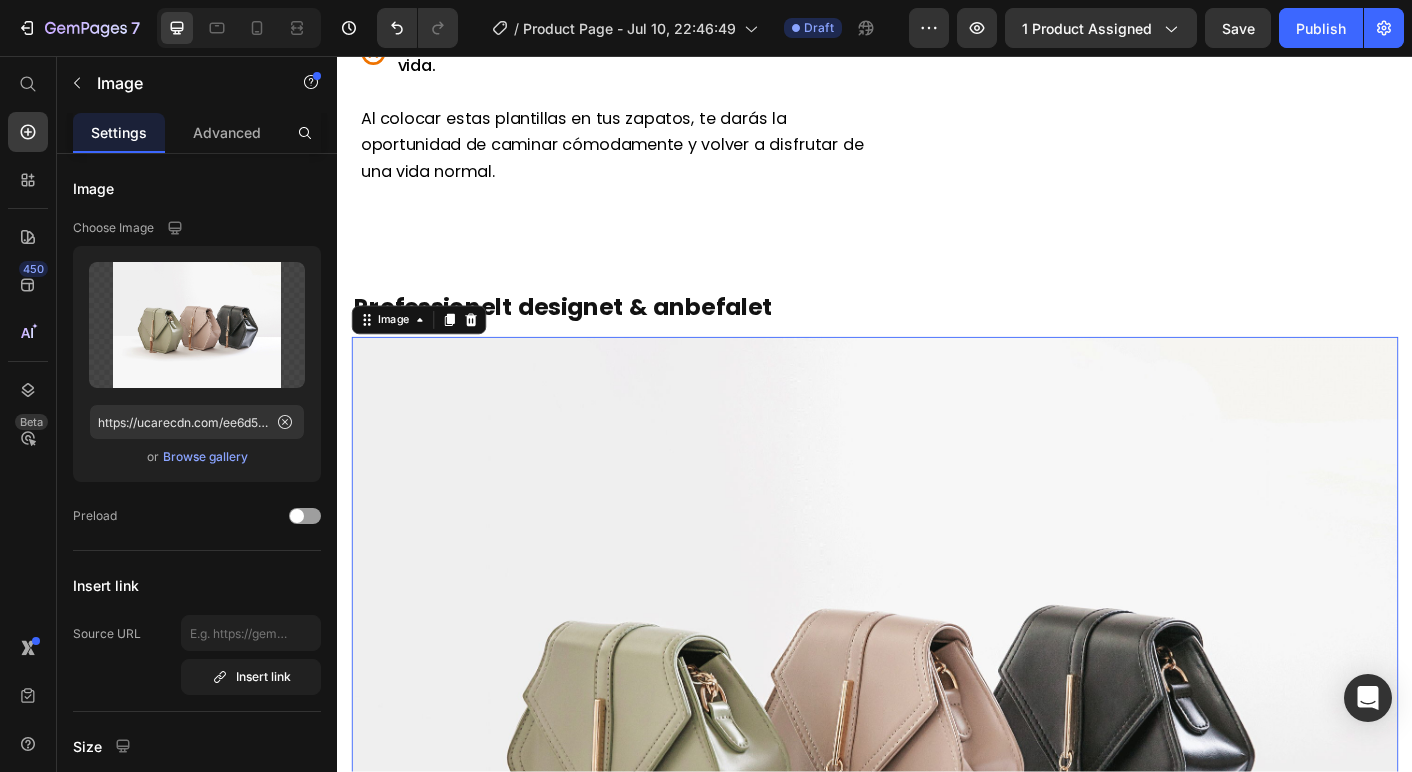 scroll, scrollTop: 2624, scrollLeft: 0, axis: vertical 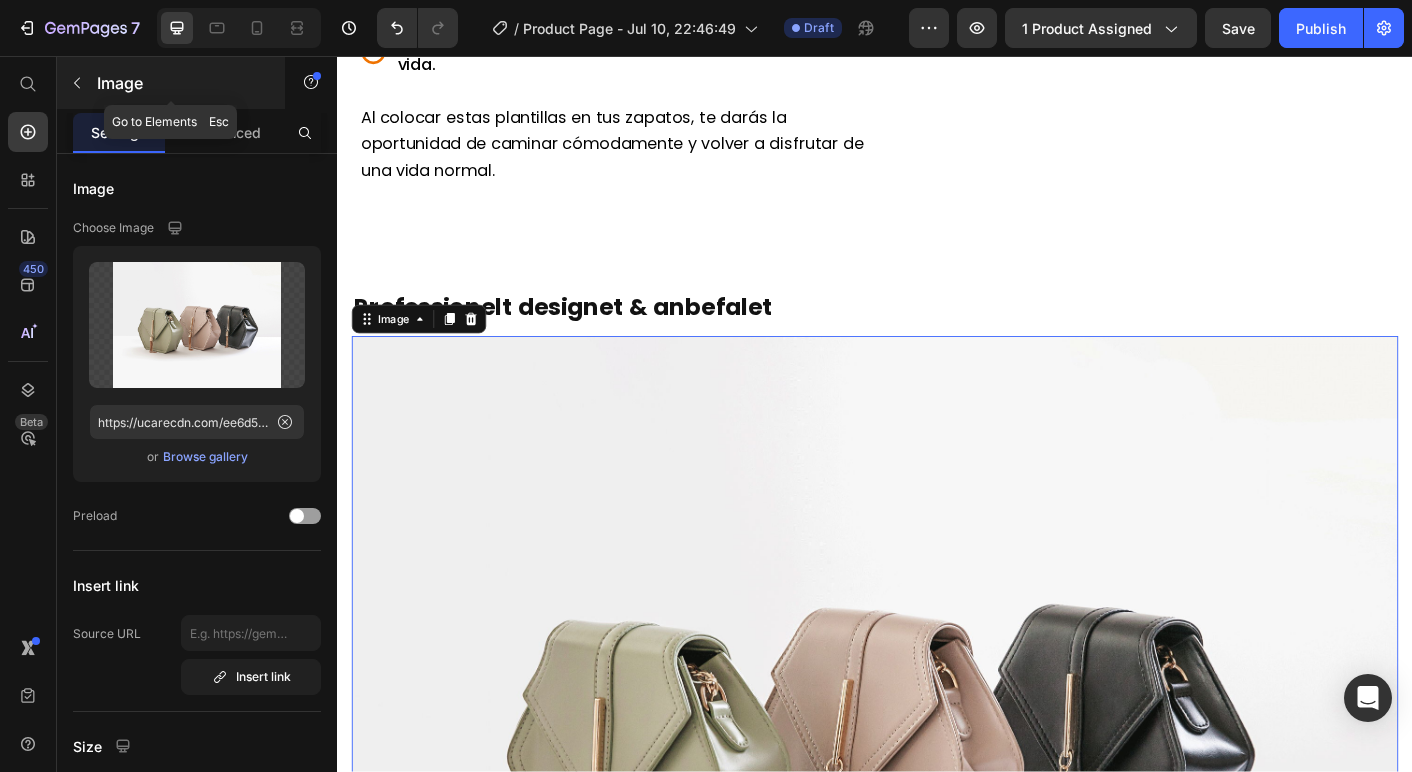 click on "Image" at bounding box center [171, 83] 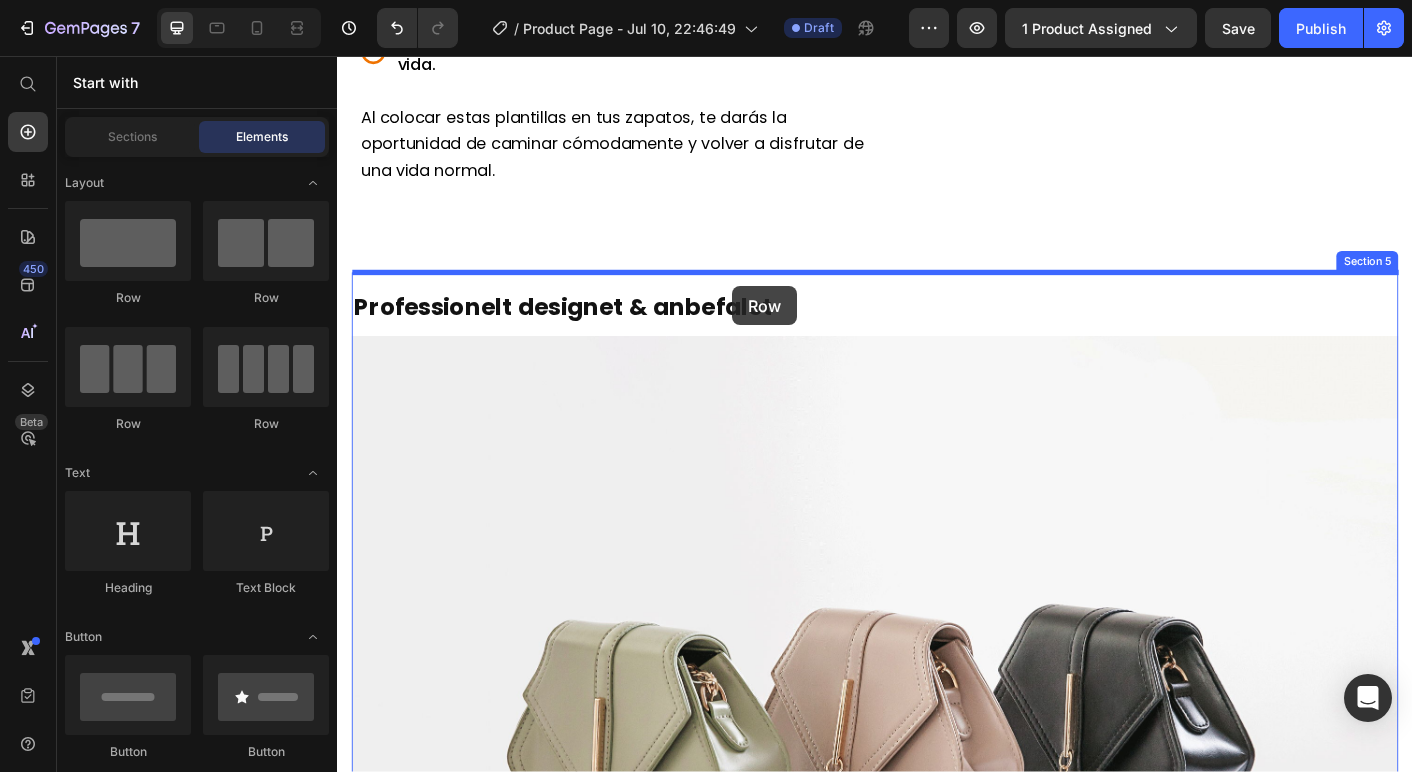 drag, startPoint x: 614, startPoint y: 314, endPoint x: 778, endPoint y: 313, distance: 164.00305 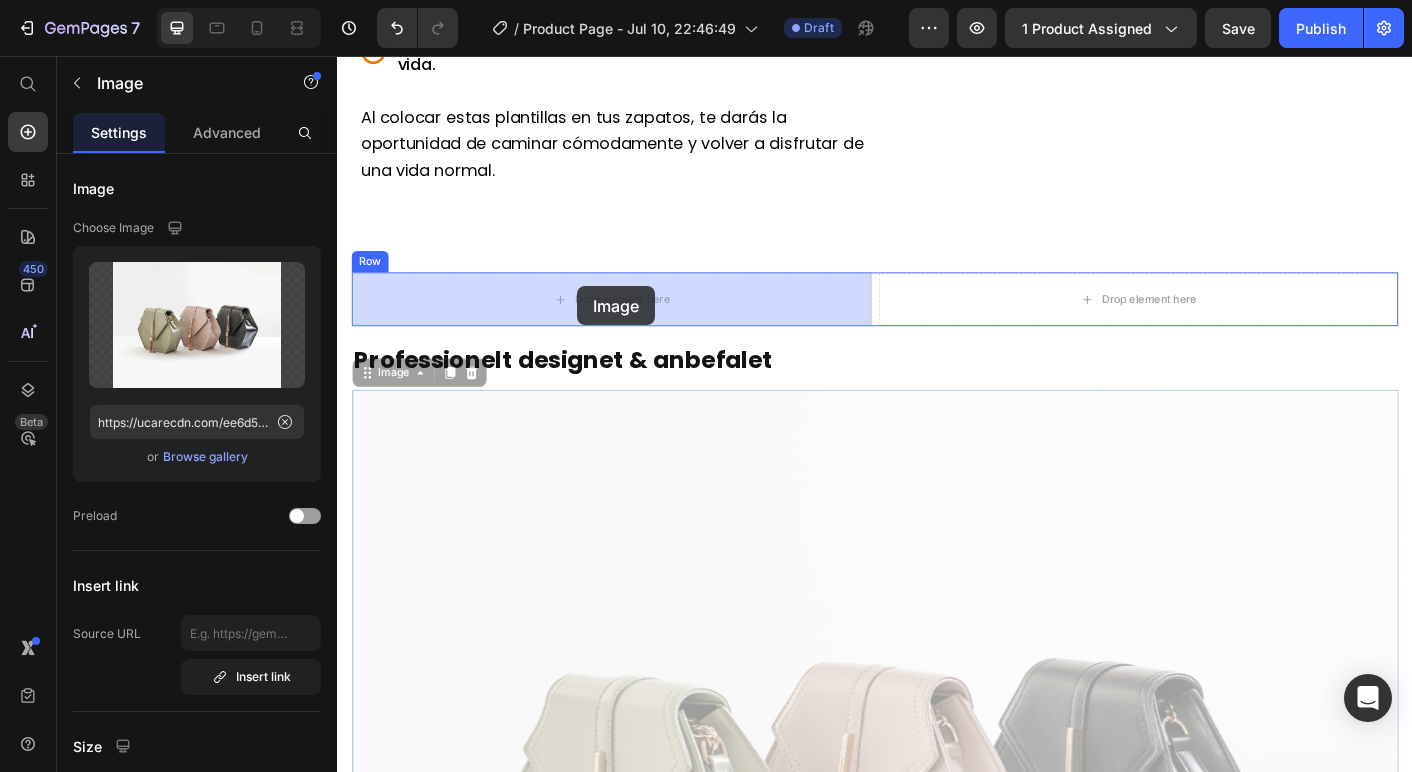 drag, startPoint x: 664, startPoint y: 502, endPoint x: 606, endPoint y: 313, distance: 197.69926 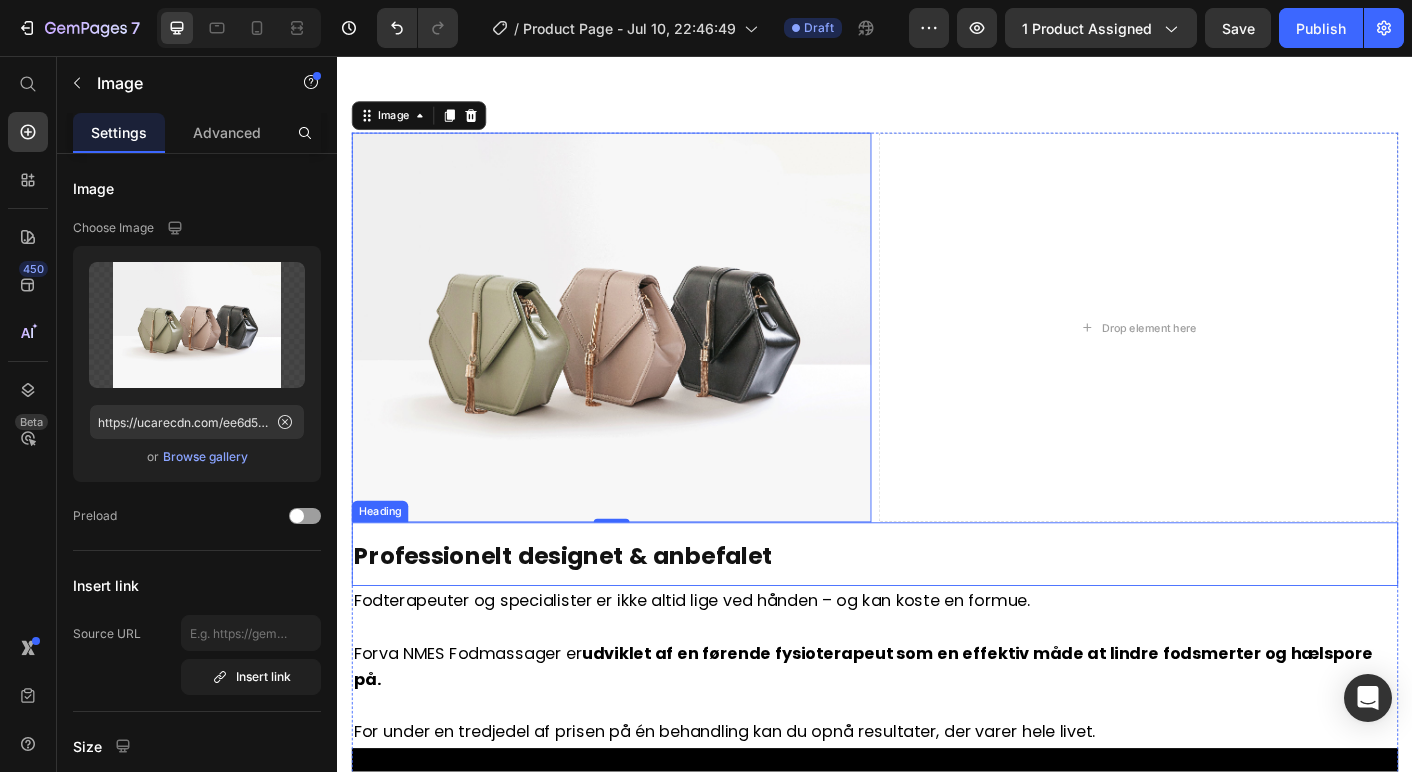 scroll, scrollTop: 2757, scrollLeft: 0, axis: vertical 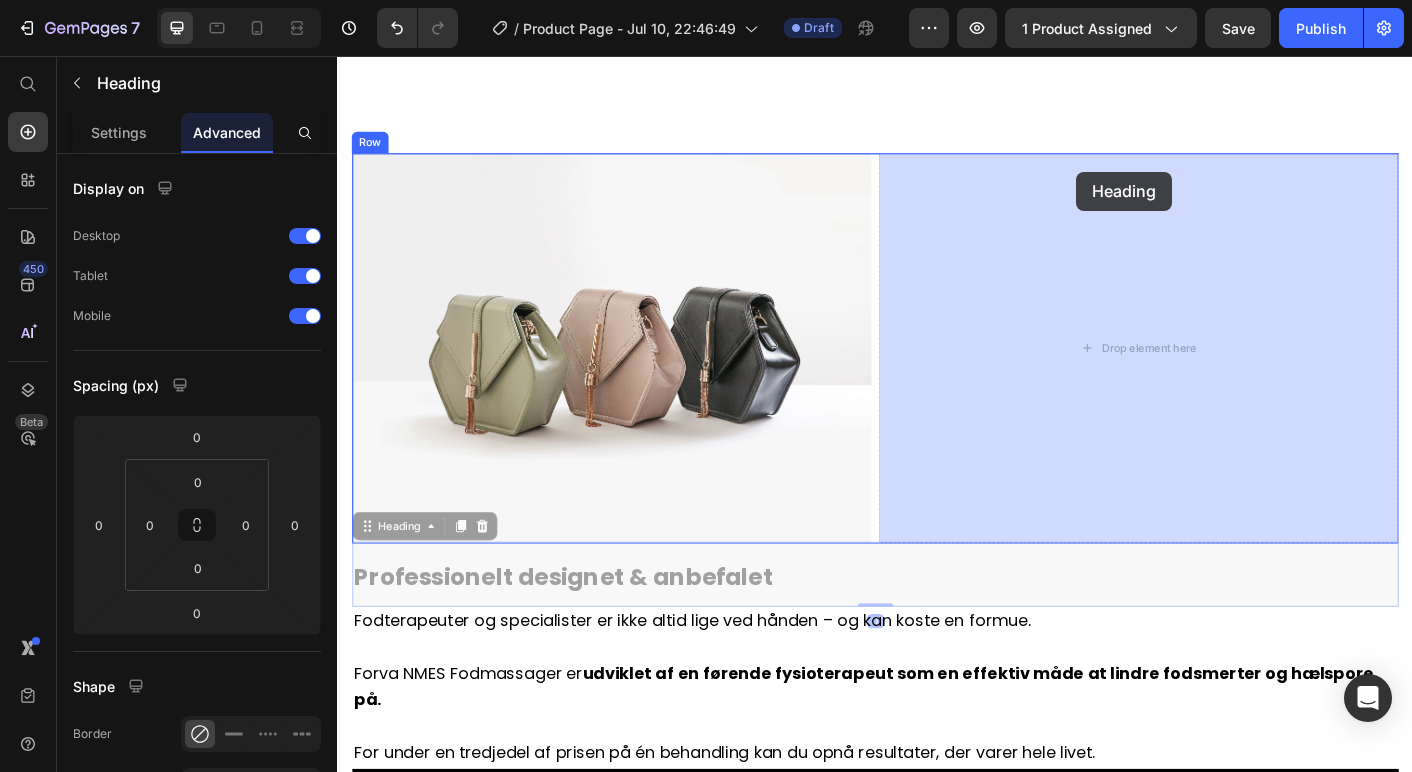 drag, startPoint x: 439, startPoint y: 644, endPoint x: 1162, endPoint y: 185, distance: 856.3936 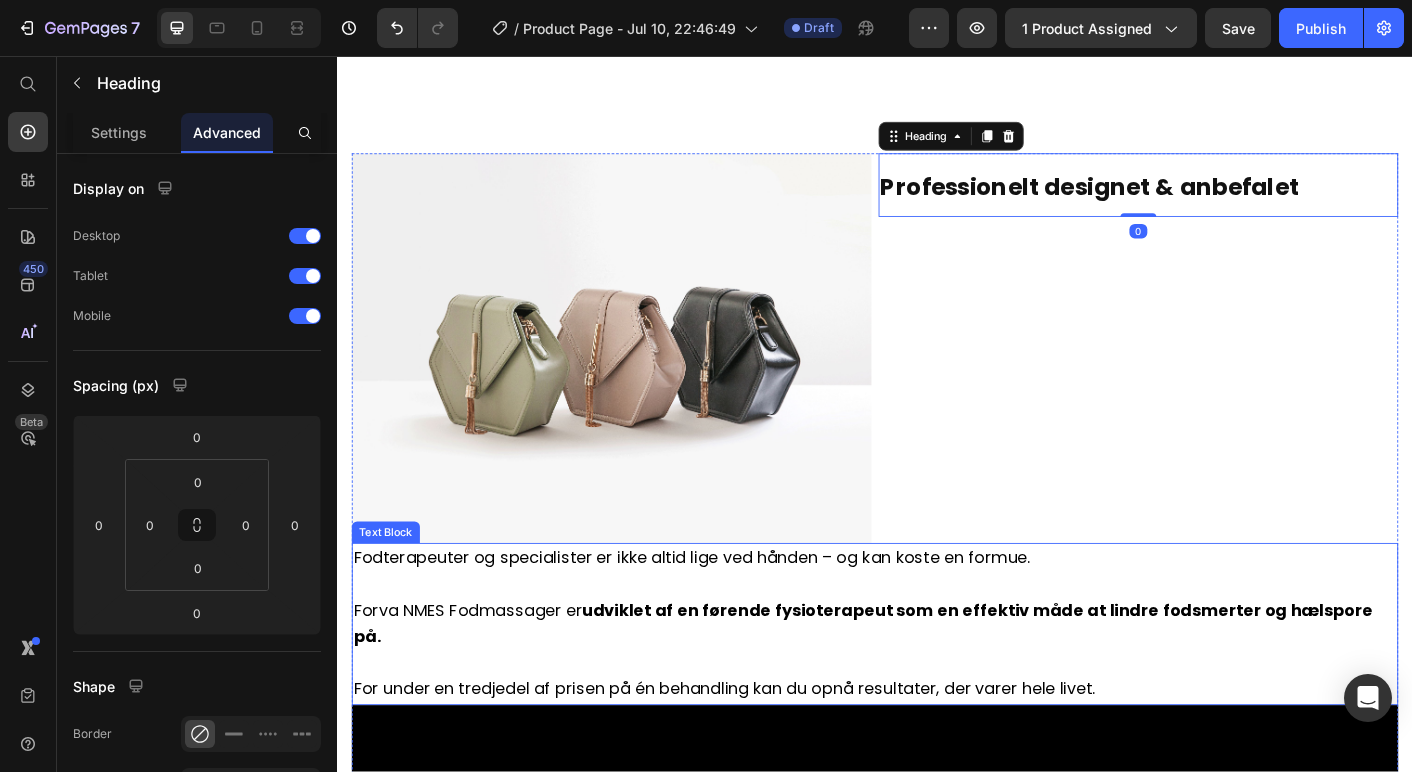 click on "Fodterapeuter og specialister er ikke altid lige ved hånden – og kan koste en formue." at bounding box center [732, 615] 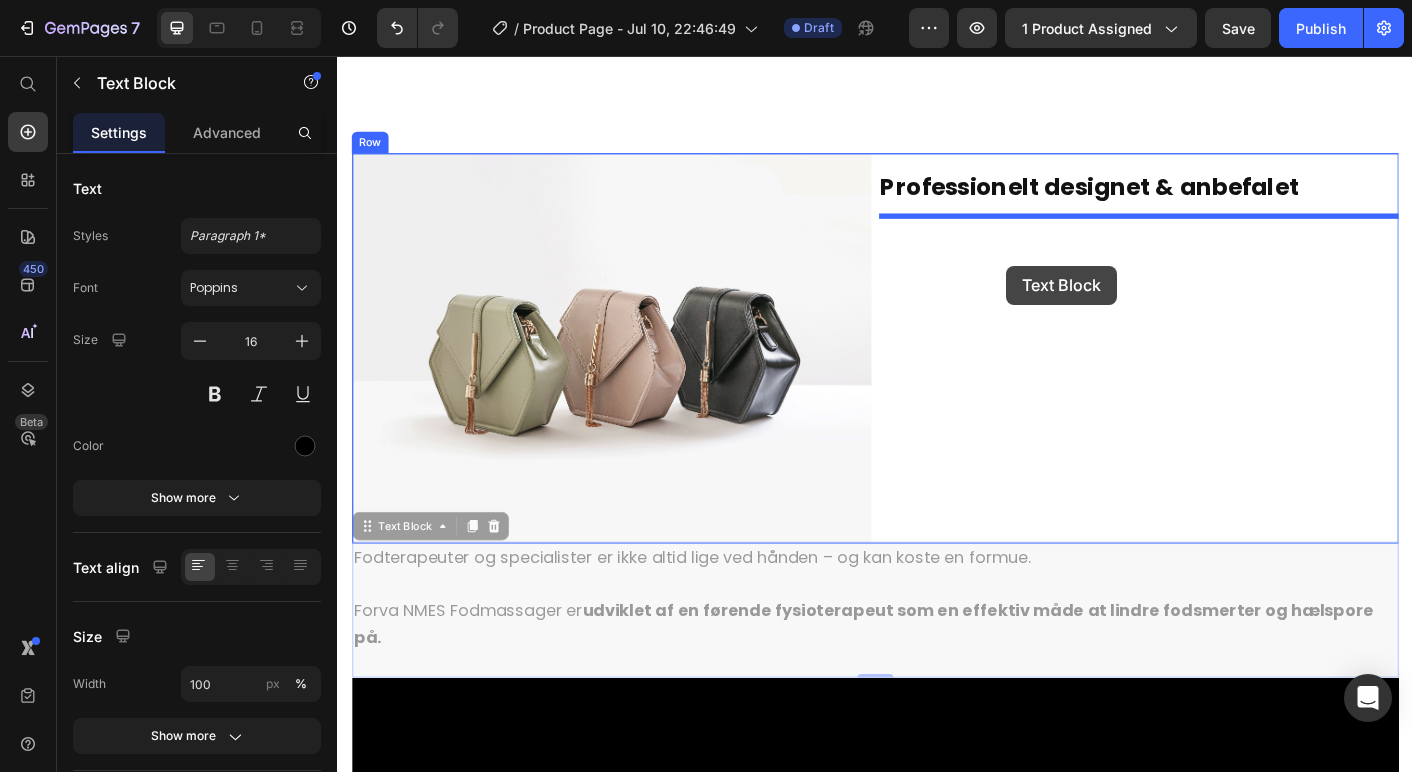 drag, startPoint x: 367, startPoint y: 587, endPoint x: 1084, endPoint y: 290, distance: 776.0786 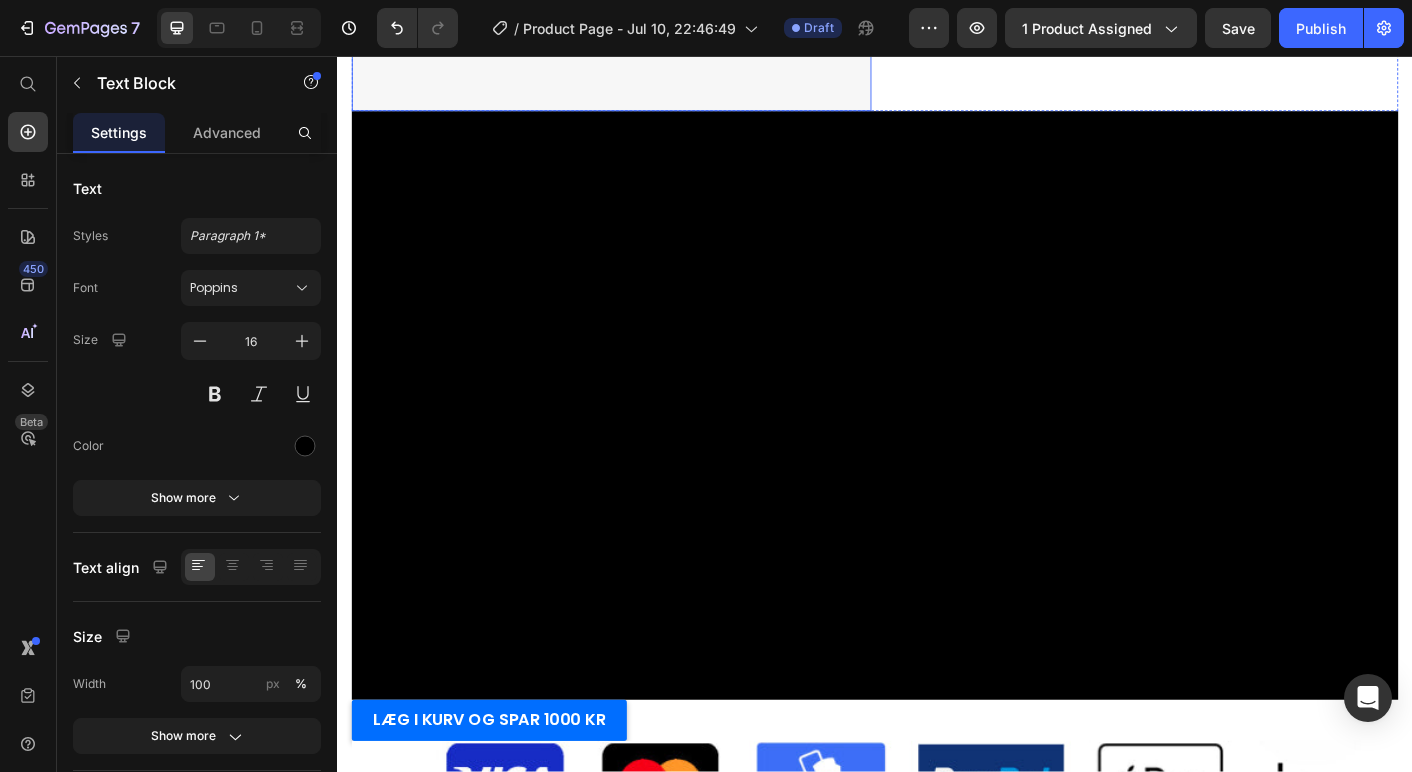 scroll, scrollTop: 3169, scrollLeft: 0, axis: vertical 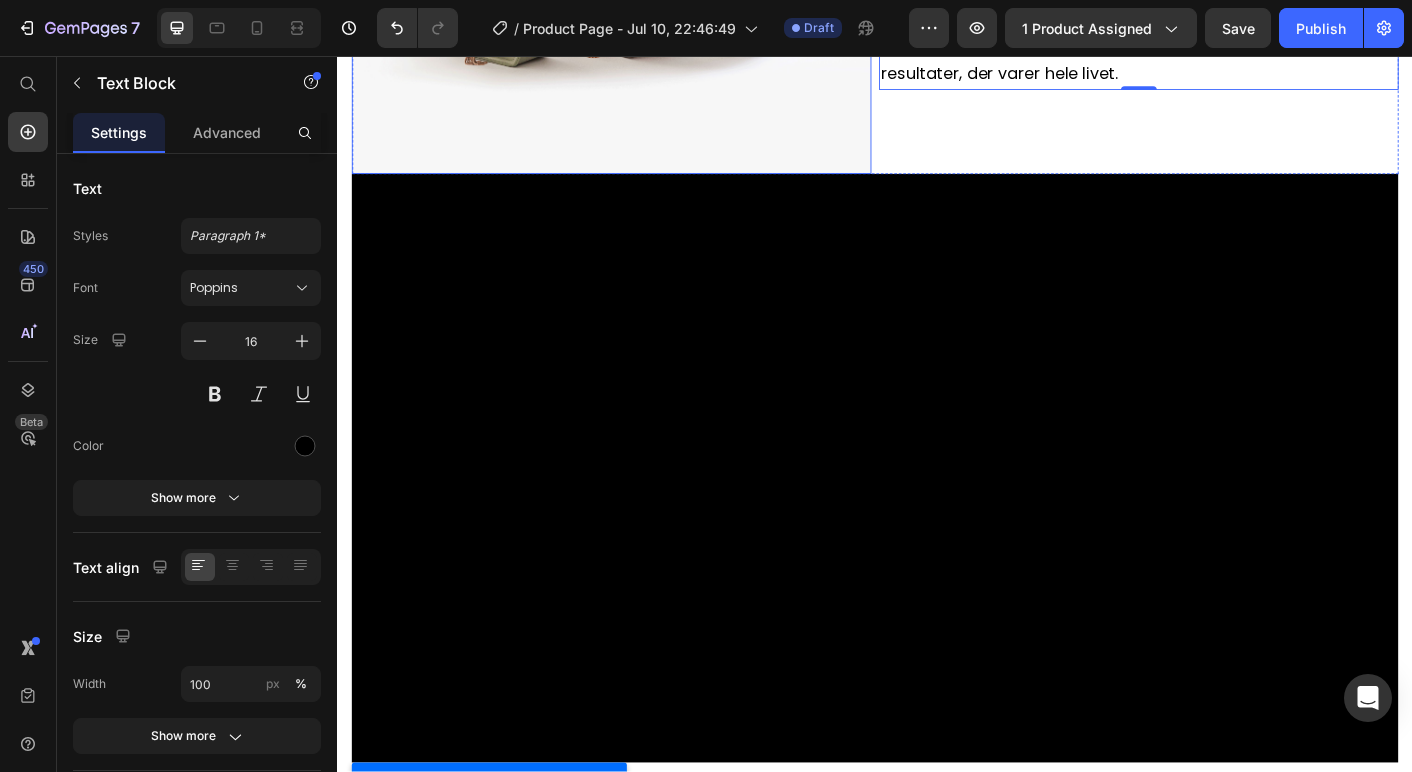 click at bounding box center [937, 516] 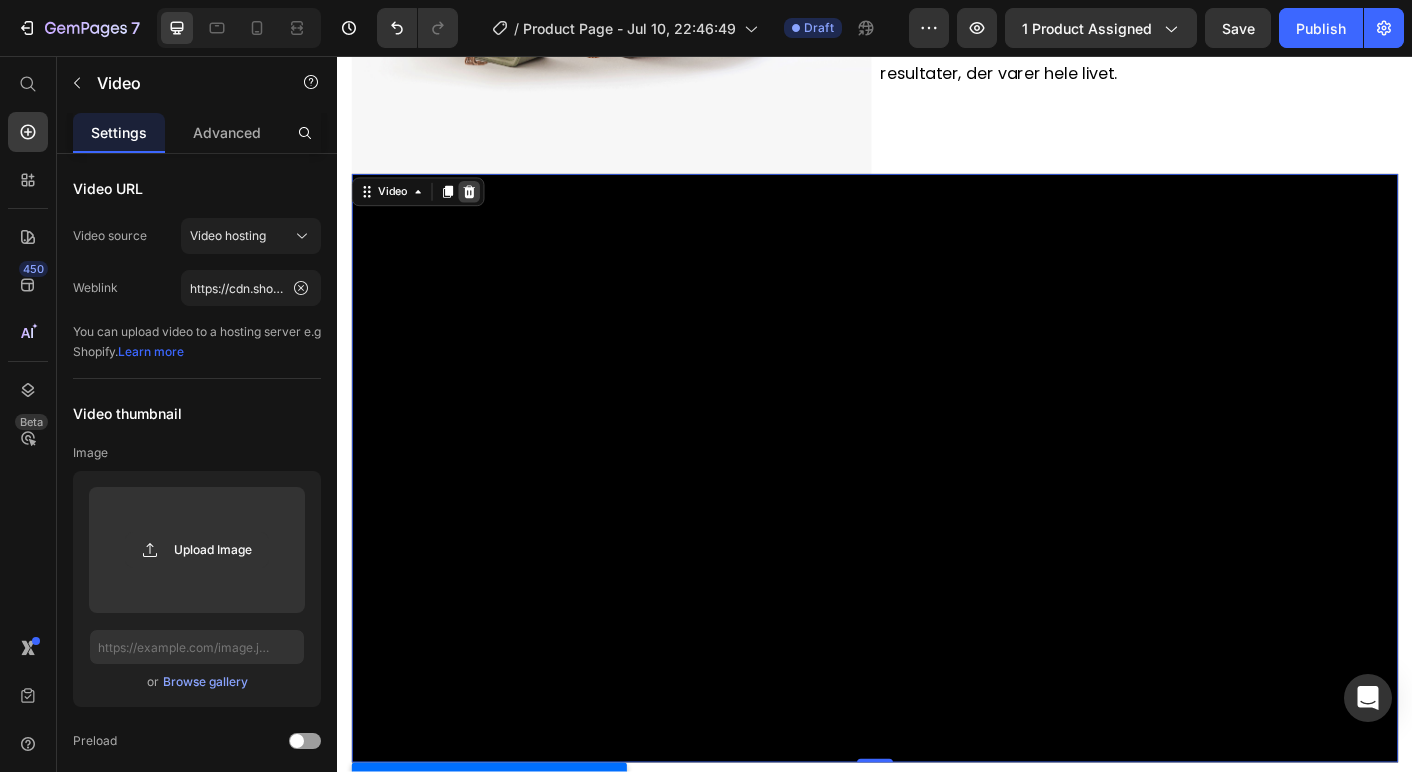 click 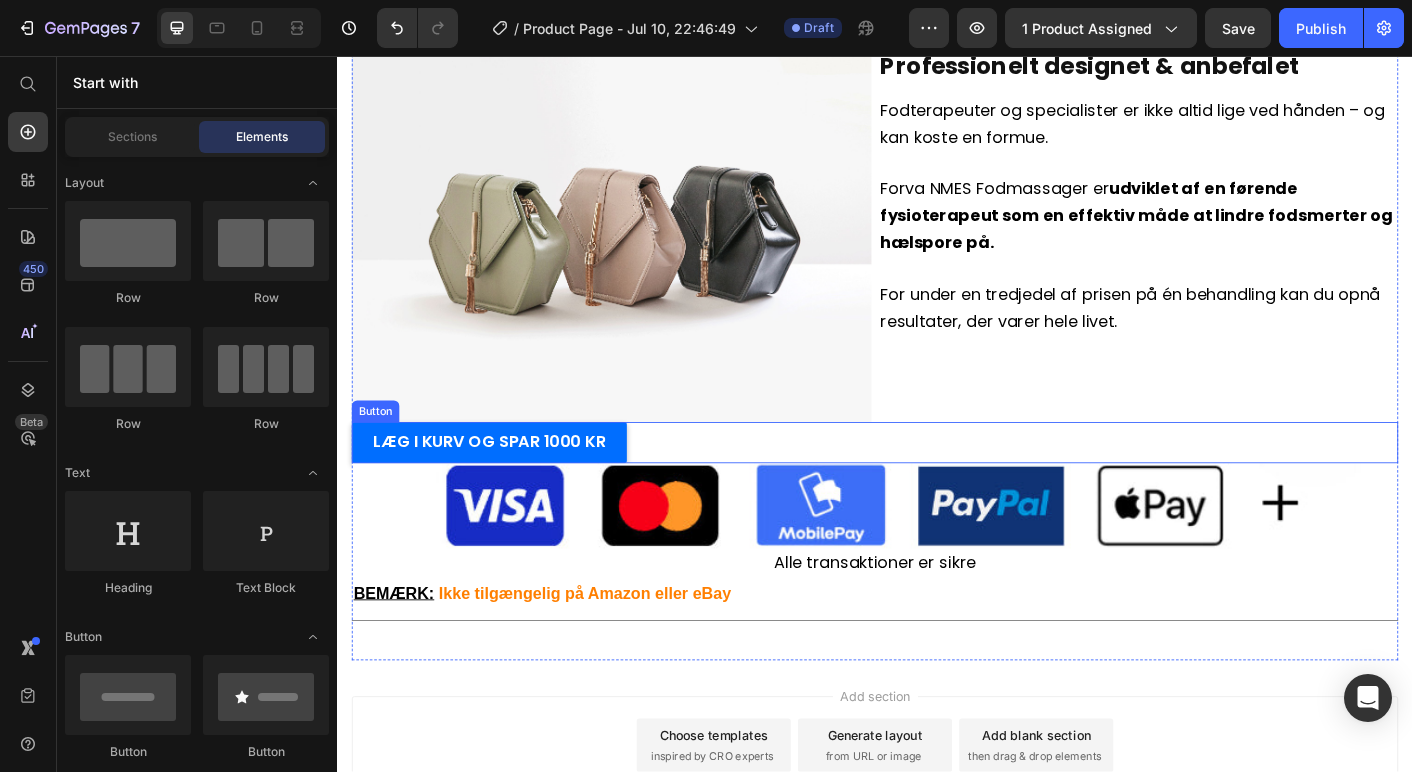 scroll, scrollTop: 2811, scrollLeft: 0, axis: vertical 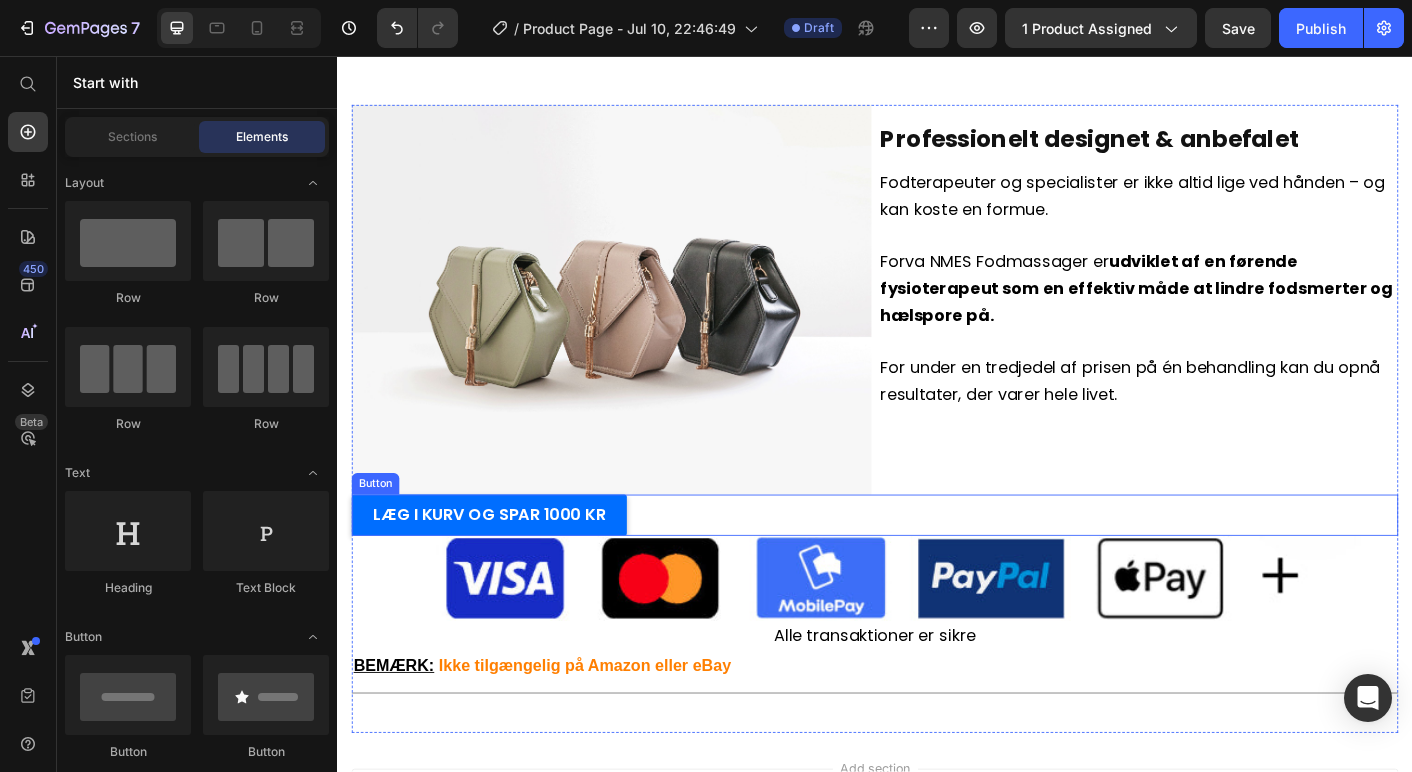 click on "LÆG I KURV OG SPAR 1000 KR Button" at bounding box center [937, 569] 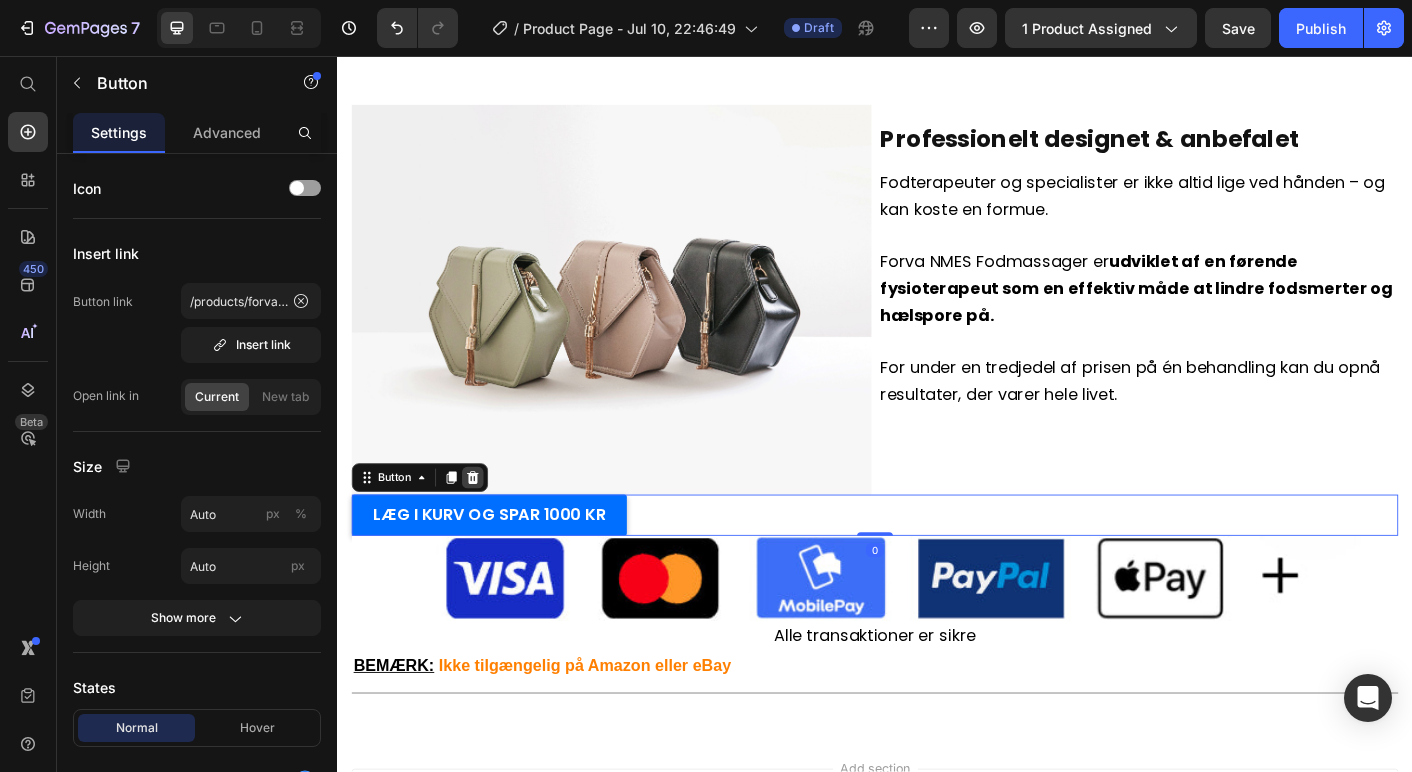 click 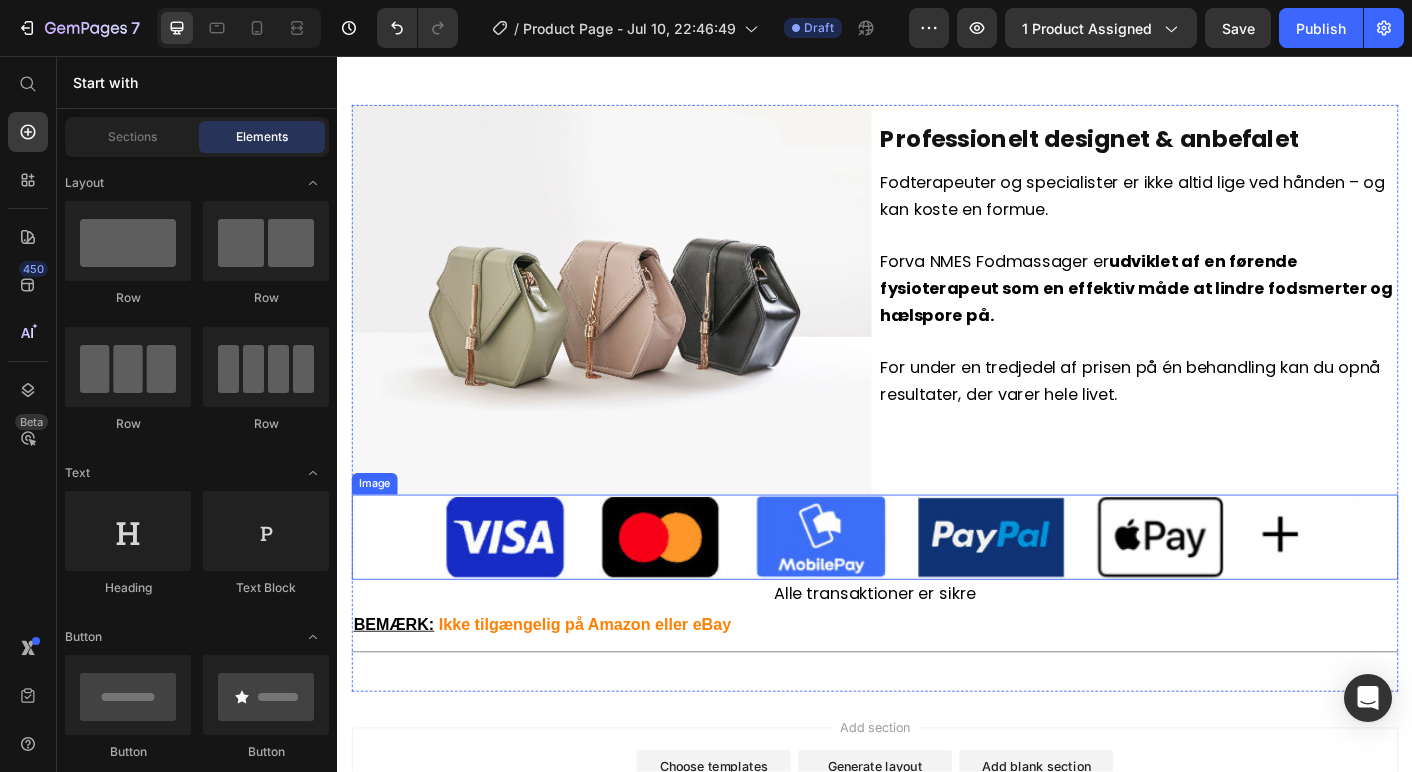 click at bounding box center [937, 593] 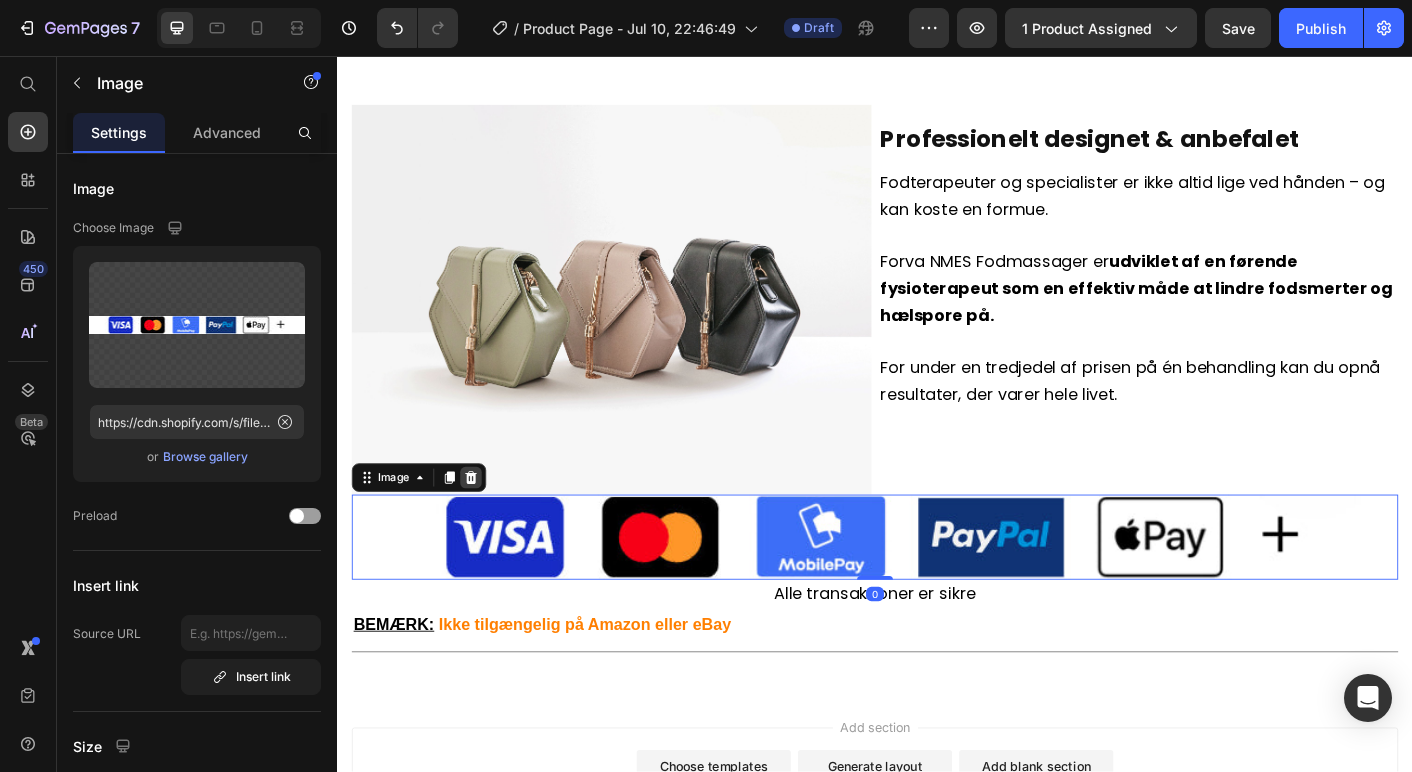 click 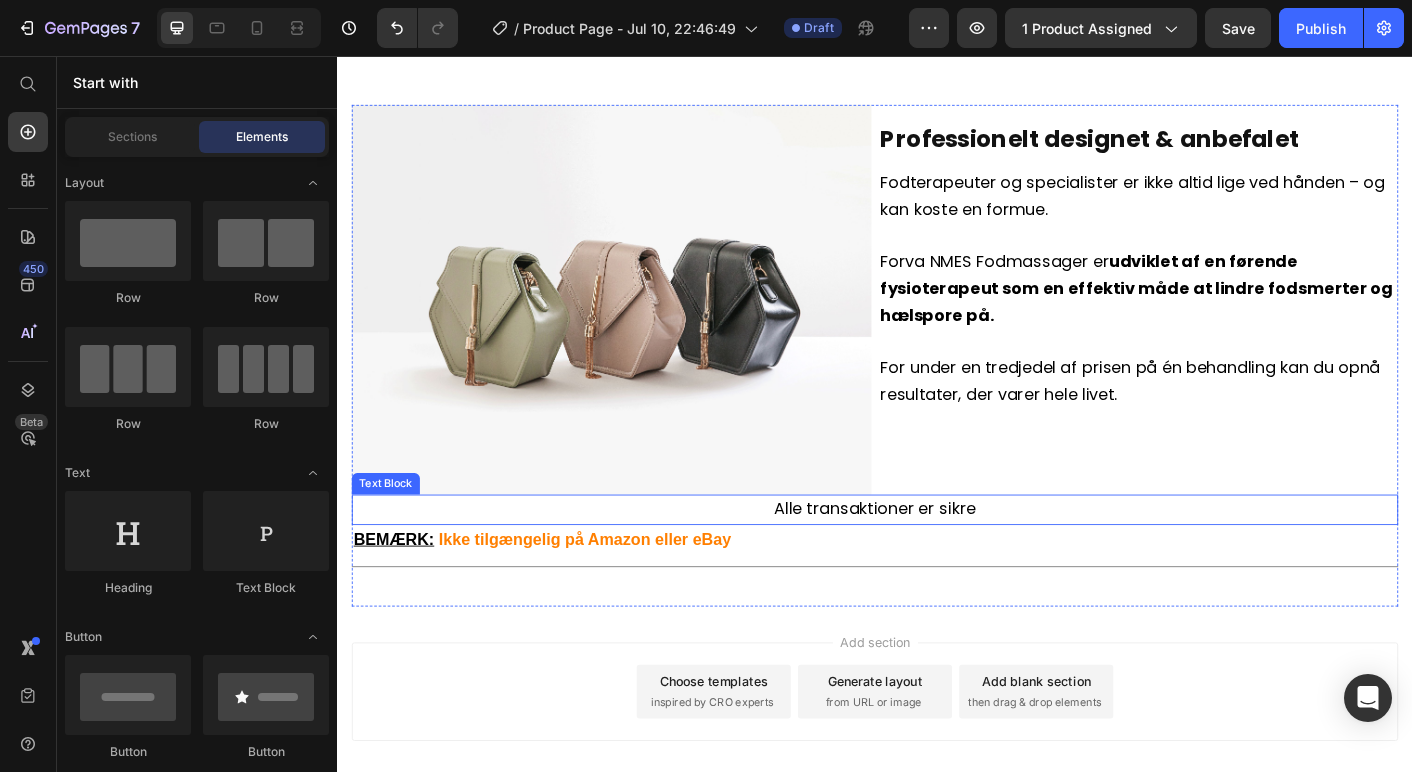 click on "Alle transaktioner er sikre" at bounding box center [937, 563] 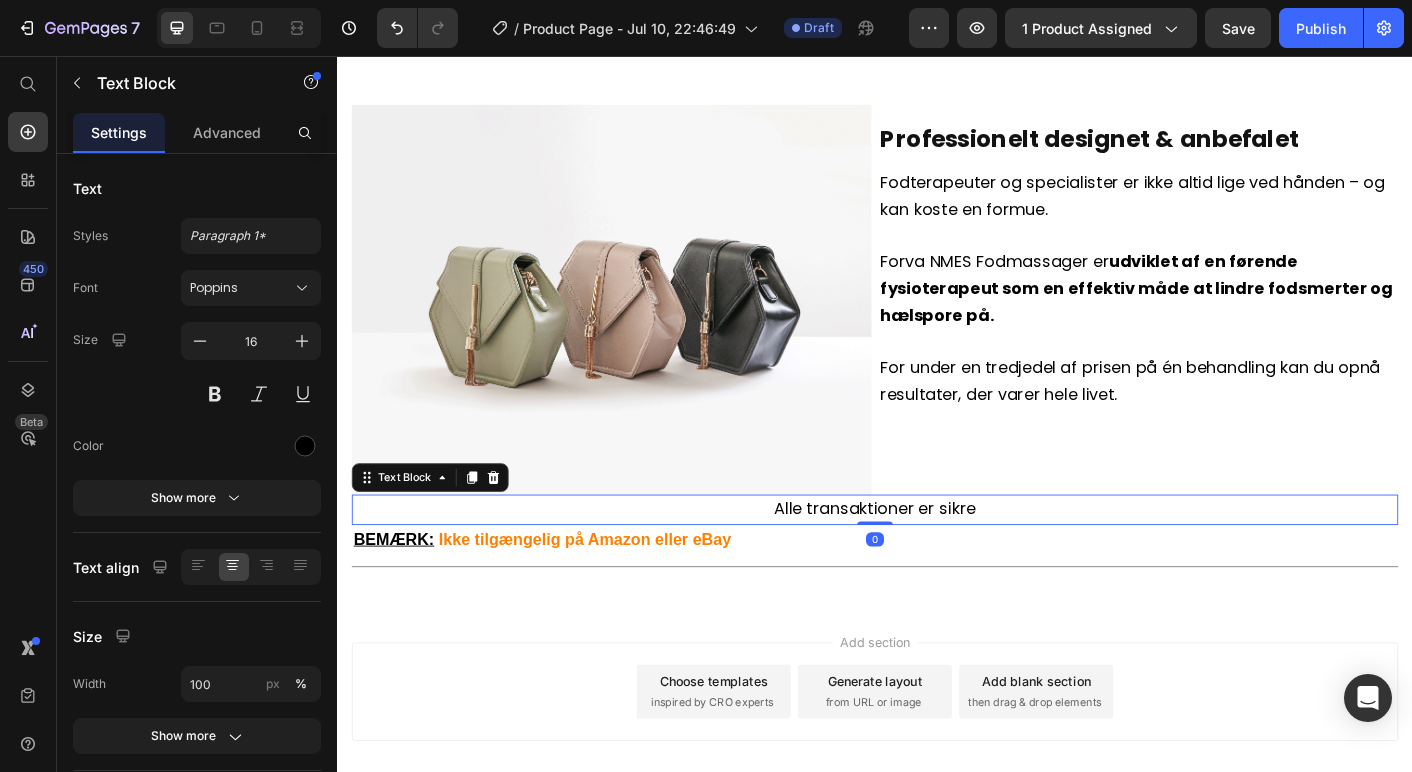 click 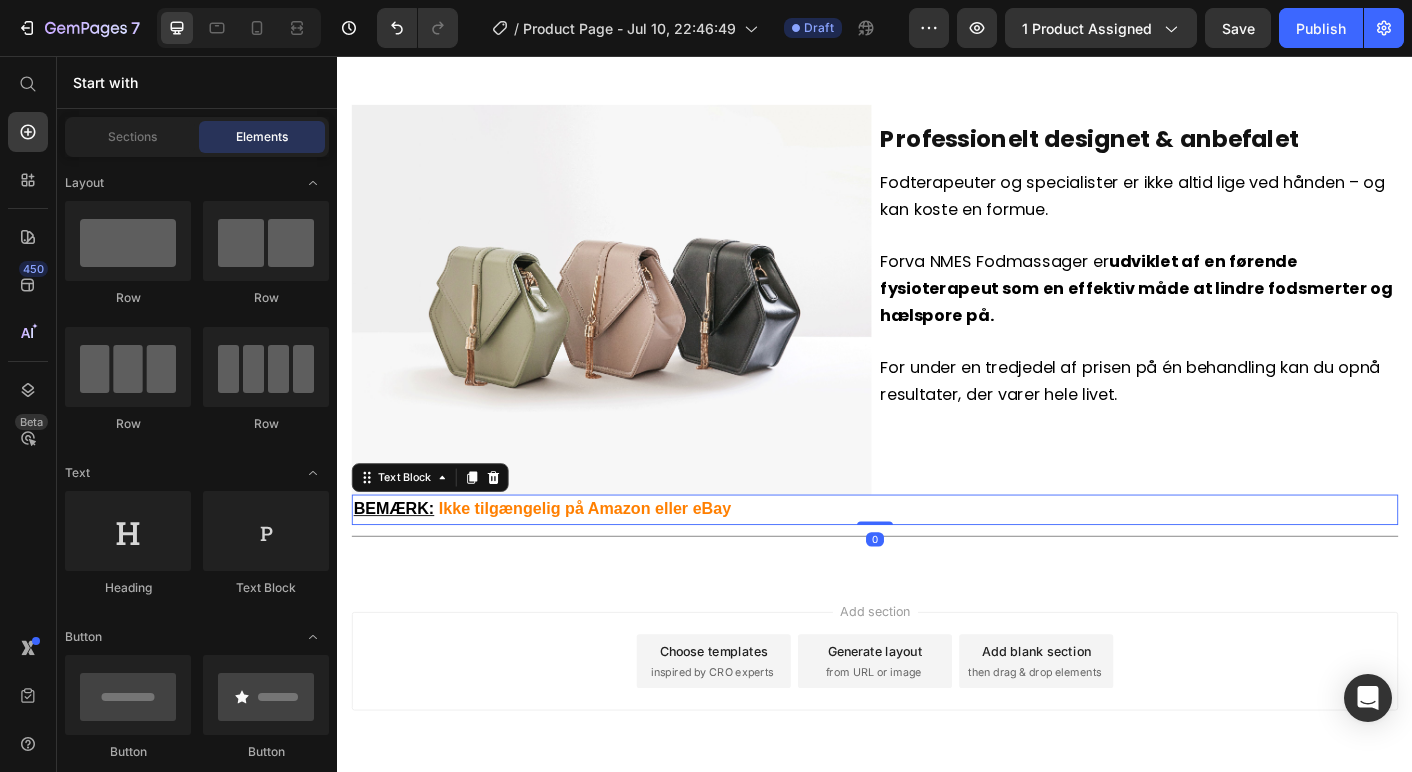 click on "BEMÆRK: Ikke tilgængelig på Amazon eller eBay" at bounding box center [937, 563] 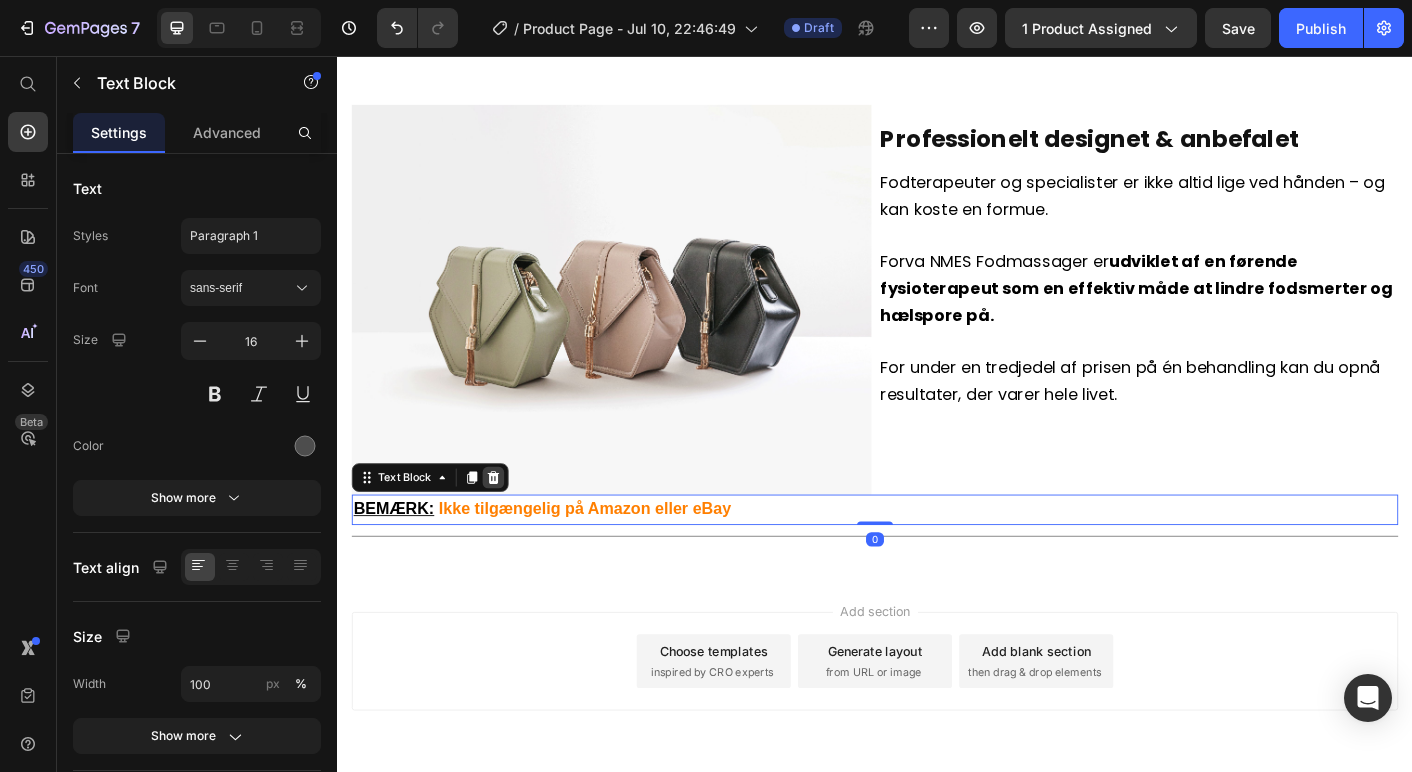 click 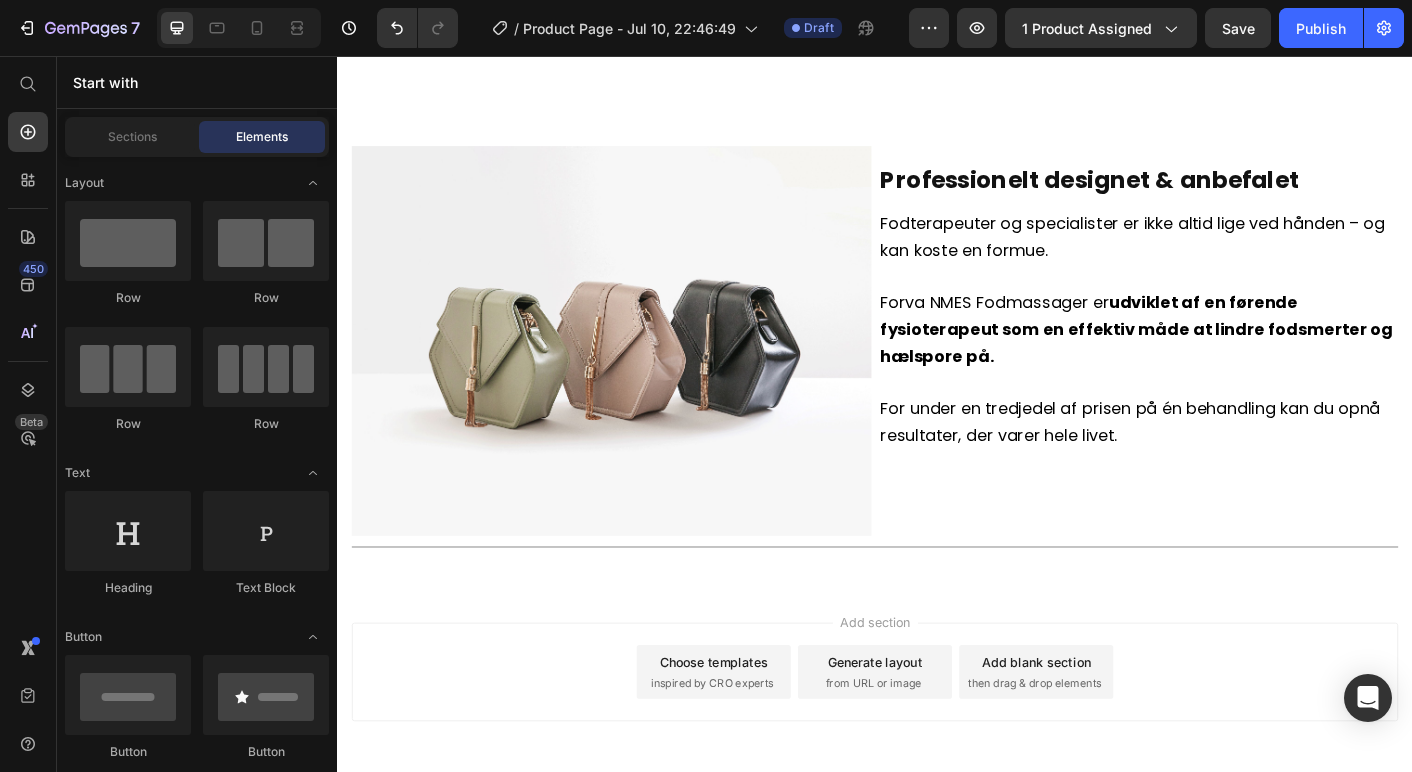 scroll, scrollTop: 2744, scrollLeft: 0, axis: vertical 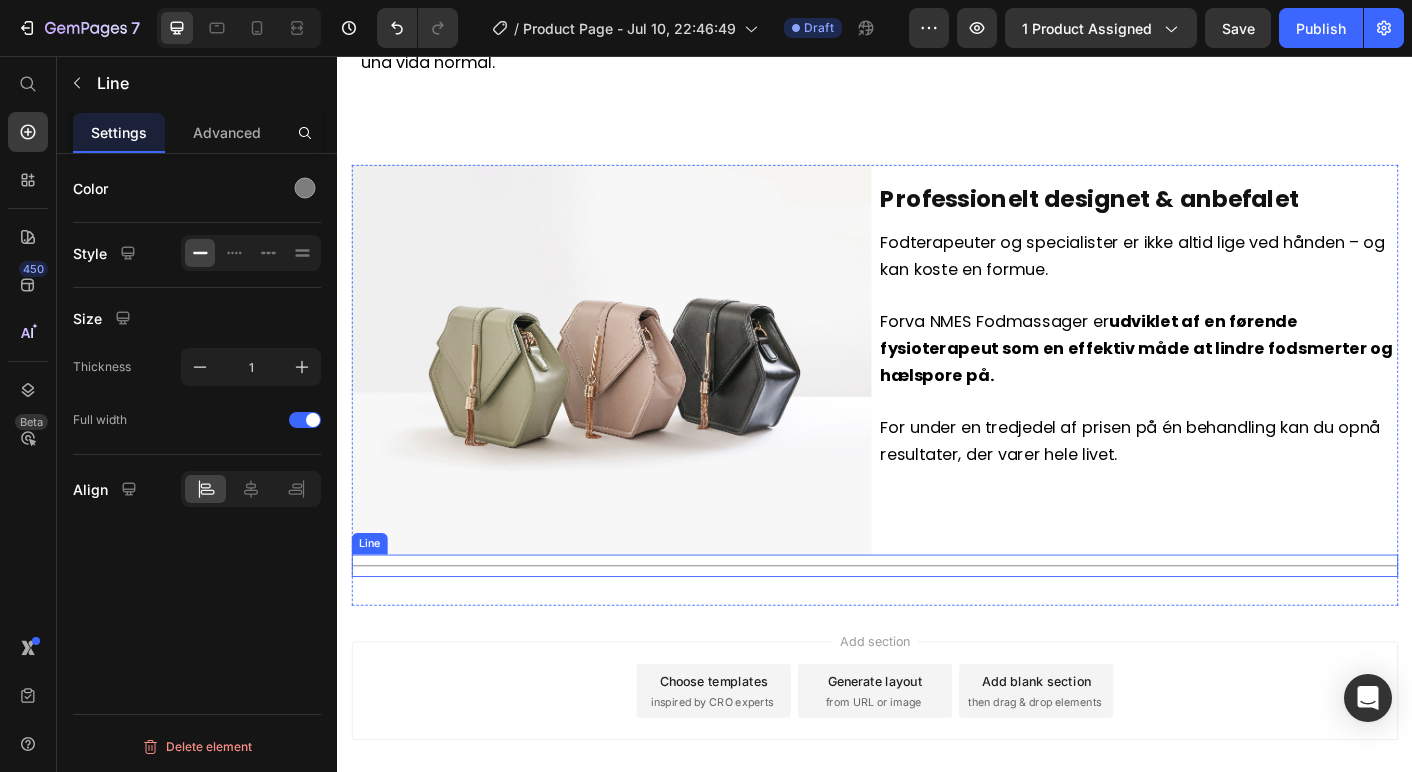 click on "Title Line" at bounding box center [937, 625] 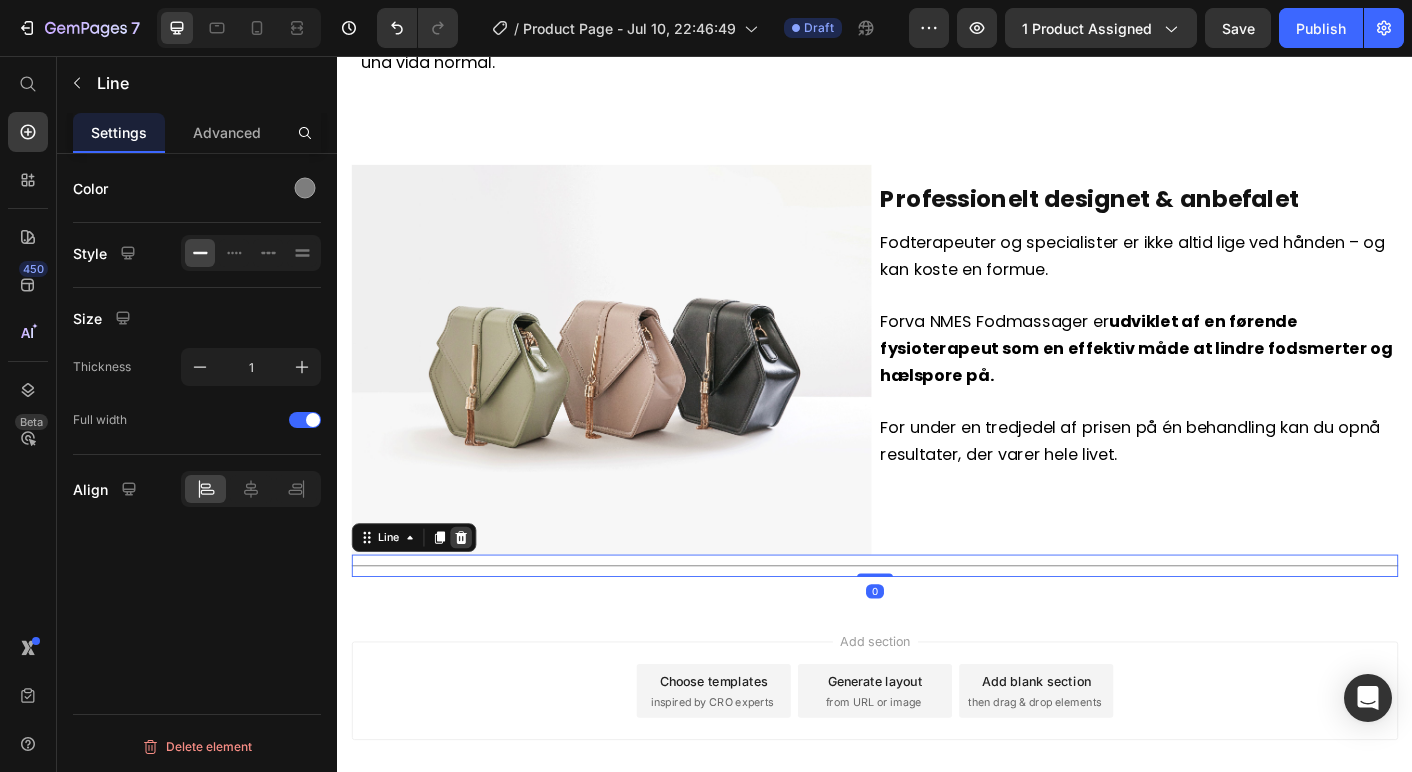 click 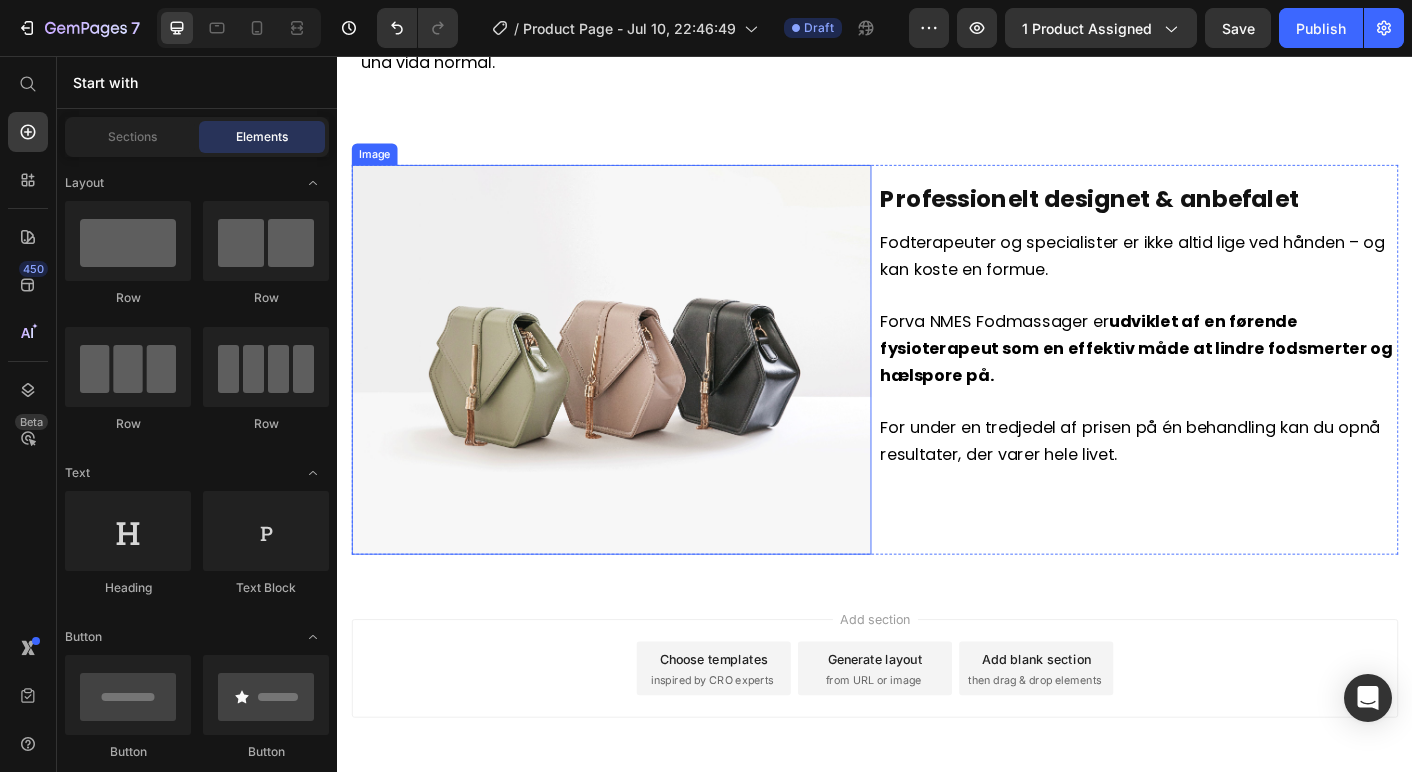click at bounding box center [643, 395] 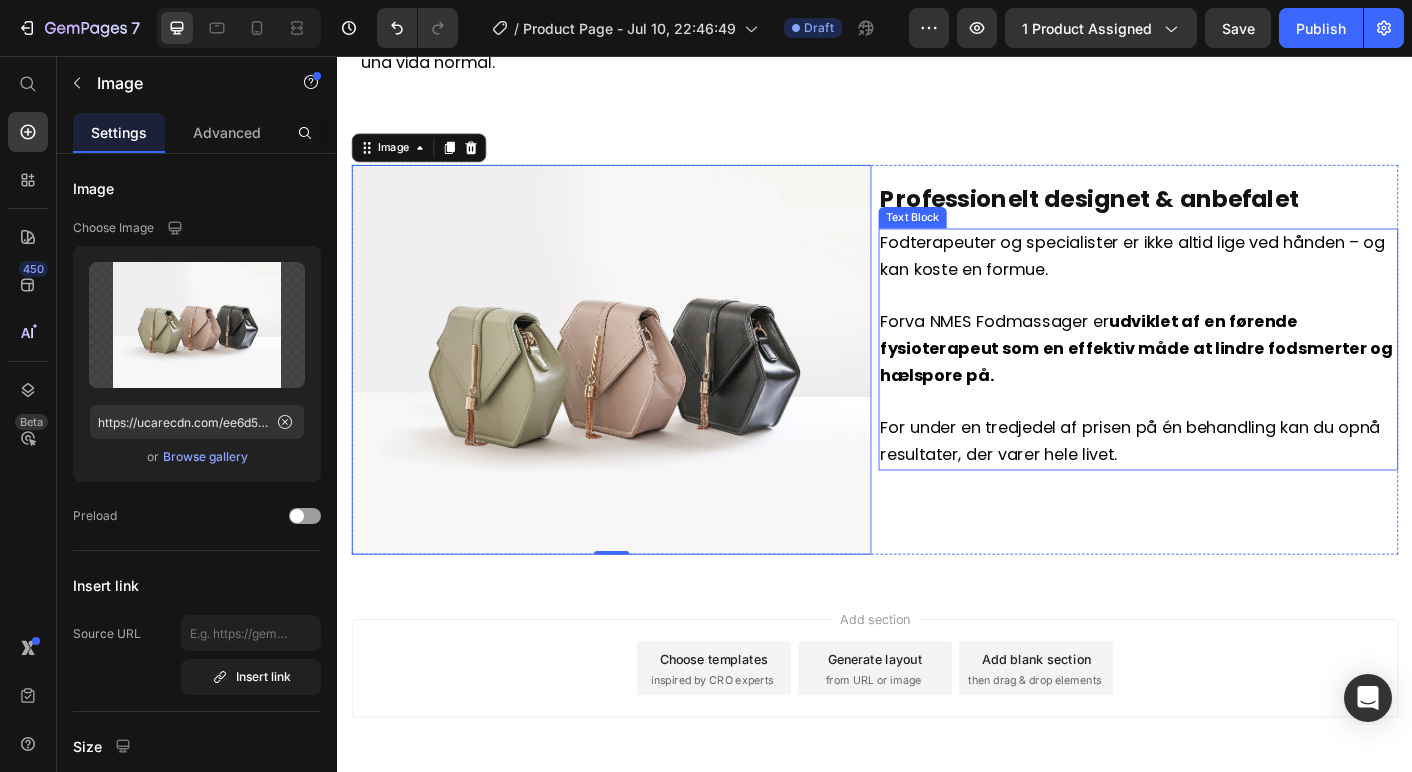 click on "For under en tredjedel af prisen på én behandling kan du opnå resultater, der varer hele livet." at bounding box center (1231, 487) 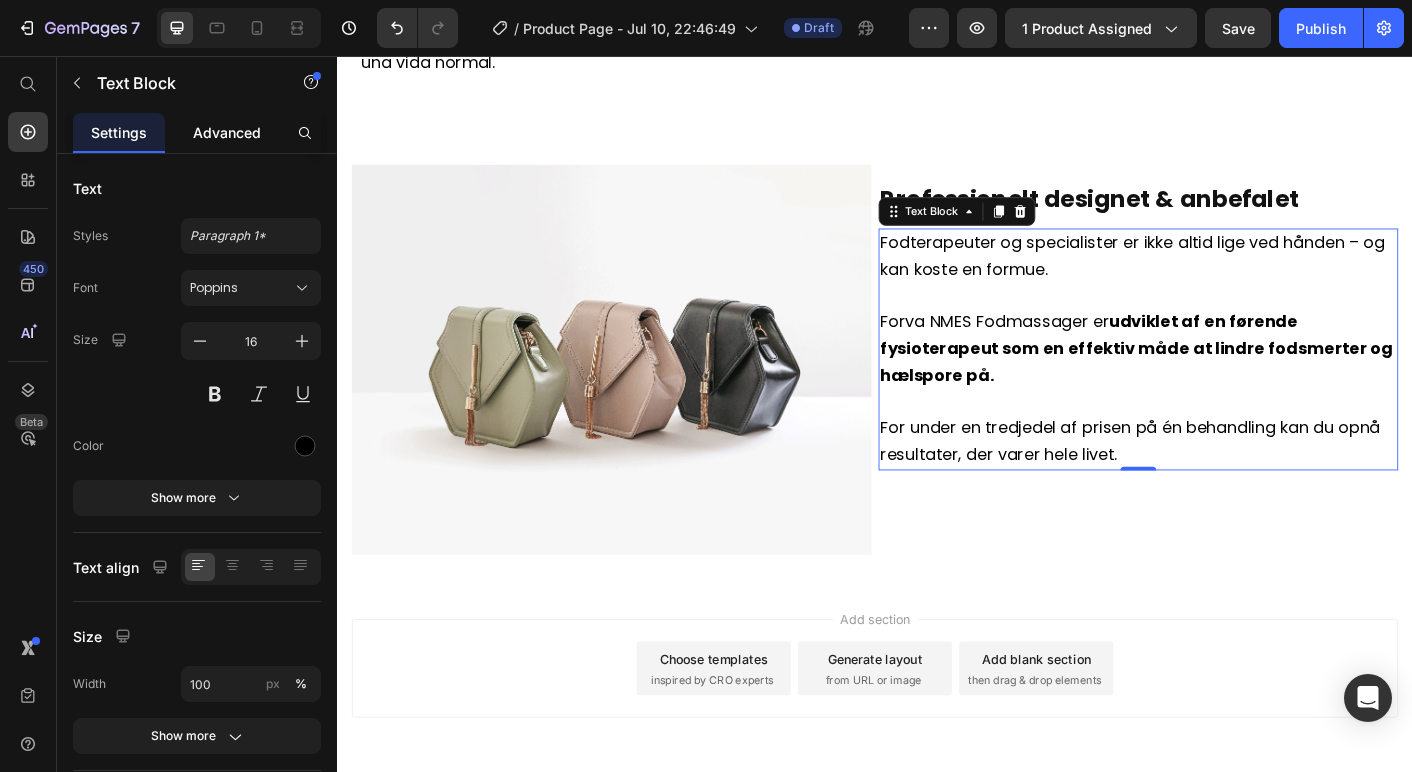 click on "Advanced" at bounding box center [227, 132] 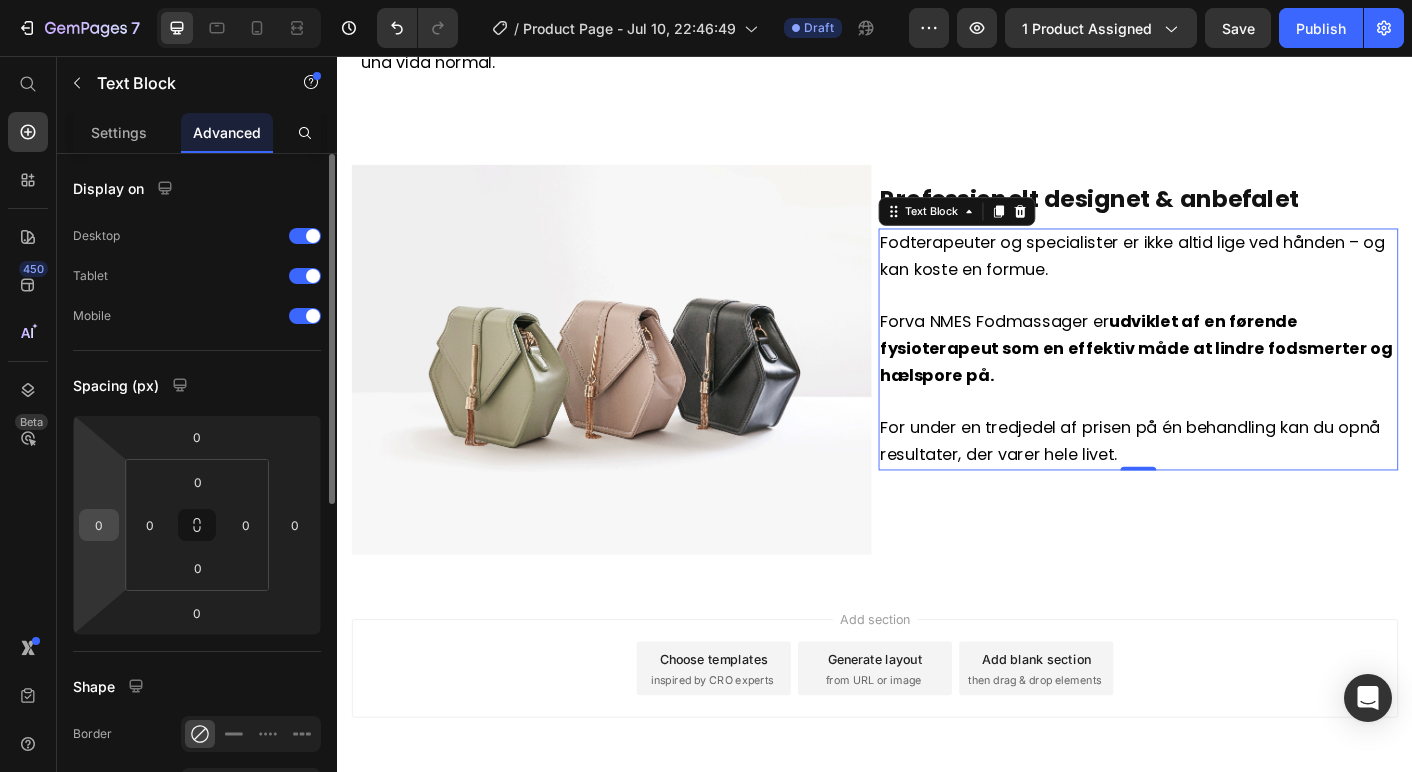 click on "0" at bounding box center (99, 525) 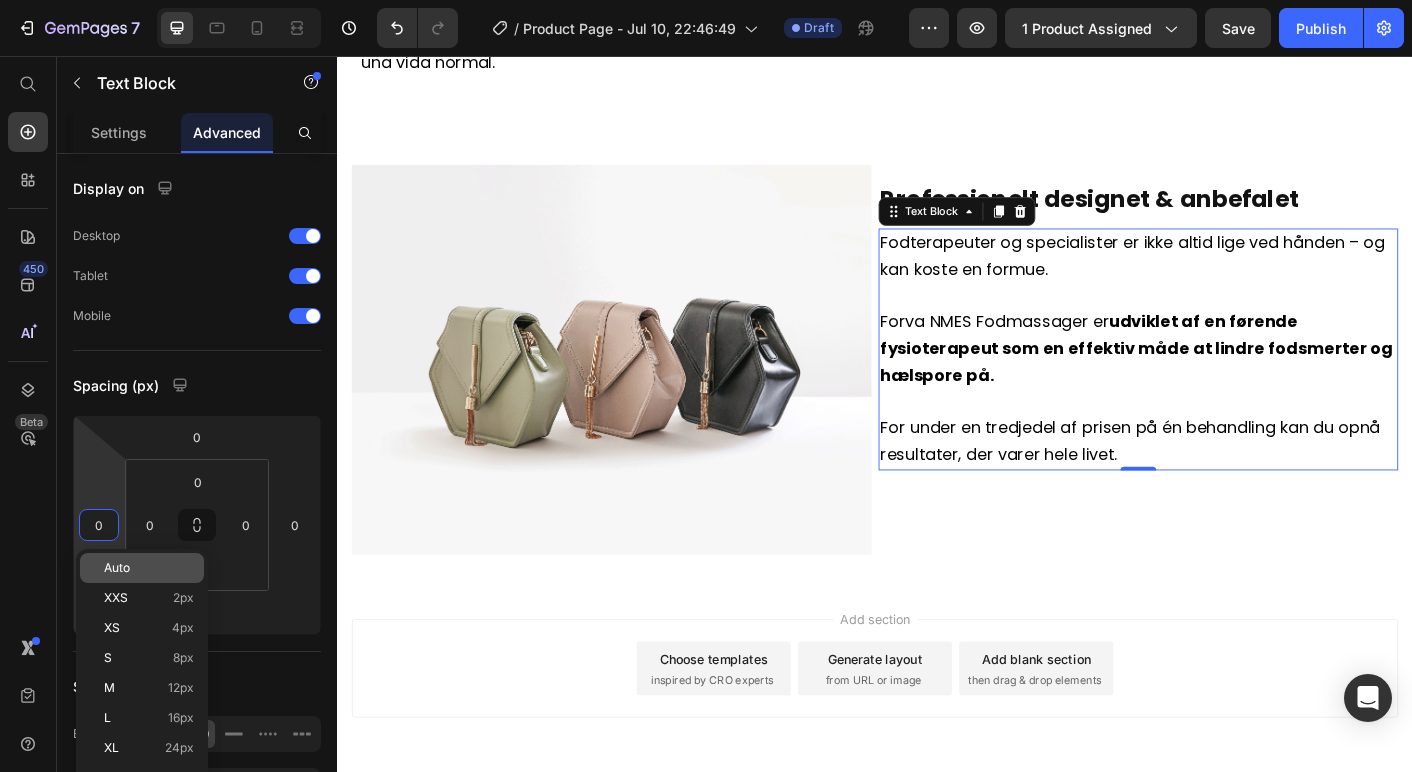 type on "8" 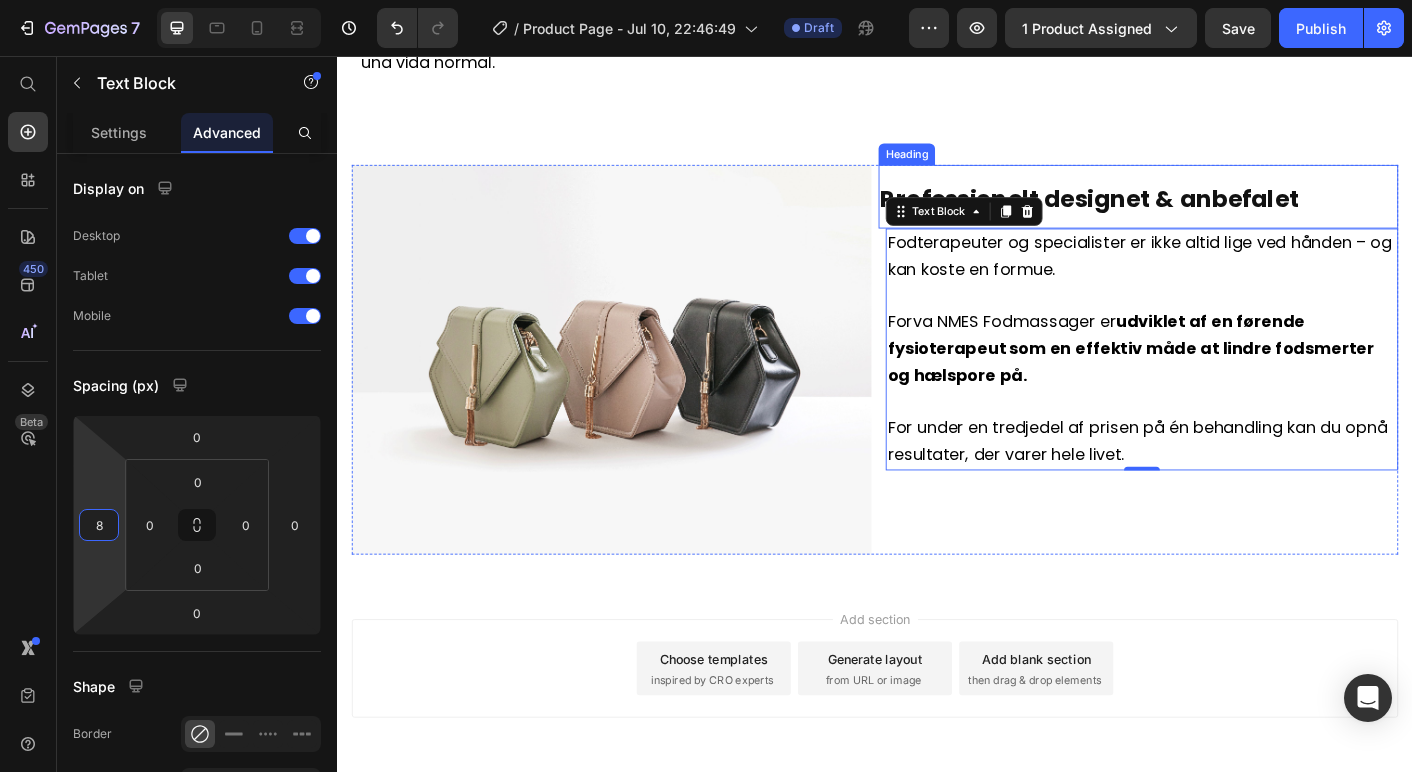 click on "Professionelt designet & anbefalet" at bounding box center (1176, 216) 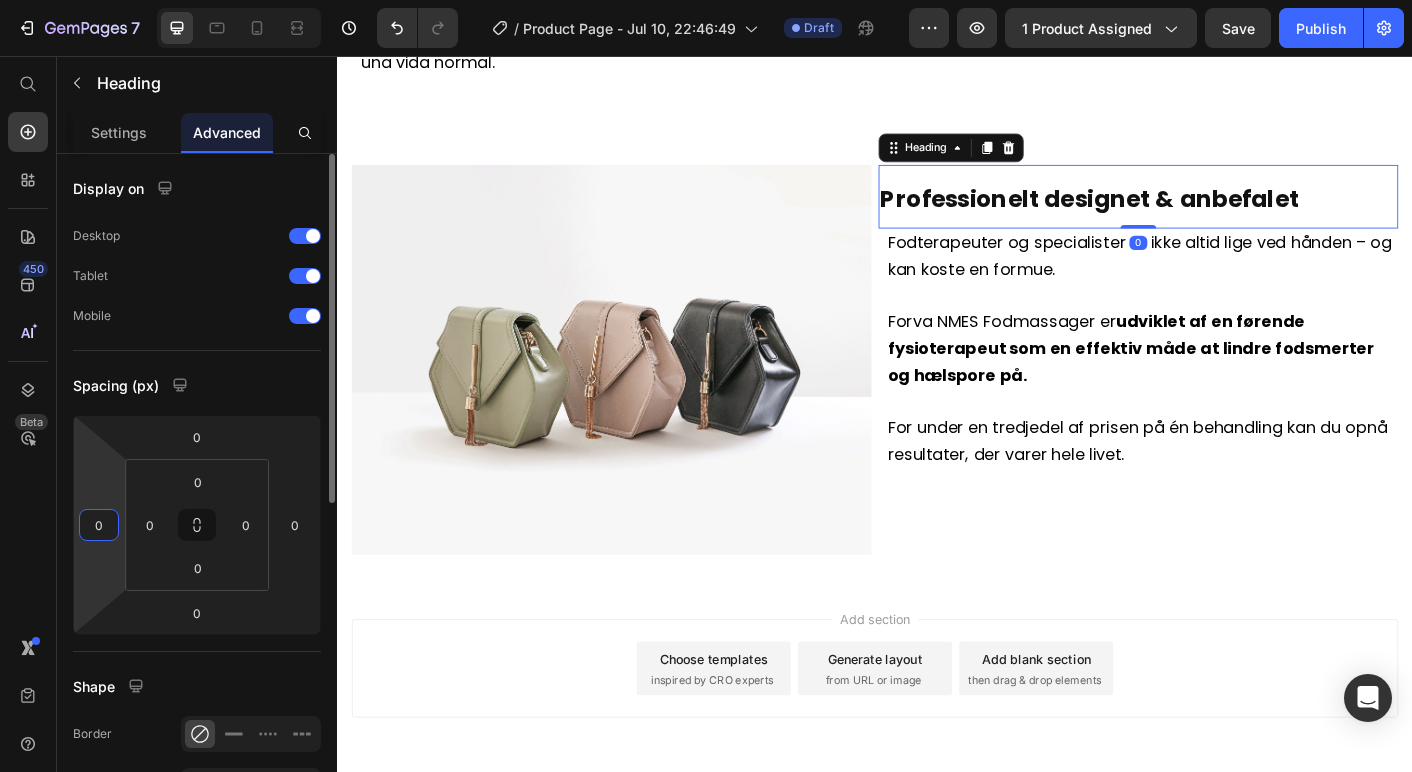 click on "0" at bounding box center [99, 525] 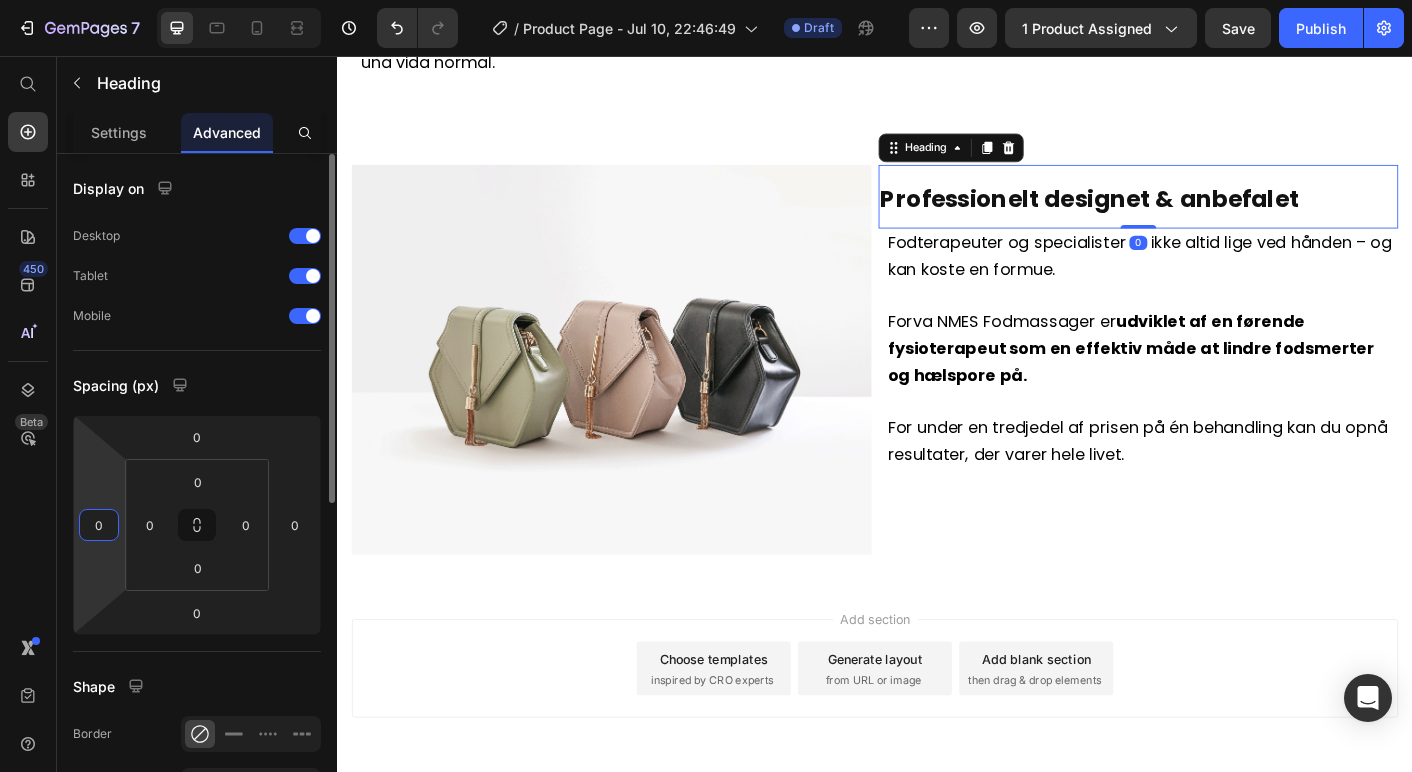 type on "8" 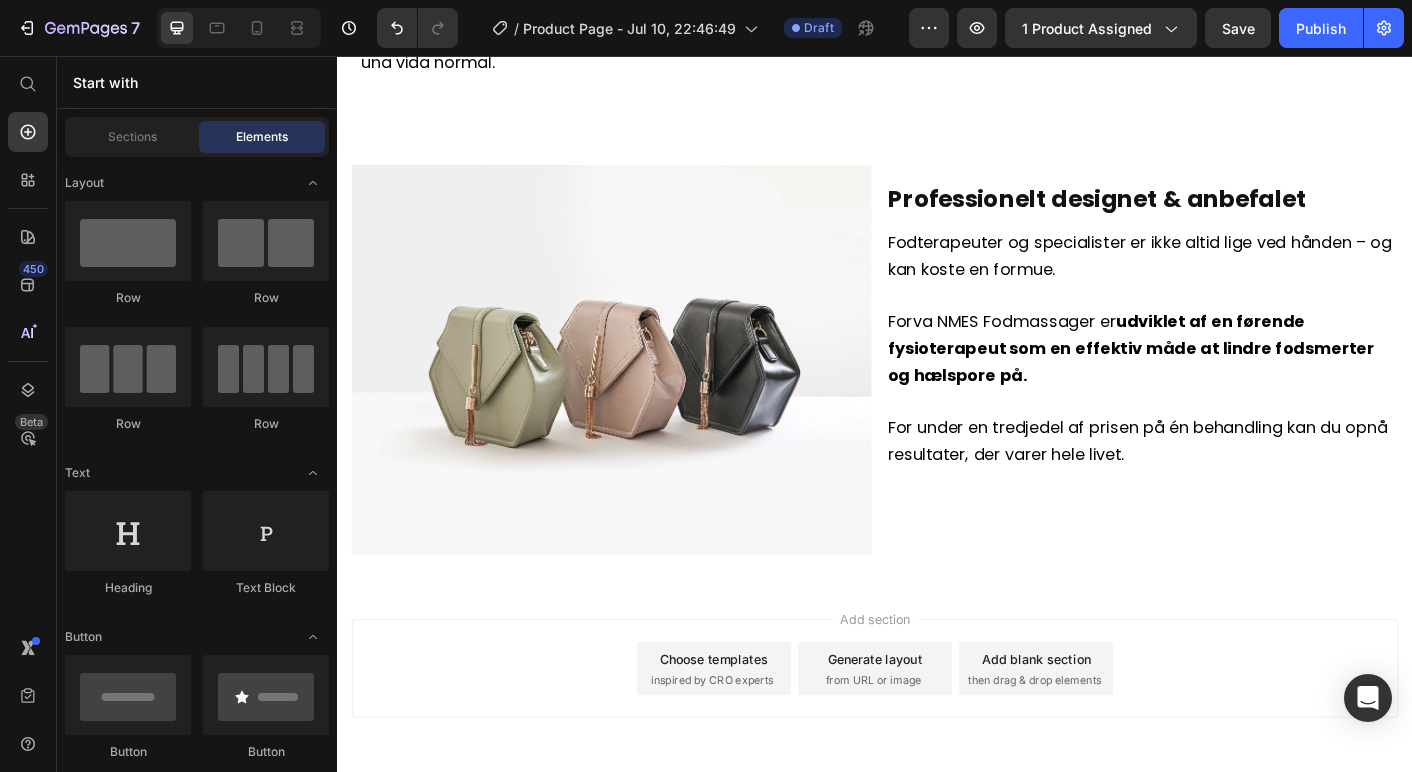 click on "Add section Choose templates inspired by CRO experts Generate layout from URL or image Add blank section then drag & drop elements" at bounding box center (937, 768) 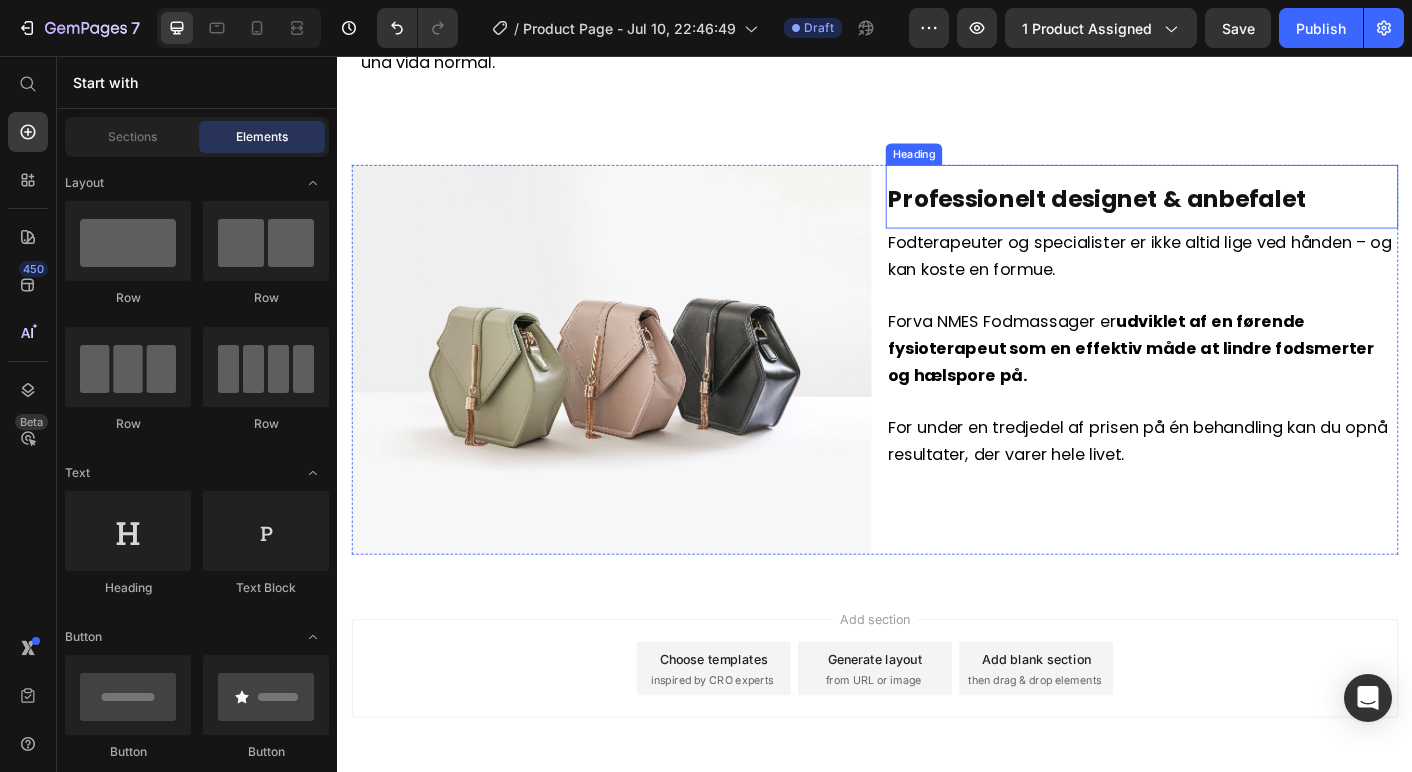 click on "Professionelt designet & anbefalet" at bounding box center (1184, 216) 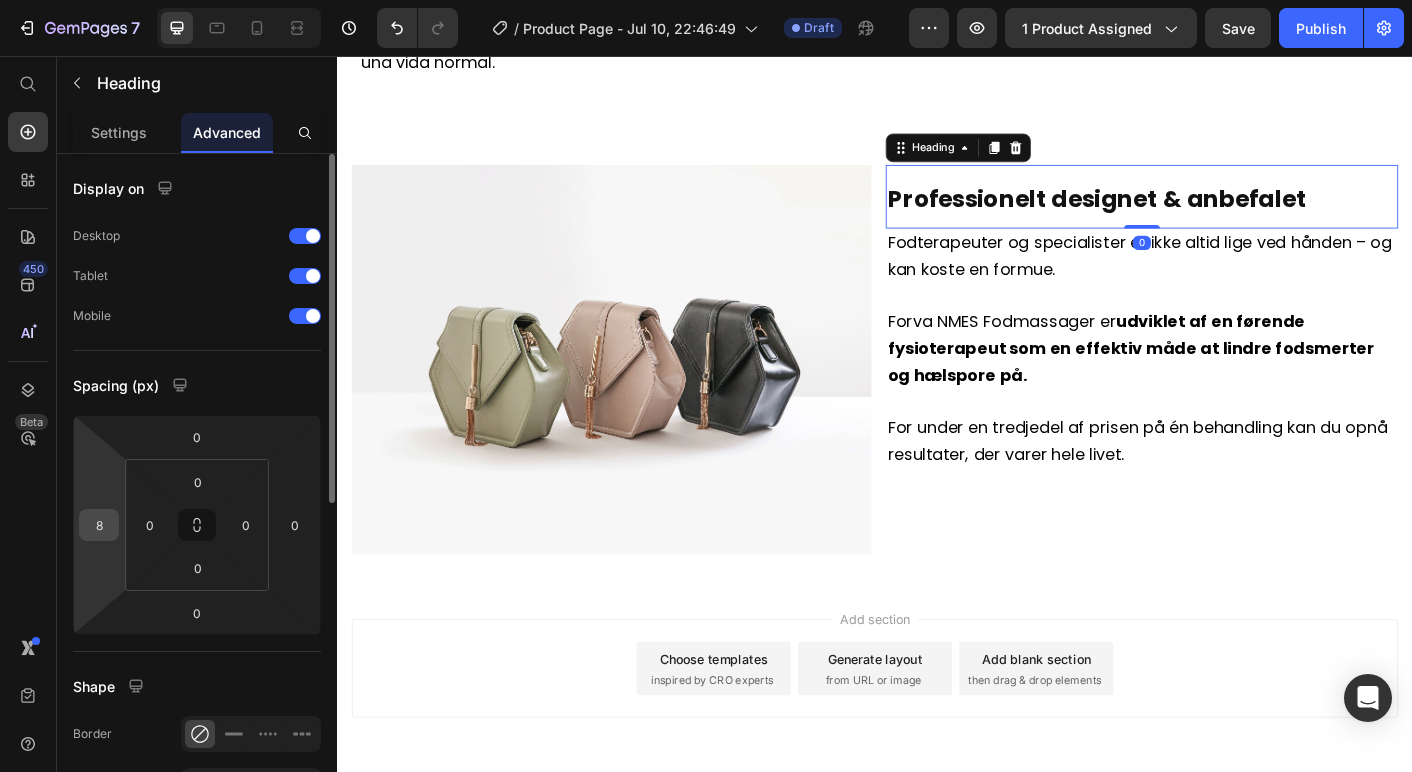click on "8" at bounding box center [99, 525] 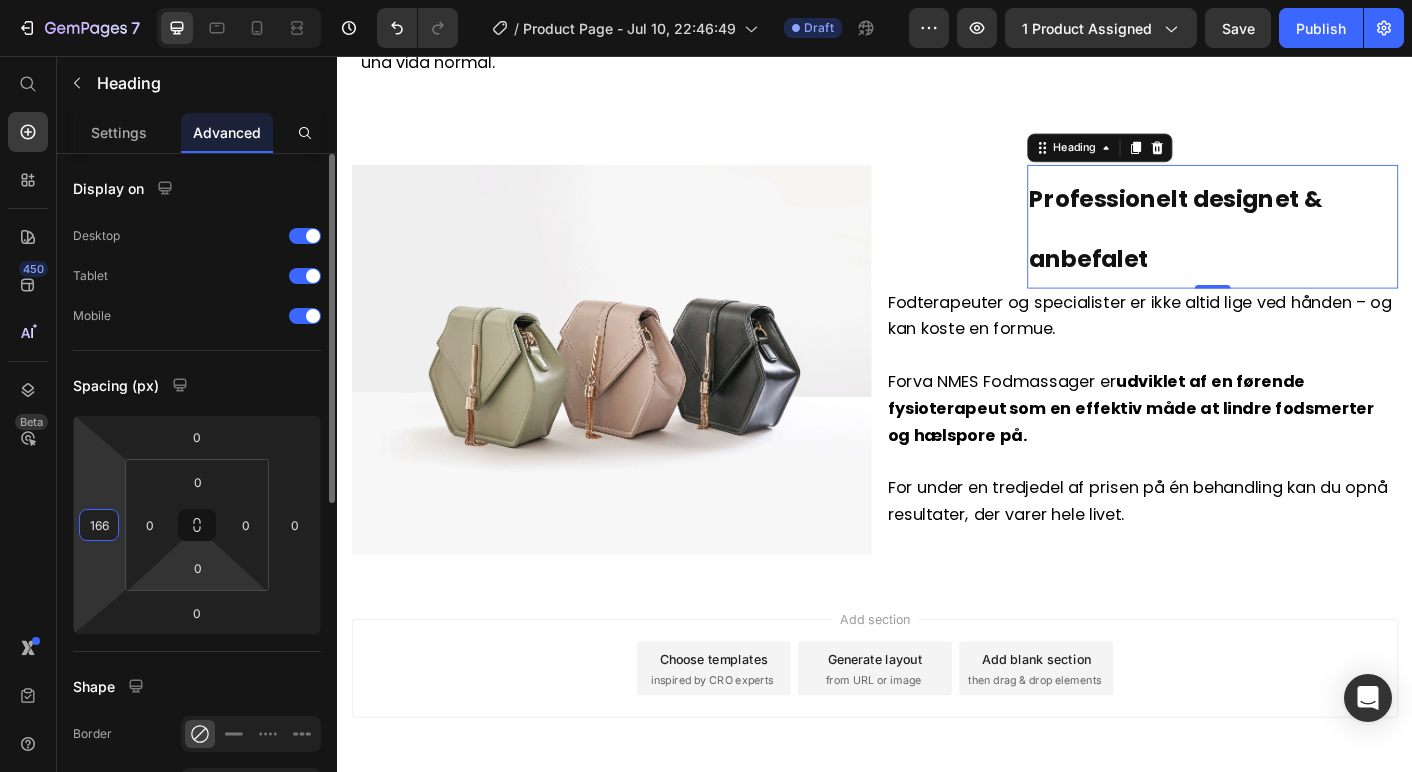type on "16" 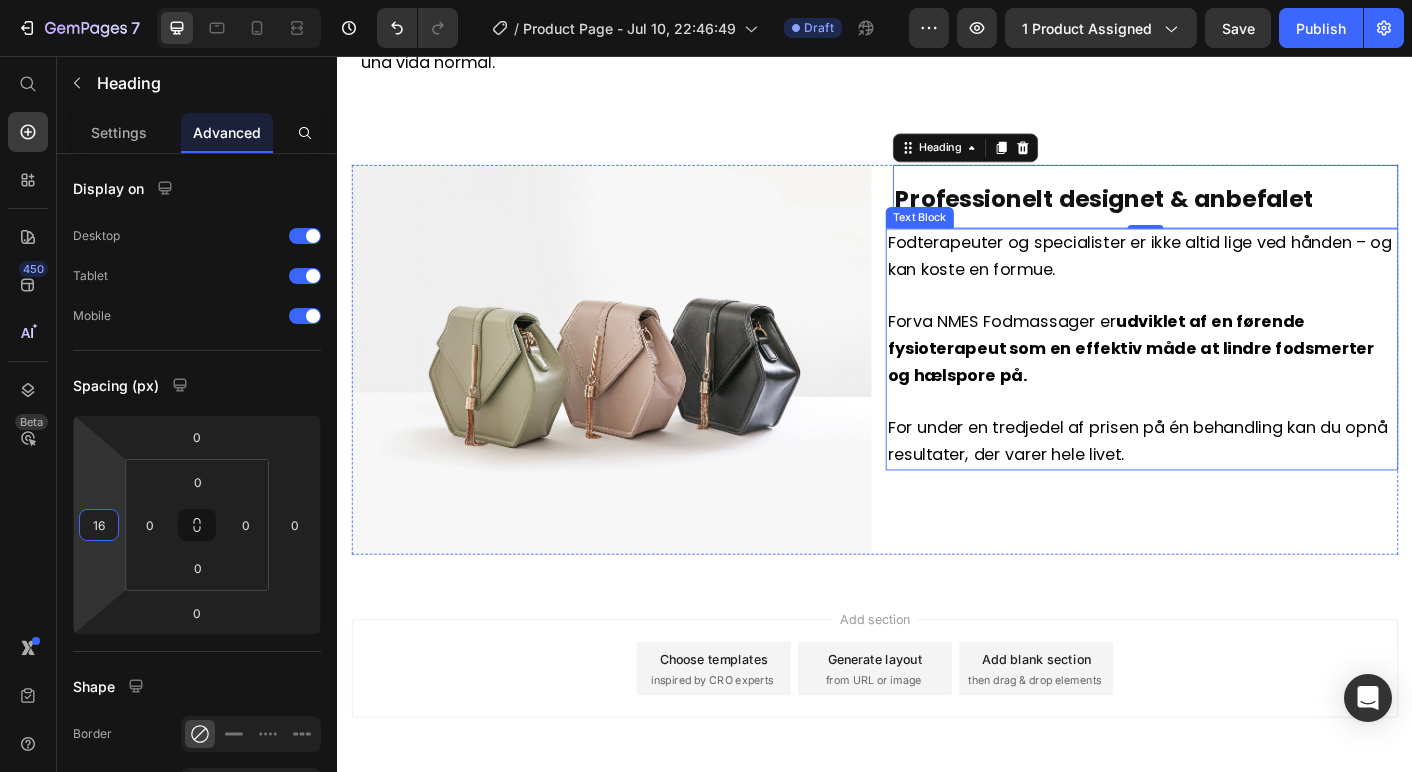 click at bounding box center (1235, 324) 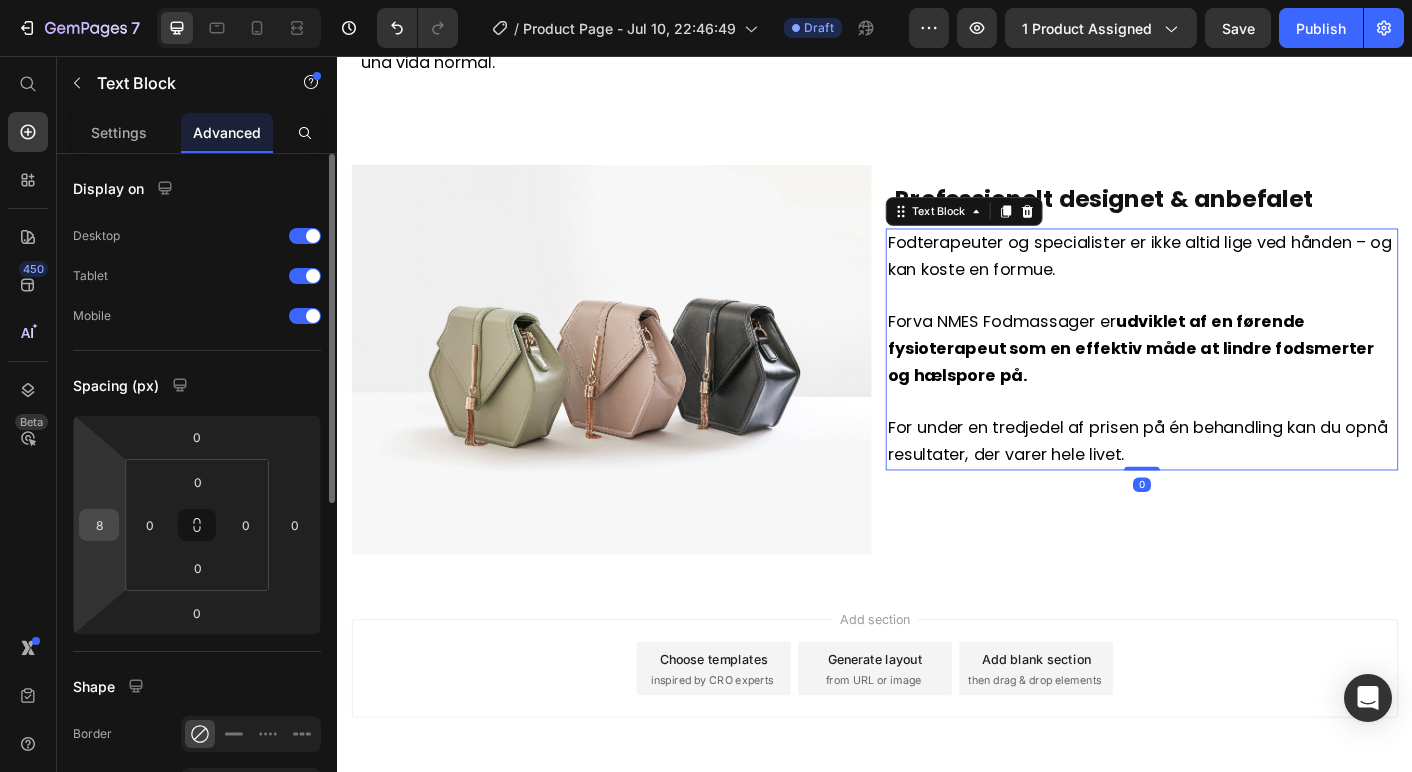 click on "8" at bounding box center (99, 525) 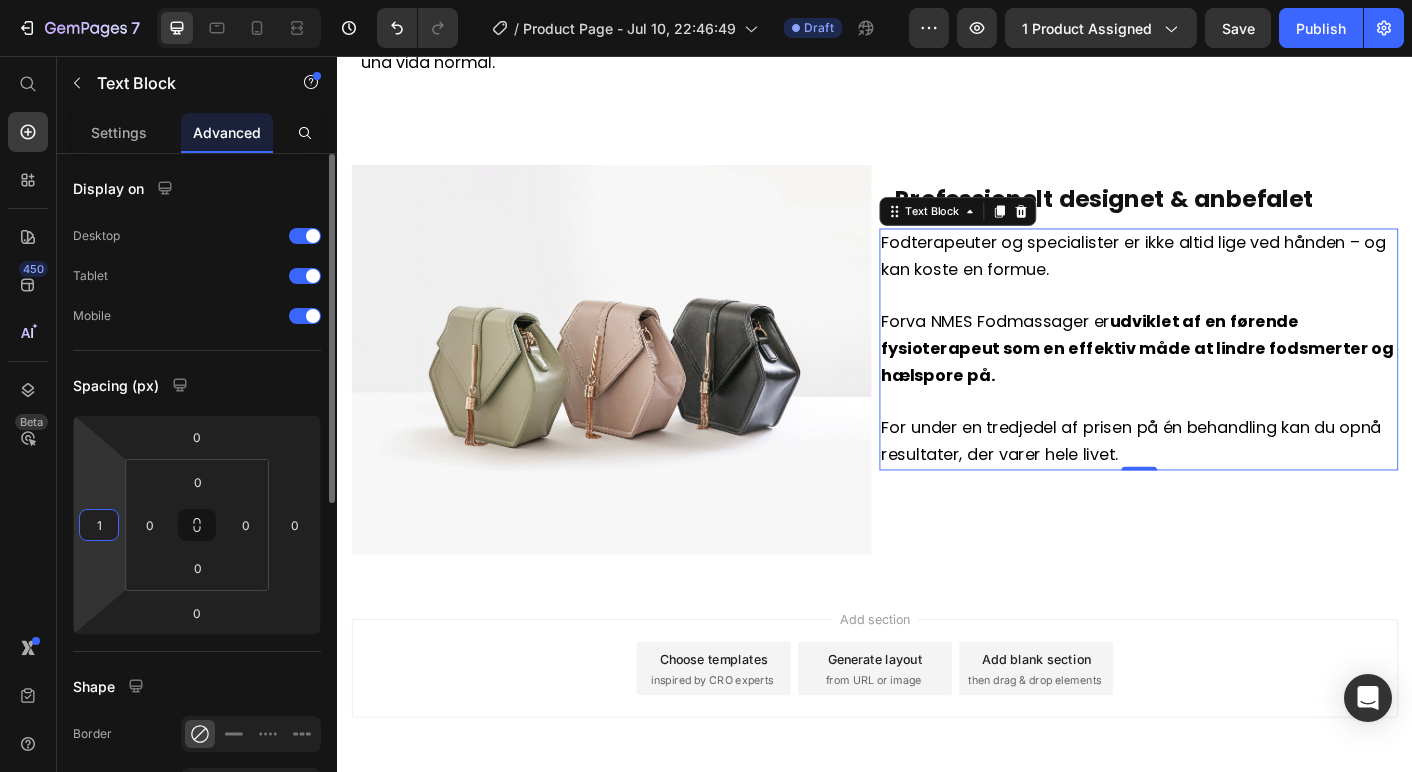 type on "16" 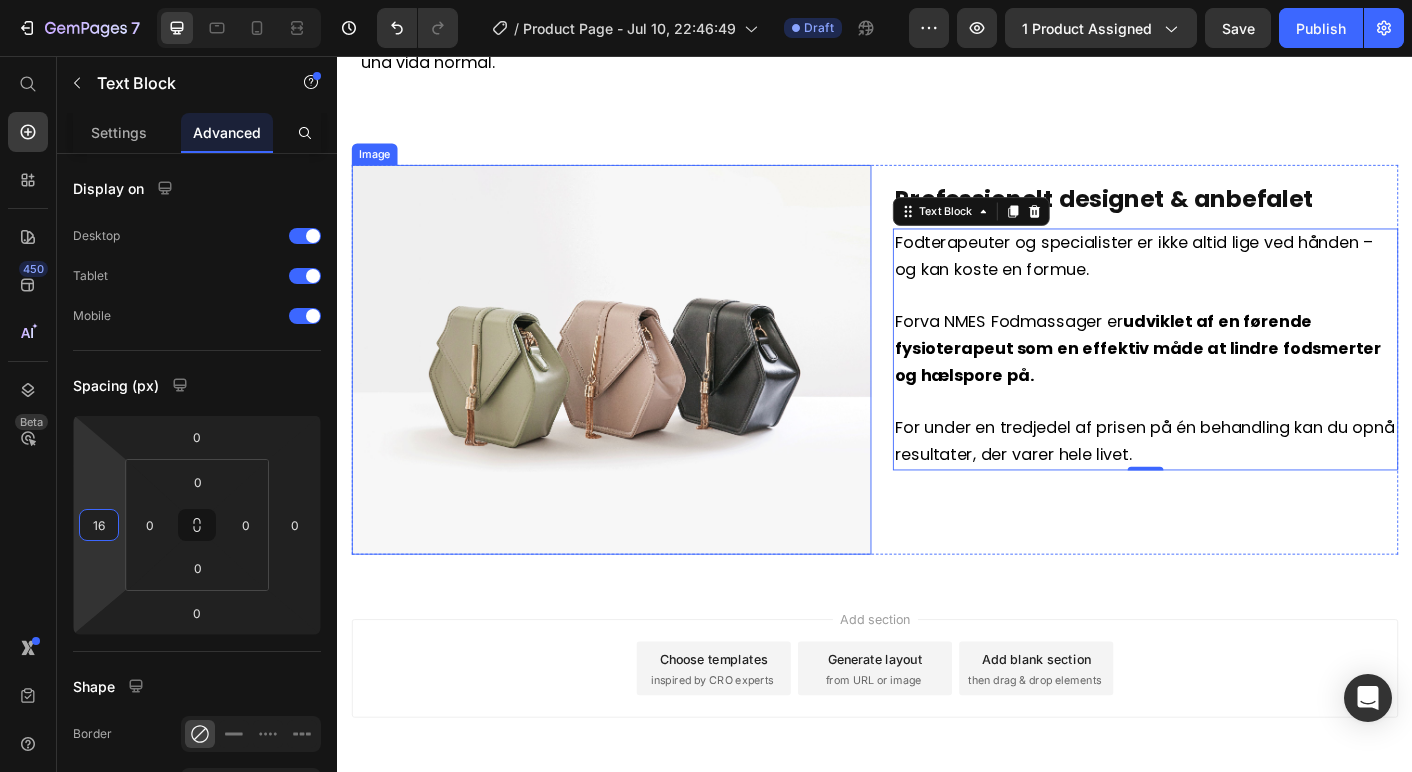 click at bounding box center (643, 395) 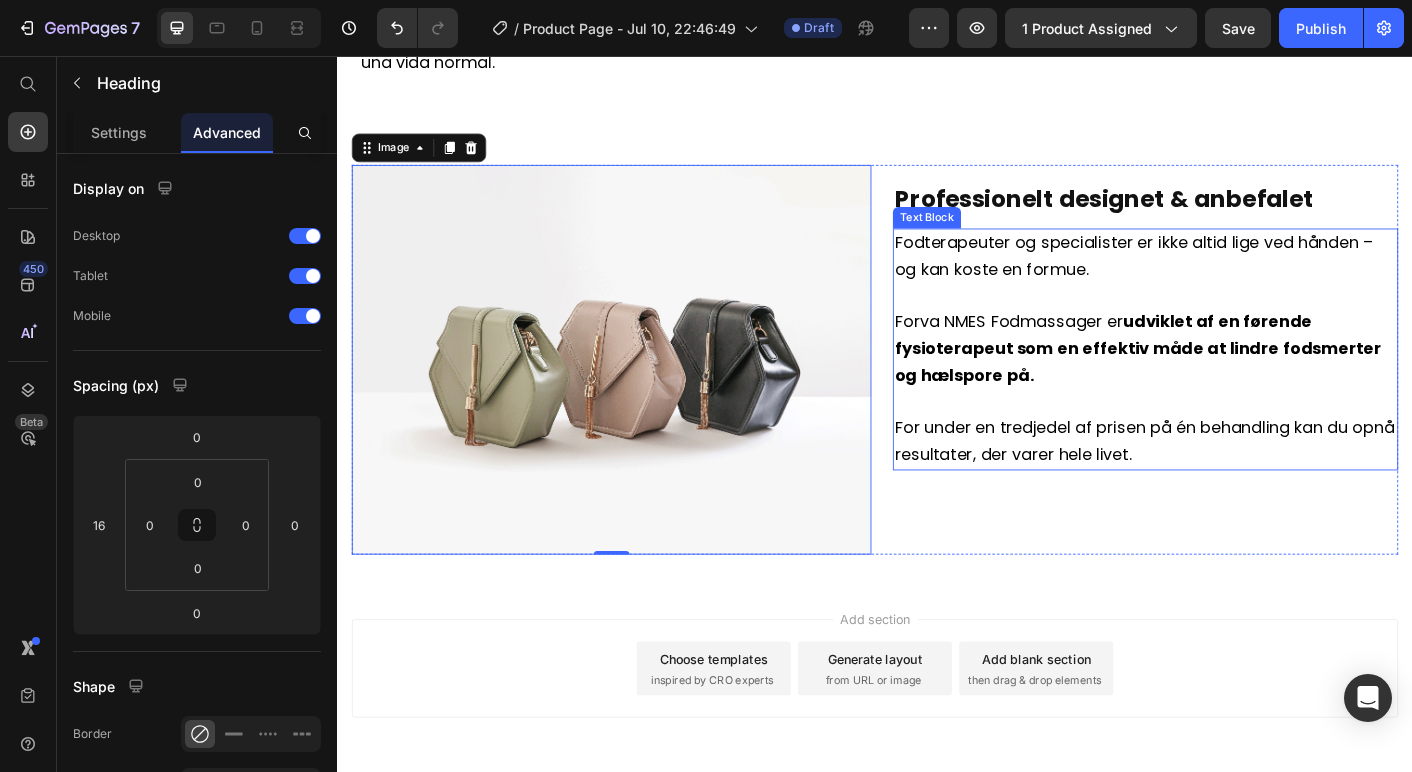 click on "Professionelt designet & anbefalet" at bounding box center (1192, 216) 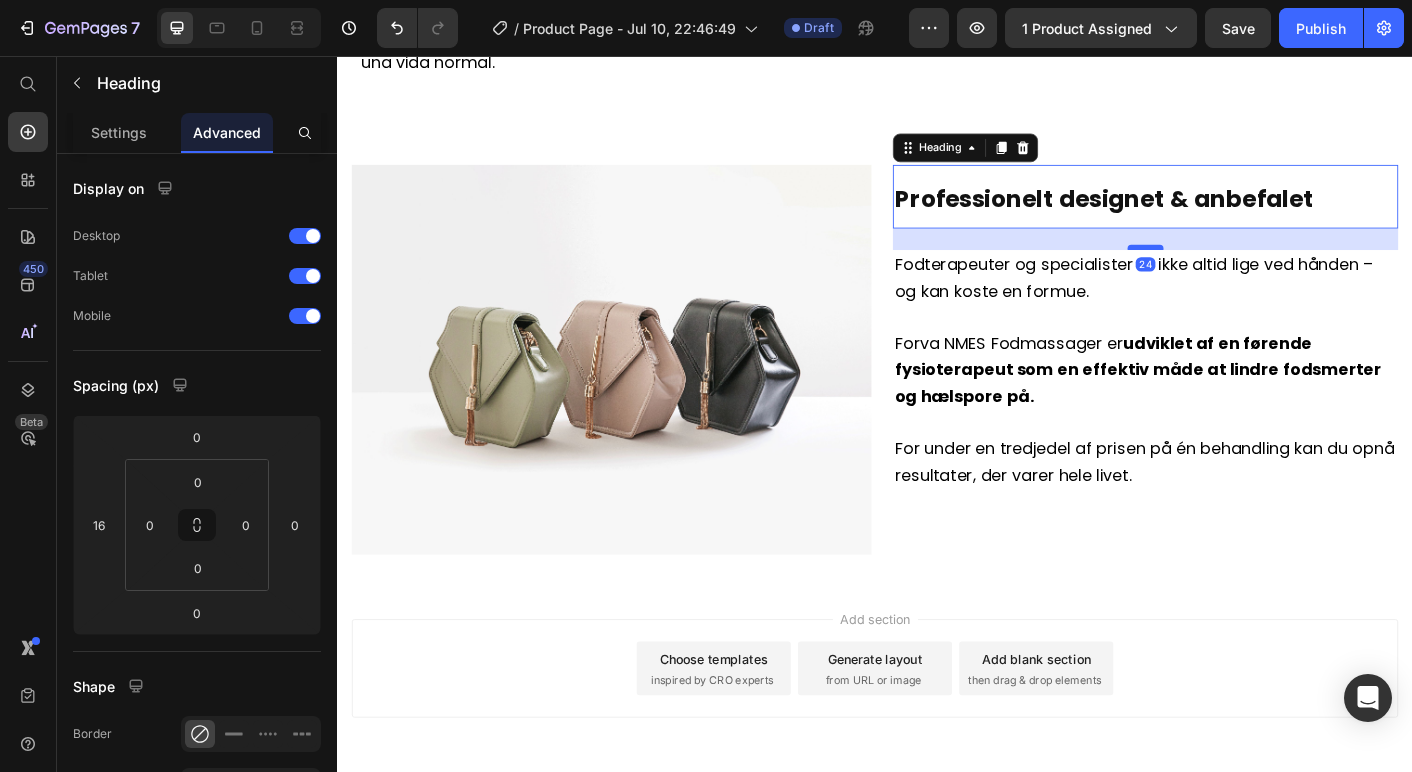 drag, startPoint x: 1243, startPoint y: 247, endPoint x: 1247, endPoint y: 271, distance: 24.33105 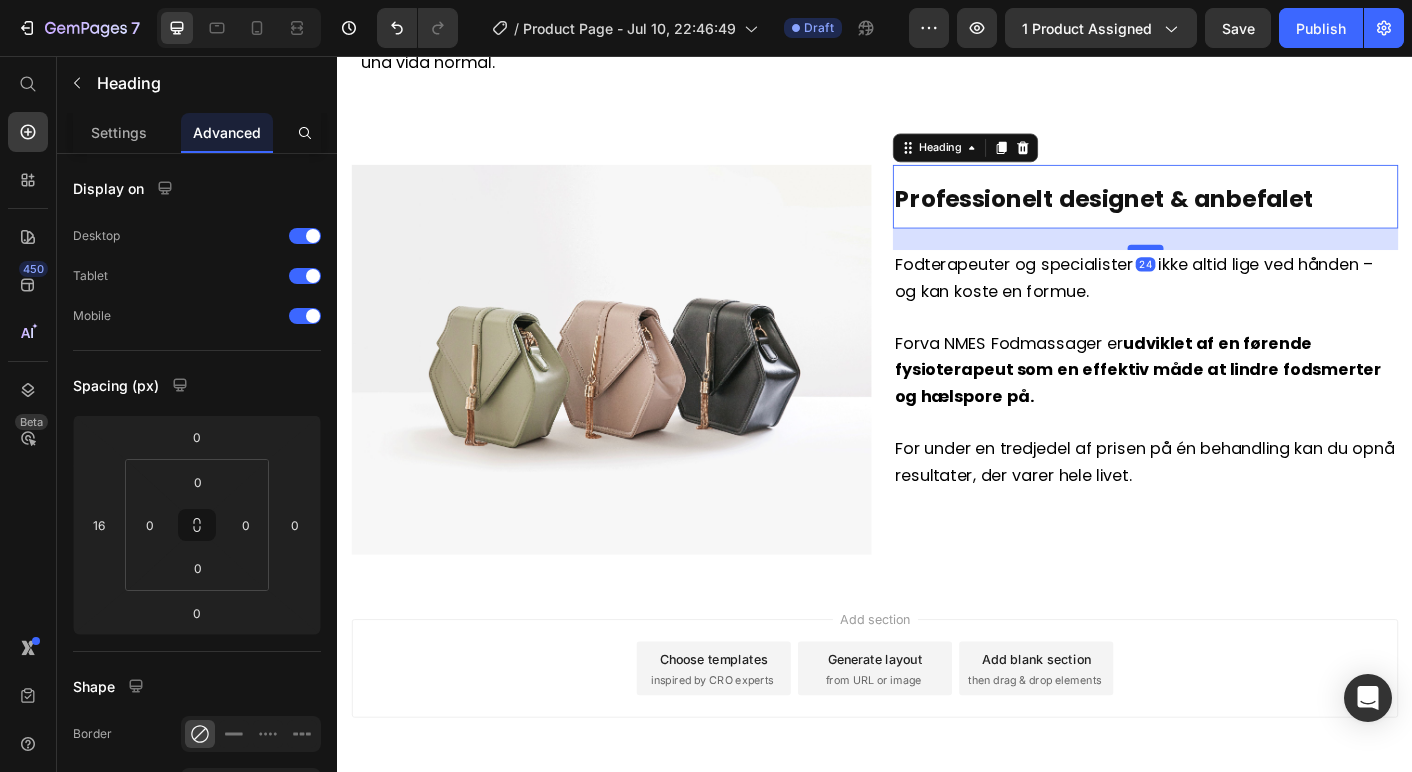 click at bounding box center [1239, 270] 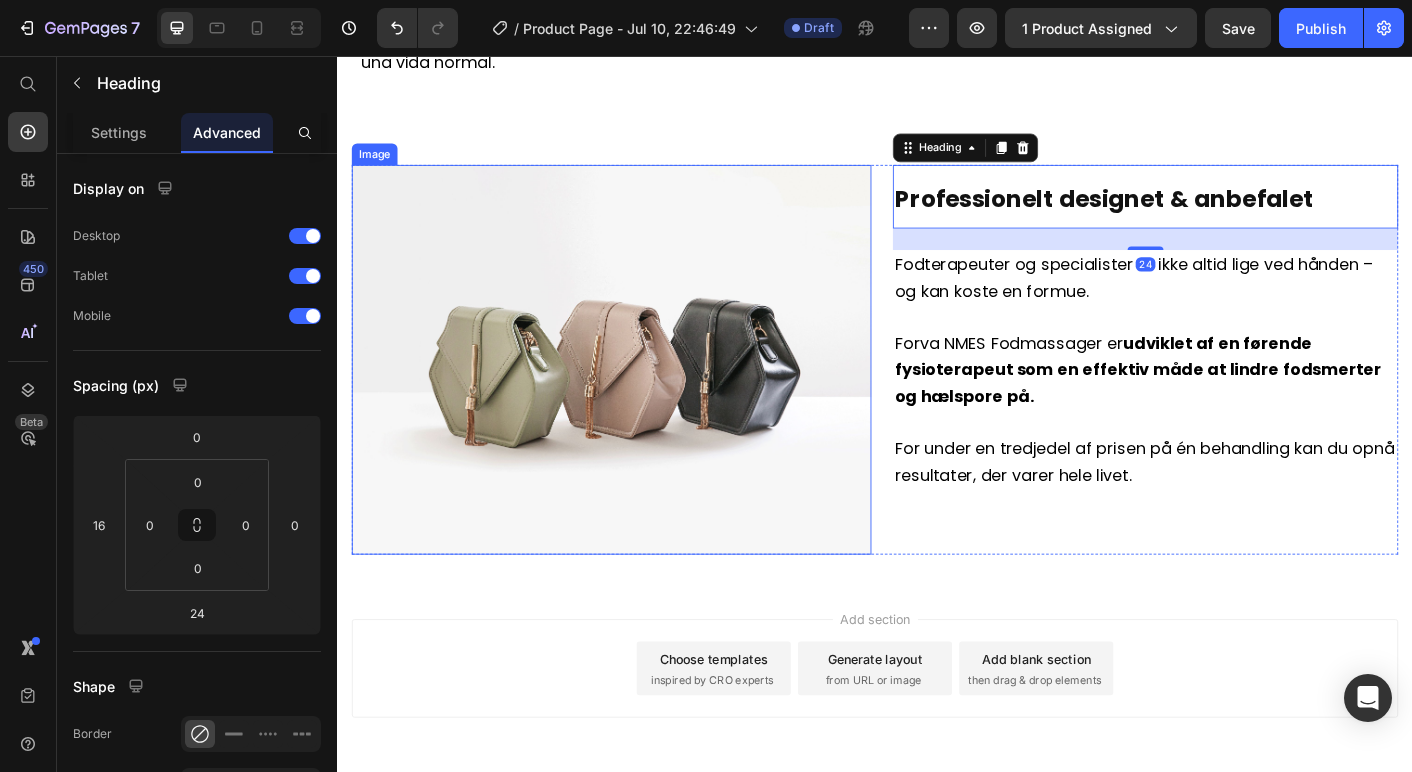 click on "Add section Choose templates inspired by CRO experts Generate layout from URL or image Add blank section then drag & drop elements" at bounding box center (937, 768) 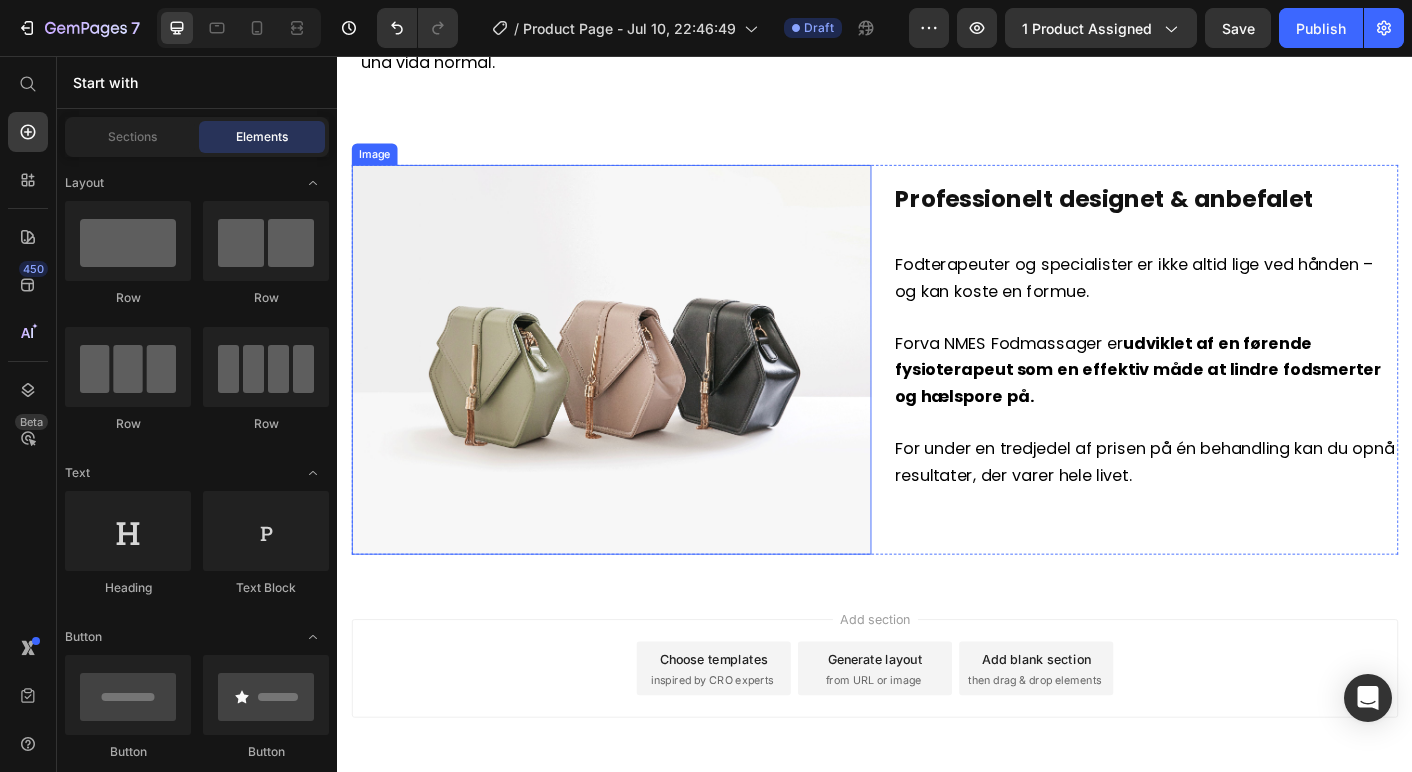 click at bounding box center [643, 395] 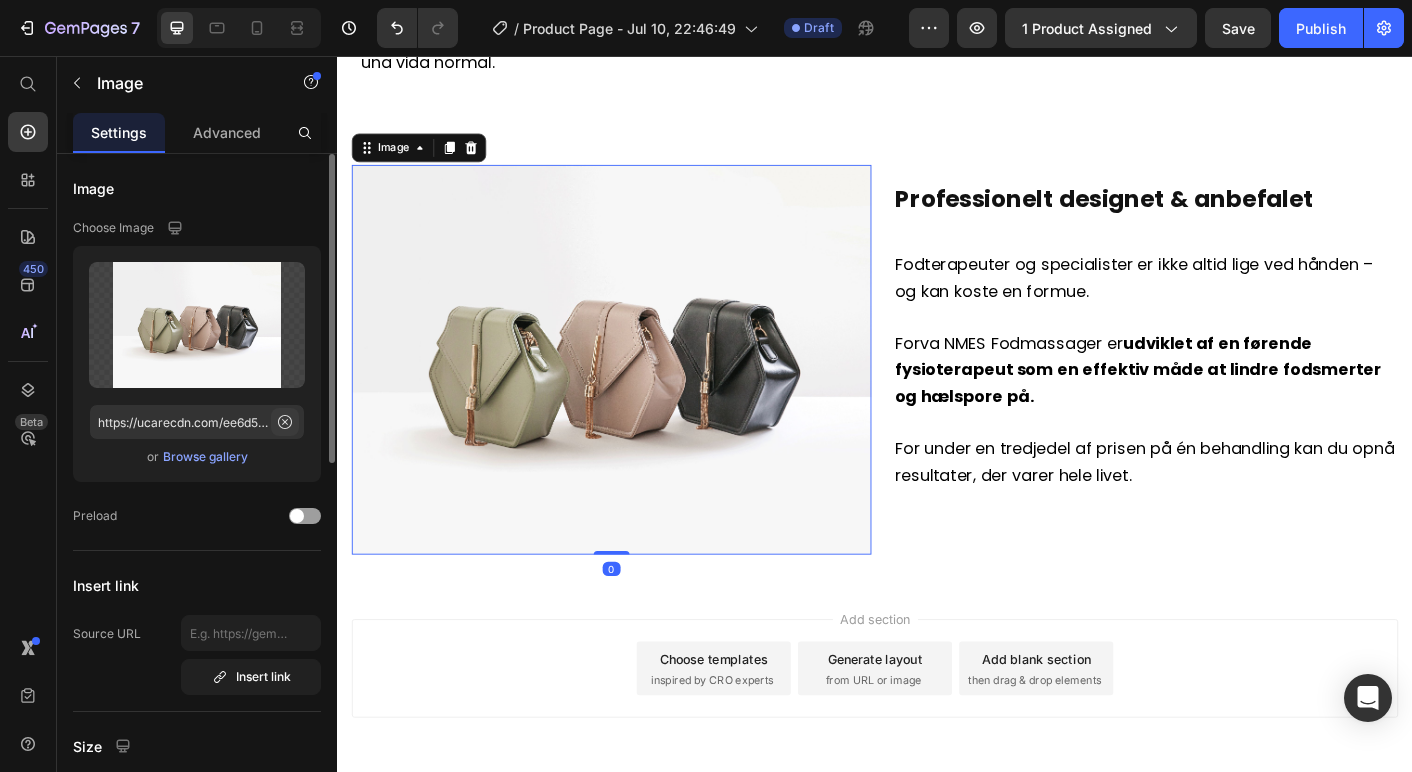 click 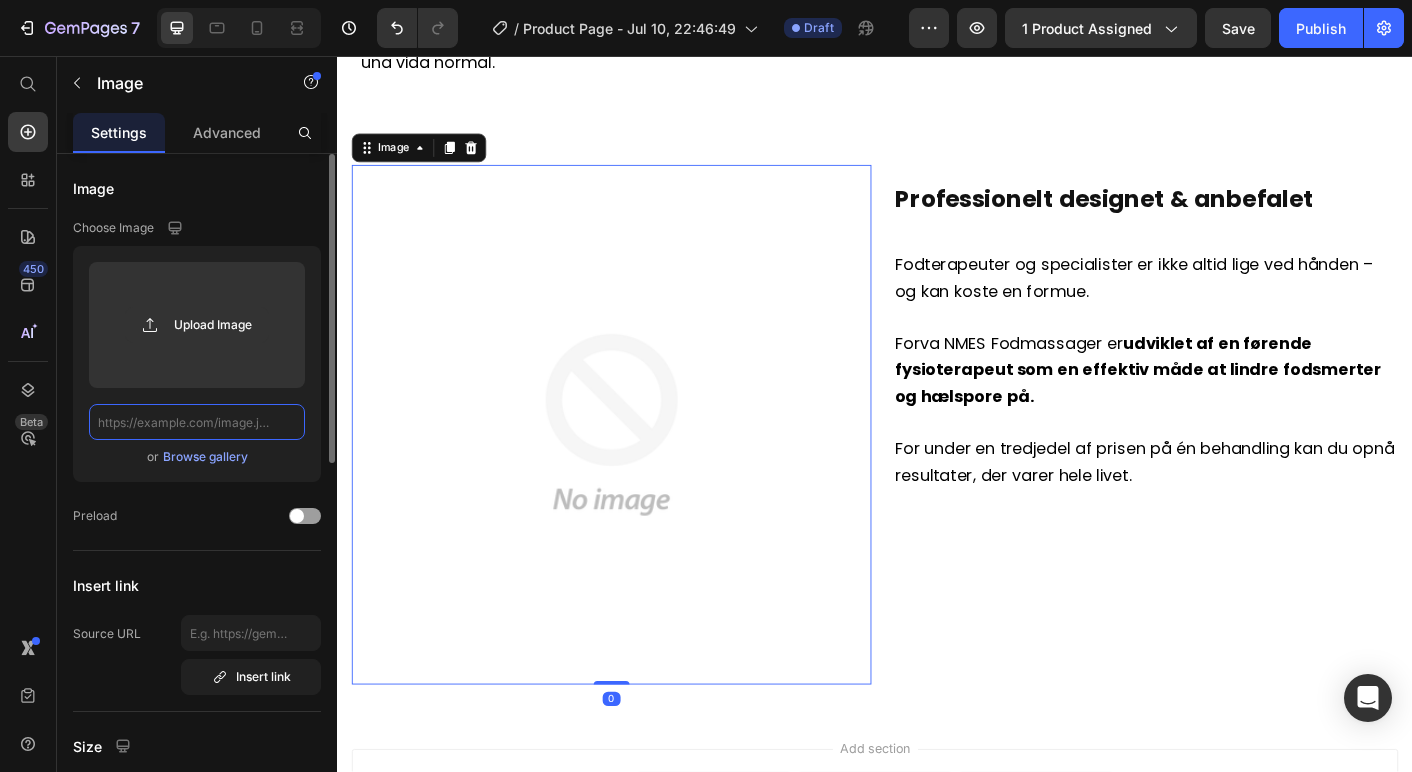 scroll, scrollTop: 0, scrollLeft: 0, axis: both 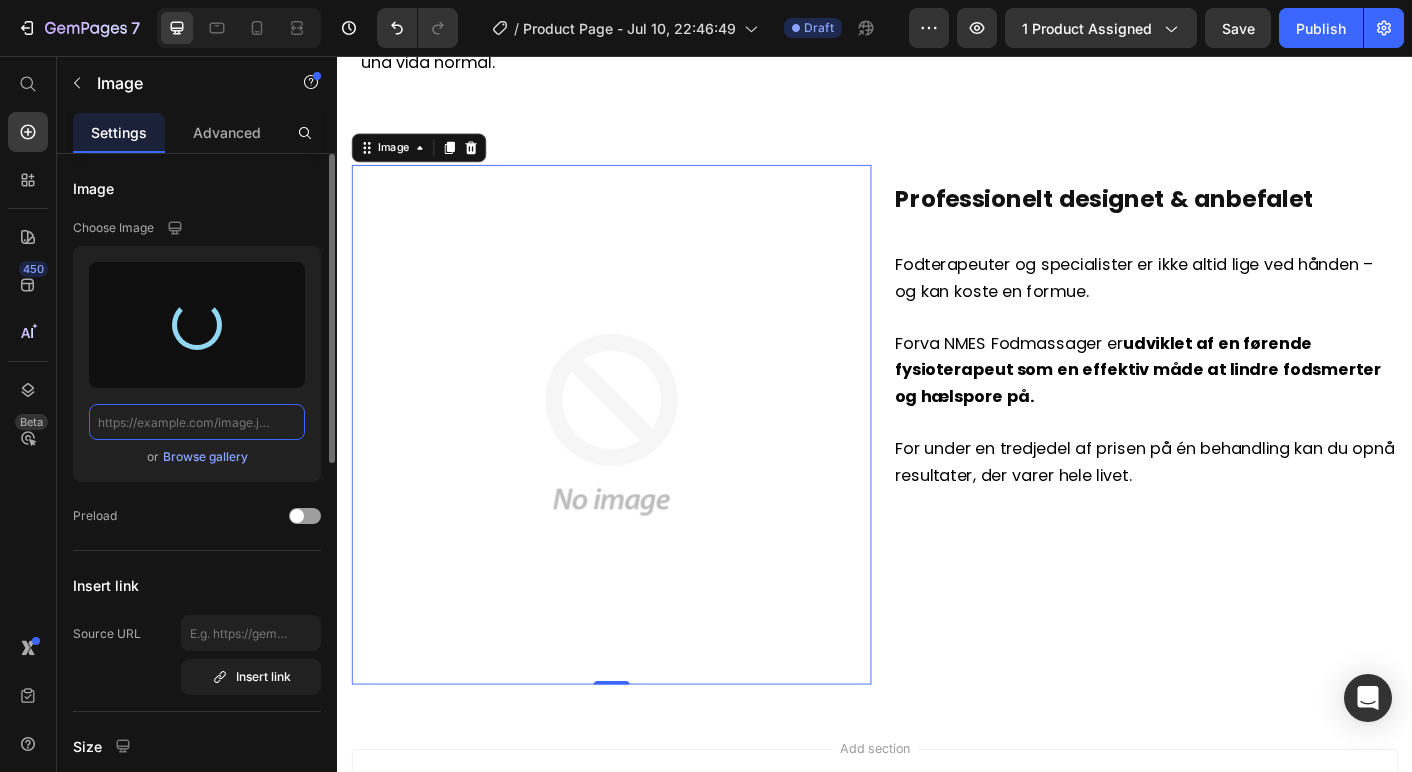 type on "https://cdn.shopify.com/s/files/1/0929/0494/8095/files/gempages_574856931957539615-9f64149e-dc3a-43a1-a072-1f969c941a86.png" 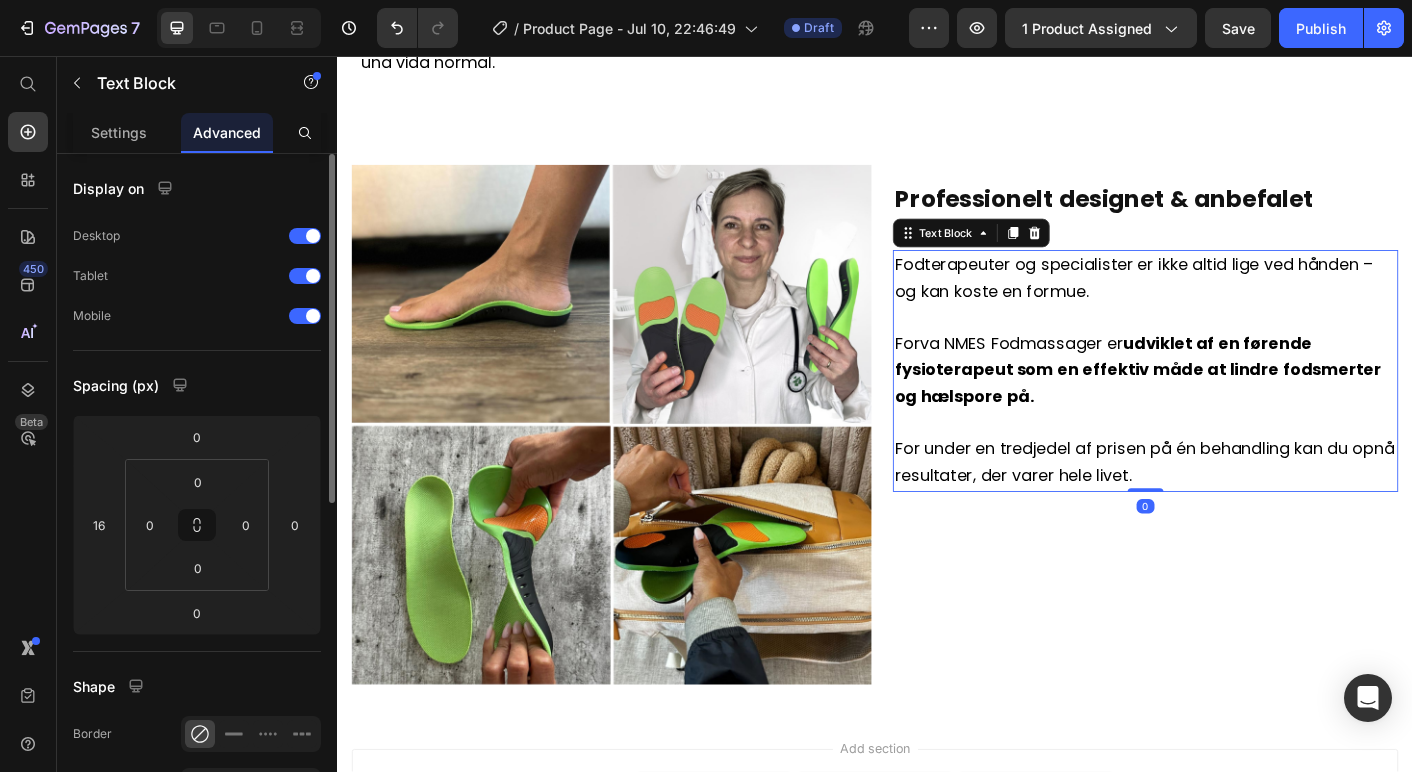 click on "Fodterapeuter og specialister er ikke altid lige ved hånden – og kan koste en formue." at bounding box center [1226, 303] 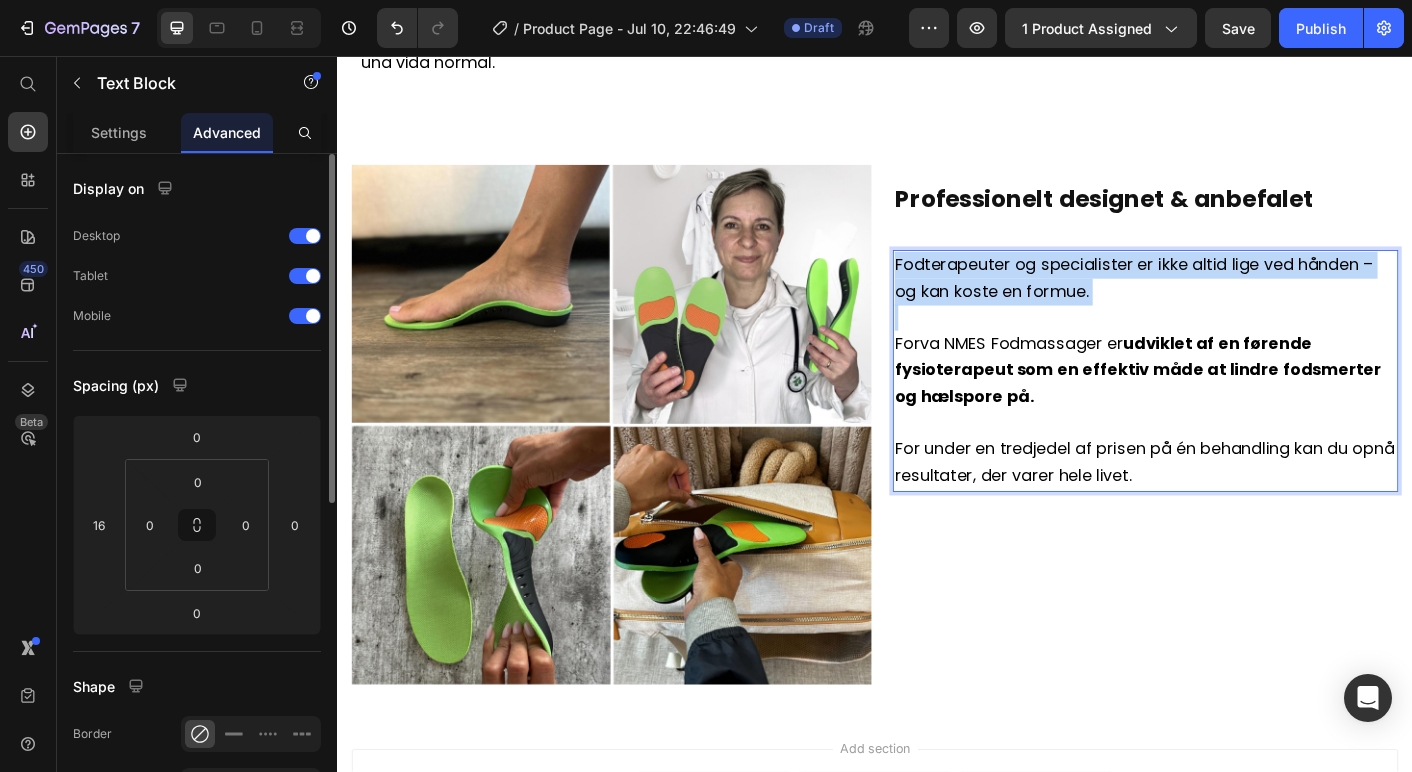 click on "Fodterapeuter og specialister er ikke altid lige ved hånden – og kan koste en formue." at bounding box center (1226, 303) 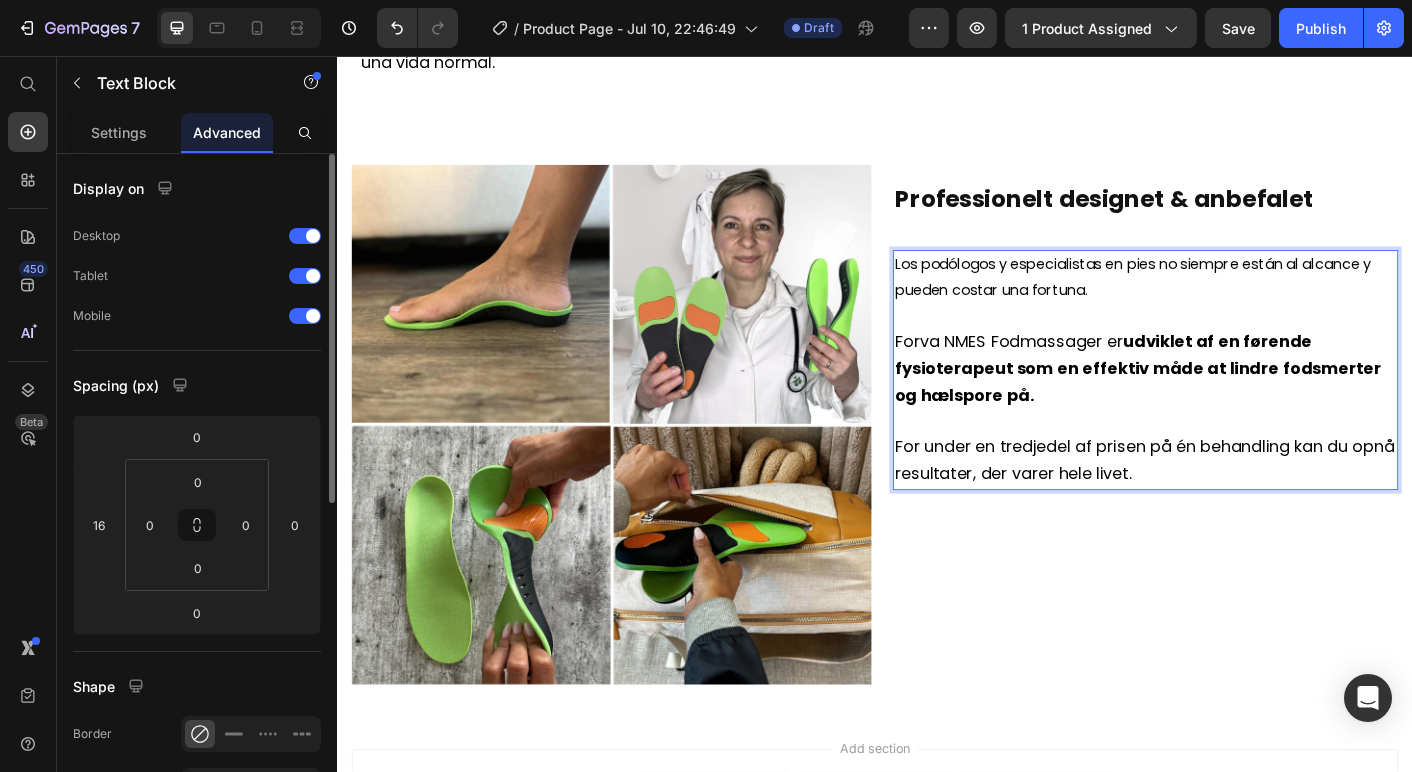 click on "Los podólogos y especialistas en pies no siempre están al alcance y pueden costar una fortuna." at bounding box center [1239, 304] 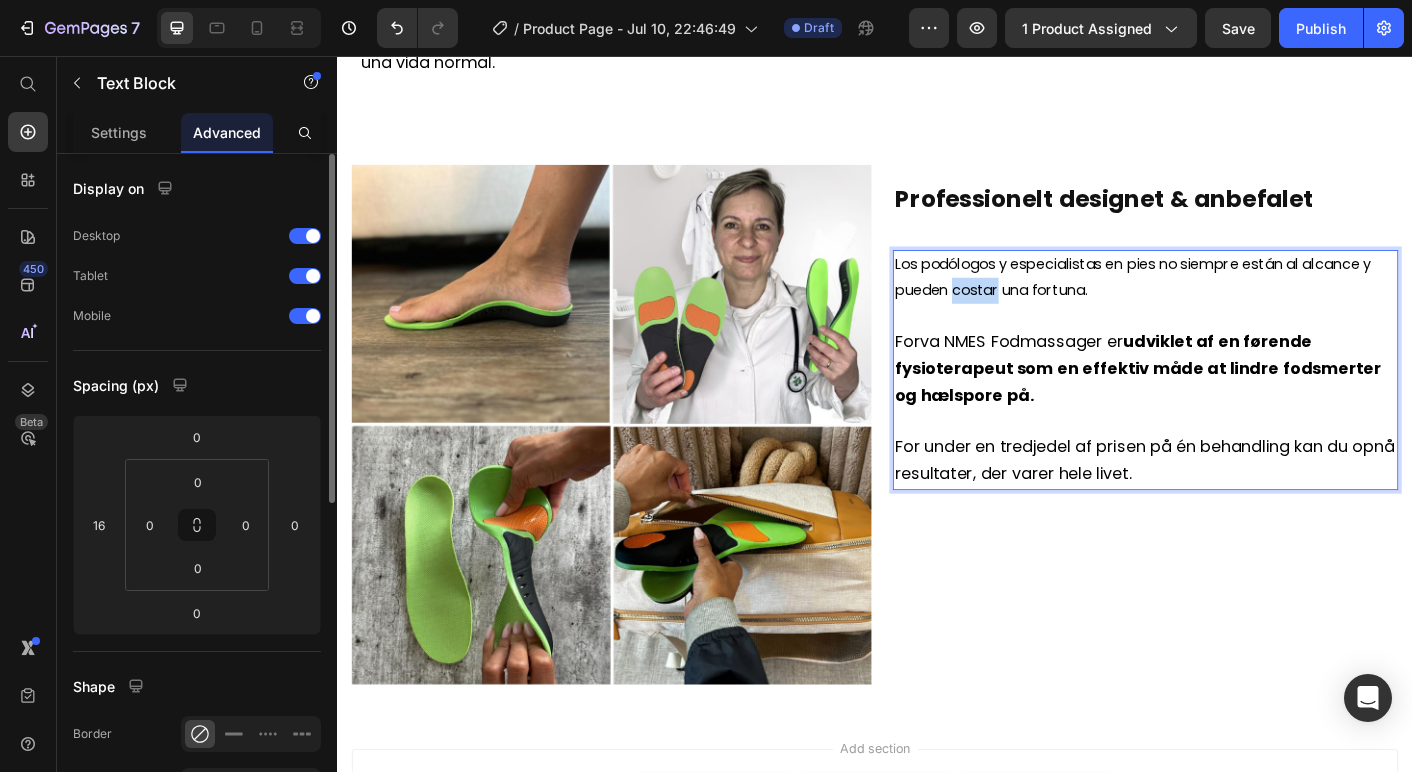click on "Los podólogos y especialistas en pies no siempre están al alcance y pueden costar una fortuna." at bounding box center (1239, 304) 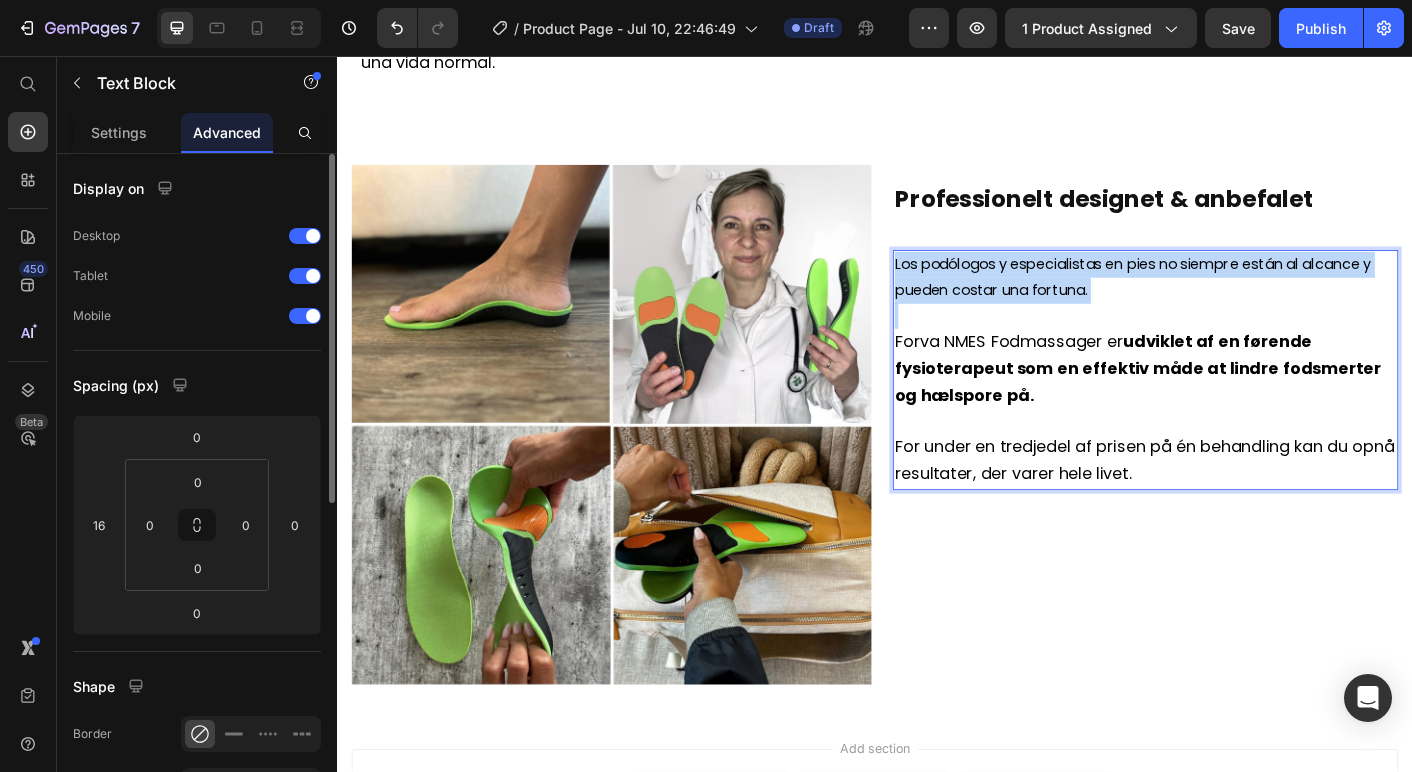 click on "Los podólogos y especialistas en pies no siempre están al alcance y pueden costar una fortuna." at bounding box center [1239, 304] 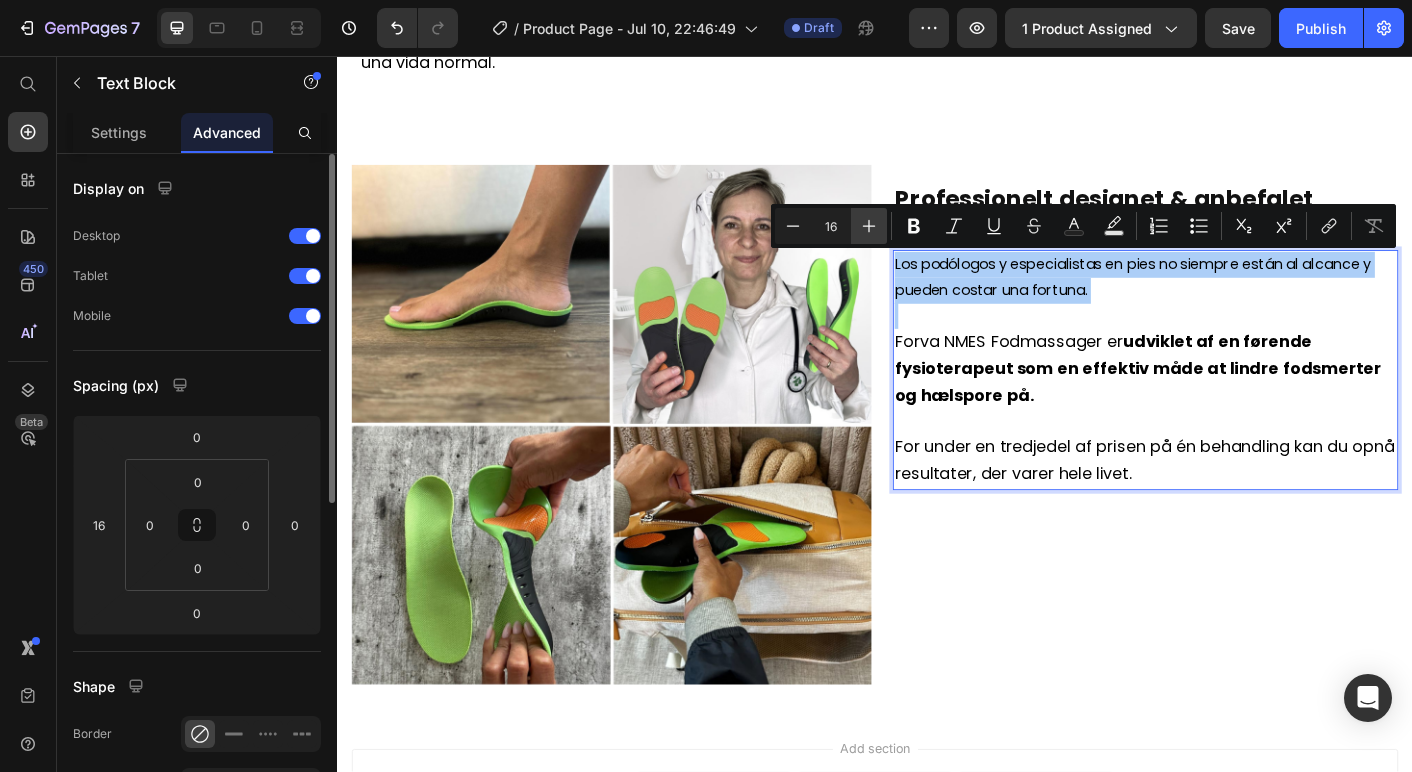 click on "Plus" at bounding box center (869, 226) 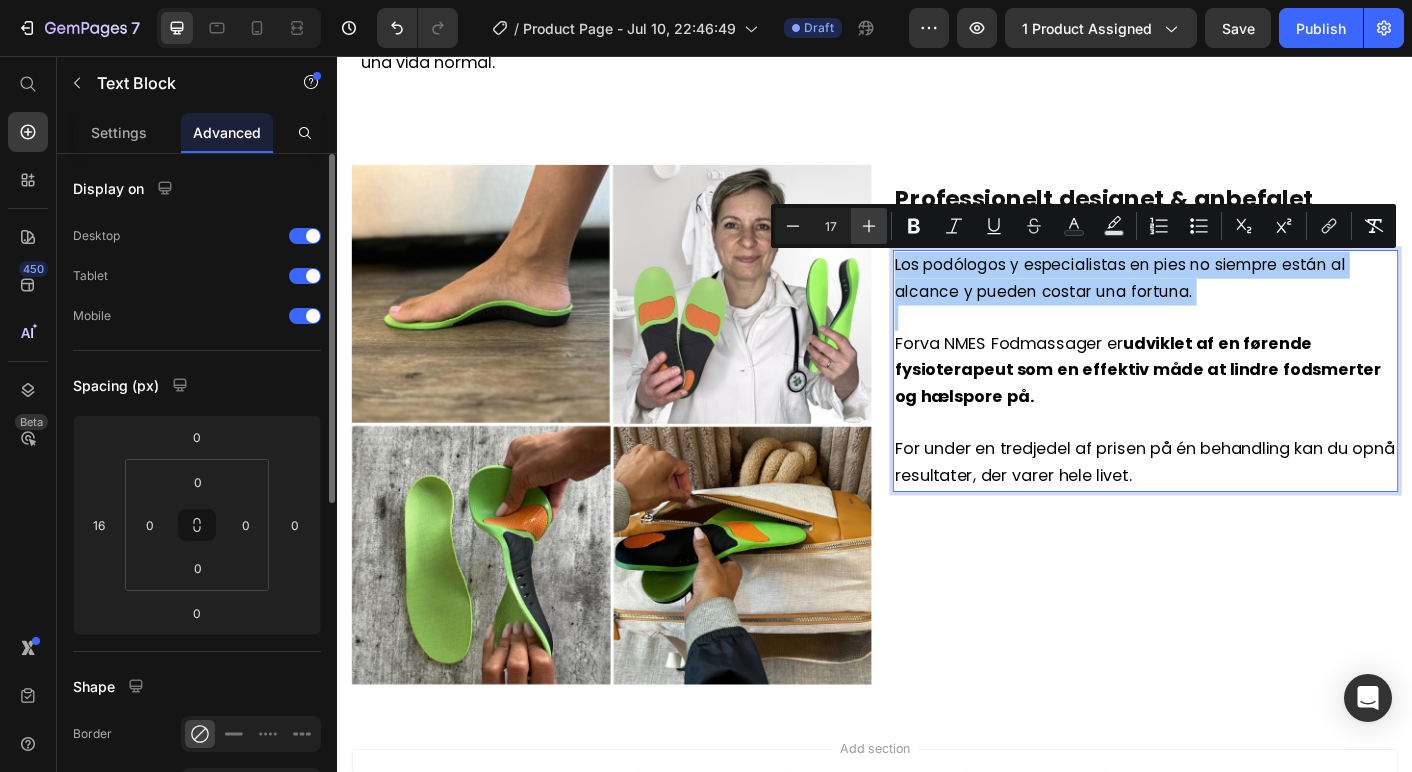 click on "Plus" at bounding box center (869, 226) 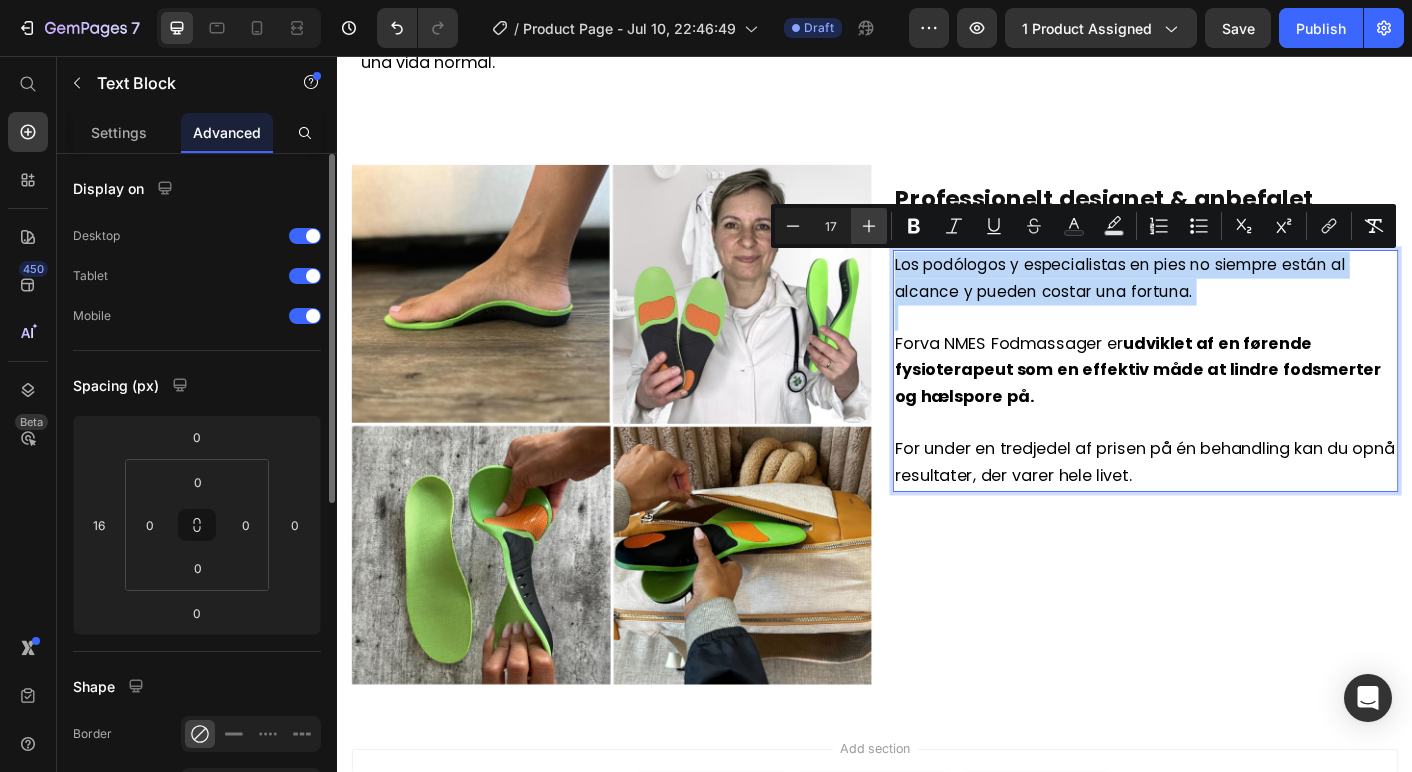 type on "18" 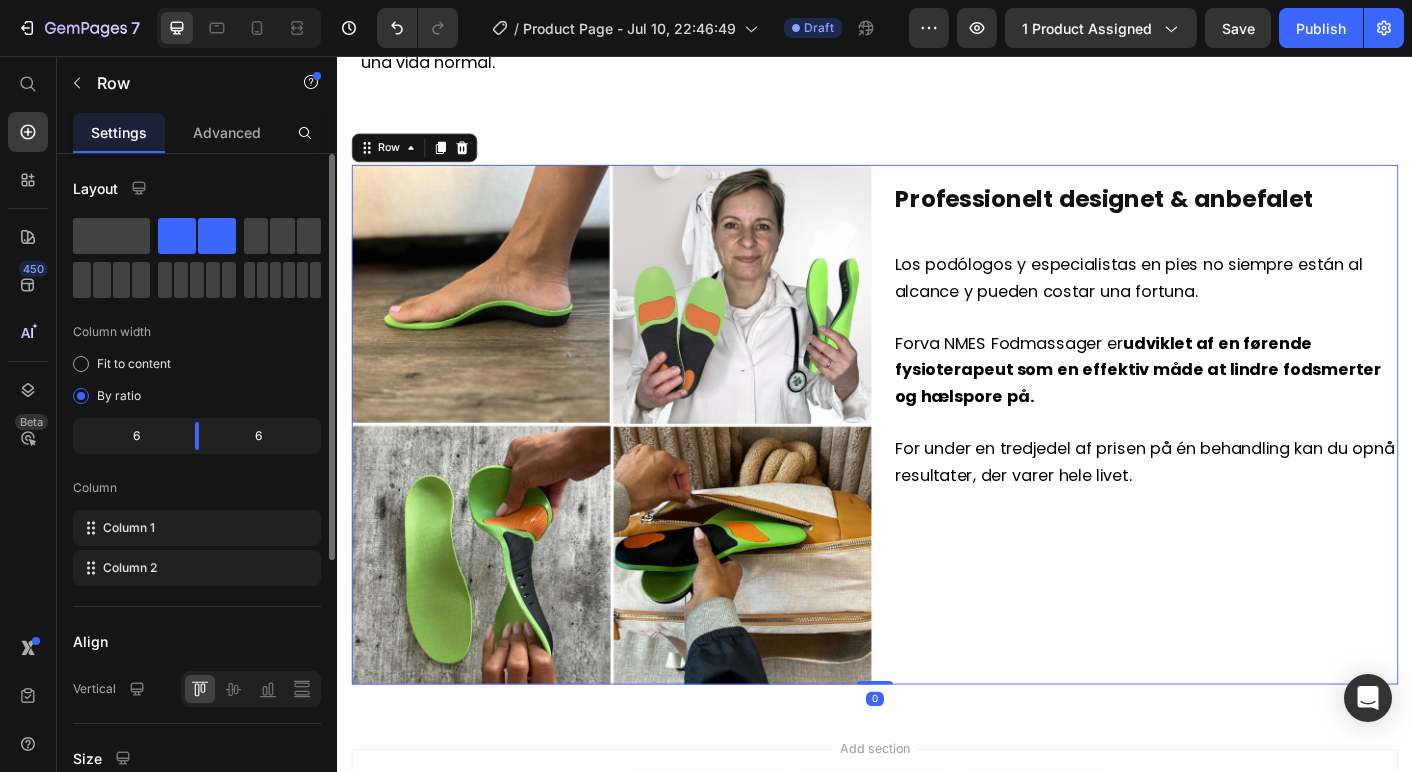 click on "Professionelt designet & anbefalet Heading Los podólogos y especialistas en pies no siempre están al alcance y pueden costar una fortuna. Forva NMES Fodmassager er udviklet af en førende fysioterapeut som en effektiv måde at lindre fodsmerter og hælspore på. For under en tredjedel af prisen på én behandling kan du opnå resultater, der varer hele livet. Text Block" at bounding box center [1231, 468] 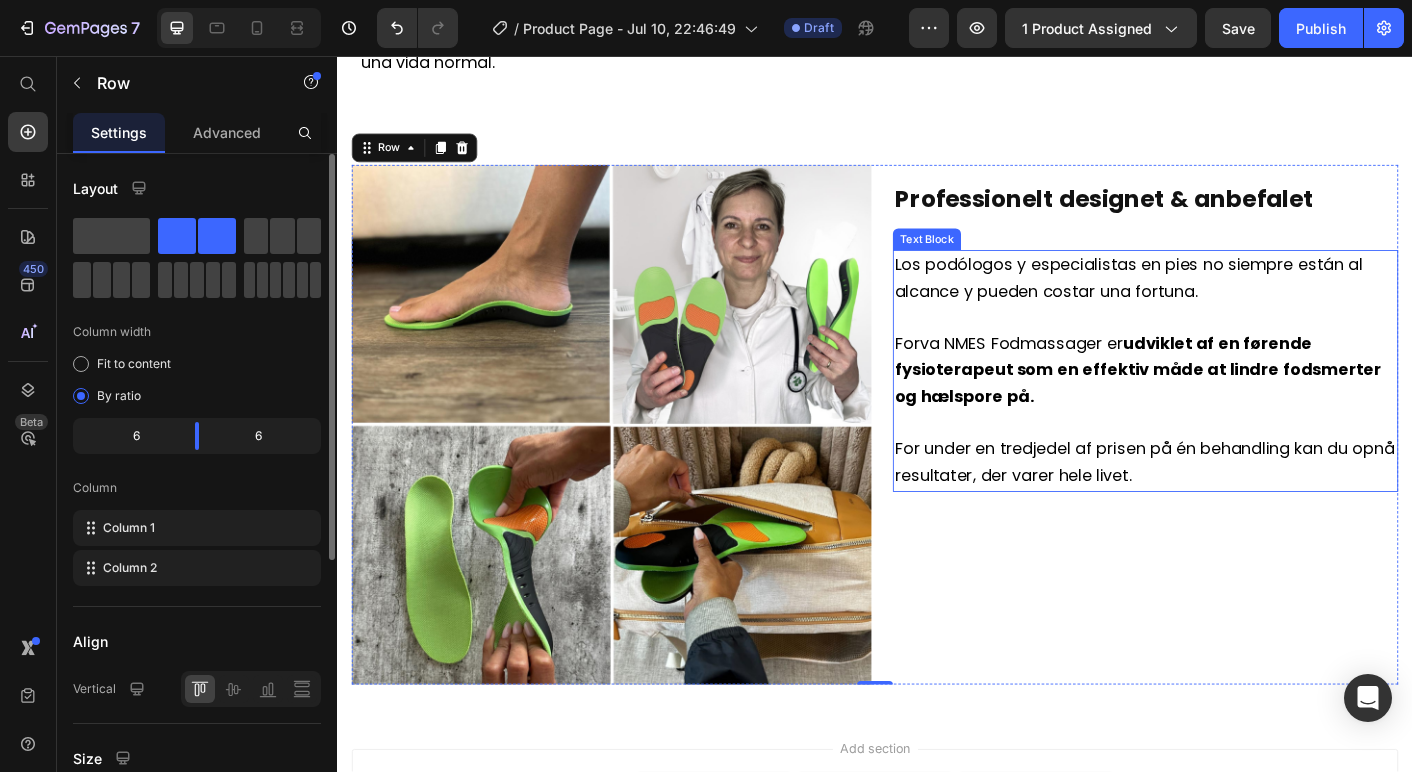 click on "Forva NMES Fodmassager er udviklet af en førende fysioterapeut som en effektiv måde at lindre fodsmerter og hælspore på." at bounding box center [1230, 406] 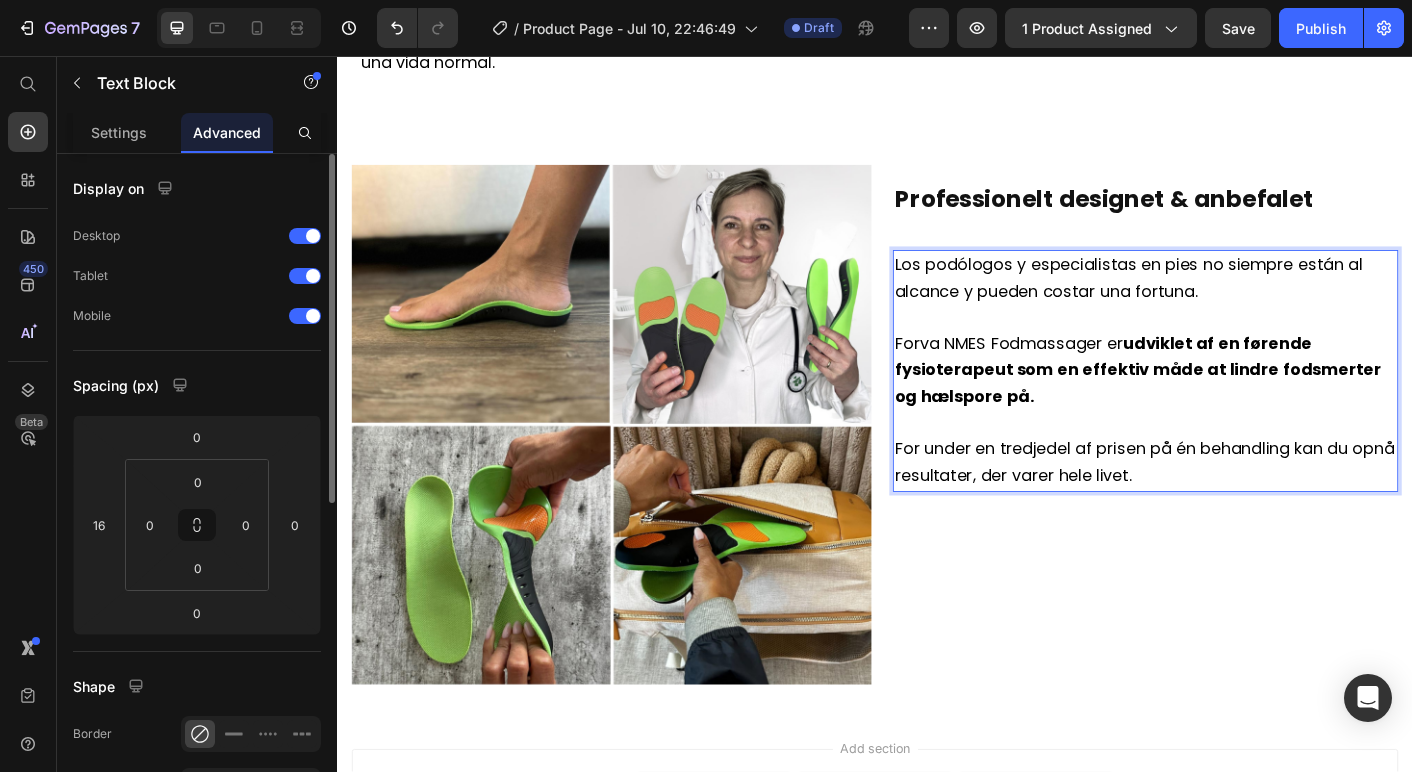 click on "Forva NMES Fodmassager er udviklet af en førende fysioterapeut som en effektiv måde at lindre fodsmerter og hælspore på." at bounding box center [1230, 406] 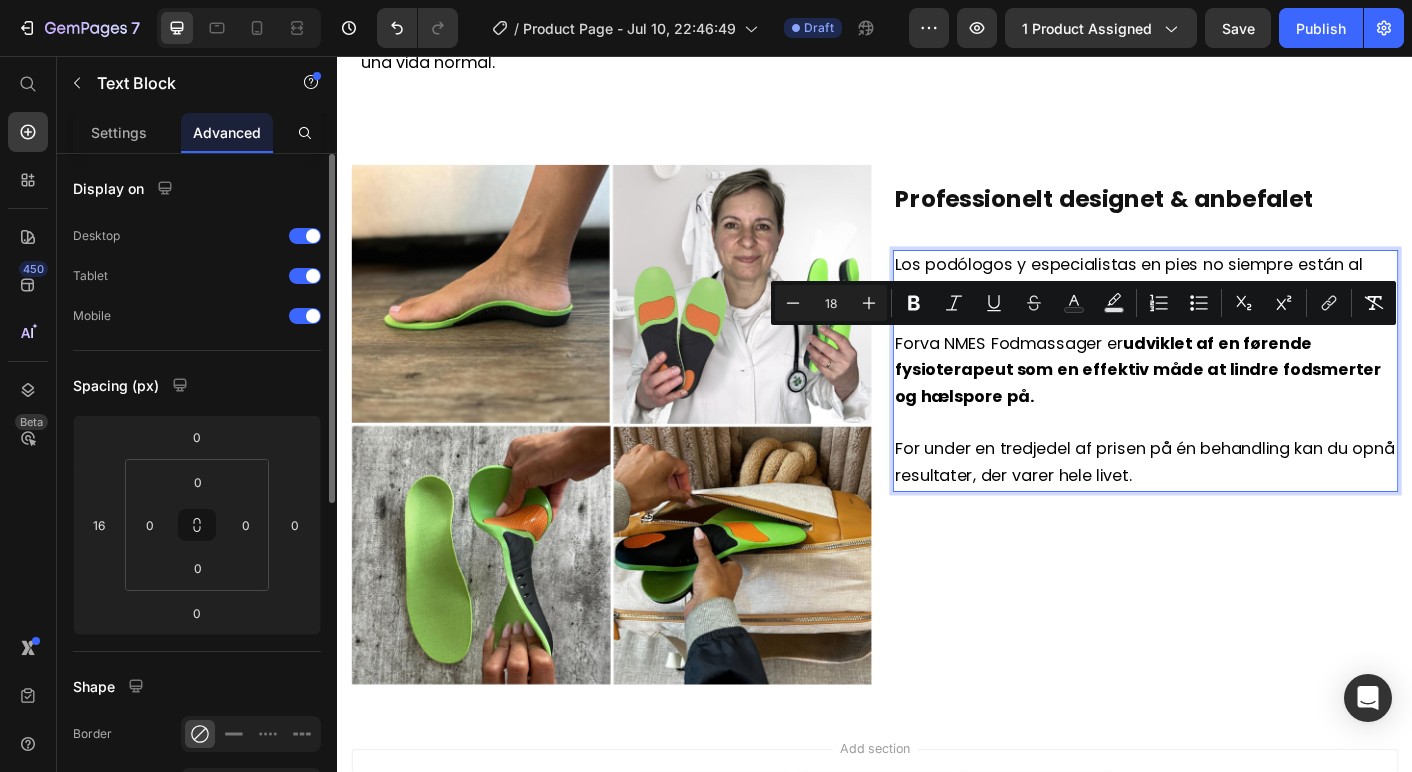 type on "16" 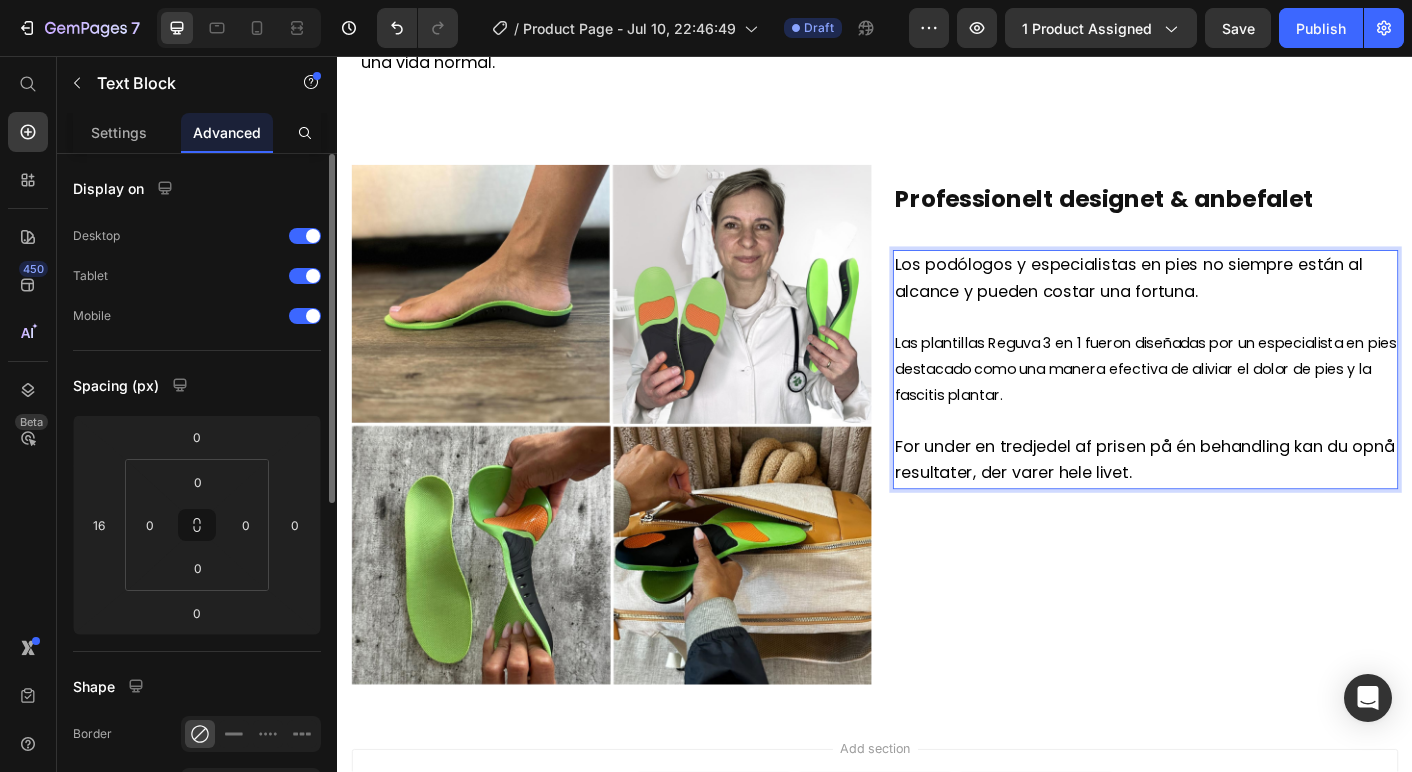 click on "Las plantillas Reguva 3 en 1 fueron diseñadas por un especialista en pies destacado como una manera efectiva de aliviar el dolor de pies y la fascitis plantar." at bounding box center (1239, 406) 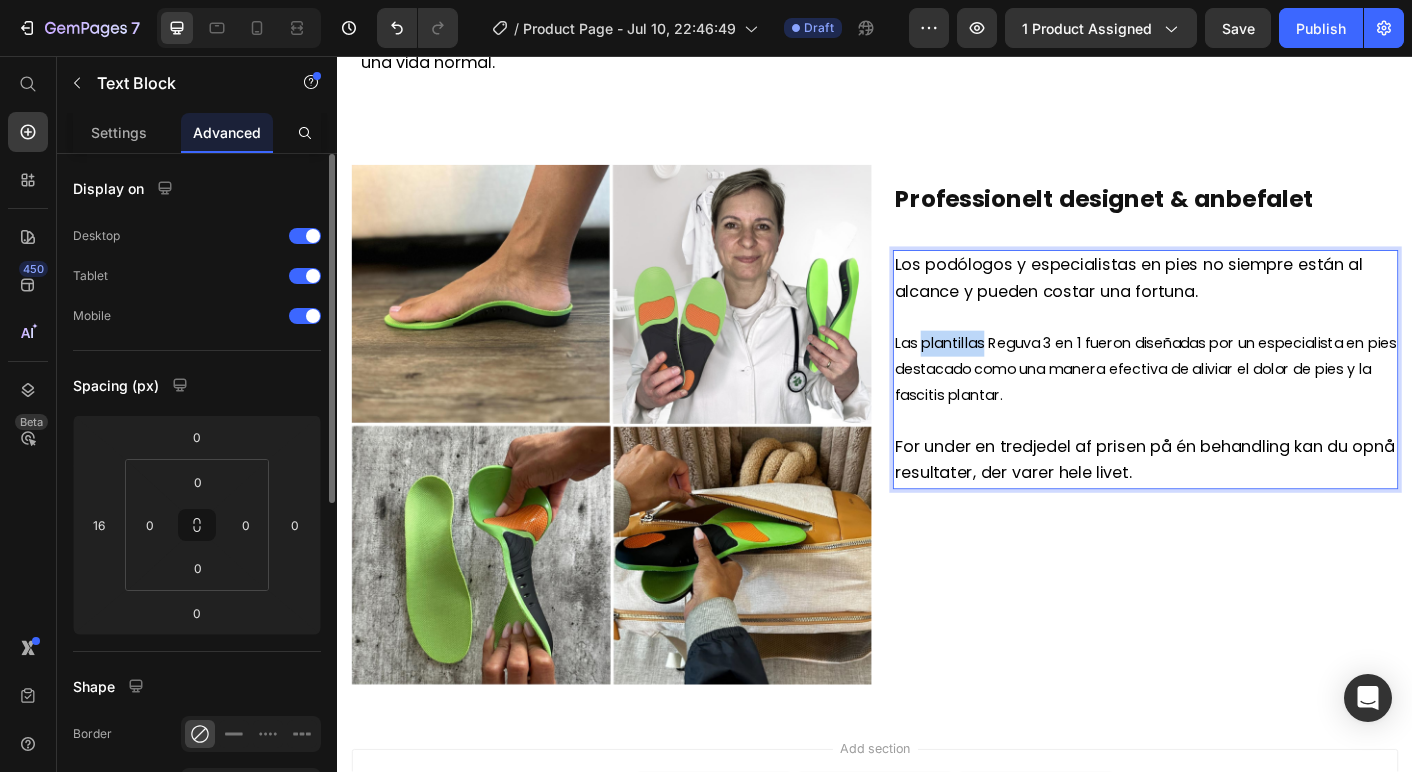 click on "Las plantillas Reguva 3 en 1 fueron diseñadas por un especialista en pies destacado como una manera efectiva de aliviar el dolor de pies y la fascitis plantar." at bounding box center [1239, 406] 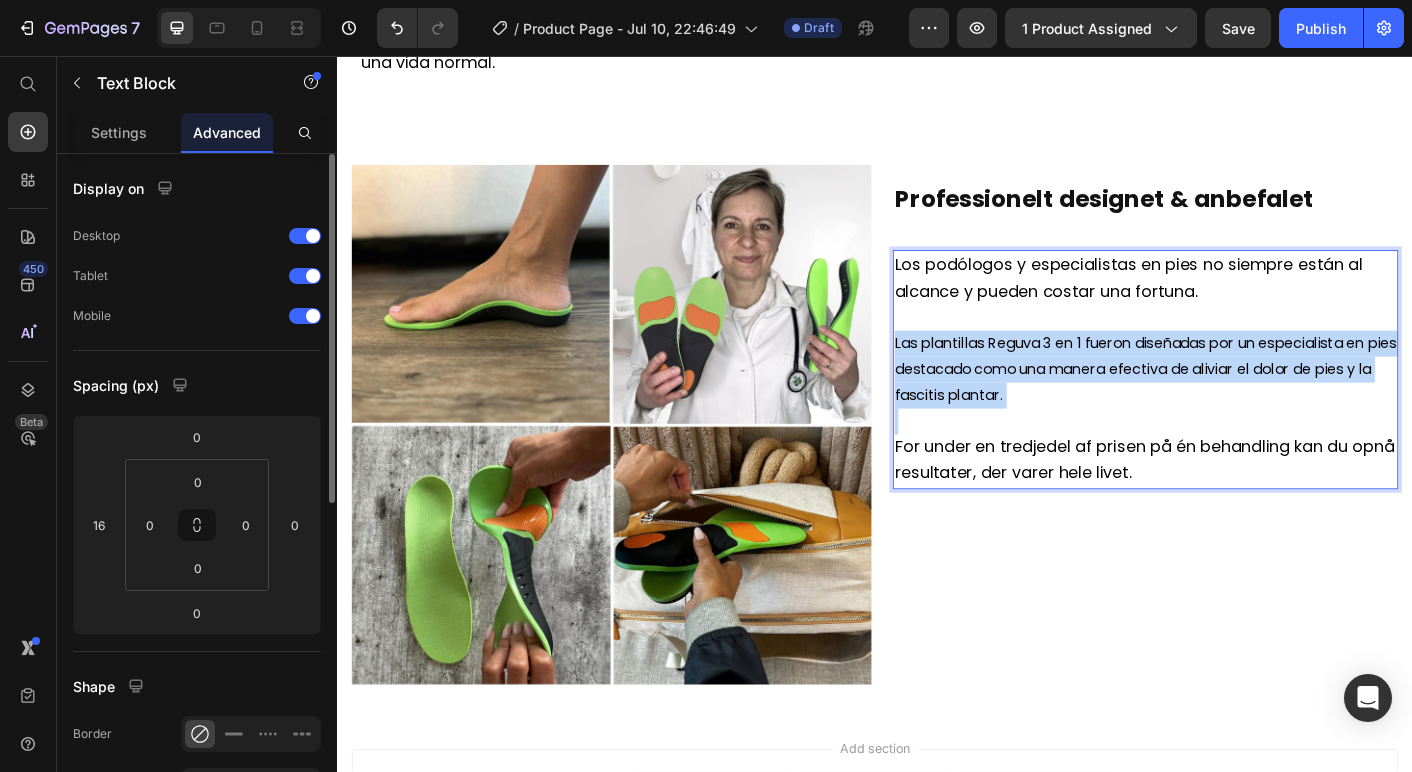 click on "Las plantillas Reguva 3 en 1 fueron diseñadas por un especialista en pies destacado como una manera efectiva de aliviar el dolor de pies y la fascitis plantar." at bounding box center (1239, 406) 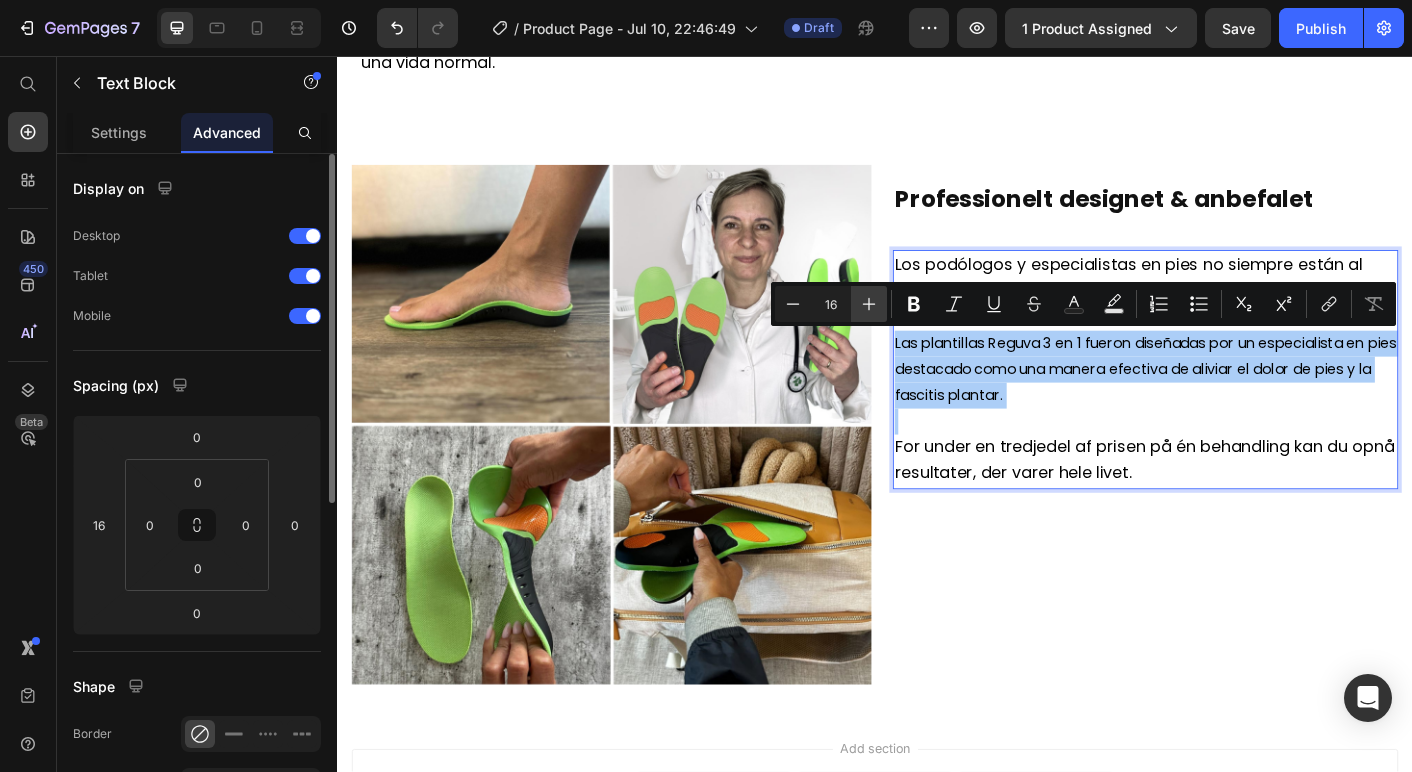 click 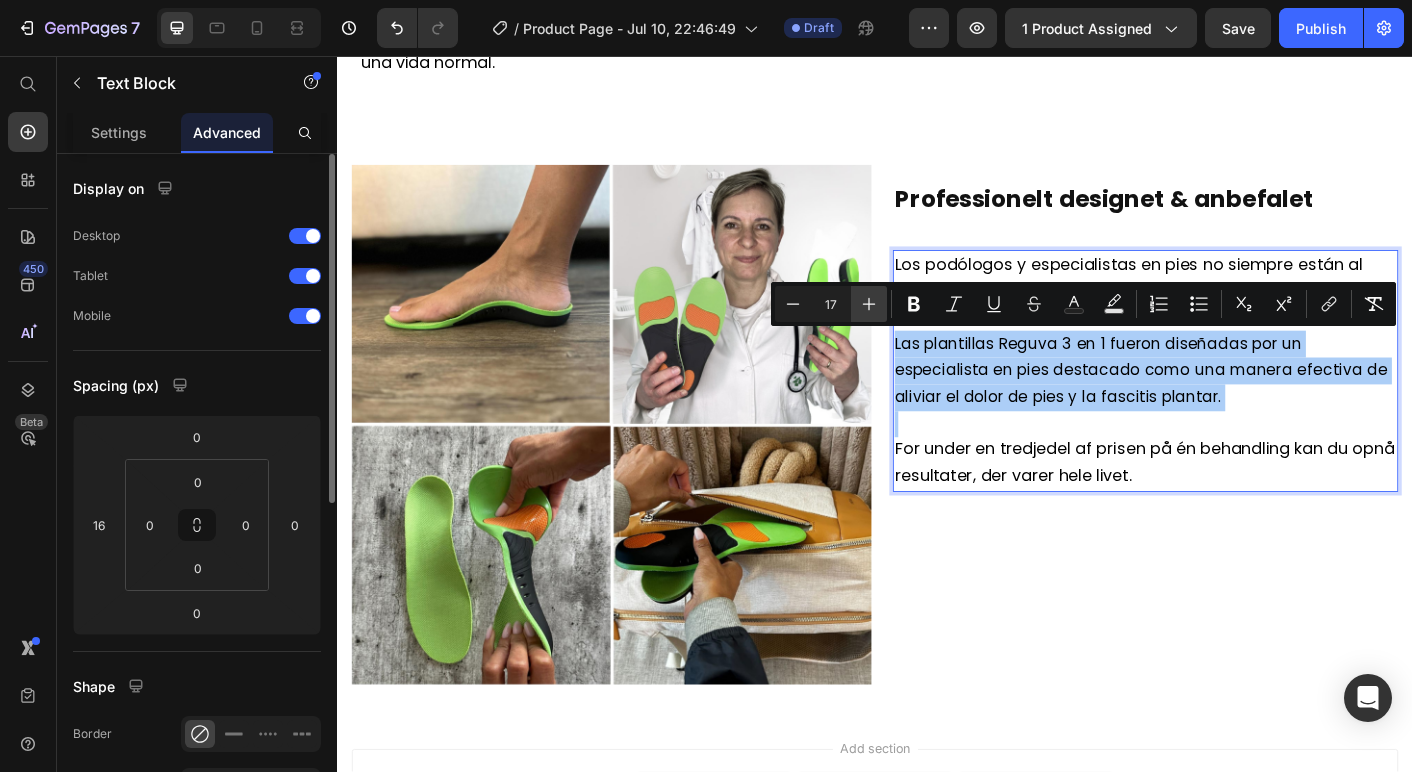 click 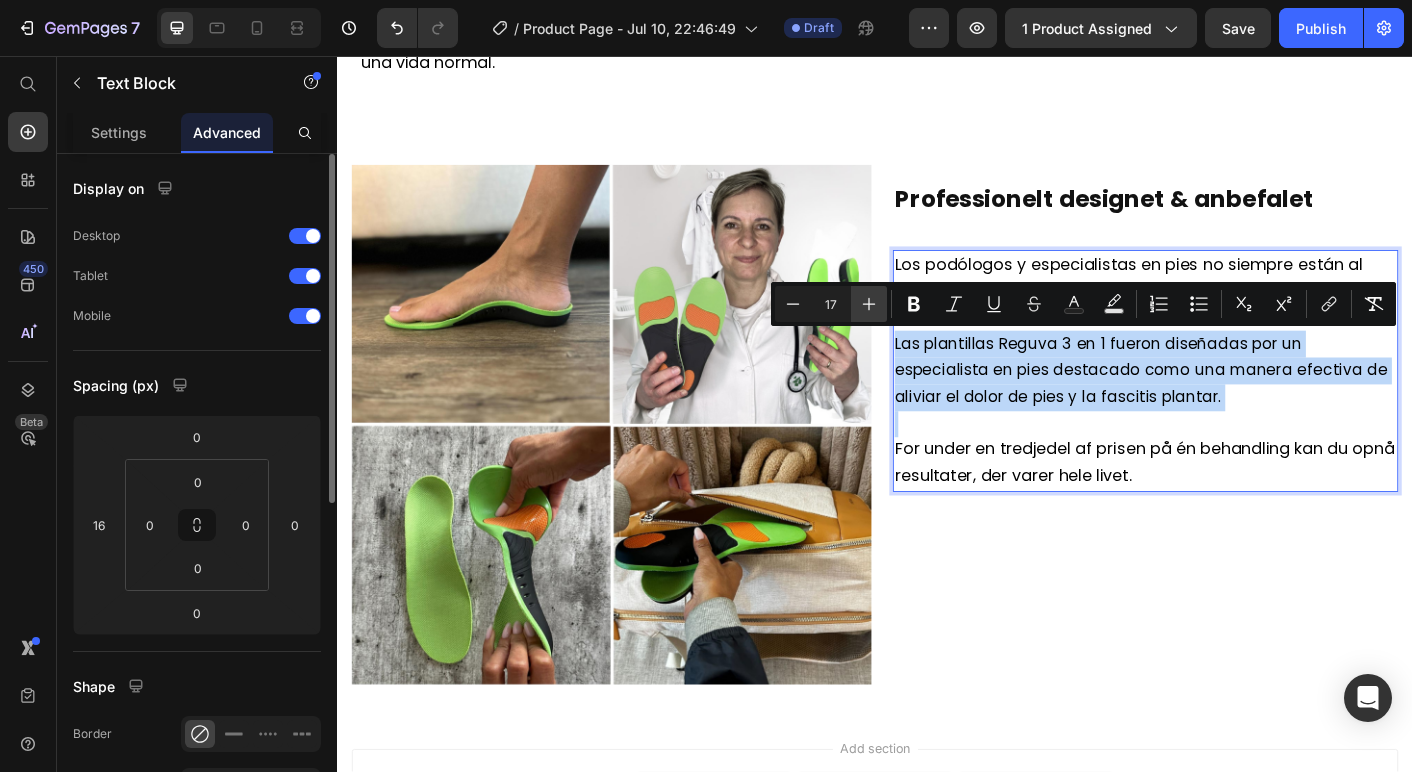 type on "18" 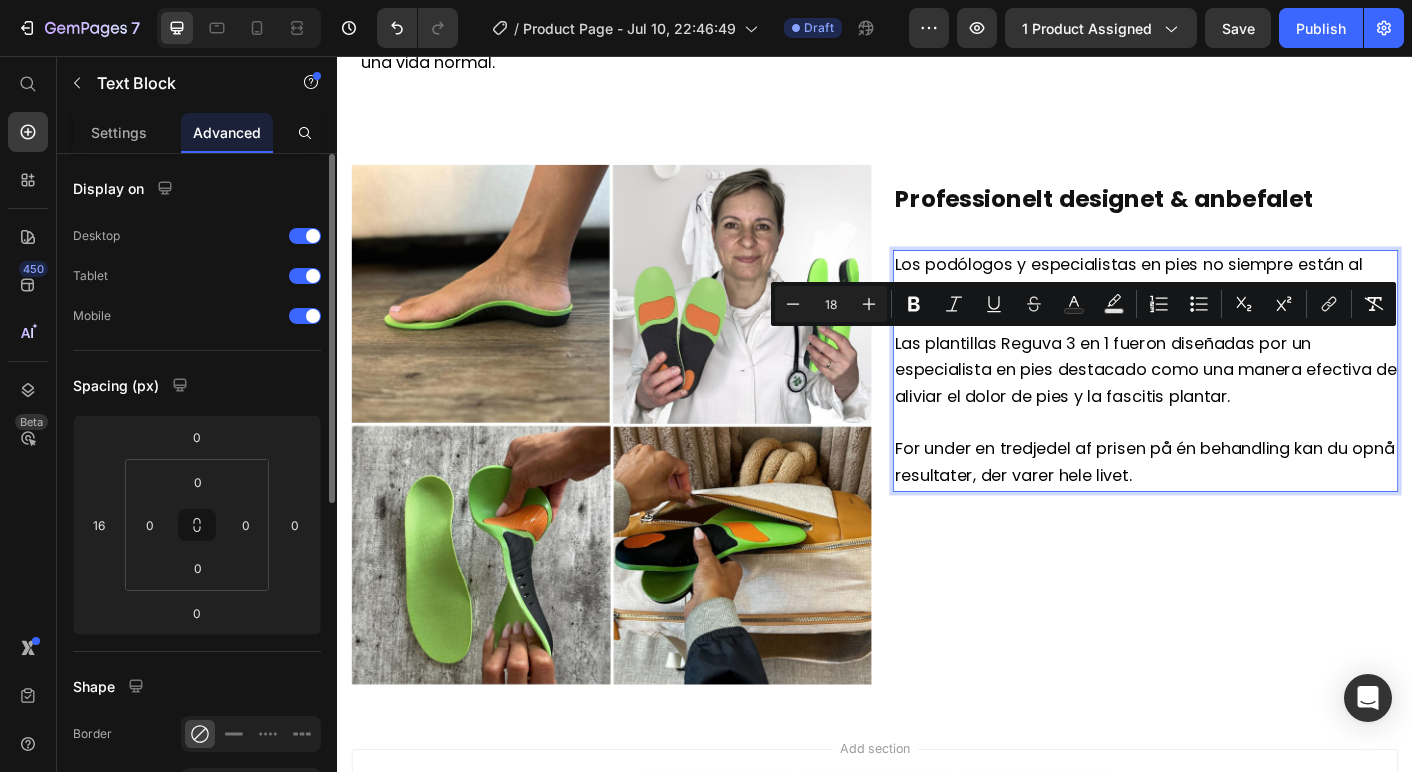 click at bounding box center (1239, 467) 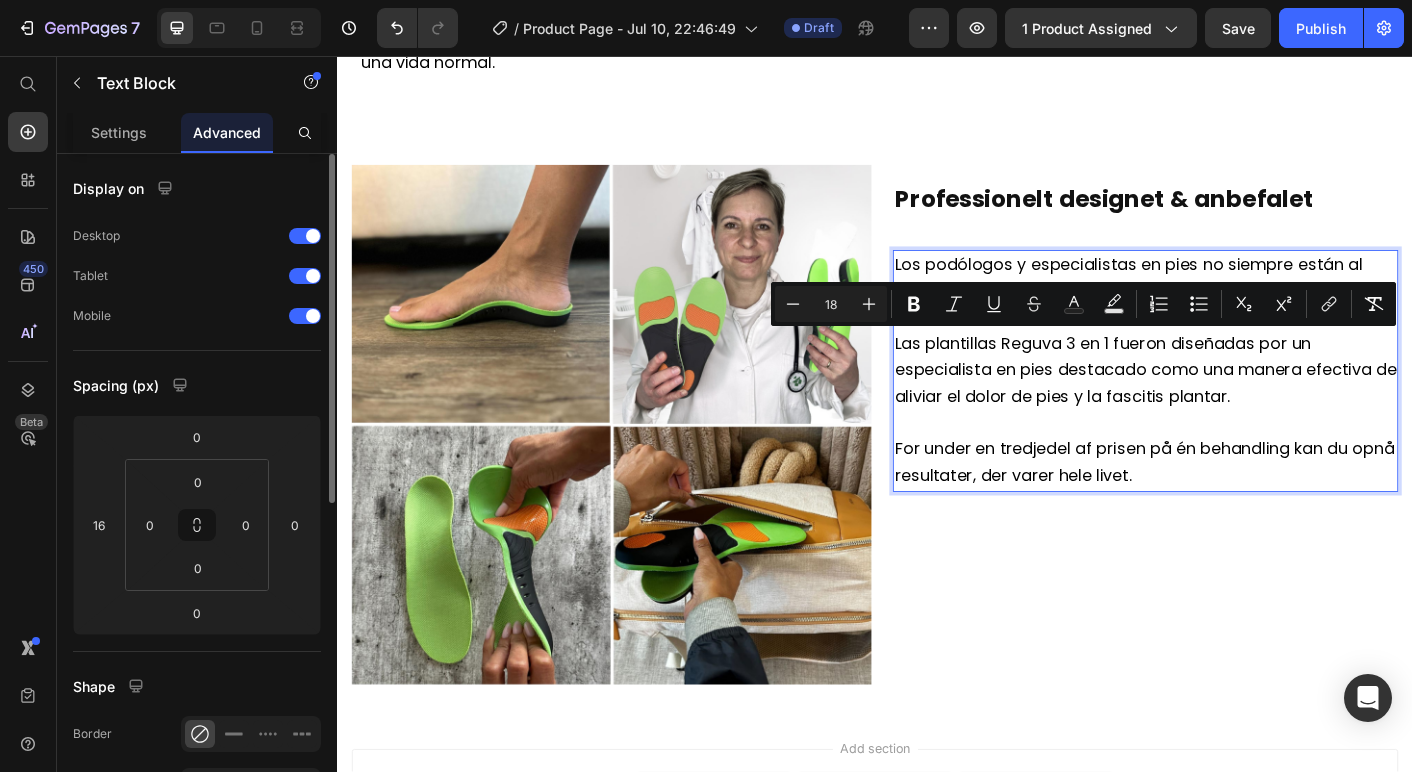 click on "For under en tredjedel af prisen på én behandling kan du opnå resultater, der varer hele livet." at bounding box center [1238, 509] 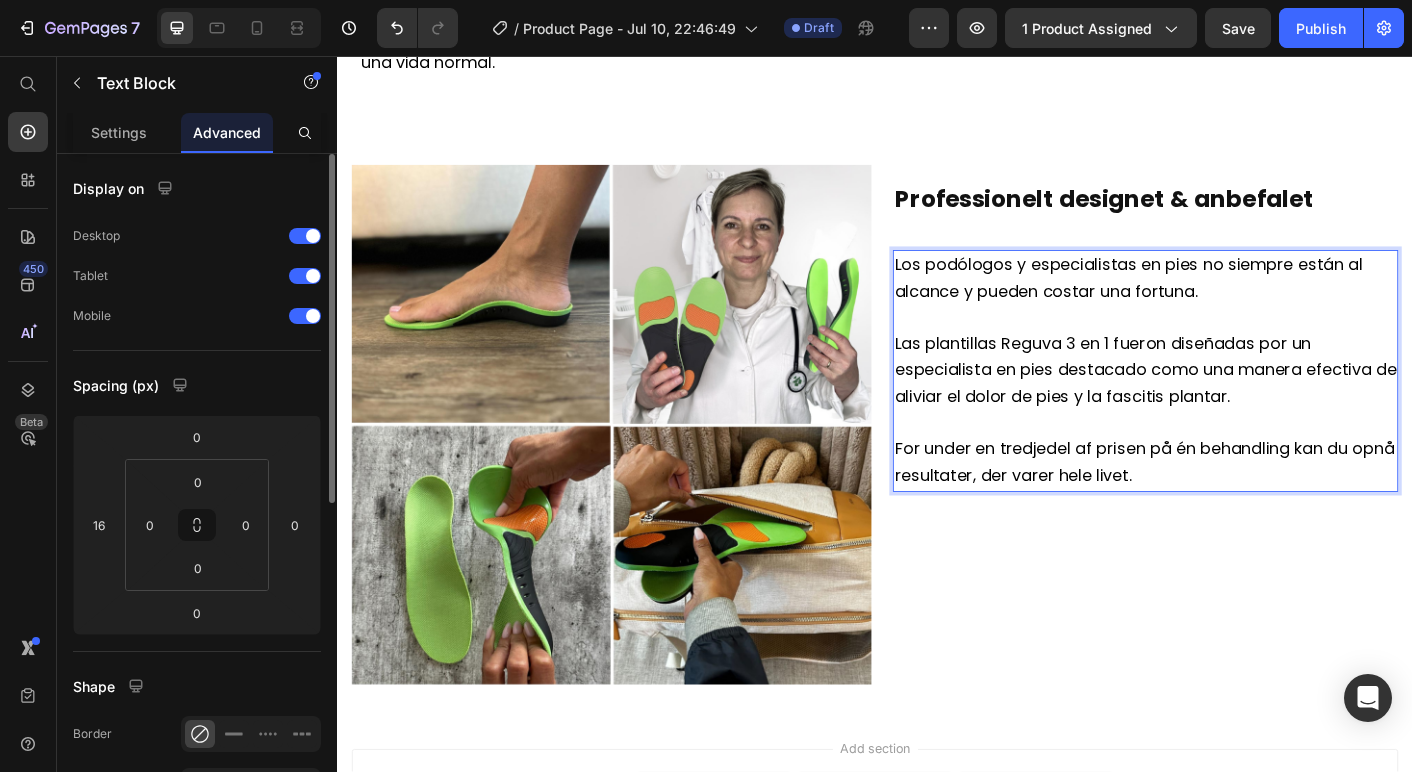 click on "Las plantillas Reguva 3 en 1 fueron diseñadas por un especialista en pies destacado como una manera efectiva de aliviar el dolor de pies y la fascitis plantar." at bounding box center (1239, 406) 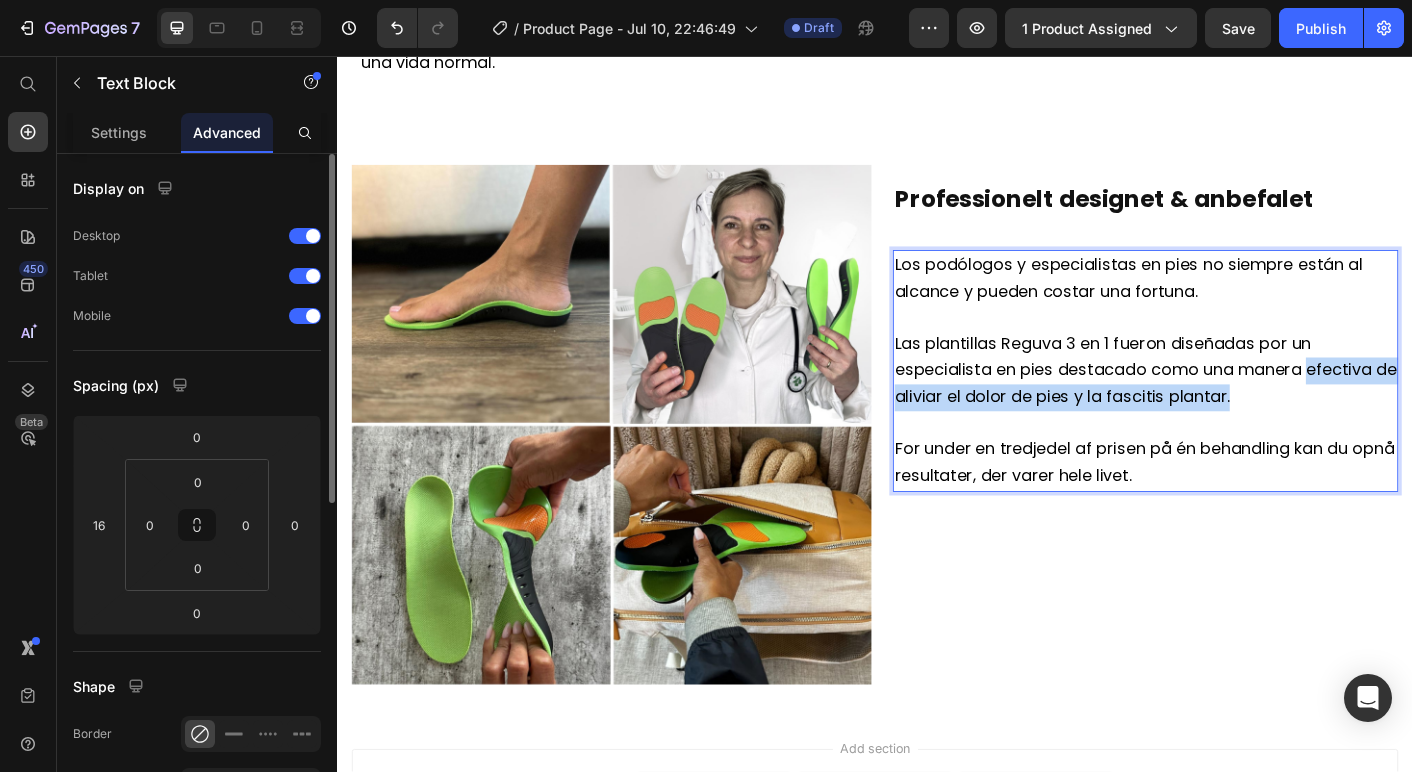 drag, startPoint x: 1419, startPoint y: 404, endPoint x: 1422, endPoint y: 424, distance: 20.22375 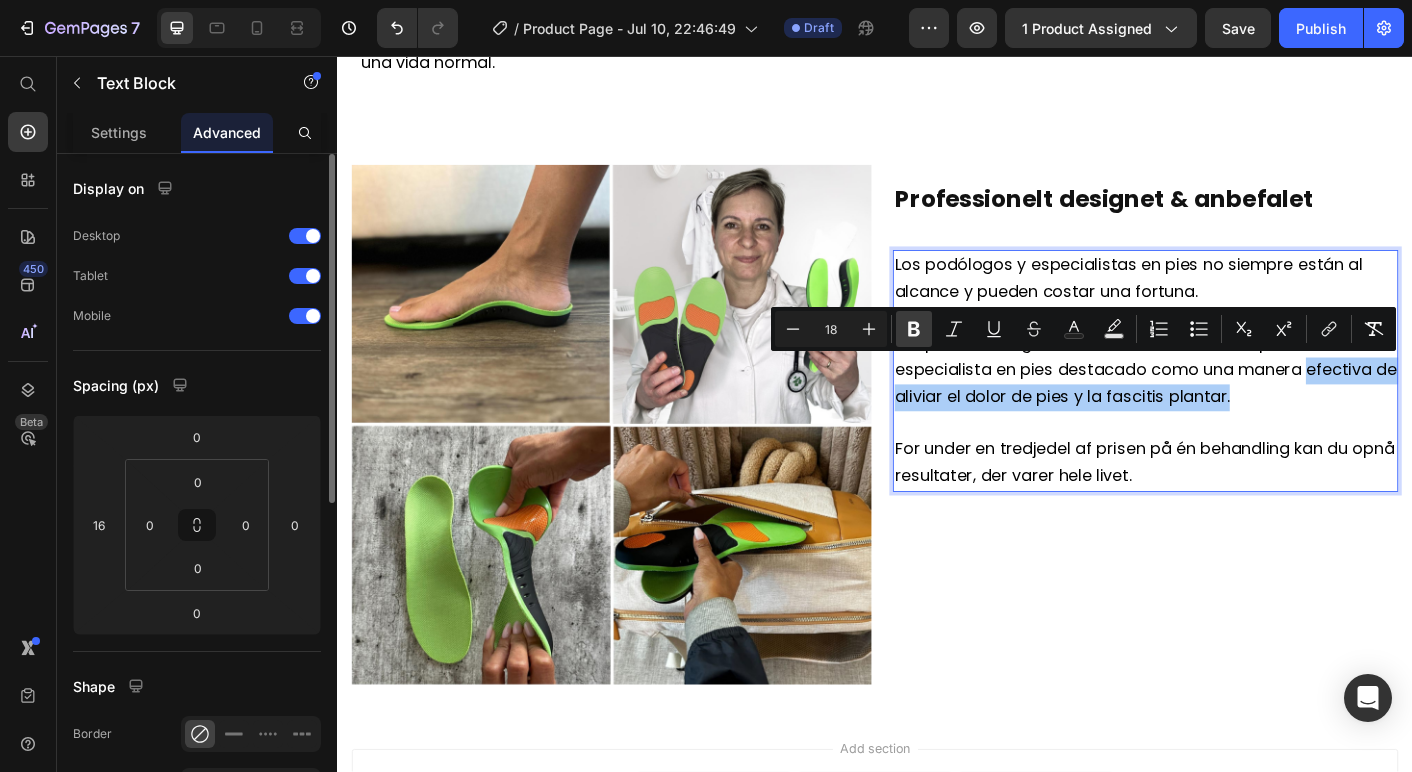 click on "Bold" at bounding box center (914, 329) 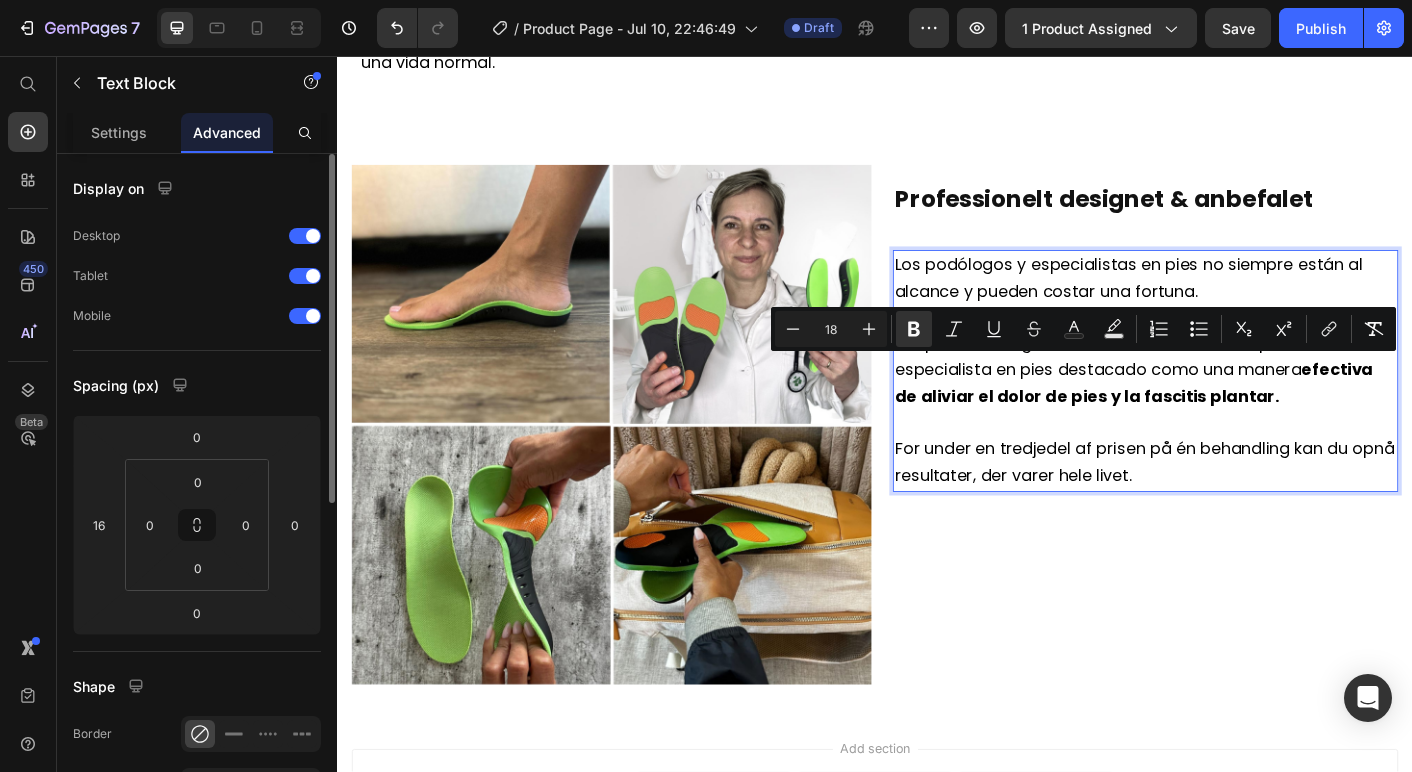 click on "For under en tredjedel af prisen på én behandling kan du opnå resultater, der varer hele livet." at bounding box center (1238, 509) 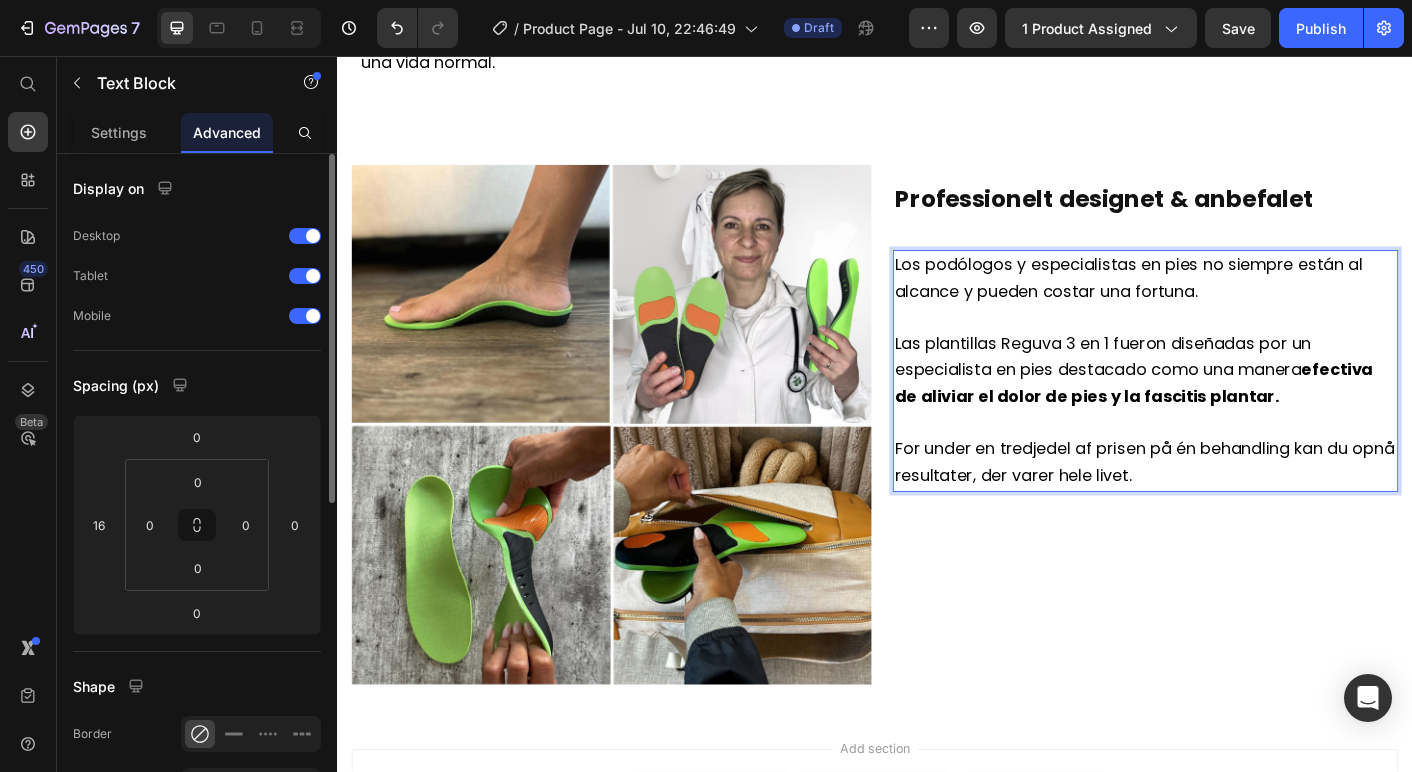 click on "Las plantillas Reguva 3 en 1 fueron diseñadas por un especialista en pies destacado como una manera  efectiva de aliviar el dolor de pies y la fascitis plantar." at bounding box center [1226, 406] 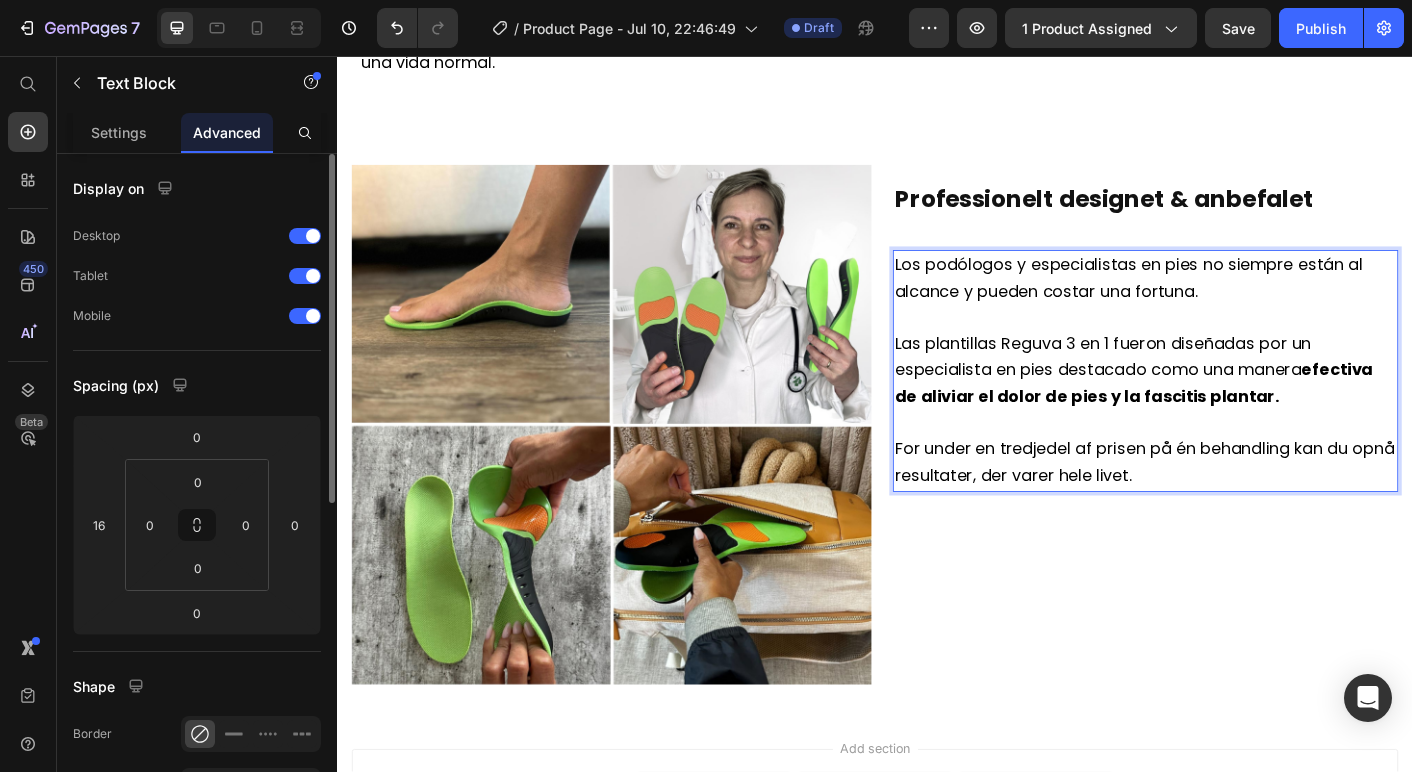 drag, startPoint x: 1274, startPoint y: 380, endPoint x: 1415, endPoint y: 415, distance: 145.27904 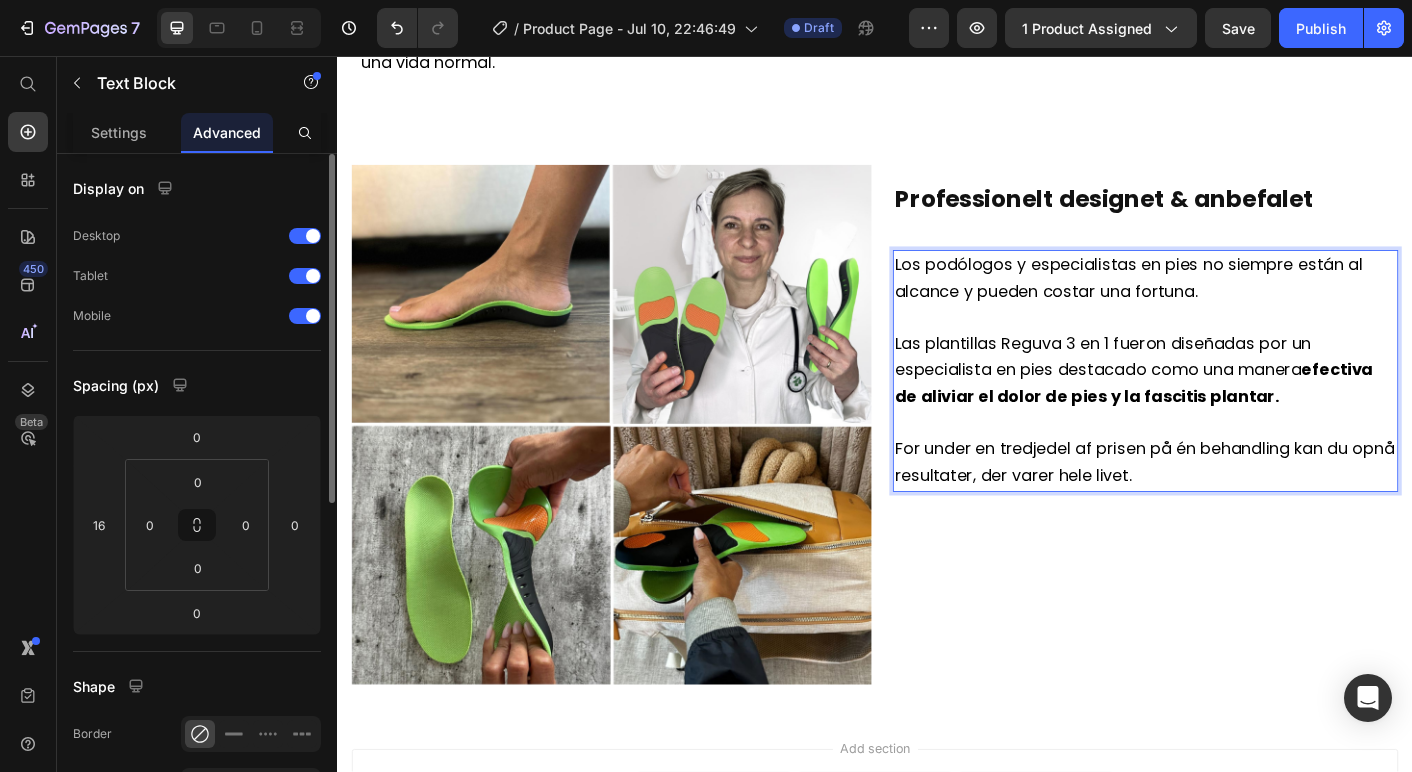 click on "Las plantillas Reguva 3 en 1 fueron diseñadas por un especialista en pies destacado como una manera  efectiva de aliviar el dolor de pies y la fascitis plantar." at bounding box center (1226, 406) 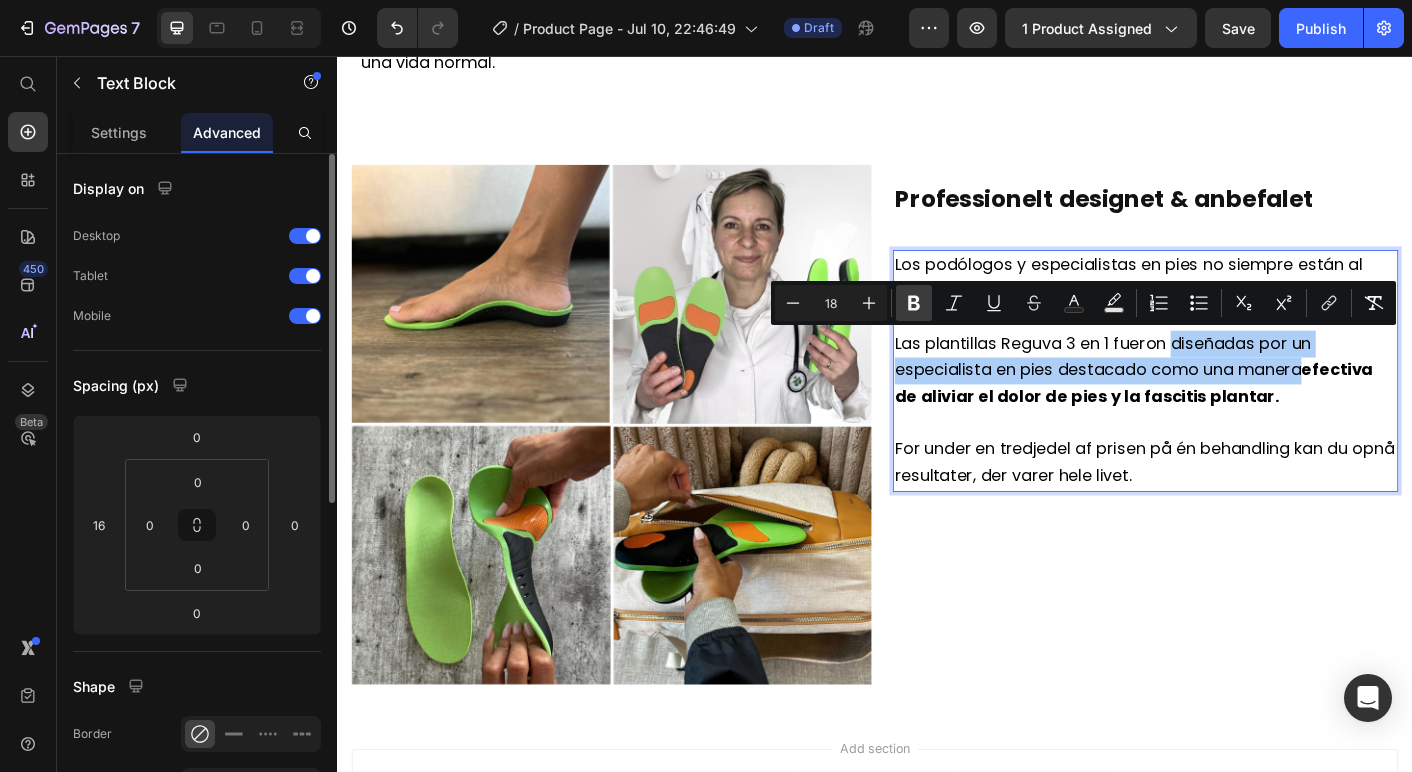 click on "Bold" at bounding box center [914, 303] 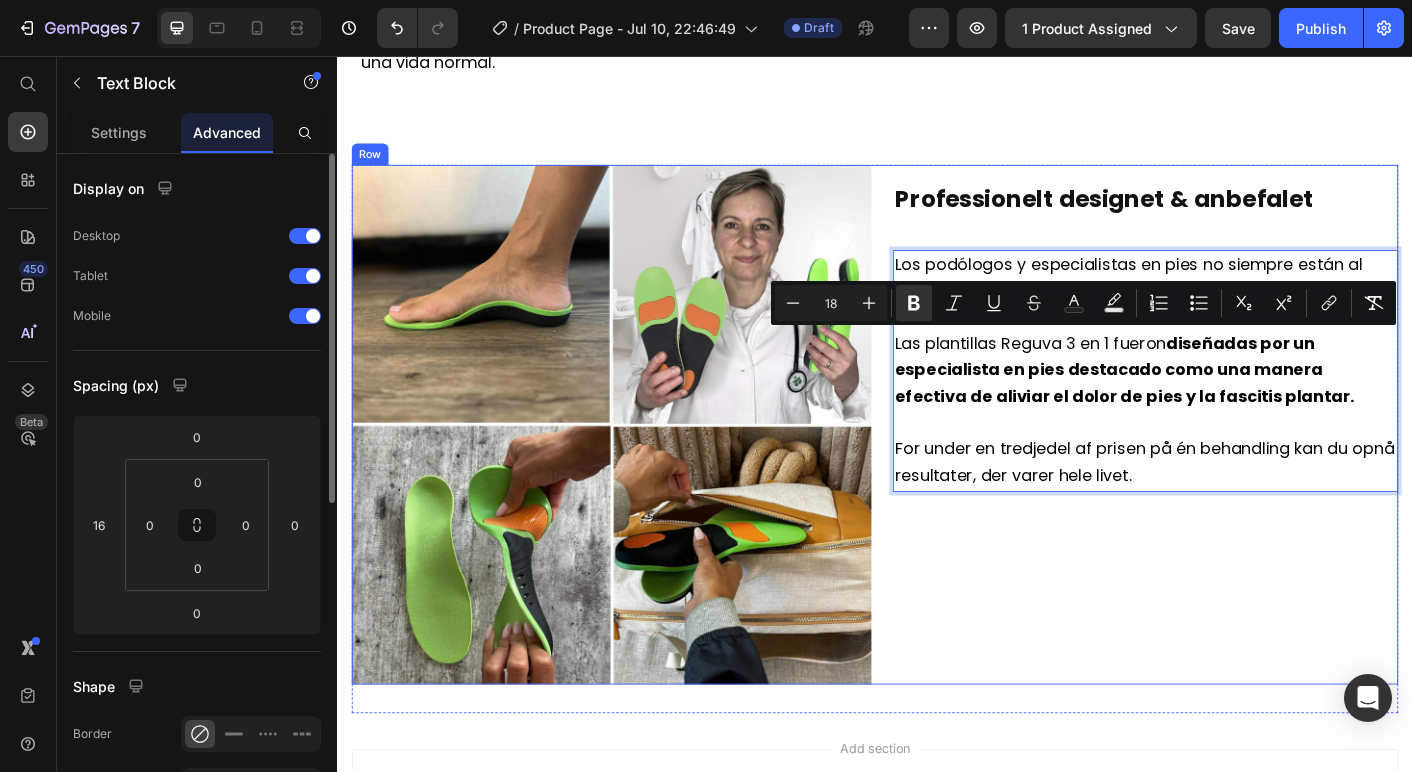 click on "Professionelt designet & anbefalet Heading Los podólogos y especialistas en pies no siempre están al alcance y pueden costar una fortuna. Las plantillas Reguva 3 en 1 fueron diseñadas por un especialista en pies destacado como una manera efectiva de aliviar el dolor de pies y la fascitis plantar. For under en tredjedel af prisen på én behandling kan du opnå resultater, der varer hele livet. Text Block 0" at bounding box center [1231, 468] 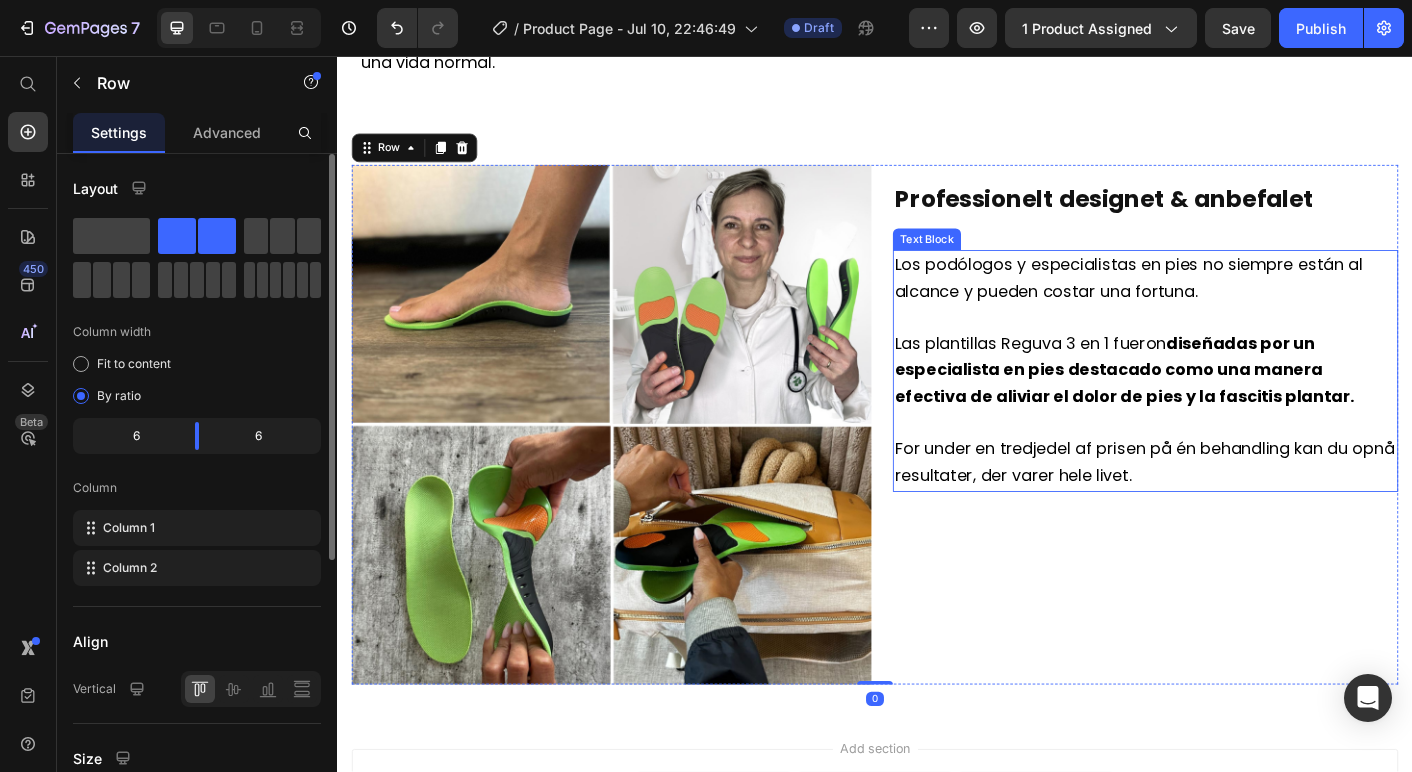 click on "For under en tredjedel af prisen på én behandling kan du opnå resultater, der varer hele livet." at bounding box center [1238, 509] 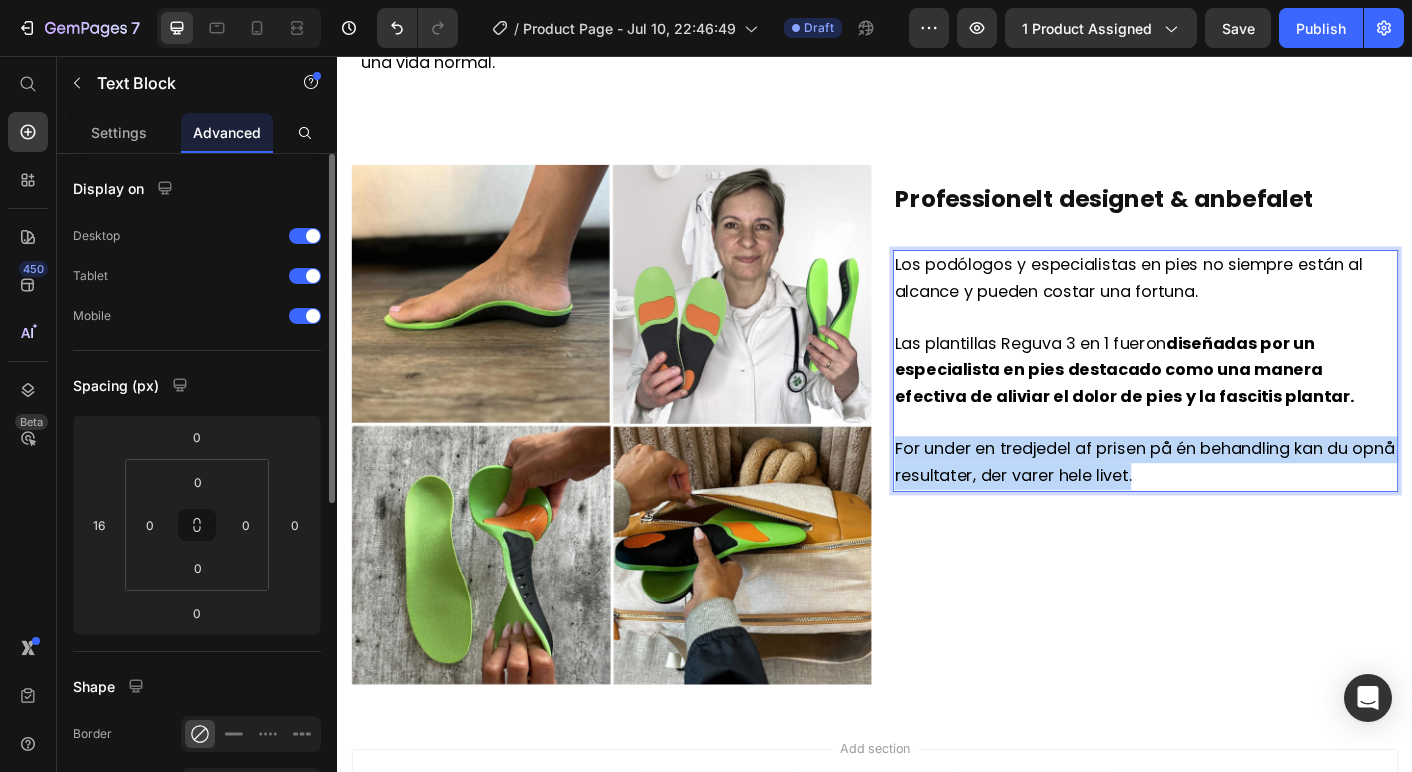 click on "For under en tredjedel af prisen på én behandling kan du opnå resultater, der varer hele livet." at bounding box center (1238, 509) 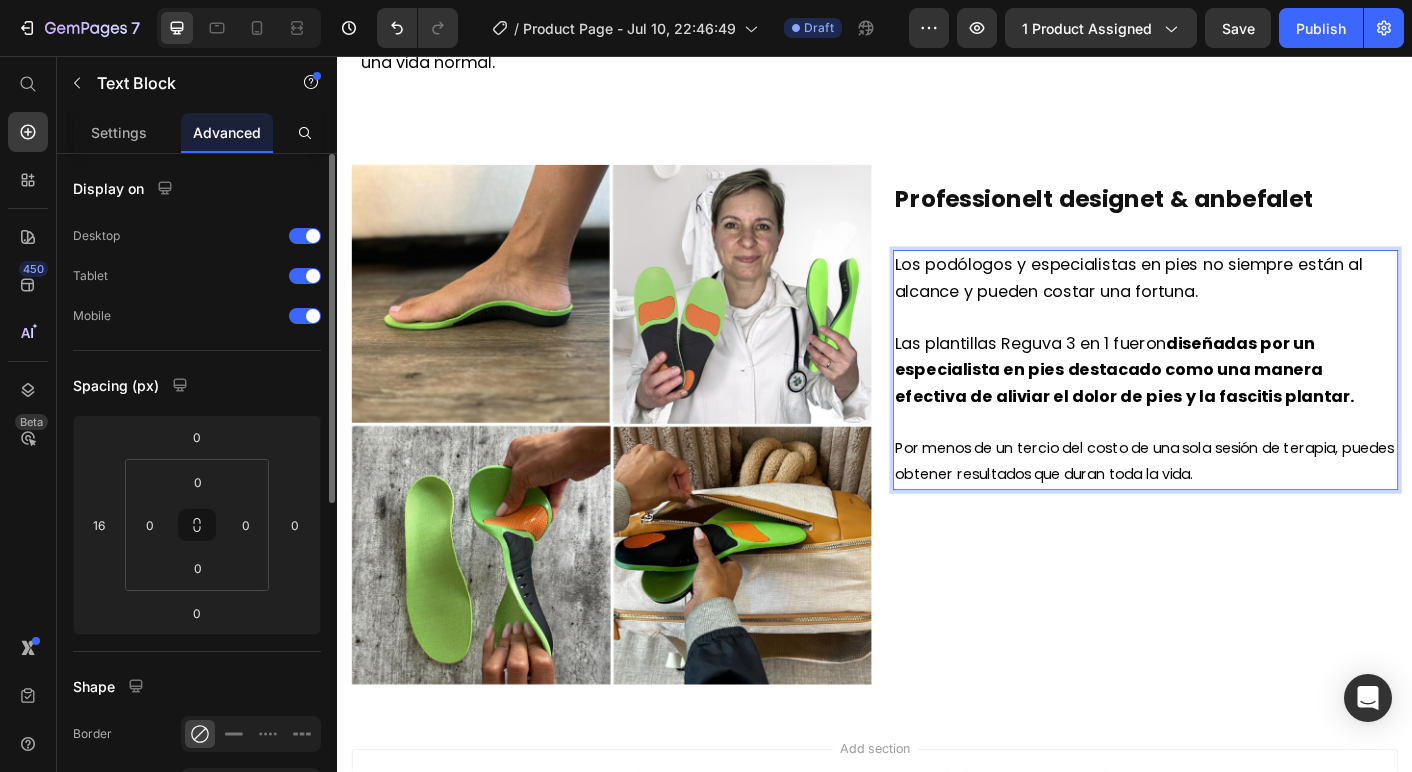 click on "Por menos de un tercio del costo de una sola sesión de terapia, puedes obtener resultados que duran toda la vida." at bounding box center [1239, 510] 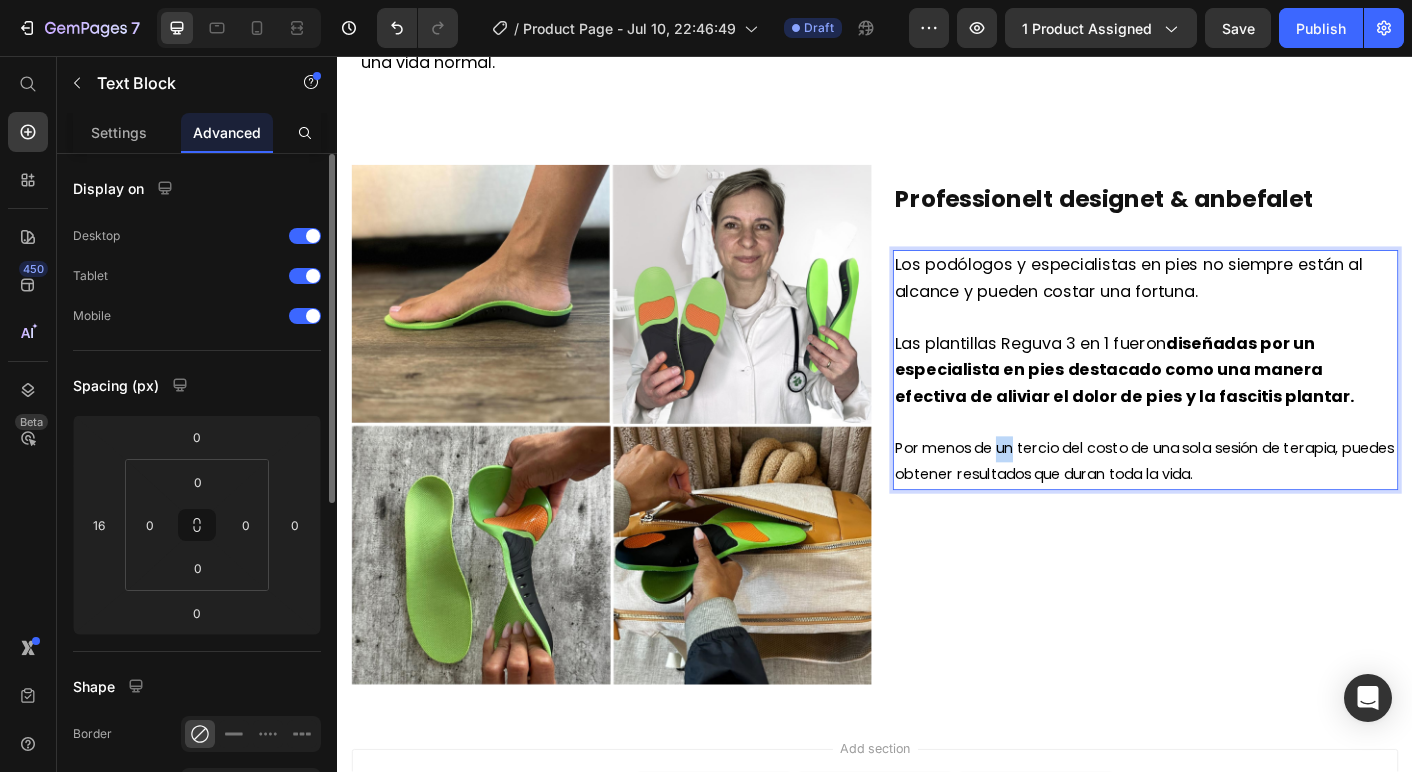 click on "Por menos de un tercio del costo de una sola sesión de terapia, puedes obtener resultados que duran toda la vida." at bounding box center (1239, 510) 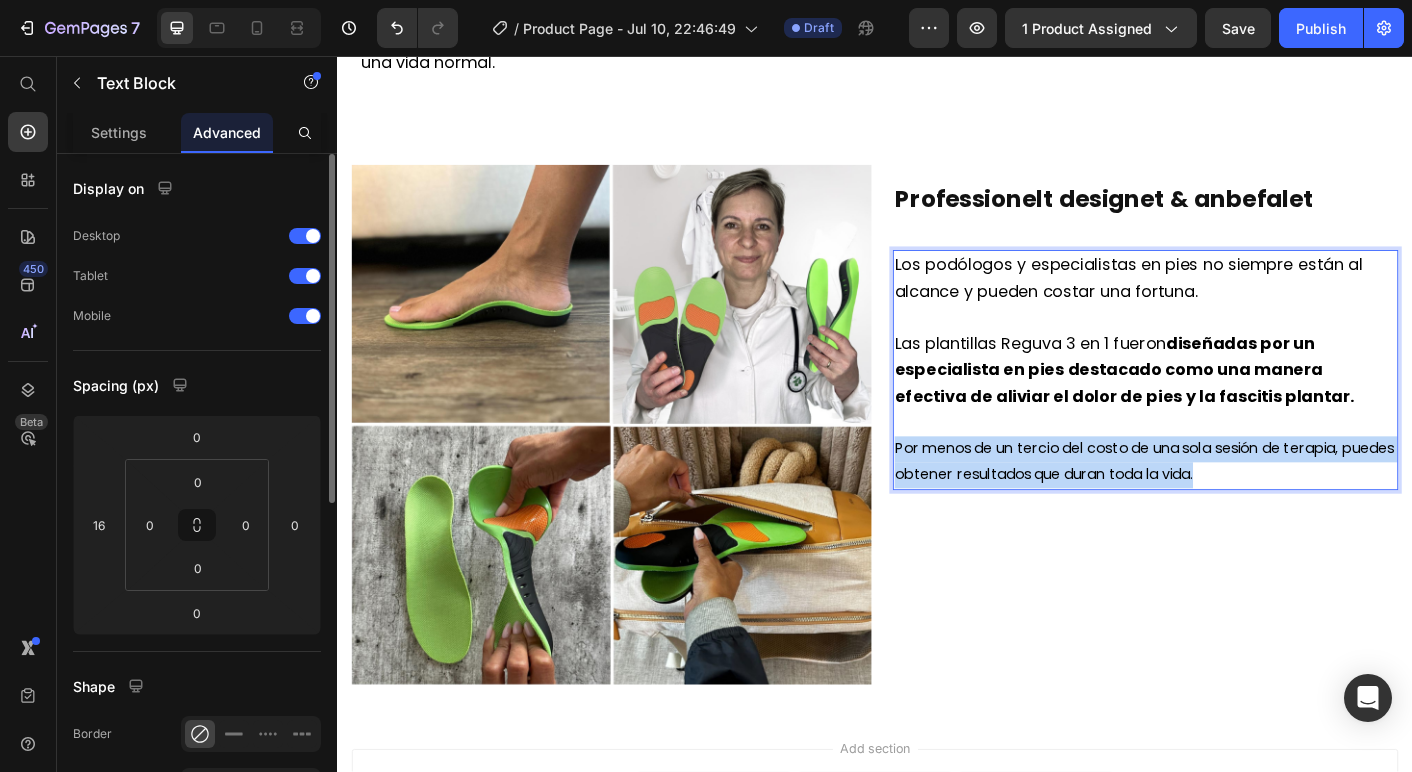 click on "Por menos de un tercio del costo de una sola sesión de terapia, puedes obtener resultados que duran toda la vida." at bounding box center [1239, 510] 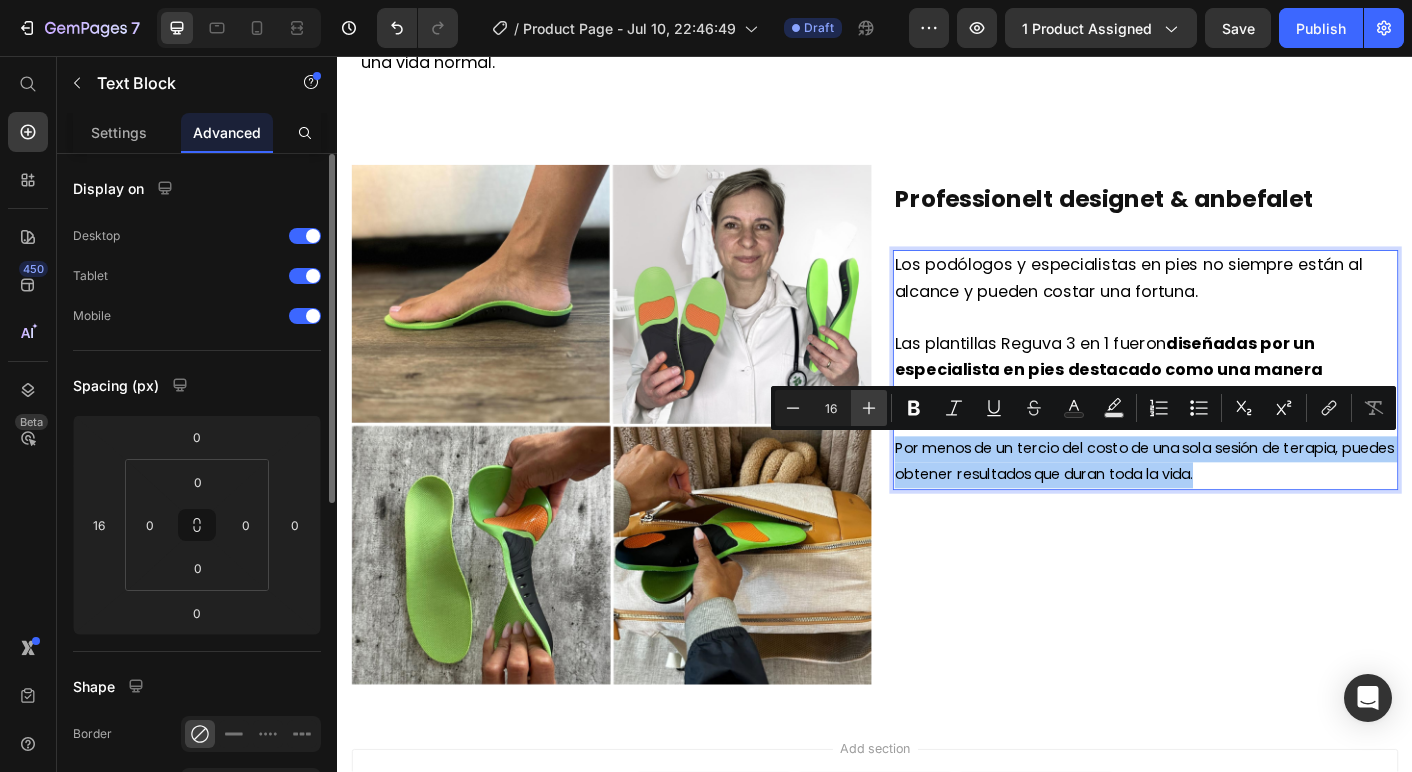 click on "Plus" at bounding box center [869, 408] 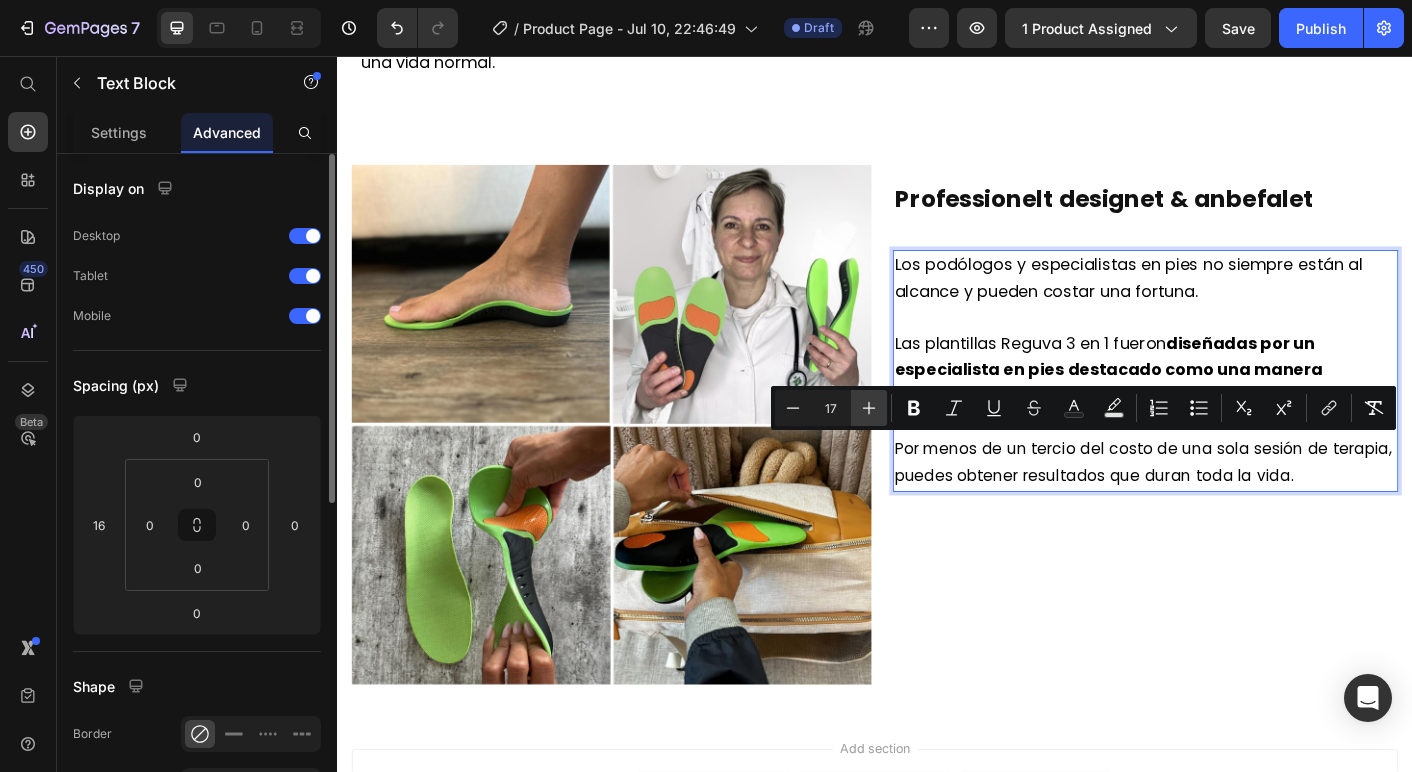 click on "Plus" at bounding box center (869, 408) 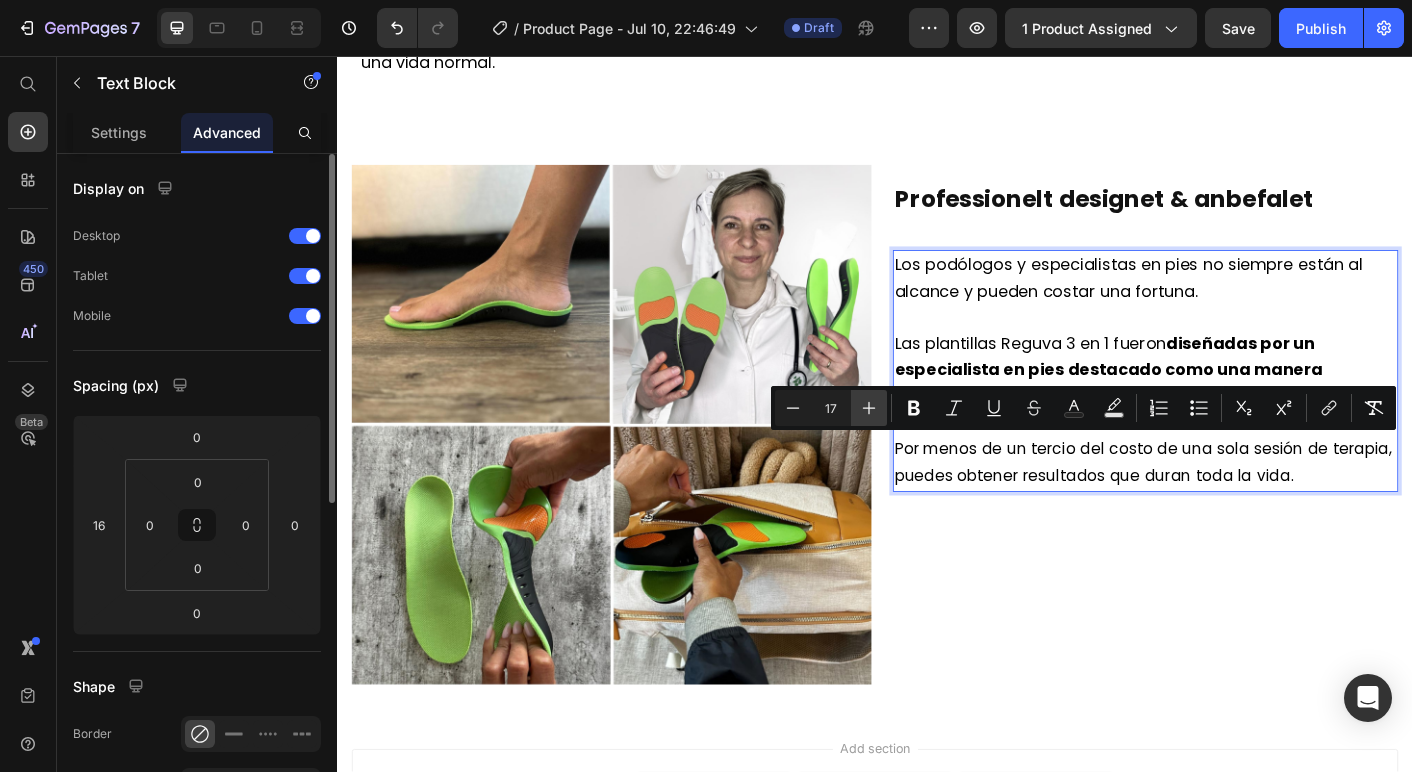type on "18" 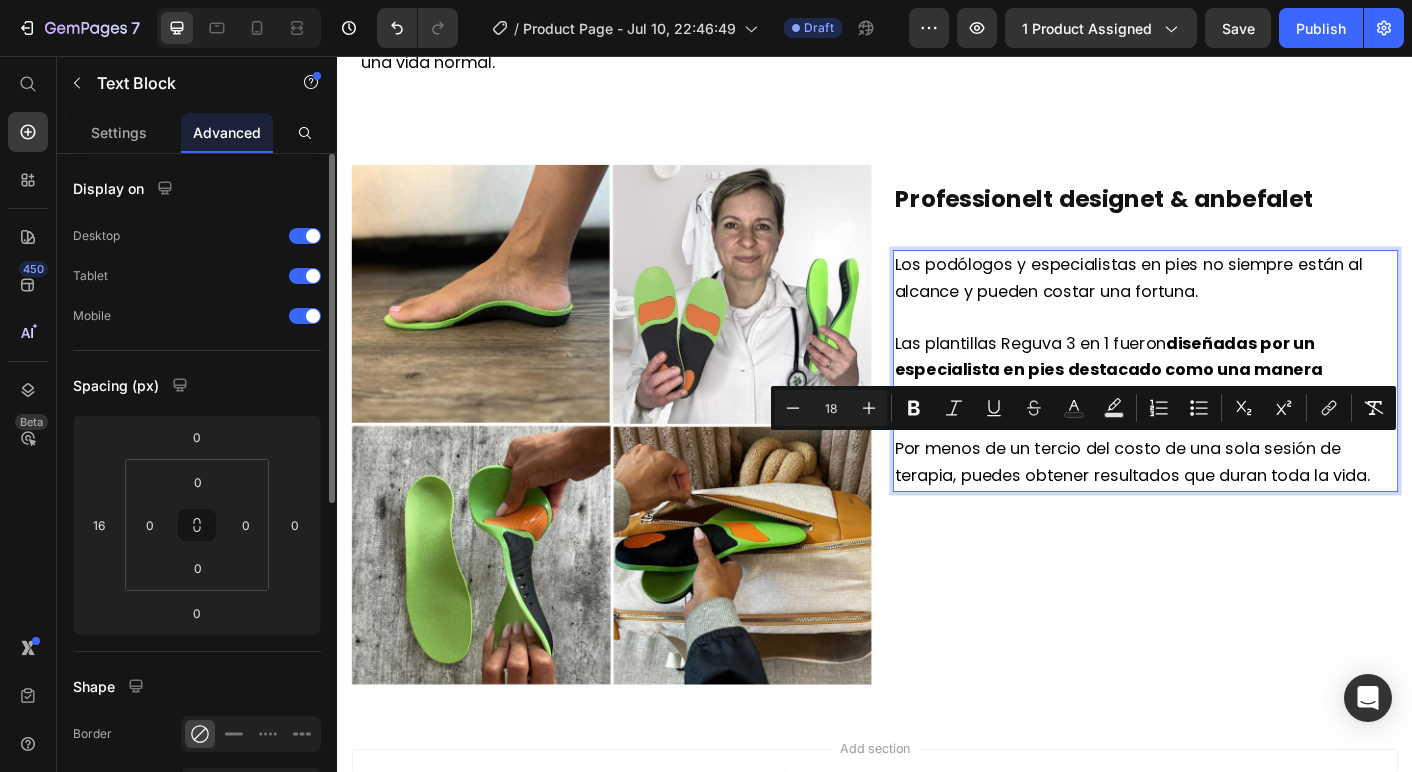 click on "Professionelt designet & anbefalet Heading Los podólogos y especialistas en pies no siempre están al alcance y pueden costar una fortuna. Las plantillas Reguva 3 en 1 fueron diseñadas por un especialista en pies destacado como una manera efectiva de aliviar el dolor de pies y la fascitis plantar. Por menos de un tercio del costo de una sola sesión de terapia, puedes obtener resultados que duran toda la vida. Text Block 0" at bounding box center (1231, 468) 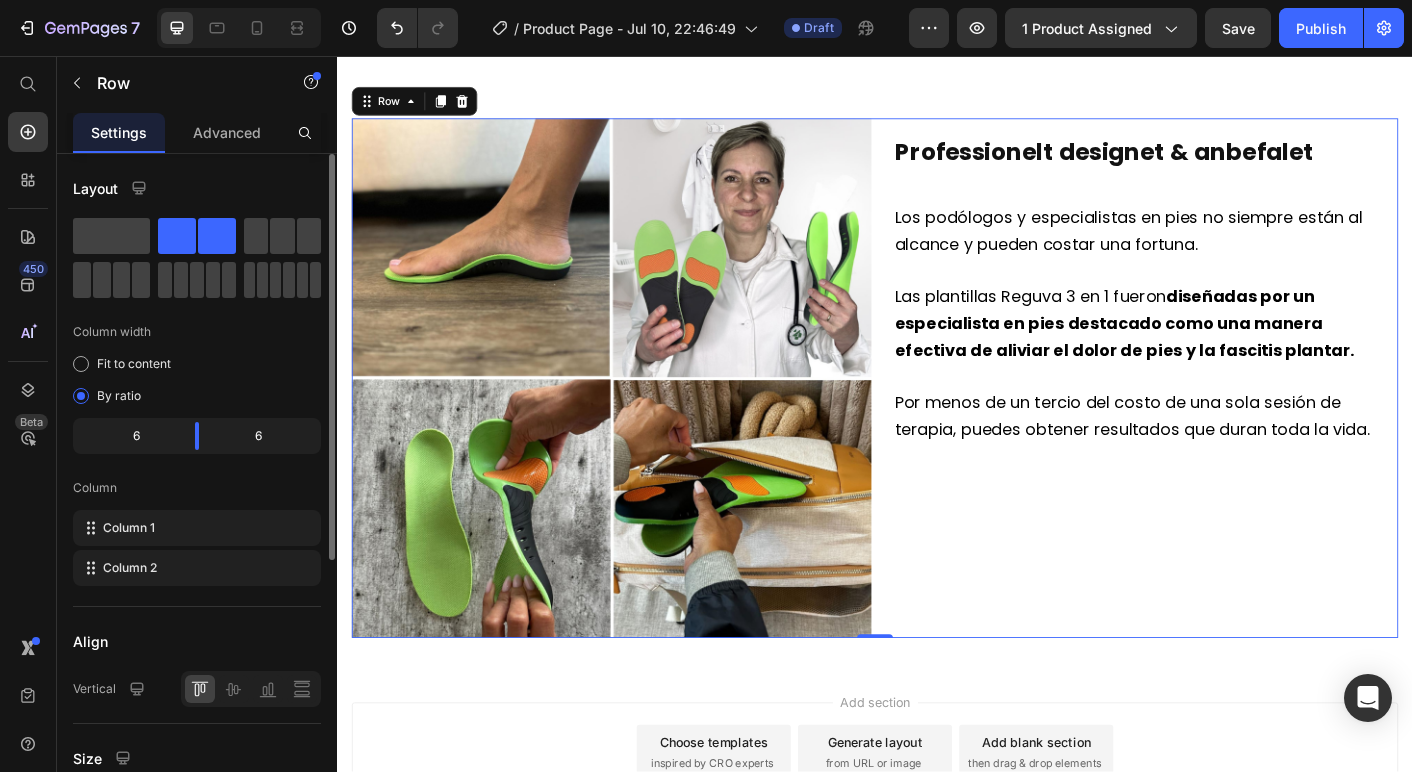 scroll, scrollTop: 2799, scrollLeft: 0, axis: vertical 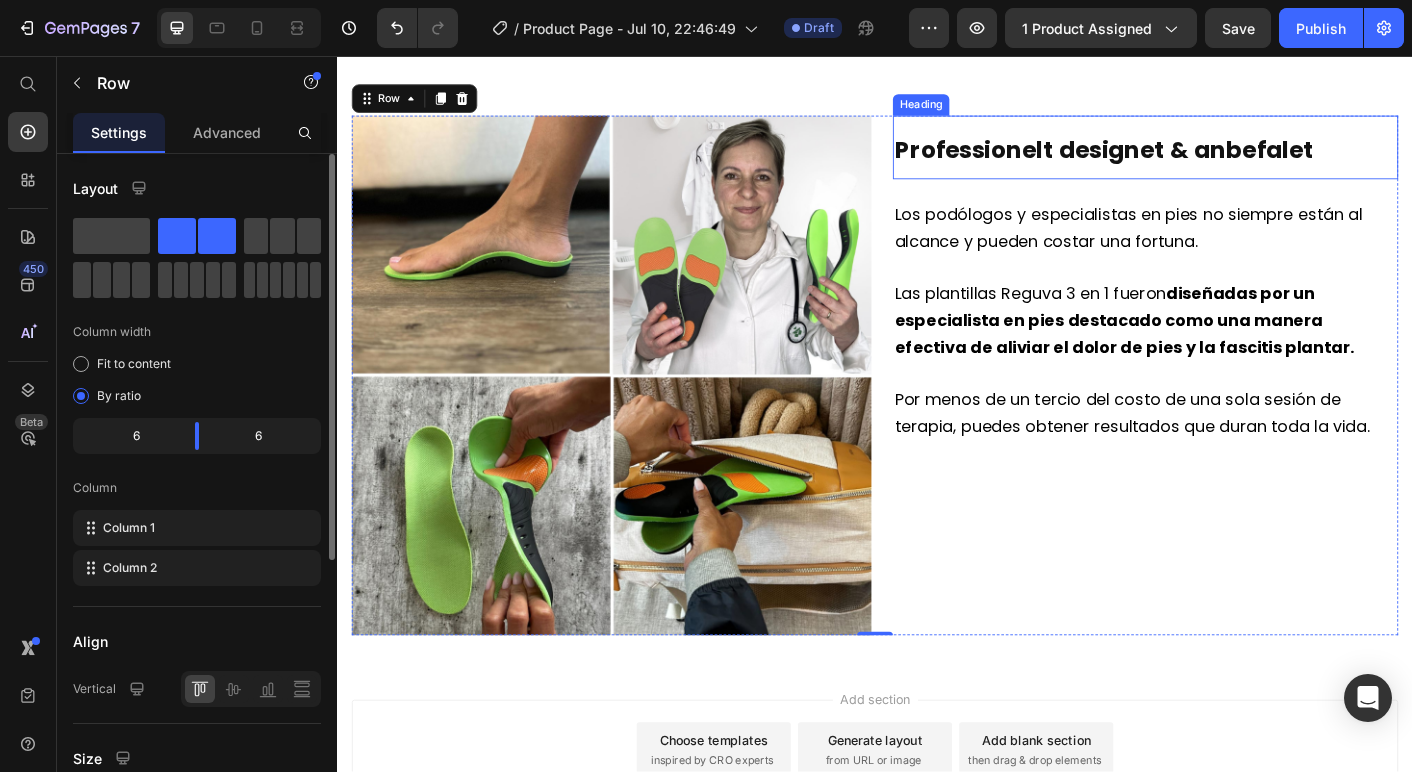 click on "Professionelt designet & anbefalet" at bounding box center [1192, 161] 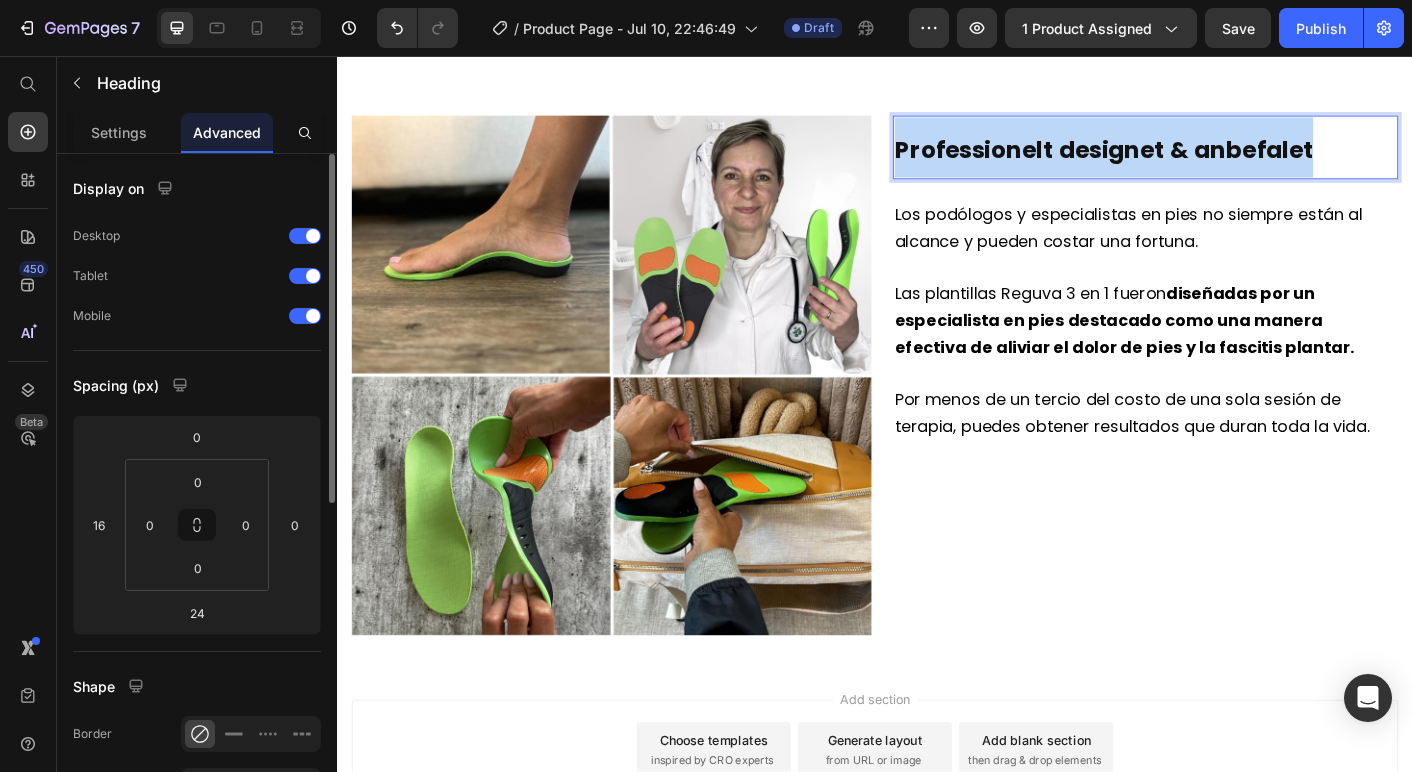 click on "Professionelt designet & anbefalet" at bounding box center [1192, 161] 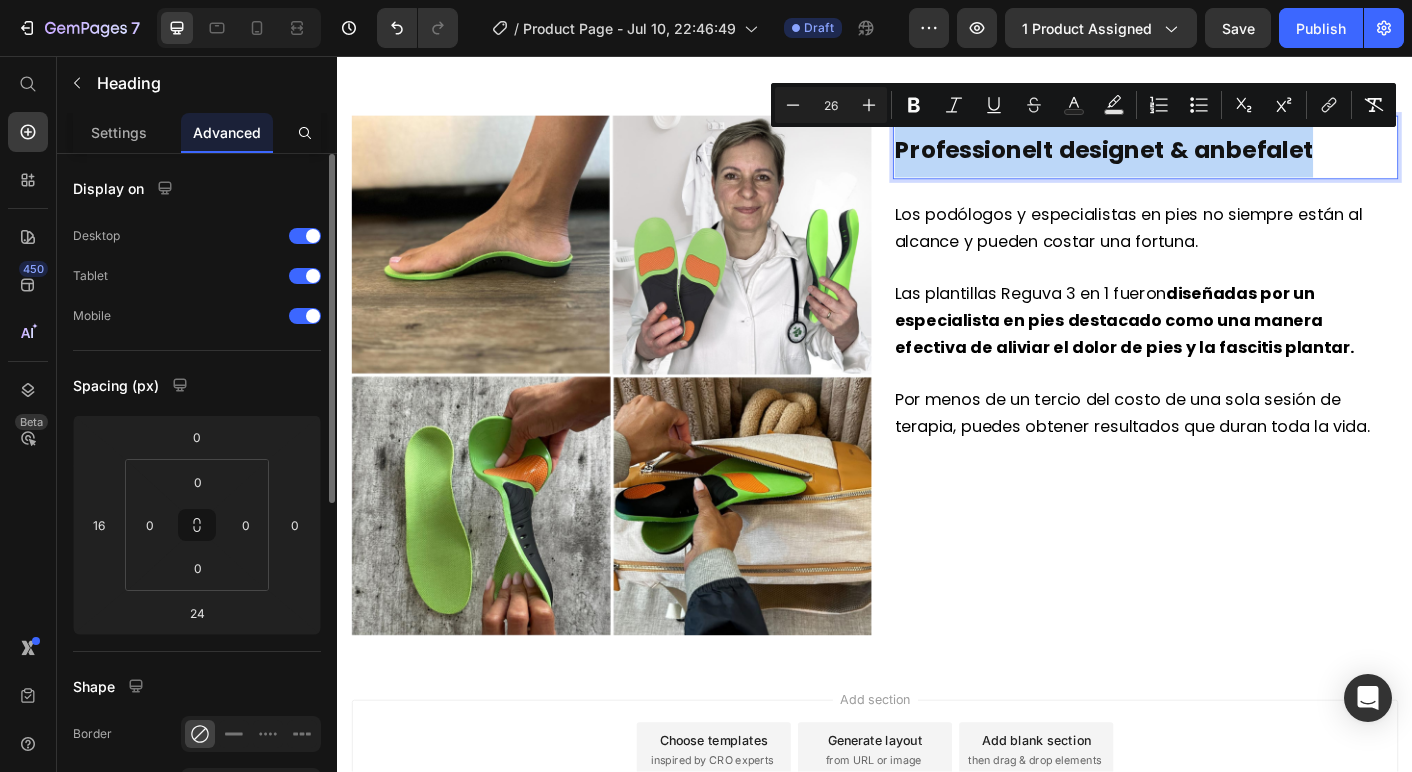 type on "46" 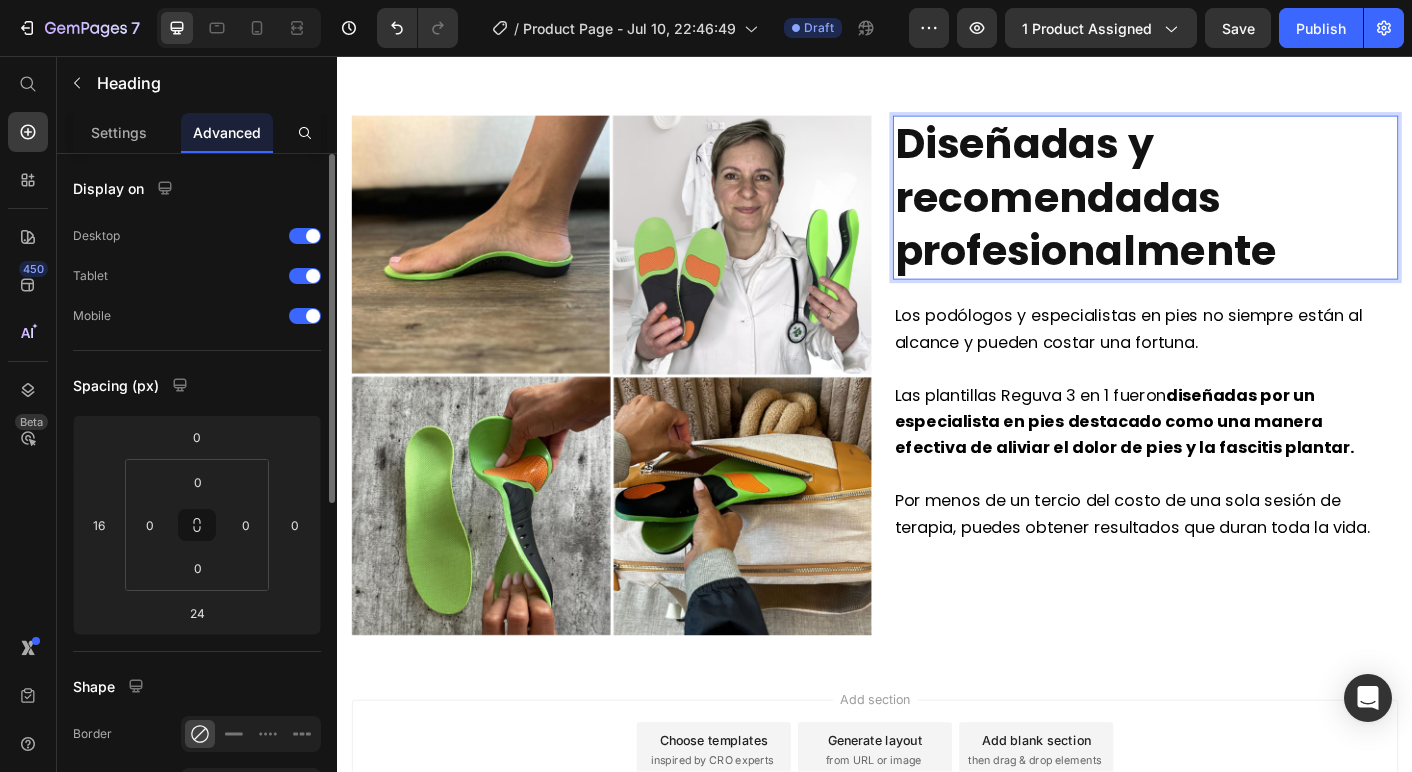 click on "Diseñadas y recomendadas profesionalmente" at bounding box center [1239, 214] 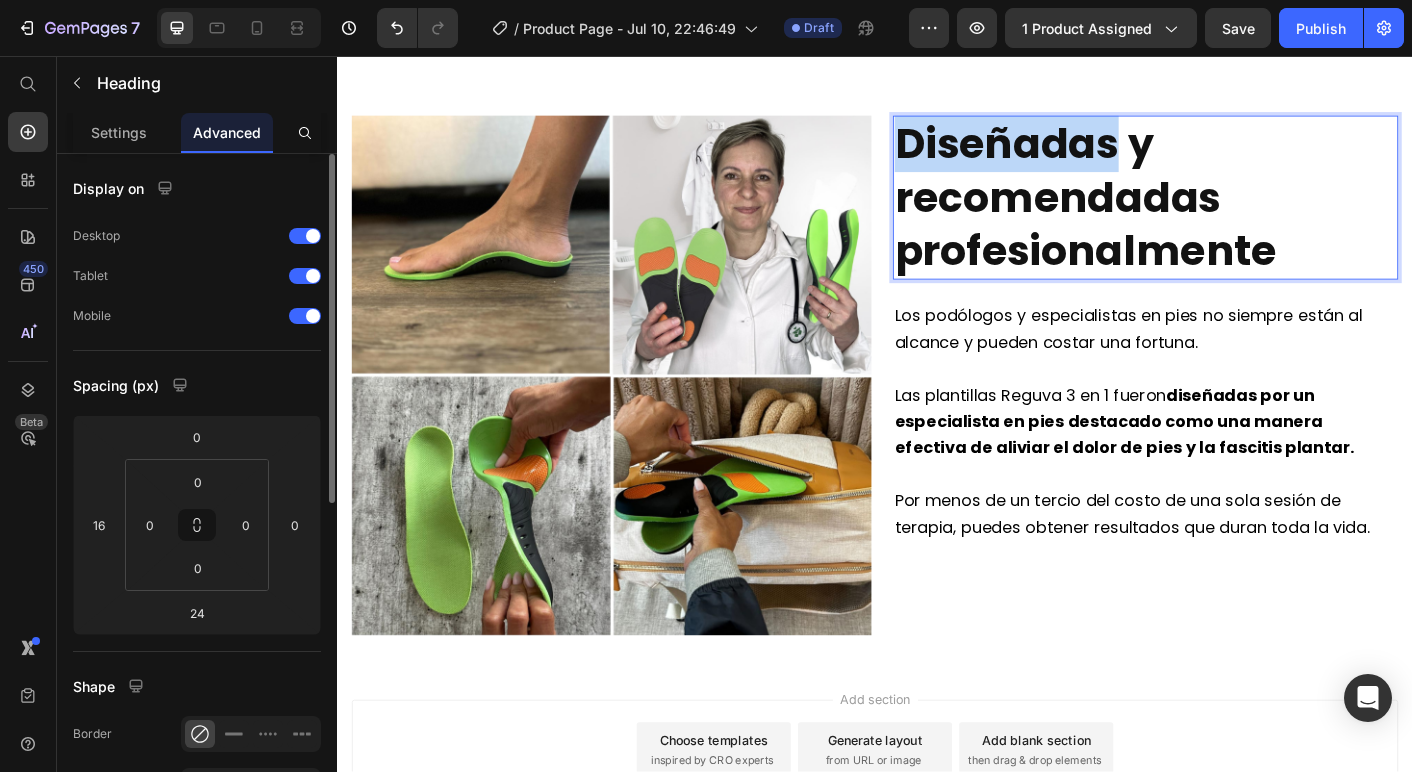 click on "Diseñadas y recomendadas profesionalmente" at bounding box center (1239, 214) 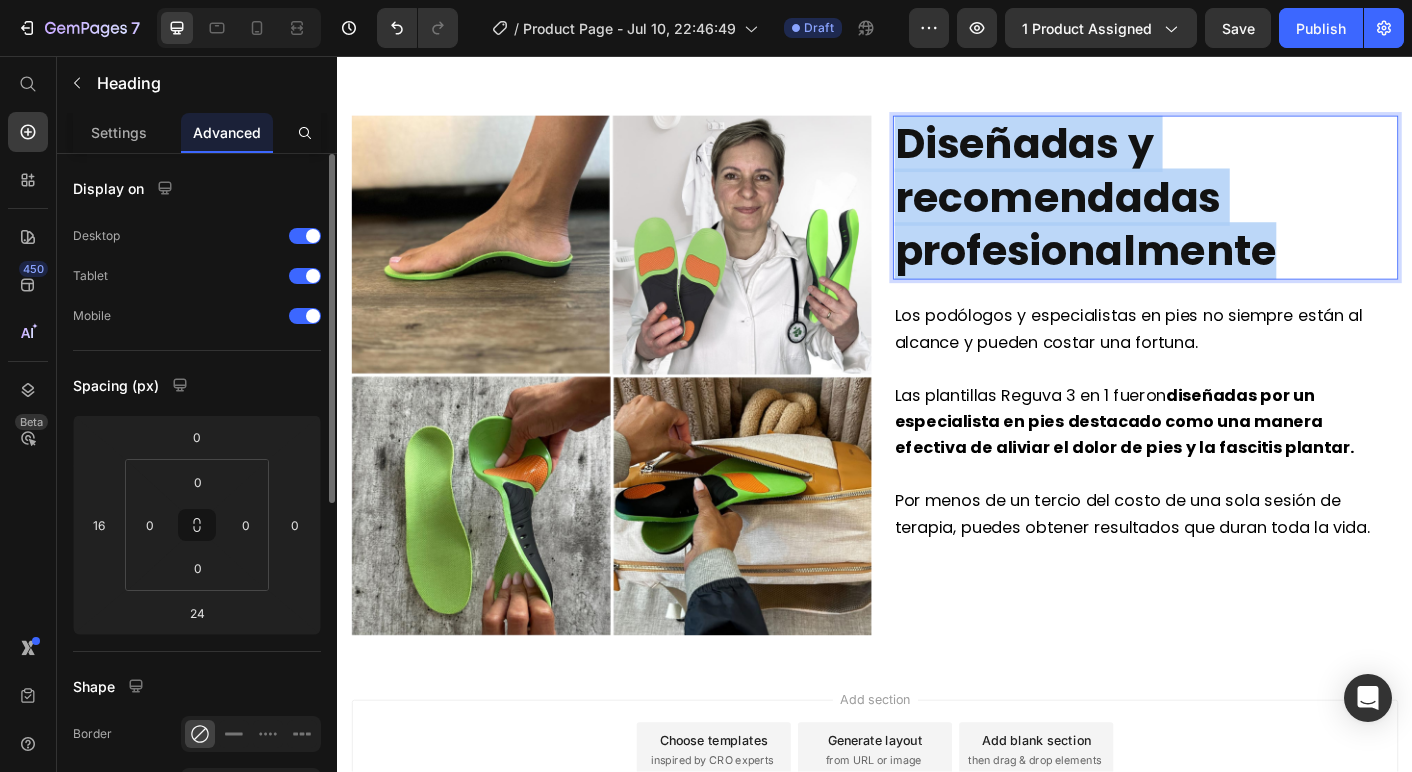click on "Diseñadas y recomendadas profesionalmente" at bounding box center (1239, 214) 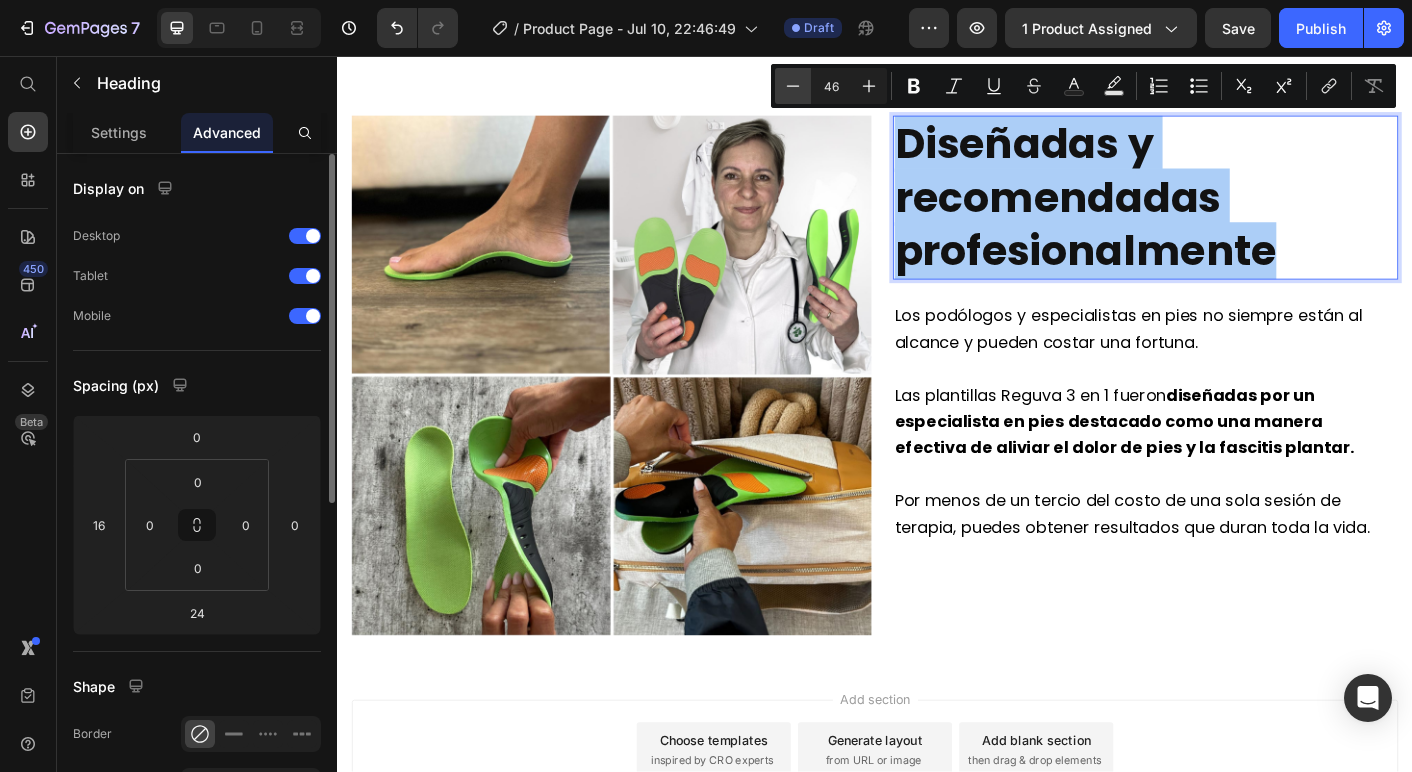 click on "Minus" at bounding box center (793, 86) 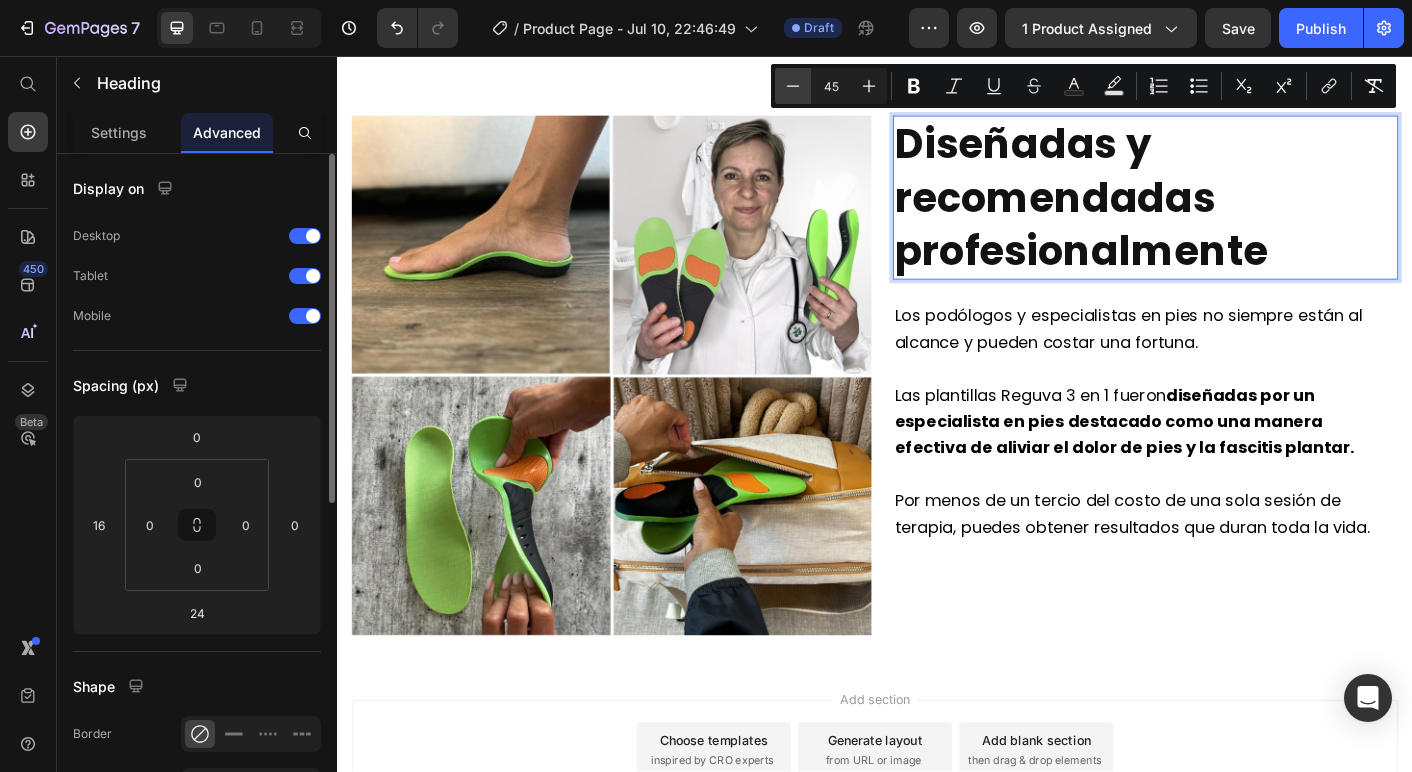 click on "Minus" at bounding box center [793, 86] 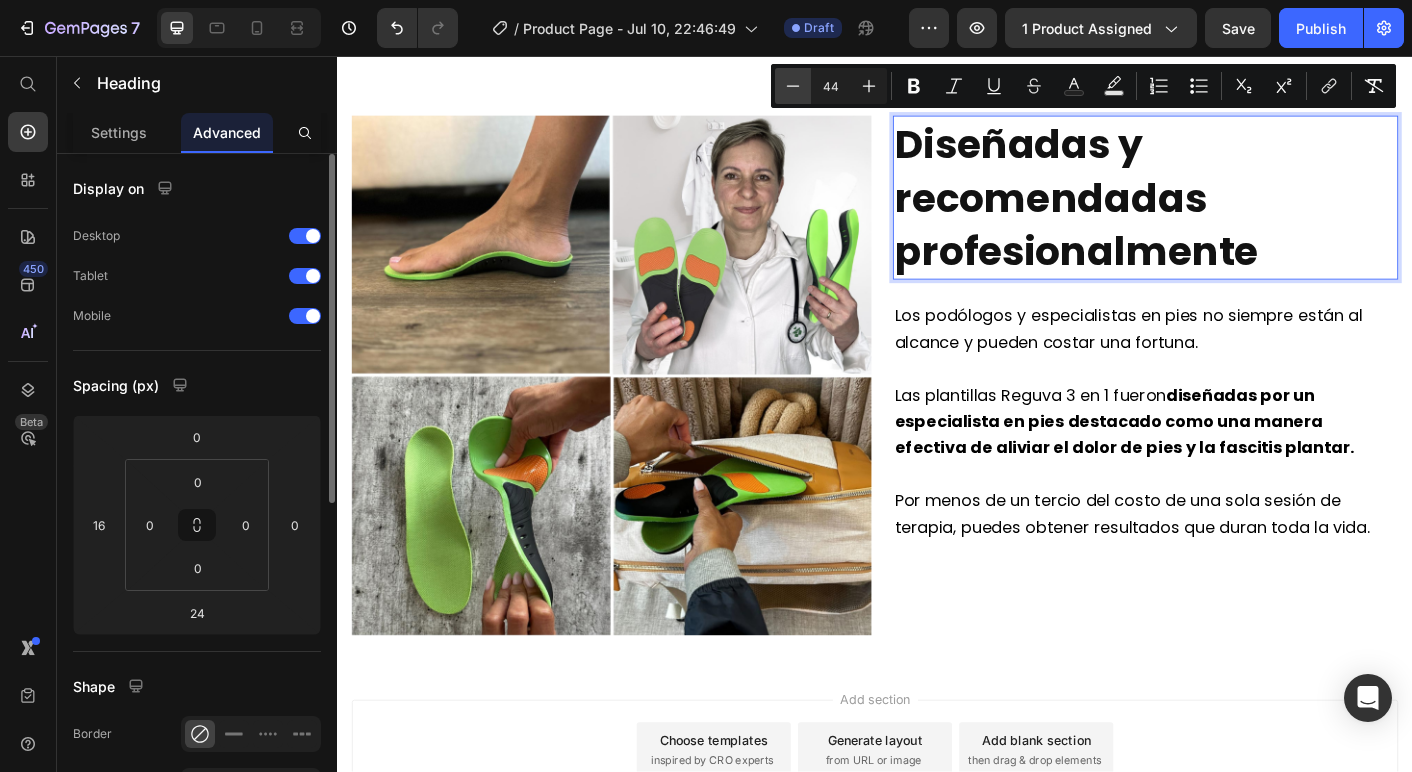 click on "Minus" at bounding box center (793, 86) 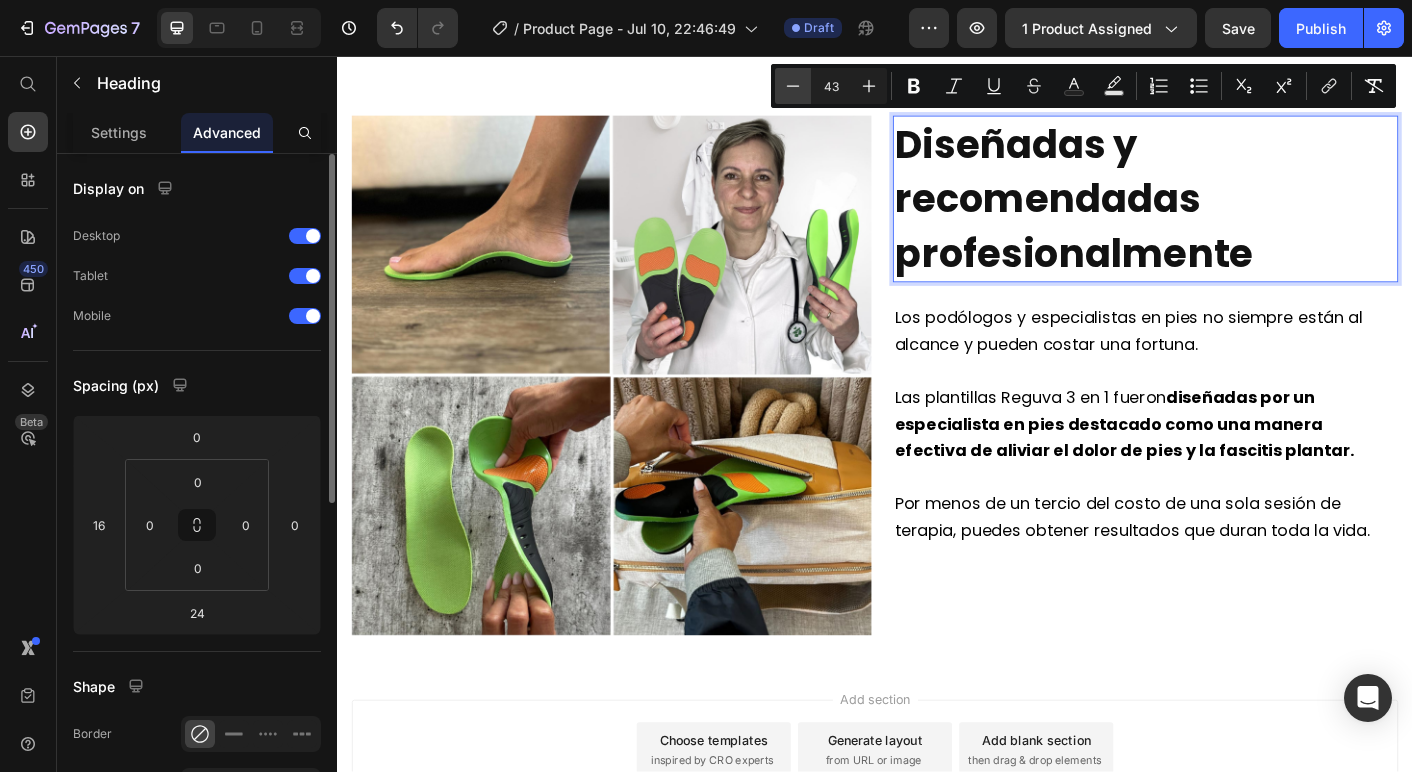 click on "Minus" at bounding box center [793, 86] 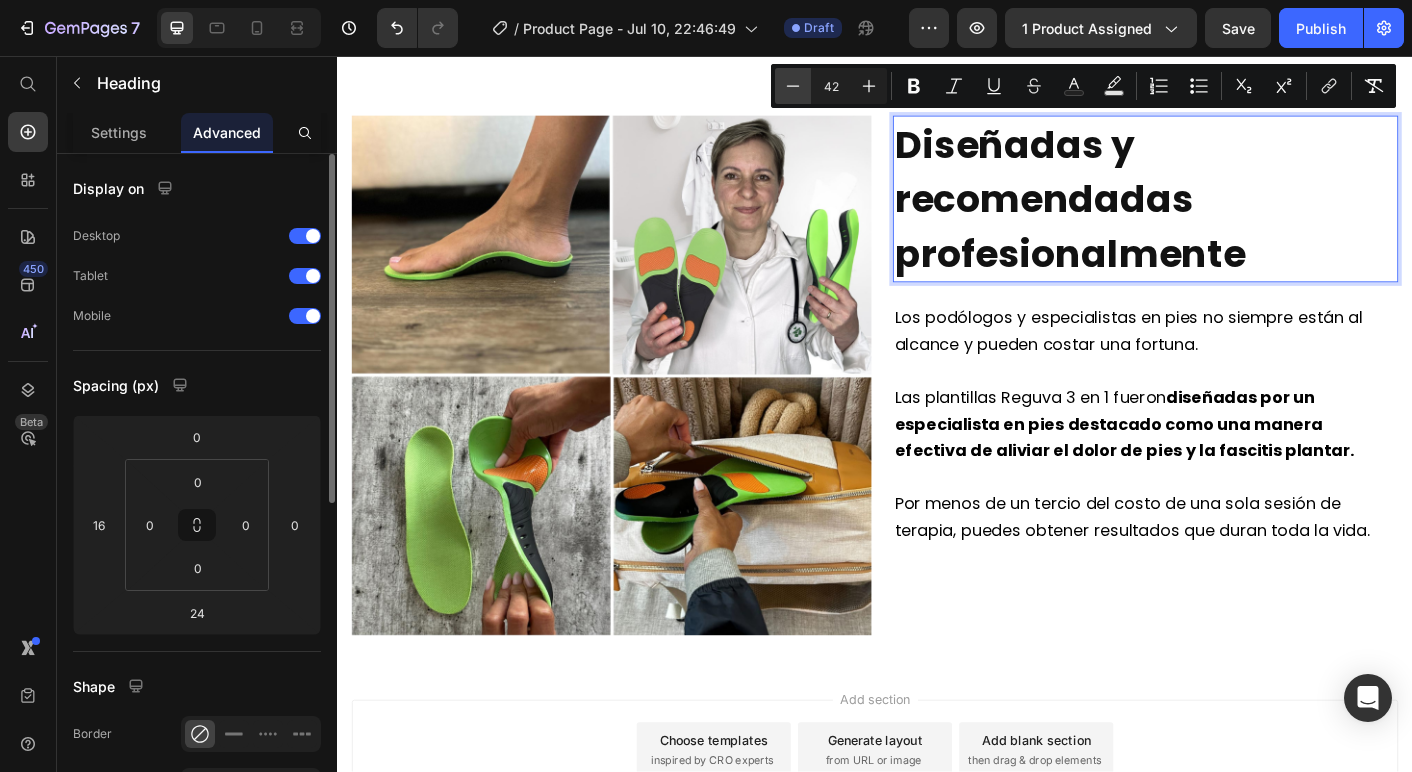 click on "Minus" at bounding box center [793, 86] 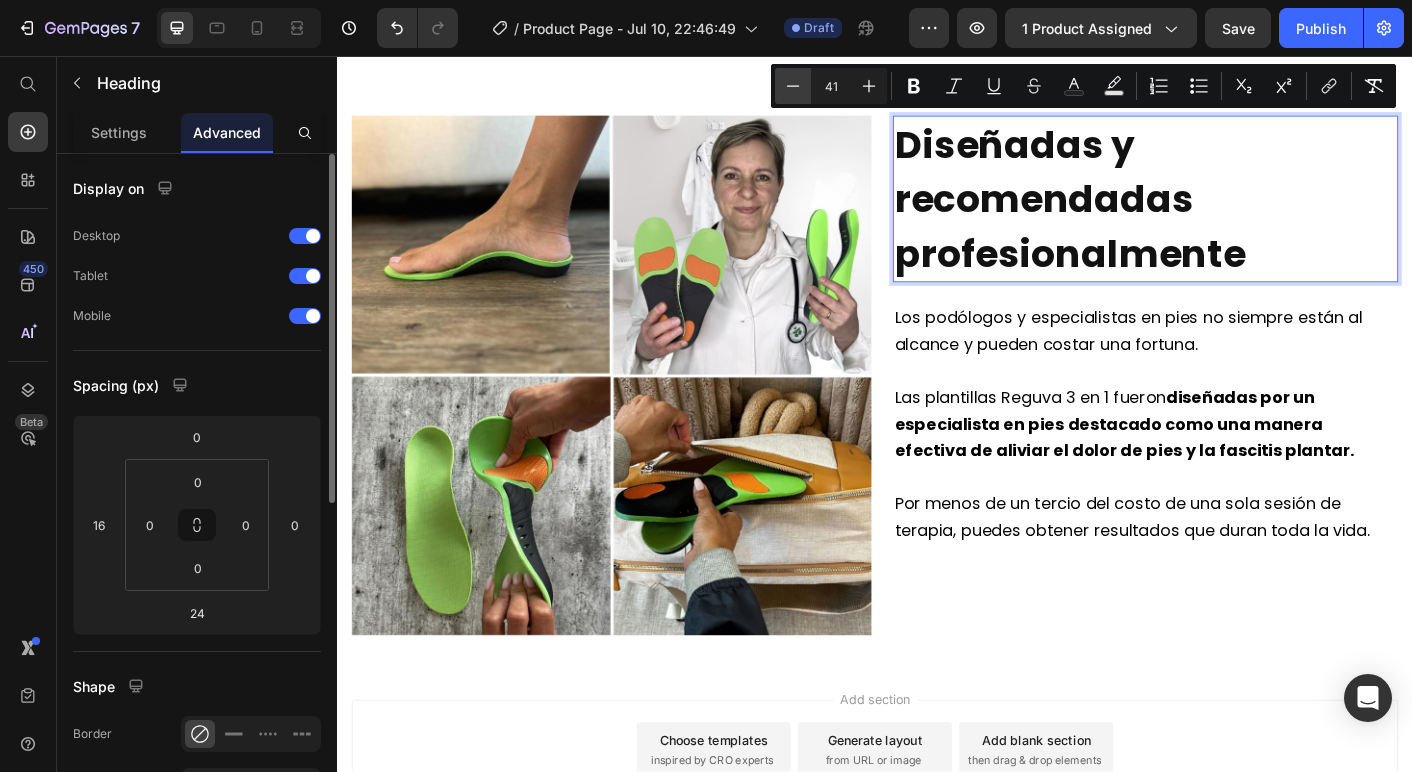 click on "Minus" at bounding box center [793, 86] 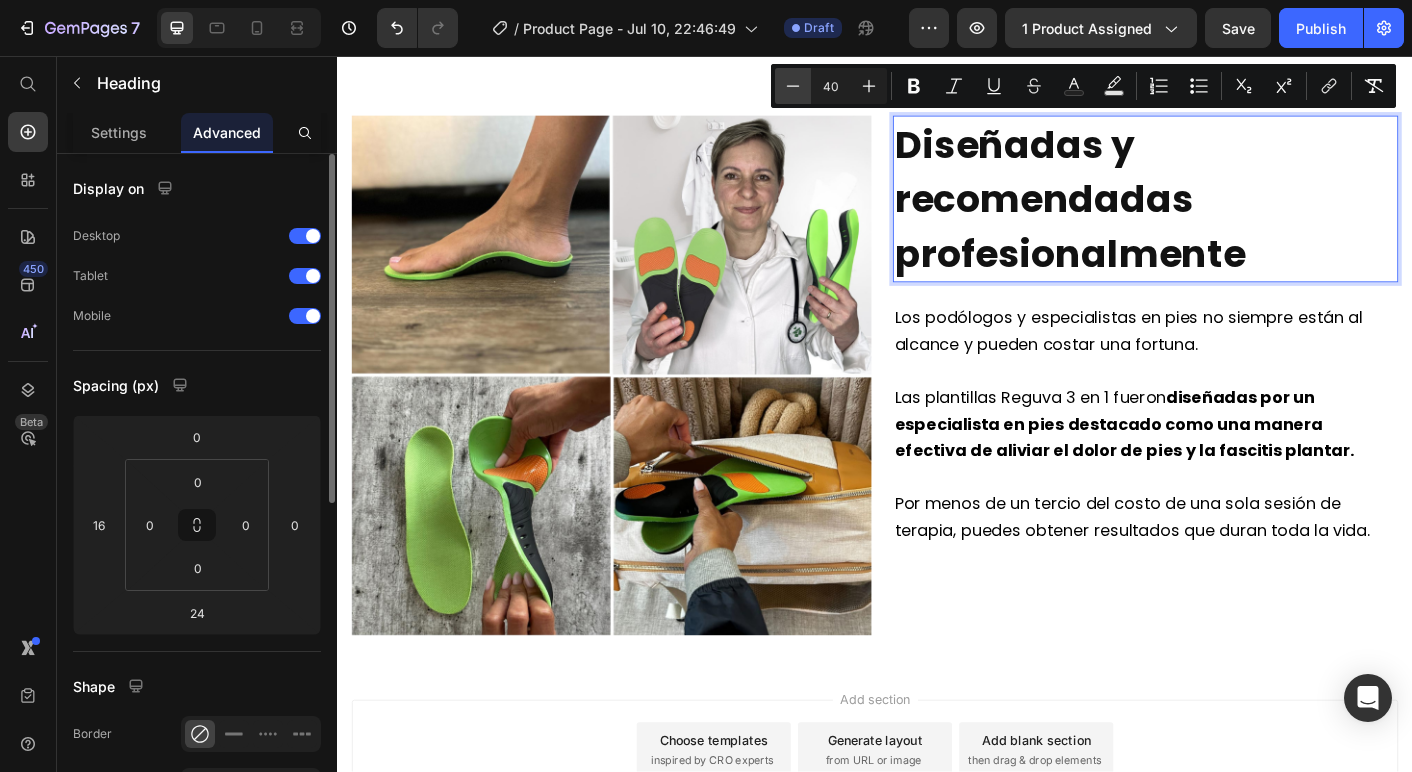 click on "Minus" at bounding box center (793, 86) 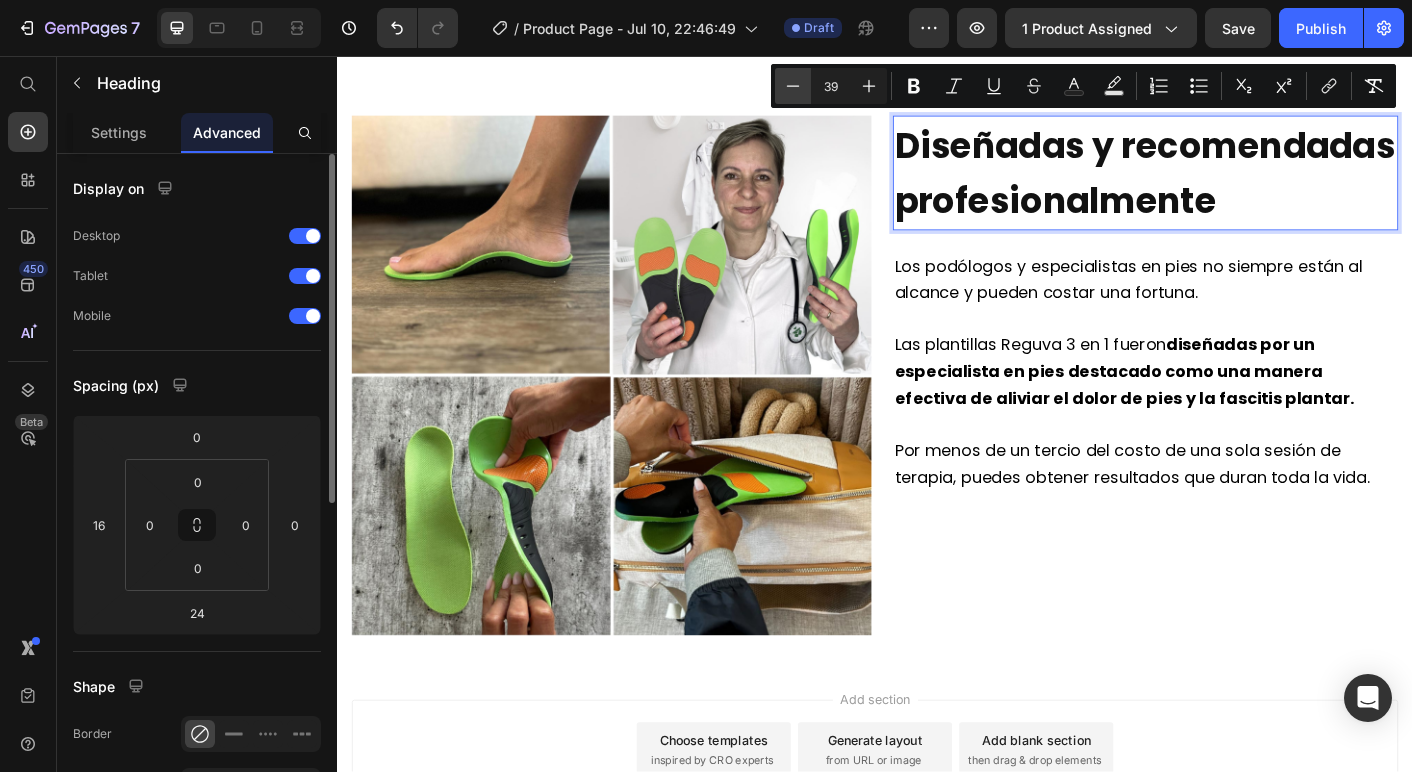 click on "Minus" at bounding box center (793, 86) 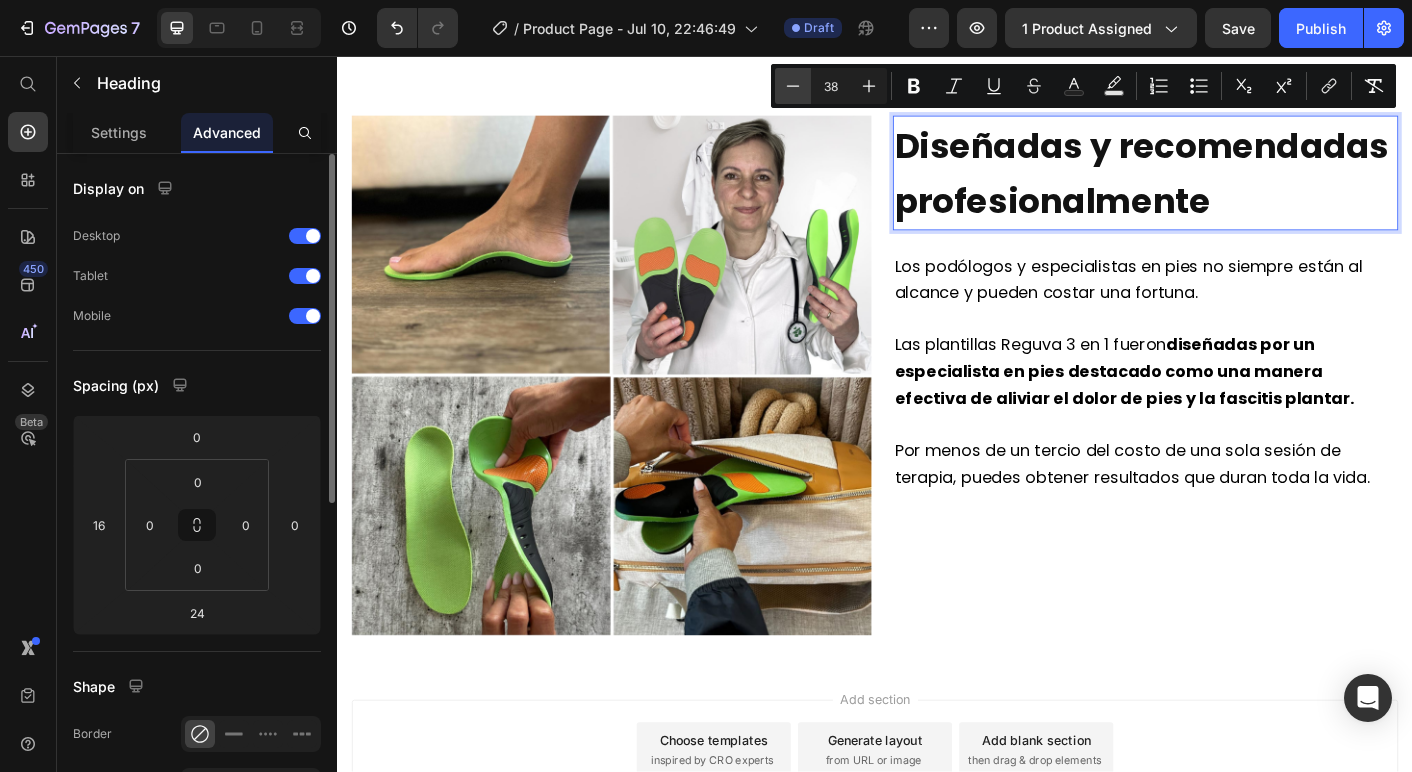 click on "Minus" at bounding box center (793, 86) 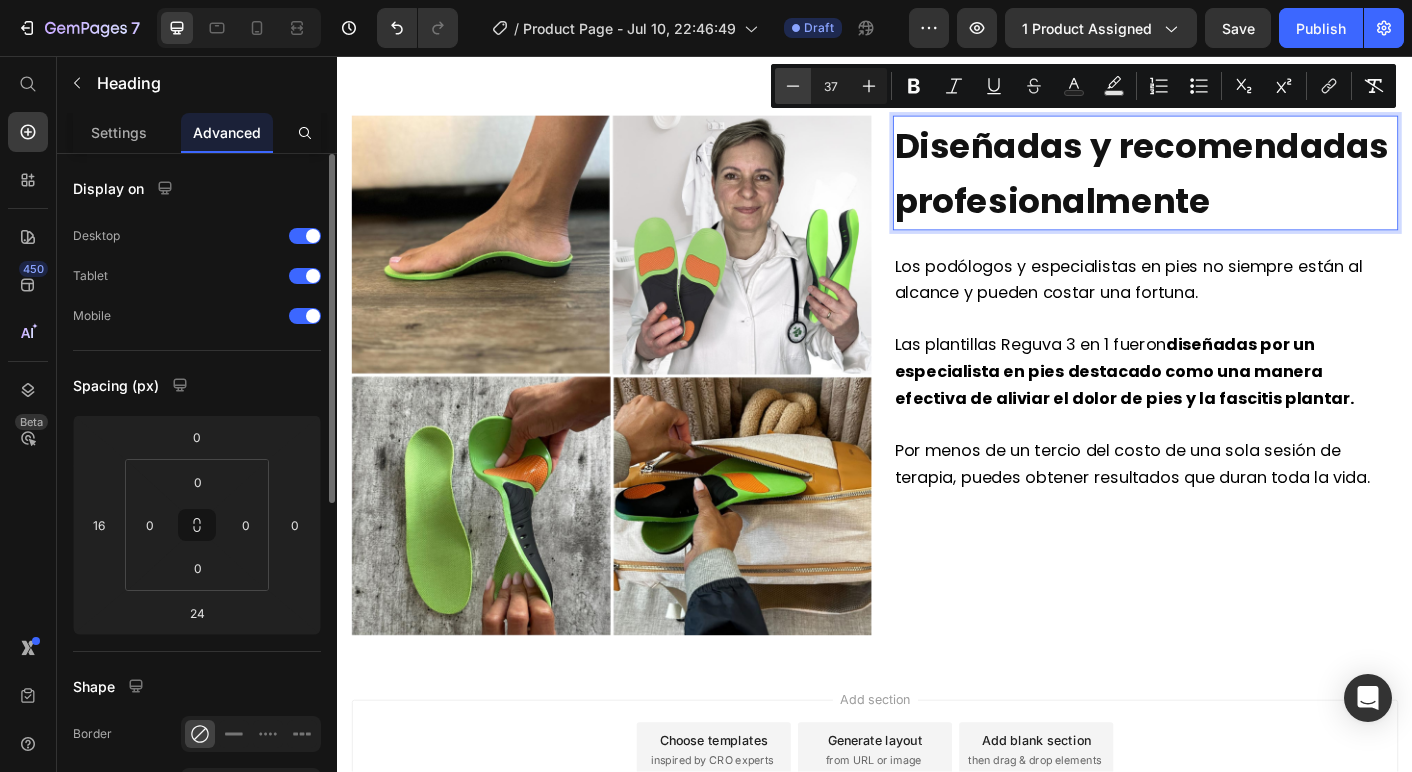 click on "Minus" at bounding box center (793, 86) 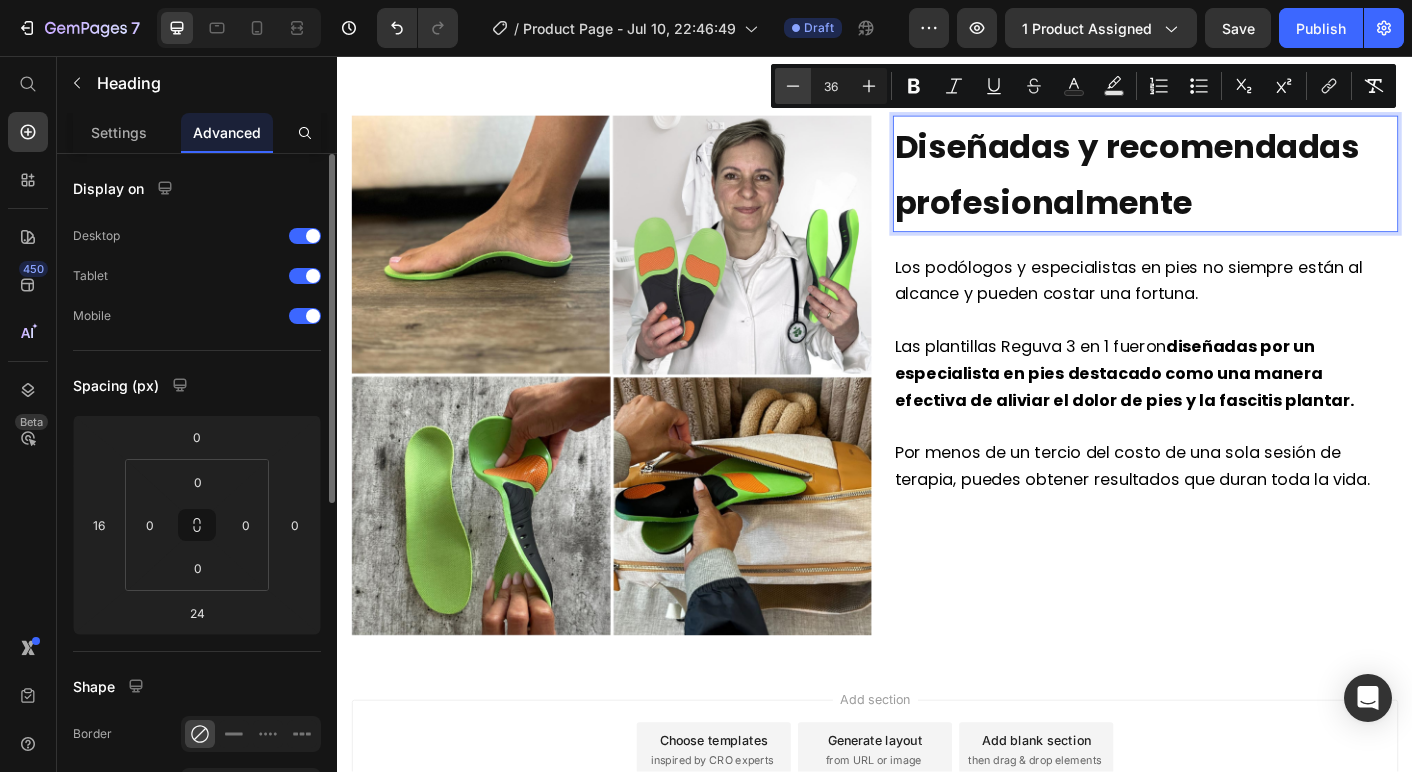 click on "Minus" at bounding box center (793, 86) 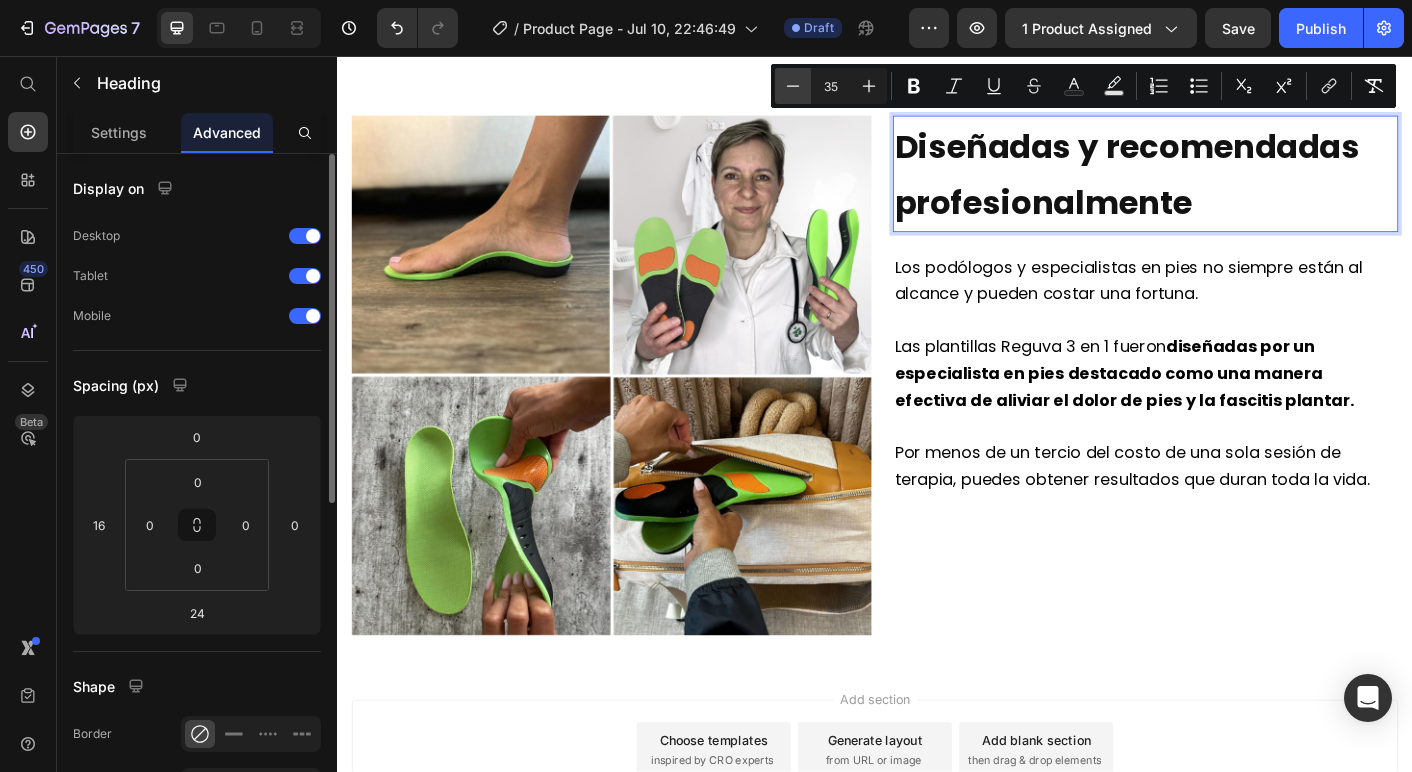 click on "Minus" at bounding box center (793, 86) 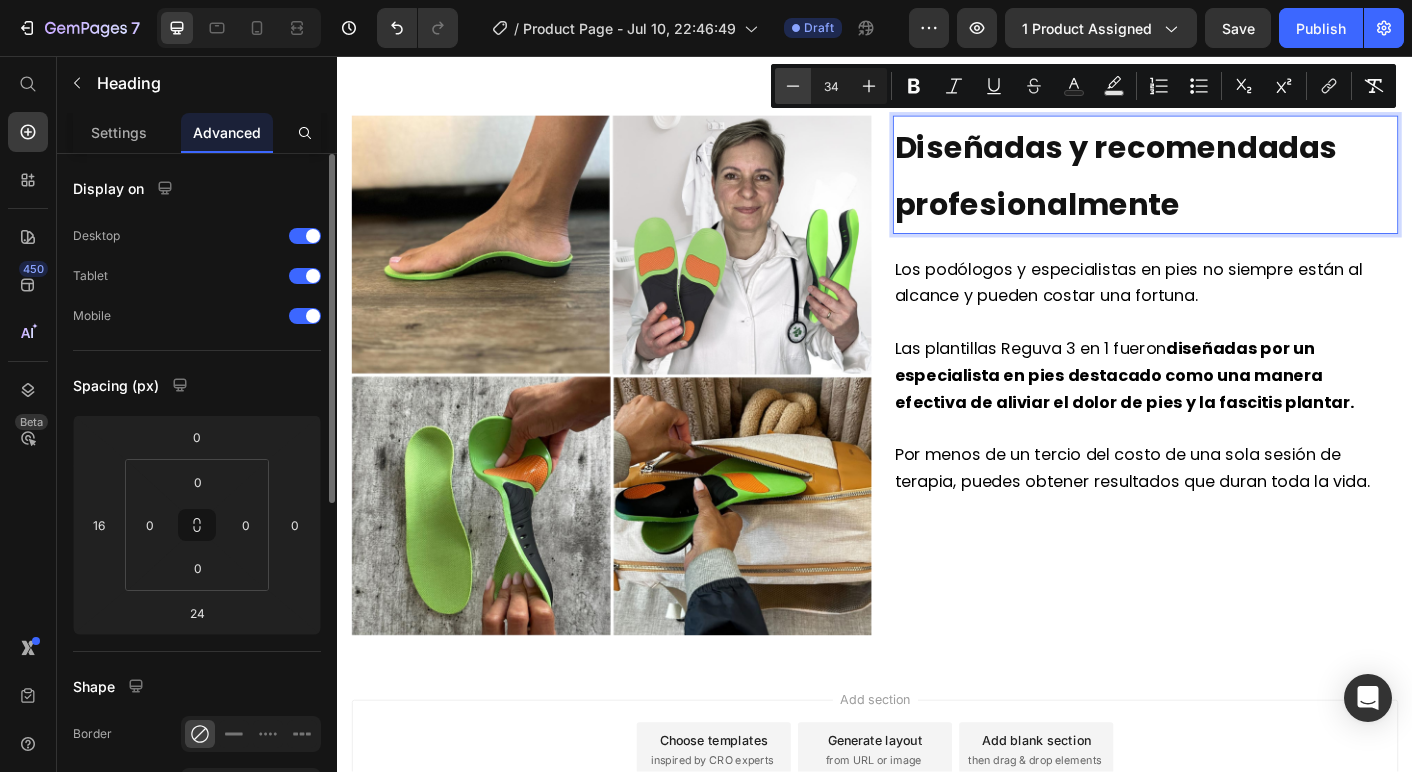 click on "Minus" at bounding box center (793, 86) 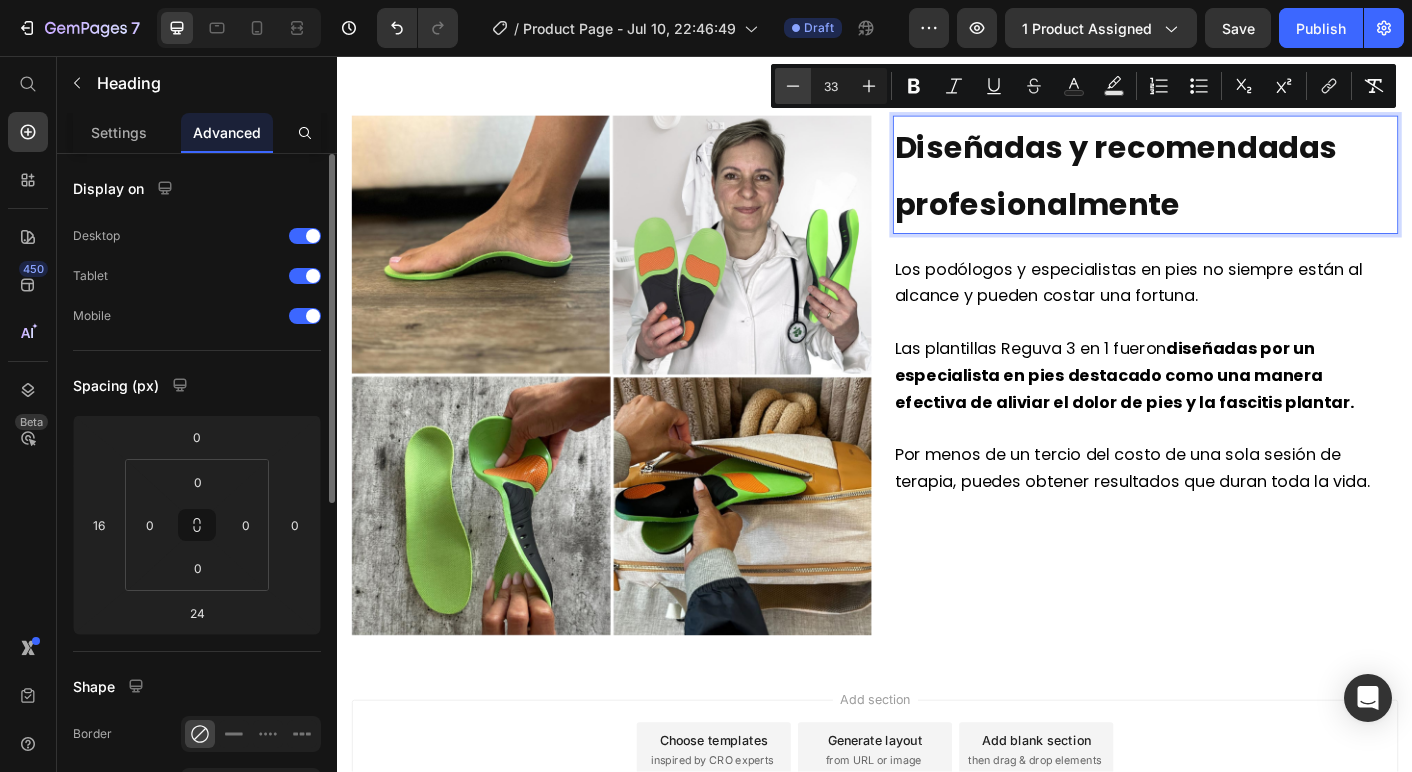 click on "Minus" at bounding box center (793, 86) 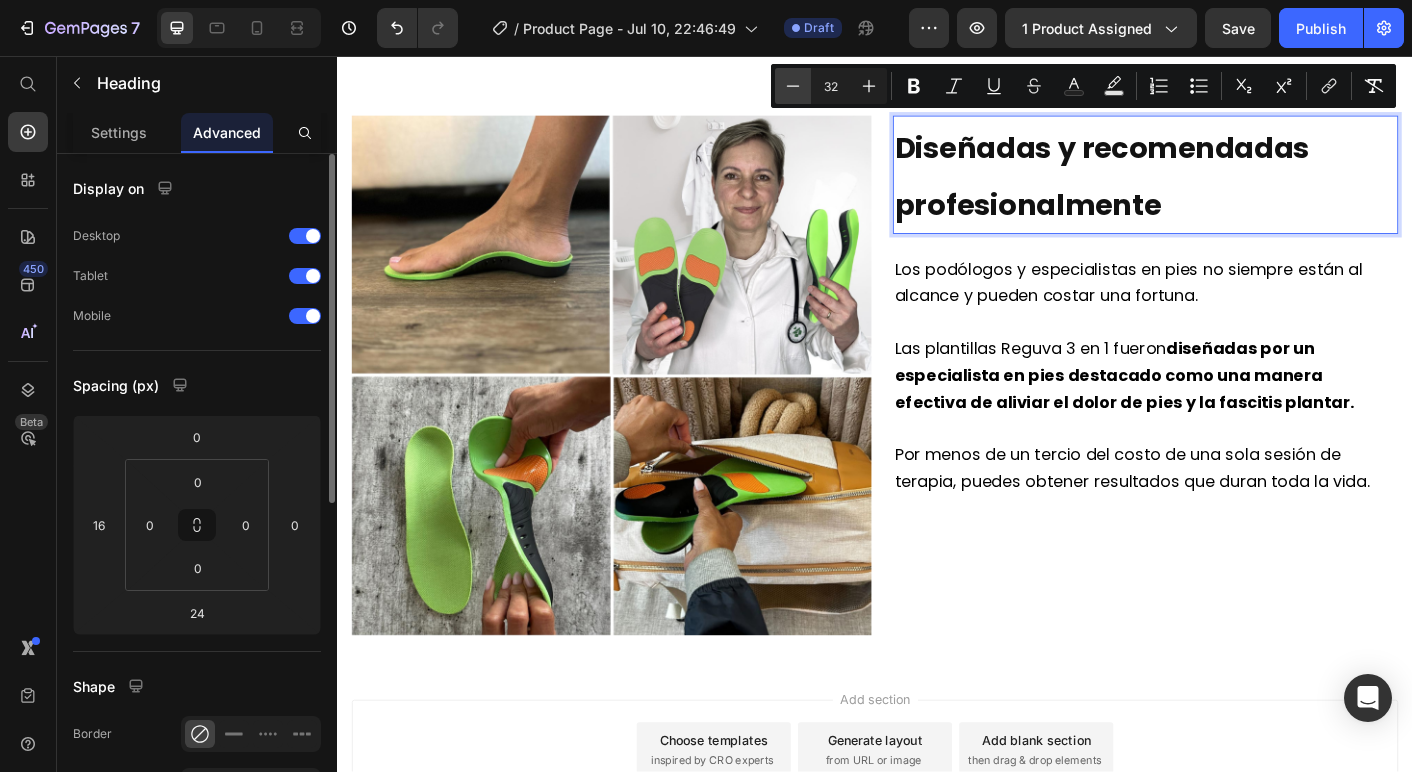 click on "Minus" at bounding box center [793, 86] 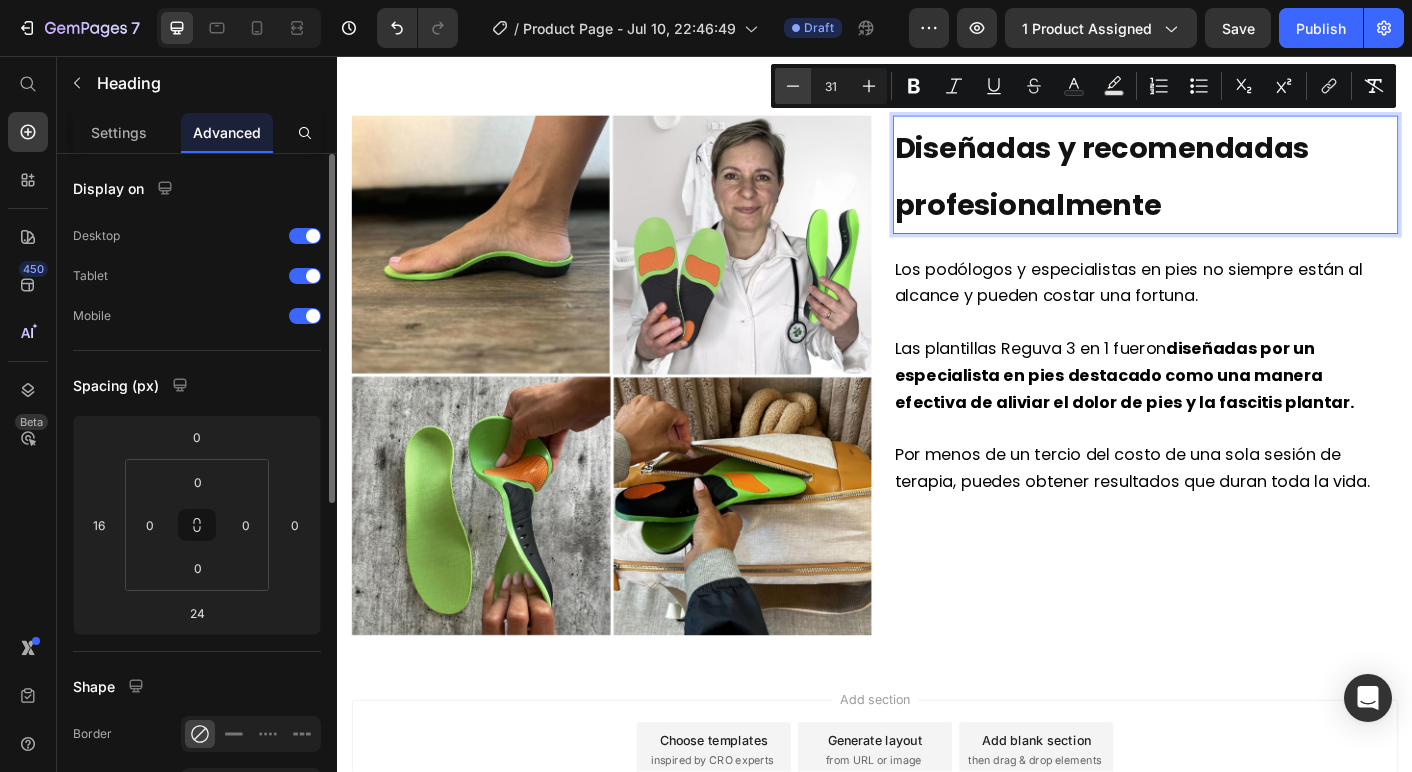 click on "Minus" at bounding box center [793, 86] 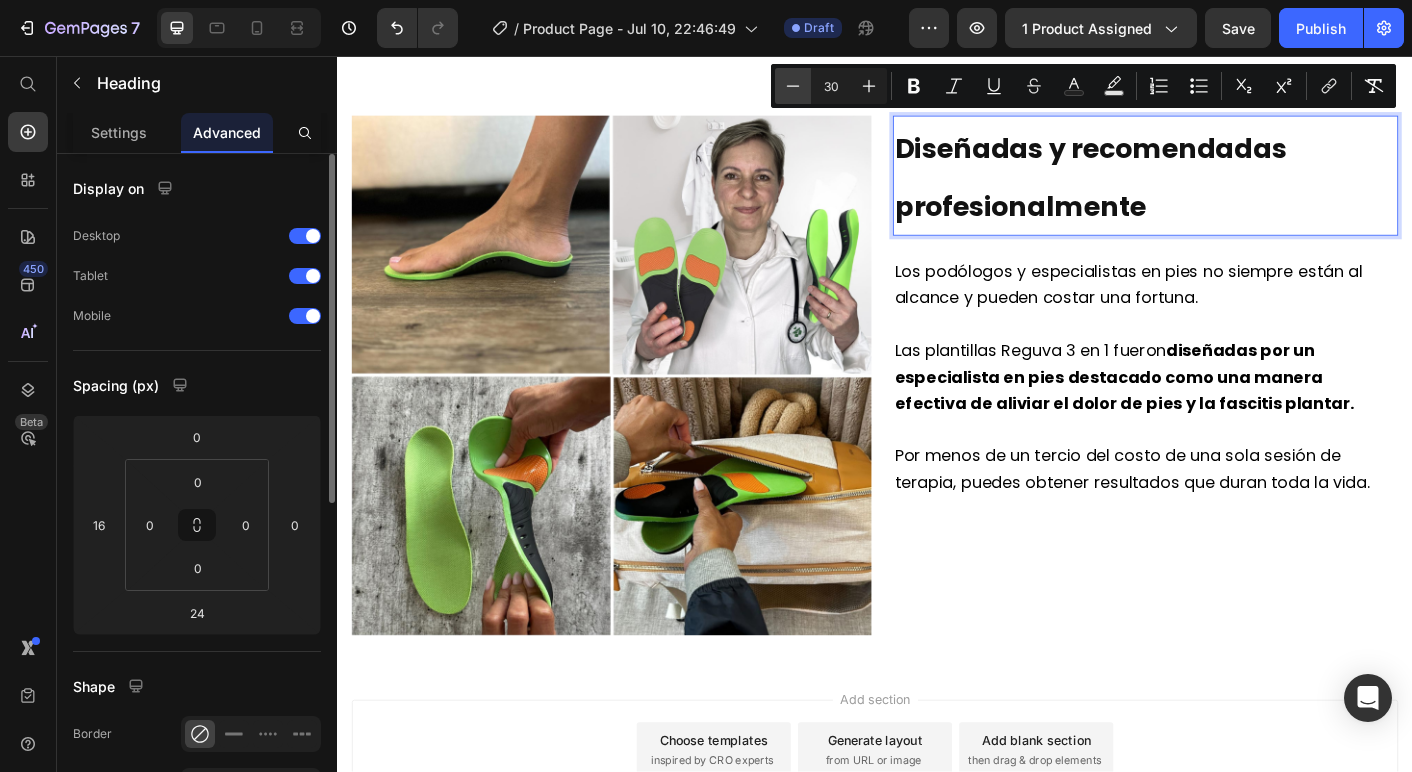 click on "Minus" at bounding box center (793, 86) 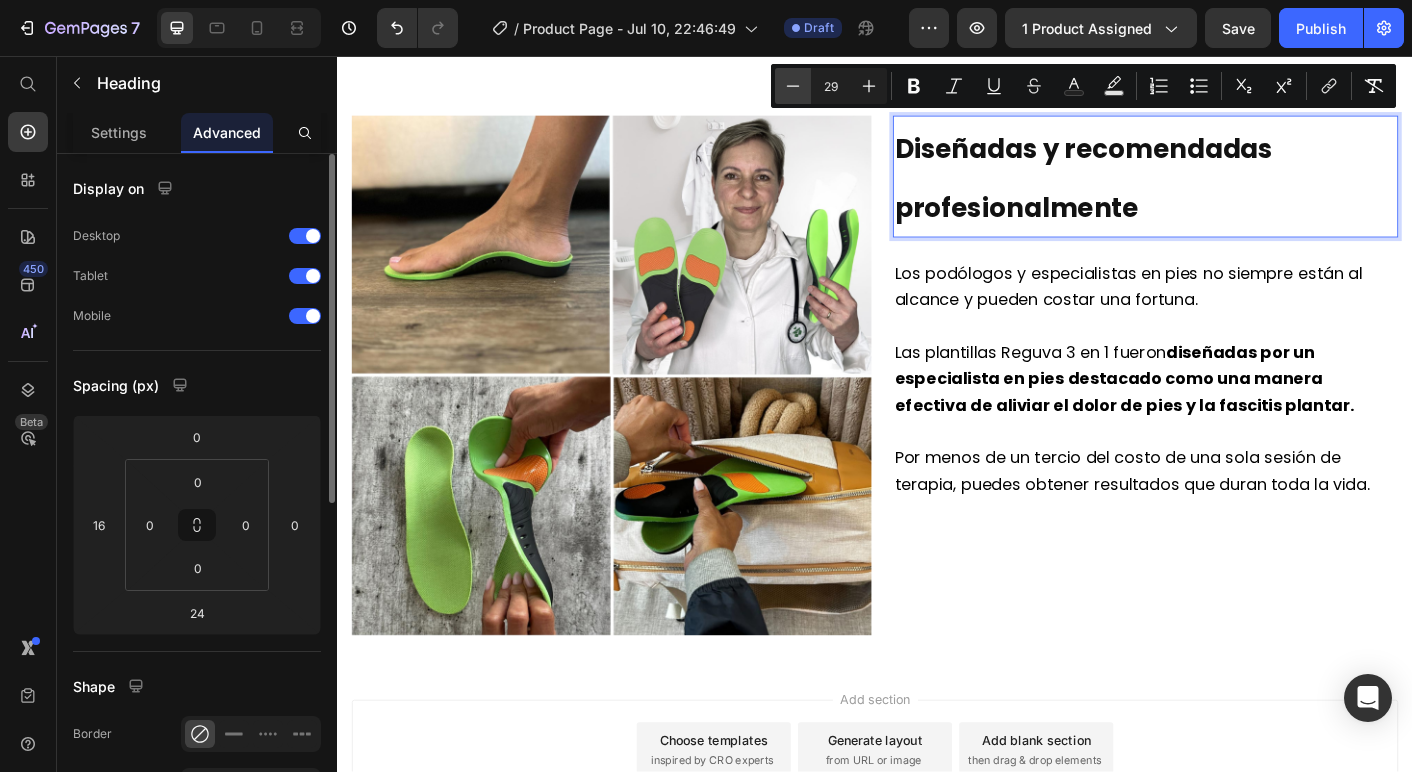 click on "Minus" at bounding box center (793, 86) 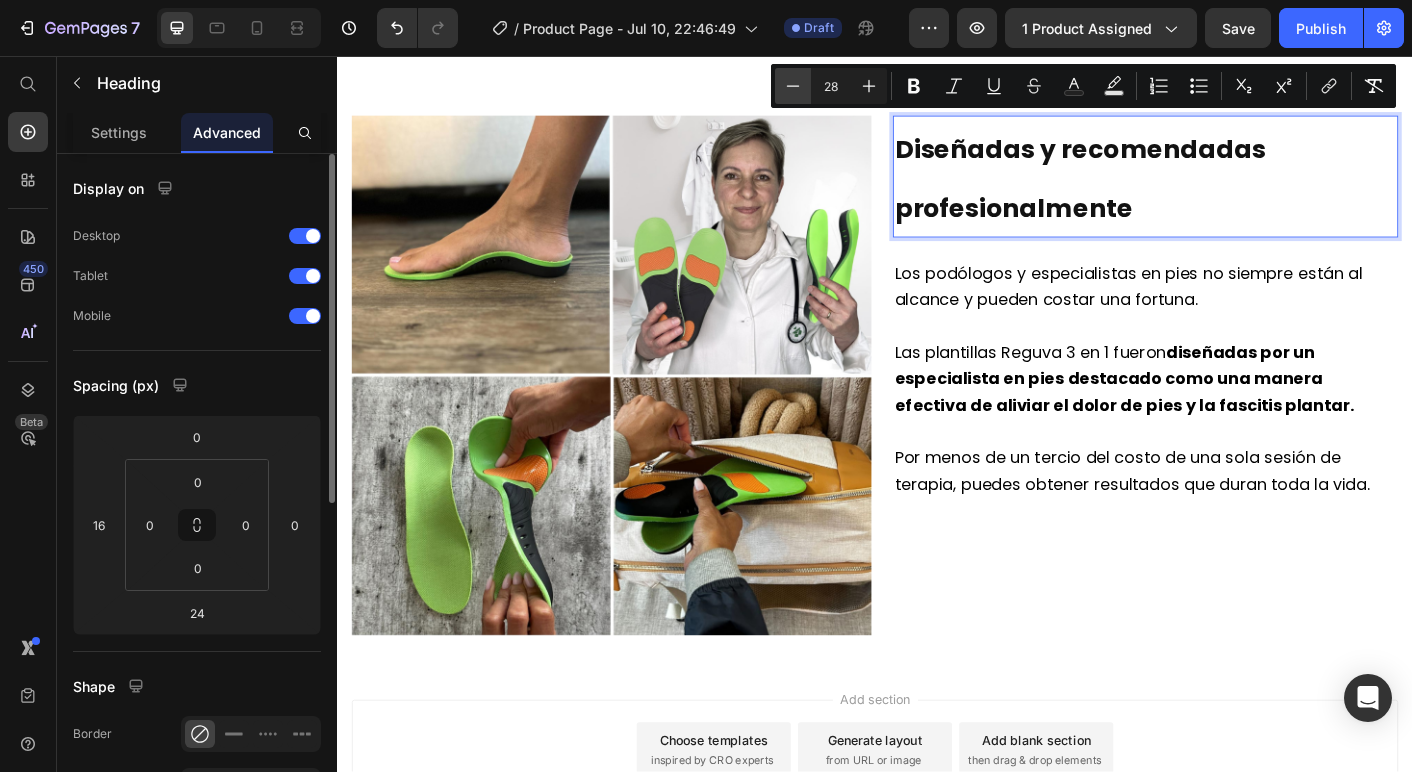 click on "Minus" at bounding box center (793, 86) 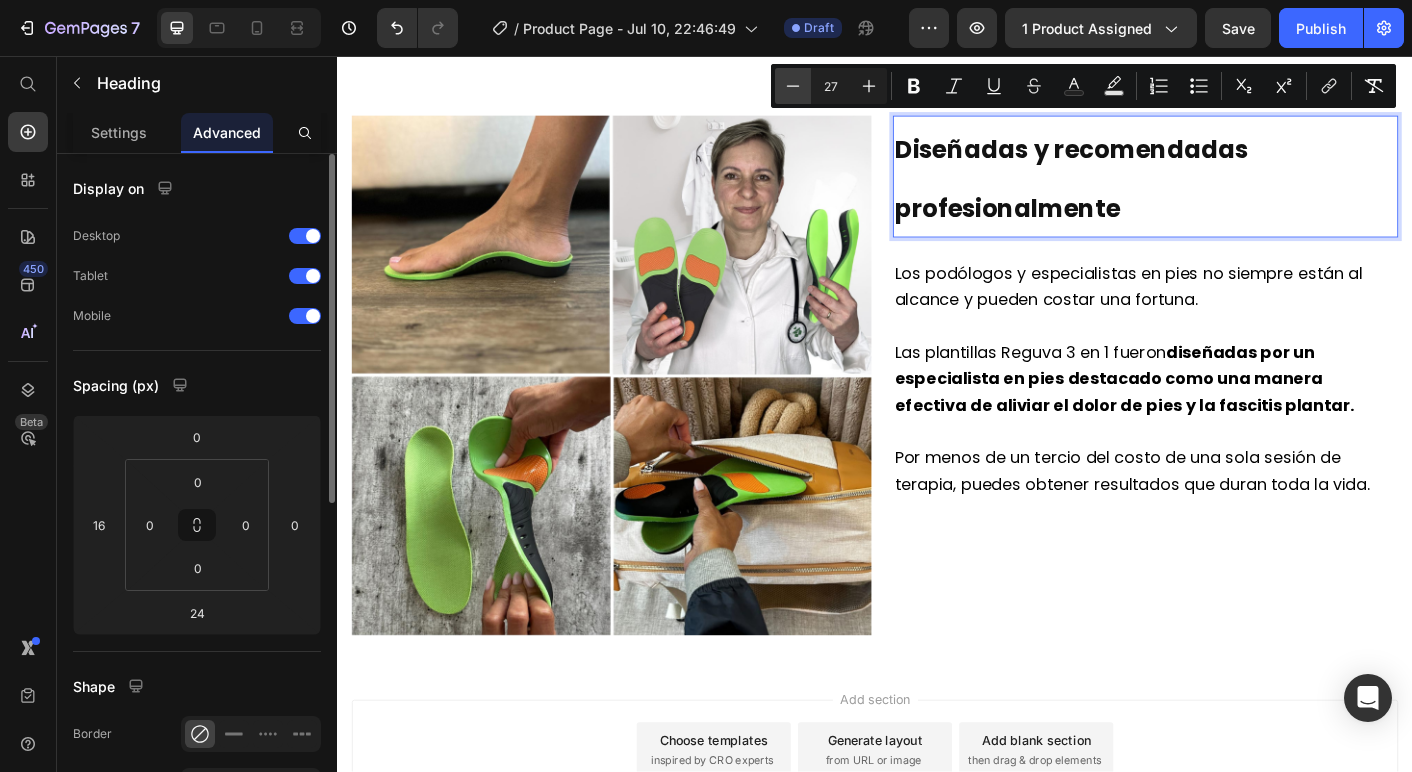 click on "Minus" at bounding box center [793, 86] 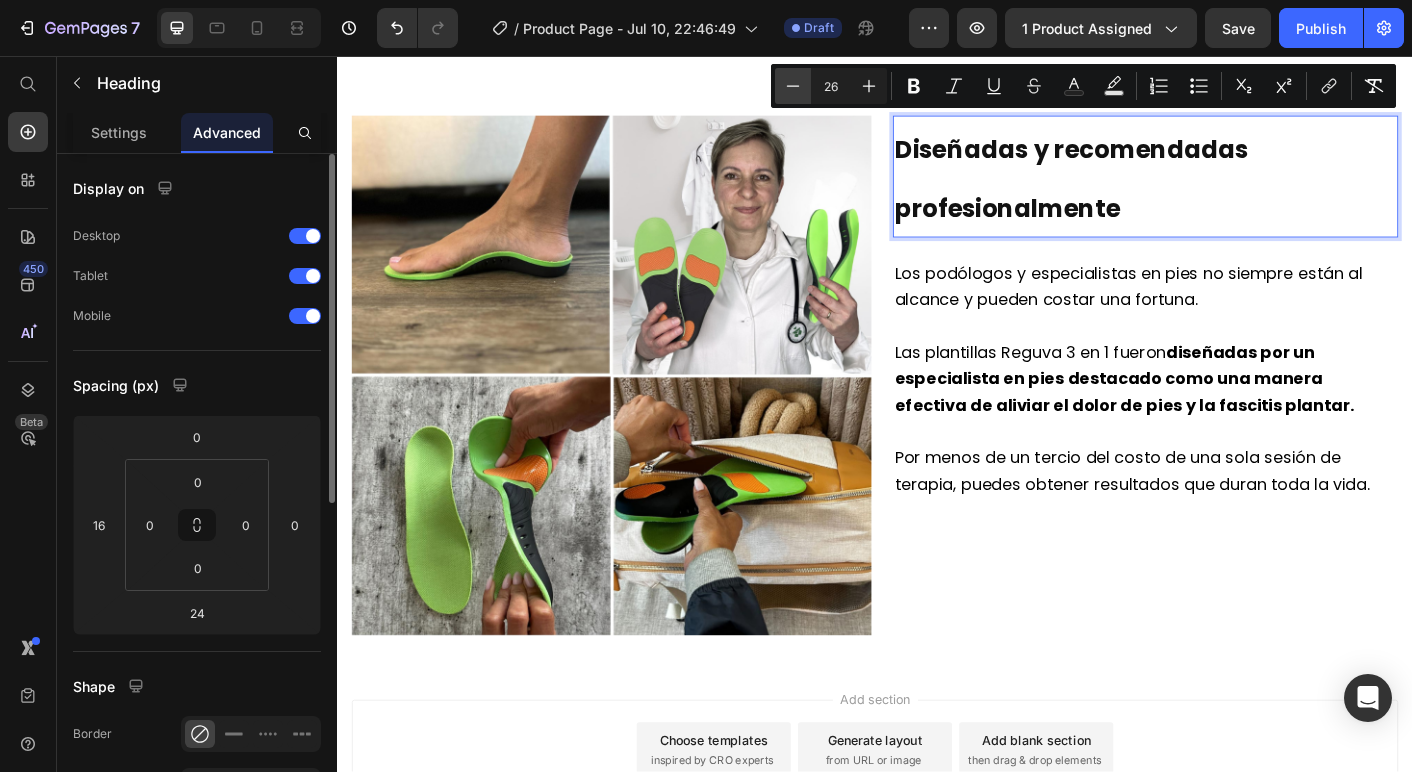 click on "Minus" at bounding box center [793, 86] 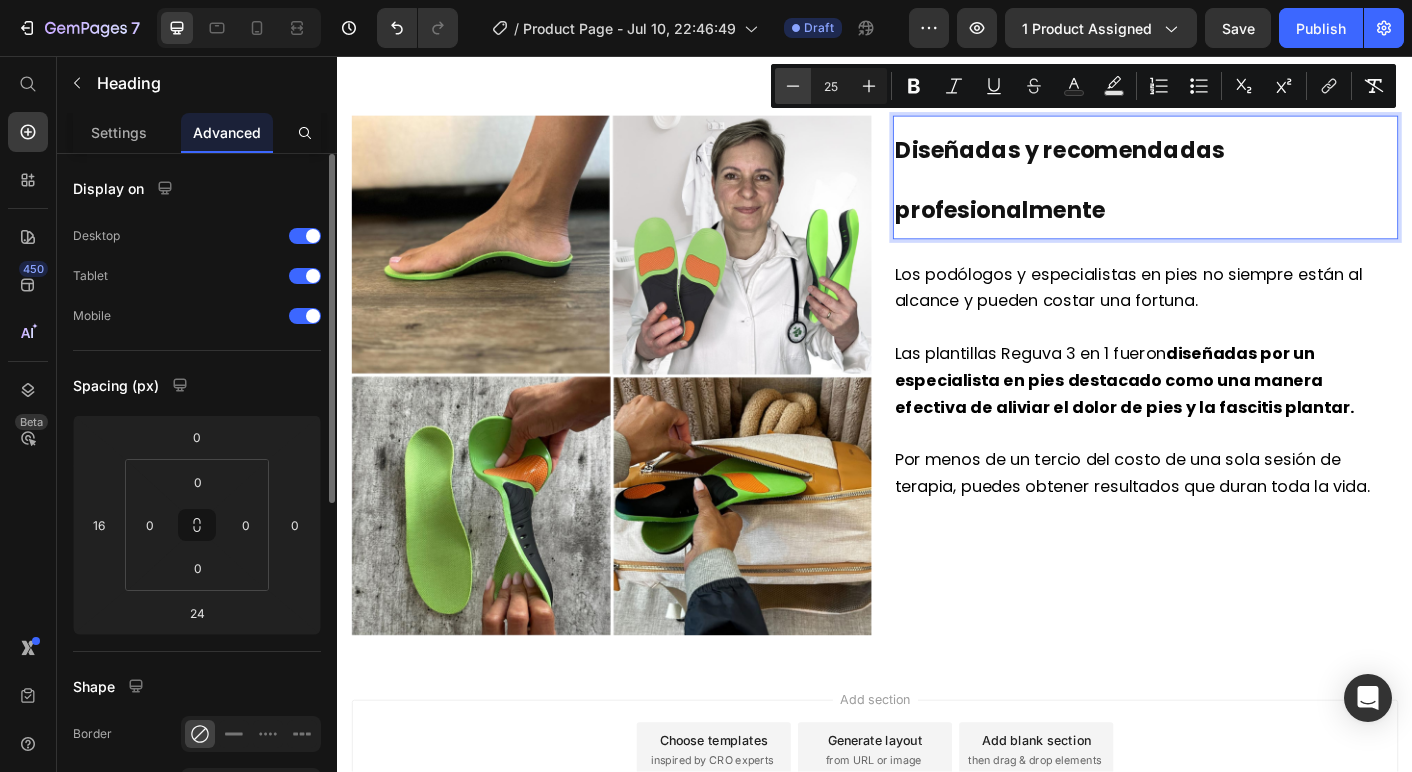 click on "Minus" at bounding box center (793, 86) 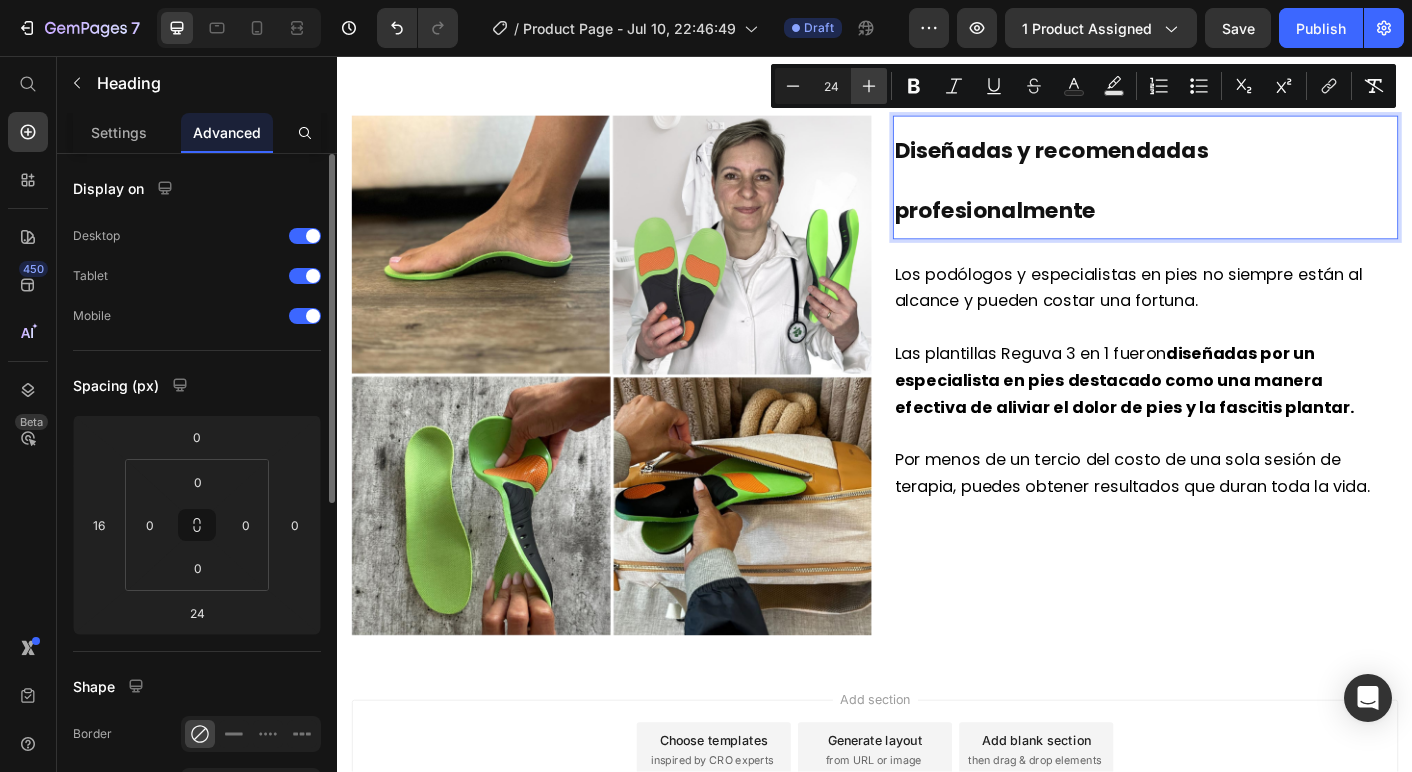 click 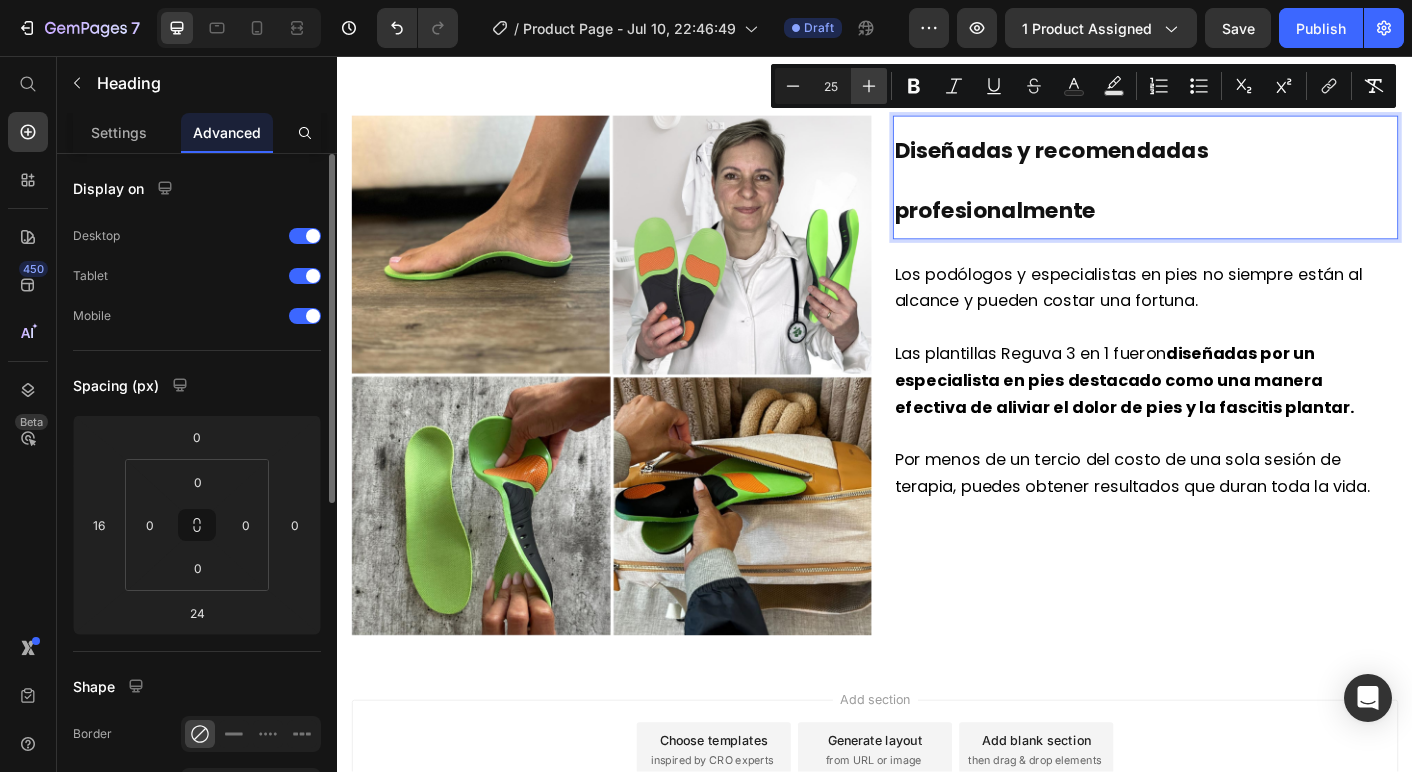 click 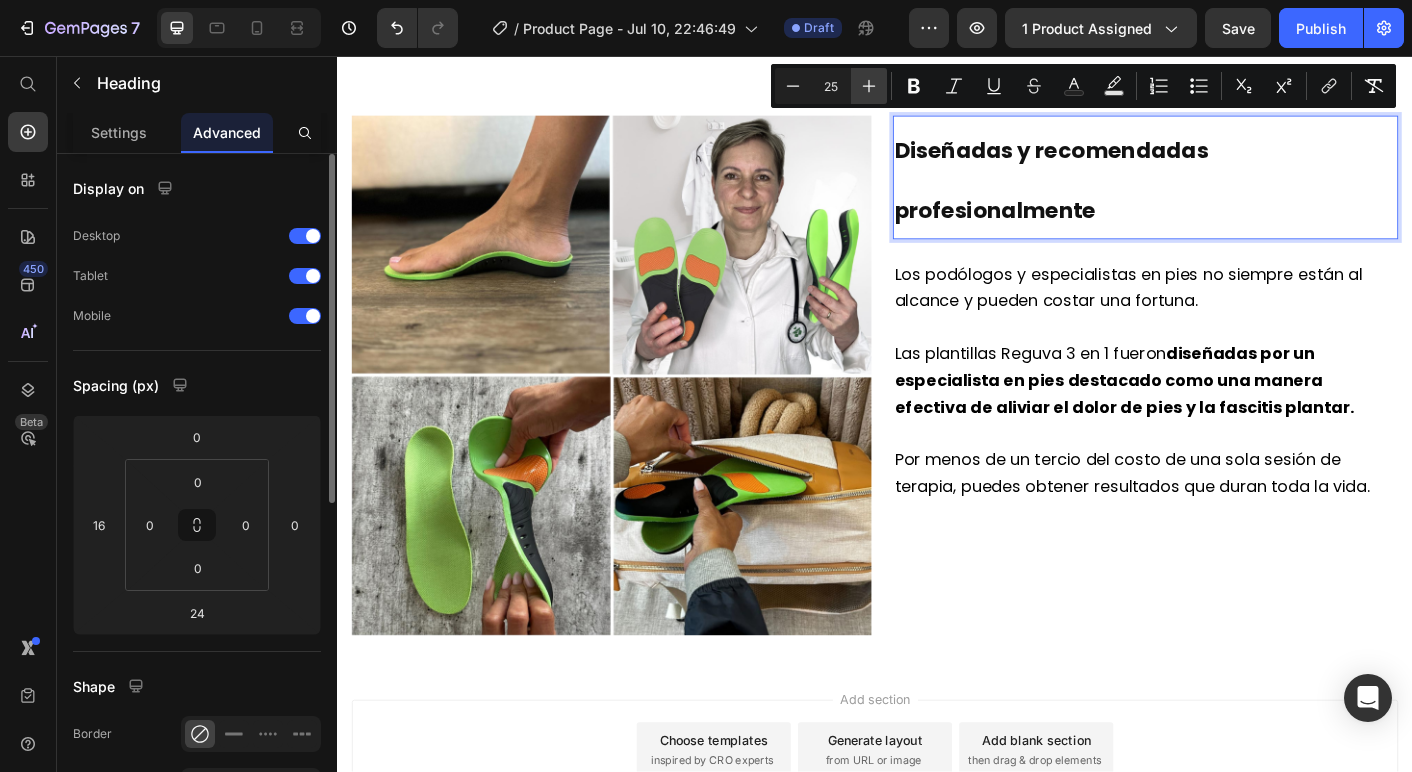 type on "26" 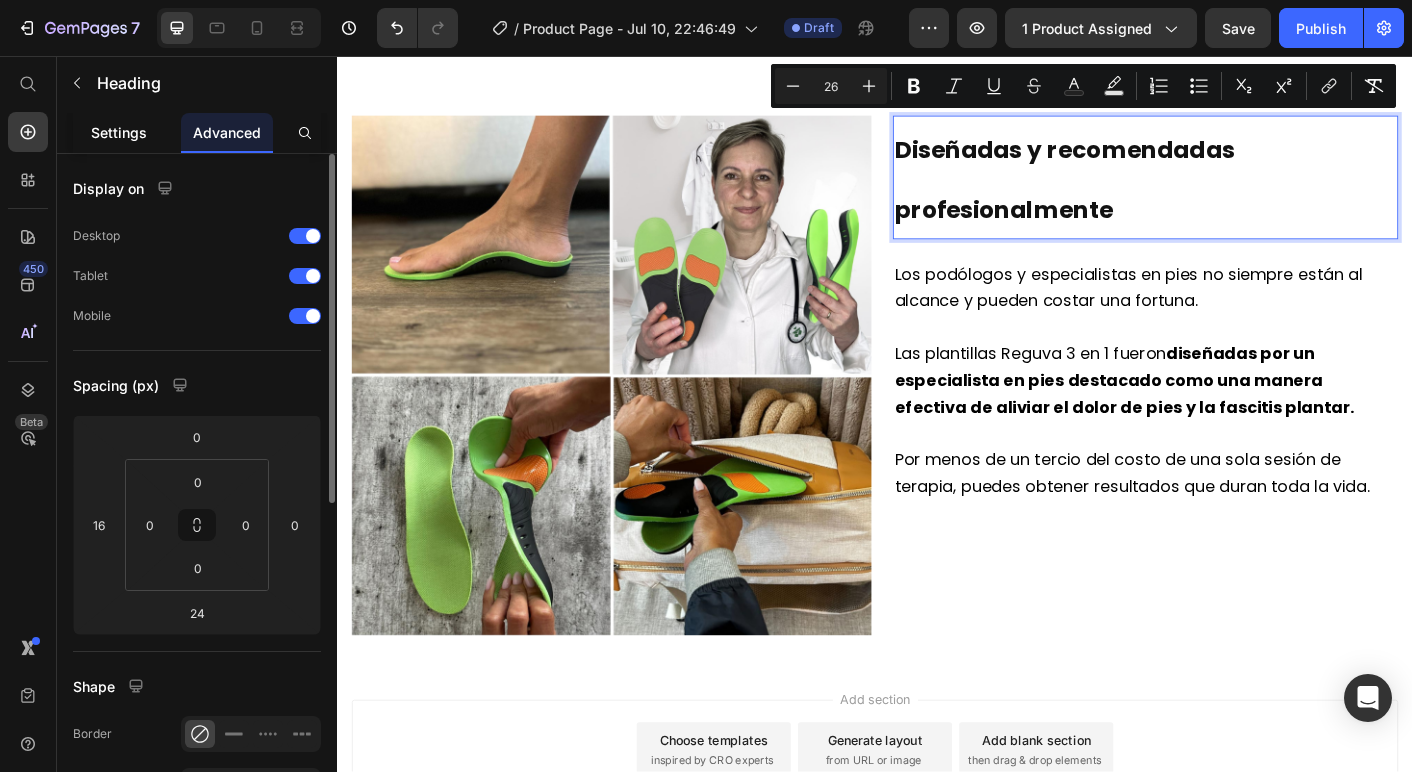 click on "Settings" 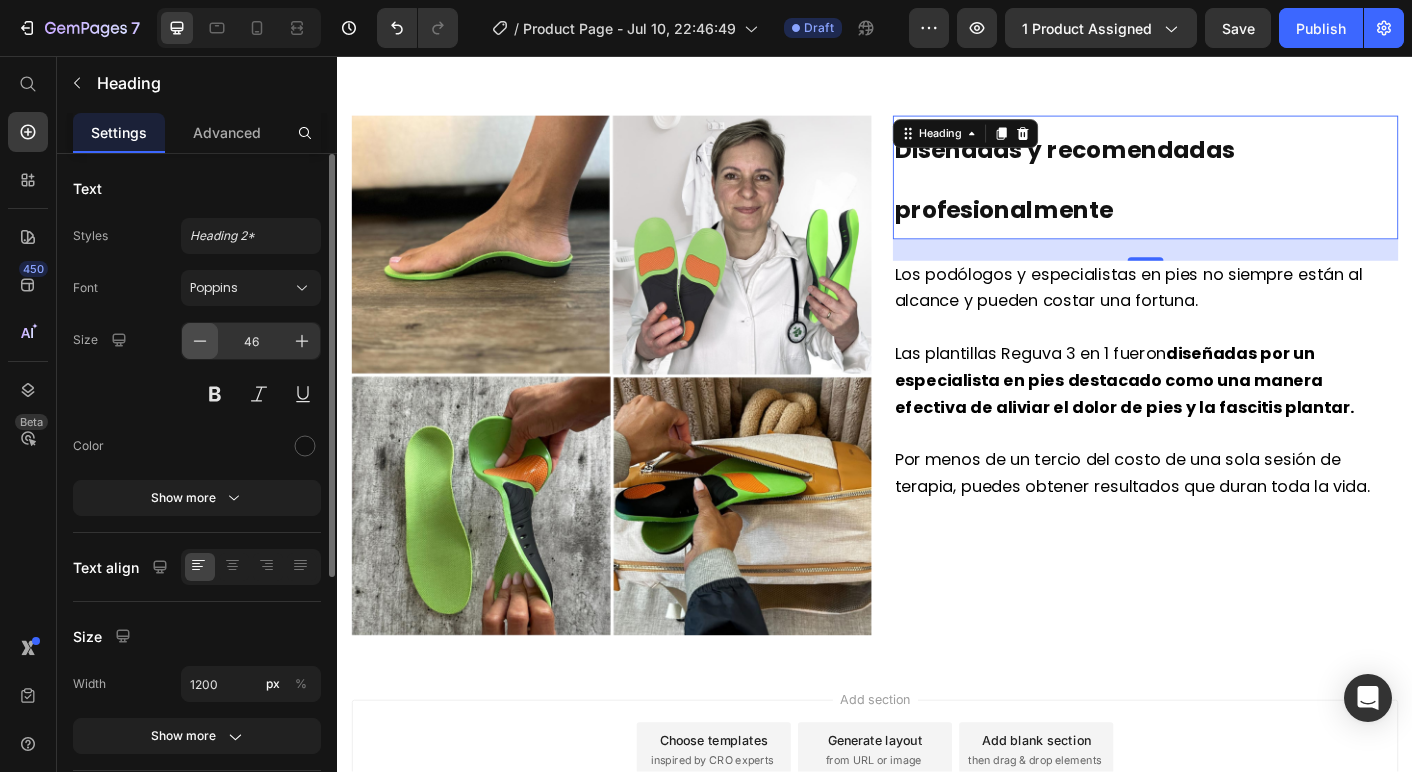 click 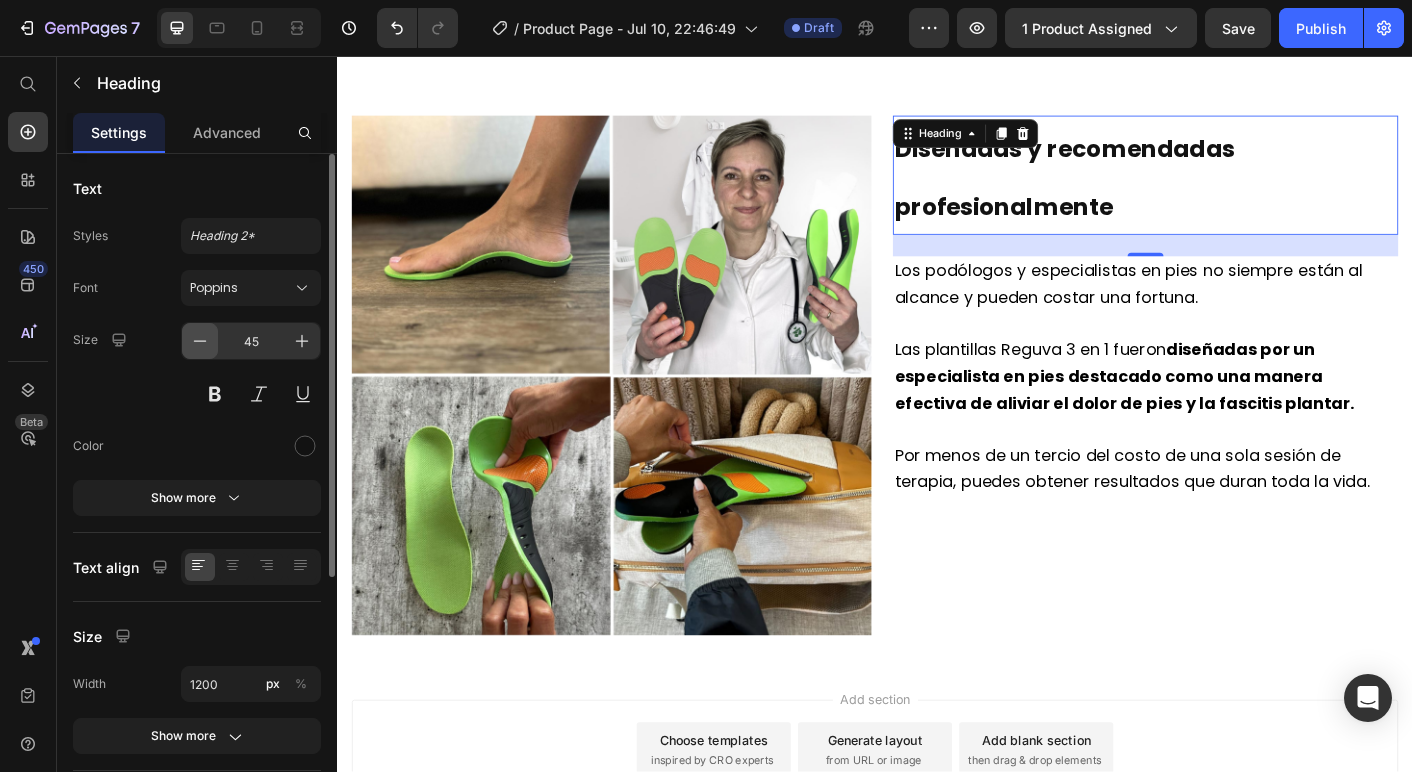 click 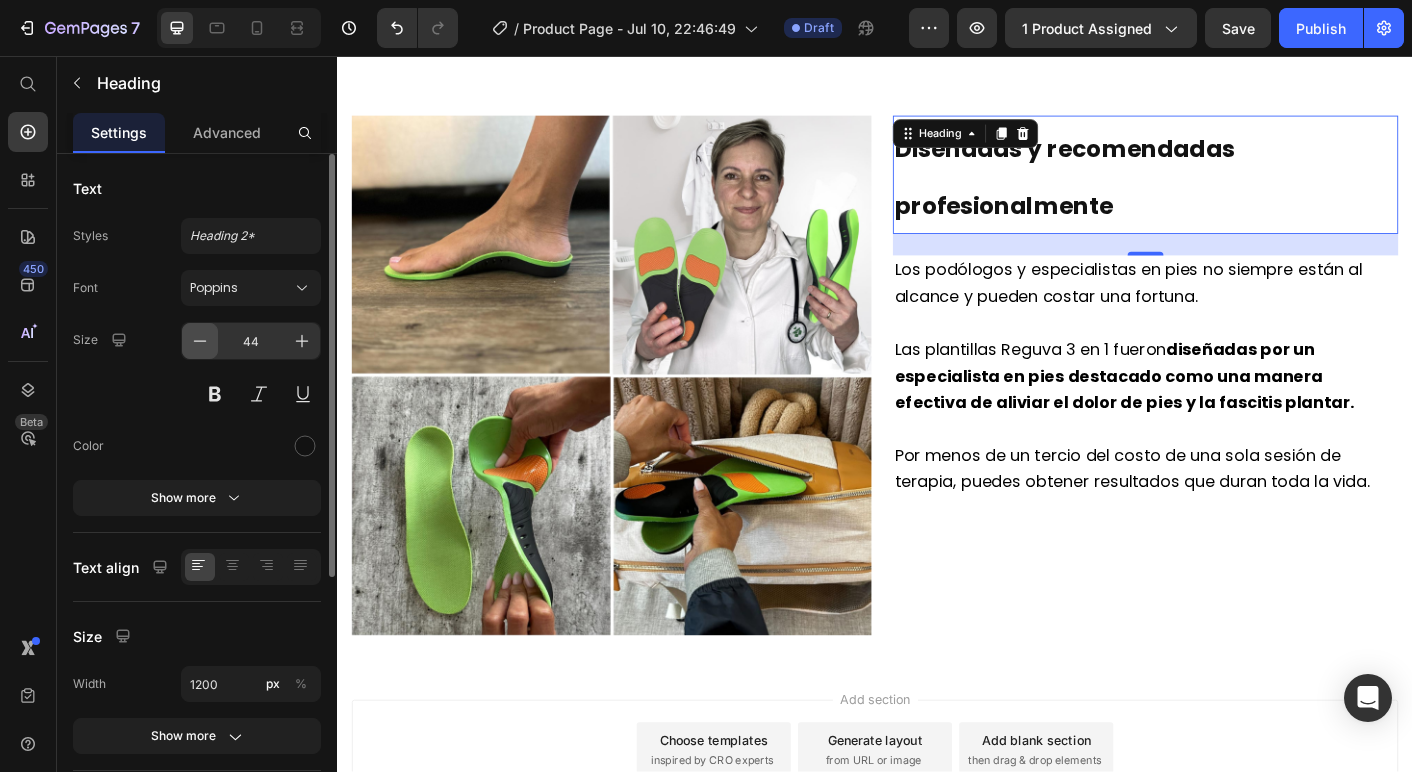 click 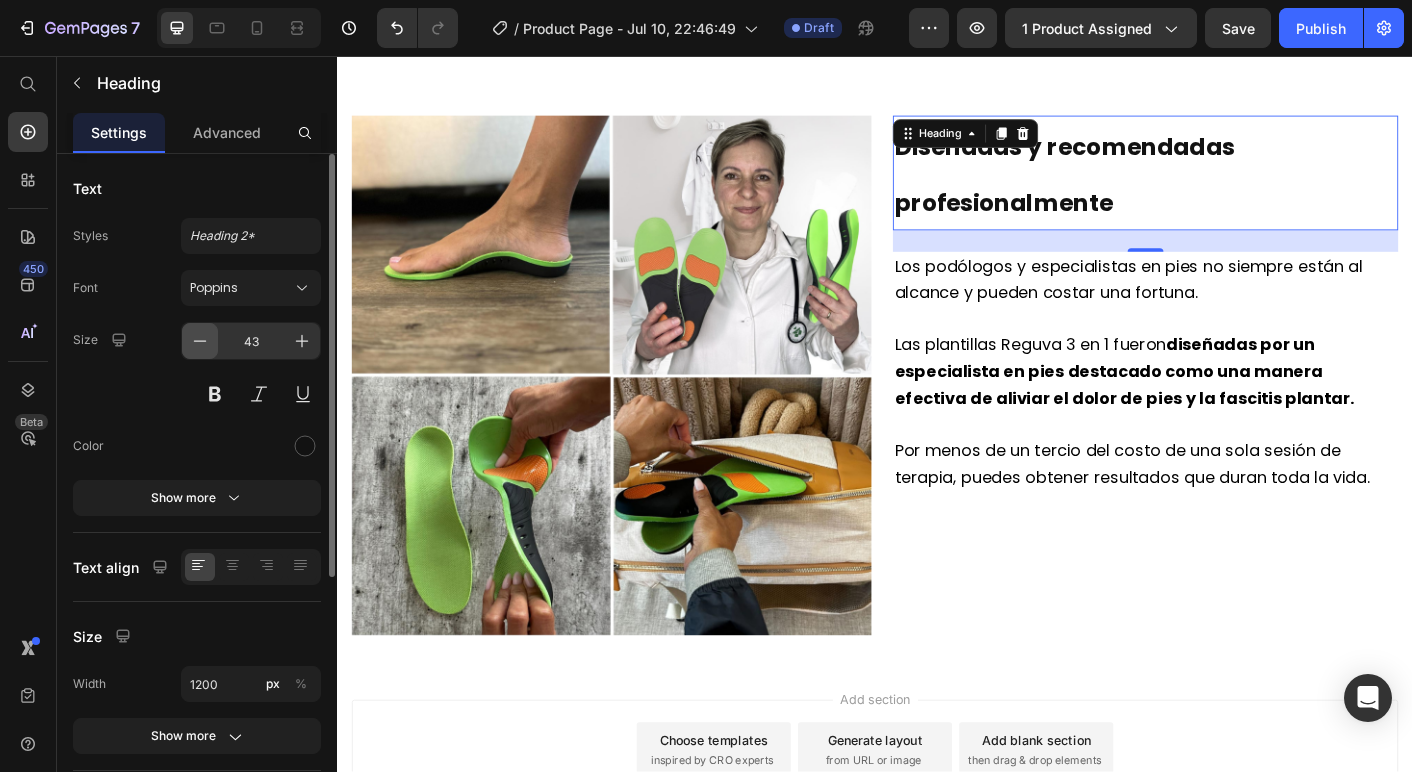 click 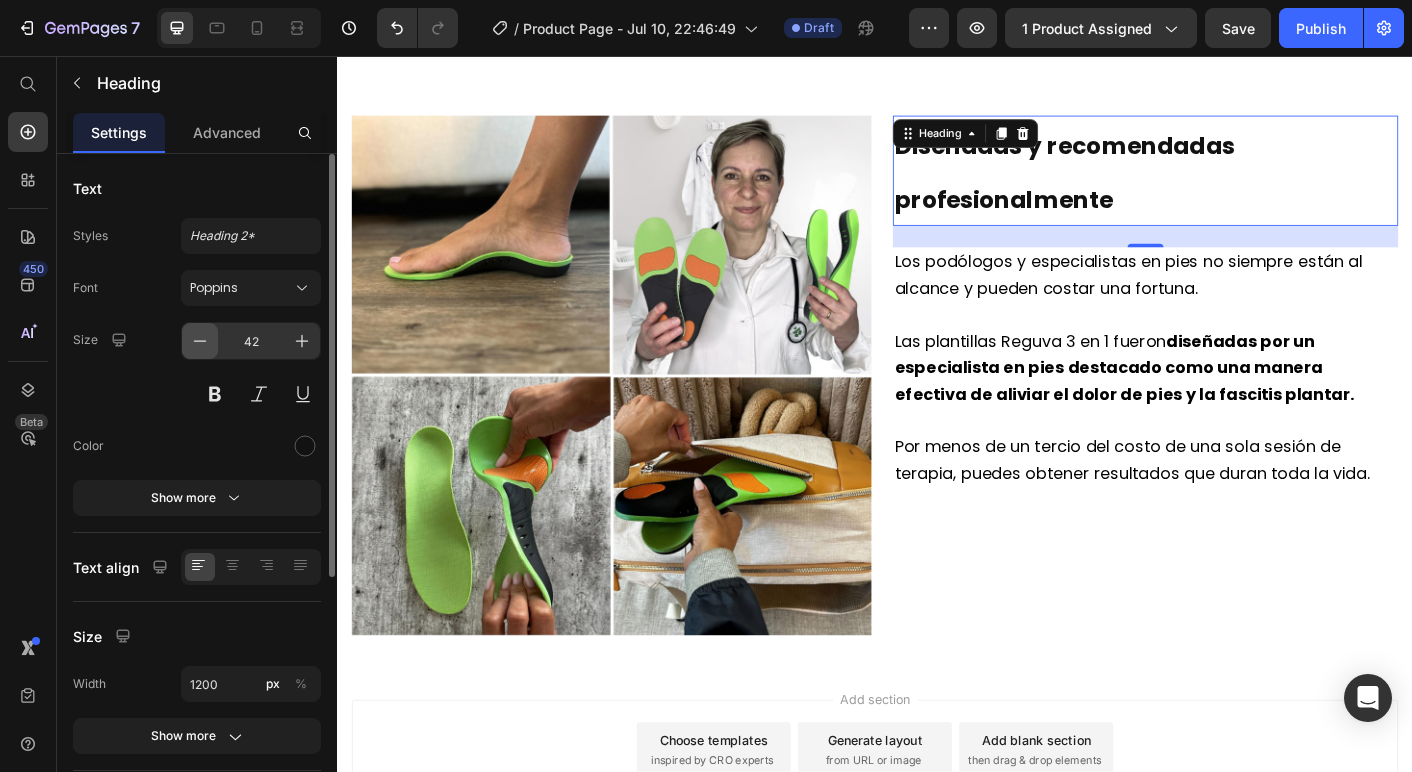 click 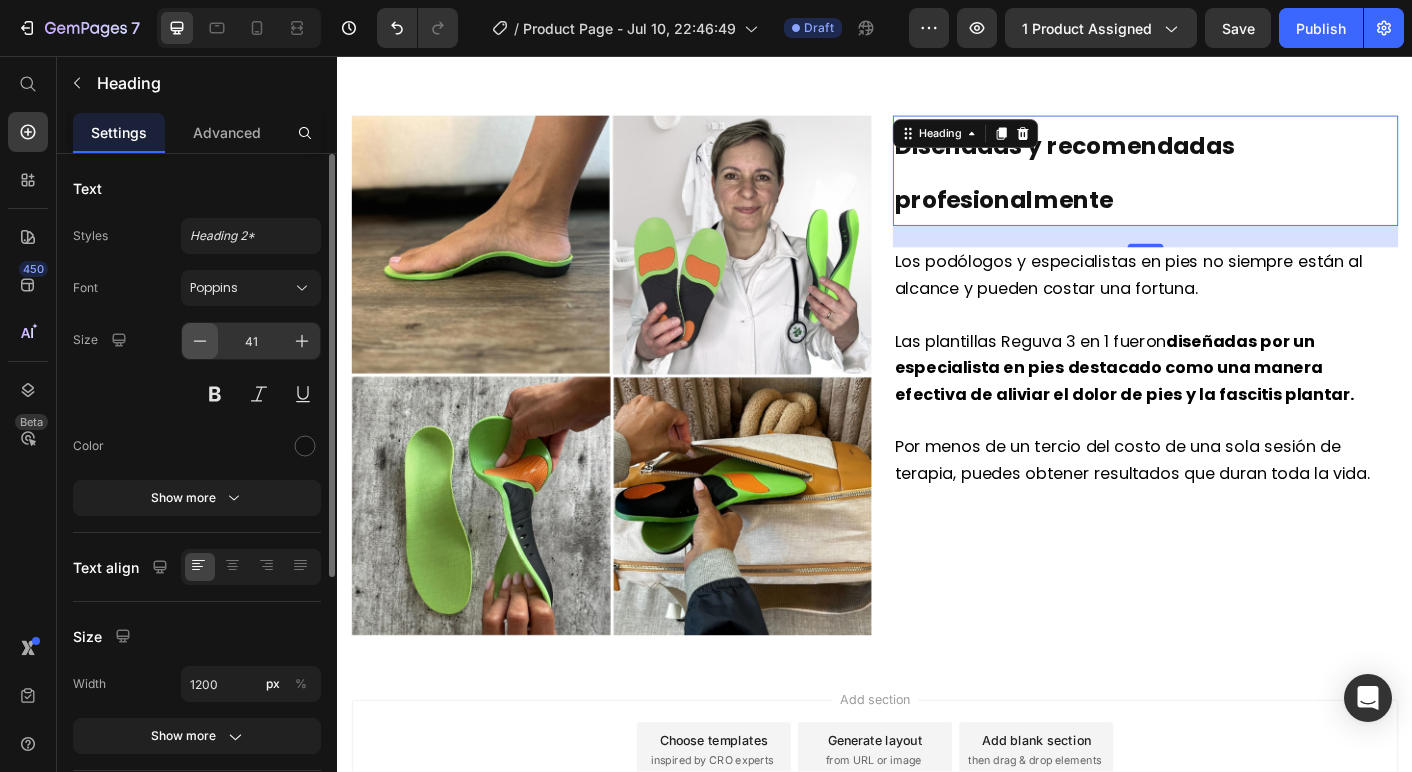 click 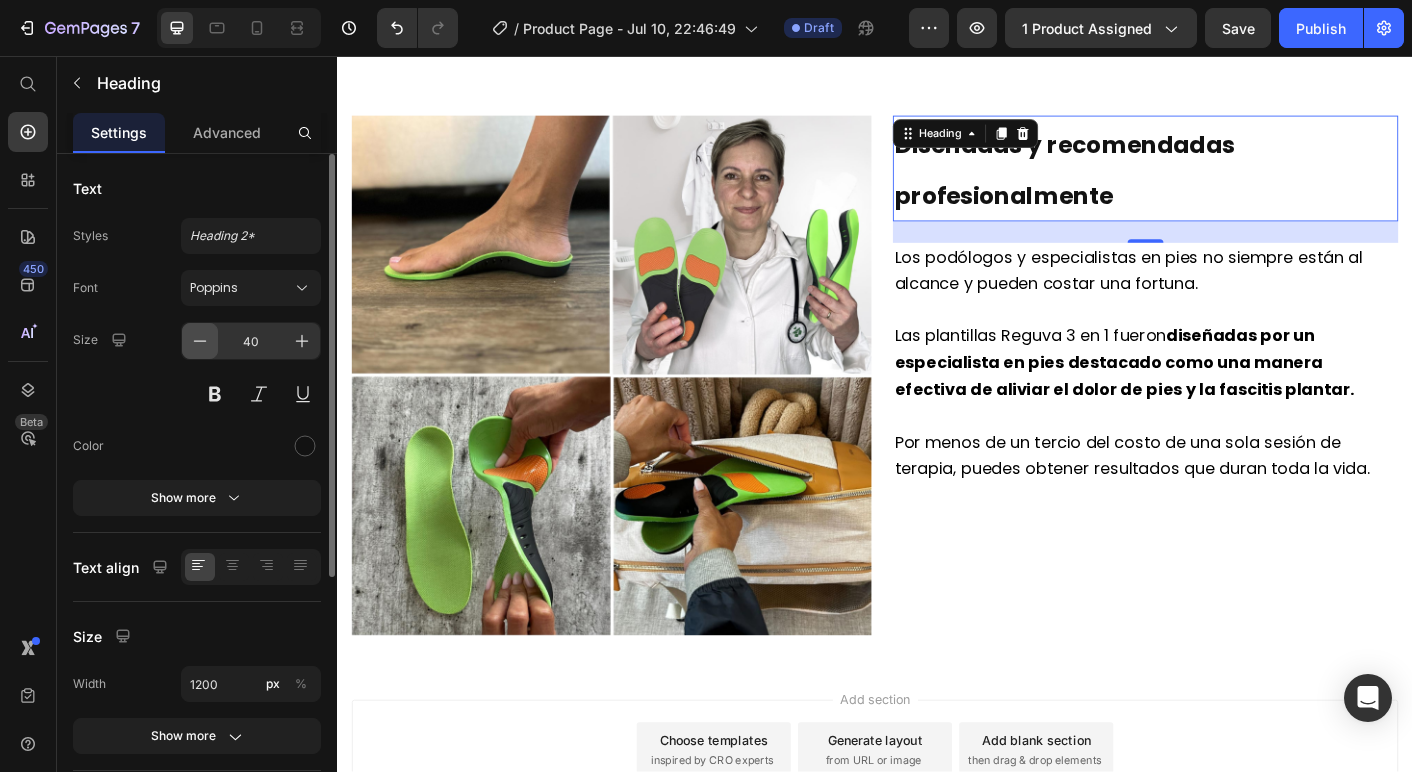 click 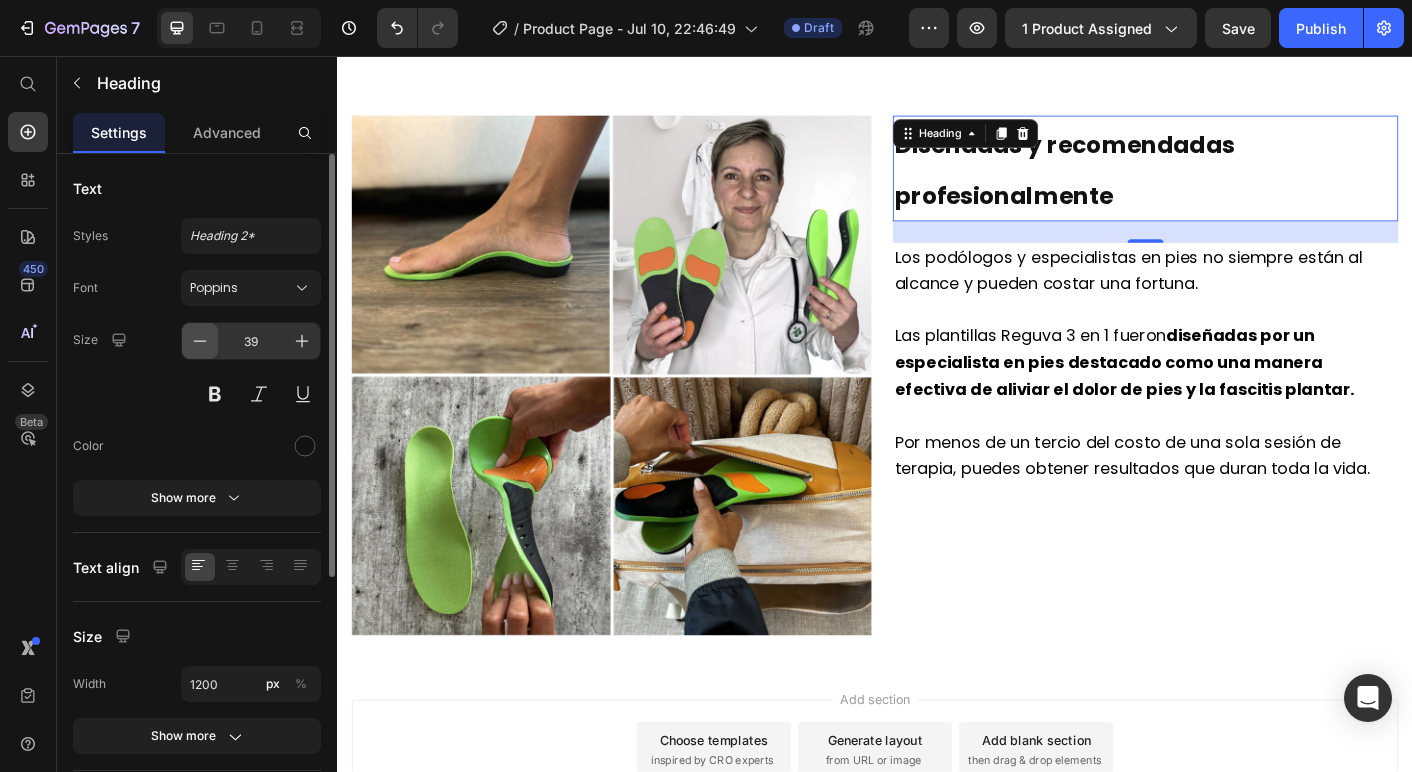 click 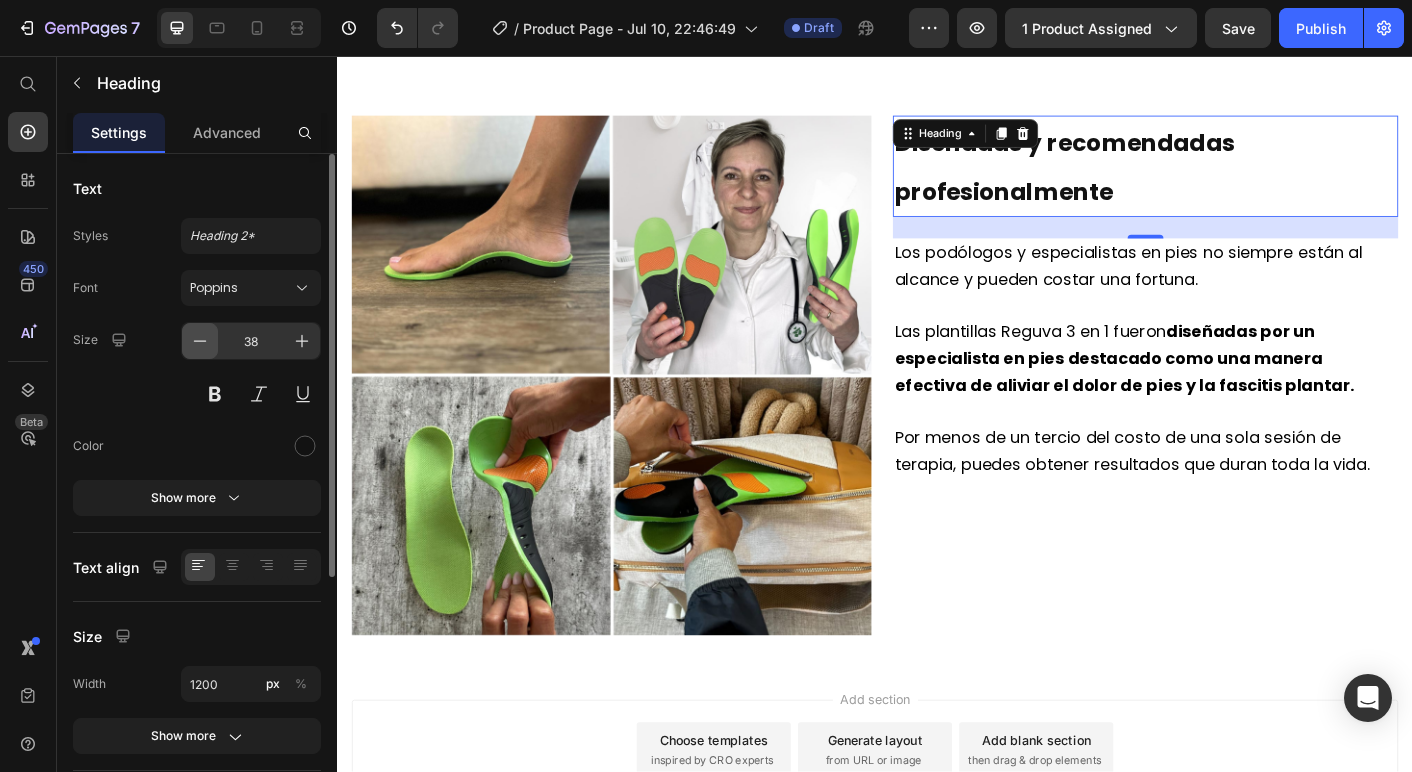 click 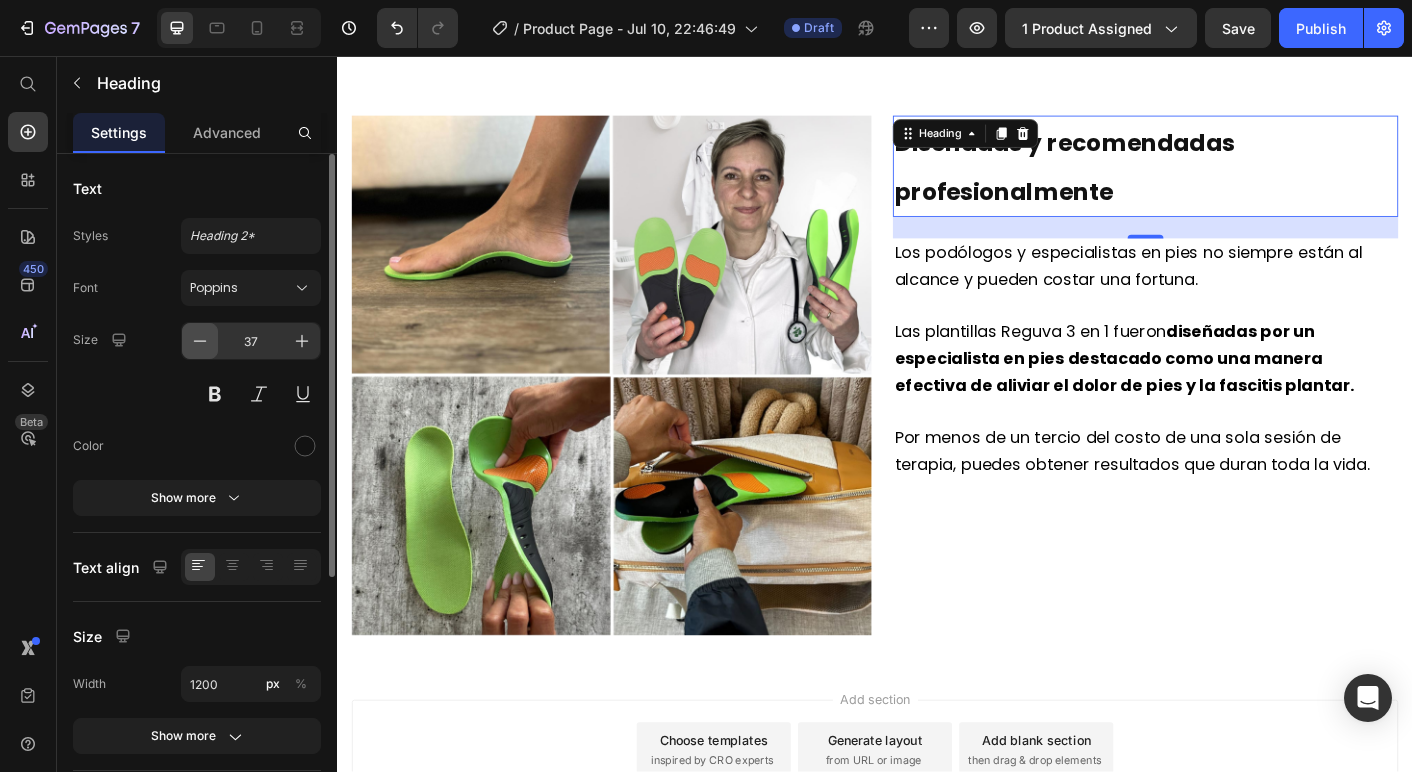 click 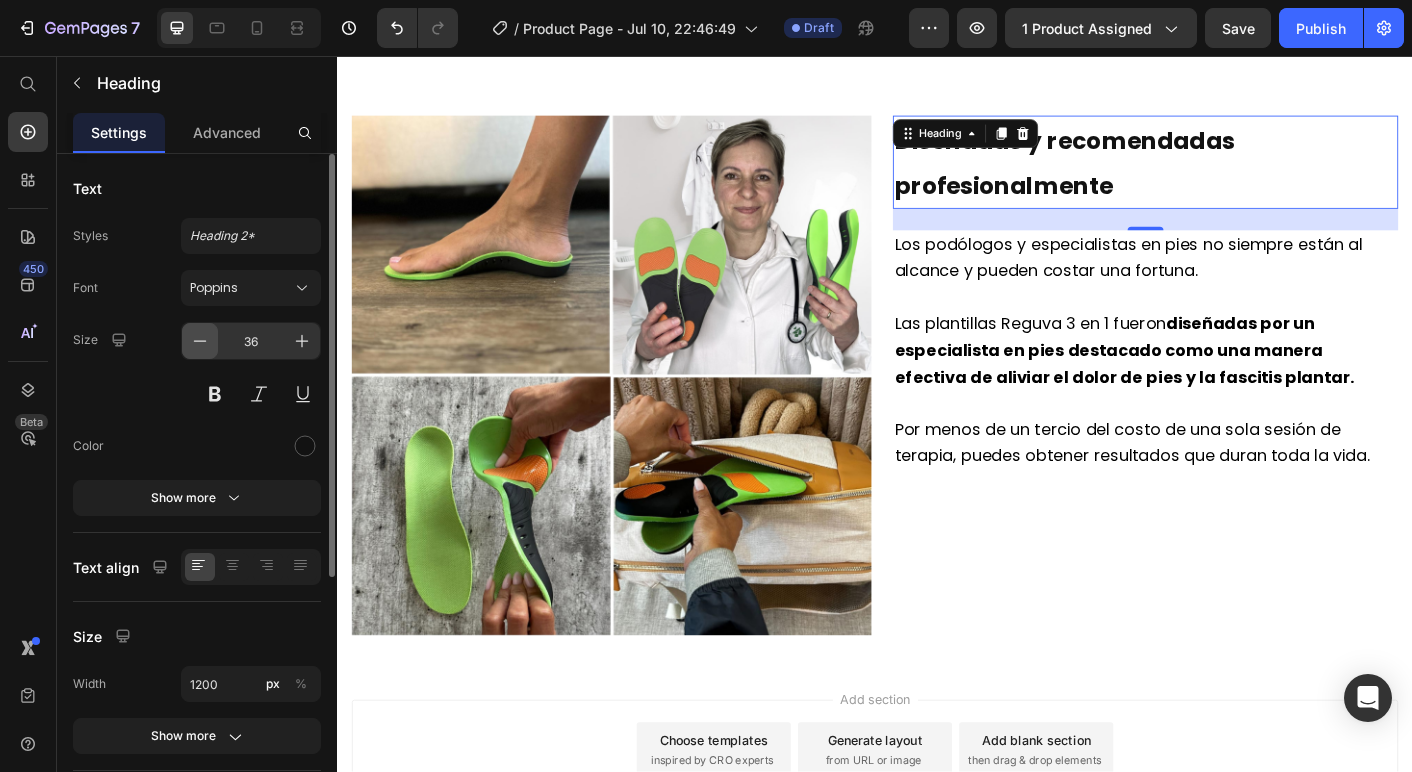 click 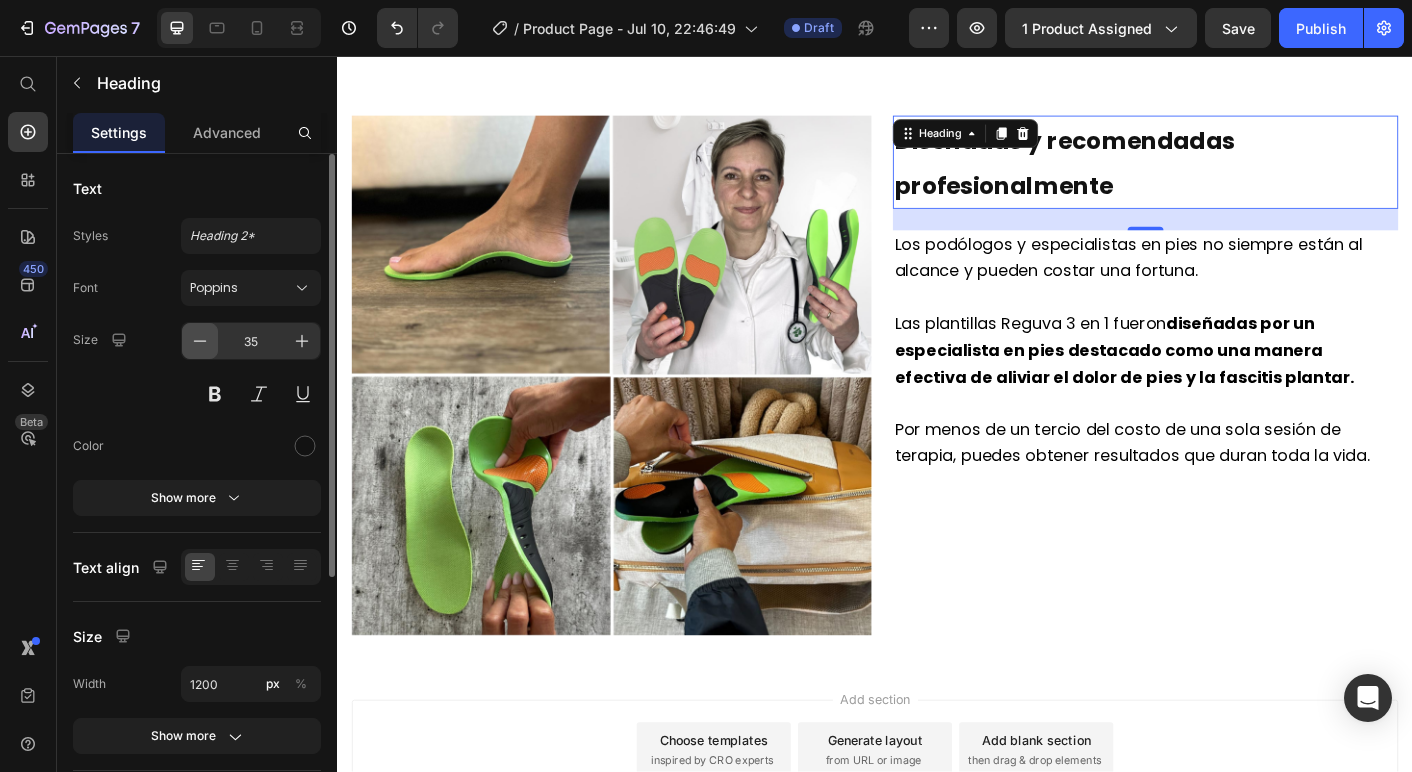 click 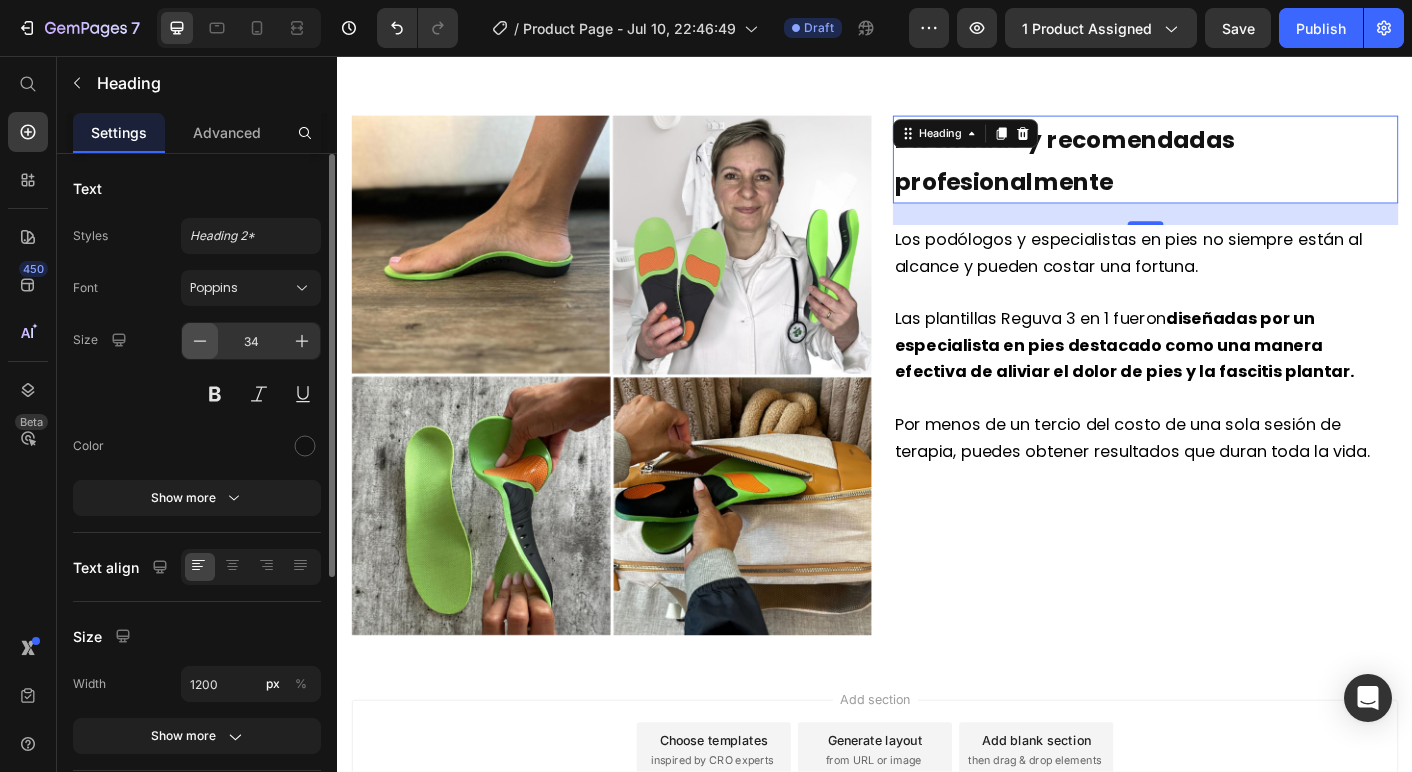 click 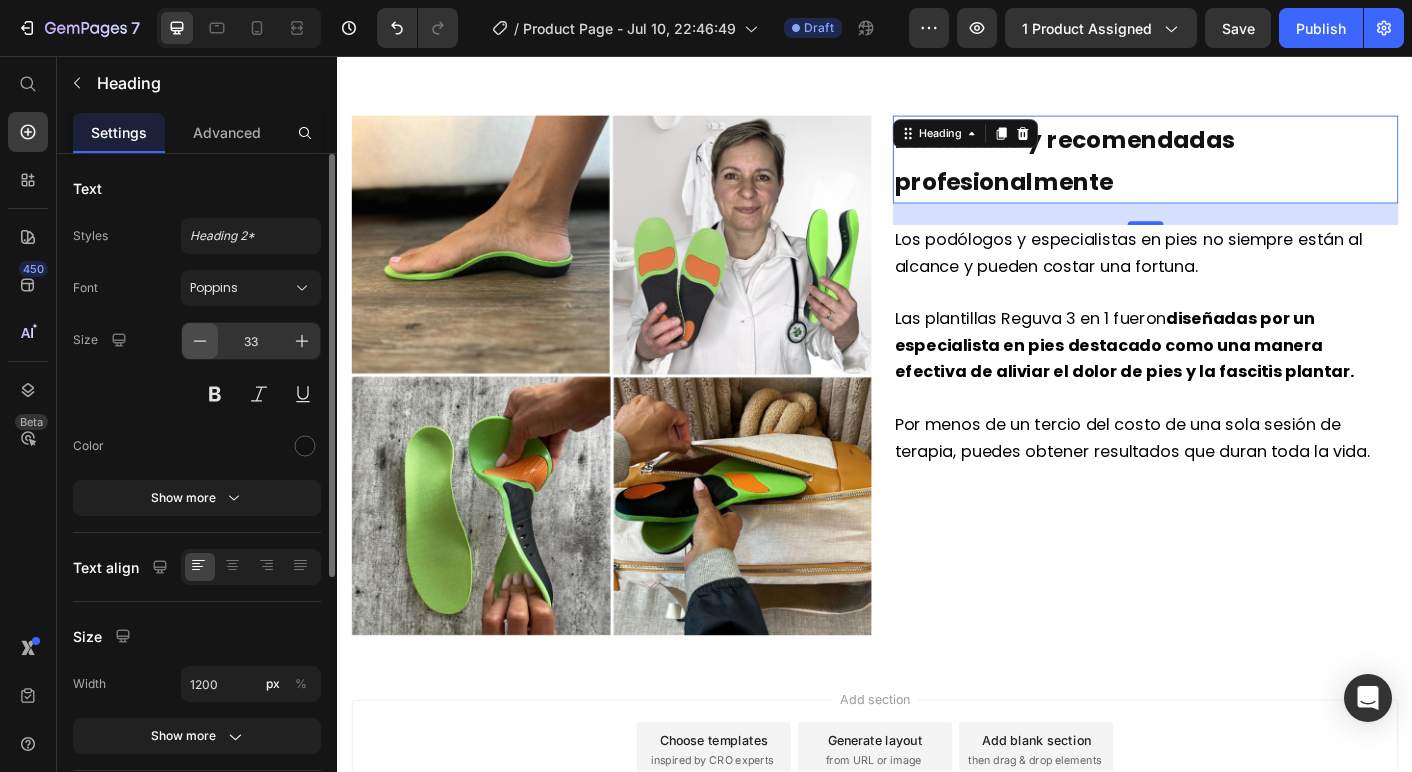 click 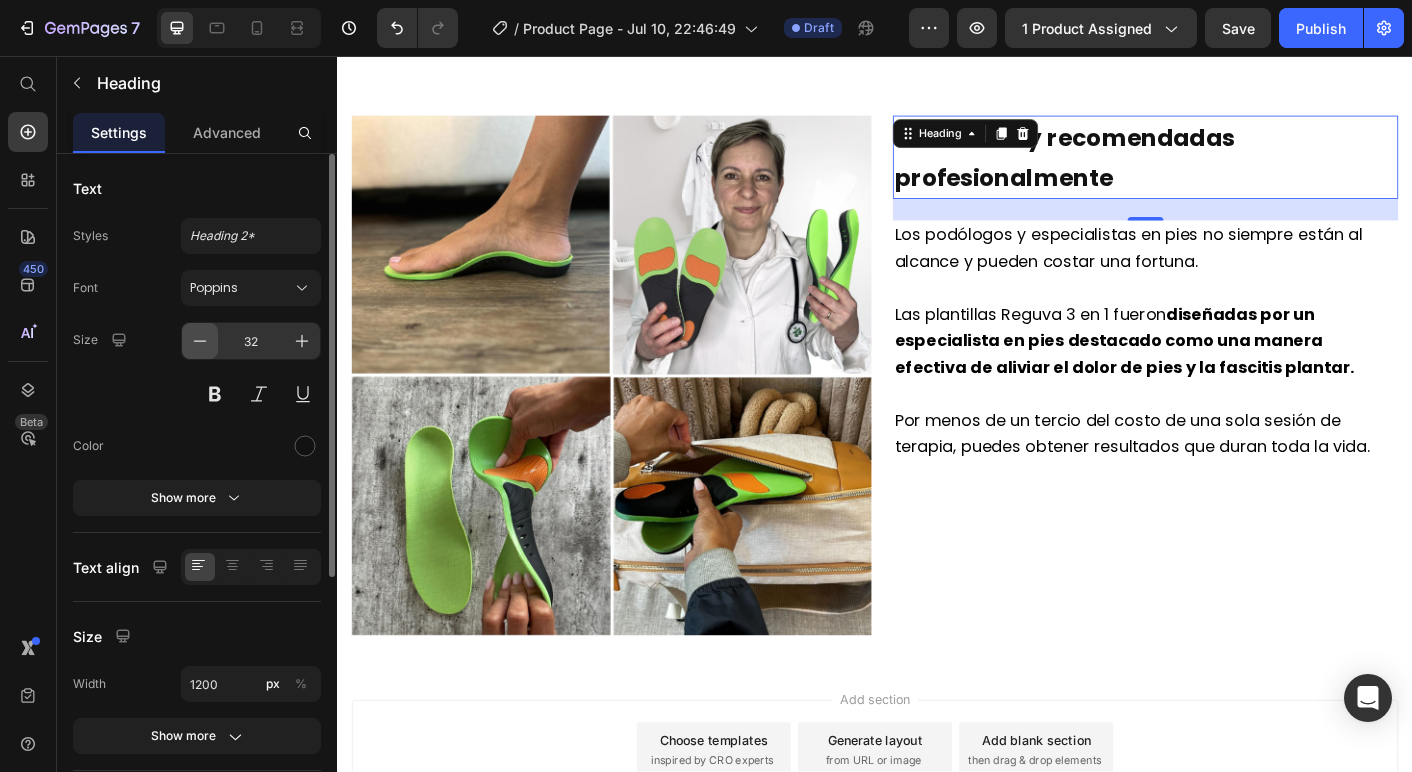 click 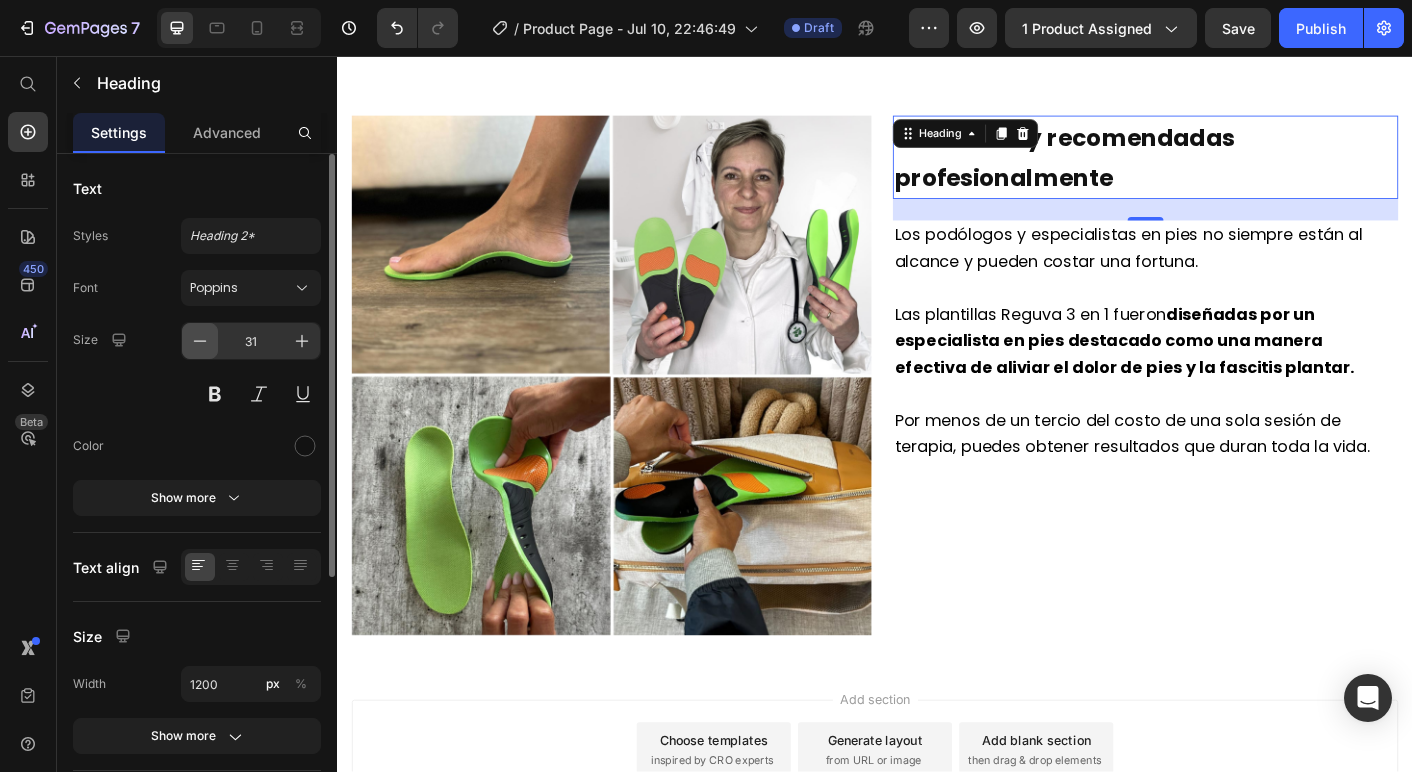 click 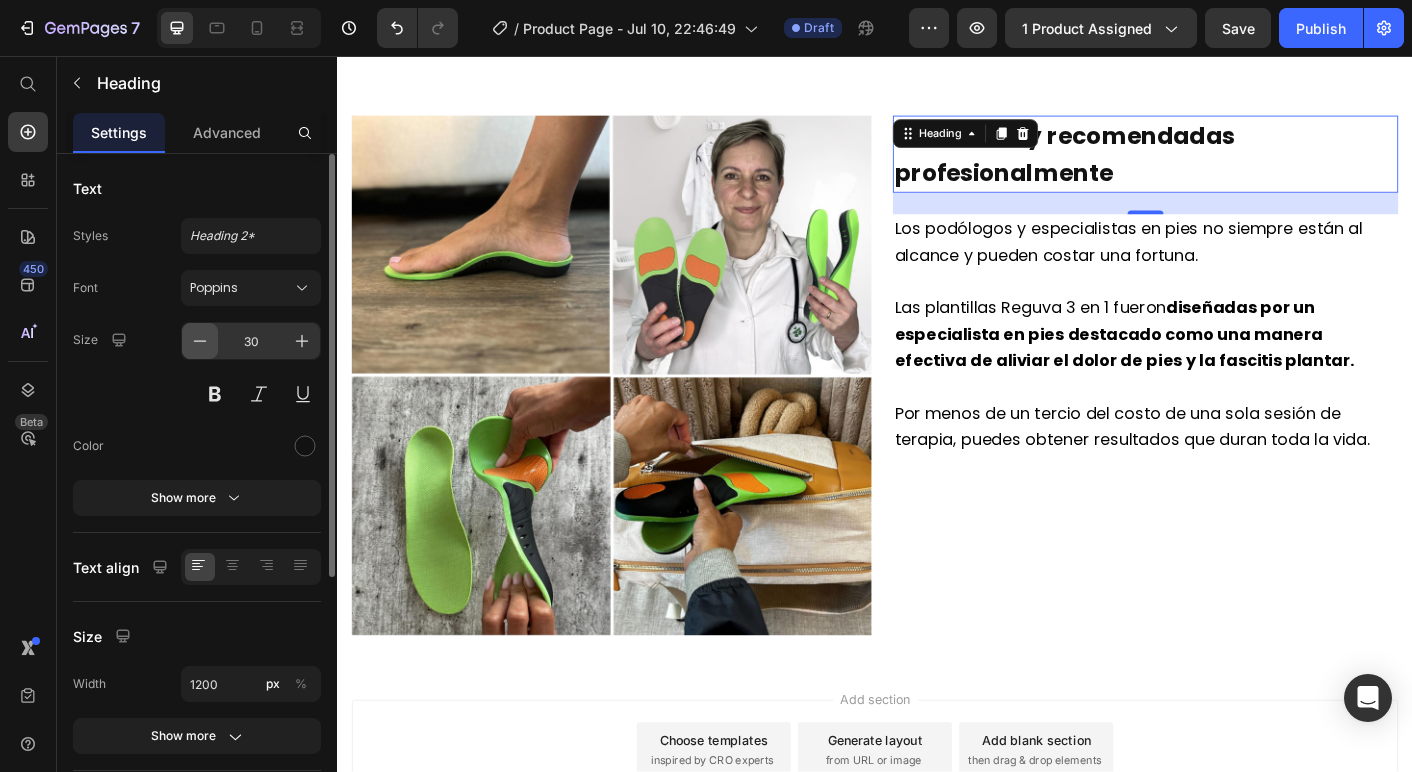 click 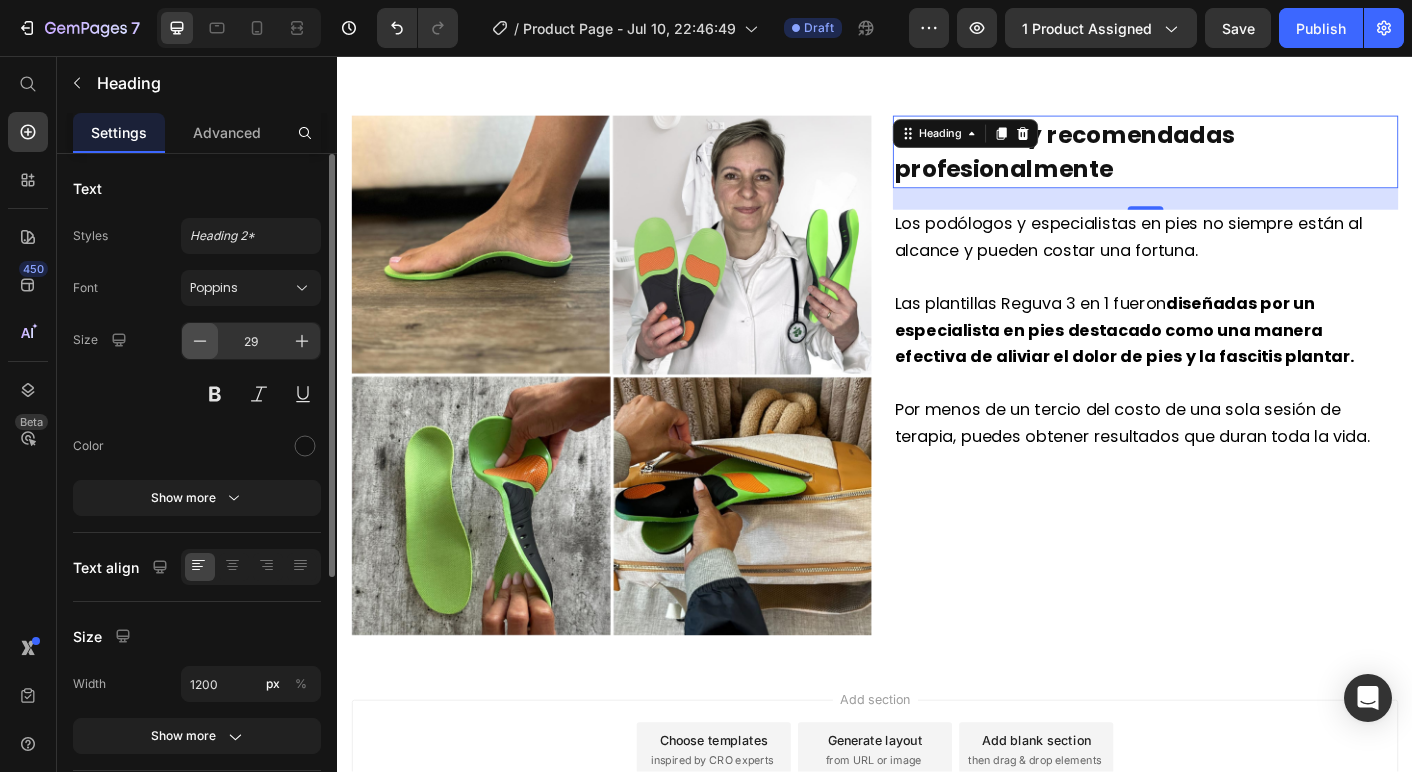 click 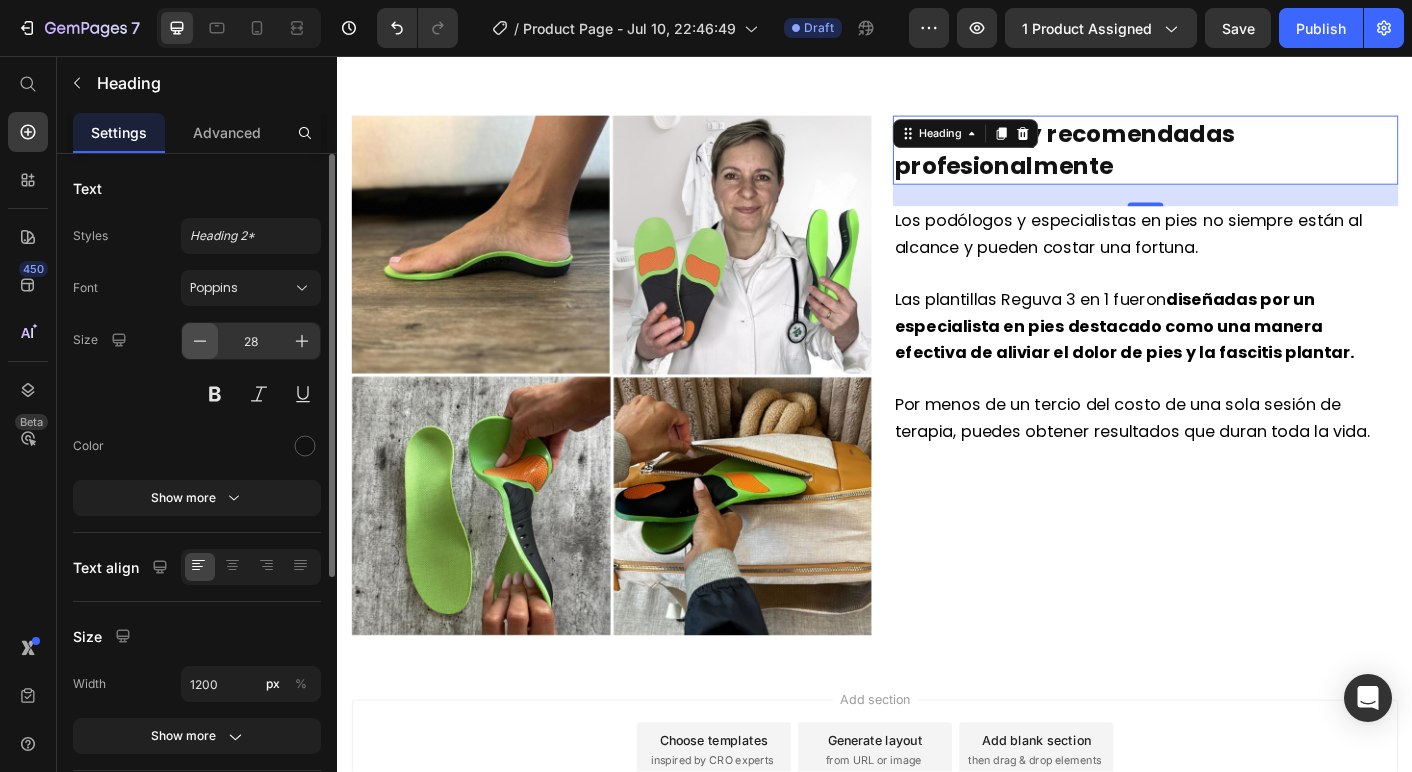 click 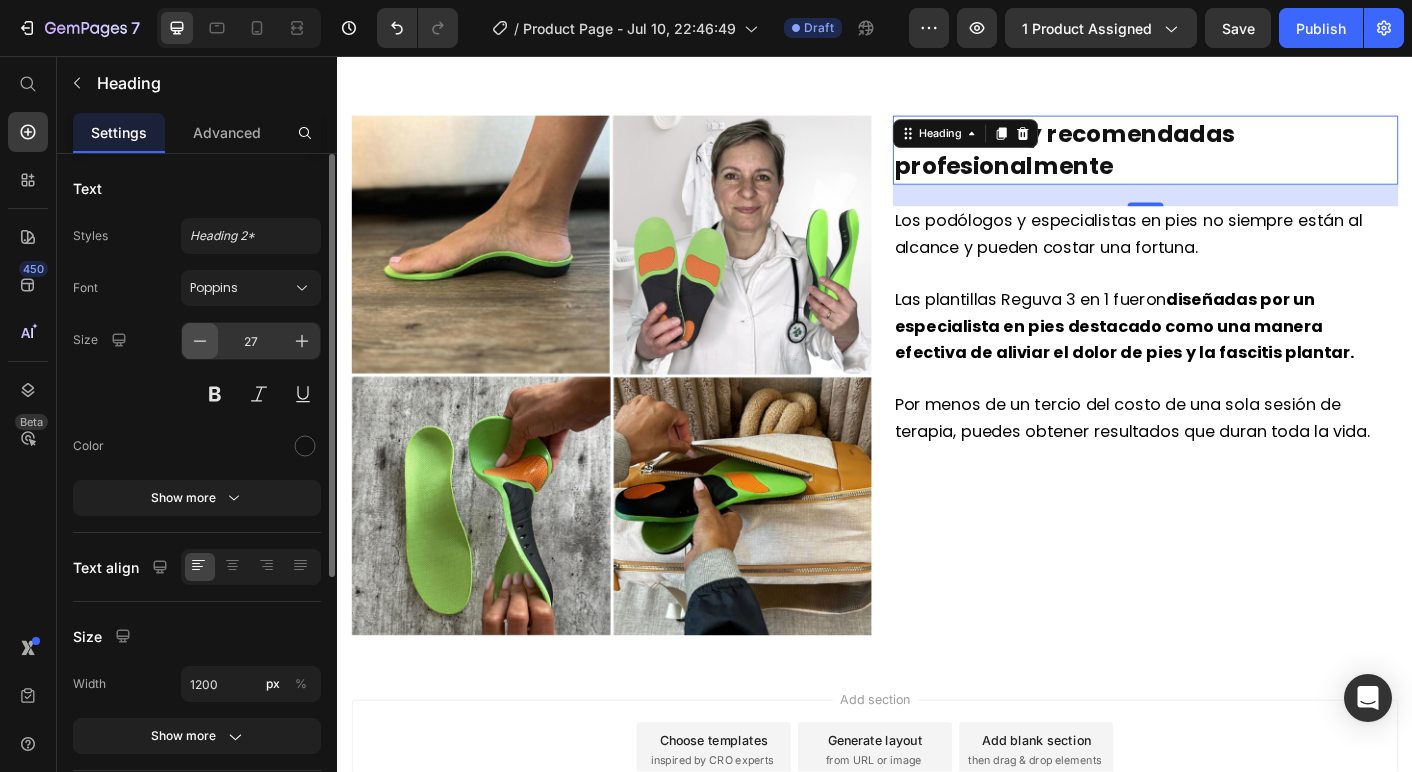 click 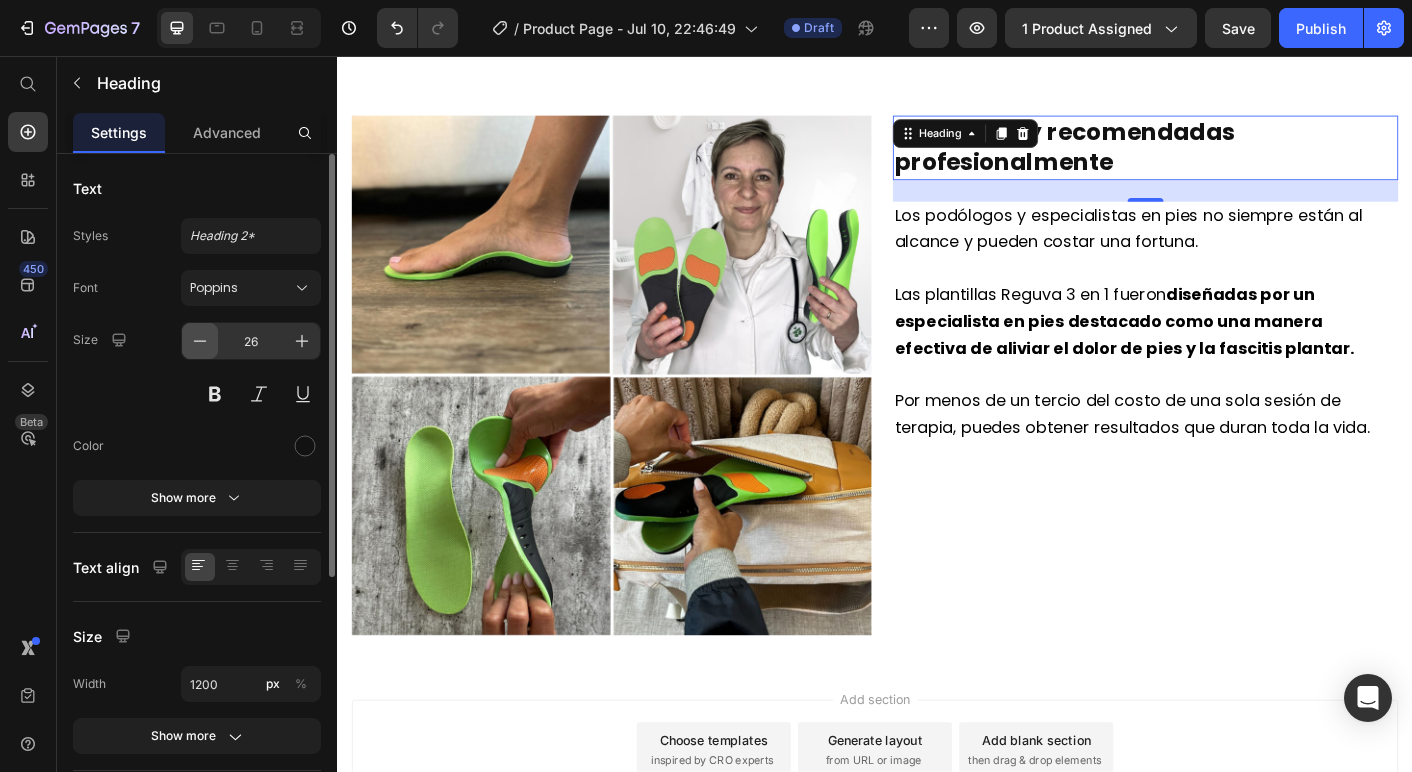 click 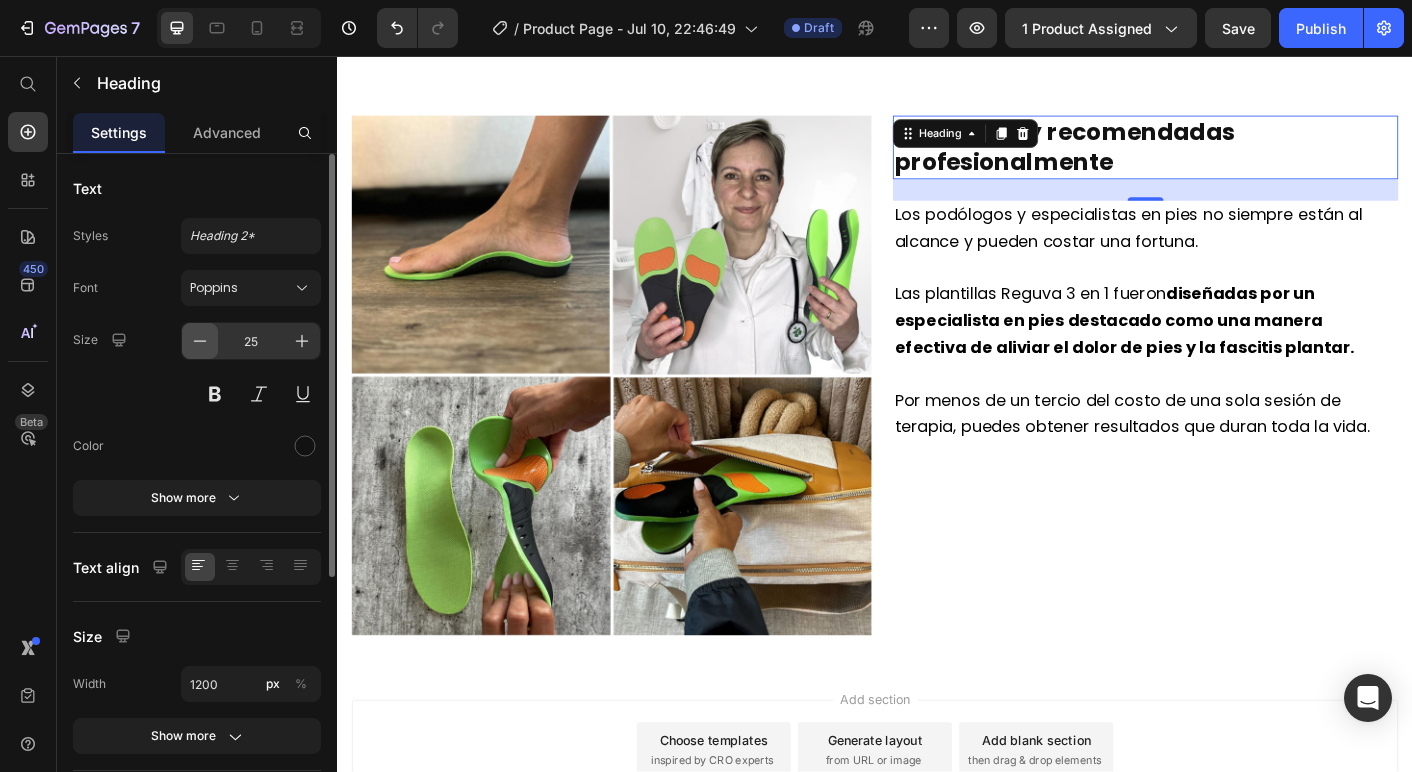 click 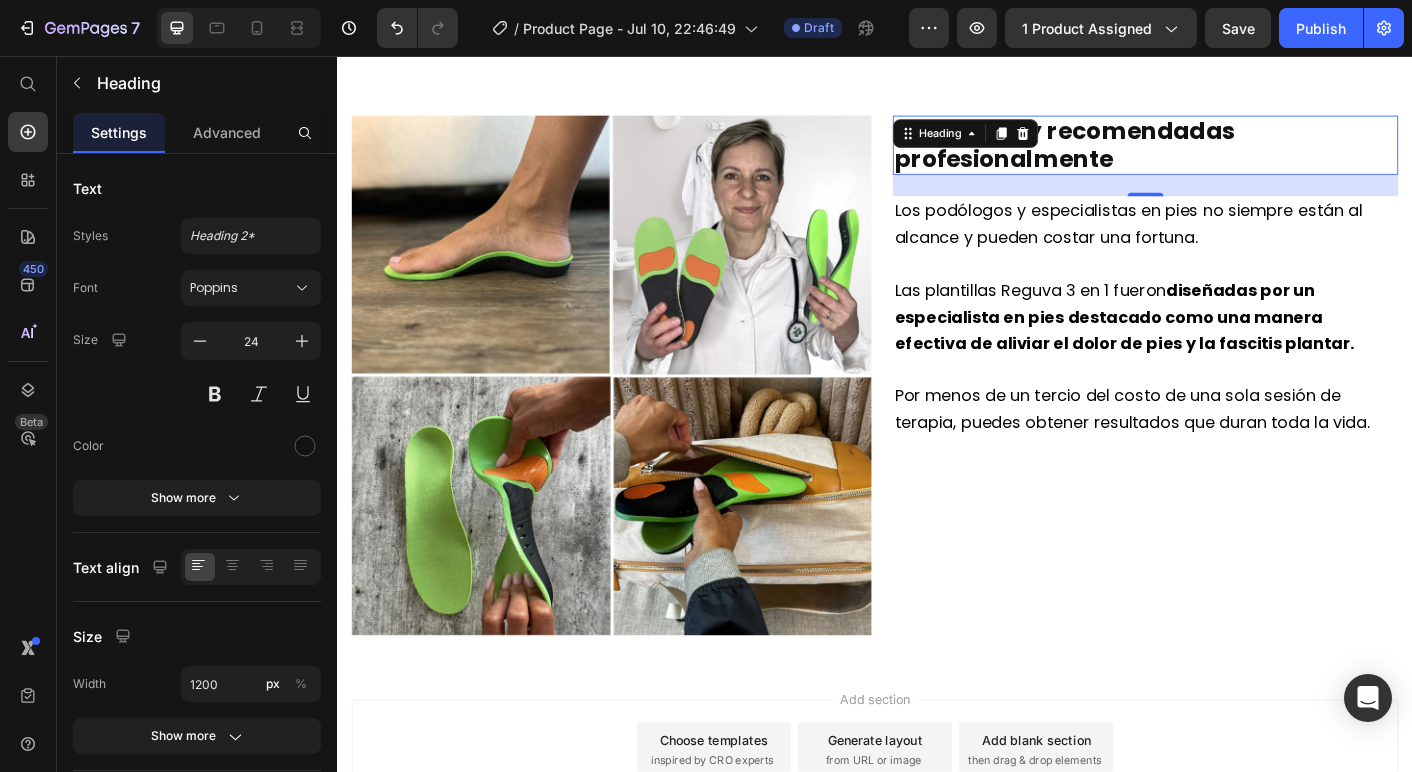 click on "Image ⁠⁠⁠⁠⁠⁠⁠ Diseñadas y recomendadas profesionalmente Heading 24 Los podólogos y especialistas en pies no siempre están al alcance y pueden costar una fortuna. Las plantillas Reguva 3 en 1 fueron diseñadas por un especialista en pies destacado como una manera efectiva de aliviar el dolor de pies y la fascitis plantar. Por menos de un tercio del costo de una sola sesión de terapia, puedes obtener resultados que duran toda la vida. Text Block Row Section 5" at bounding box center (937, 429) 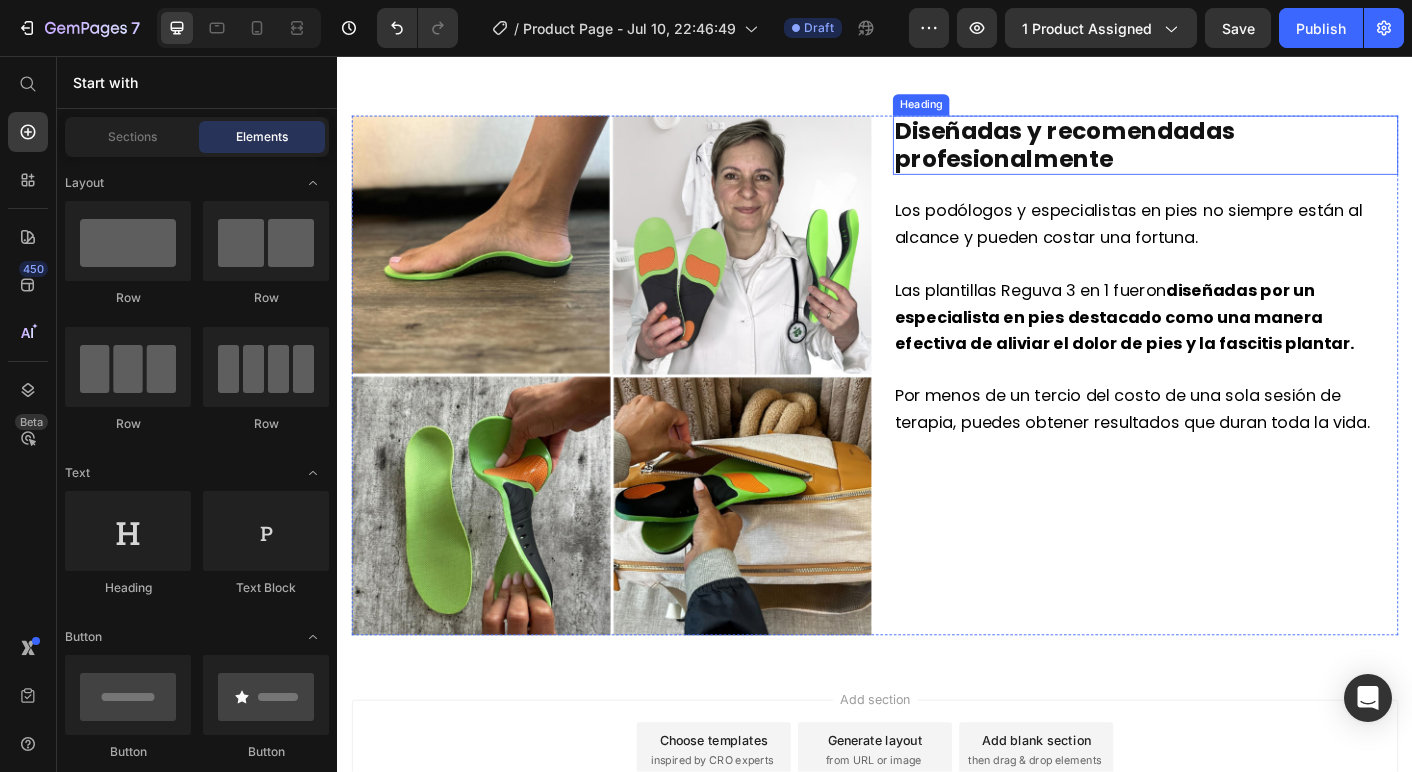click on "Diseñadas y recomendadas profesionalmente" at bounding box center (1148, 155) 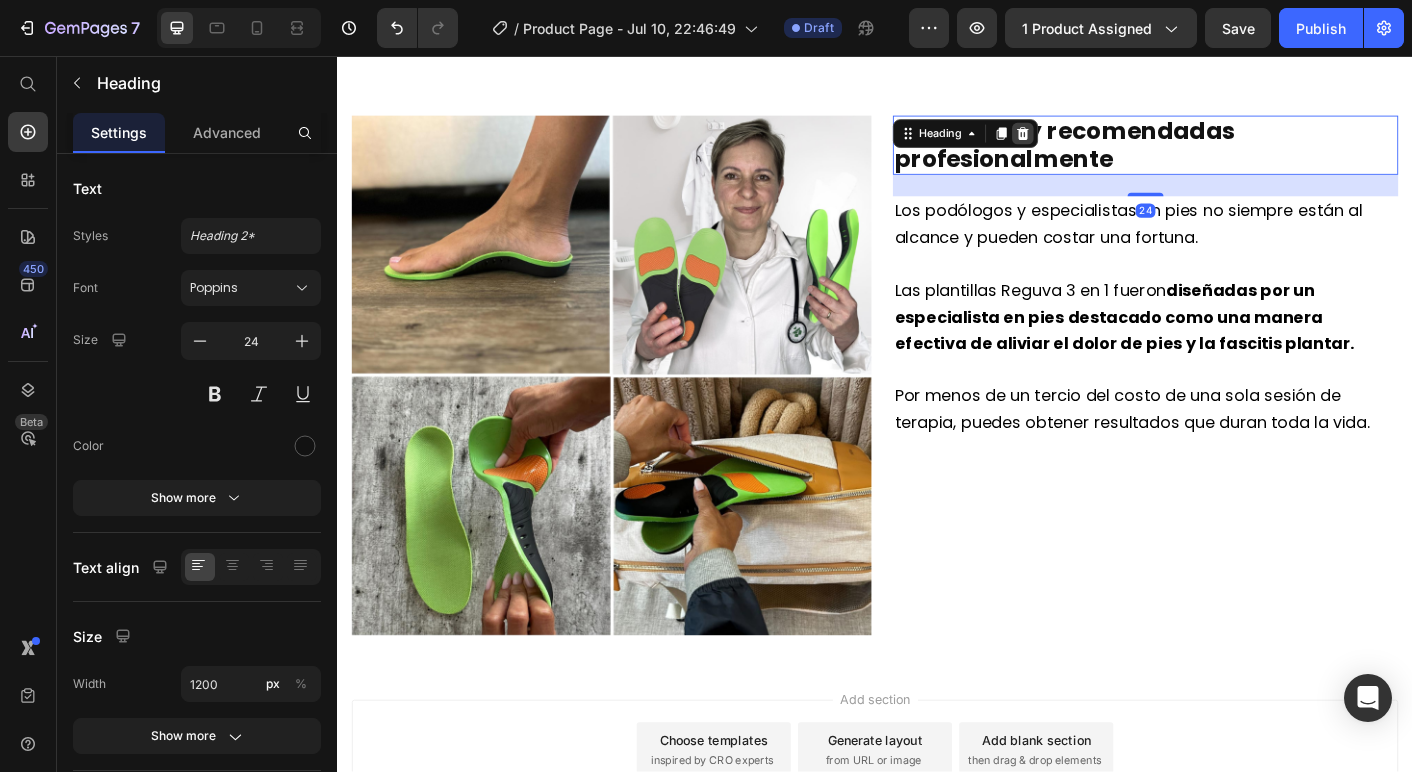 click at bounding box center (1102, 143) 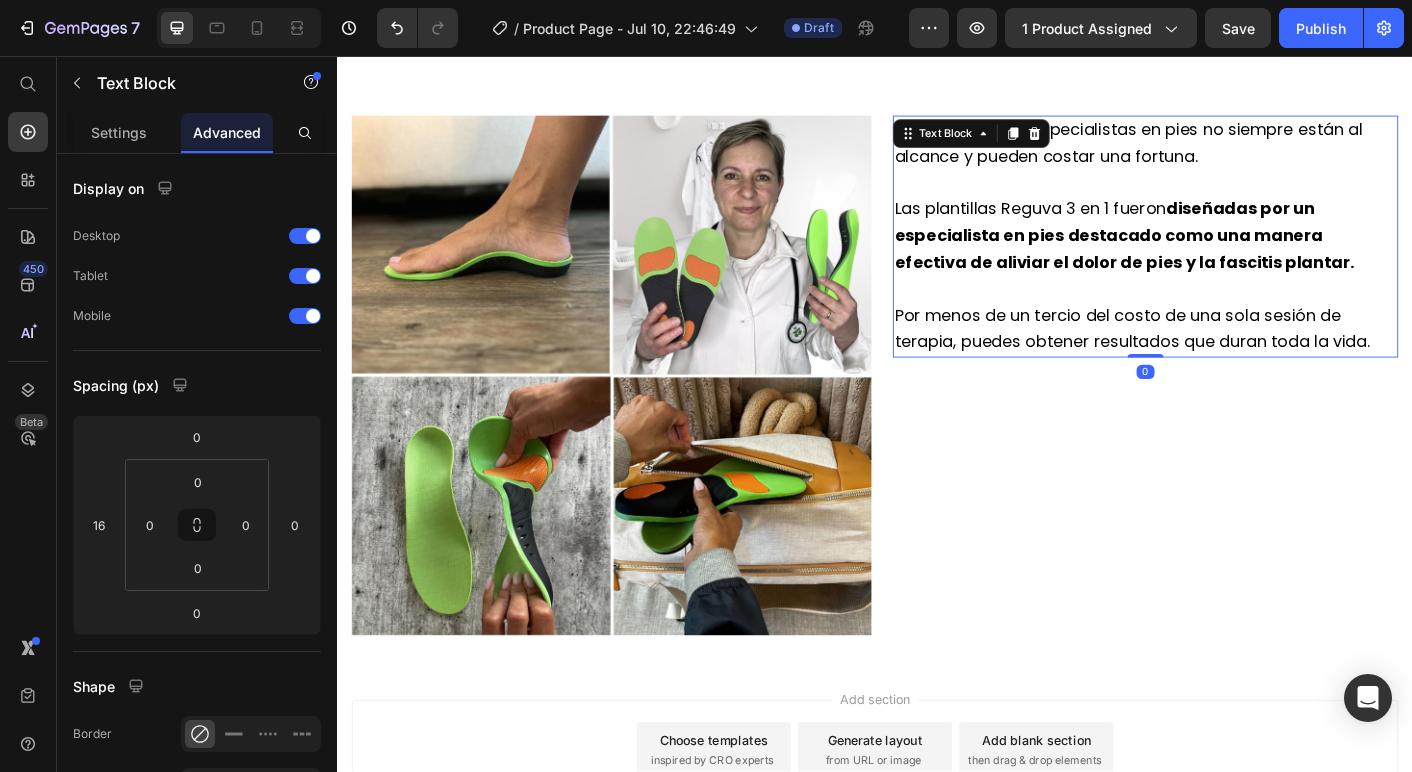 click on "Los podólogos y especialistas en pies no siempre están al alcance y pueden costar una fortuna. Las plantillas Reguva 3 en 1 fueron diseñadas por un especialista en pies destacado como una manera efectiva de aliviar el dolor de pies y la fascitis plantar. Por menos de un tercio del costo de una sola sesión de terapia, puedes obtener resultados que duran toda la vida. Text Block 0" at bounding box center [1239, 258] 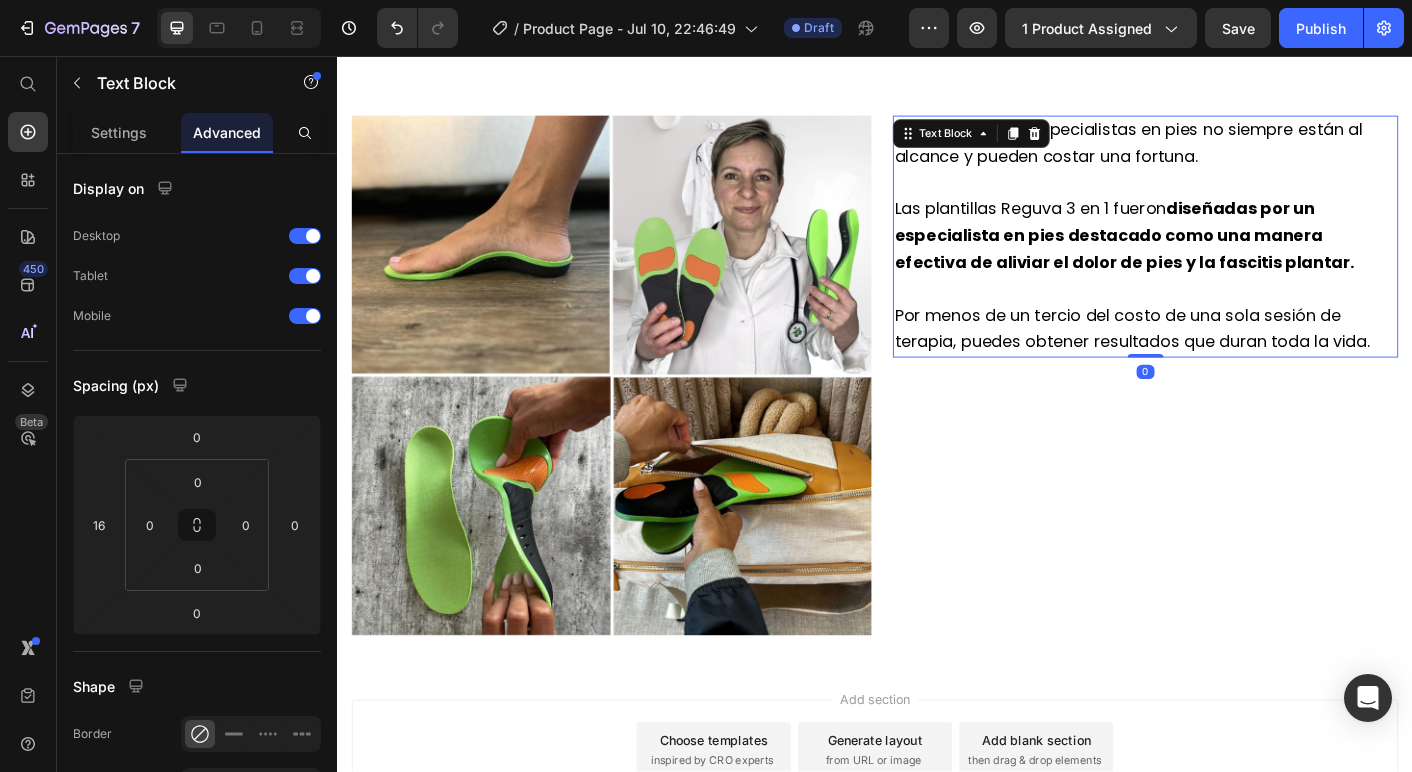click on "Text Block" at bounding box center [1044, 143] 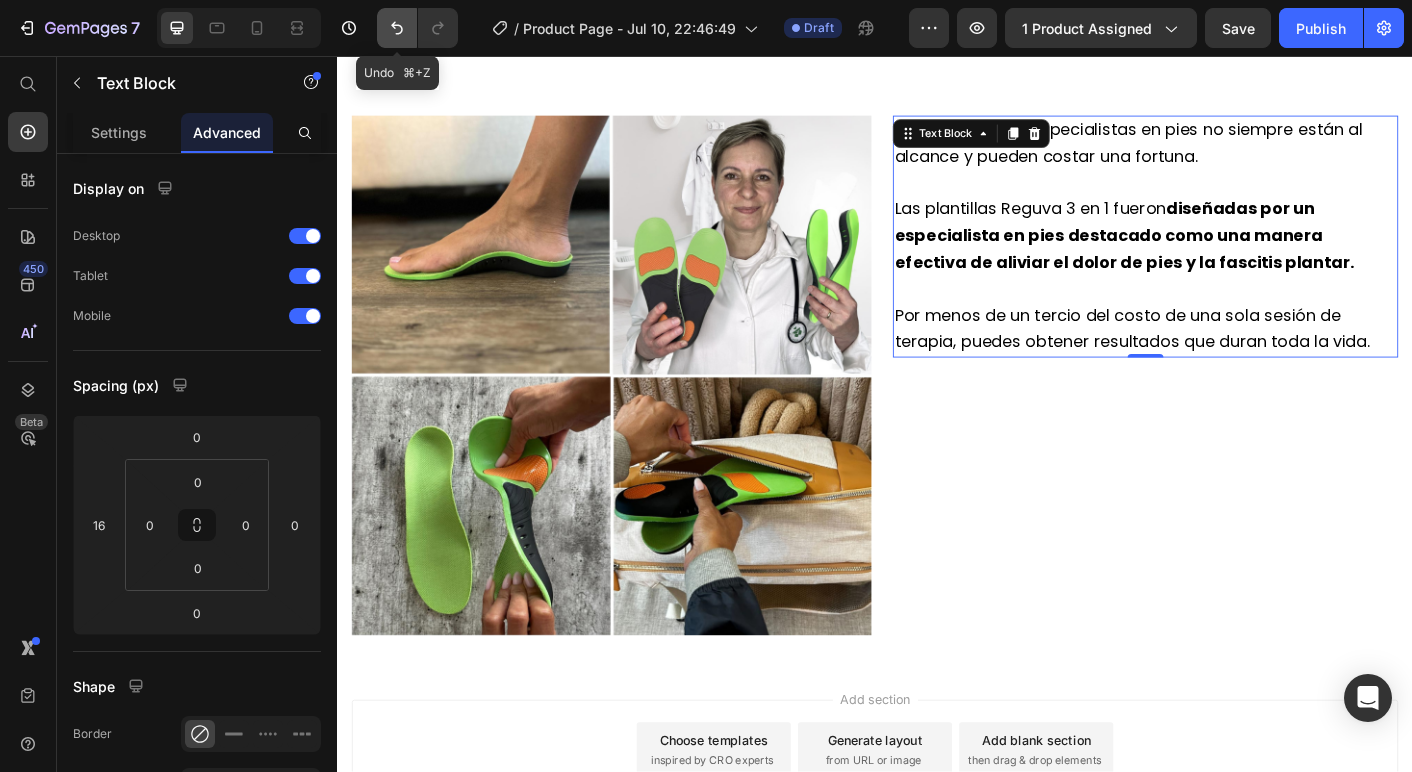 click 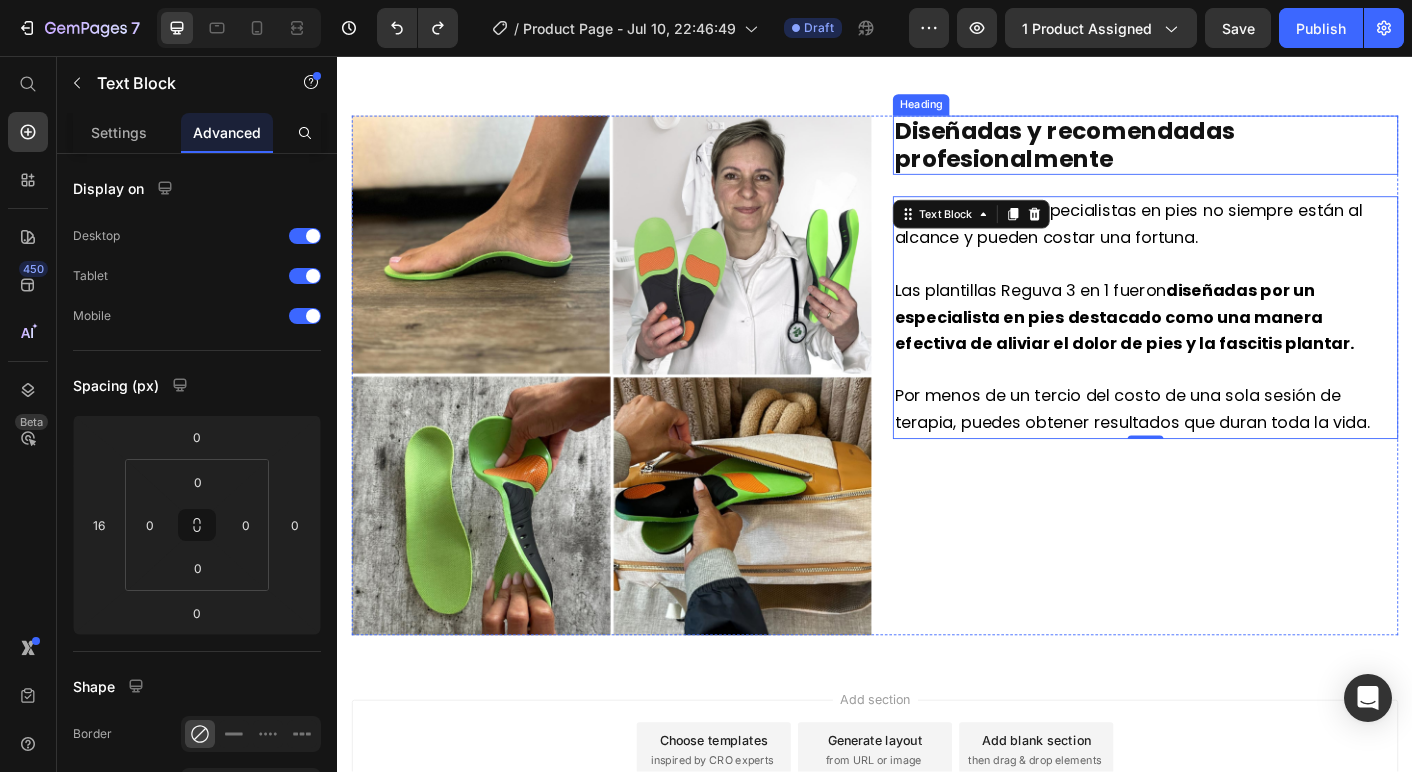click on "Diseñadas y recomendadas profesionalmente" at bounding box center (1148, 155) 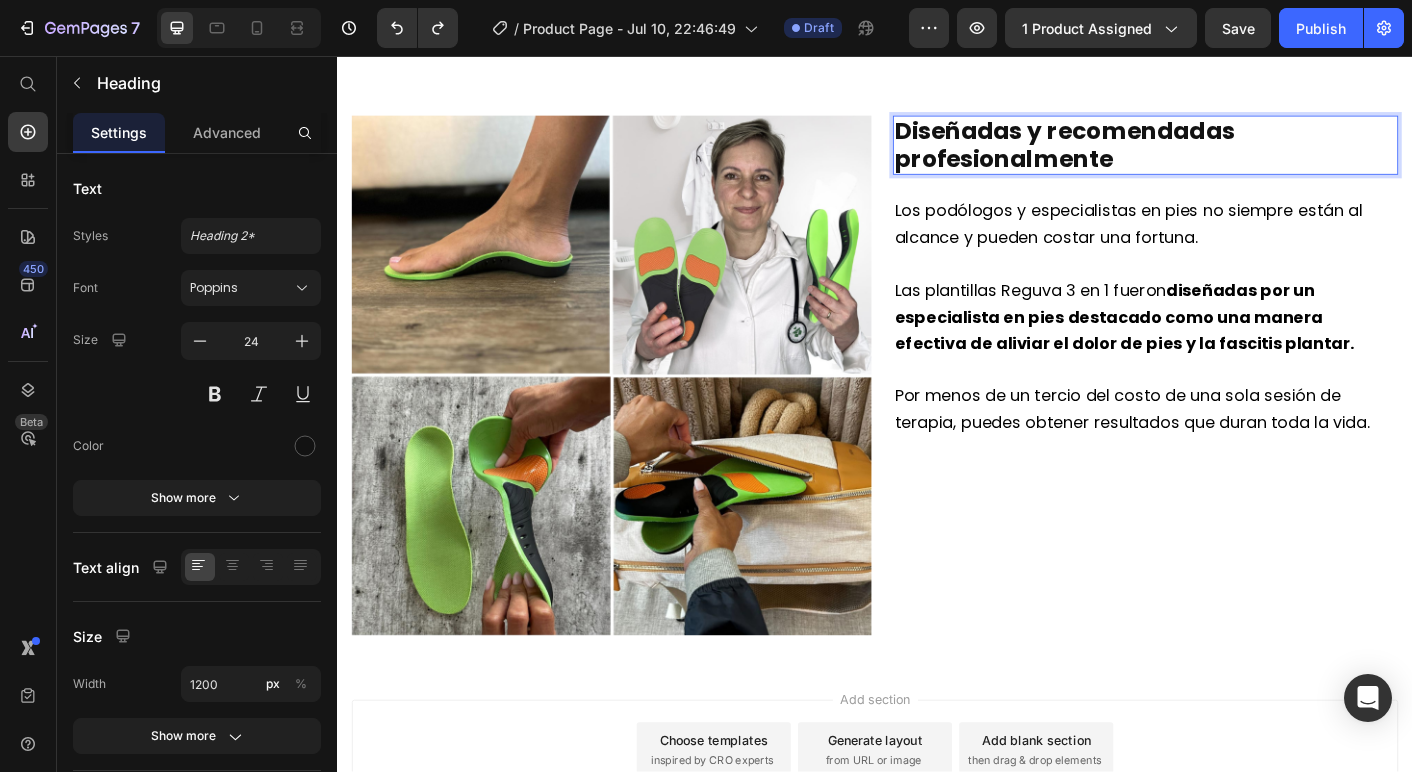 click on "Diseñadas y recomendadas profesionalmente" at bounding box center [1148, 155] 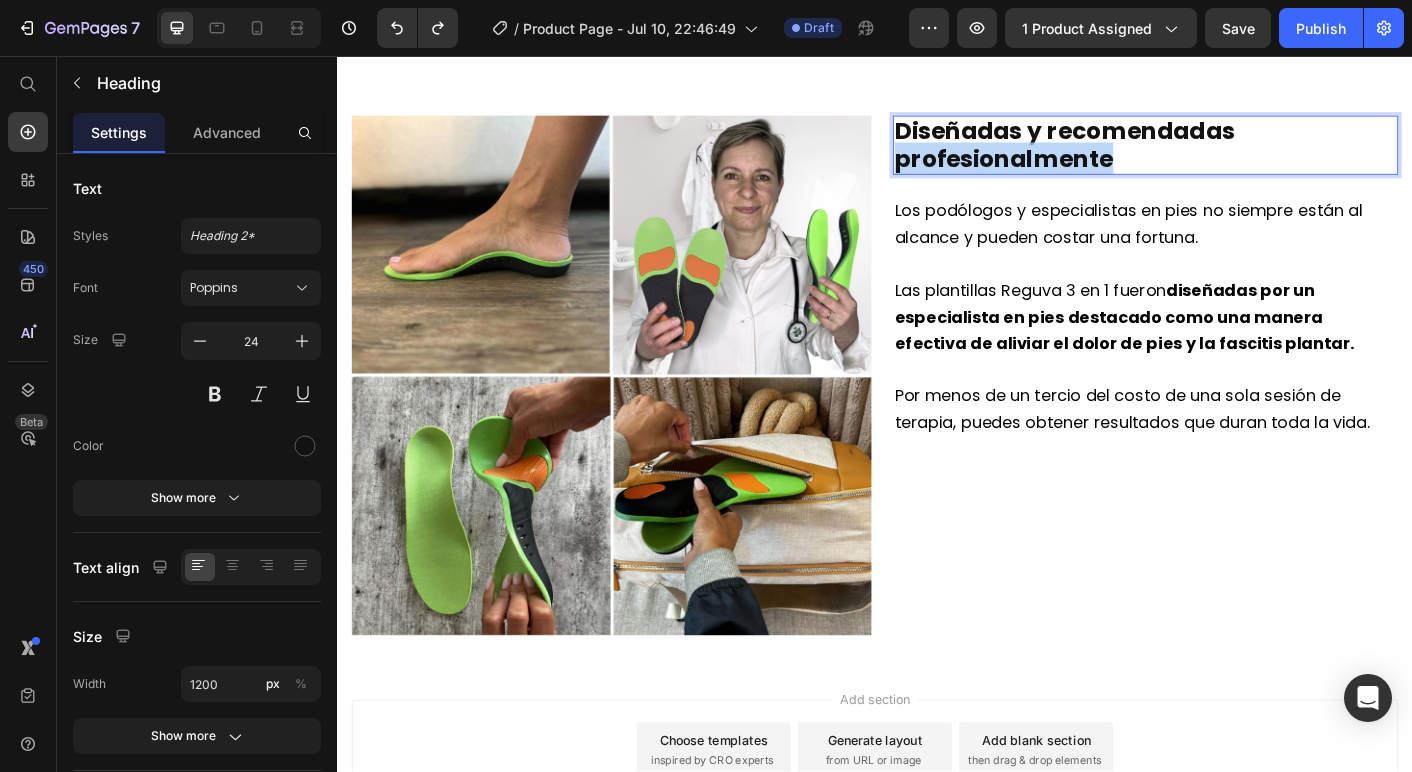 click on "Diseñadas y recomendadas profesionalmente" at bounding box center [1148, 155] 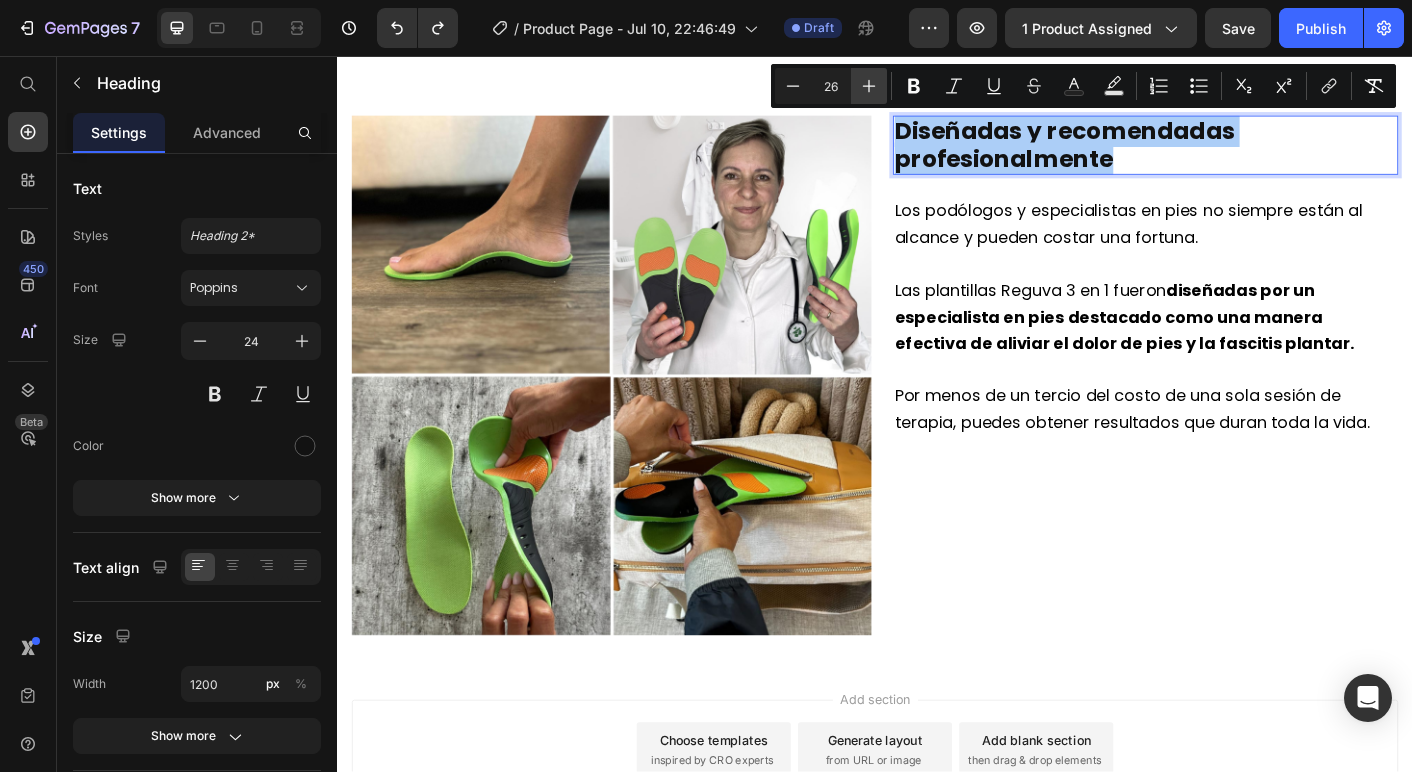 click on "Plus" at bounding box center [869, 86] 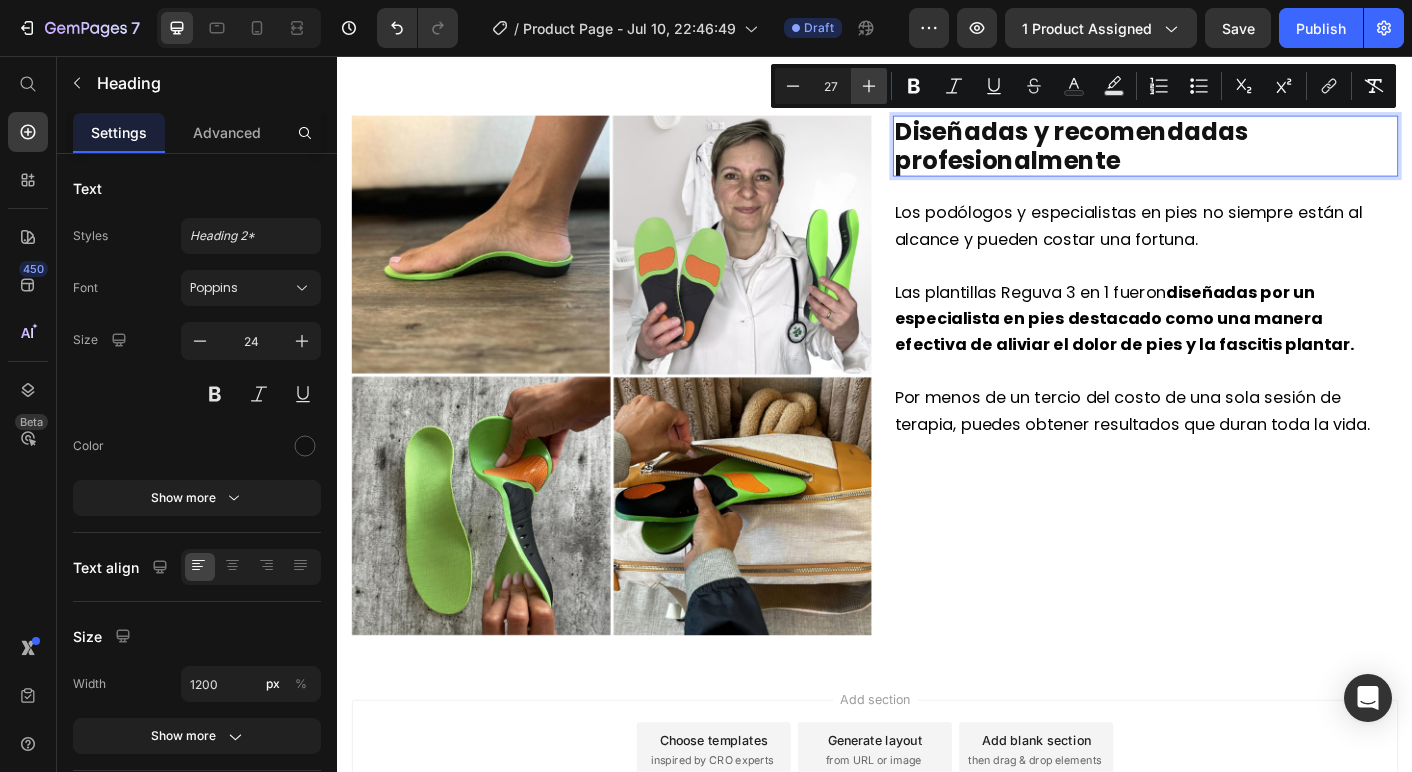 click on "Plus" at bounding box center (869, 86) 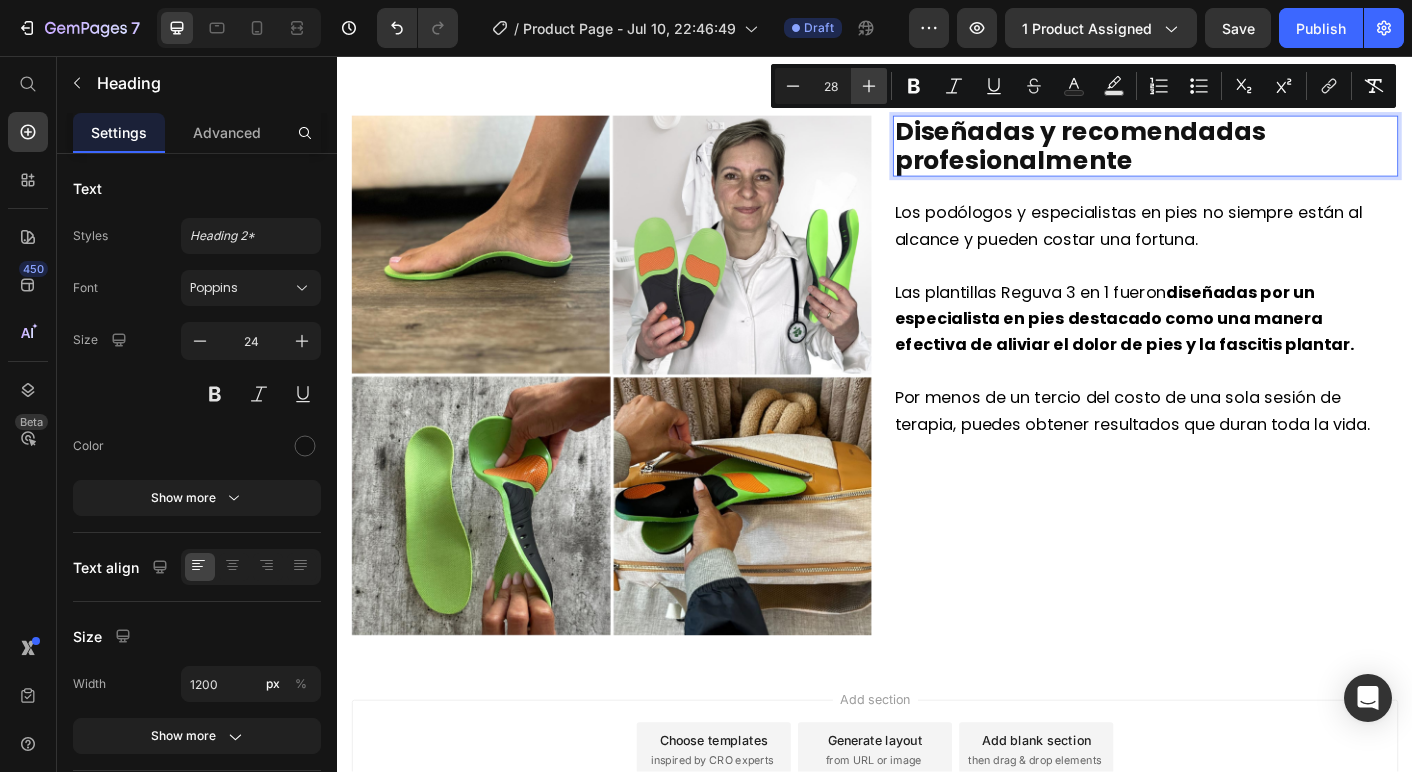 click 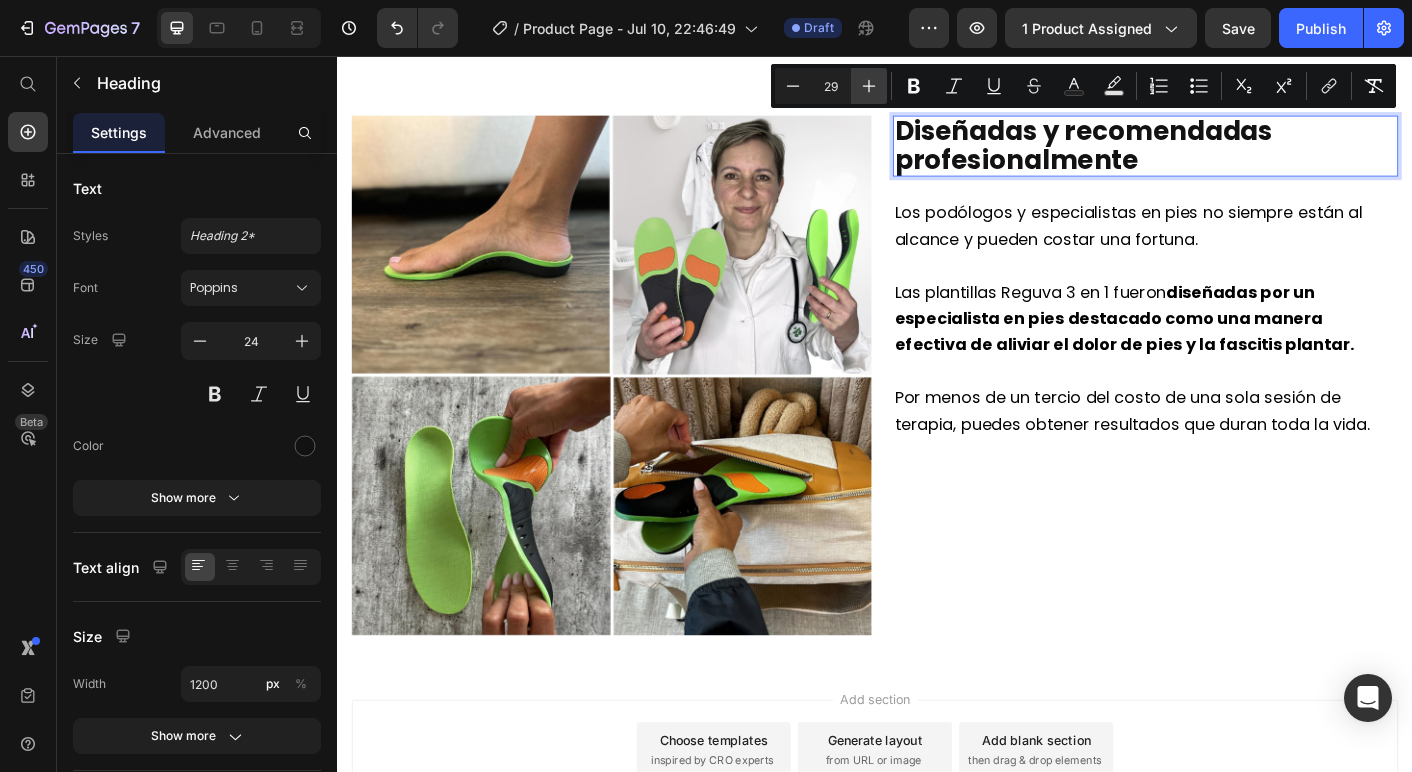 click 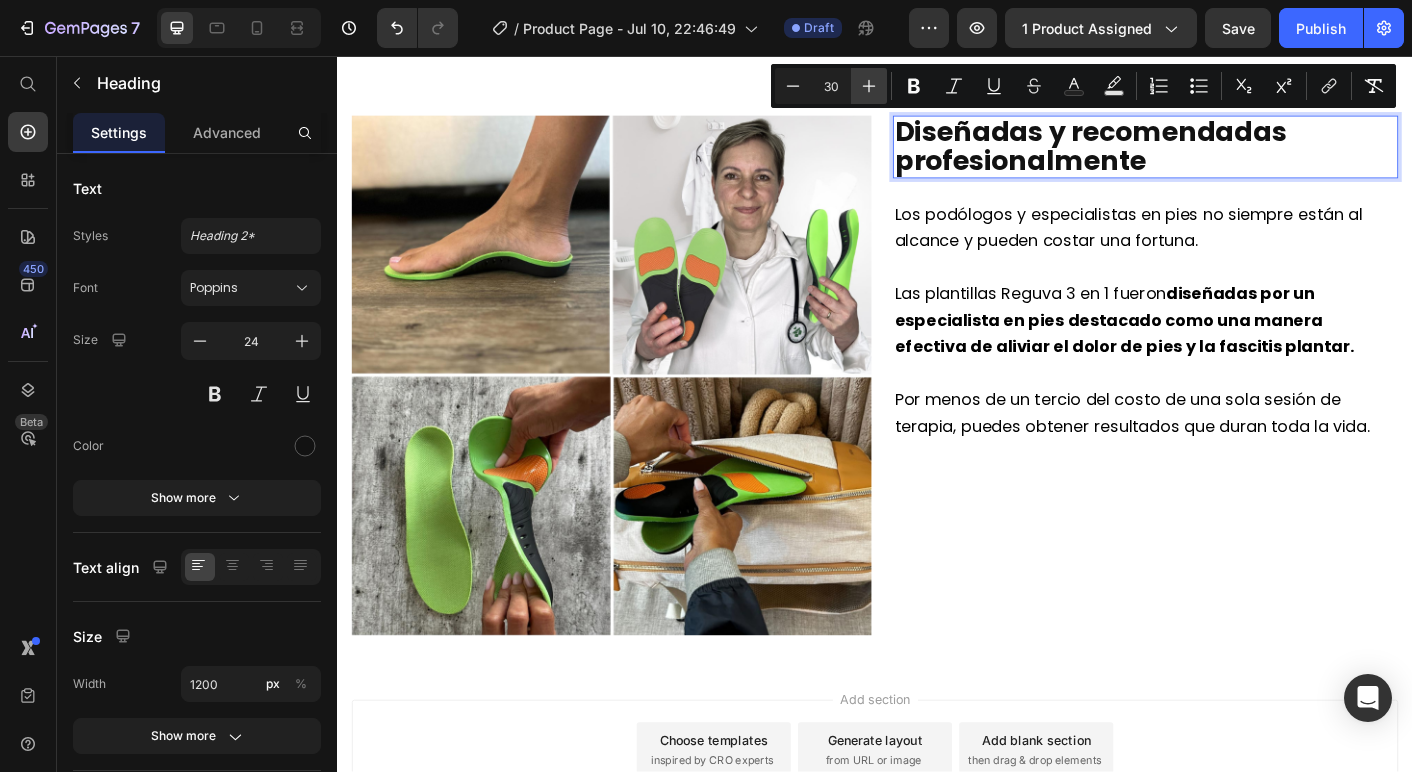 click 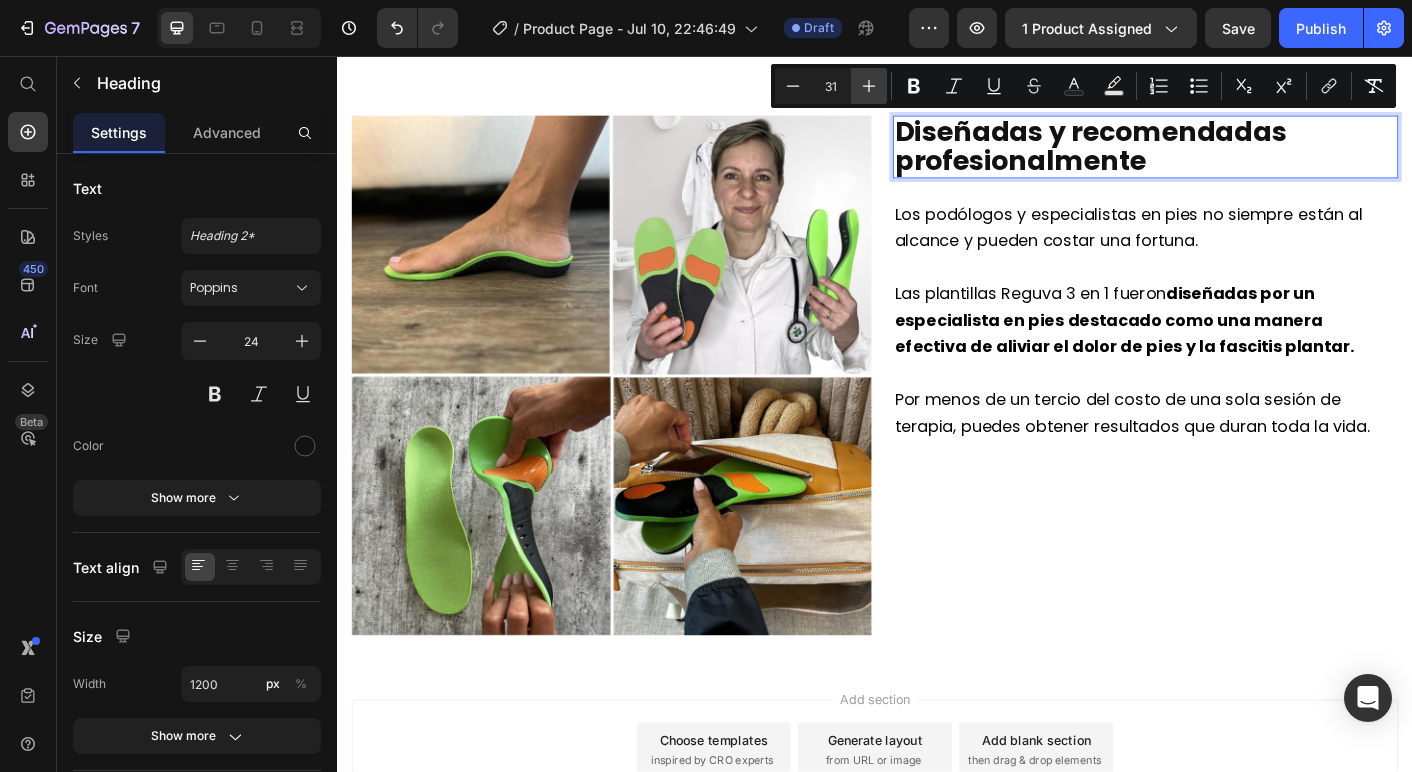 click 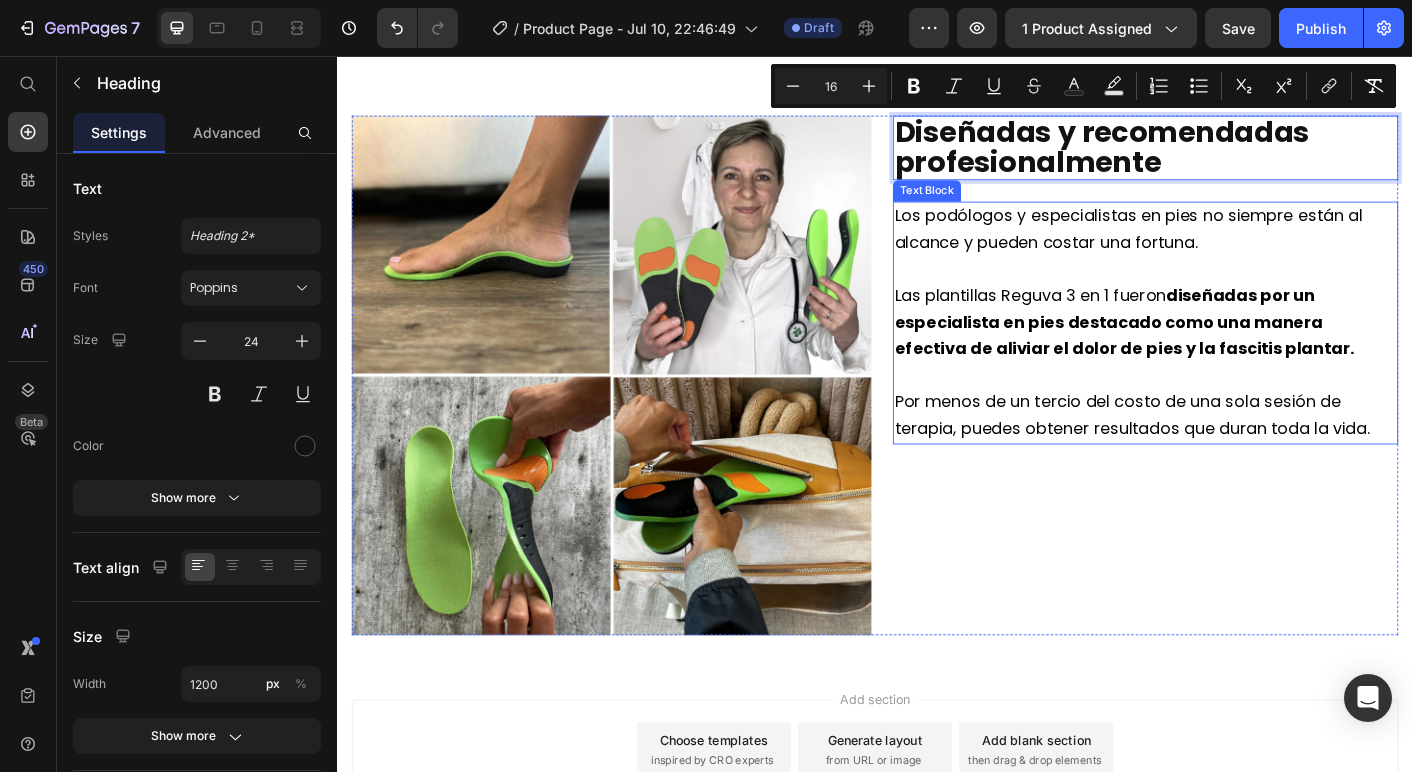 click at bounding box center [1239, 295] 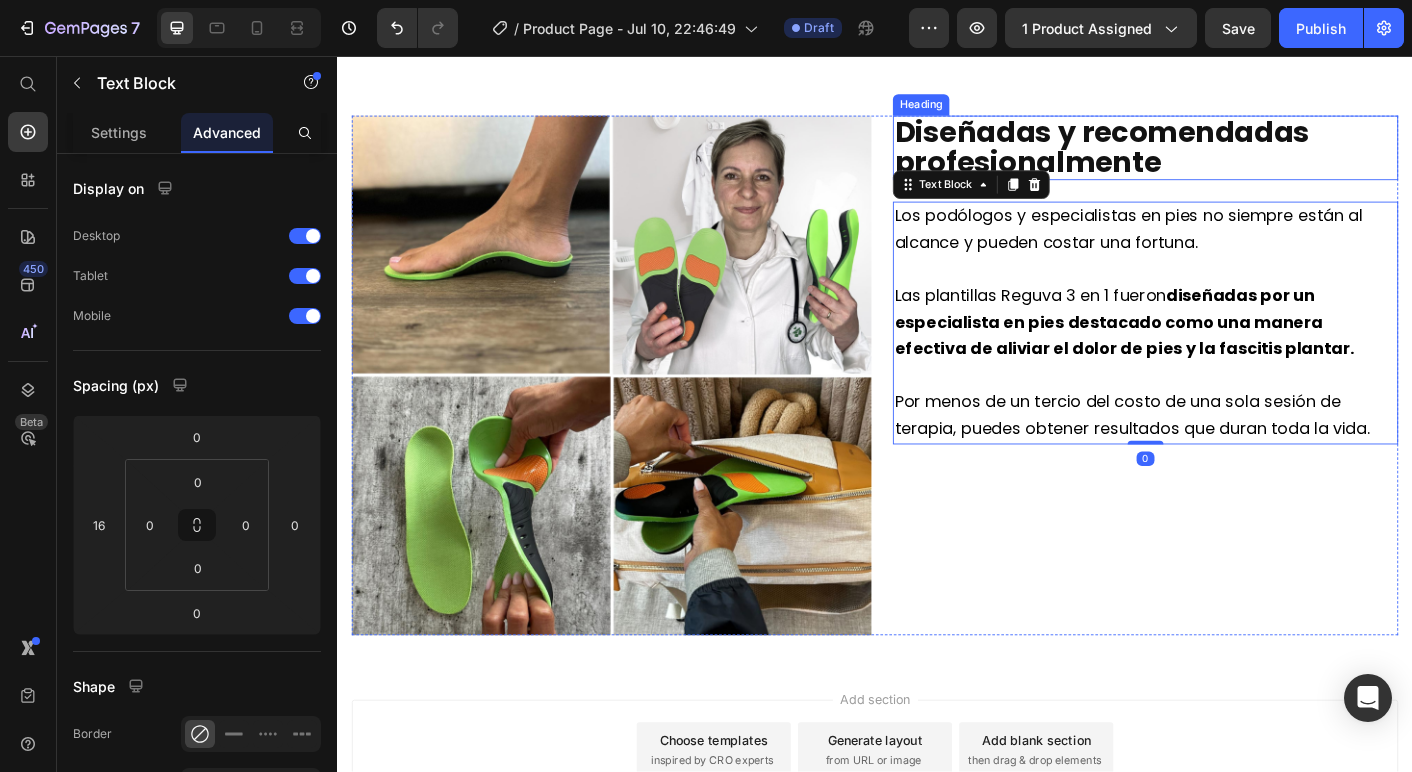 click on "Diseñadas y recomendadas profesionalmente" at bounding box center [1190, 157] 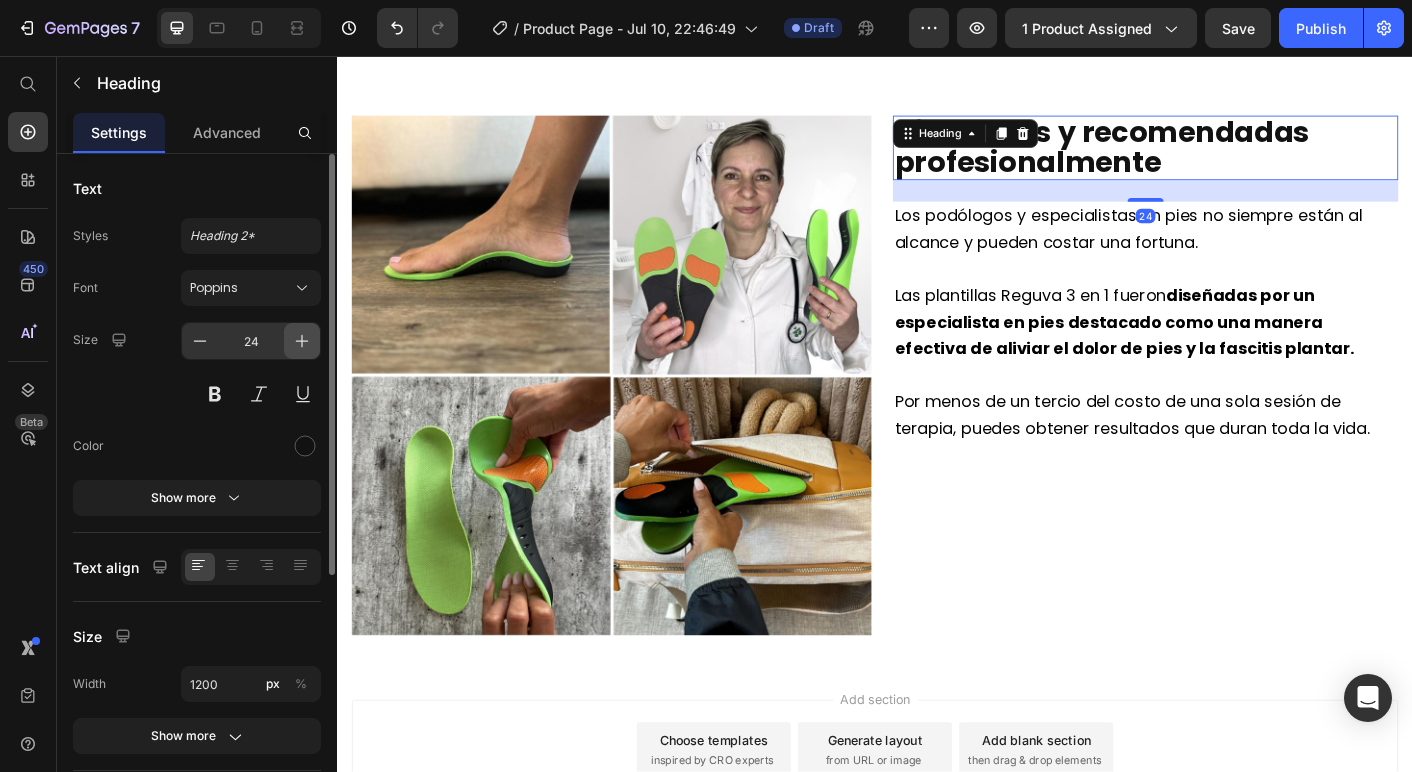 click 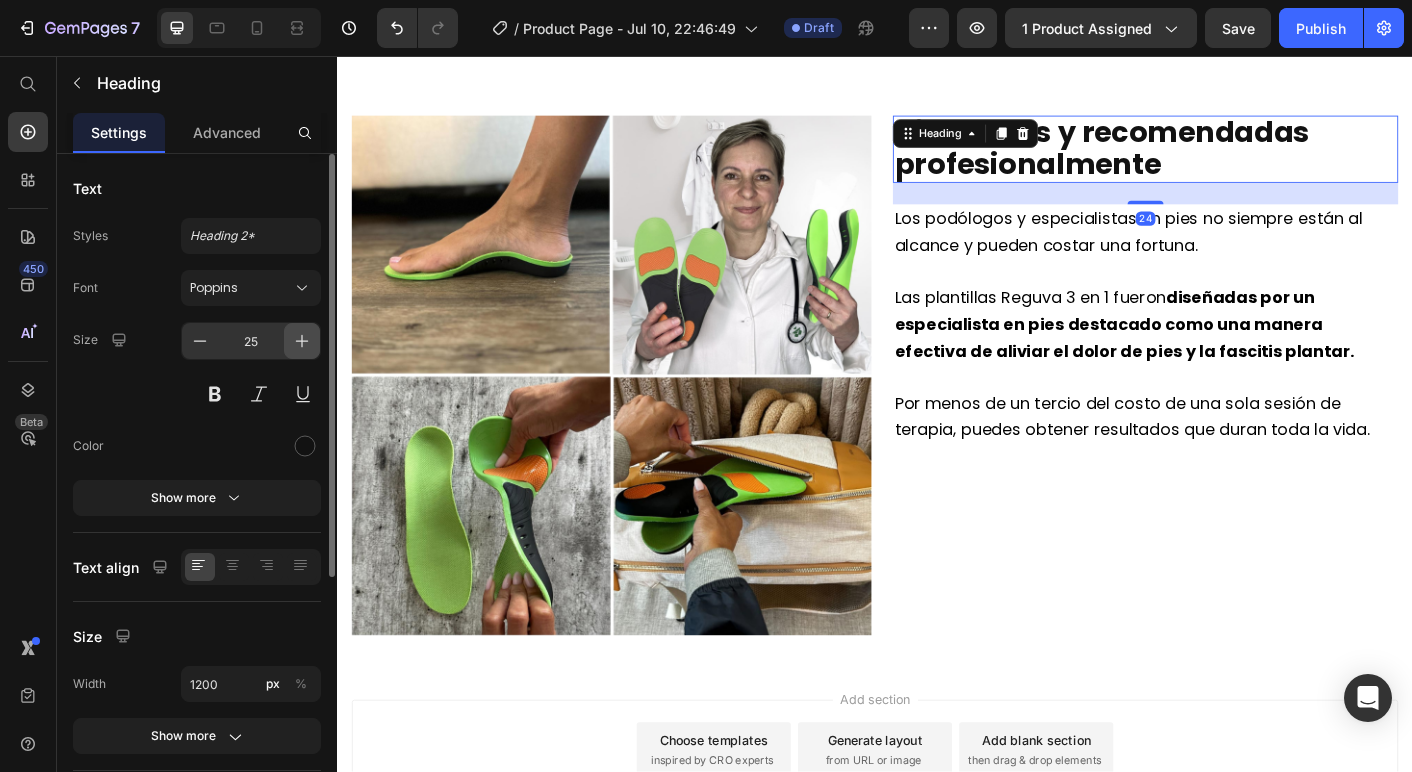 click 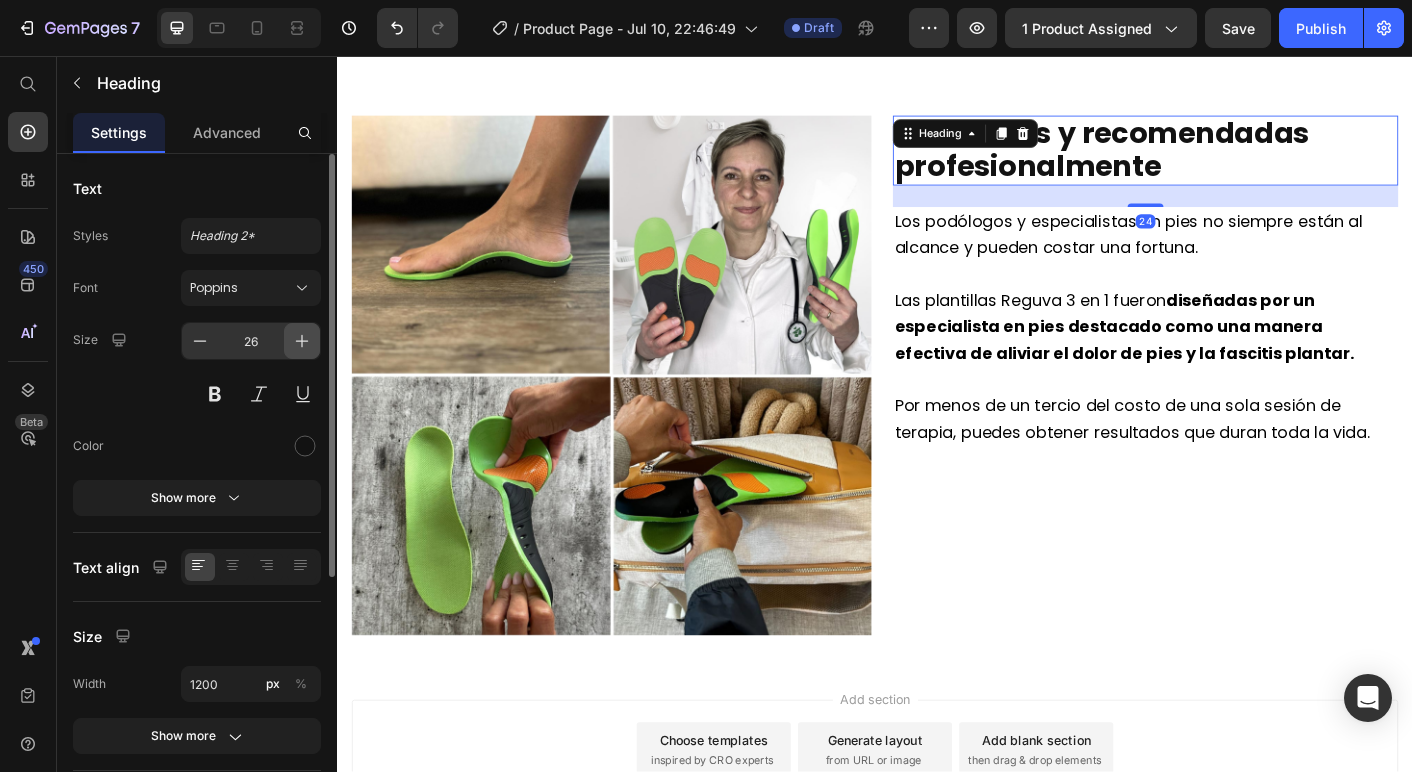 click 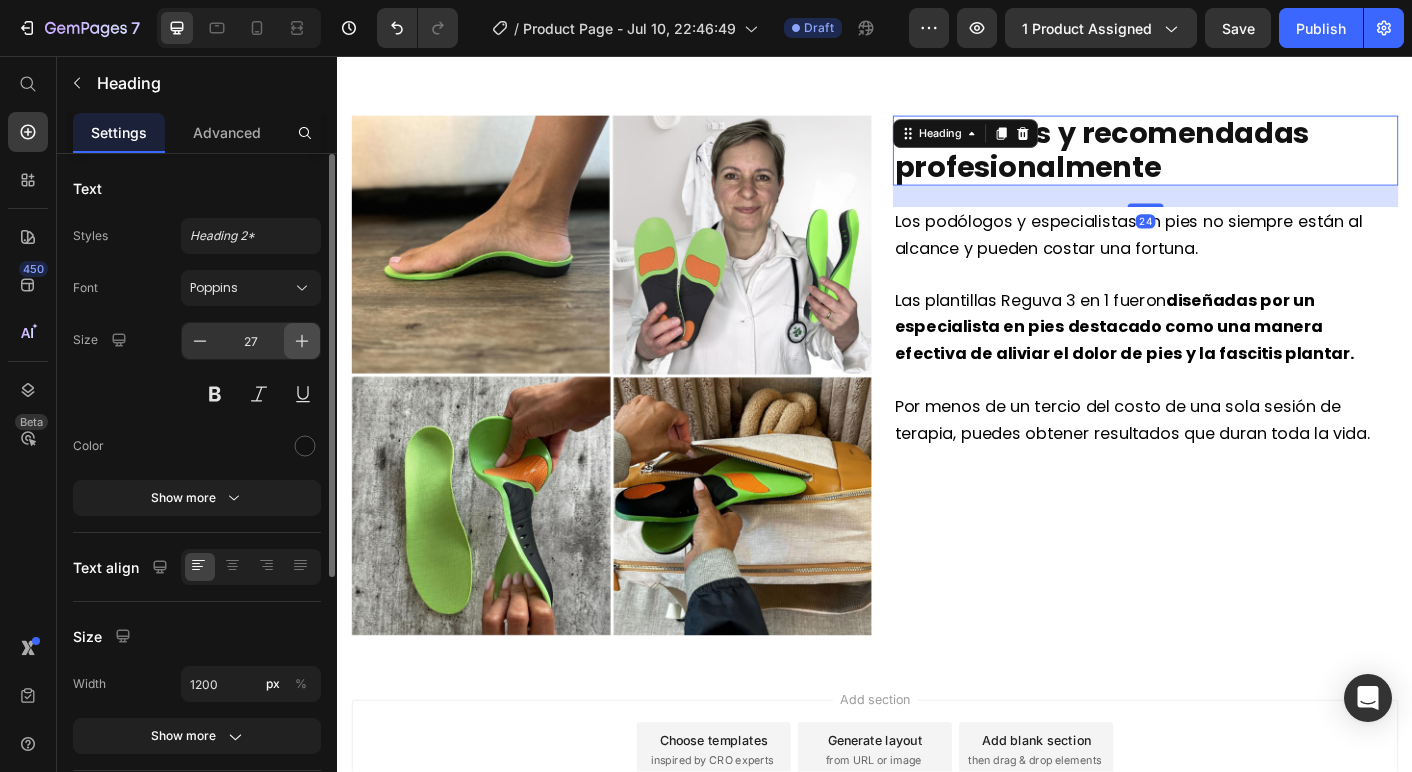 click 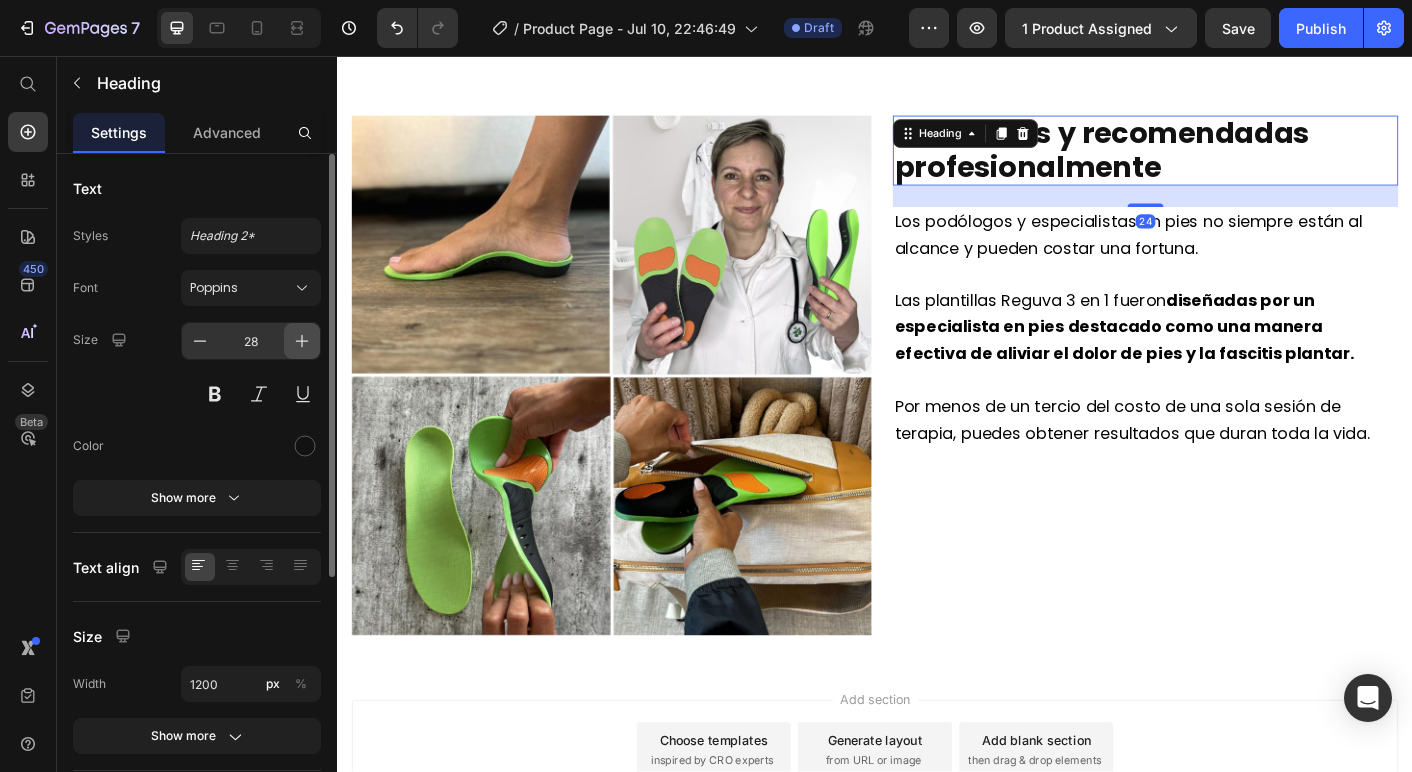 click 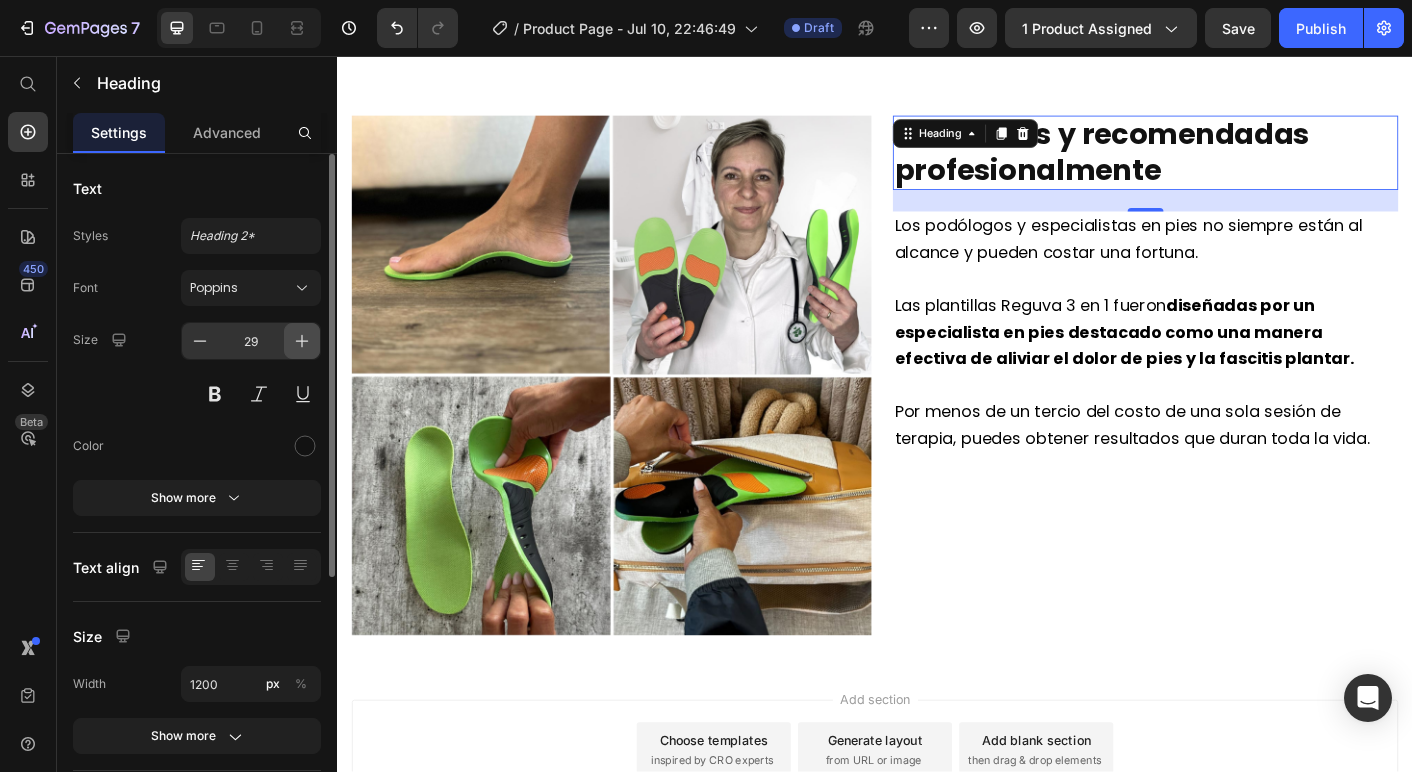 click 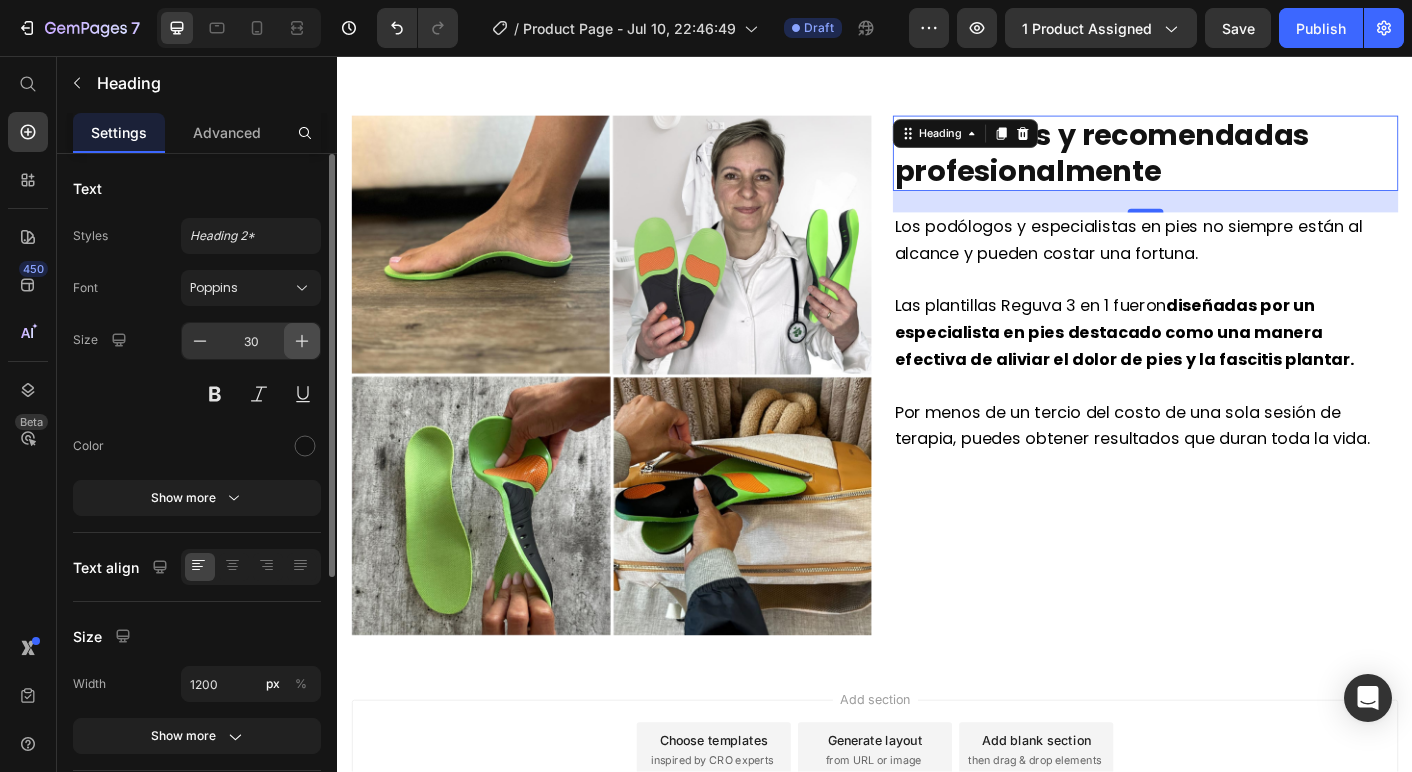 click 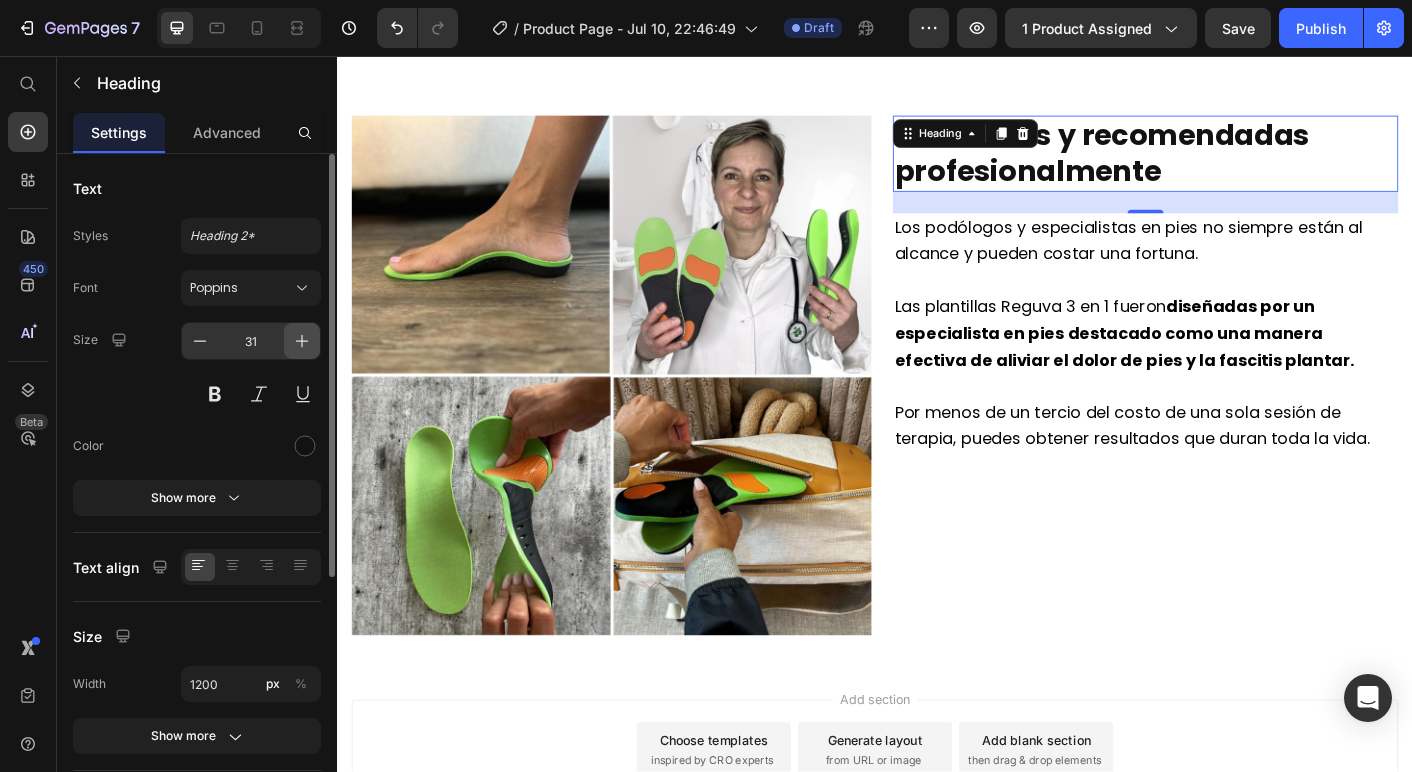 click 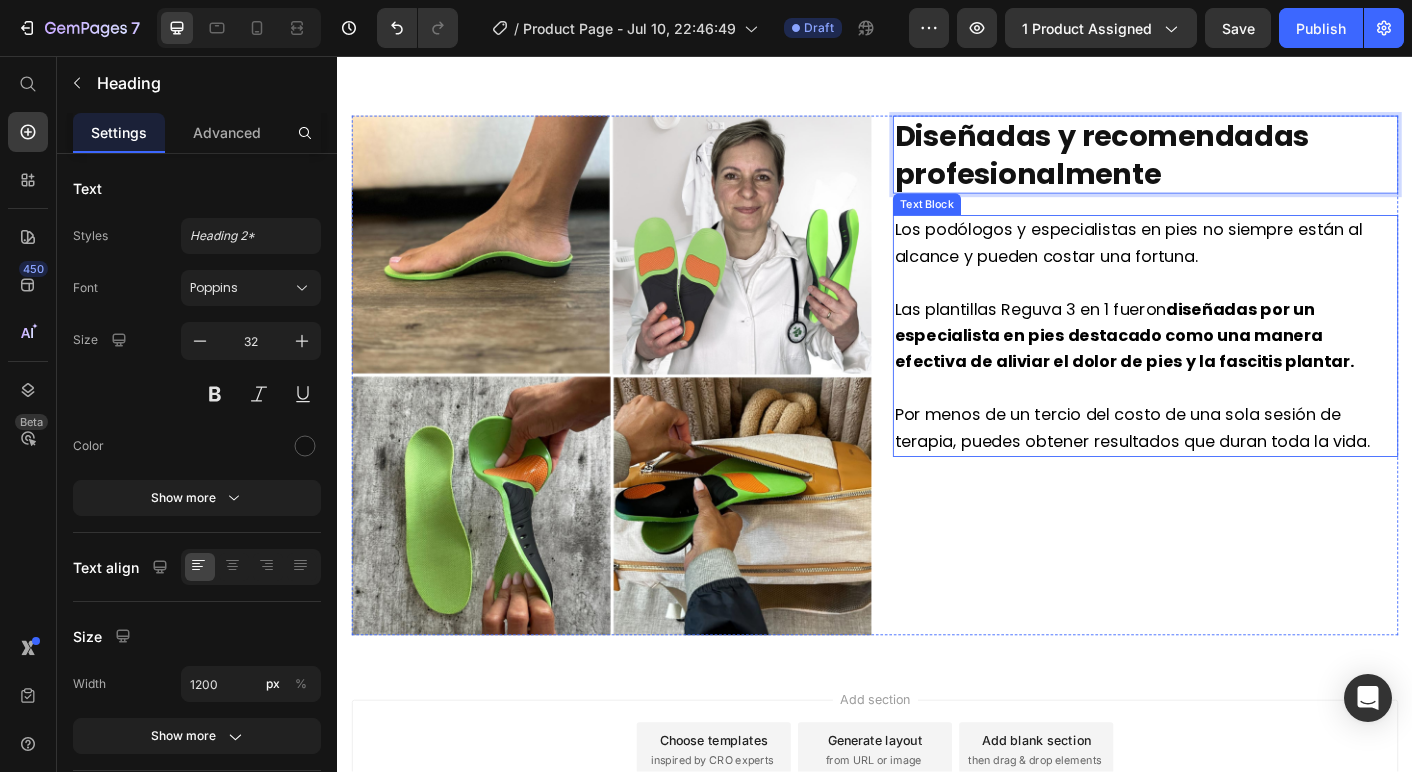drag, startPoint x: 1295, startPoint y: 275, endPoint x: 1295, endPoint y: 341, distance: 66 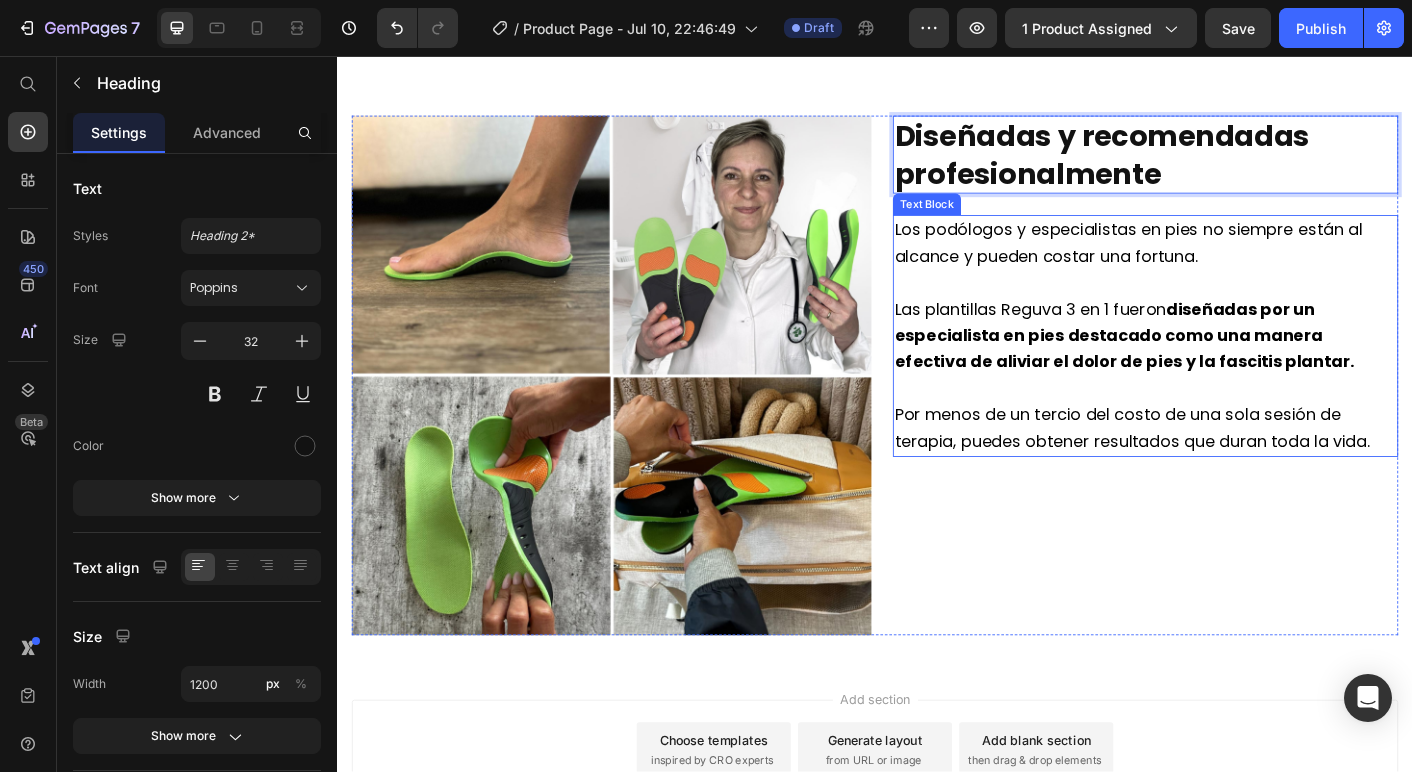 click on "Los podólogos y especialistas en pies no siempre están al alcance y pueden costar una fortuna." at bounding box center (1220, 264) 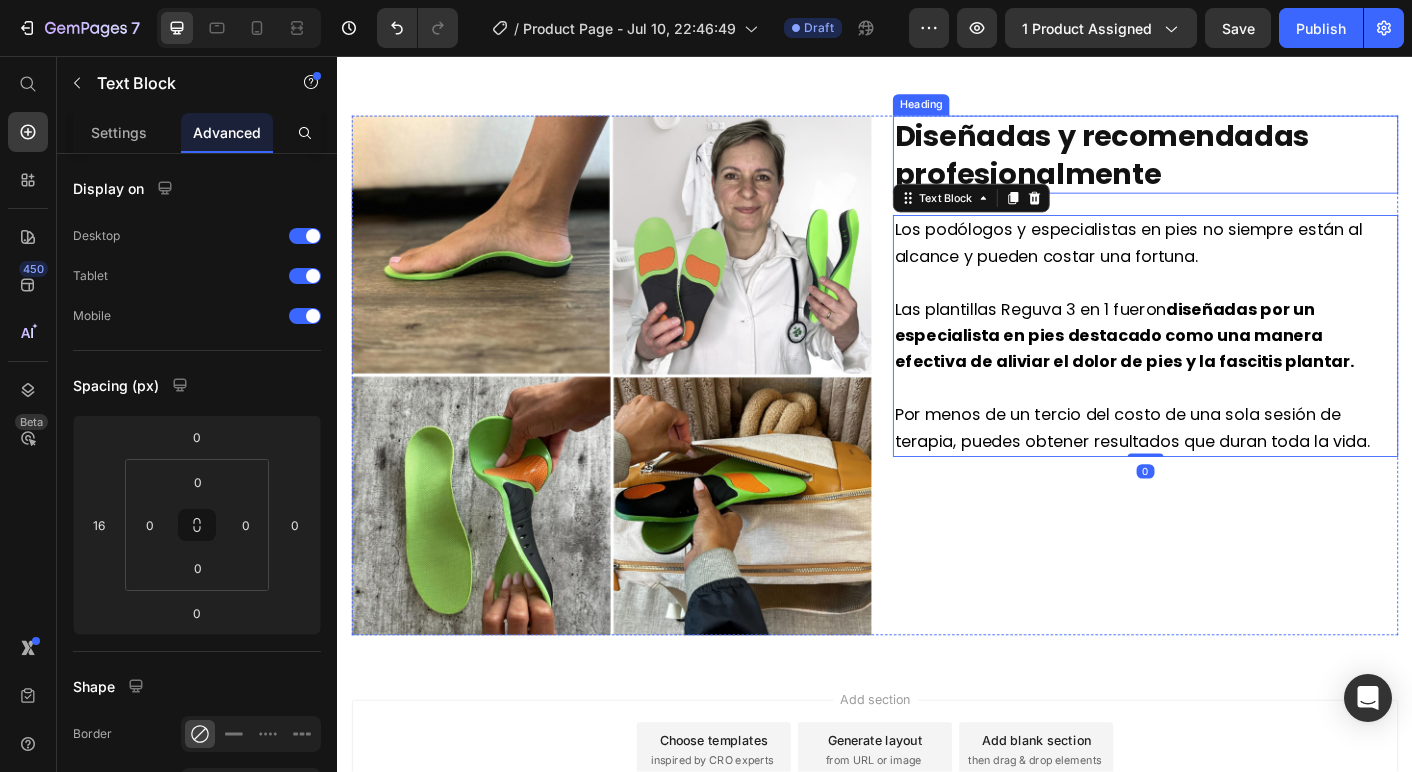 click on "⁠⁠⁠⁠⁠⁠⁠ Diseñadas y recomendadas profesionalmente" at bounding box center (1239, 166) 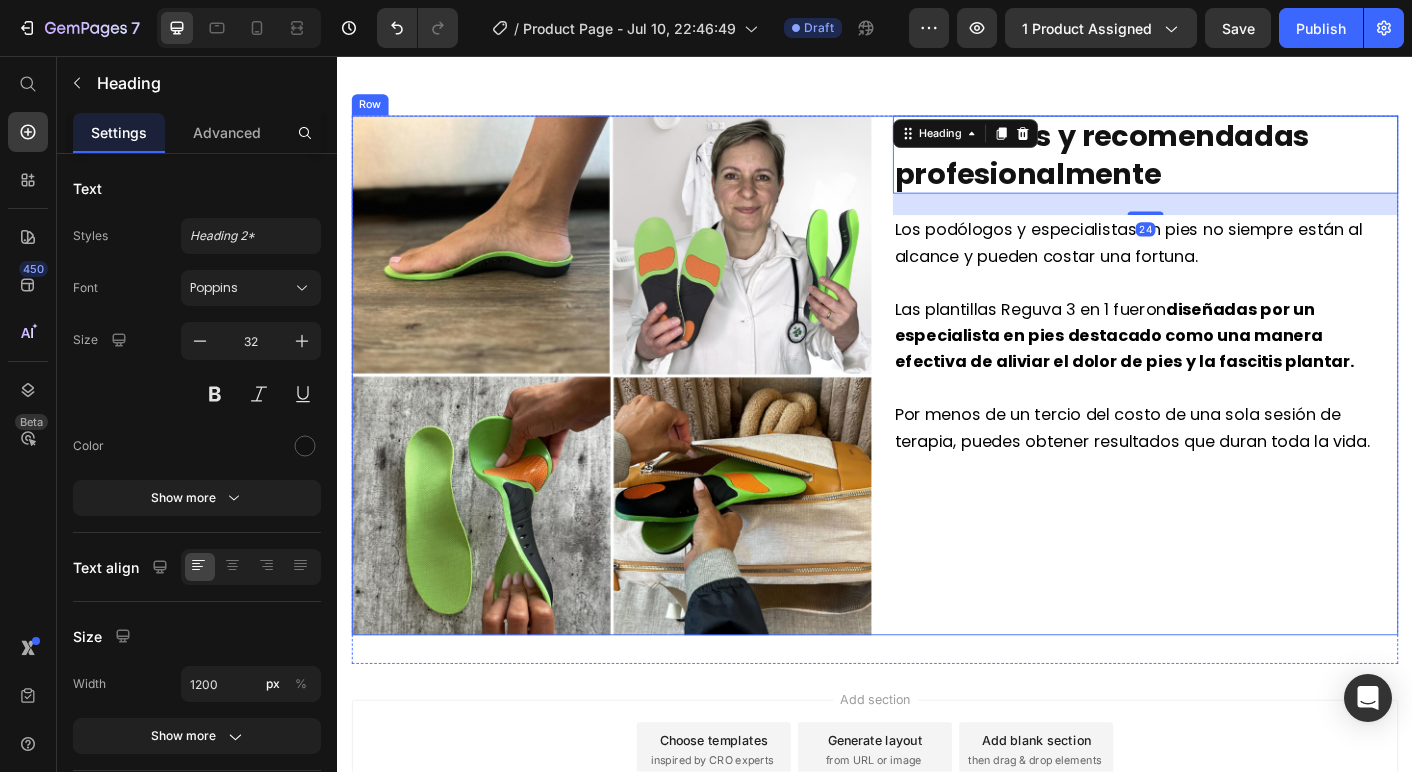 click on "⁠⁠⁠⁠⁠⁠⁠ Diseñadas y recomendadas profesionalmente Heading   24 Los podólogos y especialistas en pies no siempre están al alcance y pueden costar una fortuna. Las plantillas Reguva 3 en 1 fueron  diseñadas por un especialista en pies destacado como una manera   efectiva de aliviar el dolor de pies y la fascitis plantar. Por menos de un tercio del costo de una sola sesión de terapia, puedes obtener resultados que duran toda la vida. Text Block" at bounding box center (1231, 413) 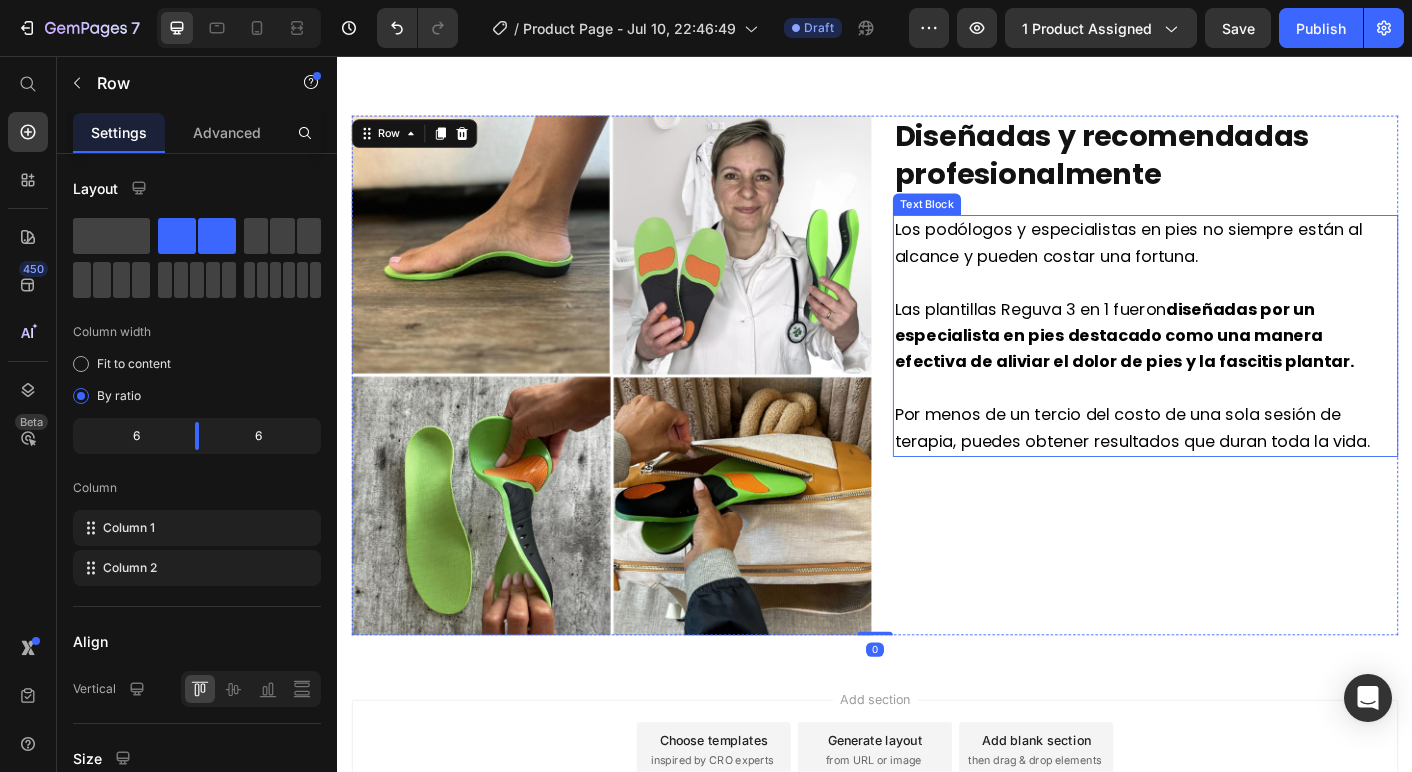 click on "Por menos de un tercio del costo de una sola sesión de terapia, puedes obtener resultados que duran toda la vida." at bounding box center [1224, 471] 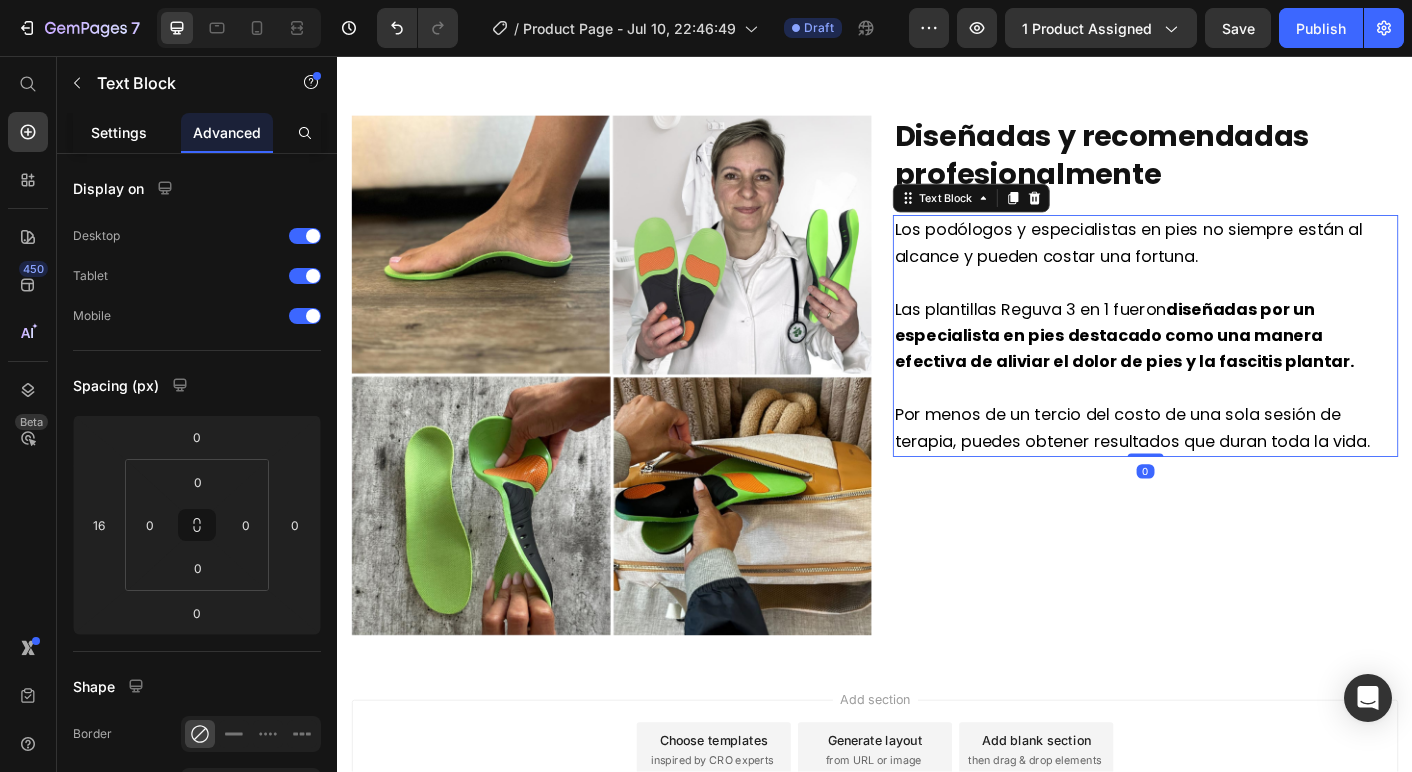 click on "Settings" at bounding box center [119, 132] 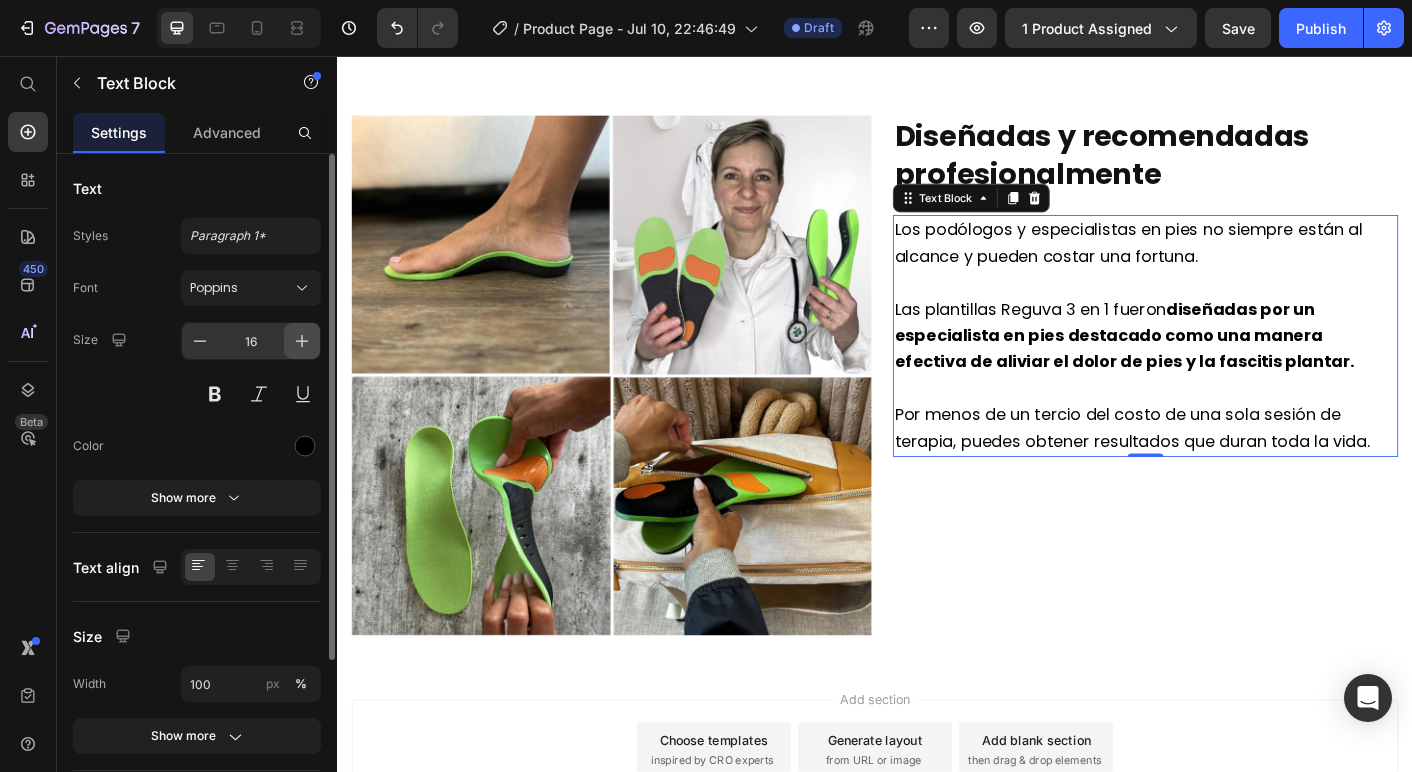 click at bounding box center (302, 341) 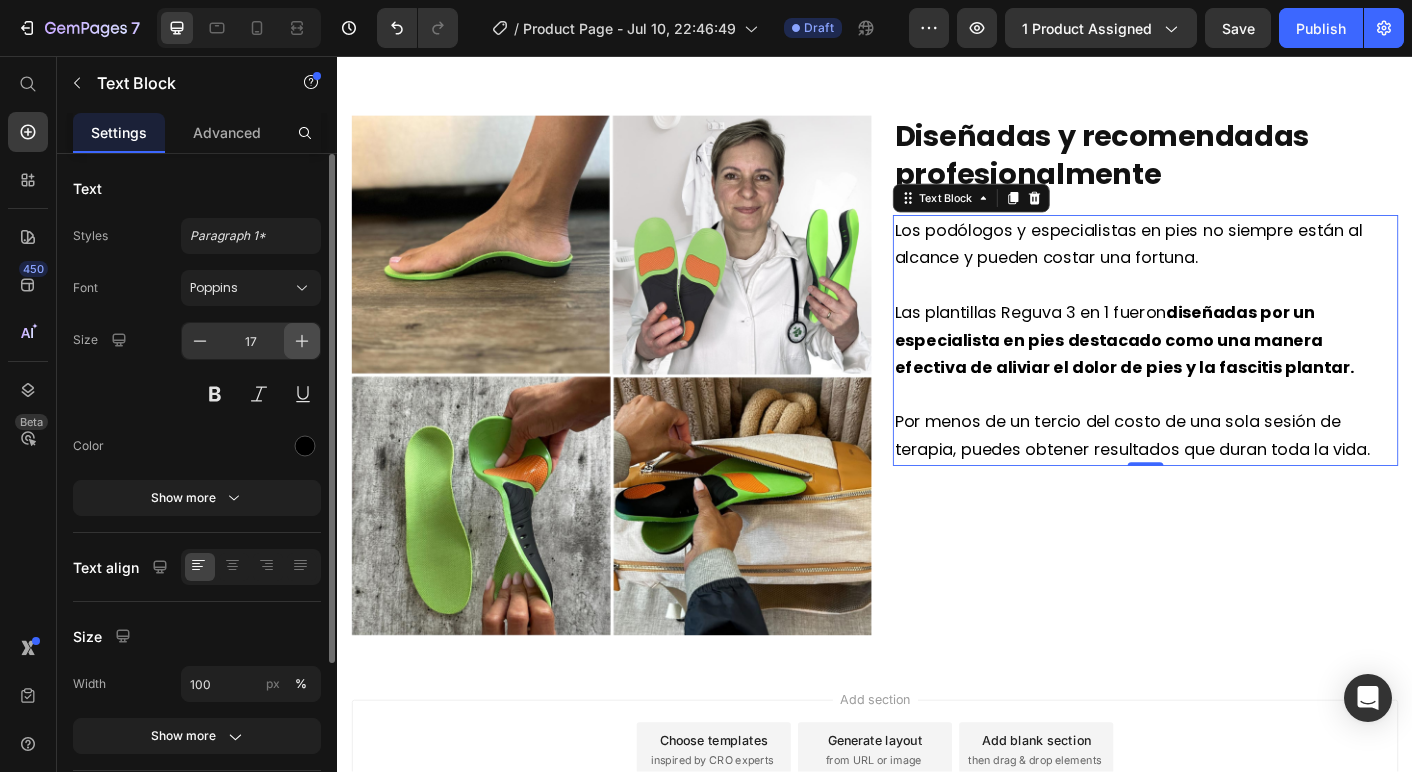 click at bounding box center (302, 341) 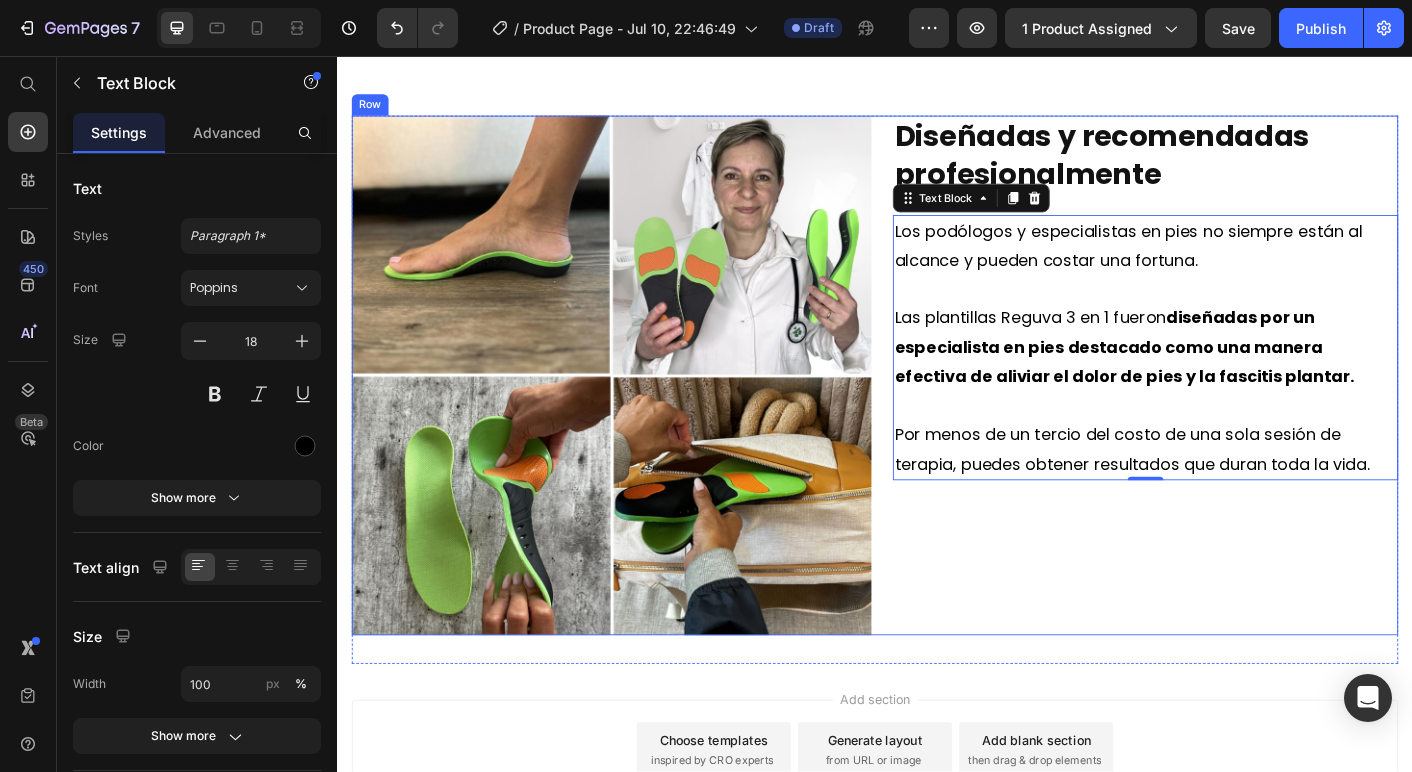 click on "⁠⁠⁠⁠⁠⁠⁠ Diseñadas y recomendadas profesionalmente Heading Los podólogos y especialistas en pies no siempre están al alcance y pueden costar una fortuna. Las plantillas Reguva 3 en 1 fueron diseñadas por un especialista en pies destacado como una manera efectiva de aliviar el dolor de pies y la fascitis plantar. Por menos de un tercio del costo de una sola sesión de terapia, puedes obtener resultados que duran toda la vida. Text Block 0" at bounding box center (1231, 413) 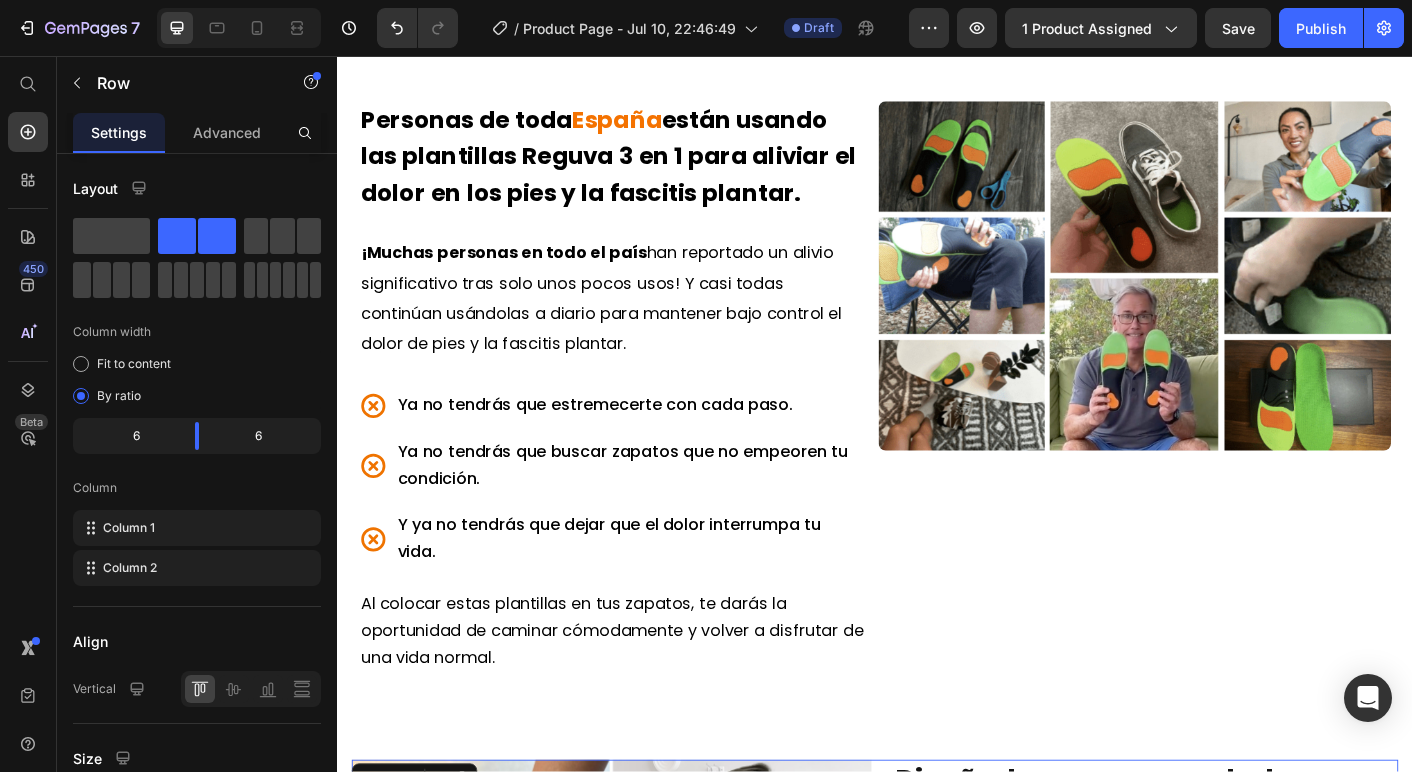 scroll, scrollTop: 2046, scrollLeft: 0, axis: vertical 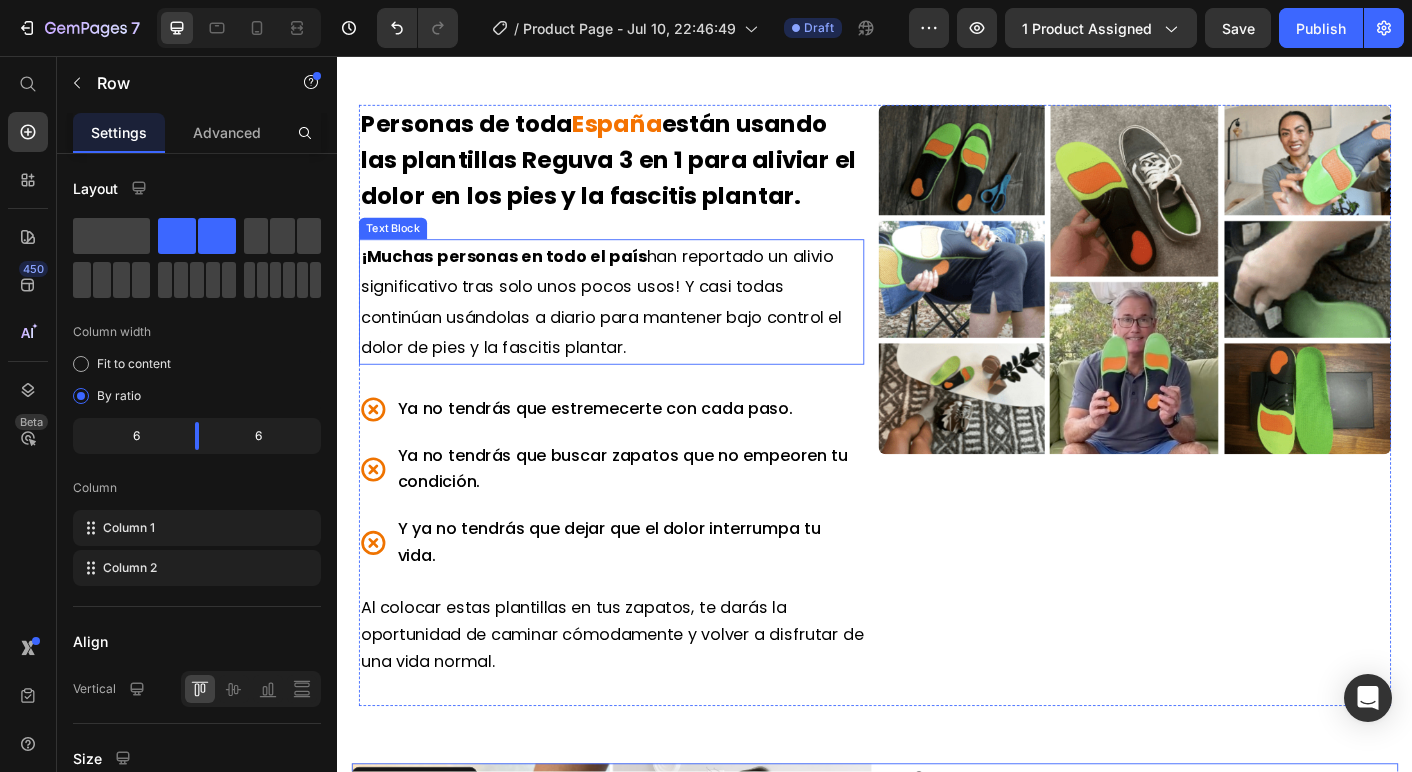 click on "¡Muchas personas en todo el país han reportado un alivio significativo tras solo unos pocos usos! Y casi todas continúan usándolas a diario para mantener bajo control el dolor de pies y la fascitis plantar." at bounding box center [643, 331] 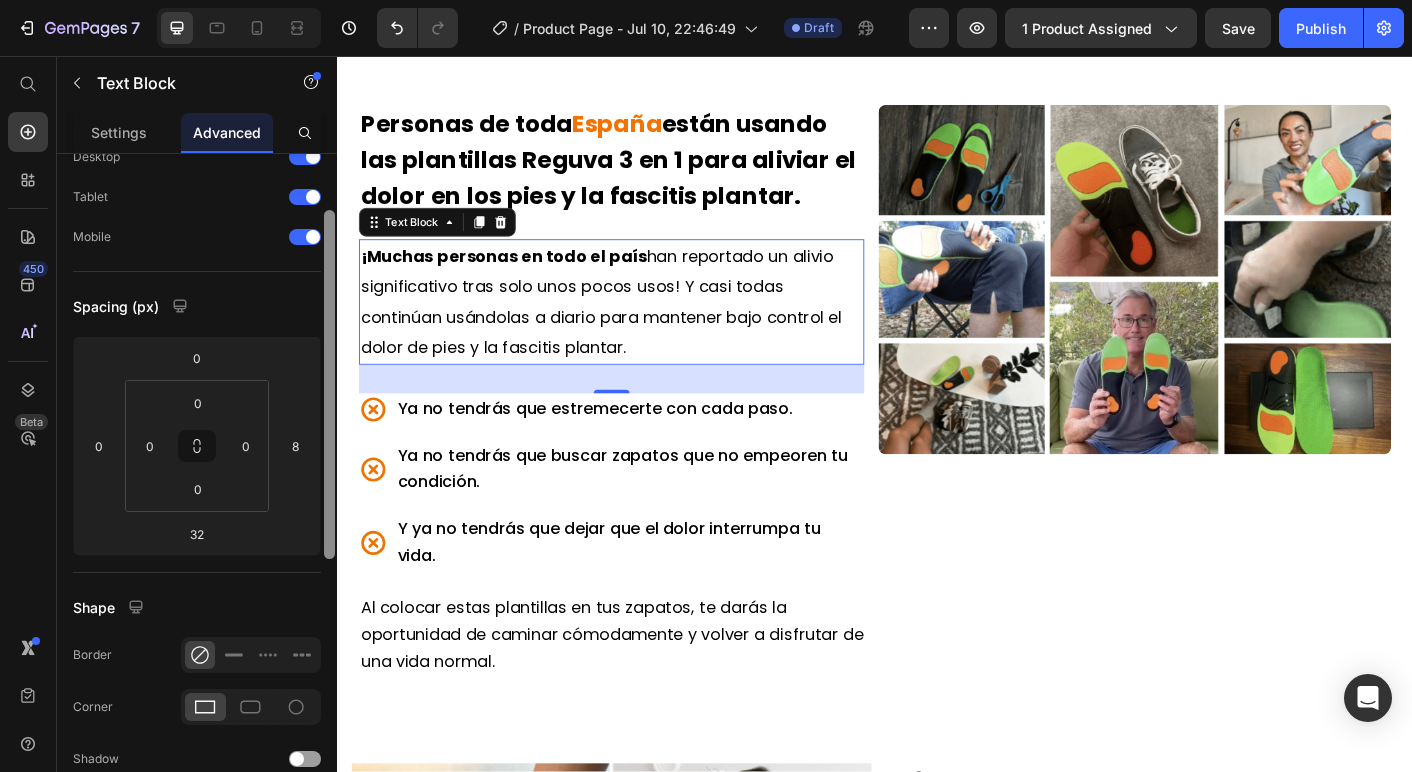 scroll, scrollTop: 128, scrollLeft: 0, axis: vertical 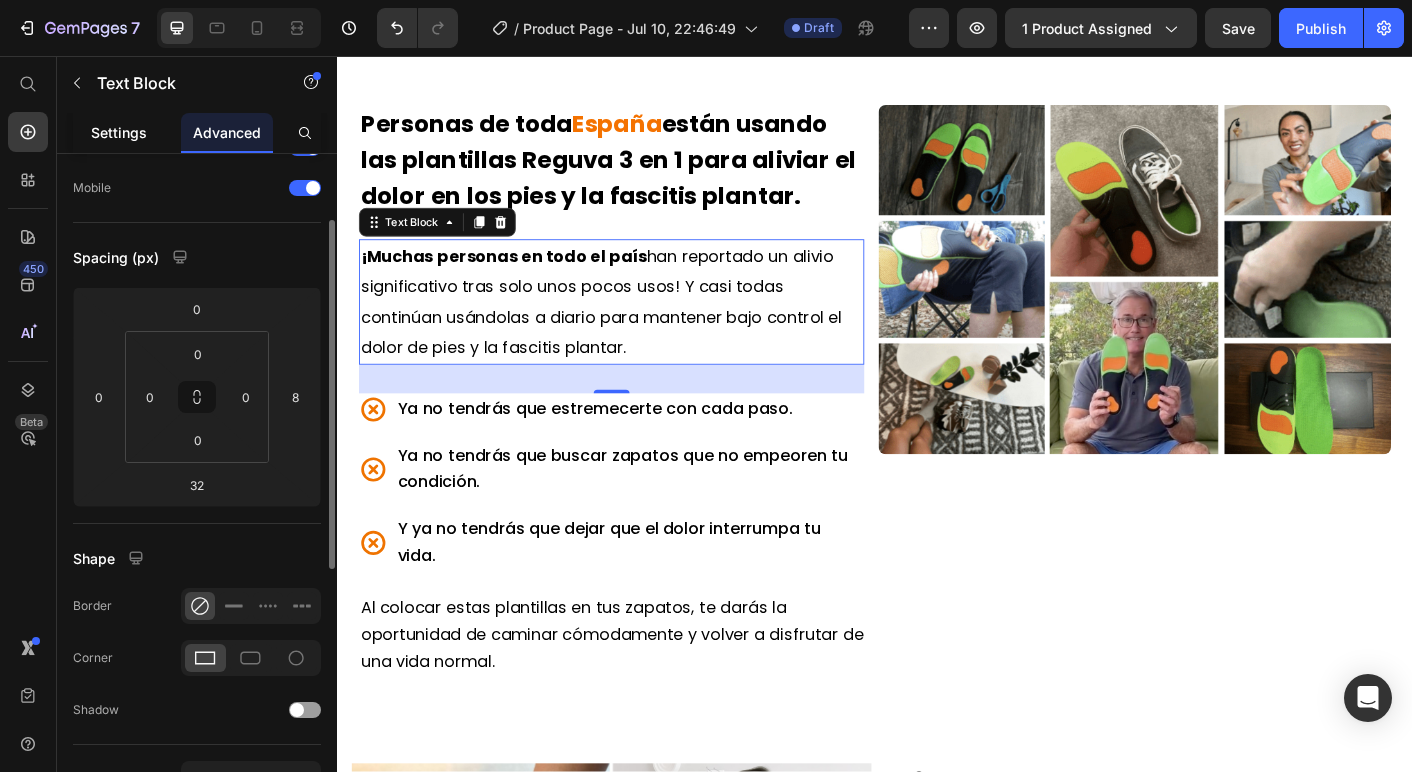 click on "Settings" 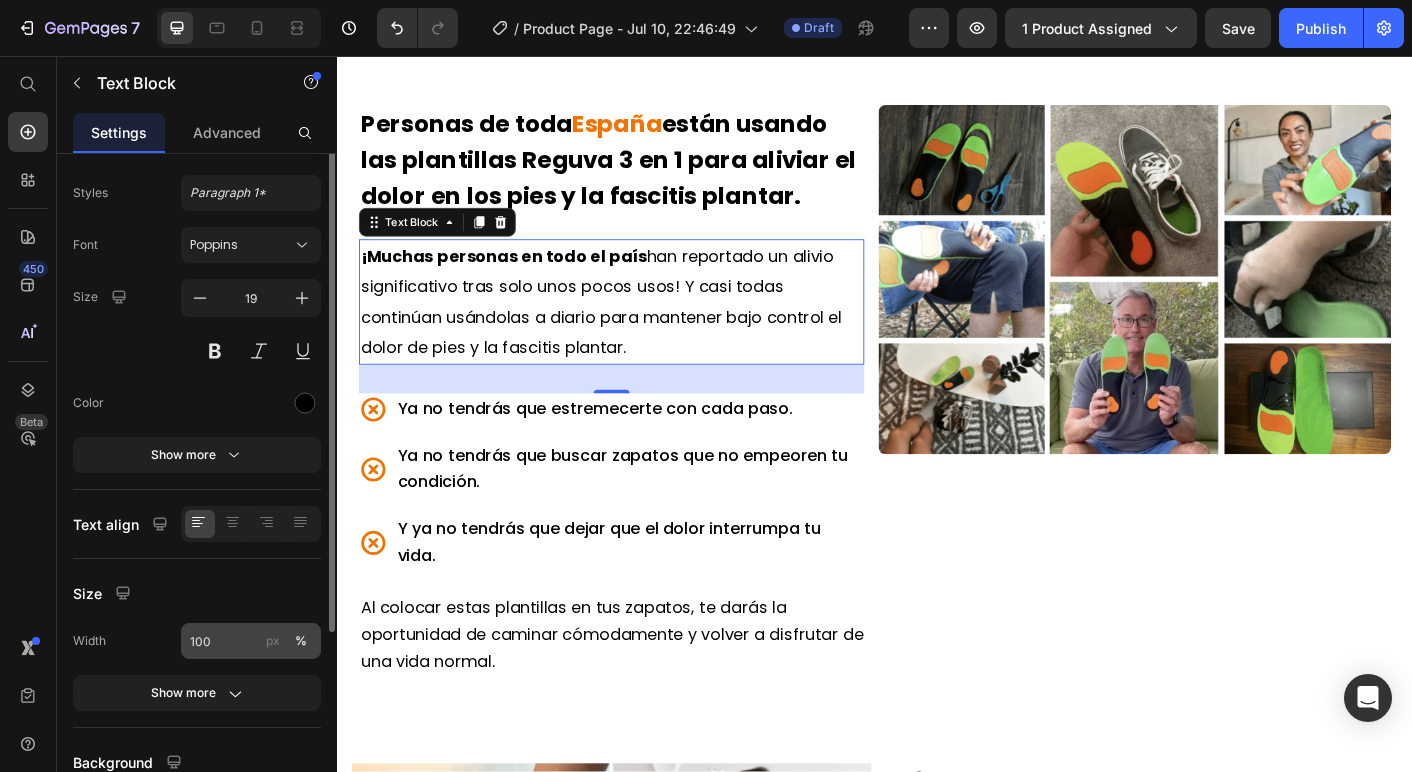 scroll, scrollTop: 0, scrollLeft: 0, axis: both 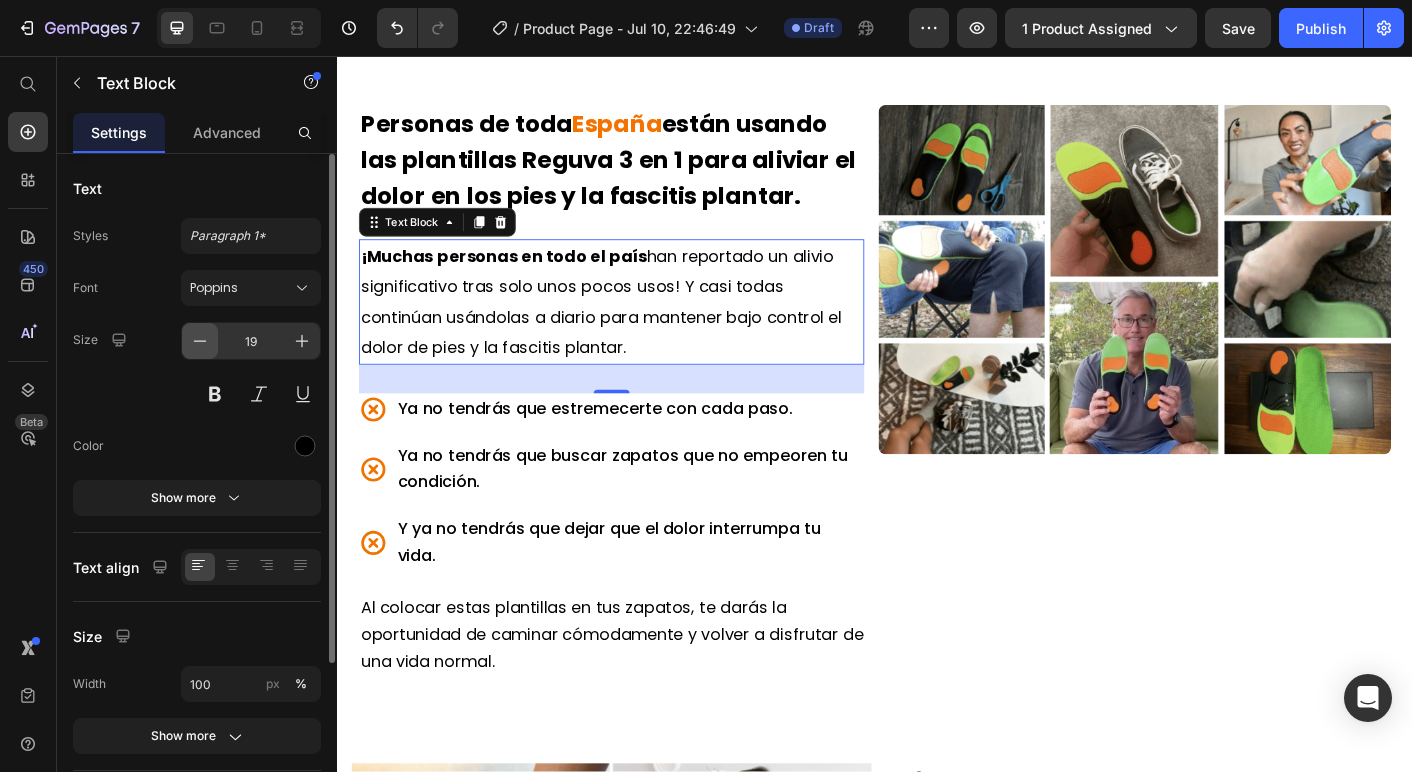 click 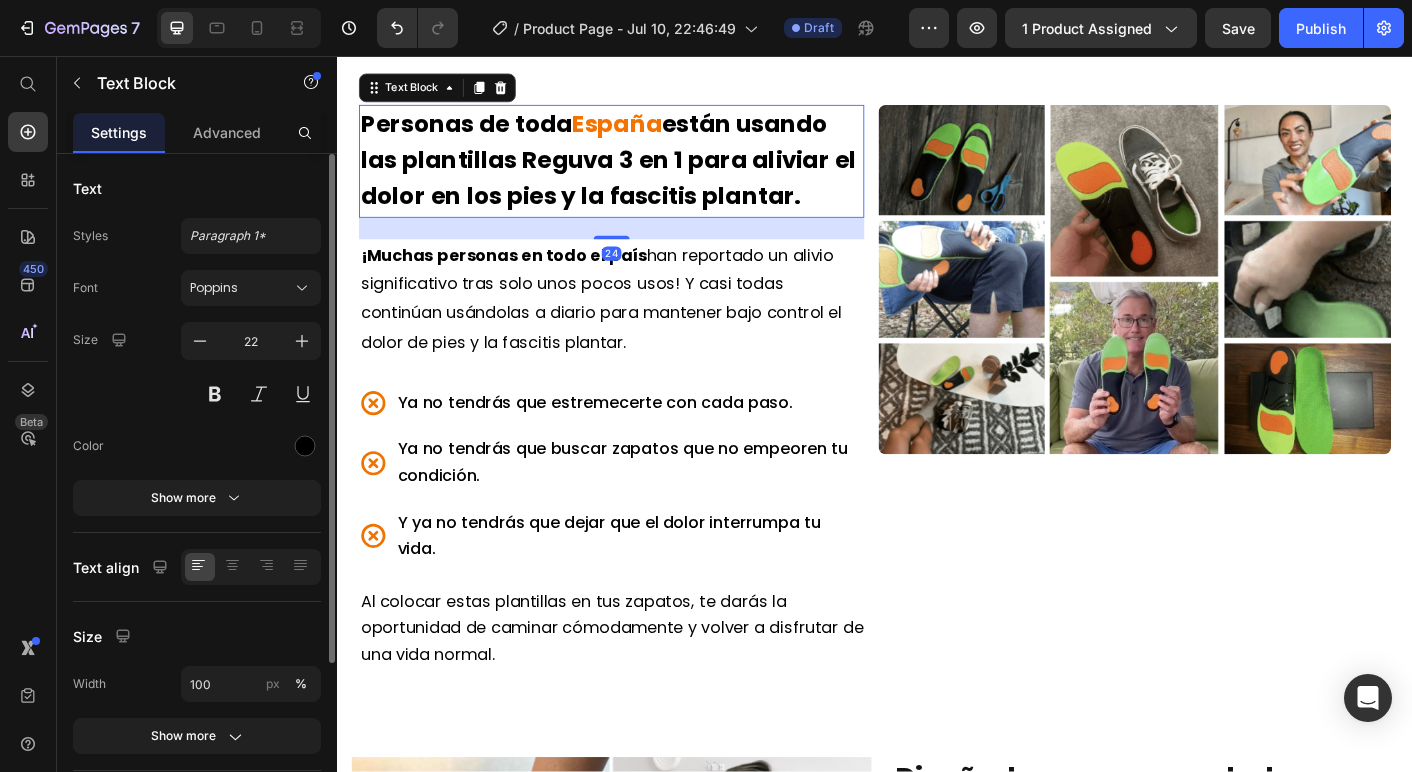 click on "están usando las plantillas Reguva 3 en 1 para aliviar el dolor en los pies y la fascitis plantar." at bounding box center [639, 172] 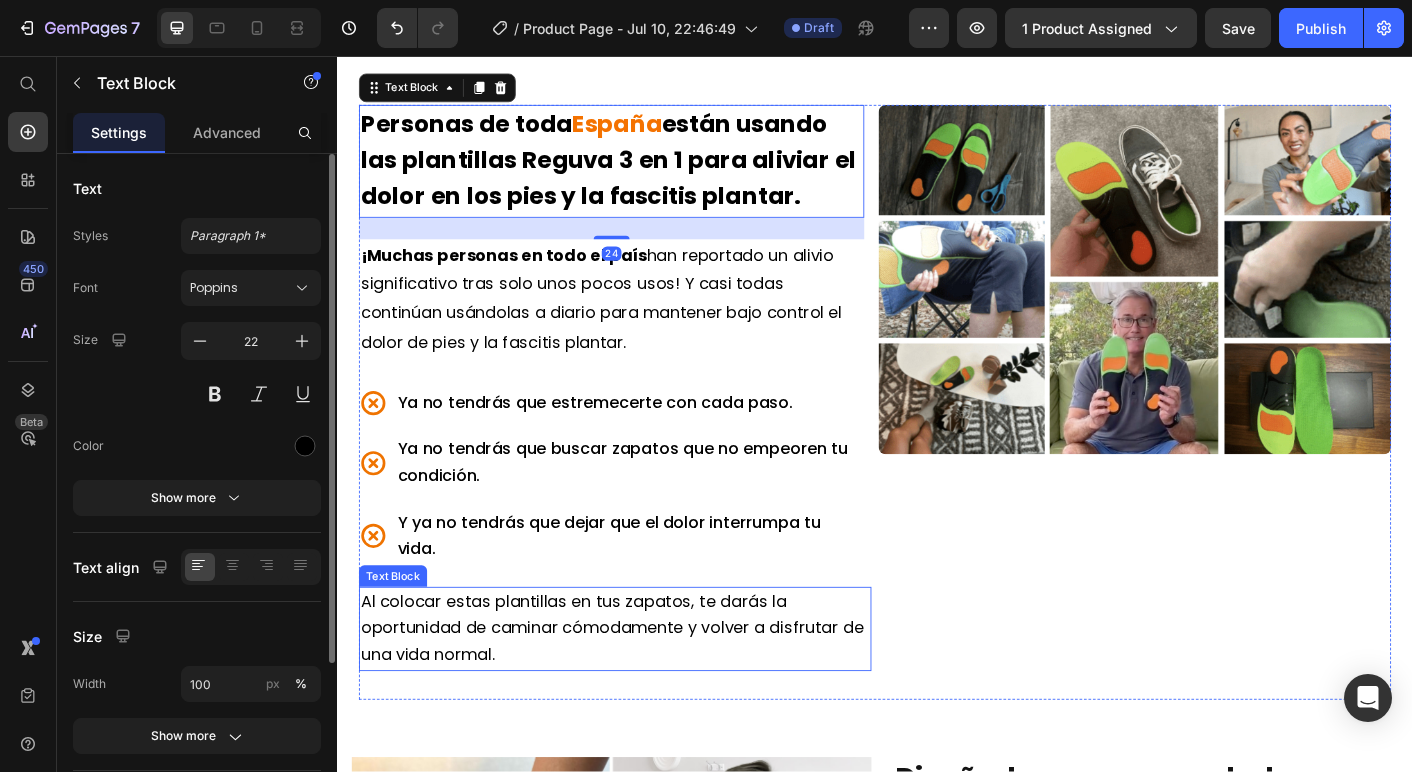 click on "Al colocar estas plantillas en tus zapatos, te darás la oportunidad de caminar cómodamente y volver a disfrutar de una vida normal." at bounding box center [643, 694] 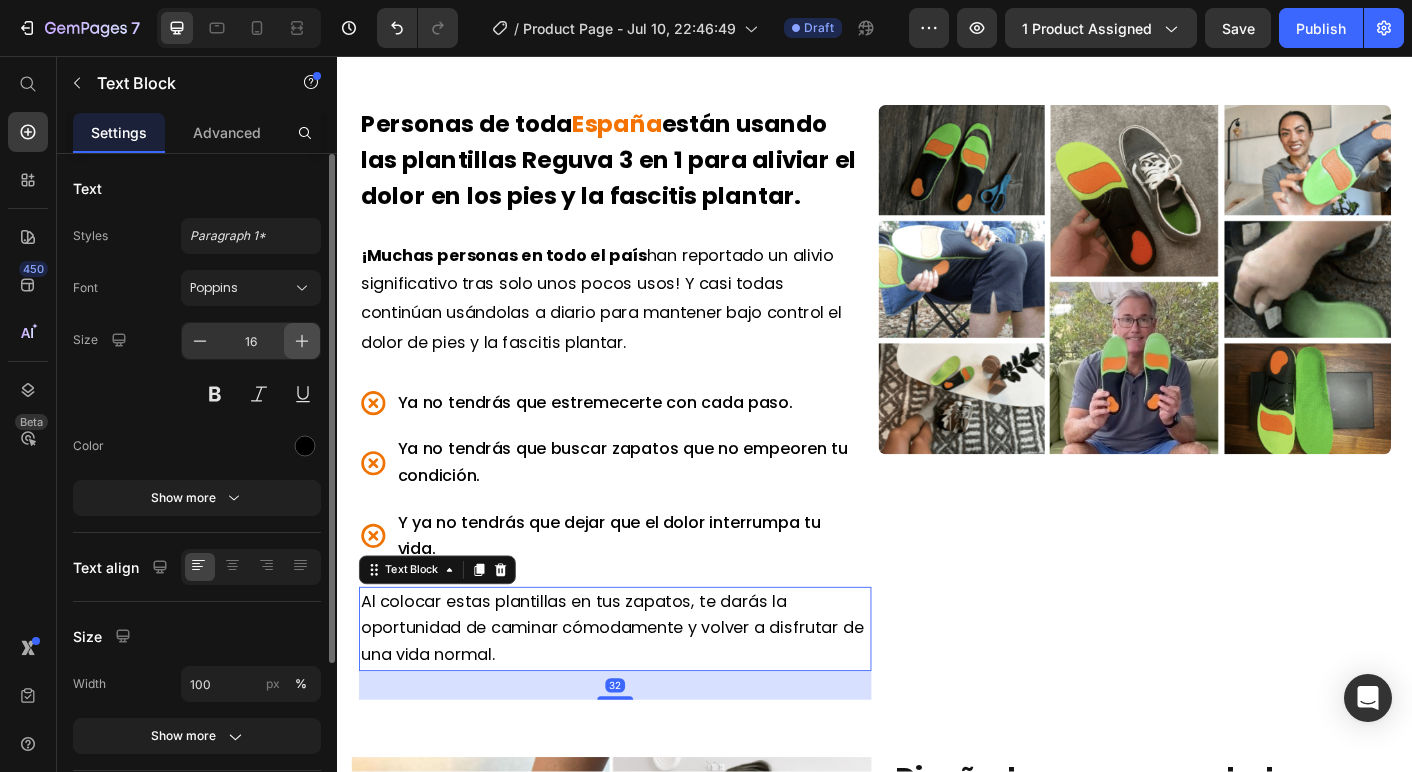 click at bounding box center (302, 341) 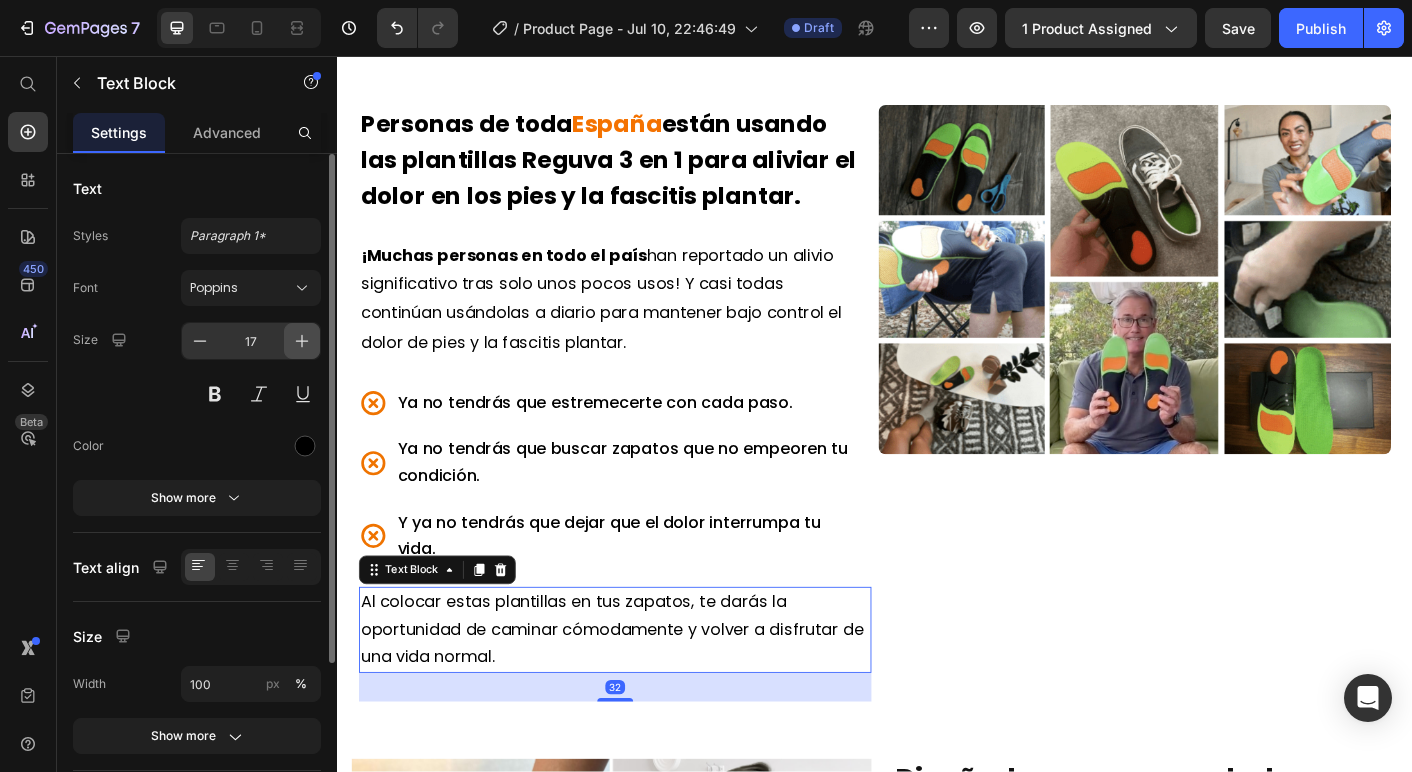 click at bounding box center [302, 341] 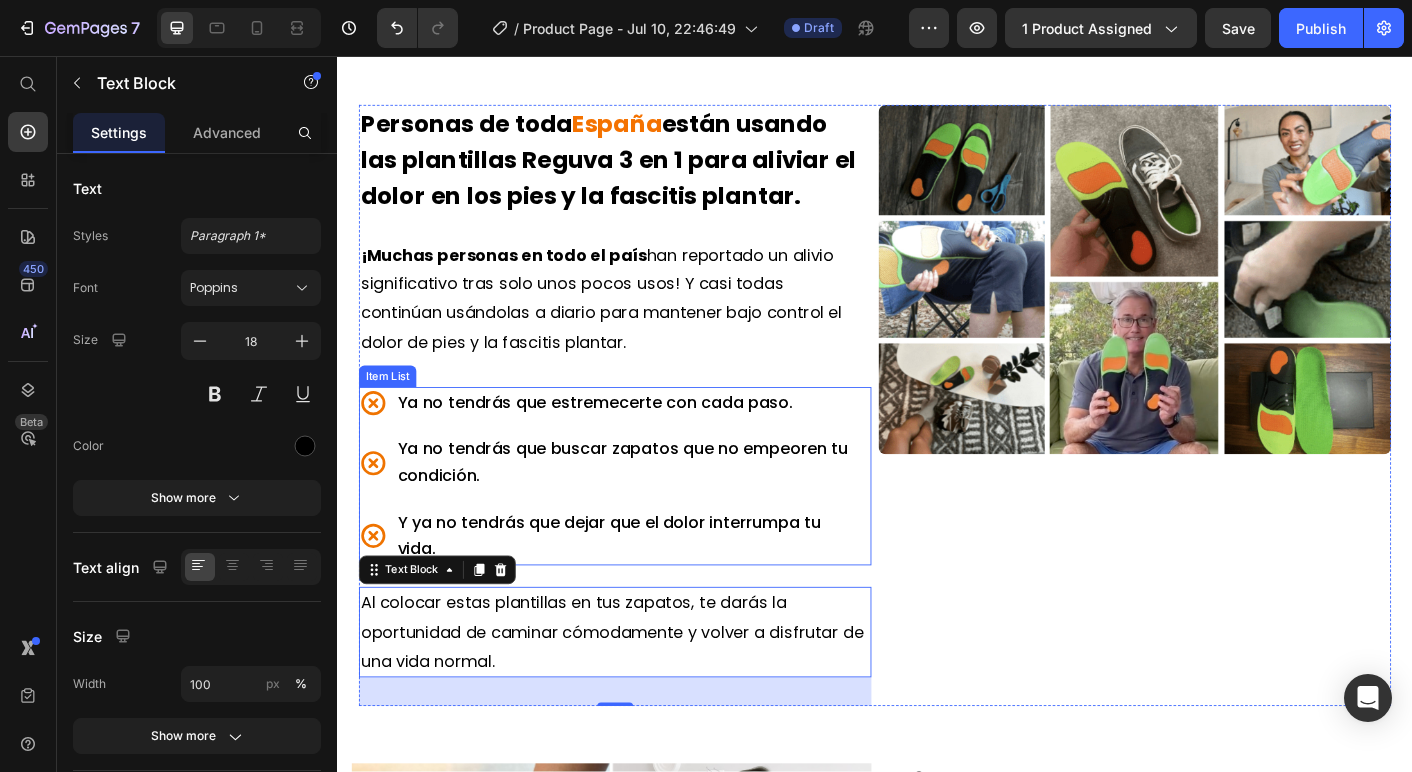 click on "Ya no tendrás que estremecerte con cada paso. Ya no tendrás que buscar zapatos que no empeoren tu condición. Y ya no tendrás que dejar que el dolor interrumpa tu vida." at bounding box center [643, 525] 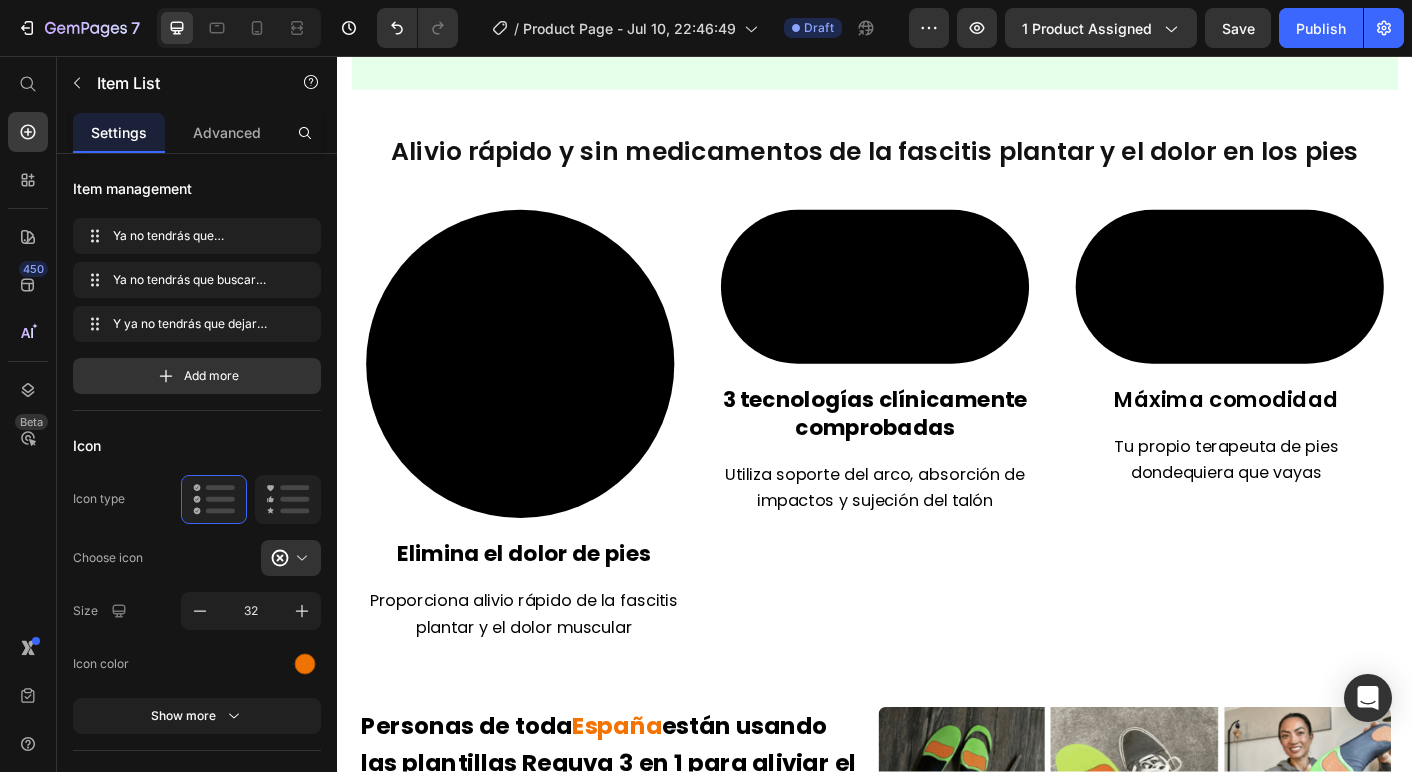 scroll, scrollTop: 1404, scrollLeft: 0, axis: vertical 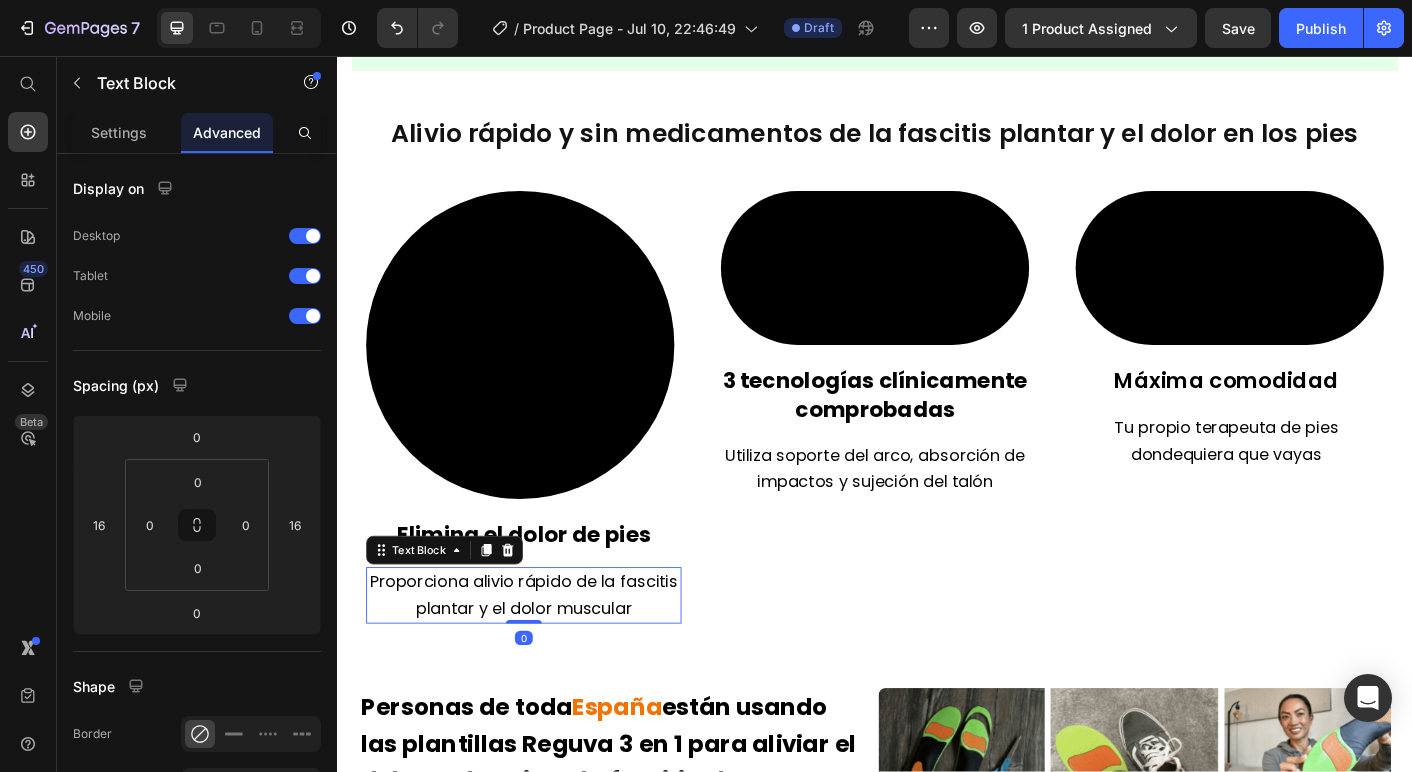 click on "Proporciona alivio rápido de la fascitis plantar y el dolor muscular" at bounding box center [545, 657] 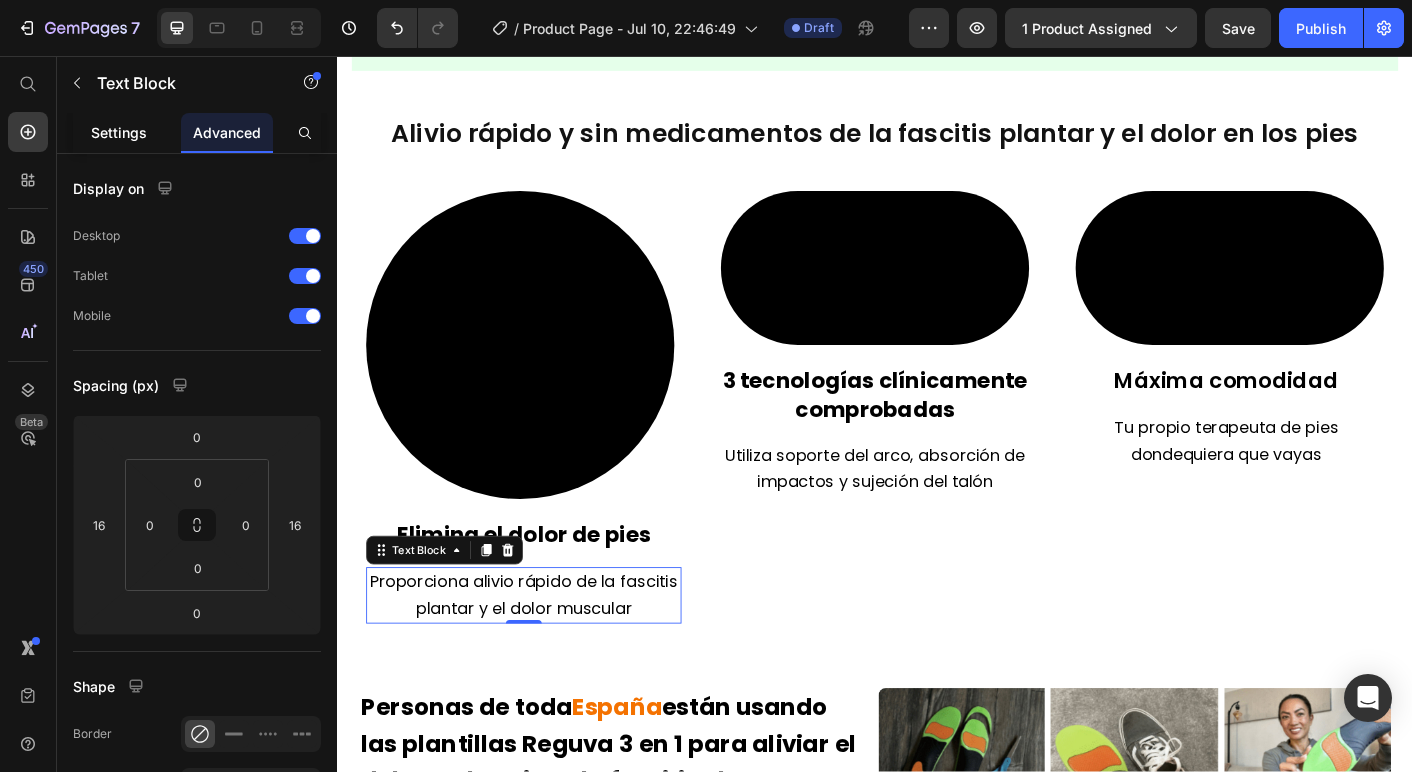 click on "Settings" at bounding box center [119, 132] 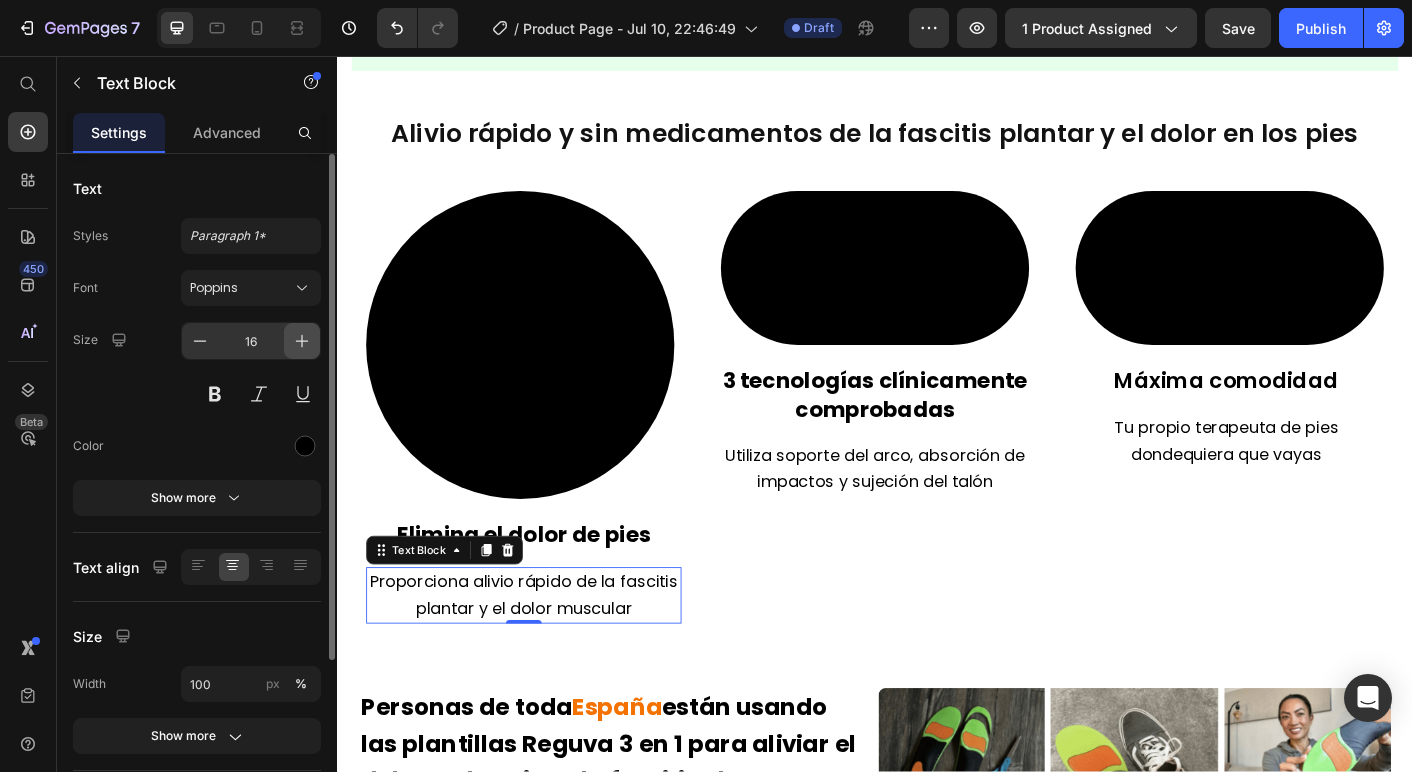 click at bounding box center [302, 341] 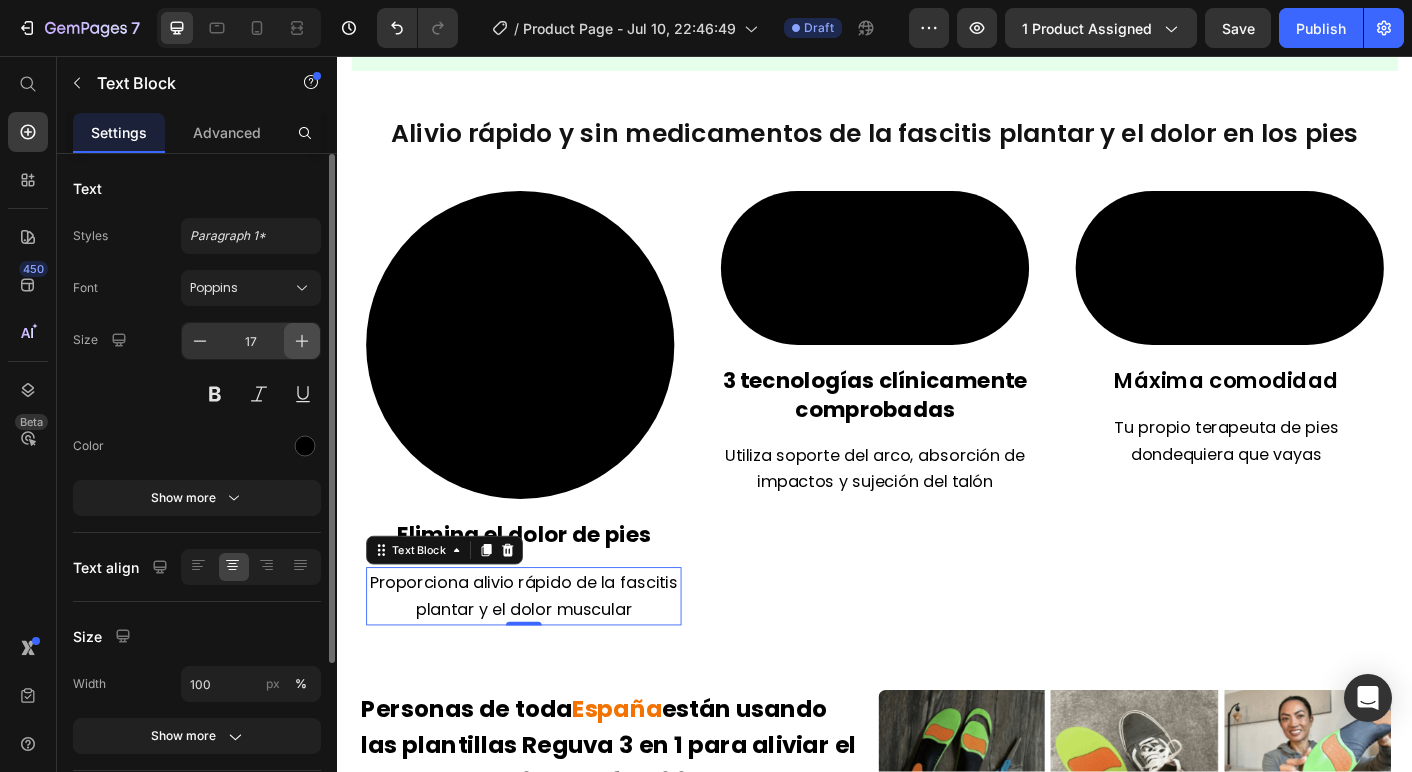 click at bounding box center [302, 341] 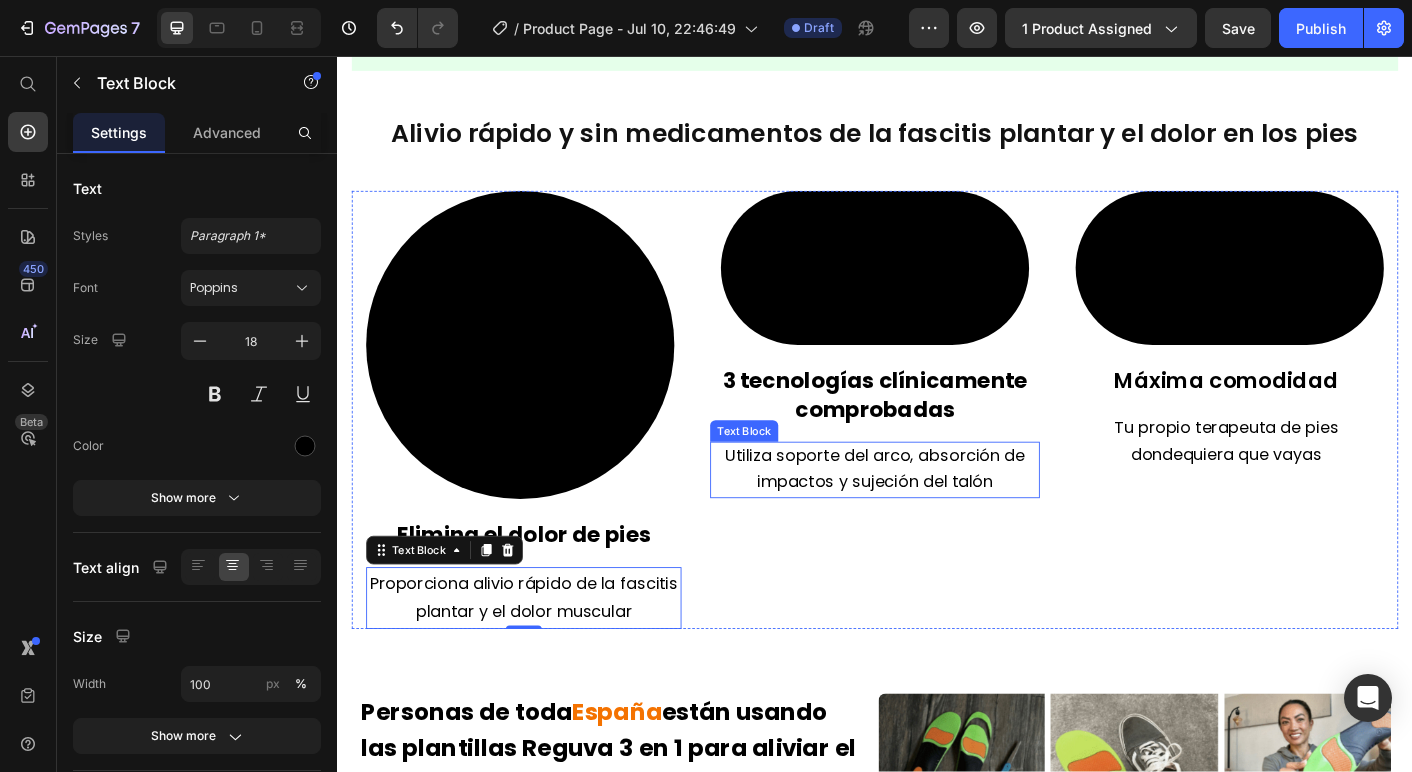 click on "Utiliza soporte del arco, absorción de impactos y sujeción del talón" at bounding box center (937, 517) 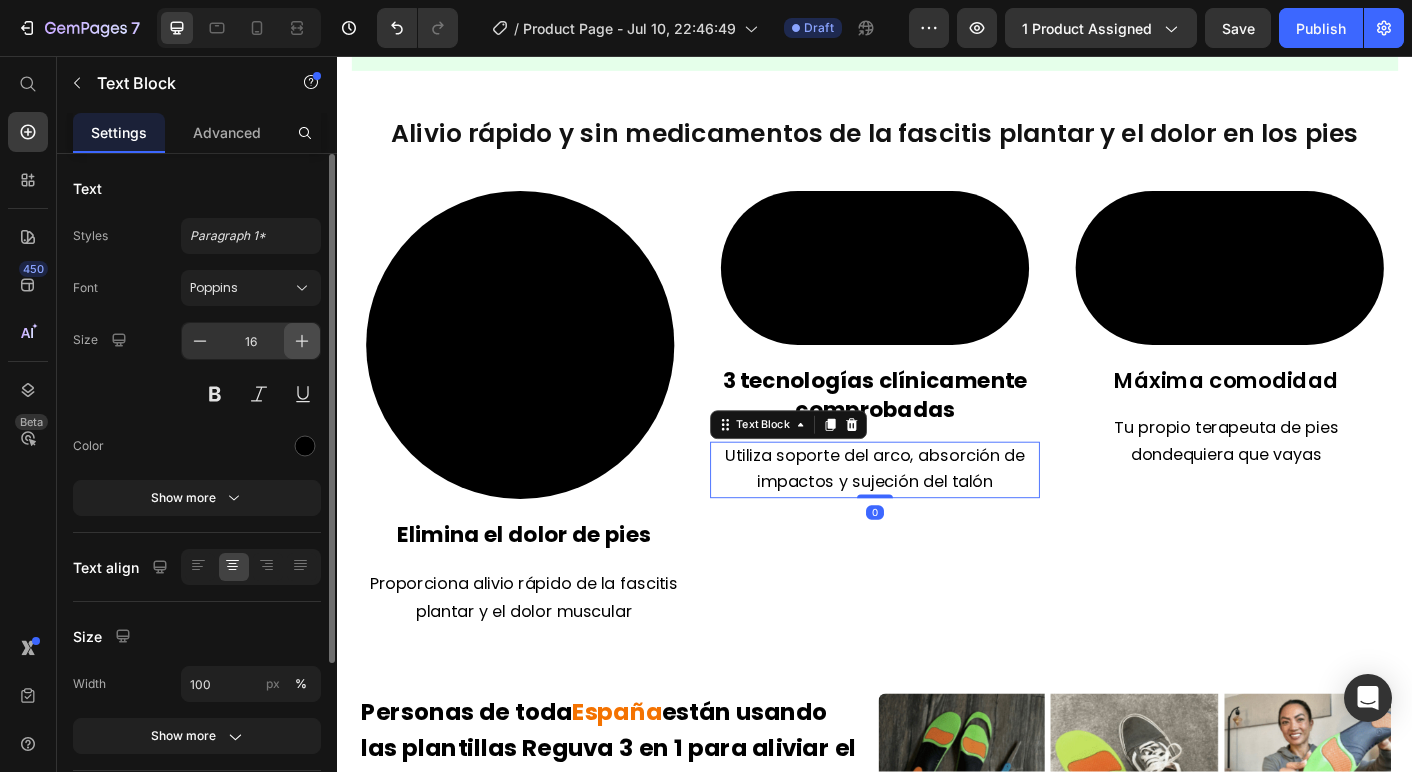 click 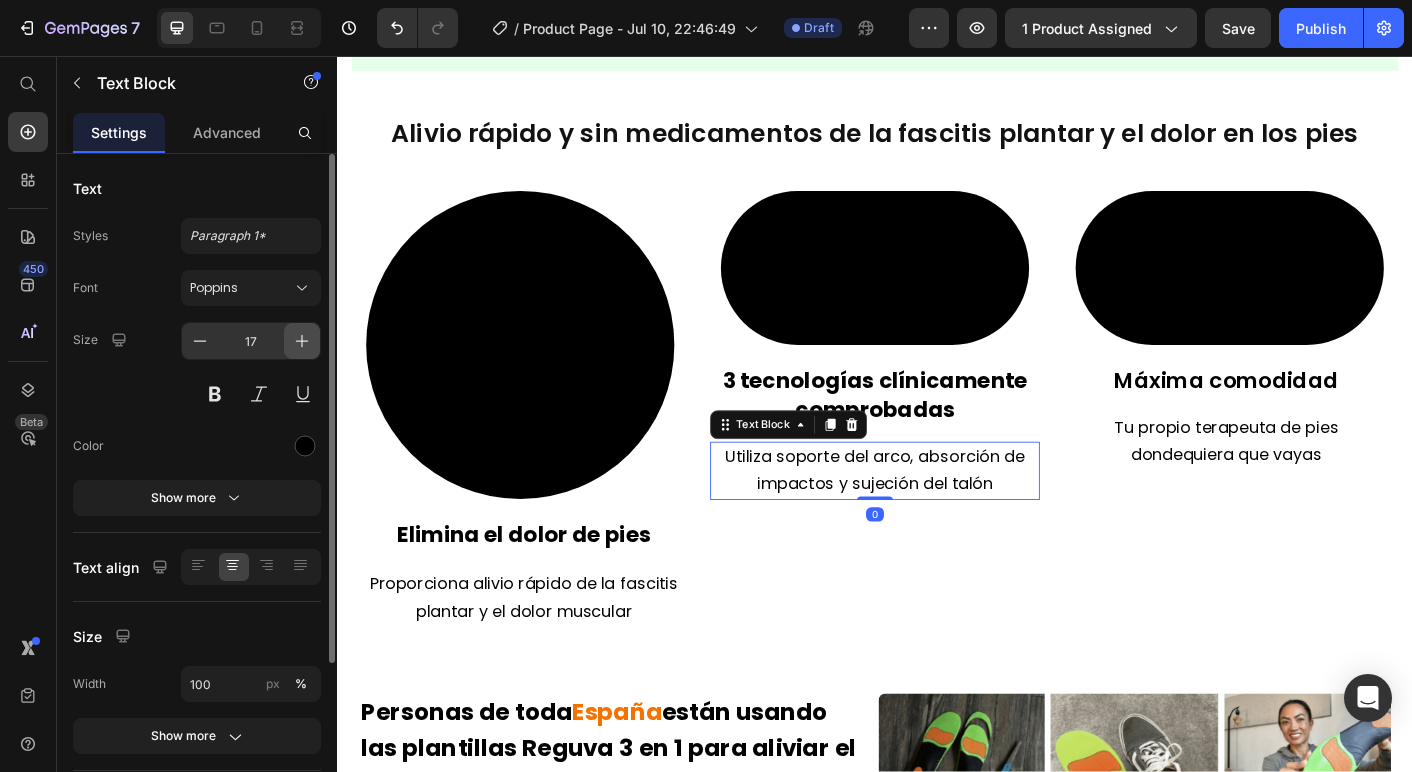 click 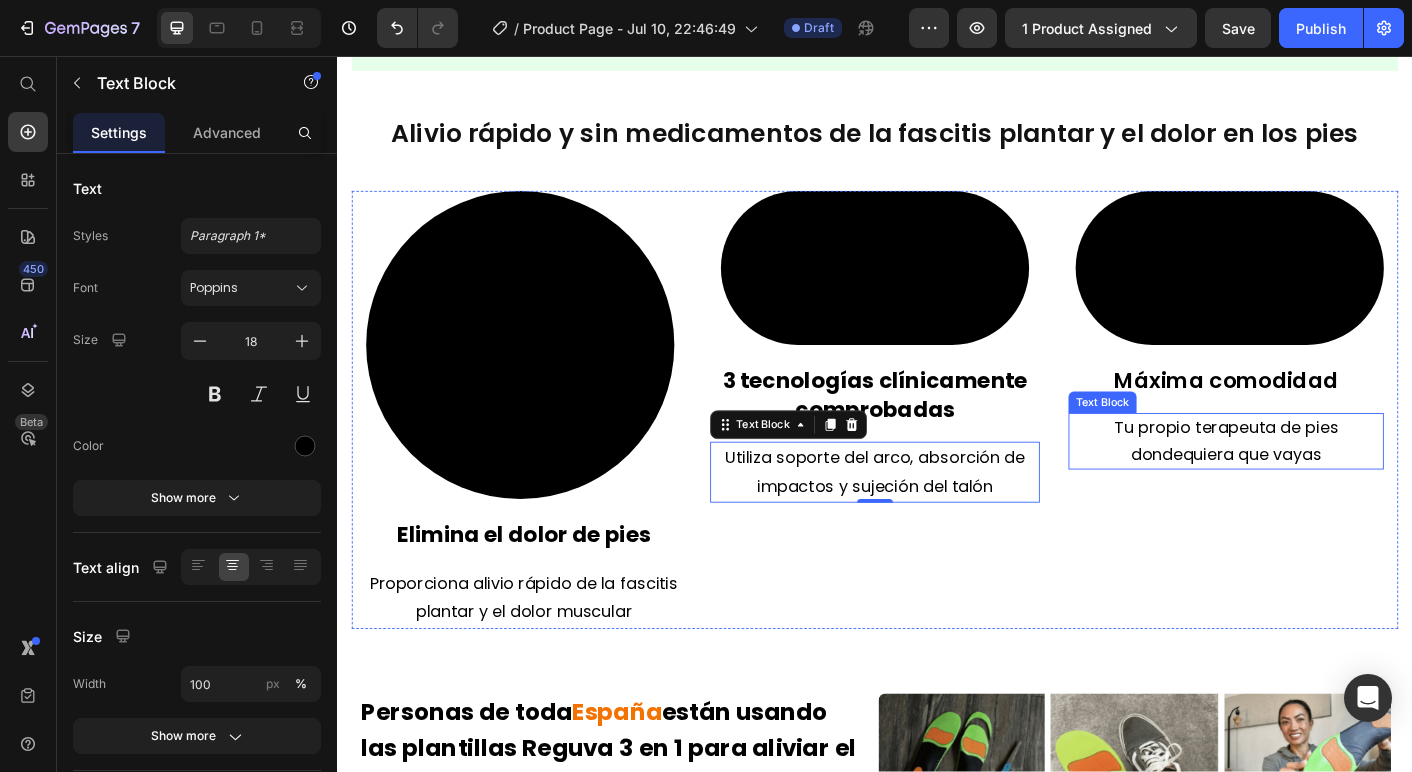 click on "Tu propio terapeuta de pies dondequiera que vayas" at bounding box center [1329, 485] 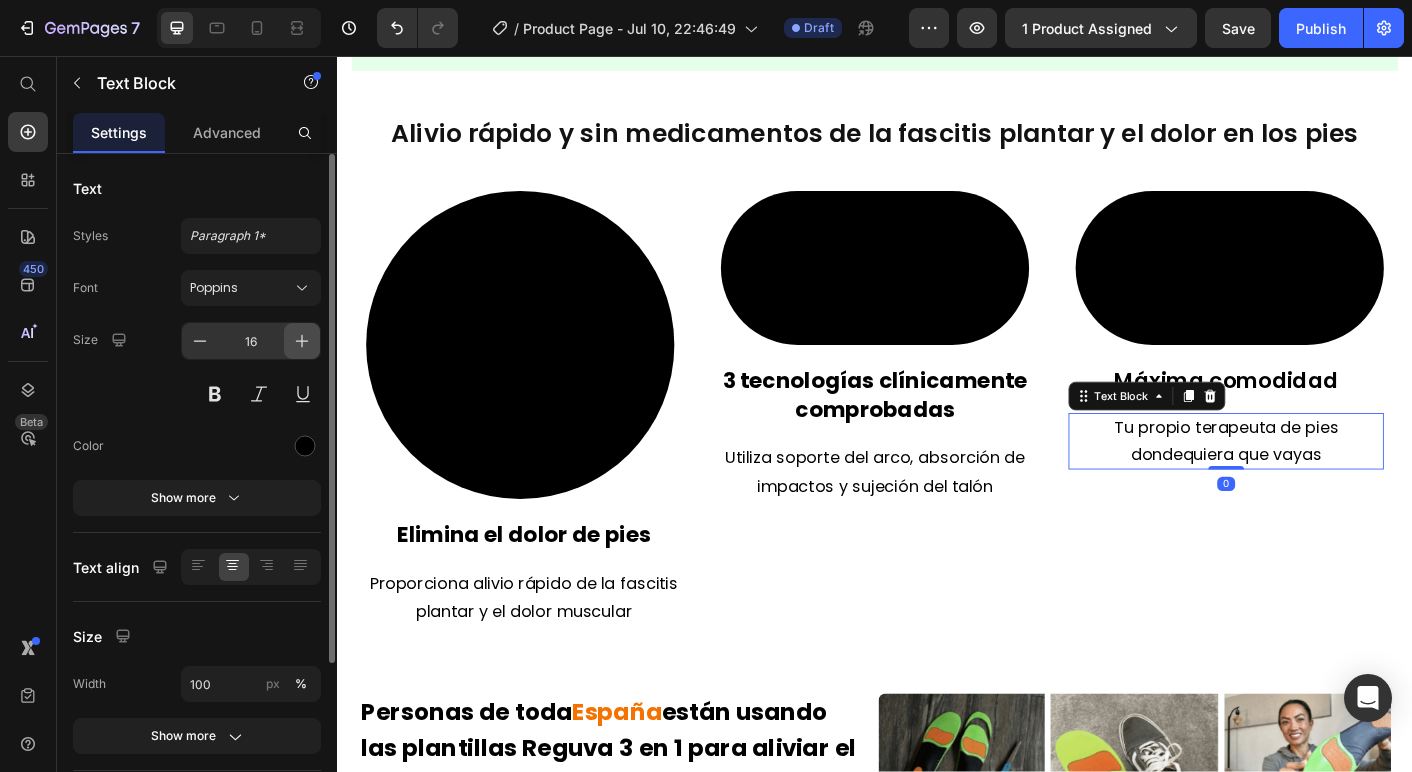 click 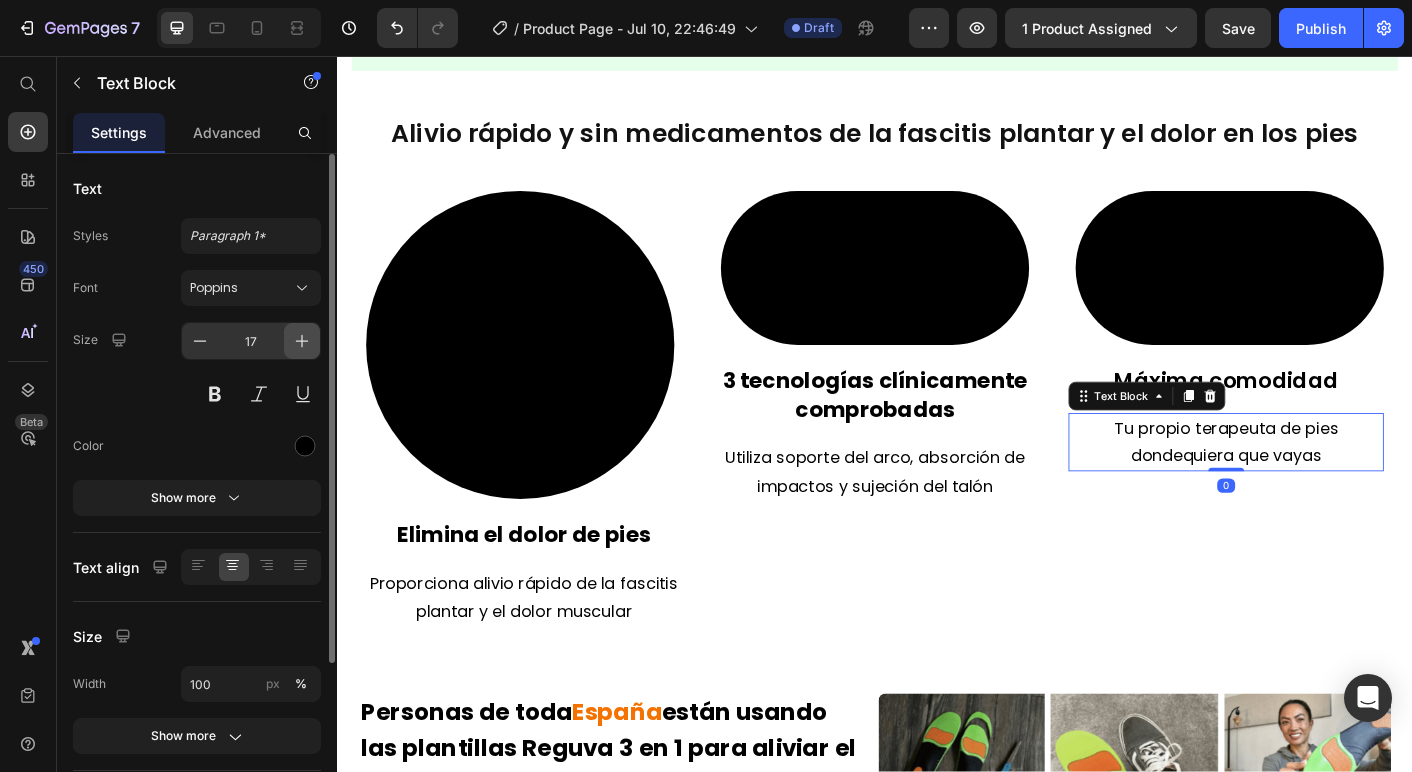 click 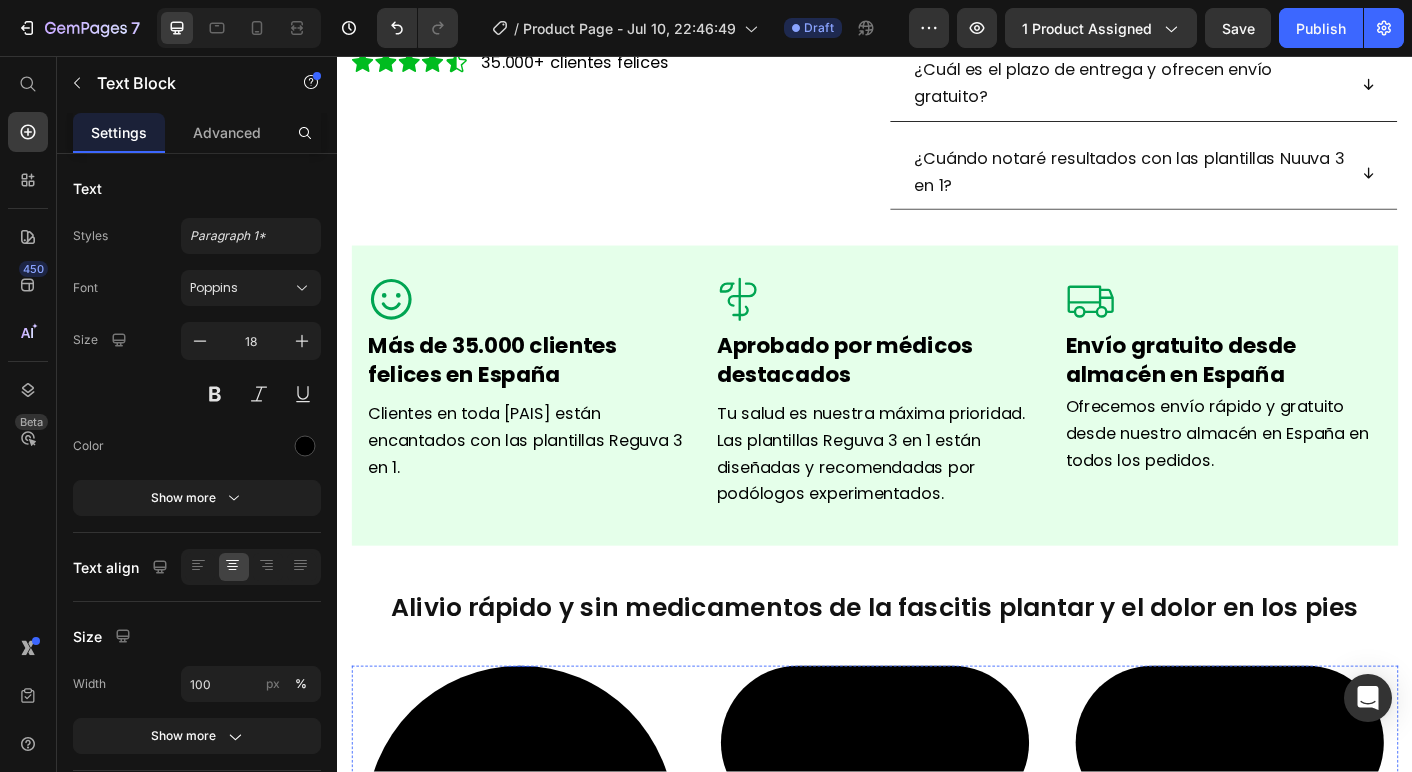 scroll, scrollTop: 872, scrollLeft: 0, axis: vertical 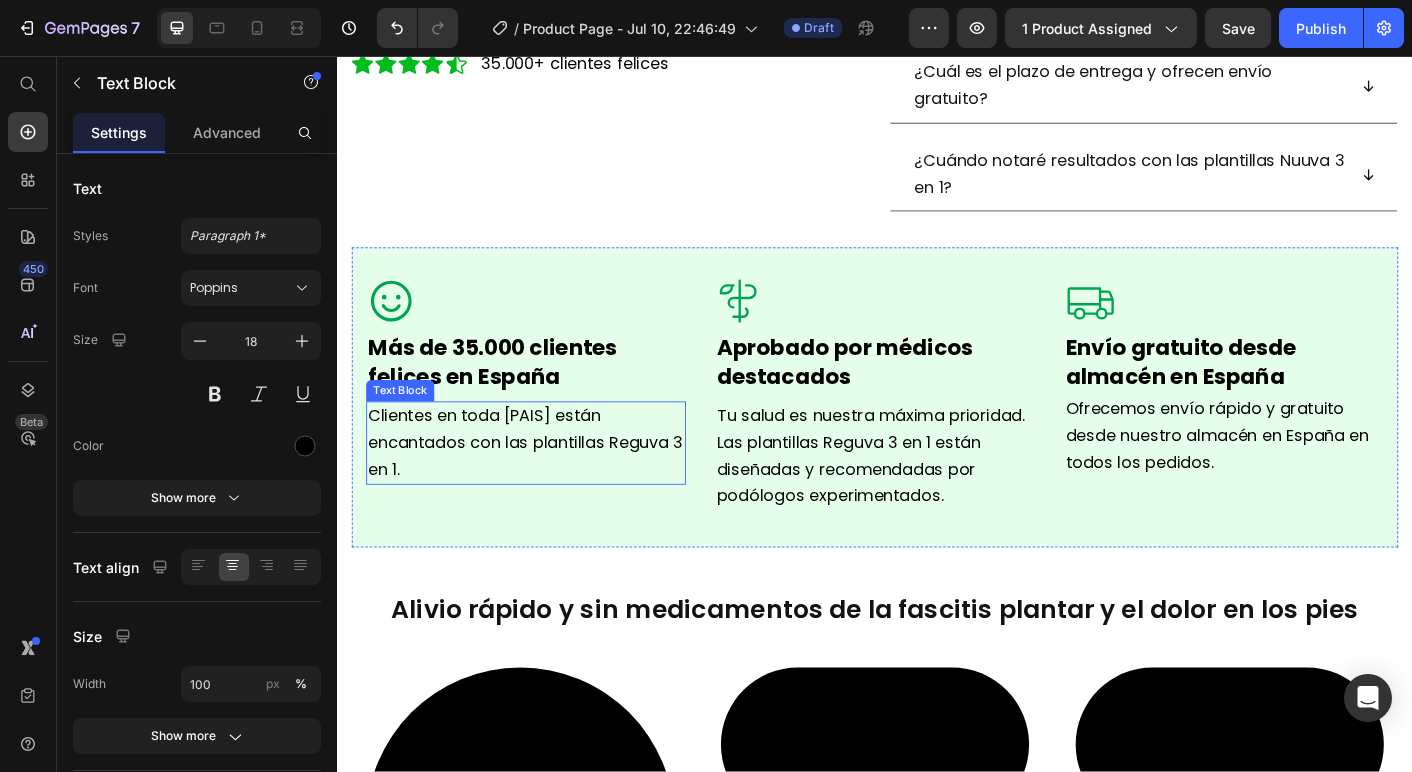 click on "Clientes en toda [PAIS] están encantados con las plantillas Reguva 3 en 1." at bounding box center [547, 487] 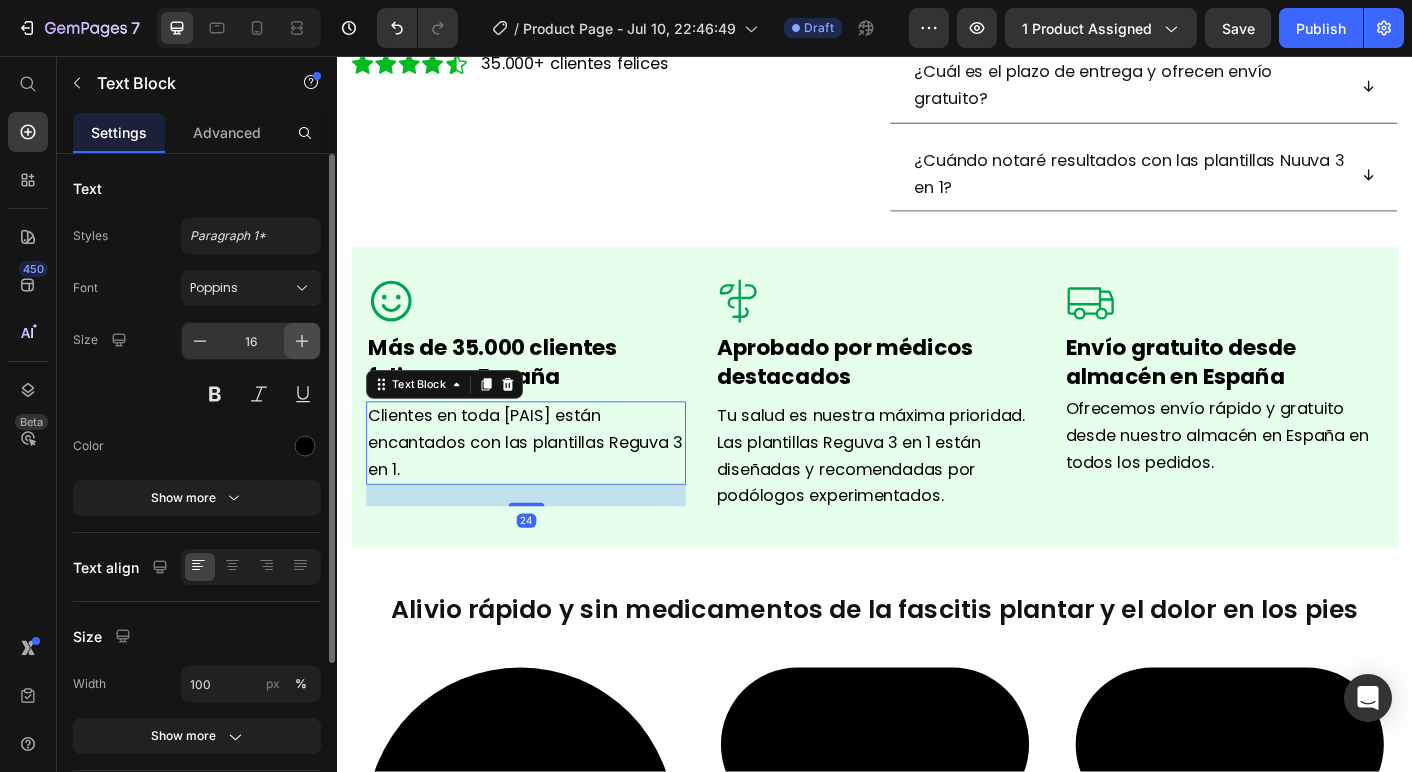 click 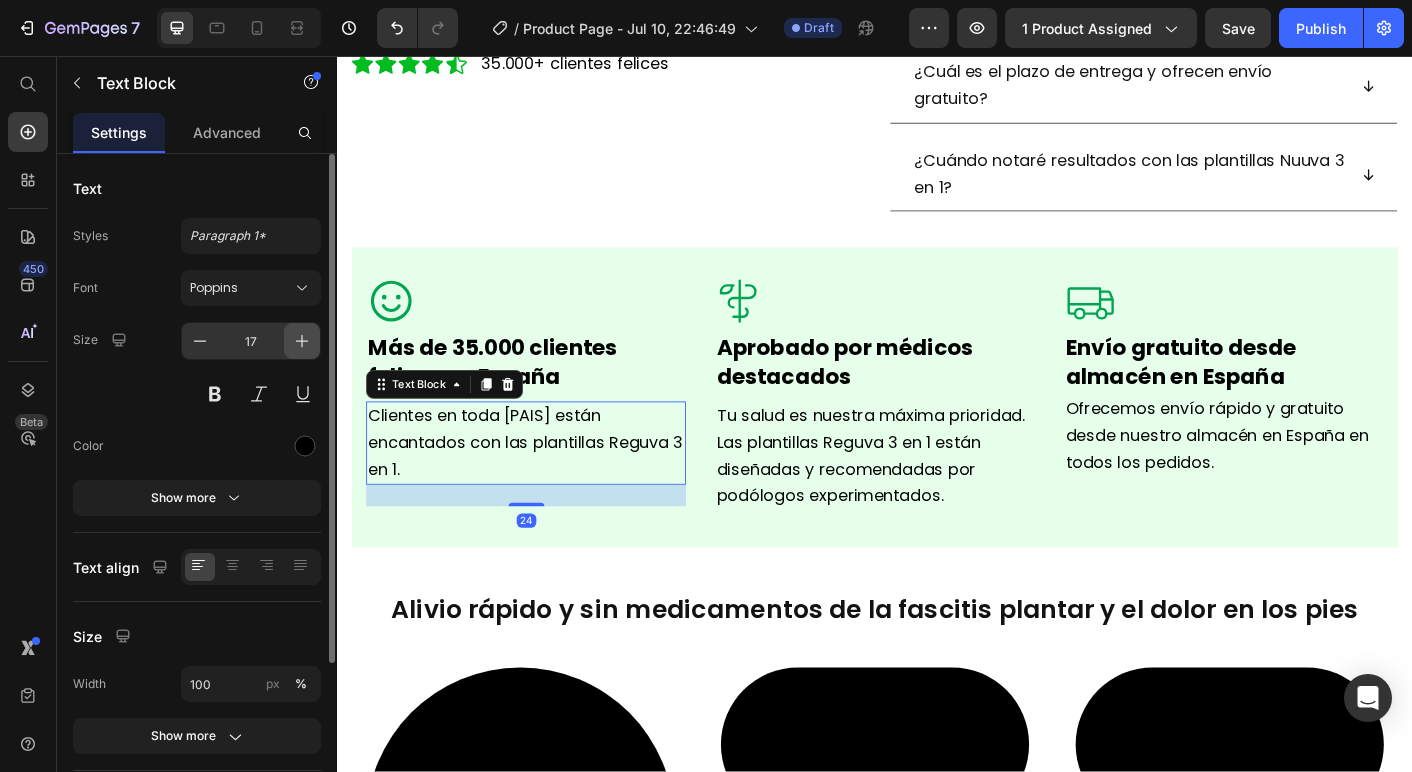 click 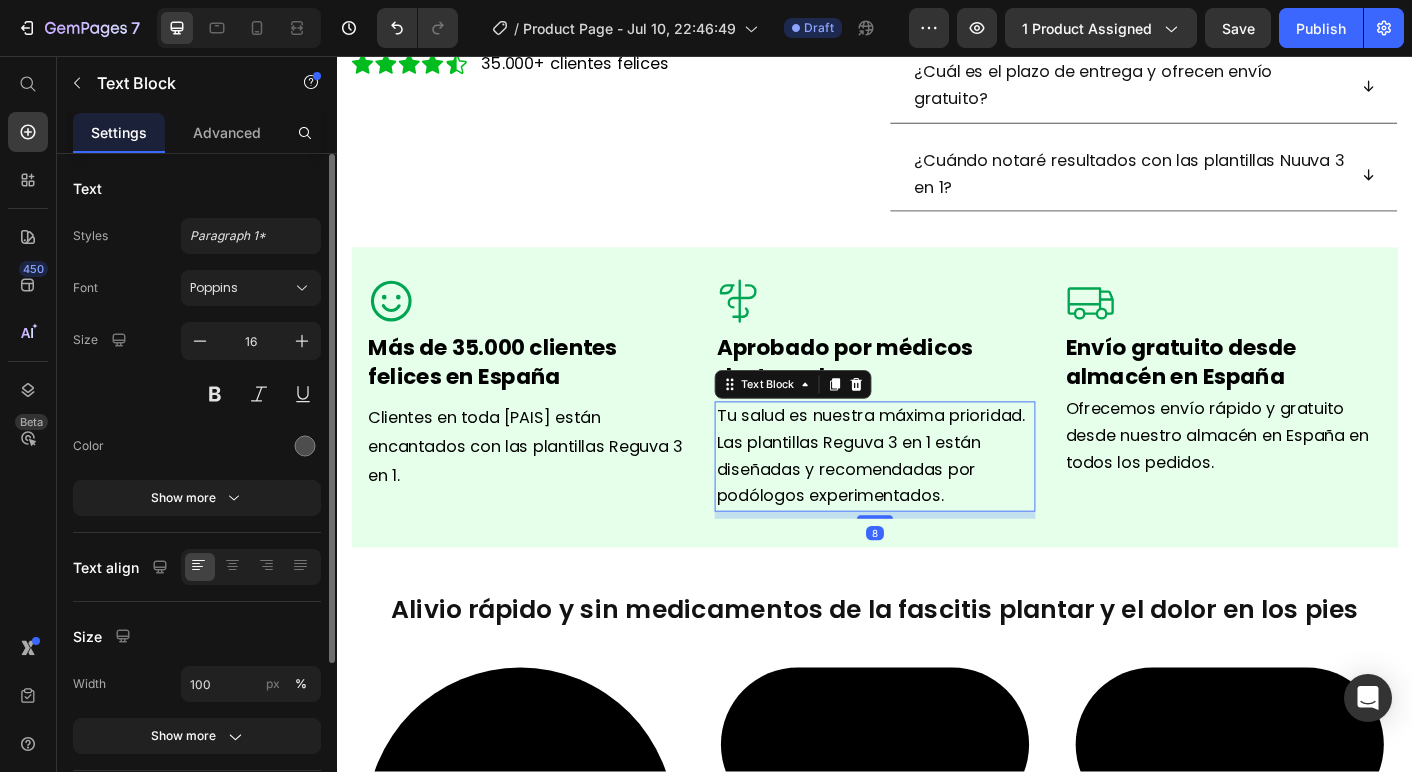 click on "Tu salud es nuestra máxima prioridad. Las plantillas Reguva 3 en 1 están diseñadas y recomendadas por podólogos experimentados." at bounding box center (932, 502) 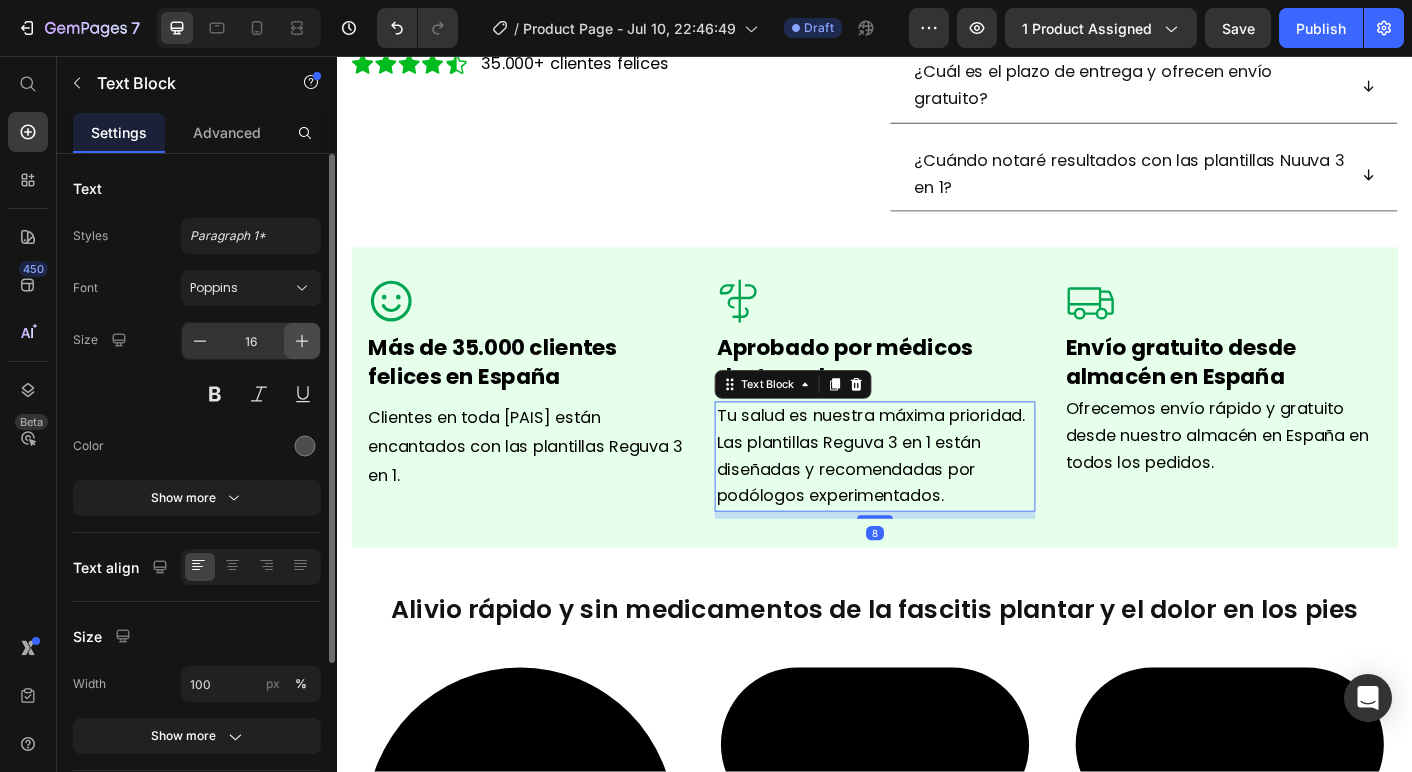 click at bounding box center [302, 341] 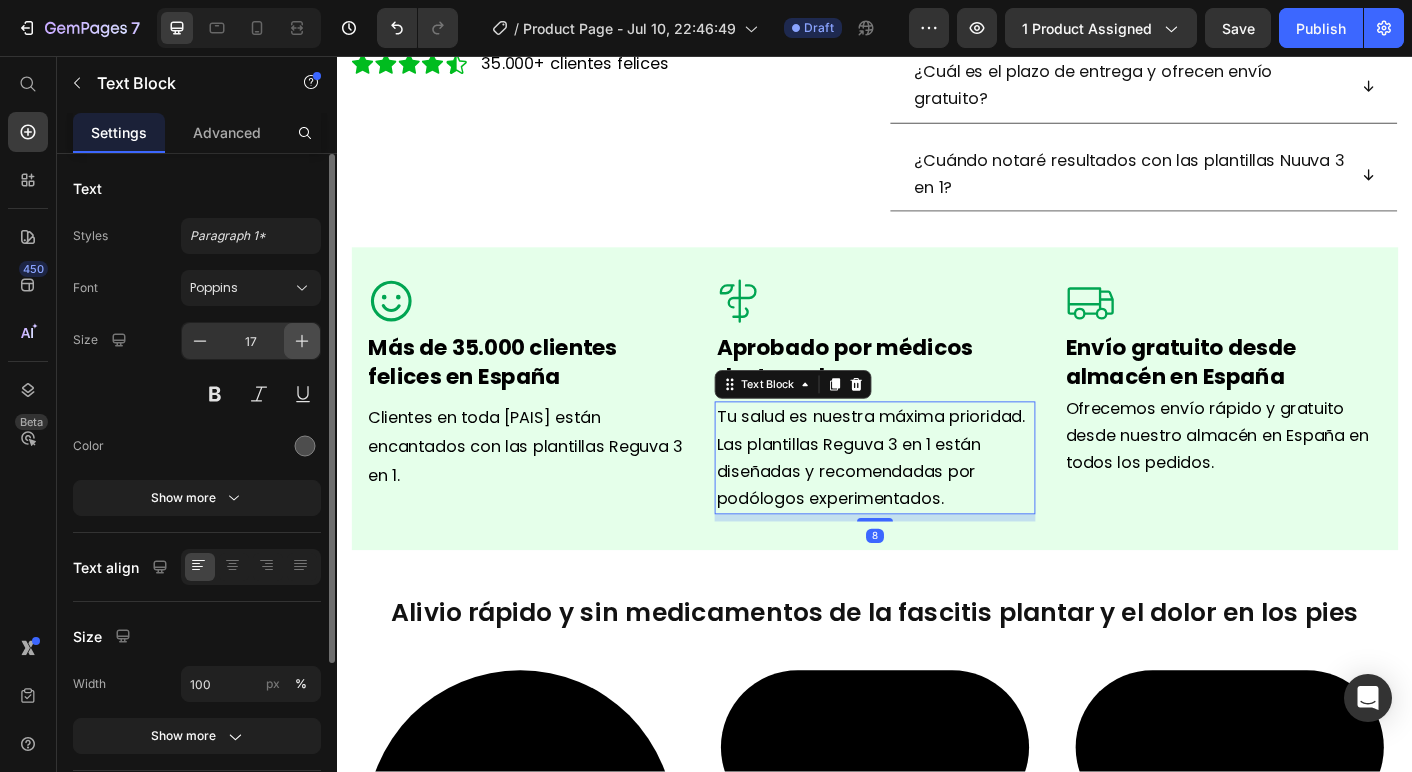 click at bounding box center (302, 341) 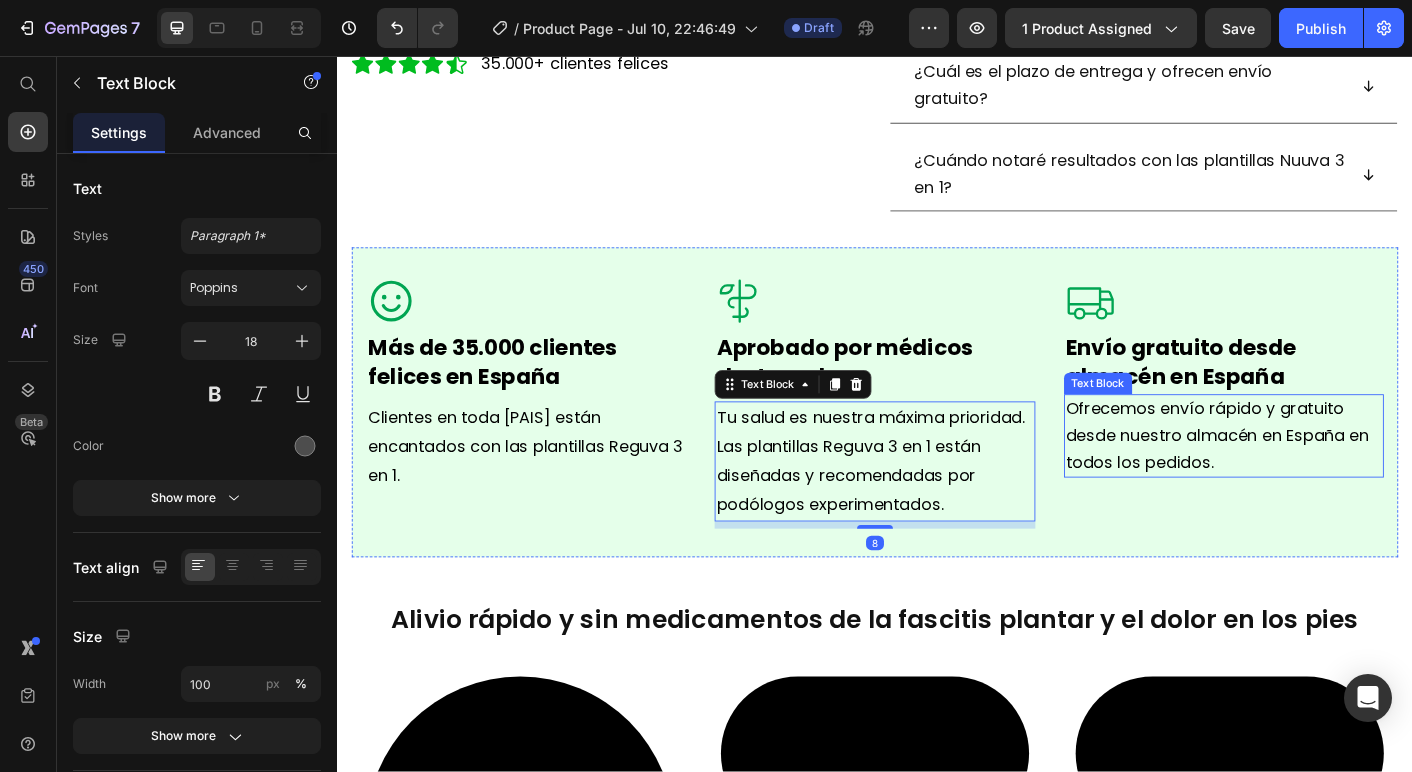 click on "Ofrecemos envío rápido y gratuito desde nuestro almacén en España en todos los pedidos." at bounding box center (1319, 479) 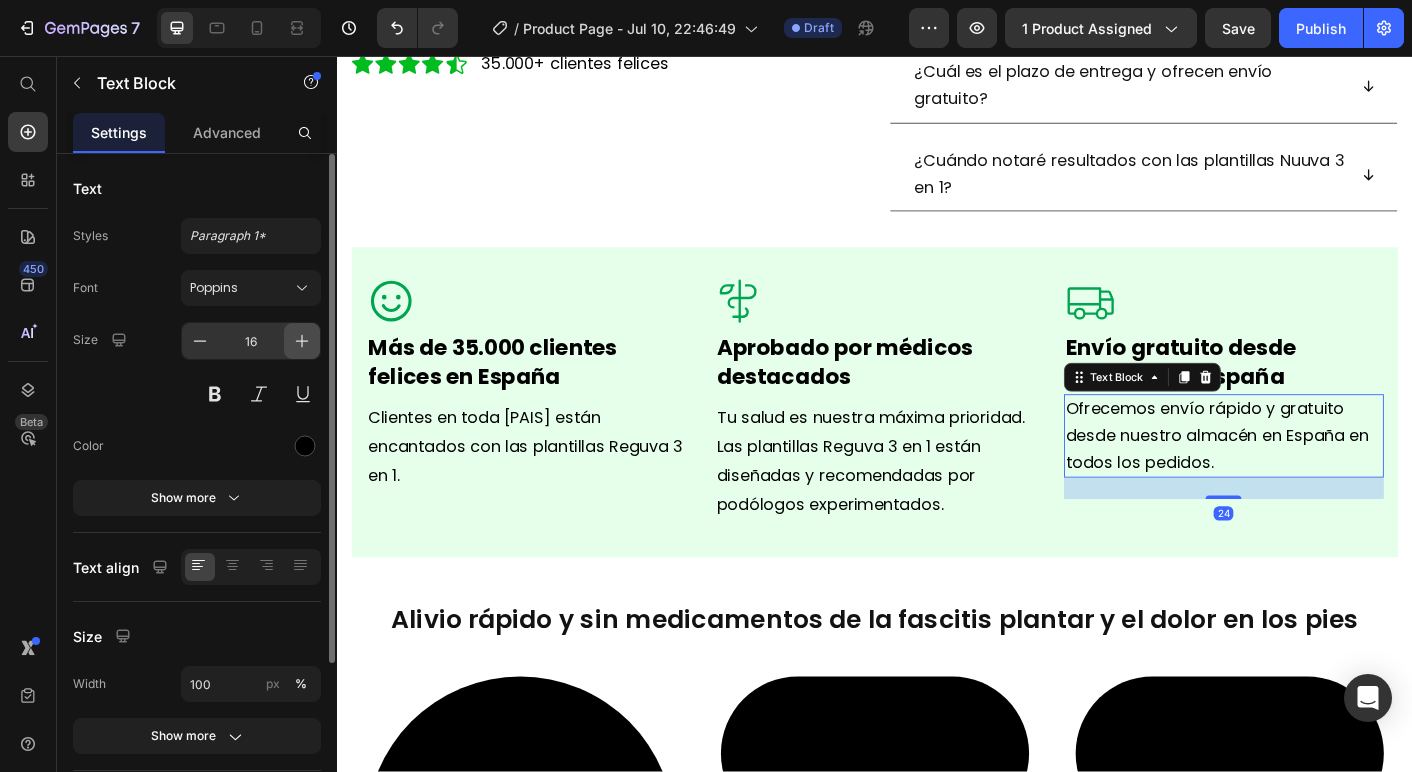 click 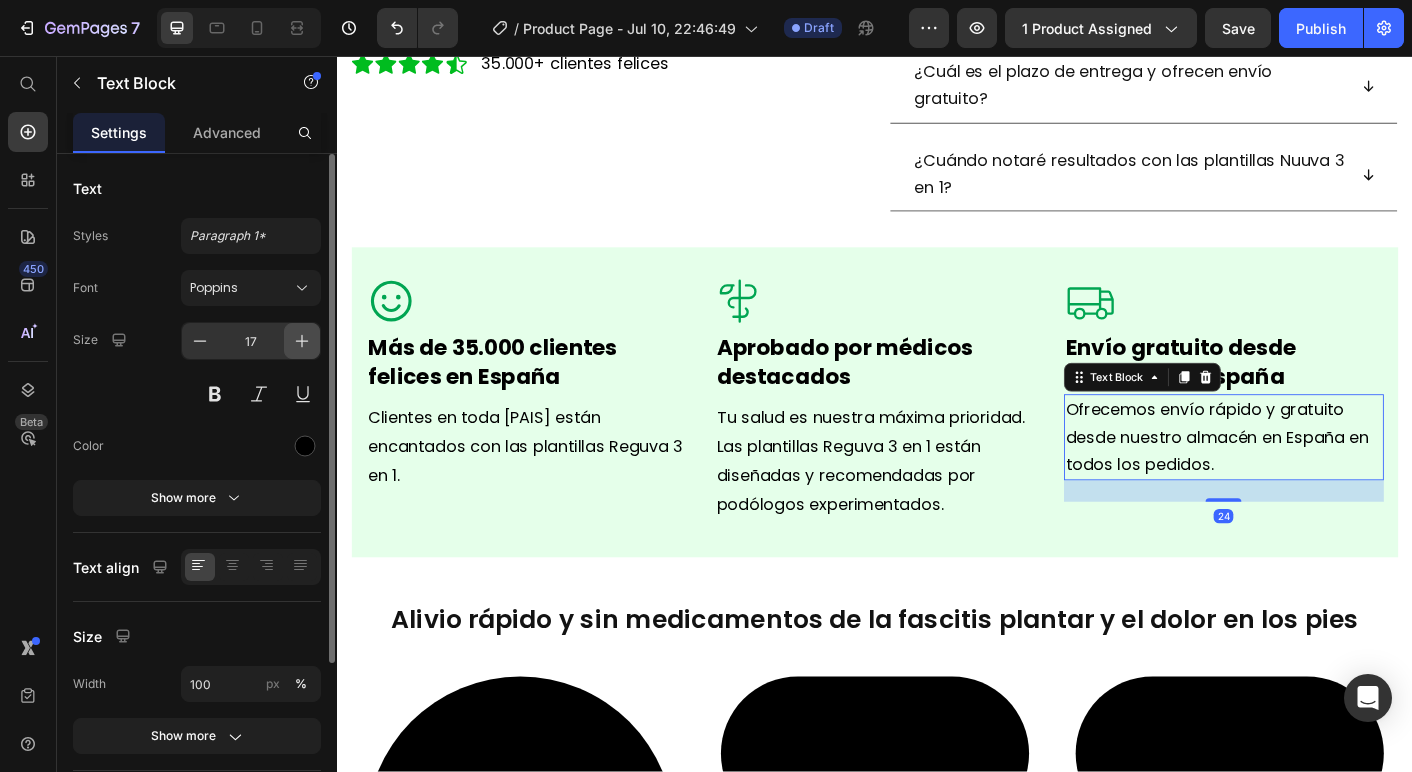 click 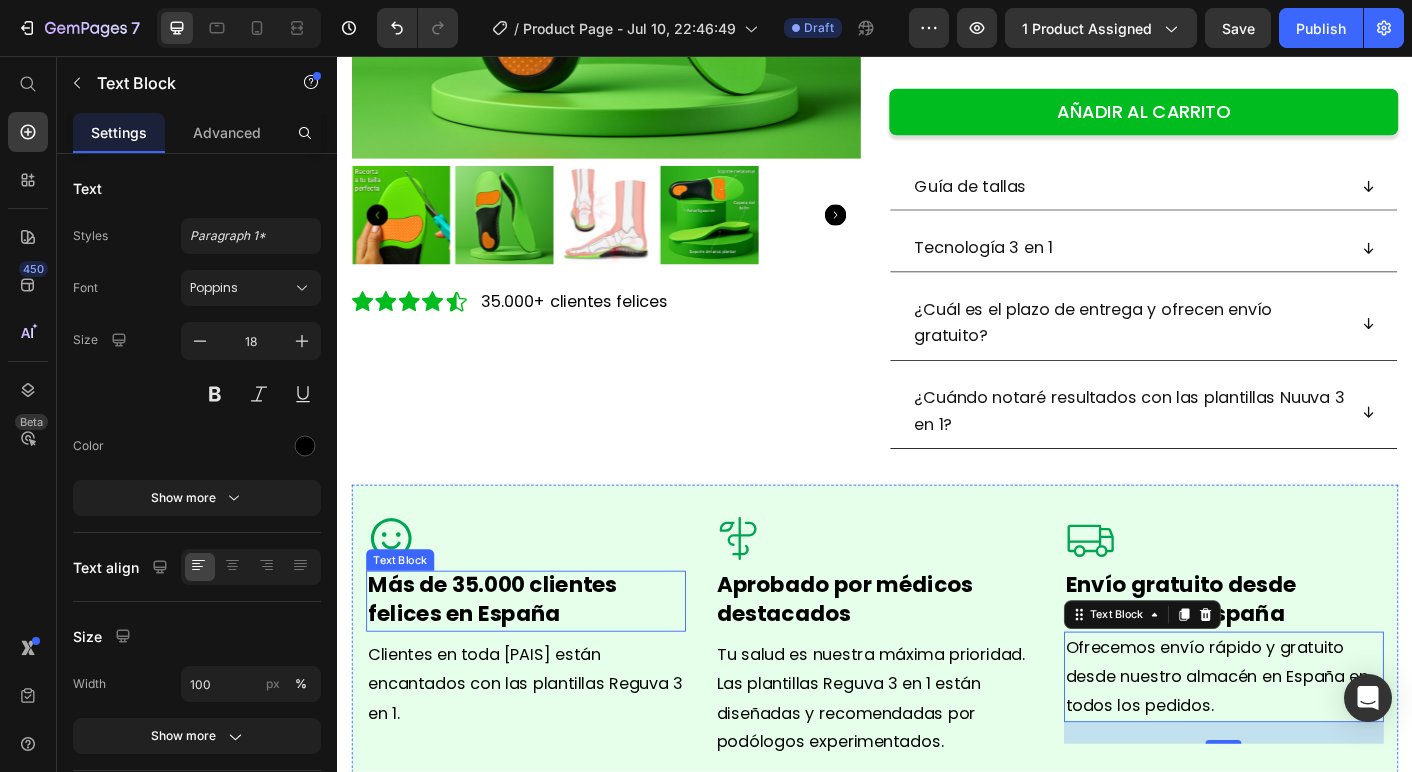 scroll, scrollTop: 629, scrollLeft: 0, axis: vertical 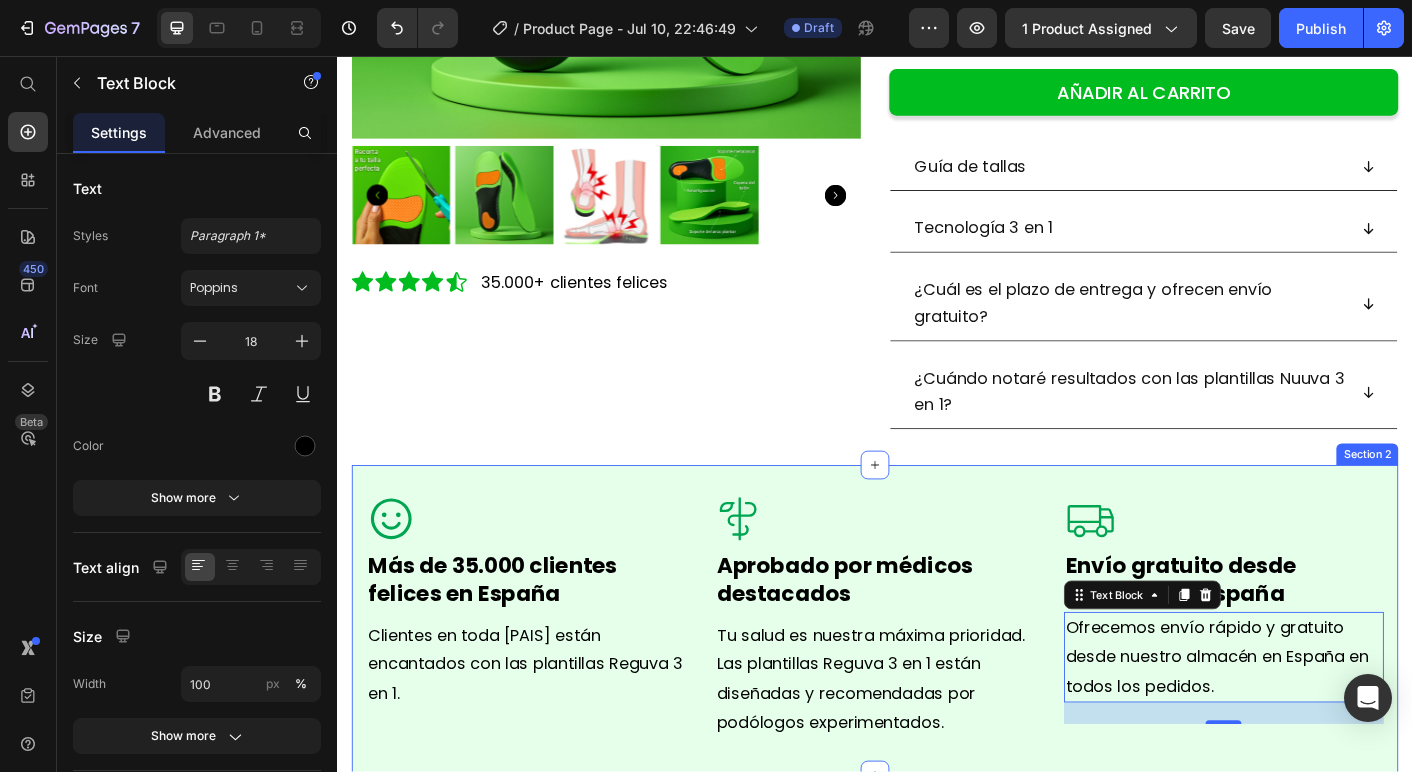 click on "Aprobado por médicos destacados" at bounding box center (903, 640) 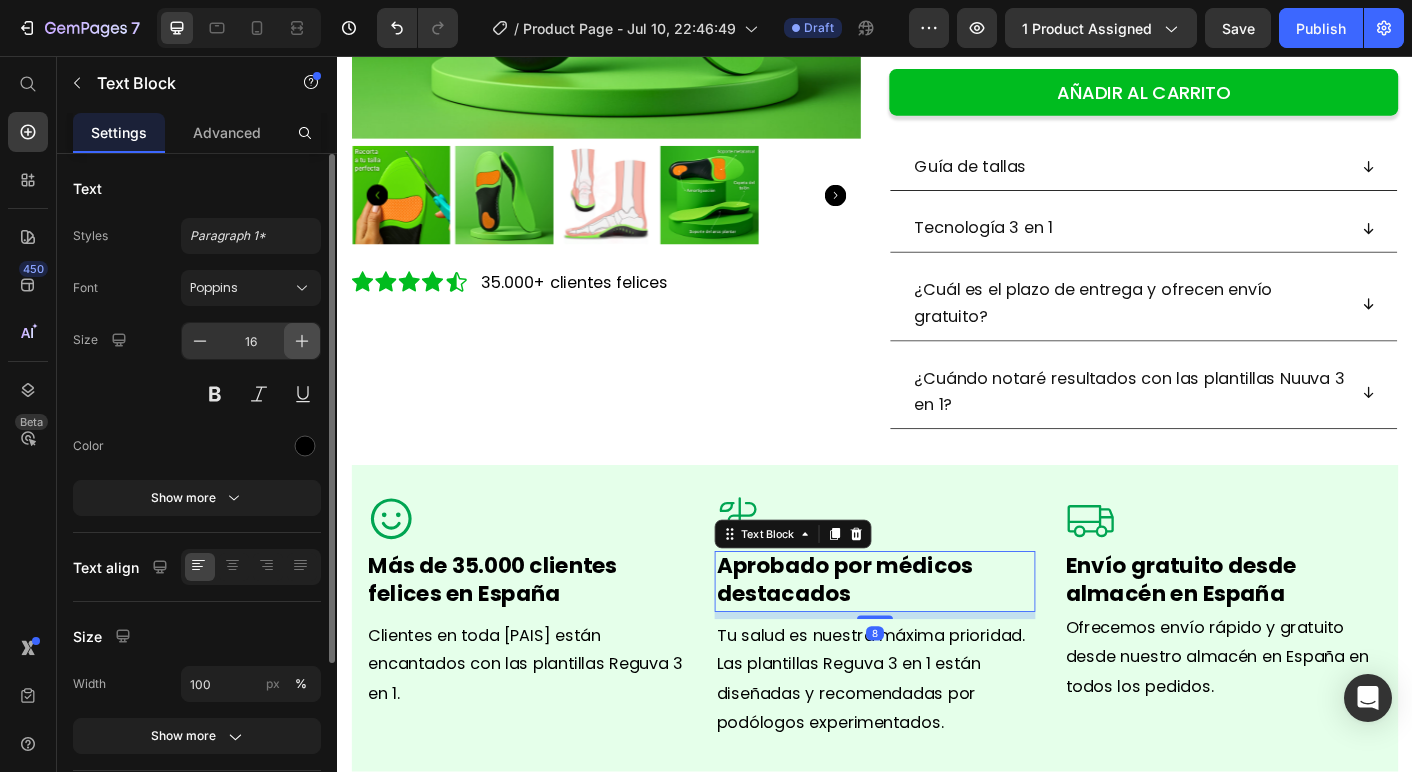 click 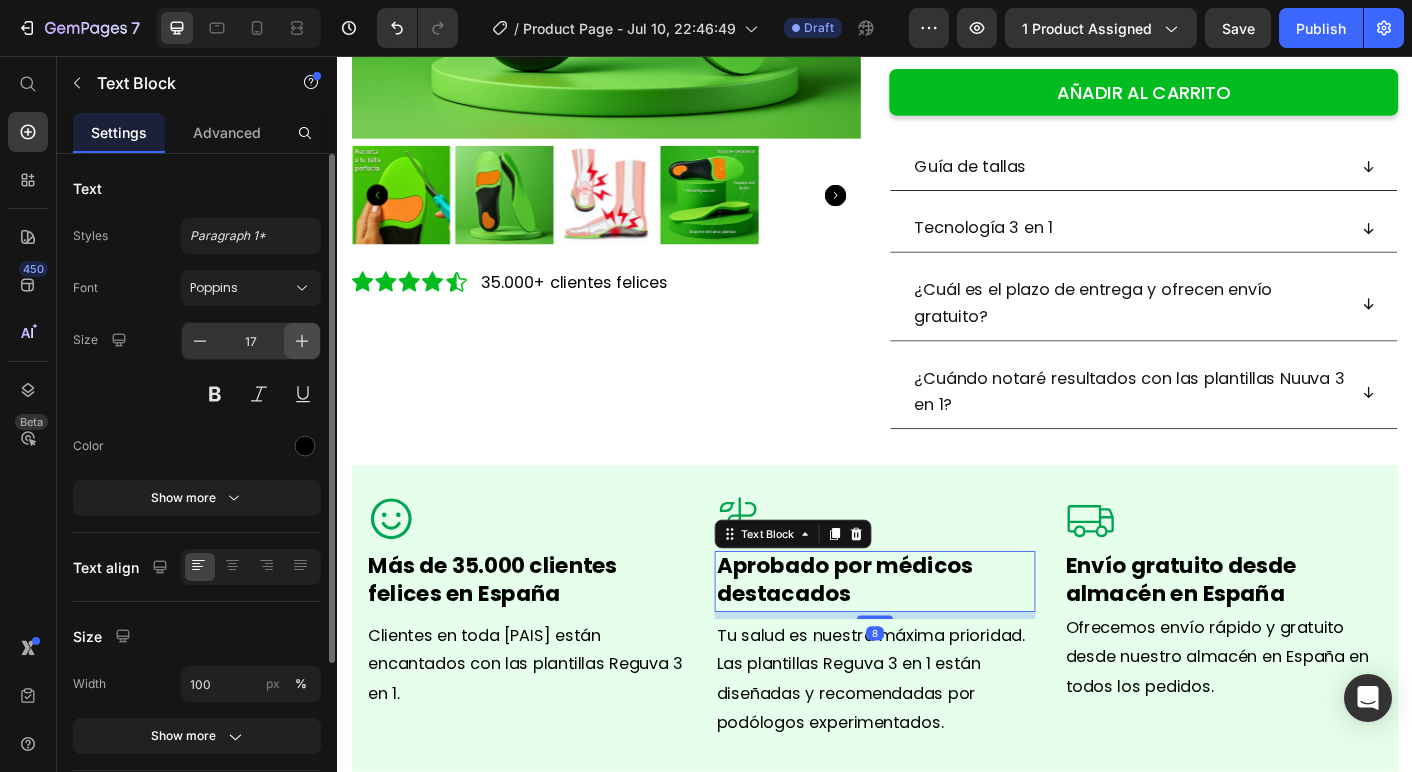 click 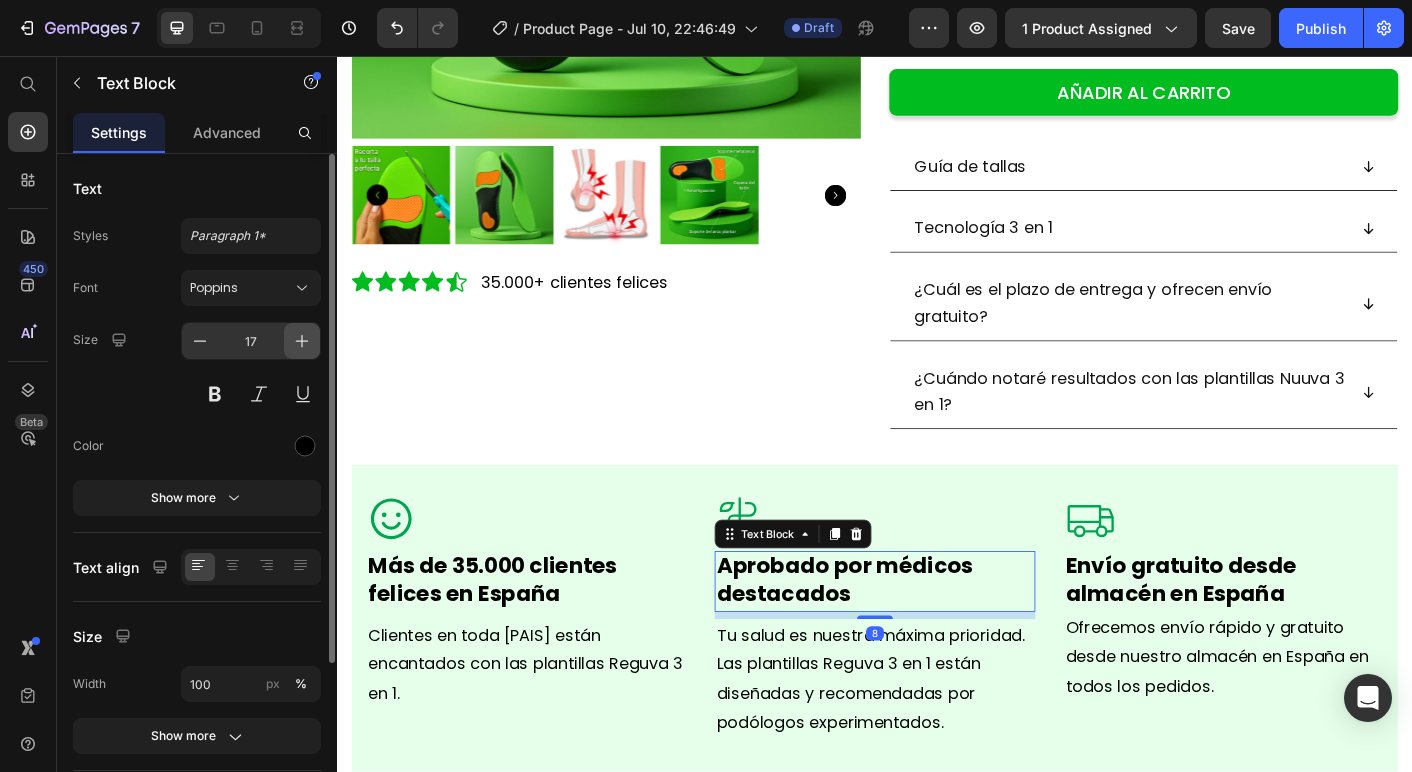type on "18" 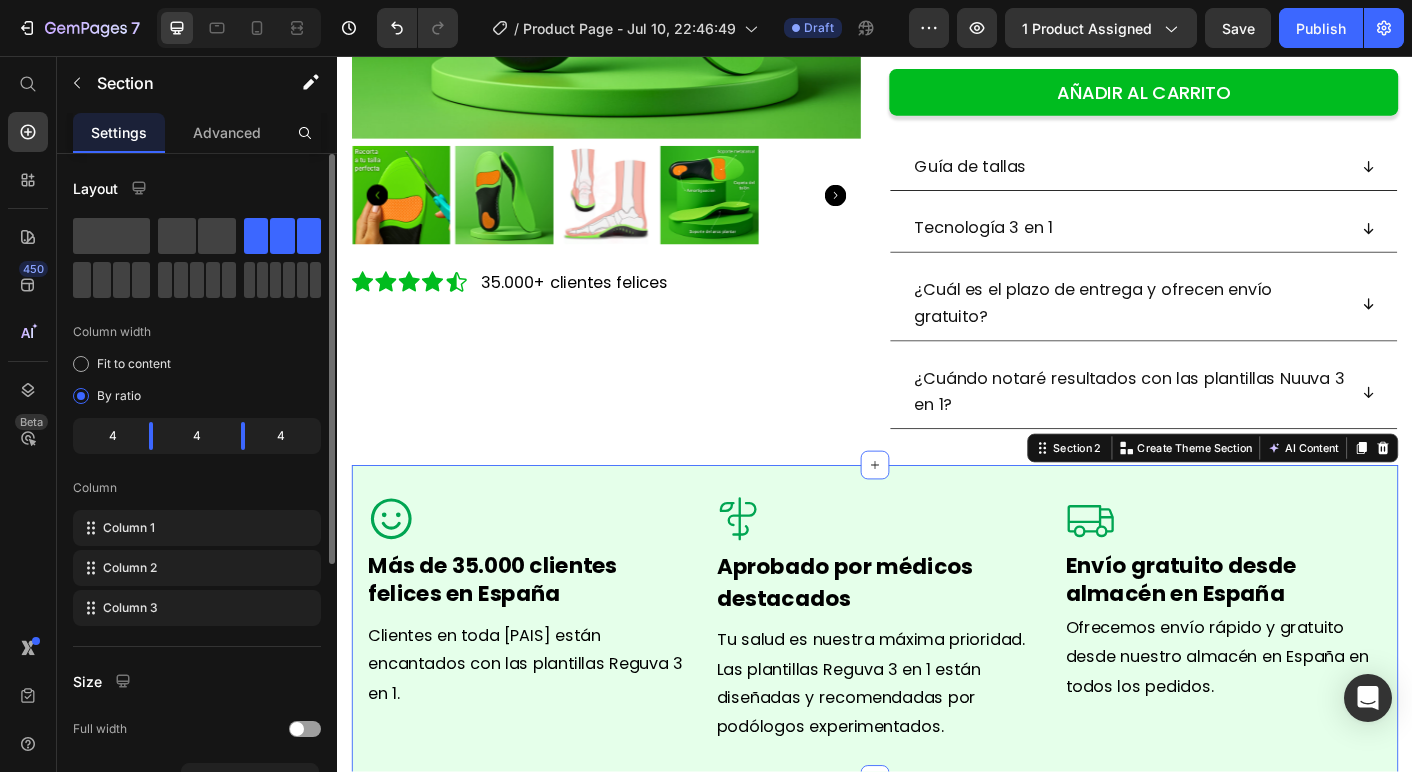 click on "Icon Más de 35.000 clientes felices en [PAIS] Text Block Clientes en toda [PAIS] están encantados con las plantillas Reguva 3 en 1. Text Block" at bounding box center [547, 688] 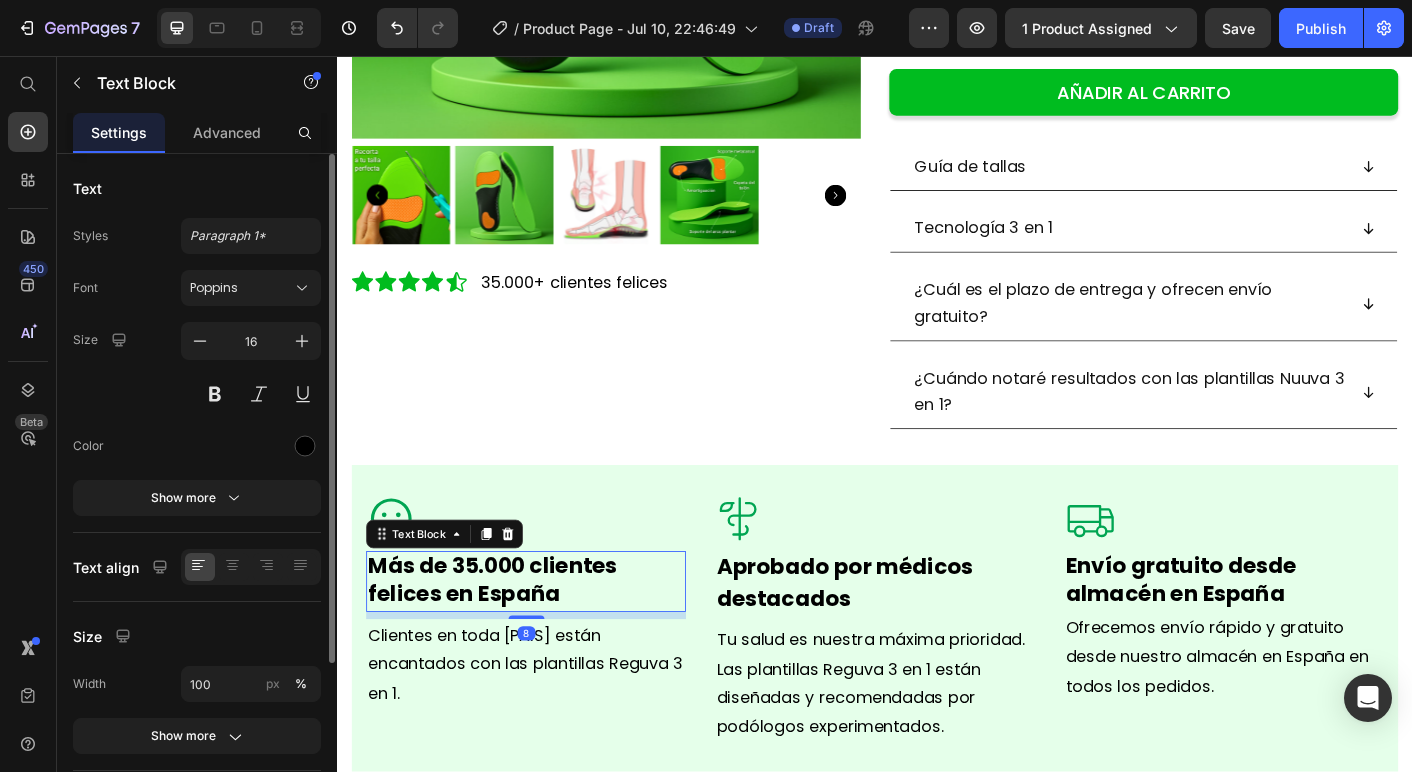 click on "Más de 35.000 clientes felices en España" at bounding box center [510, 640] 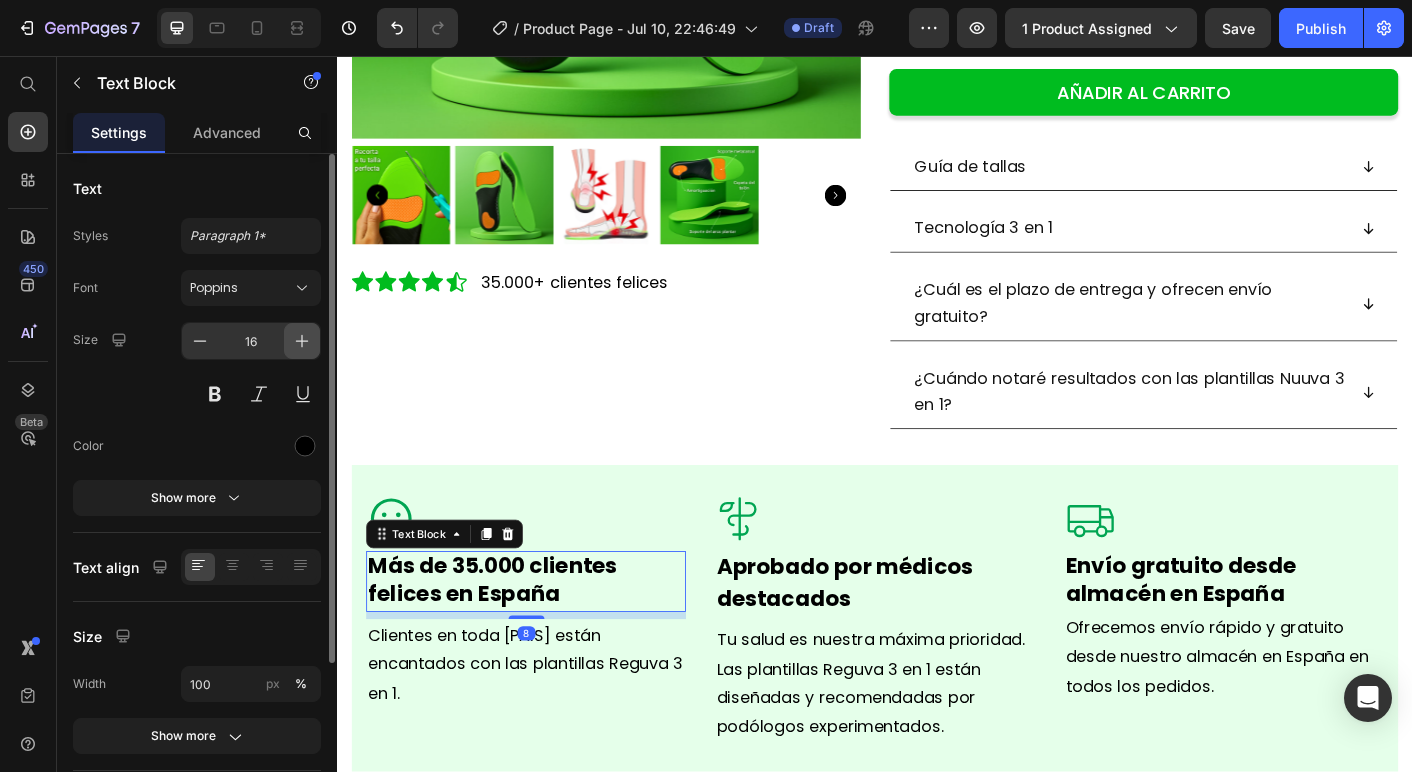 click 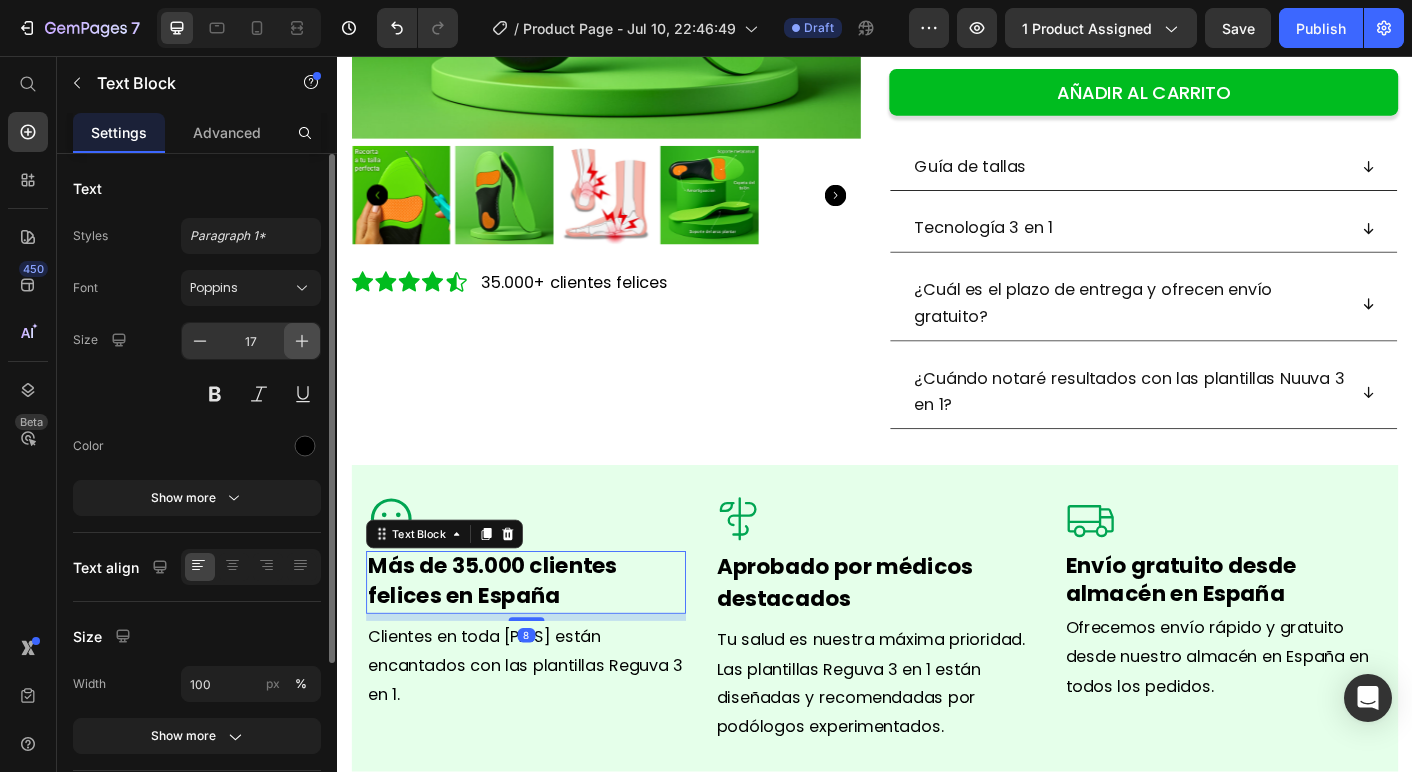 click 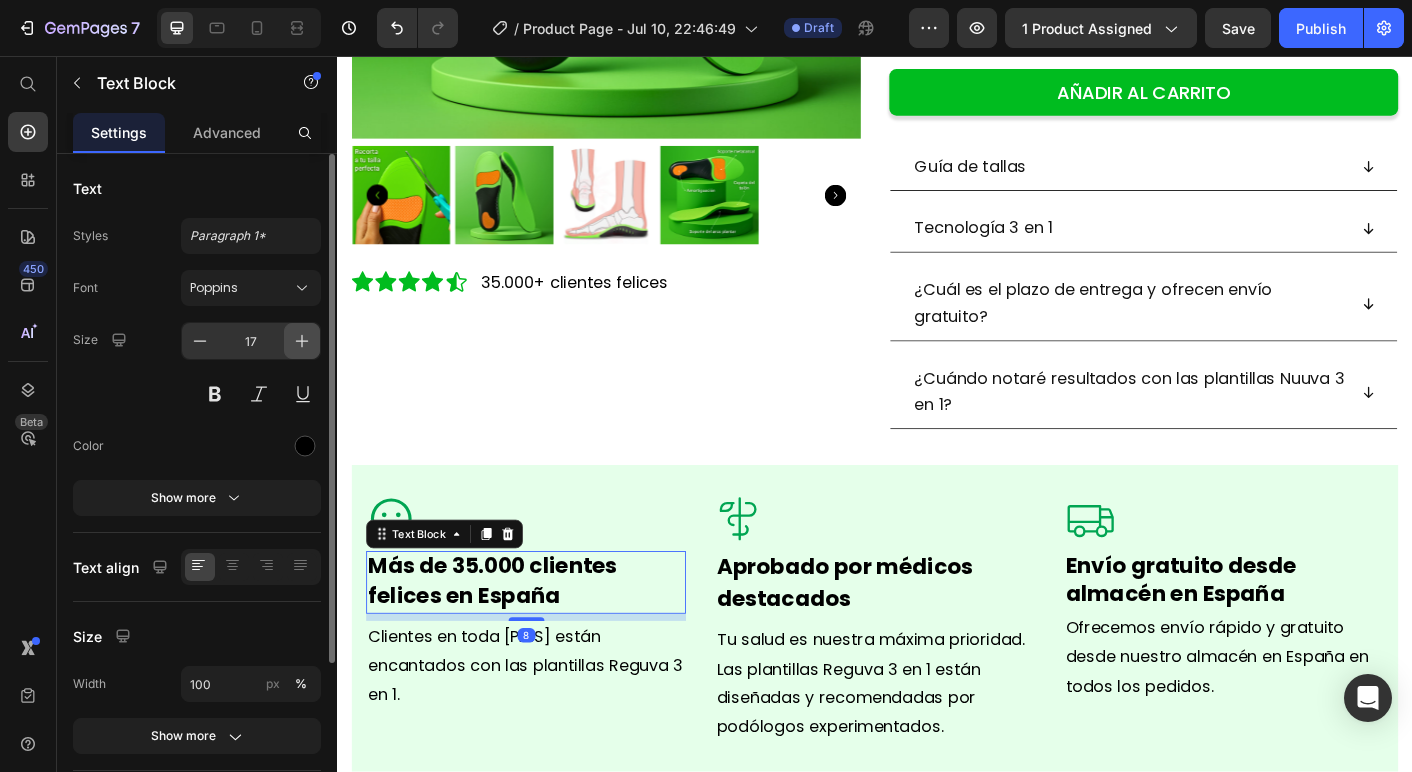 type on "18" 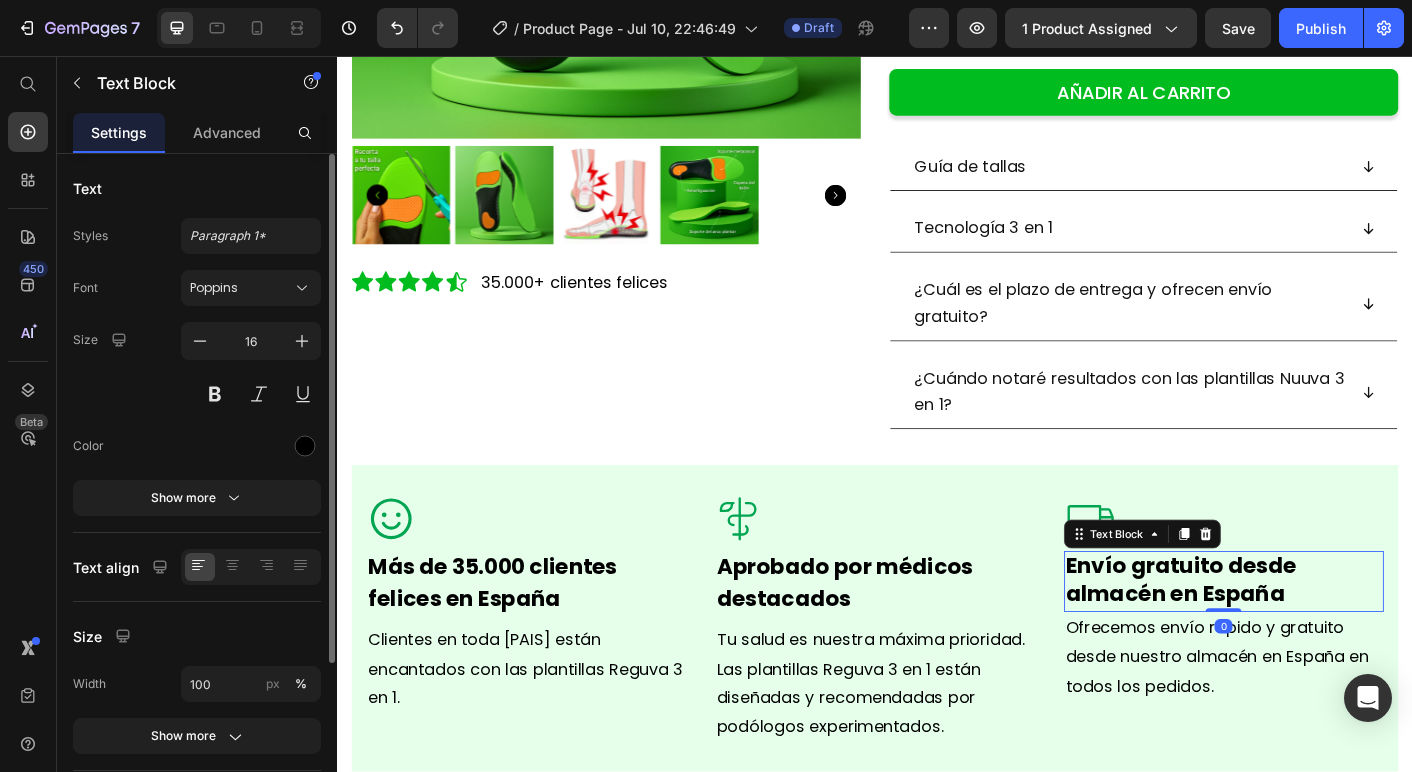 click on "Envío gratuito desde almacén en España" at bounding box center (1279, 640) 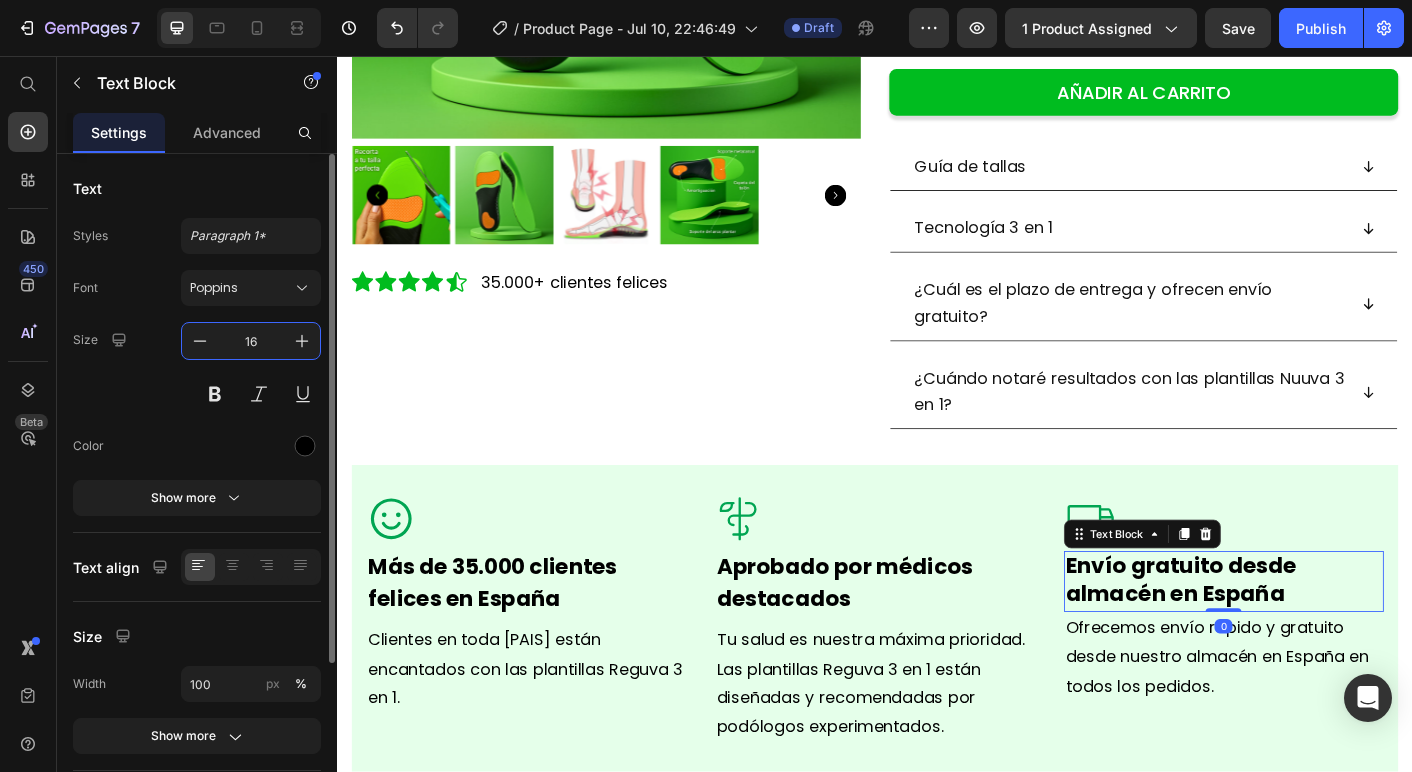 click on "16" at bounding box center (251, 341) 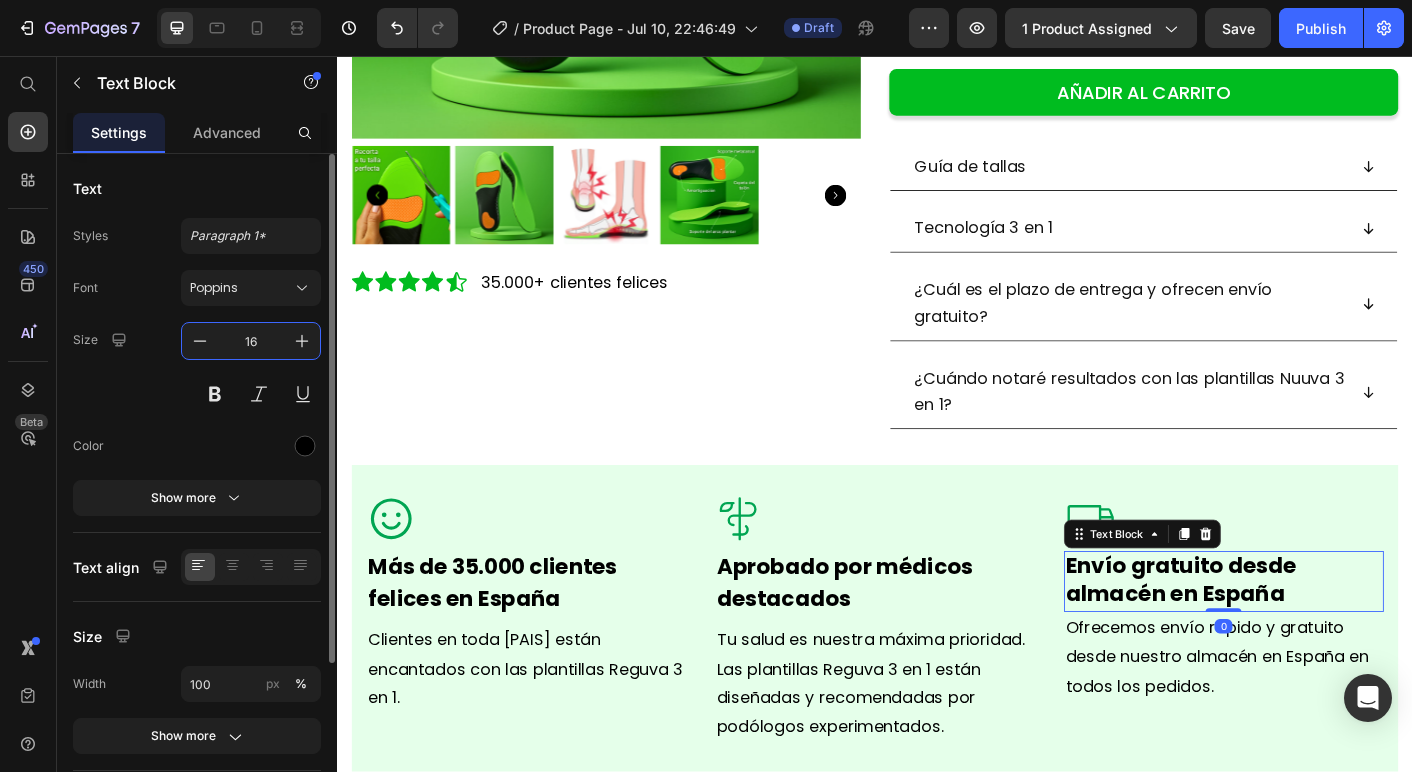 click on "16" at bounding box center [251, 341] 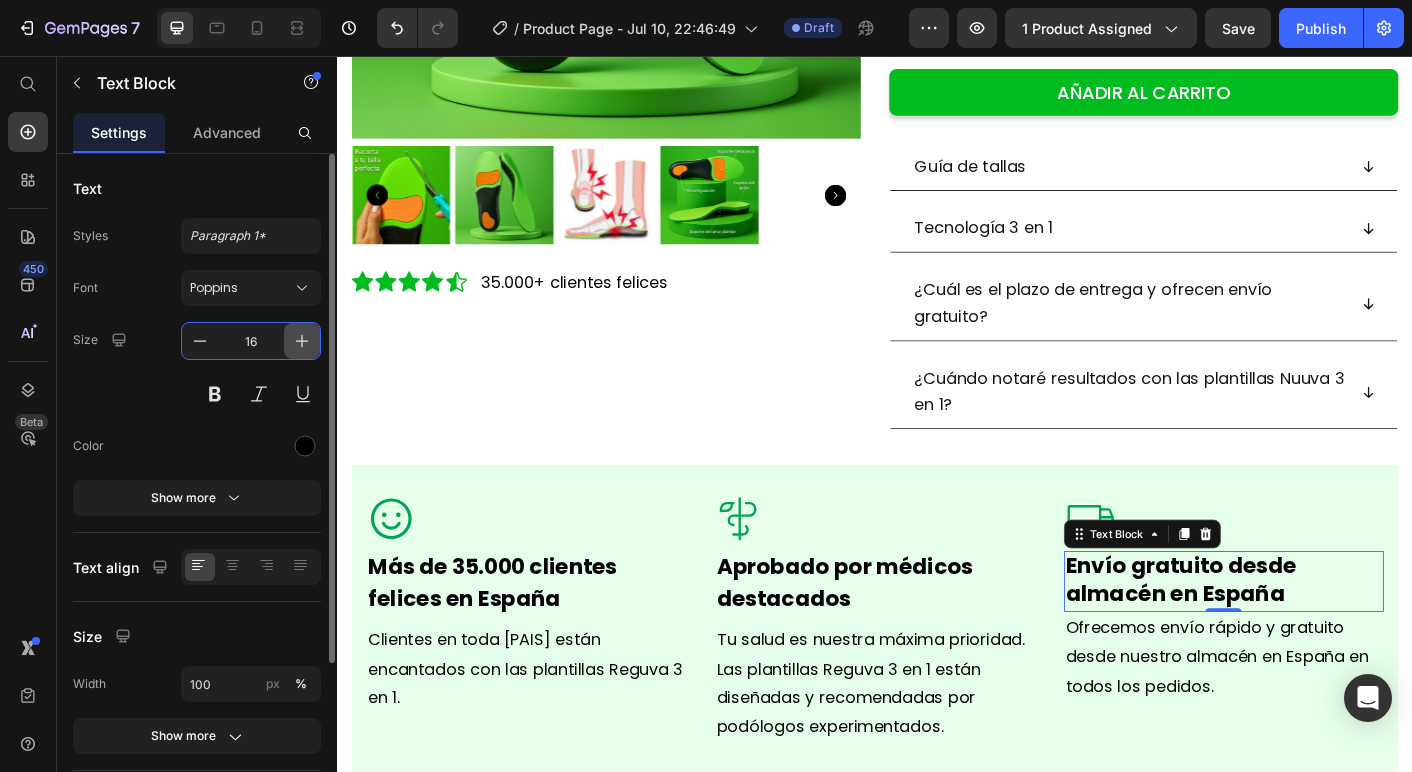 click 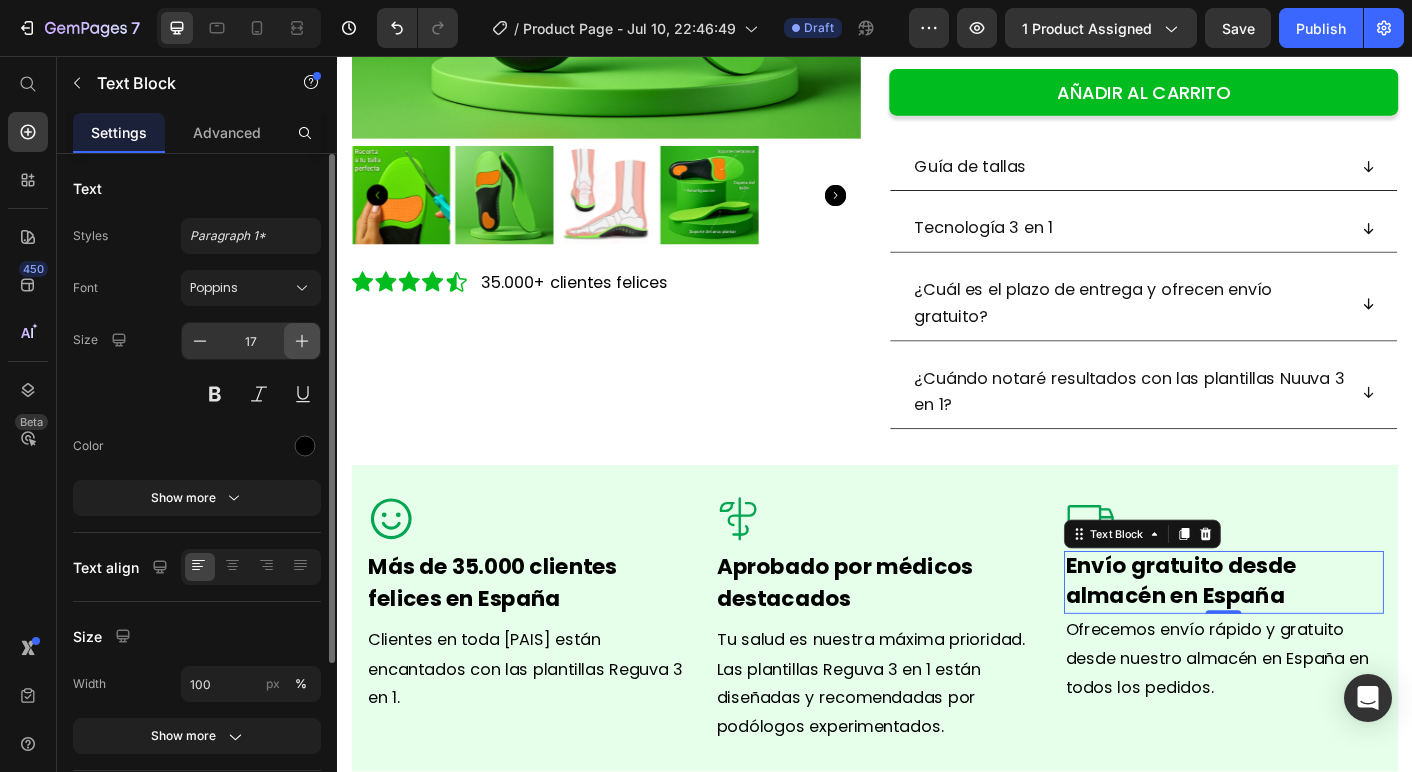 click 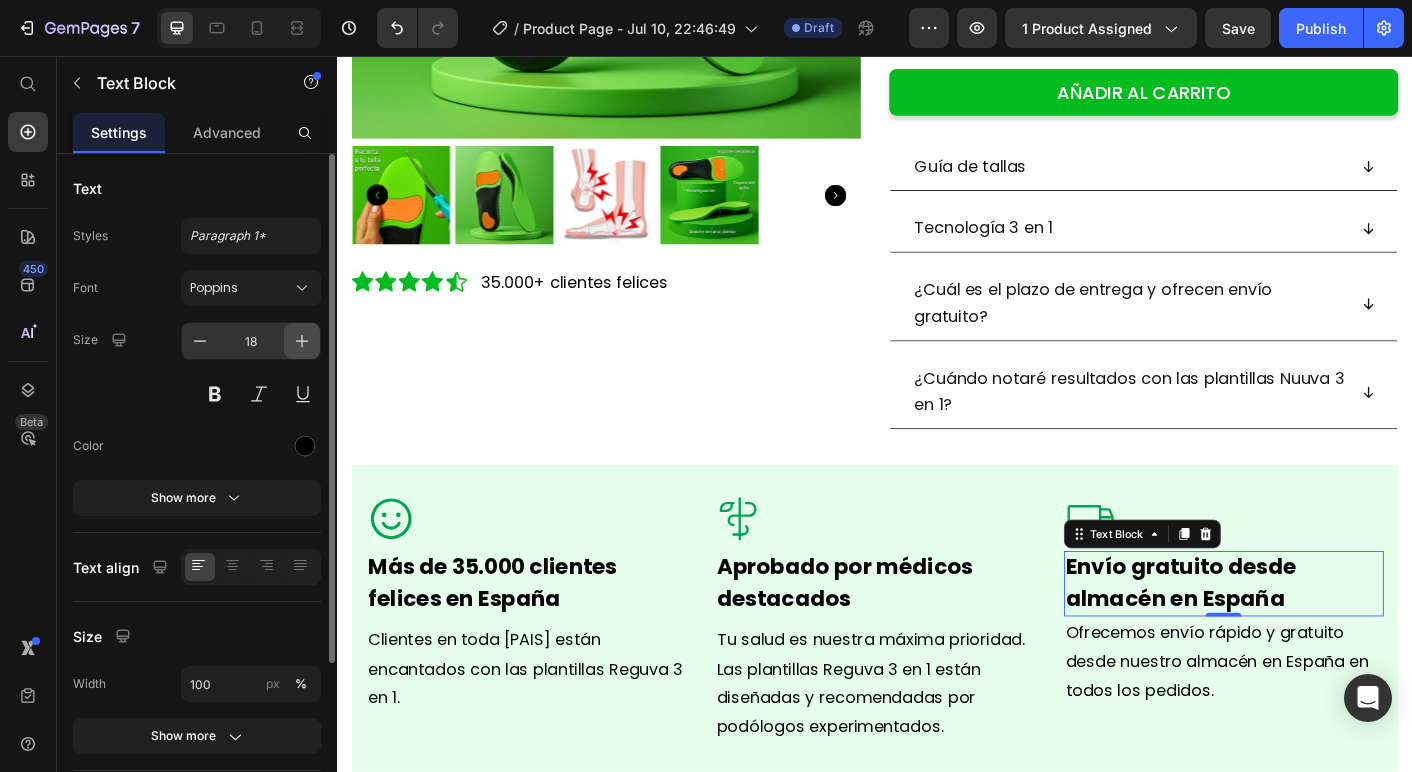 click 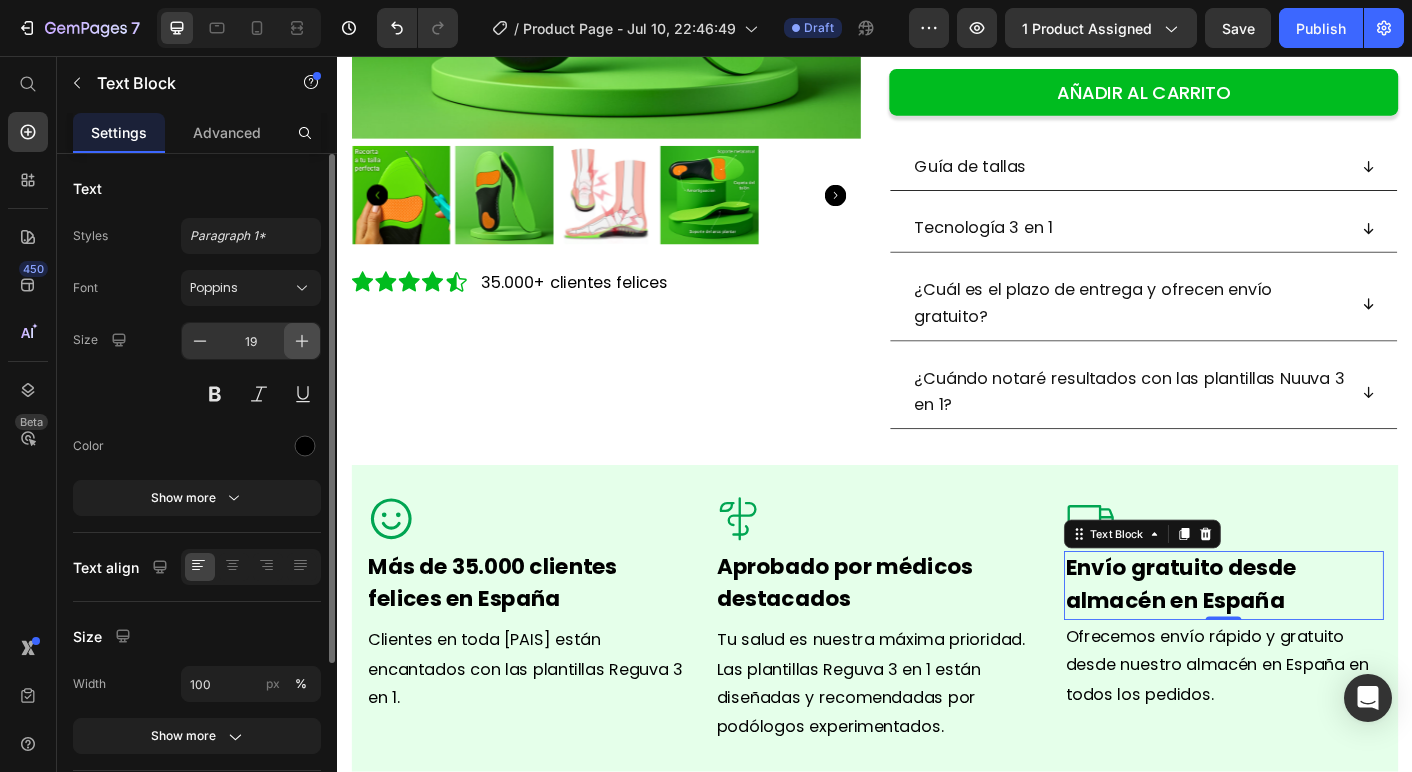 click 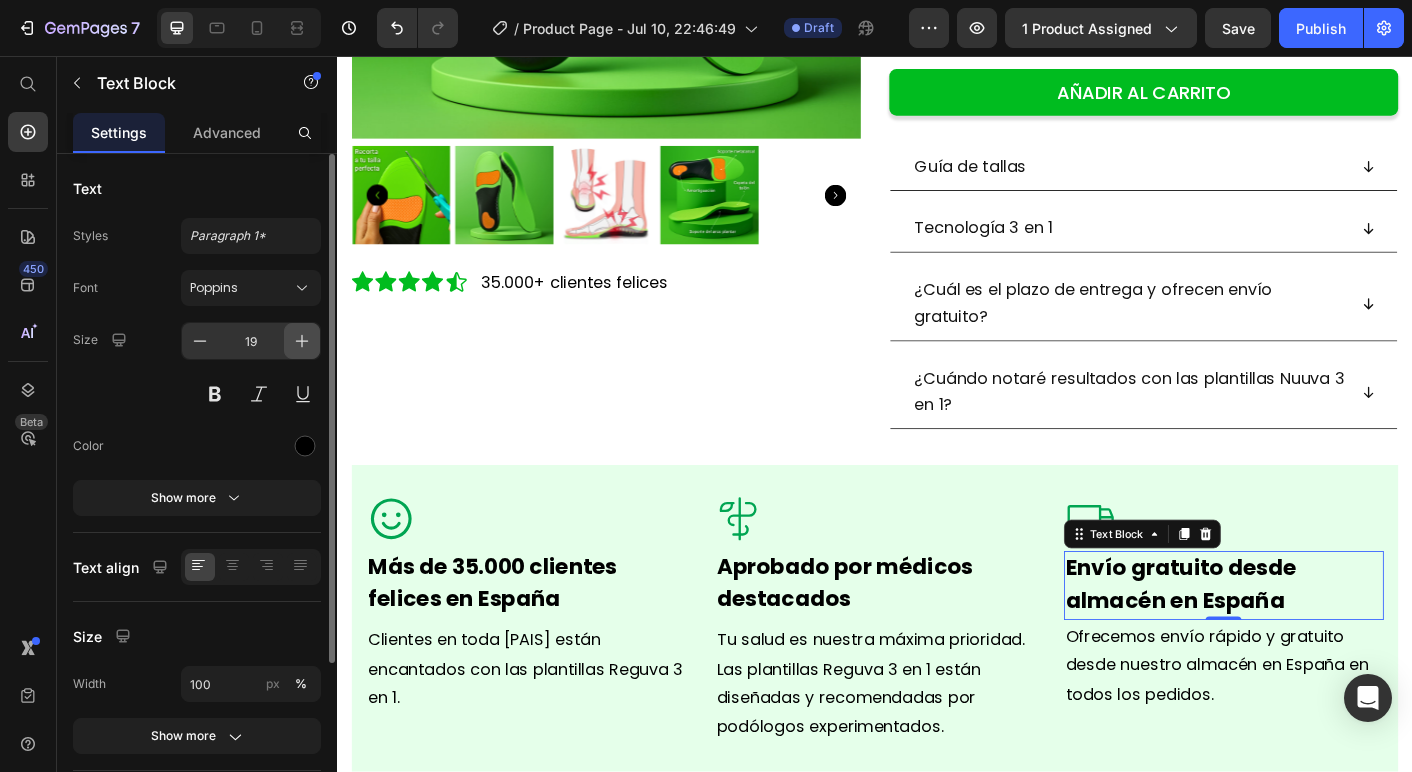type on "20" 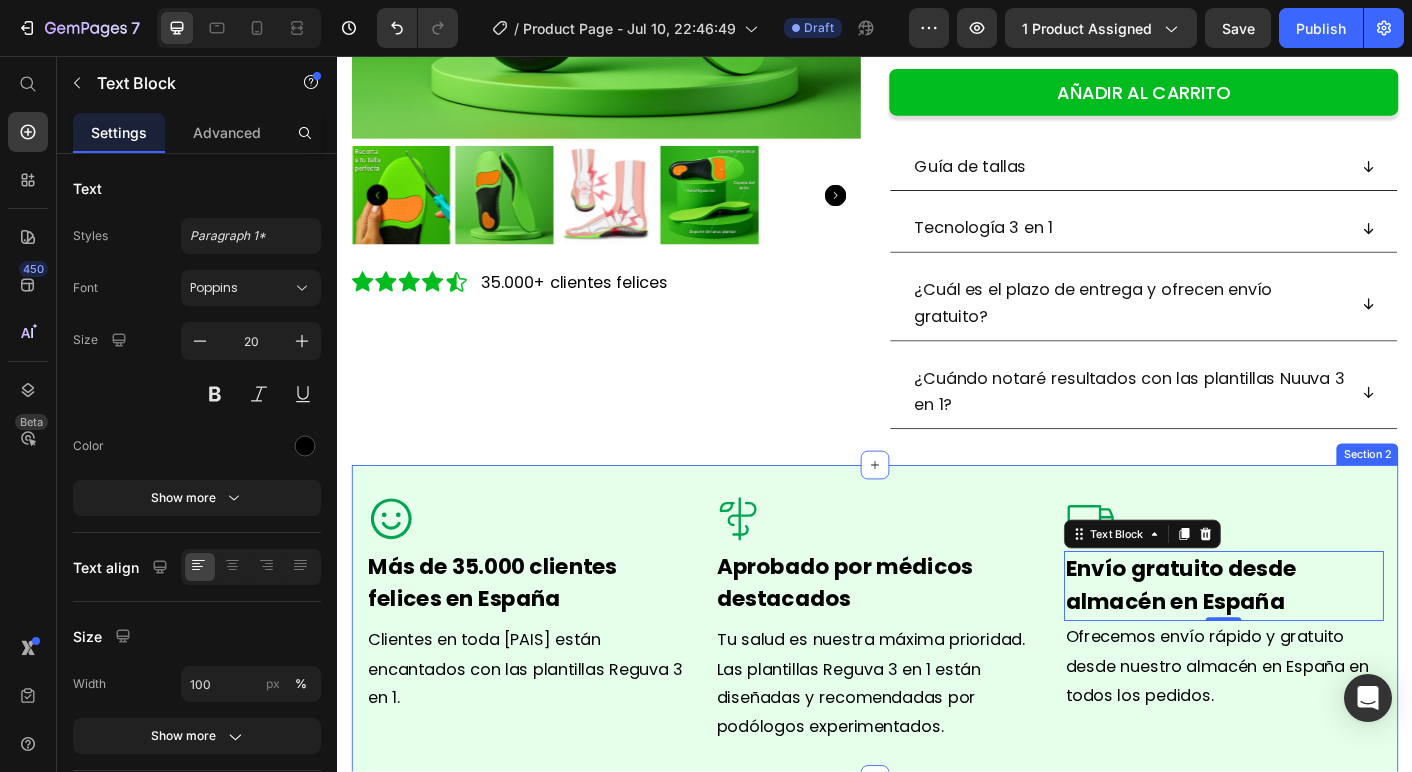 click on "Aprobado por médicos destacados" at bounding box center [903, 643] 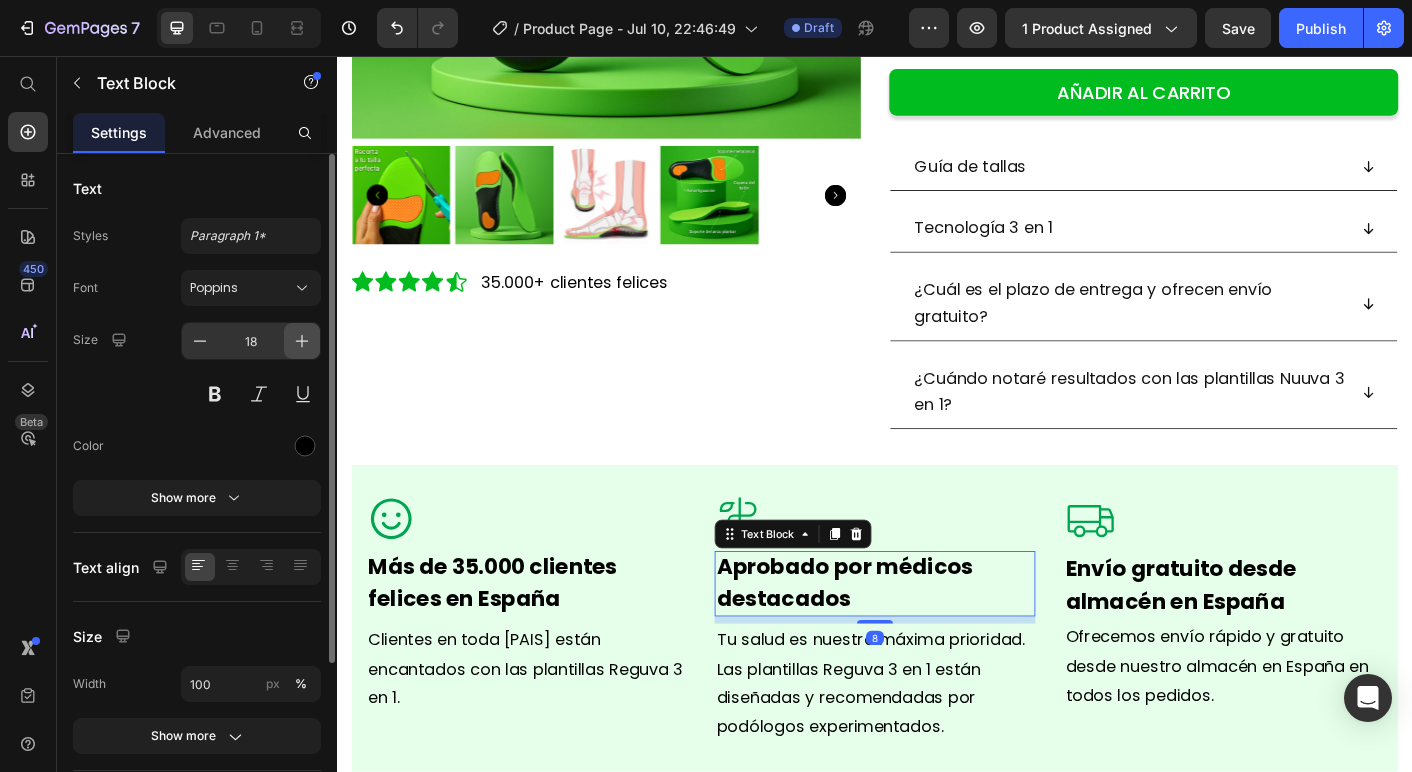 click at bounding box center [302, 341] 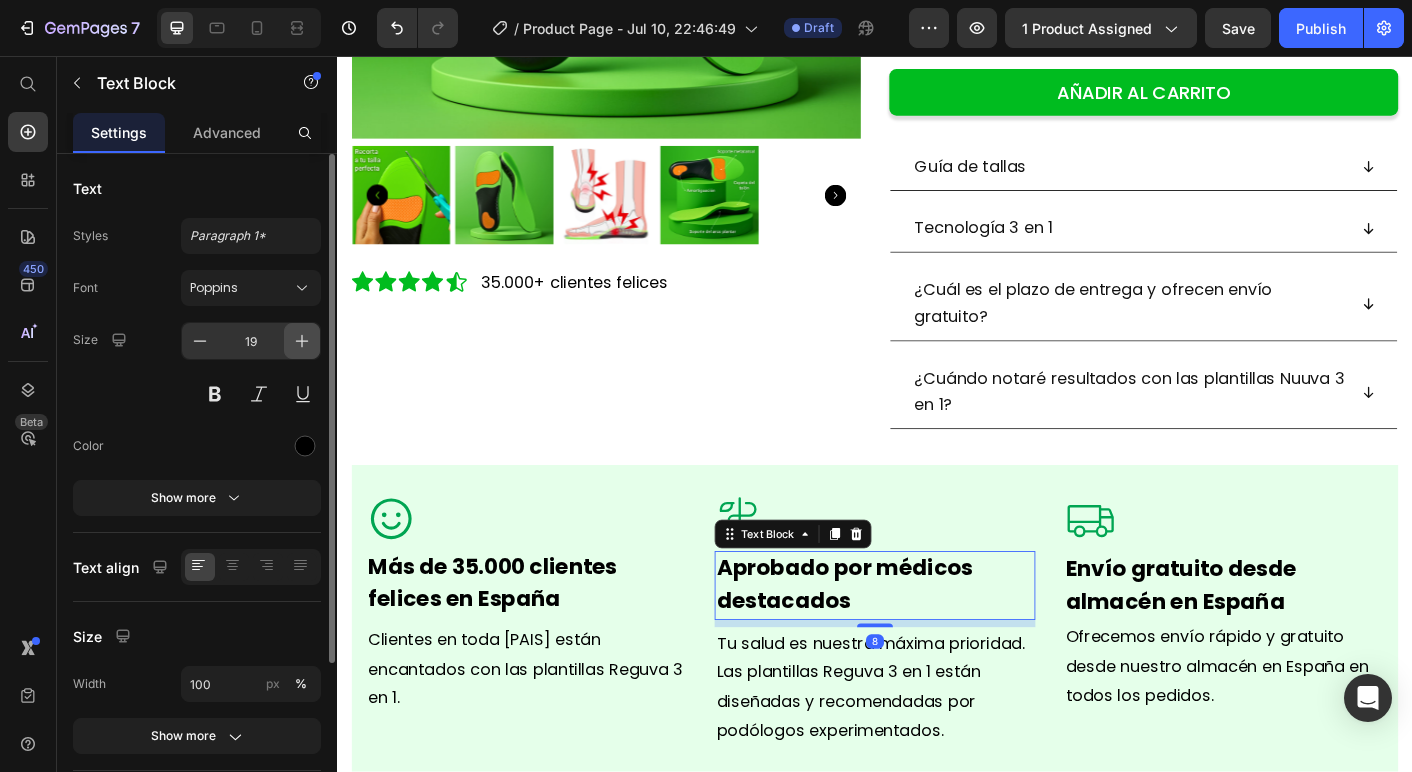click at bounding box center (302, 341) 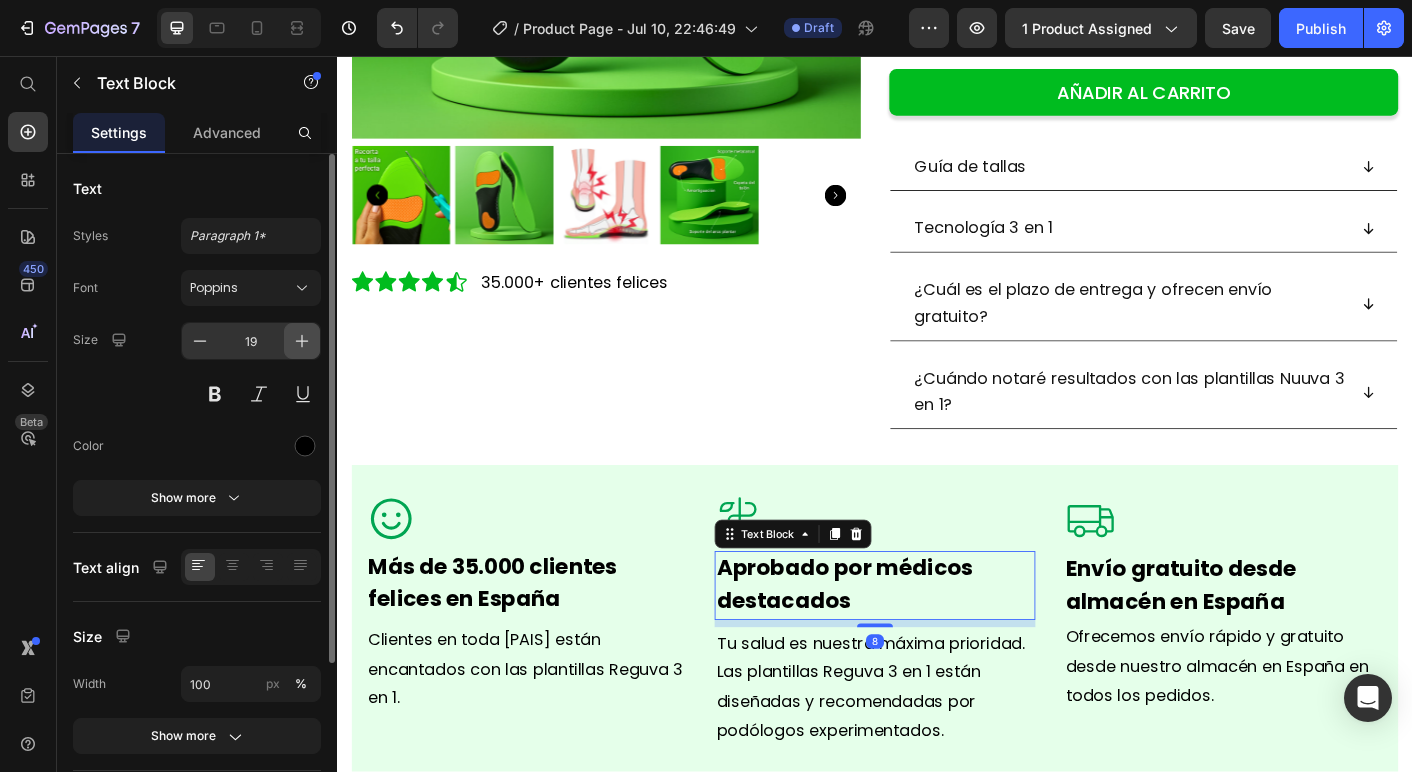 type on "20" 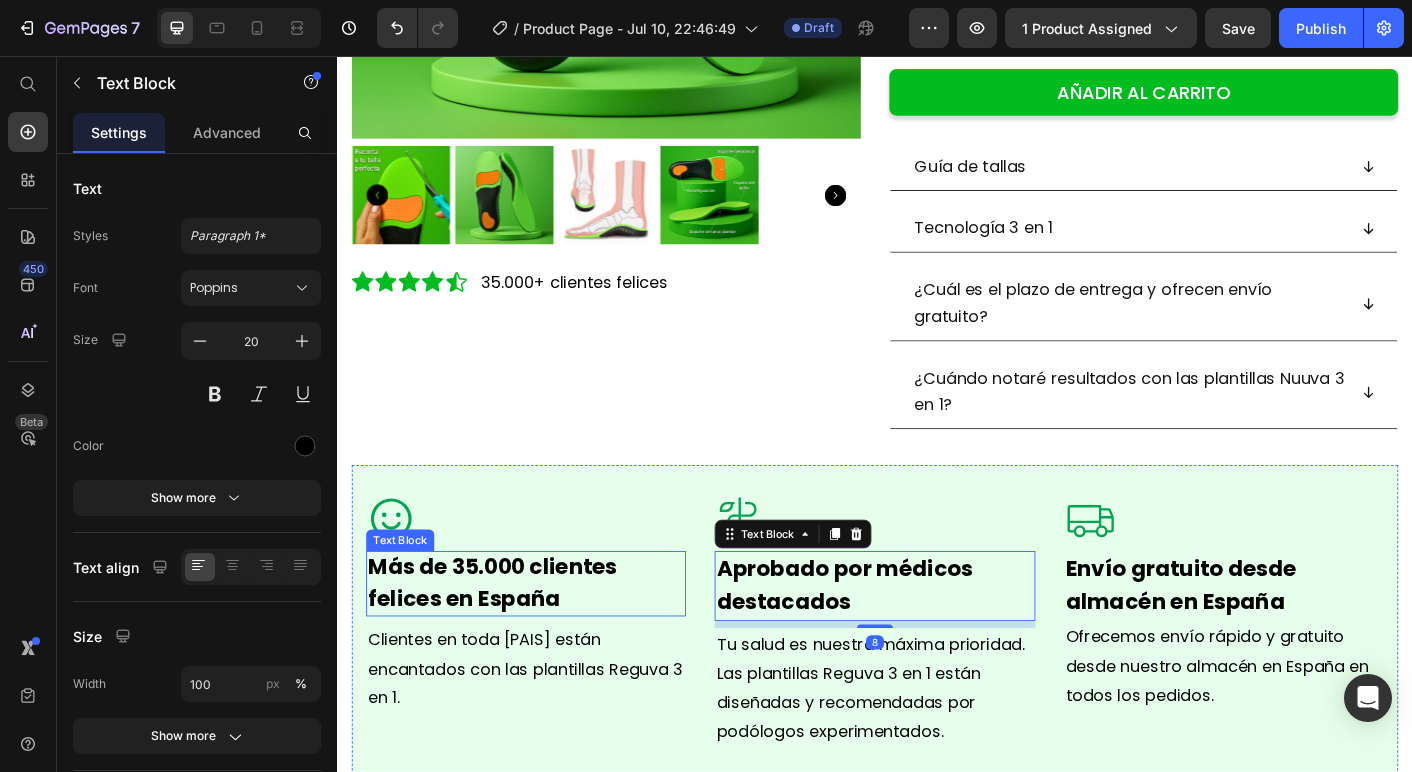 click on "Más de 35.000 clientes felices en España" at bounding box center [510, 643] 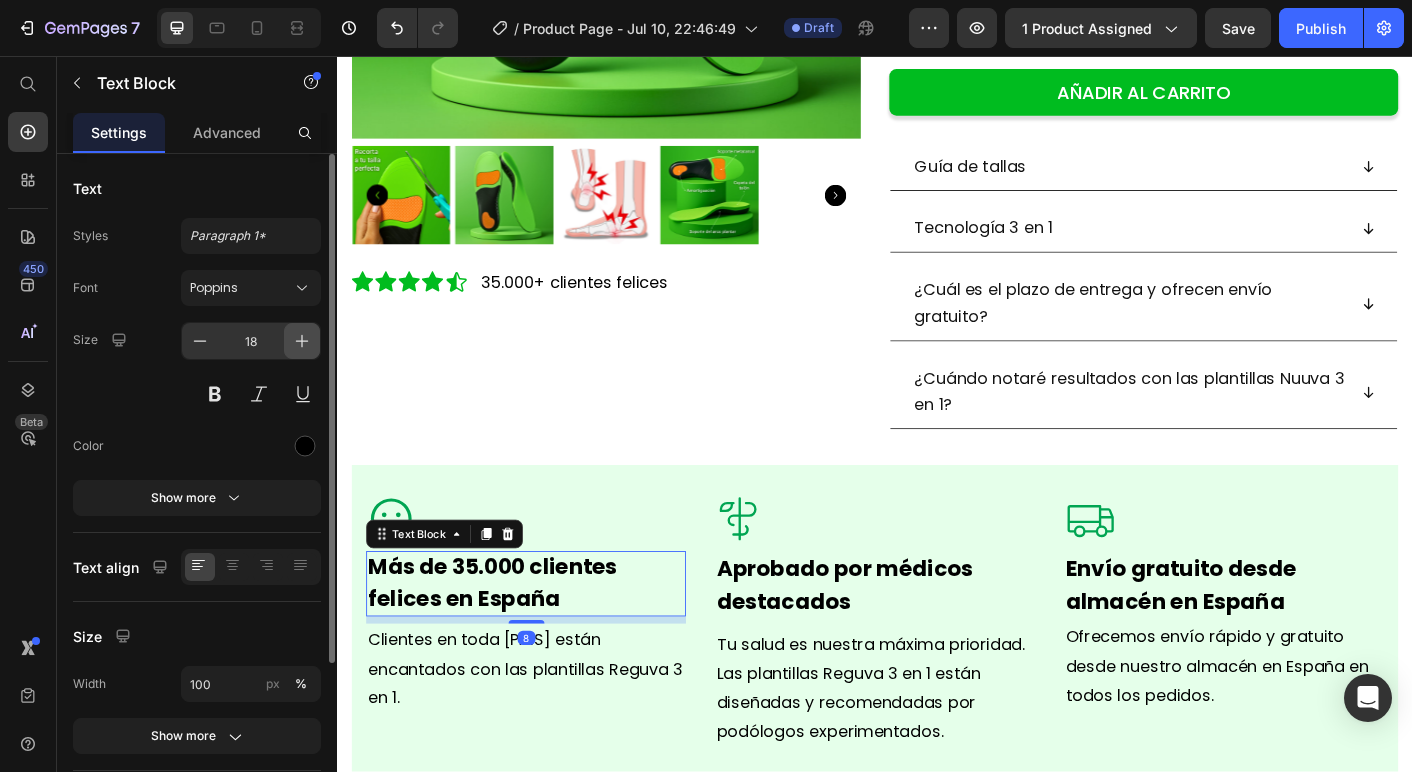 click 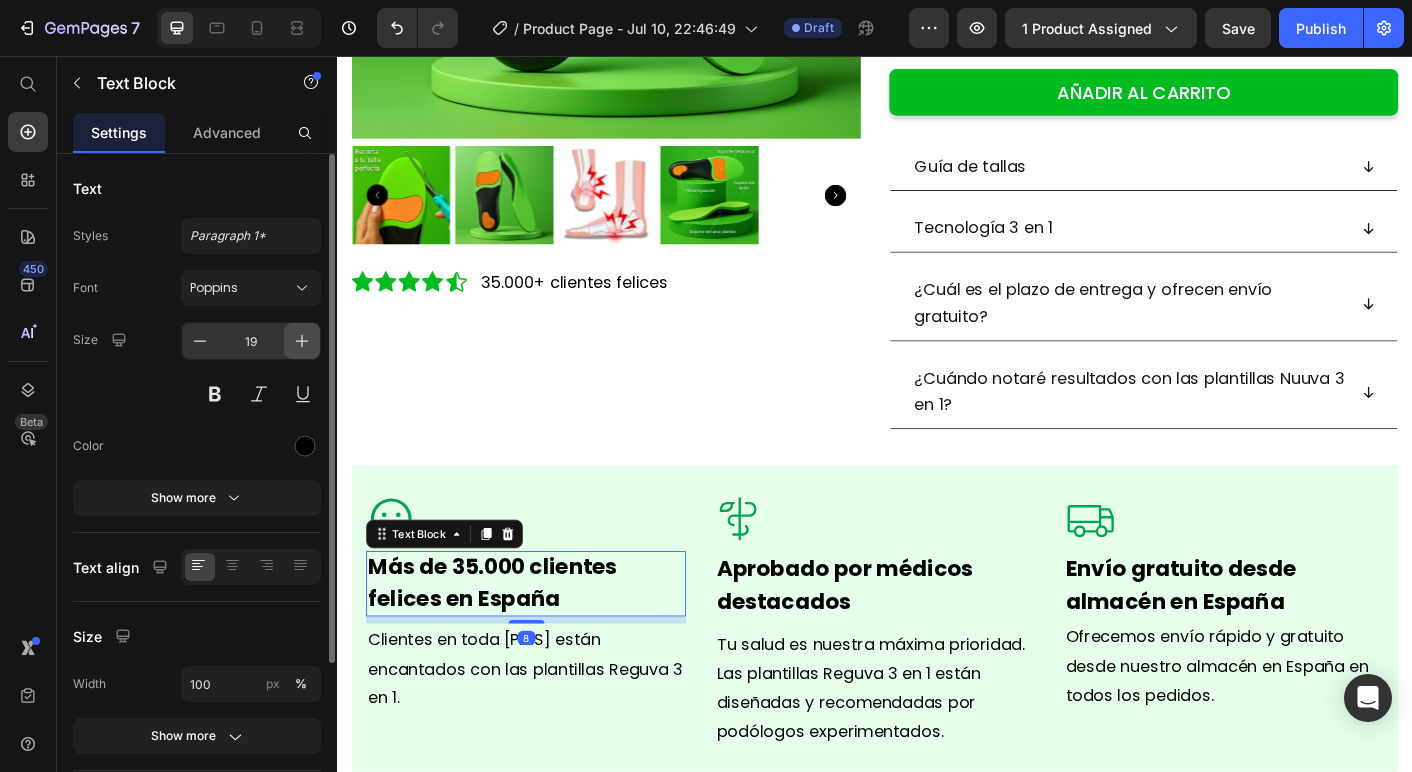 click 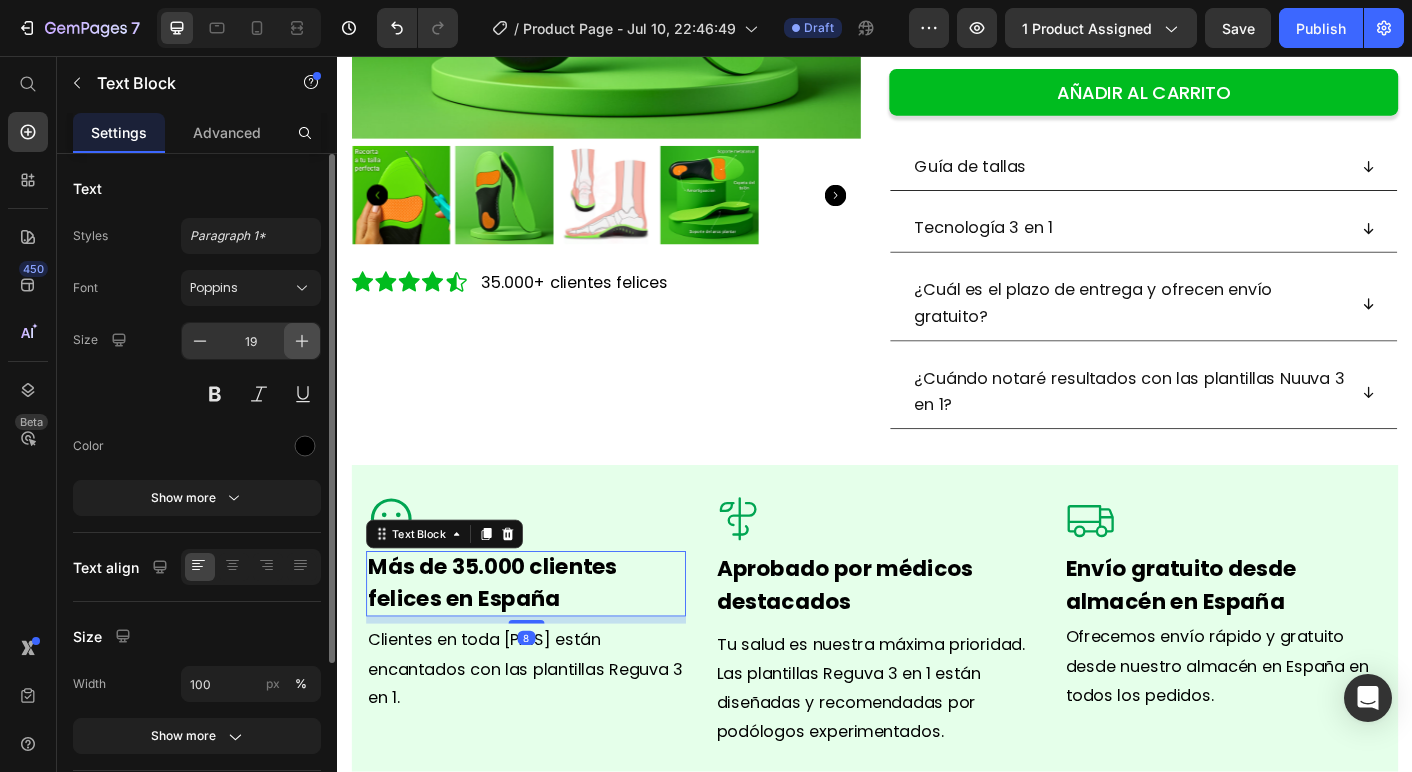 type on "20" 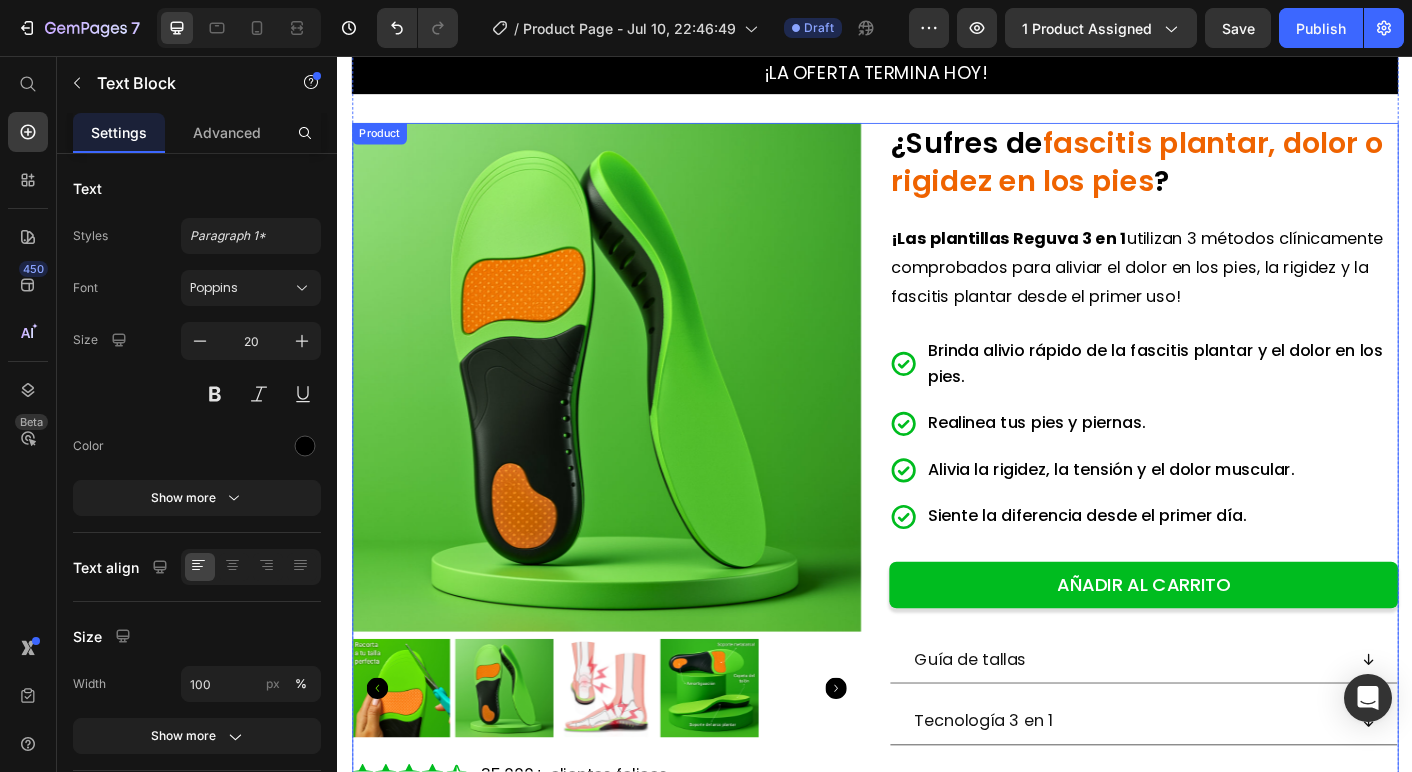 scroll, scrollTop: 0, scrollLeft: 0, axis: both 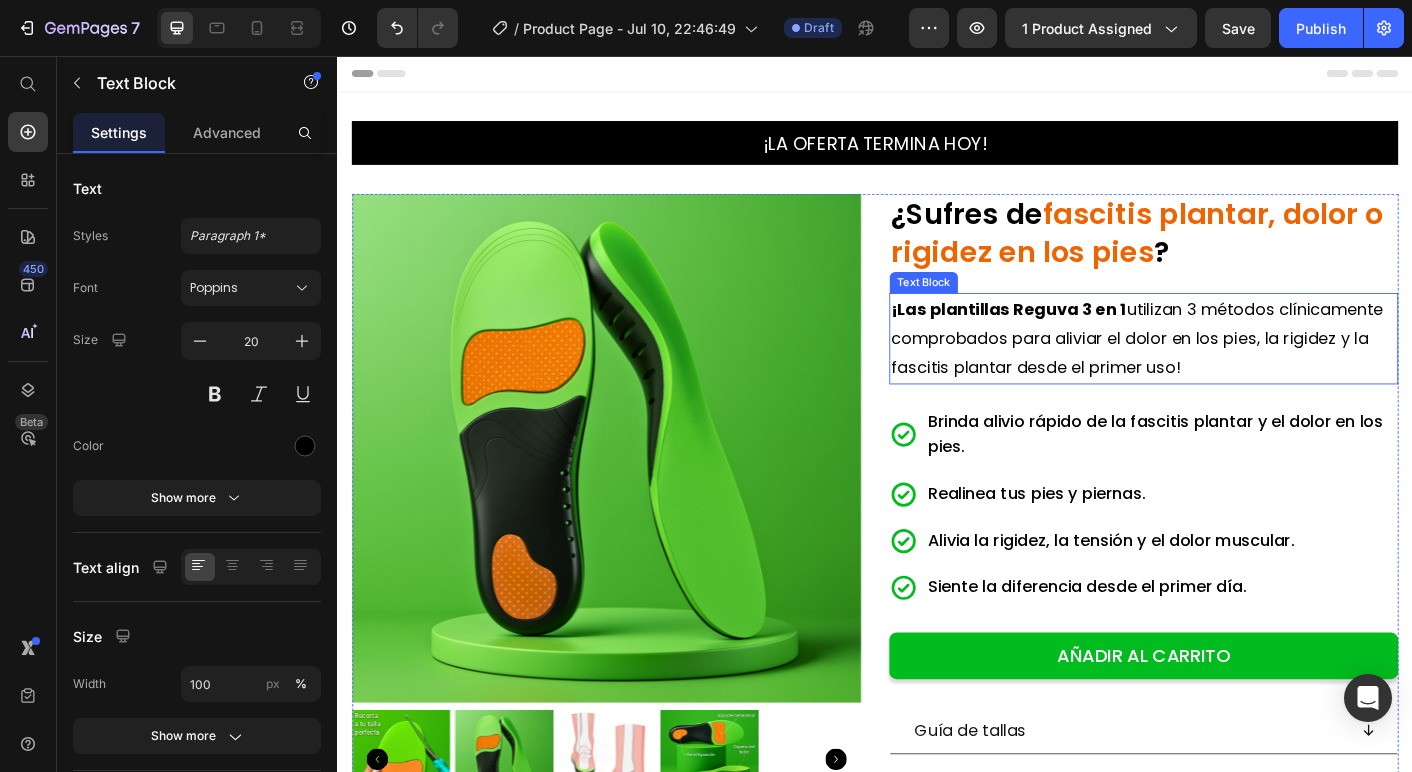 click on "¡Las plantillas Reguva 3 en 1  utilizan 3 métodos clínicamente comprobados para aliviar el dolor en los pies, la rigidez y la fascitis plantar desde el primer uso!" at bounding box center (1237, 371) 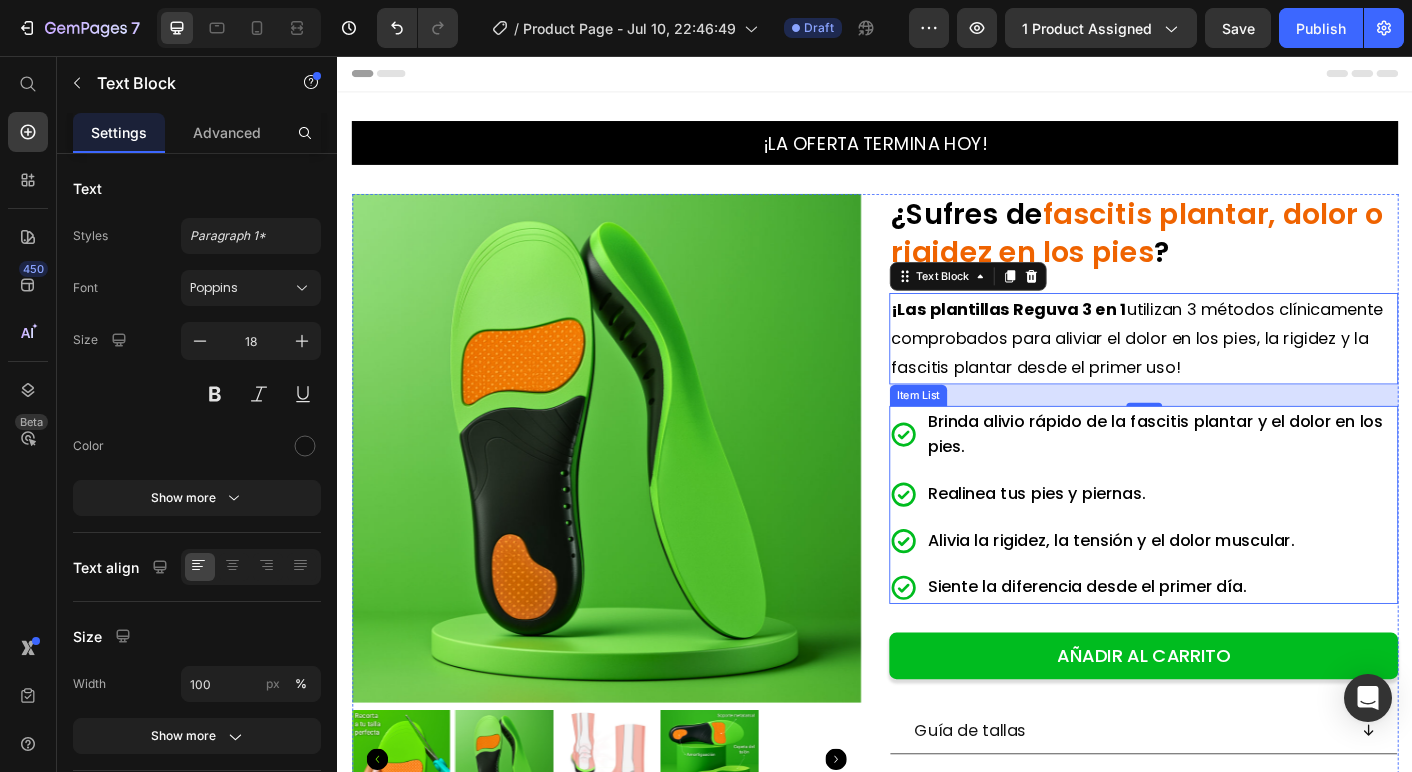 click on "Brinda alivio rápido de la fascitis plantar y el dolor en los pies." at bounding box center (1257, 480) 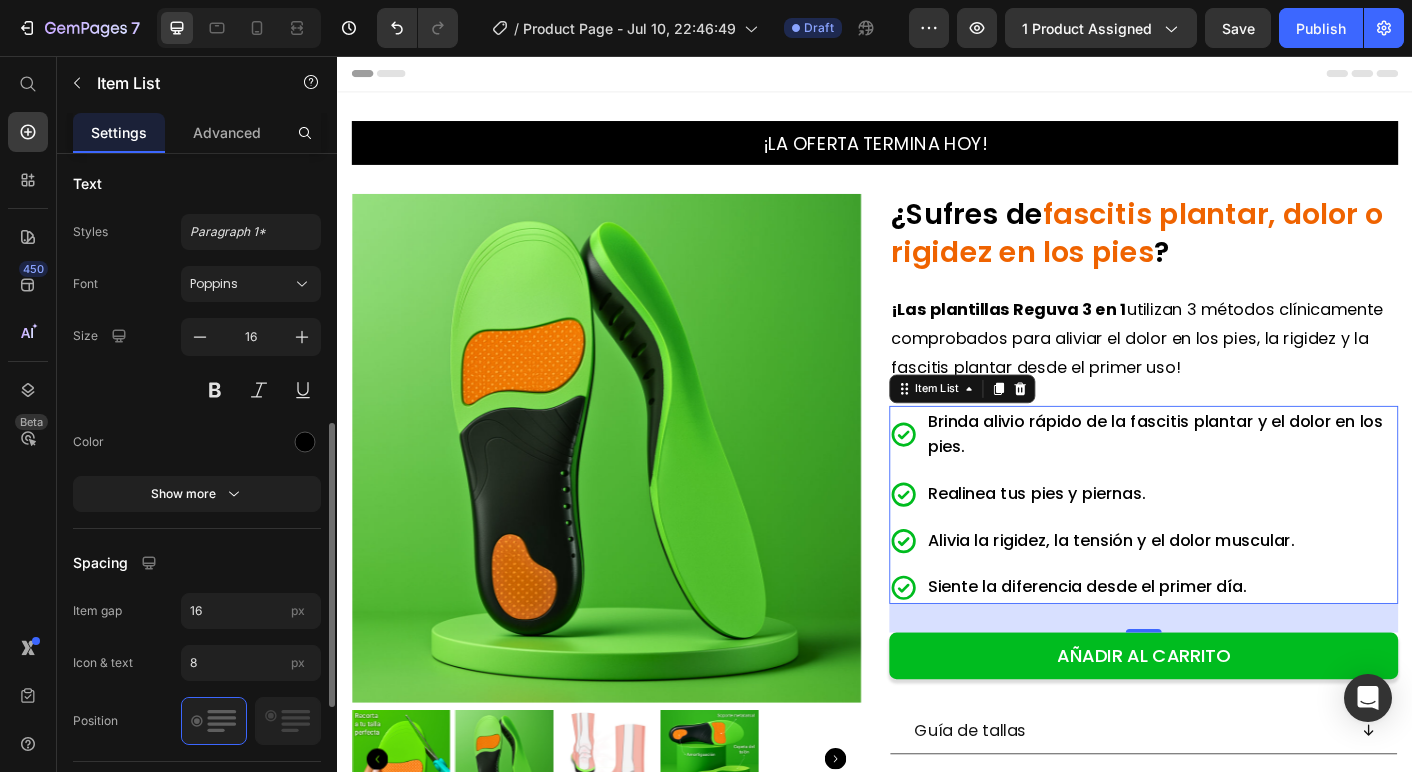 scroll, scrollTop: 669, scrollLeft: 0, axis: vertical 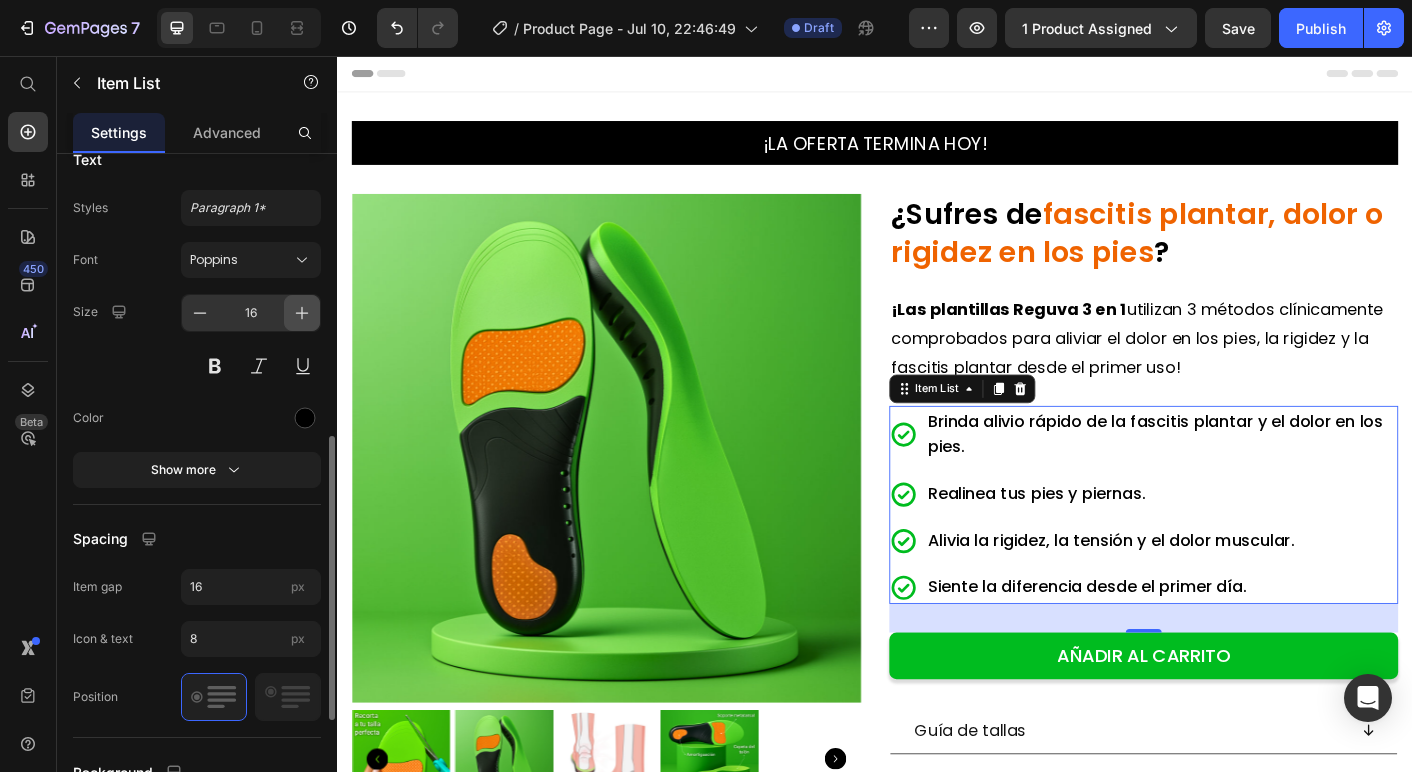 click 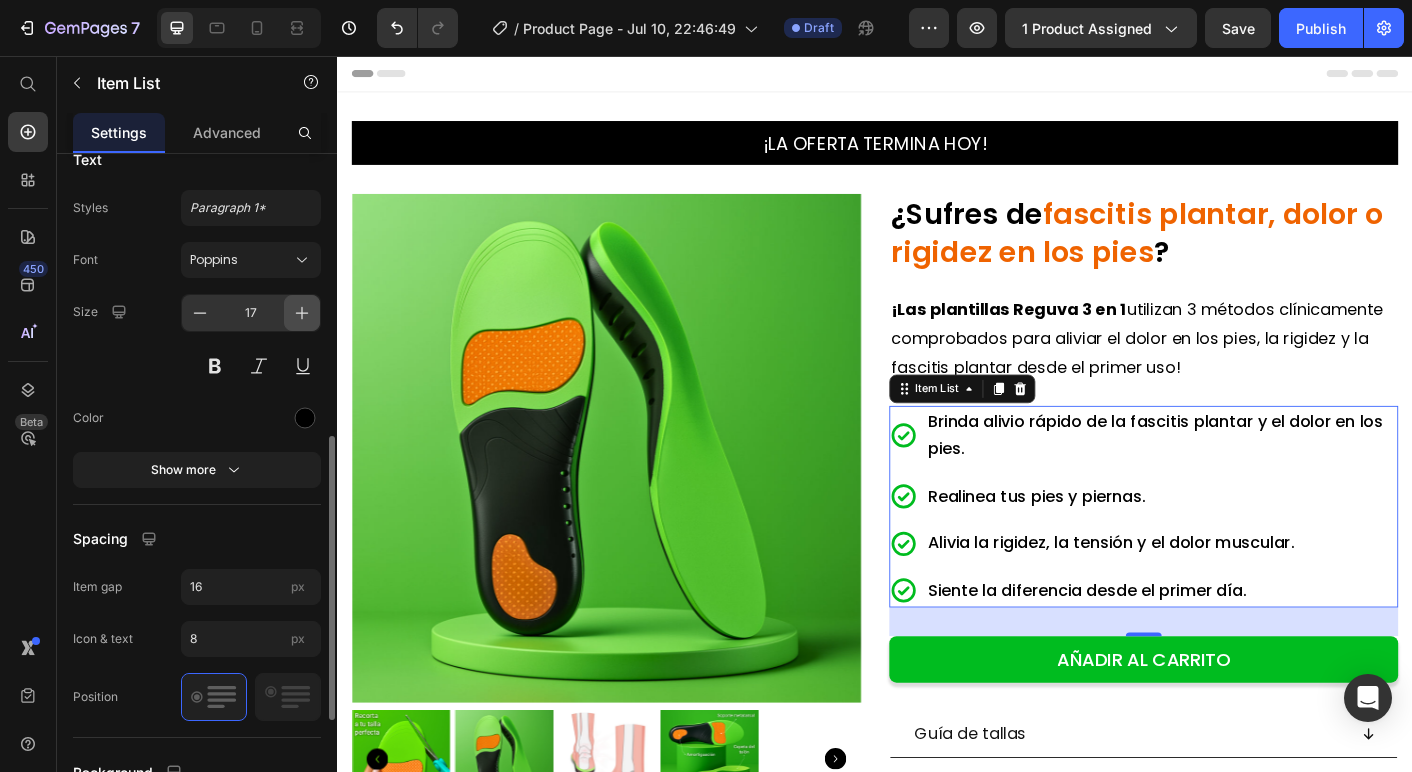 click 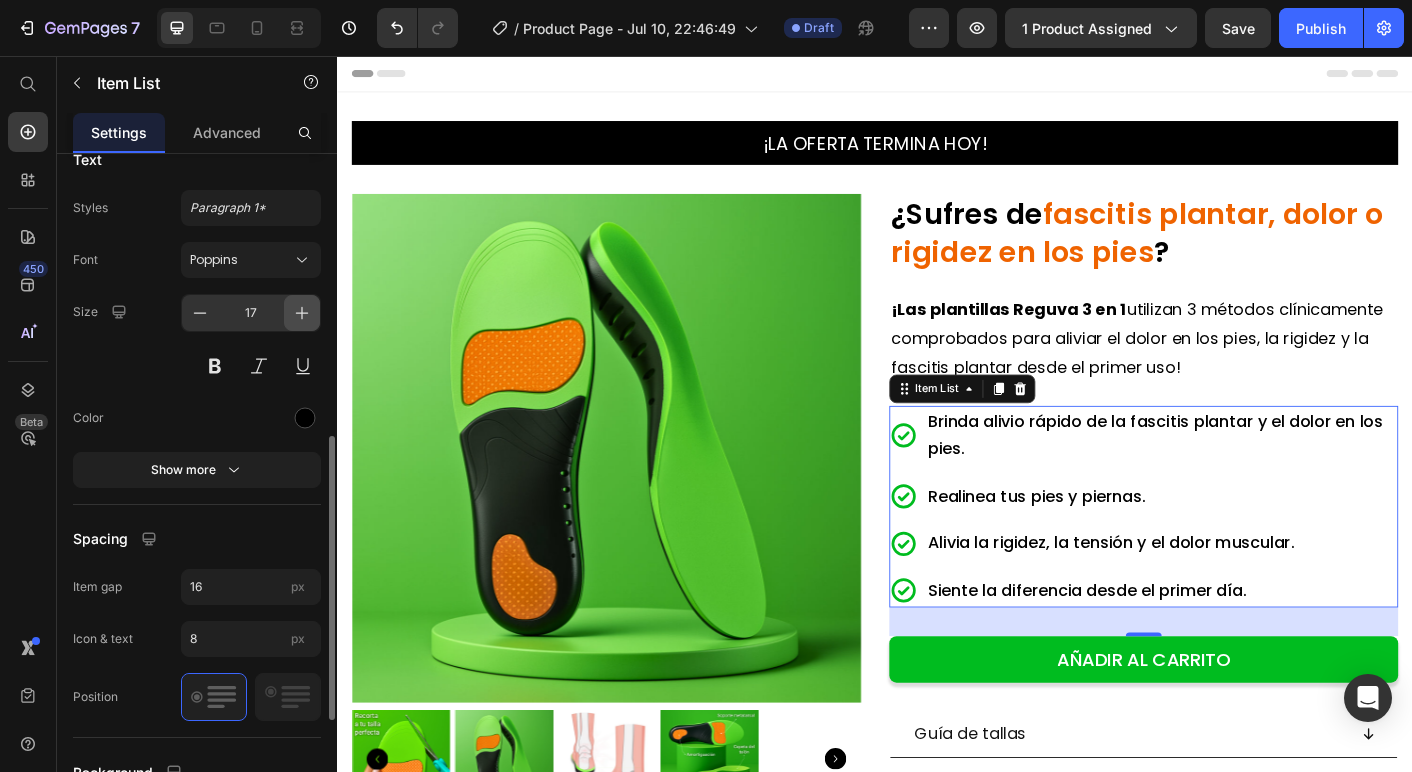 type on "18" 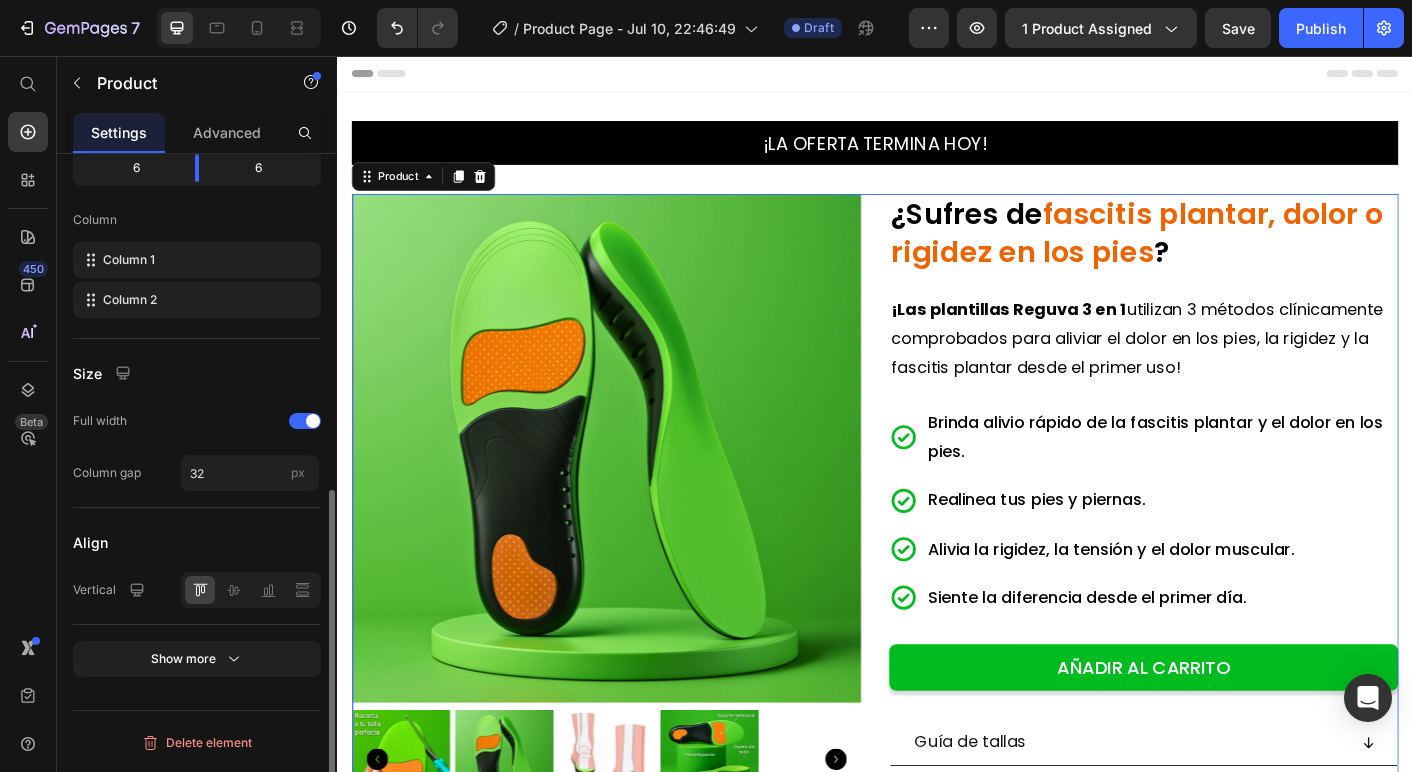 click on "Product Images Icon Icon Icon Icon Icon Icon List 35.000+ clientes felices Text Block Row ¿Sufres de fascitis plantar, dolor o rigidez en los pies ? Heading ¡Las plantillas Reguva 3 en 1 utilizan 3 métodos clínicamente comprobados para aliviar el dolor en los pies, la rigidez y la fascitis plantar desde el primer uso! Text Block Brinda alivio rápido de la fascitis plantar y el dolor en los pies. Realinea tus pies y piernas. Alivia la rigidez, la tensión y el dolor muscular. Siente la diferencia desde el primer día. Item List AÑADIR AL CARRITO Add to Cart Guía de tallas Tecnología 3 en 1 ¿Cuál es el plazo de entrega y ofrecen envío gratuito? ¿Cuándo notaré resultados con las plantillas Nuuva 3 en 1? Accordion Product" at bounding box center [937, 662] 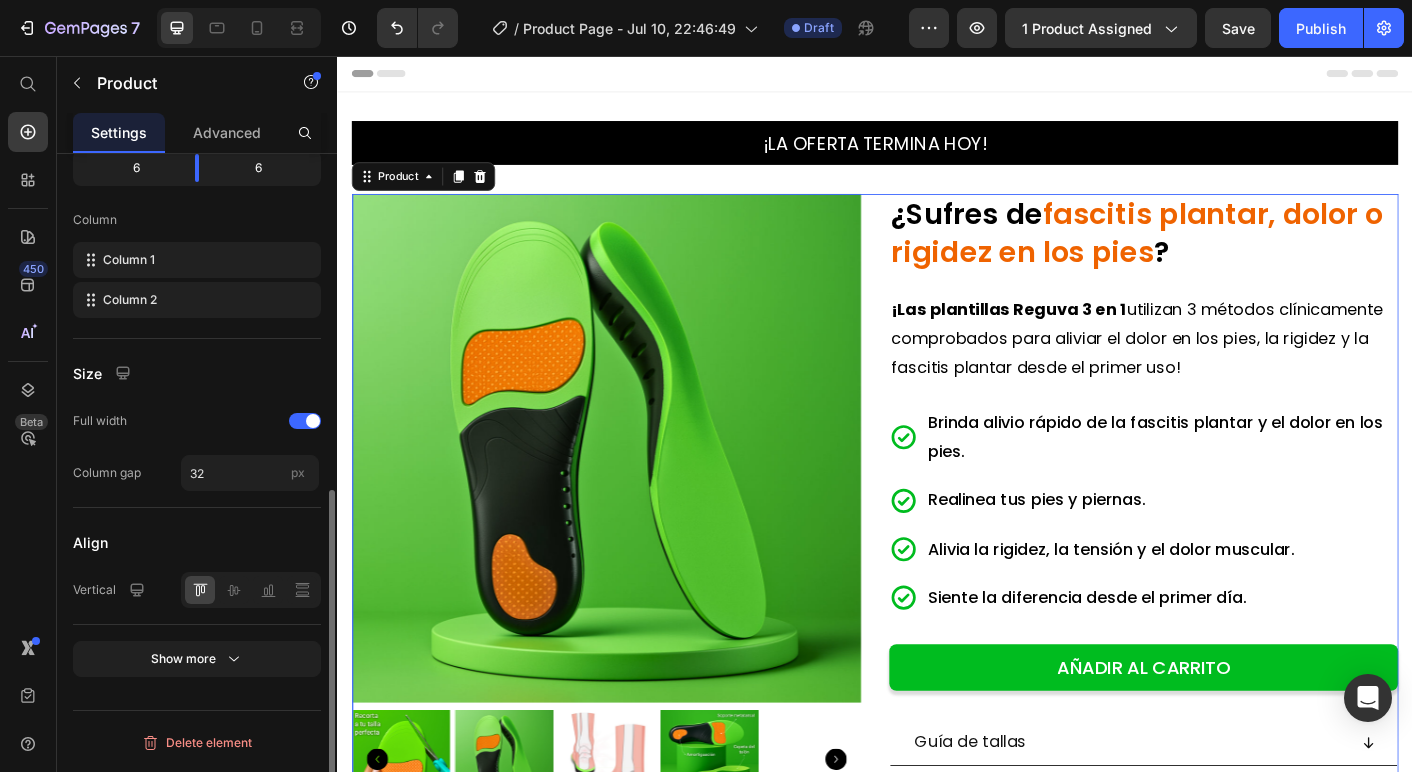scroll, scrollTop: 0, scrollLeft: 0, axis: both 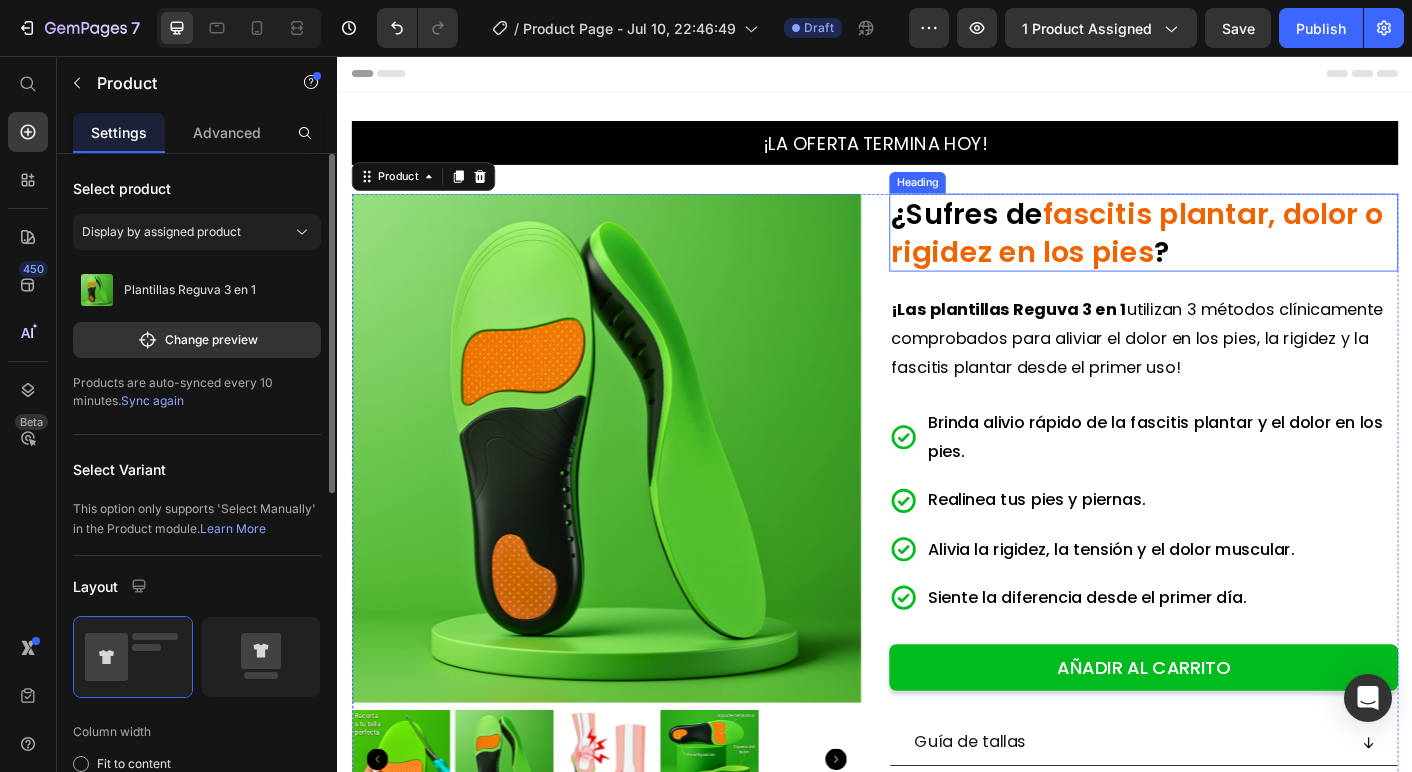 click on "fascitis plantar, dolor o rigidez en los pies" at bounding box center (1229, 253) 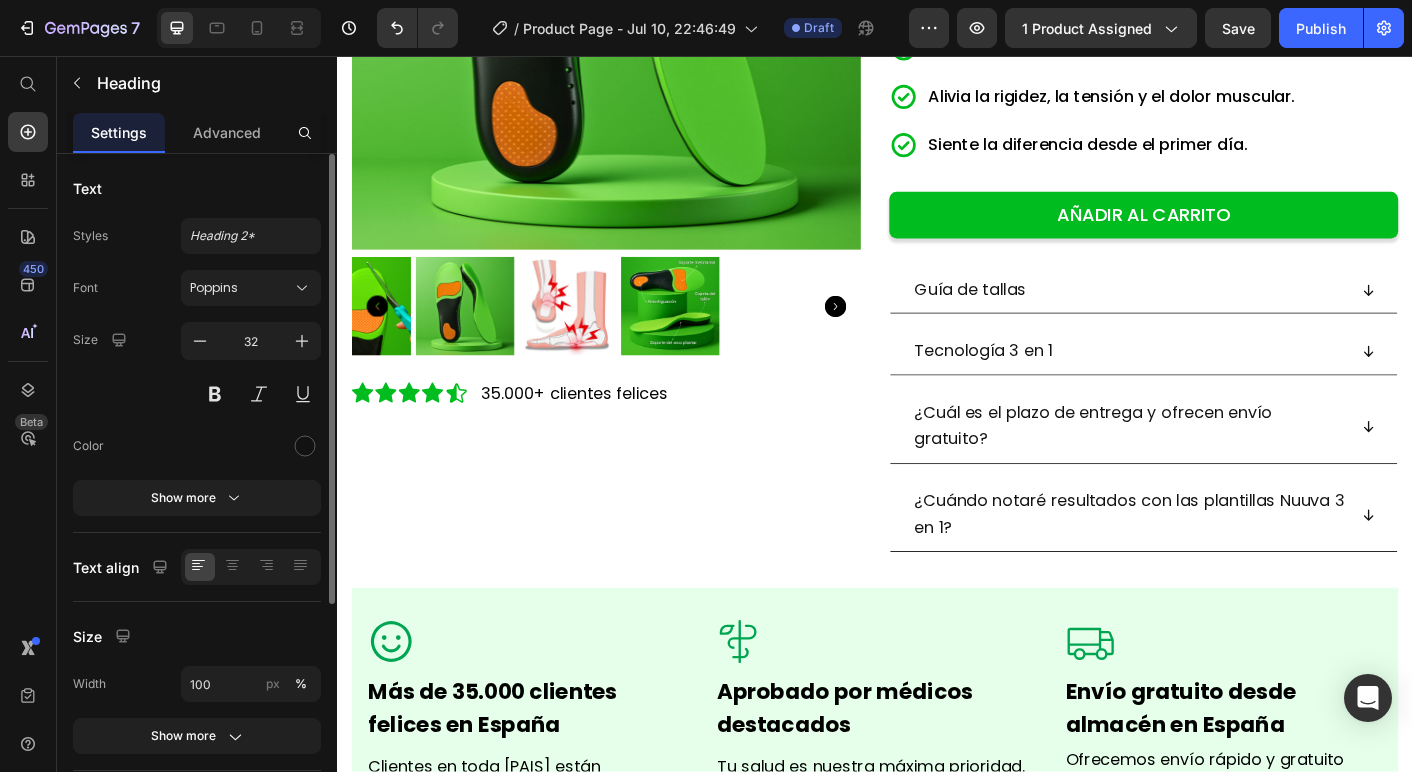 scroll, scrollTop: 444, scrollLeft: 0, axis: vertical 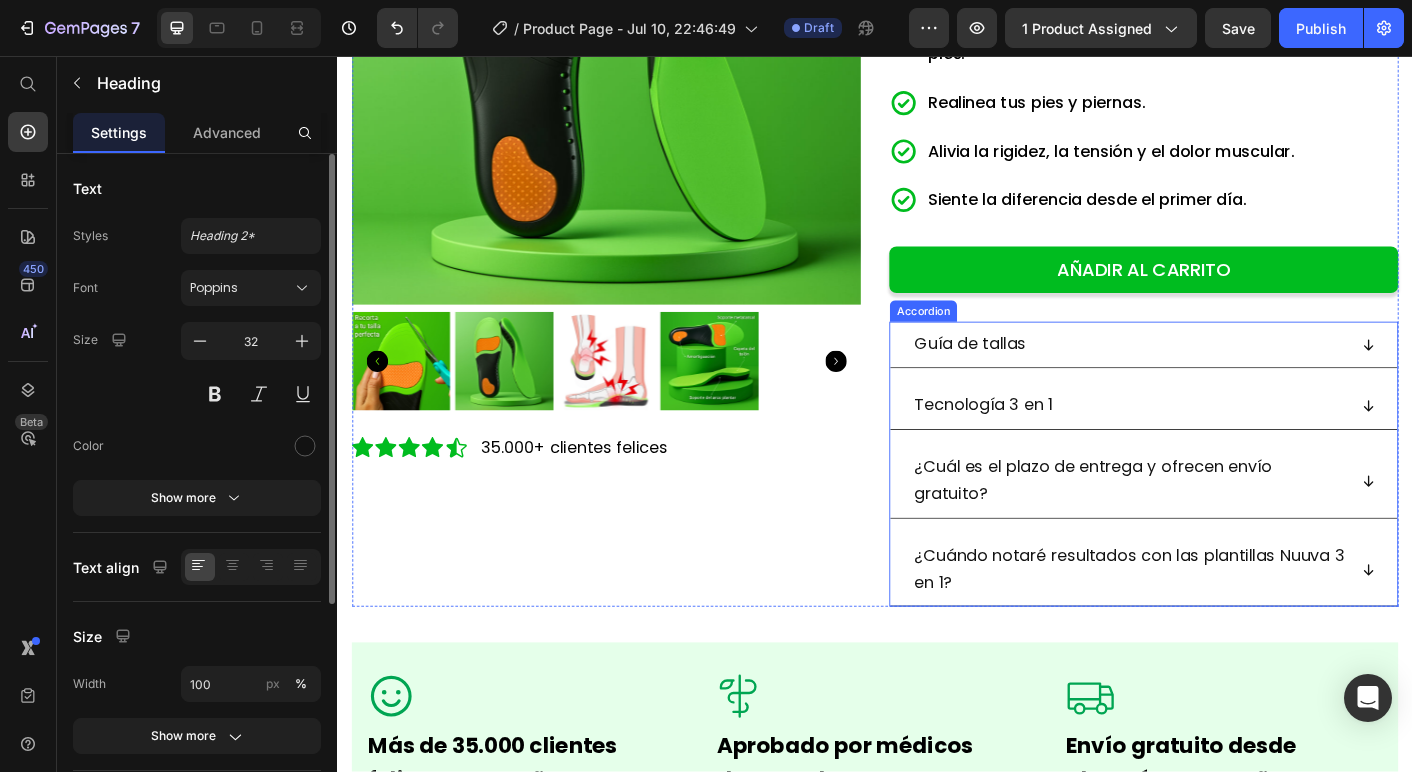 click on "Guía de tallas" at bounding box center [1043, 377] 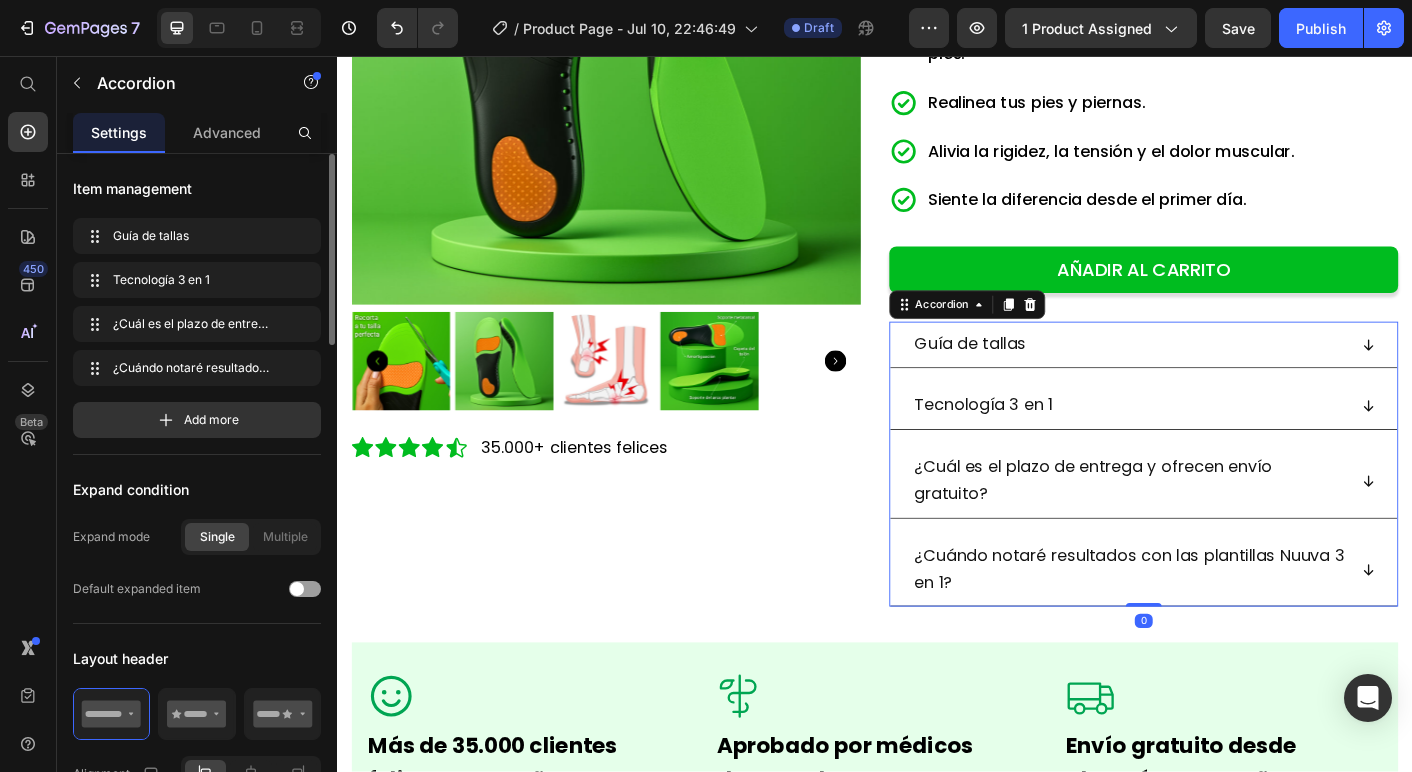 click on "Guía de tallas" at bounding box center [1221, 379] 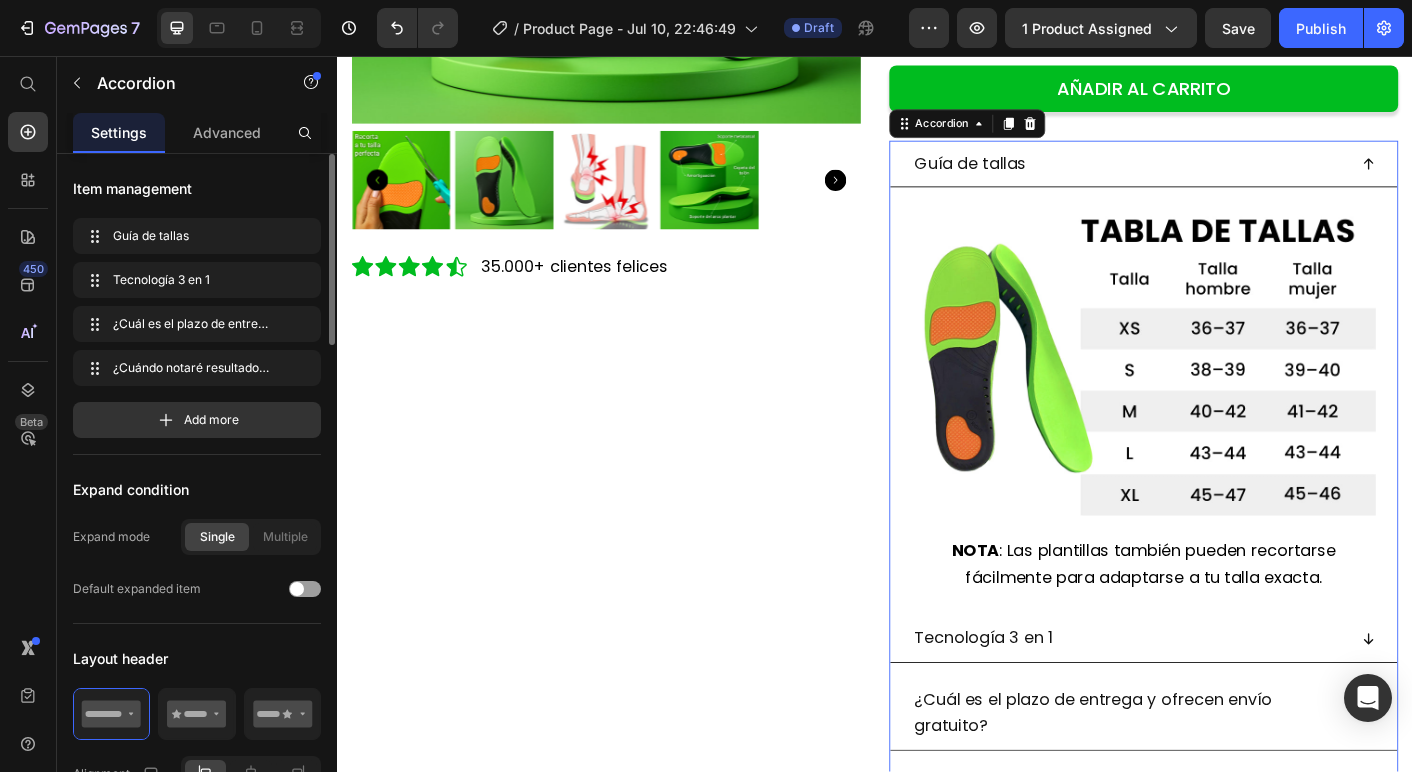 scroll, scrollTop: 659, scrollLeft: 0, axis: vertical 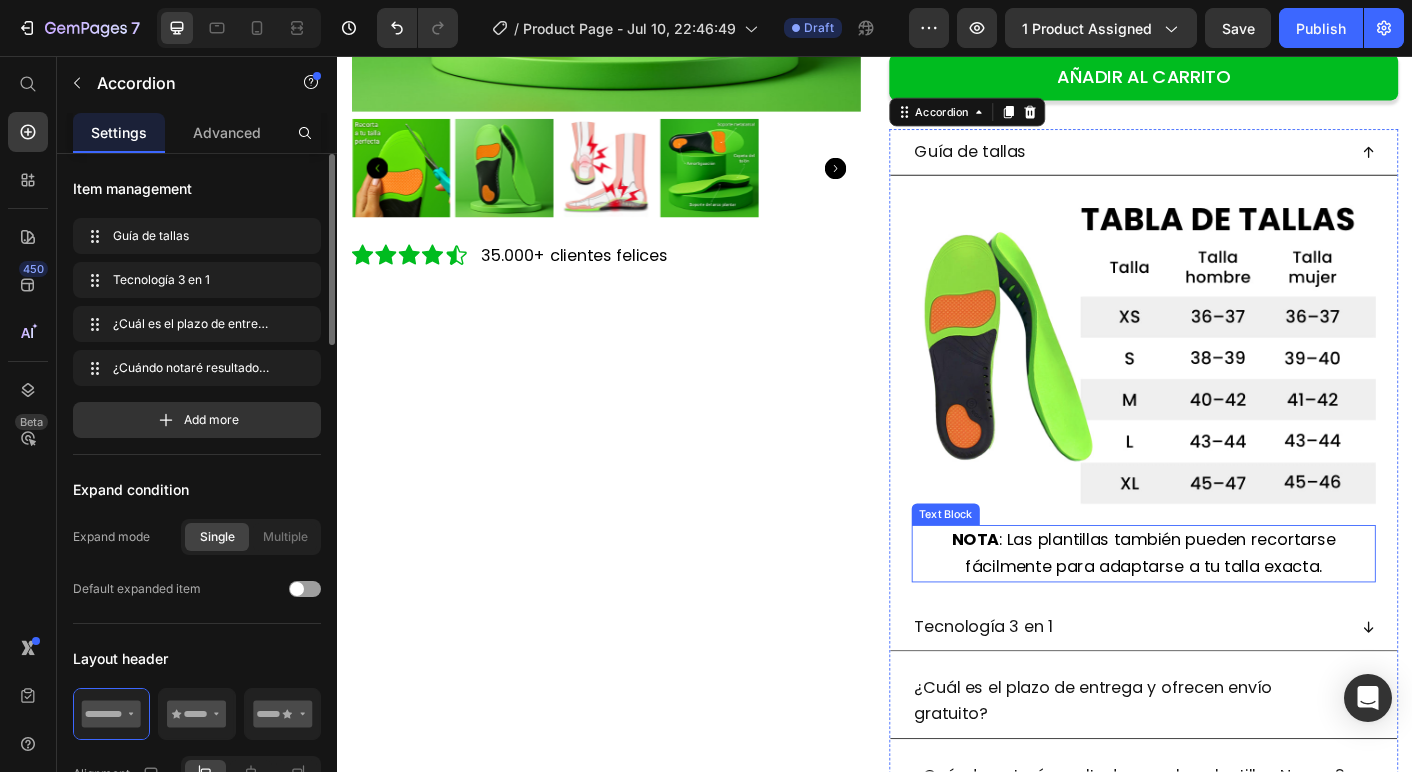 click on "NOTA : Las plantillas también pueden recortarse fácilmente para adaptarse a tu talla exacta." at bounding box center (1237, 610) 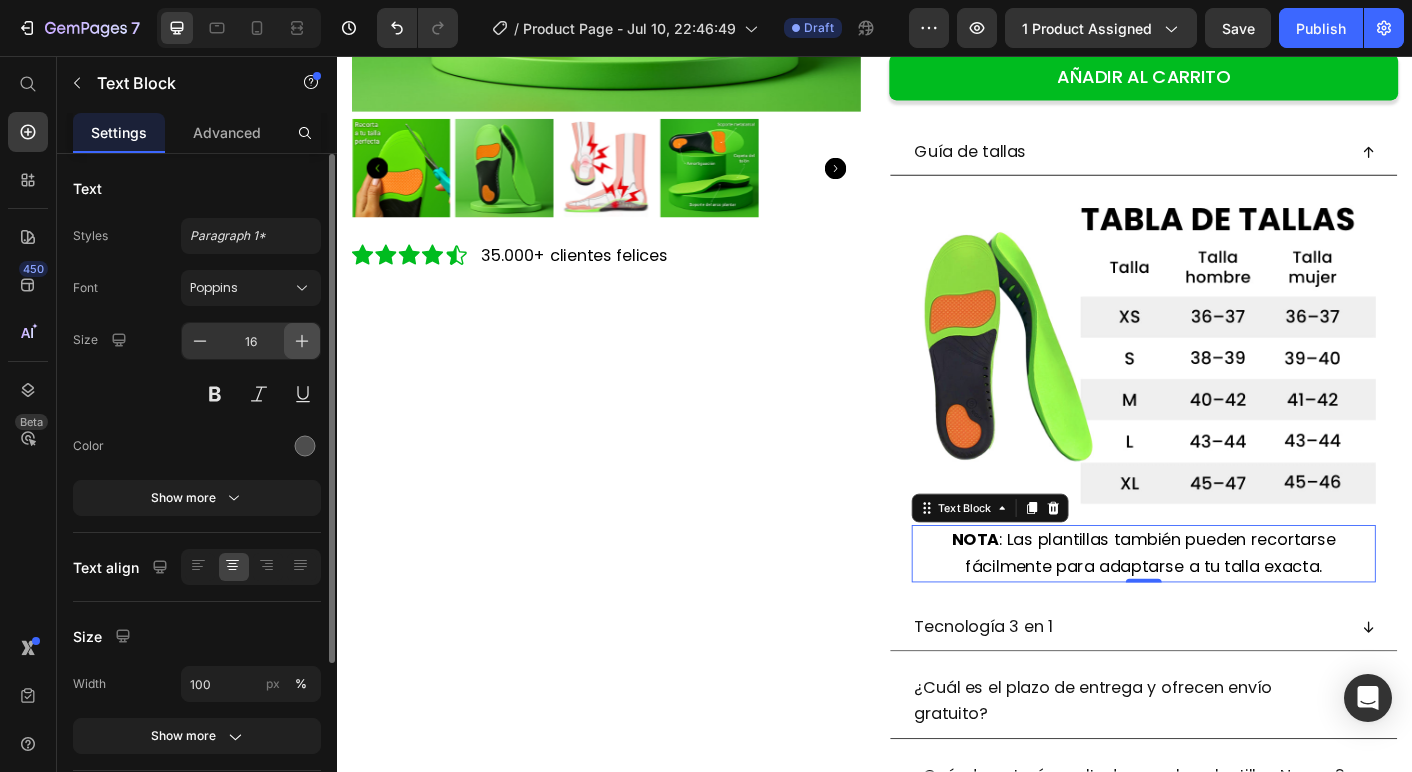 click 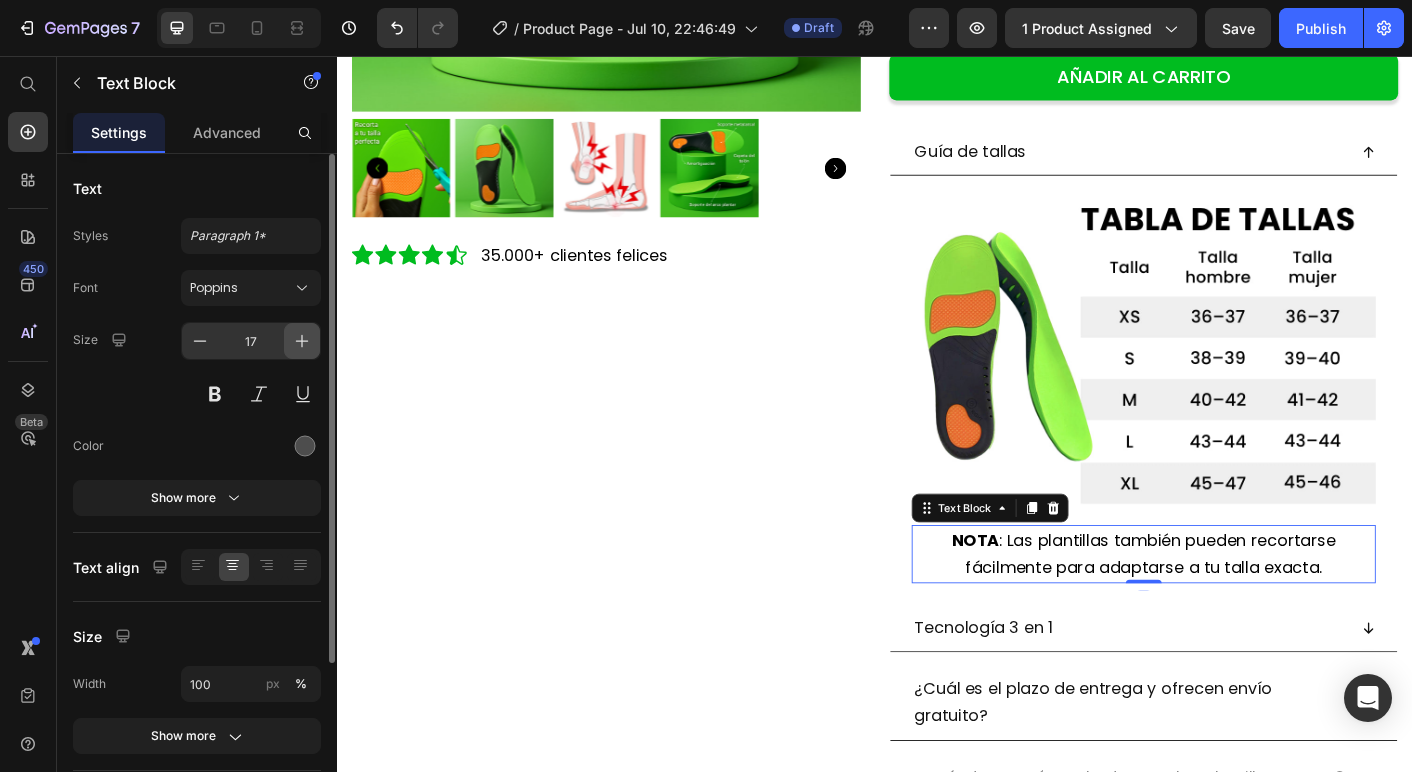 click 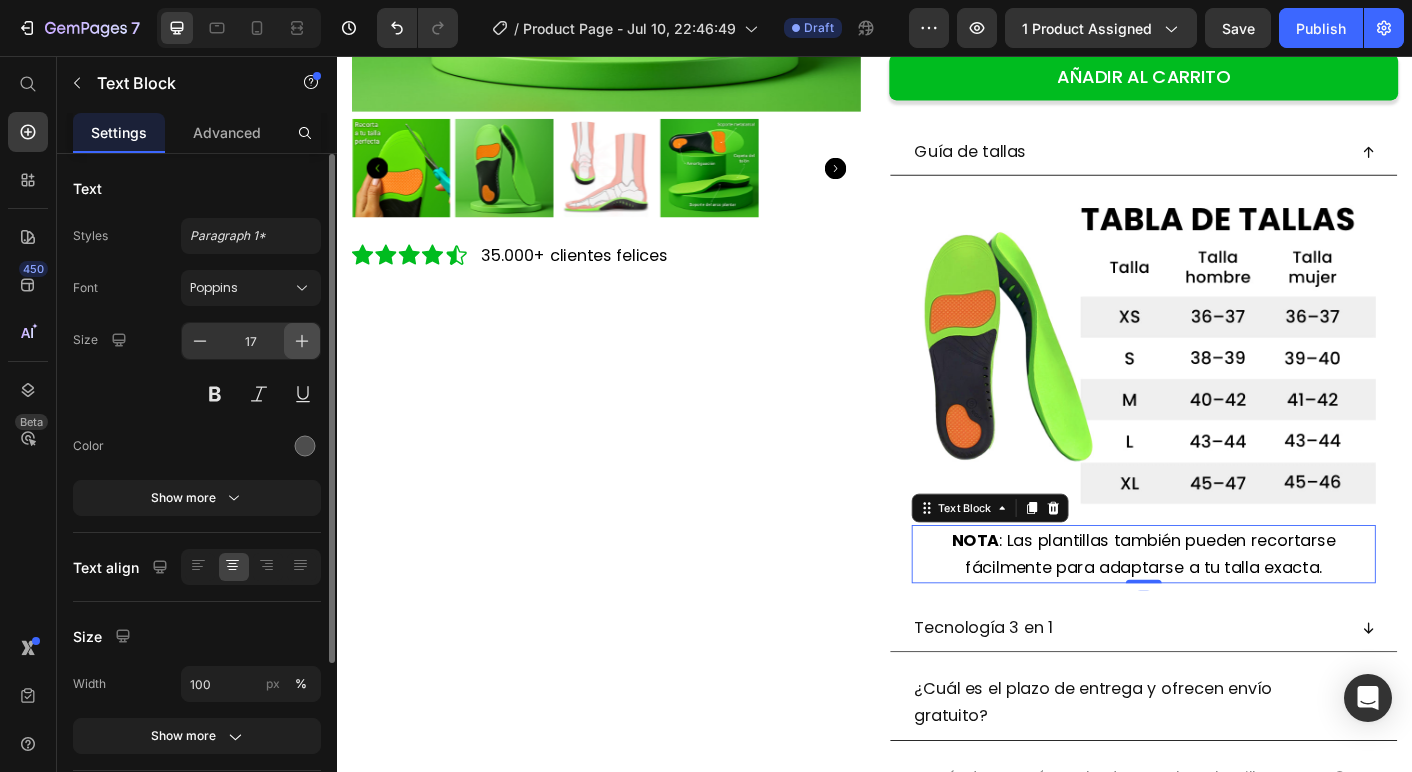 type on "18" 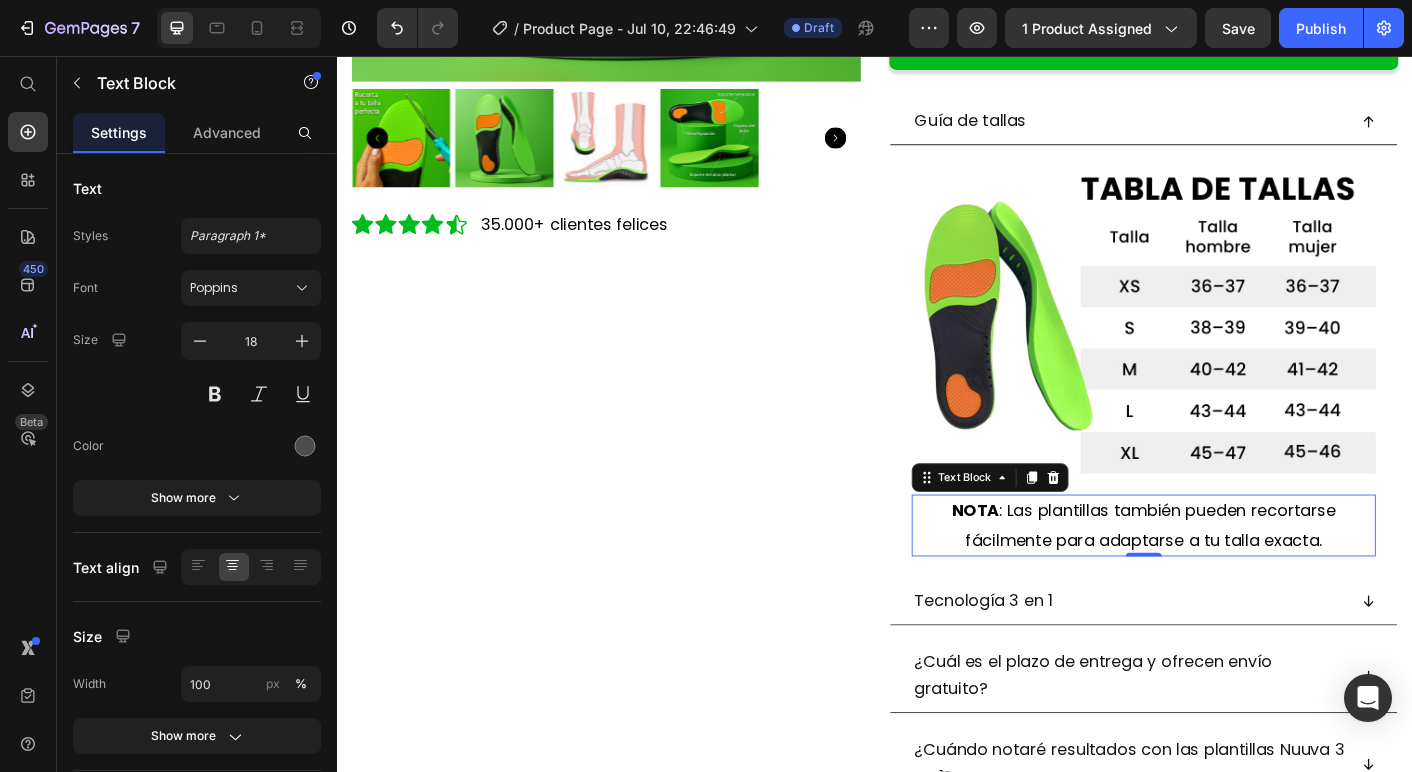 scroll, scrollTop: 759, scrollLeft: 0, axis: vertical 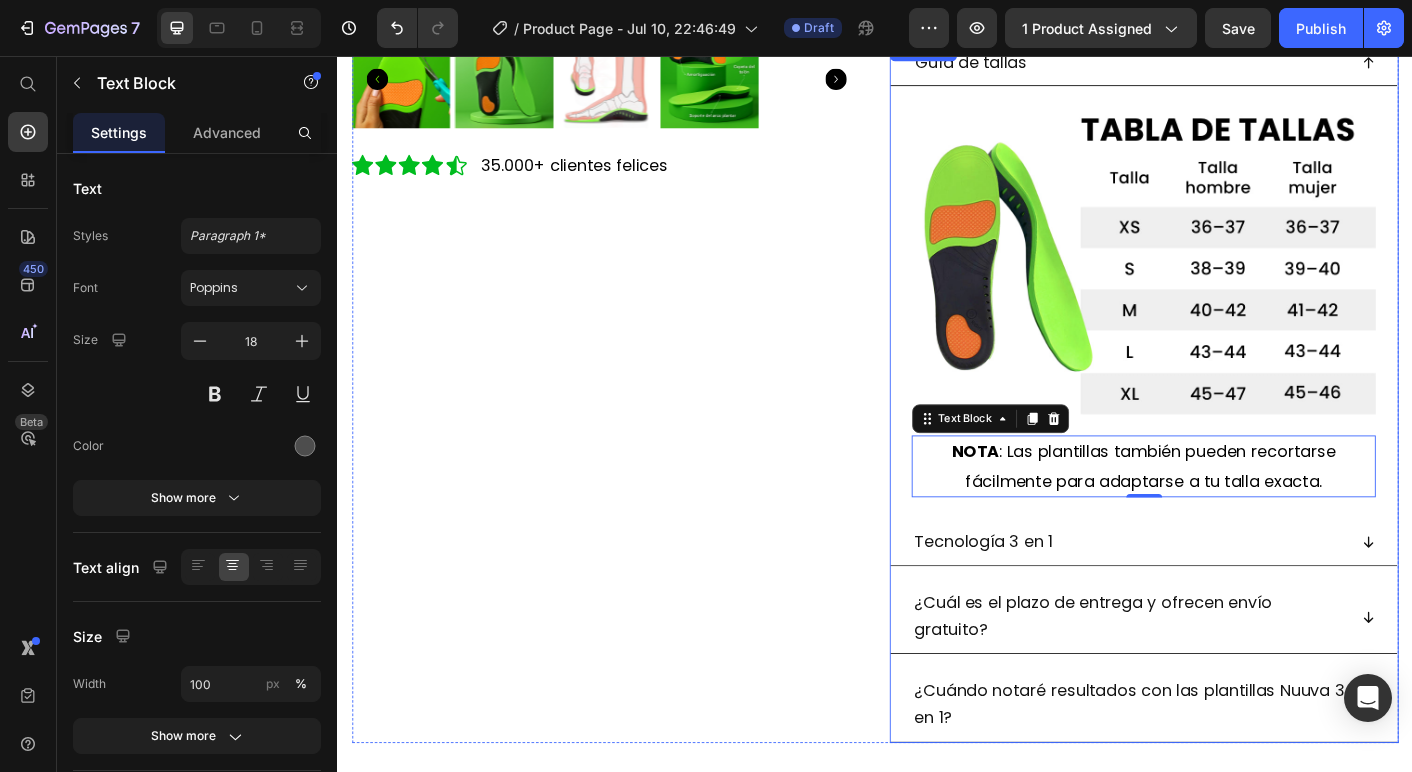 click on "Tecnología 3 en 1" at bounding box center (1221, 599) 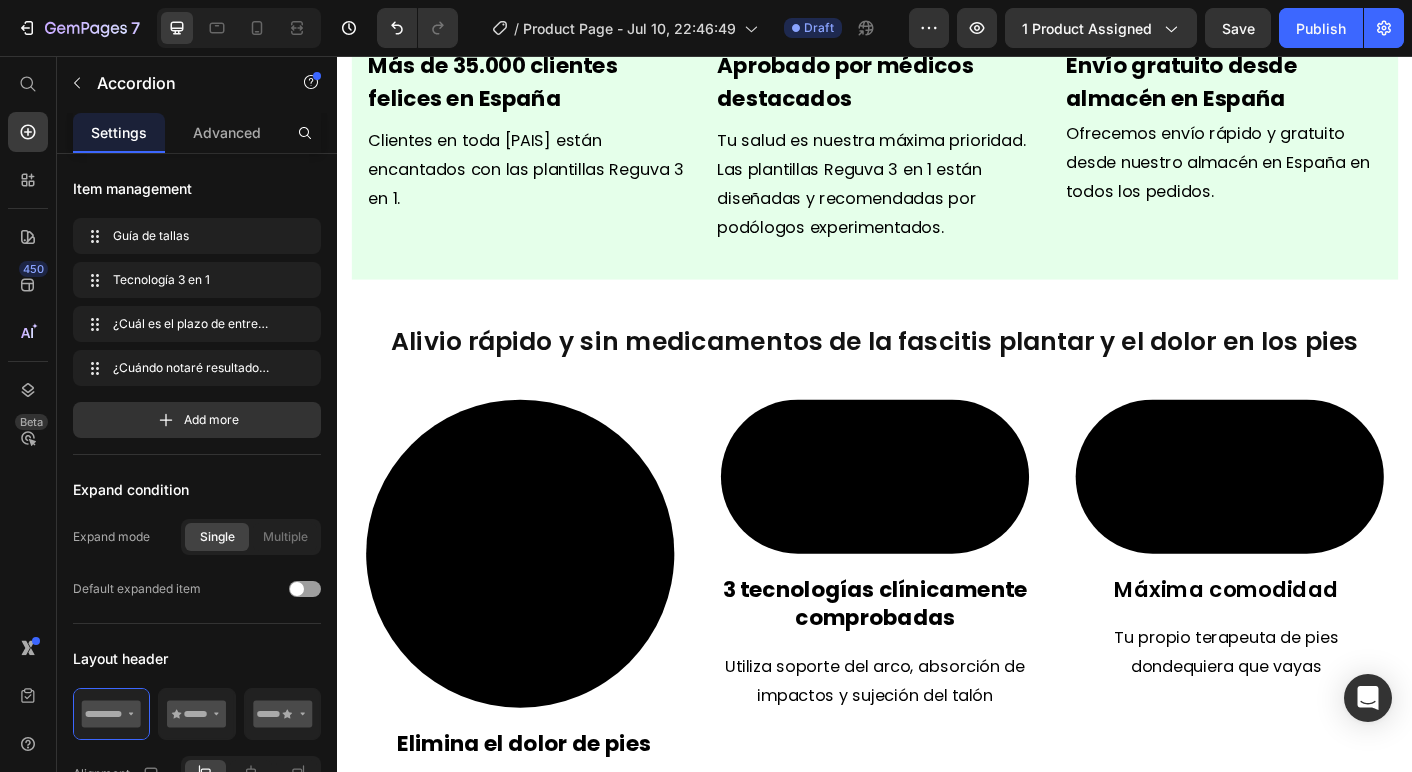 scroll, scrollTop: 2268, scrollLeft: 0, axis: vertical 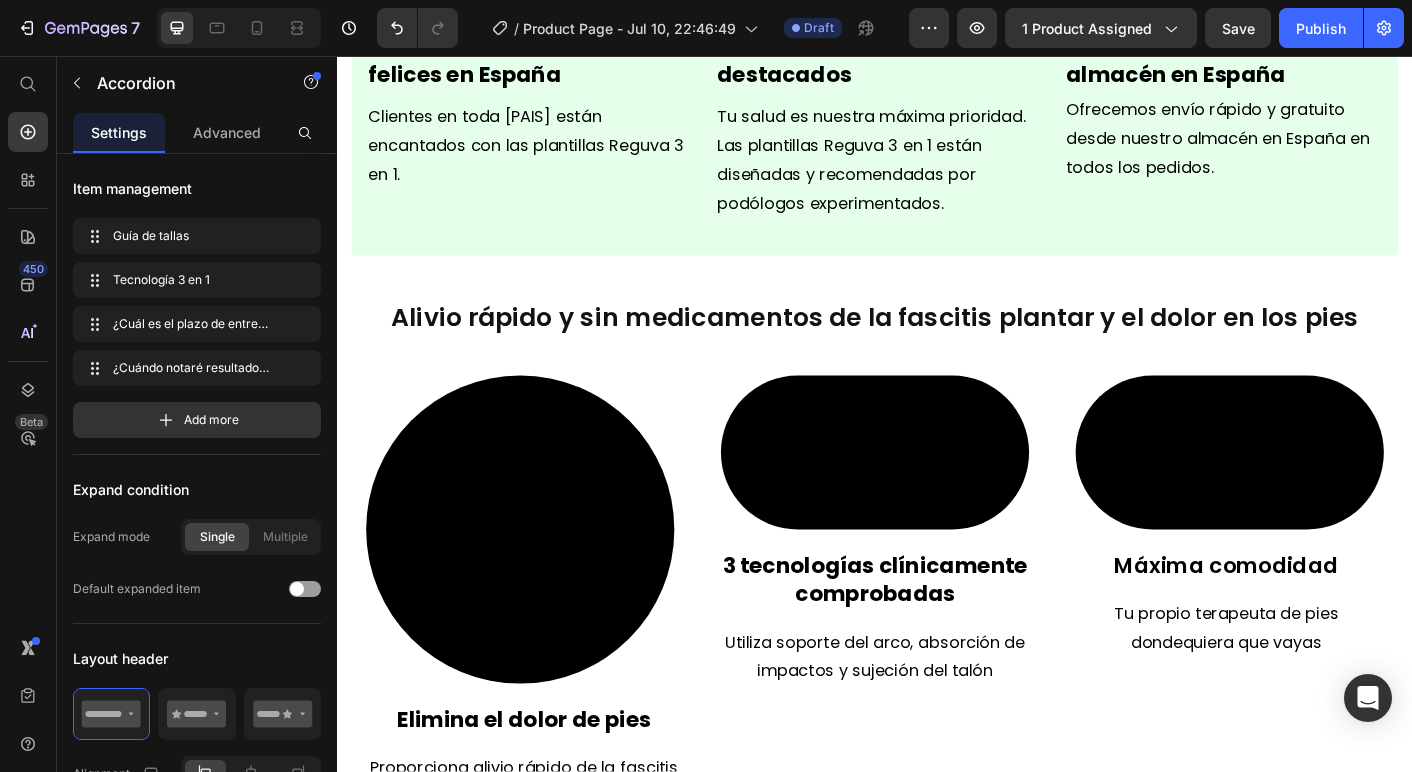 click on "¿Cuál es el plazo de entrega y ofrecen envío gratuito?" at bounding box center (1237, -256) 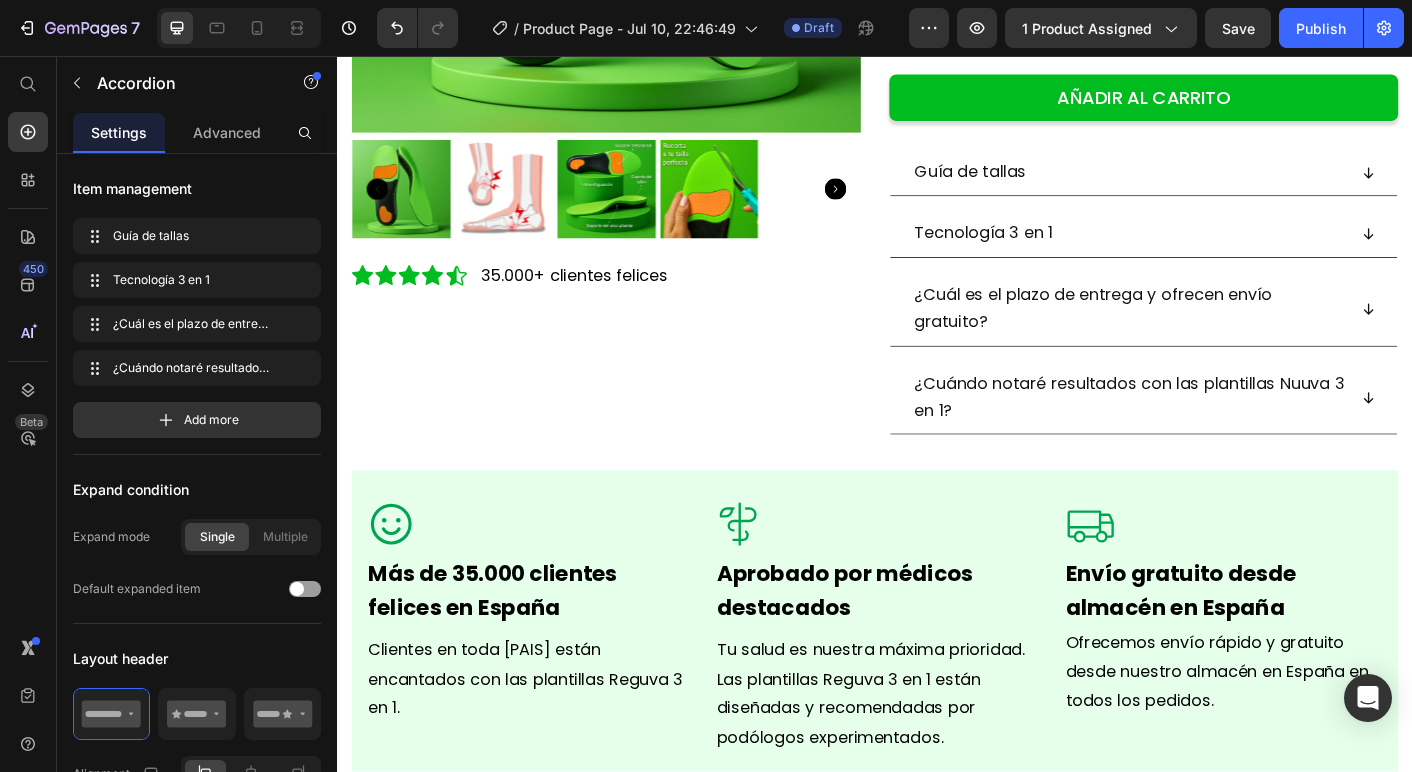 scroll, scrollTop: 483, scrollLeft: 0, axis: vertical 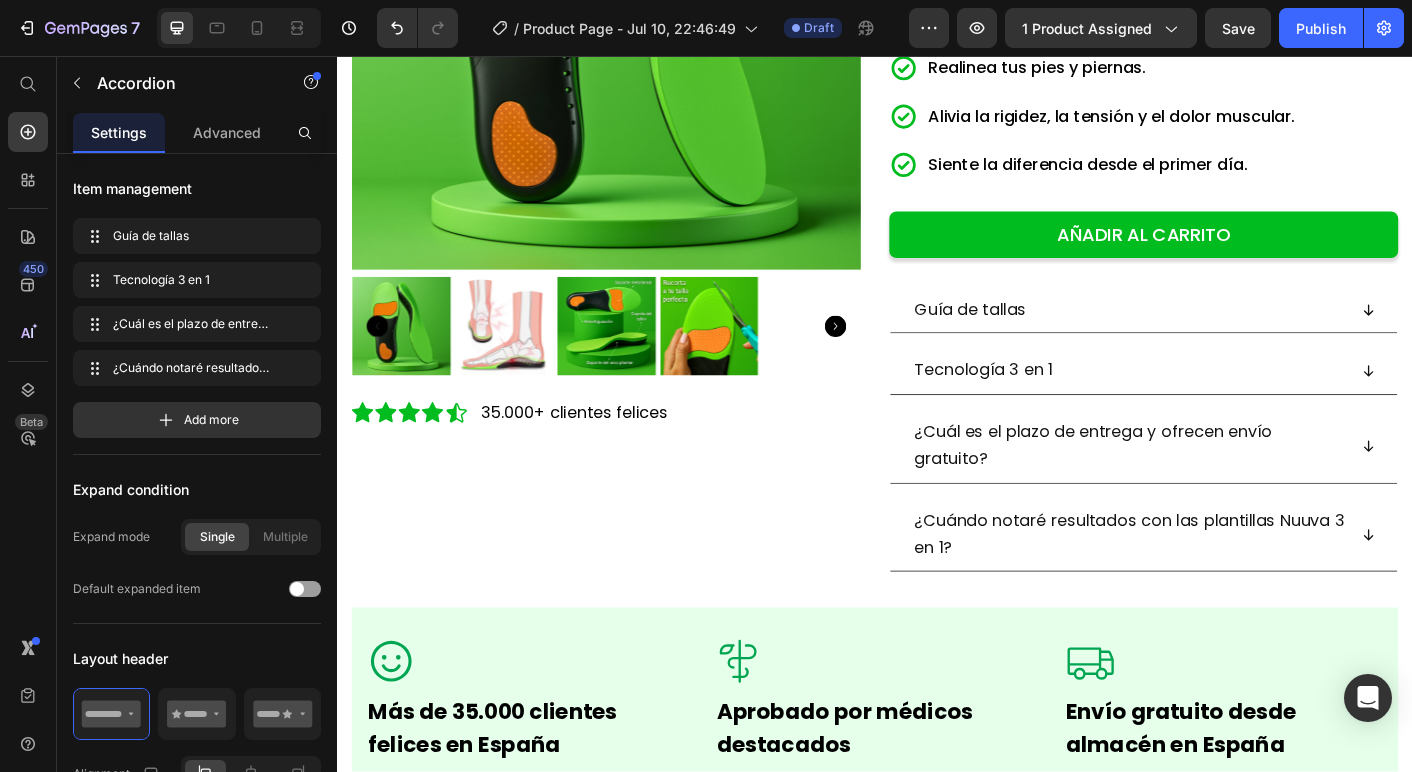 click on "¿Cuál es el plazo de entrega y ofrecen envío gratuito?" at bounding box center (1237, 492) 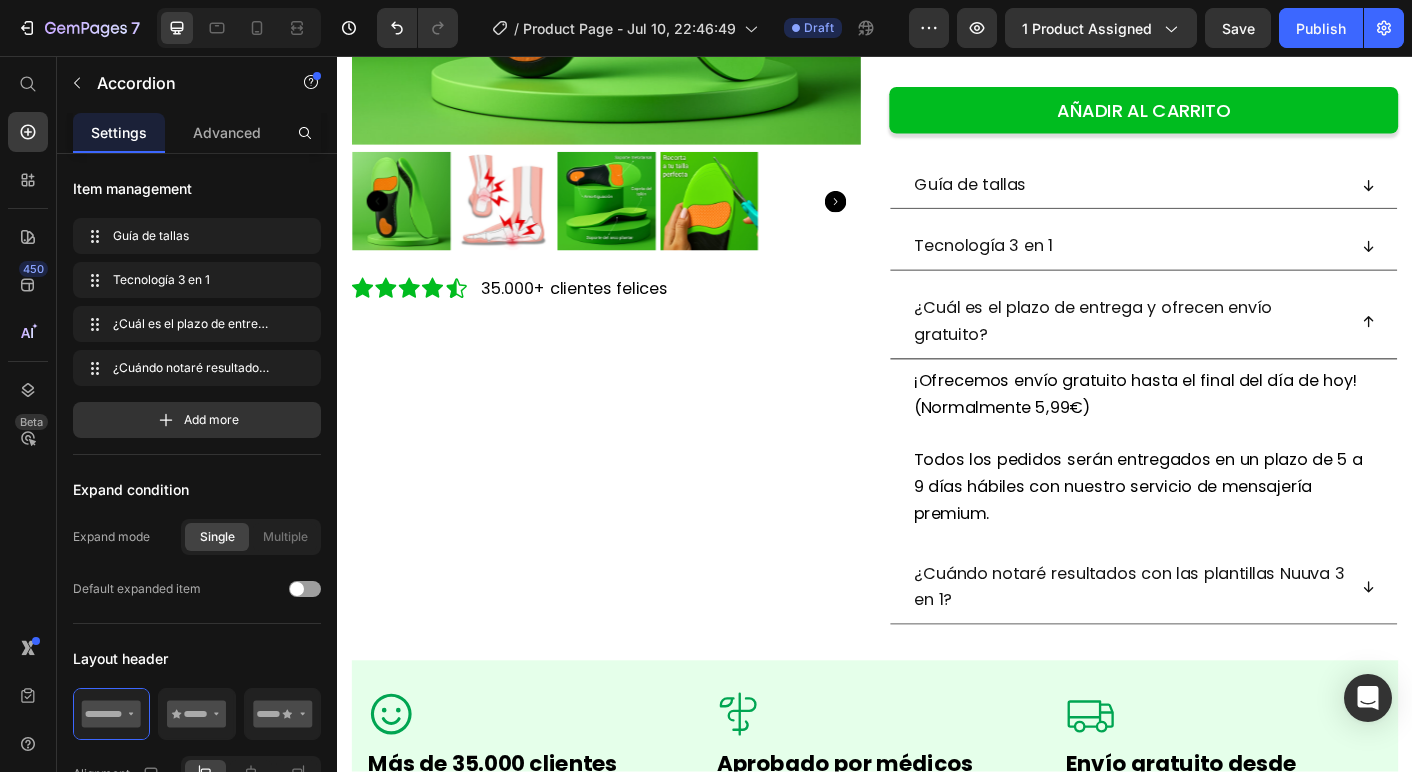 scroll, scrollTop: 644, scrollLeft: 0, axis: vertical 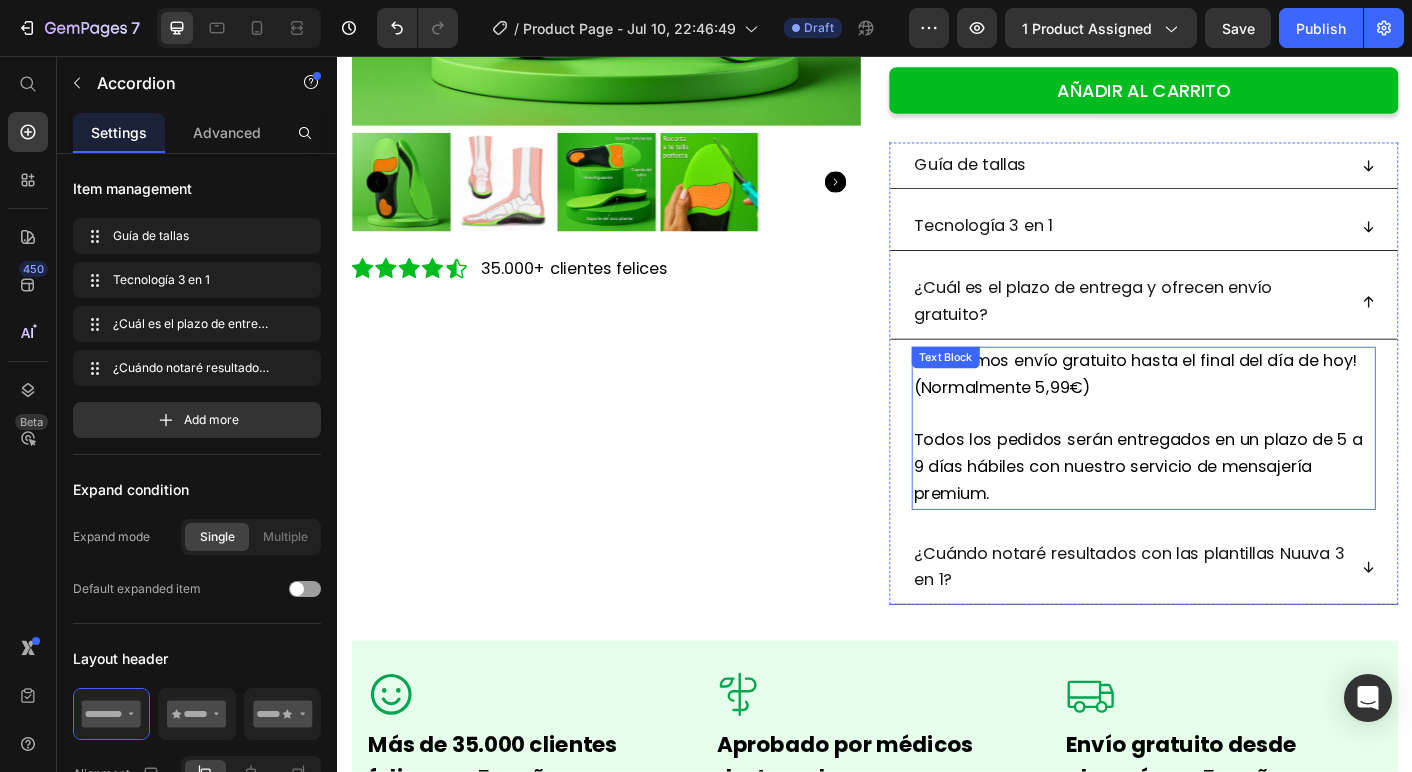 click on "¡Ofrecemos envío gratuito hasta el final del día de hoy! (Normalmente 5,99€)" at bounding box center (1237, 413) 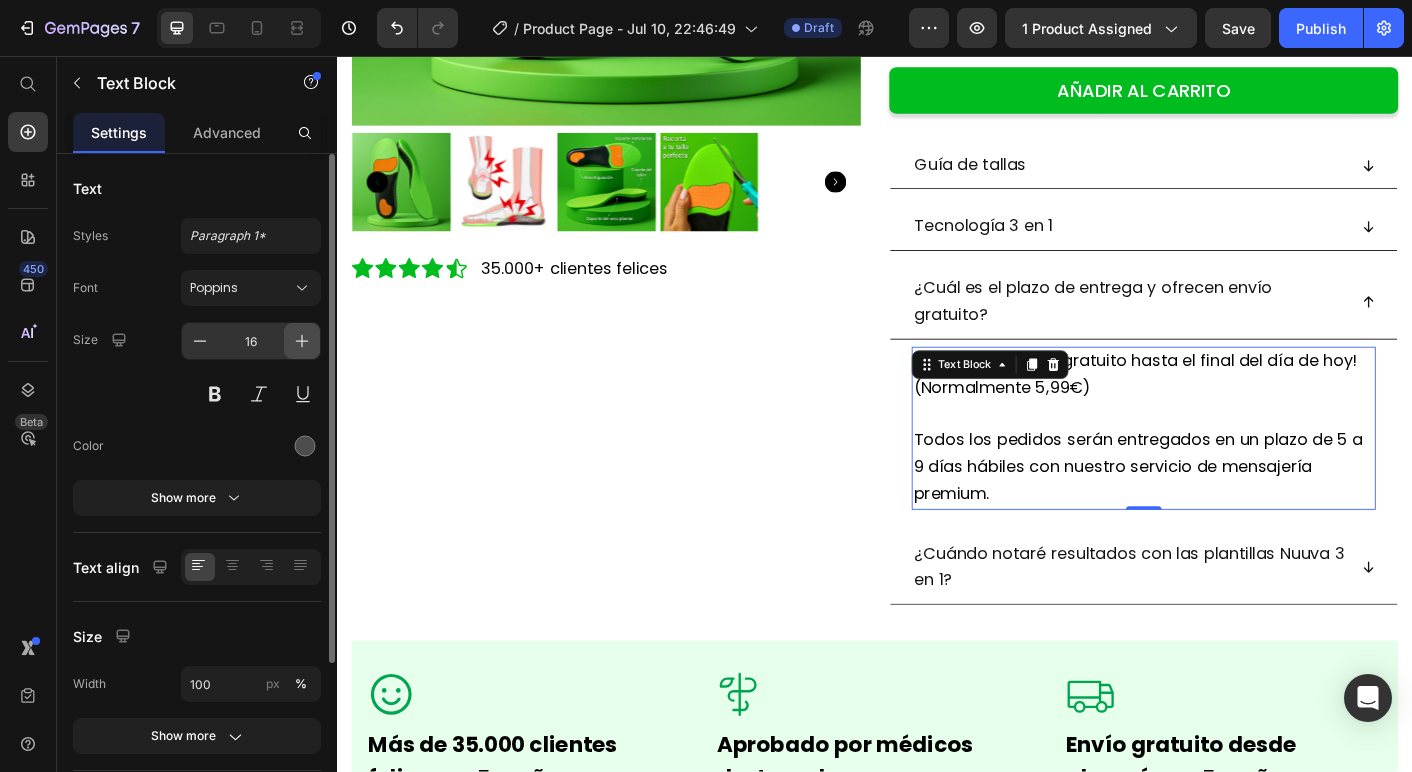 click 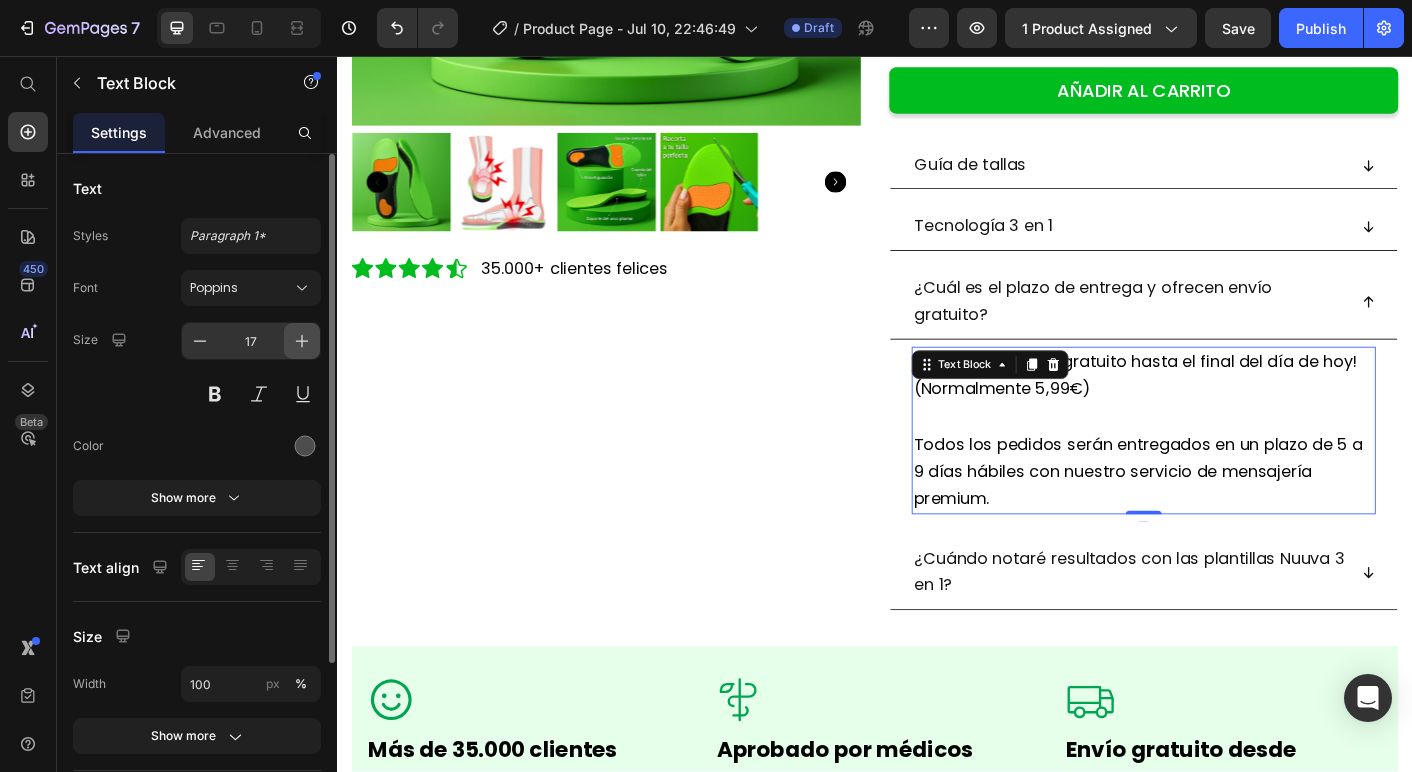 click 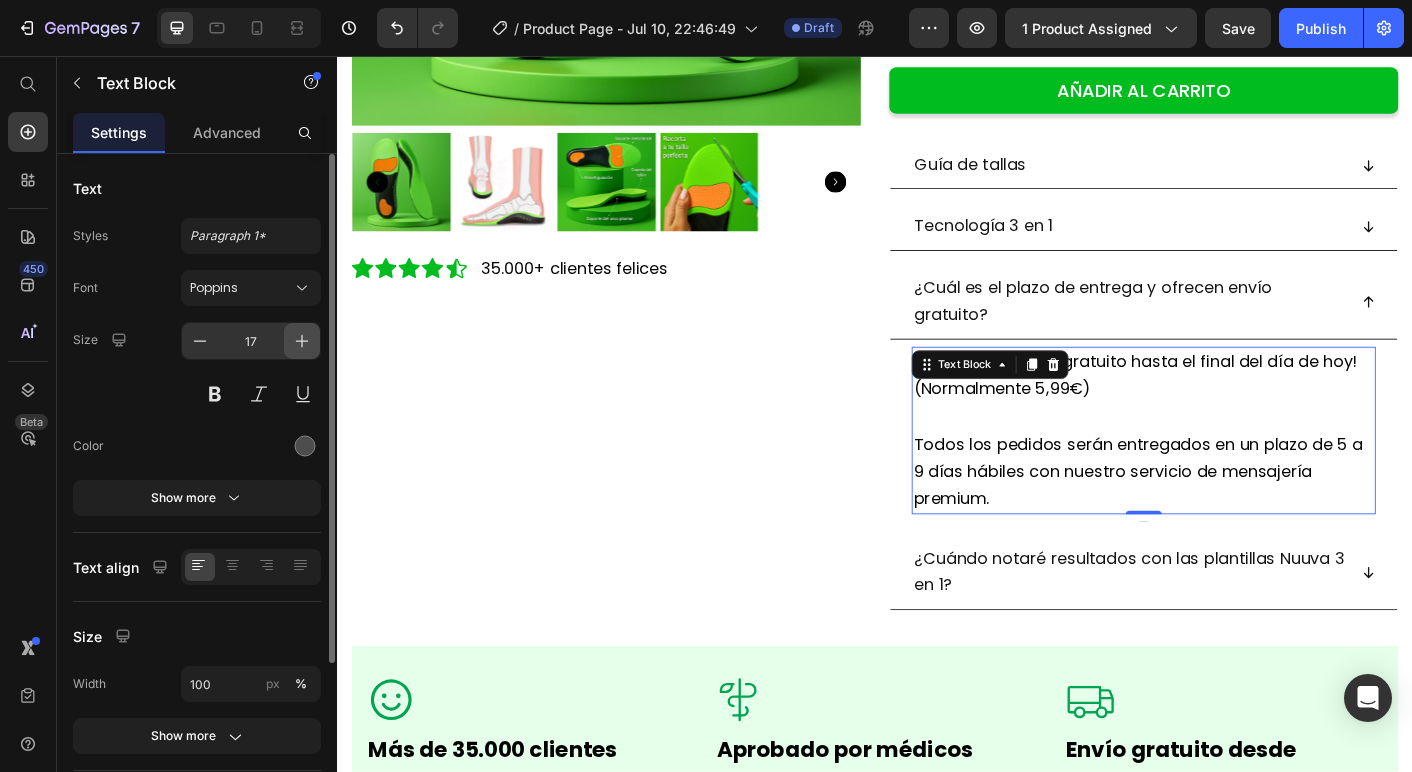 type on "18" 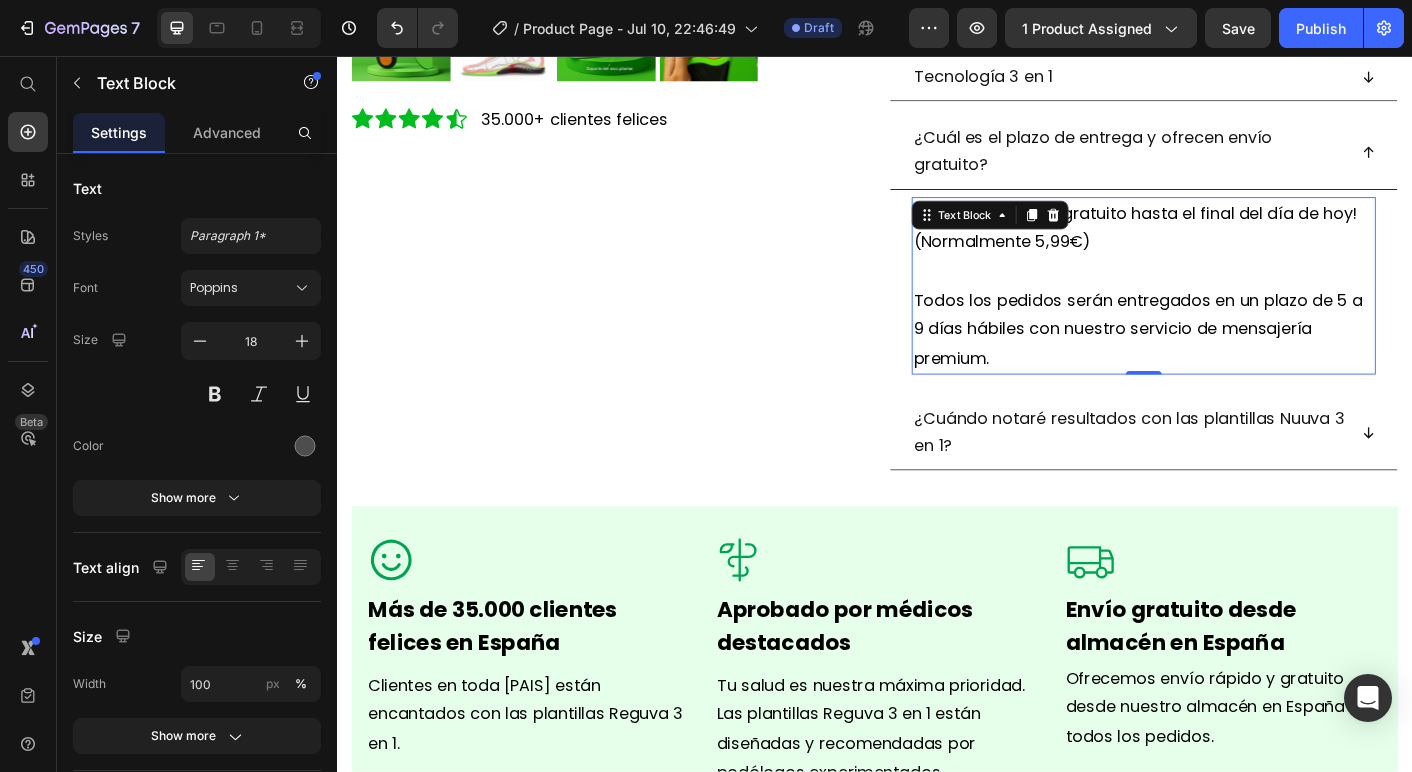 scroll, scrollTop: 842, scrollLeft: 0, axis: vertical 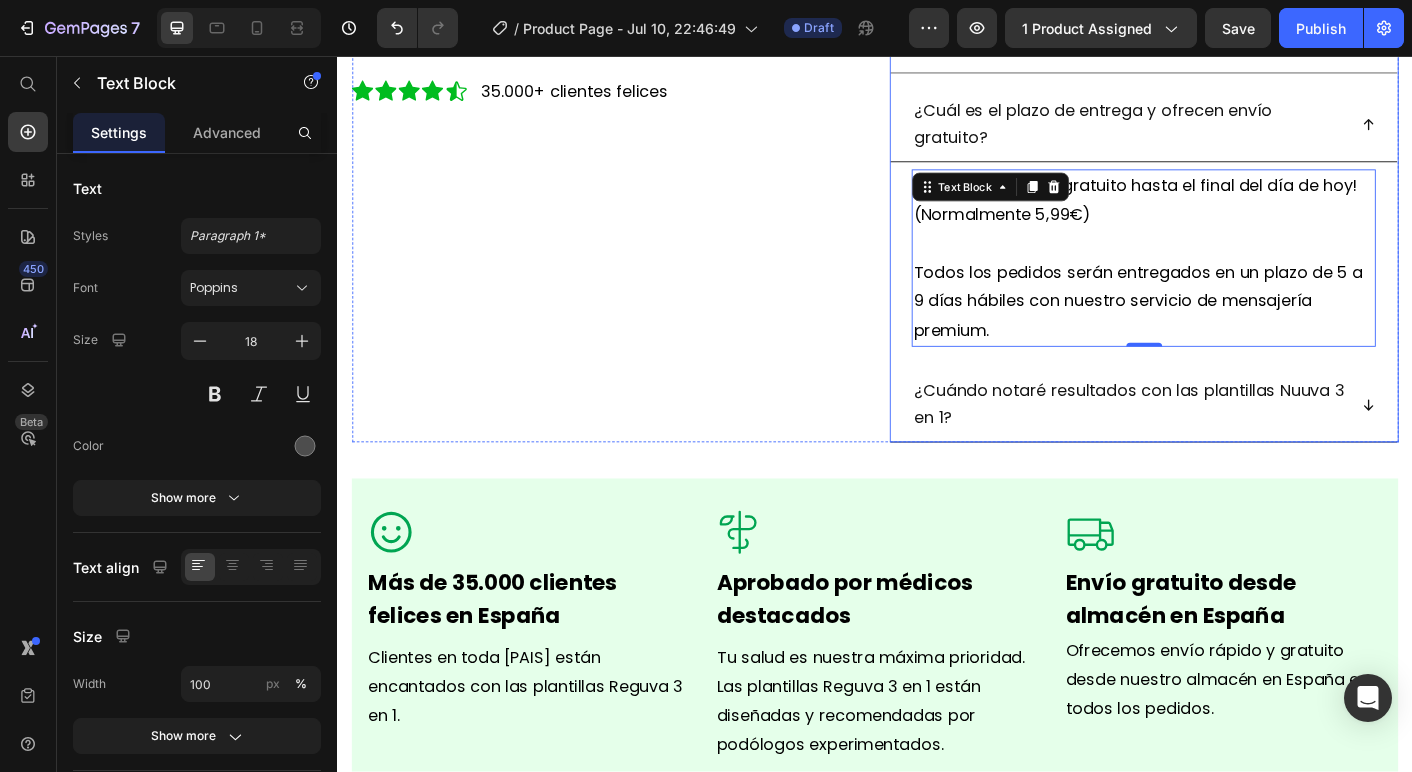 click on "¿Cuándo notaré resultados con las plantillas Nuuva 3 en 1?" at bounding box center [1237, 446] 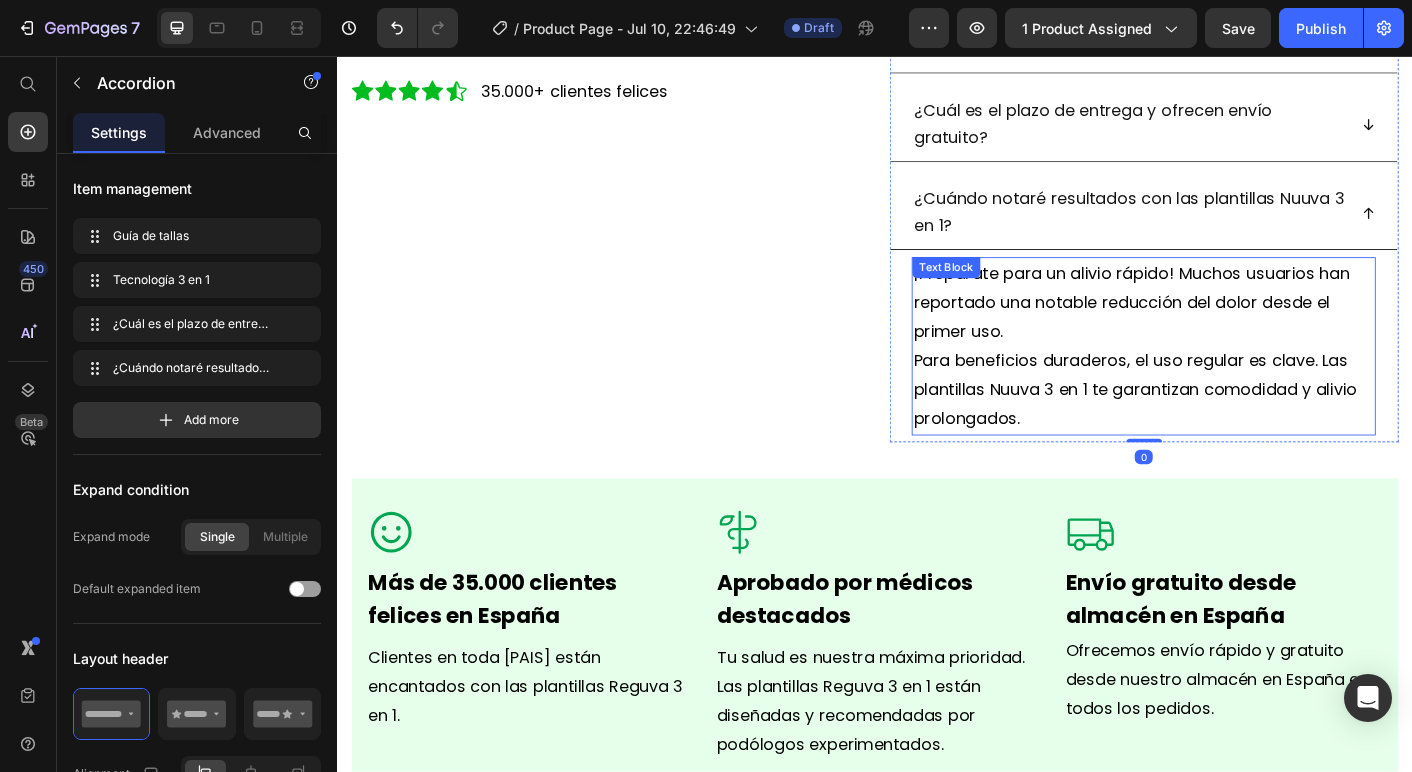 click on "¡Prepárate para un alivio rápido! Muchos usuarios han reportado una notable reducción del dolor desde el primer uso. Para beneficios duraderos, el uso regular es clave. Las plantillas Nuuva 3 en 1 te garantizan comodidad y alivio prolongados." at bounding box center (1237, 380) 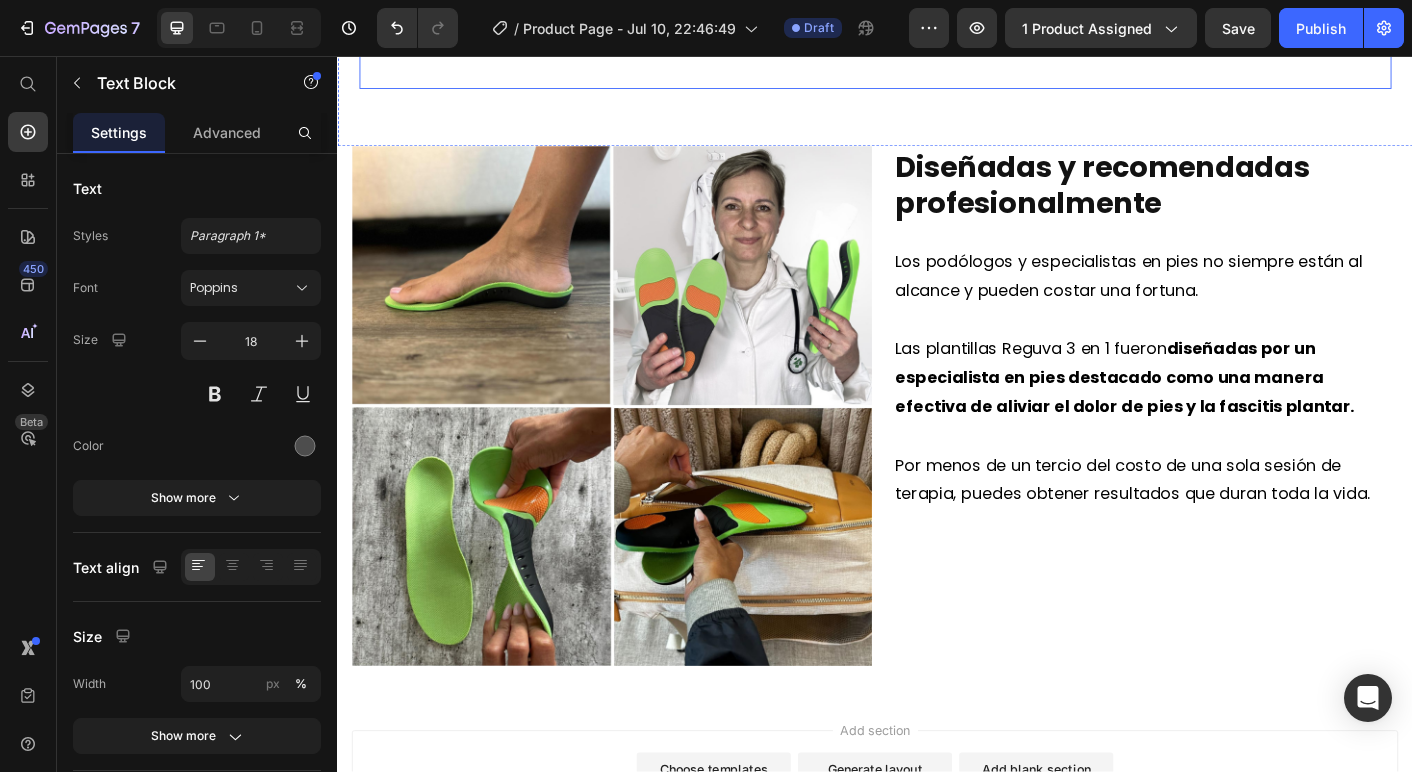 scroll, scrollTop: 3152, scrollLeft: 0, axis: vertical 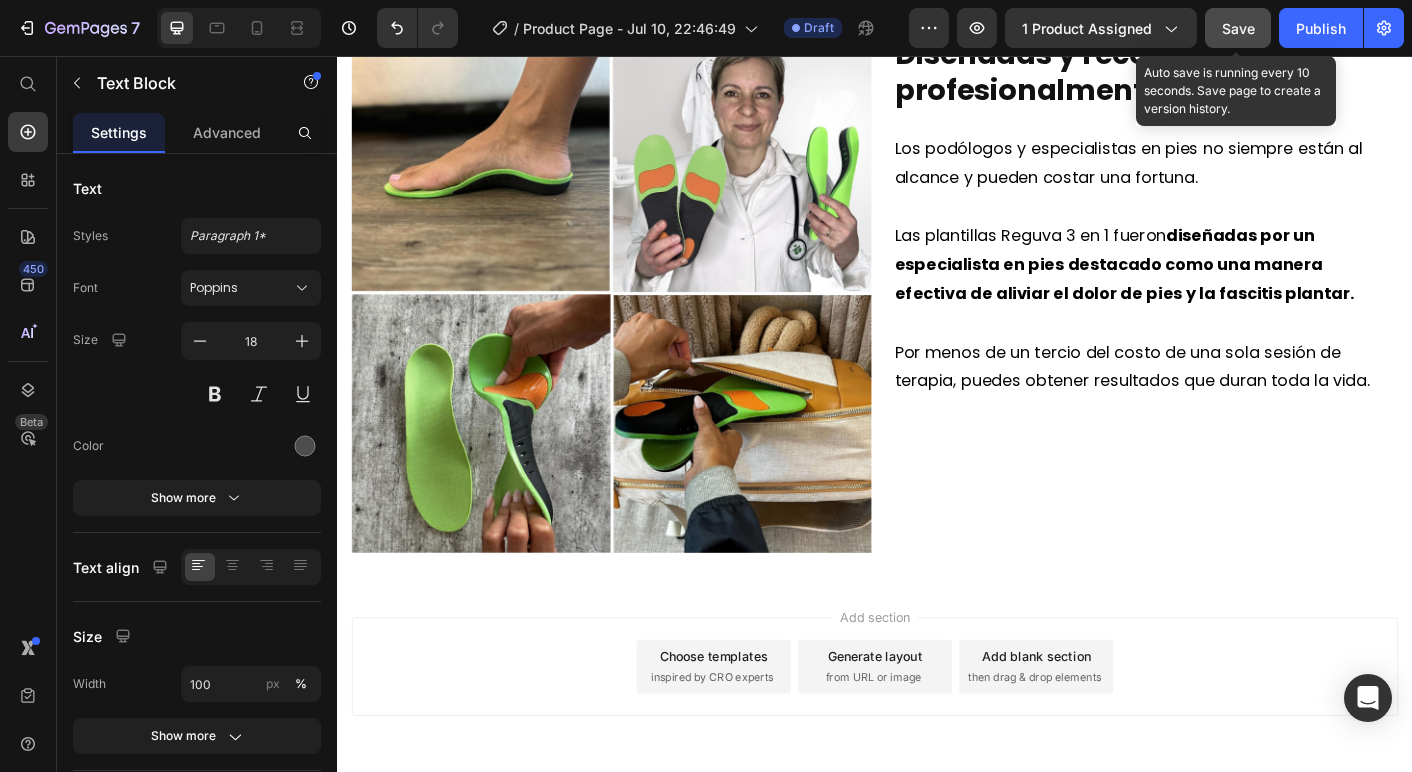click on "Save" at bounding box center [1238, 28] 